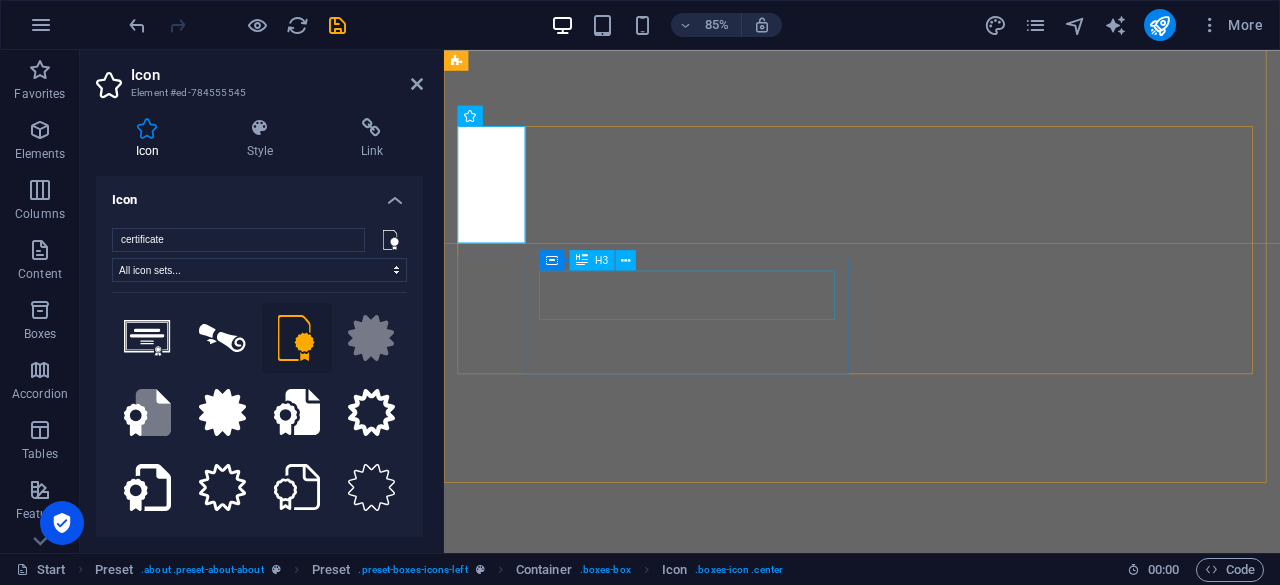 select on "xMidYMid" 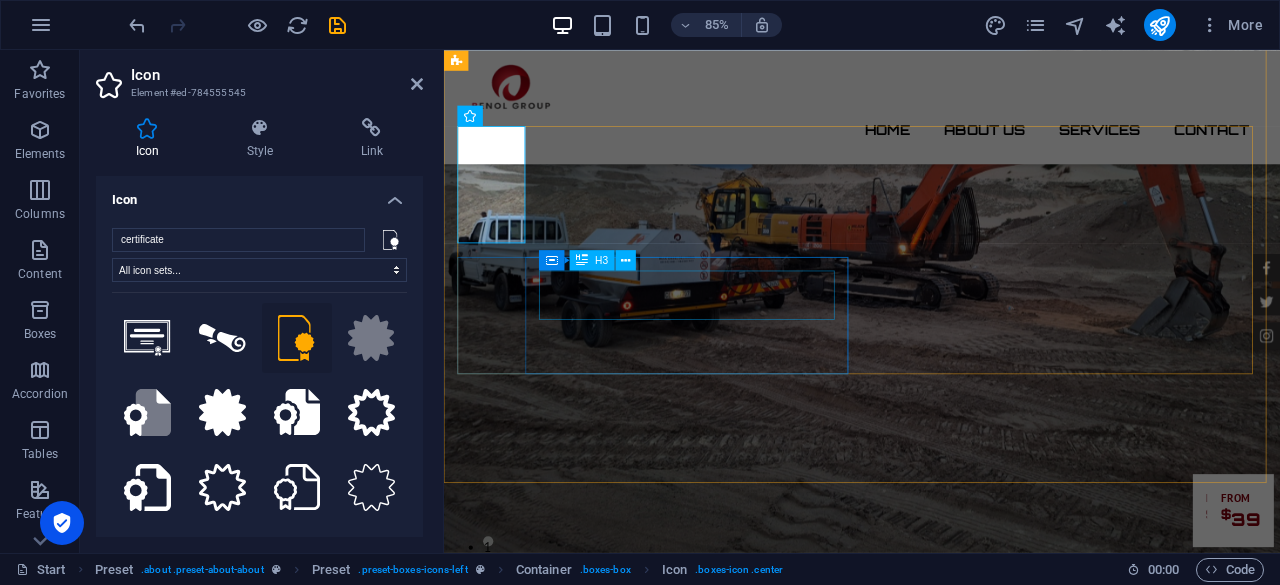 scroll, scrollTop: 868, scrollLeft: 0, axis: vertical 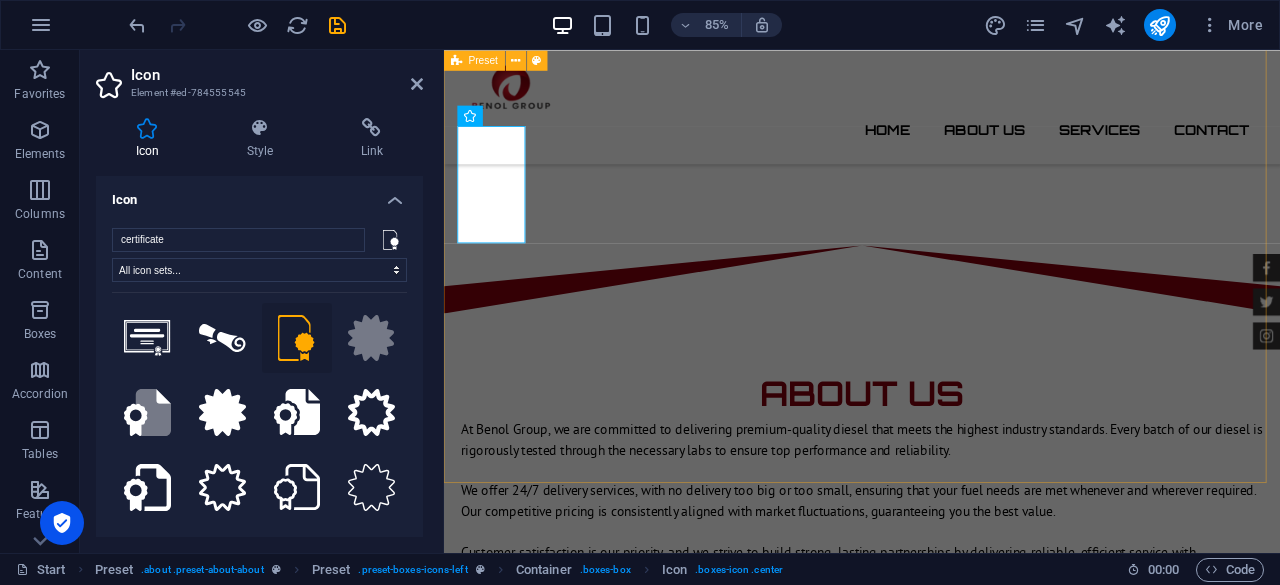 click on "About us At Benol Group, we are committed to delivering premium-quality diesel that meets the highest industry standards. Every batch of our diesel is rigorously tested through the necessary labs to ensure top performance and reliability.  We offer 24/7 delivery services, with no delivery too big or too small, ensuring that your fuel needs are met whenever and wherever required. Our competitive pricing is consistently aligned with market fluctuations, guaranteeing you the best value.  Customer satisfaction is our priority, and we strive to build strong, lasting partnerships by delivering reliable, efficient service with uncompromising quality. With Benol Group , you can trust that your energy needs are in expert hands. Certified Dealership Lorem ipsum dolor sit amet, consectetur adipisicing elit. Veritatis, dolorem! Best Price Guarantee Lorem ipsum dolor sit amet, consectetur adipisicing elit. Veritatis, dolorem! 24 Month Warranty Lorem ipsum dolor sit amet, consectetur adipisicing elit. Veritatis, dolorem!" at bounding box center (936, 1006) 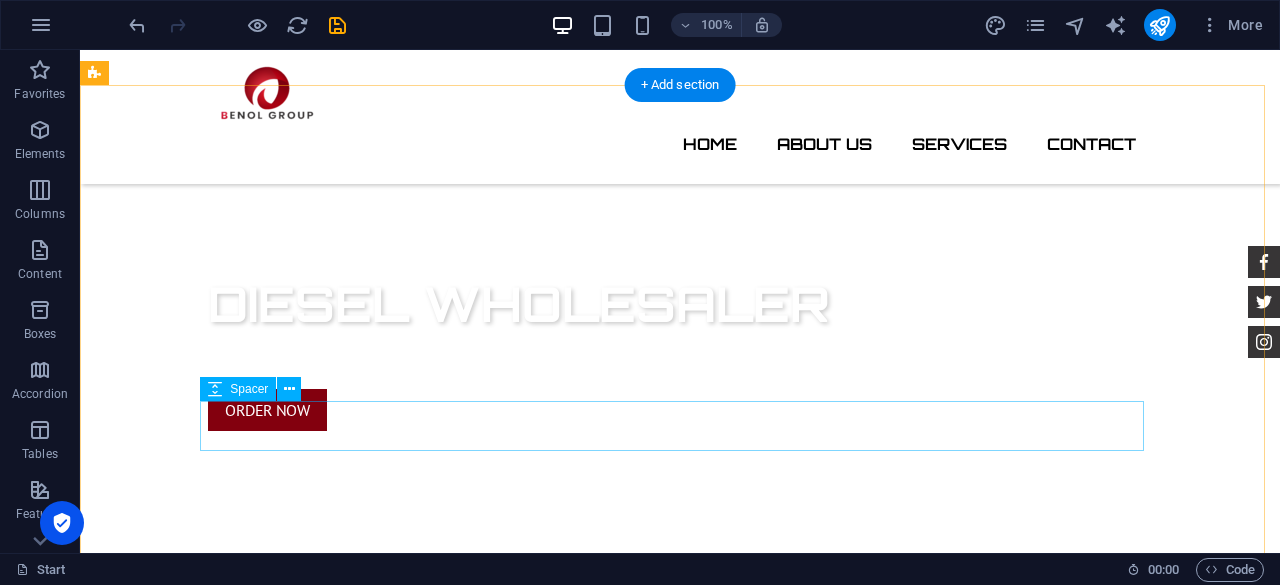 scroll, scrollTop: 633, scrollLeft: 0, axis: vertical 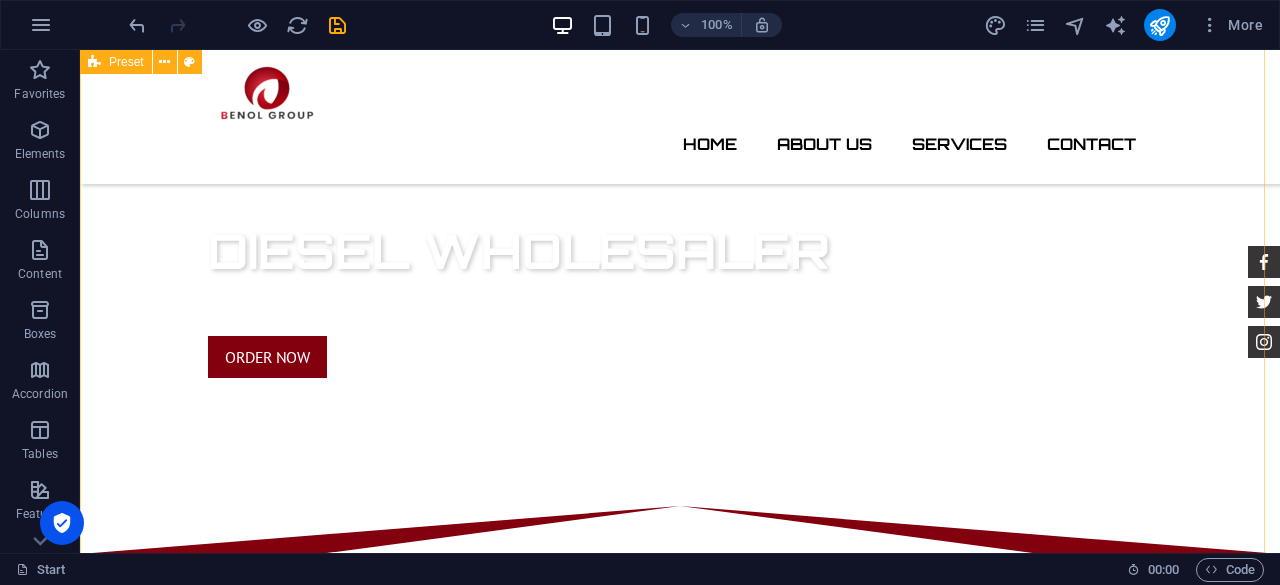 click on "About us At Benol Group, we are committed to delivering premium-quality diesel that meets the highest industry standards. Every batch of our diesel is rigorously tested through the necessary labs to ensure top performance and reliability.  We offer 24/7 delivery services, with no delivery too big or too small, ensuring that your fuel needs are met whenever and wherever required. Our competitive pricing is consistently aligned with market fluctuations, guaranteeing you the best value.  Customer satisfaction is our priority, and we strive to build strong, lasting partnerships by delivering reliable, efficient service with uncompromising quality. With Benol Group , you can trust that your energy needs are in expert hands. Certified Dealership Lorem ipsum dolor sit amet, consectetur adipisicing elit. Veritatis, dolorem! Best Price Guarantee Lorem ipsum dolor sit amet, consectetur adipisicing elit. Veritatis, dolorem! 24 Month Warranty Lorem ipsum dolor sit amet, consectetur adipisicing elit. Veritatis, dolorem!" at bounding box center (680, 1233) 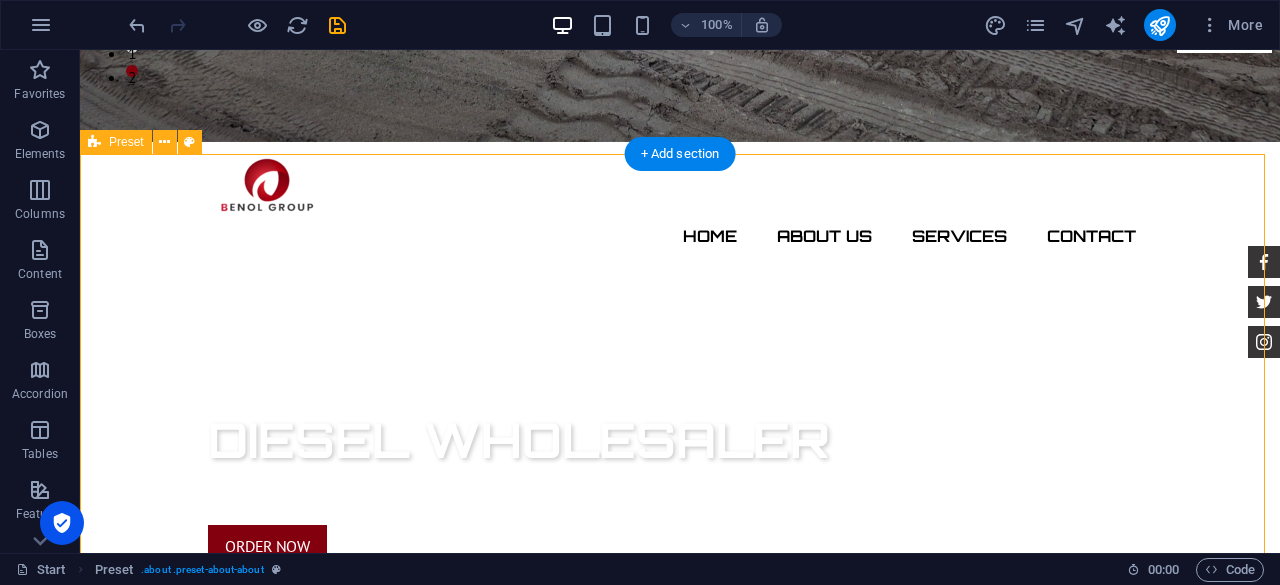 scroll, scrollTop: 508, scrollLeft: 0, axis: vertical 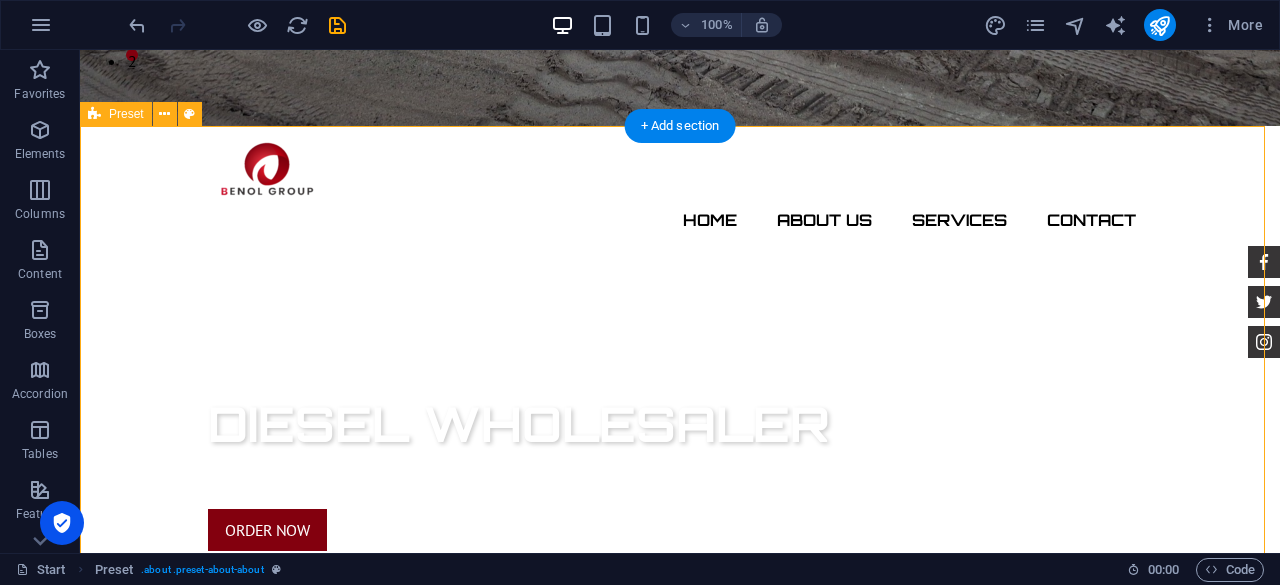 click on "About us At Benol Group, we are committed to delivering premium-quality diesel that meets the highest industry standards. Every batch of our diesel is rigorously tested through the necessary labs to ensure top performance and reliability.  We offer 24/7 delivery services, with no delivery too big or too small, ensuring that your fuel needs are met whenever and wherever required. Our competitive pricing is consistently aligned with market fluctuations, guaranteeing you the best value.  Customer satisfaction is our priority, and we strive to build strong, lasting partnerships by delivering reliable, efficient service with uncompromising quality. With Benol Group , you can trust that your energy needs are in expert hands. Certified Dealership Lorem ipsum dolor sit amet, consectetur adipisicing elit. Veritatis, dolorem! Best Price Guarantee Lorem ipsum dolor sit amet, consectetur adipisicing elit. Veritatis, dolorem! 24 Month Warranty Lorem ipsum dolor sit amet, consectetur adipisicing elit. Veritatis, dolorem!" at bounding box center [680, 1406] 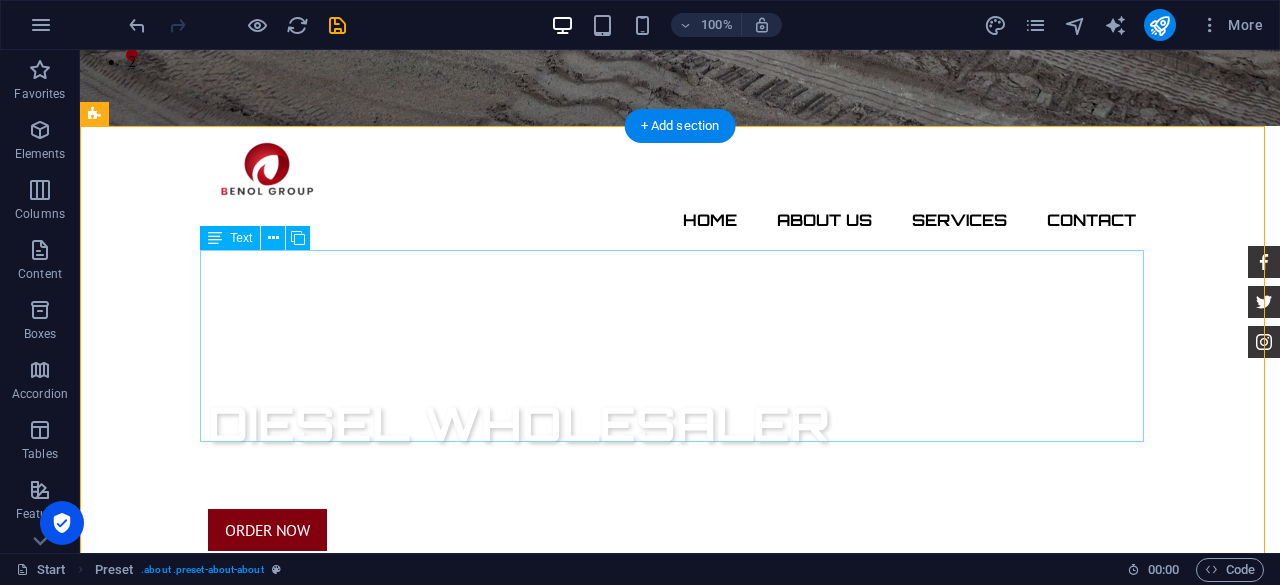 click on "At Benol Group, we are committed to delivering premium-quality diesel that meets the highest industry standards. Every batch of our diesel is rigorously tested through the necessary labs to ensure top performance and reliability.  We offer 24/7 delivery services, with no delivery too big or too small, ensuring that your fuel needs are met whenever and wherever required. Our competitive pricing is consistently aligned with market fluctuations, guaranteeing you the best value.  Customer satisfaction is our priority, and we strive to build strong, lasting partnerships by delivering reliable, efficient service with uncompromising quality. With Benol Group , you can trust that your energy needs are in expert hands." at bounding box center (680, 979) 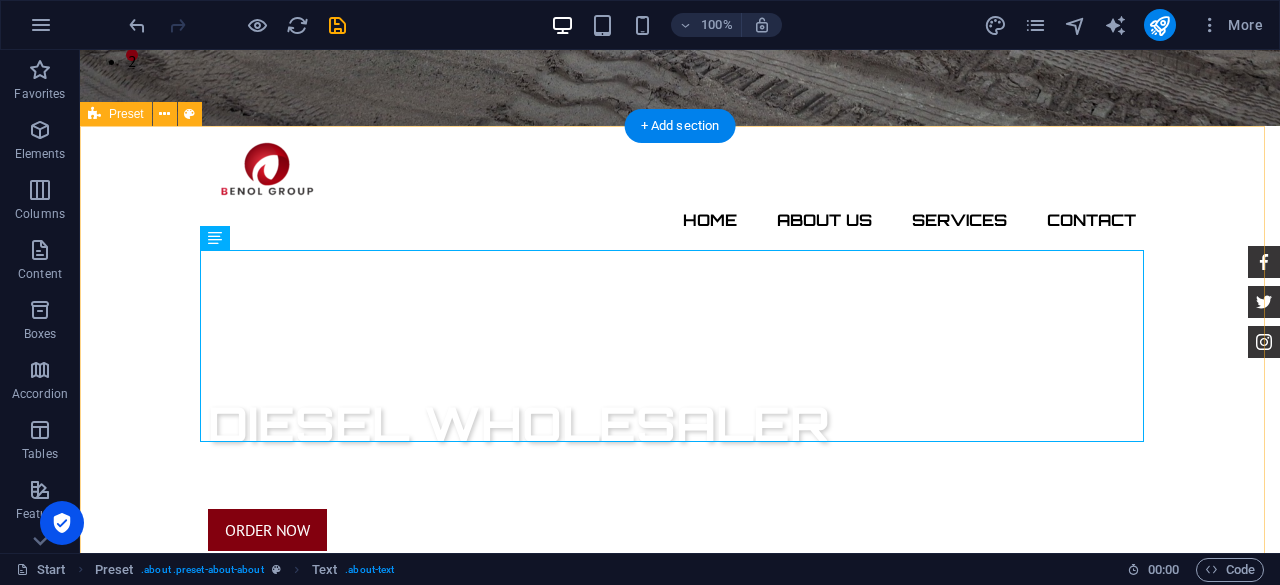 click on "About us At Benol Group, we are committed to delivering premium-quality diesel that meets the highest industry standards. Every batch of our diesel is rigorously tested through the necessary labs to ensure top performance and reliability.  We offer 24/7 delivery services, with no delivery too big or too small, ensuring that your fuel needs are met whenever and wherever required. Our competitive pricing is consistently aligned with market fluctuations, guaranteeing you the best value.  Customer satisfaction is our priority, and we strive to build strong, lasting partnerships by delivering reliable, efficient service with uncompromising quality. With Benol Group , you can trust that your energy needs are in expert hands. Certified Dealership Lorem ipsum dolor sit amet, consectetur adipisicing elit. Veritatis, dolorem! Best Price Guarantee Lorem ipsum dolor sit amet, consectetur adipisicing elit. Veritatis, dolorem! 24 Month Warranty Lorem ipsum dolor sit amet, consectetur adipisicing elit. Veritatis, dolorem!" at bounding box center (680, 1406) 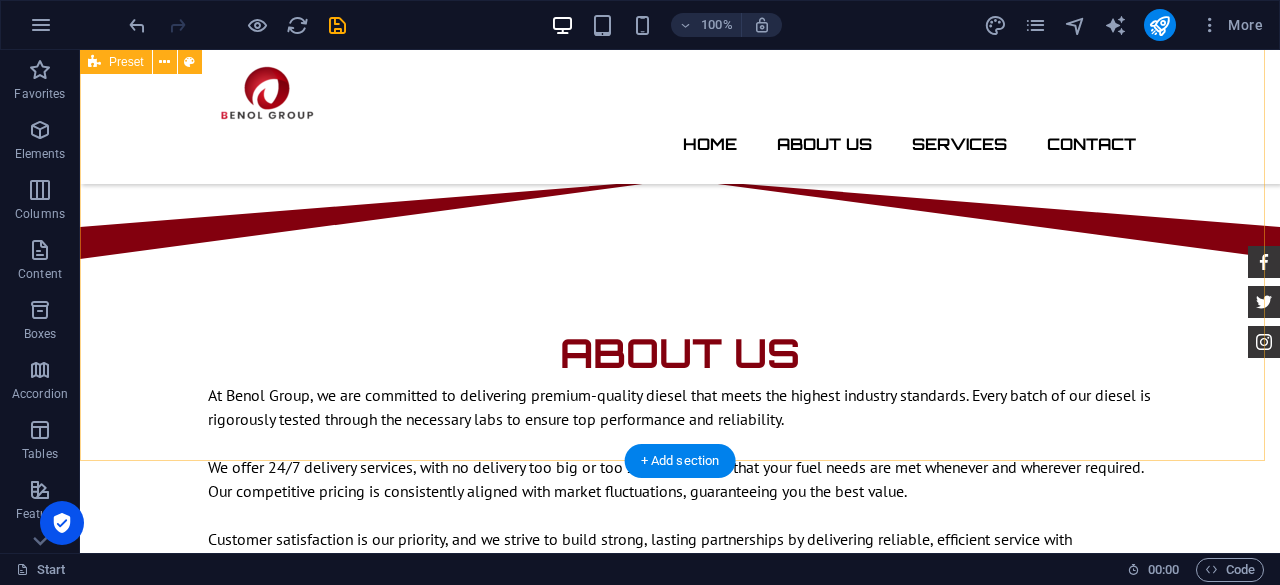 scroll, scrollTop: 959, scrollLeft: 0, axis: vertical 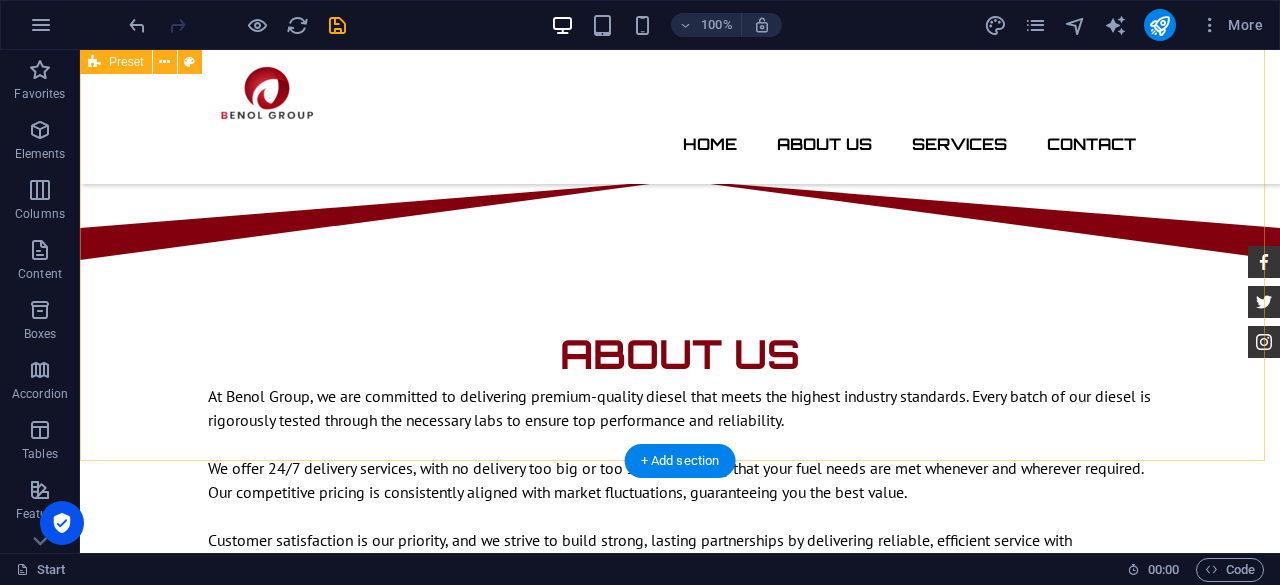 click on "About us At Benol Group, we are committed to delivering premium-quality diesel that meets the highest industry standards. Every batch of our diesel is rigorously tested through the necessary labs to ensure top performance and reliability.  We offer 24/7 delivery services, with no delivery too big or too small, ensuring that your fuel needs are met whenever and wherever required. Our competitive pricing is consistently aligned with market fluctuations, guaranteeing you the best value.  Customer satisfaction is our priority, and we strive to build strong, lasting partnerships by delivering reliable, efficient service with uncompromising quality. With Benol Group , you can trust that your energy needs are in expert hands. Certified Dealership Lorem ipsum dolor sit amet, consectetur adipisicing elit. Veritatis, dolorem! Best Price Guarantee Lorem ipsum dolor sit amet, consectetur adipisicing elit. Veritatis, dolorem! 24 Month Warranty Lorem ipsum dolor sit amet, consectetur adipisicing elit. Veritatis, dolorem!" at bounding box center (680, 907) 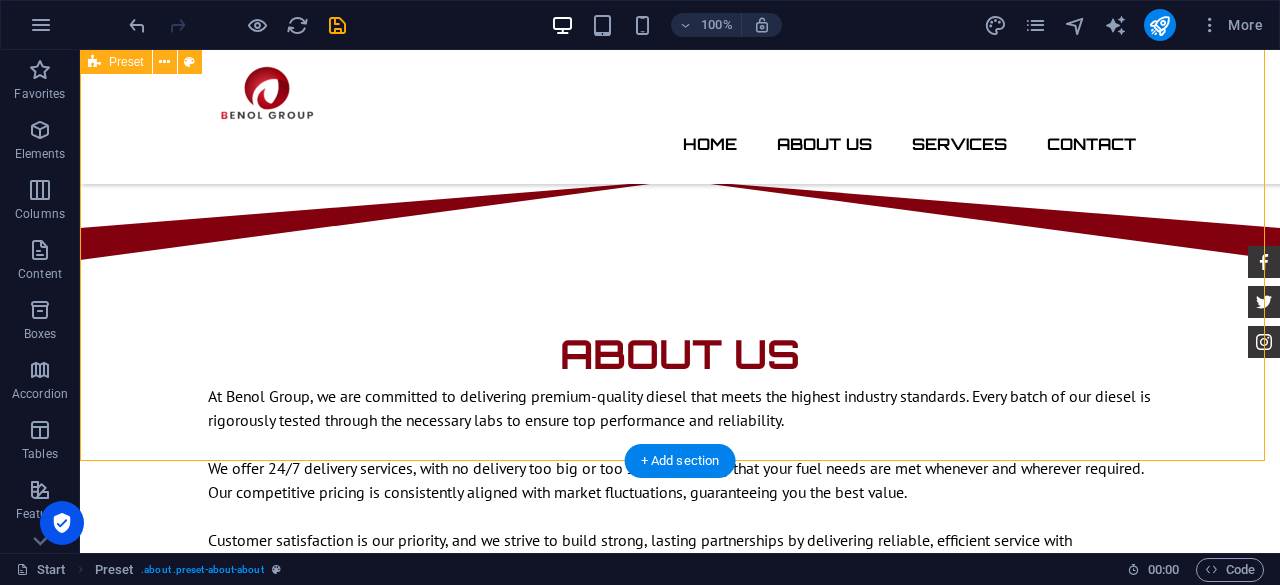 drag, startPoint x: 1188, startPoint y: 420, endPoint x: 1185, endPoint y: 511, distance: 91.04944 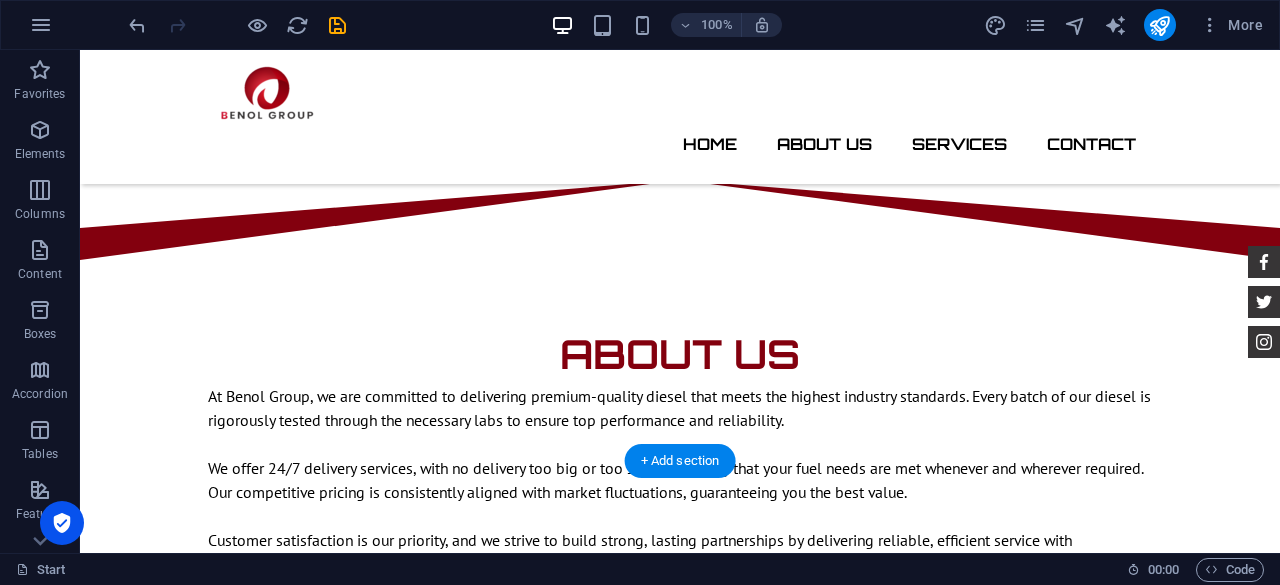 click at bounding box center [680, 1805] 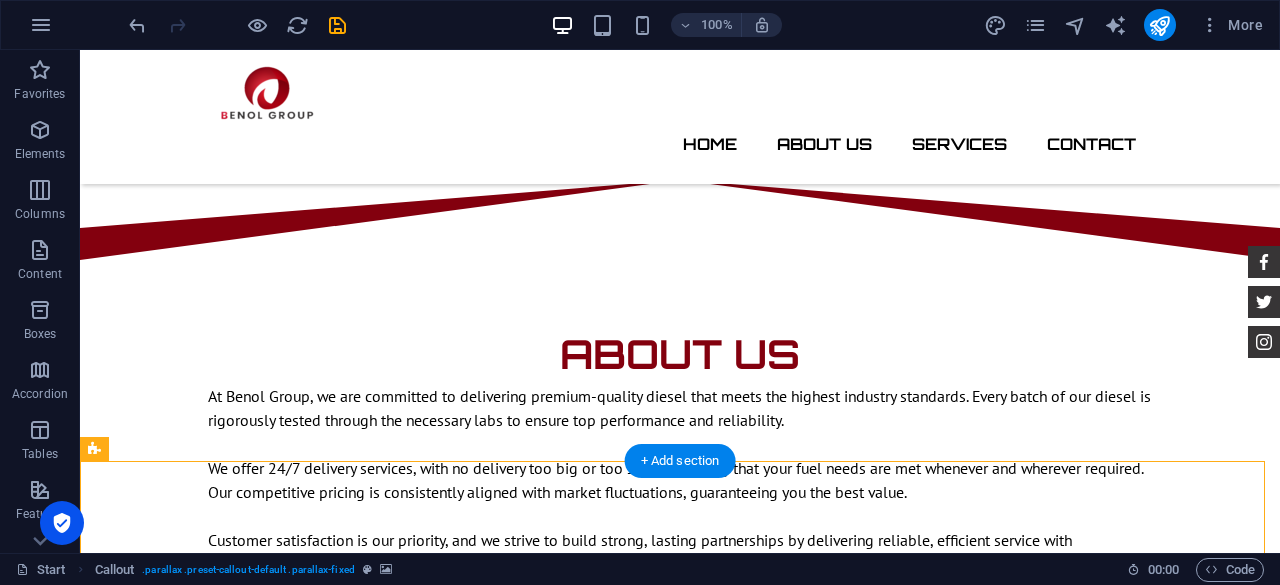 drag, startPoint x: 1185, startPoint y: 511, endPoint x: 1270, endPoint y: 513, distance: 85.02353 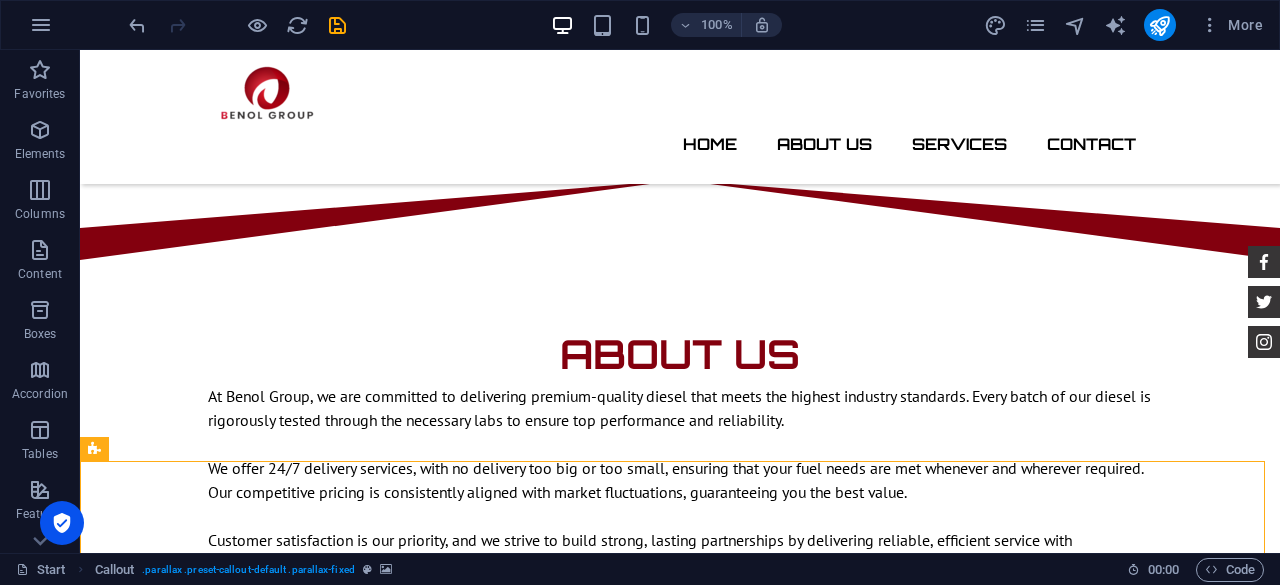 scroll, scrollTop: 1399, scrollLeft: 0, axis: vertical 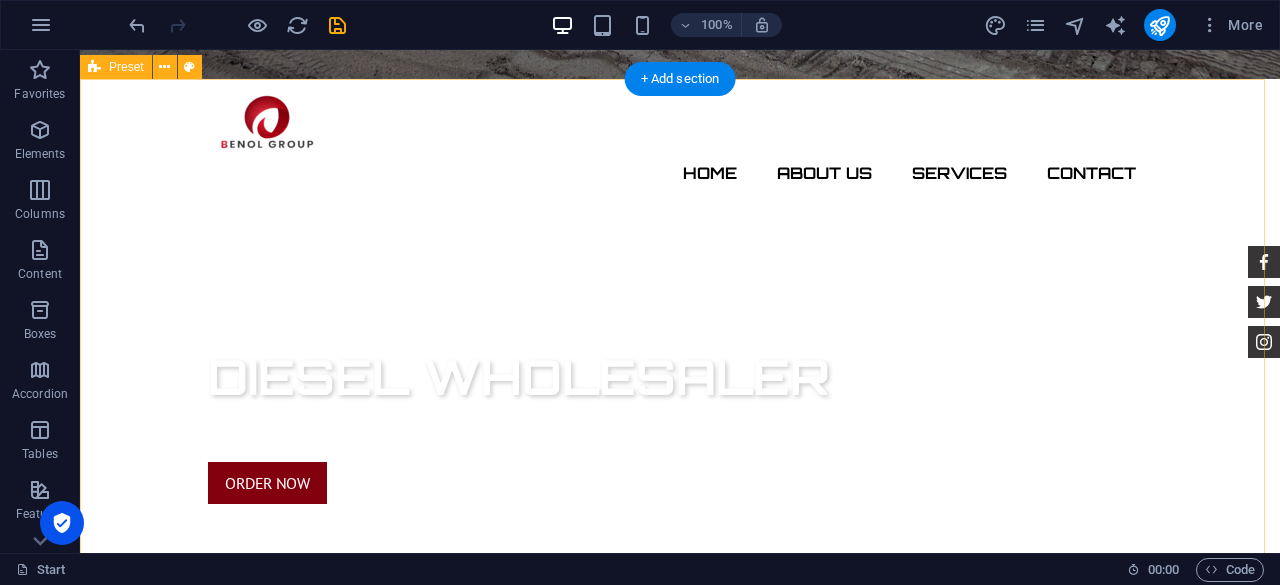 click on "About us At Benol Group, we are committed to delivering premium-quality diesel that meets the highest industry standards. Every batch of our diesel is rigorously tested through the necessary labs to ensure top performance and reliability.  We offer 24/7 delivery services, with no delivery too big or too small, ensuring that your fuel needs are met whenever and wherever required. Our competitive pricing is consistently aligned with market fluctuations, guaranteeing you the best value.  Customer satisfaction is our priority, and we strive to build strong, lasting partnerships by delivering reliable, efficient service with uncompromising quality. With Benol Group , you can trust that your energy needs are in expert hands. Certified Dealership Lorem ipsum dolor sit amet, consectetur adipisicing elit. Veritatis, dolorem! Best Price Guarantee Lorem ipsum dolor sit amet, consectetur adipisicing elit. Veritatis, dolorem! 24 Month Warranty Lorem ipsum dolor sit amet, consectetur adipisicing elit. Veritatis, dolorem!" at bounding box center [680, 1359] 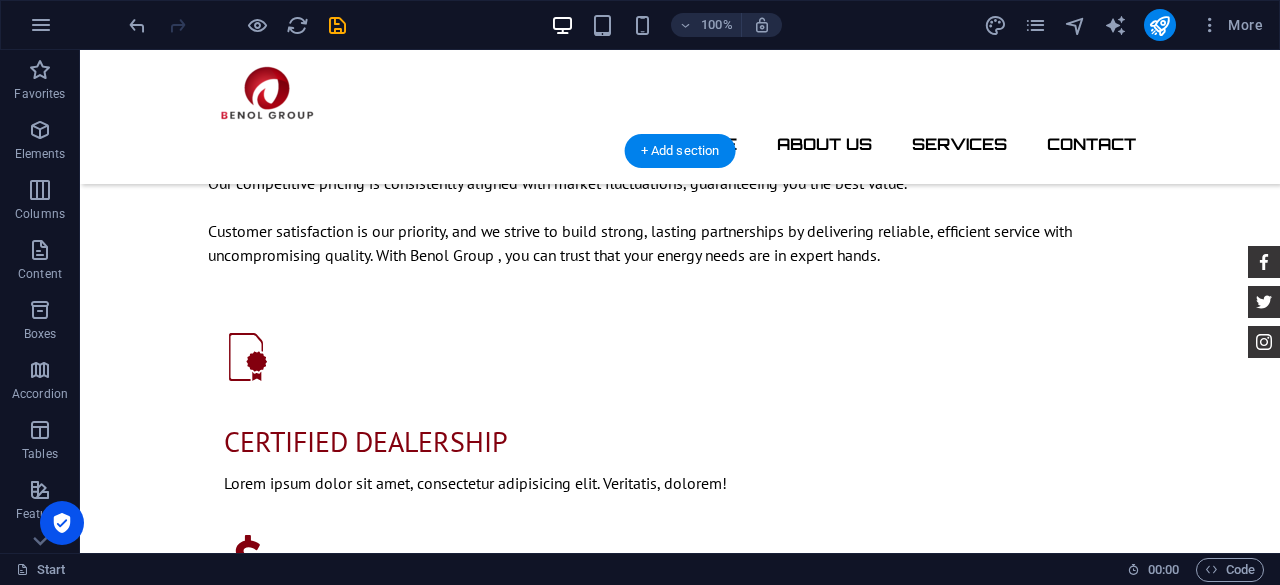scroll, scrollTop: 1269, scrollLeft: 0, axis: vertical 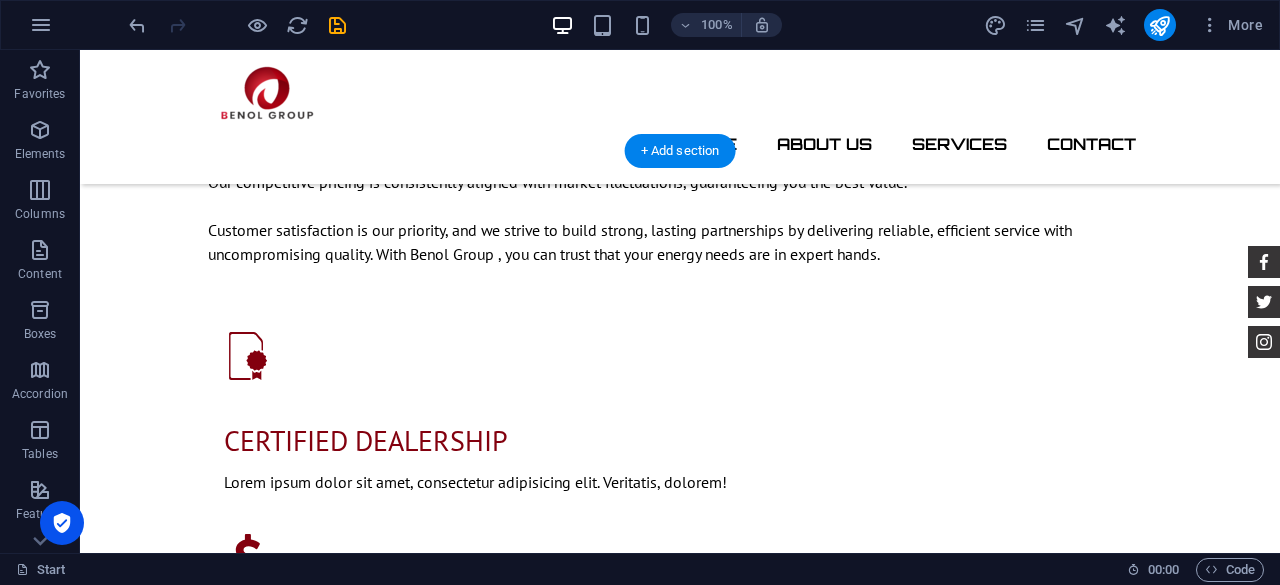 click at bounding box center (680, 1495) 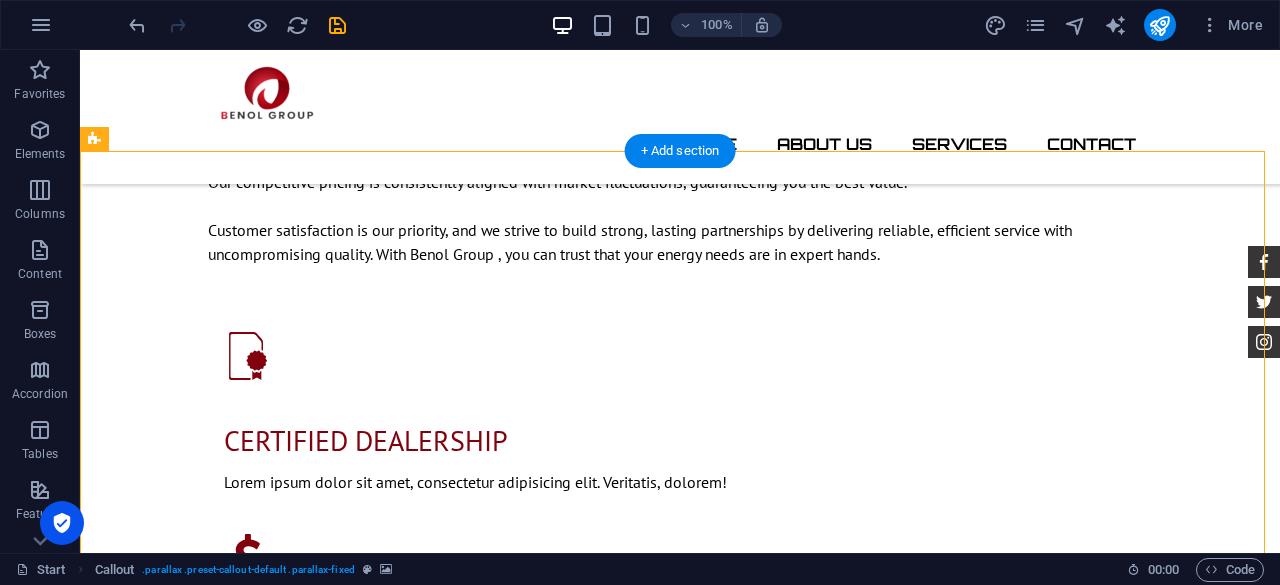 click at bounding box center [680, 1495] 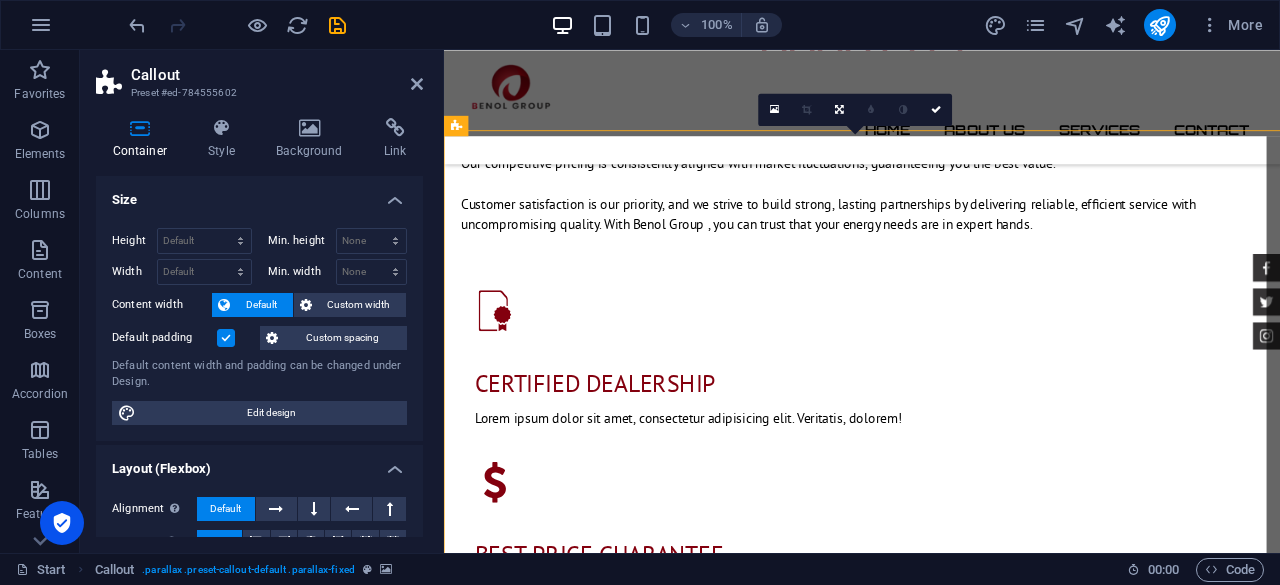 scroll, scrollTop: 1276, scrollLeft: 0, axis: vertical 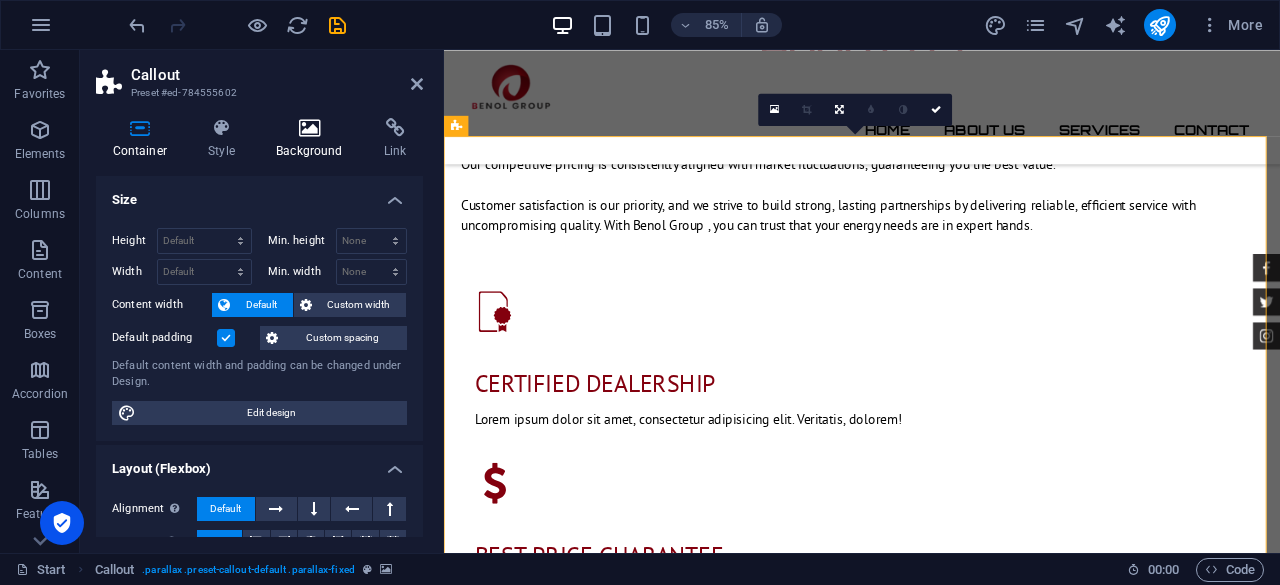 click on "Background" at bounding box center [314, 139] 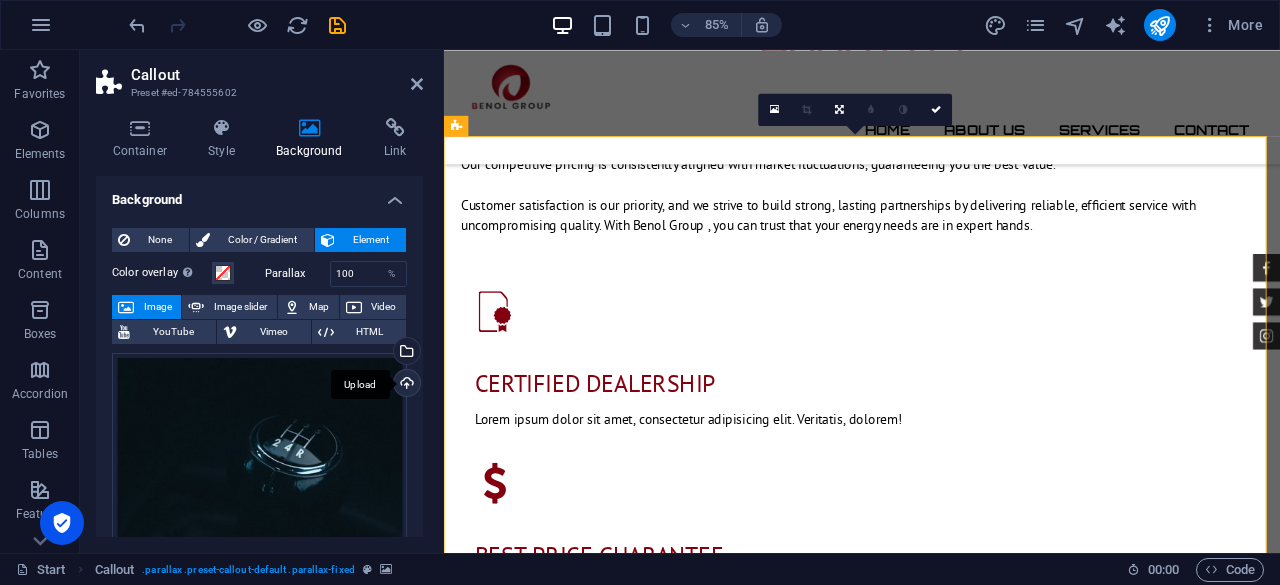click on "Upload" at bounding box center [405, 385] 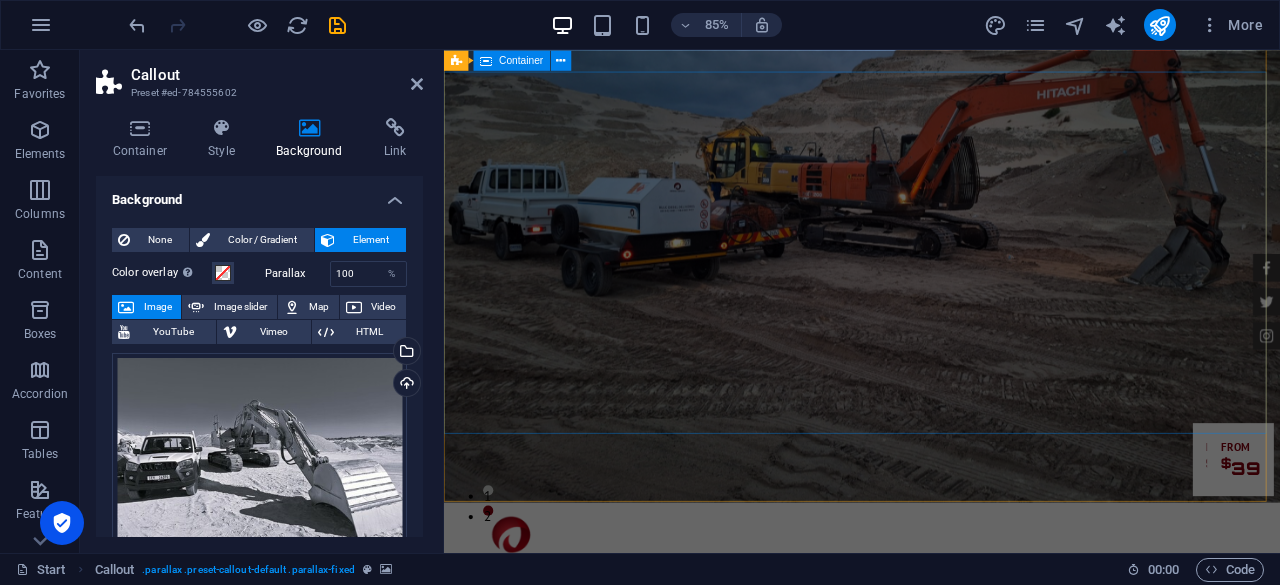 scroll, scrollTop: 0, scrollLeft: 0, axis: both 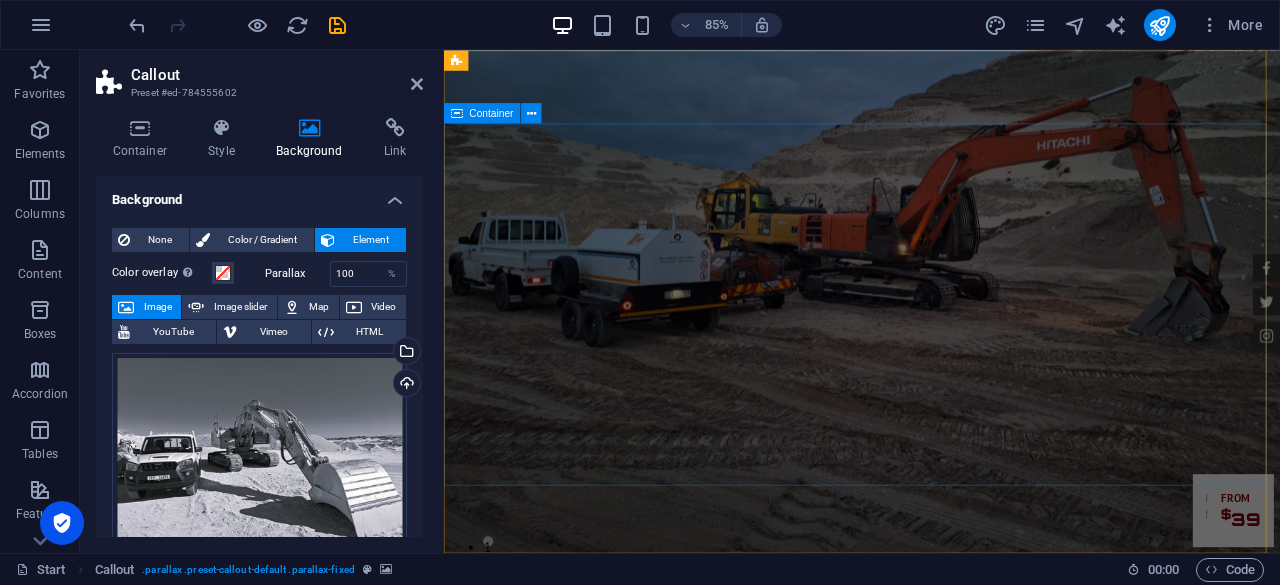 click on "Diesel Wholesaler FUELING YOUR JOURNEY WITH PRECISION AND RELIABILITY.   Order Now" at bounding box center (936, 985) 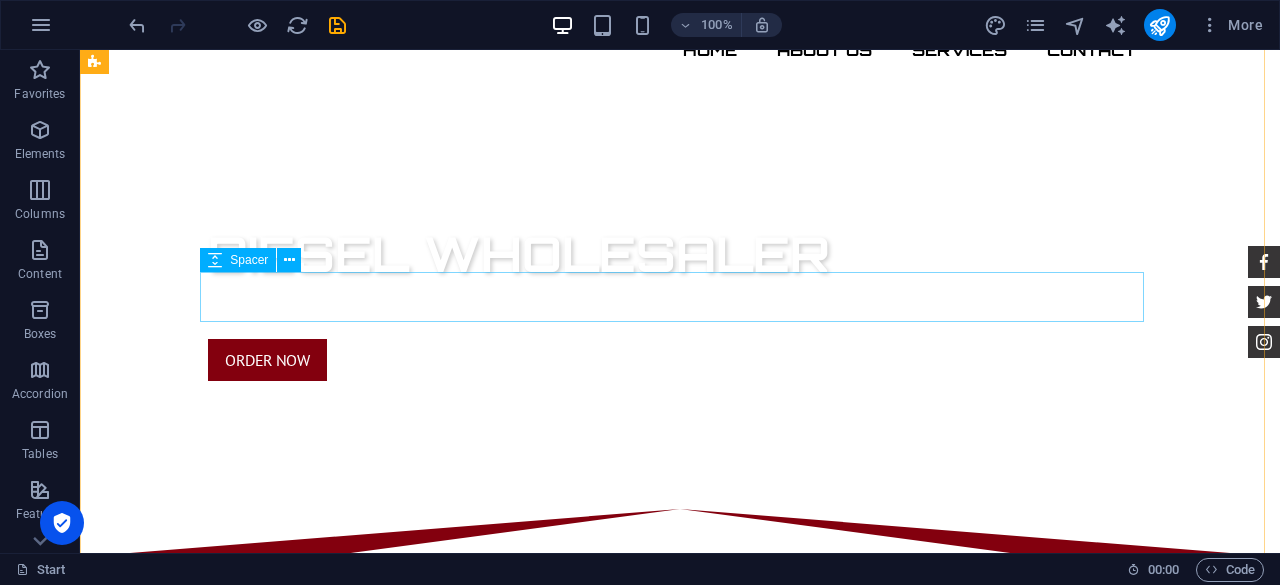 scroll, scrollTop: 0, scrollLeft: 0, axis: both 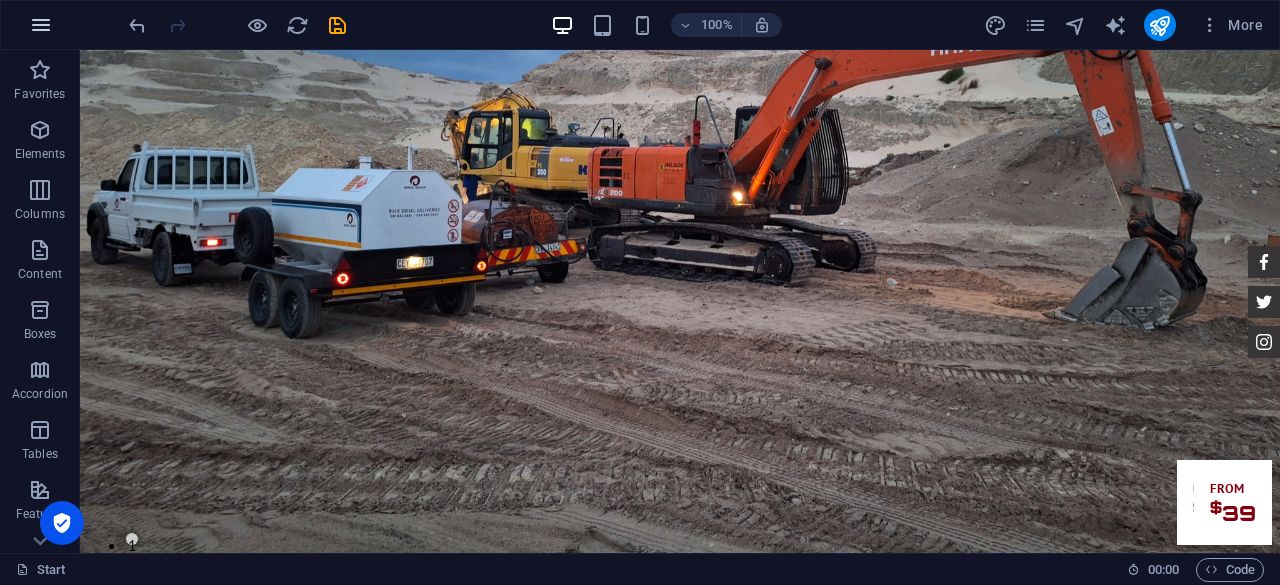 click at bounding box center [41, 25] 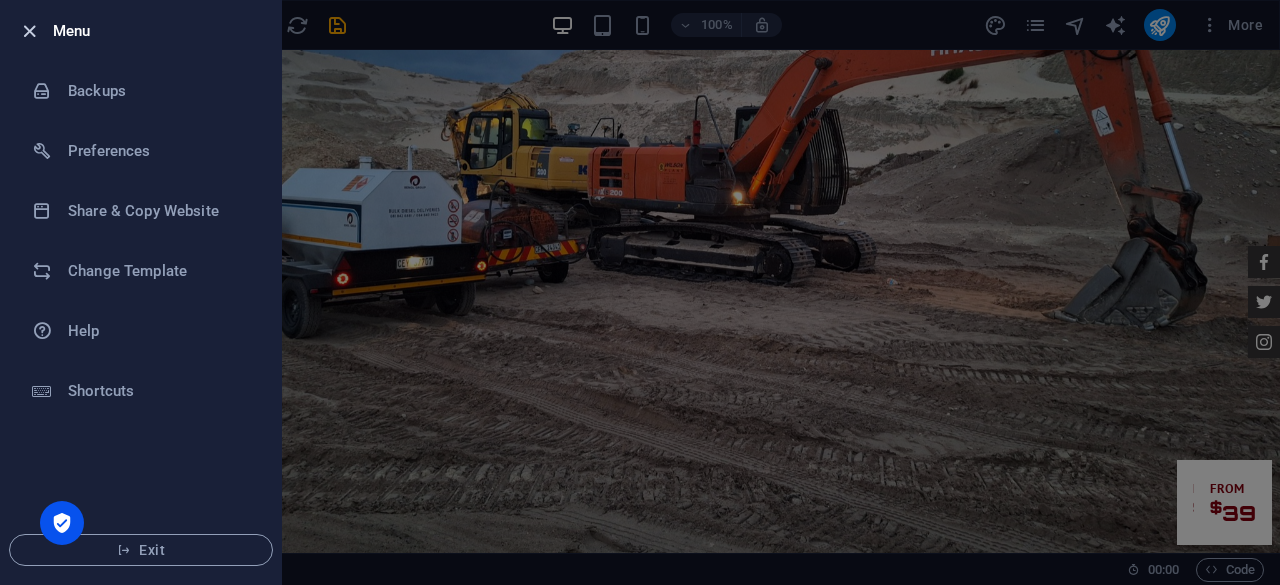 click at bounding box center (29, 31) 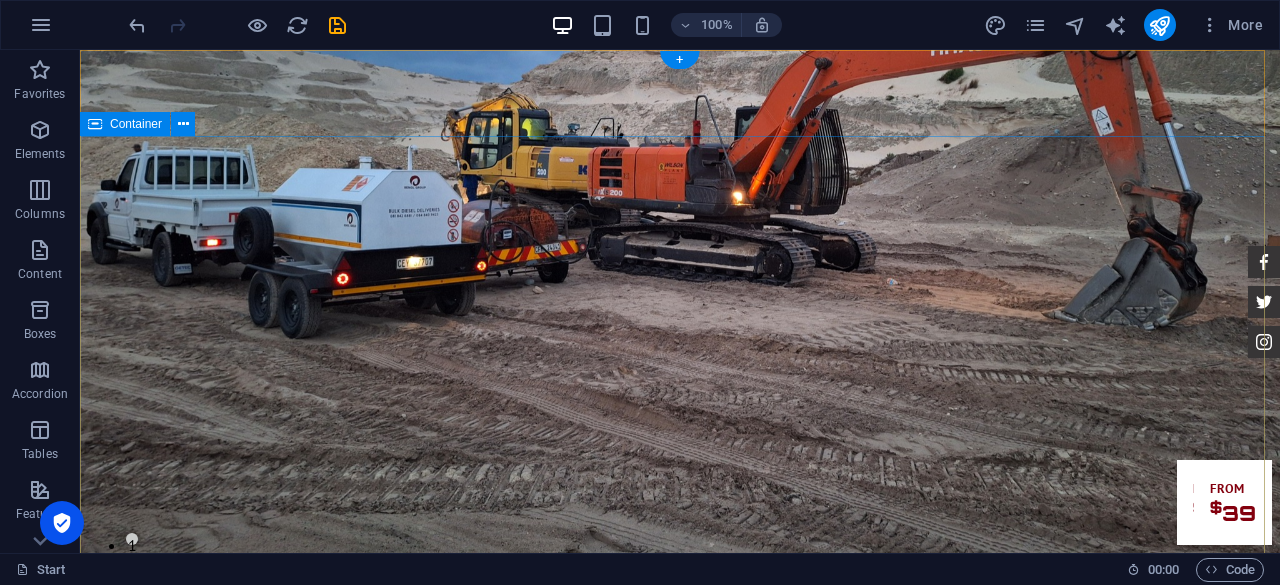 drag, startPoint x: 904, startPoint y: 429, endPoint x: 939, endPoint y: -87, distance: 517.18567 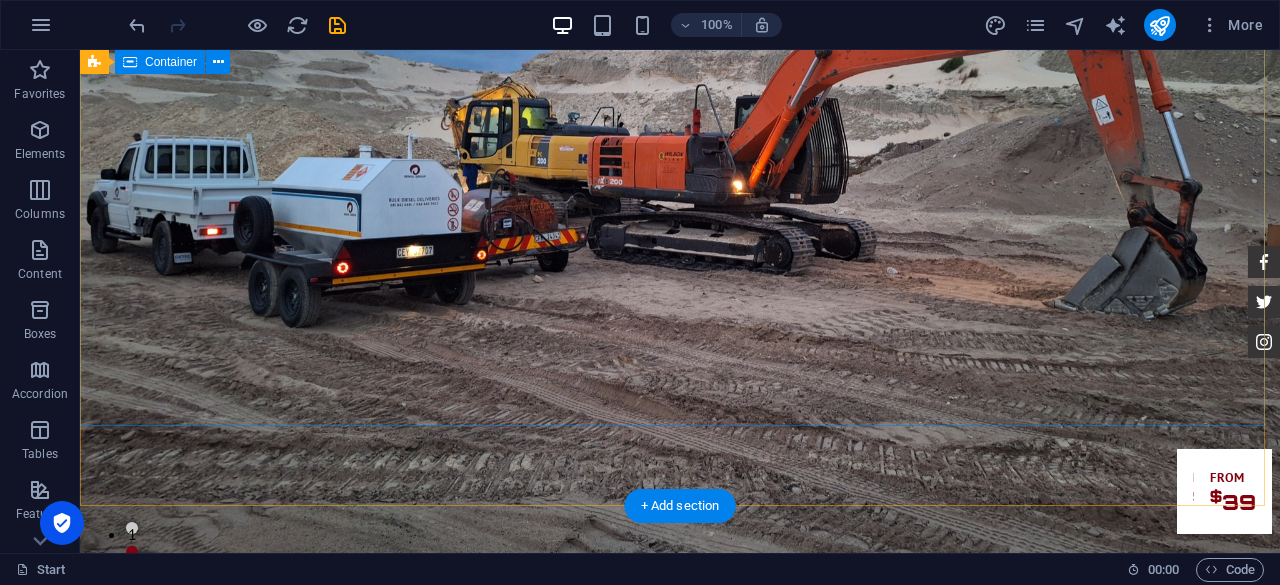 scroll, scrollTop: 0, scrollLeft: 0, axis: both 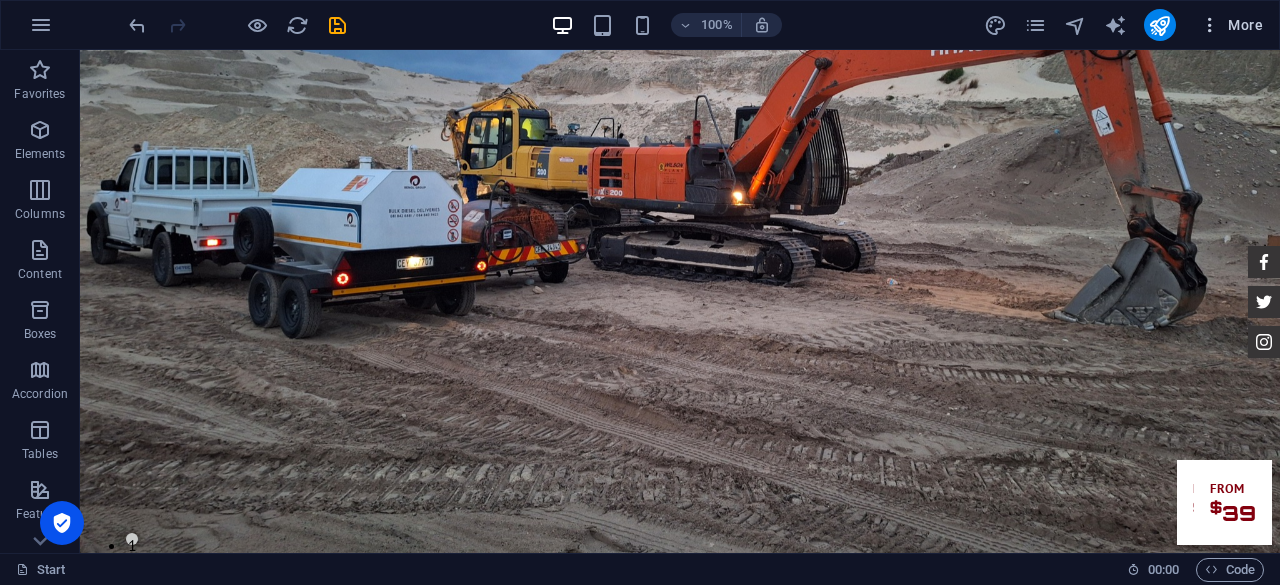 click at bounding box center [1210, 25] 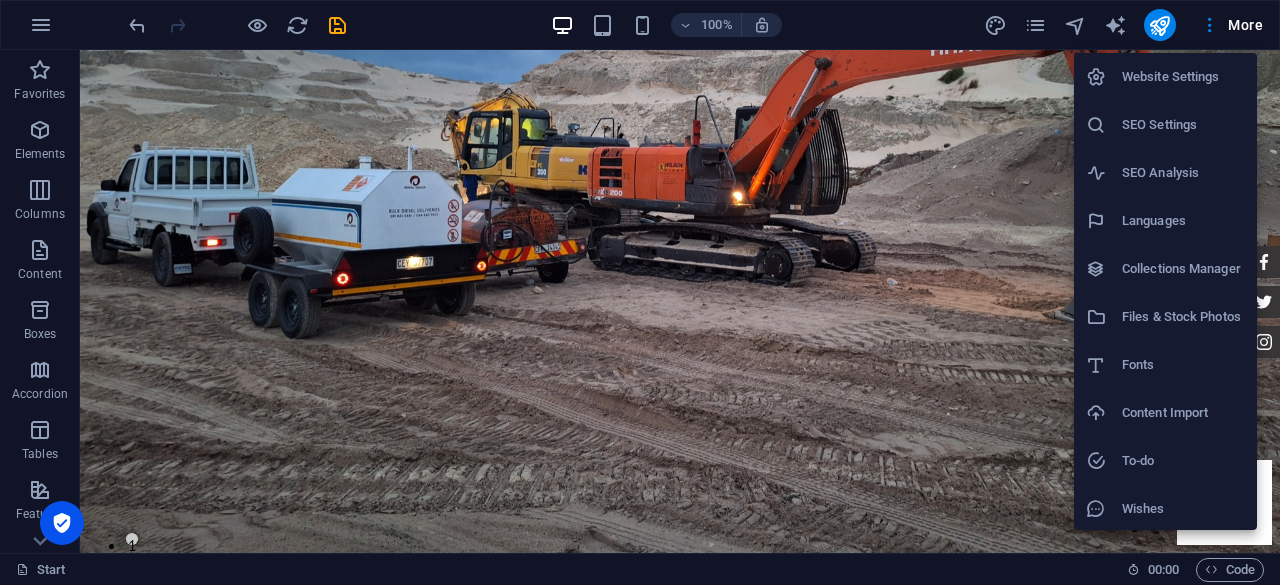 click at bounding box center (640, 292) 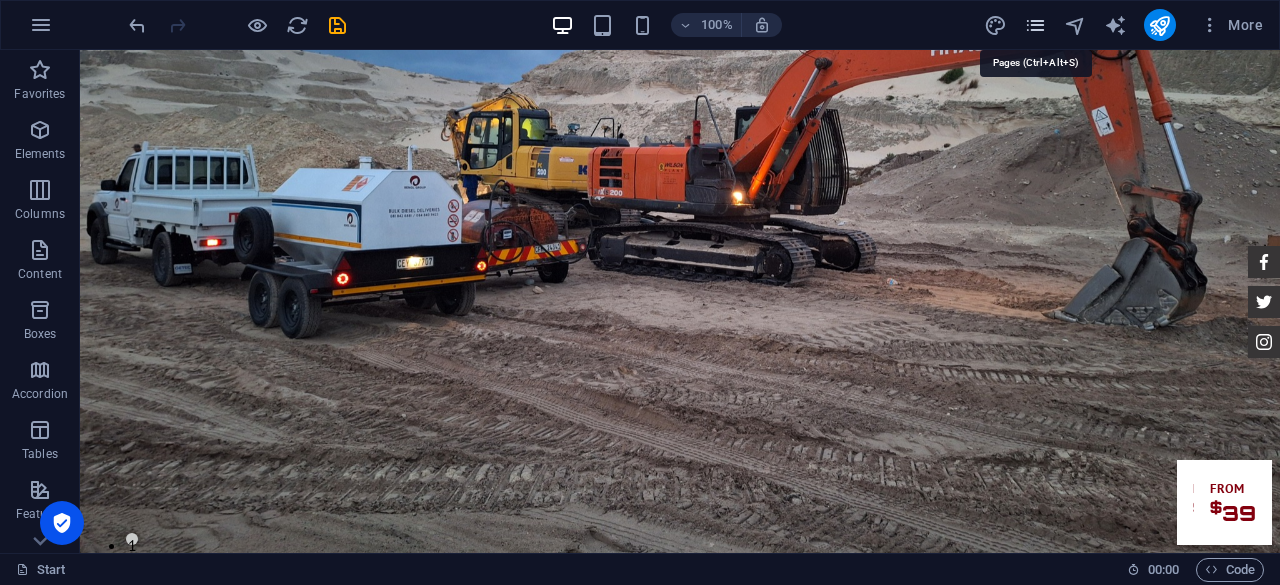 click at bounding box center [1035, 25] 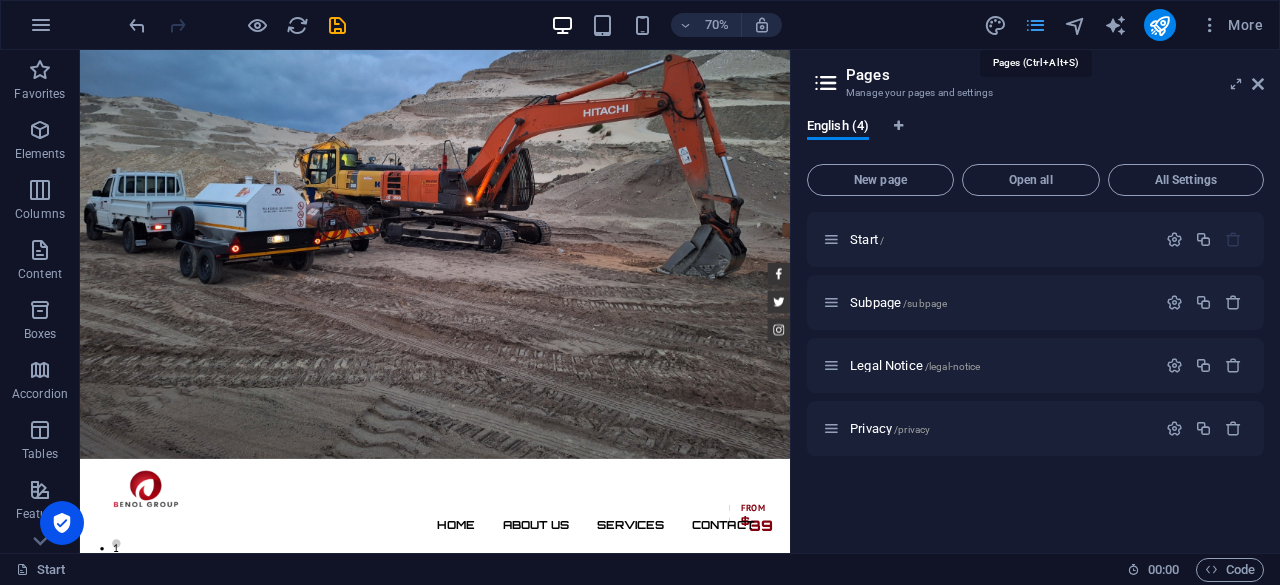 click at bounding box center [1035, 25] 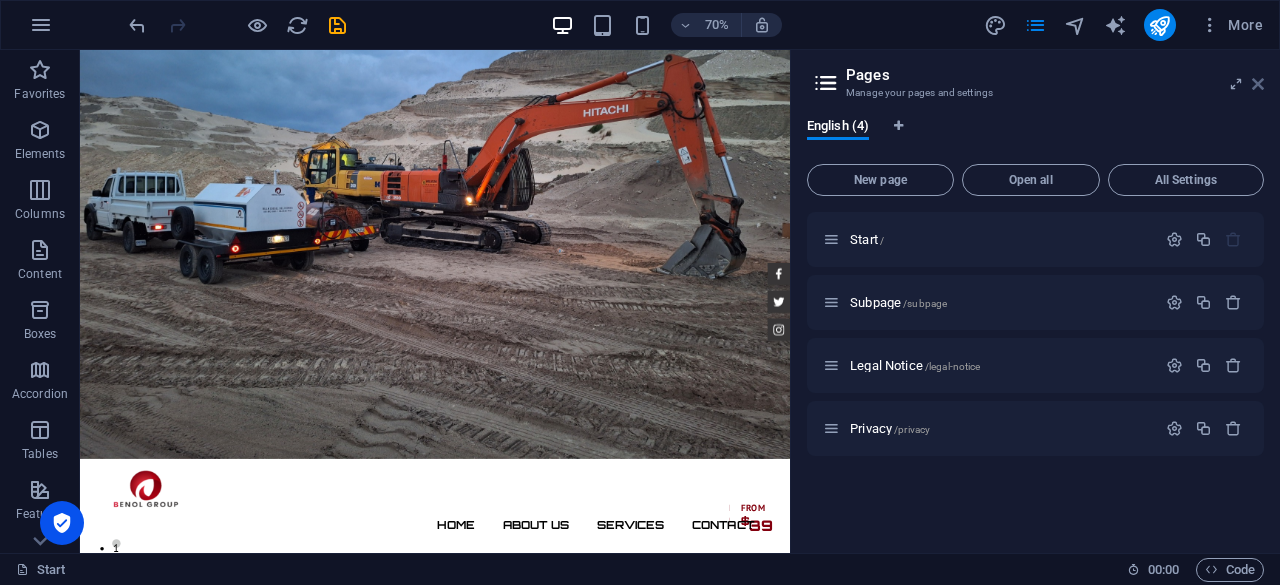 click at bounding box center [1258, 84] 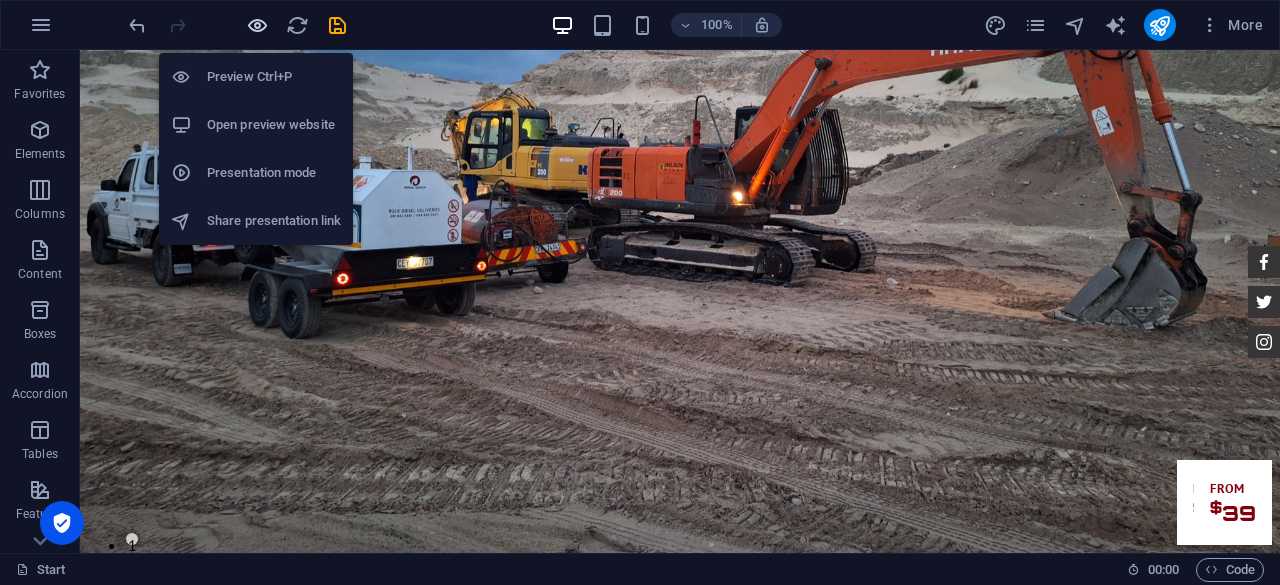 click at bounding box center (257, 25) 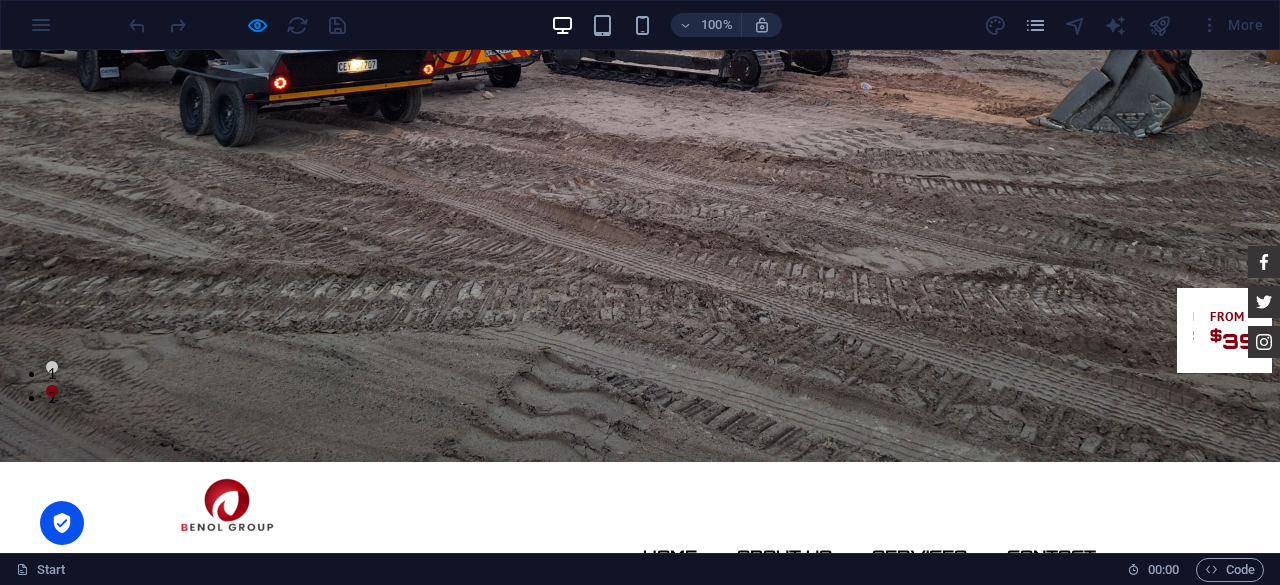 scroll, scrollTop: 0, scrollLeft: 0, axis: both 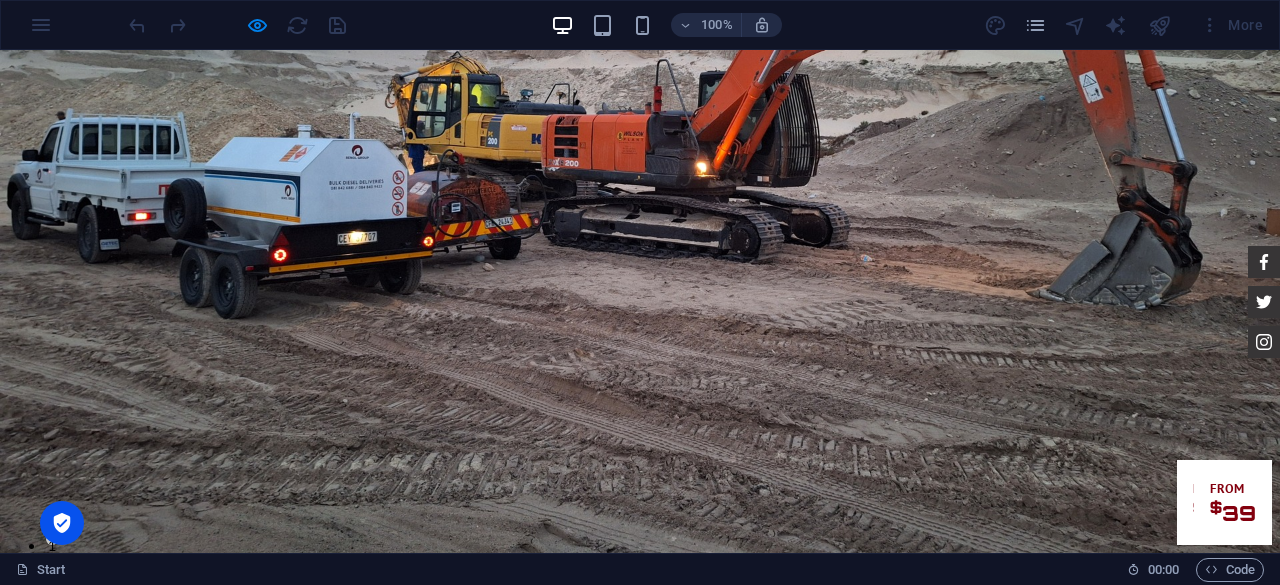 click on "About us" at bounding box center [784, 728] 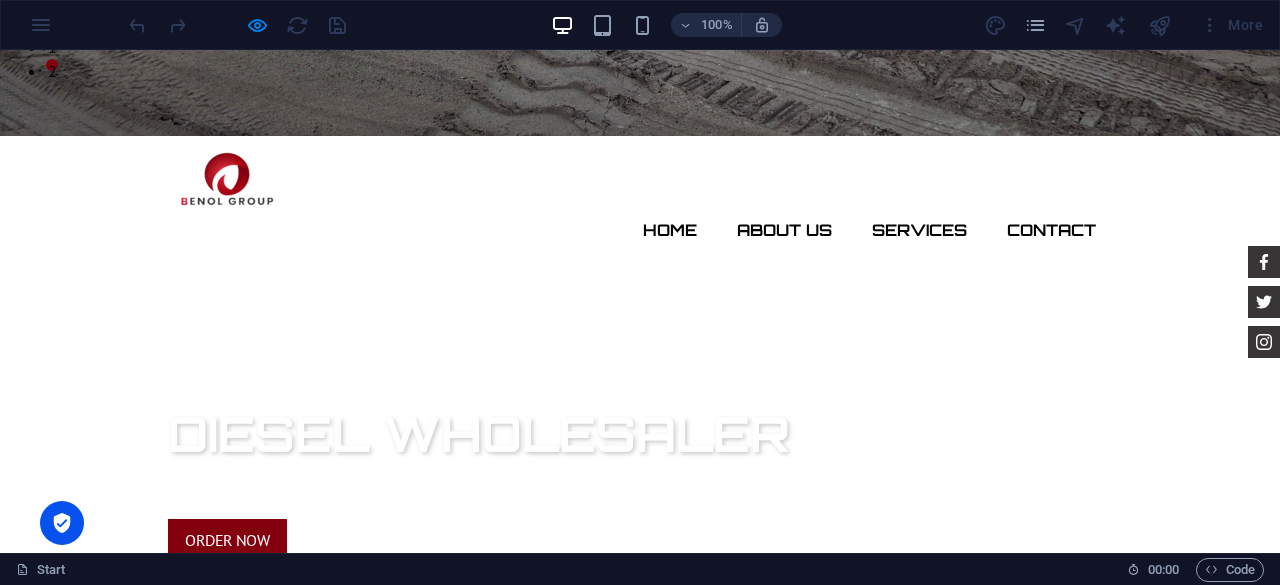 scroll, scrollTop: 0, scrollLeft: 0, axis: both 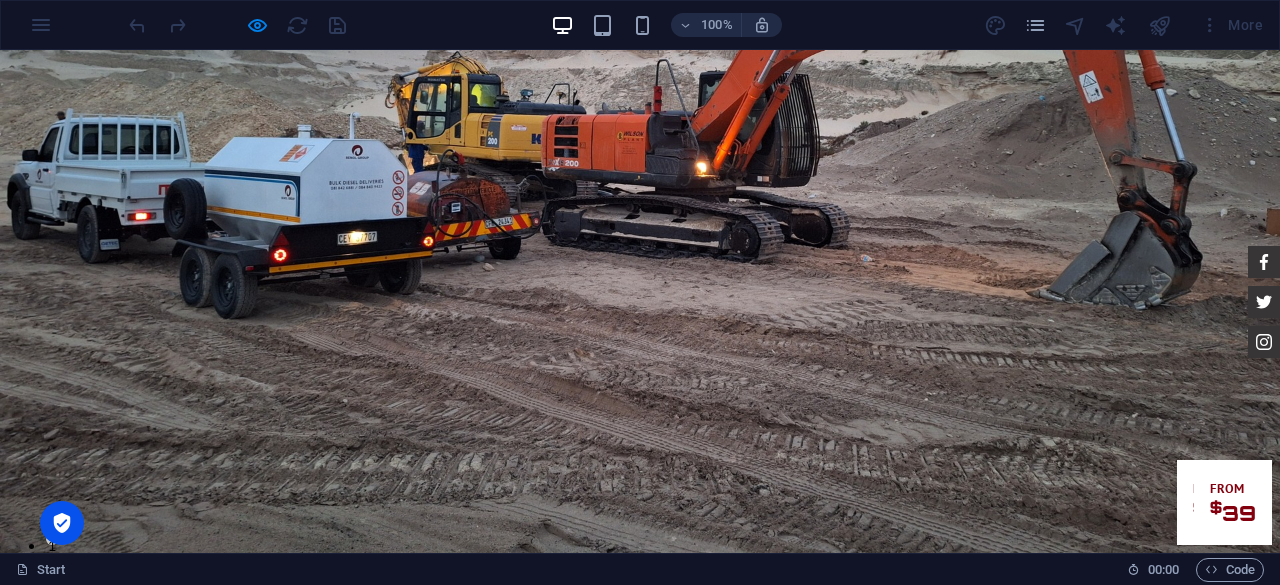 click on "Services" at bounding box center (919, 728) 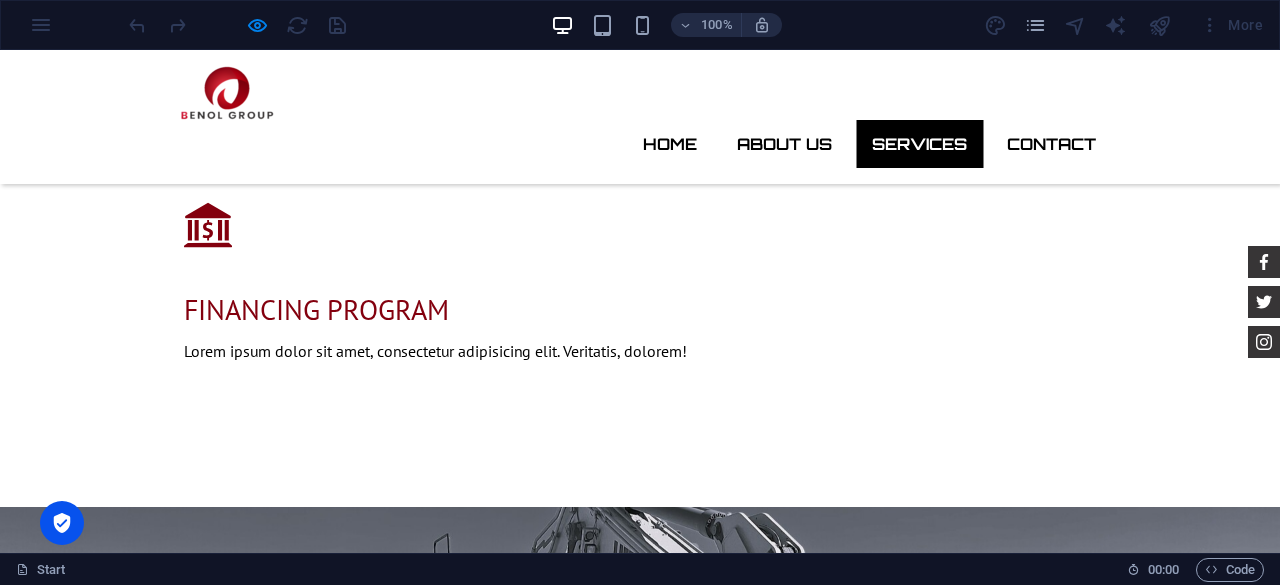 scroll, scrollTop: 1996, scrollLeft: 0, axis: vertical 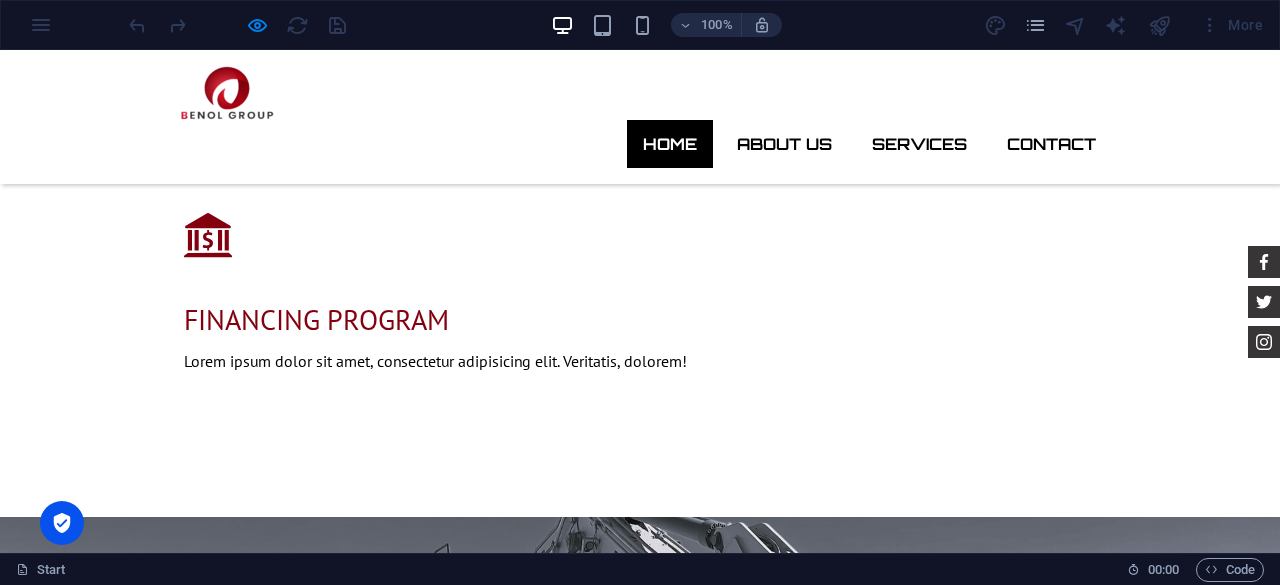 click on "Home" at bounding box center (670, 144) 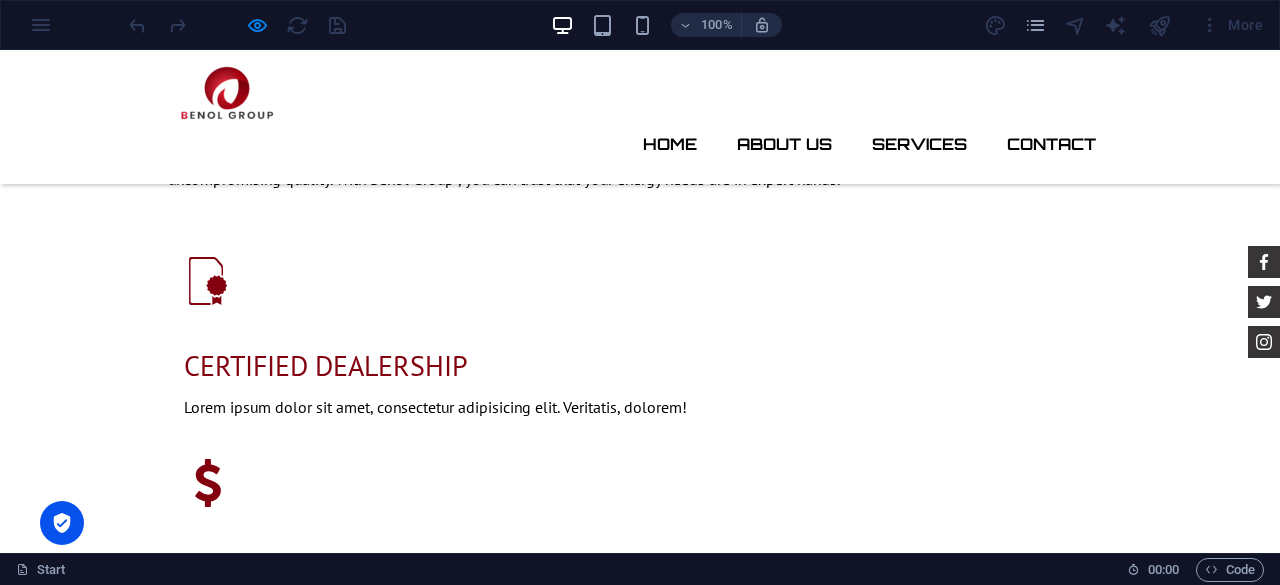 scroll, scrollTop: 1319, scrollLeft: 0, axis: vertical 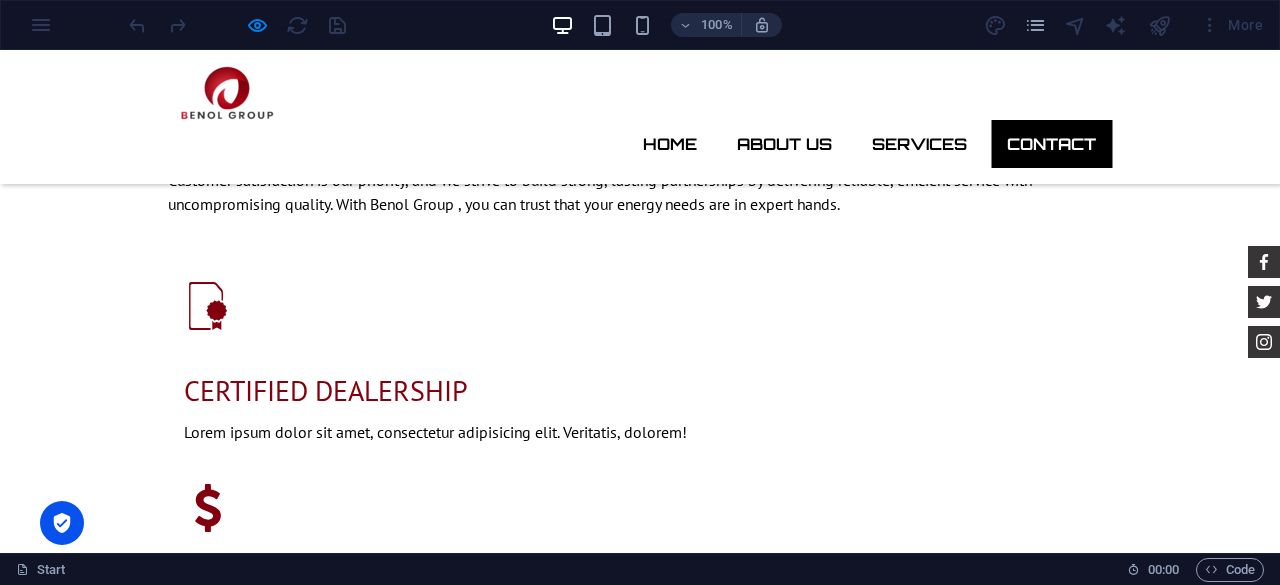 click on "Contact" at bounding box center (1051, 144) 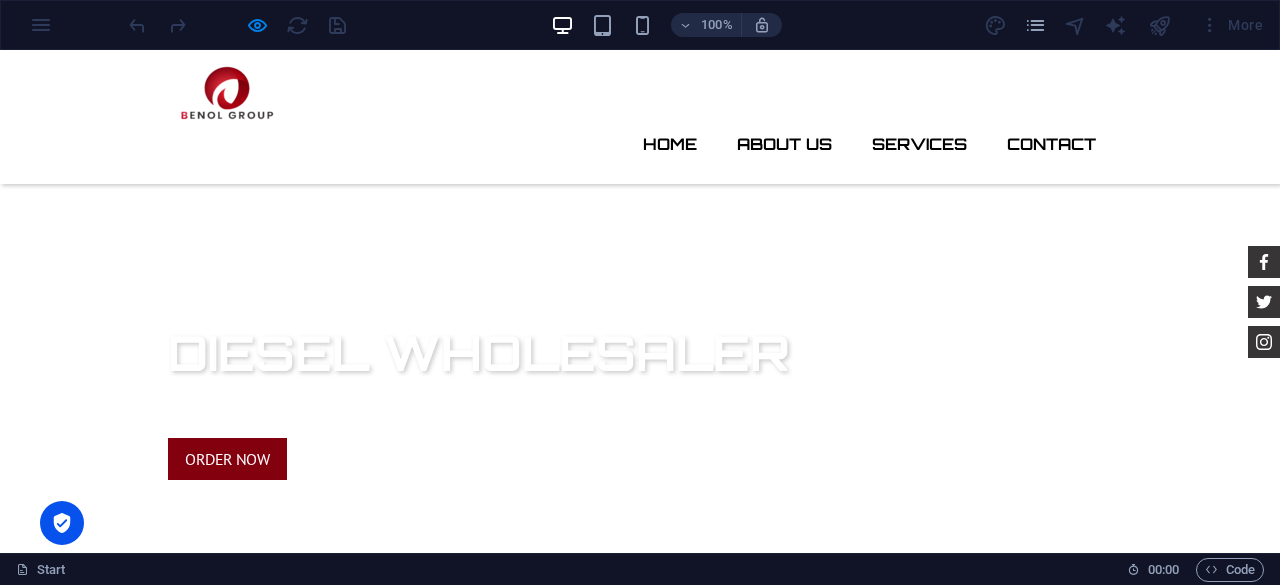 scroll, scrollTop: 700, scrollLeft: 0, axis: vertical 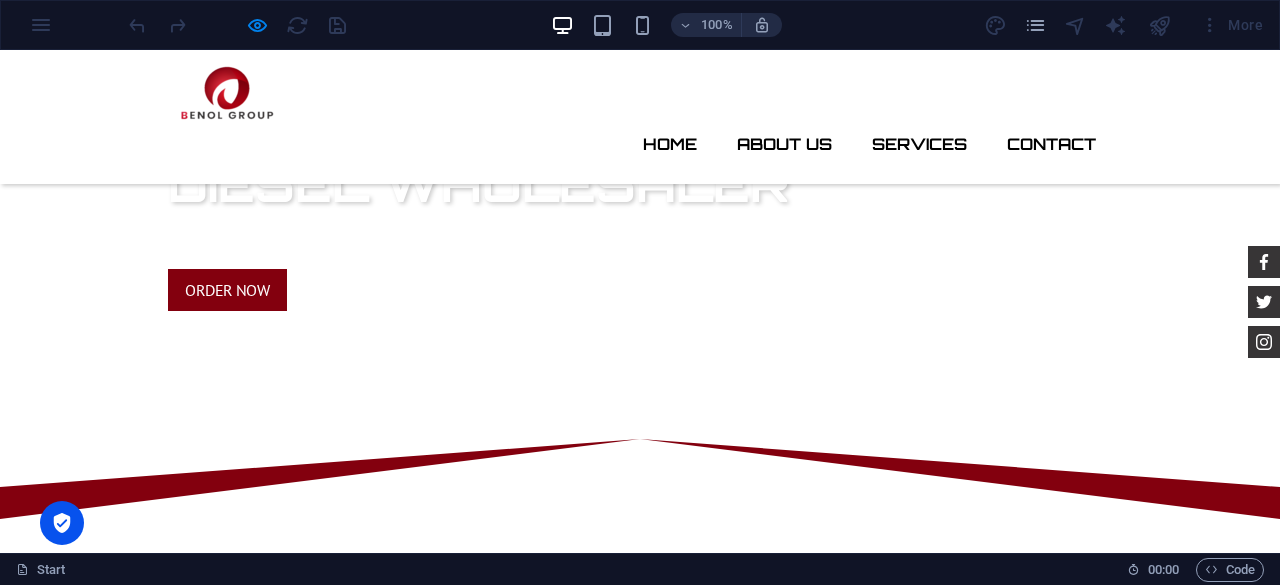 click 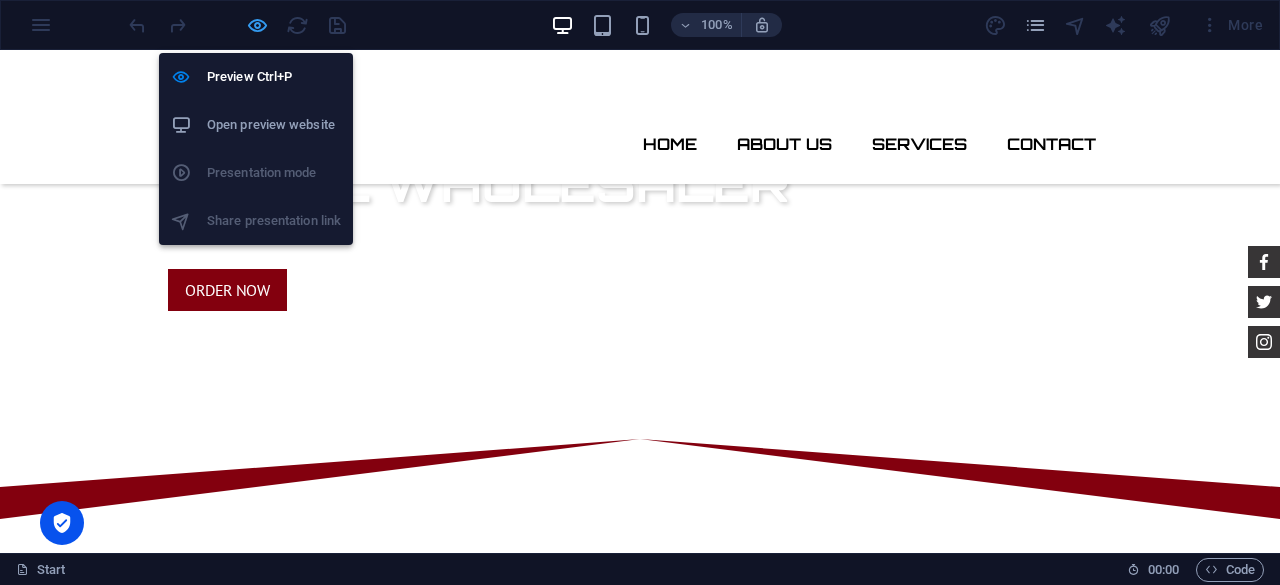 click at bounding box center [257, 25] 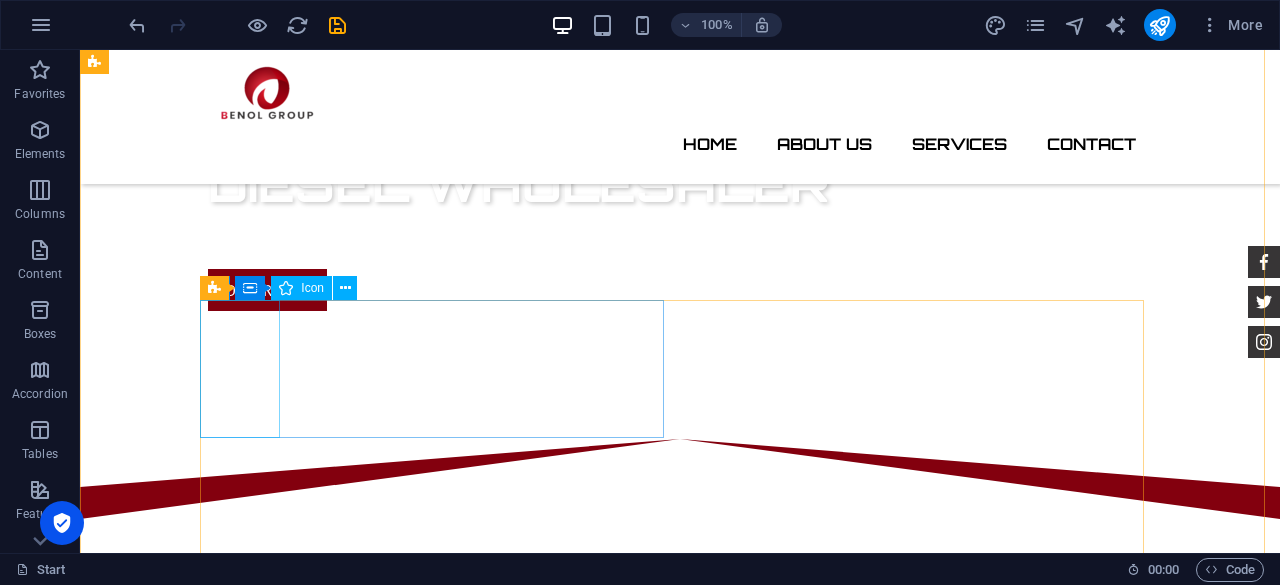 click at bounding box center (680, 925) 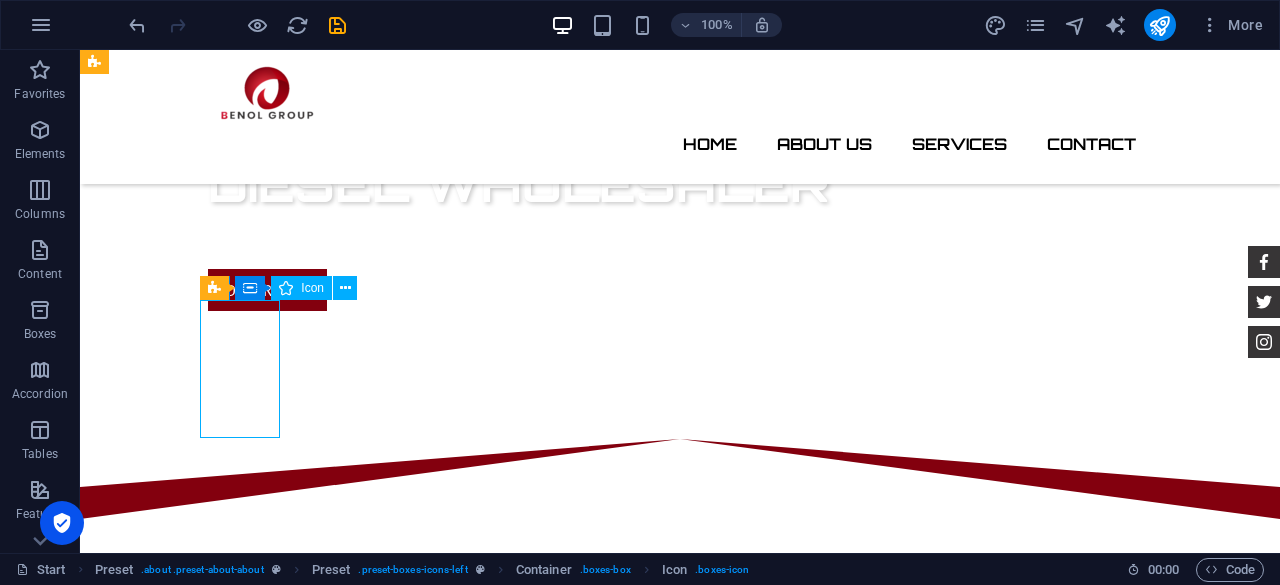 click at bounding box center (680, 925) 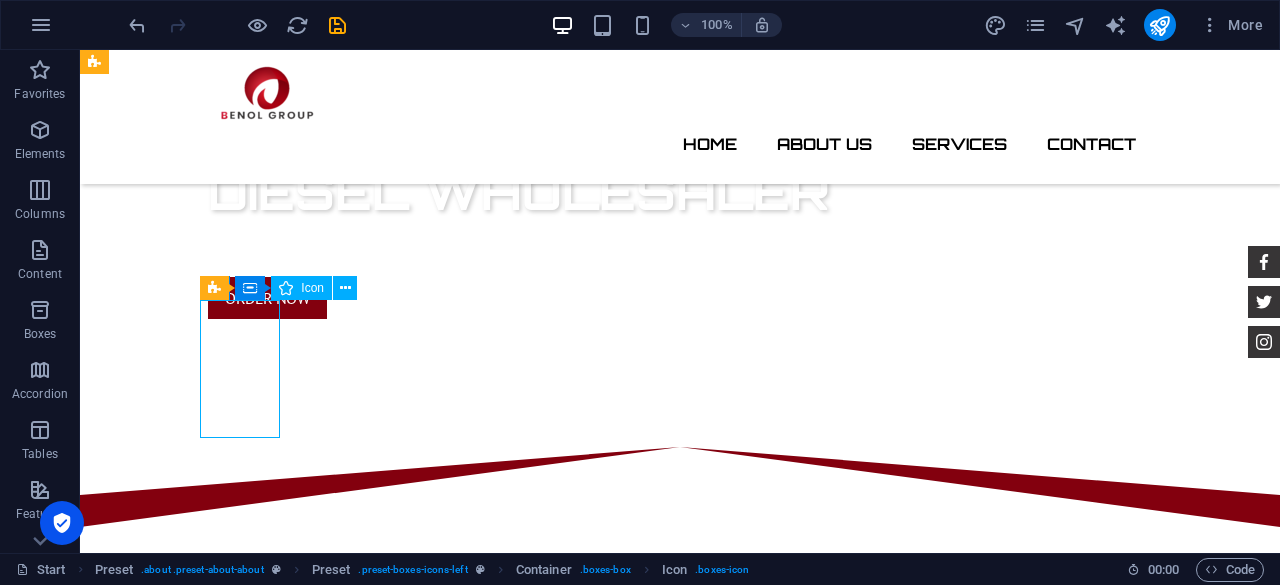 scroll, scrollTop: 707, scrollLeft: 0, axis: vertical 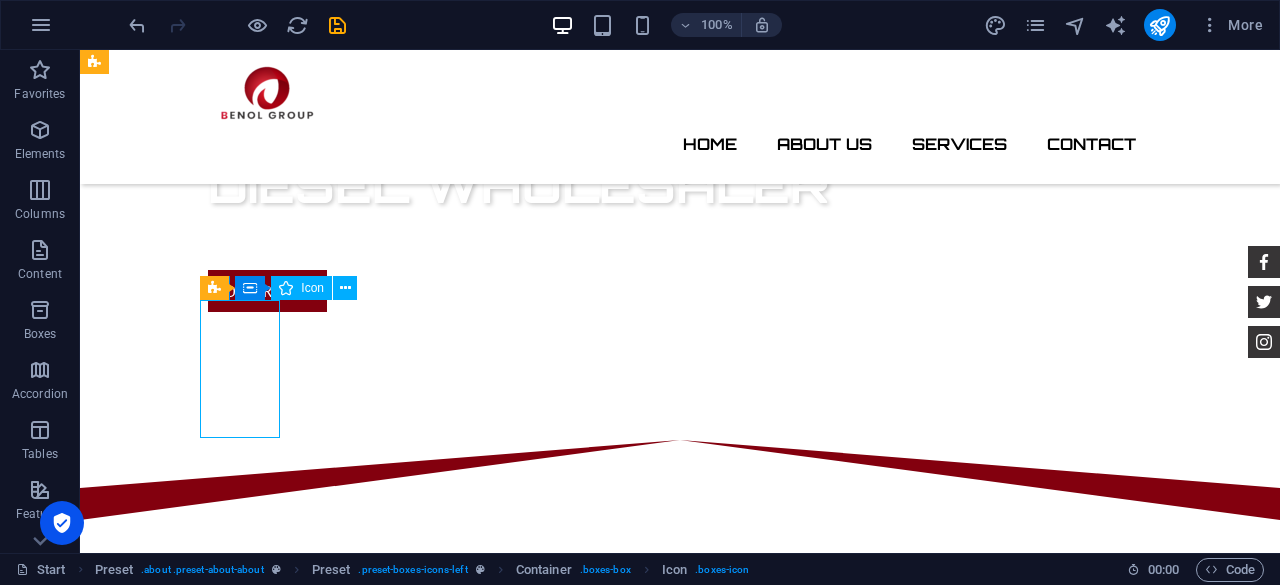 select on "xMidYMid" 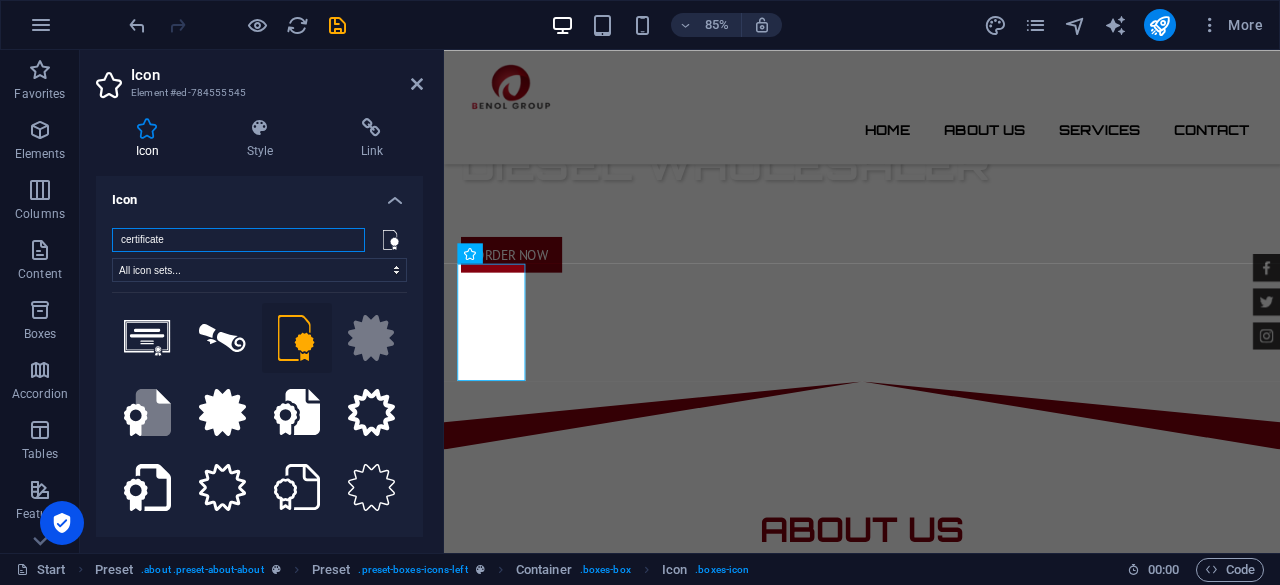 drag, startPoint x: 192, startPoint y: 237, endPoint x: 119, endPoint y: 241, distance: 73.109505 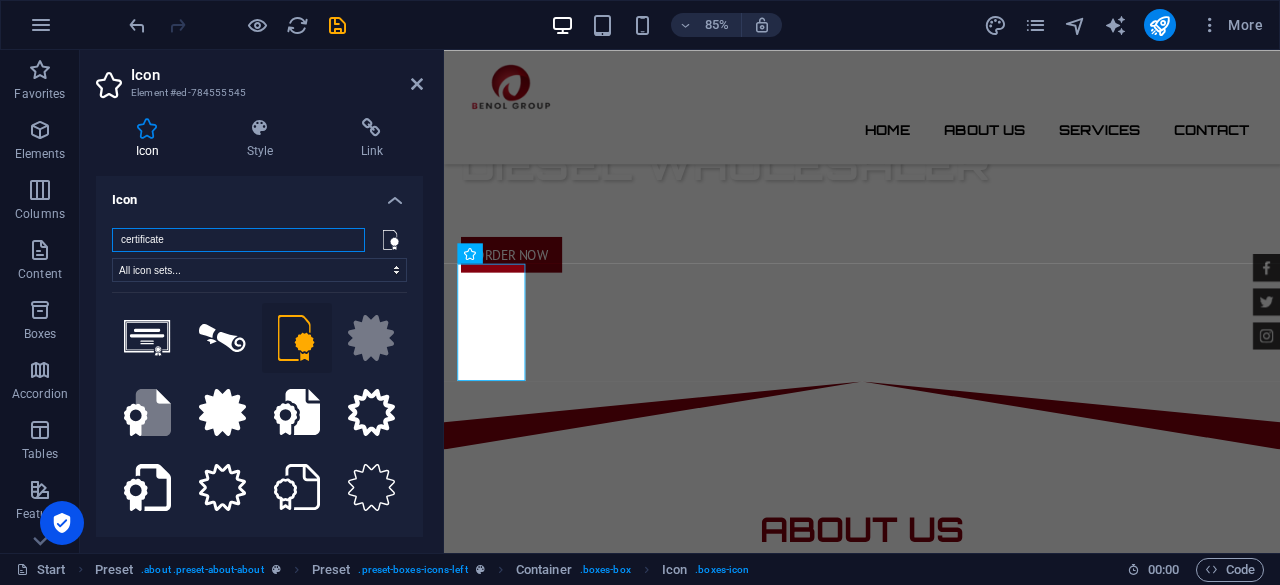 click on "certificate" at bounding box center (238, 240) 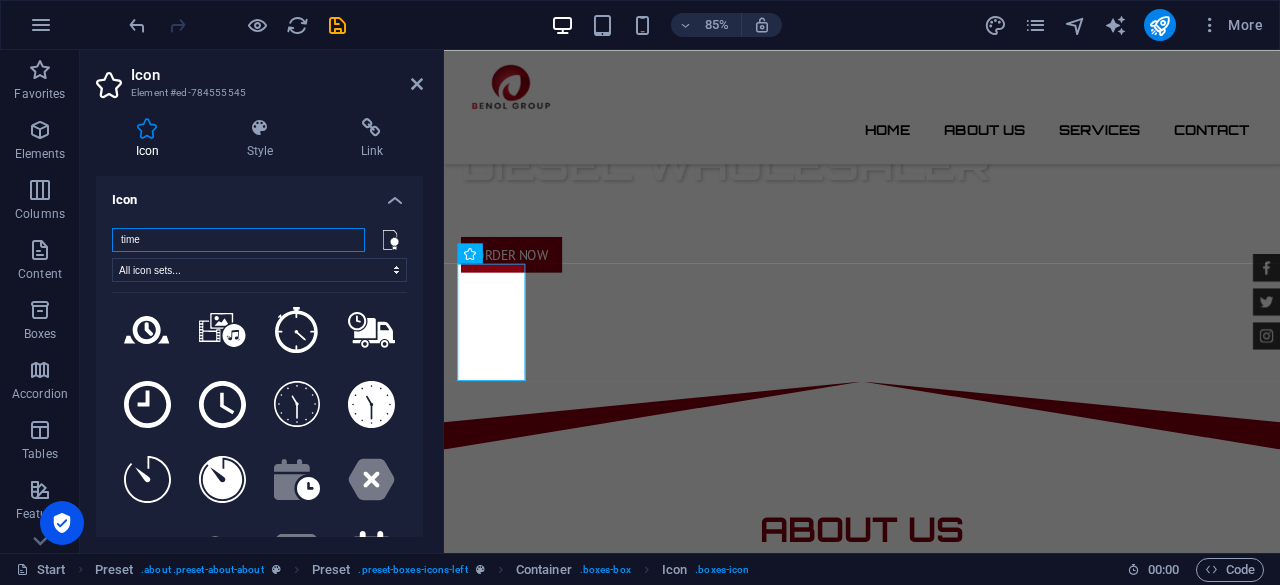scroll, scrollTop: 0, scrollLeft: 0, axis: both 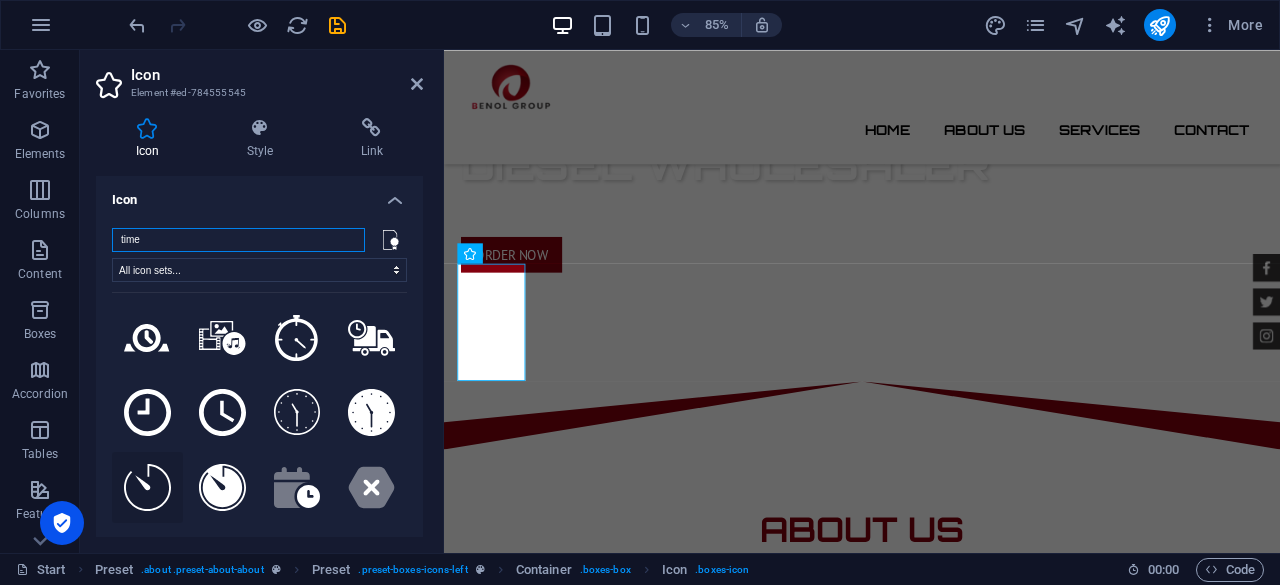type on "time" 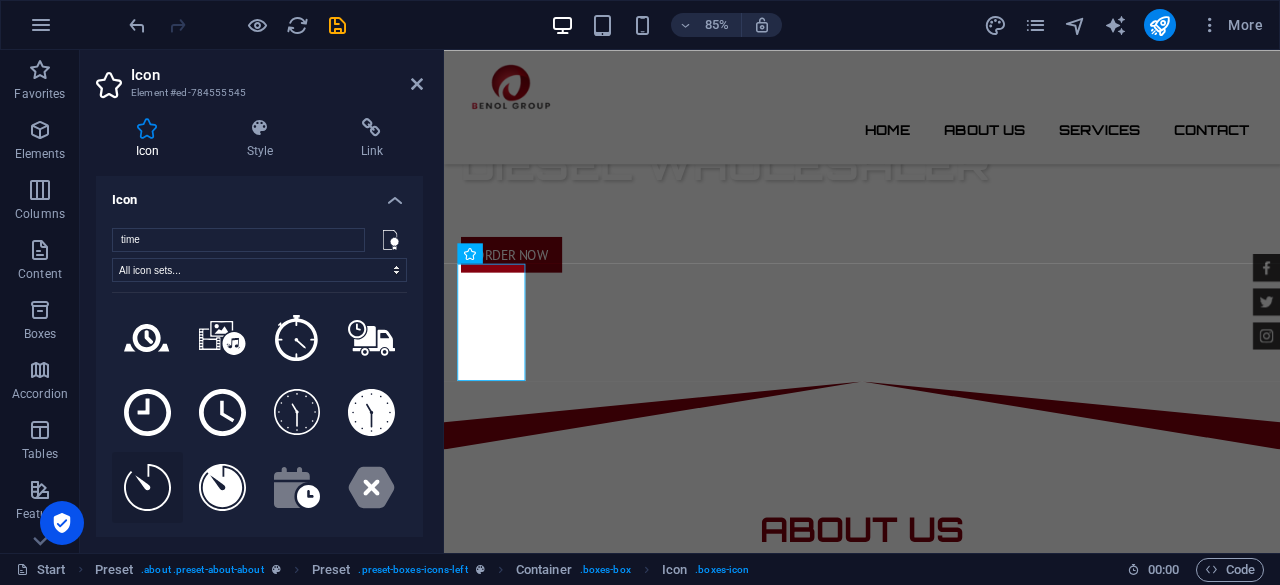 click 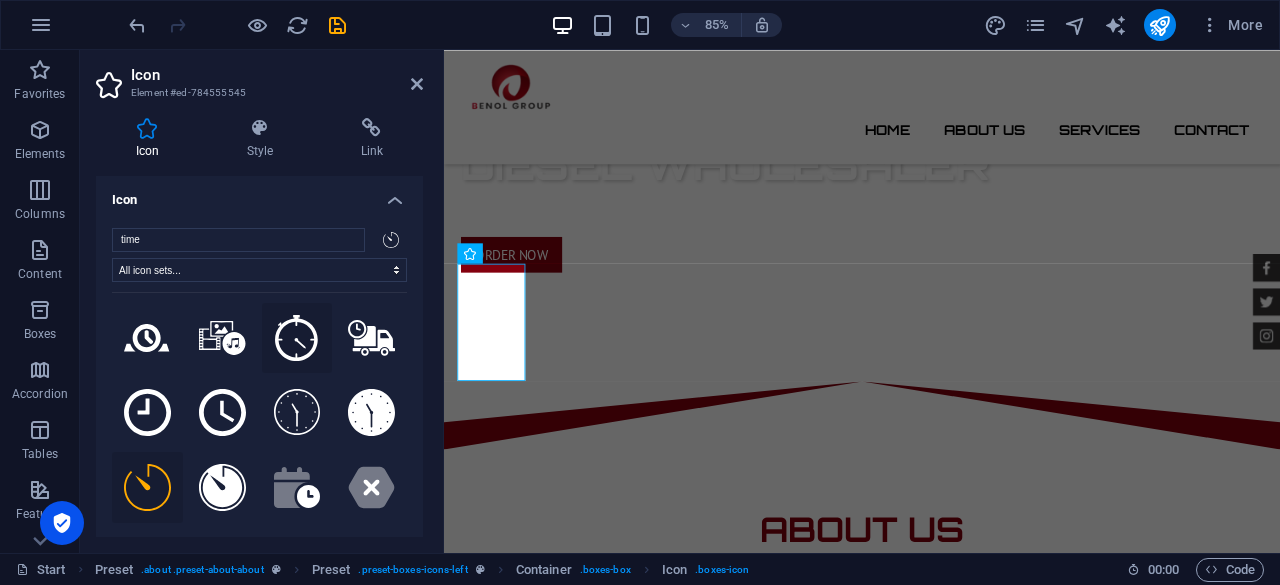 click 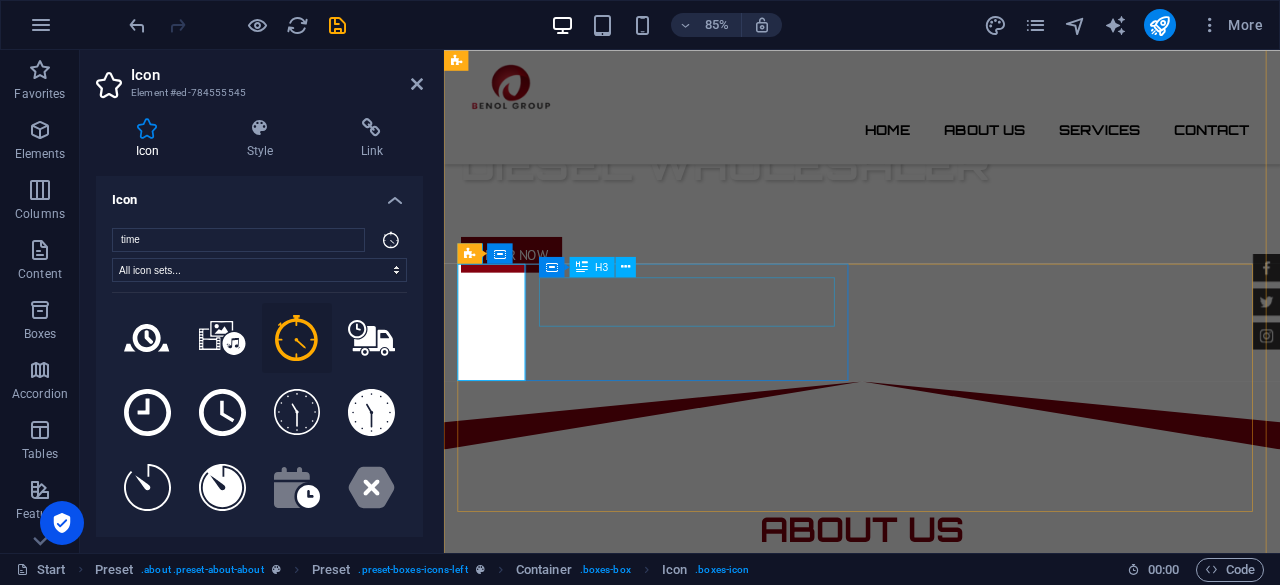 click on "Certified Dealership" at bounding box center [936, 1011] 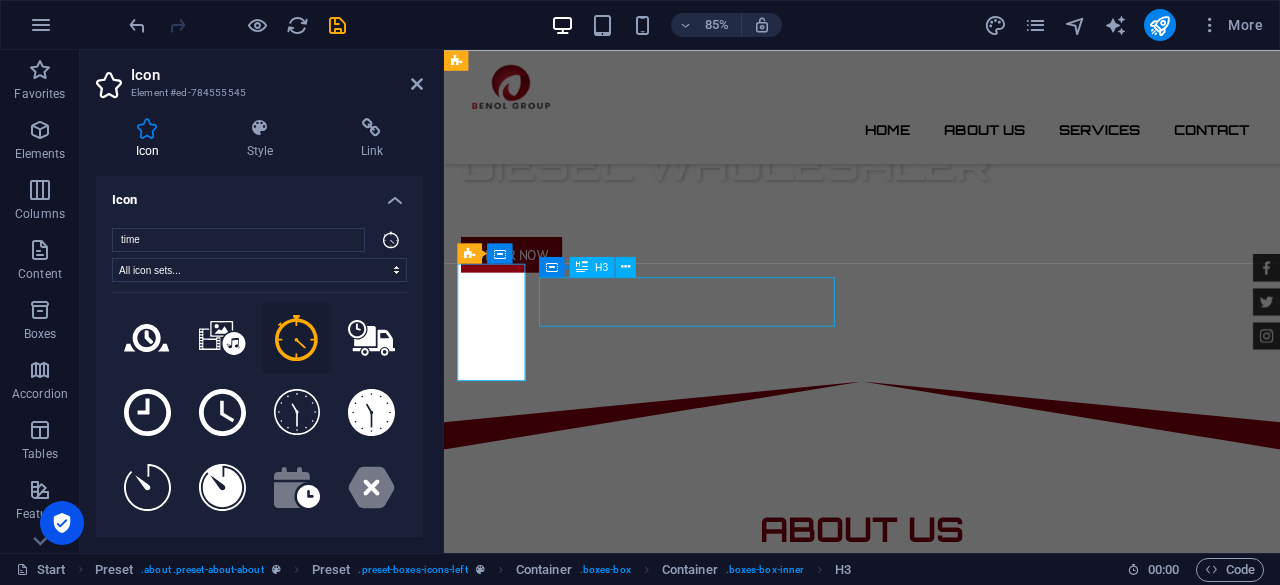 scroll, scrollTop: 700, scrollLeft: 0, axis: vertical 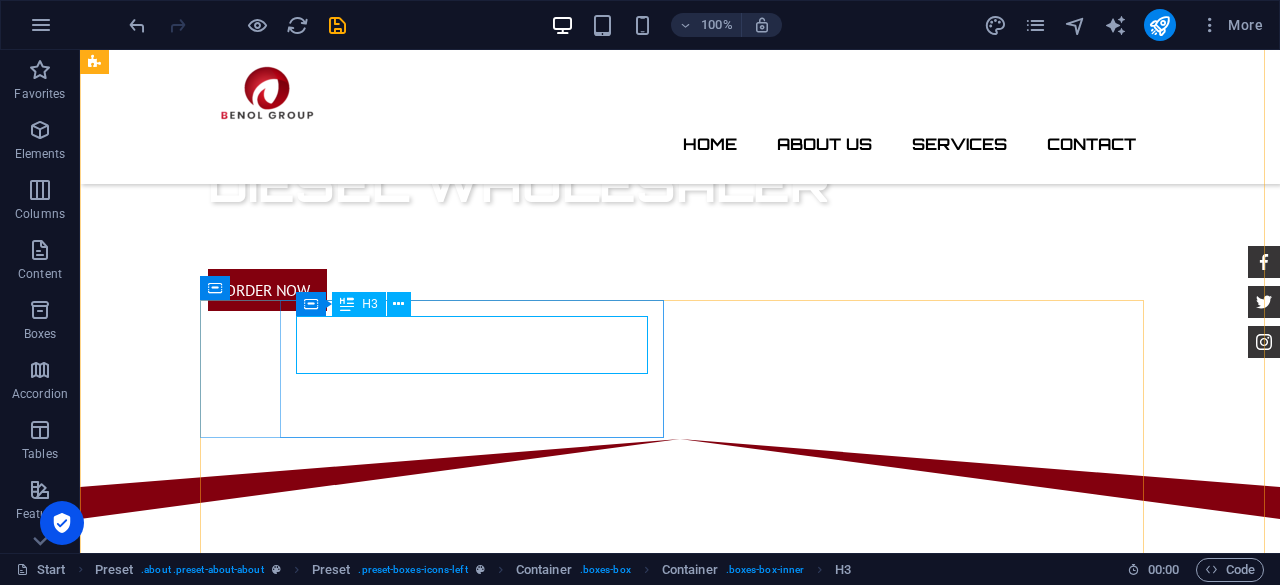 click on "Certified Dealership" at bounding box center [680, 1010] 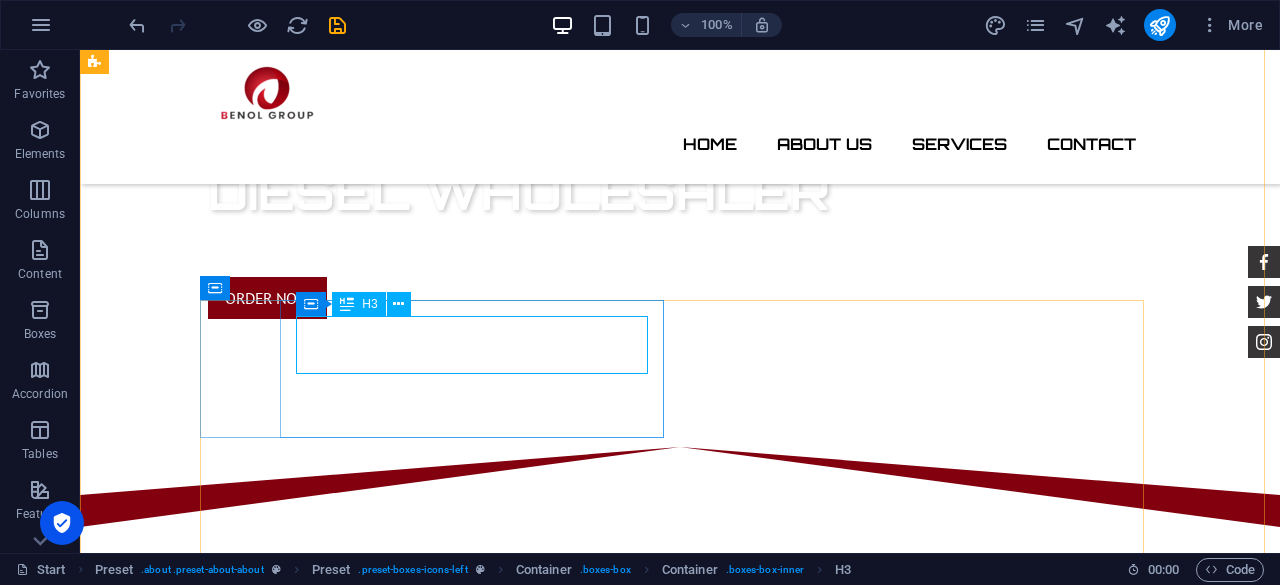 scroll, scrollTop: 707, scrollLeft: 0, axis: vertical 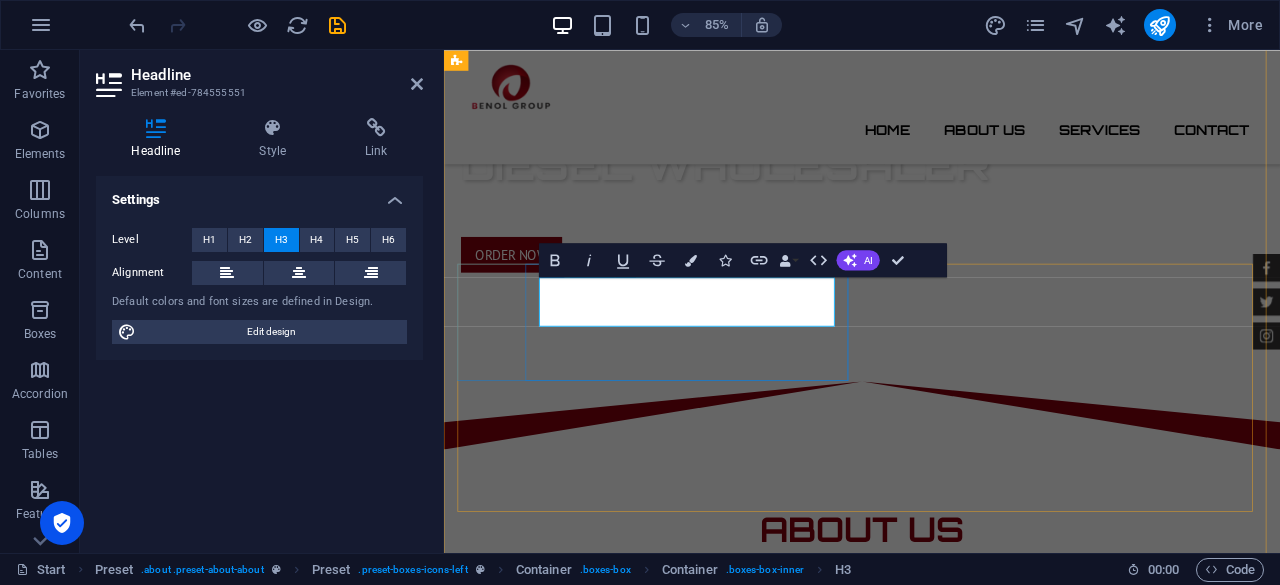 type 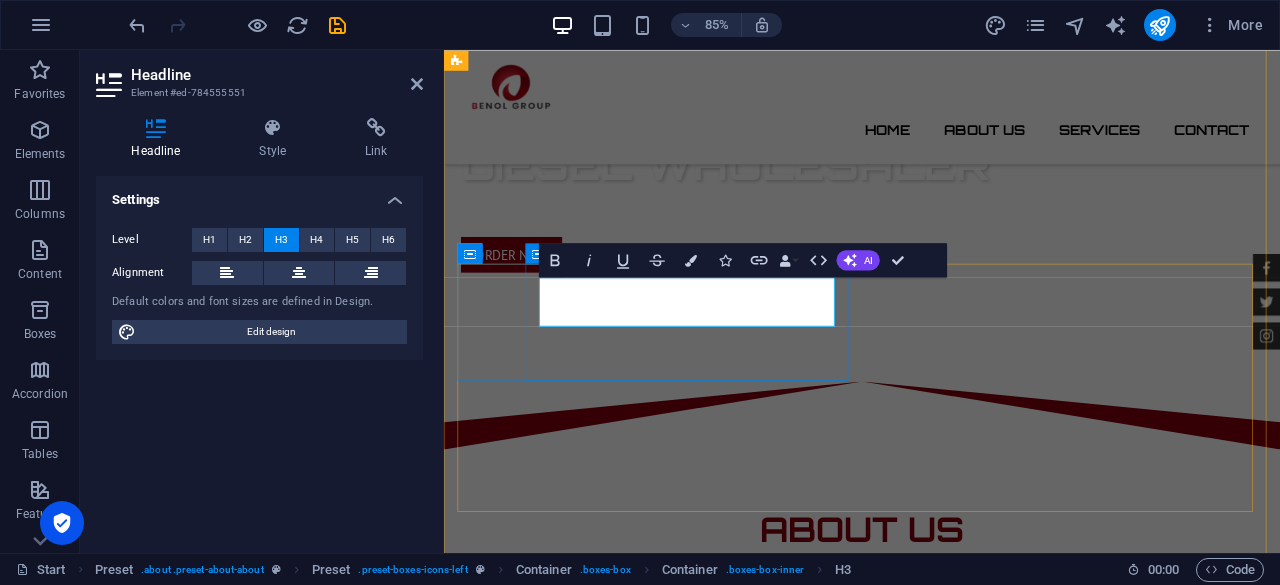 click on "24/7 Deliveries Lorem ipsum dolor sit amet, consectetur adipisicing elit. Veritatis, dolorem!" at bounding box center (936, 1023) 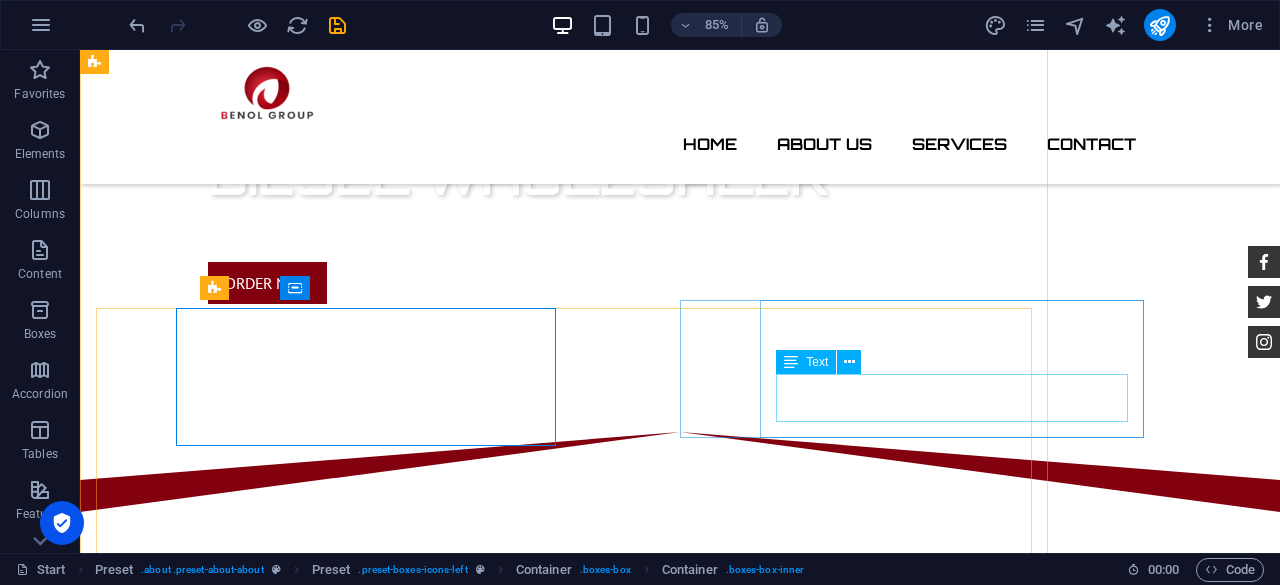 scroll, scrollTop: 700, scrollLeft: 0, axis: vertical 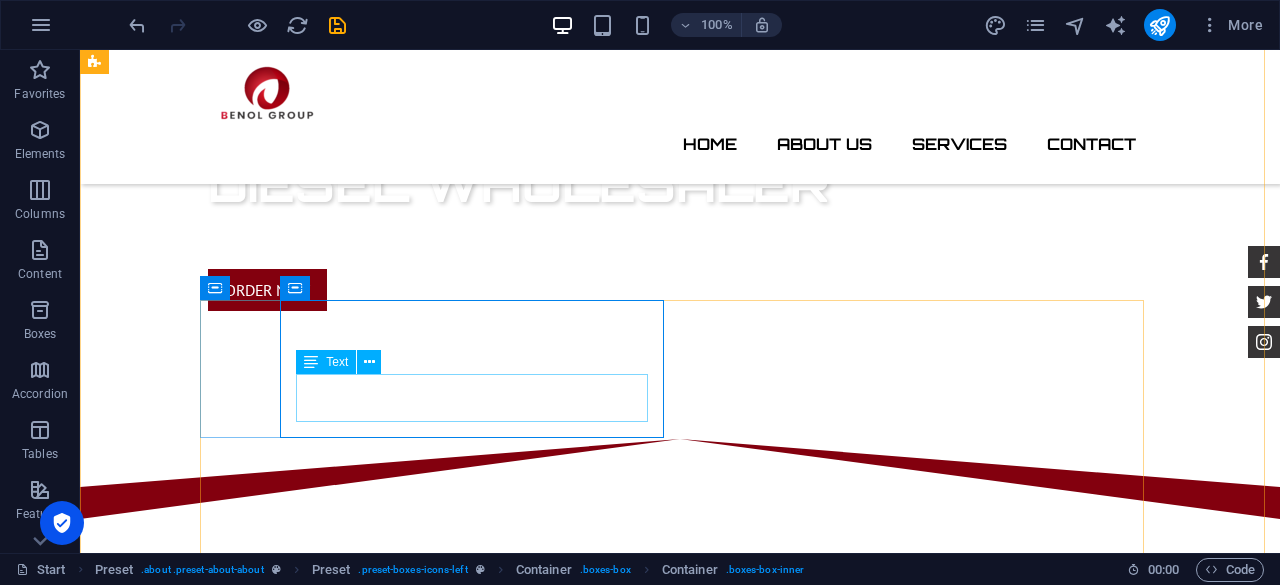 click on "Lorem ipsum dolor sit amet, consectetur adipisicing elit. Veritatis, dolorem!" at bounding box center [680, 1051] 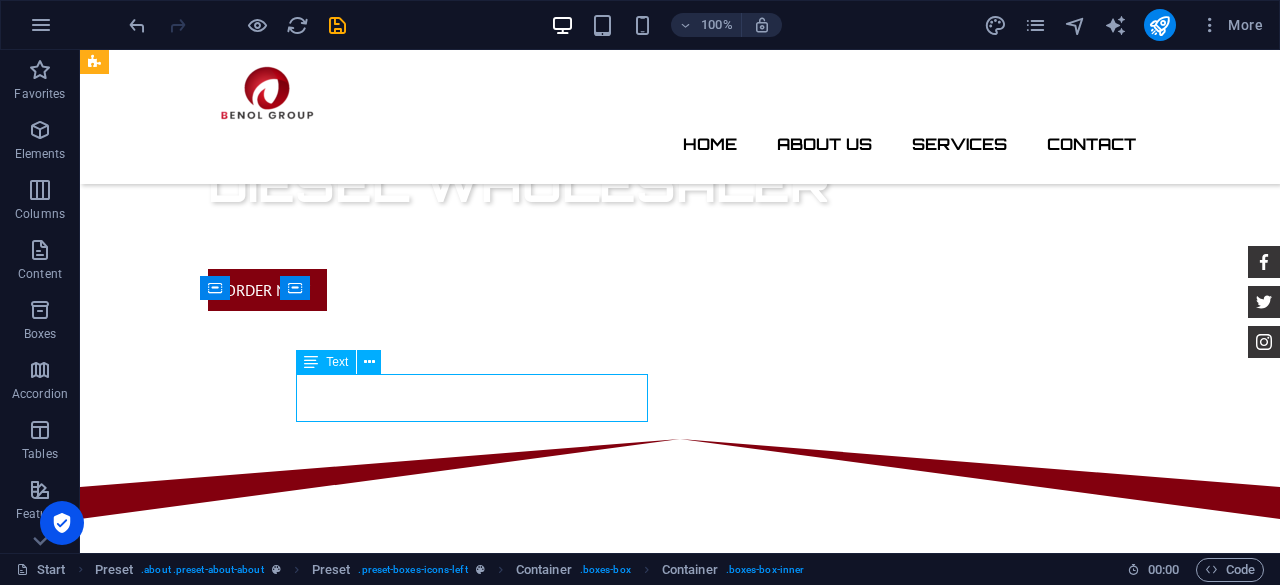 click on "Lorem ipsum dolor sit amet, consectetur adipisicing elit. Veritatis, dolorem!" at bounding box center [680, 1051] 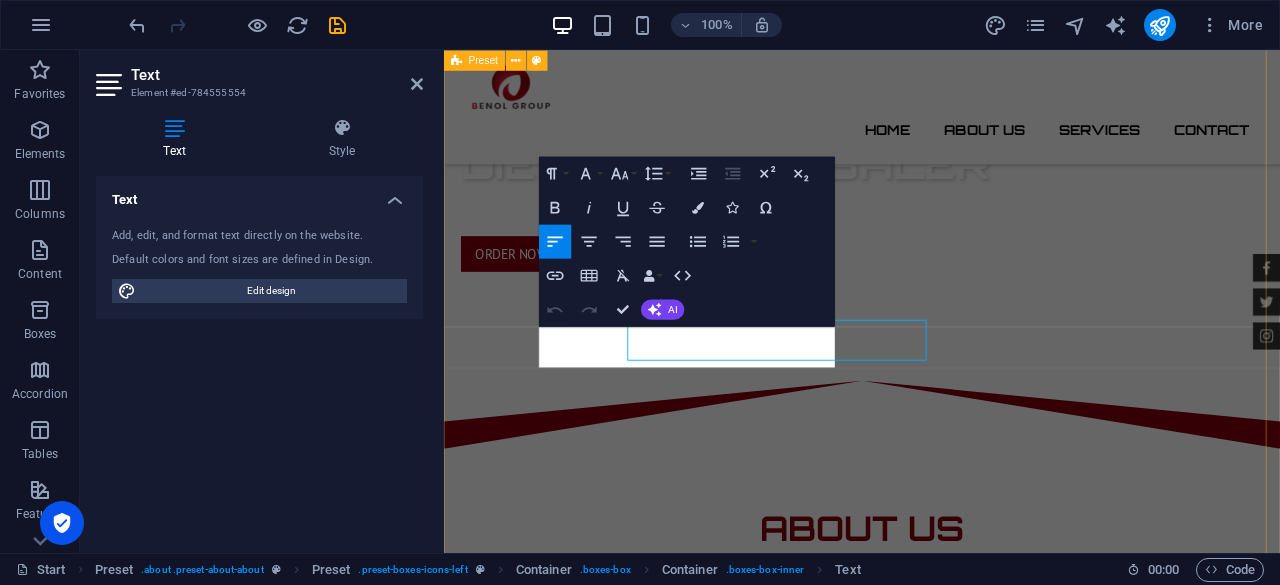 scroll, scrollTop: 707, scrollLeft: 0, axis: vertical 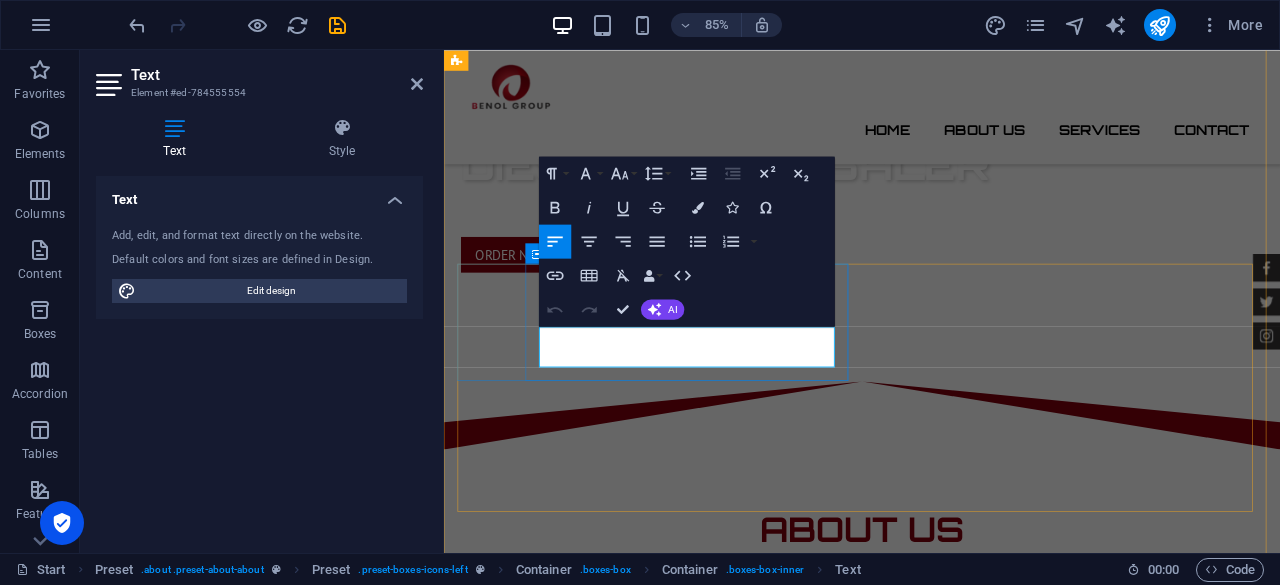 click on "Lorem ipsum dolor sit amet, consectetur adipisicing elit. Veritatis, dolorem!" at bounding box center [936, 1052] 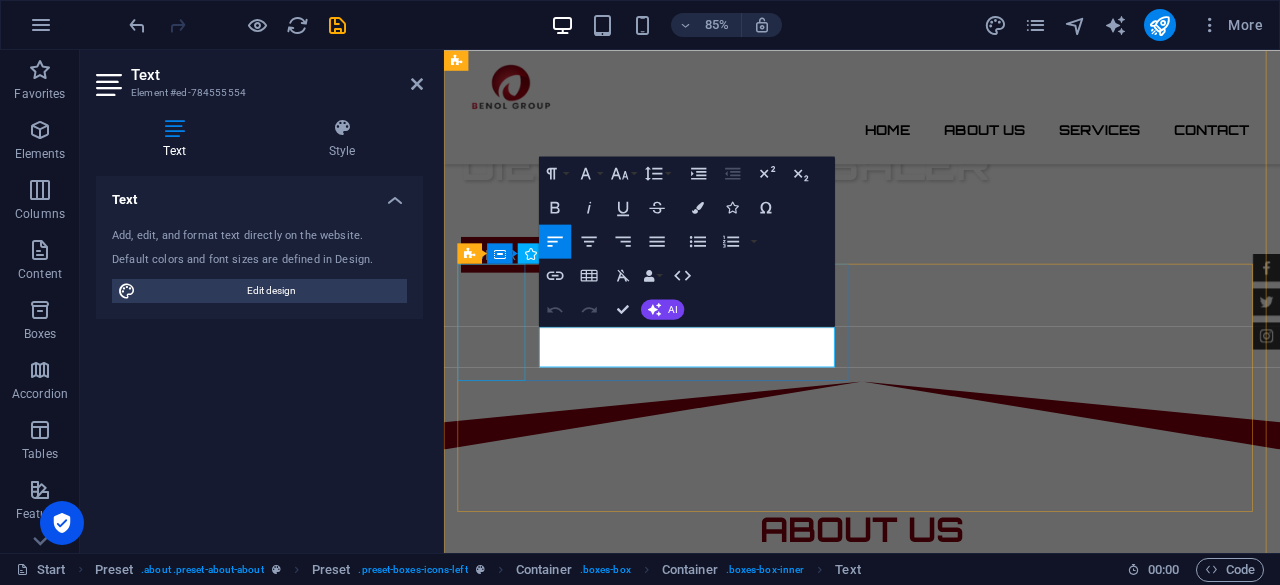drag, startPoint x: 792, startPoint y: 409, endPoint x: 516, endPoint y: 378, distance: 277.73547 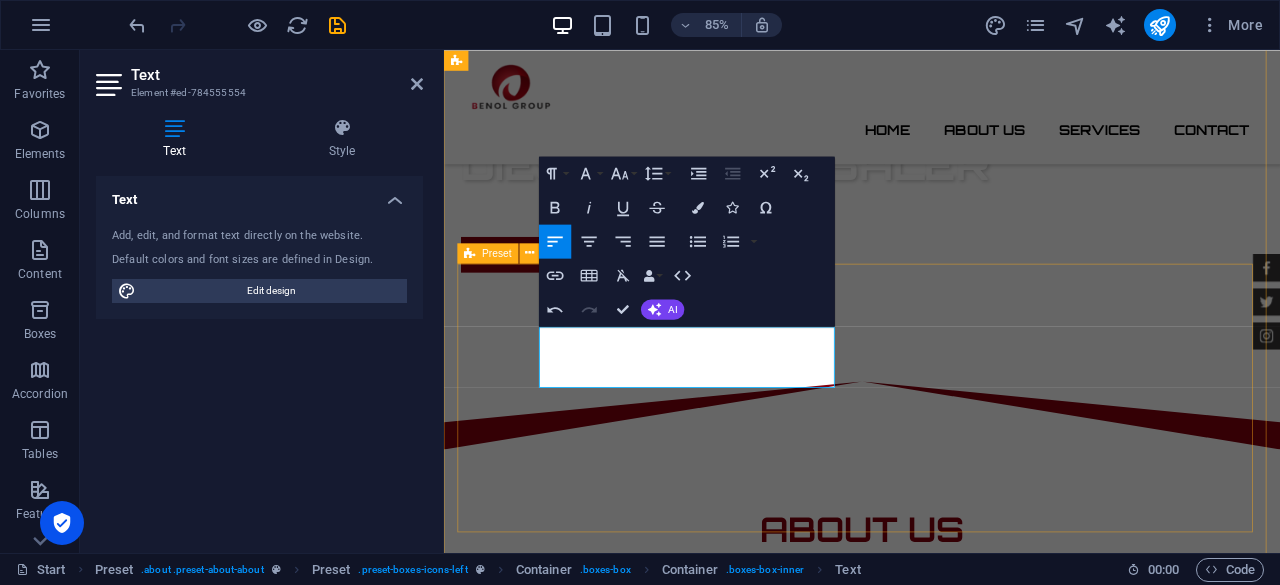 click on "24/7 Deliveries Our team provides around-the-clock diesel delivery services, ensuring continuous fuel supply and operational efficiency for your business Best Price Guarantee Lorem ipsum dolor sit amet, consectetur adipisicing elit. Veritatis, dolorem! 24 Month Warranty Lorem ipsum dolor sit amet, consectetur adipisicing elit. Veritatis, dolorem! Financing Program Lorem ipsum dolor sit amet, consectetur adipisicing elit. Veritatis, dolorem!" at bounding box center (936, 1298) 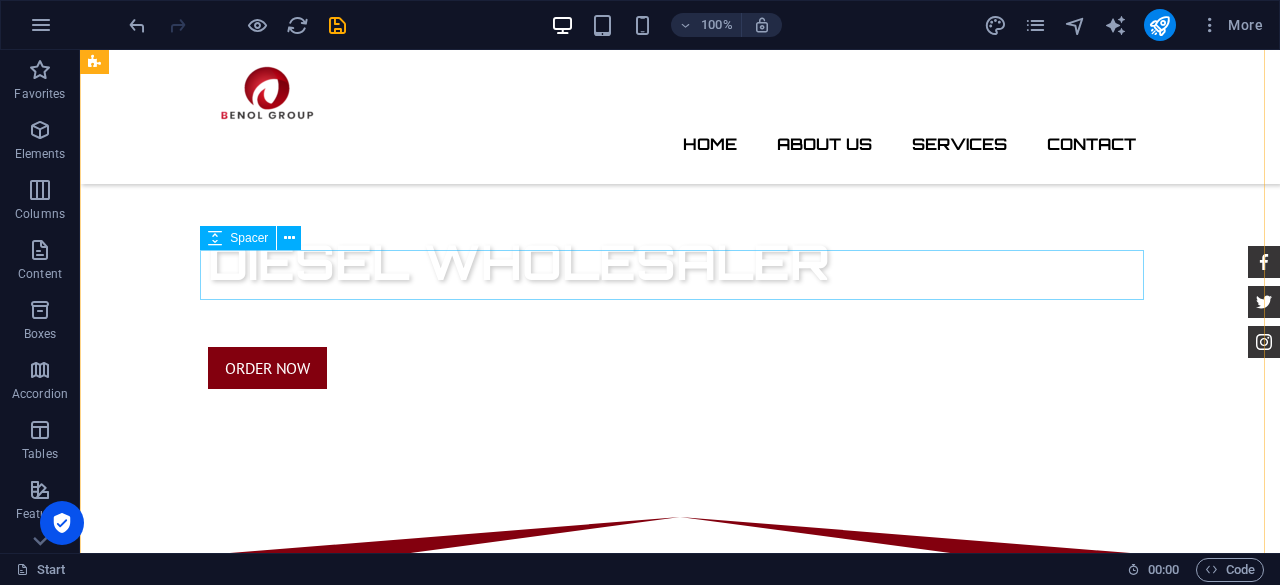 scroll, scrollTop: 600, scrollLeft: 0, axis: vertical 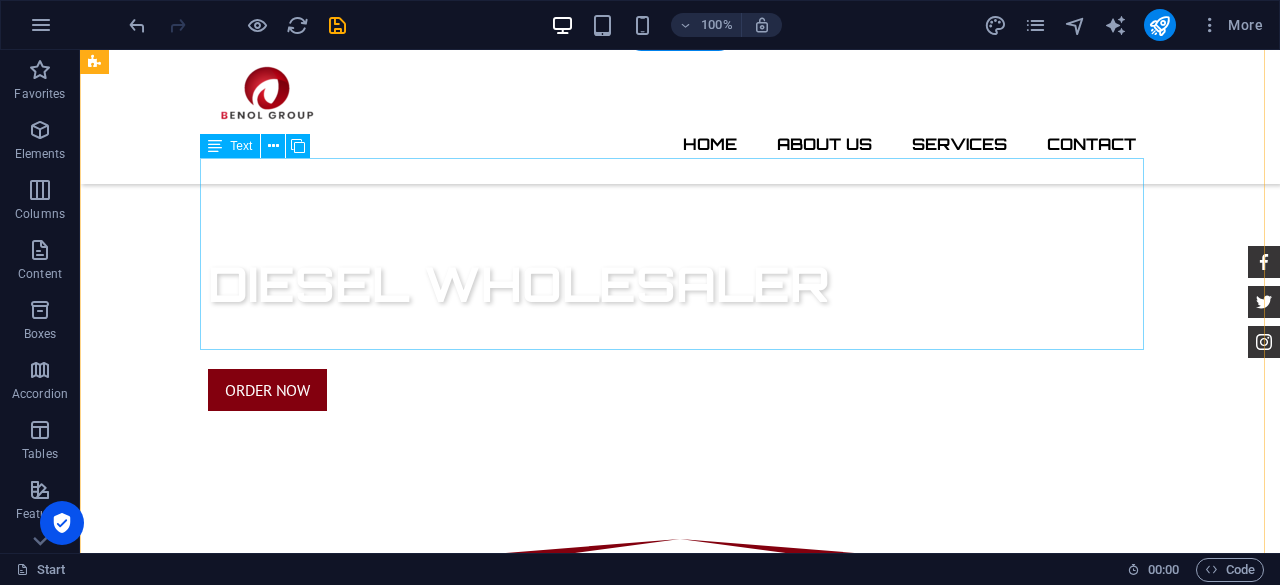 click on "At Benol Group, we are committed to delivering premium-quality diesel that meets the highest industry standards. Every batch of our diesel is rigorously tested through the necessary labs to ensure top performance and reliability.  We offer 24/7 delivery services, with no delivery too big or too small, ensuring that your fuel needs are met whenever and wherever required. Our competitive pricing is consistently aligned with market fluctuations, guaranteeing you the best value.  Customer satisfaction is our priority, and we strive to build strong, lasting partnerships by delivering reliable, efficient service with uncompromising quality. With Benol Group , you can trust that your energy needs are in expert hands." at bounding box center (680, 839) 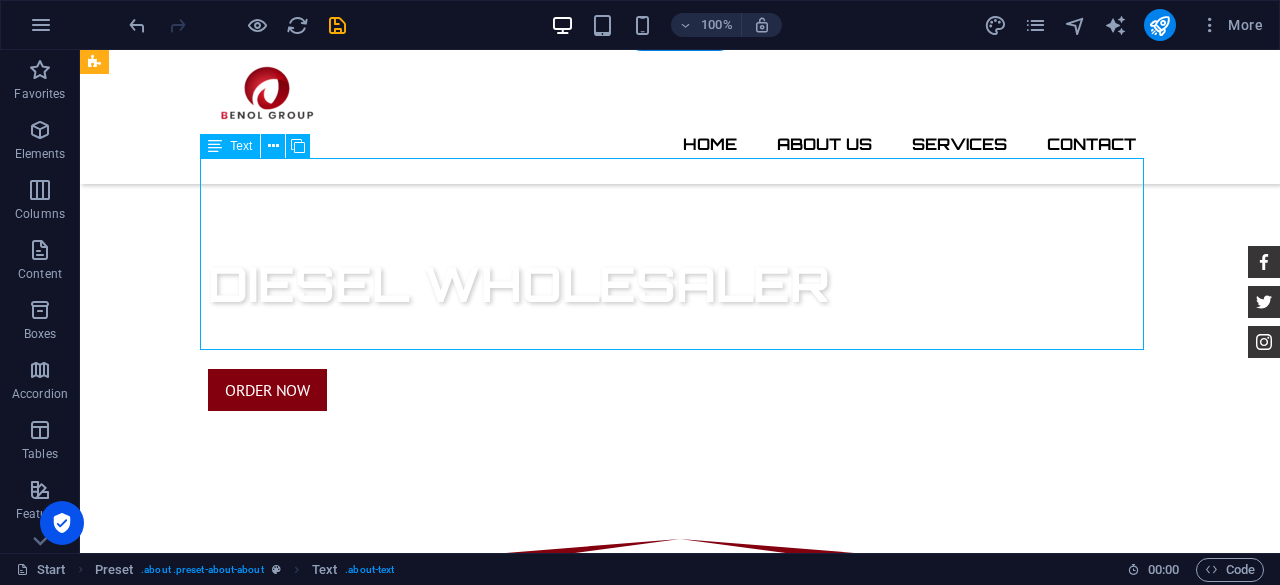 click on "At Benol Group, we are committed to delivering premium-quality diesel that meets the highest industry standards. Every batch of our diesel is rigorously tested through the necessary labs to ensure top performance and reliability.  We offer 24/7 delivery services, with no delivery too big or too small, ensuring that your fuel needs are met whenever and wherever required. Our competitive pricing is consistently aligned with market fluctuations, guaranteeing you the best value.  Customer satisfaction is our priority, and we strive to build strong, lasting partnerships by delivering reliable, efficient service with uncompromising quality. With Benol Group , you can trust that your energy needs are in expert hands." at bounding box center [680, 839] 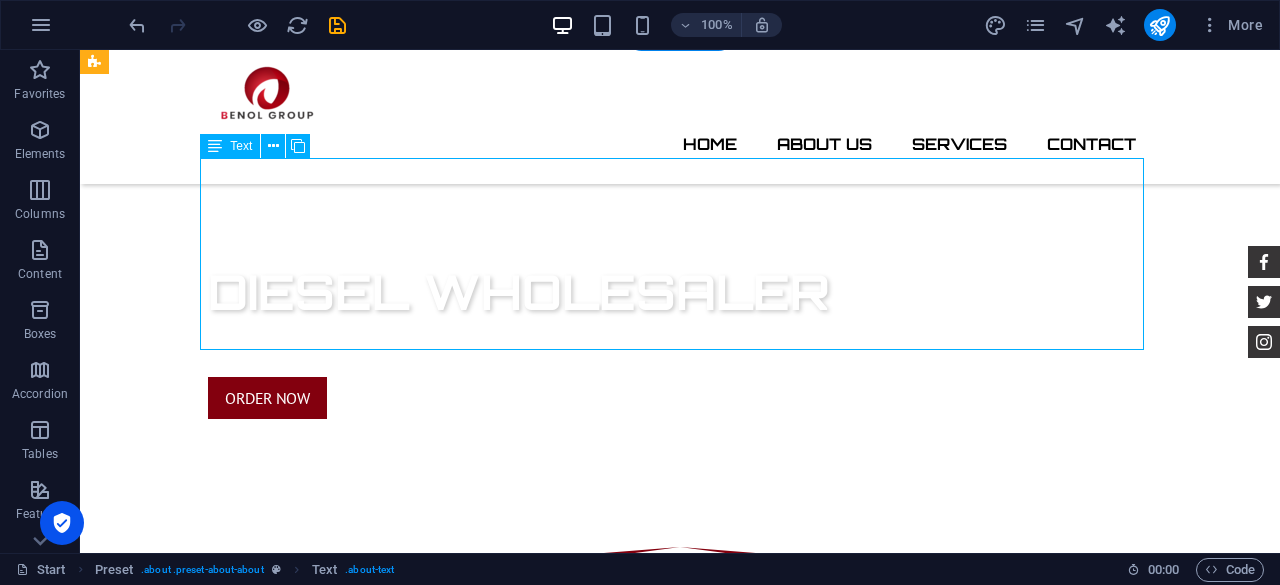 scroll, scrollTop: 607, scrollLeft: 0, axis: vertical 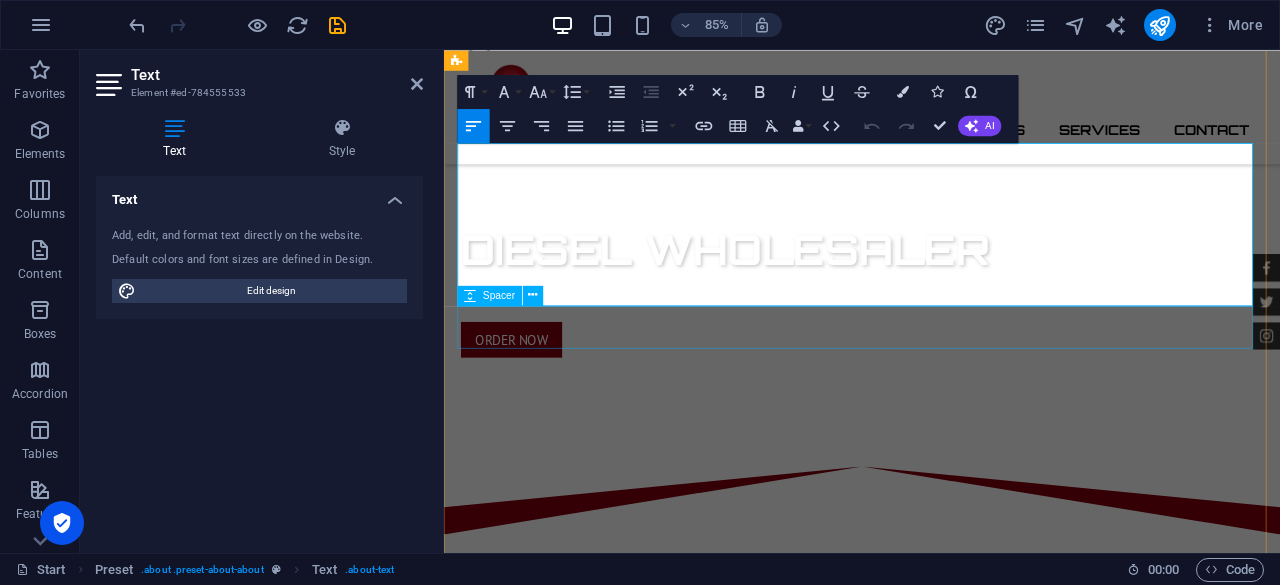 click at bounding box center [936, 961] 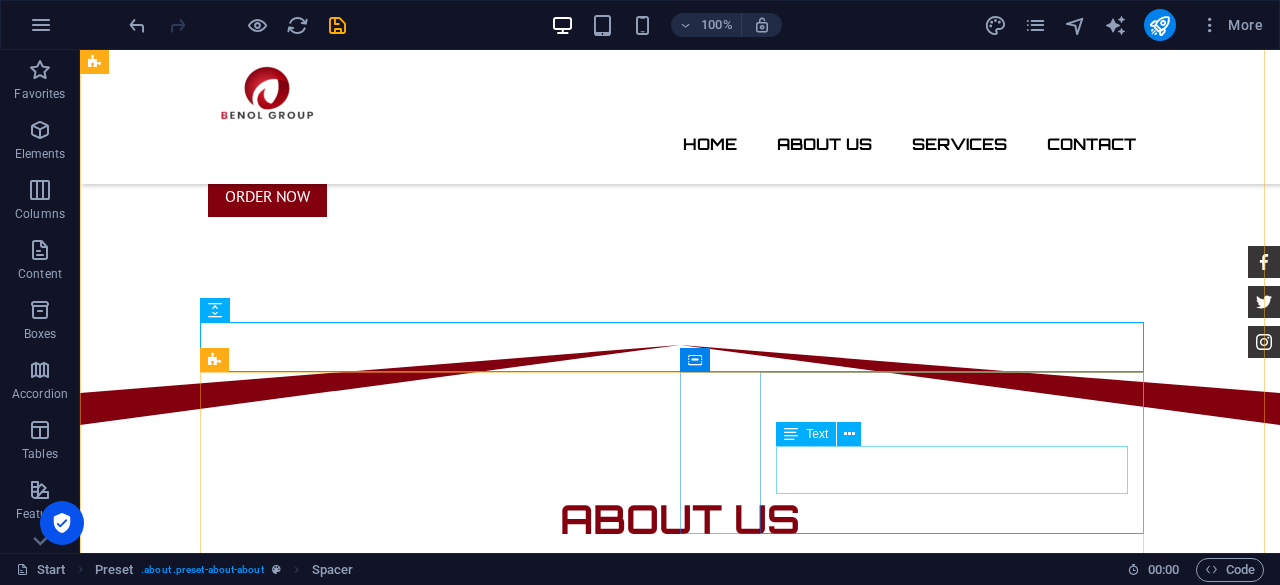 scroll, scrollTop: 800, scrollLeft: 0, axis: vertical 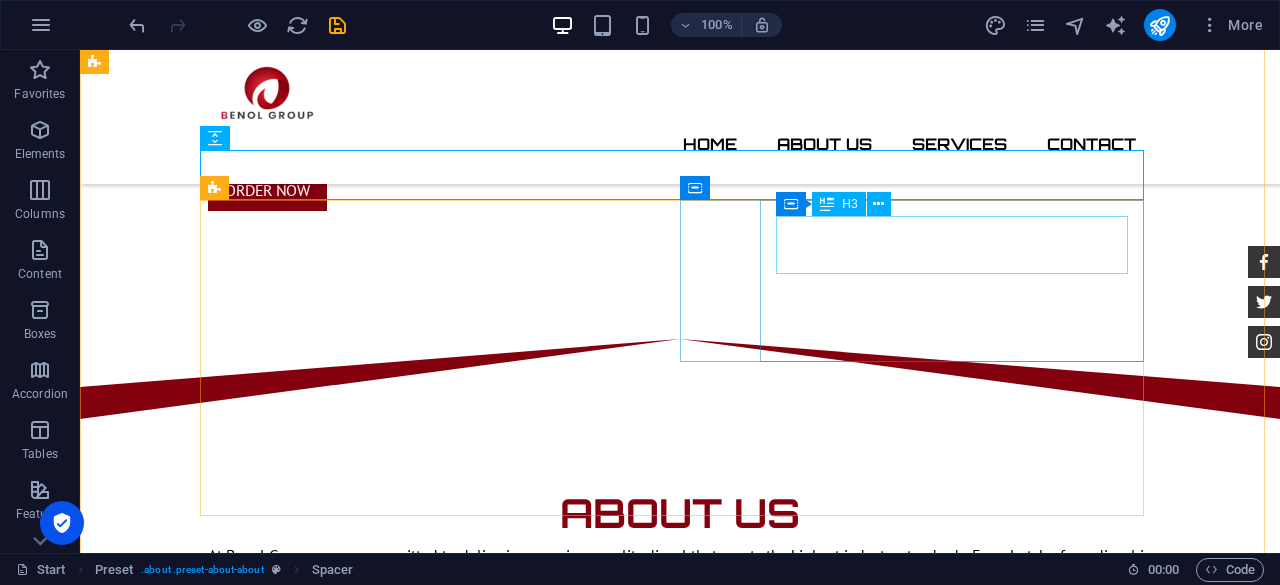 click on "Best Price Guarantee" at bounding box center [680, 1136] 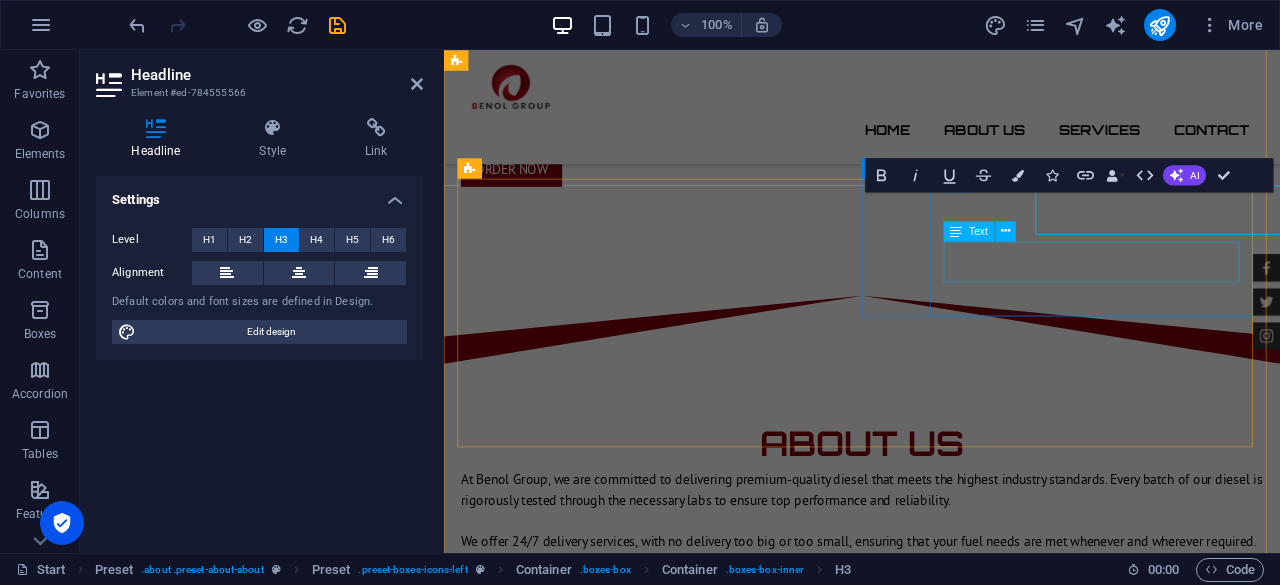 scroll, scrollTop: 807, scrollLeft: 0, axis: vertical 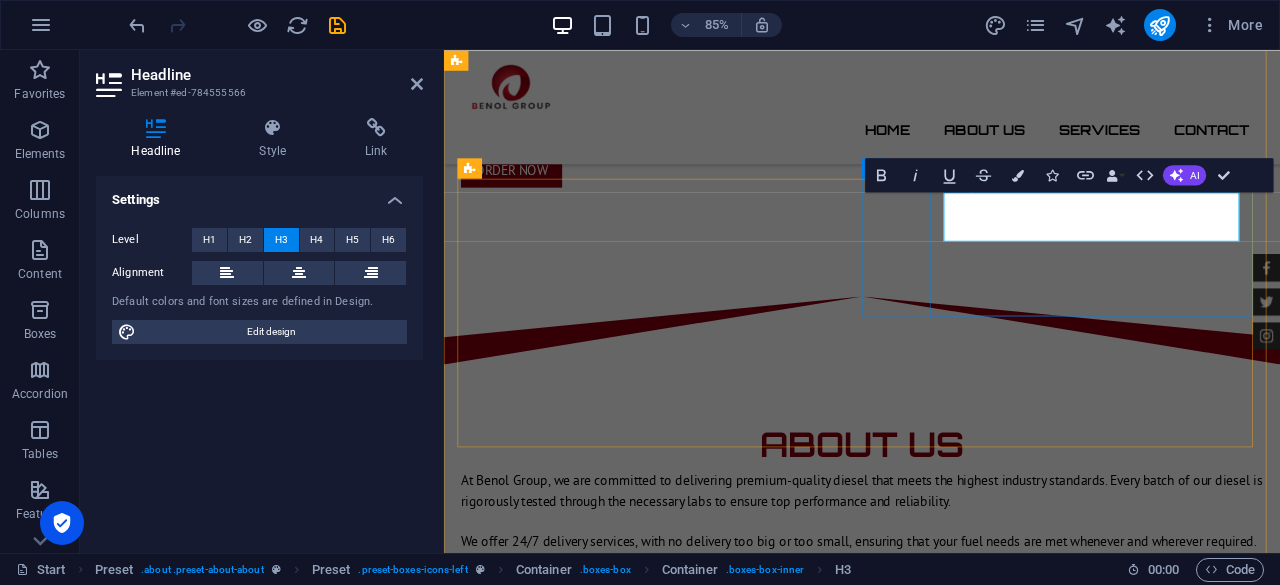 type 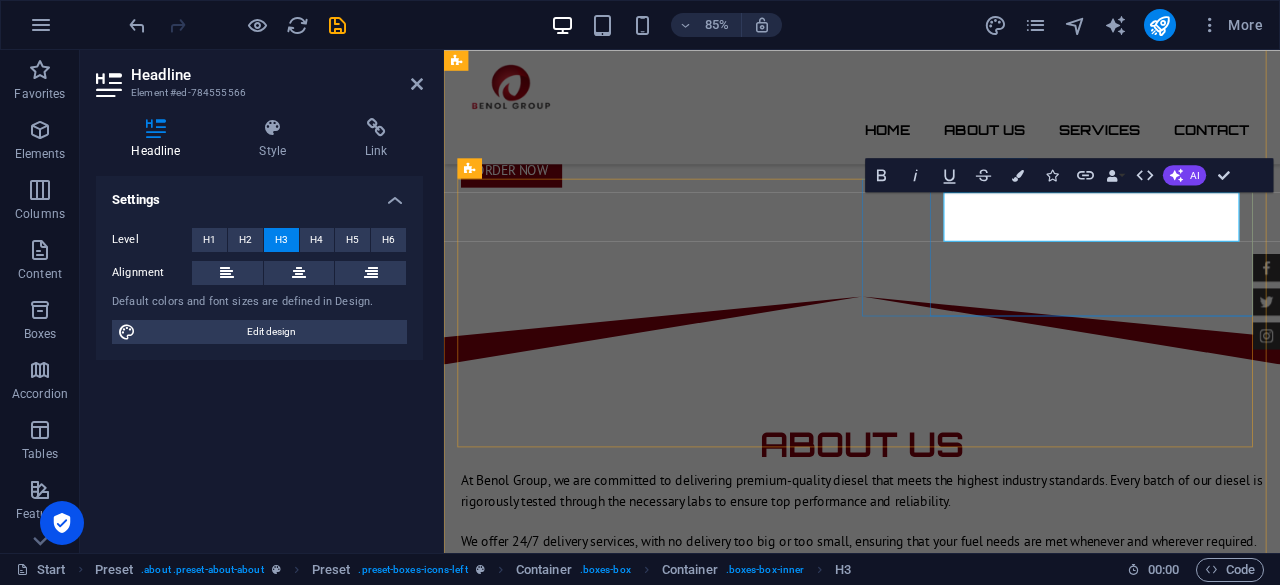 click on "Unbeatable prices Lorem ipsum dolor sit amet, consectetur adipisicing elit. Veritatis, dolorem!" at bounding box center (936, 1149) 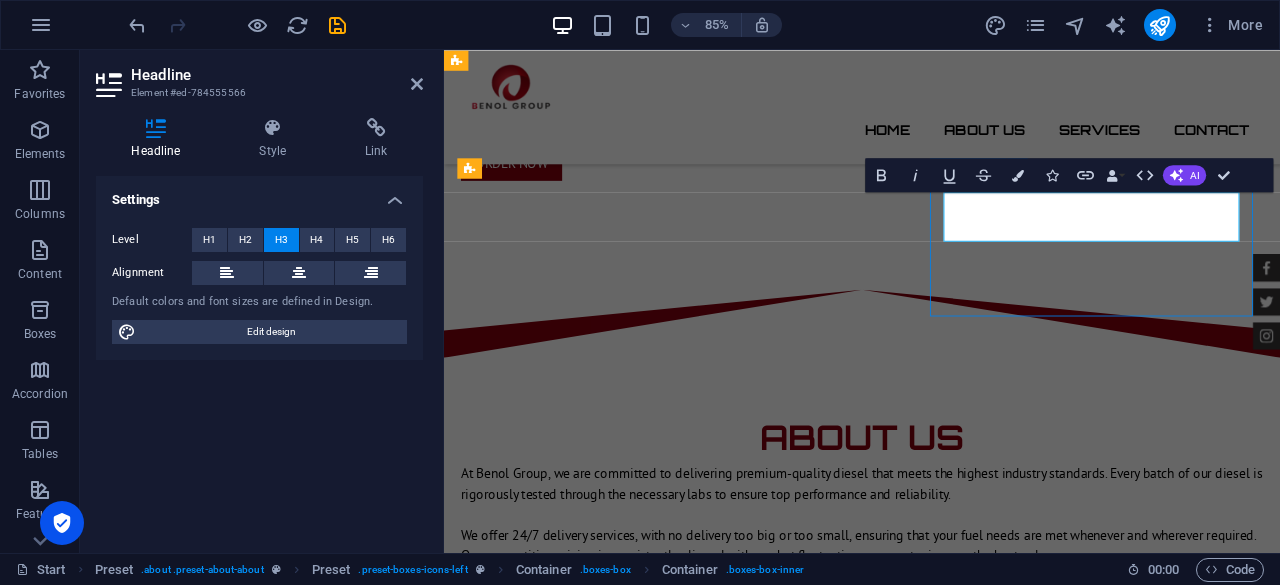 scroll, scrollTop: 800, scrollLeft: 0, axis: vertical 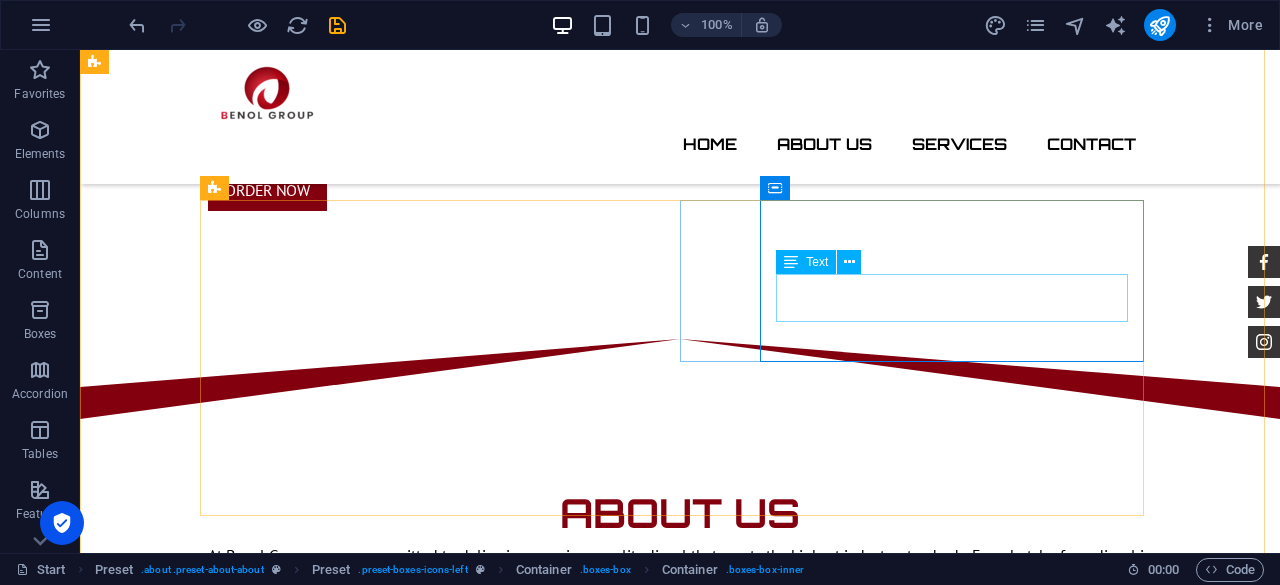 click on "Lorem ipsum dolor sit amet, consectetur adipisicing elit. Veritatis, dolorem!" at bounding box center [680, 1177] 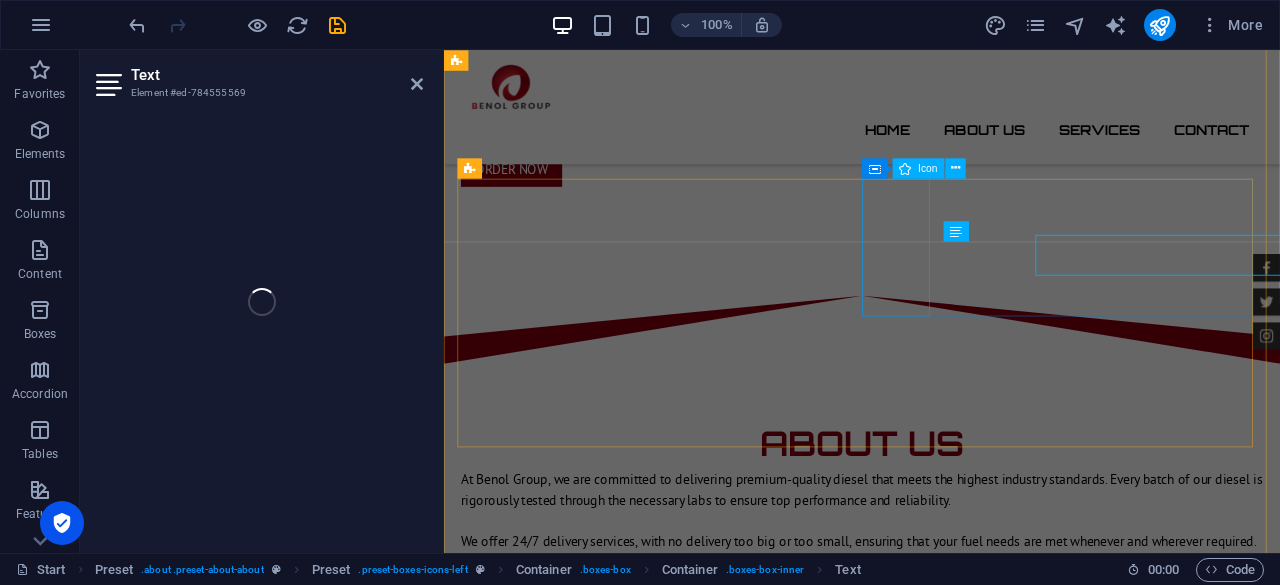 scroll, scrollTop: 807, scrollLeft: 0, axis: vertical 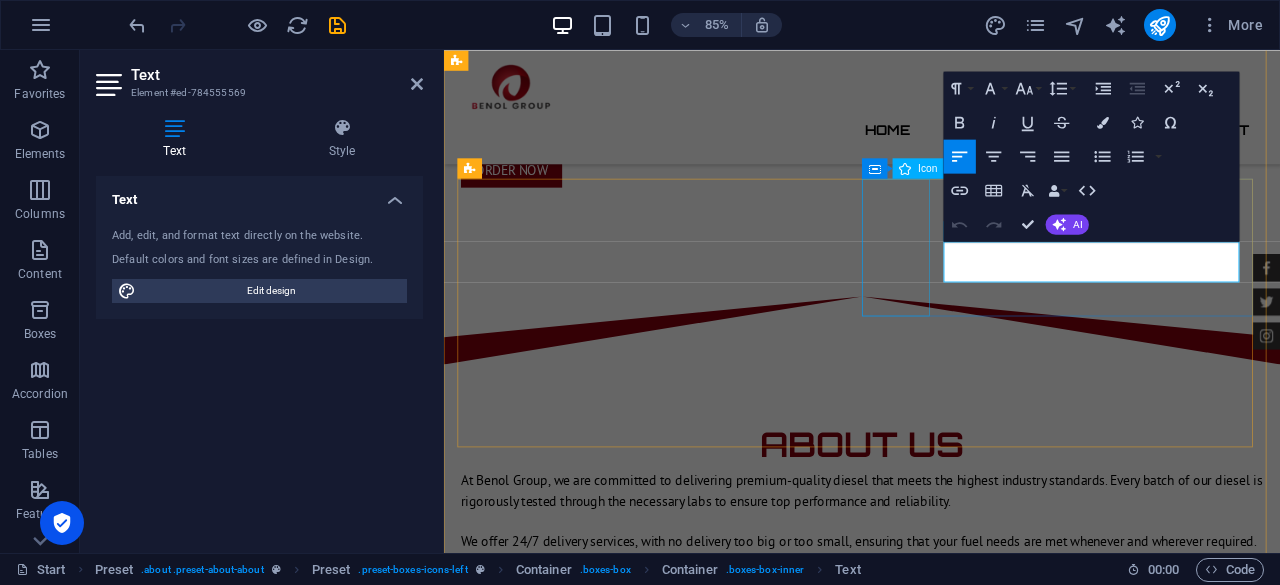 drag, startPoint x: 1236, startPoint y: 317, endPoint x: 989, endPoint y: 258, distance: 253.9488 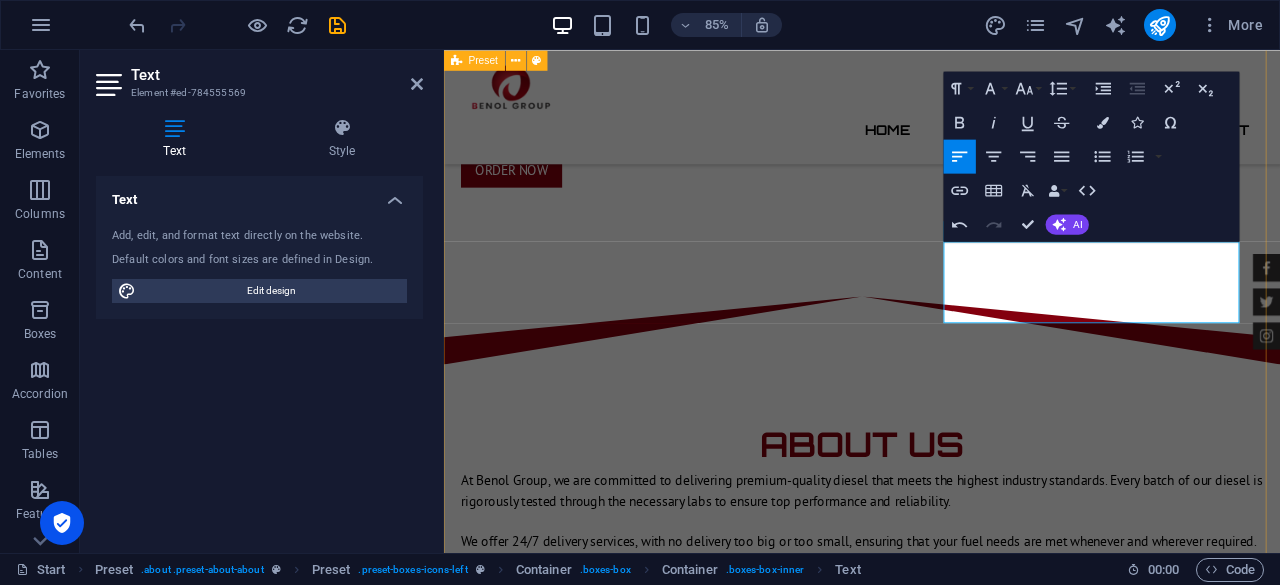 click on "About us At Benol Group, we are committed to delivering premium-quality diesel that meets the highest industry standards. Every batch of our diesel is rigorously tested through the necessary labs to ensure top performance and reliability.  We offer 24/7 delivery services, with no delivery too big or too small, ensuring that your fuel needs are met whenever and wherever required. Our competitive pricing is consistently aligned with market fluctuations, guaranteeing you the best value.  Customer satisfaction is our priority, and we strive to build strong, lasting partnerships by delivering reliable, efficient service with uncompromising quality. With Benol Group , you can trust that your energy needs are in expert hands. 24/7 Deliveries Our team provides around-the-clock diesel delivery services, ensuring continuous fuel supply and operational efficiency for your business Unbeatable prices 24 Month Warranty Lorem ipsum dolor sit amet, consectetur adipisicing elit. Veritatis, dolorem! Financing Program" at bounding box center (936, 1091) 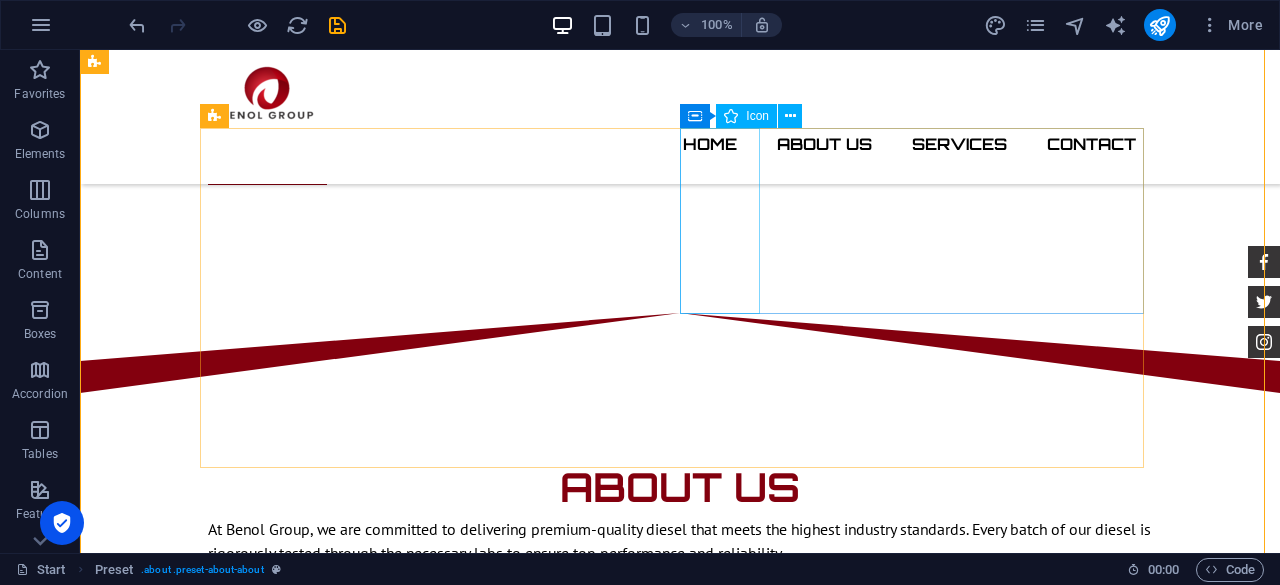 scroll, scrollTop: 800, scrollLeft: 0, axis: vertical 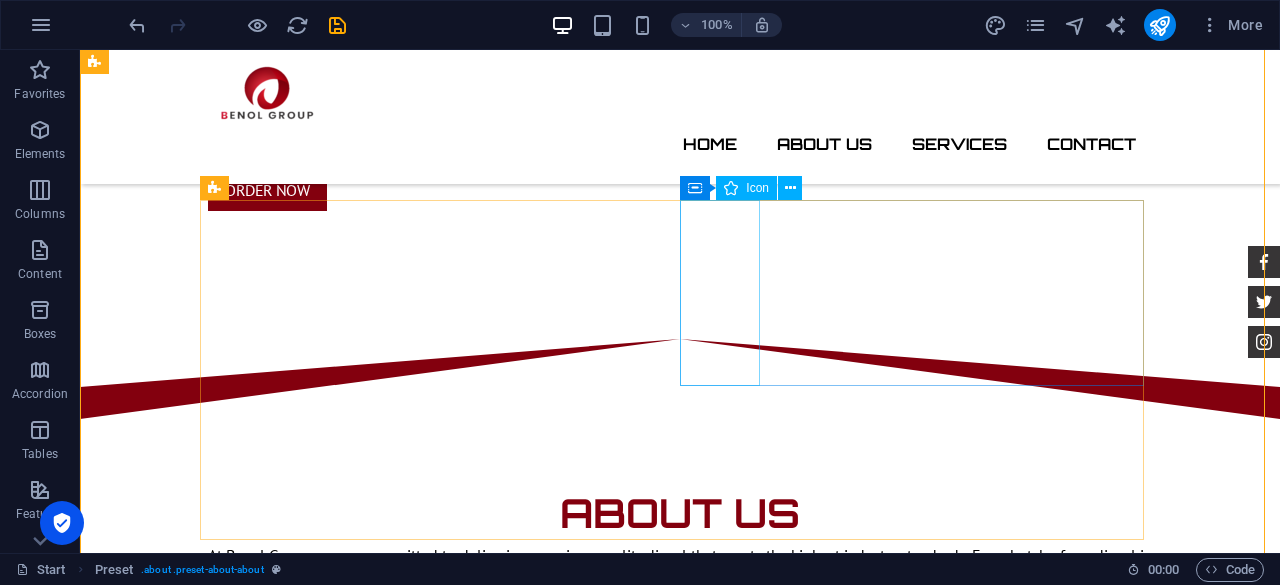 click at bounding box center [680, 1051] 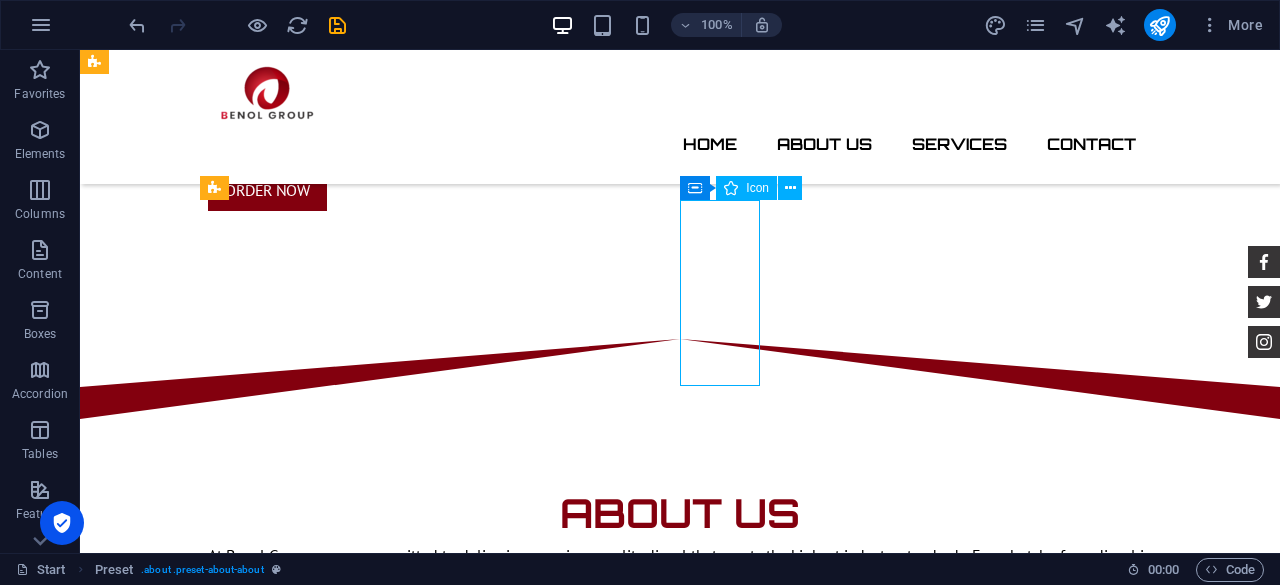 drag, startPoint x: 722, startPoint y: 238, endPoint x: 408, endPoint y: 270, distance: 315.62637 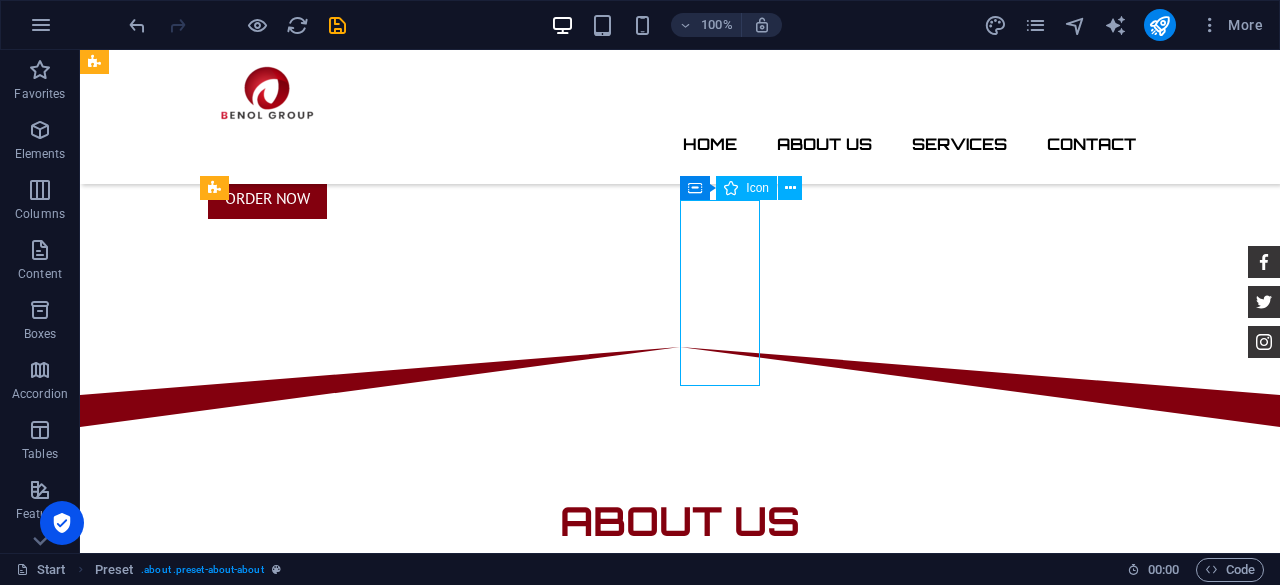 scroll, scrollTop: 807, scrollLeft: 0, axis: vertical 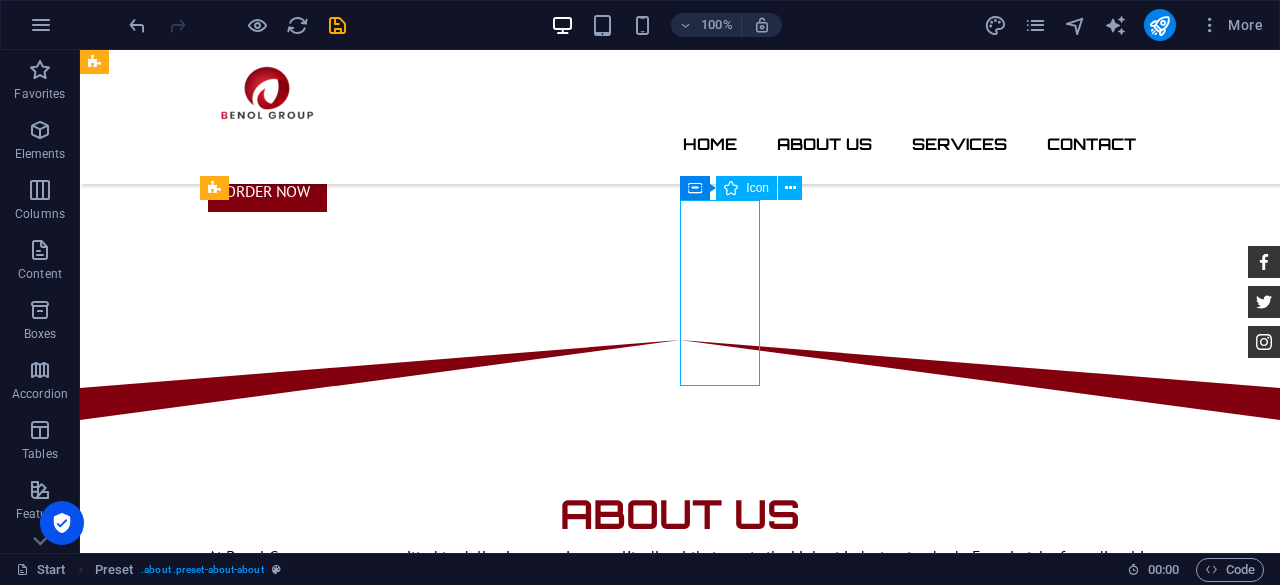 select on "xMidYMid" 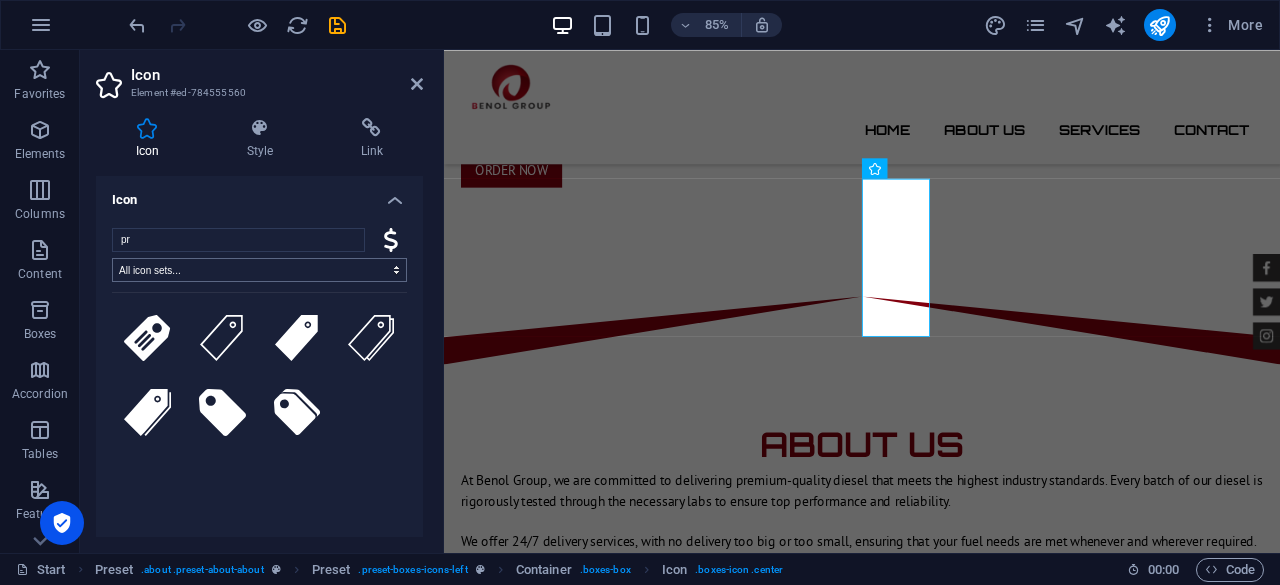 type on "p" 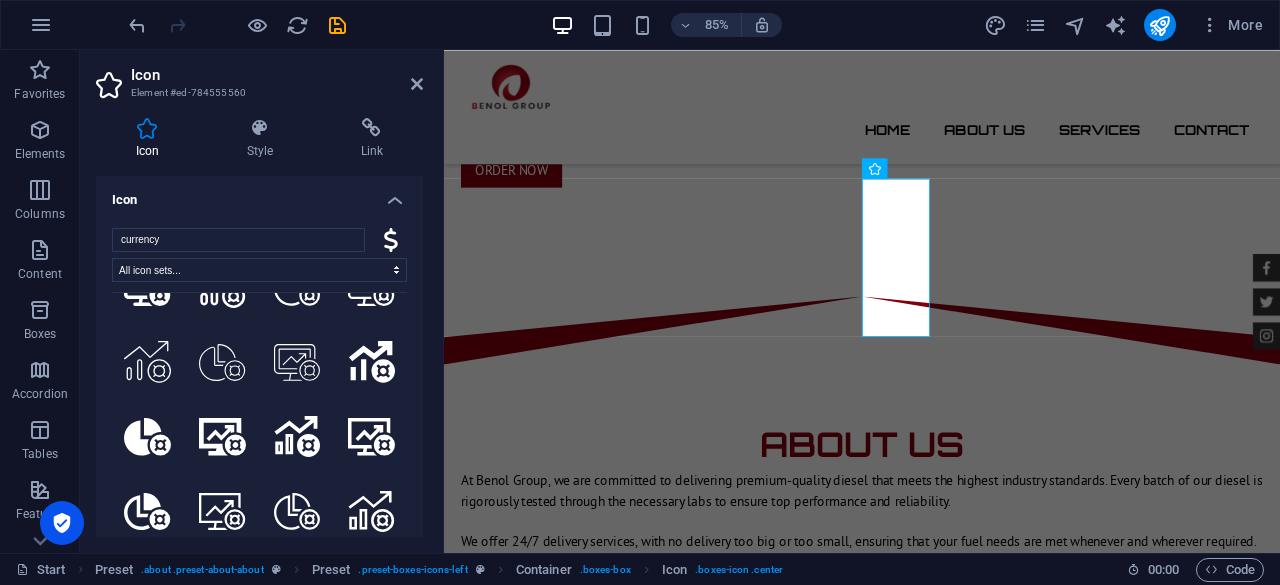 scroll, scrollTop: 226, scrollLeft: 0, axis: vertical 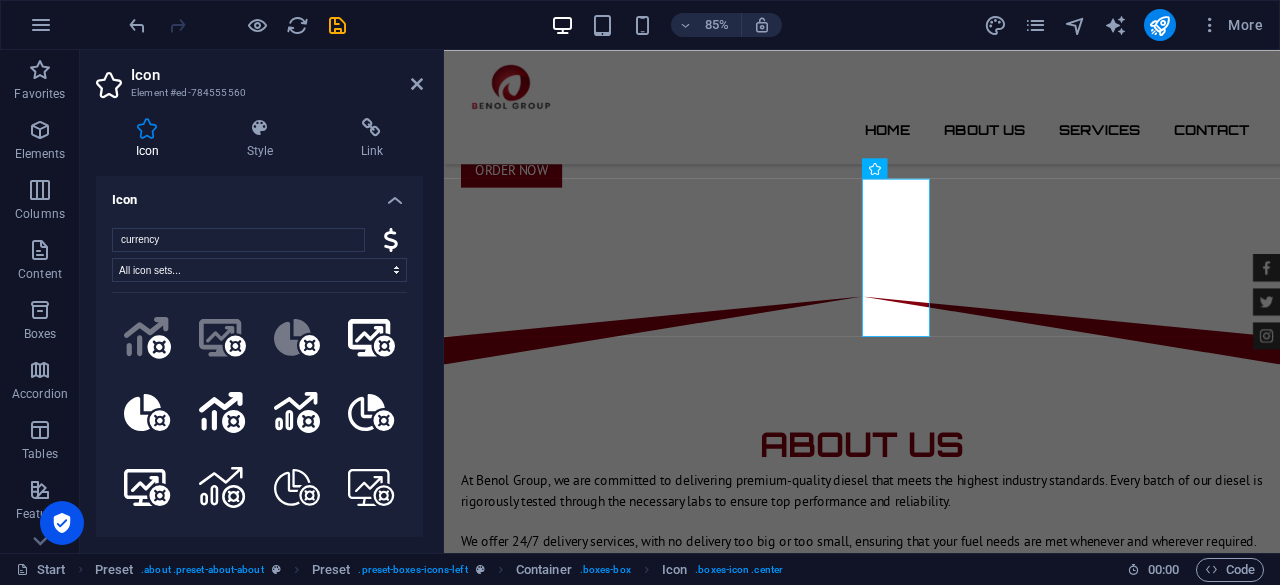 drag, startPoint x: 168, startPoint y: 242, endPoint x: 81, endPoint y: 245, distance: 87.05171 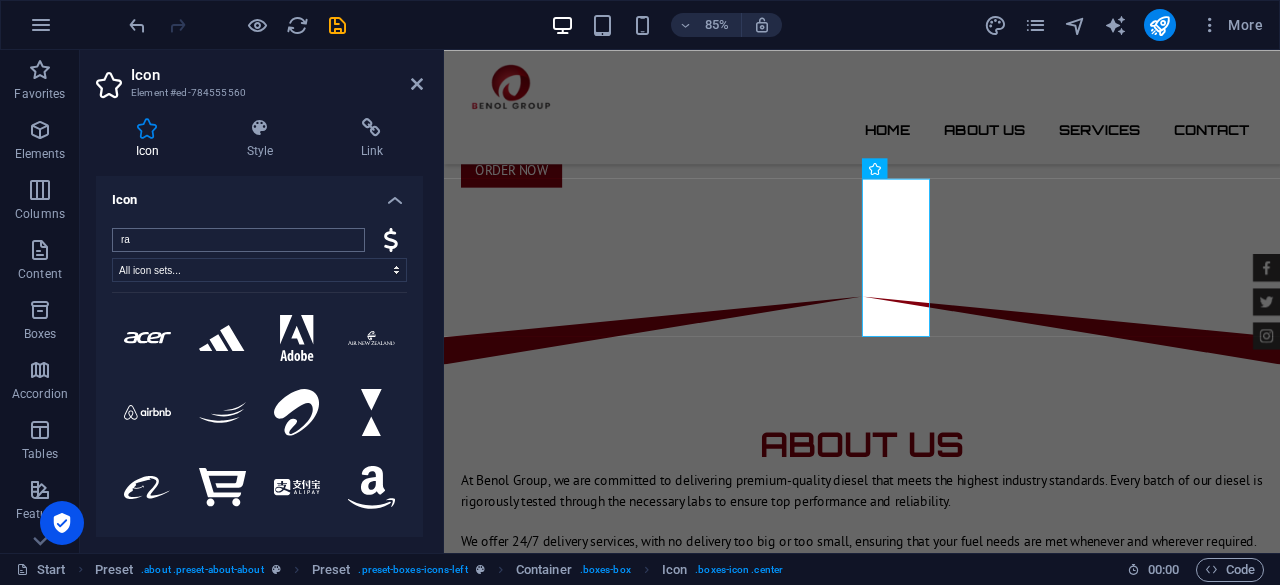 type on "r" 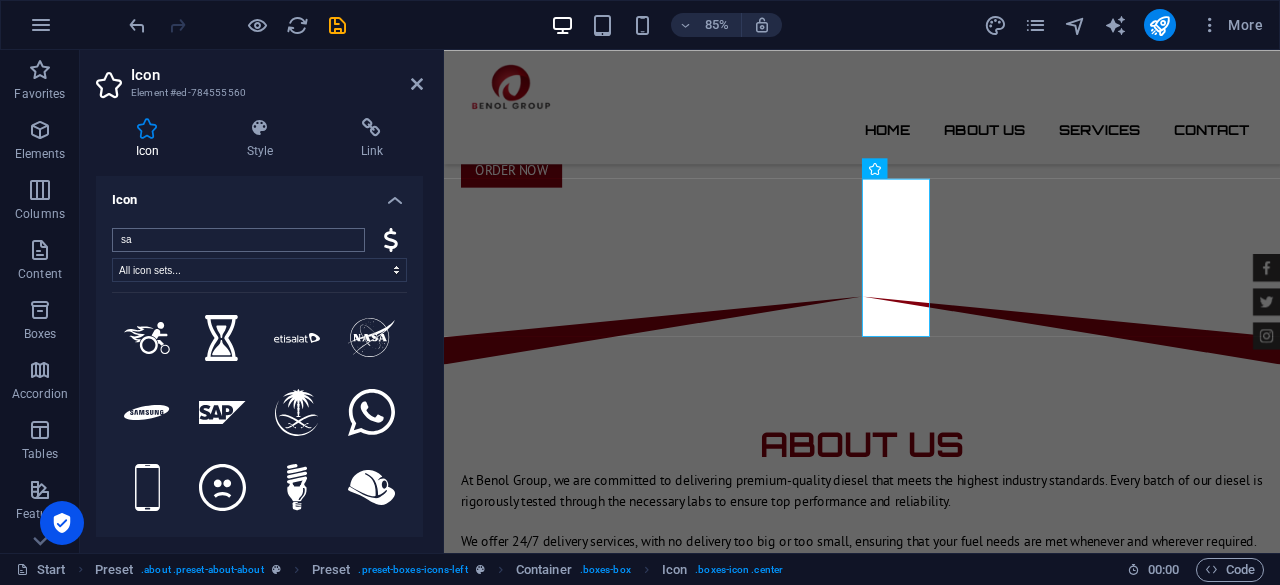type on "s" 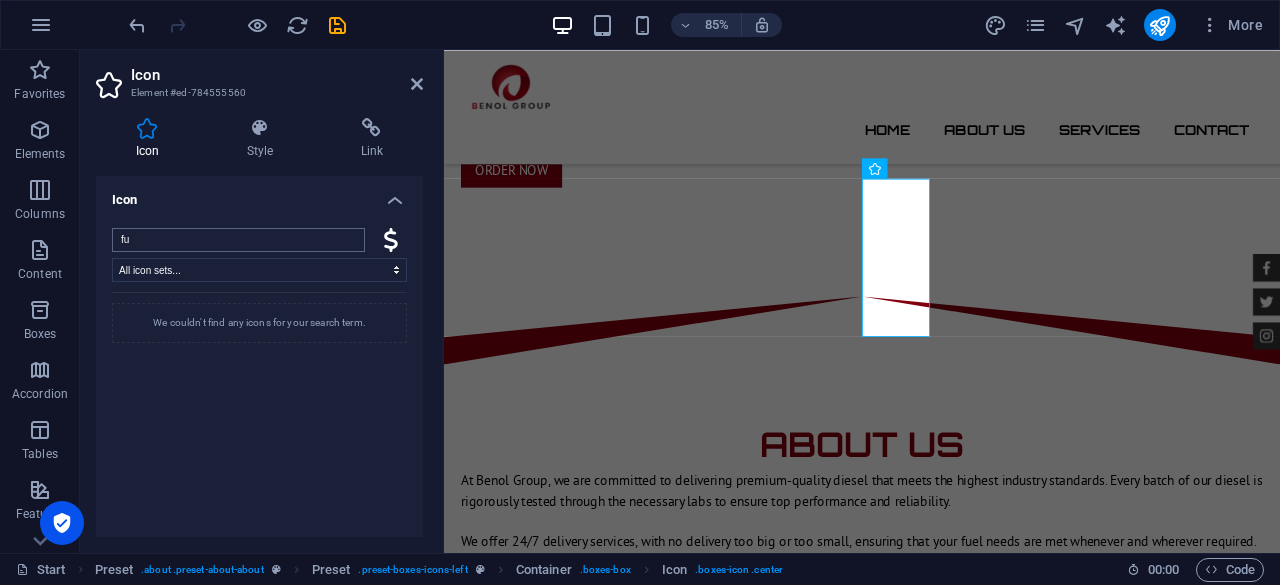 type on "f" 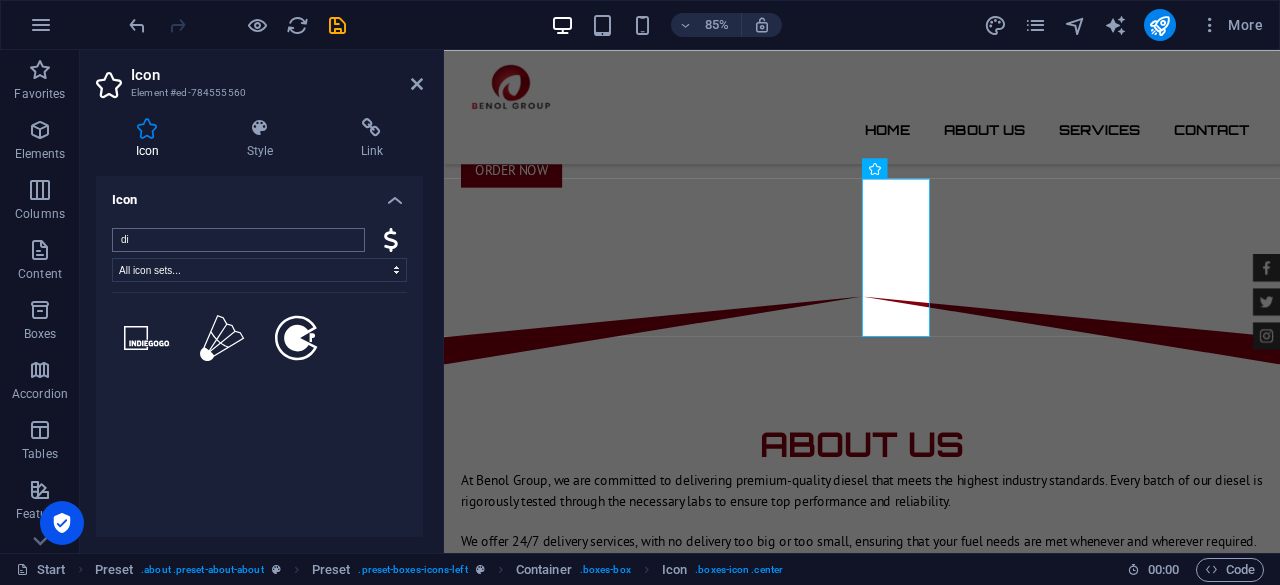 type on "d" 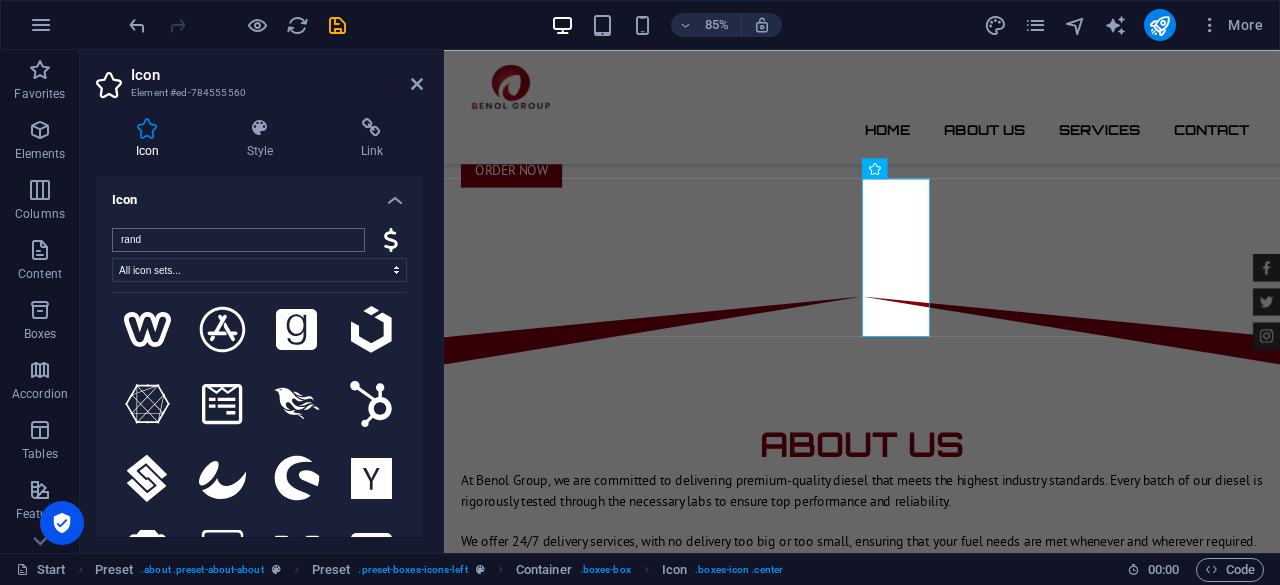 scroll, scrollTop: 4400, scrollLeft: 0, axis: vertical 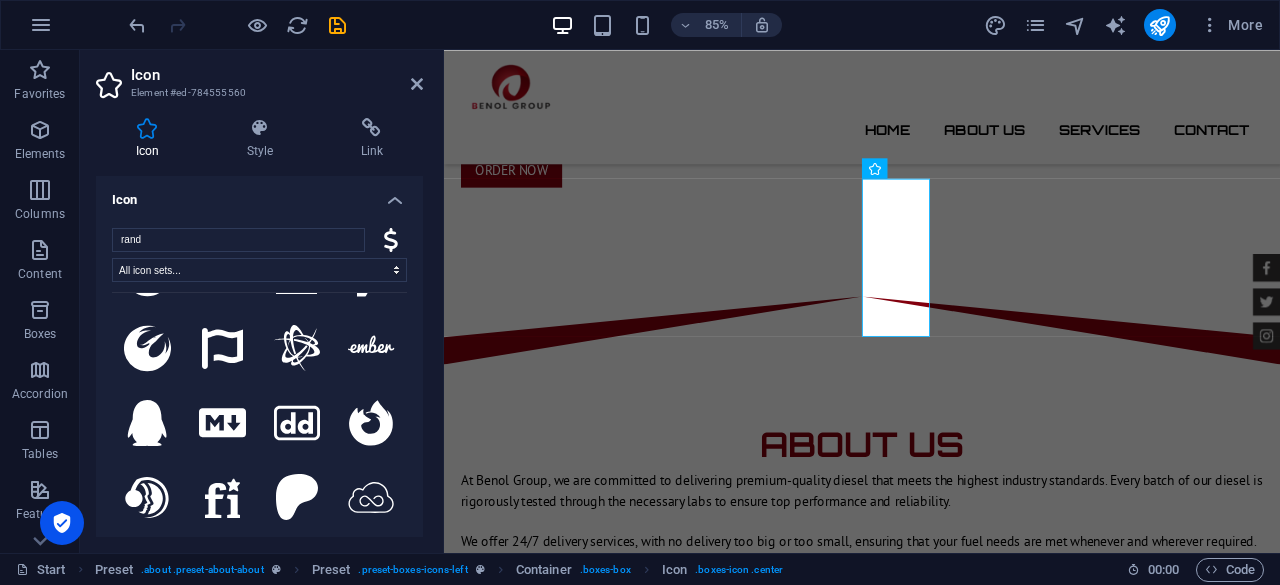 drag, startPoint x: 172, startPoint y: 236, endPoint x: 90, endPoint y: 235, distance: 82.006096 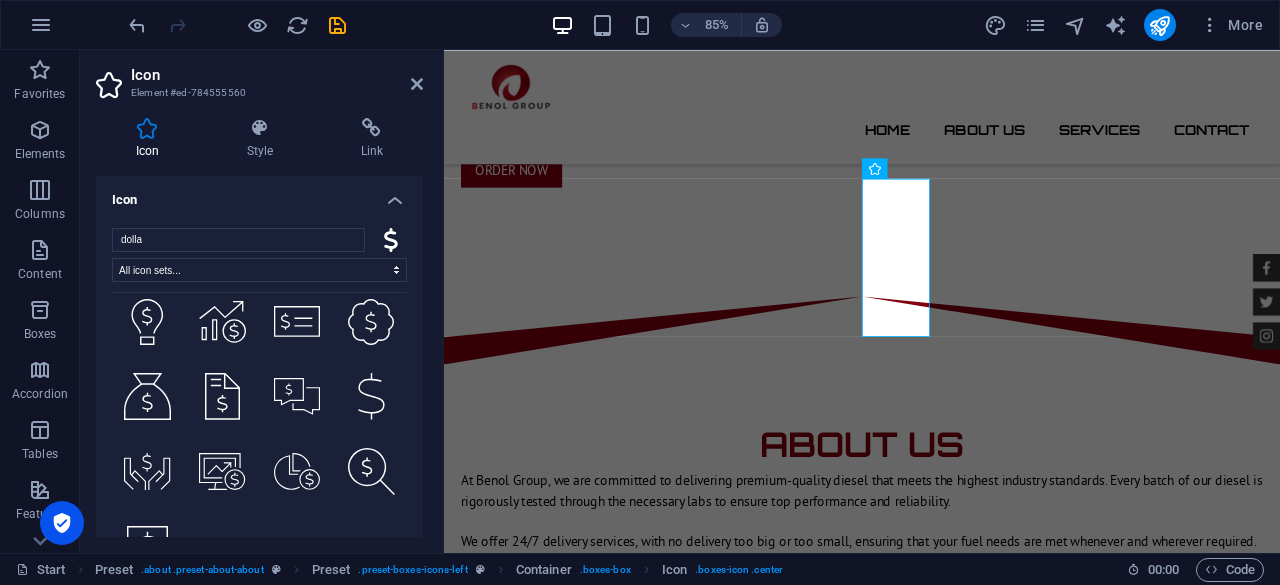 scroll, scrollTop: 3795, scrollLeft: 0, axis: vertical 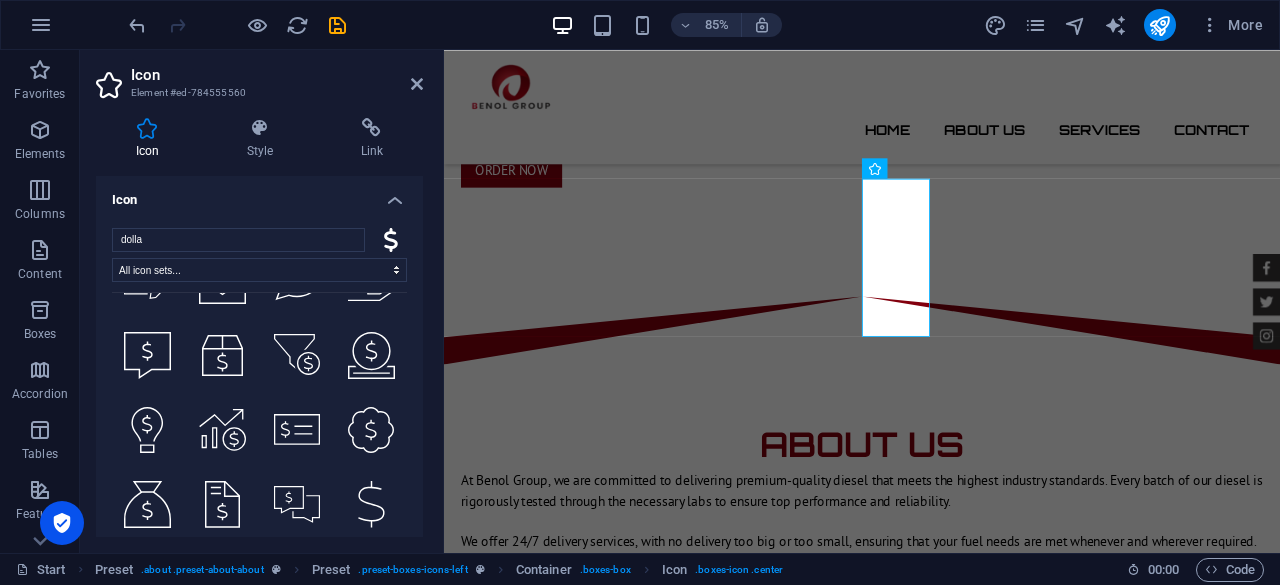 type on "dollar" 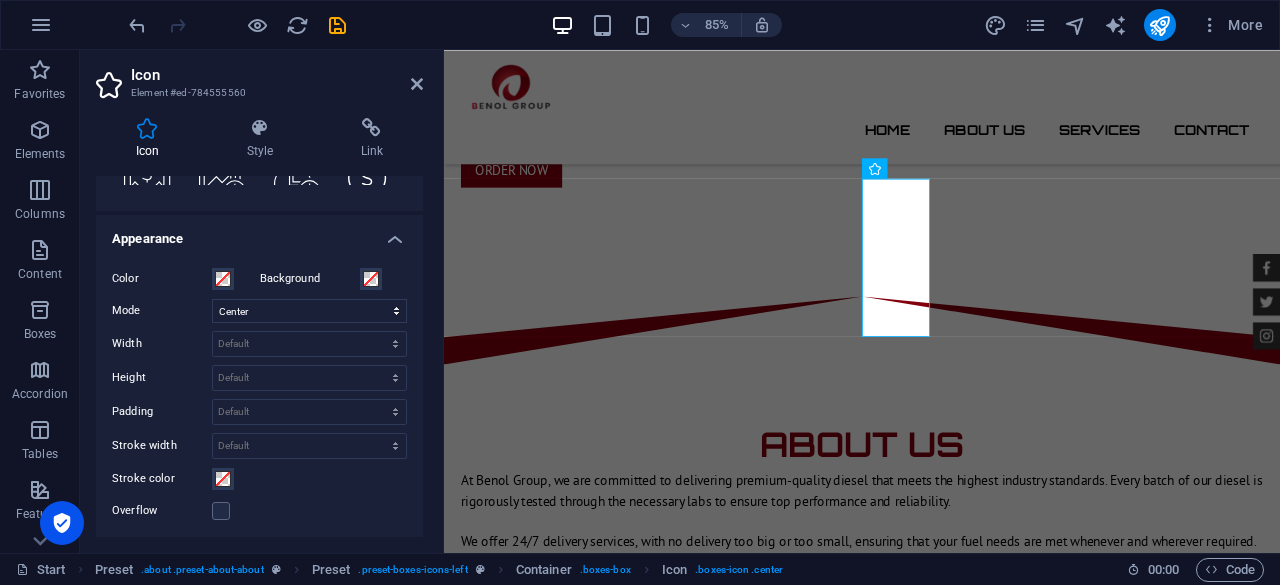 scroll, scrollTop: 500, scrollLeft: 0, axis: vertical 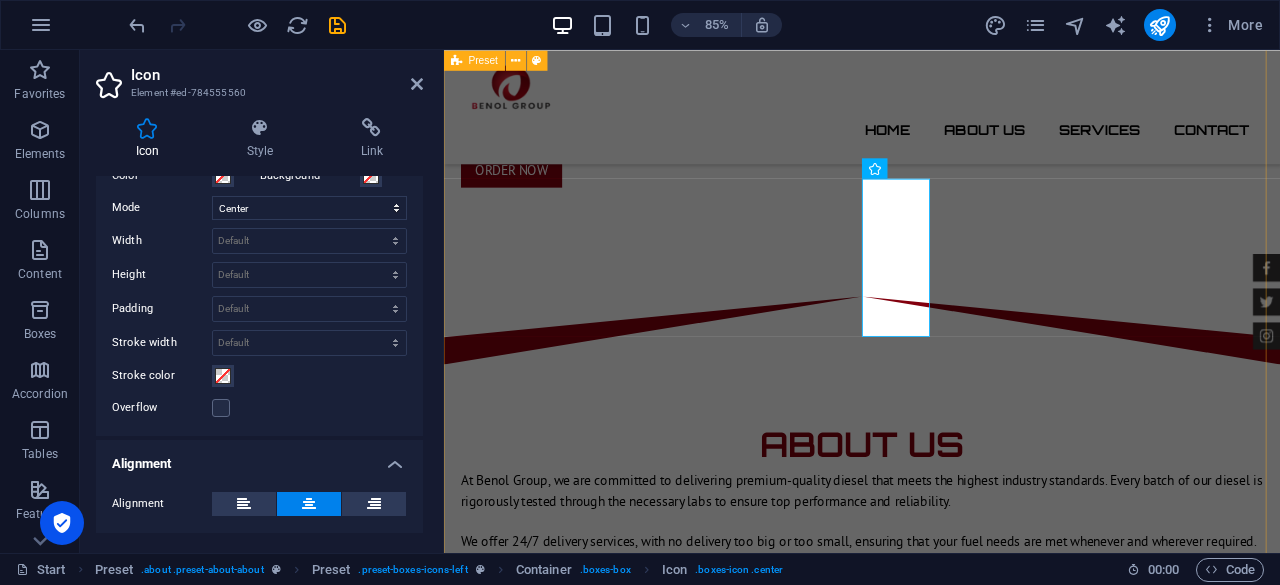 drag, startPoint x: 690, startPoint y: 589, endPoint x: 680, endPoint y: 587, distance: 10.198039 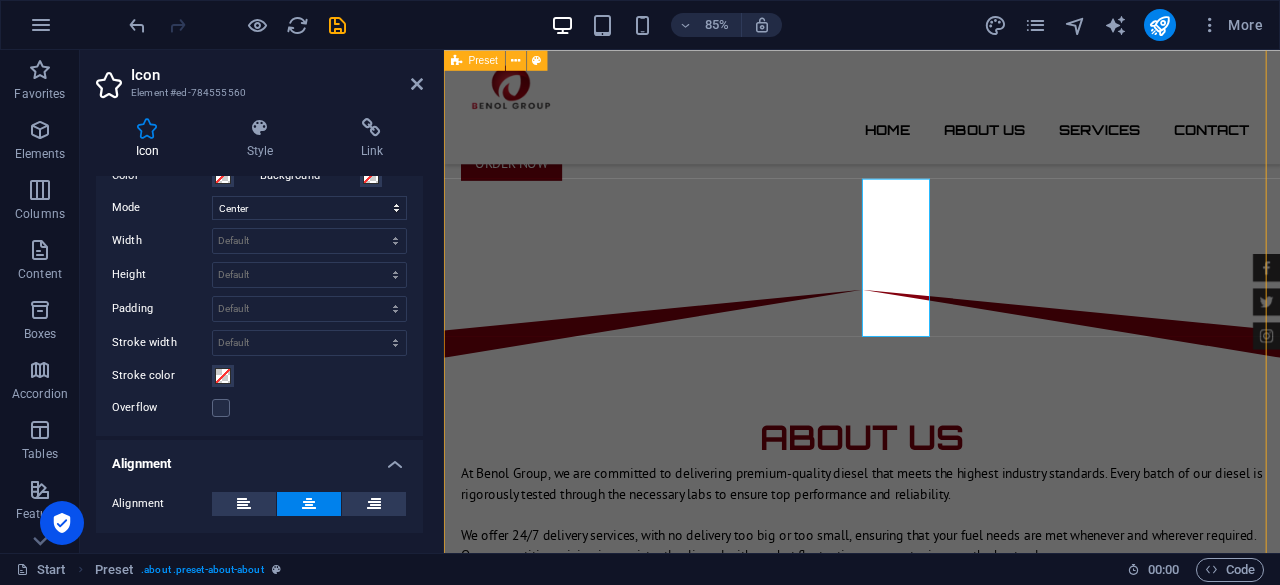 scroll, scrollTop: 800, scrollLeft: 0, axis: vertical 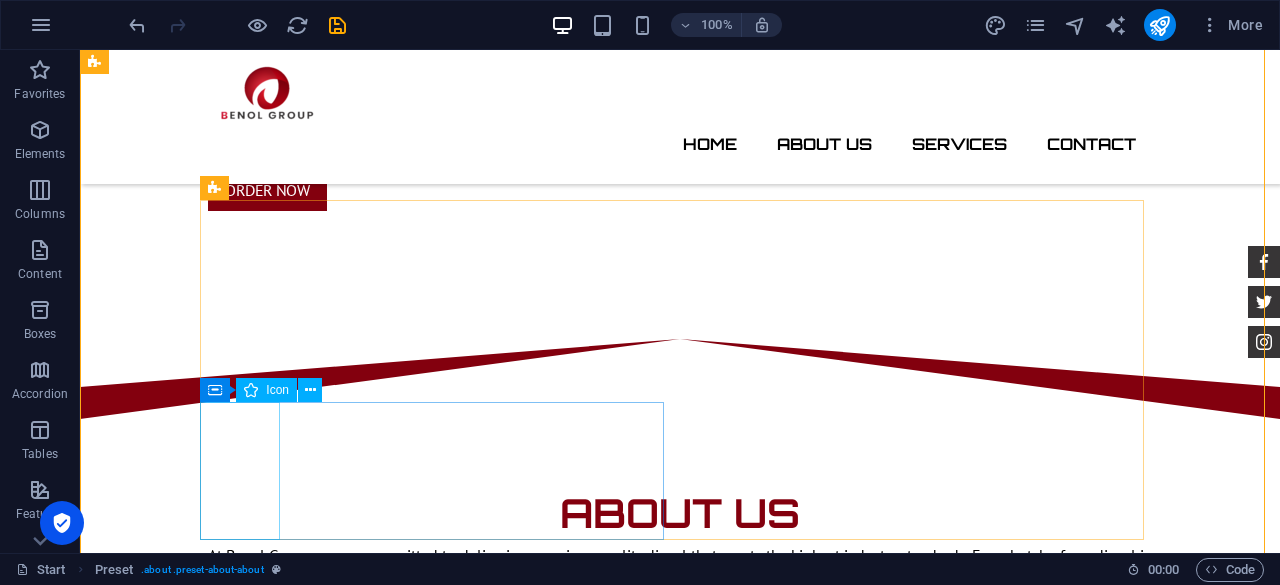click at bounding box center [680, 1277] 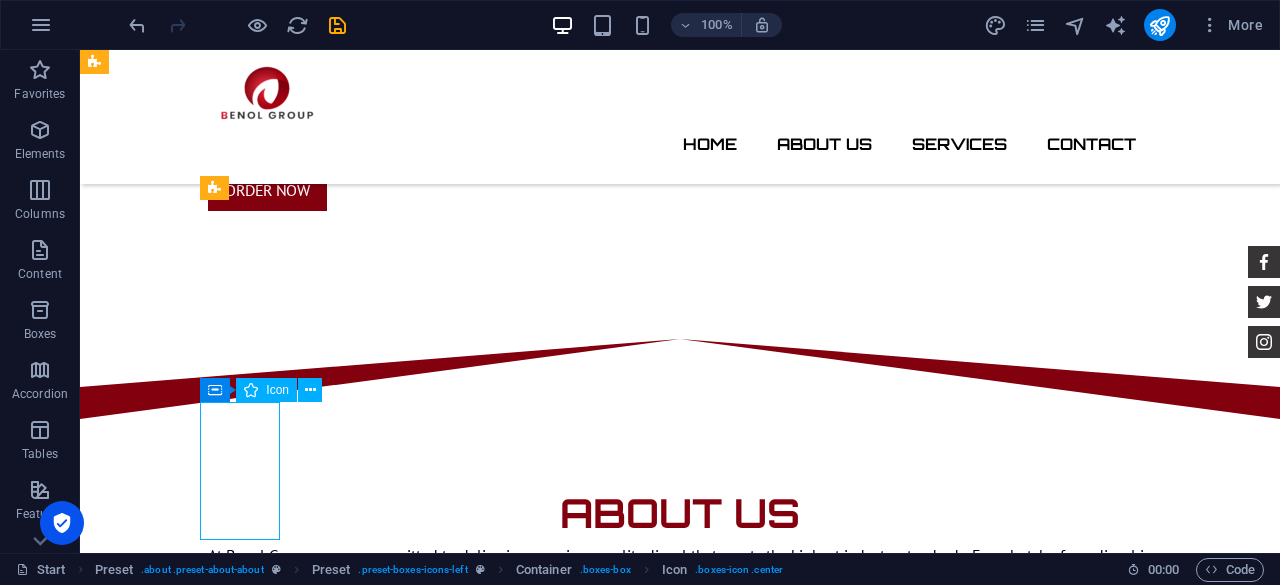 click at bounding box center [680, 1277] 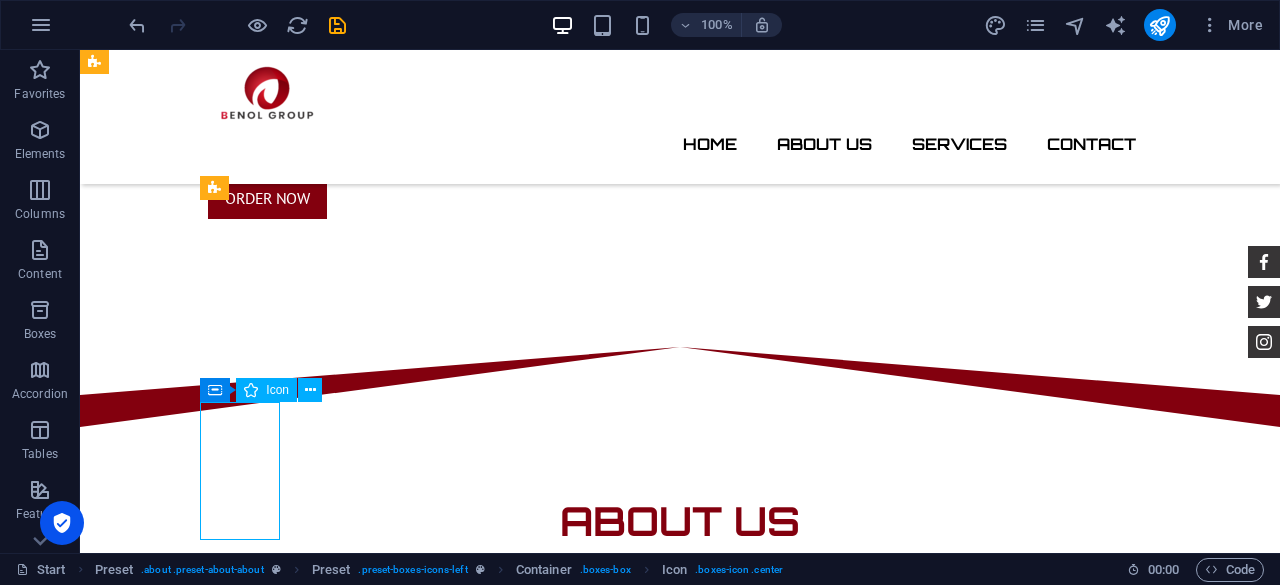 scroll, scrollTop: 807, scrollLeft: 0, axis: vertical 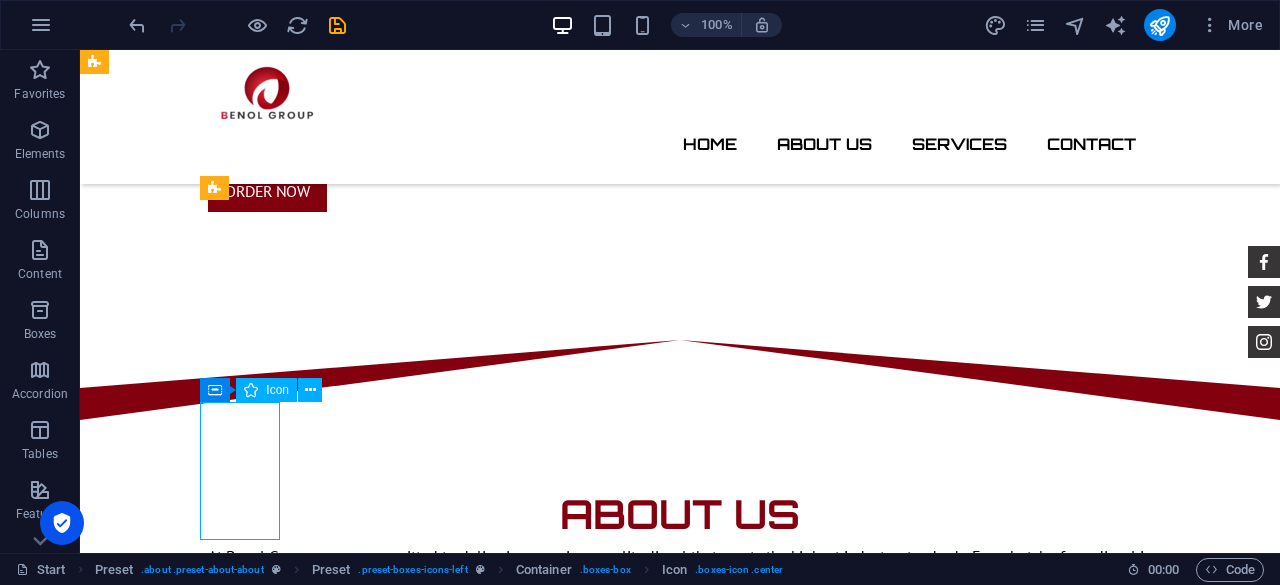 select on "xMidYMid" 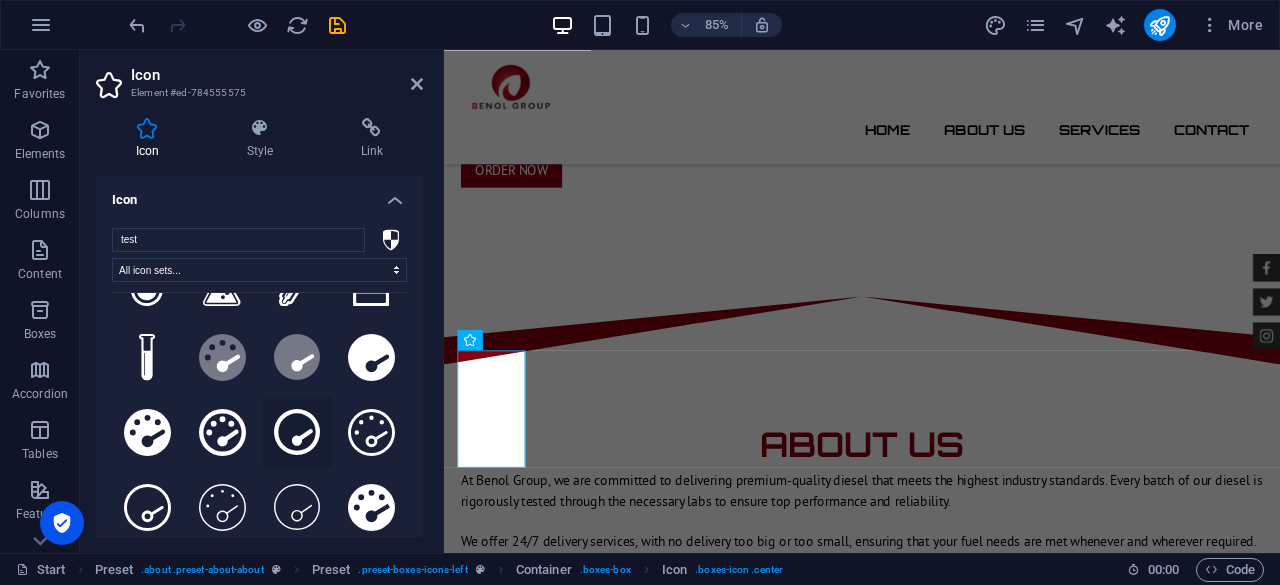 scroll, scrollTop: 0, scrollLeft: 0, axis: both 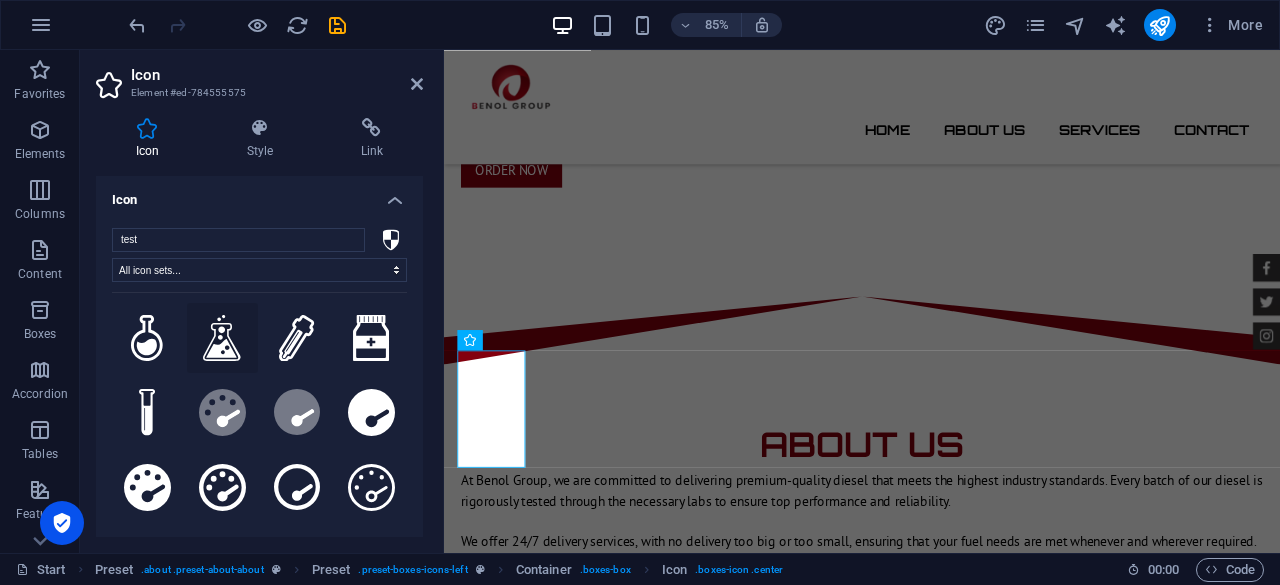 type on "test" 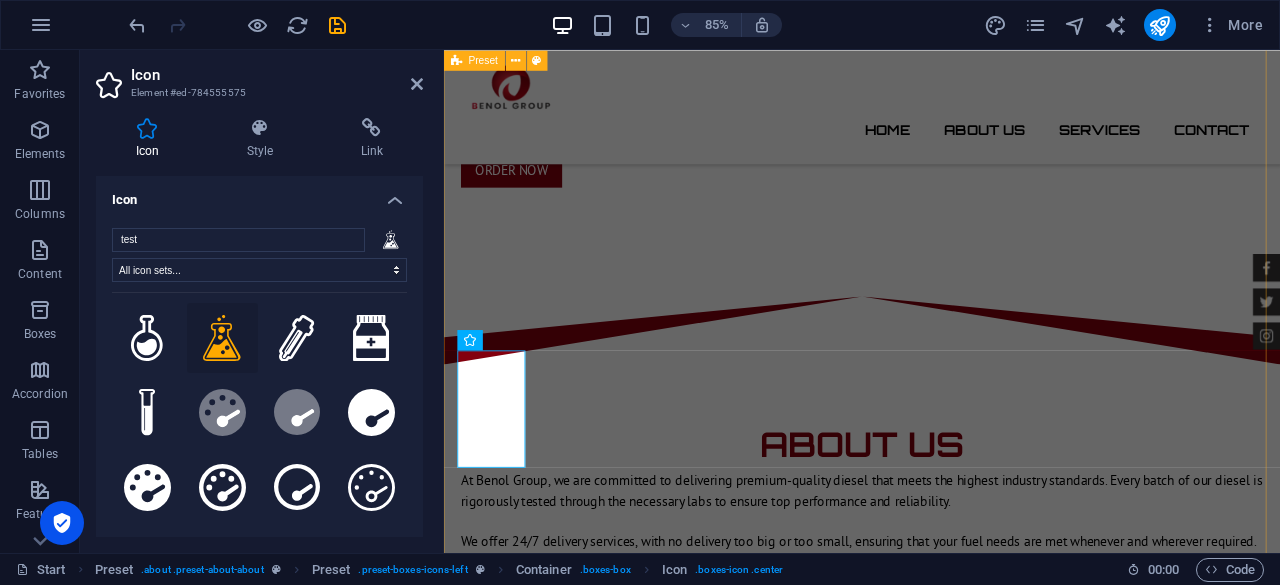 click on "About us At Benol Group, we are committed to delivering premium-quality diesel that meets the highest industry standards. Every batch of our diesel is rigorously tested through the necessary labs to ensure top performance and reliability.  We offer 24/7 delivery services, with no delivery too big or too small, ensuring that your fuel needs are met whenever and wherever required. Our competitive pricing is consistently aligned with market fluctuations, guaranteeing you the best value.  Customer satisfaction is our priority, and we strive to build strong, lasting partnerships by delivering reliable, efficient service with uncompromising quality. With Benol Group , you can trust that your energy needs are in expert hands. 24/7 Deliveries Our team provides around-the-clock diesel delivery services, ensuring continuous fuel supply and operational efficiency for your business Unbeatable prices 24 Month Warranty Lorem ipsum dolor sit amet, consectetur adipisicing elit. Veritatis, dolorem! Financing Program" at bounding box center [936, 1091] 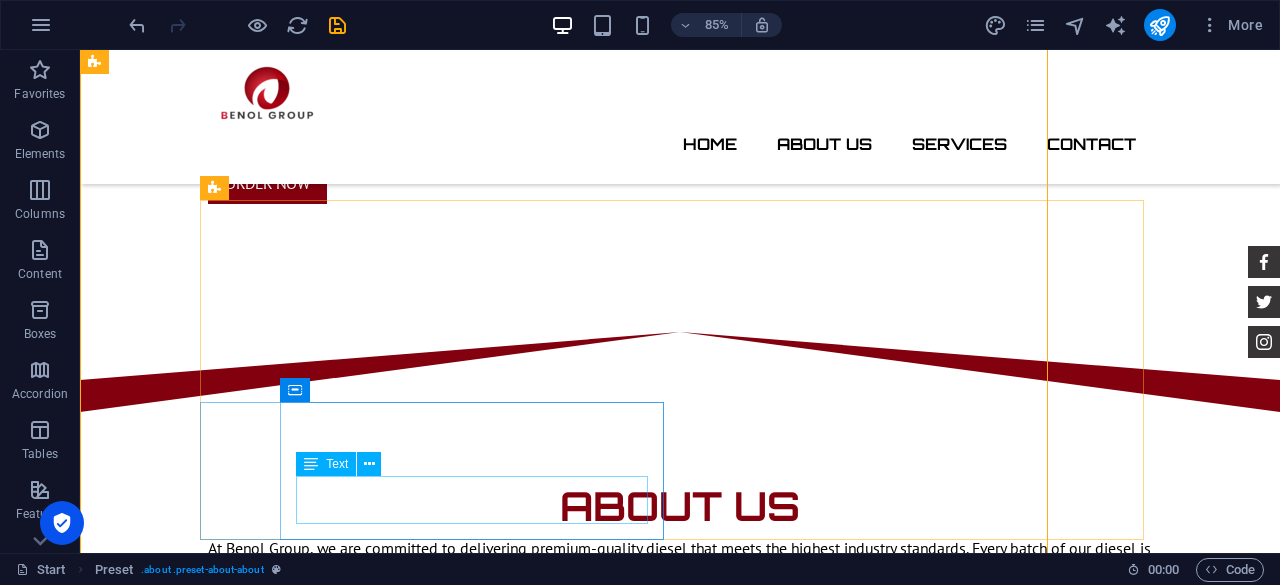 scroll, scrollTop: 800, scrollLeft: 0, axis: vertical 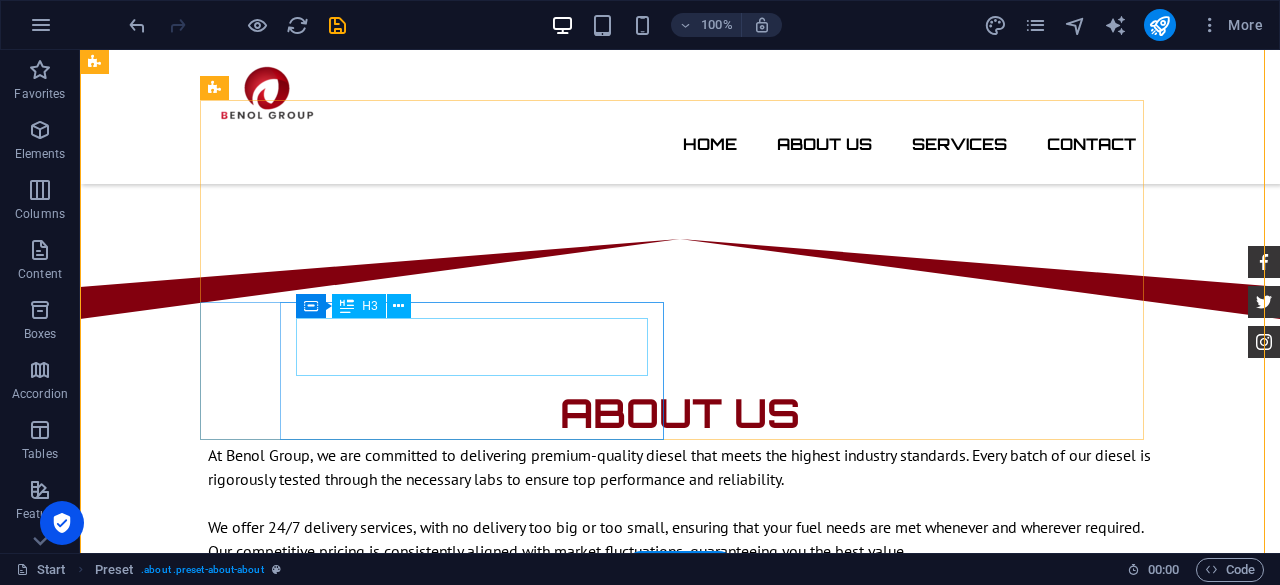 click on "24 Month Warranty" at bounding box center (680, 1262) 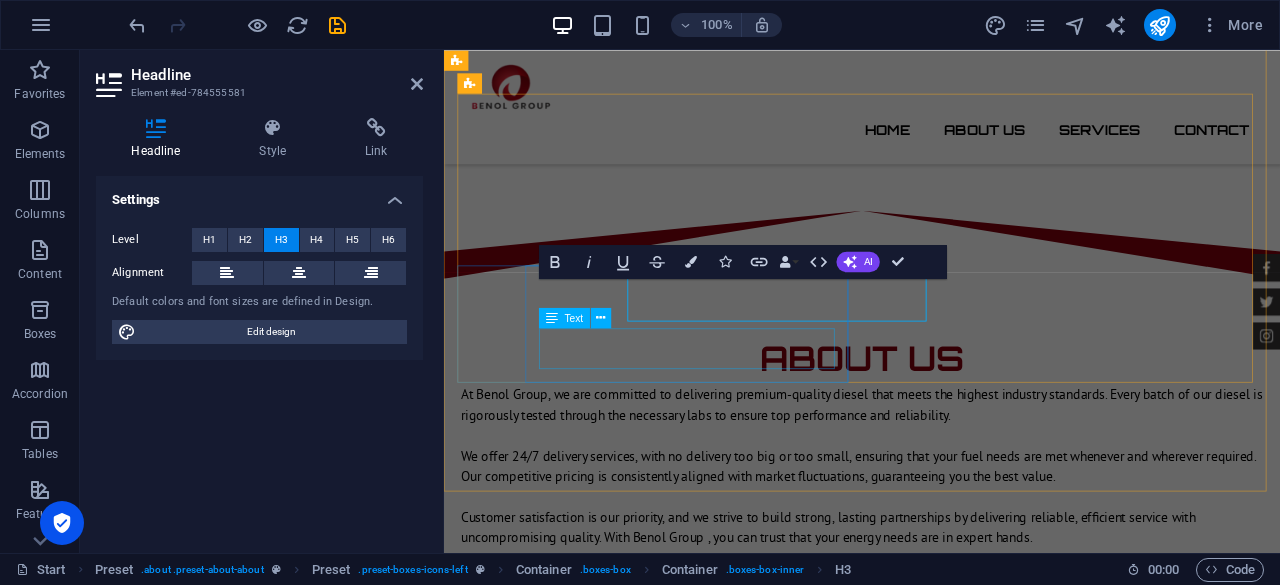 scroll, scrollTop: 907, scrollLeft: 0, axis: vertical 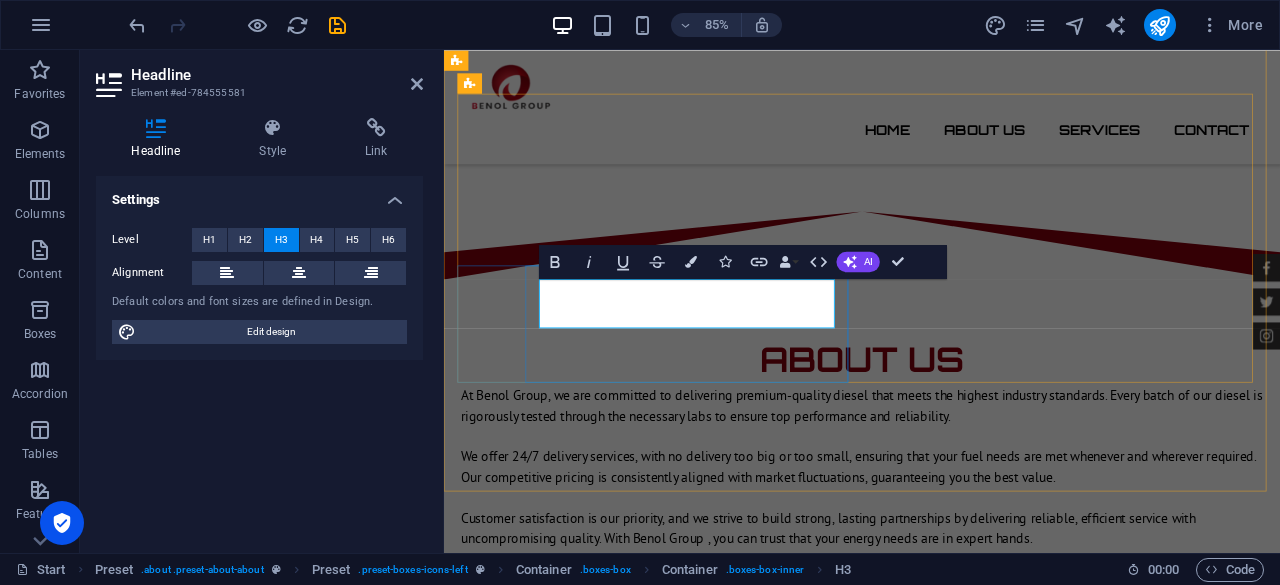 type 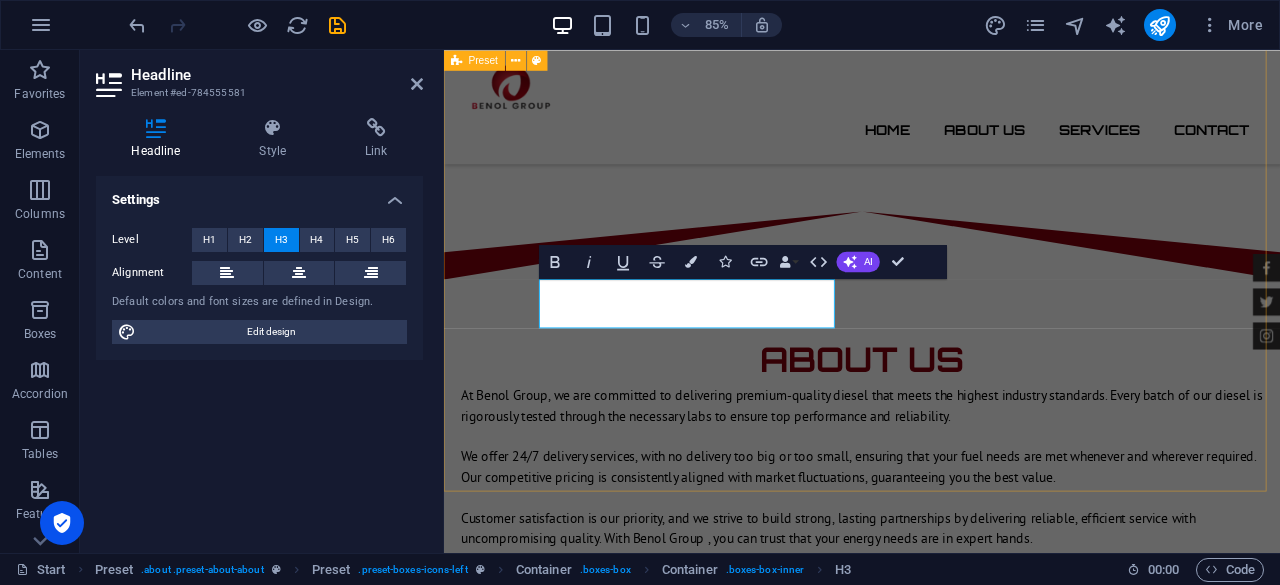 click on "About us At Benol Group, we are committed to delivering premium-quality diesel that meets the highest industry standards. Every batch of our diesel is rigorously tested through the necessary labs to ensure top performance and reliability.  We offer 24/7 delivery services, with no delivery too big or too small, ensuring that your fuel needs are met whenever and wherever required. Our competitive pricing is consistently aligned with market fluctuations, guaranteeing you the best value.  Customer satisfaction is our priority, and we strive to build strong, lasting partnerships by delivering reliable, efficient service with uncompromising quality. With Benol Group , you can trust that your energy needs are in expert hands. 24/7 Deliveries Our team provides around-the-clock diesel delivery services, ensuring continuous fuel supply and operational efficiency for your business Unbeatable prices LAB tests Lorem ipsum dolor sit amet, consectetur adipisicing elit. Veritatis, dolorem! Financing Program" at bounding box center (936, 991) 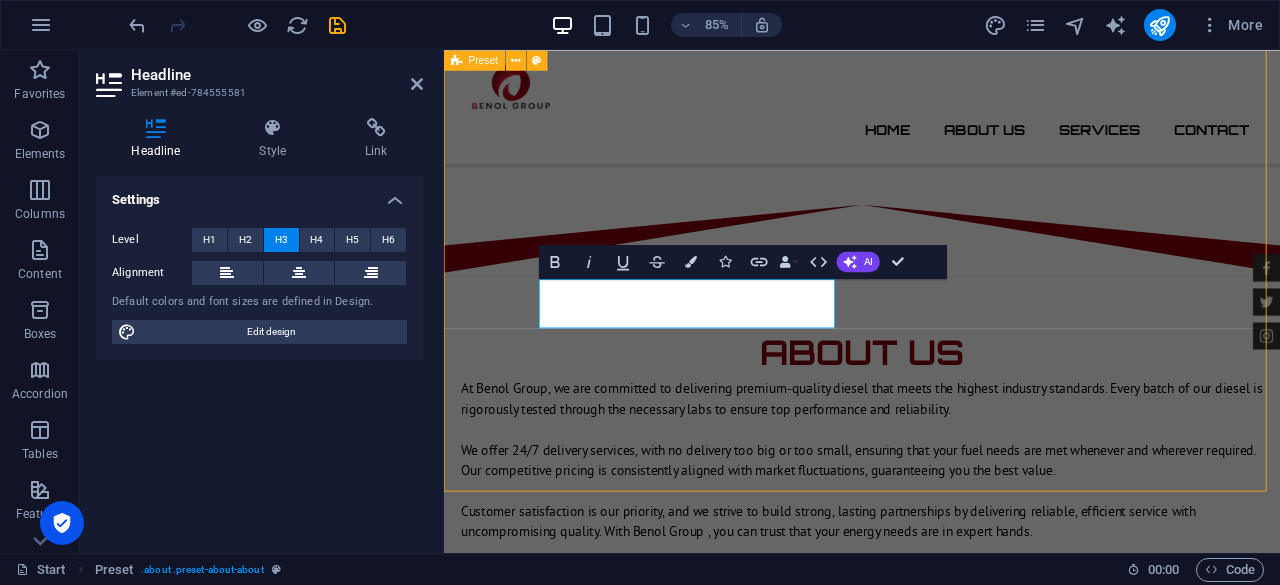 scroll, scrollTop: 900, scrollLeft: 0, axis: vertical 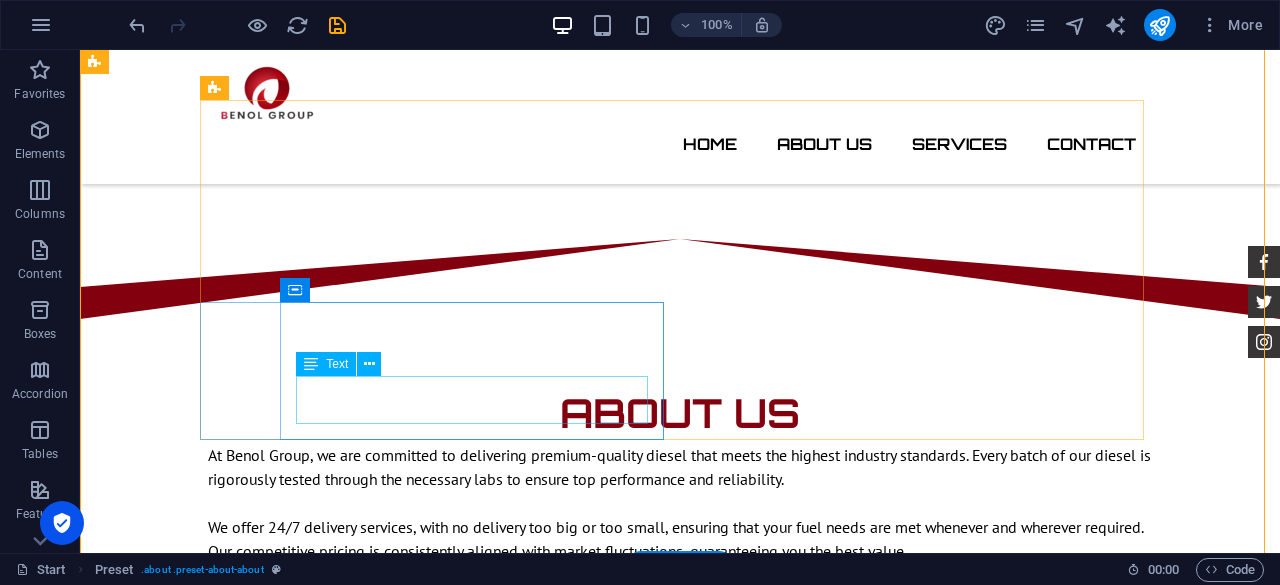click on "Lorem ipsum dolor sit amet, consectetur adipisicing elit. Veritatis, dolorem!" at bounding box center [680, 1303] 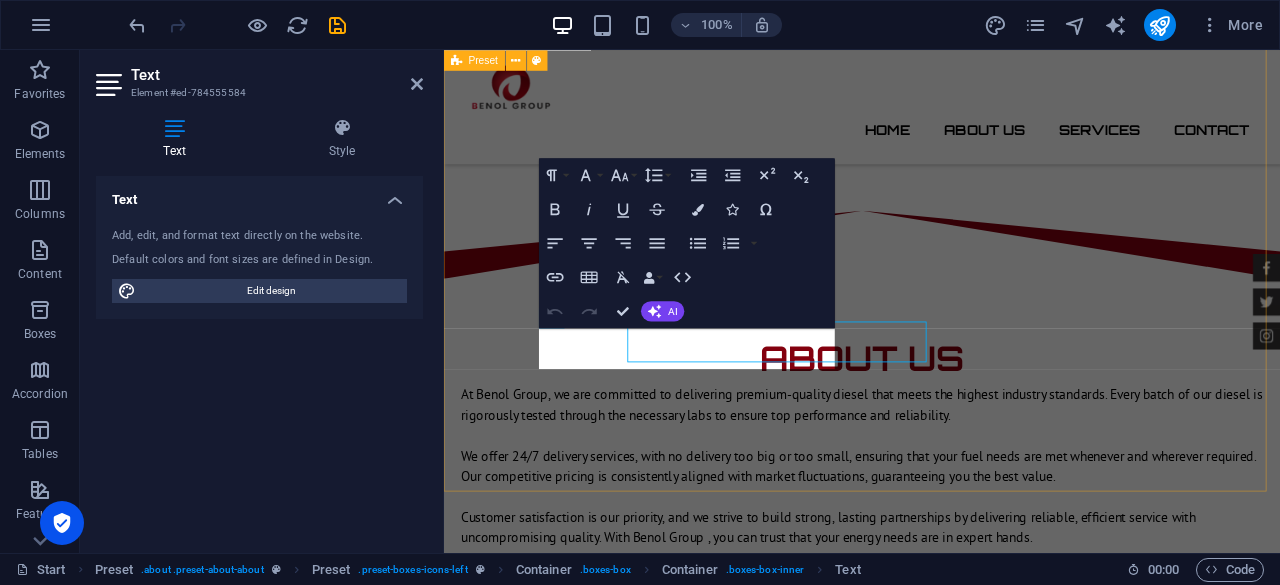 scroll, scrollTop: 907, scrollLeft: 0, axis: vertical 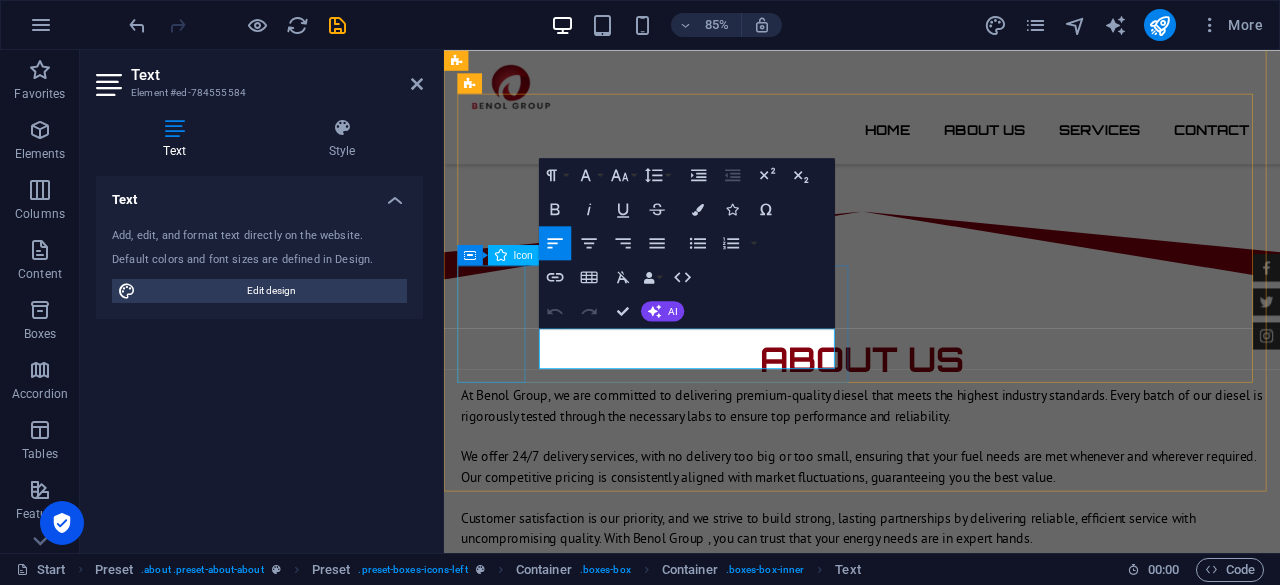 drag, startPoint x: 791, startPoint y: 419, endPoint x: 494, endPoint y: 359, distance: 303 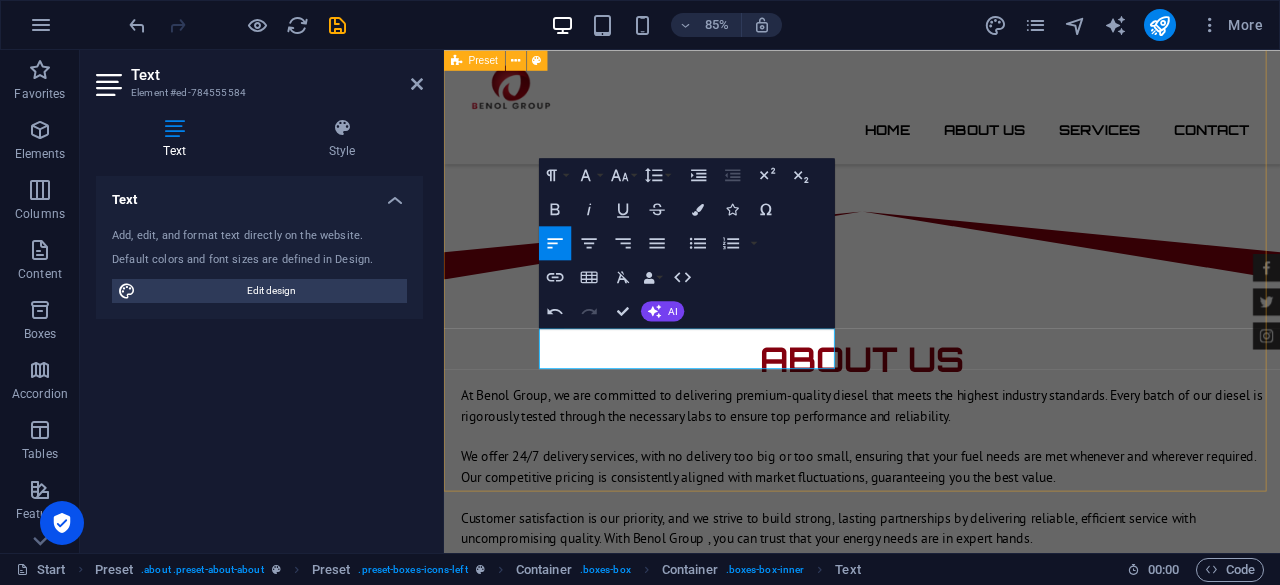 click on "About us At Benol Group, we are committed to delivering premium-quality diesel that meets the highest industry standards. Every batch of our diesel is rigorously tested through the necessary labs to ensure top performance and reliability.  We offer 24/7 delivery services, with no delivery too big or too small, ensuring that your fuel needs are met whenever and wherever required. Our competitive pricing is consistently aligned with market fluctuations, guaranteeing you the best value.  Customer satisfaction is our priority, and we strive to build strong, lasting partnerships by delivering reliable, efficient service with uncompromising quality. With Benol Group , you can trust that your energy needs are in expert hands. 24/7 Deliveries Our team provides around-the-clock diesel delivery services, ensuring continuous fuel supply and operational efficiency for your business Unbeatable prices LAB tests Each diesel batch is lab-tested to guarantee premium quality and reliability. Financing Program" at bounding box center [936, 991] 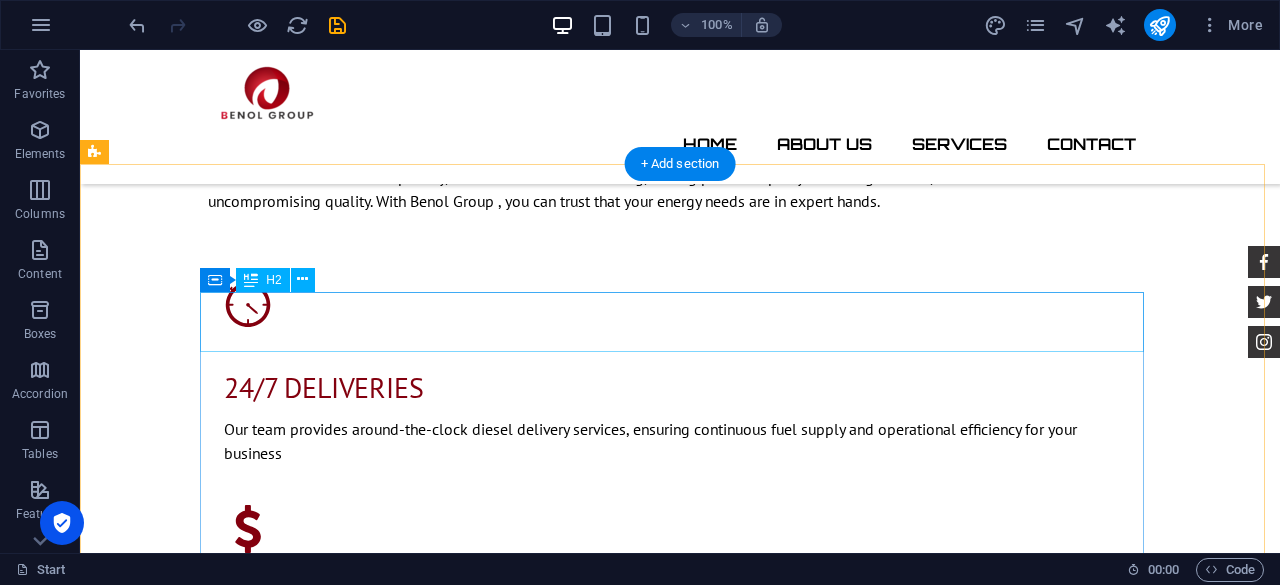 scroll, scrollTop: 1300, scrollLeft: 0, axis: vertical 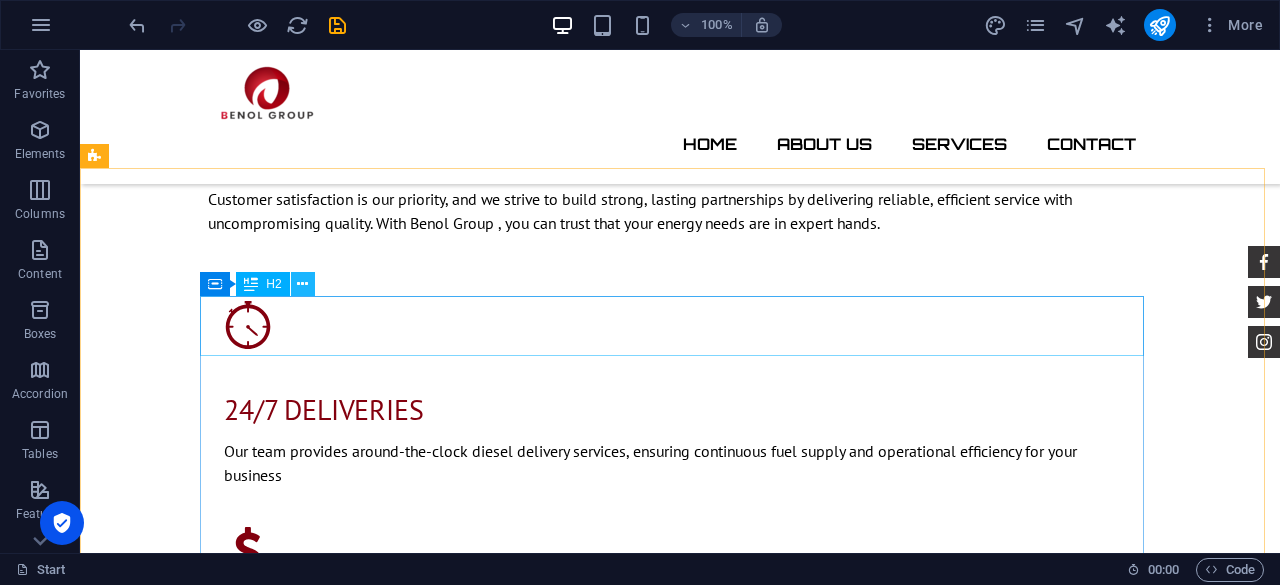 click at bounding box center (302, 284) 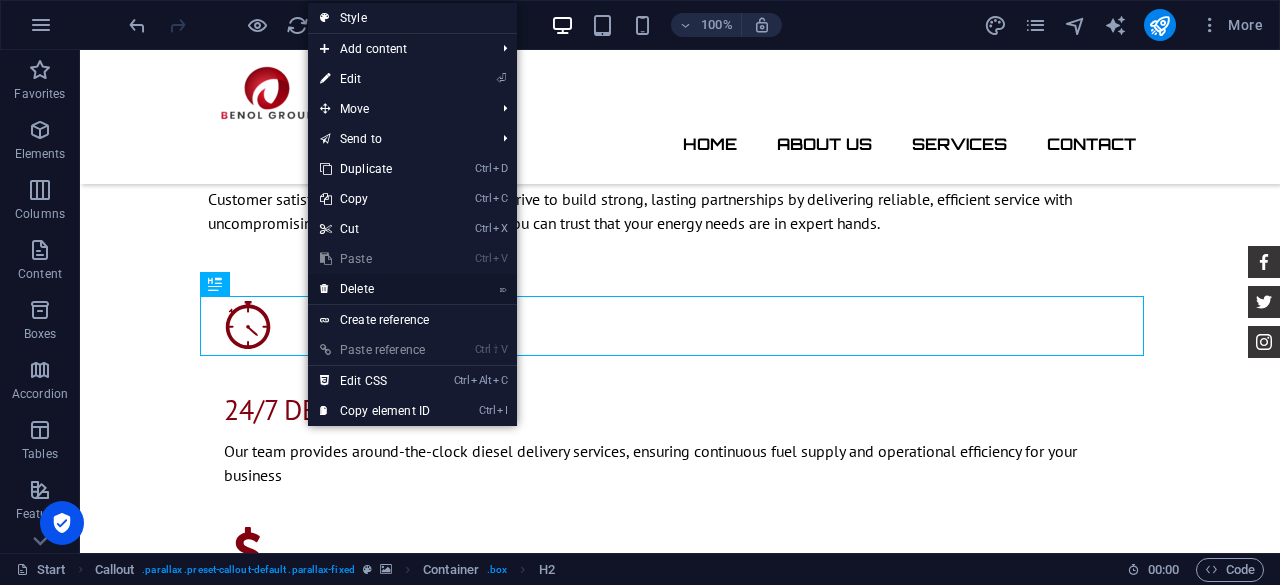 click on "⌦  Delete" at bounding box center [375, 289] 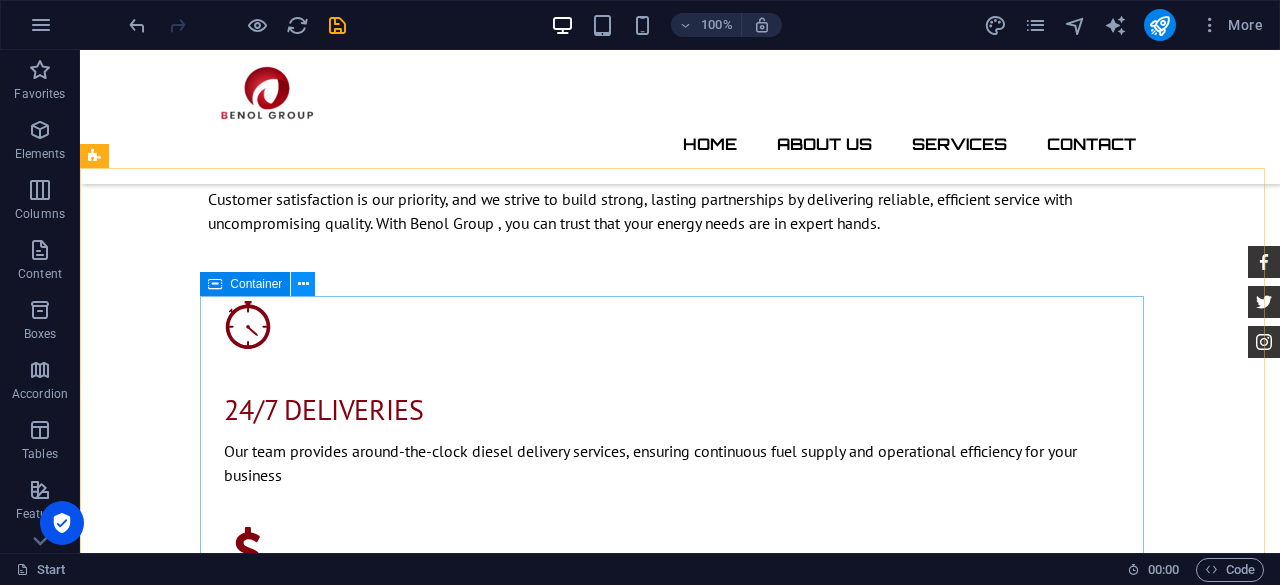 click at bounding box center (303, 284) 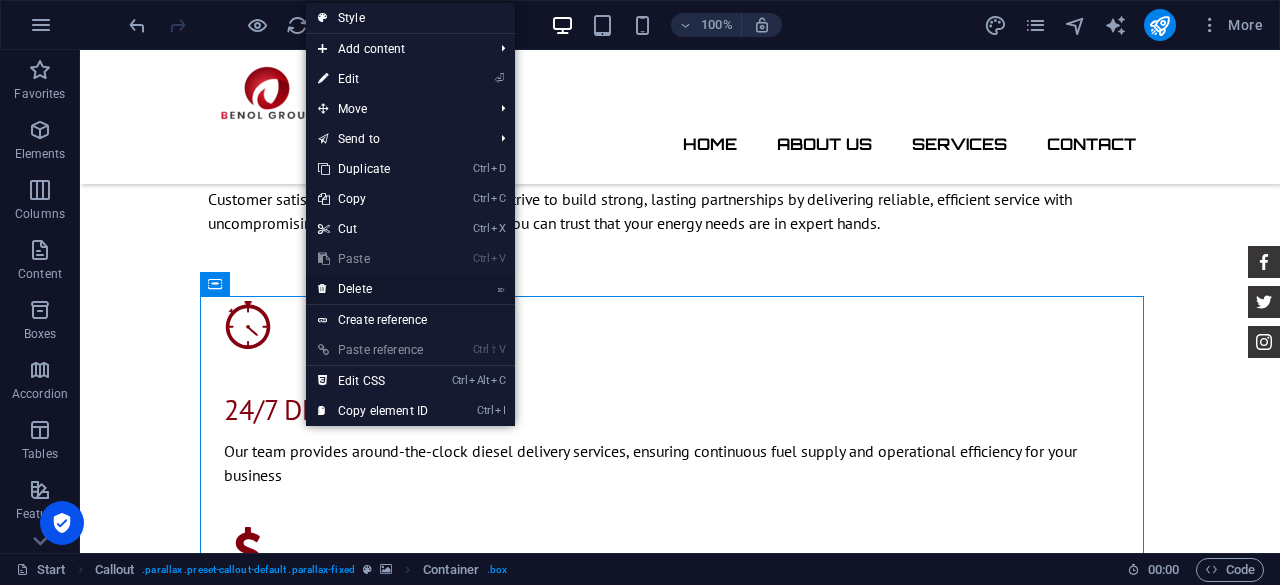 click on "⌦  Delete" at bounding box center [373, 289] 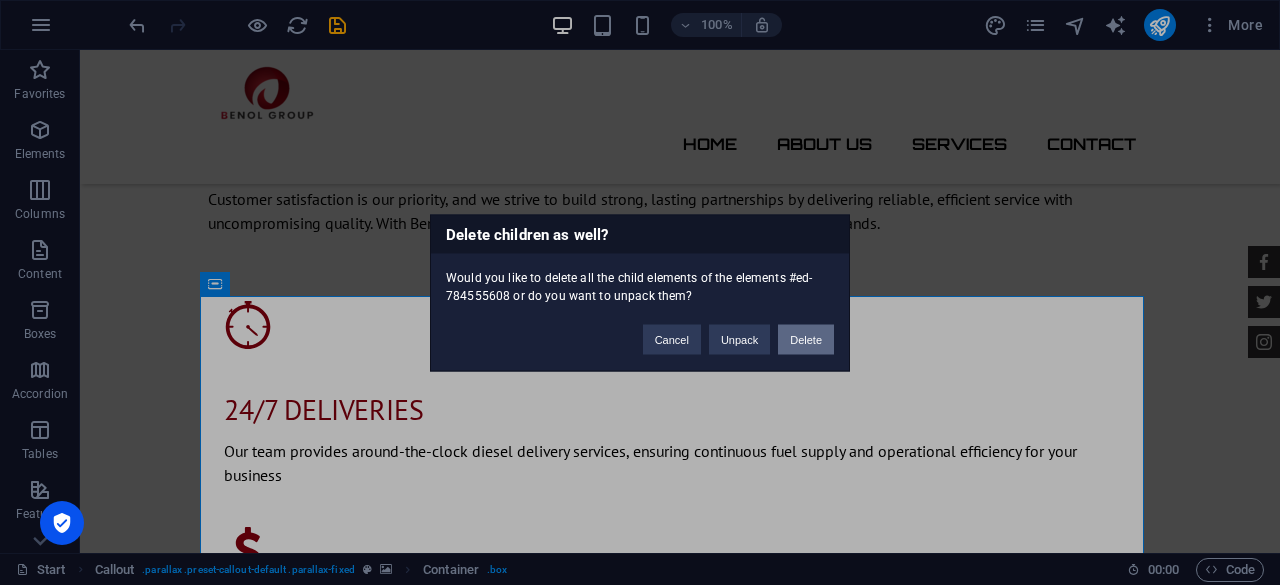 click on "Delete" at bounding box center (806, 339) 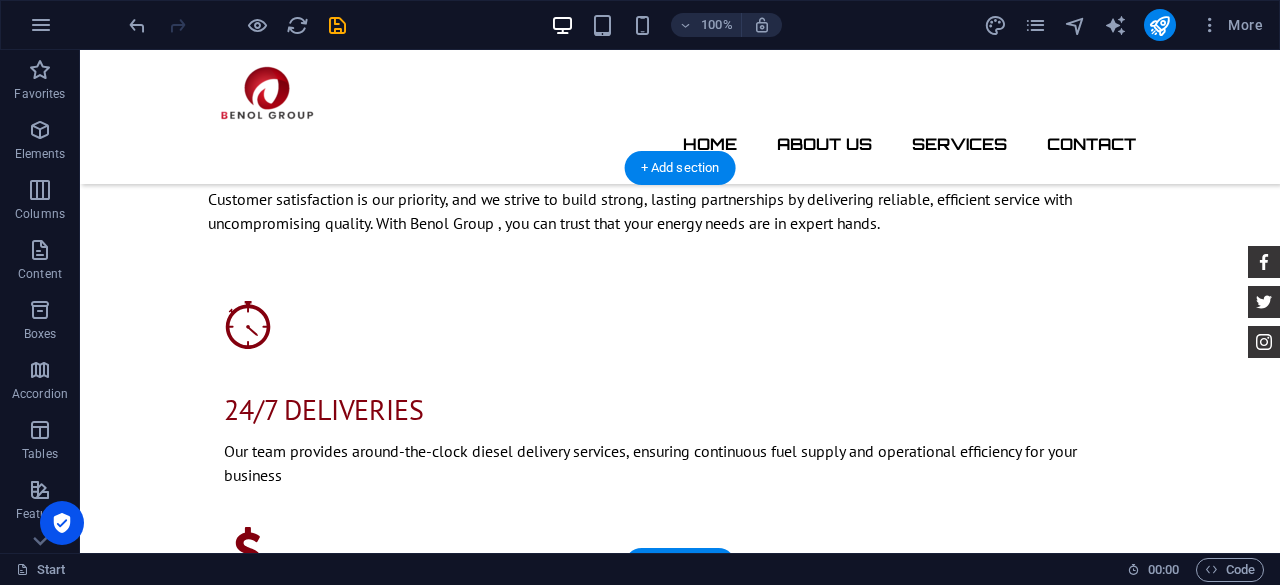 click at bounding box center [680, 1512] 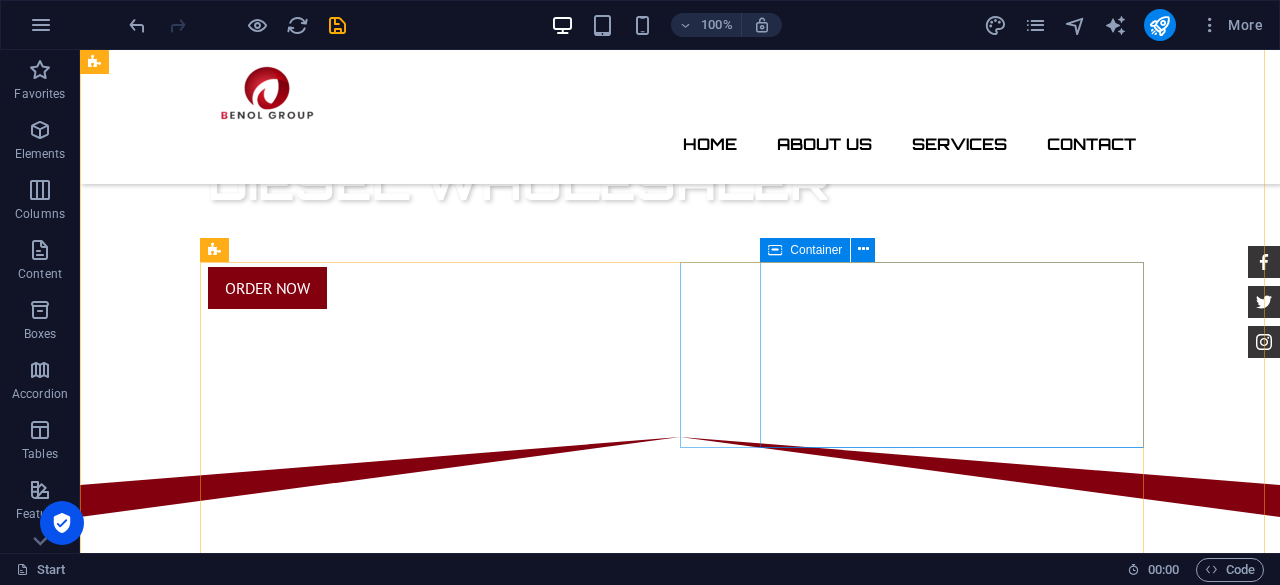 scroll, scrollTop: 700, scrollLeft: 0, axis: vertical 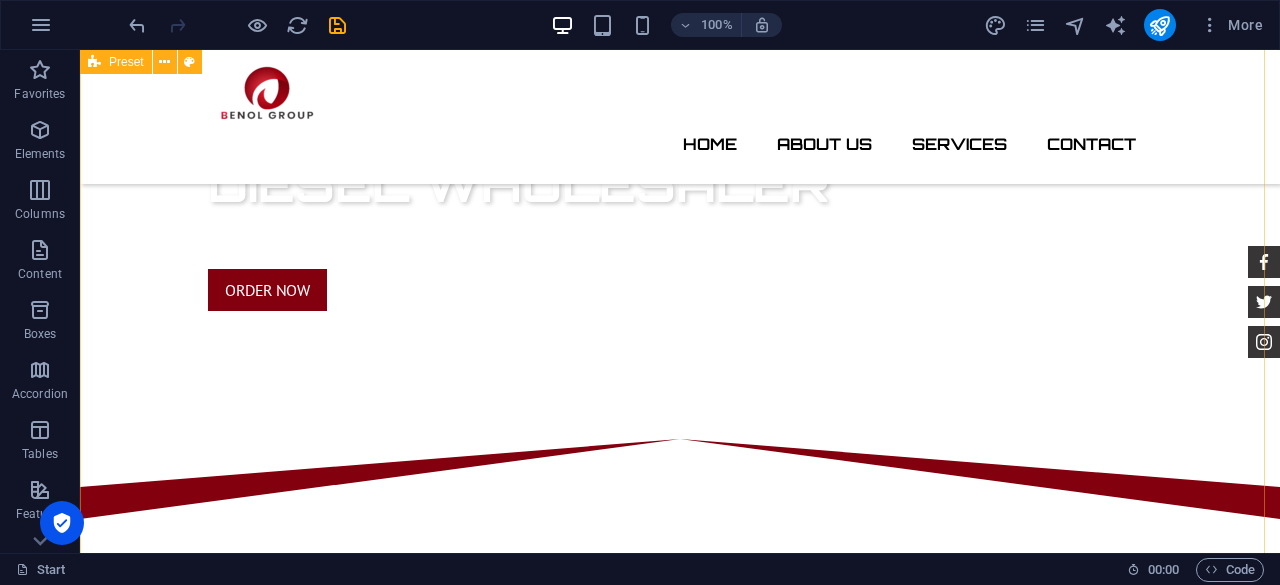 click on "About us At Benol Group, we are committed to delivering premium-quality diesel that meets the highest industry standards. Every batch of our diesel is rigorously tested through the necessary labs to ensure top performance and reliability.  We offer 24/7 delivery services, with no delivery too big or too small, ensuring that your fuel needs are met whenever and wherever required. Our competitive pricing is consistently aligned with market fluctuations, guaranteeing you the best value.  Customer satisfaction is our priority, and we strive to build strong, lasting partnerships by delivering reliable, efficient service with uncompromising quality. With Benol Group , you can trust that your energy needs are in expert hands. 24/7 Deliveries Our team provides around-the-clock diesel delivery services, ensuring continuous fuel supply and operational efficiency for your business Unbeatable prices LAB tests Each diesel batch is lab-tested to guarantee premium quality and reliability. Financing Program" at bounding box center (680, 1190) 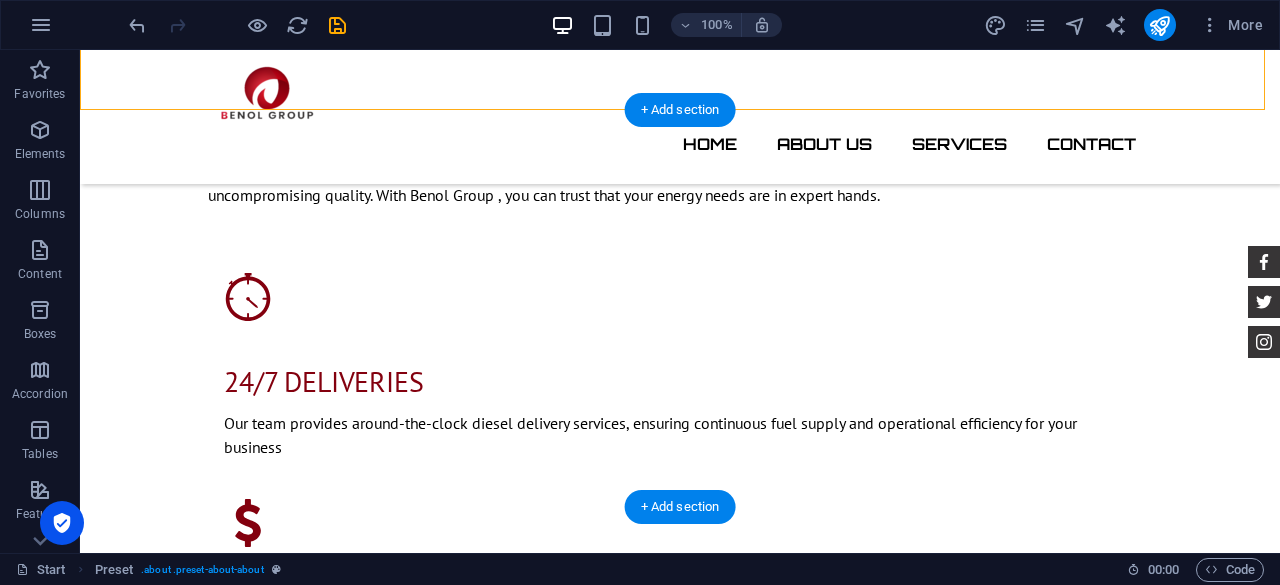 scroll, scrollTop: 1400, scrollLeft: 0, axis: vertical 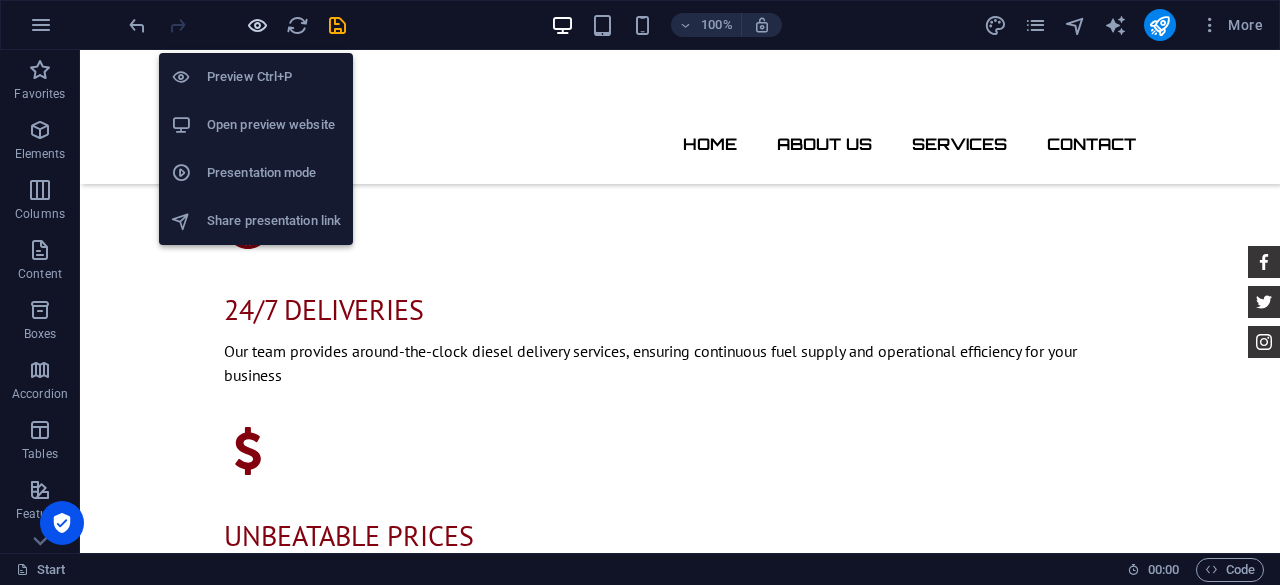click at bounding box center (257, 25) 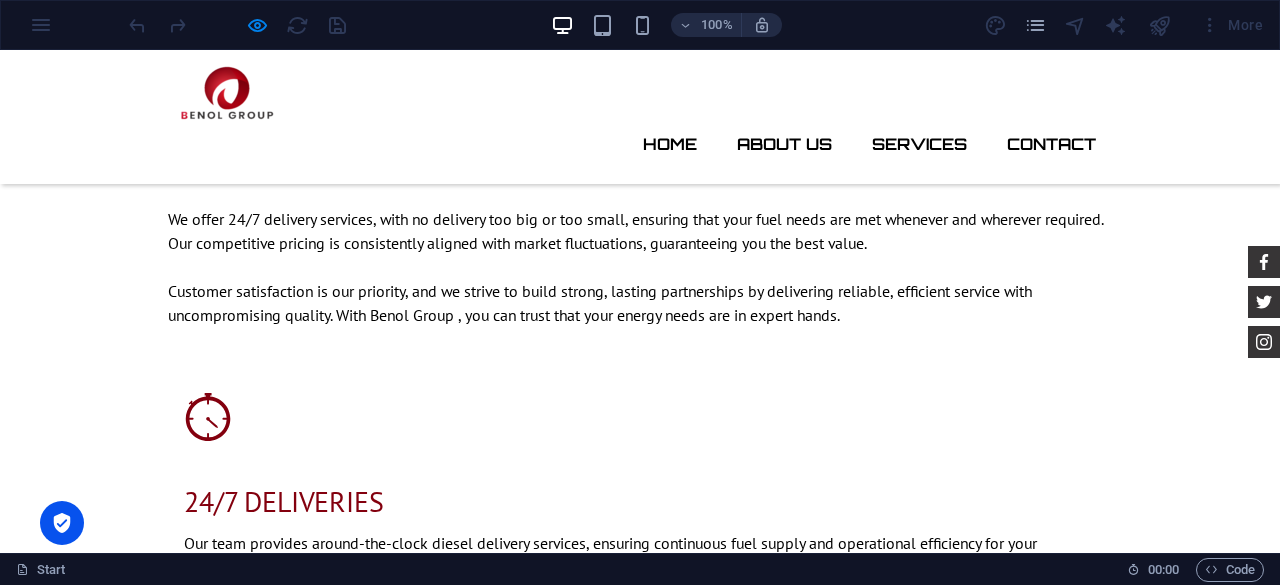 scroll, scrollTop: 1200, scrollLeft: 0, axis: vertical 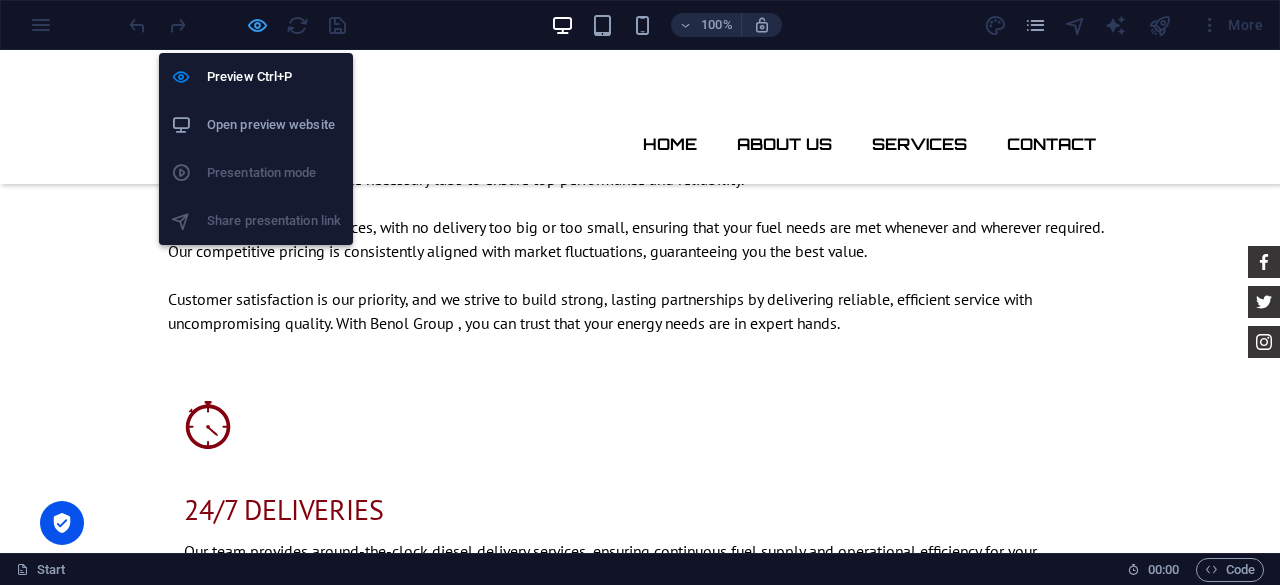 click at bounding box center (257, 25) 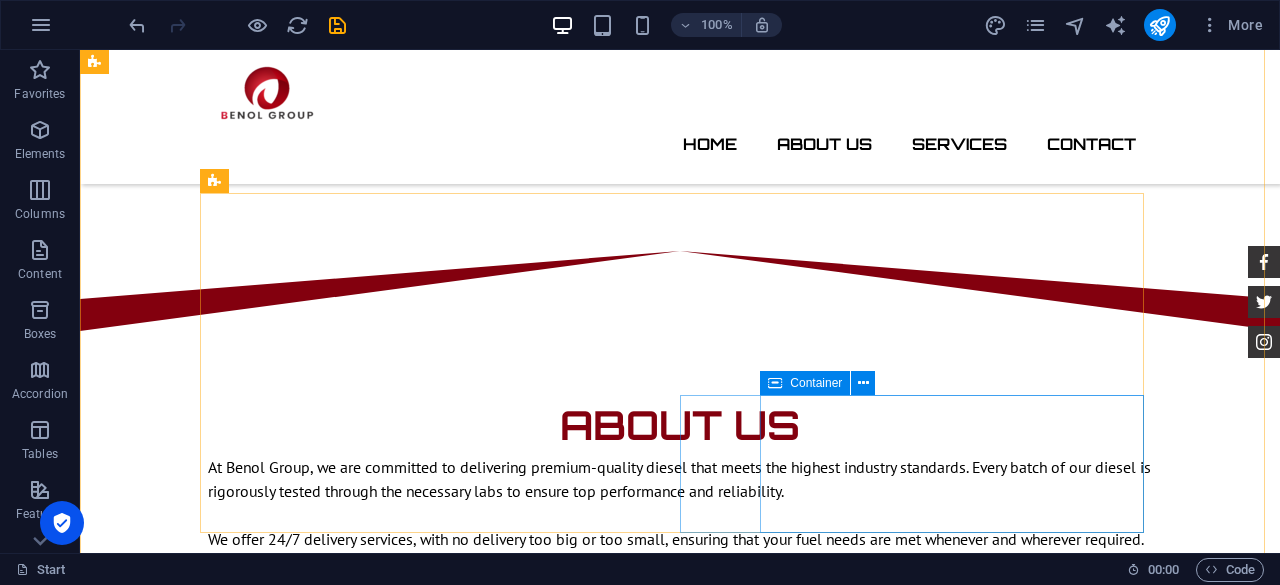 scroll, scrollTop: 900, scrollLeft: 0, axis: vertical 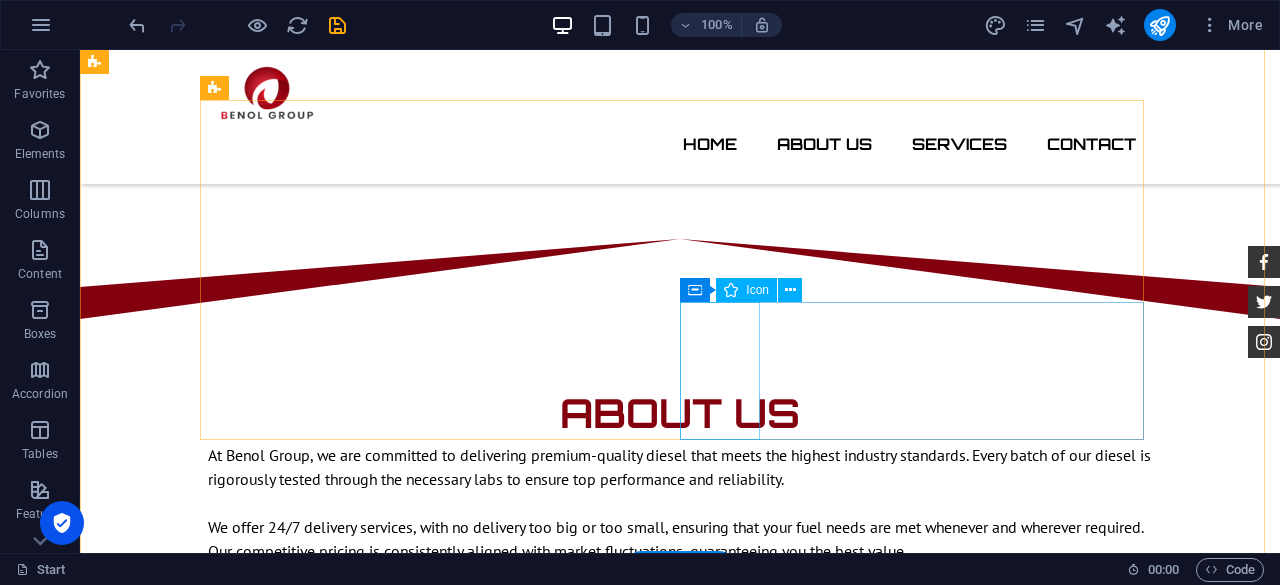 click at bounding box center [680, 1379] 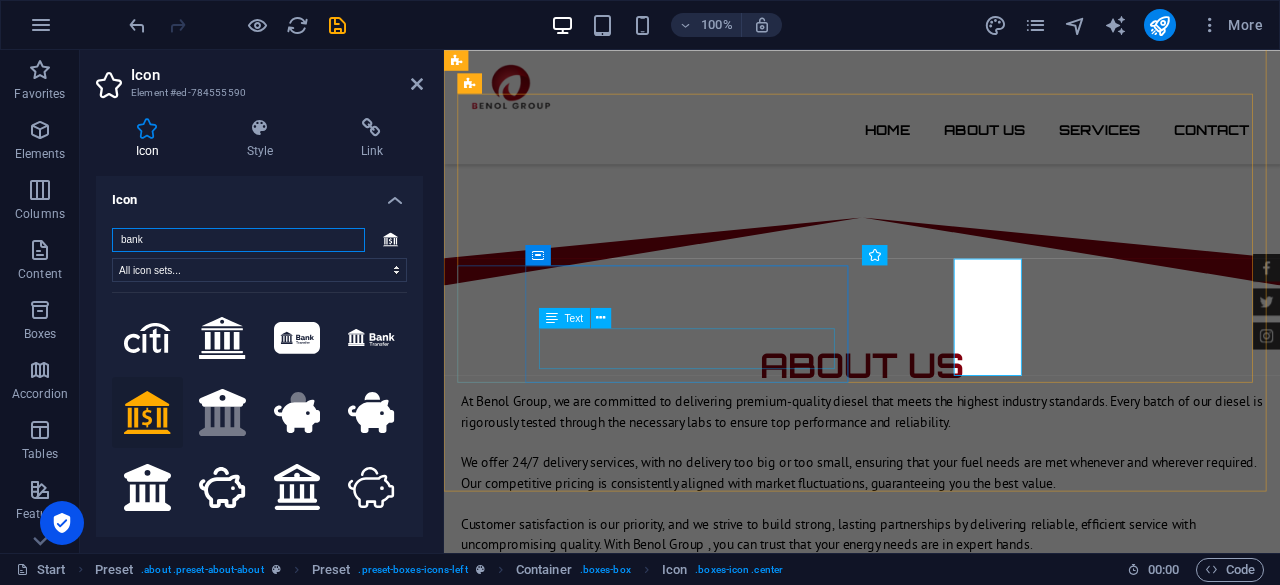 scroll, scrollTop: 907, scrollLeft: 0, axis: vertical 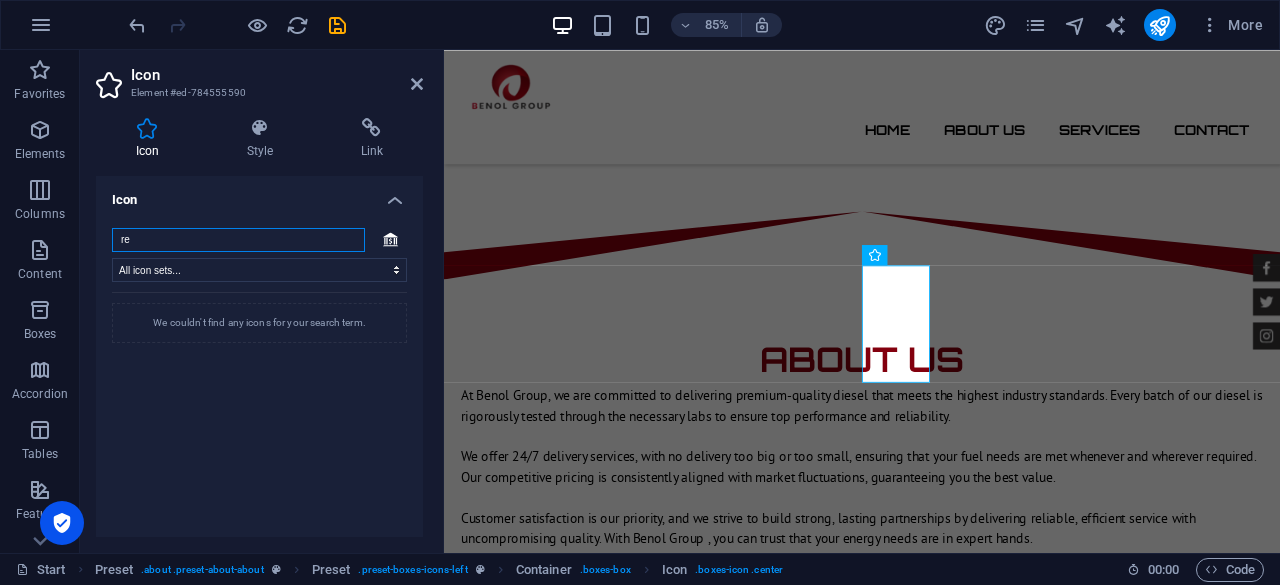 type on "r" 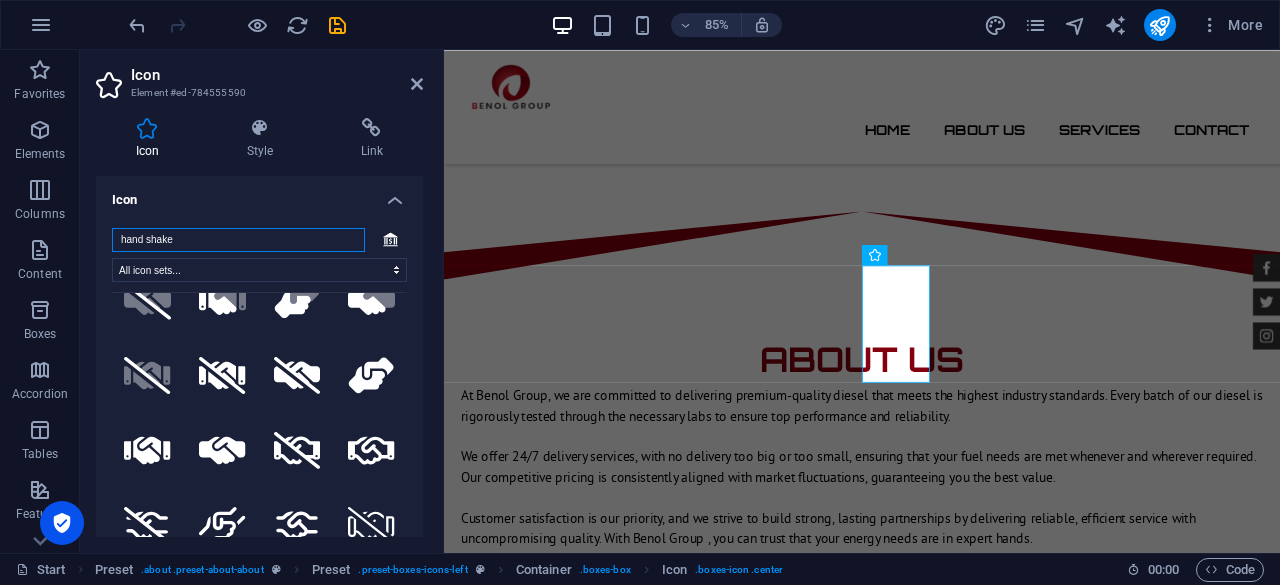 scroll, scrollTop: 0, scrollLeft: 0, axis: both 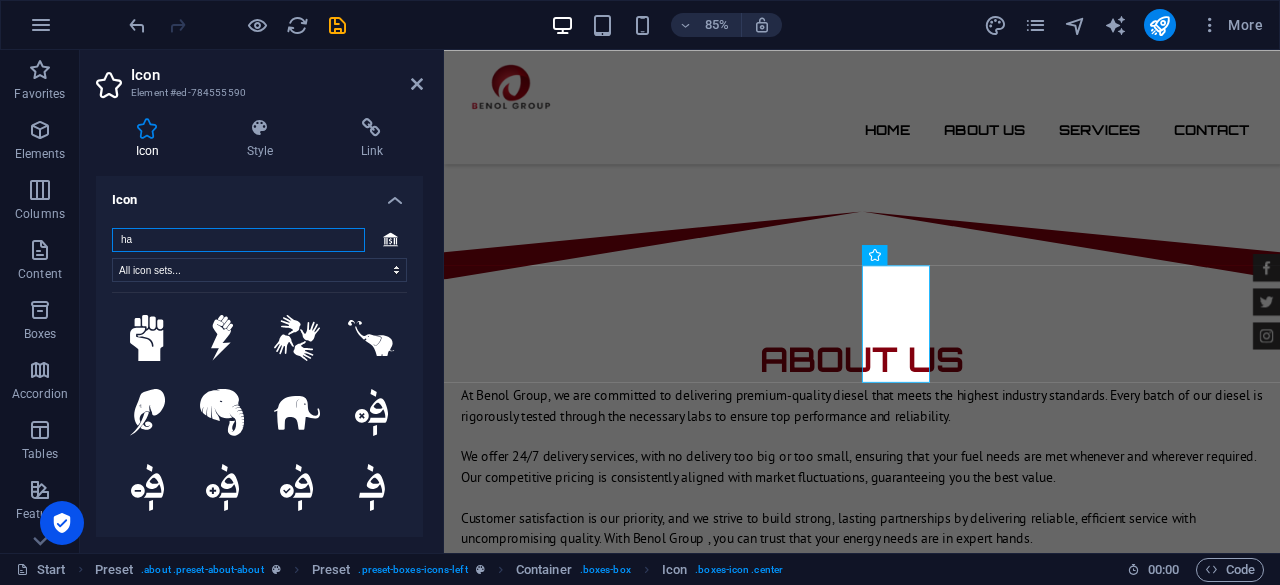 type on "h" 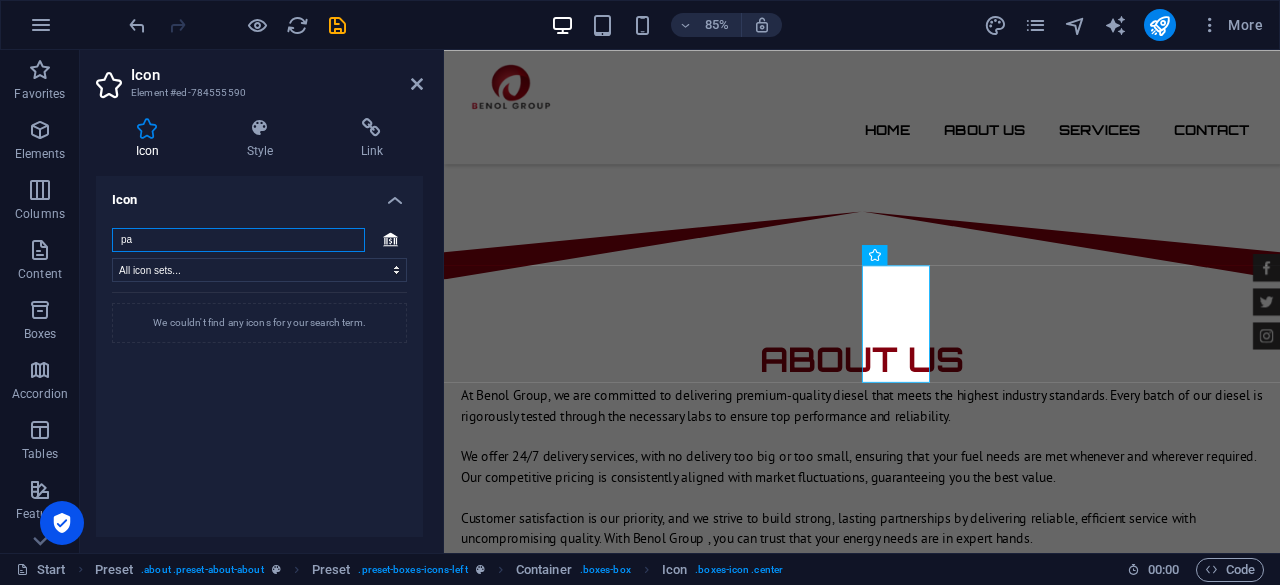 type on "p" 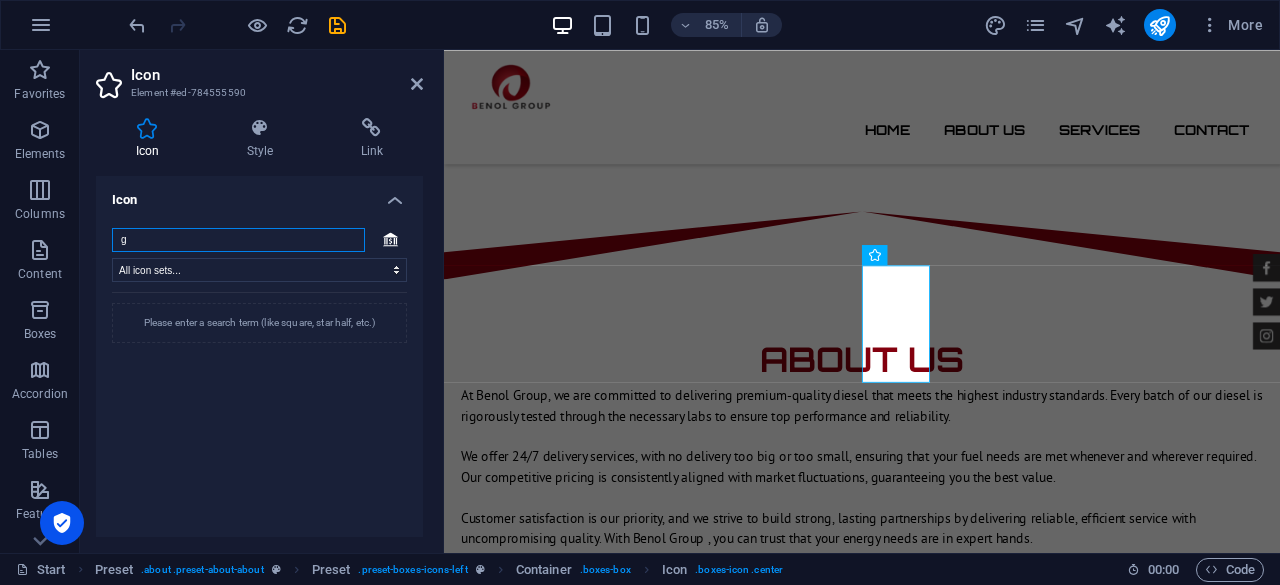 type on "gr" 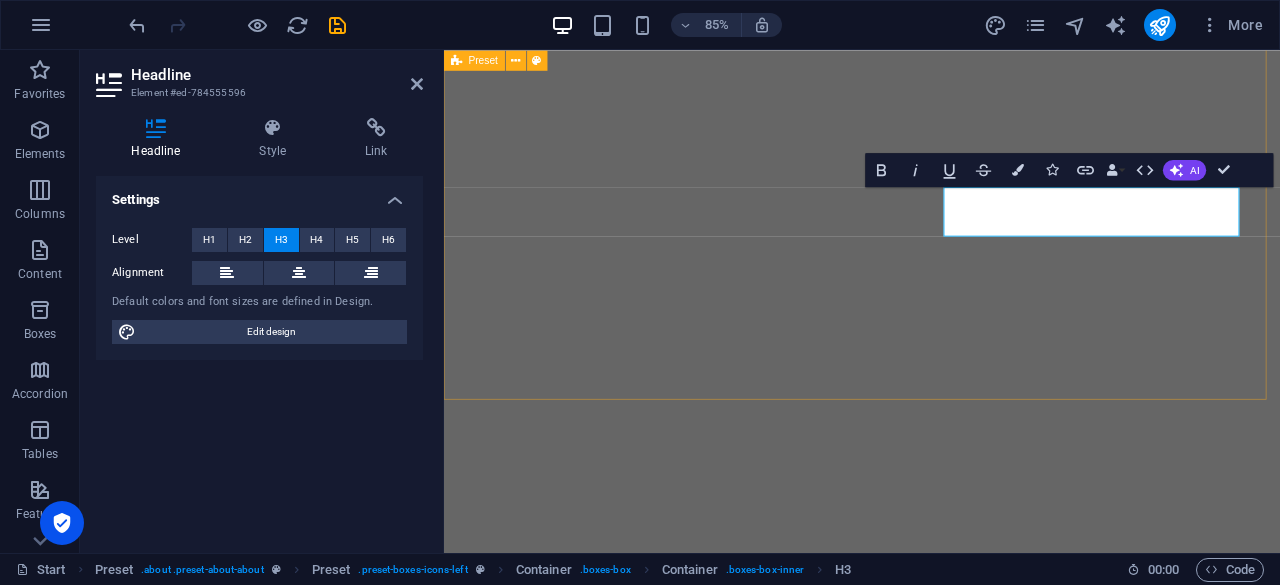 scroll, scrollTop: 0, scrollLeft: 0, axis: both 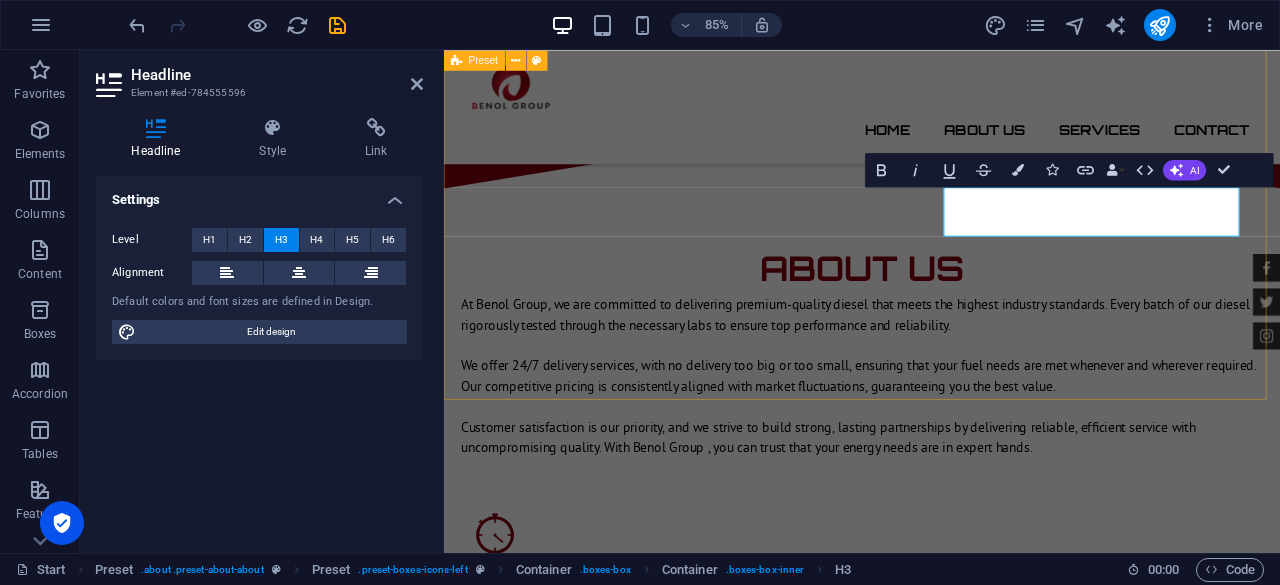 type 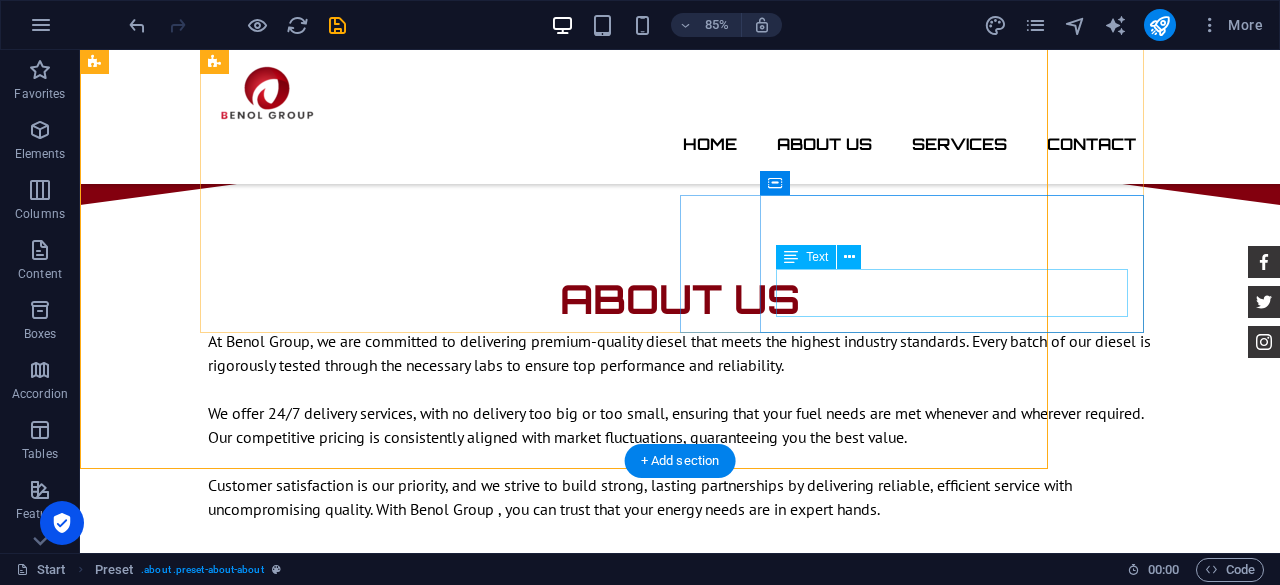 scroll, scrollTop: 1007, scrollLeft: 0, axis: vertical 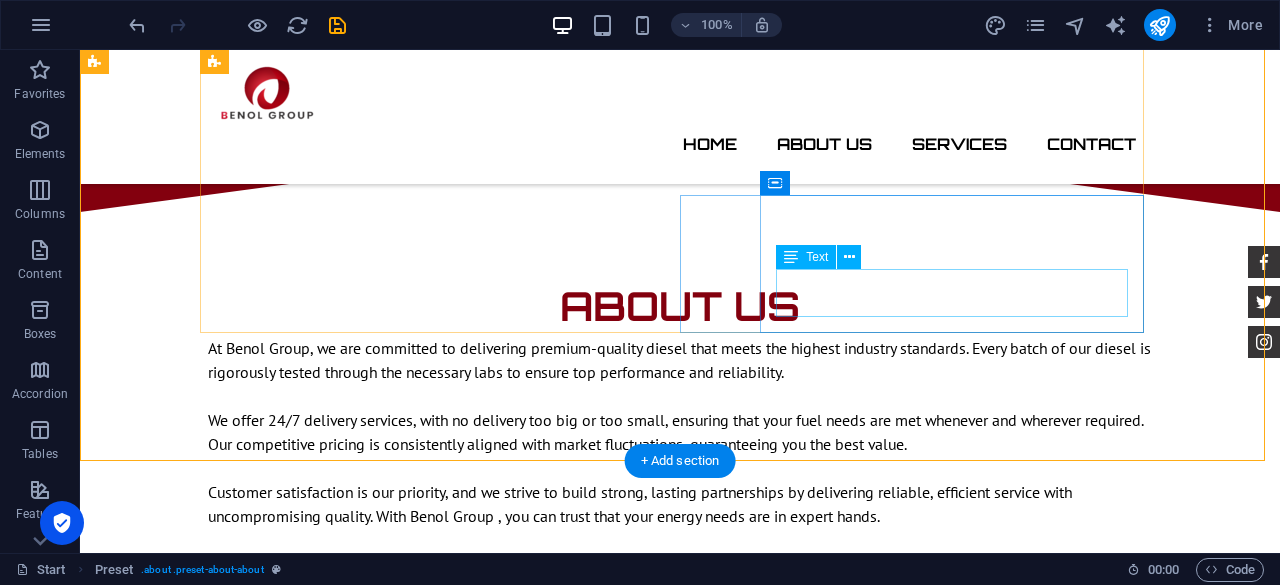 click on "Lorem ipsum dolor sit amet, consectetur adipisicing elit. Veritatis, dolorem!" at bounding box center [680, 1398] 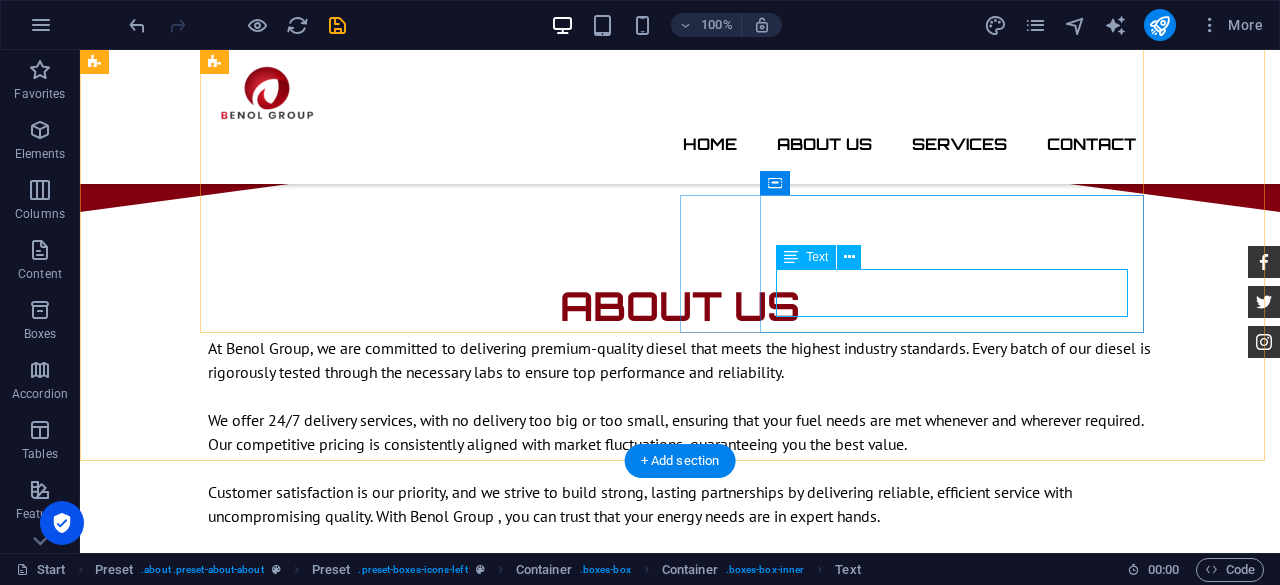 click on "Lorem ipsum dolor sit amet, consectetur adipisicing elit. Veritatis, dolorem!" at bounding box center (680, 1398) 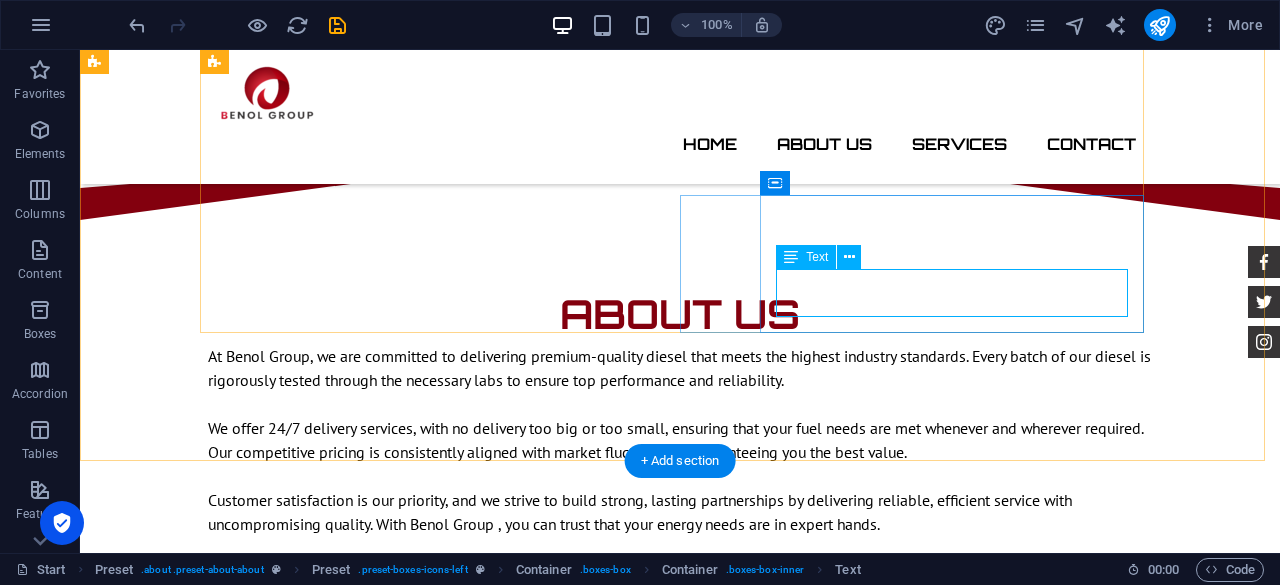 scroll, scrollTop: 1014, scrollLeft: 0, axis: vertical 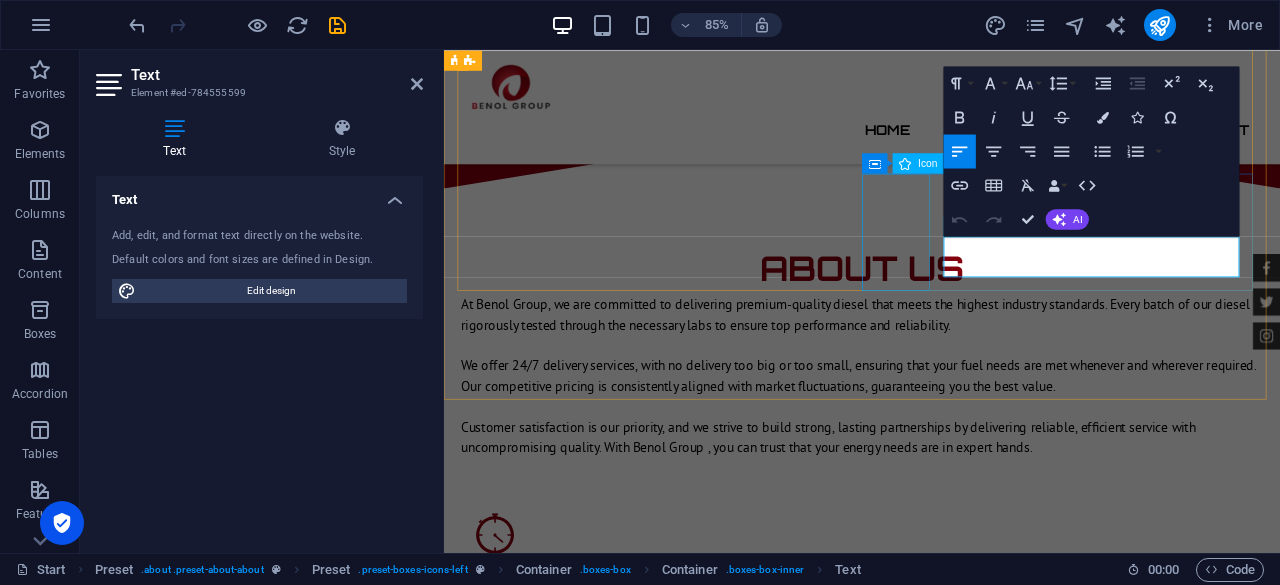 drag, startPoint x: 1288, startPoint y: 304, endPoint x: 967, endPoint y: 255, distance: 324.71835 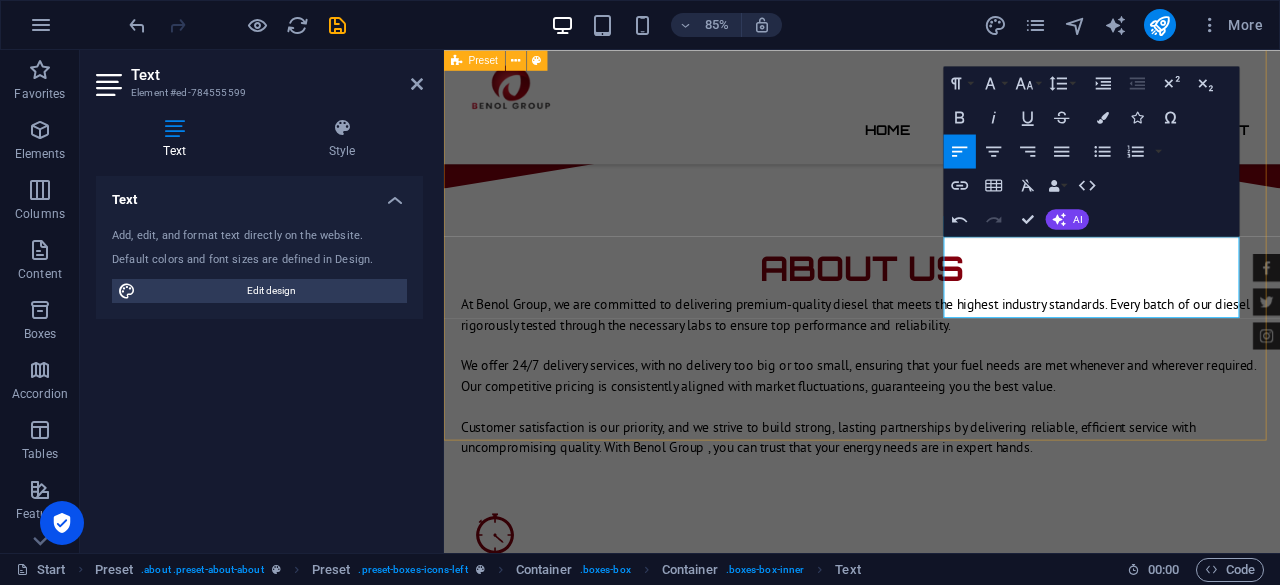 click on "About us At Benol Group, we are committed to delivering premium-quality diesel that meets the highest industry standards. Every batch of our diesel is rigorously tested through the necessary labs to ensure top performance and reliability.  We offer 24/7 delivery services, with no delivery too big or too small, ensuring that your fuel needs are met whenever and wherever required. Our competitive pricing is consistently aligned with market fluctuations, guaranteeing you the best value.  Customer satisfaction is our priority, and we strive to build strong, lasting partnerships by delivering reliable, efficient service with uncompromising quality. With Benol Group , you can trust that your energy needs are in expert hands. 24/7 Deliveries Our team provides around-the-clock diesel delivery services, ensuring continuous fuel supply and operational efficiency for your business Unbeatable prices LAB tests Each diesel batch is lab-tested to guarantee premium quality and reliability. Reliable and fast" at bounding box center (936, 896) 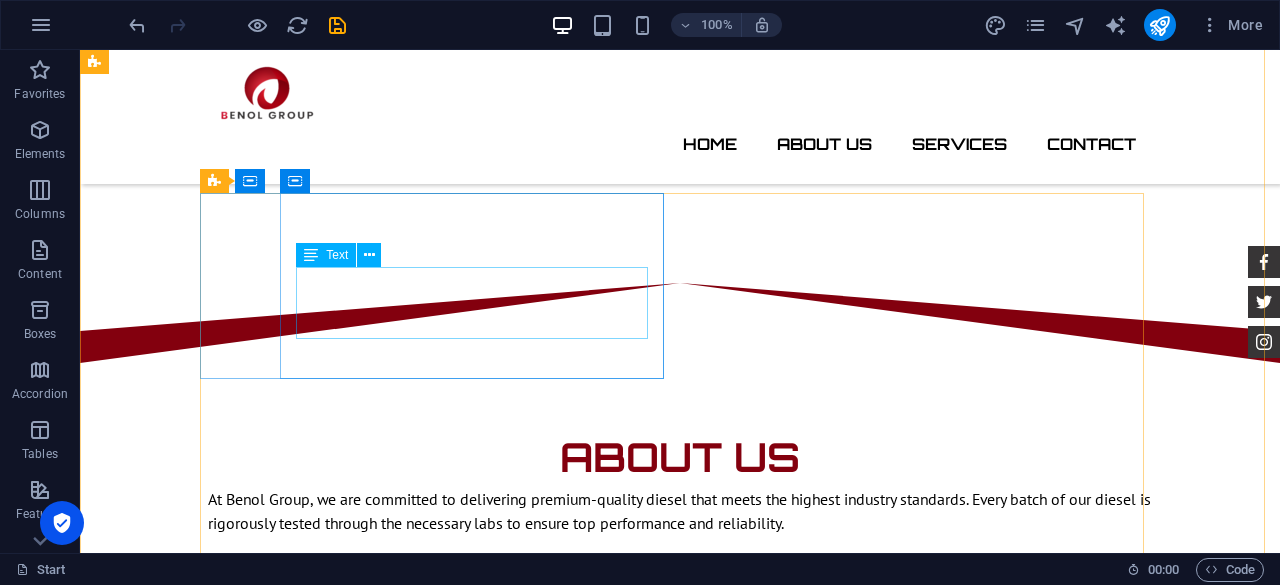 scroll, scrollTop: 807, scrollLeft: 0, axis: vertical 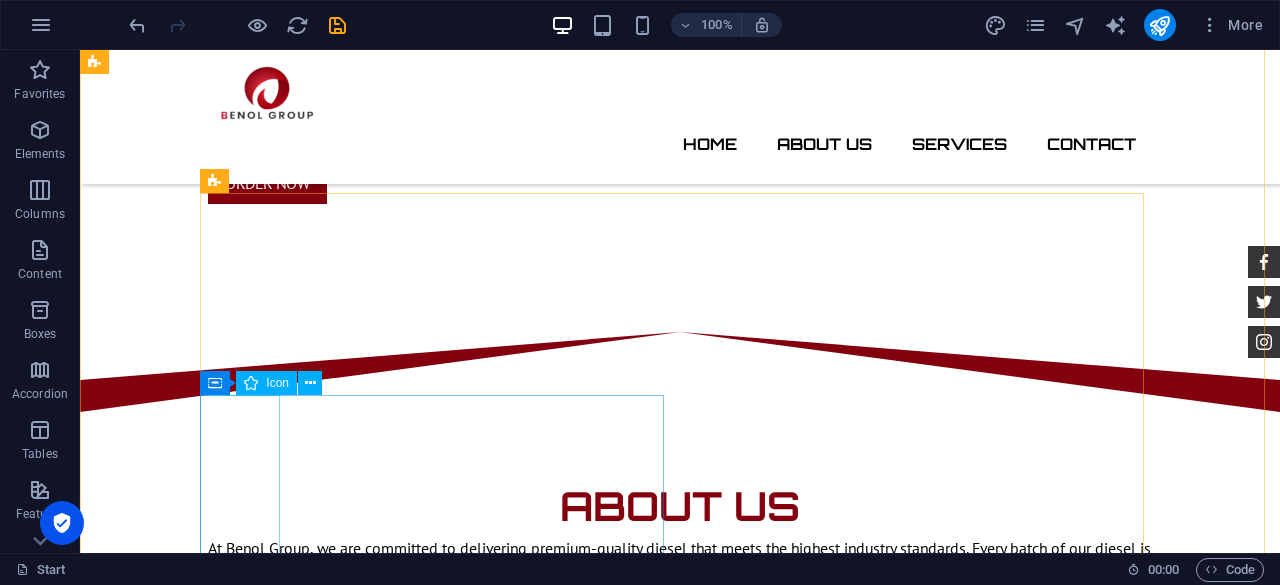 click at bounding box center [680, 1270] 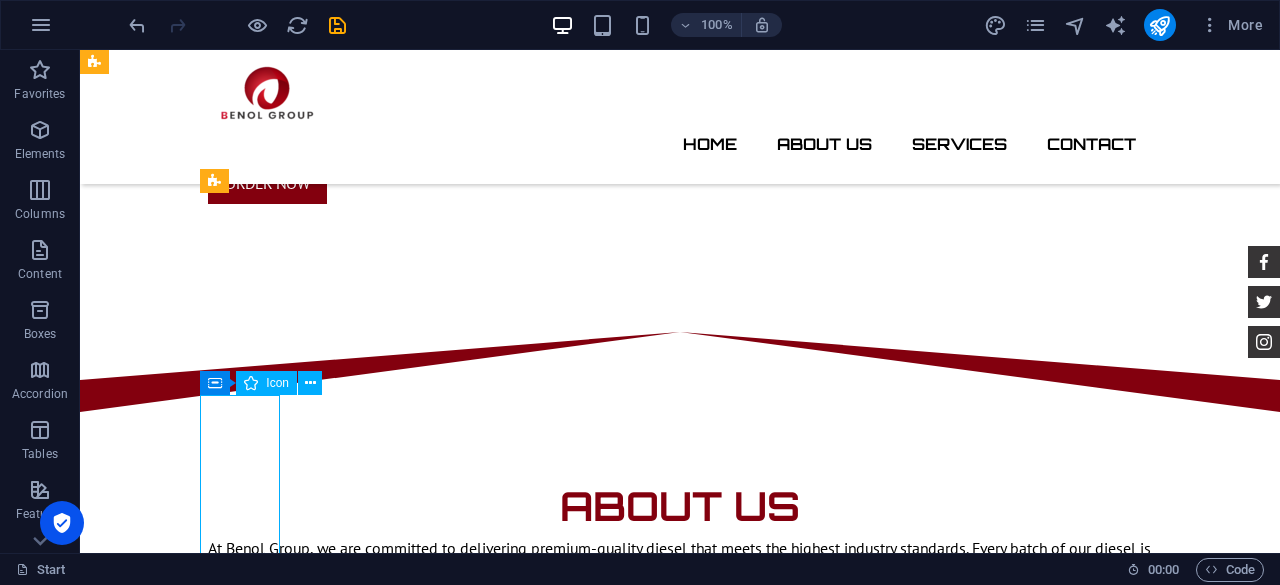 click at bounding box center (680, 1270) 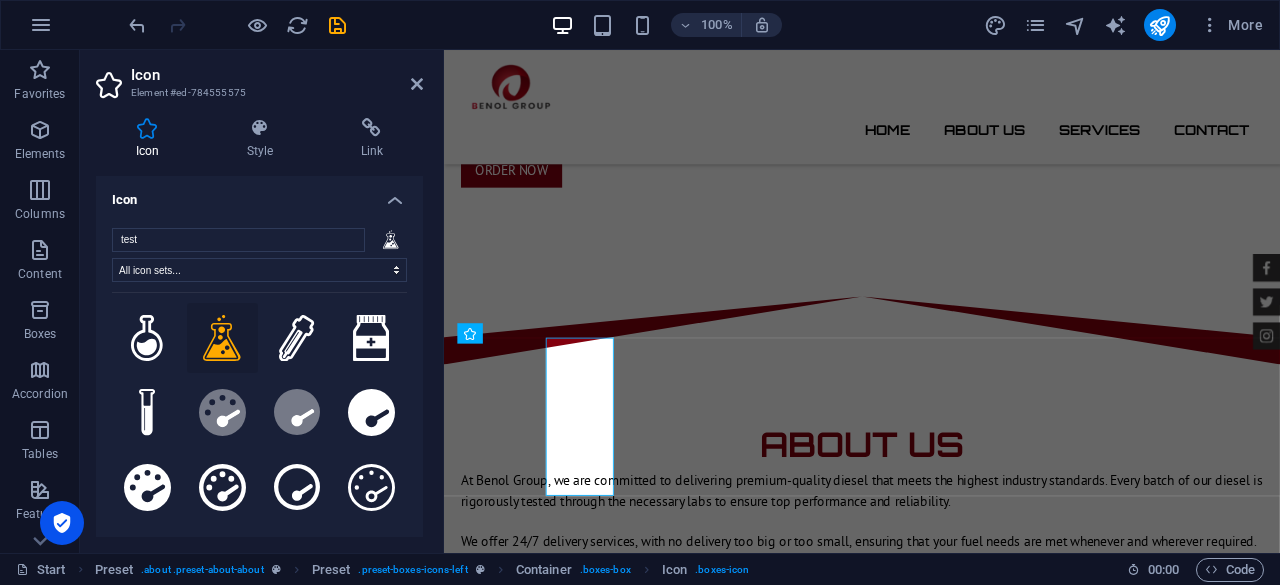 scroll, scrollTop: 814, scrollLeft: 0, axis: vertical 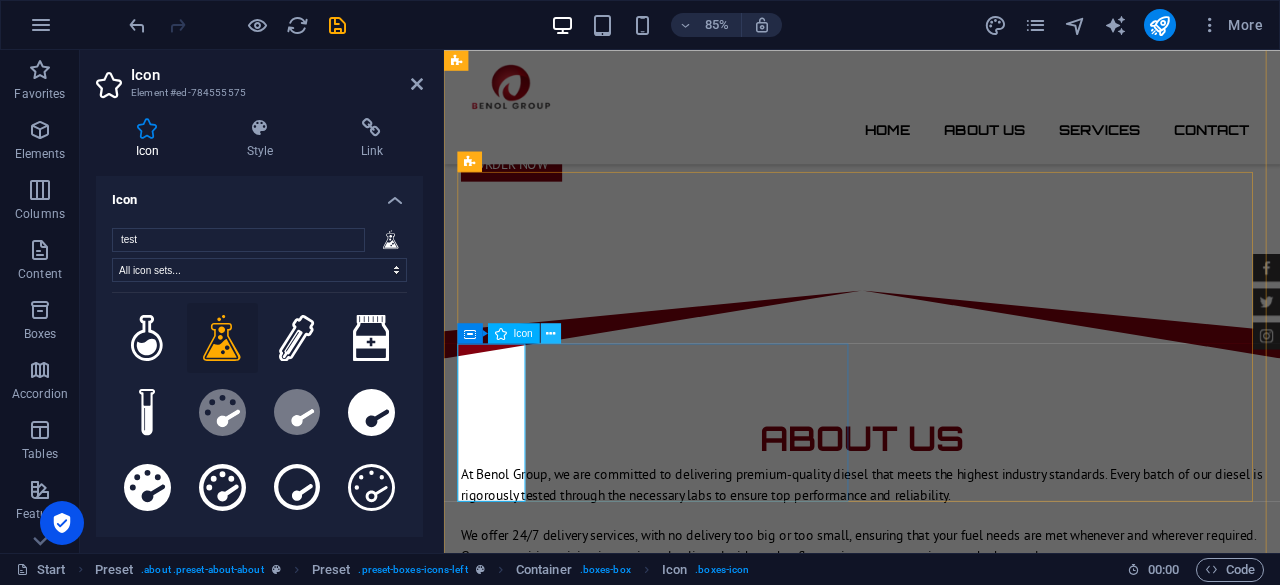 click at bounding box center (550, 333) 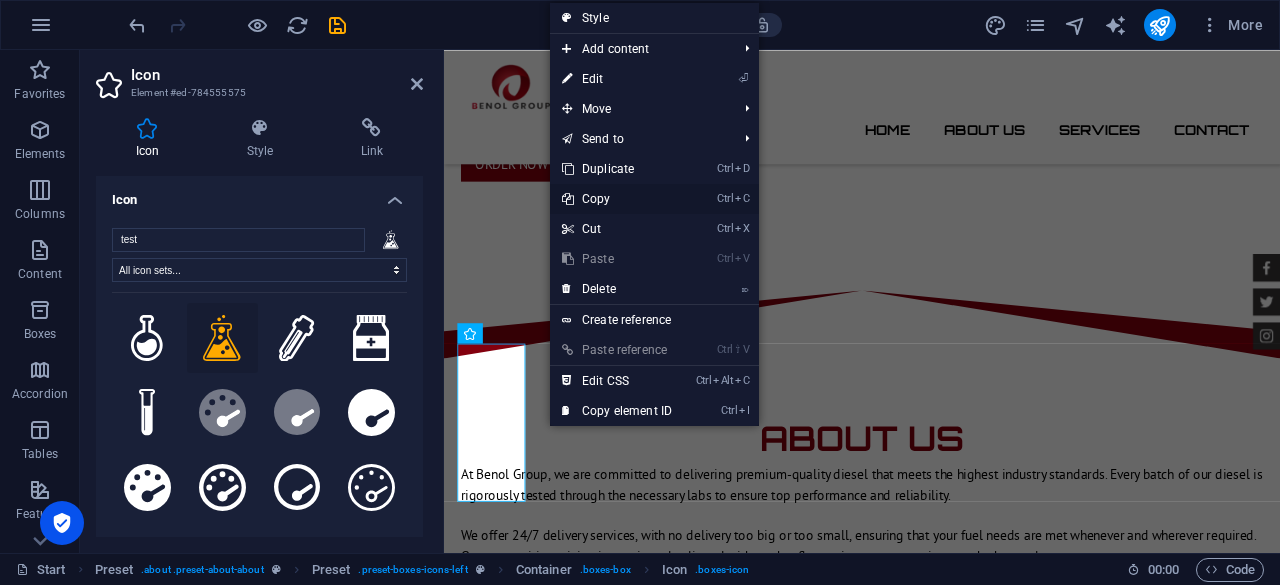 click on "Ctrl C  Copy" at bounding box center (617, 199) 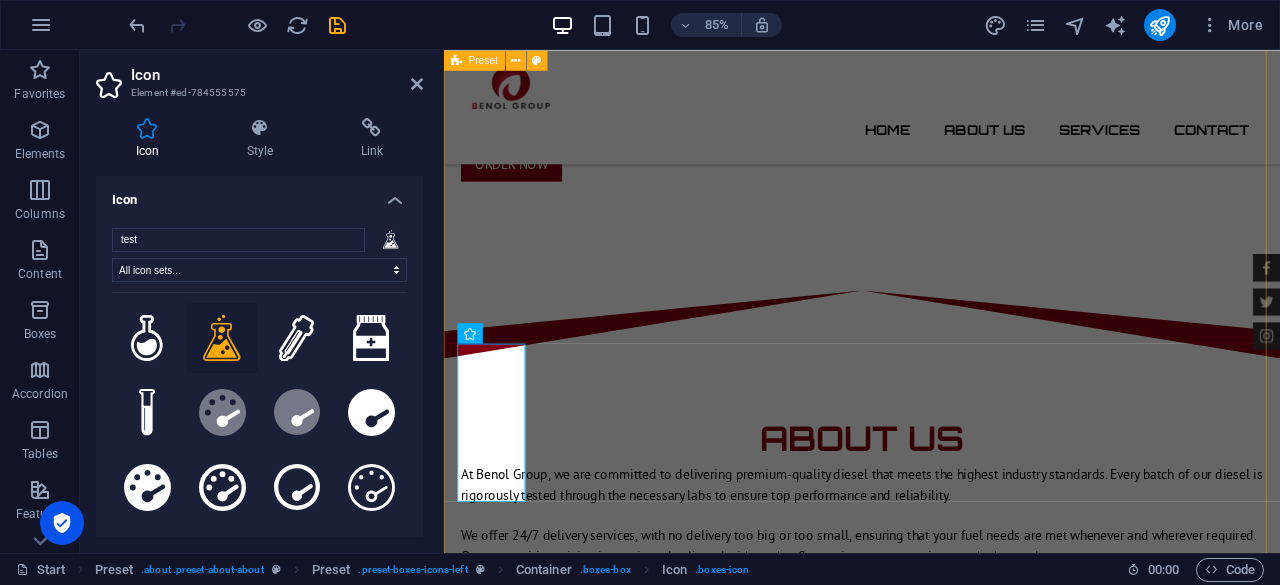 click on "About us At Benol Group, we are committed to delivering premium-quality diesel that meets the highest industry standards. Every batch of our diesel is rigorously tested through the necessary labs to ensure top performance and reliability.  We offer 24/7 delivery services, with no delivery too big or too small, ensuring that your fuel needs are met whenever and wherever required. Our competitive pricing is consistently aligned with market fluctuations, guaranteeing you the best value.  Customer satisfaction is our priority, and we strive to build strong, lasting partnerships by delivering reliable, efficient service with uncompromising quality. With Benol Group , you can trust that your energy needs are in expert hands. 24/7 Deliveries Our team provides around-the-clock diesel delivery services, ensuring continuous fuel supply and operational efficiency for your business Unbeatable prices LAB tests Each diesel batch is lab-tested to guarantee premium quality and reliability. Reliable and fast" at bounding box center (936, 1096) 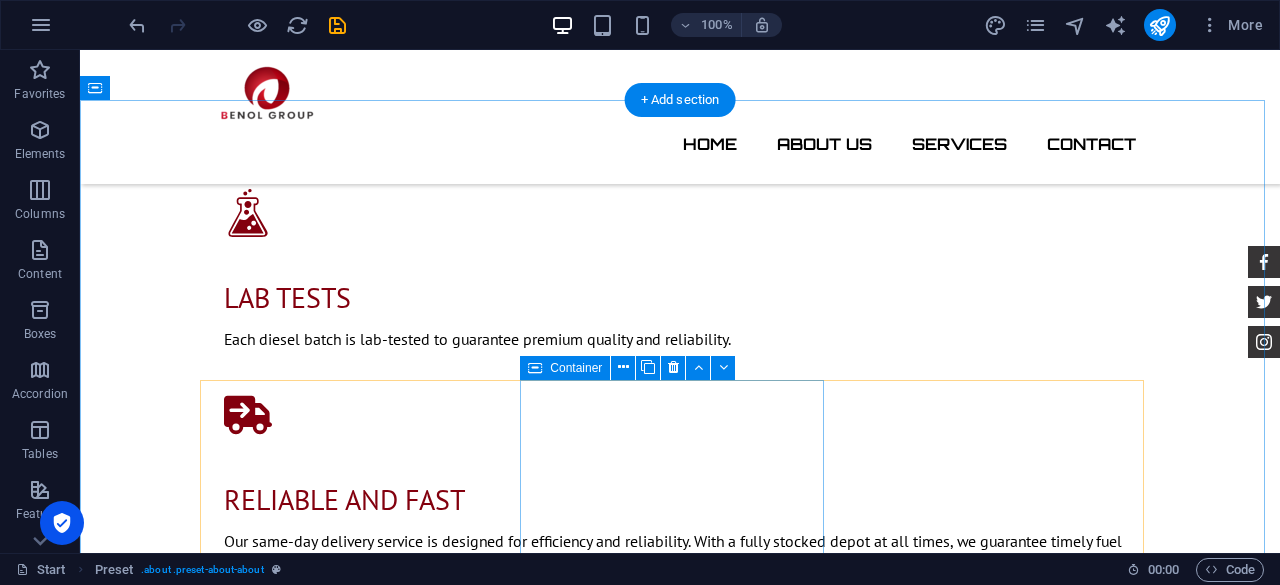 scroll, scrollTop: 1907, scrollLeft: 0, axis: vertical 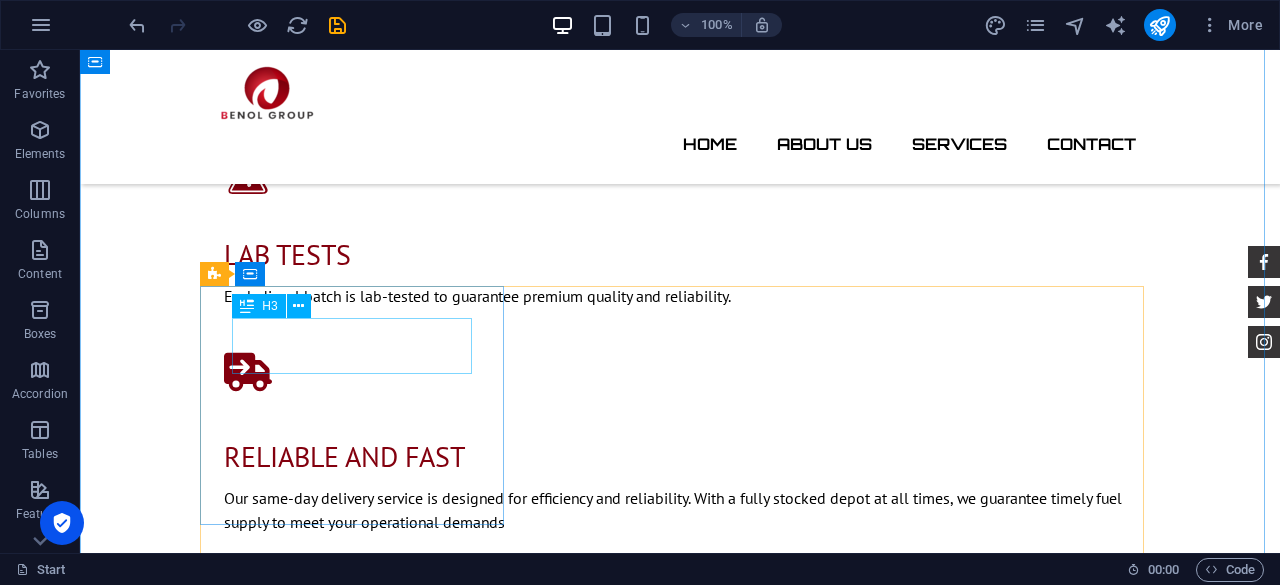 click on "CAR  CHECK" at bounding box center (680, 1416) 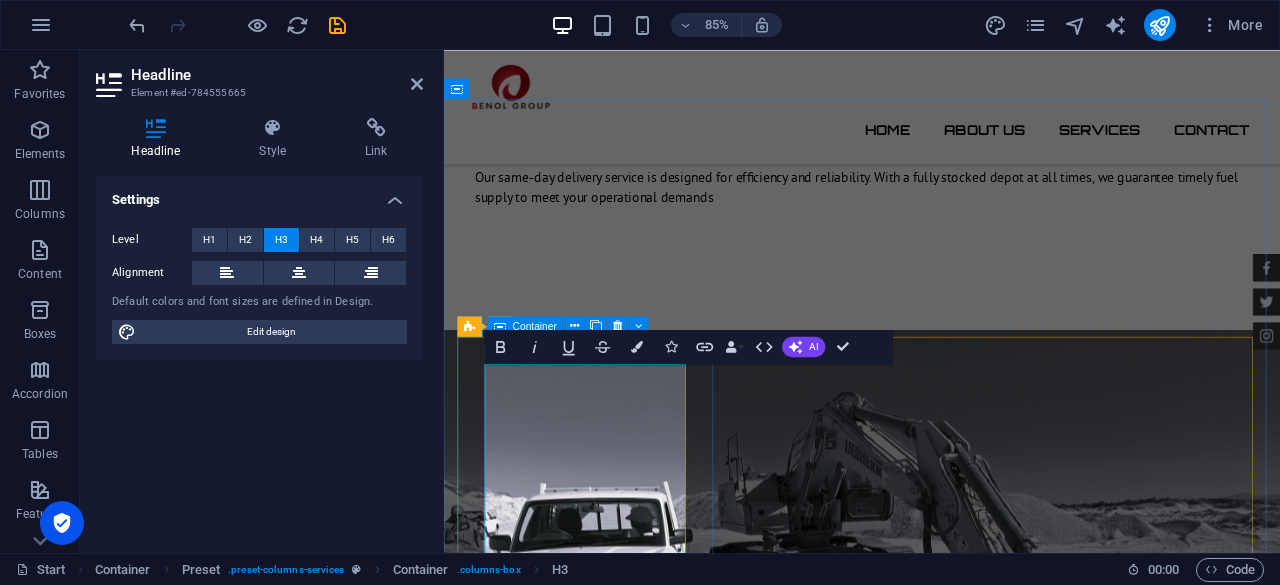 scroll, scrollTop: 1814, scrollLeft: 0, axis: vertical 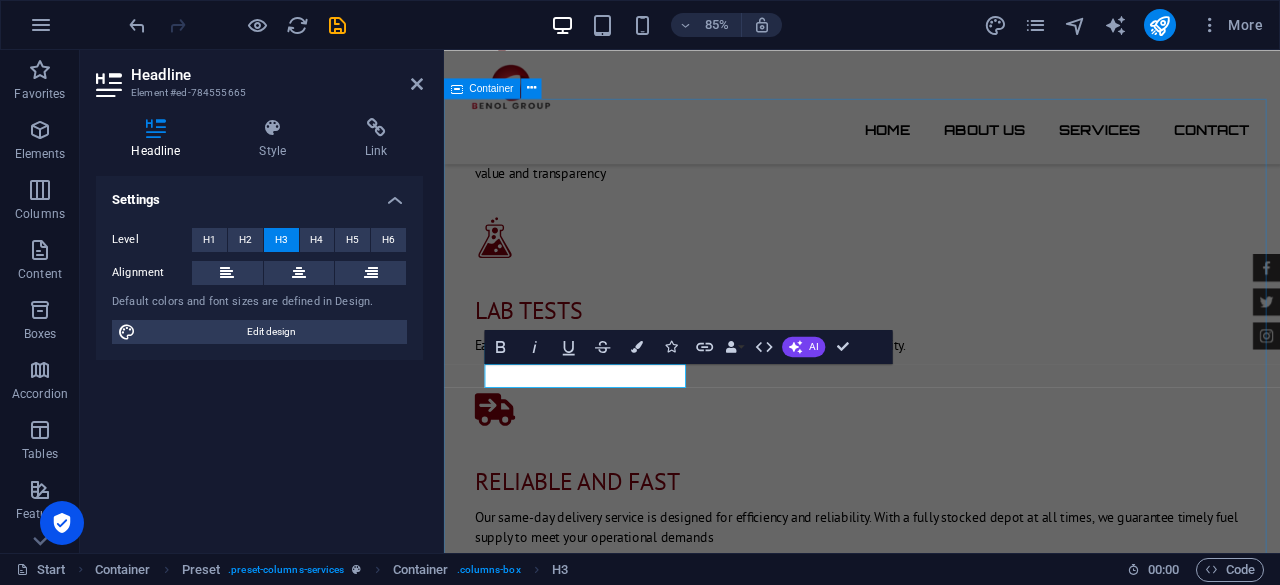 click on "Services Lorem ipsum dolor sit amet, consectetur adipisicing elit. Libero, assumenda, dolore, cum vel modi asperiores consequatur suscipit quidem ducimus eveniet iure expedita consectetur odio voluptatum similique fugit voluptates rem accusamus quae quas dolorem tenetur facere tempora maiores adipisci reiciendis accusantium voluptatibus id voluptate tempore dolor harum nisi amet! Nobis, eaque. Lorum ipsum At vero eos et  Stet clita kasd  Ut wisi enim from $ 119 Insurance cover Lorum ipsum At vero eos et Stet clita kasd  Ut wisi enim from $ 259 Tire  Change Lorum ipsum At vero eos et  Stet clita kasd  Ut wisi enim from $ 49 System upgrade Lorum ipsum At vero eos et  Stet clita kasd  Ut wisi enim from $ 99 Oil Change Lorum ipsum At vero eos et  Stet clita kasd  Ut wisi enim from $ 19 Car Cleanup Lorum ipsum At vero eos et  Stet clita kasd  Ut wisi enim from $ 39" at bounding box center [936, 2079] 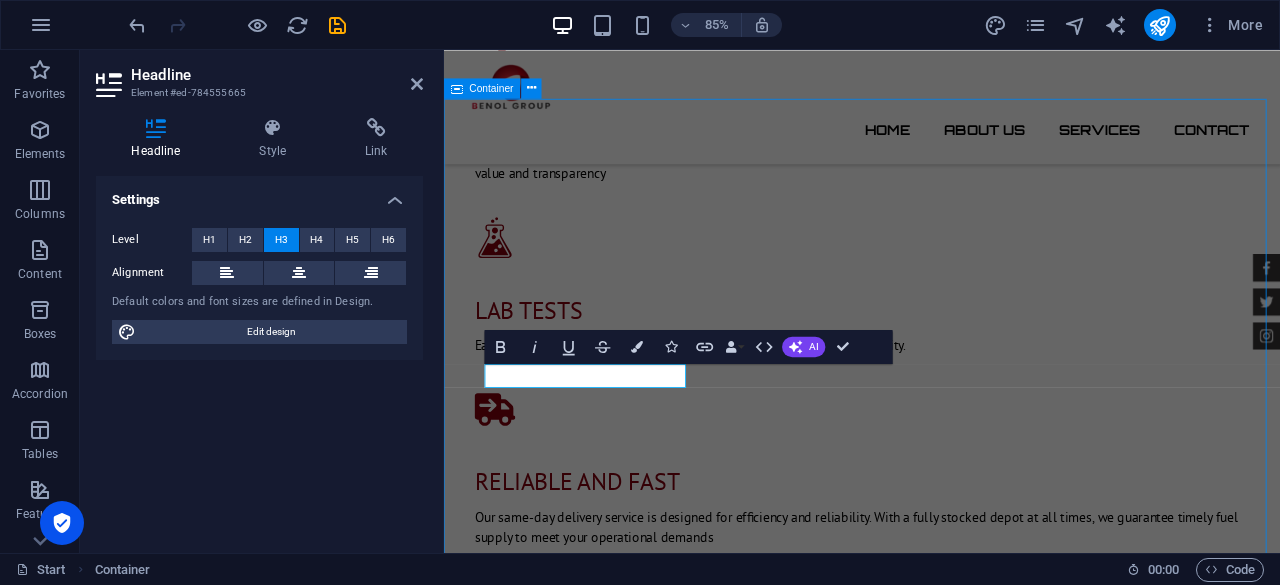 scroll, scrollTop: 1807, scrollLeft: 0, axis: vertical 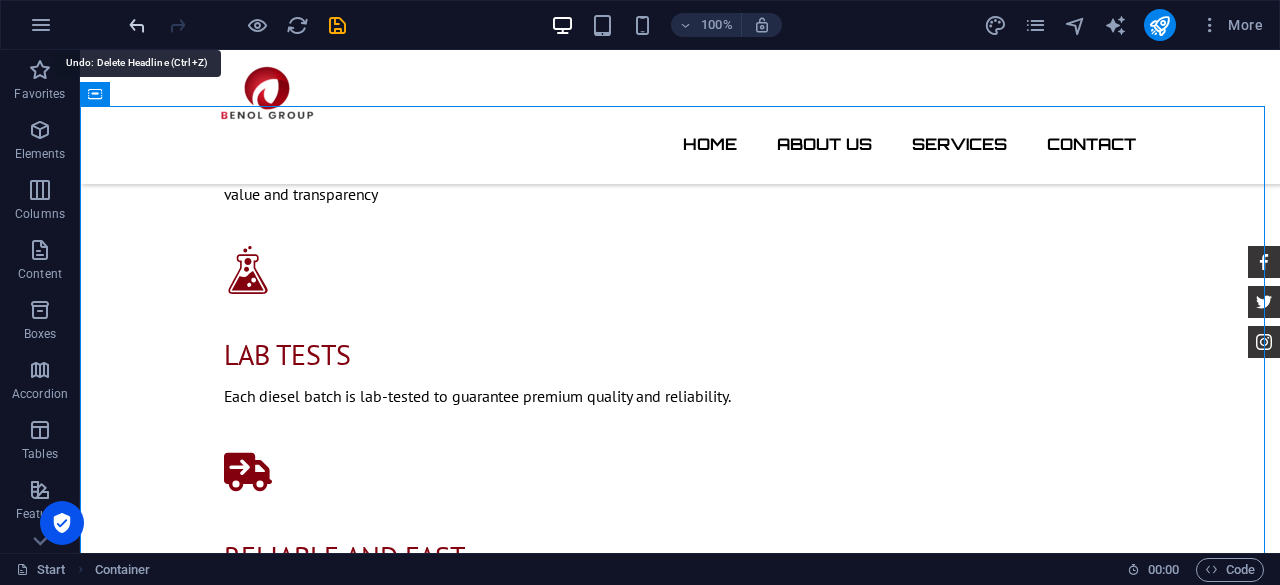 click at bounding box center (137, 25) 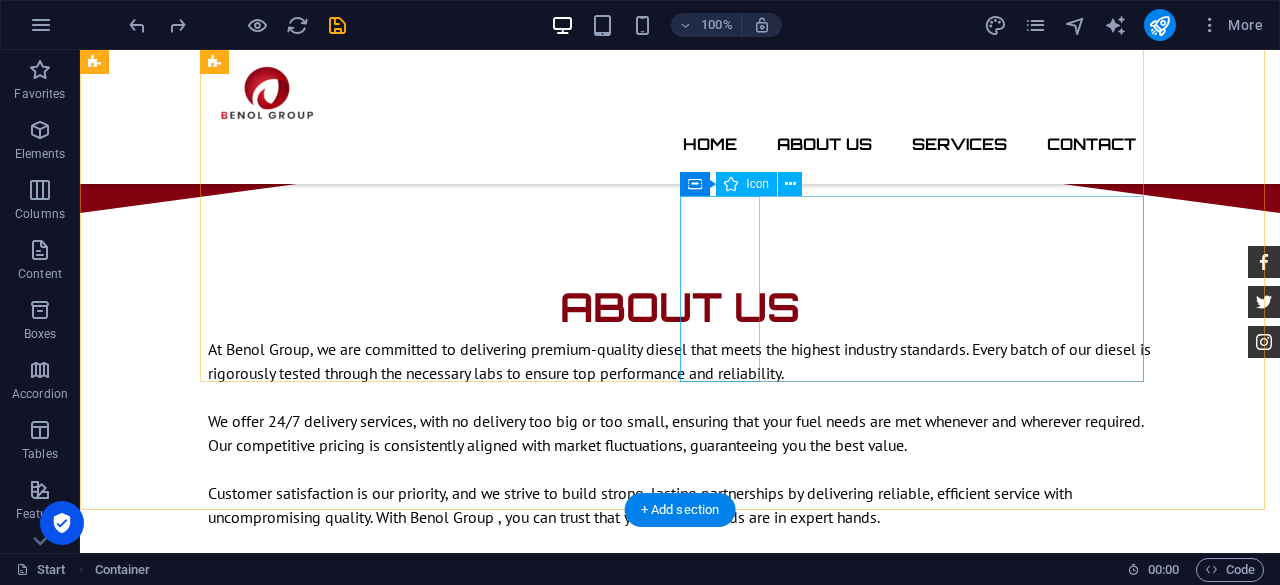 scroll, scrollTop: 907, scrollLeft: 0, axis: vertical 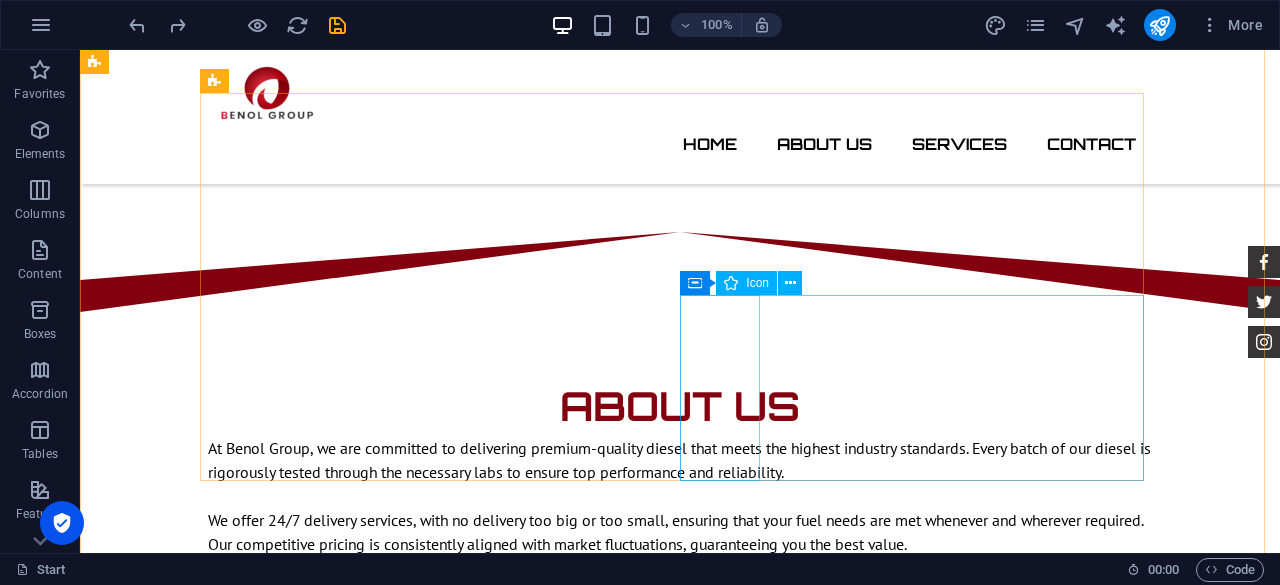 click at bounding box center [680, 1372] 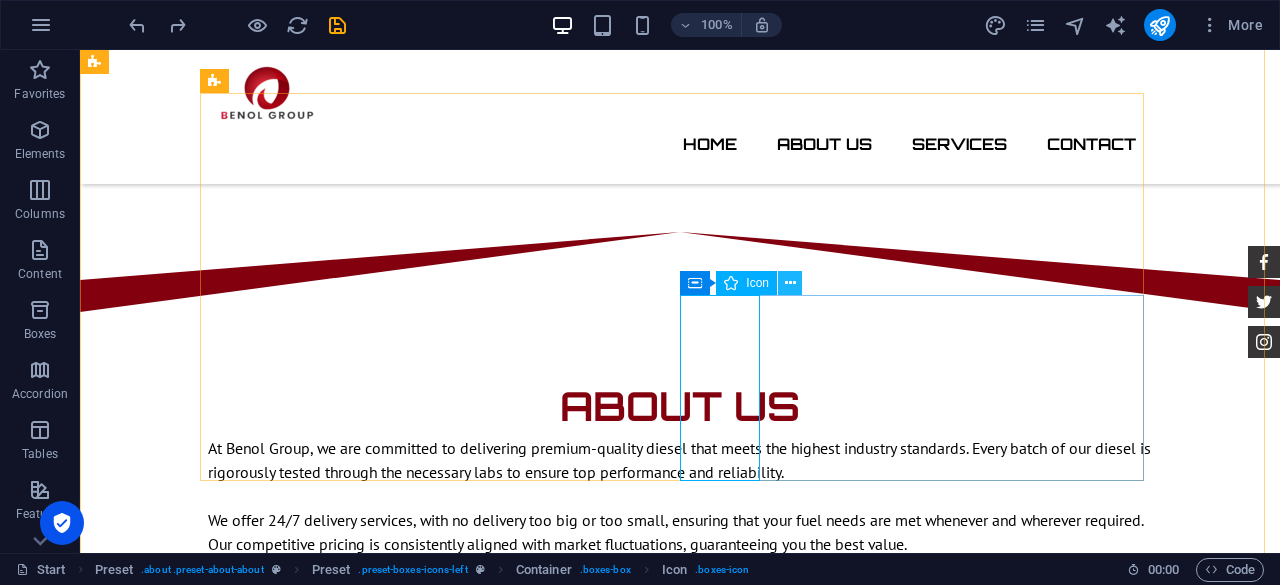 click at bounding box center [790, 283] 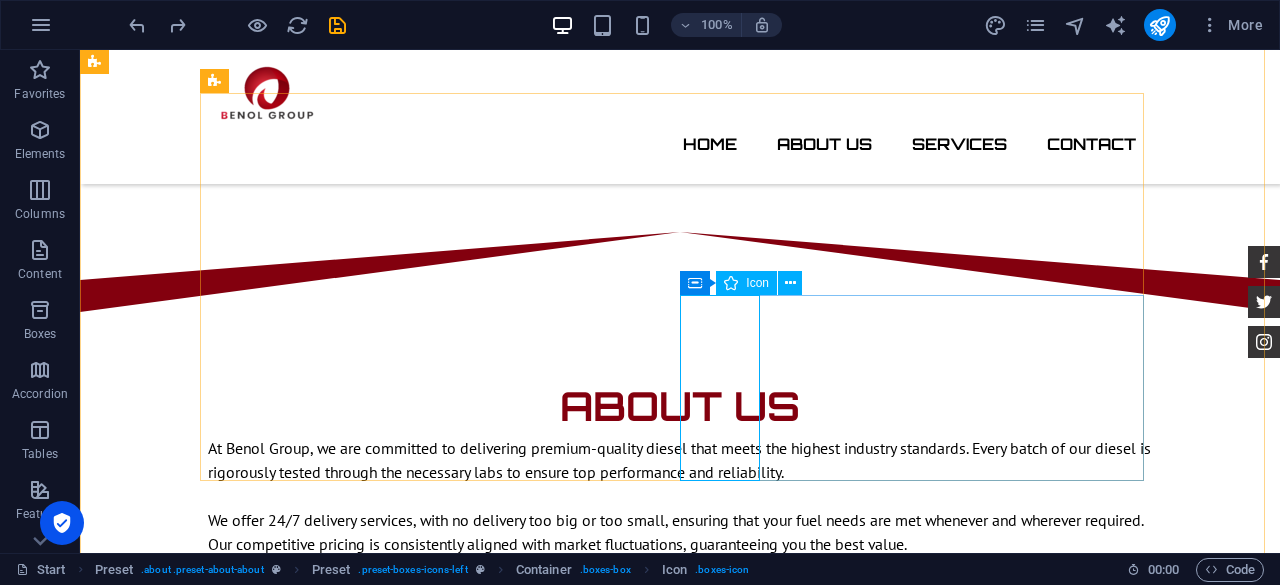 click at bounding box center (680, 1372) 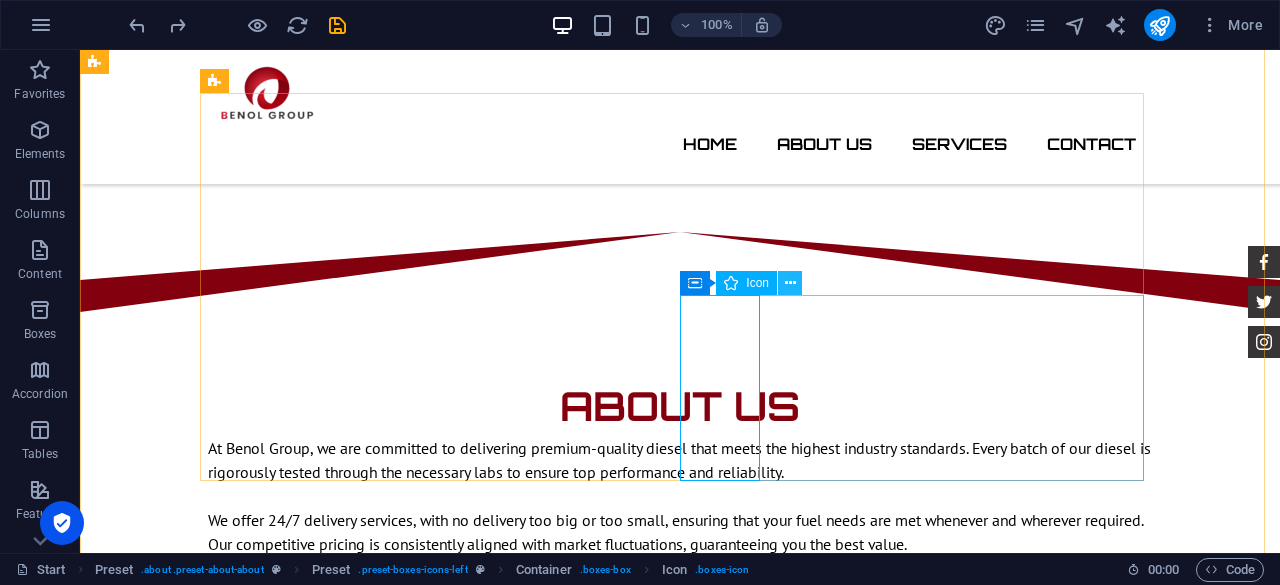 click at bounding box center (790, 283) 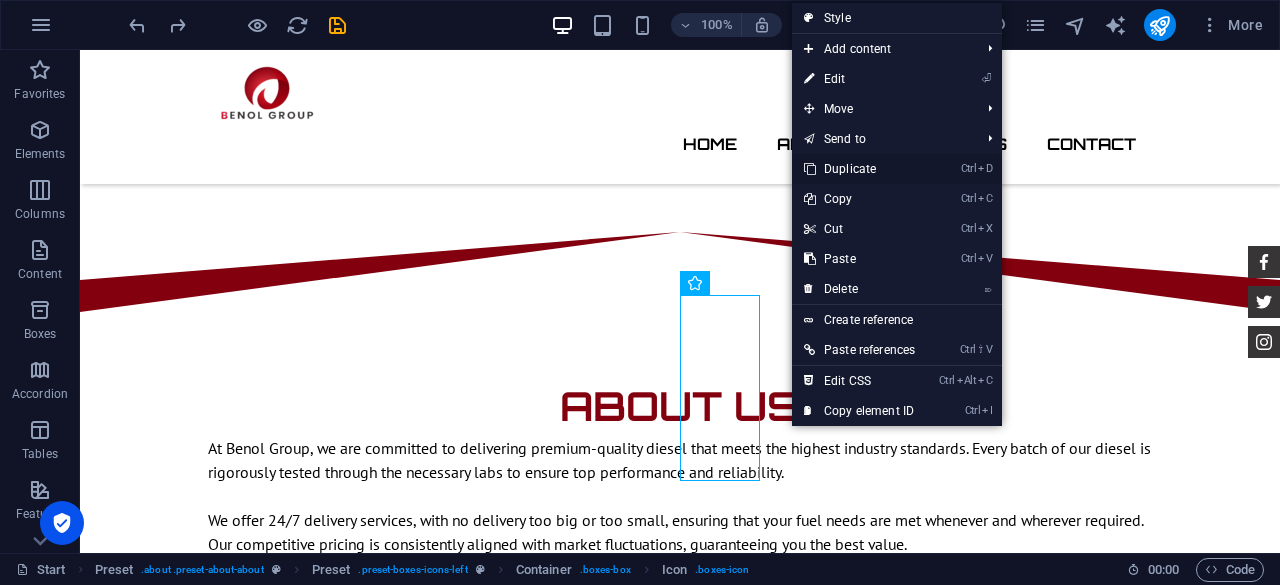 click on "Ctrl D  Duplicate" at bounding box center [859, 169] 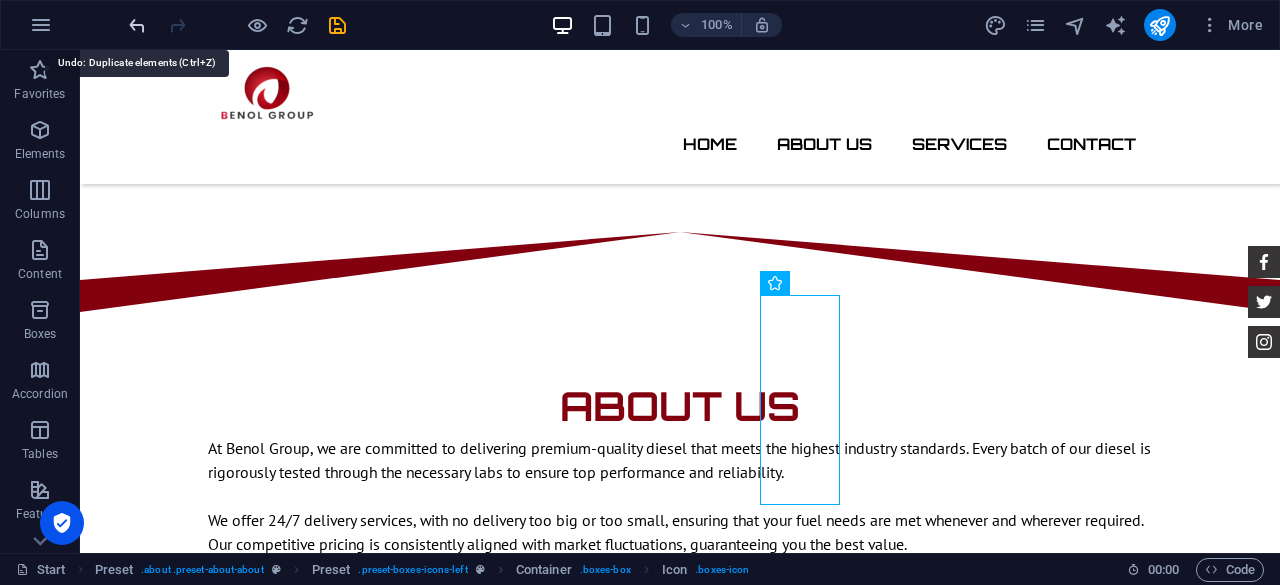 click at bounding box center (137, 25) 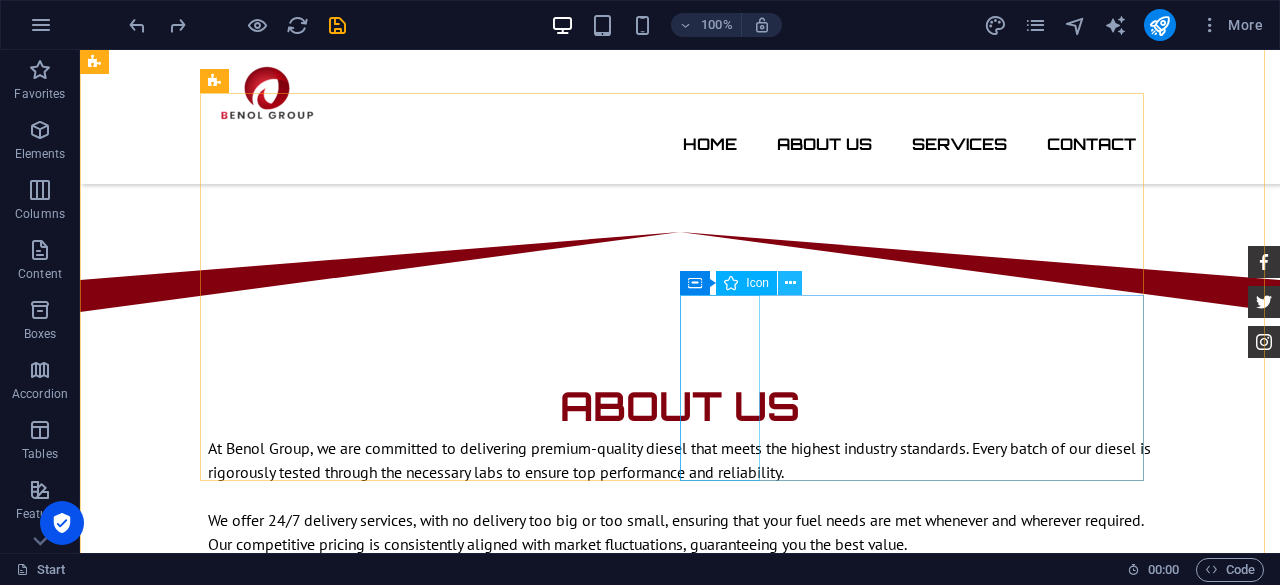 click at bounding box center [790, 283] 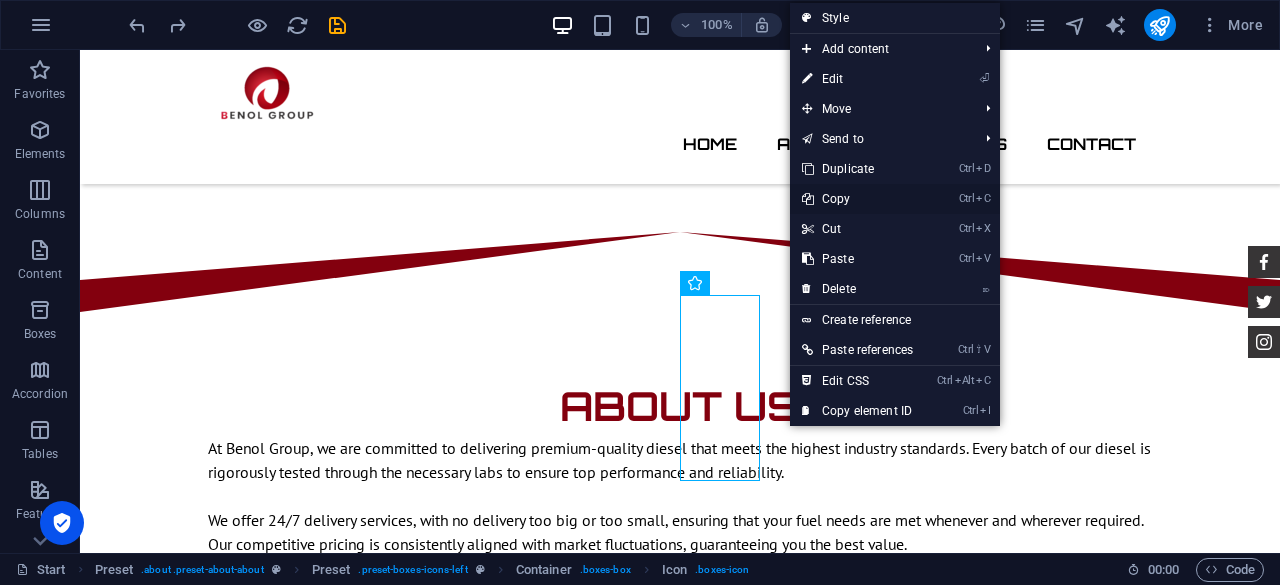 click on "Ctrl C  Copy" at bounding box center [857, 199] 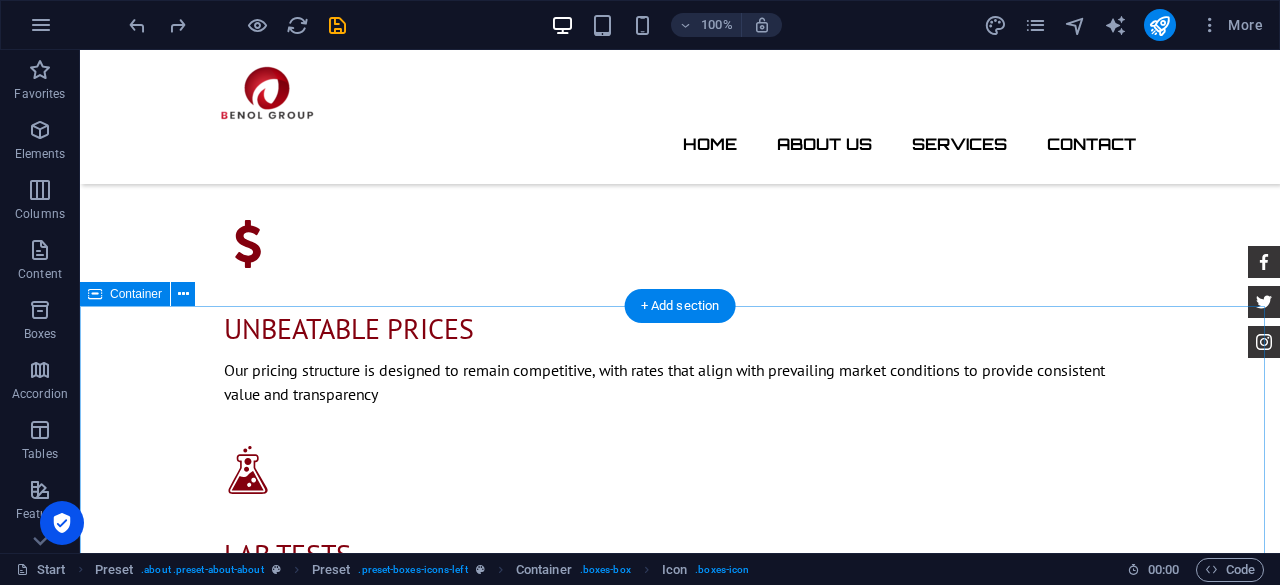 scroll, scrollTop: 1807, scrollLeft: 0, axis: vertical 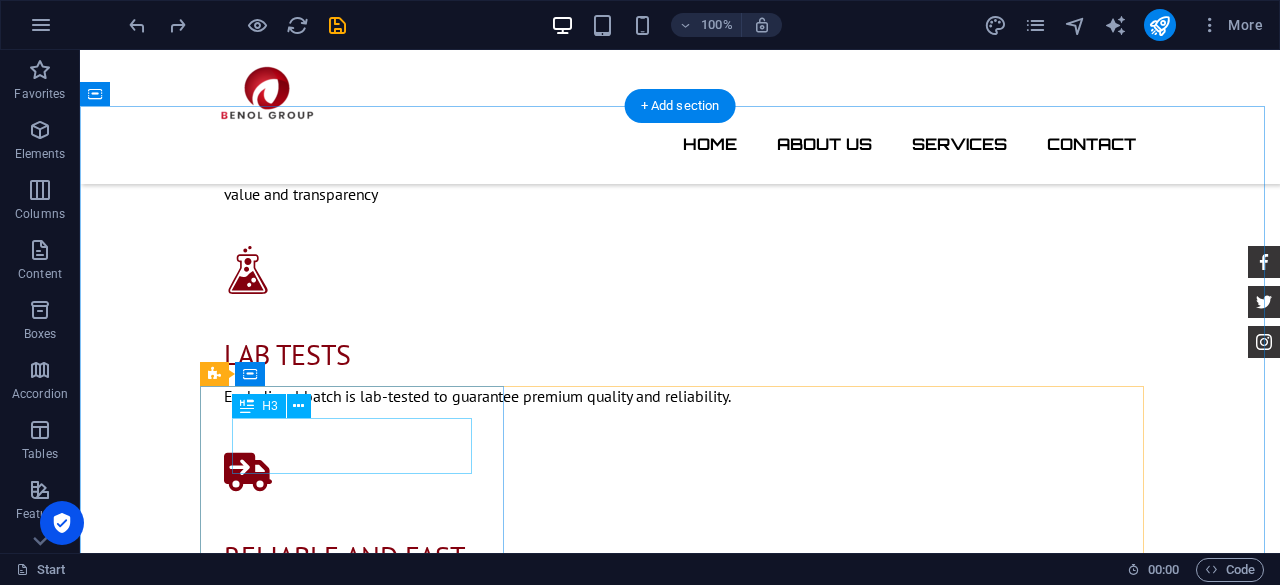 click on "CAR  CHECK" at bounding box center [680, 1516] 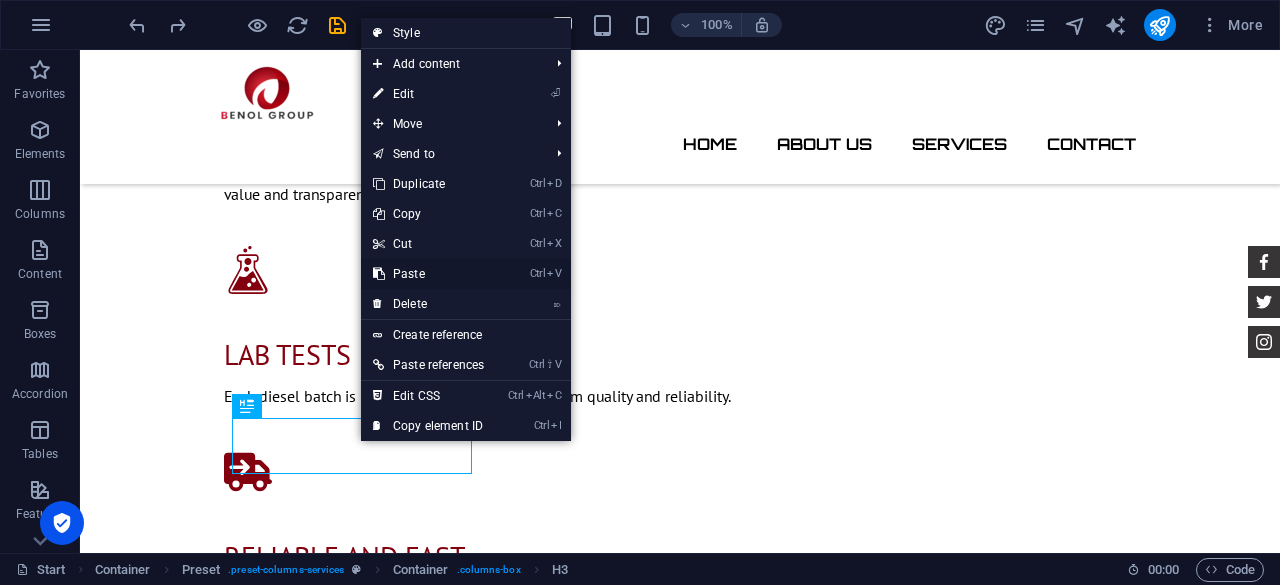 click on "Ctrl V  Paste" at bounding box center (428, 274) 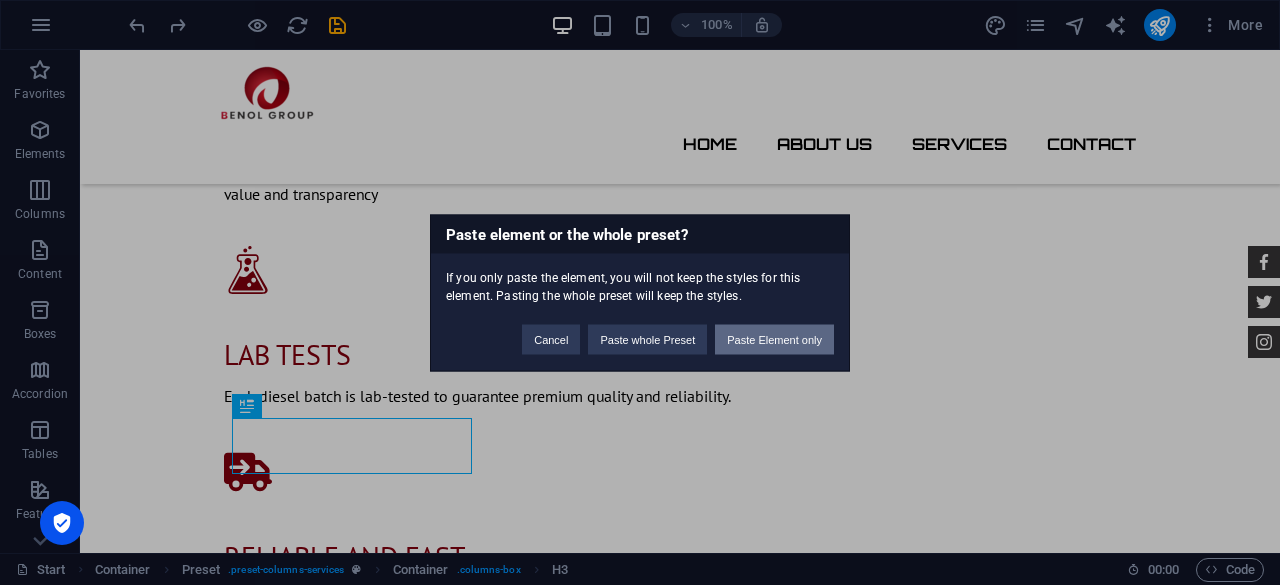 click on "Paste Element only" at bounding box center [774, 339] 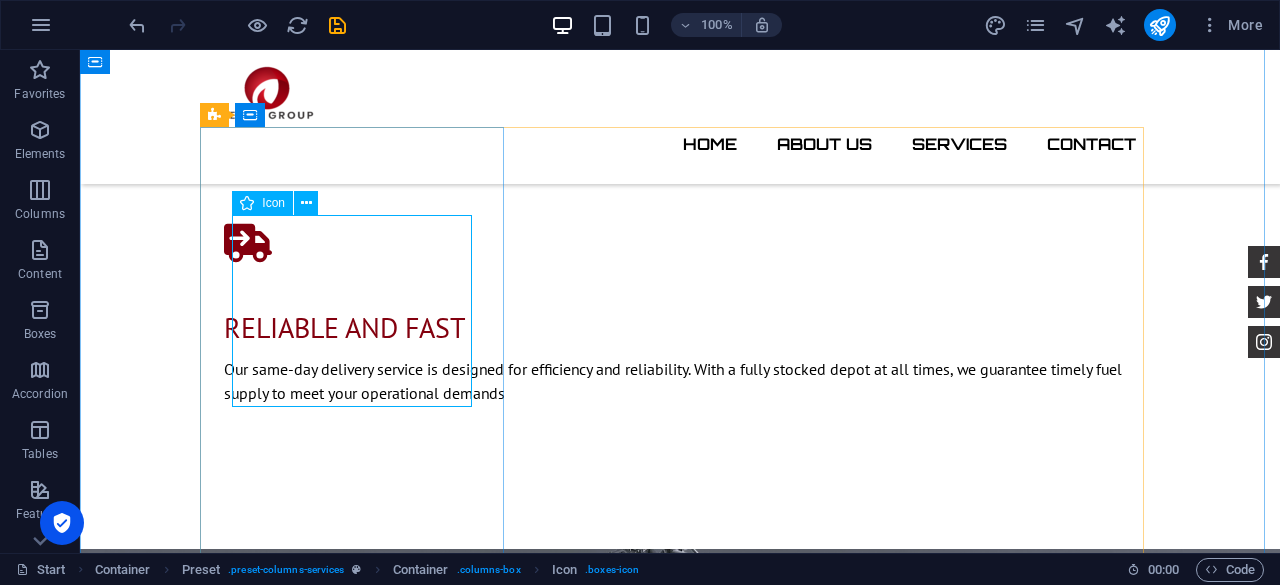 scroll, scrollTop: 2007, scrollLeft: 0, axis: vertical 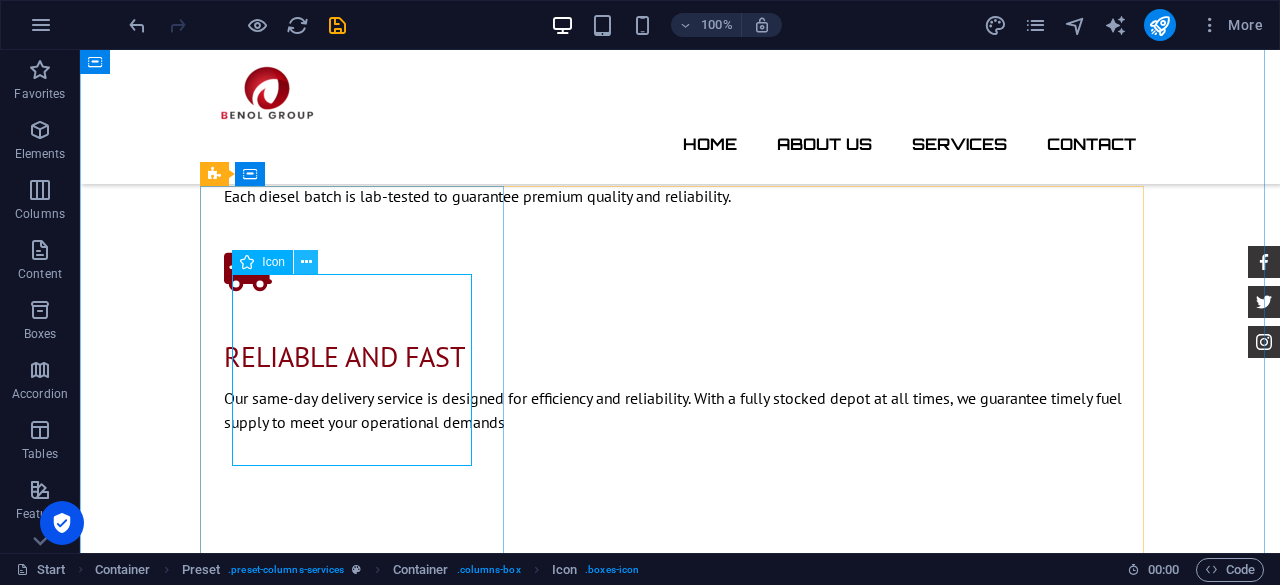 click at bounding box center (306, 262) 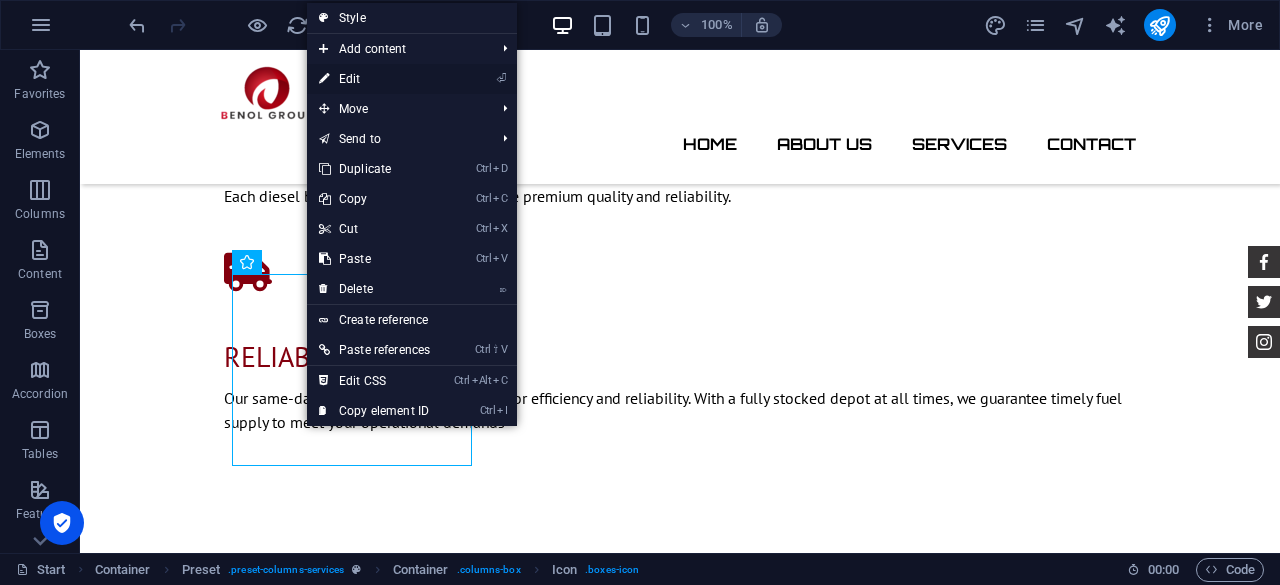 click on "⏎  Edit" at bounding box center [374, 79] 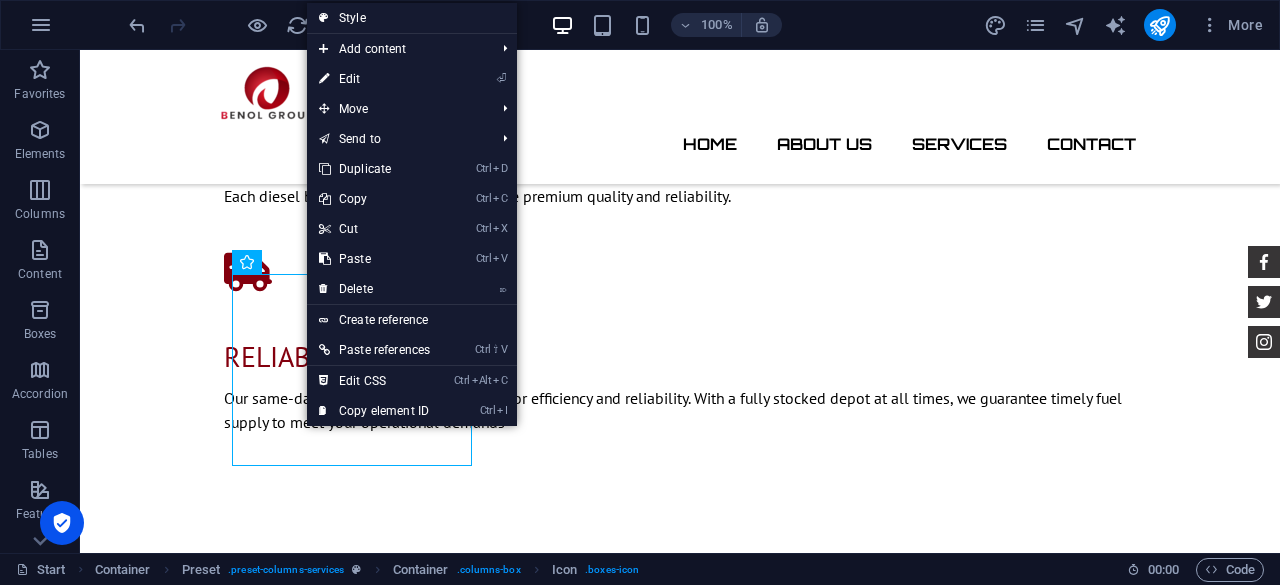 scroll, scrollTop: 2014, scrollLeft: 0, axis: vertical 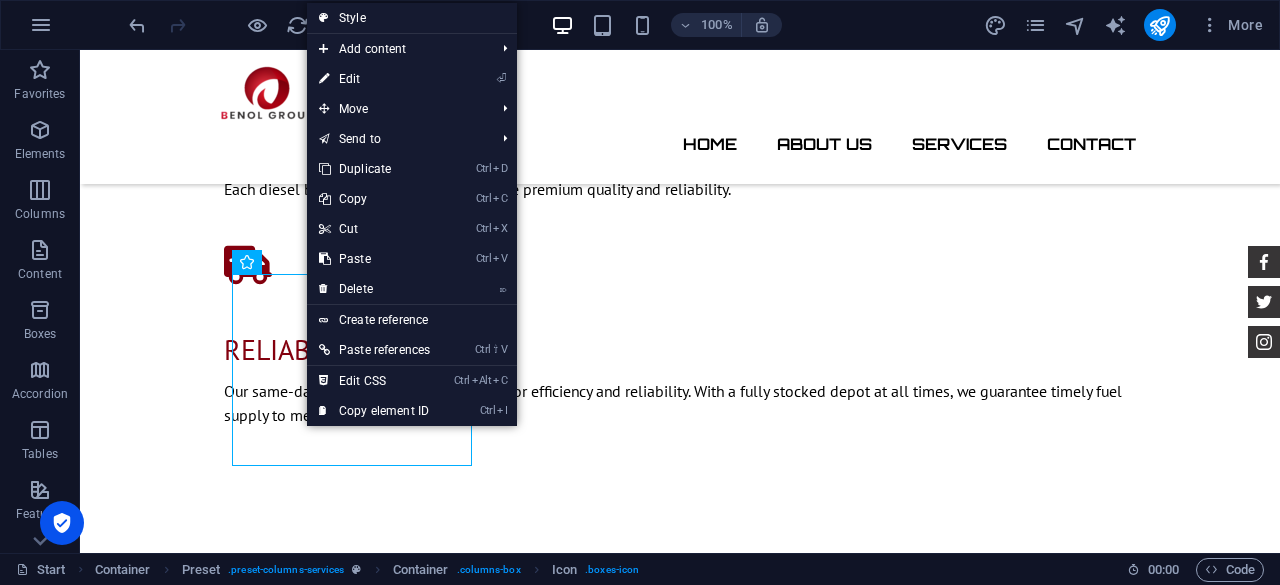 select on "xMidYMid" 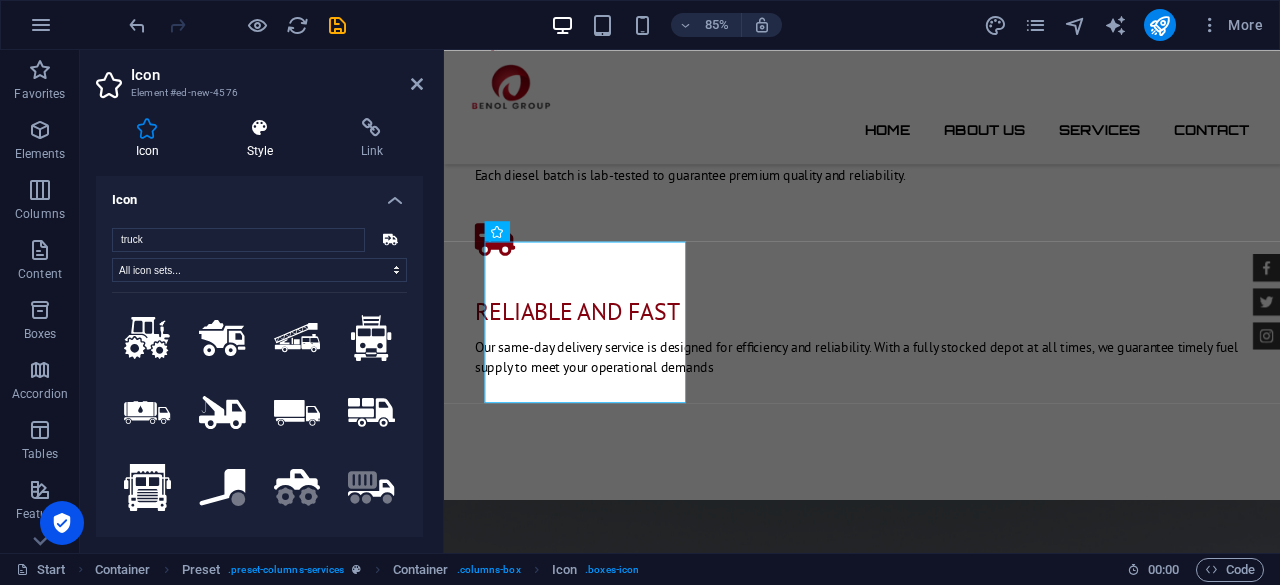 click on "Style" at bounding box center [264, 139] 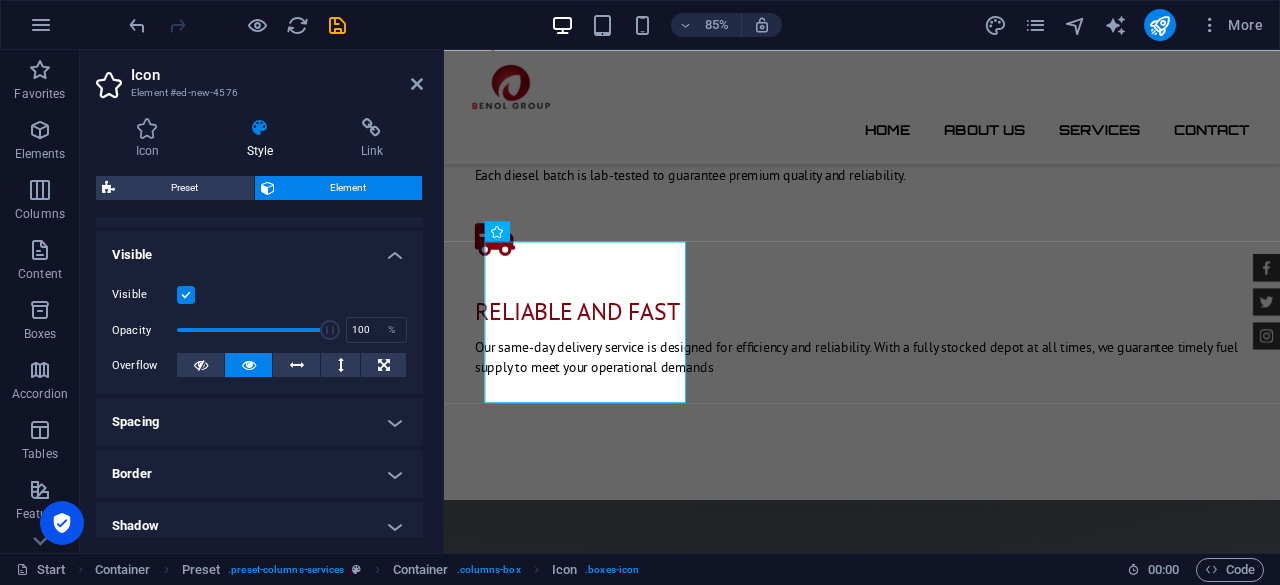 scroll, scrollTop: 300, scrollLeft: 0, axis: vertical 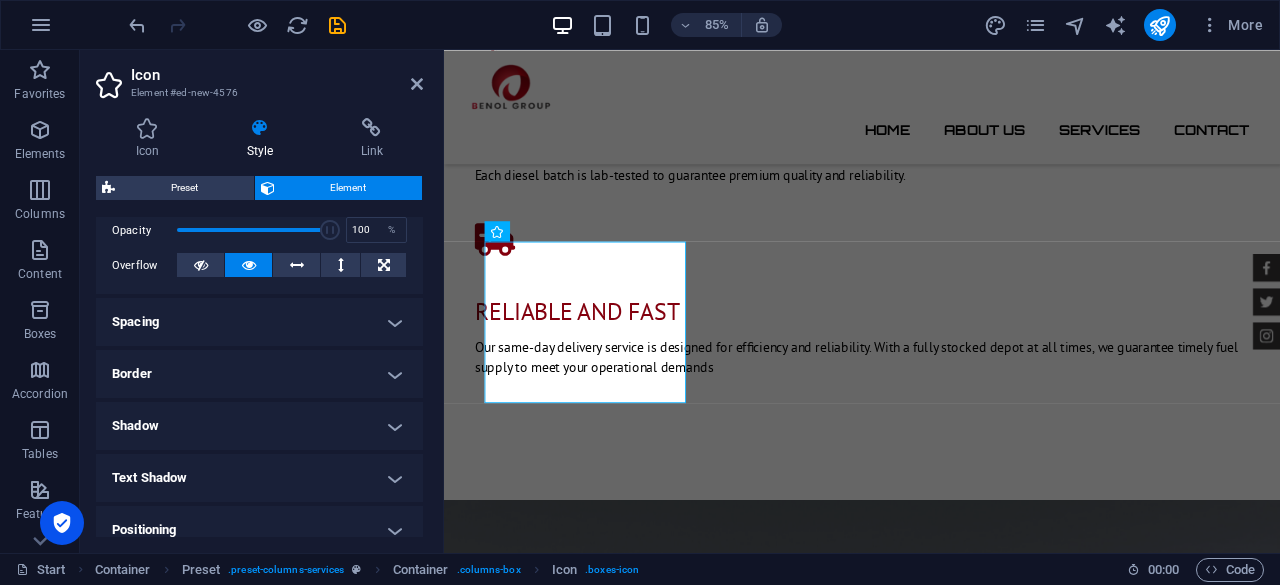 click on "Spacing" at bounding box center [259, 322] 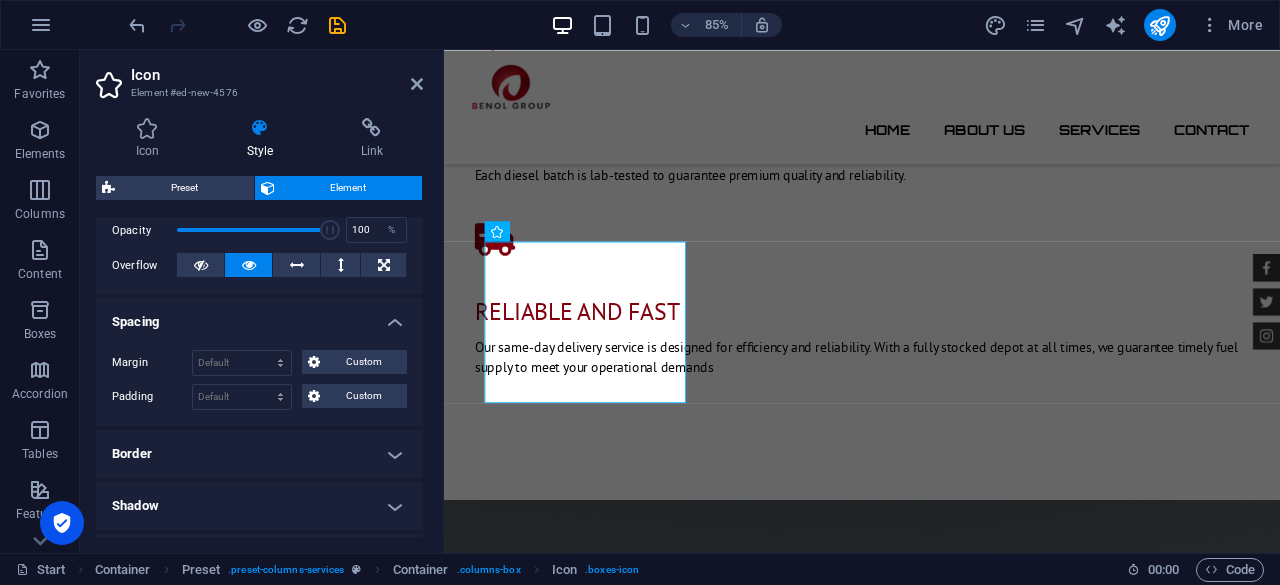 click on "Spacing" at bounding box center (259, 316) 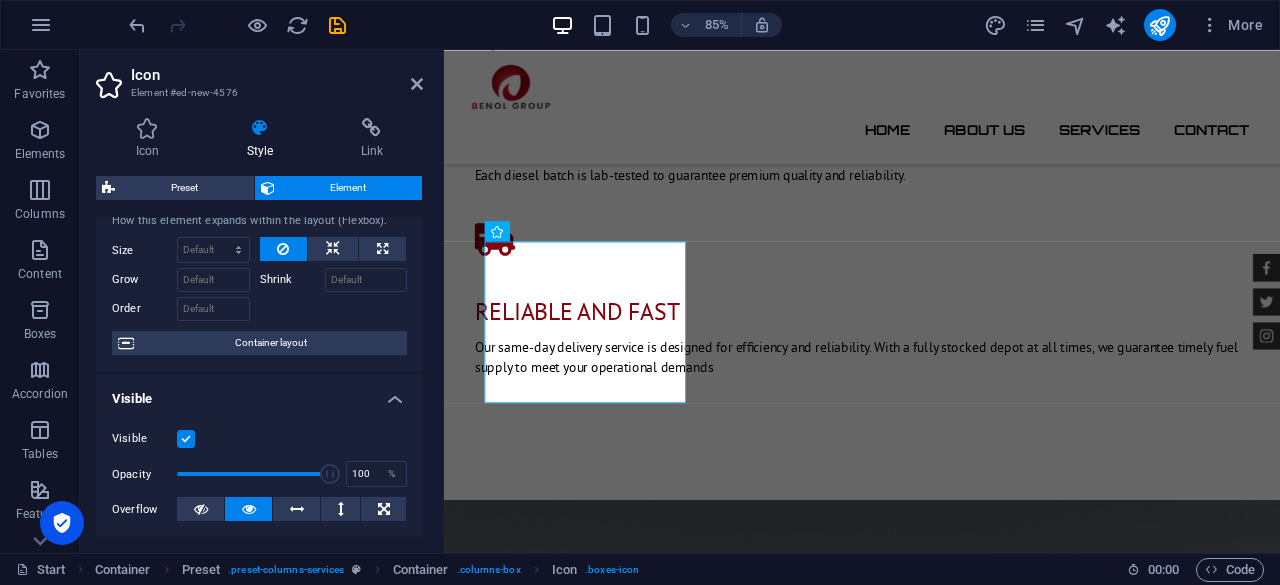 scroll, scrollTop: 0, scrollLeft: 0, axis: both 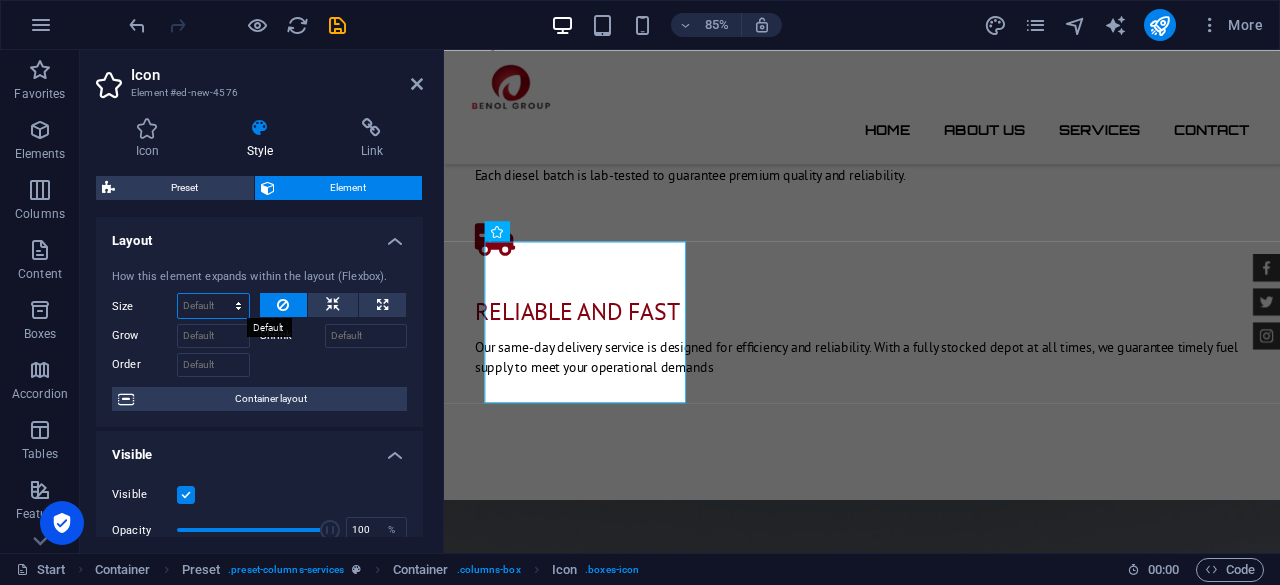 click on "Default auto px % 1/1 1/2 1/3 1/4 1/5 1/6 1/7 1/8 1/9 1/10" at bounding box center [213, 306] 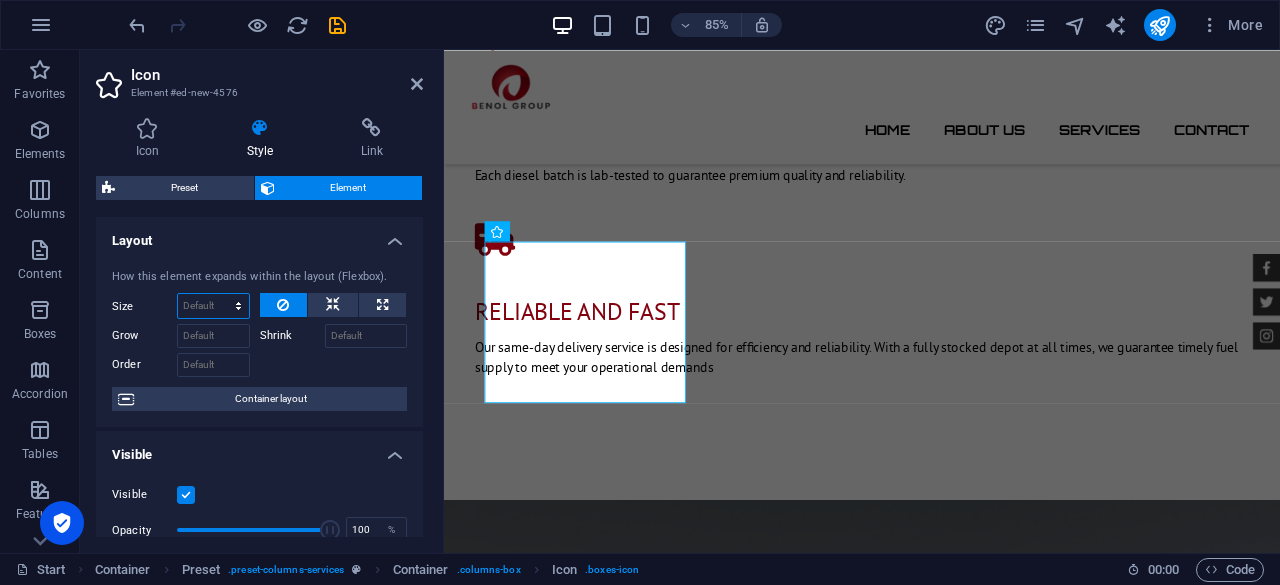 select on "1/2" 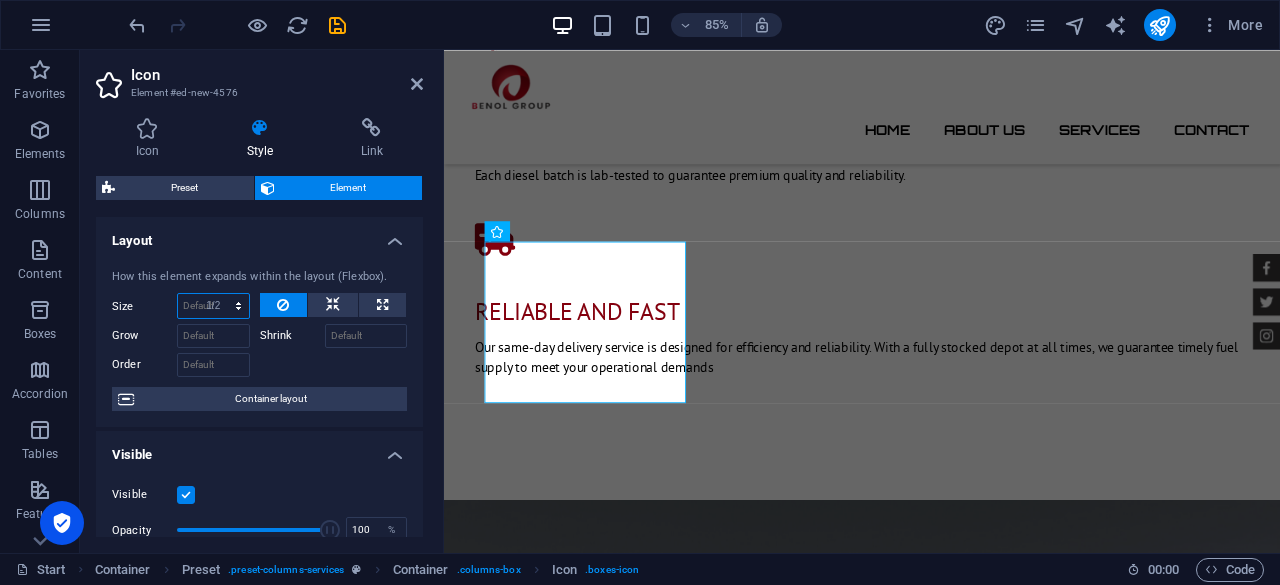 click on "Default auto px % 1/1 1/2 1/3 1/4 1/5 1/6 1/7 1/8 1/9 1/10" at bounding box center [213, 306] 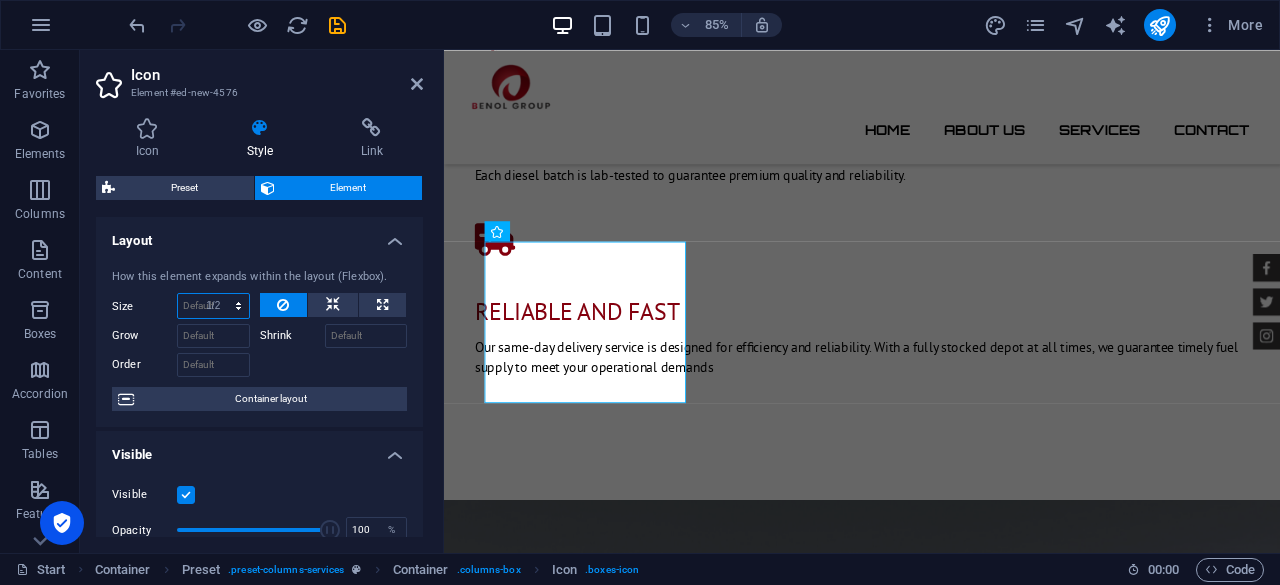 type on "50" 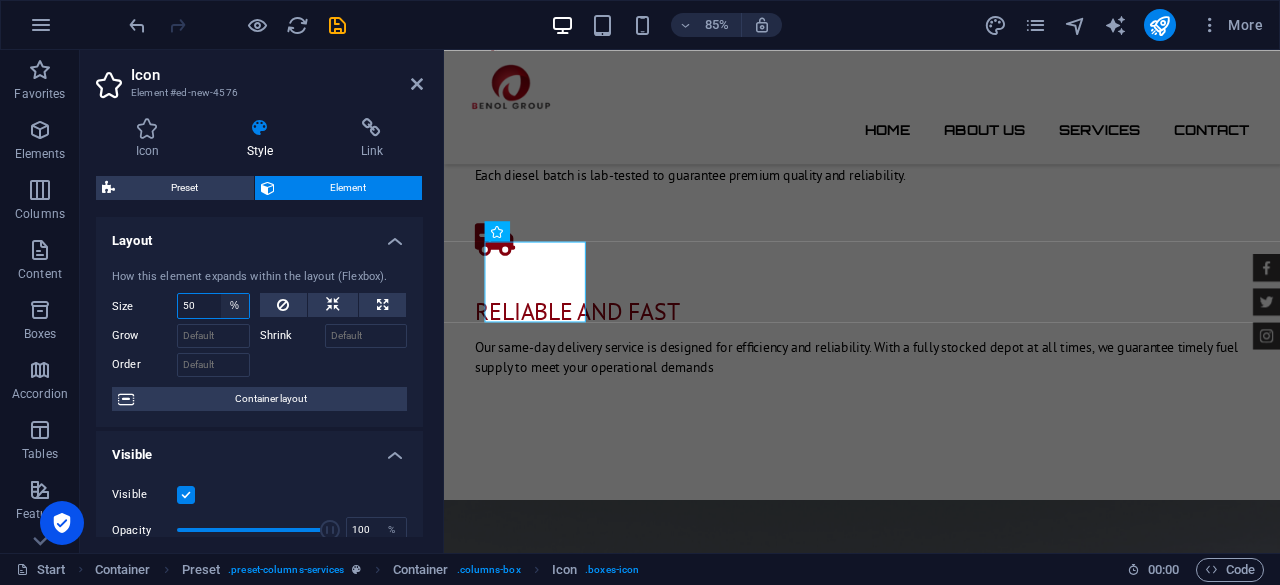 click on "Default auto px % 1/1 1/2 1/3 1/4 1/5 1/6 1/7 1/8 1/9 1/10" at bounding box center [235, 306] 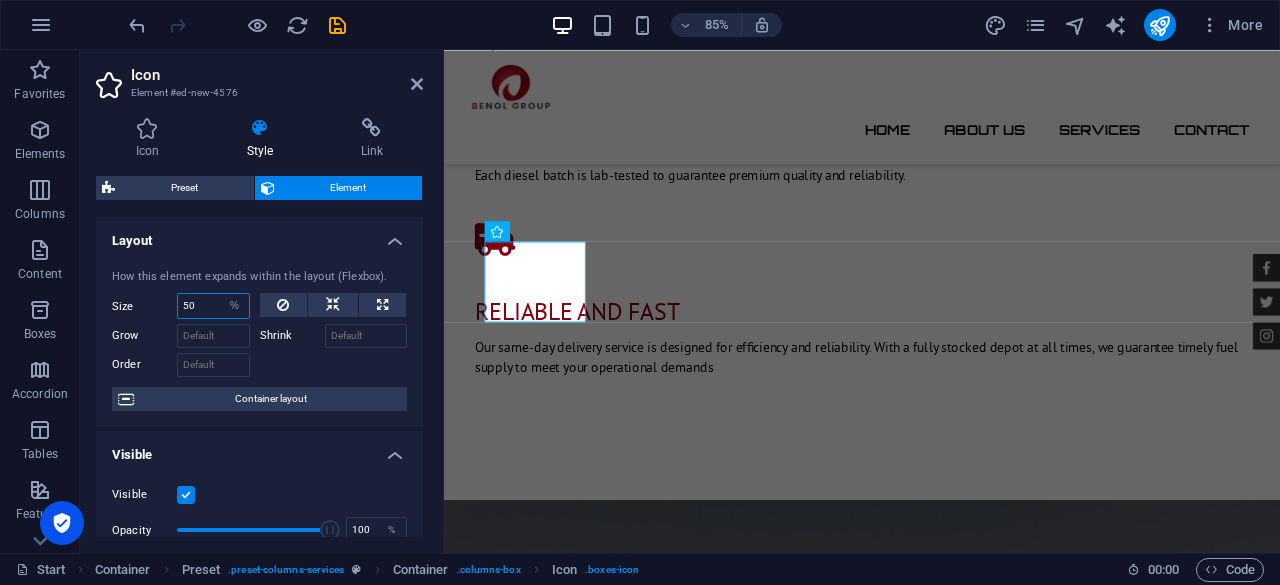 select on "1/1" 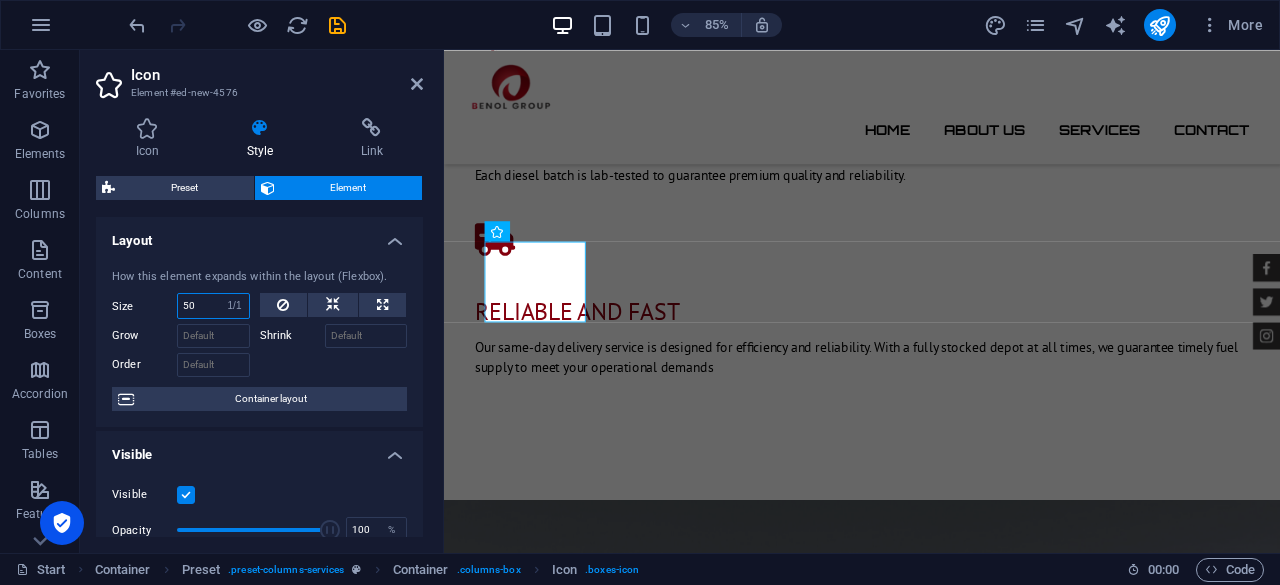 click on "Default auto px % 1/1 1/2 1/3 1/4 1/5 1/6 1/7 1/8 1/9 1/10" at bounding box center (235, 306) 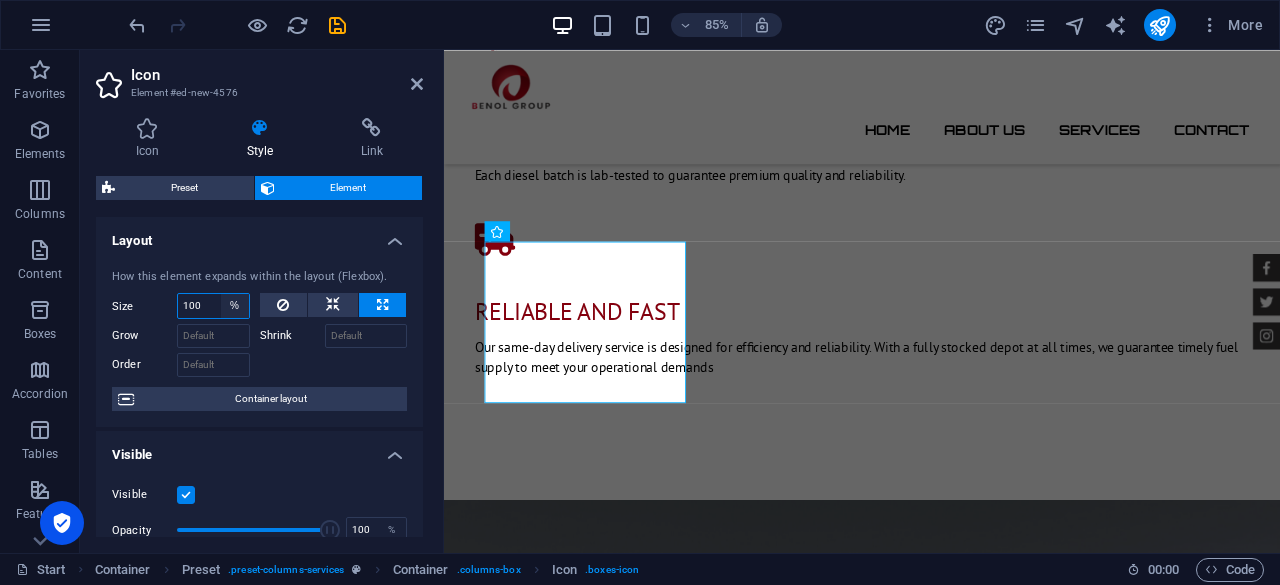 click on "Default auto px % 1/1 1/2 1/3 1/4 1/5 1/6 1/7 1/8 1/9 1/10" at bounding box center [235, 306] 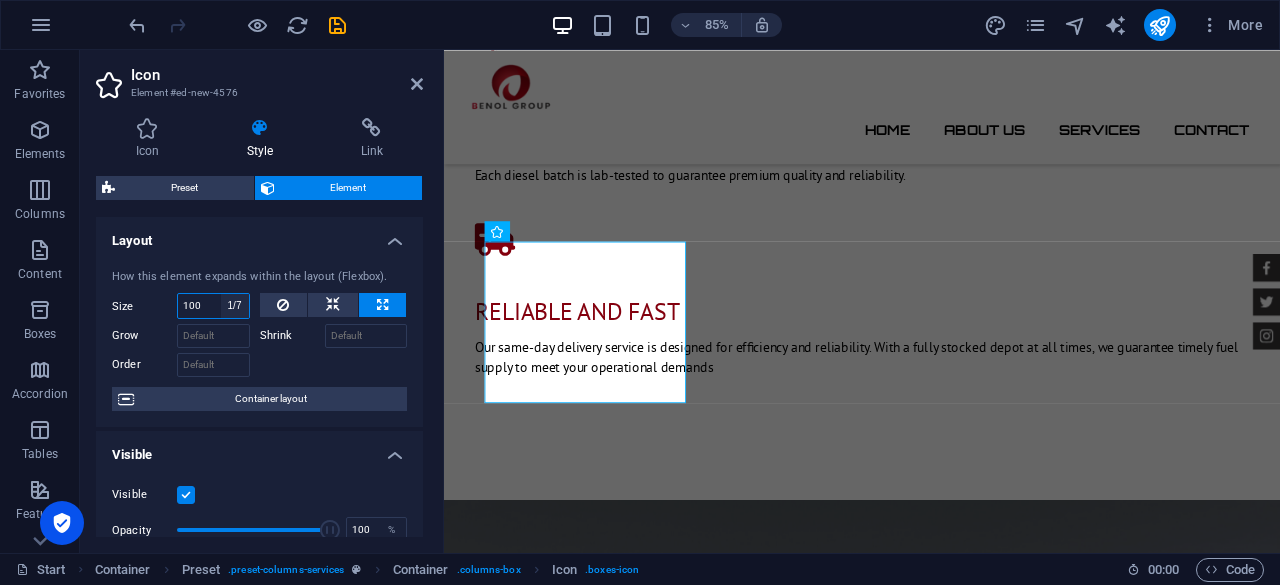 click on "Default auto px % 1/1 1/2 1/3 1/4 1/5 1/6 1/7 1/8 1/9 1/10" at bounding box center [235, 306] 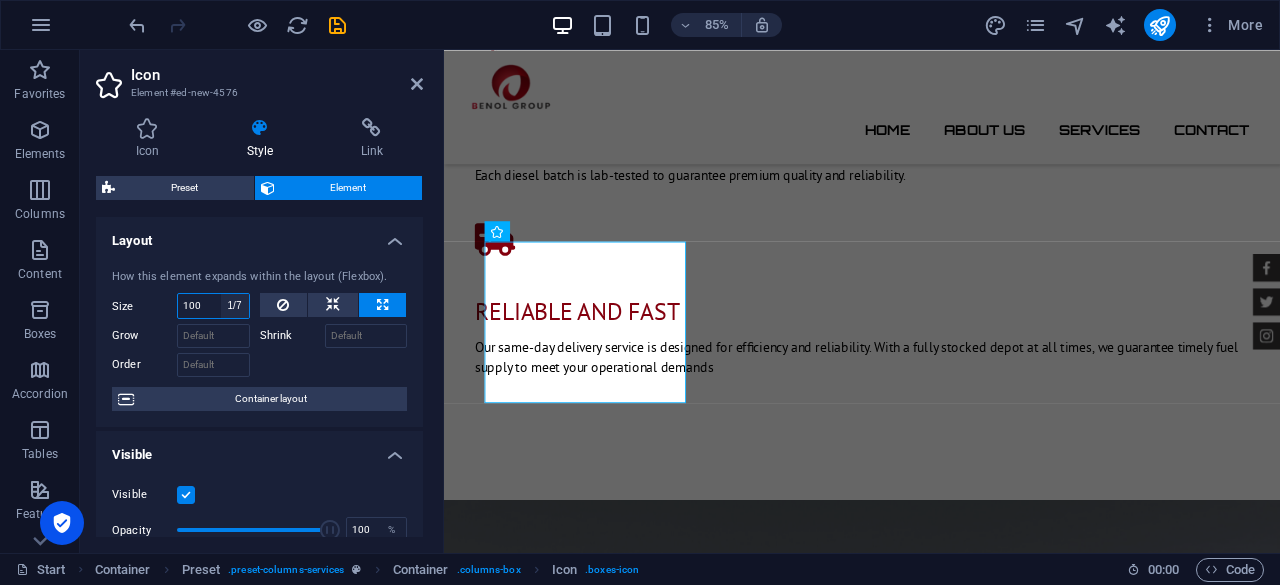 type on "14.28" 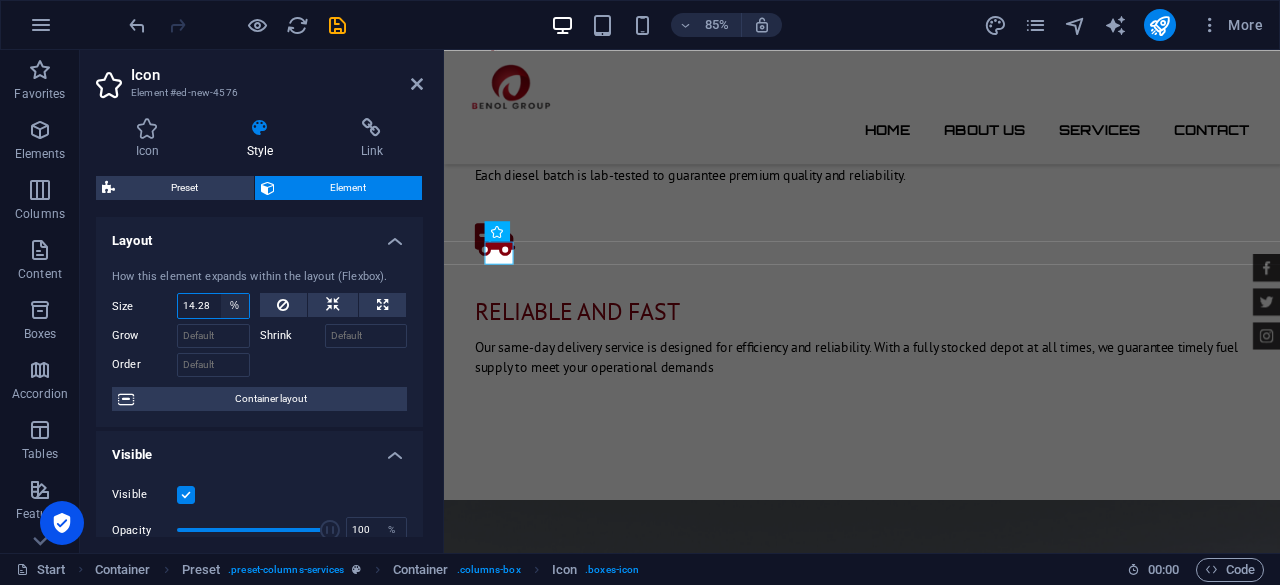click on "Default auto px % 1/1 1/2 1/3 1/4 1/5 1/6 1/7 1/8 1/9 1/10" at bounding box center [235, 306] 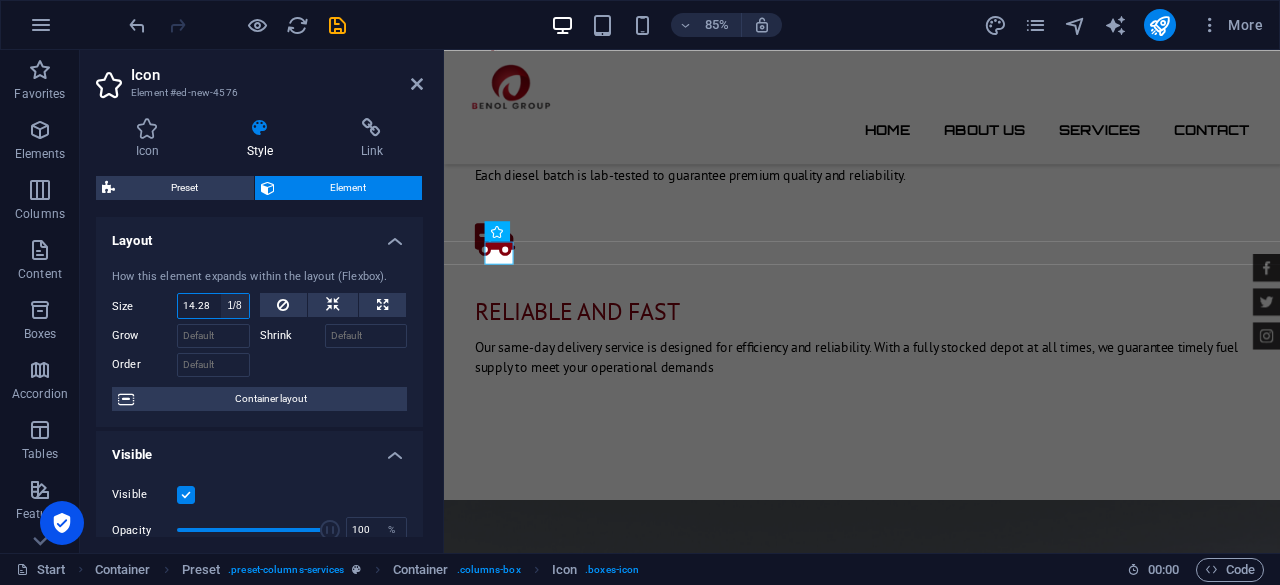 click on "Default auto px % 1/1 1/2 1/3 1/4 1/5 1/6 1/7 1/8 1/9 1/10" at bounding box center (235, 306) 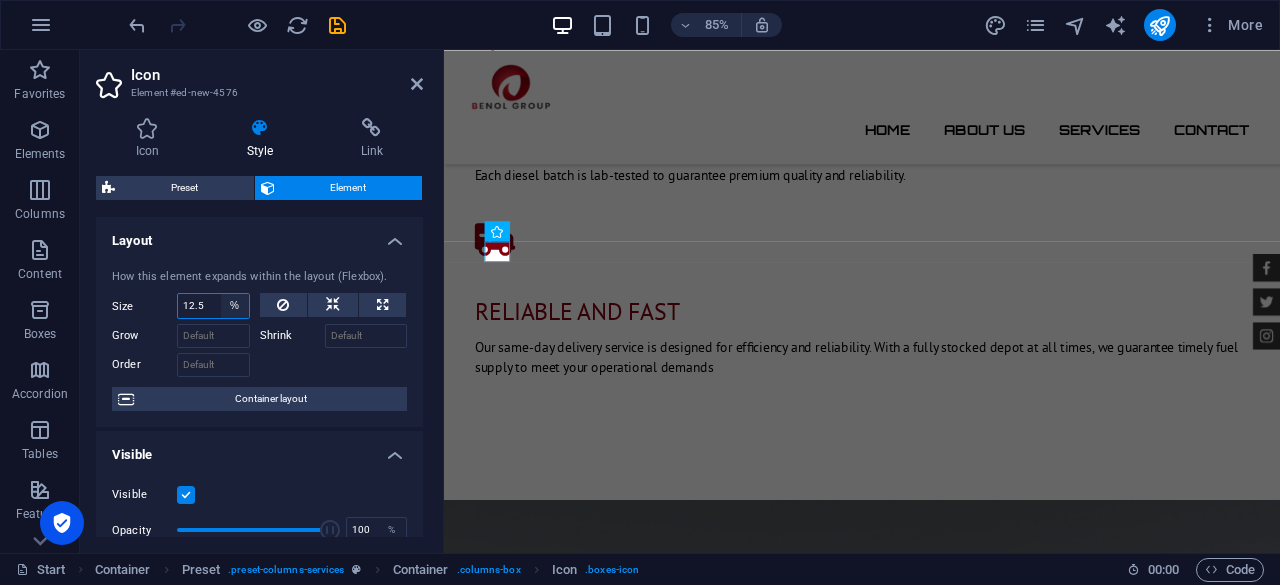 click on "Default auto px % 1/1 1/2 1/3 1/4 1/5 1/6 1/7 1/8 1/9 1/10" at bounding box center [235, 306] 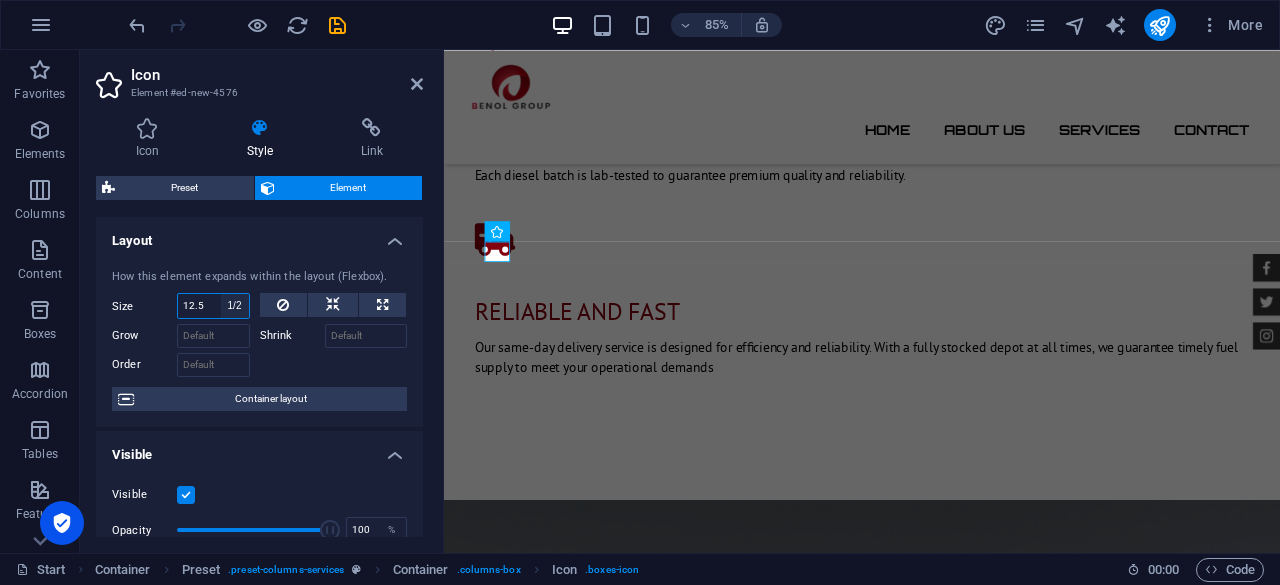 click on "Default auto px % 1/1 1/2 1/3 1/4 1/5 1/6 1/7 1/8 1/9 1/10" at bounding box center (235, 306) 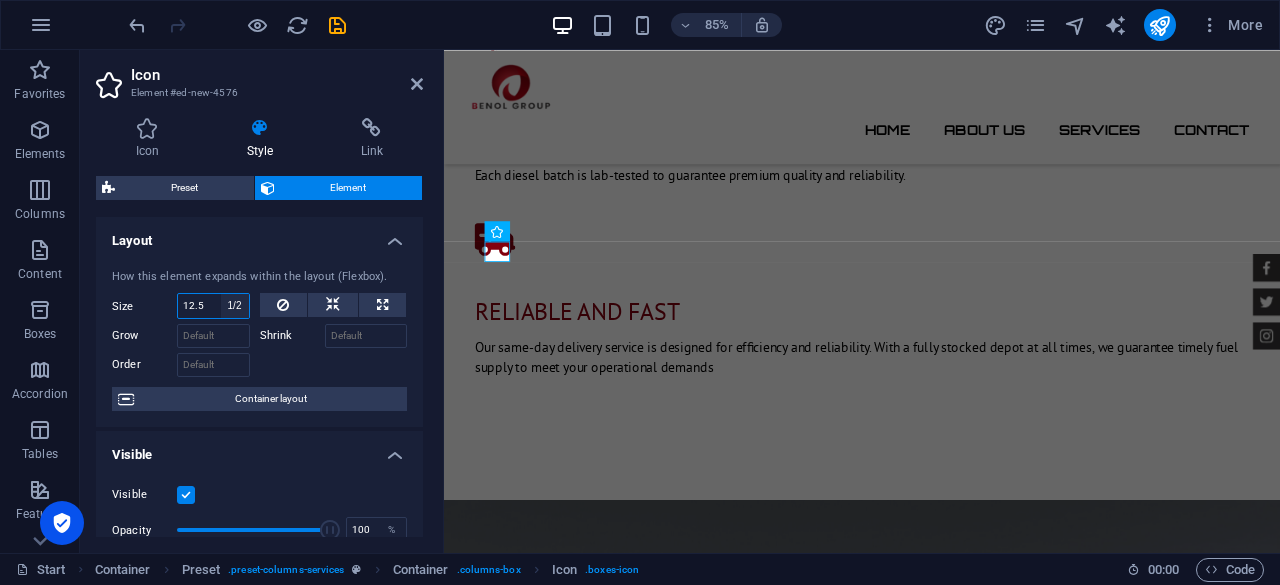 type on "50" 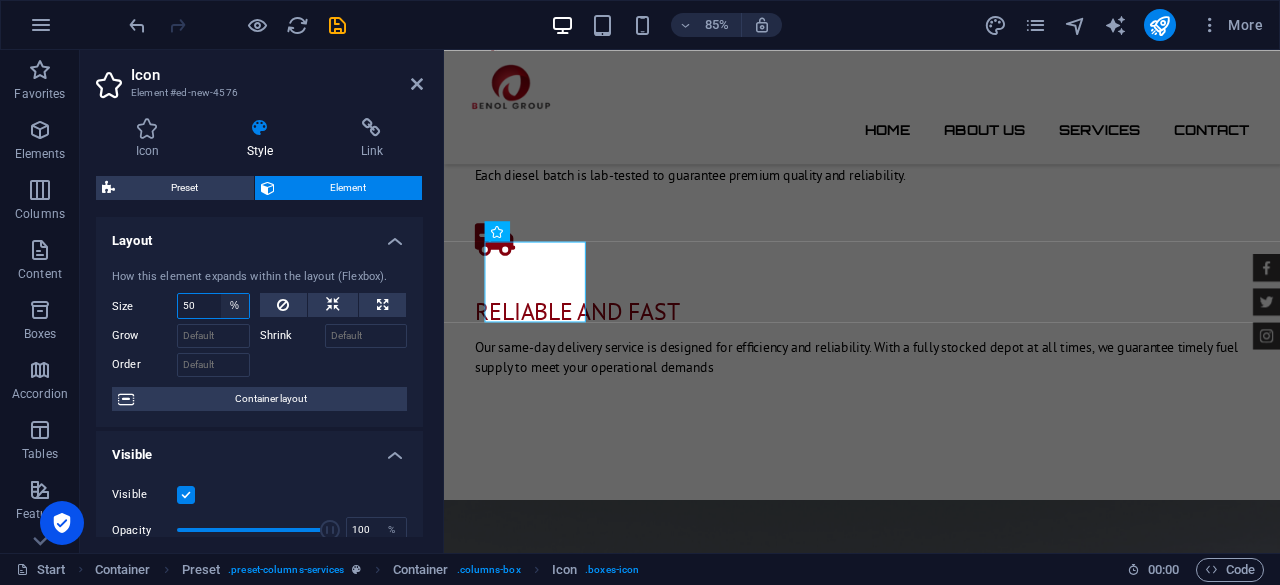 click on "Default auto px % 1/1 1/2 1/3 1/4 1/5 1/6 1/7 1/8 1/9 1/10" at bounding box center (235, 306) 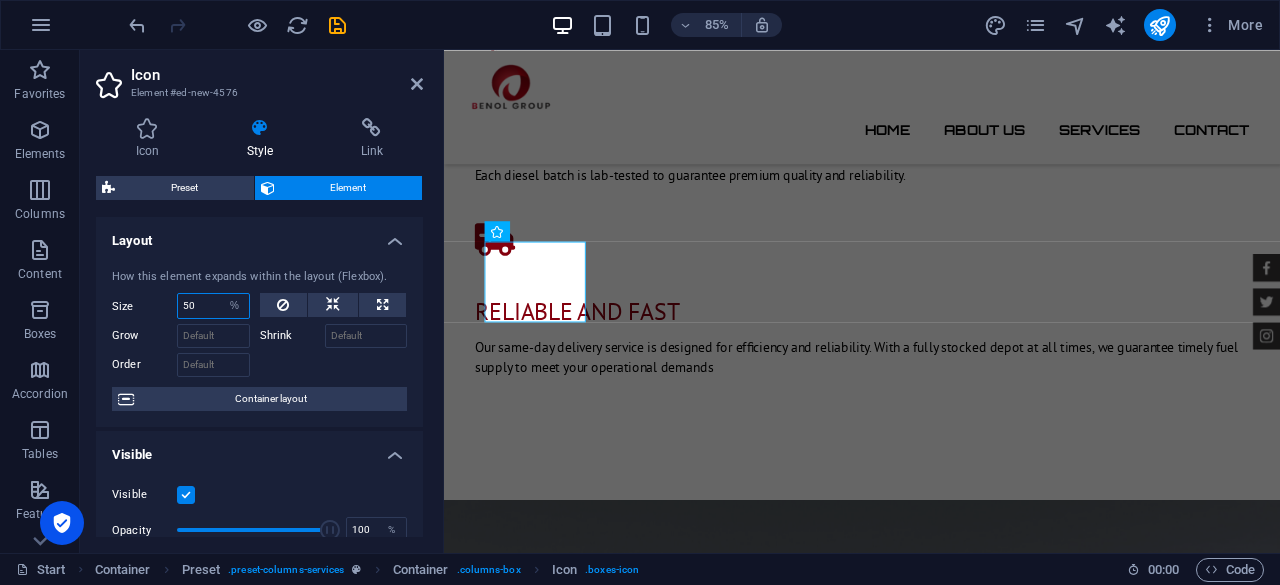 select on "1/3" 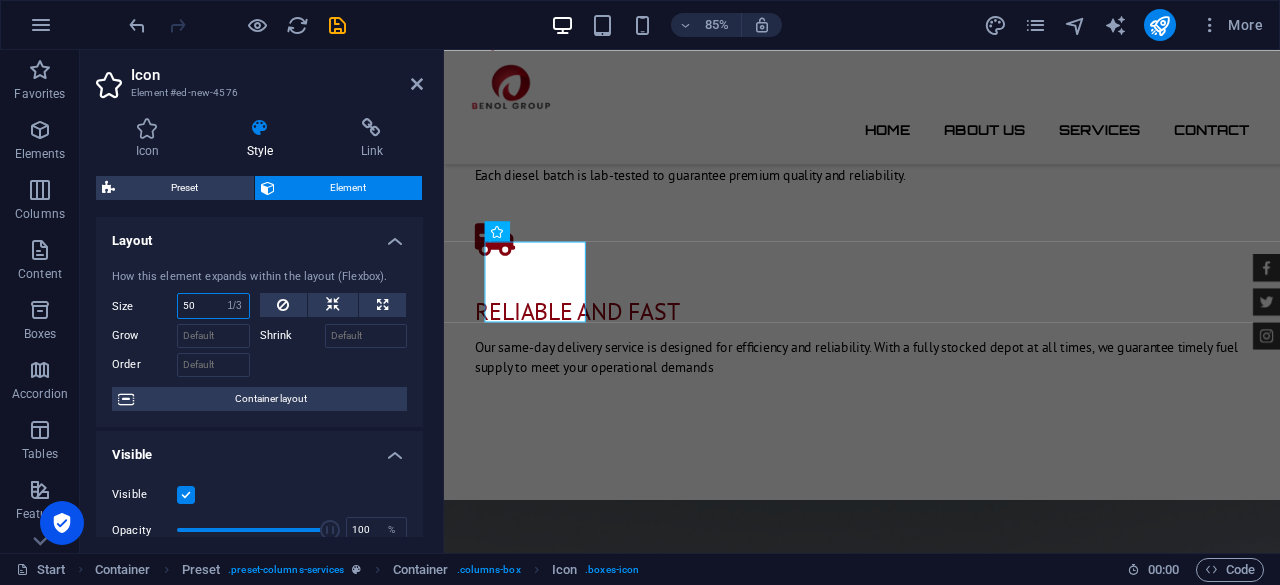 click on "Default auto px % 1/1 1/2 1/3 1/4 1/5 1/6 1/7 1/8 1/9 1/10" at bounding box center (235, 306) 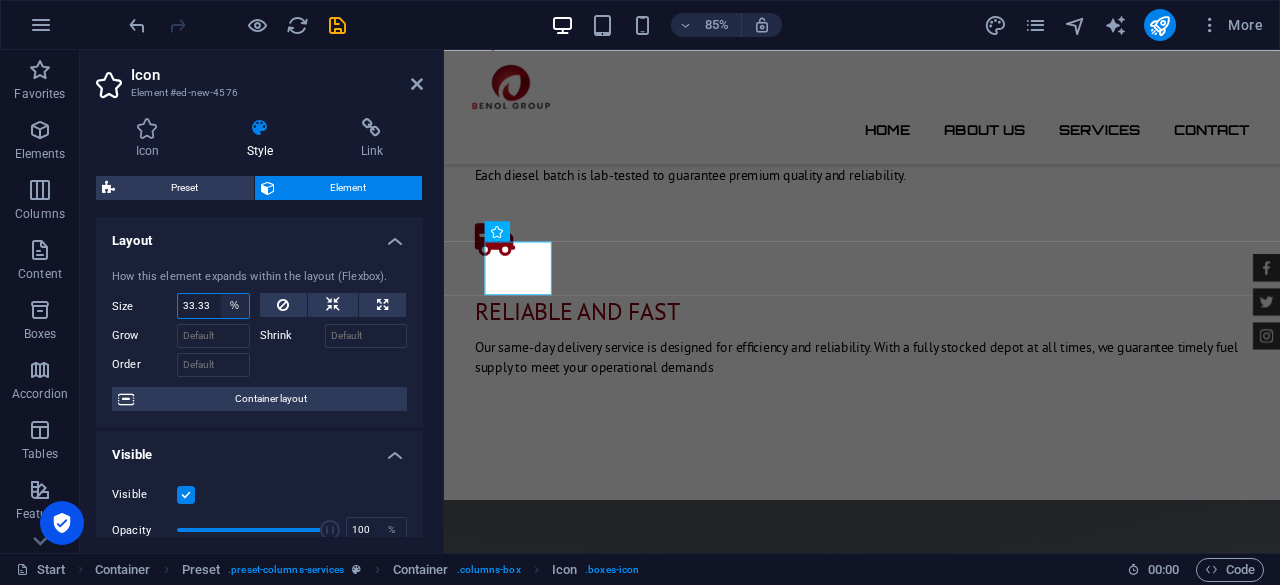 click on "Default auto px % 1/1 1/2 1/3 1/4 1/5 1/6 1/7 1/8 1/9 1/10" at bounding box center [235, 306] 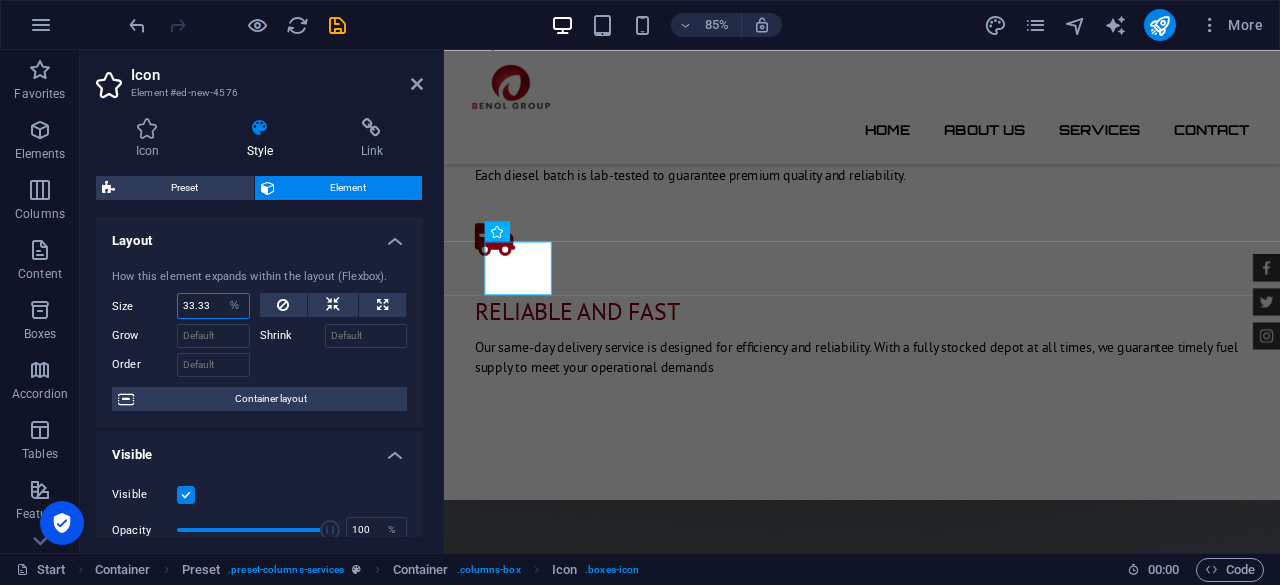 select on "1/4" 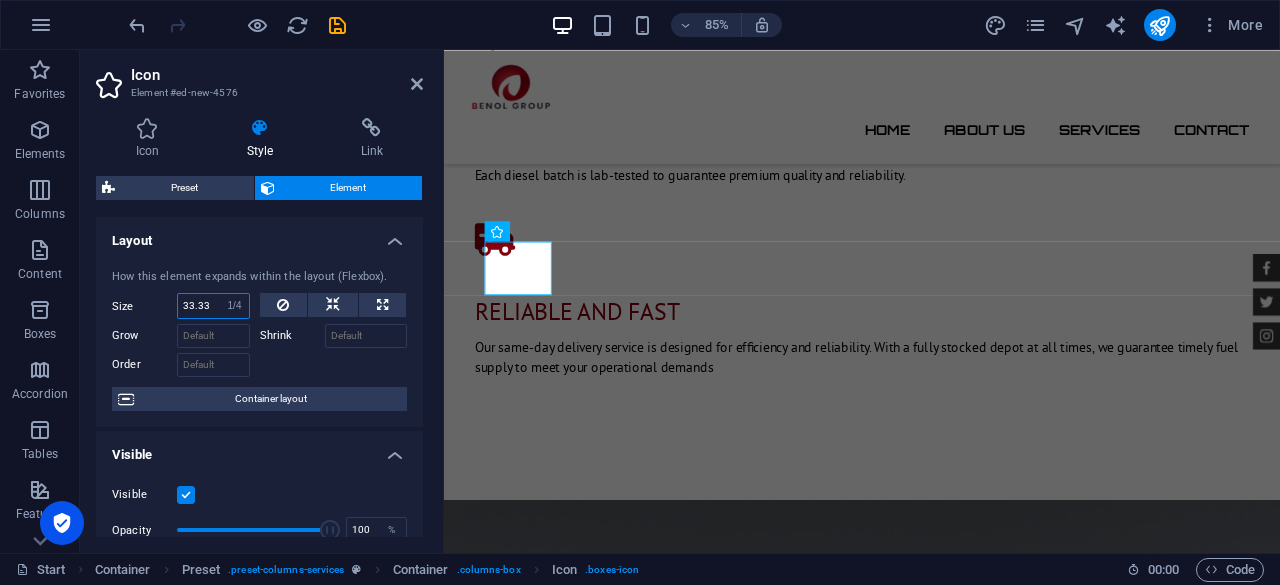 click on "Default auto px % 1/1 1/2 1/3 1/4 1/5 1/6 1/7 1/8 1/9 1/10" at bounding box center (235, 306) 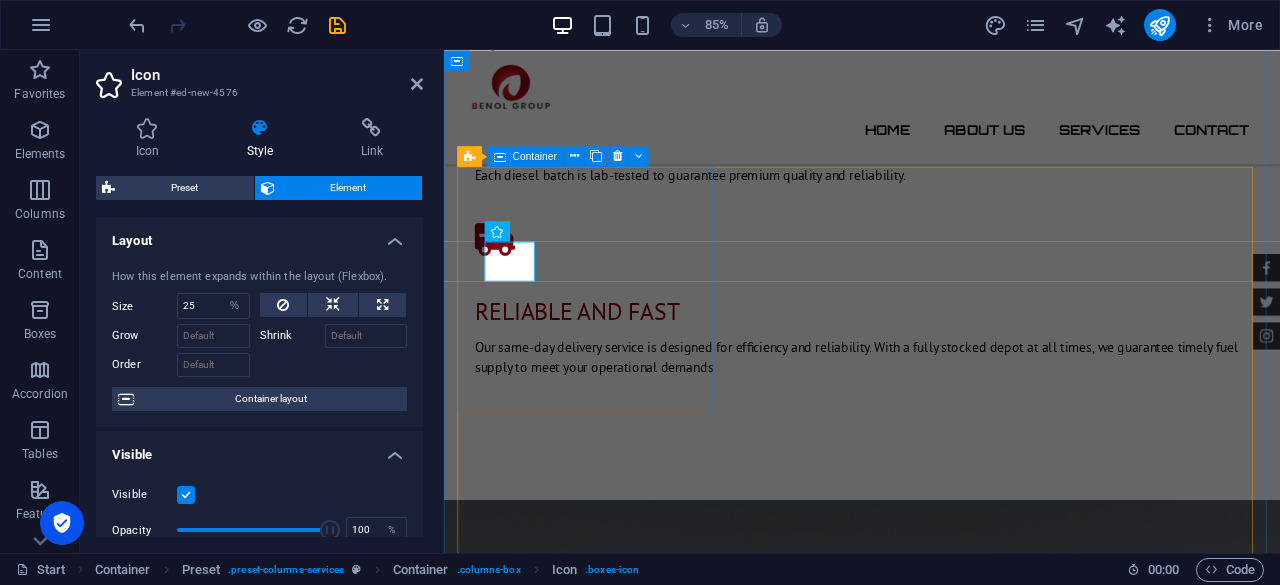 click on "CAR  CHECK Lorum ipsum At vero eos et  Stet clita kasd  Ut wisi enim from $ 119" at bounding box center (936, 1732) 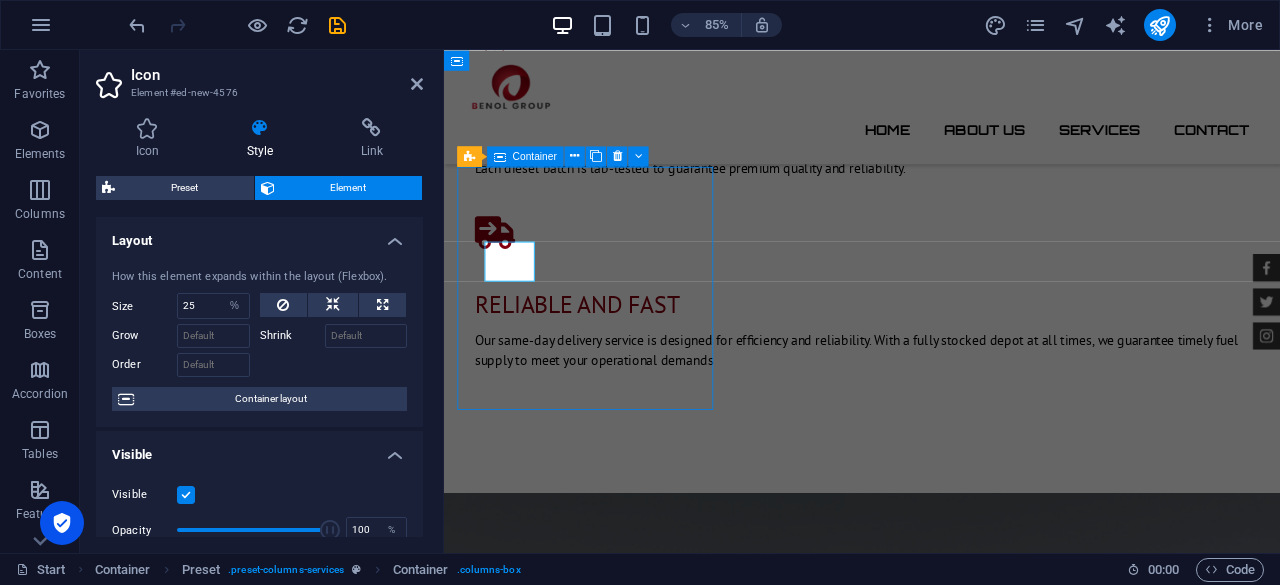 scroll, scrollTop: 2007, scrollLeft: 0, axis: vertical 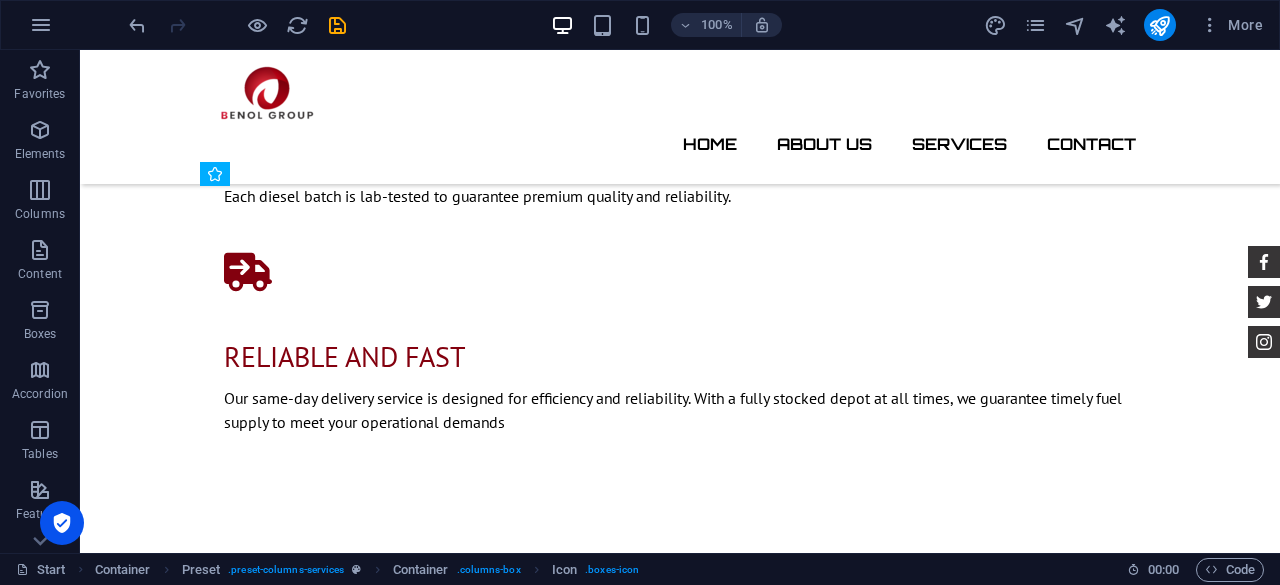 drag, startPoint x: 250, startPoint y: 302, endPoint x: 262, endPoint y: 248, distance: 55.31727 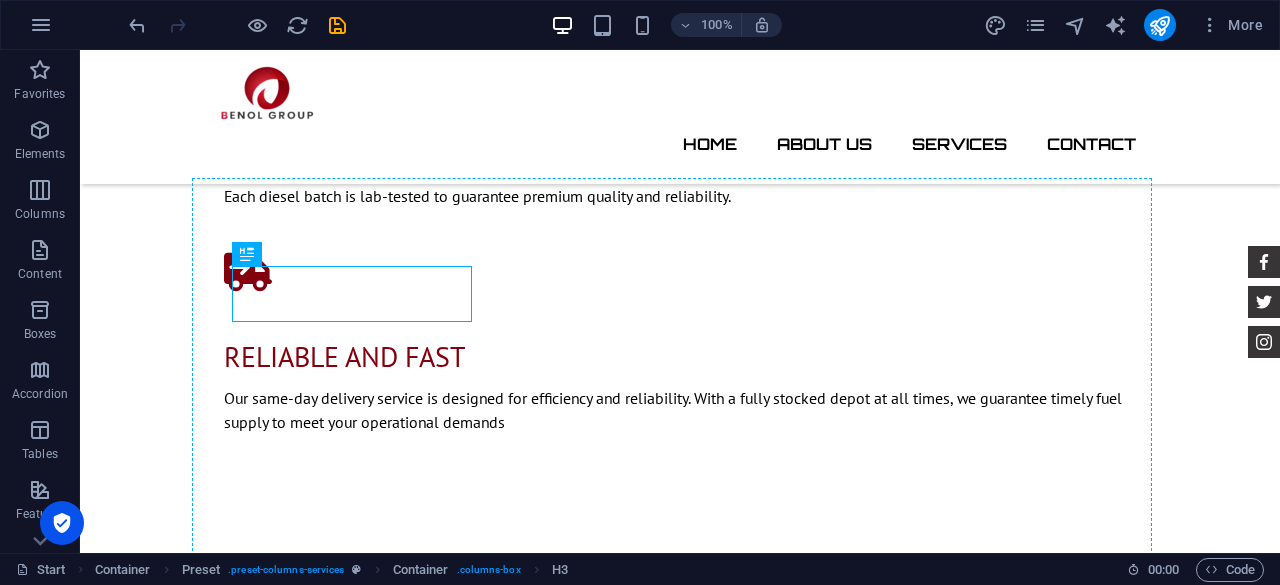 drag, startPoint x: 355, startPoint y: 290, endPoint x: 399, endPoint y: 243, distance: 64.381676 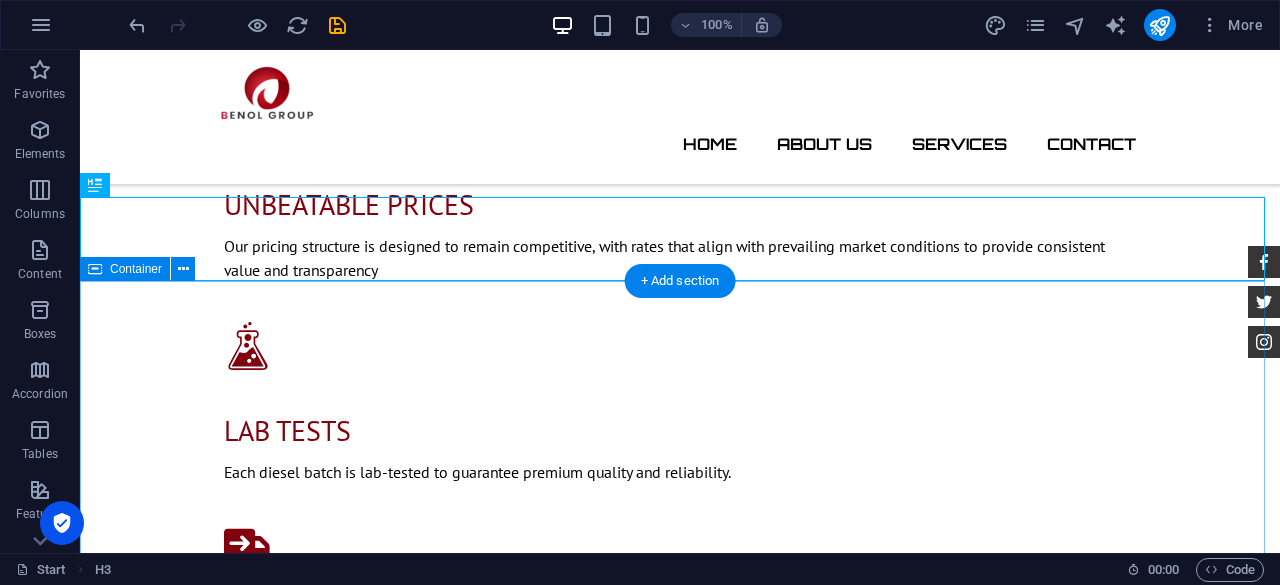 scroll, scrollTop: 1754, scrollLeft: 0, axis: vertical 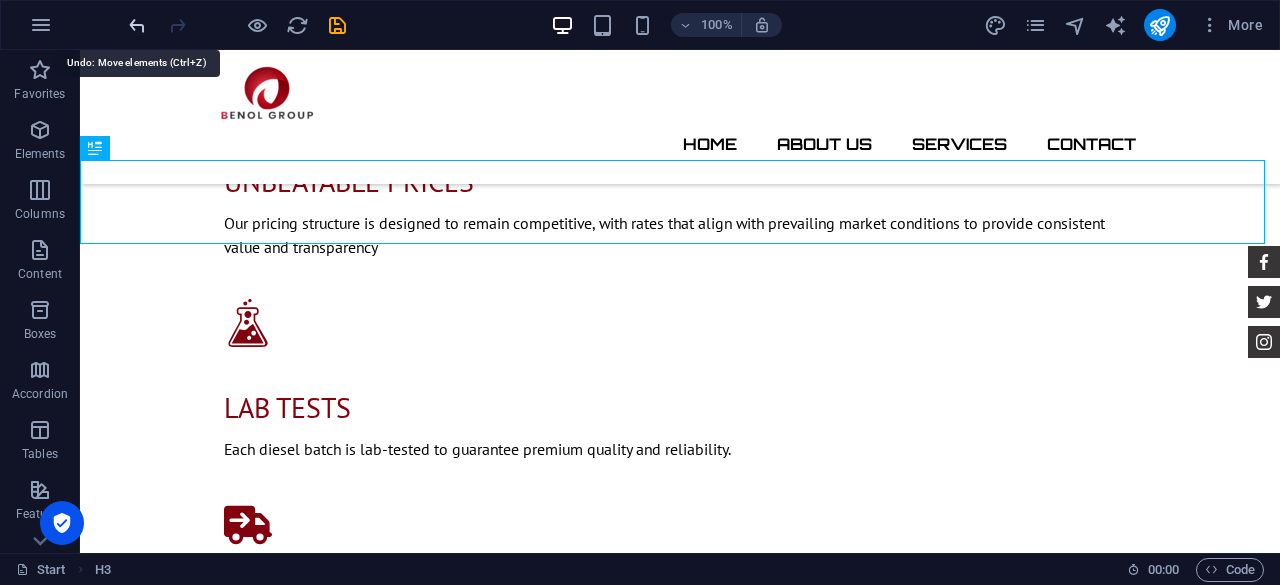 click at bounding box center [137, 25] 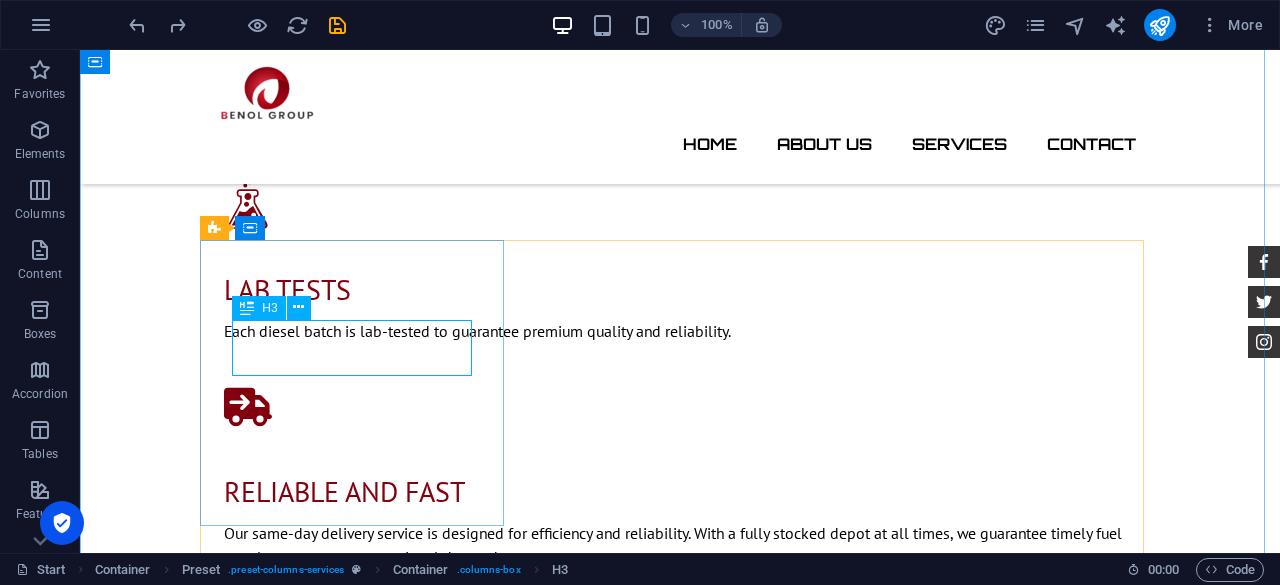 scroll, scrollTop: 1954, scrollLeft: 0, axis: vertical 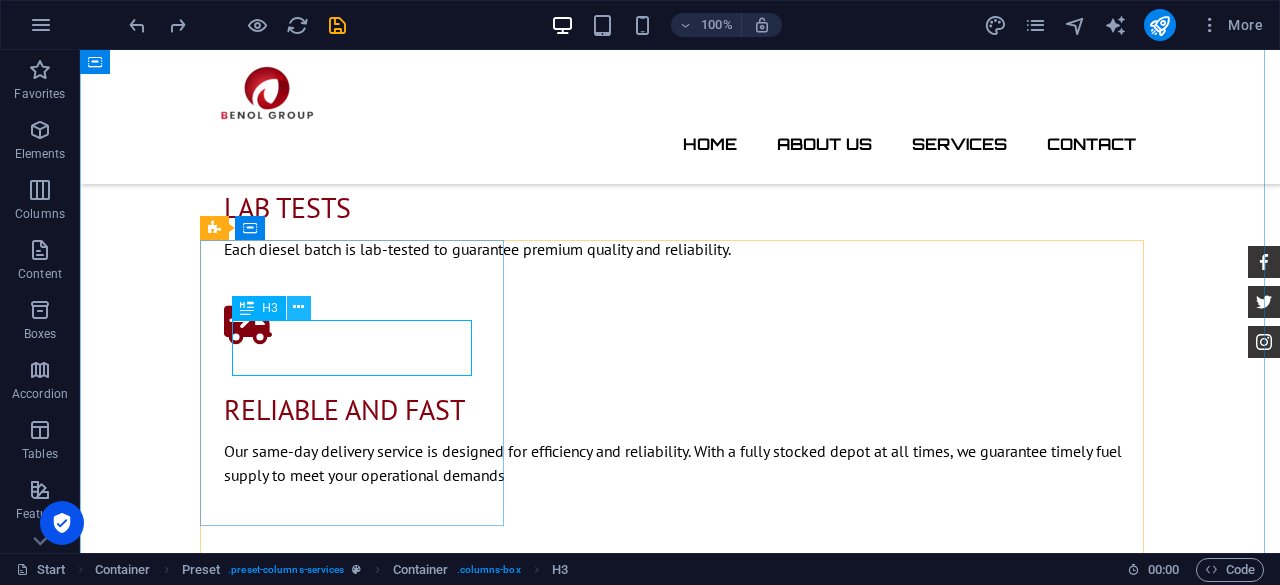 click at bounding box center [298, 307] 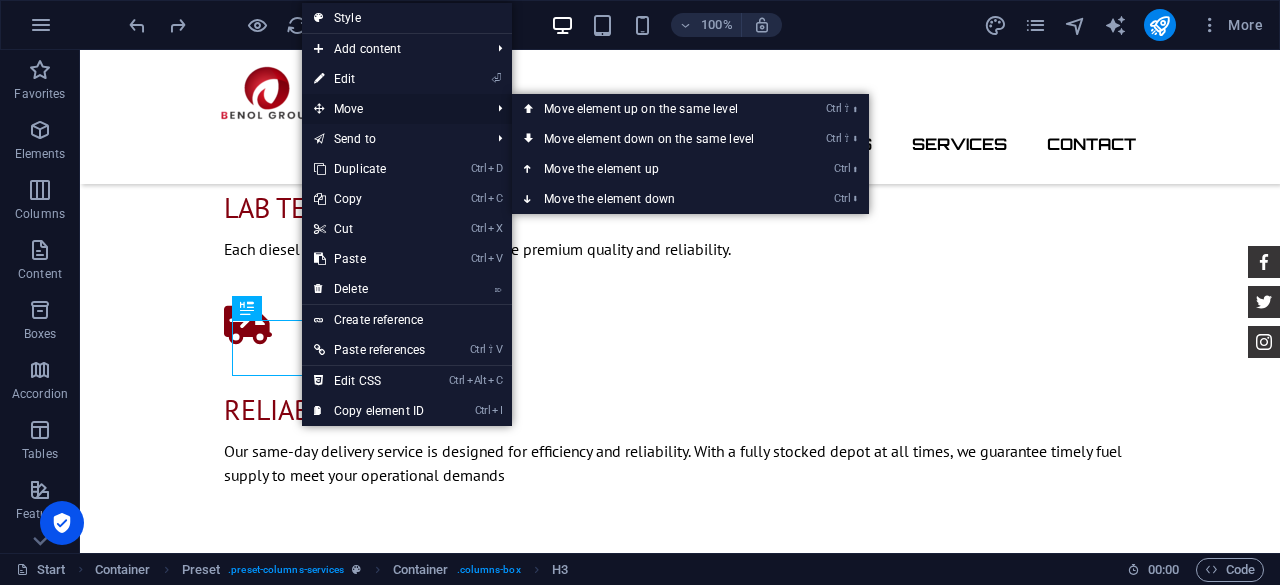 click on "Move" at bounding box center [392, 109] 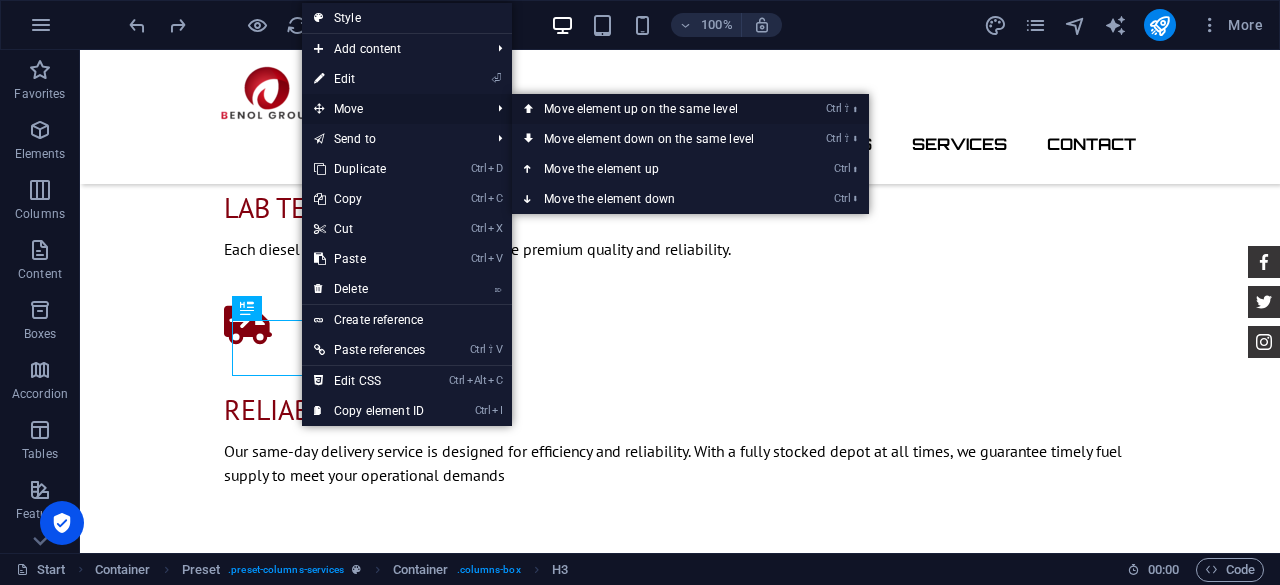 click on "Ctrl ⇧ ⬆  Move element up on the same level" at bounding box center (653, 109) 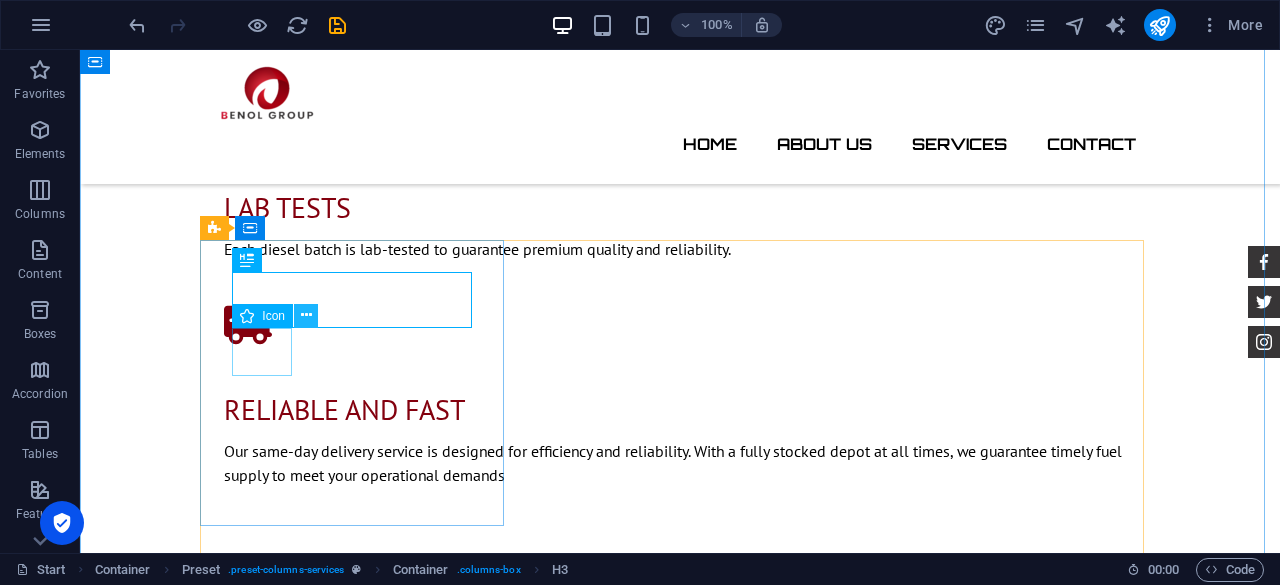 click at bounding box center (306, 315) 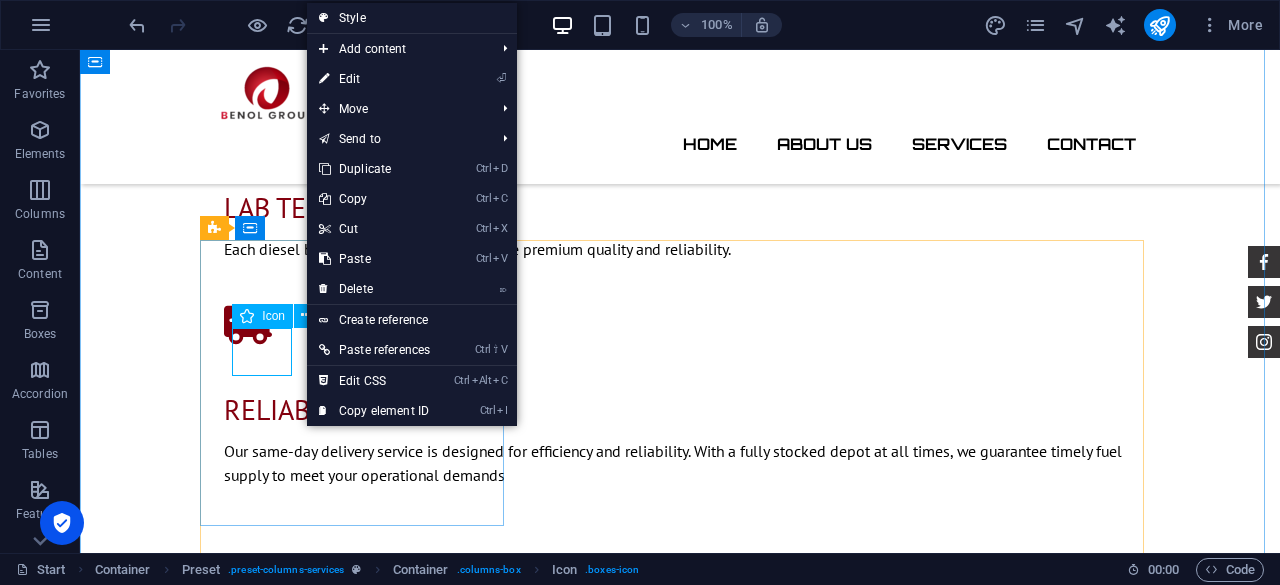 click at bounding box center [680, 1752] 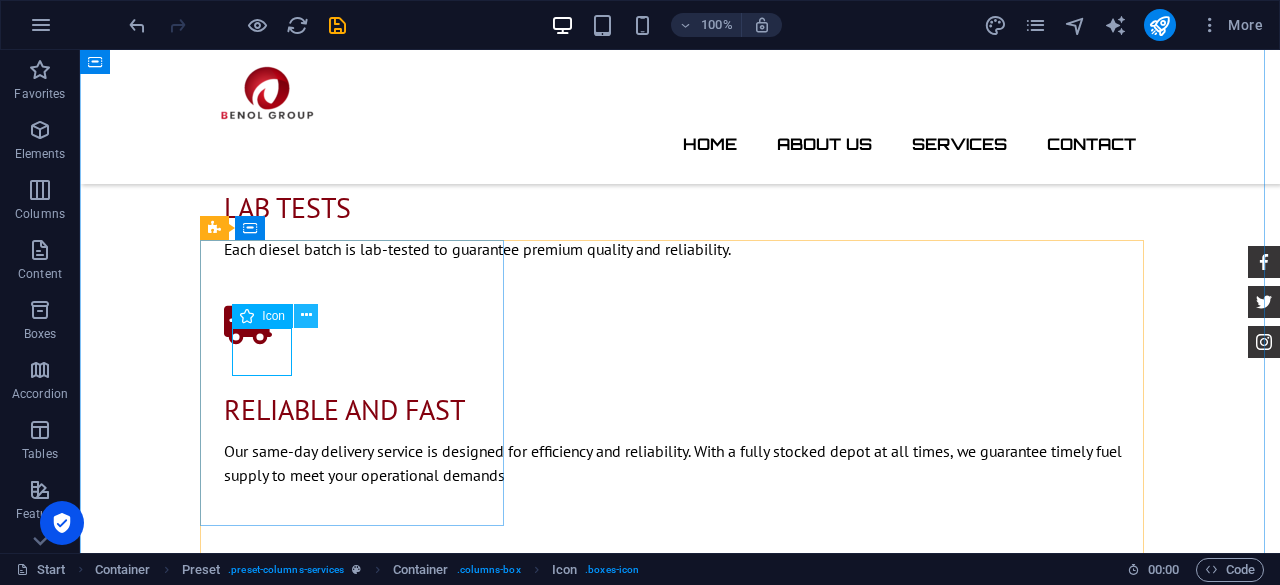 click at bounding box center [306, 315] 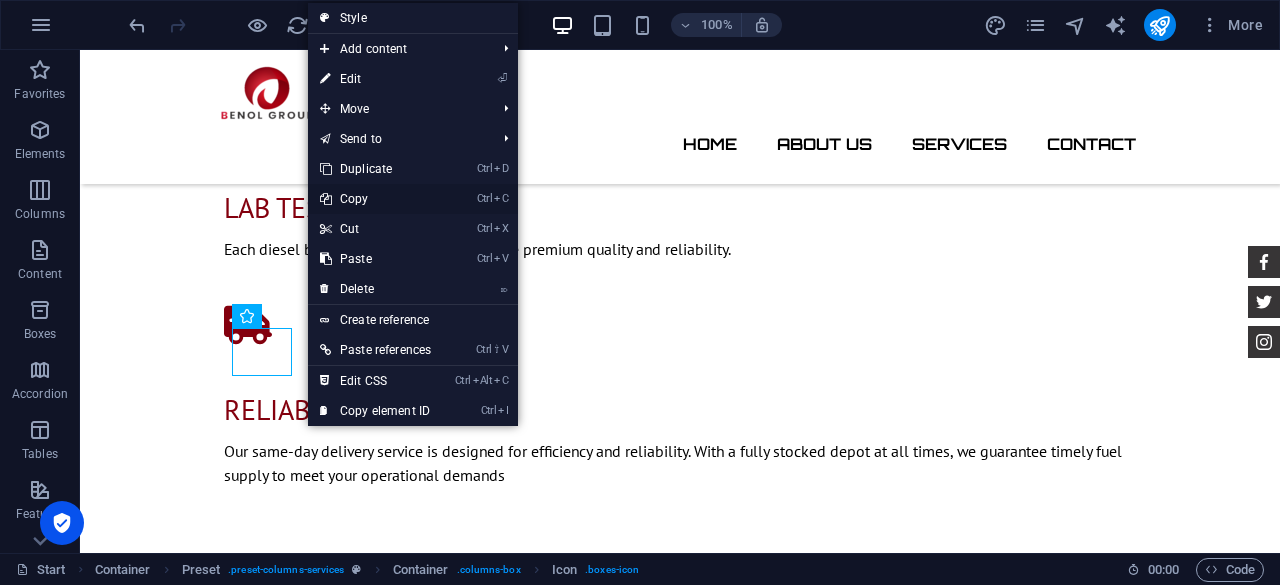 click on "Ctrl C  Copy" at bounding box center (375, 199) 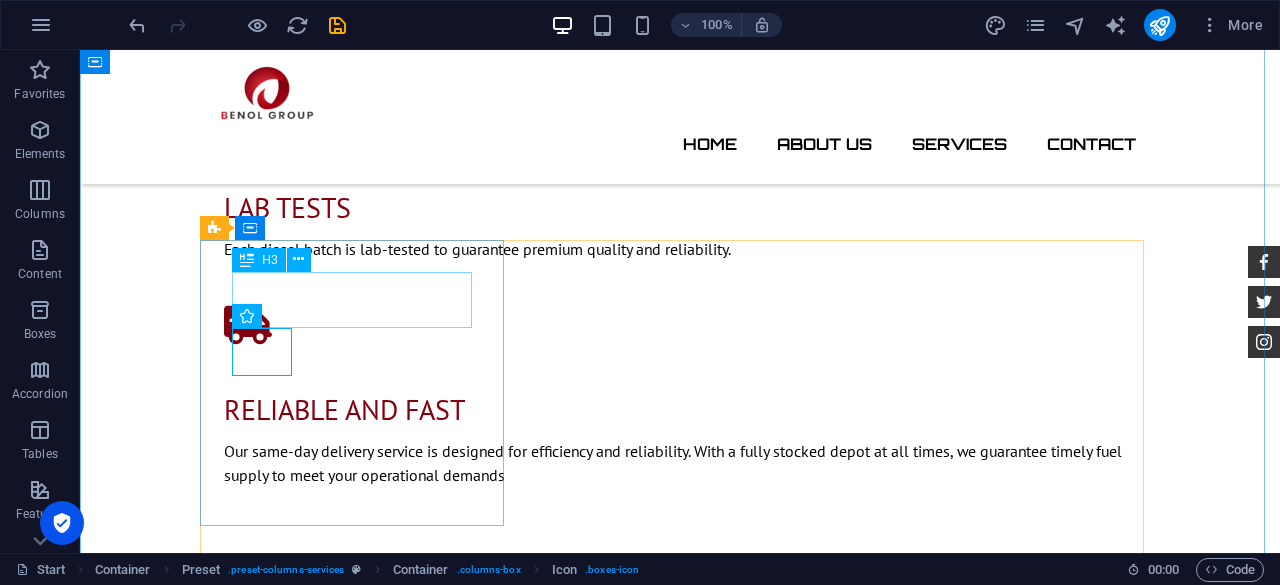click on "CAR  CHECK" at bounding box center [680, 1369] 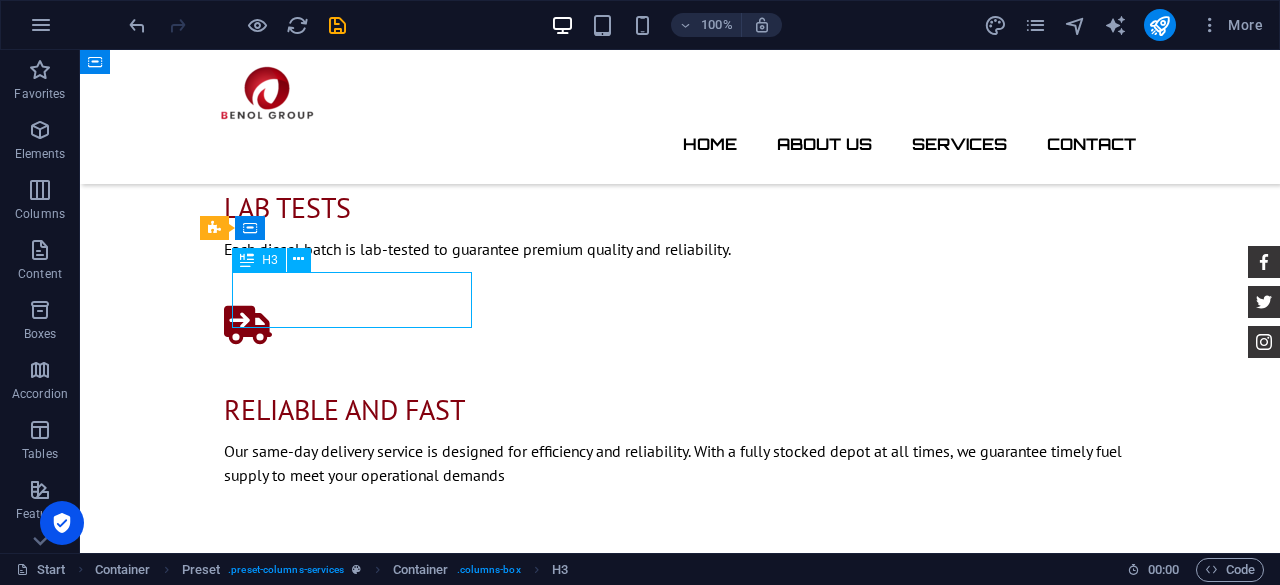 click on "CAR  CHECK" at bounding box center [680, 1369] 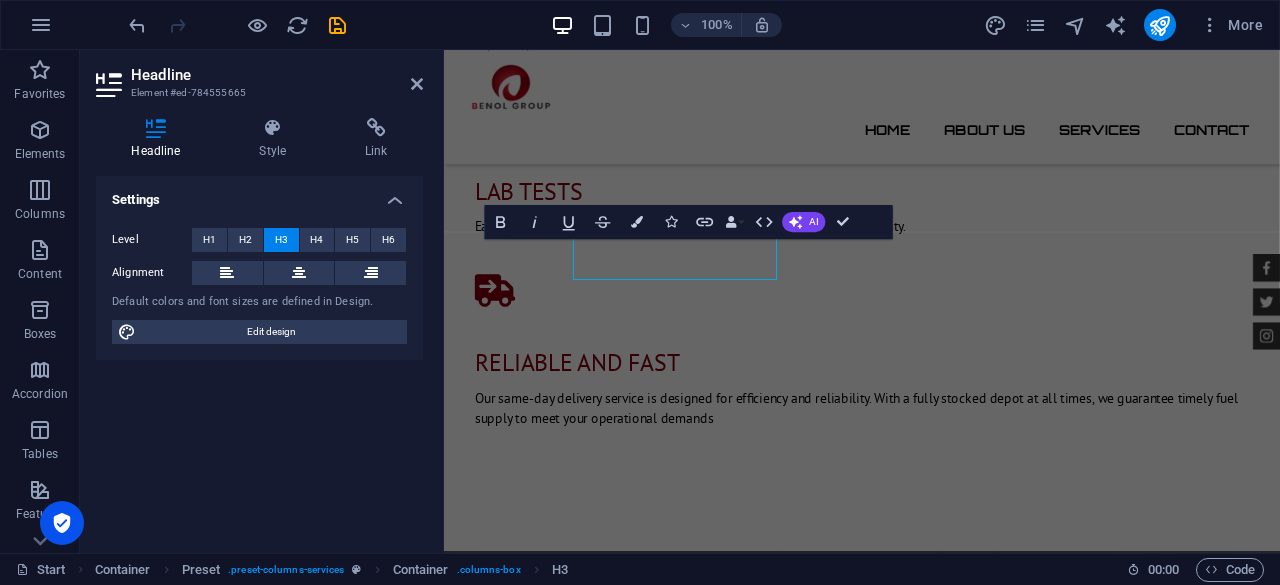 scroll, scrollTop: 1961, scrollLeft: 0, axis: vertical 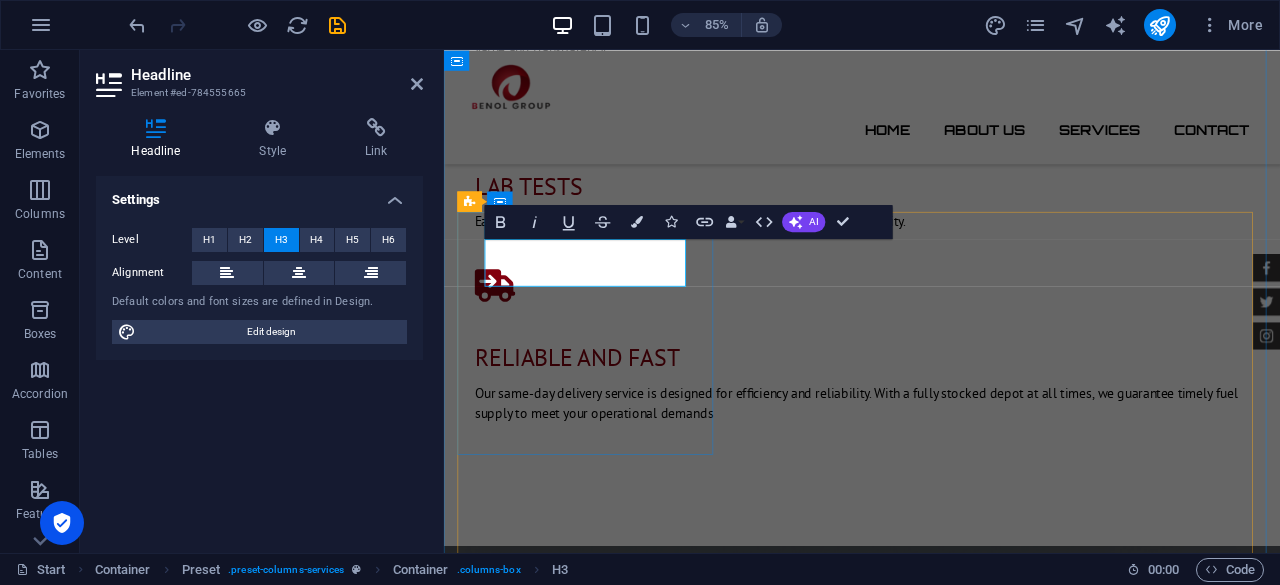 click on "CAR CHECK" at bounding box center (936, 1370) 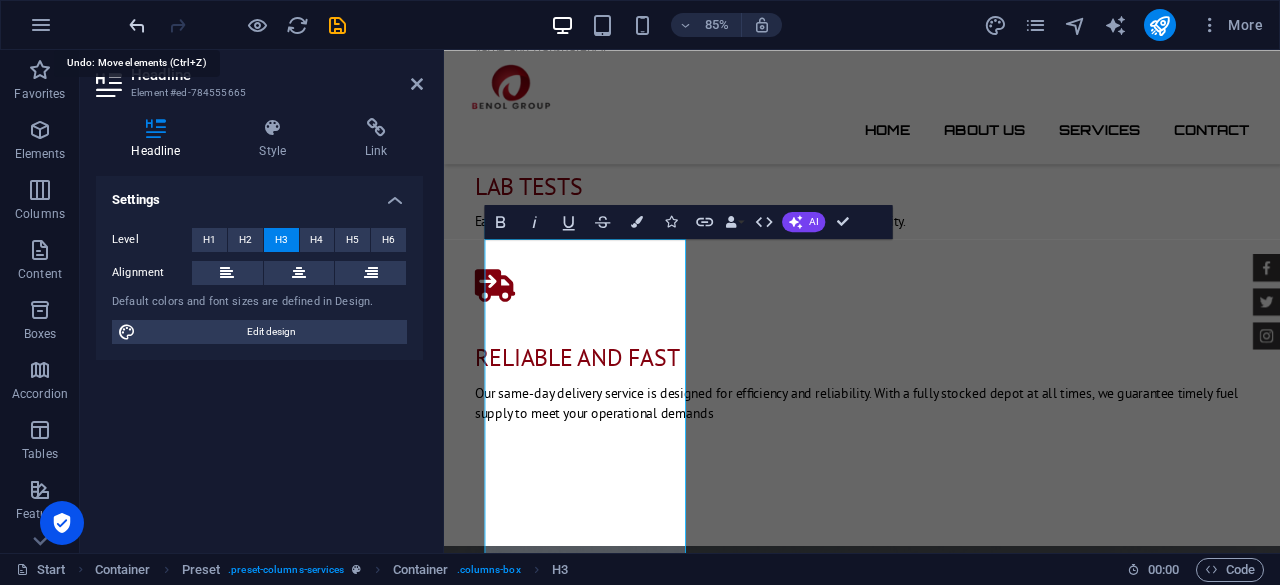 click at bounding box center (137, 25) 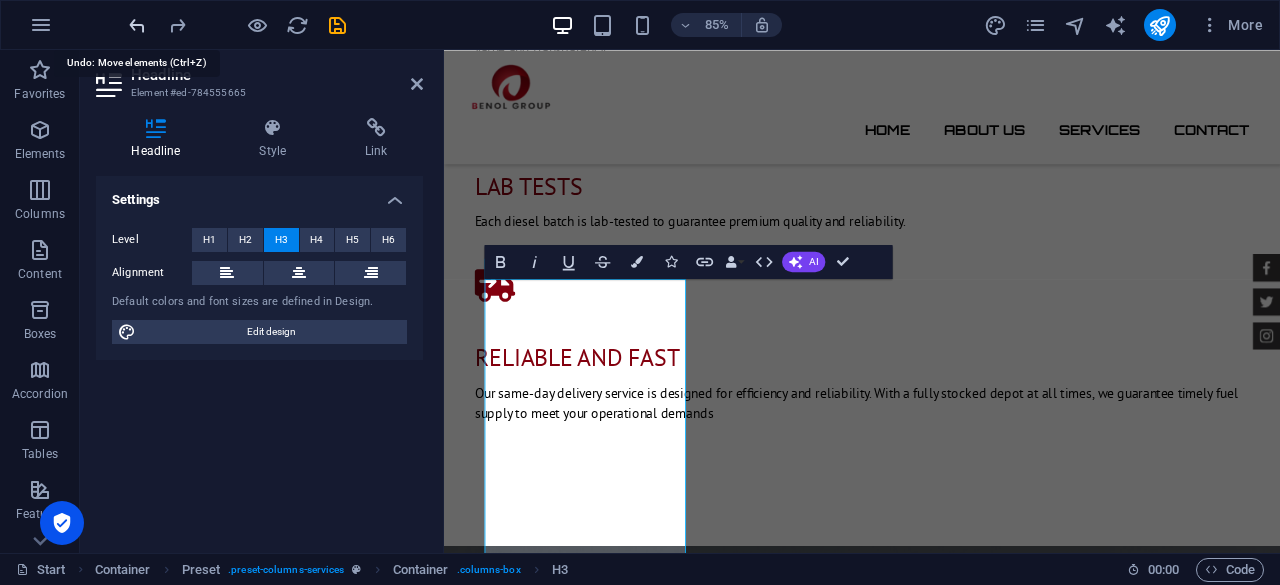 click at bounding box center (137, 25) 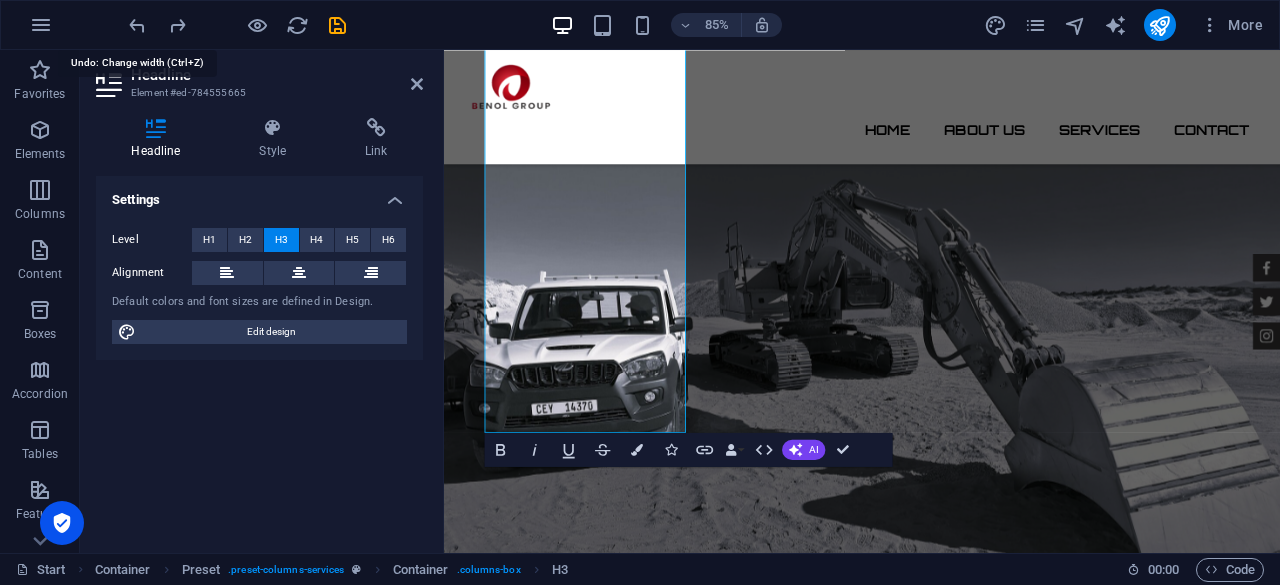 scroll, scrollTop: 2498, scrollLeft: 0, axis: vertical 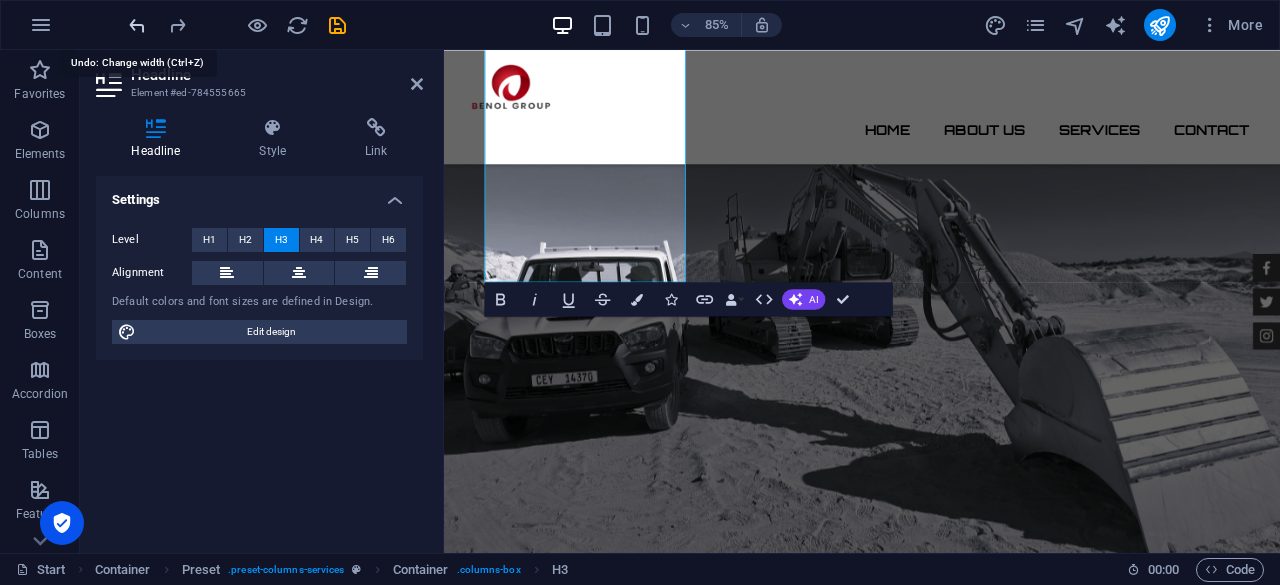 click at bounding box center [137, 25] 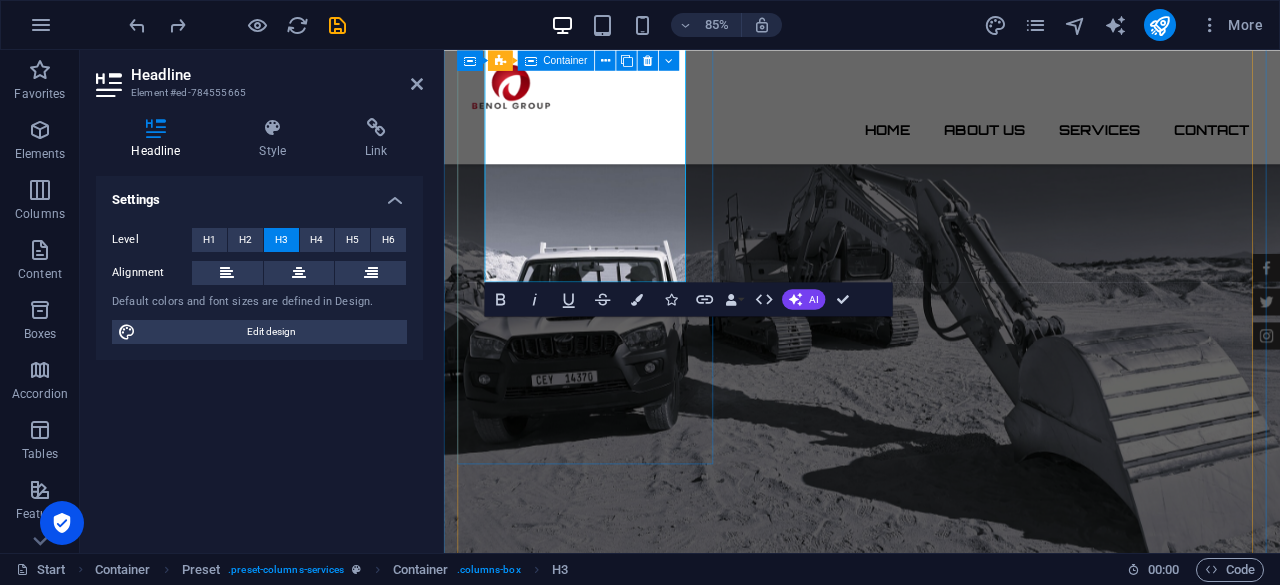 click on "Our same-day delivery service is designed for efficiency and reliability. With a fully stocked depot at all times, we guarantee timely fuel supply to meet your operational demandsCAR CHECK Lorum ipsum At vero eos et  Stet clita kasd  Ut wisi enim from $ 119" at bounding box center (936, 1304) 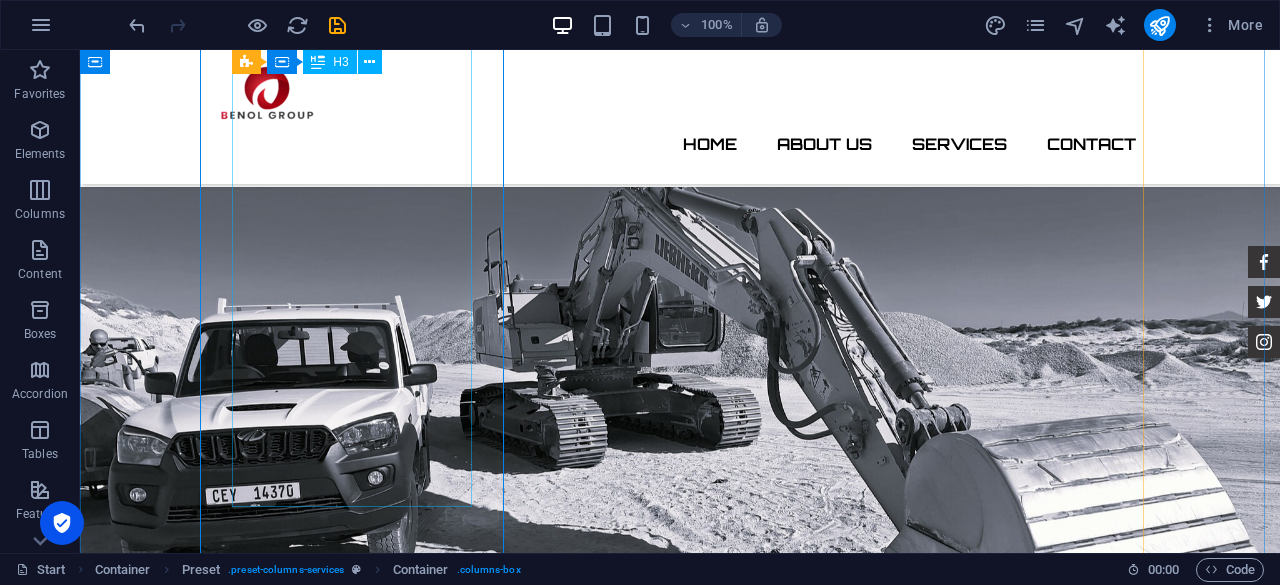 scroll, scrollTop: 2491, scrollLeft: 0, axis: vertical 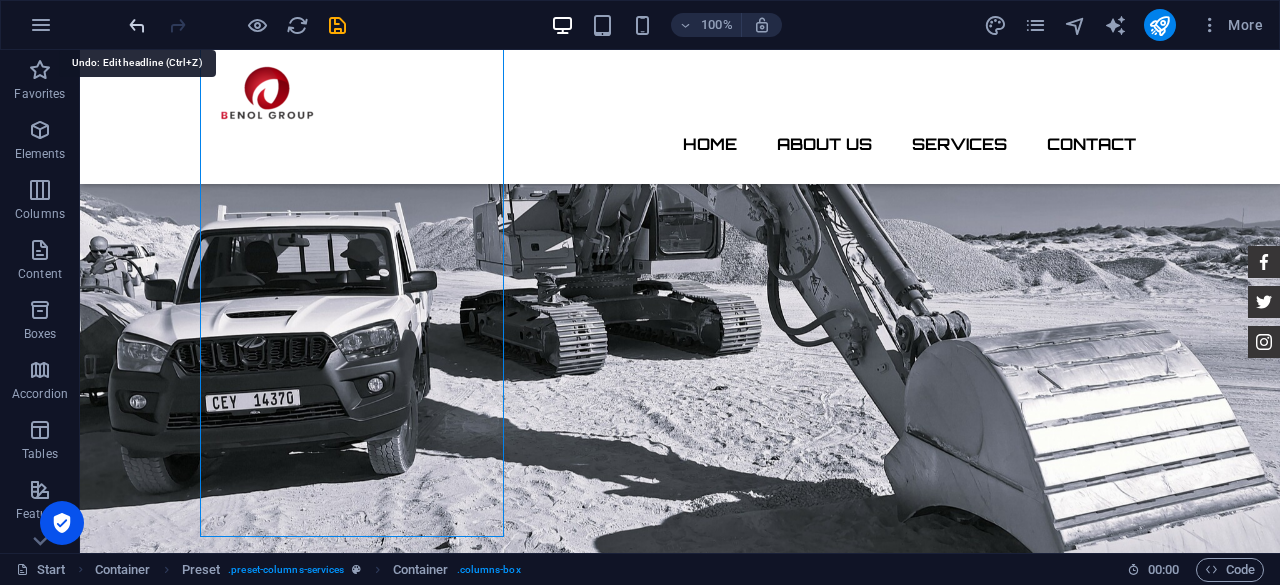 click at bounding box center [137, 25] 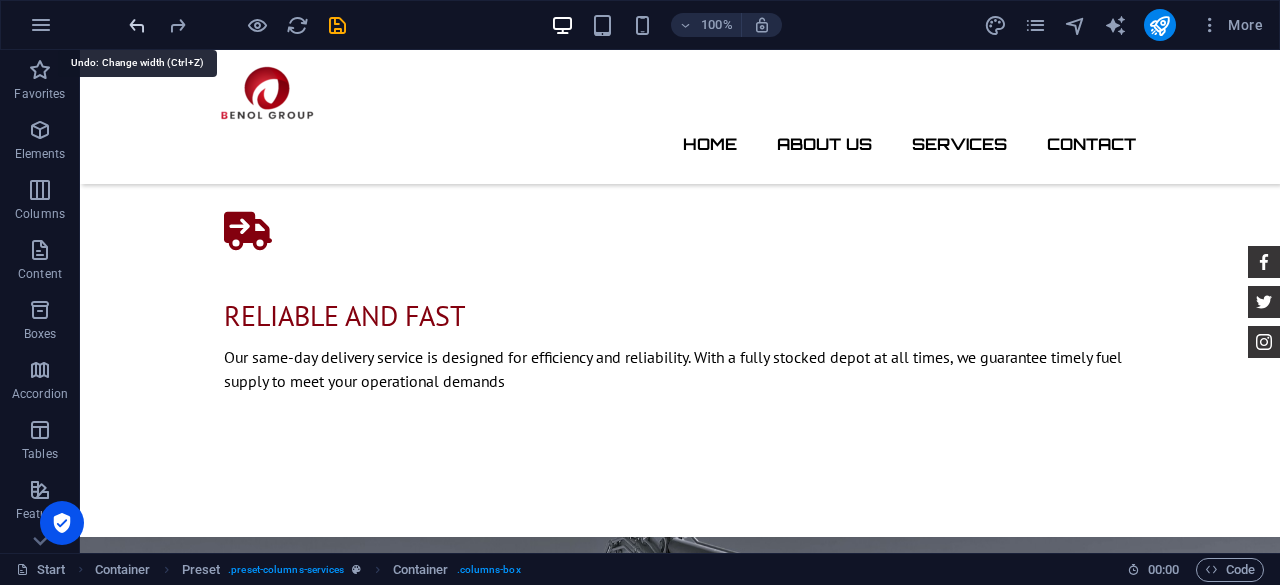 scroll, scrollTop: 1952, scrollLeft: 0, axis: vertical 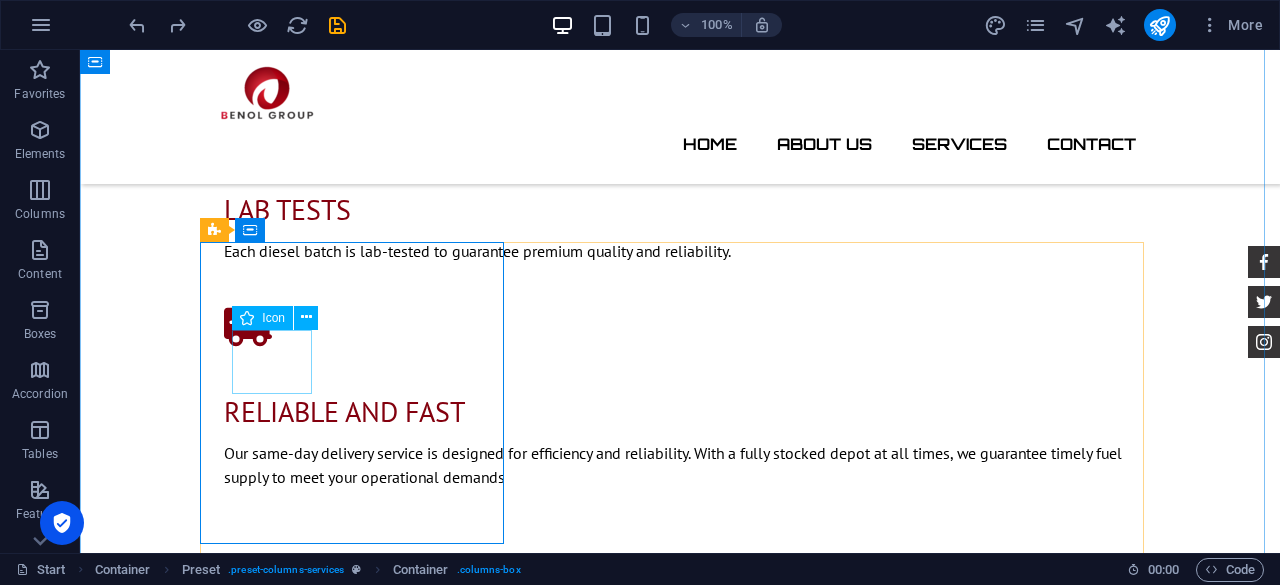 click at bounding box center [680, 1754] 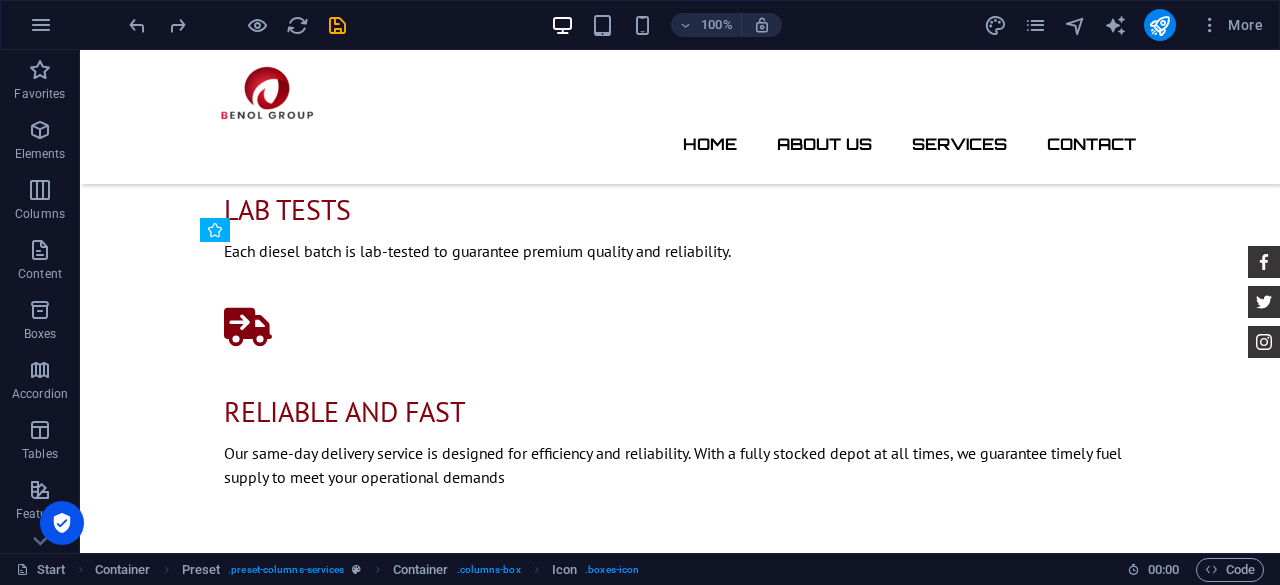 drag, startPoint x: 266, startPoint y: 365, endPoint x: 276, endPoint y: 303, distance: 62.801273 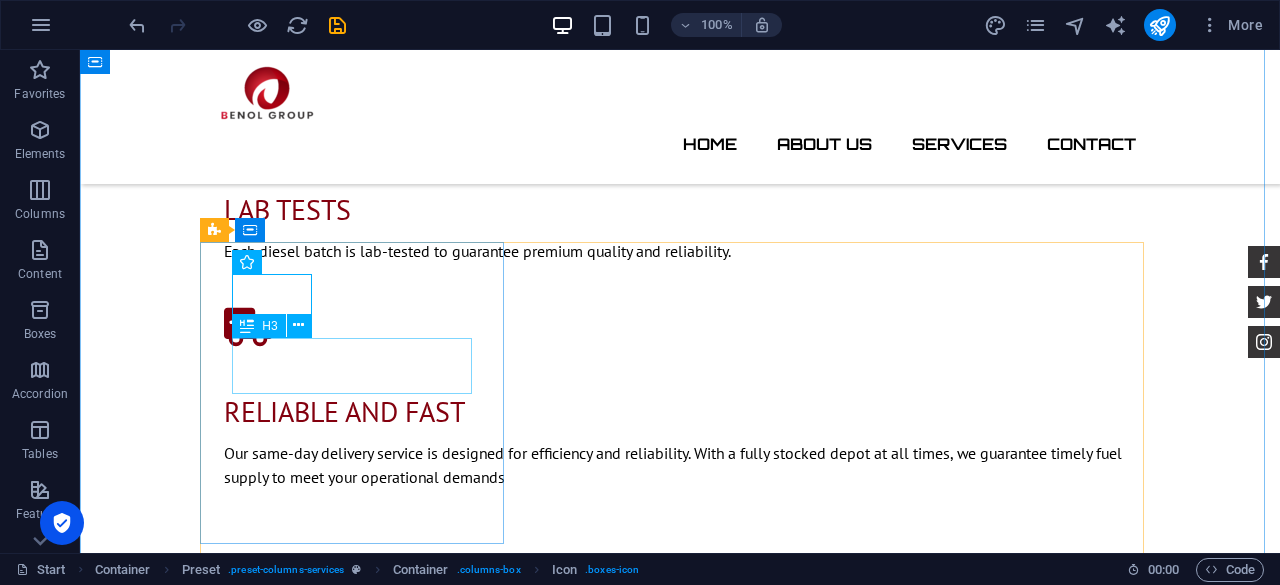 click on "CAR  CHECK" at bounding box center (680, 2081) 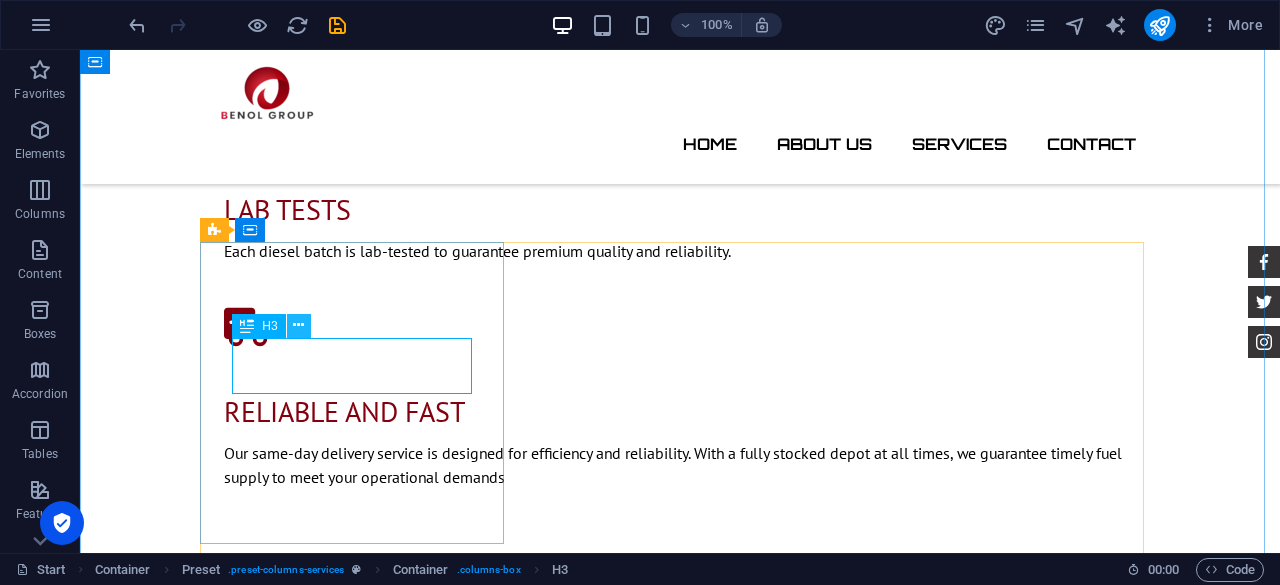 click at bounding box center (299, 326) 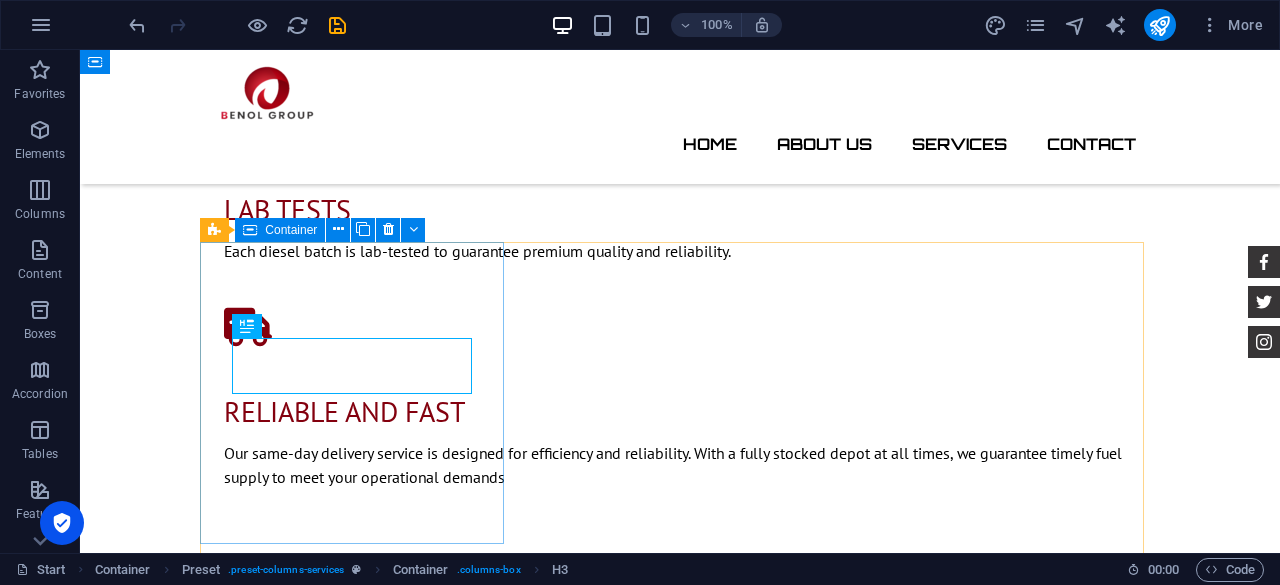 click on "CAR  CHECK Lorum ipsum At vero eos et  Stet clita kasd  Ut wisi enim from $ 119" at bounding box center [680, 1786] 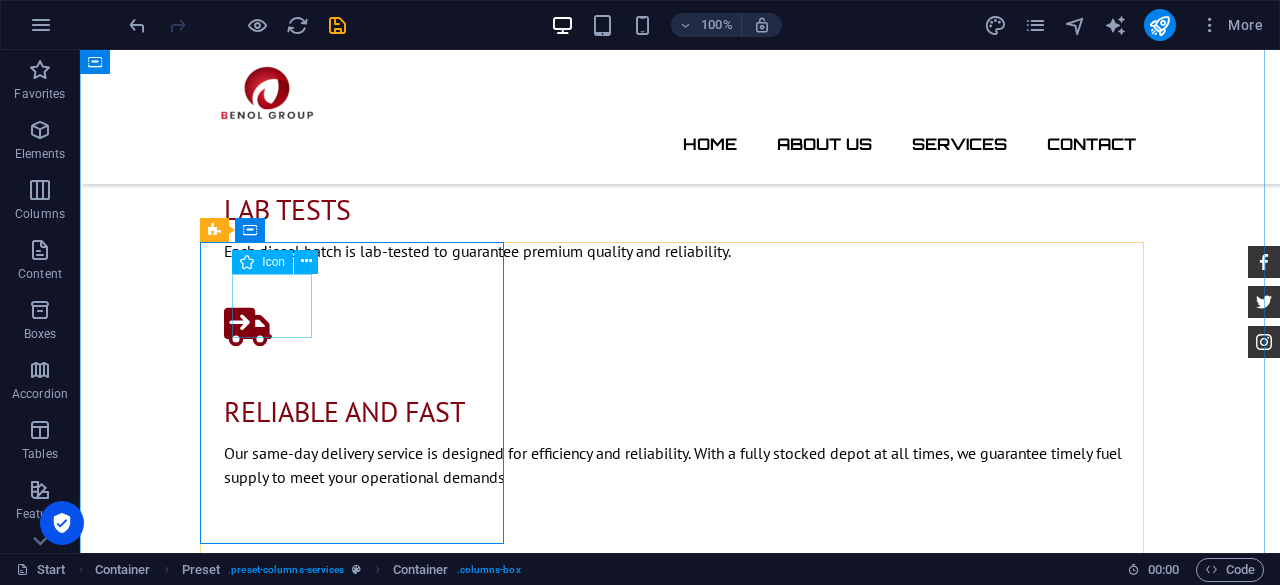 click at bounding box center [680, 1698] 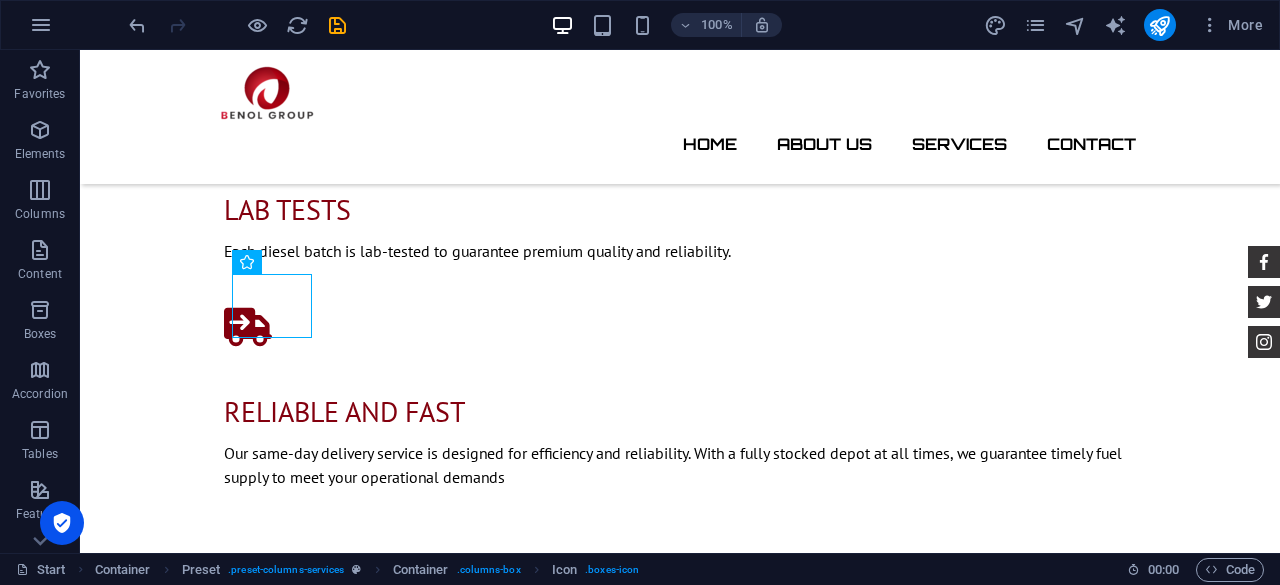 drag, startPoint x: 271, startPoint y: 297, endPoint x: 282, endPoint y: 300, distance: 11.401754 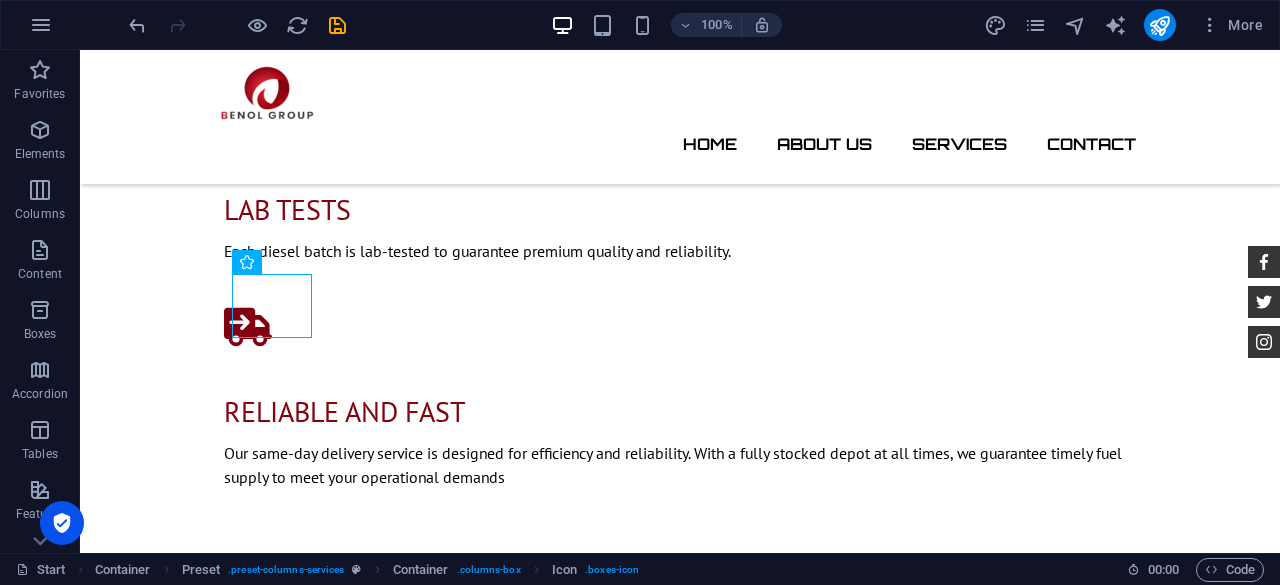 click at bounding box center (680, 1698) 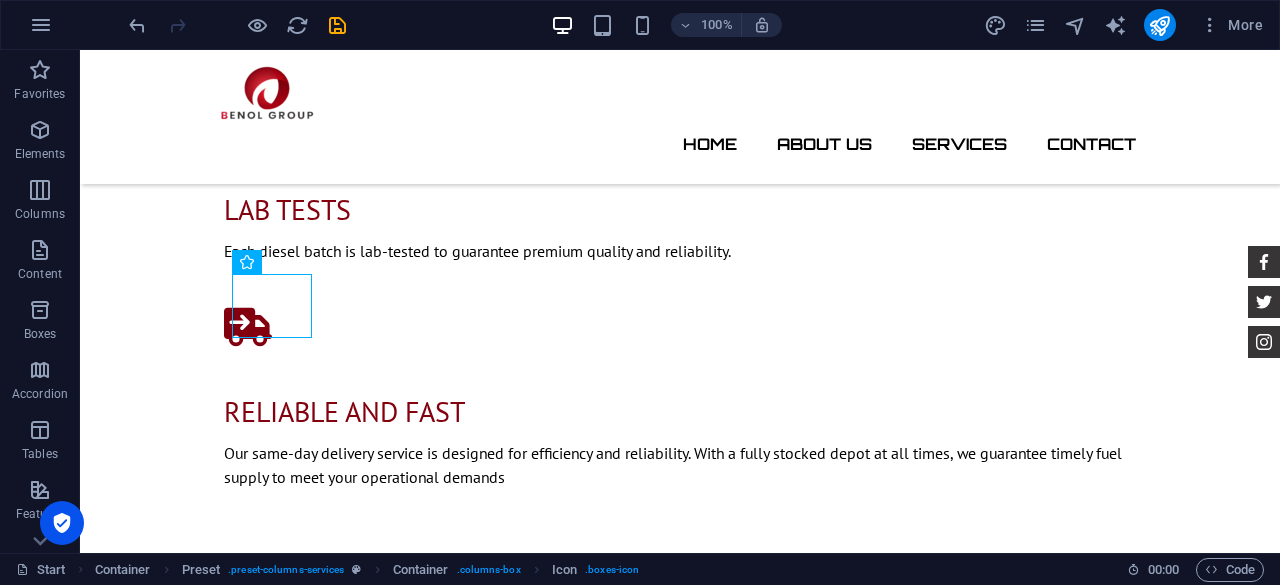 click at bounding box center (680, 1698) 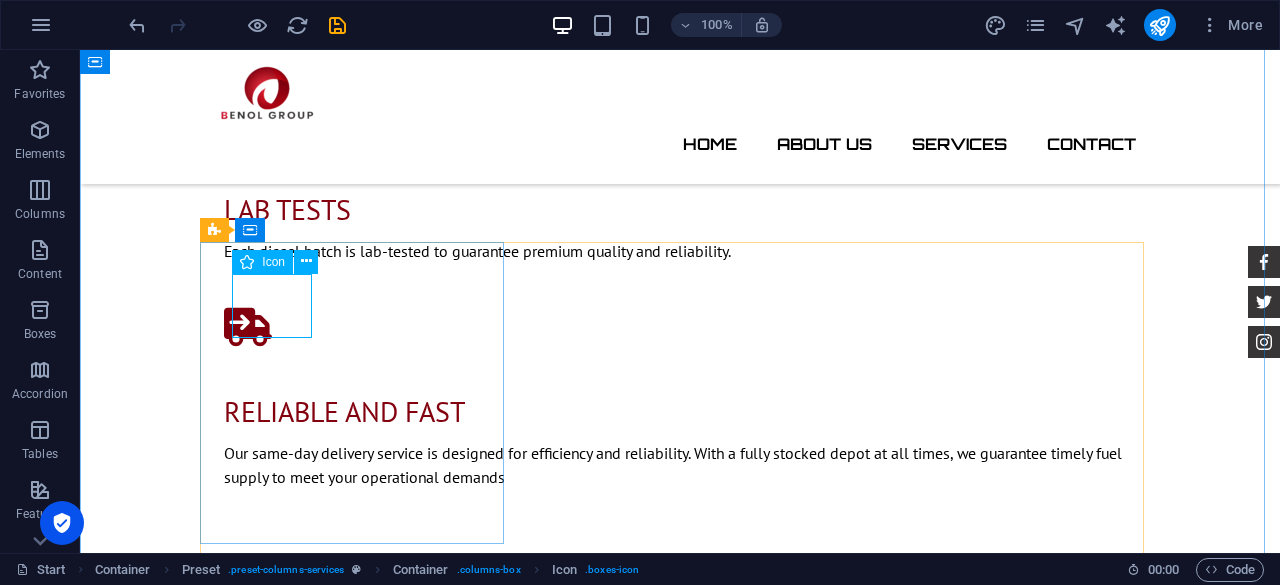 click at bounding box center (680, 1698) 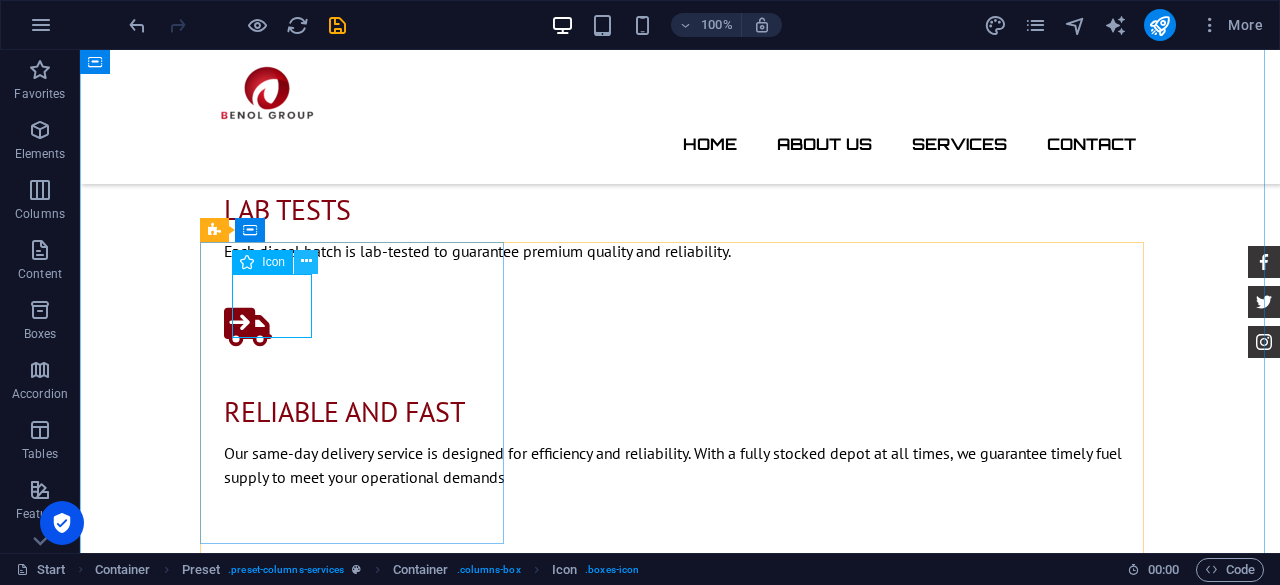 click at bounding box center [306, 261] 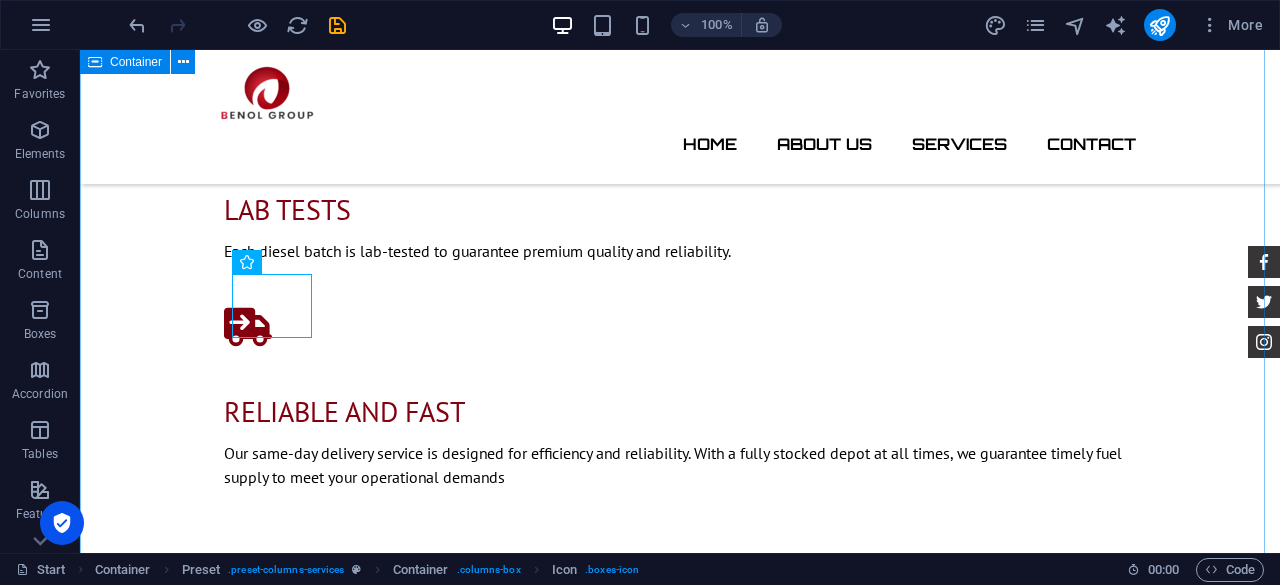 click on "Services Lorem ipsum dolor sit amet, consectetur adipisicing elit. Libero, assumenda, dolore, cum vel modi asperiores consequatur suscipit quidem ducimus eveniet iure expedita consectetur odio voluptatum similique fugit voluptates rem accusamus quae quas dolorem tenetur facere tempora maiores adipisci reiciendis accusantium voluptatibus id voluptate tempore dolor harum nisi amet! Nobis, eaque. CAR  CHECK Lorum ipsum At vero eos et  Stet clita kasd  Ut wisi enim from $ 119 Insurance cover Lorum ipsum At vero eos et Stet clita kasd  Ut wisi enim from $ 259 Tire  Change Lorum ipsum At vero eos et  Stet clita kasd  Ut wisi enim from $ 49 System upgrade Lorum ipsum At vero eos et  Stet clita kasd  Ut wisi enim from $ 99 Oil Change Lorum ipsum At vero eos et  Stet clita kasd  Ut wisi enim from $ 19 Car Cleanup Lorum ipsum At vero eos et  Stet clita kasd  Ut wisi enim from $ 39" at bounding box center [680, 2302] 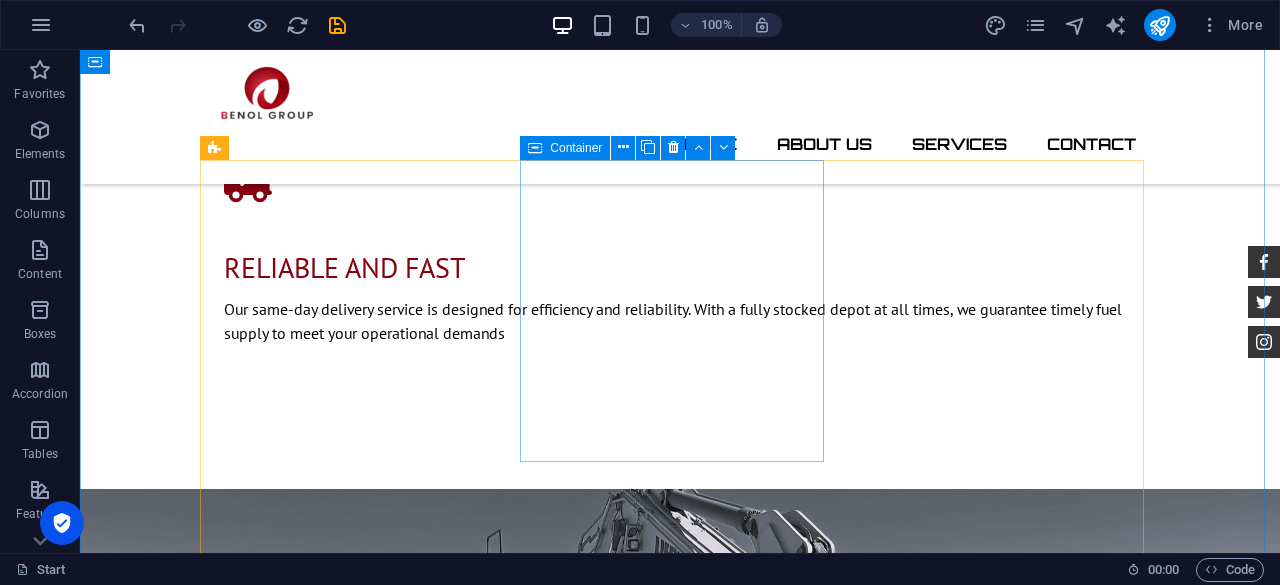 scroll, scrollTop: 2100, scrollLeft: 0, axis: vertical 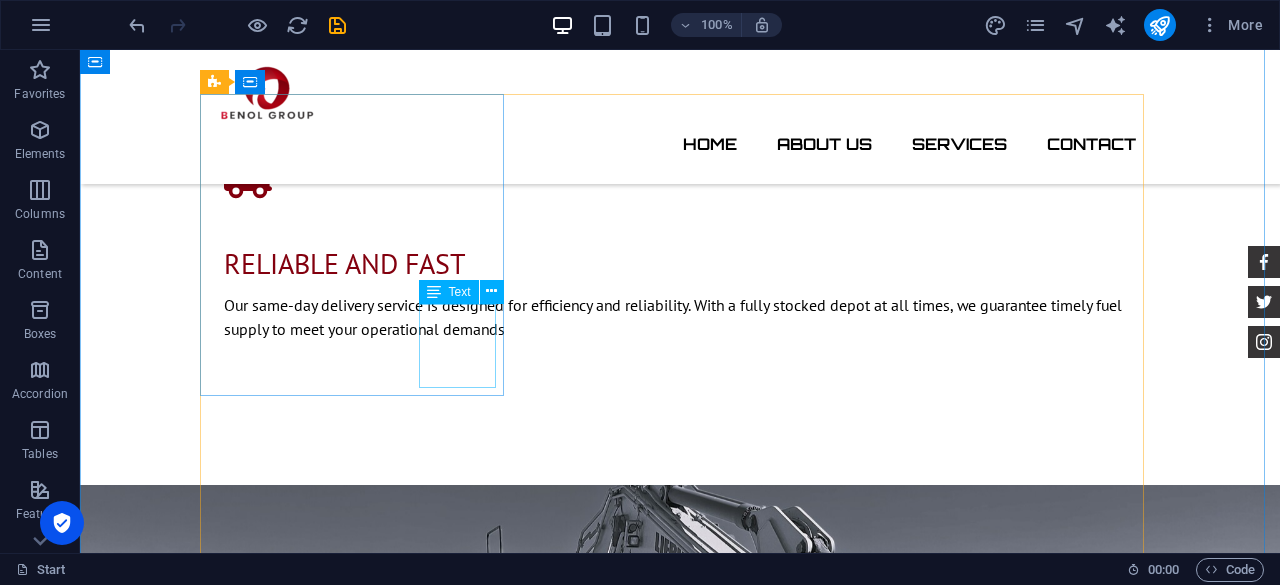 click on "from $ 119" at bounding box center (1233, -1598) 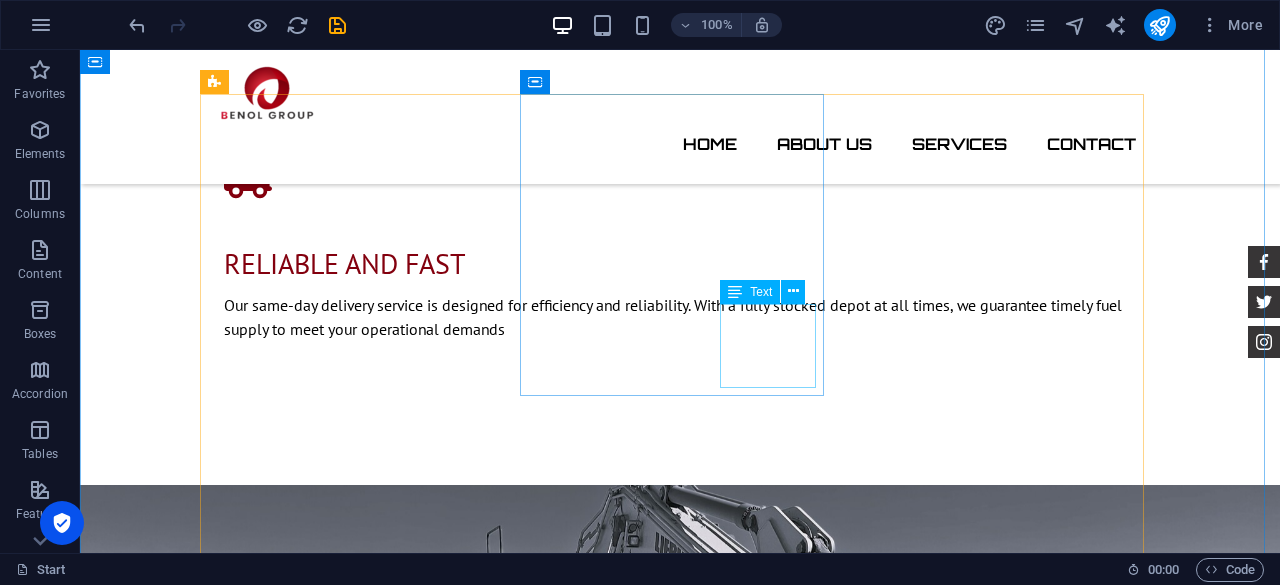 click on "from $ 259" at bounding box center (1224, -1598) 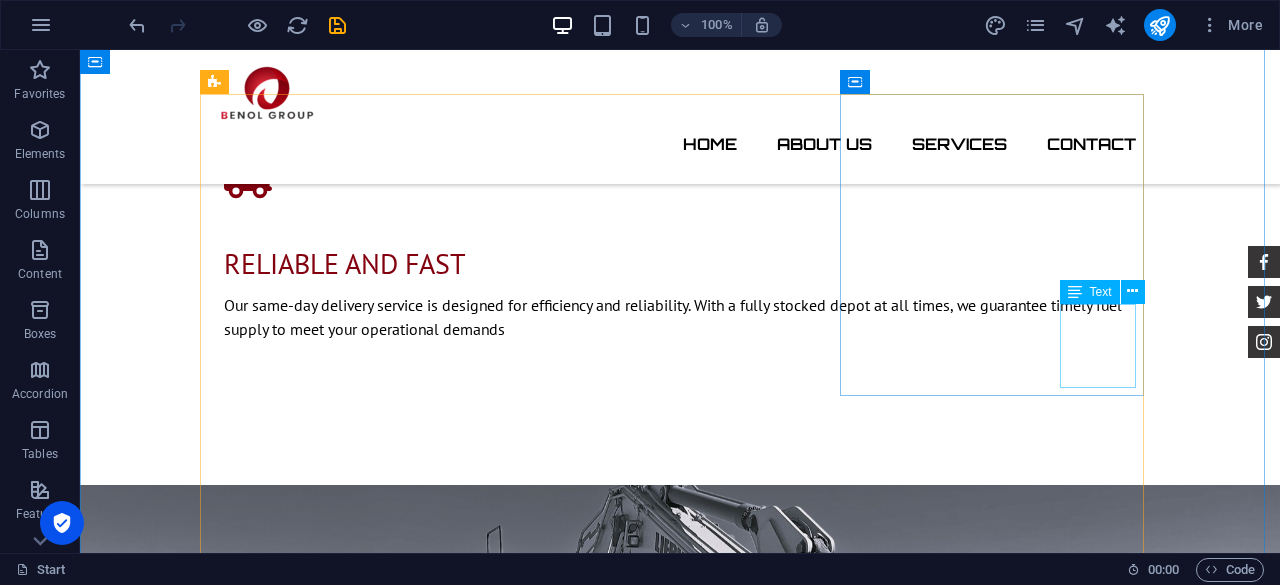 click on "from $ 49" at bounding box center (1234, -1598) 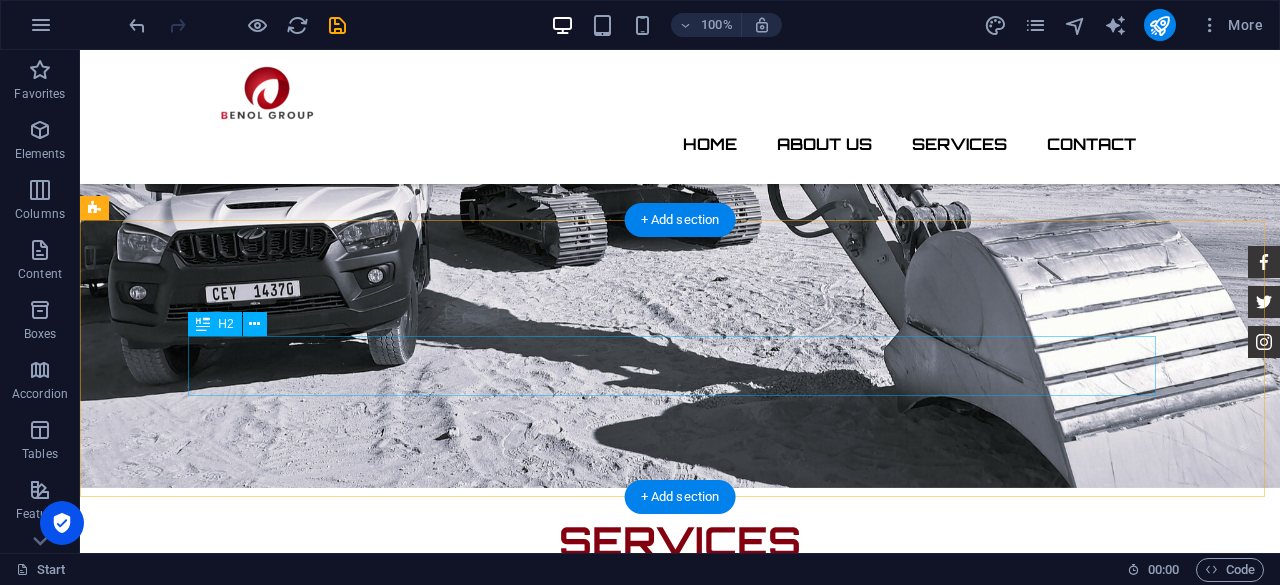scroll, scrollTop: 2700, scrollLeft: 0, axis: vertical 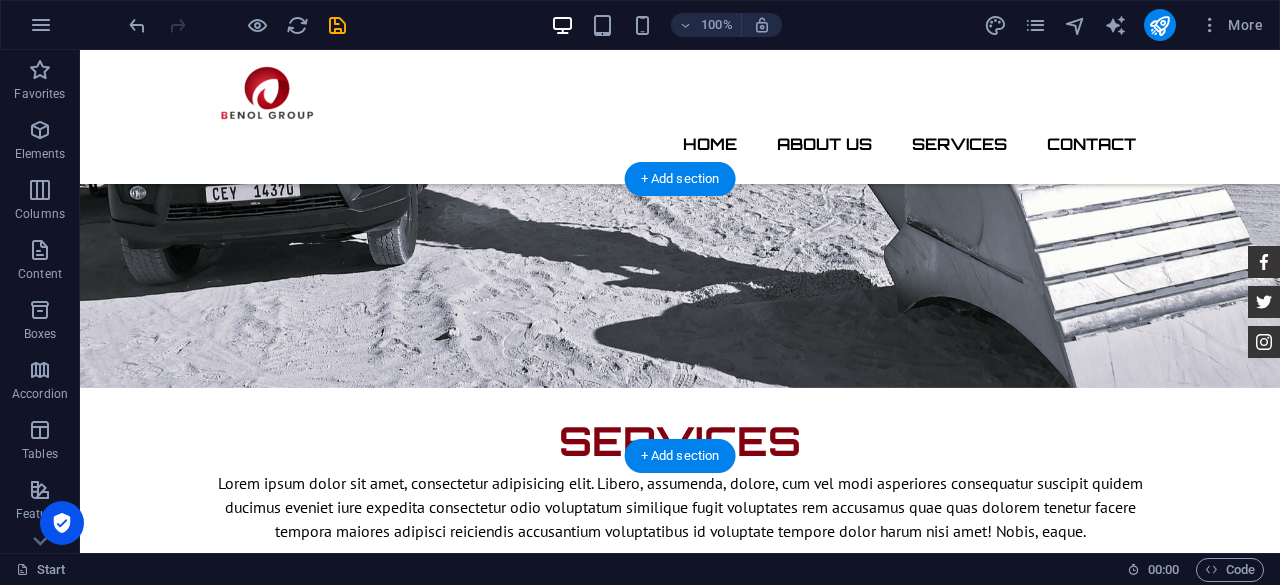 click at bounding box center (680, 3076) 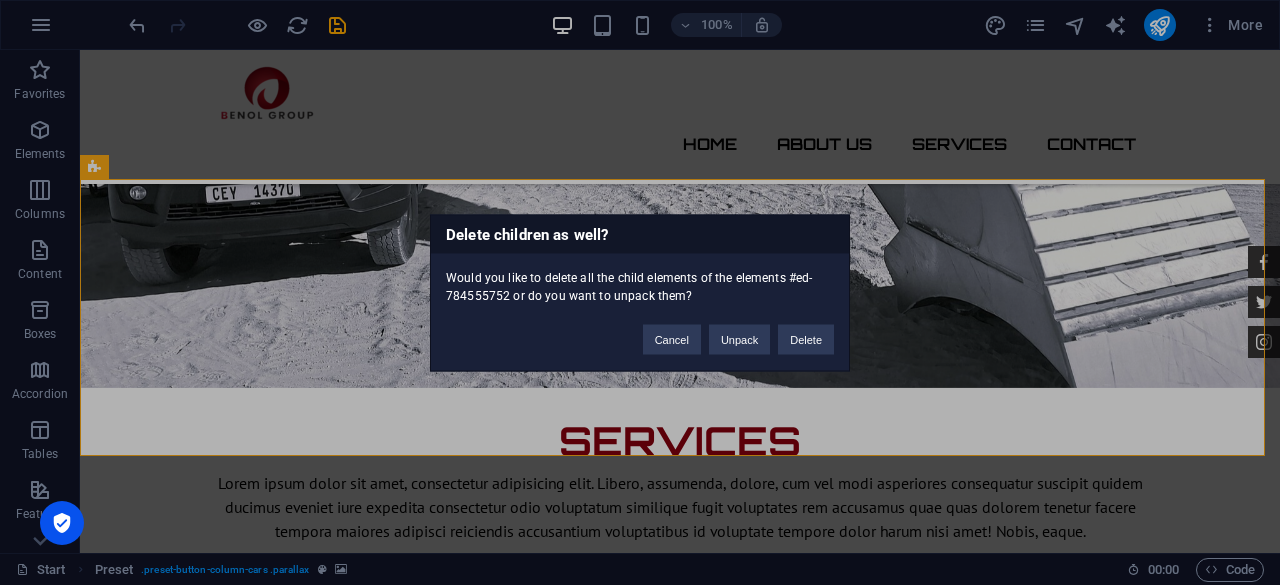 type 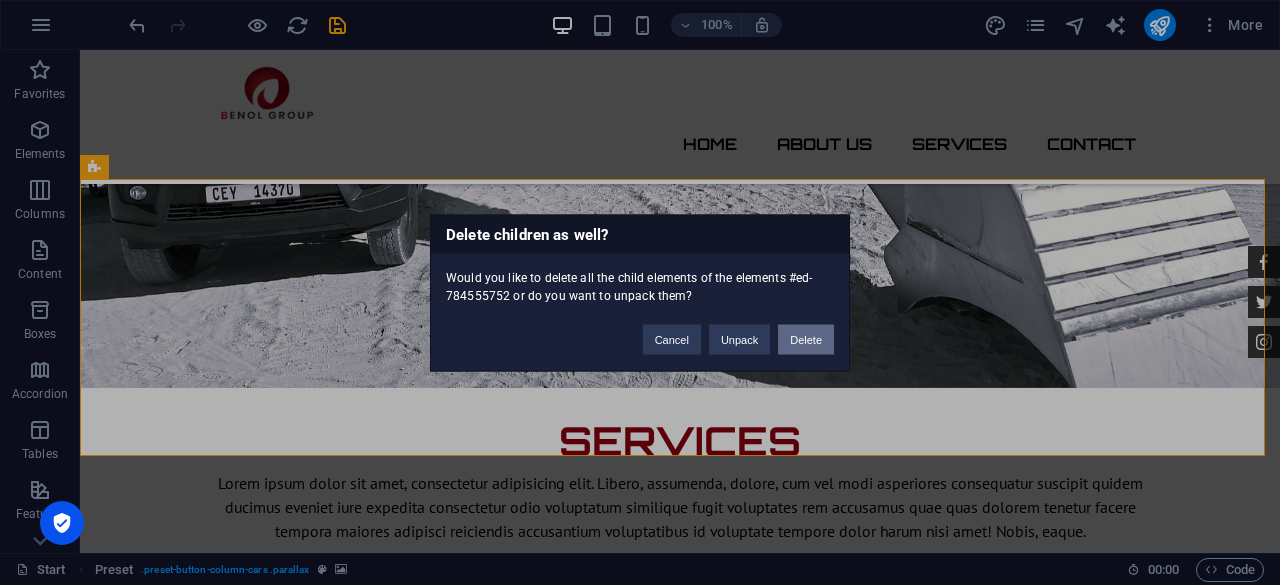 click on "Delete" at bounding box center [806, 339] 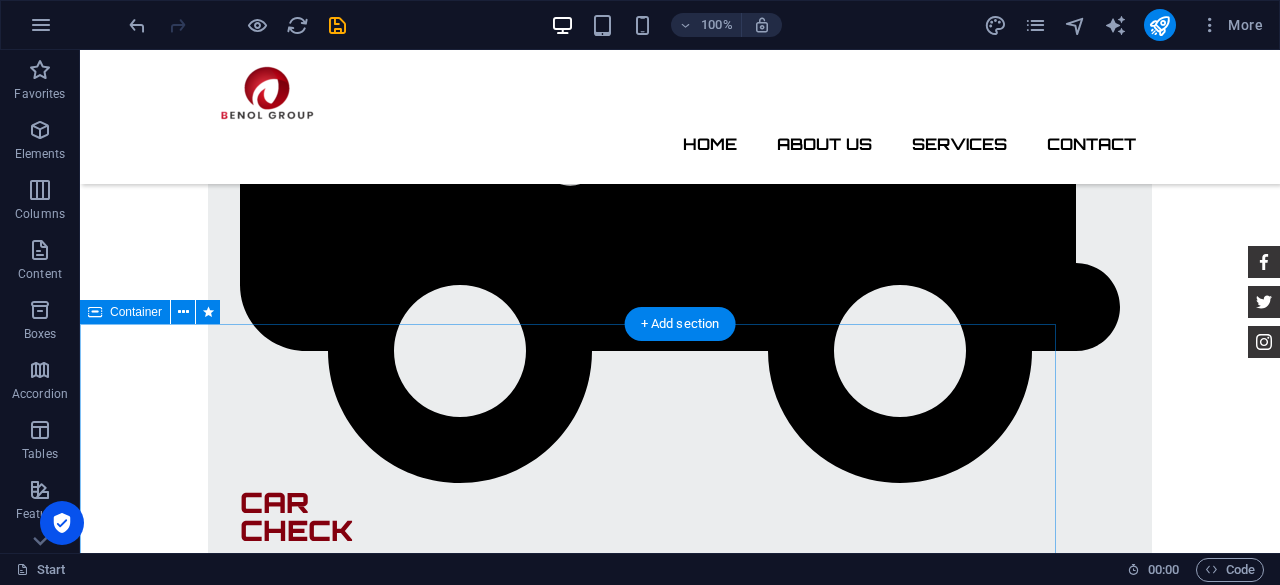 scroll, scrollTop: 3500, scrollLeft: 0, axis: vertical 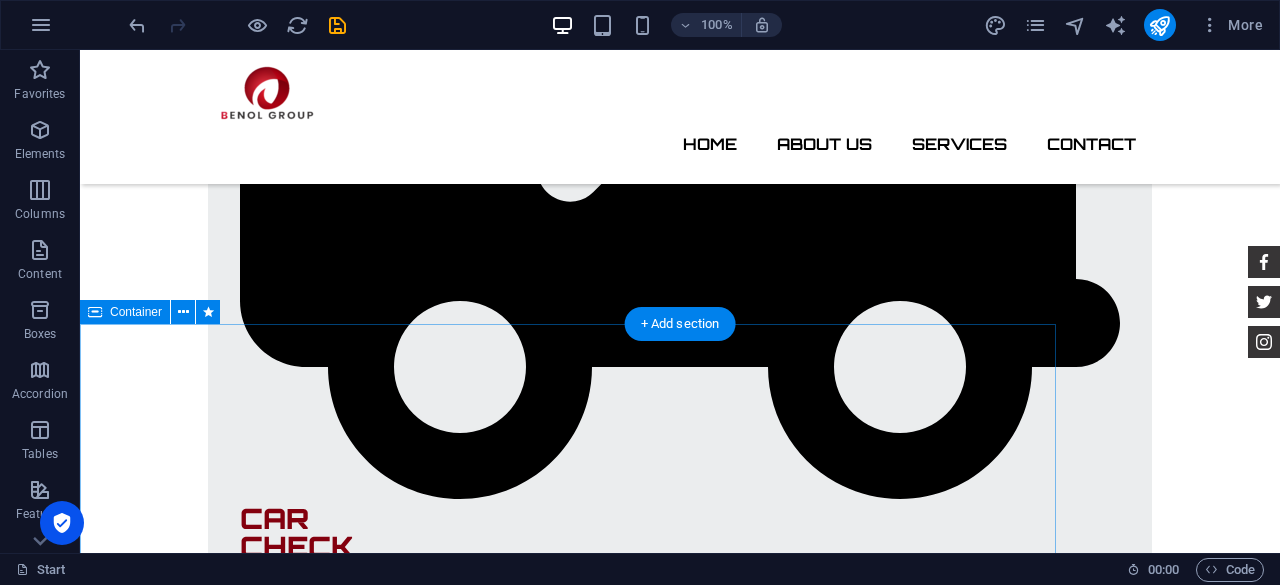 click on "BMW 535I INDIVIDUAL Mileage 12,550 miles Engine I-4 cyl Transmission Automatic 9-Speed Fuel Gasoline Drive Train FWD Interior Vivid Blue Price $ 49.999   Description Lorem ipsum dolor sit amet, consectetur adipisicing elit. Maiores ipsum repellat minus nihil. Labore, delectus, nam dignissimos ea repudiandae minima voluptatum magni pariatur possimus quia accusamus harum facilis corporis animi nisi. Enim, pariatur, impedit quia repellat harum ipsam laboriosam voluptas dicta illum nisi obcaecati reprehenderit quis placeat recusandae tenetur aperiam. Options 4-Cyl 2.4 Liter ABS (4-Wheel) AM/FM Stereo Air Bags (Side): Front & Rear Air Bags: Dual Front Air Bags: F&R Head Curtain Air Bags: Knee Air Conditioning Automatic 9-Spd Auxiliary Audio Input Bi-Xenon Headlamps Bluetooth Wireless Camera: Backup/Rear View Certified Pre-Owned Cruise Control Daytime Running Lights FWD Fog Lamps Hill Start Assist Control Mirrors: Heated Mirrors: Power Power Door Locks Power Steering Power Windows Premium Sound Privacy Glass" at bounding box center [568, 7543] 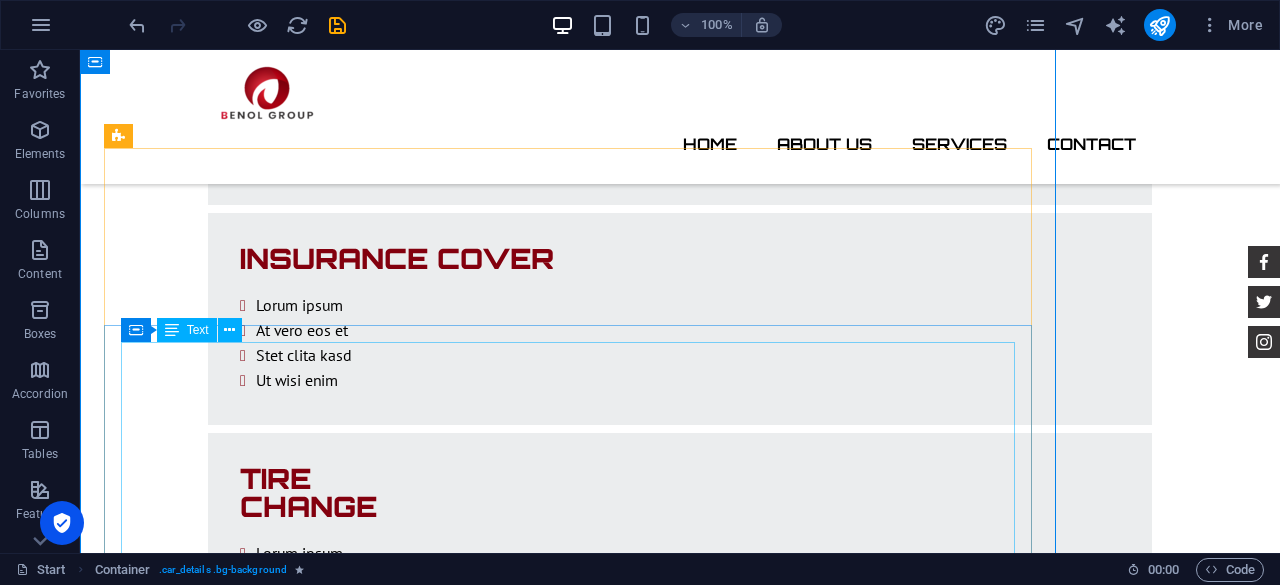 scroll, scrollTop: 4100, scrollLeft: 0, axis: vertical 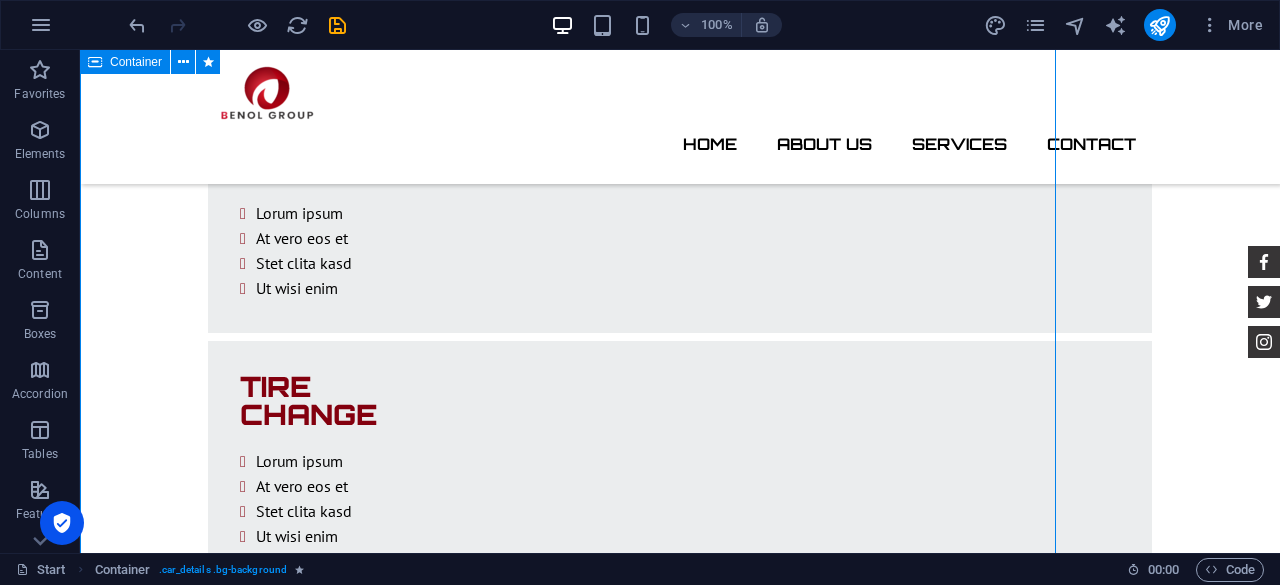 click on "BMW 535I INDIVIDUAL Mileage 12,550 miles Engine I-4 cyl Transmission Automatic 9-Speed Fuel Gasoline Drive Train FWD Interior Vivid Blue Price $ 49.999   Description Lorem ipsum dolor sit amet, consectetur adipisicing elit. Maiores ipsum repellat minus nihil. Labore, delectus, nam dignissimos ea repudiandae minima voluptatum magni pariatur possimus quia accusamus harum facilis corporis animi nisi. Enim, pariatur, impedit quia repellat harum ipsam laboriosam voluptas dicta illum nisi obcaecati reprehenderit quis placeat recusandae tenetur aperiam. Options 4-Cyl 2.4 Liter ABS (4-Wheel) AM/FM Stereo Air Bags (Side): Front & Rear Air Bags: Dual Front Air Bags: F&R Head Curtain Air Bags: Knee Air Conditioning Automatic 9-Spd Auxiliary Audio Input Bi-Xenon Headlamps Bluetooth Wireless Camera: Backup/Rear View Certified Pre-Owned Cruise Control Daytime Running Lights FWD Fog Lamps Hill Start Assist Control Mirrors: Heated Mirrors: Power Power Door Locks Power Steering Power Windows Premium Sound Privacy Glass" at bounding box center [568, 6943] 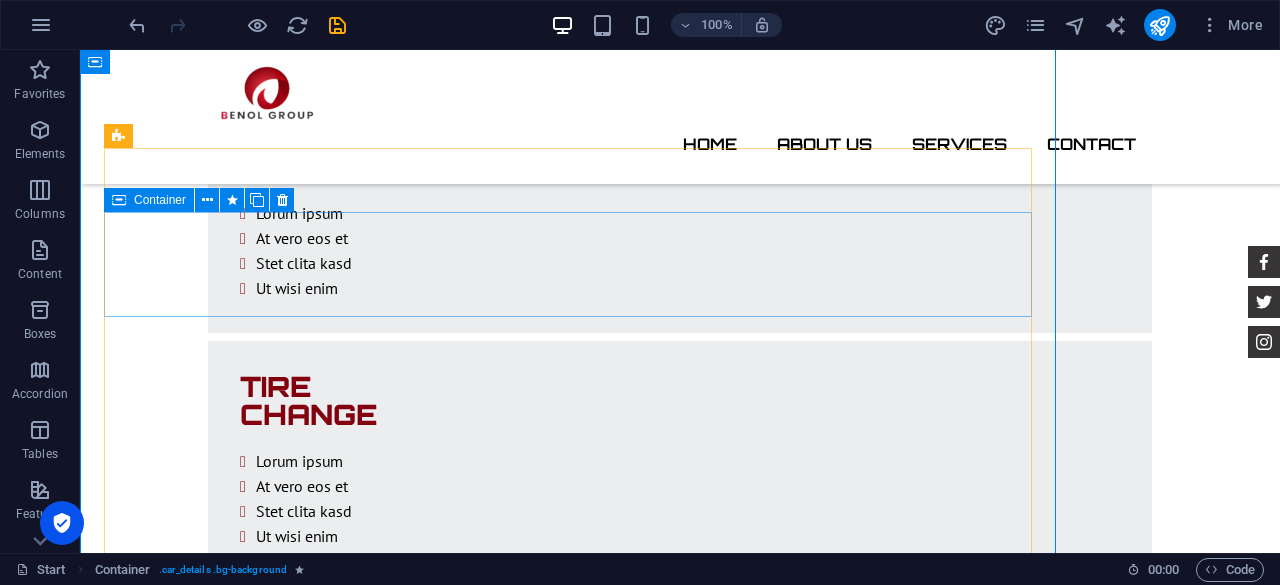 click on "Lorem ipsum dolor sit amet, consectetur adipisicing elit. Maiores ipsum repellat minus nihil. Labore, delectus, nam dignissimos ea repudiandae minima voluptatum magni pariatur possimus quia accusamus harum facilis corporis animi nisi. Enim, pariatur, impedit quia repellat harum ipsam laboriosam voluptas dicta illum nisi obcaecati reprehenderit quis placeat recusandae tenetur aperiam." at bounding box center (540, 7308) 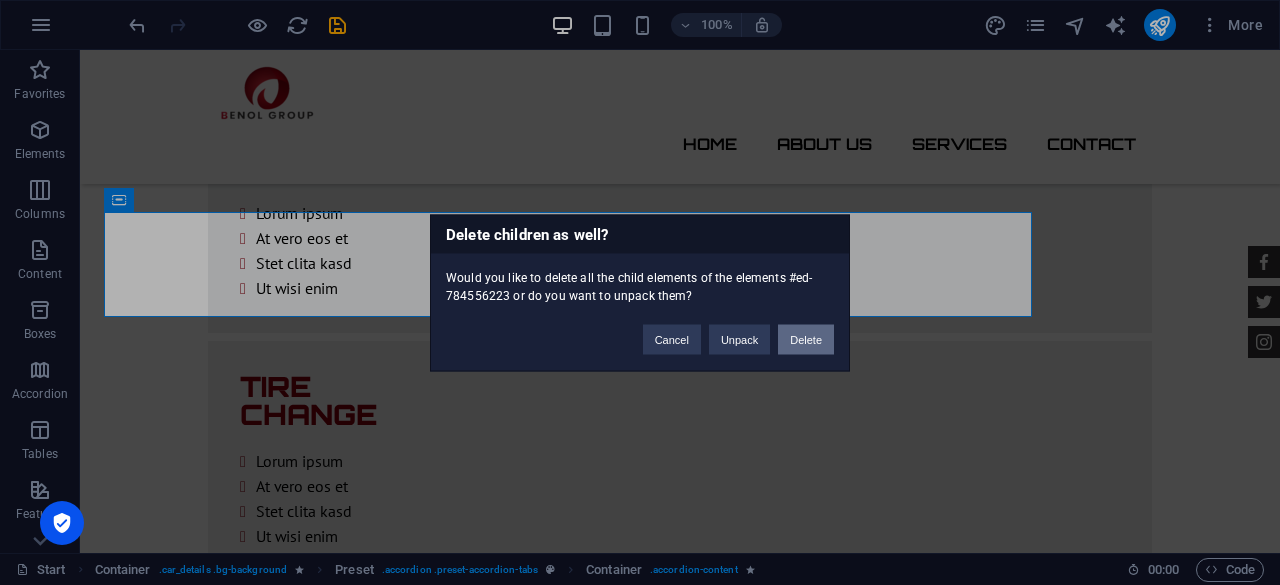 click on "Delete" at bounding box center (806, 339) 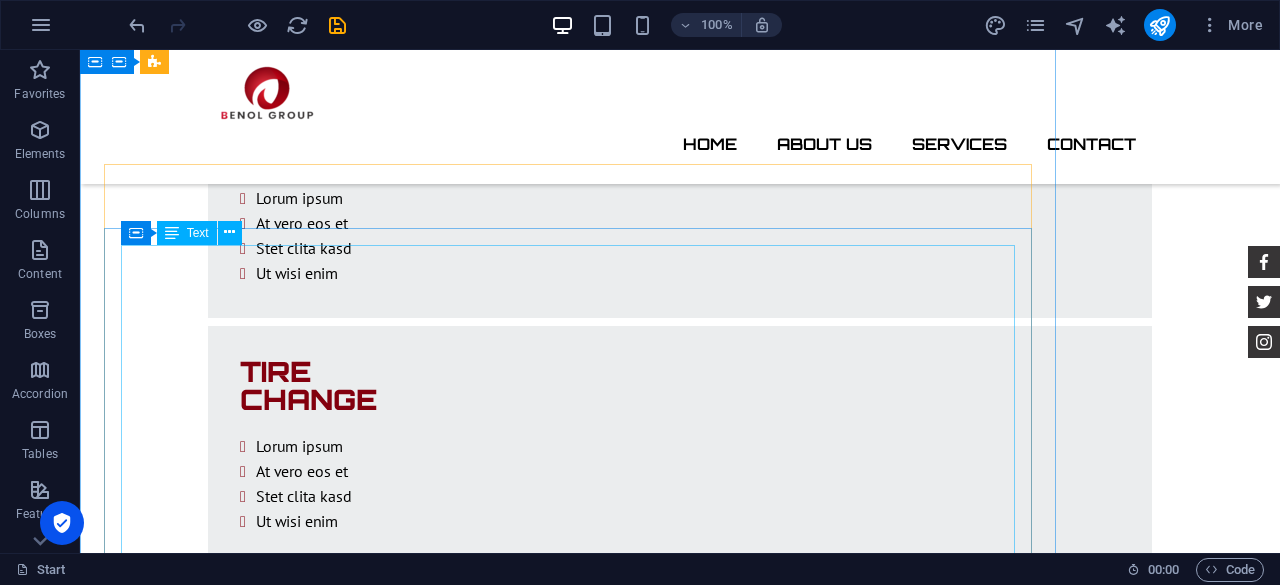 scroll, scrollTop: 4000, scrollLeft: 0, axis: vertical 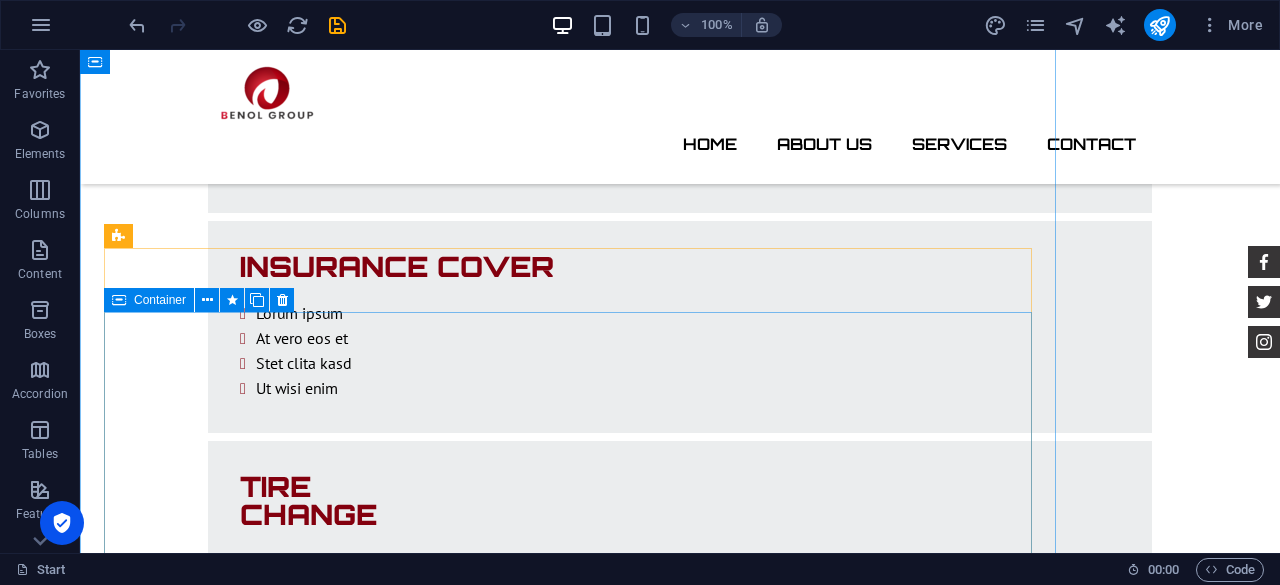 click on "4-Cyl 2.4 Liter ABS (4-Wheel) AM/FM Stereo Air Bags (Side): Front & Rear Air Bags: Dual Front Air Bags: F&R Head Curtain Air Bags: Knee Air Conditioning Automatic 9-Spd Auxiliary Audio Input Bi-Xenon Headlamps Bluetooth Wireless Camera: Backup/Rear View Certified Pre-Owned Cruise Control Daytime Running Lights FWD Fog Lamps Hill Start Assist Control Mirrors: Heated Mirrors: Power Power Door Locks Power Steering Power Windows Premium Sound Privacy Glass Rollover Mitigation Roof Rack SiriusXM Satellite Radio Stability Control Steering Wheel Controls: Audio Steering Wheel Controls: Other Theft Recovery System Tilt & Telescoping Wheel Tire Pressure Monitoring System Traction Control Uconnect Wheels: Aluminum/Alloy Wheels: Premium" at bounding box center [748, 7259] 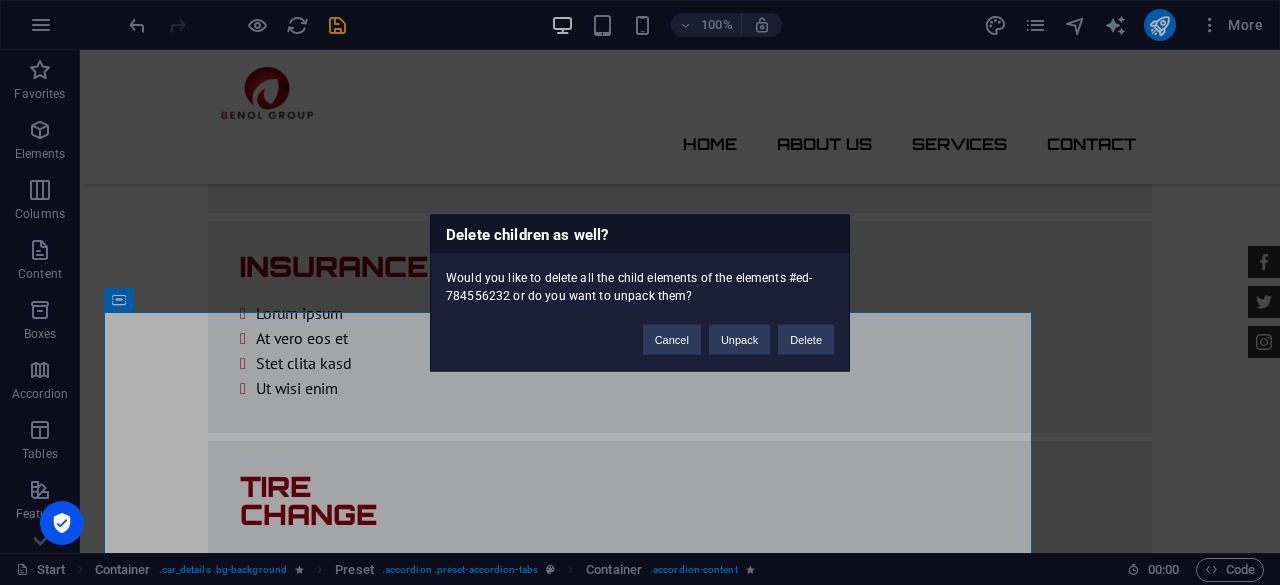 type 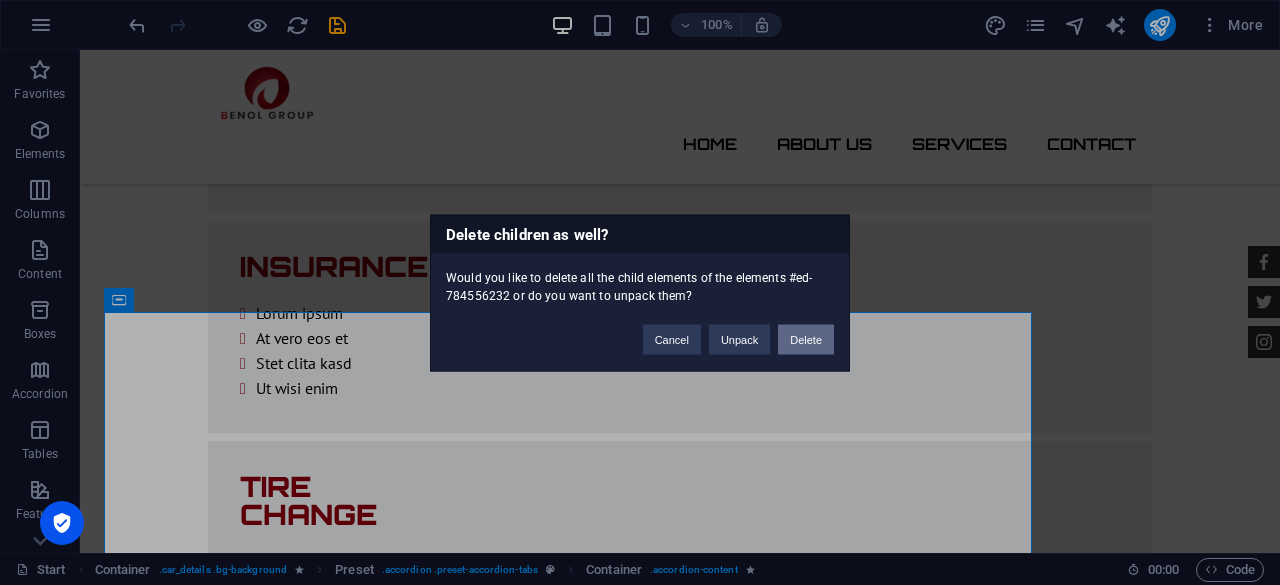 click on "Delete" at bounding box center [806, 339] 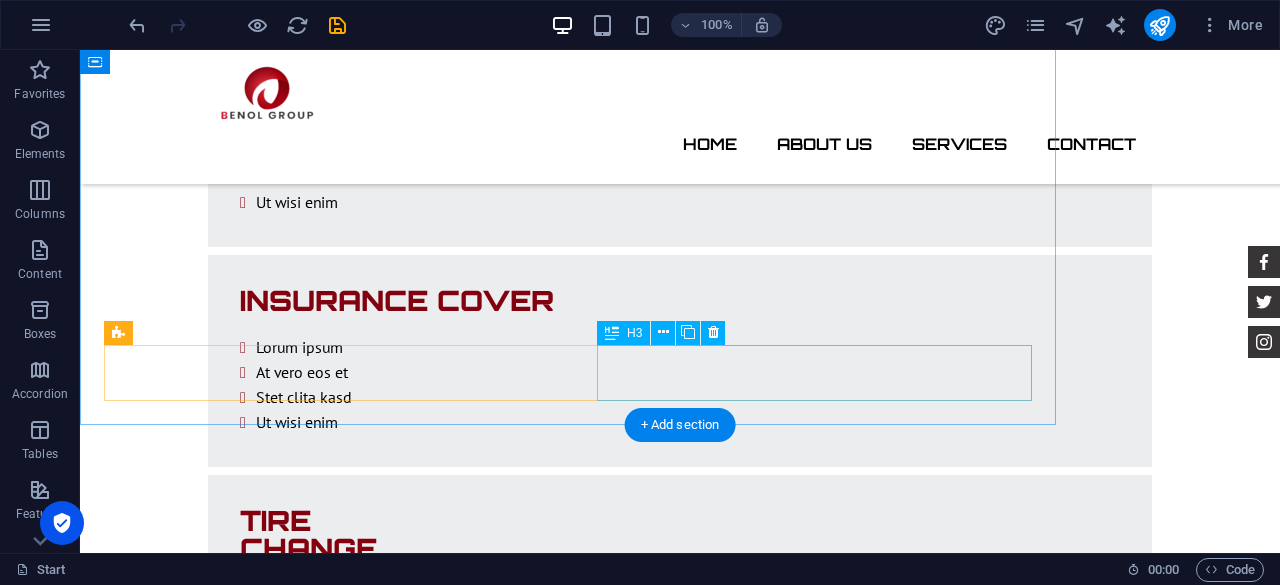 scroll, scrollTop: 4000, scrollLeft: 0, axis: vertical 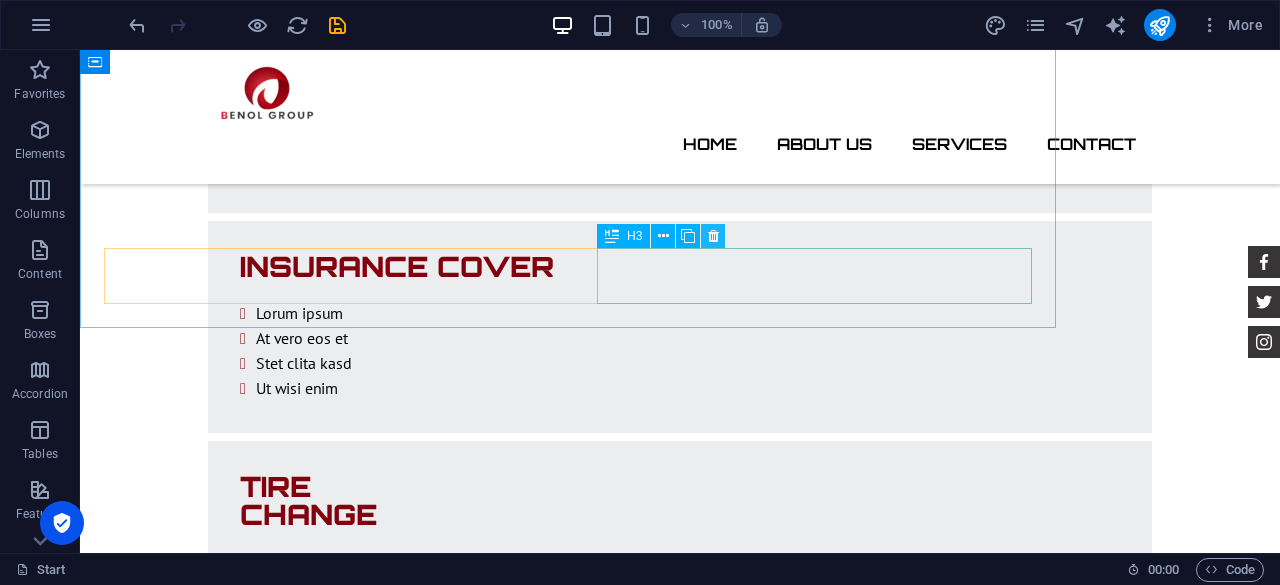 click at bounding box center (713, 236) 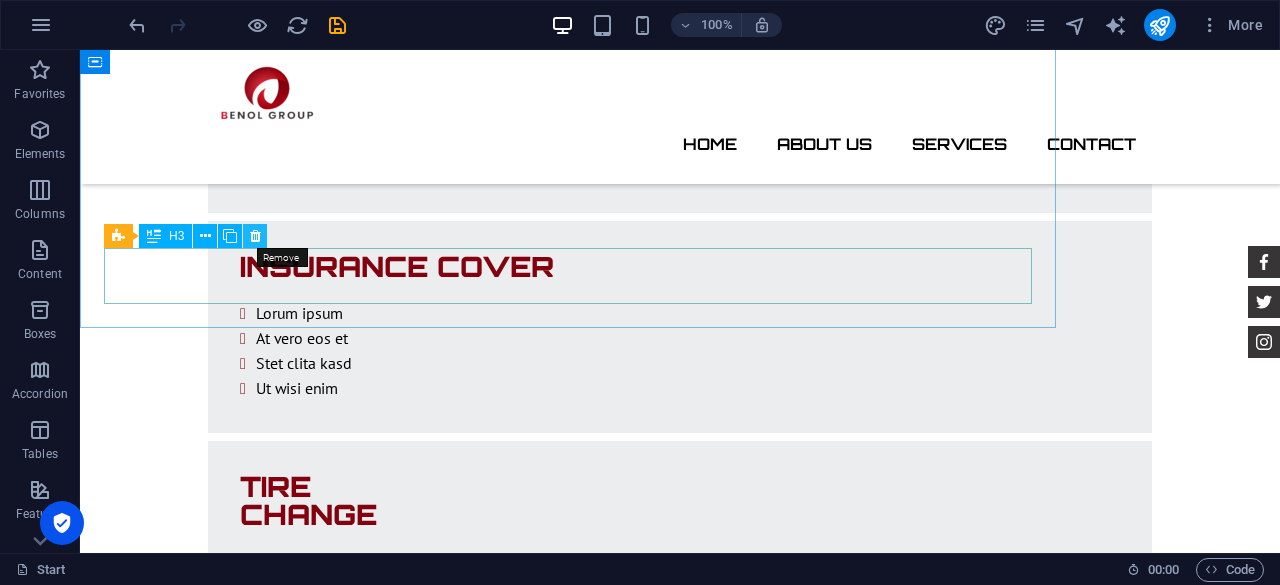 click at bounding box center [255, 236] 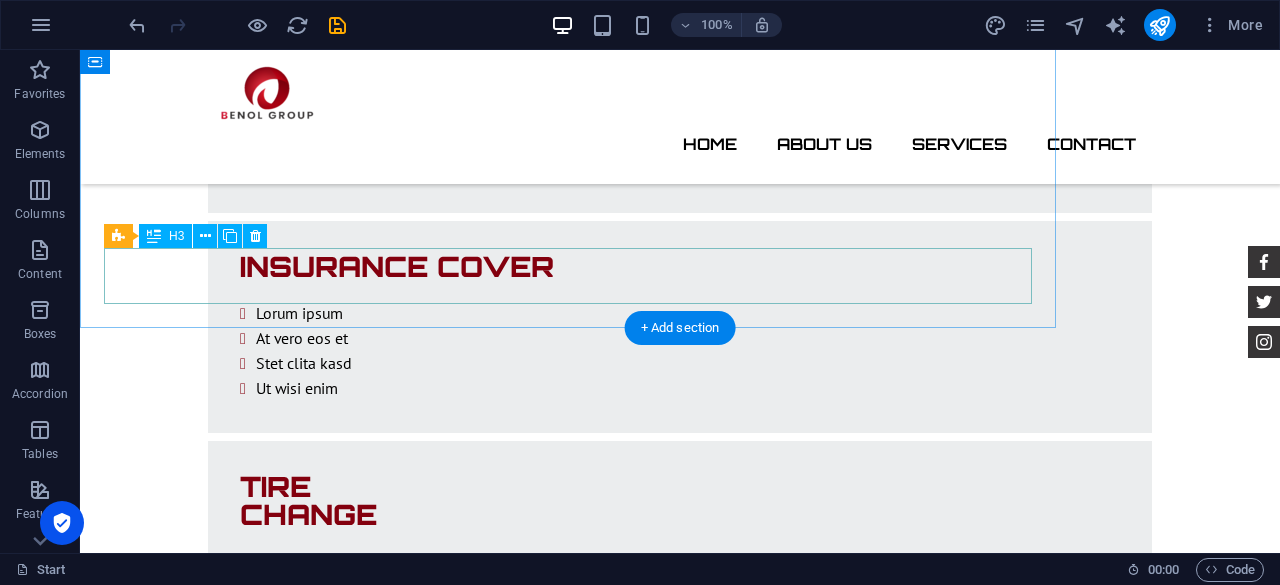 click on "Description" at bounding box center (568, 7067) 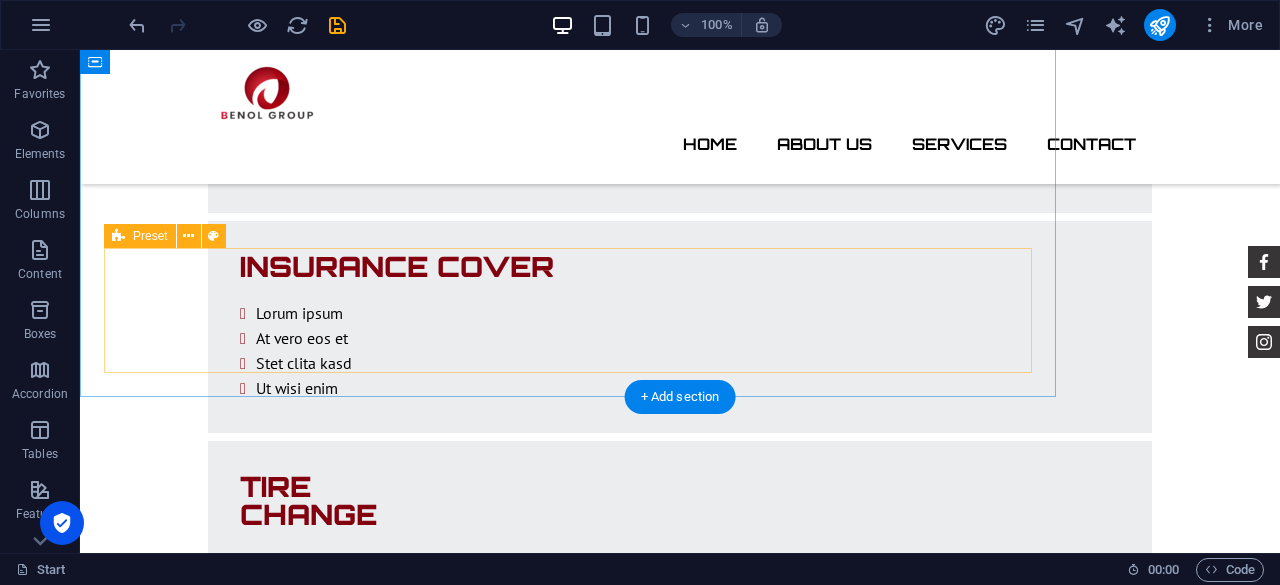 click on "Drop content here or  Add elements  Paste clipboard" at bounding box center (560, 7102) 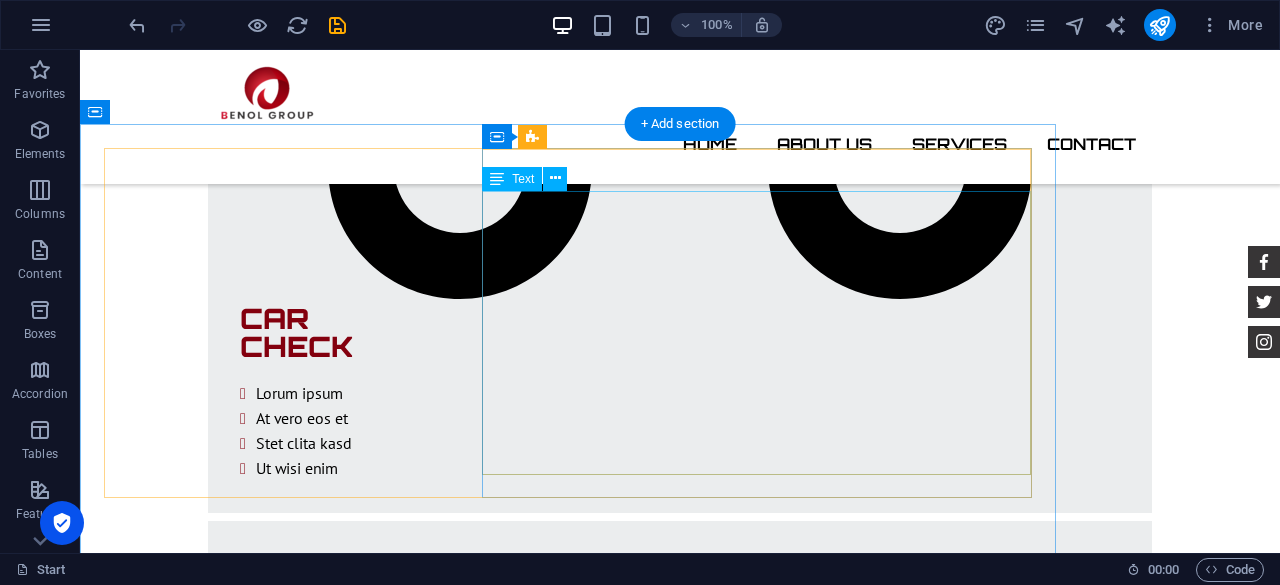 scroll, scrollTop: 3500, scrollLeft: 0, axis: vertical 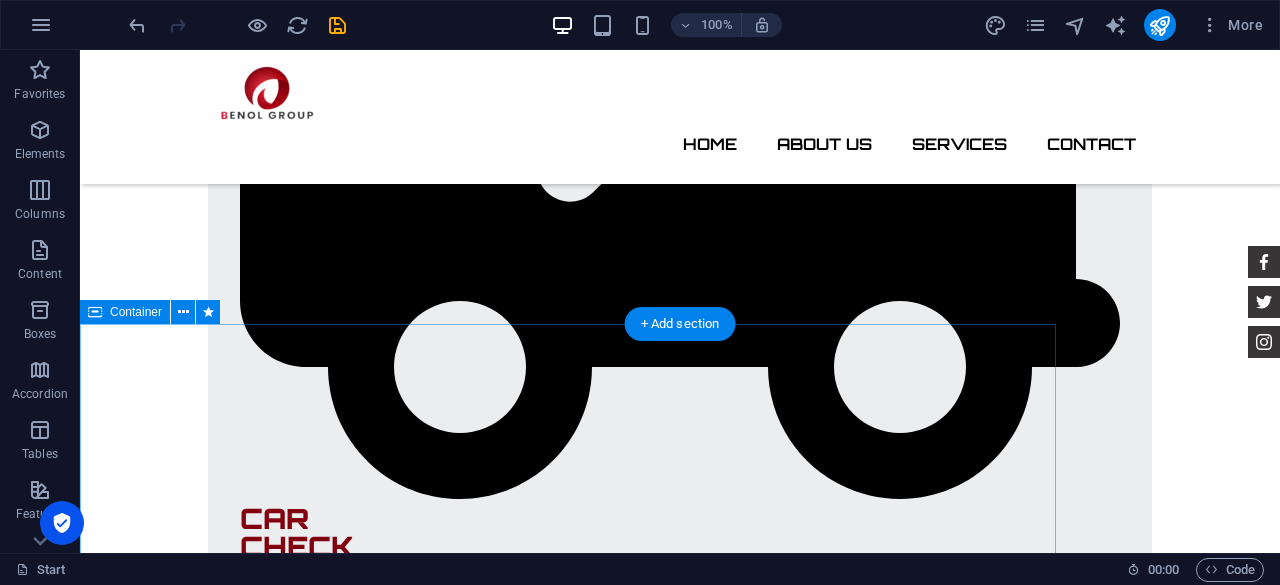click on "BMW 535I INDIVIDUAL Mileage 12,550 miles Engine I-4 cyl Transmission Automatic 9-Speed Fuel Gasoline Drive Train FWD Interior Vivid Blue Price $ 49.999" at bounding box center [568, 7170] 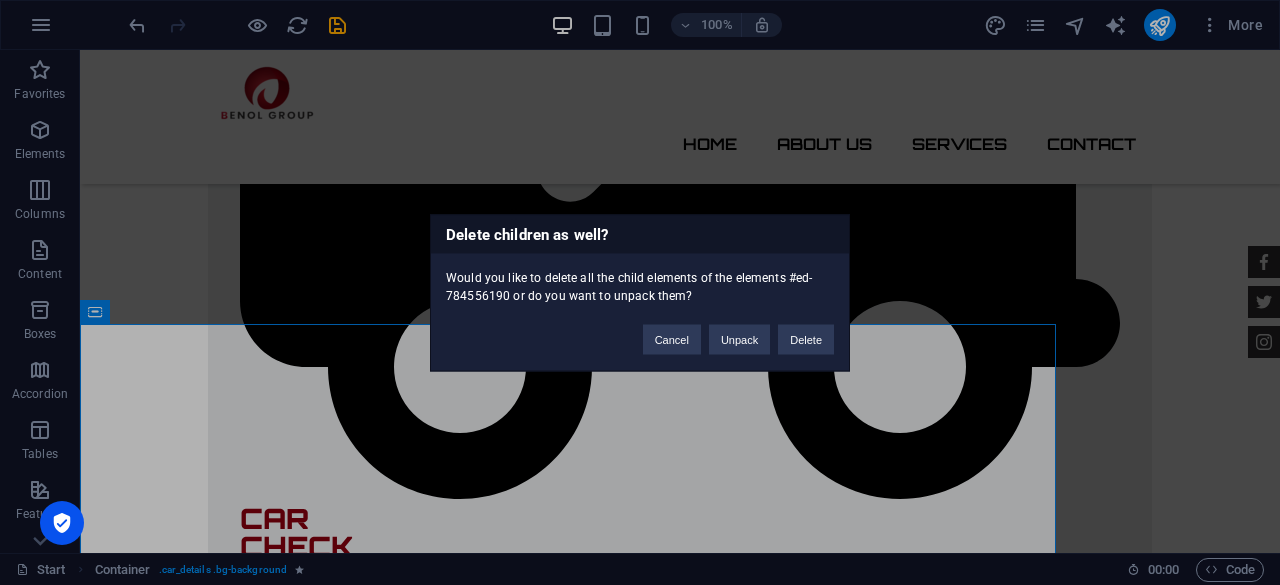 type 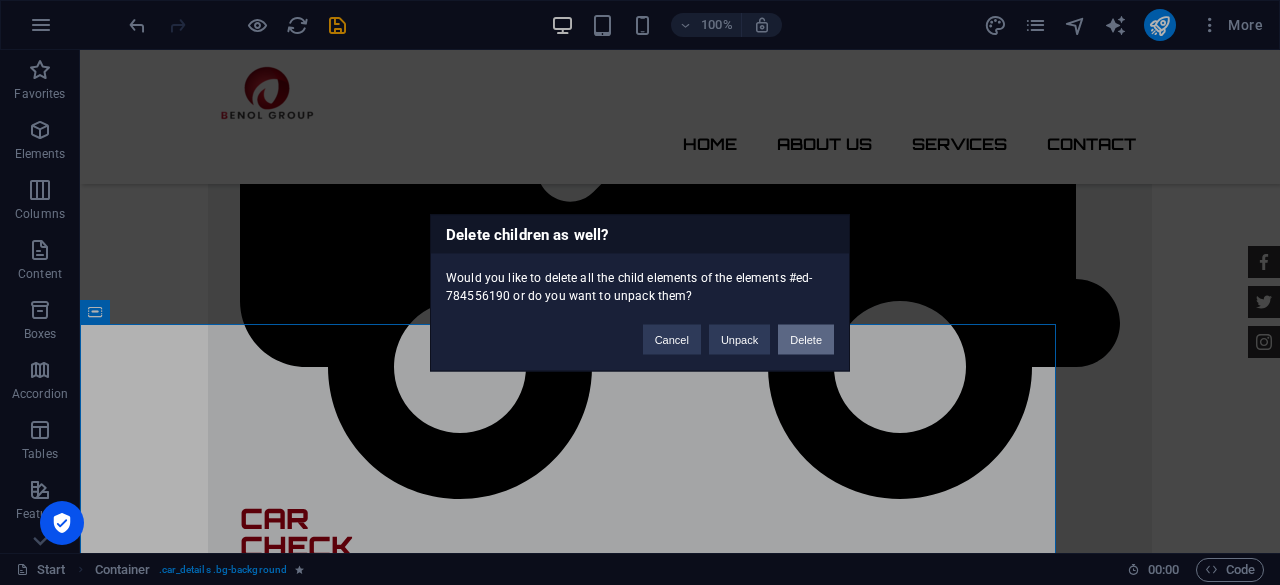 drag, startPoint x: 812, startPoint y: 343, endPoint x: 731, endPoint y: 293, distance: 95.189285 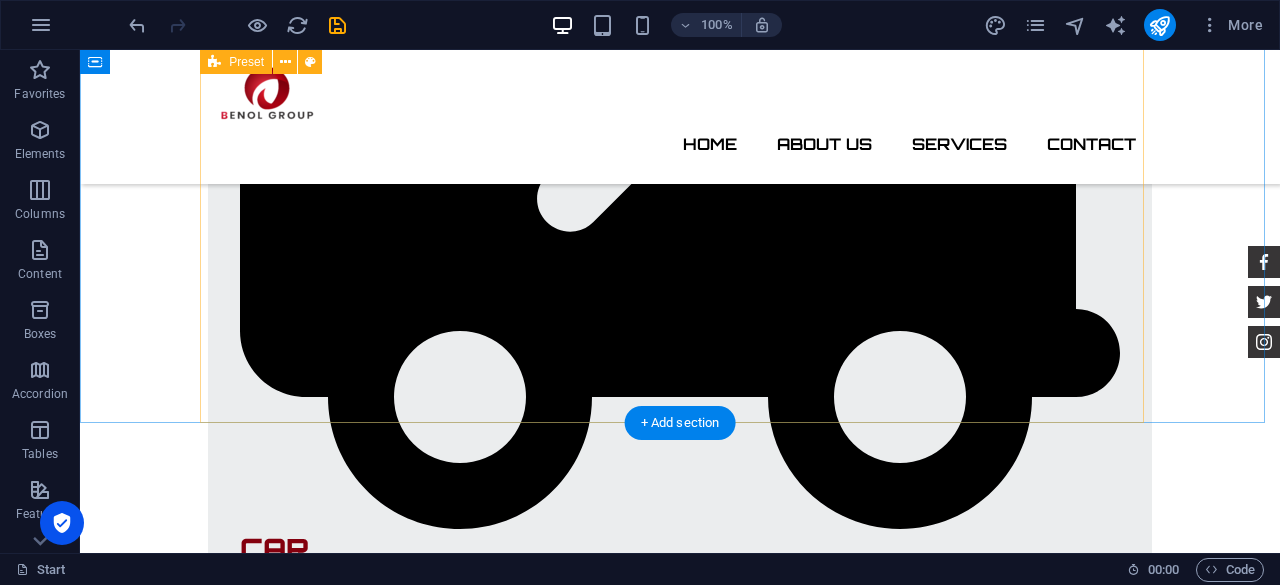 scroll, scrollTop: 3500, scrollLeft: 0, axis: vertical 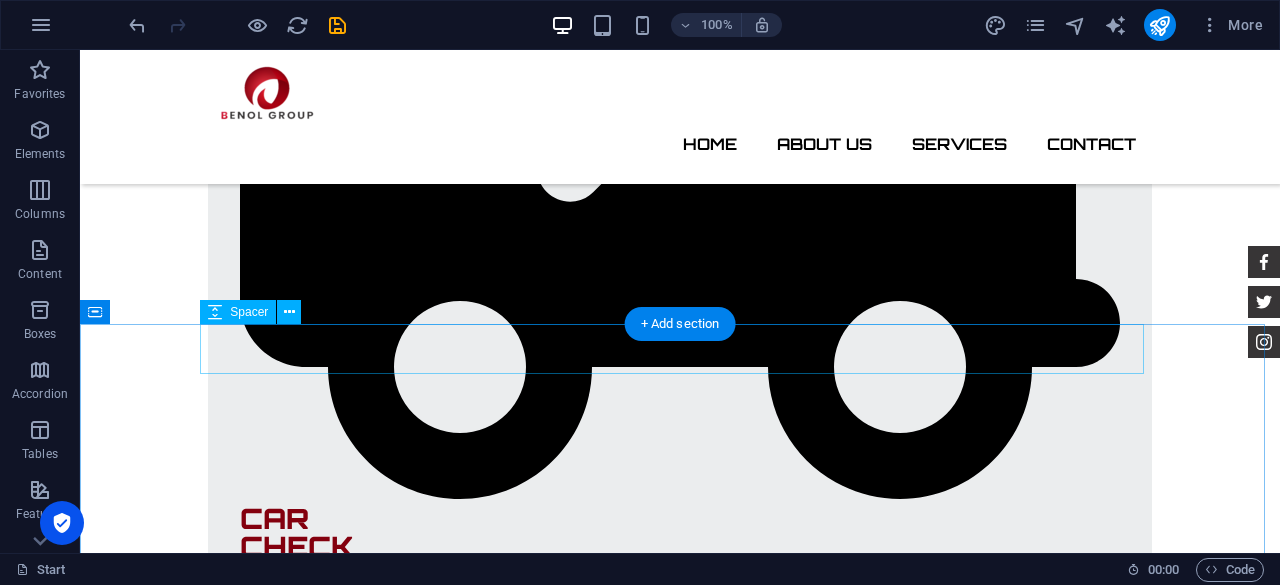 click at bounding box center [680, 6802] 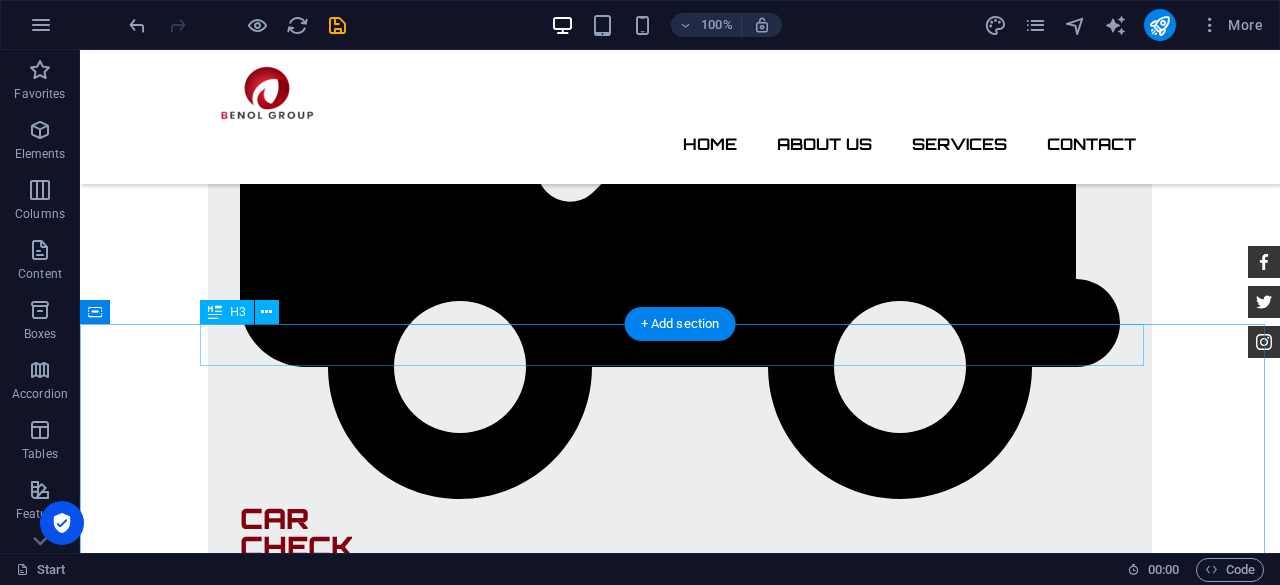 click on "2nd Hand Cars" at bounding box center (680, 6798) 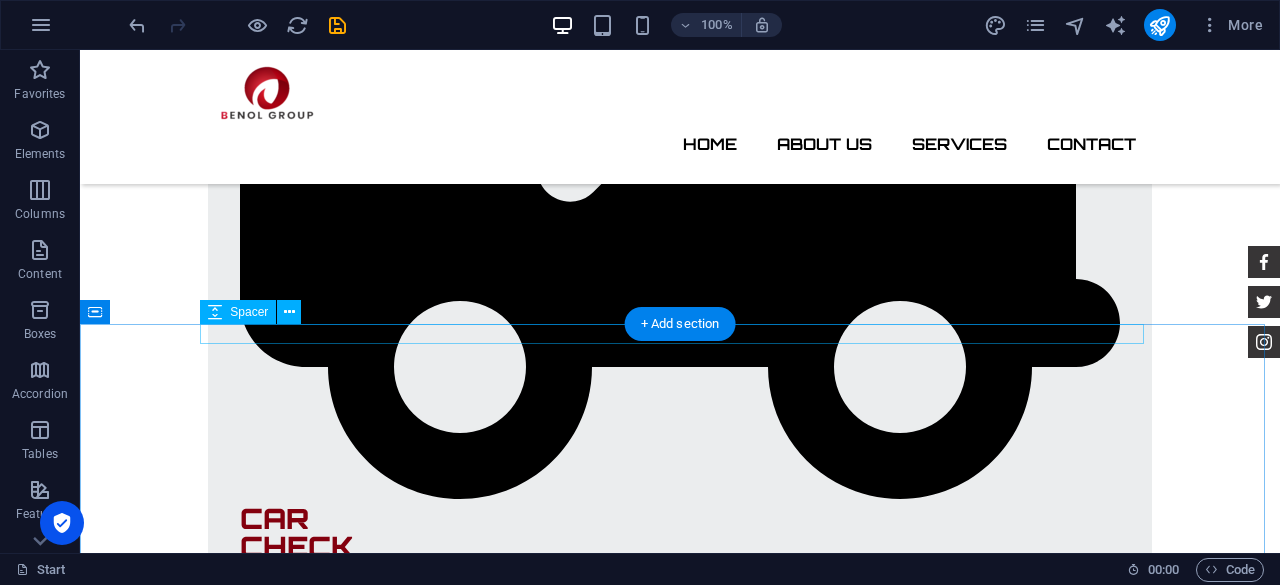 click at bounding box center (680, 6787) 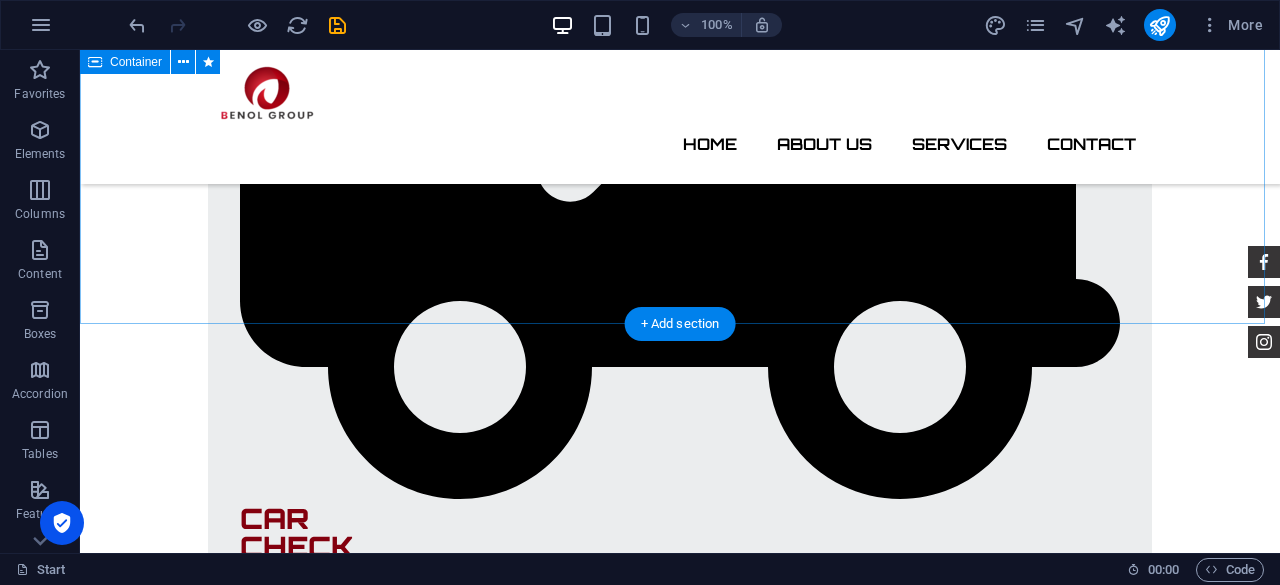 click on "New Cars BMW 535I Individual $ 49.999 Automatic  Transmission  | Vivid Blue More Details Land rover Range $ 49.999 Automatic  Transmission  | Pearl white More Details Aston martin  DB9 $ 49.999 Automatic  Transmission  | Coupe More Details Mercedes AMG $ 49.999 Automatic  Transmission  | Coupe More Details Audi RS7 $ 49.999 Automatic  Transmission  | Coupe More Details Jeep Compass $ 49.999 Automatic  Transmission  | Coupe More Details" at bounding box center (680, 4401) 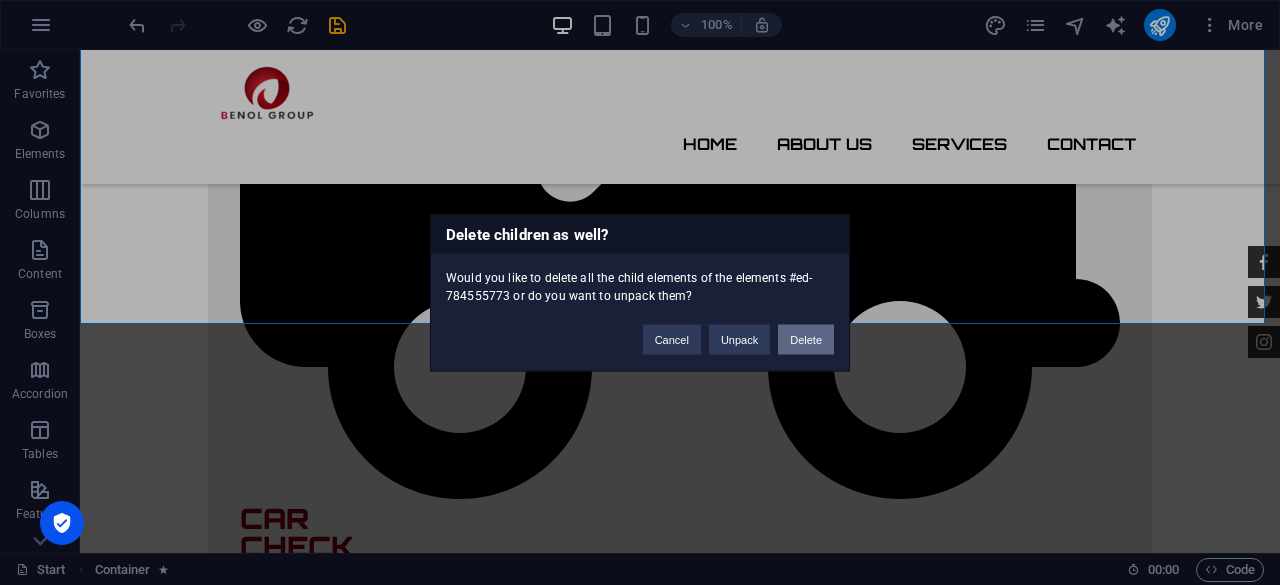 click on "Delete" at bounding box center [806, 339] 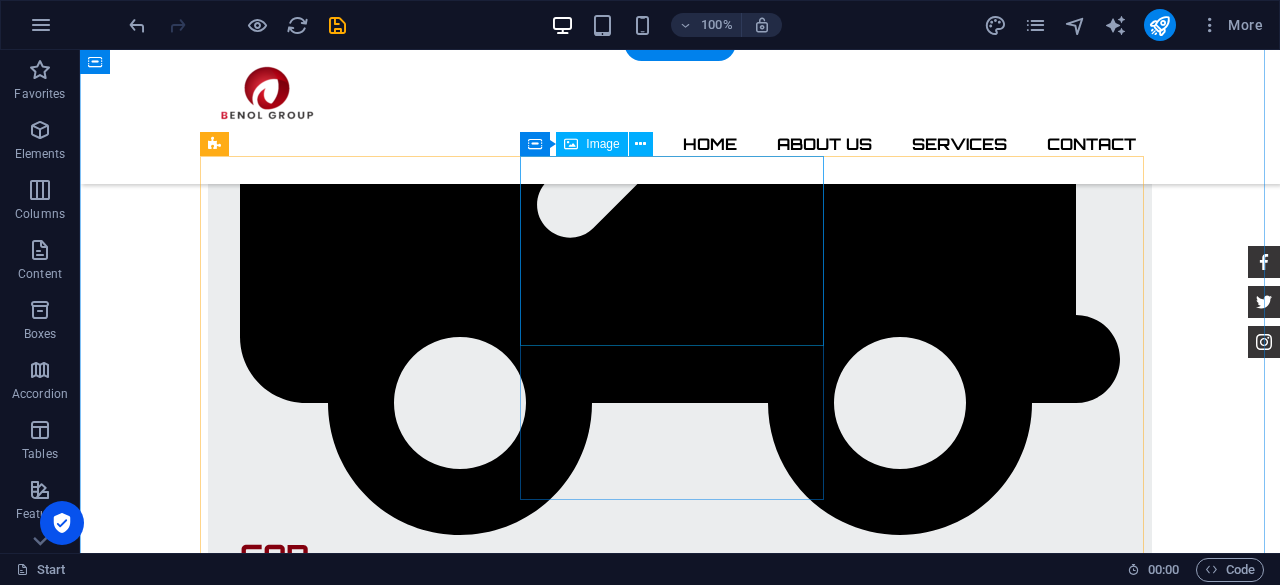 scroll, scrollTop: 3354, scrollLeft: 0, axis: vertical 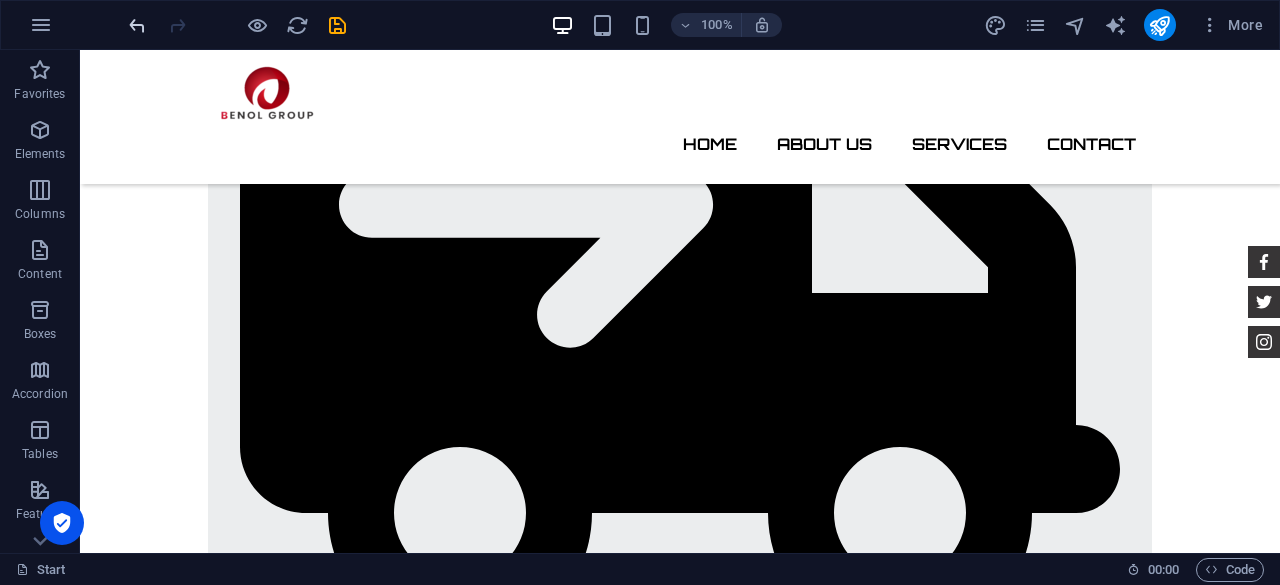 click at bounding box center [137, 25] 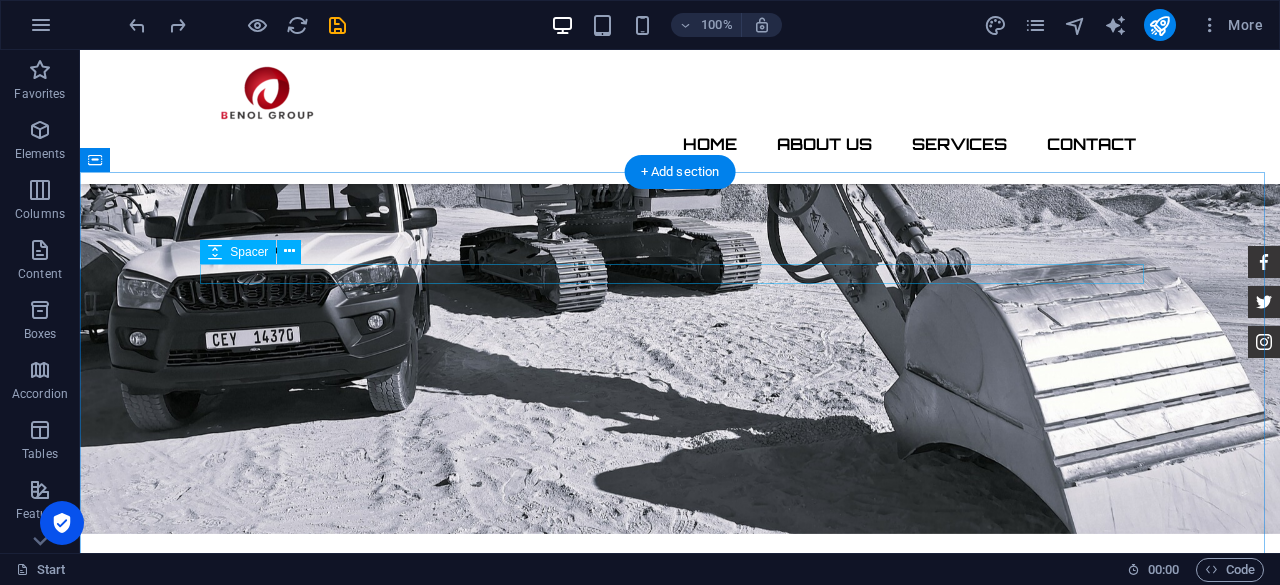 scroll, scrollTop: 2550, scrollLeft: 0, axis: vertical 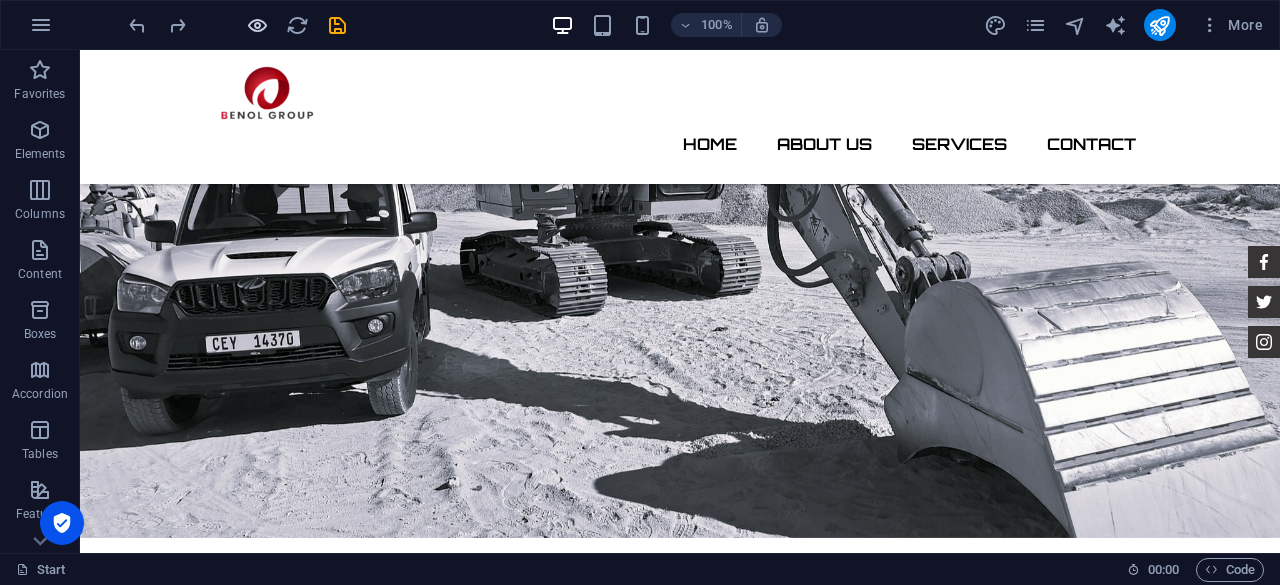 click at bounding box center [257, 25] 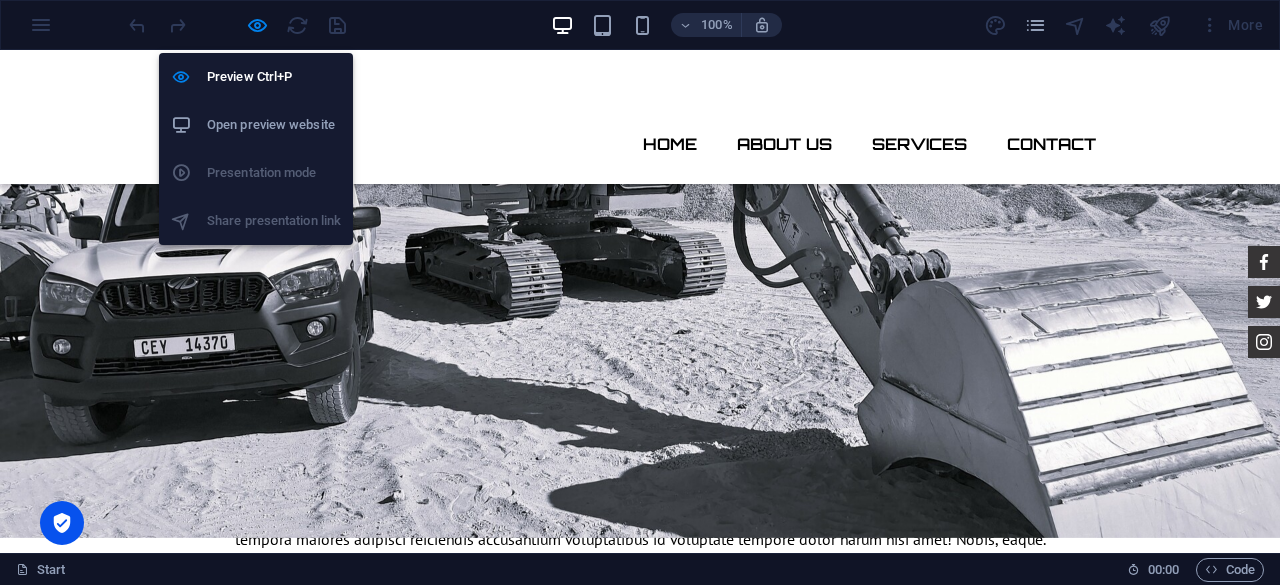 scroll, scrollTop: 2408, scrollLeft: 0, axis: vertical 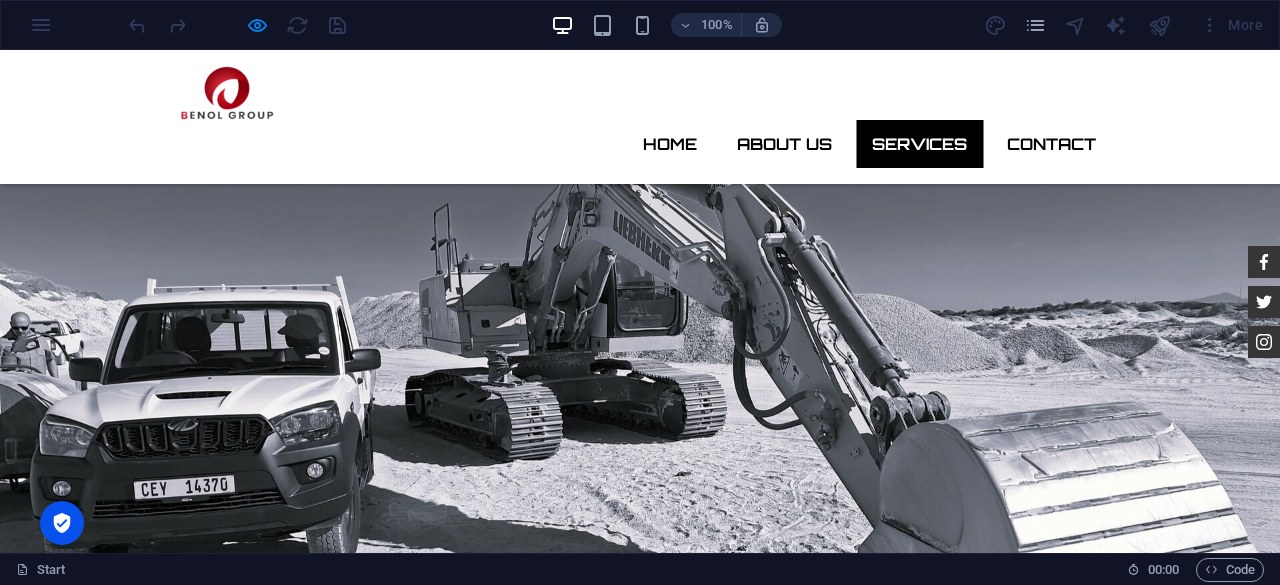 click on "Services" at bounding box center (919, 144) 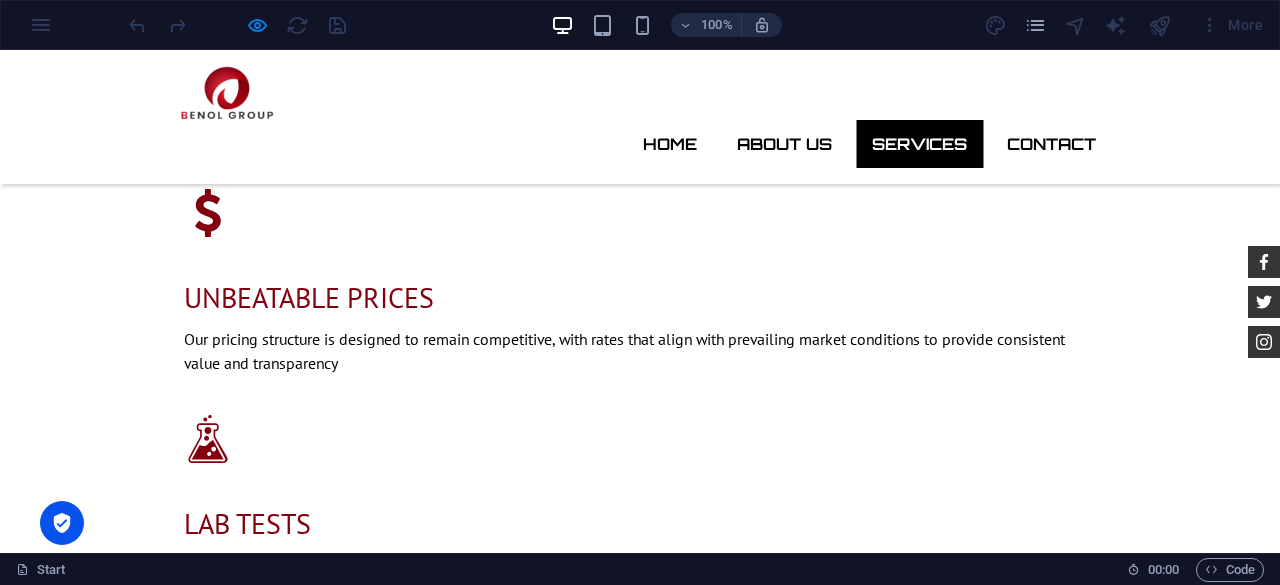 scroll, scrollTop: 1636, scrollLeft: 0, axis: vertical 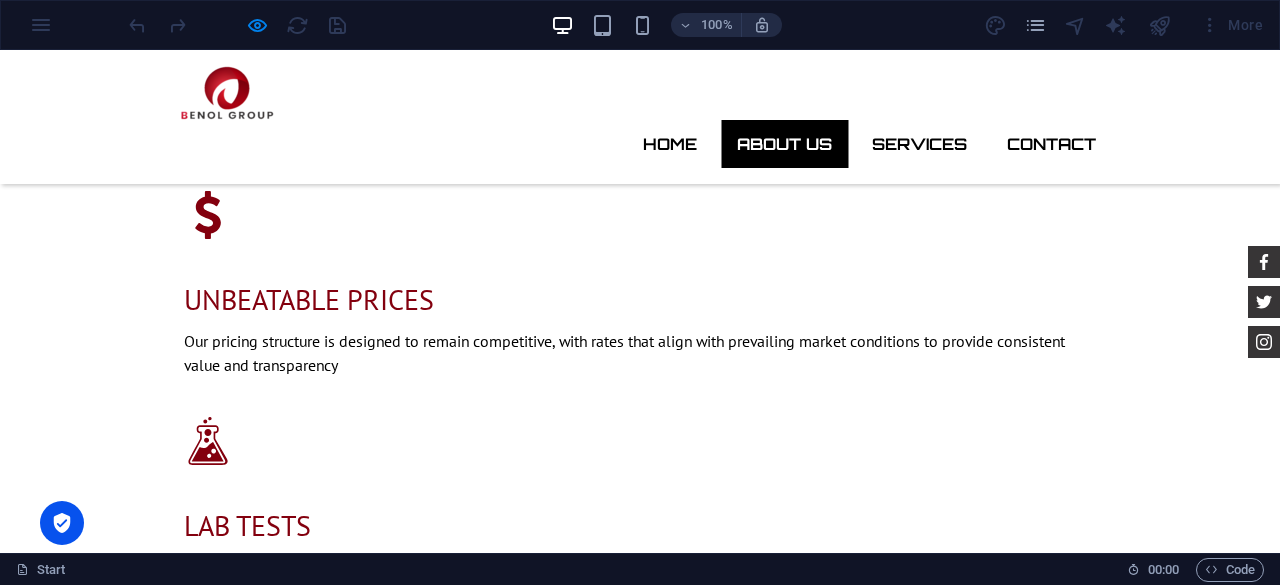 click on "About us" at bounding box center (784, 144) 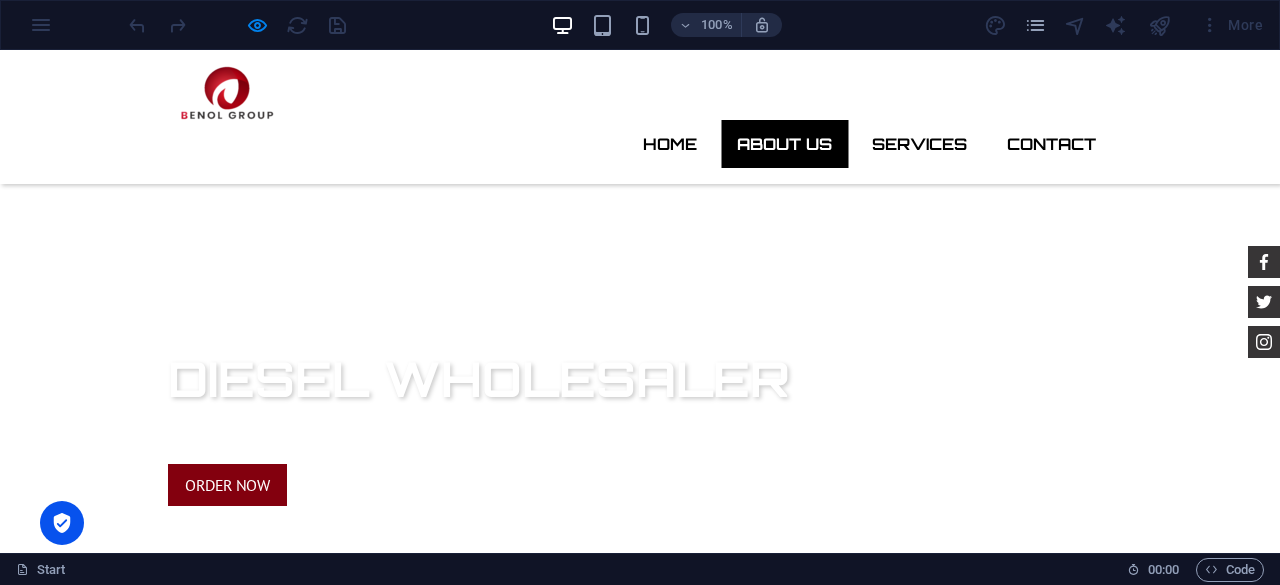 scroll, scrollTop: 584, scrollLeft: 0, axis: vertical 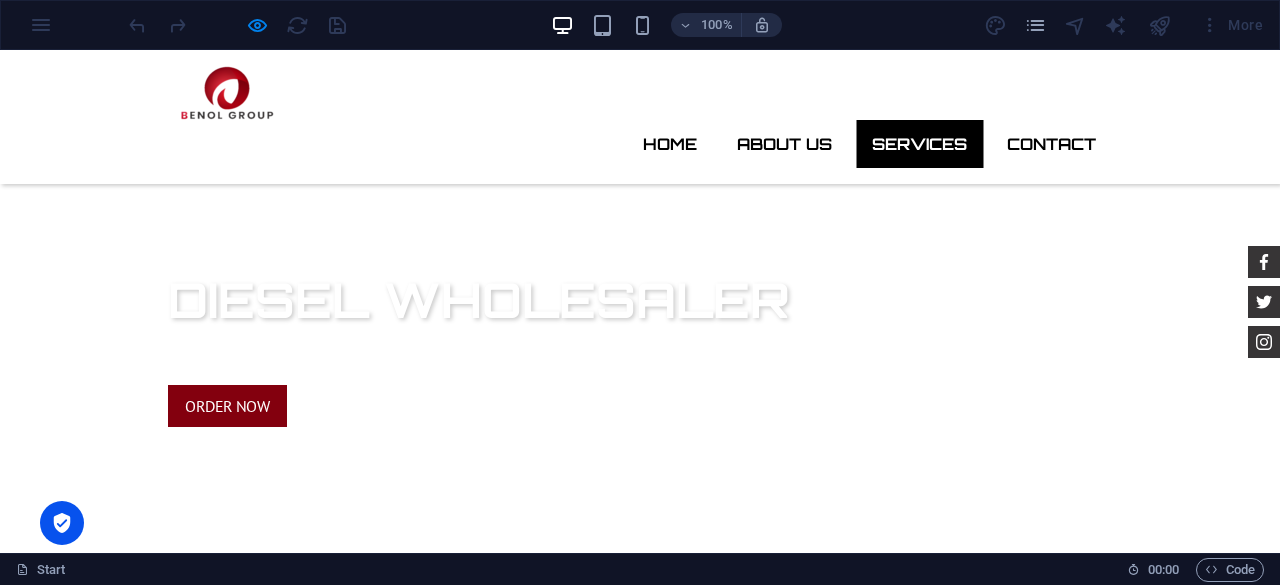 click on "Services" at bounding box center (919, 144) 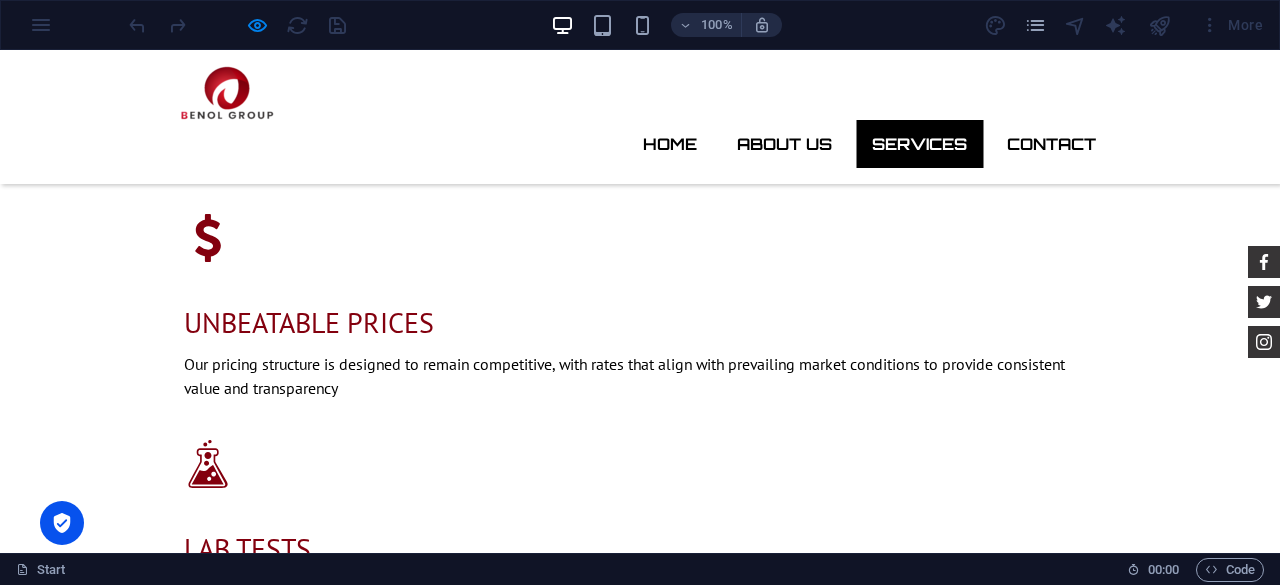 scroll, scrollTop: 1636, scrollLeft: 0, axis: vertical 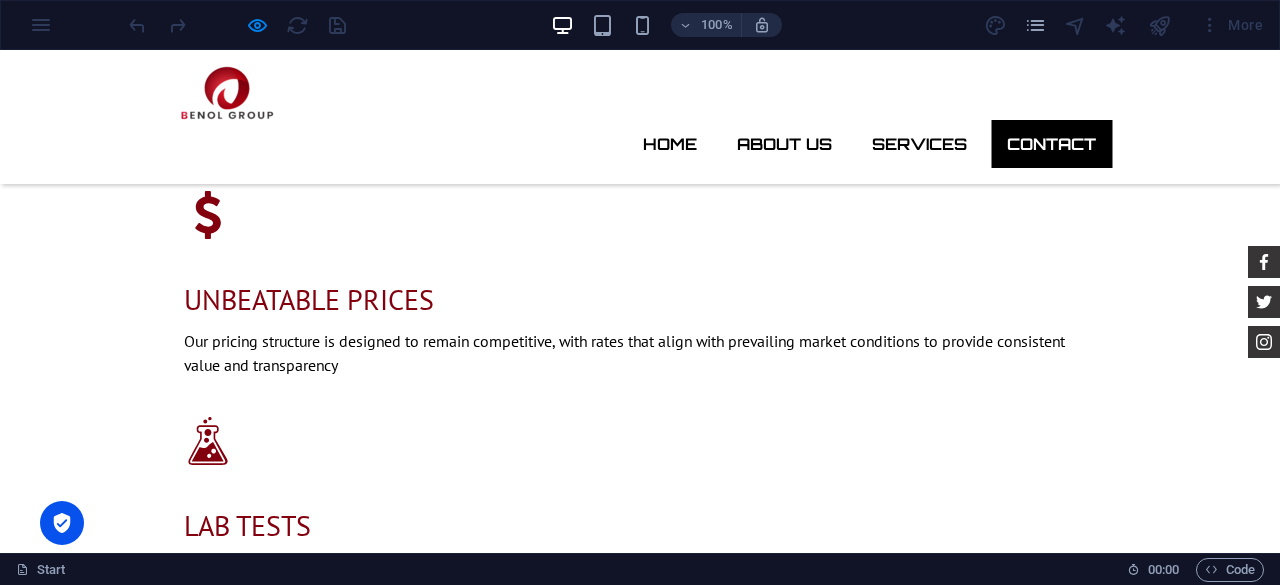 click on "Contact" at bounding box center [1051, 144] 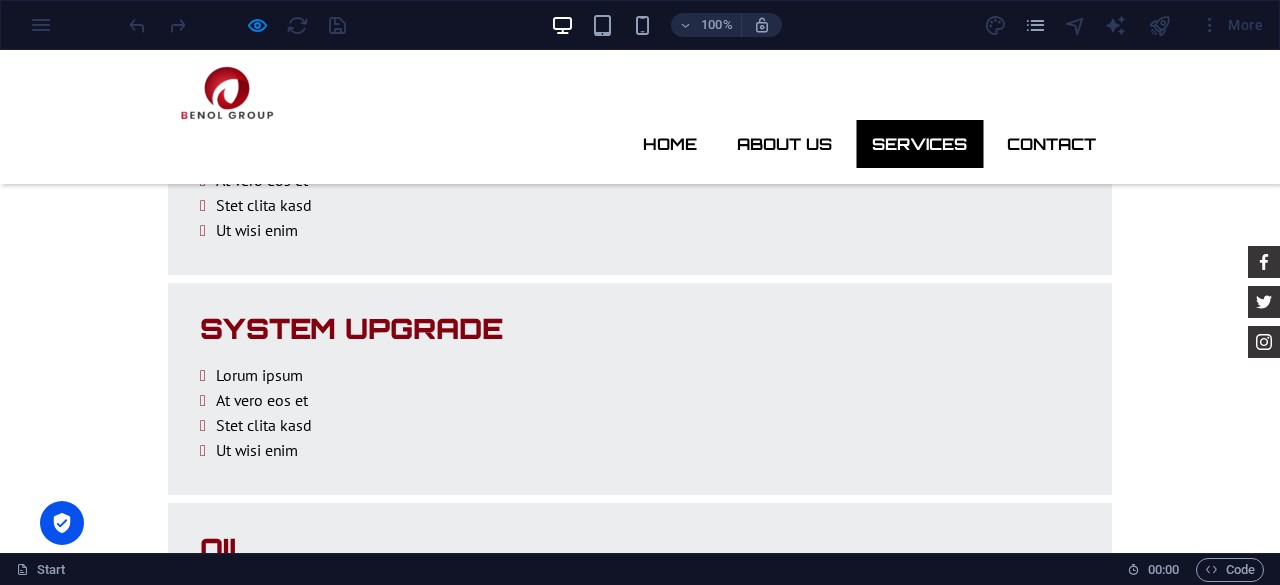 click on "Services" at bounding box center (919, 144) 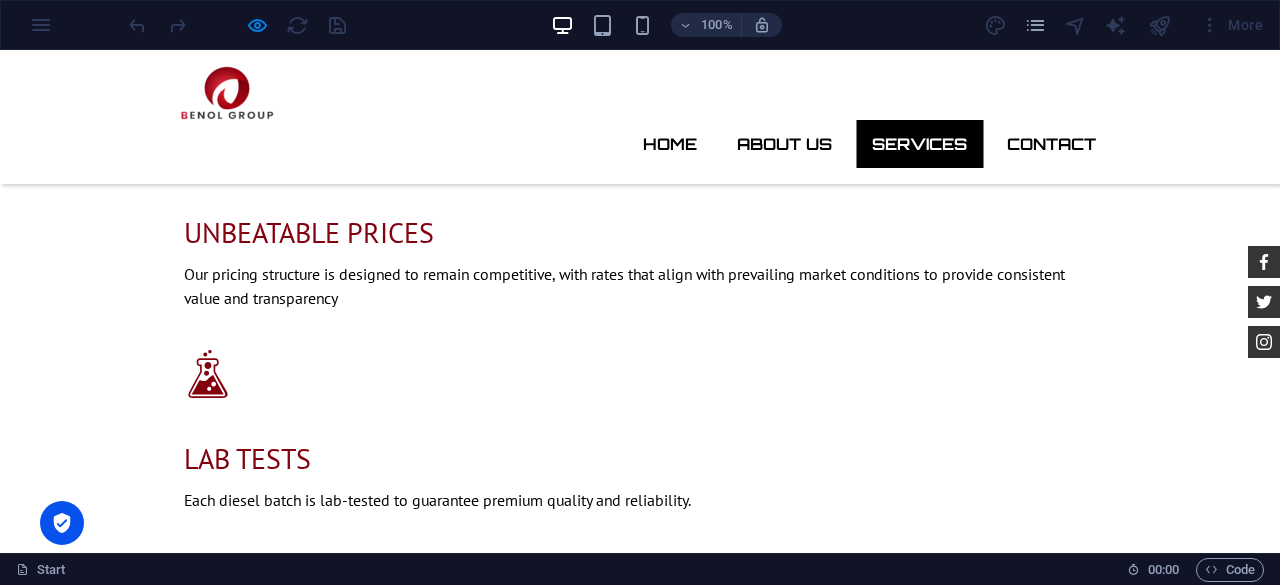 scroll, scrollTop: 1636, scrollLeft: 0, axis: vertical 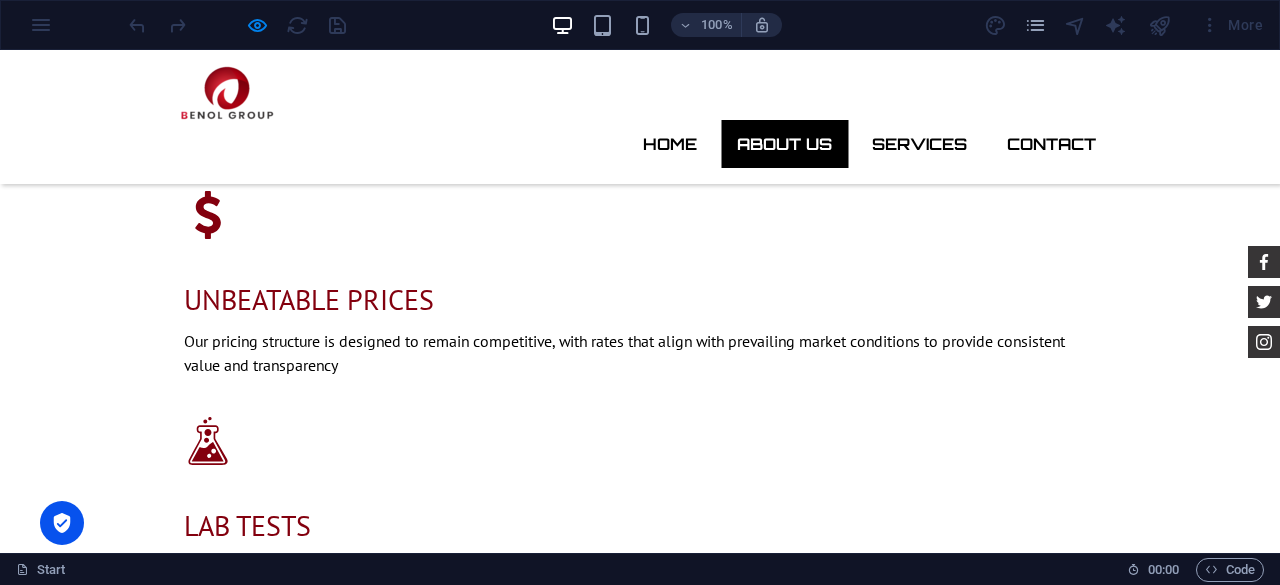 click on "About us" at bounding box center (784, 144) 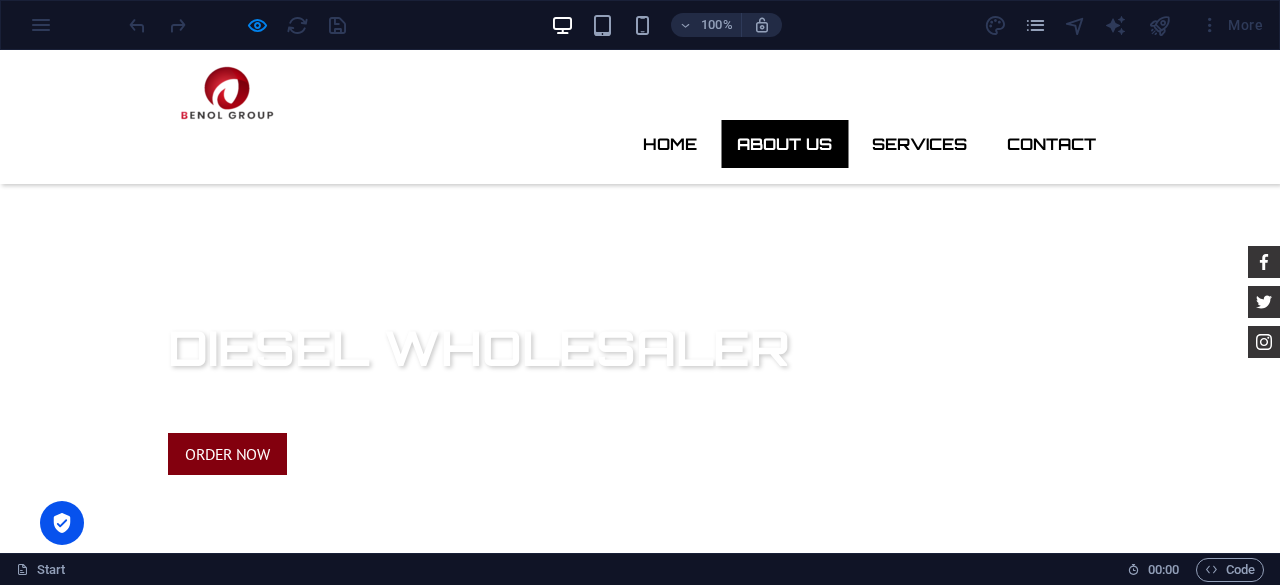 scroll, scrollTop: 584, scrollLeft: 0, axis: vertical 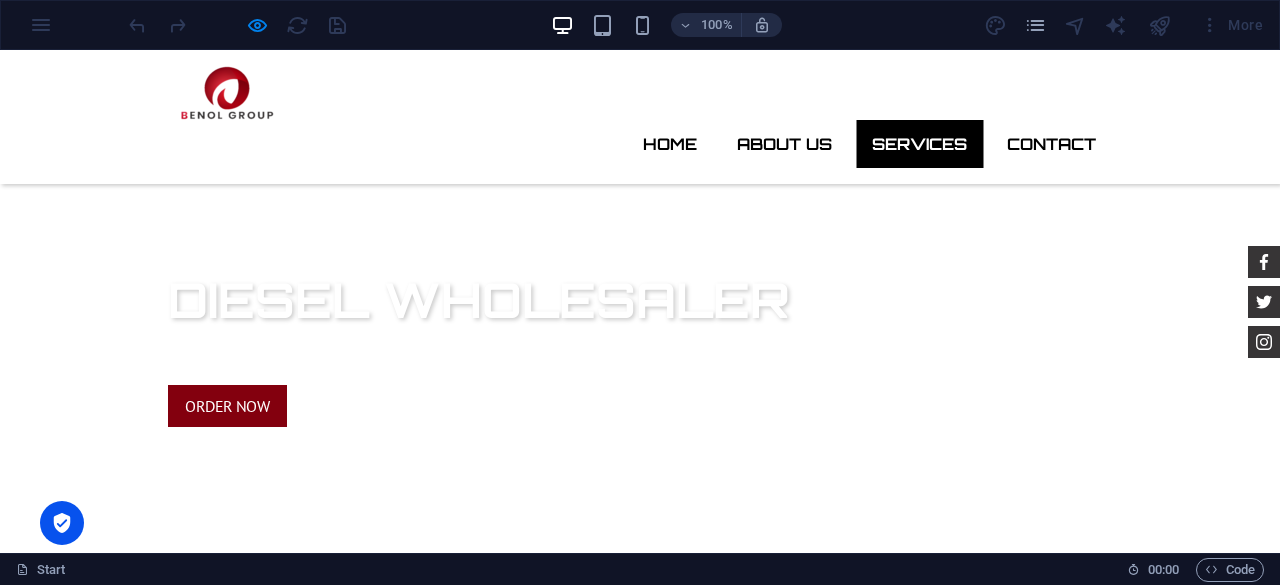 click on "Services" at bounding box center (919, 144) 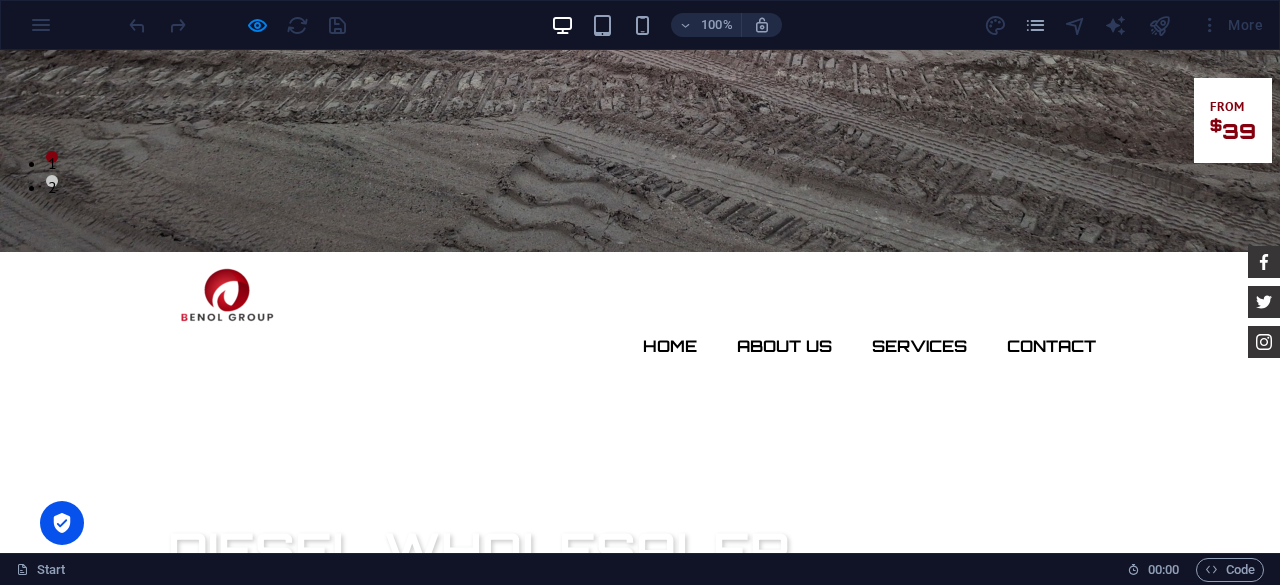 scroll, scrollTop: 88, scrollLeft: 0, axis: vertical 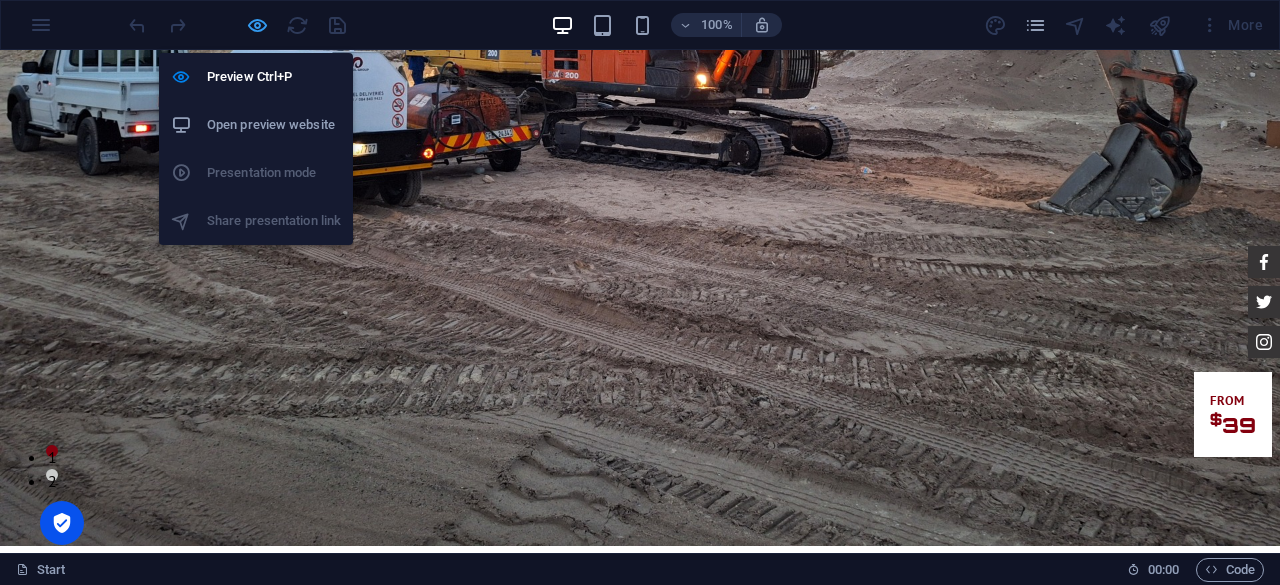 click at bounding box center (257, 25) 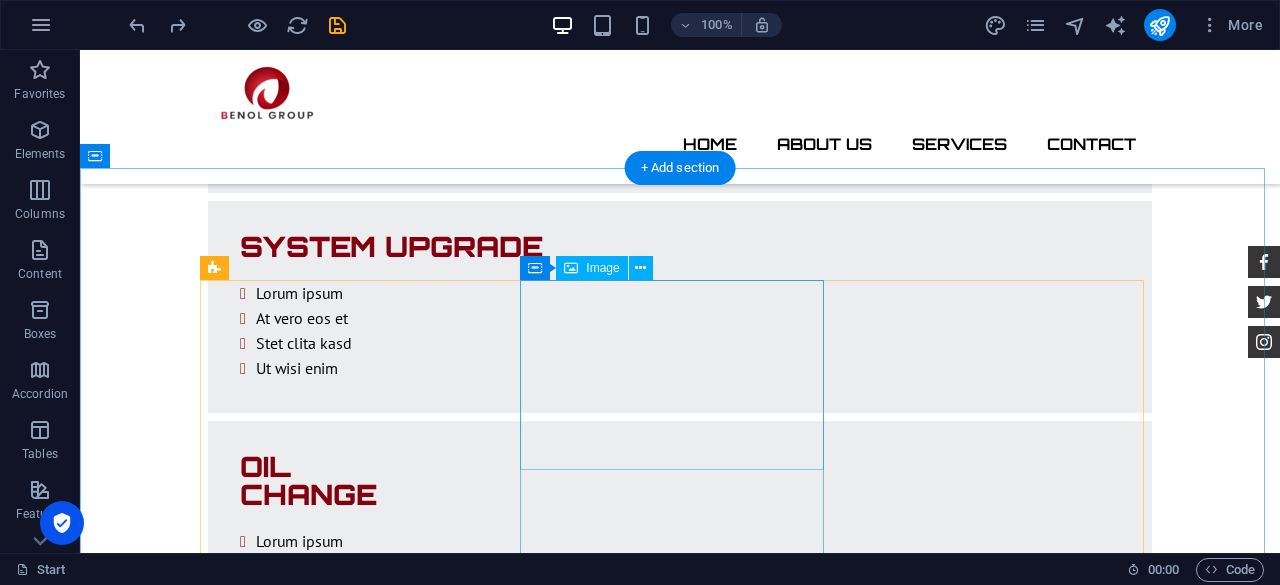 scroll, scrollTop: 4288, scrollLeft: 0, axis: vertical 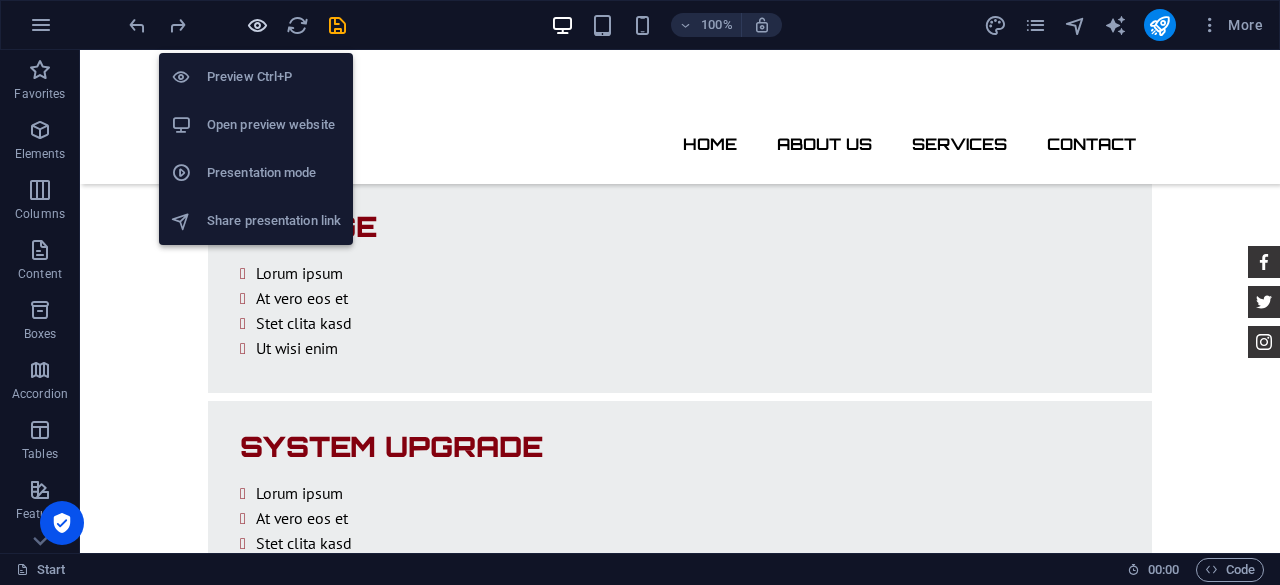 drag, startPoint x: 256, startPoint y: 26, endPoint x: 266, endPoint y: 29, distance: 10.440307 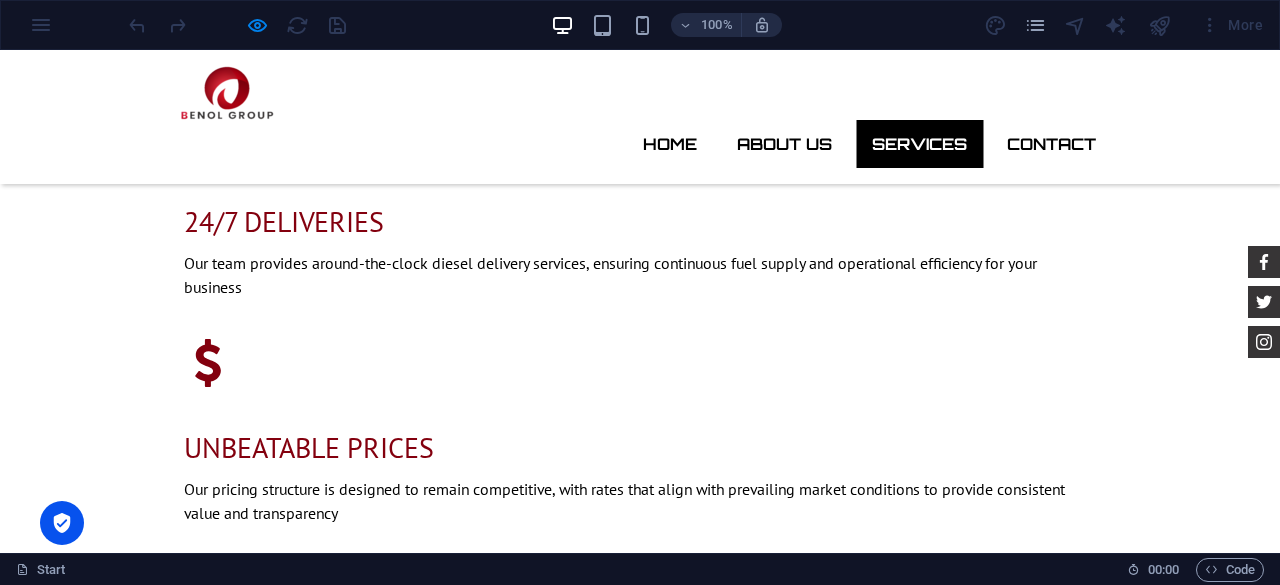 click on "Services" at bounding box center [919, 144] 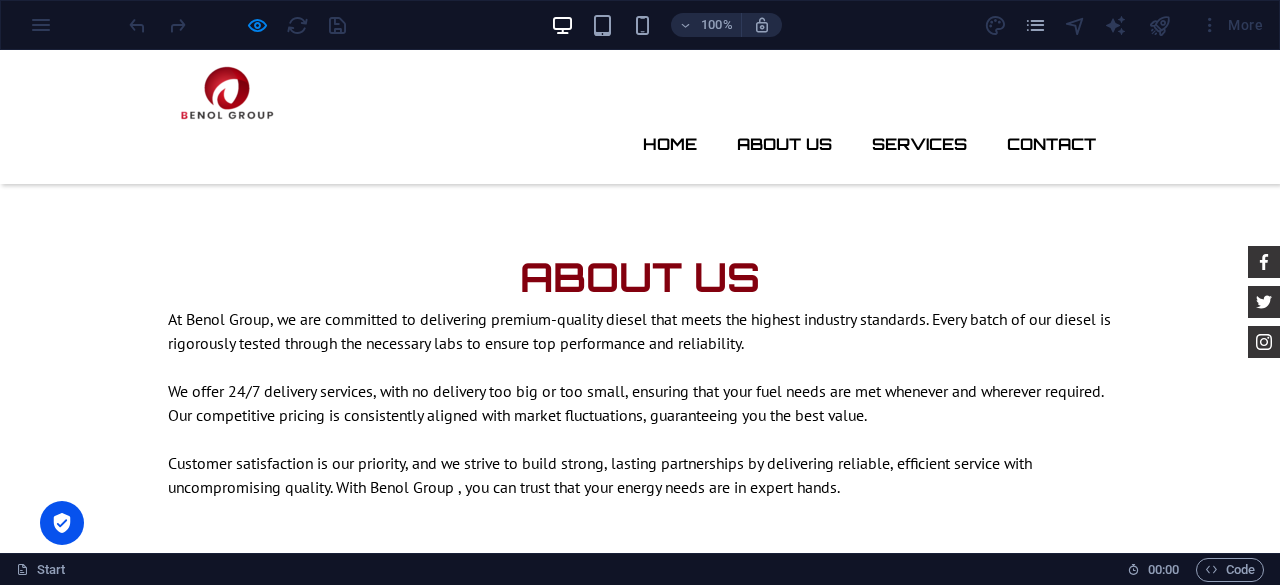 scroll, scrollTop: 536, scrollLeft: 0, axis: vertical 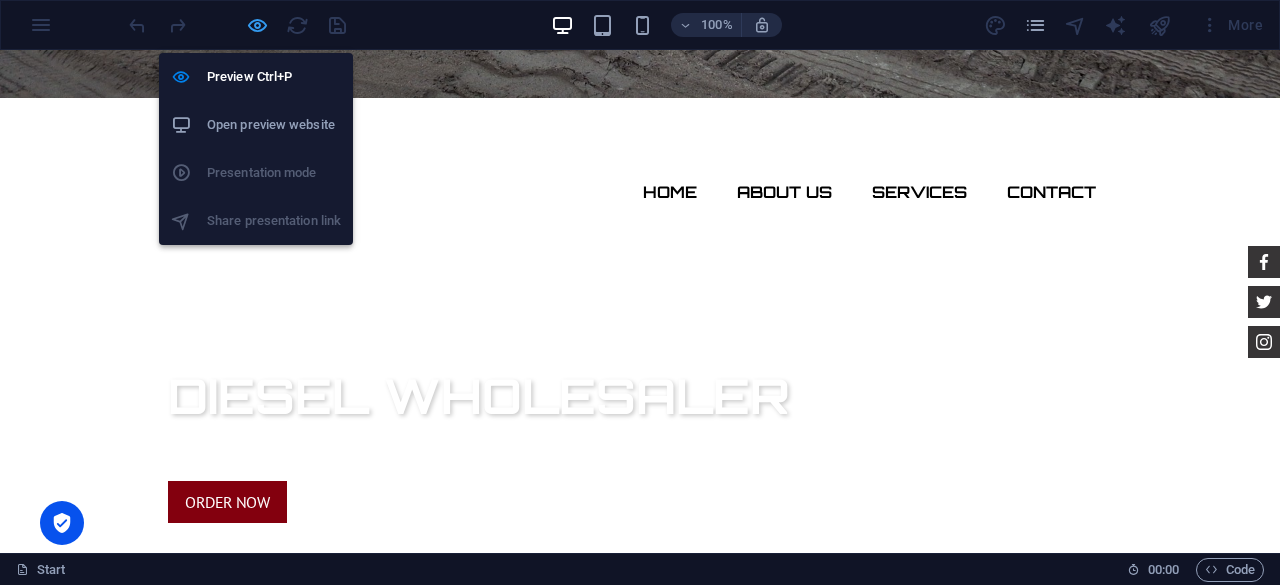click at bounding box center (257, 25) 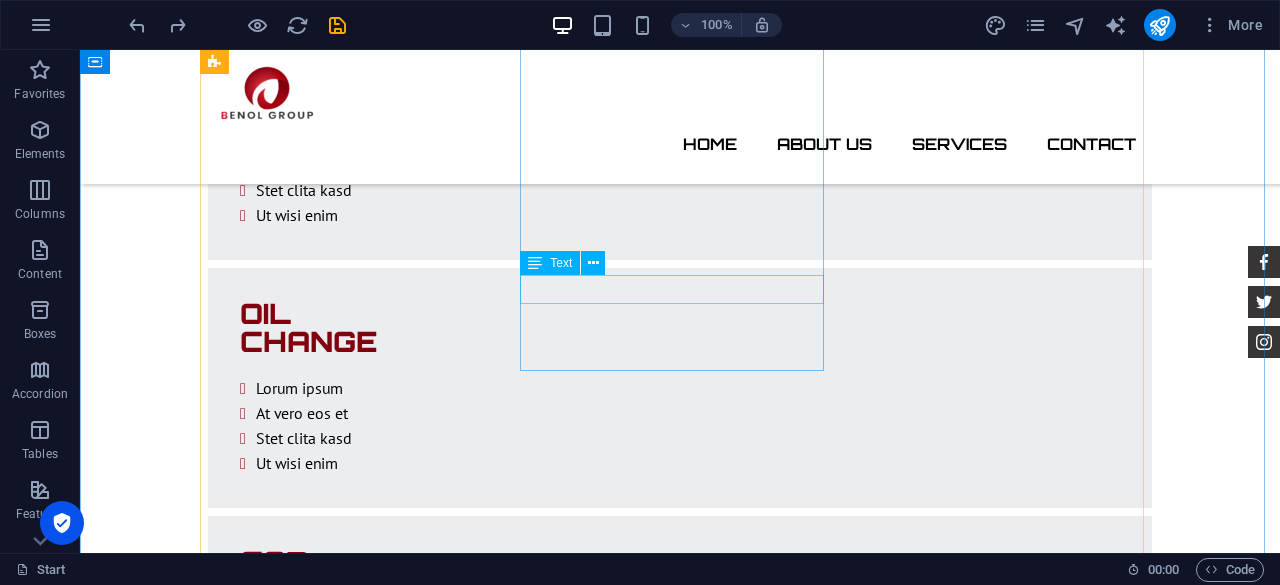 scroll, scrollTop: 4636, scrollLeft: 0, axis: vertical 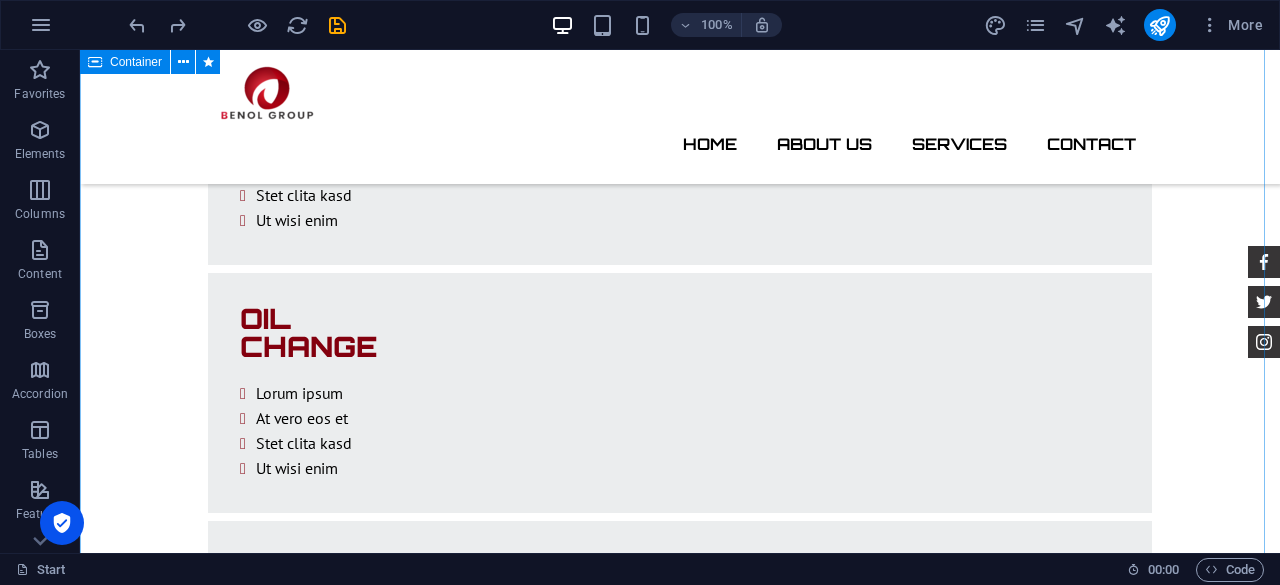 click on "Sales BMW 535I Individual $ 49.999 Automatic  Transmission  | Vivid Blue More Details Land rover Range $ 49.999 Automatic  Transmission  | Pearl white More Details Aston martin  DB9 $ 49.999 Automatic  Transmission  | Coupe More Details Mercedes AMG $ 49.999 Automatic  Transmission  | Coupe More Details Audi RS7 $ 49.999 Automatic  Transmission  | Coupe More Details Jeep Compass $ 49.999 Automatic  Transmission  | Coupe More Details" at bounding box center (680, 12656) 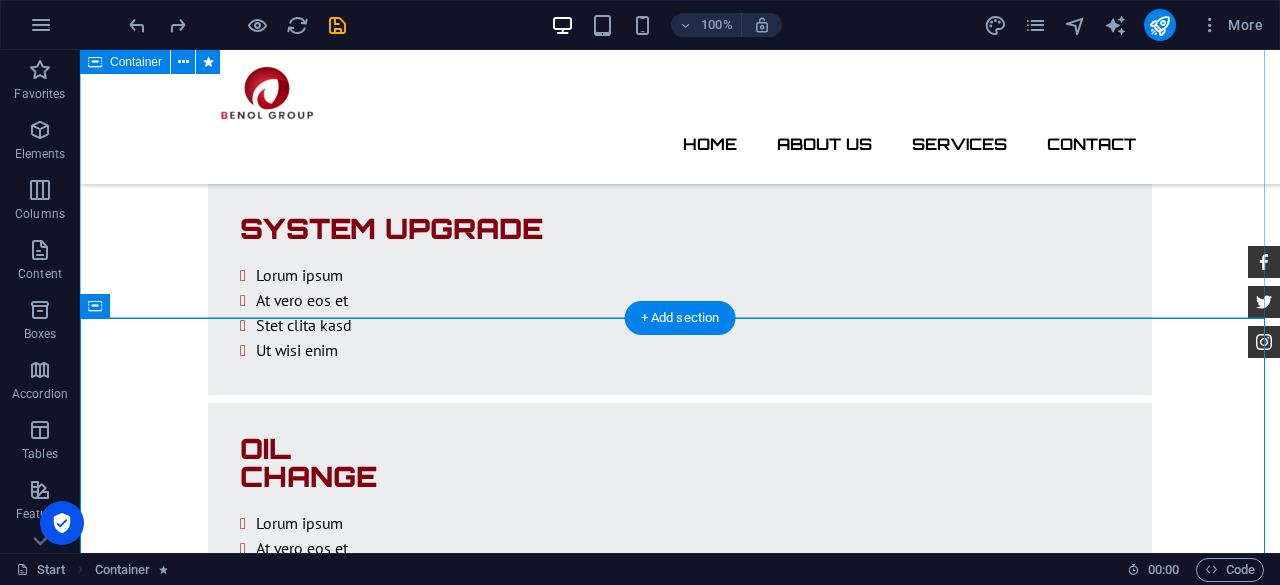 scroll, scrollTop: 4336, scrollLeft: 0, axis: vertical 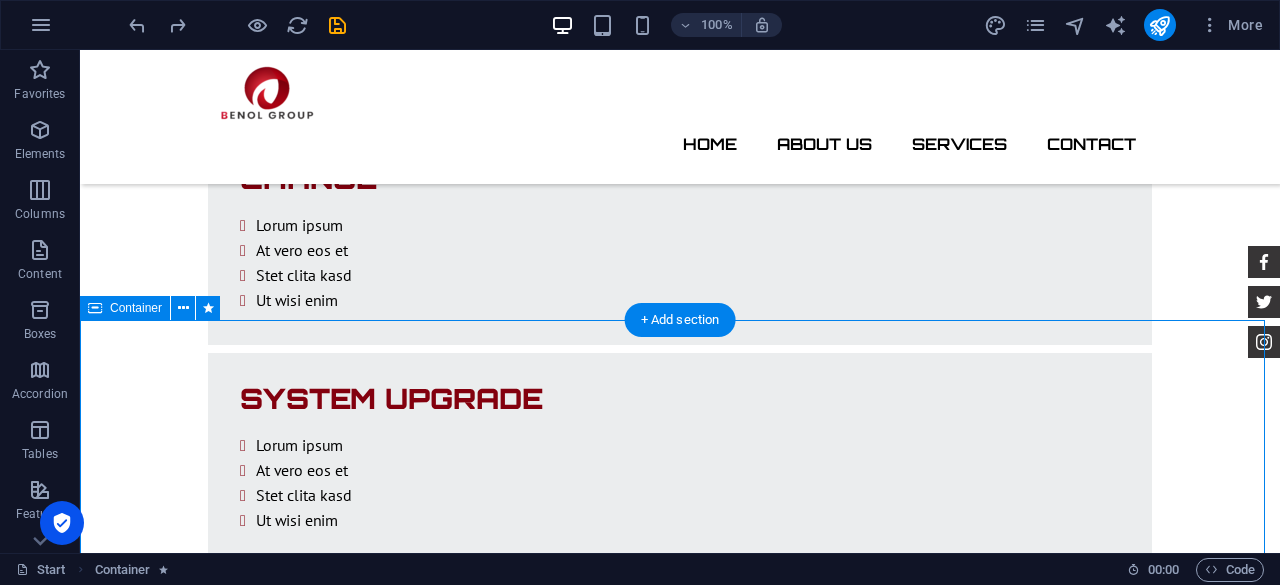click on "Sales BMW 535I Individual $ 49.999 Automatic  Transmission  | Vivid Blue More Details Land rover Range $ 49.999 Automatic  Transmission  | Pearl white More Details Aston martin  DB9 $ 49.999 Automatic  Transmission  | Coupe More Details Mercedes AMG $ 49.999 Automatic  Transmission  | Coupe More Details Audi RS7 $ 49.999 Automatic  Transmission  | Coupe More Details Jeep Compass $ 49.999 Automatic  Transmission  | Coupe More Details" at bounding box center (680, 12956) 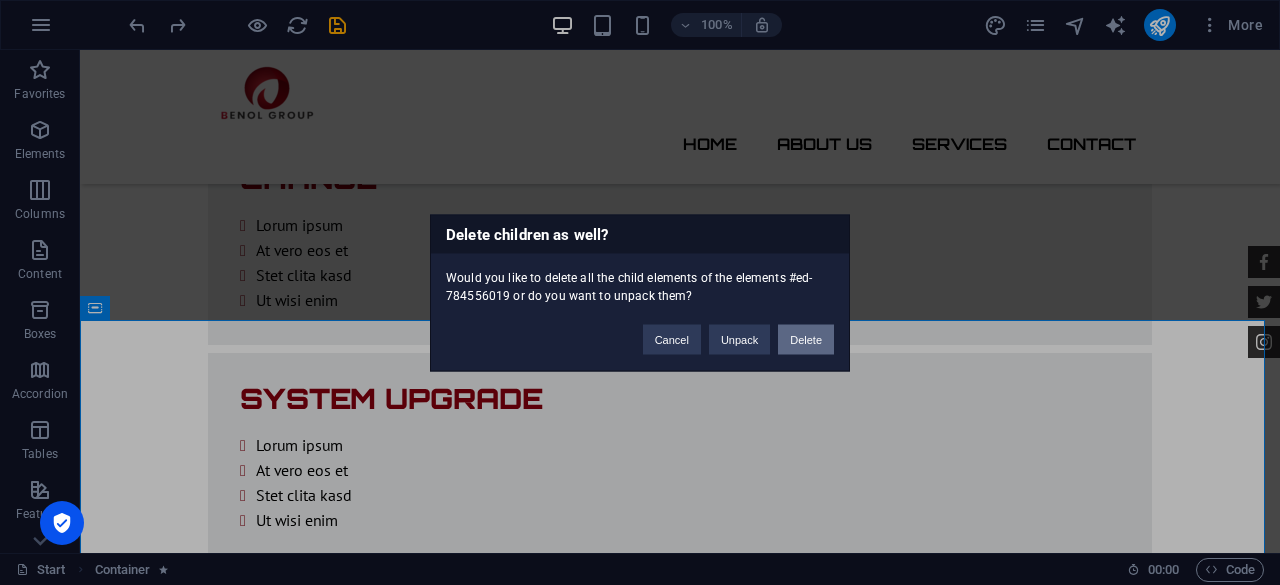 click on "Delete" at bounding box center [806, 339] 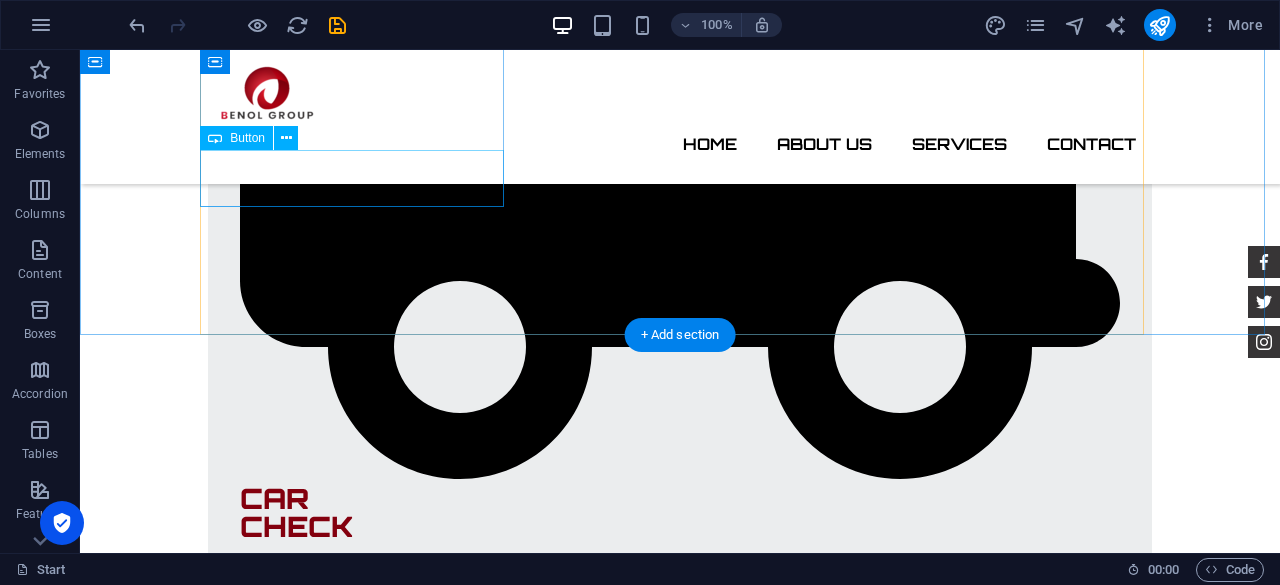 scroll, scrollTop: 3436, scrollLeft: 0, axis: vertical 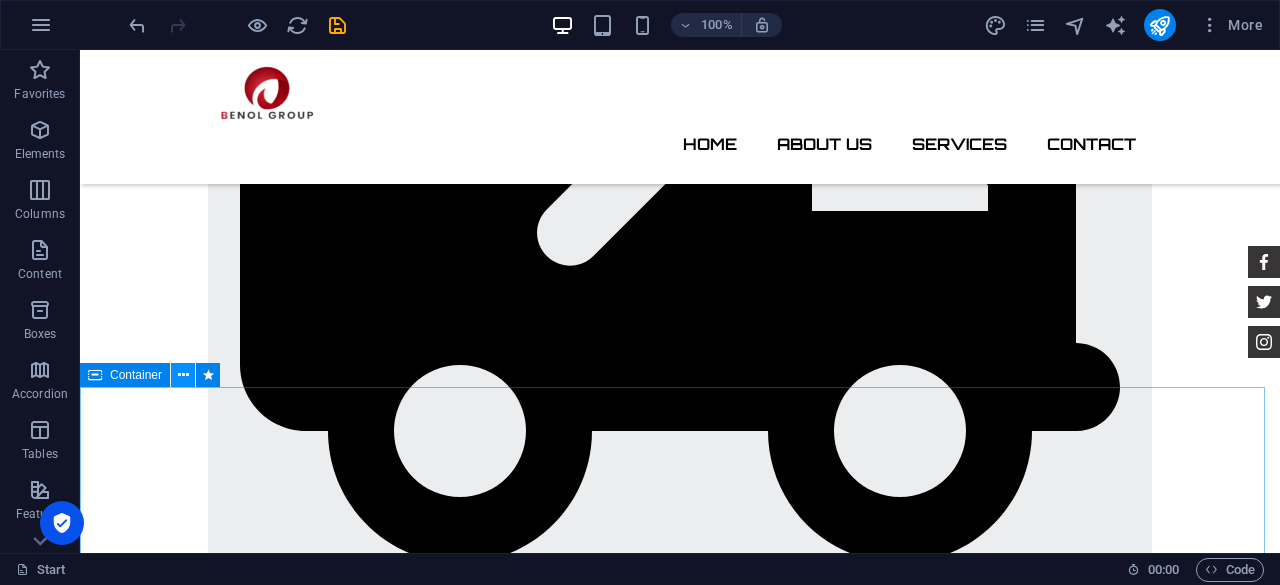 click at bounding box center [183, 375] 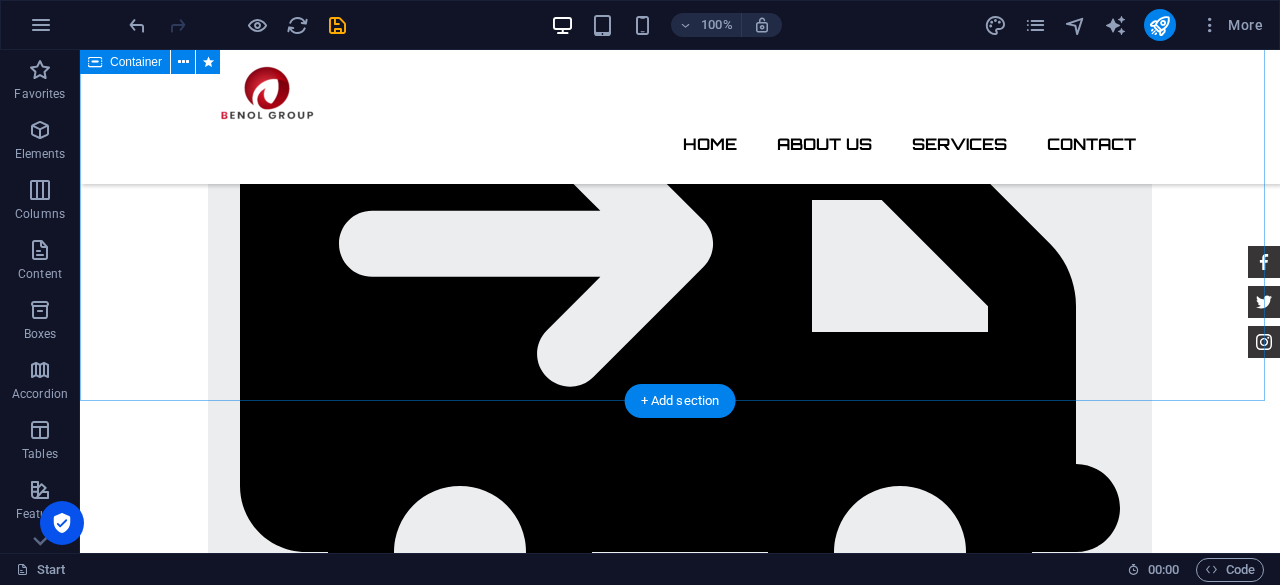 scroll, scrollTop: 3436, scrollLeft: 0, axis: vertical 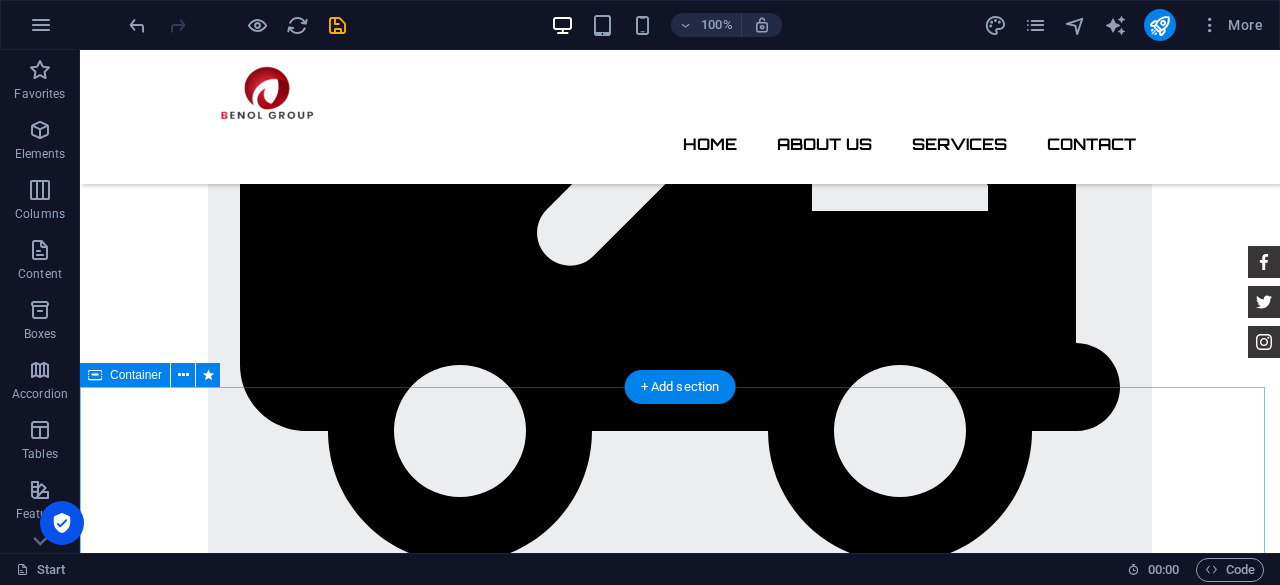click on "BMW 535I Individual $ 49.999 Automatic  Transmission  | Vivid Blue More Details Land rover Range $ 49.999 Automatic  Transmission  | Pearl white More Details Aston martin  DB9 $ 49.999 Automatic  Transmission  | Coupe More Details Mercedes AMG $ 49.999 Automatic  Transmission  | Coupe More Details Audi RS7 $ 49.999 Automatic  Transmission  | Coupe More Details Jeep Compass $ 49.999 Automatic  Transmission  | Coupe More Details" at bounding box center [680, 9161] 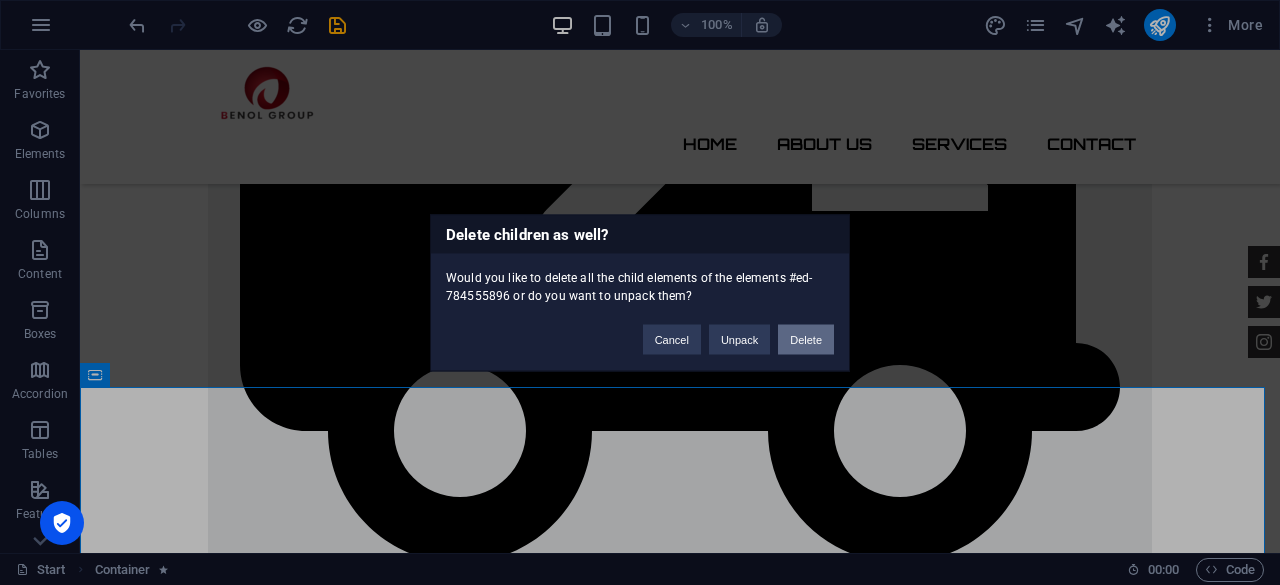 click on "Delete" at bounding box center [806, 339] 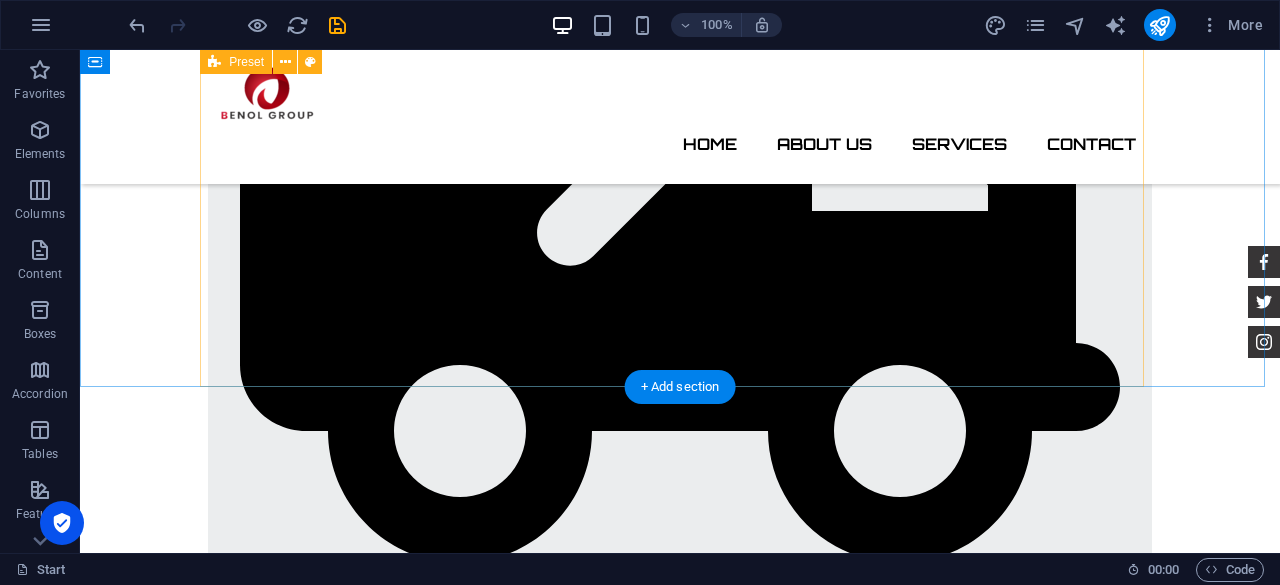 scroll, scrollTop: 3236, scrollLeft: 0, axis: vertical 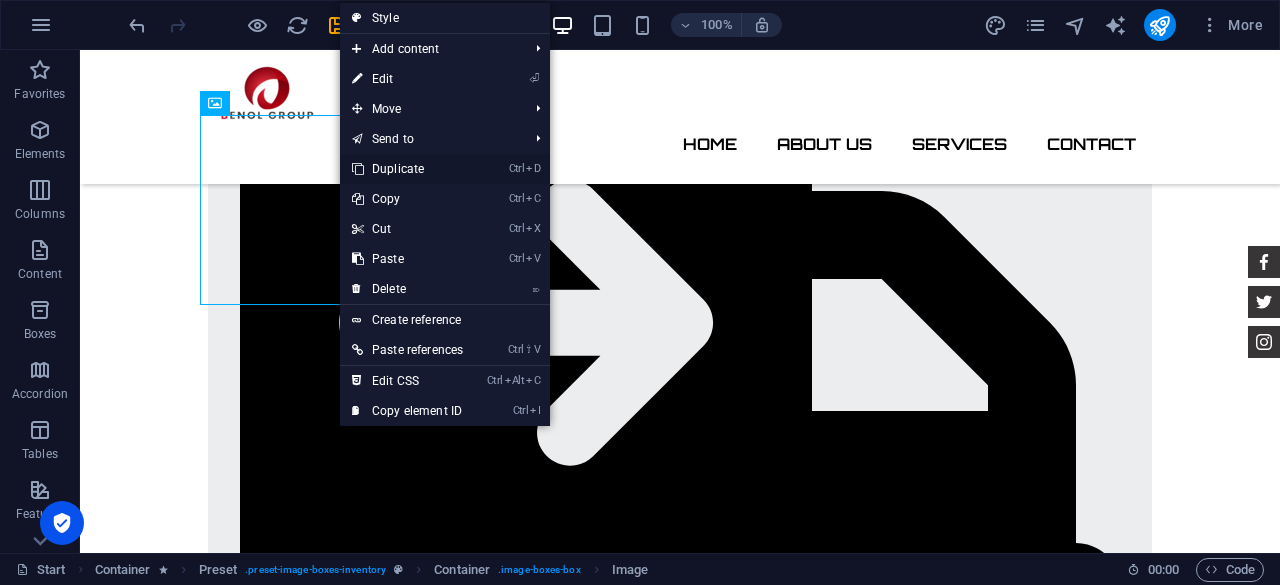 click on "Ctrl D  Duplicate" at bounding box center [407, 169] 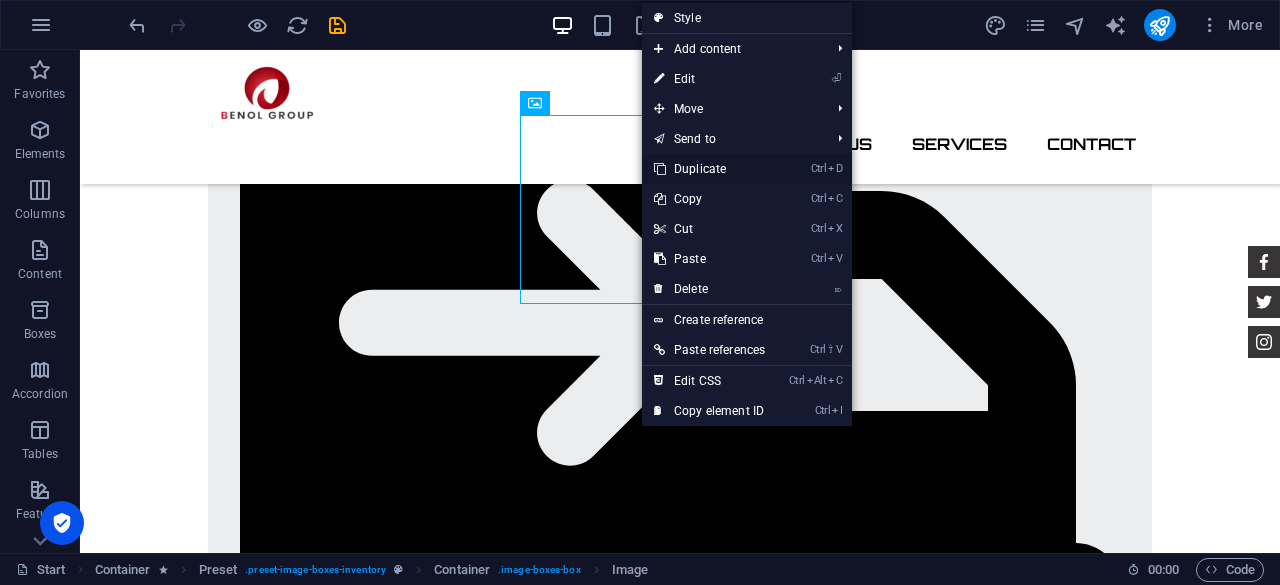 click on "Ctrl D  Duplicate" at bounding box center [709, 169] 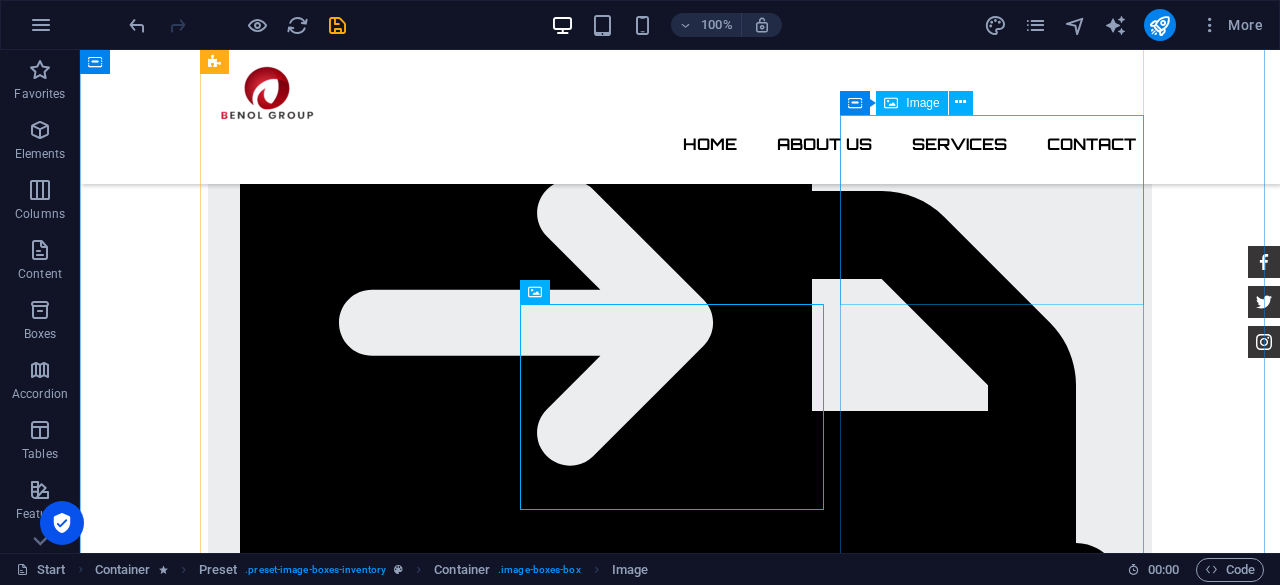 click at bounding box center [680, 7674] 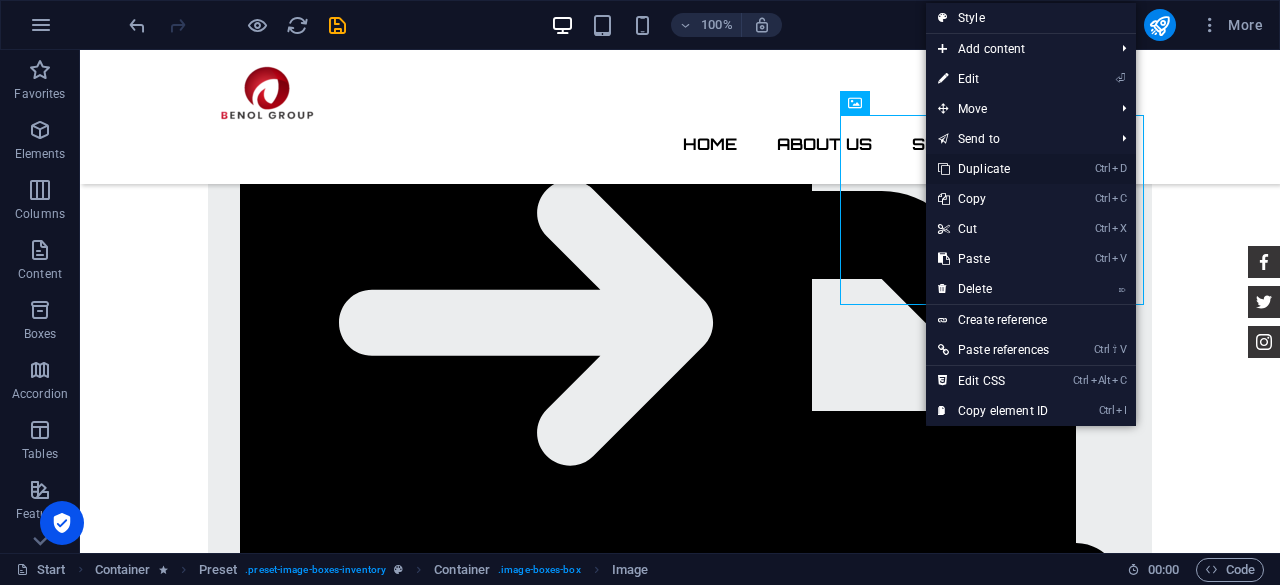 click on "Ctrl D  Duplicate" at bounding box center [993, 169] 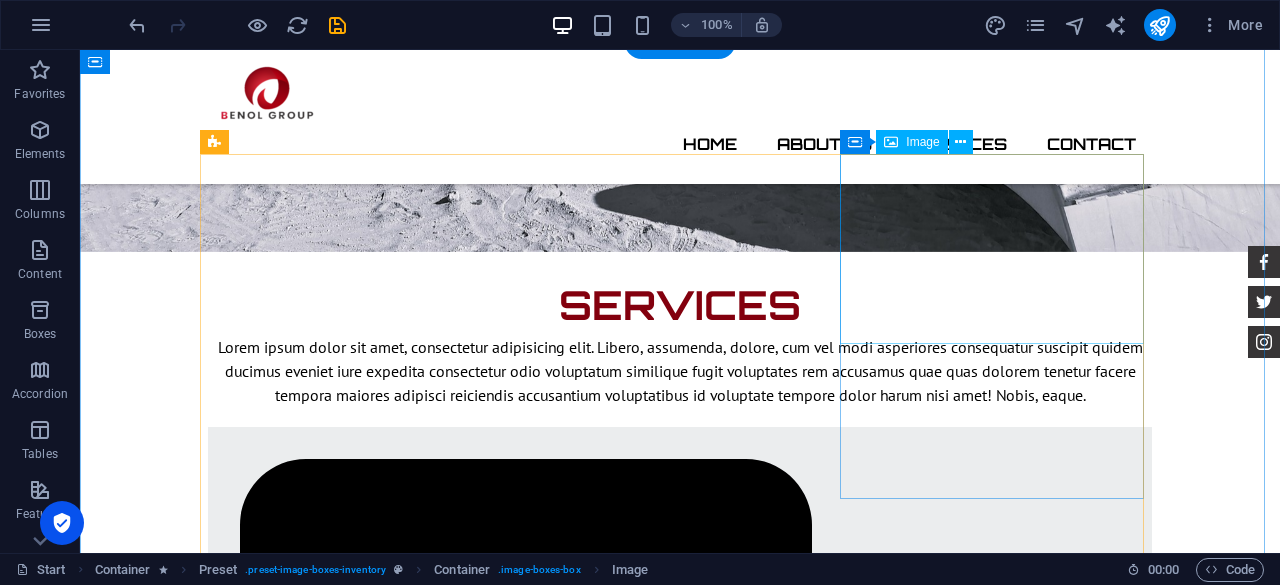 scroll, scrollTop: 2936, scrollLeft: 0, axis: vertical 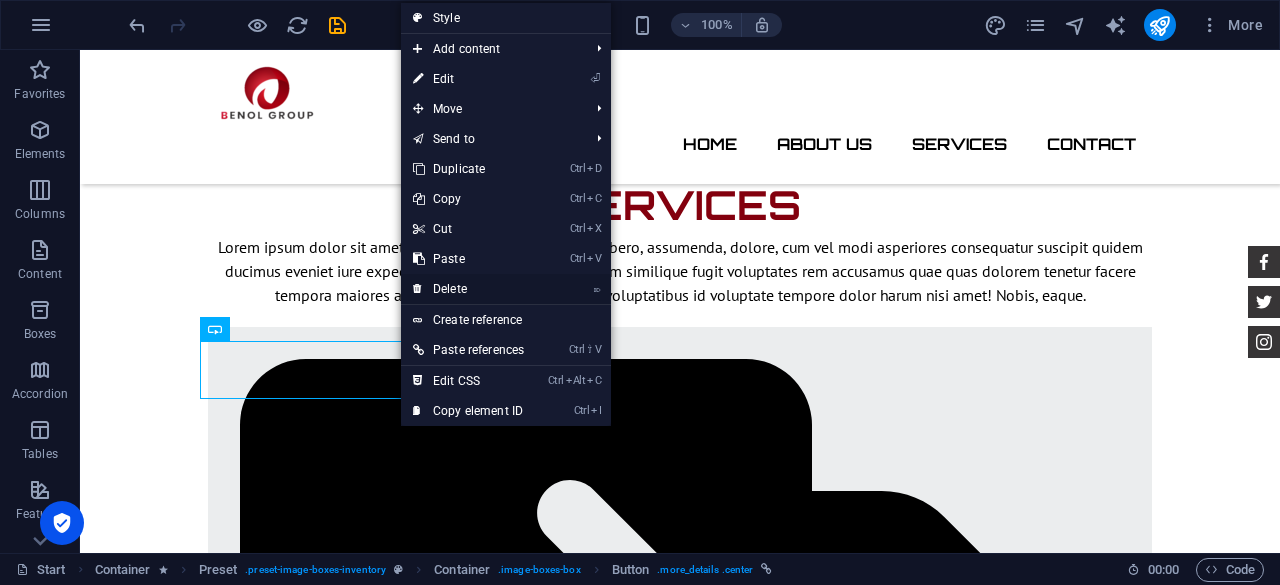 click on "⌦  Delete" at bounding box center [468, 289] 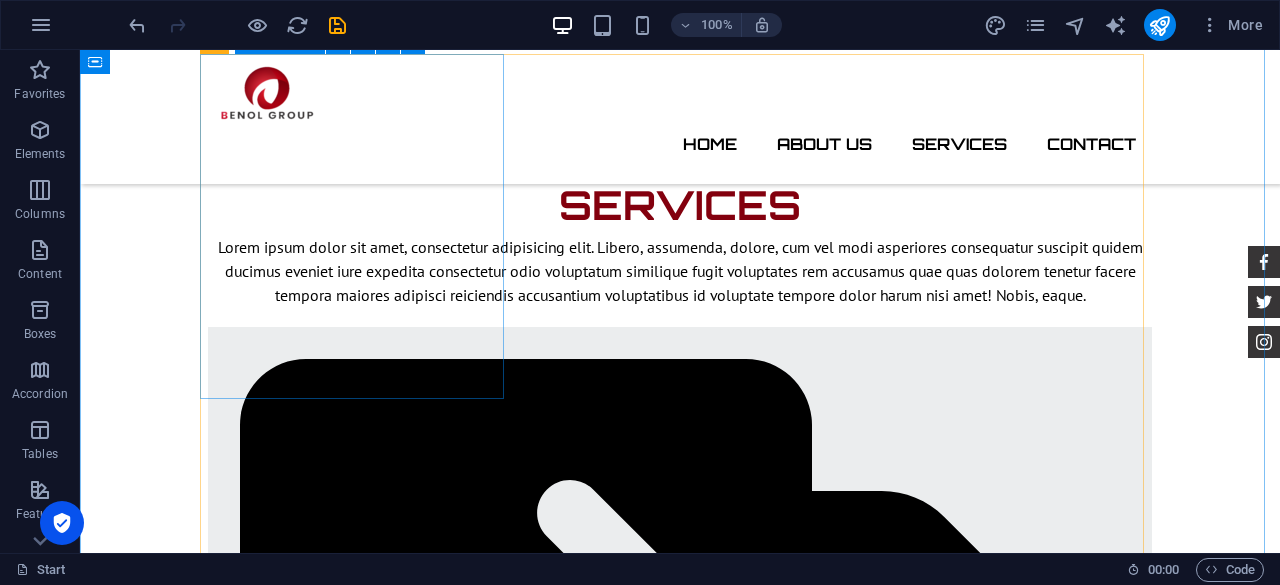 click on "BMW 535I Individual $ 49.999 Automatic  Transmission  | Vivid Blue" at bounding box center (680, 3052) 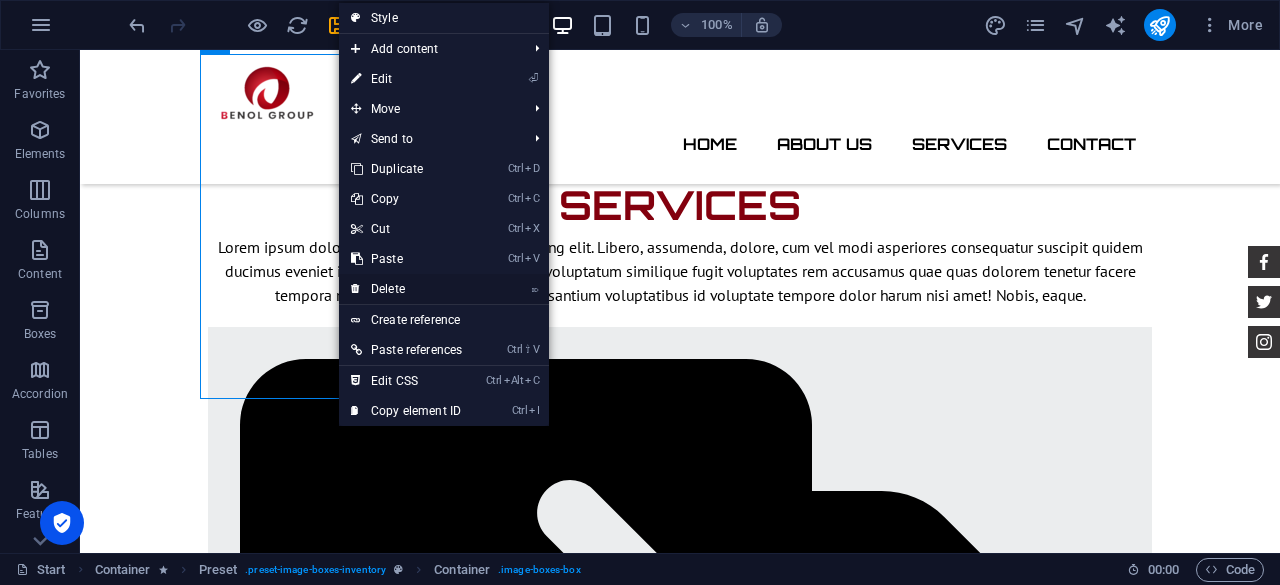 click on "⌦  Delete" at bounding box center (406, 289) 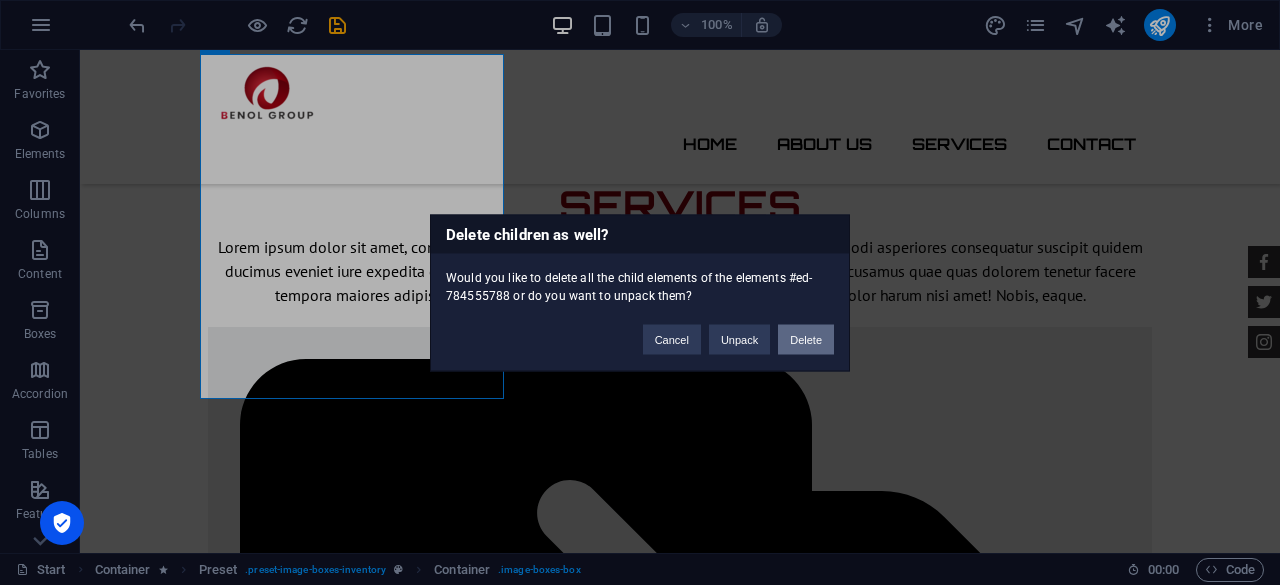 click on "Delete" at bounding box center [806, 339] 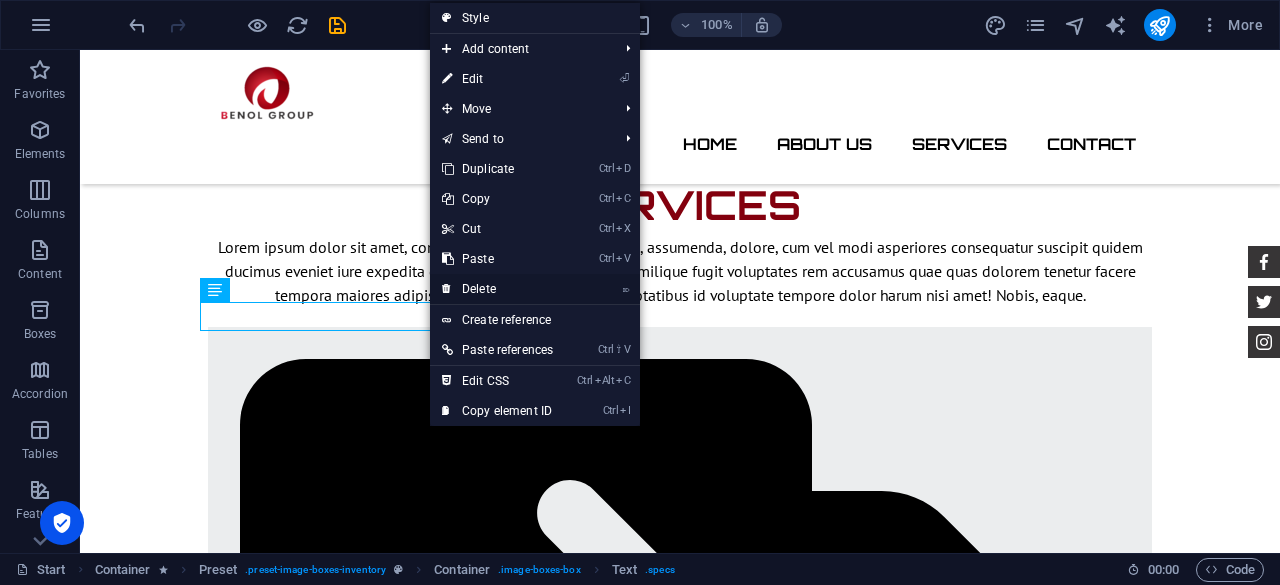 click on "⌦  Delete" at bounding box center (497, 289) 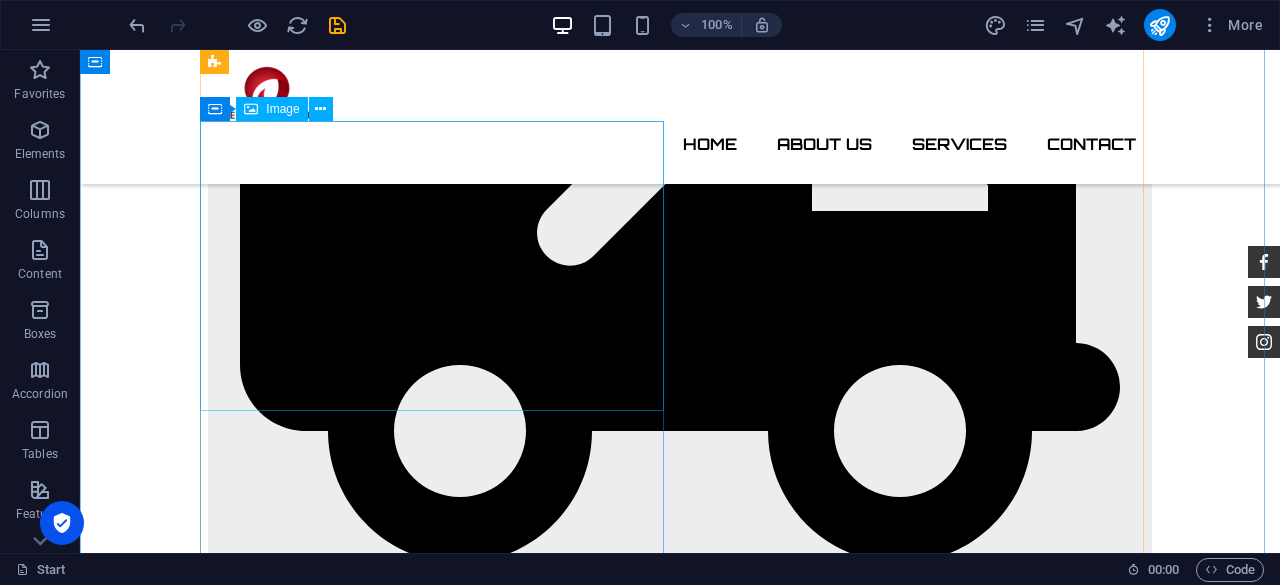 scroll, scrollTop: 2936, scrollLeft: 0, axis: vertical 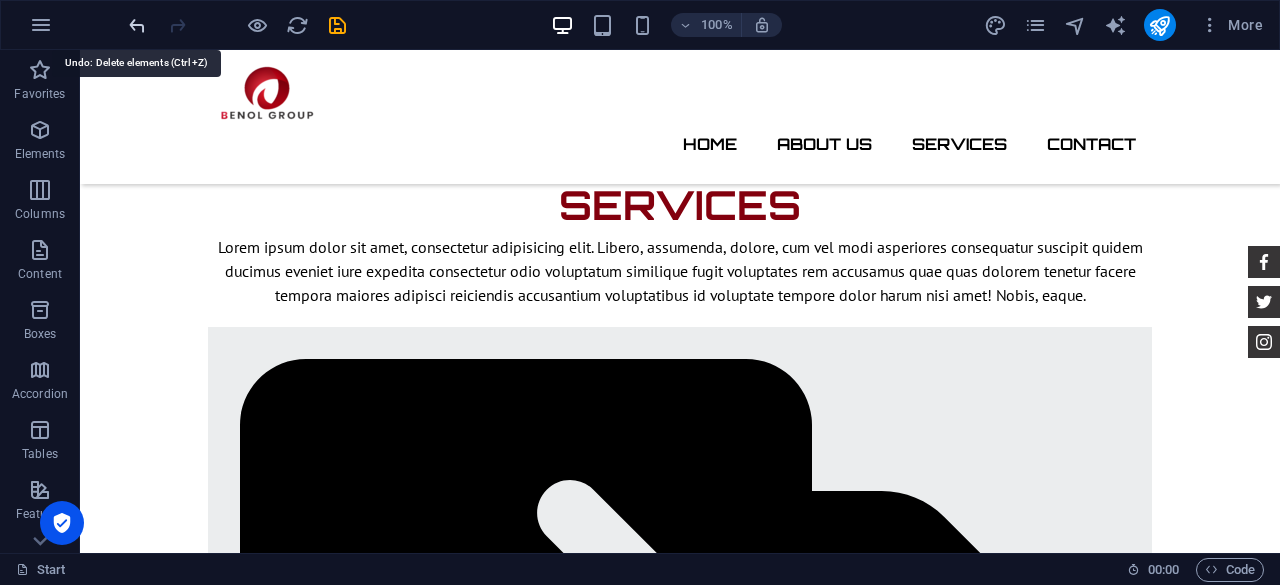 click at bounding box center [137, 25] 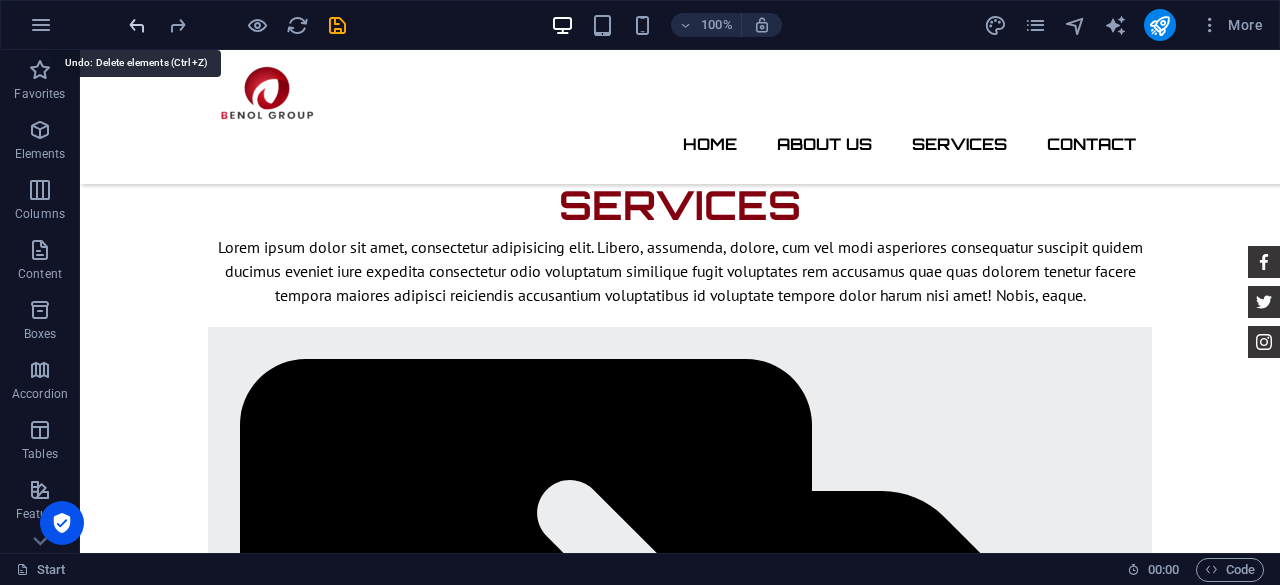 click at bounding box center [137, 25] 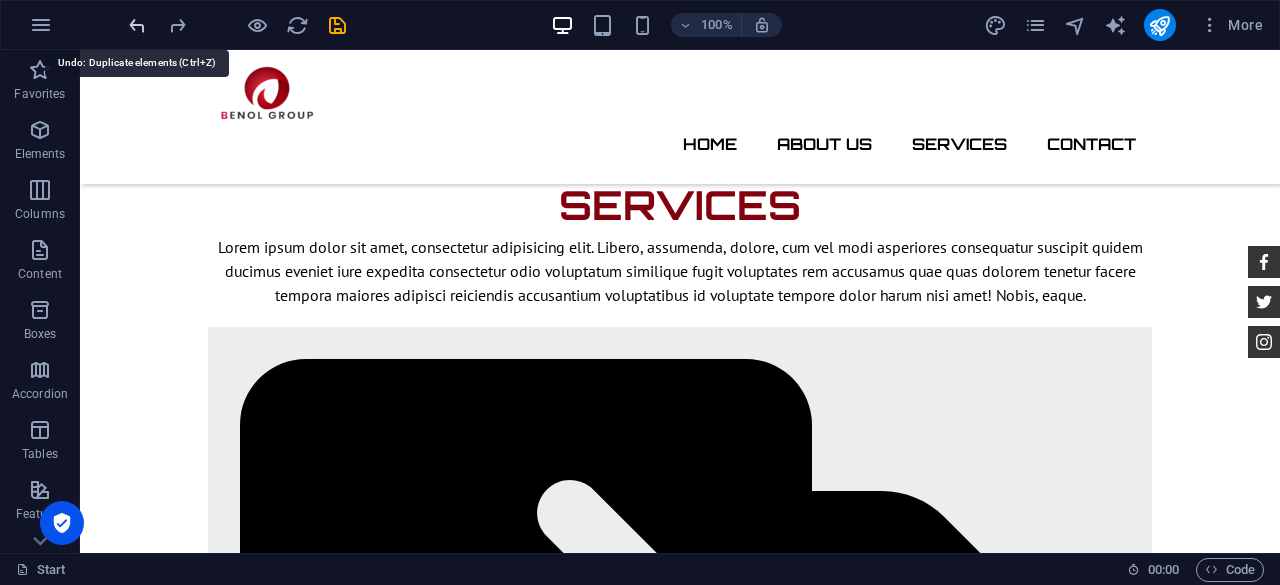click at bounding box center [137, 25] 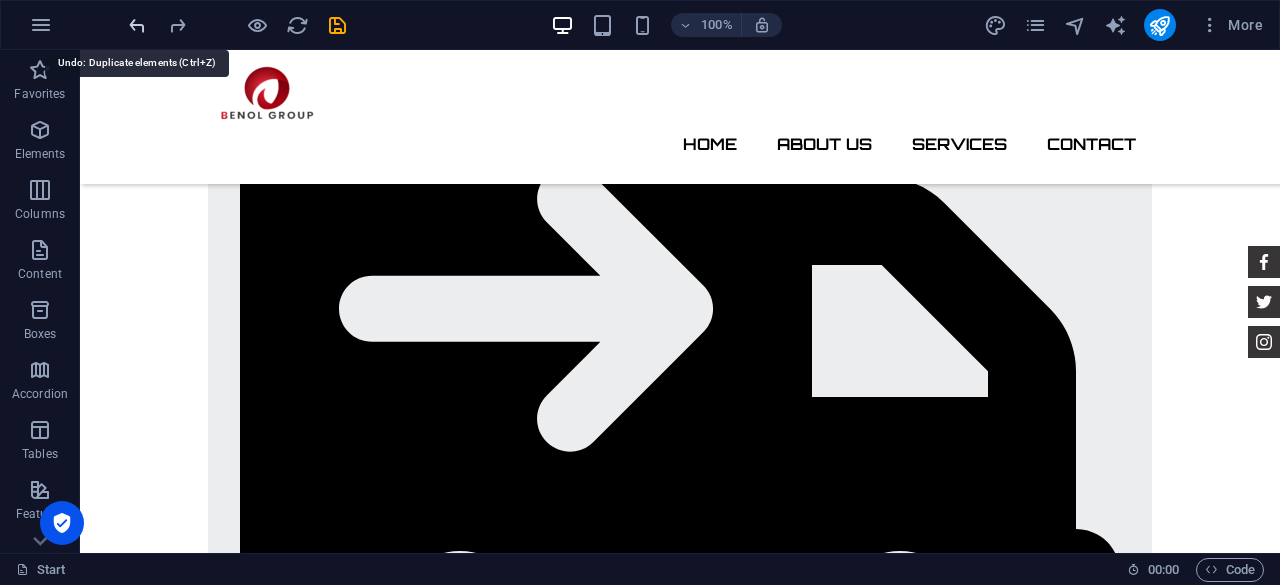 scroll, scrollTop: 3342, scrollLeft: 0, axis: vertical 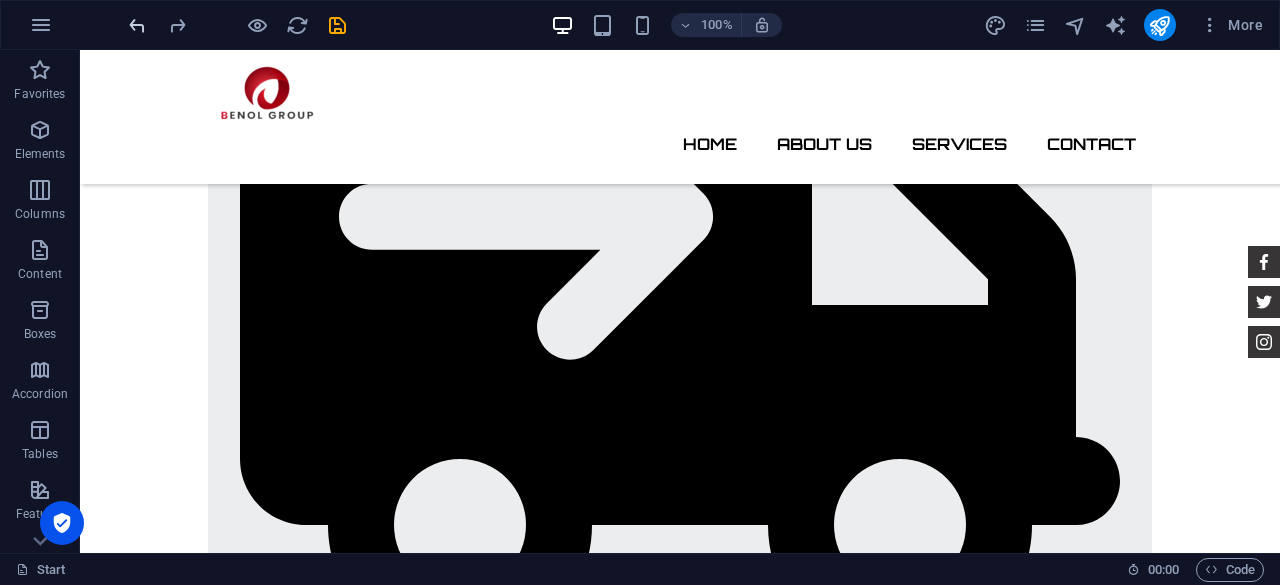 click at bounding box center [137, 25] 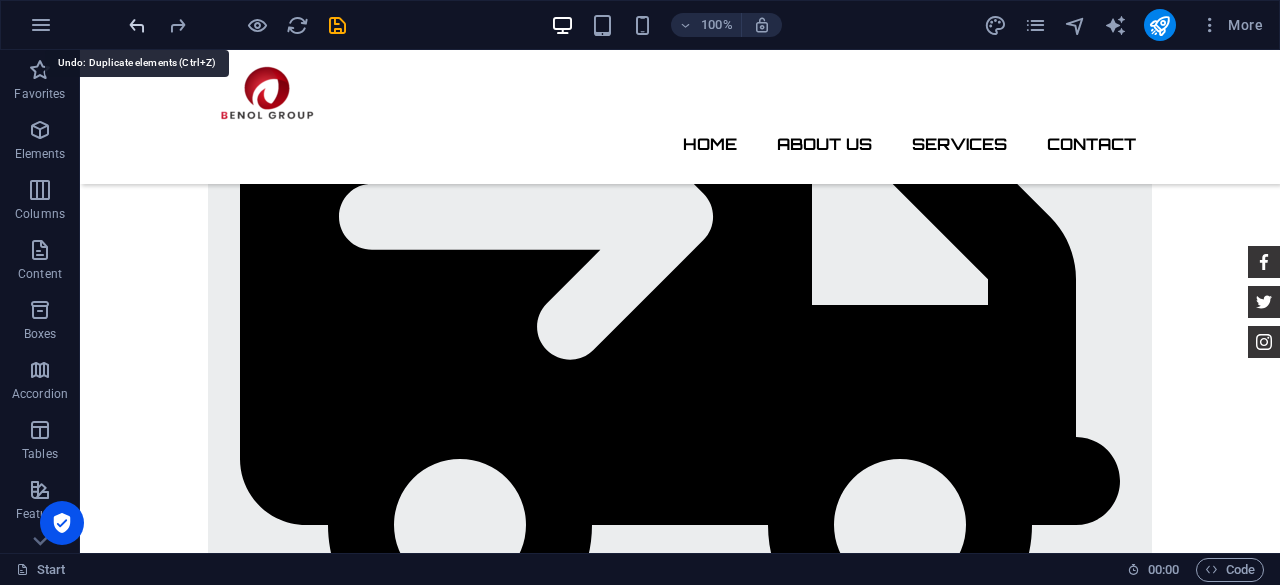 click at bounding box center [137, 25] 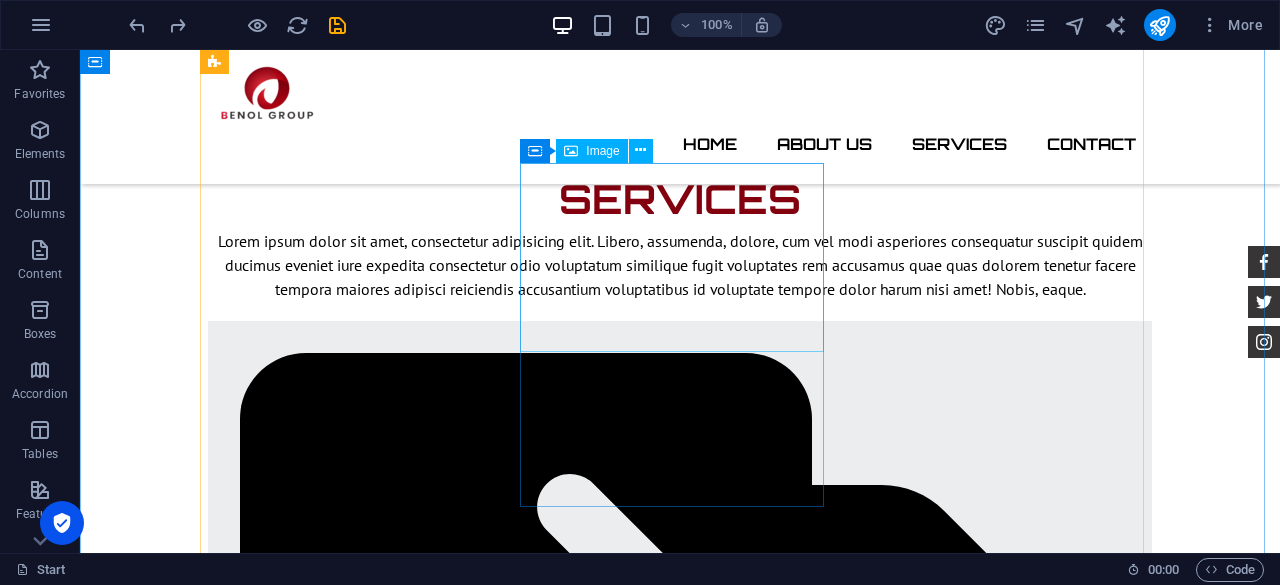 scroll, scrollTop: 3242, scrollLeft: 0, axis: vertical 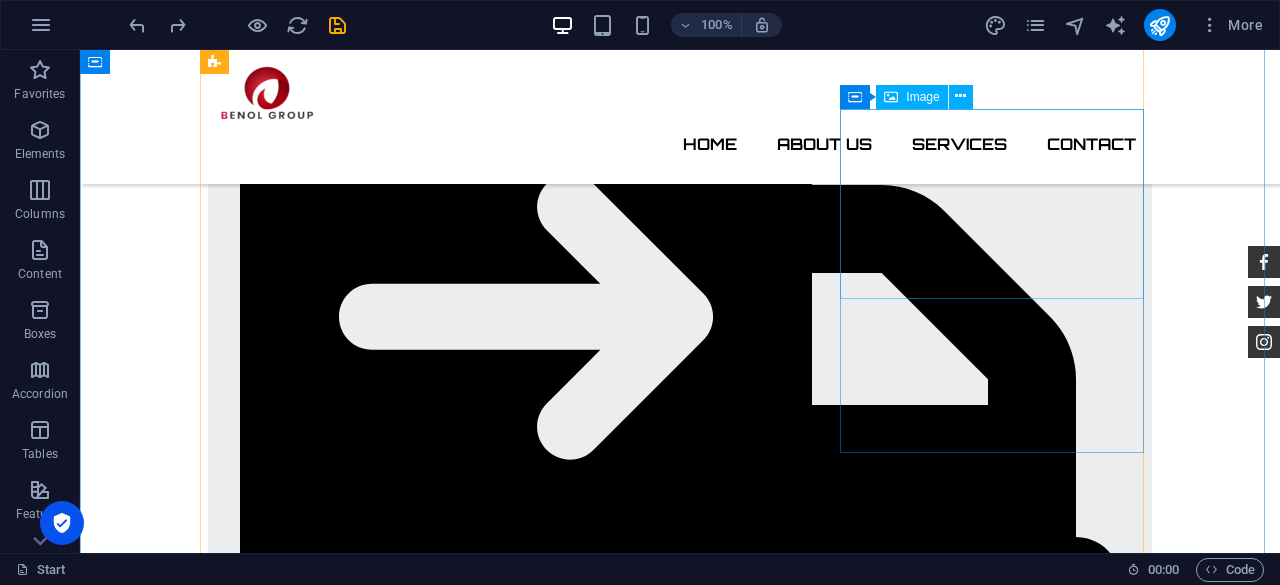 click at bounding box center [680, 6456] 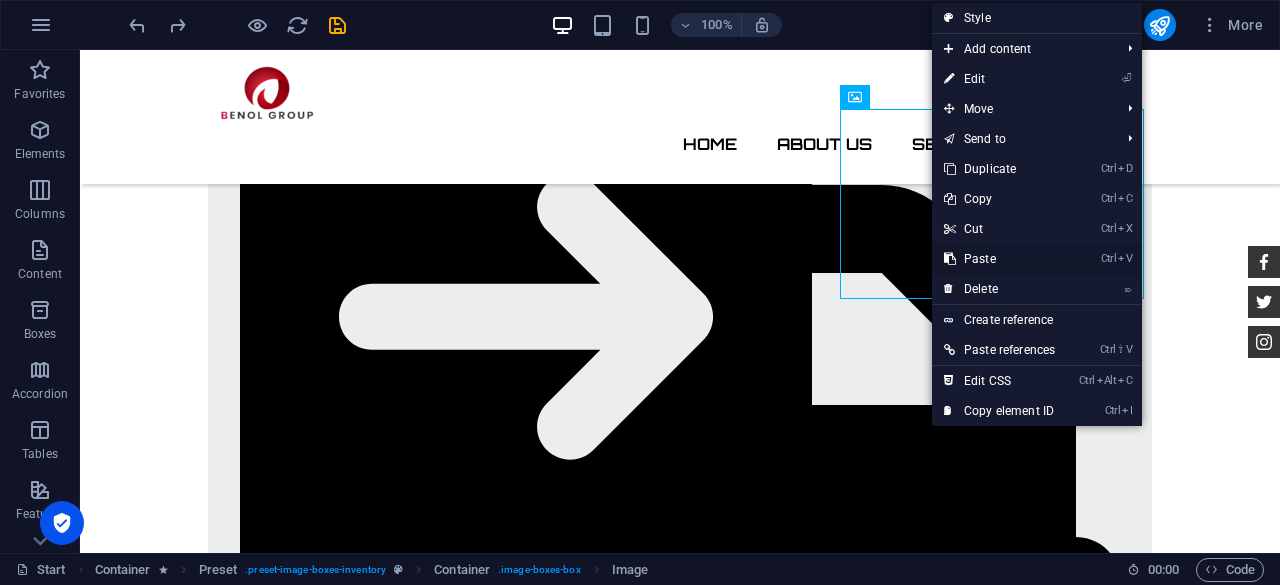 click on "Ctrl V  Paste" at bounding box center [999, 259] 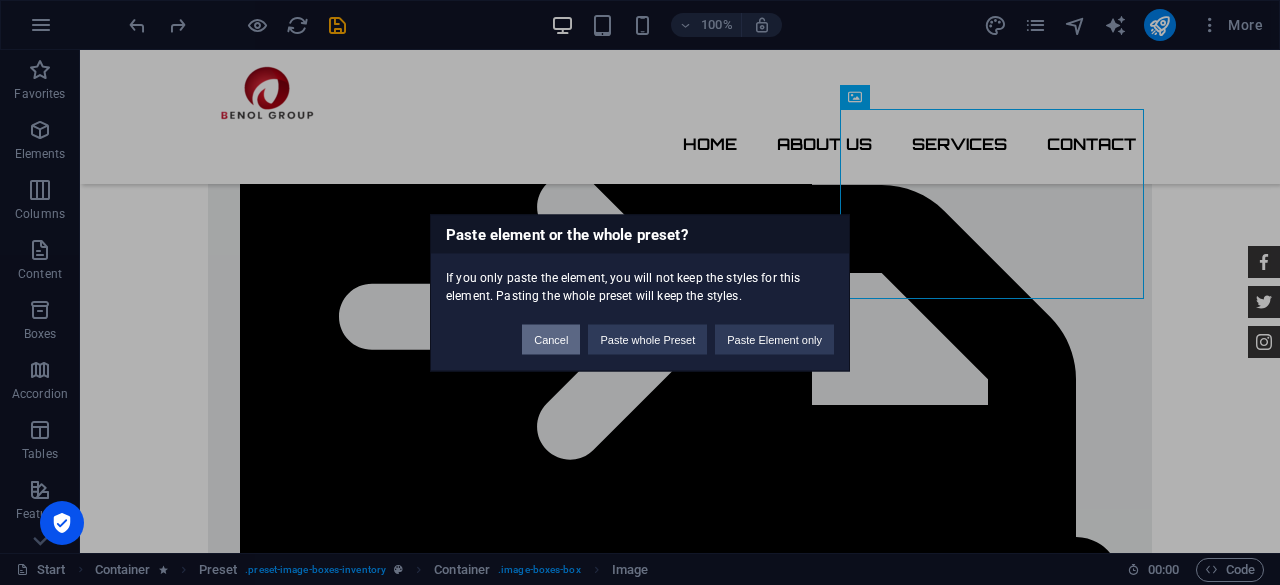 click on "Cancel" at bounding box center [551, 339] 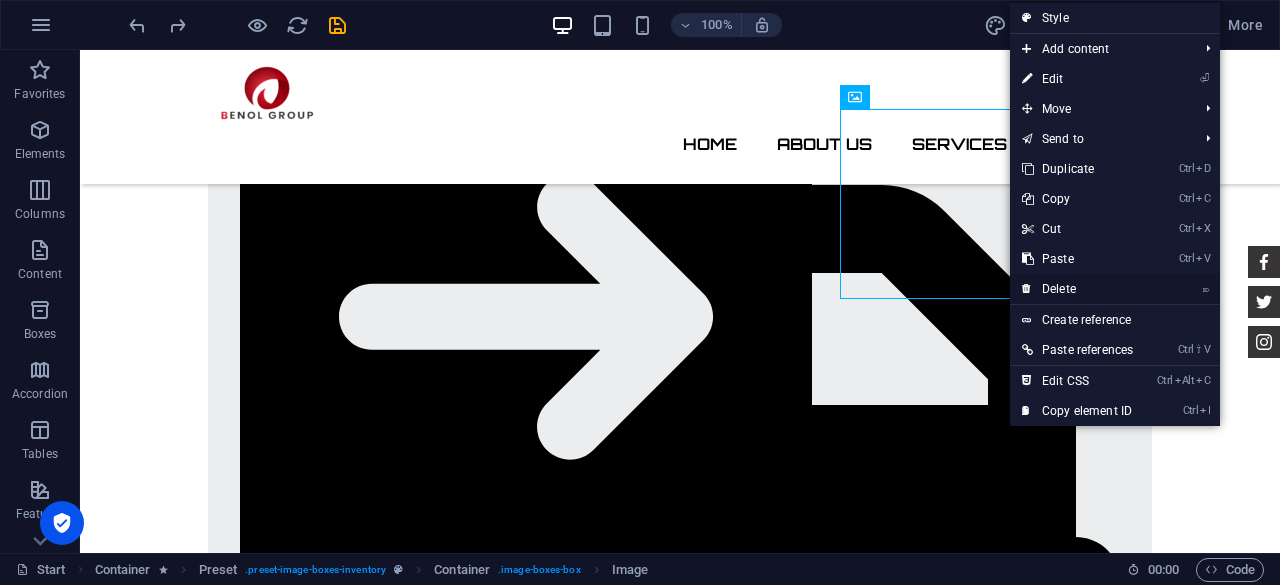 click on "⌦  Delete" at bounding box center [1077, 289] 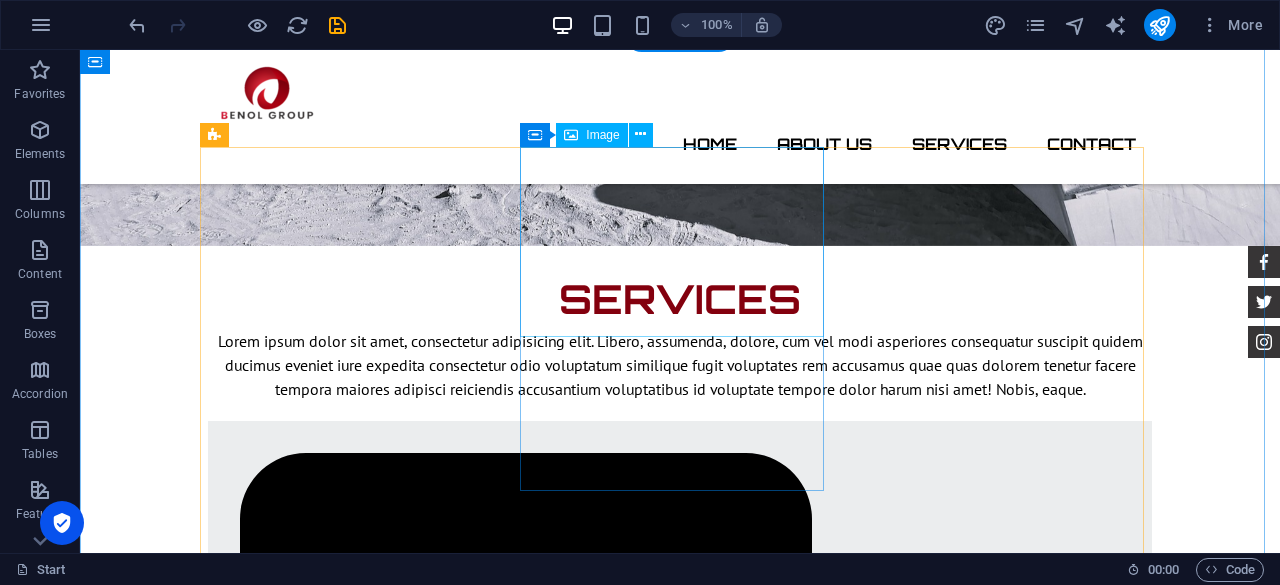 scroll, scrollTop: 3242, scrollLeft: 0, axis: vertical 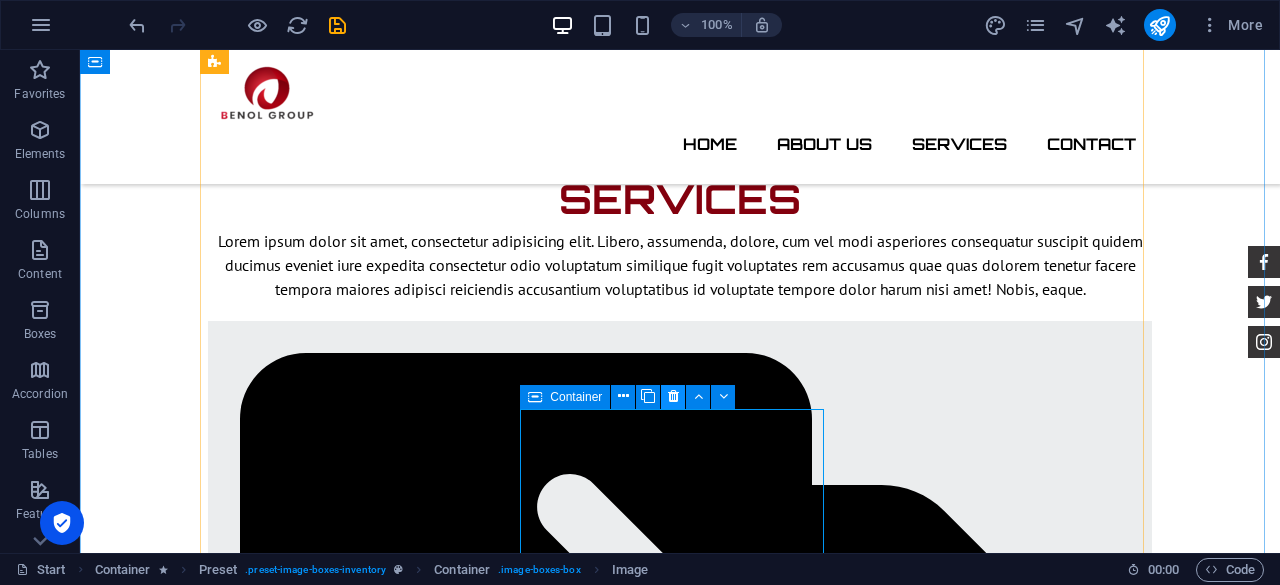 click at bounding box center (673, 397) 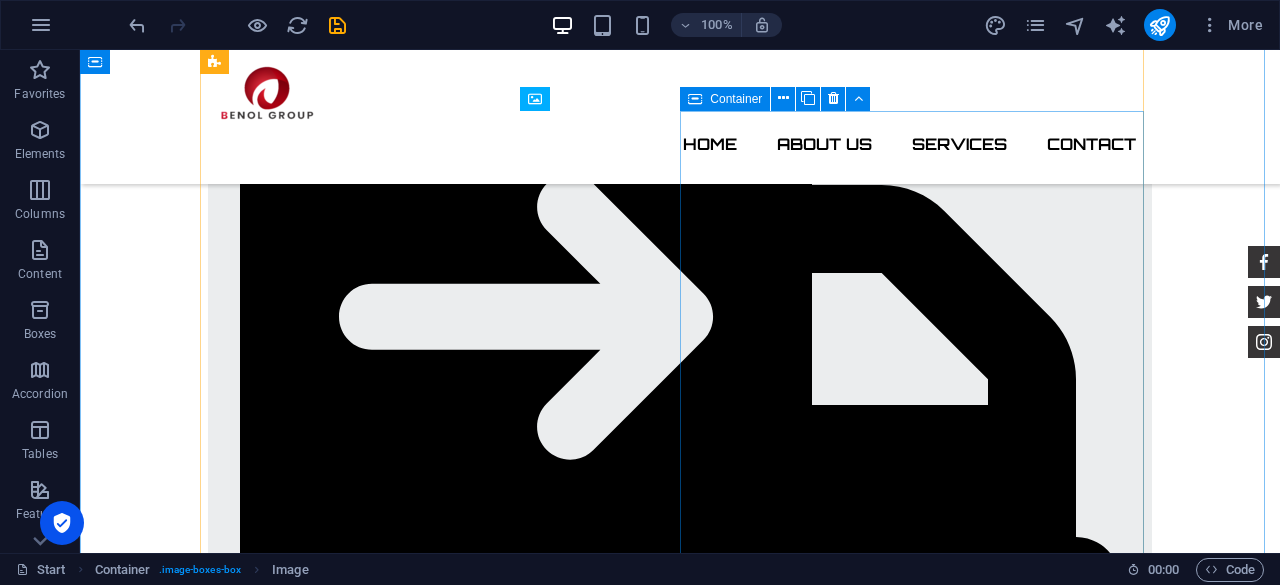 scroll, scrollTop: 3042, scrollLeft: 0, axis: vertical 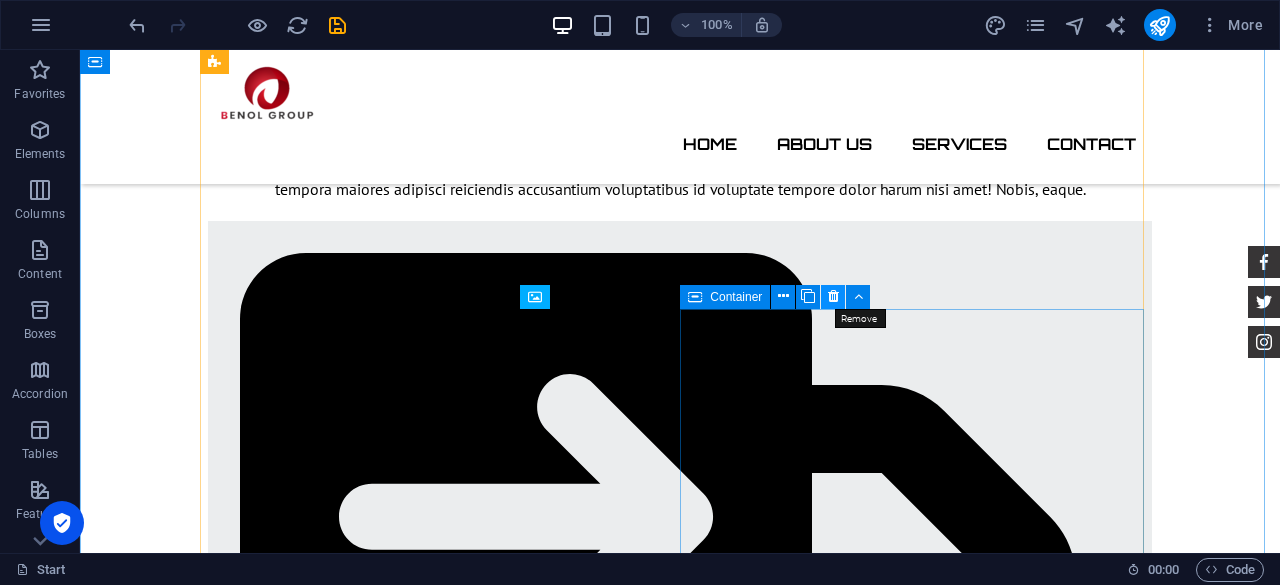 click at bounding box center [833, 296] 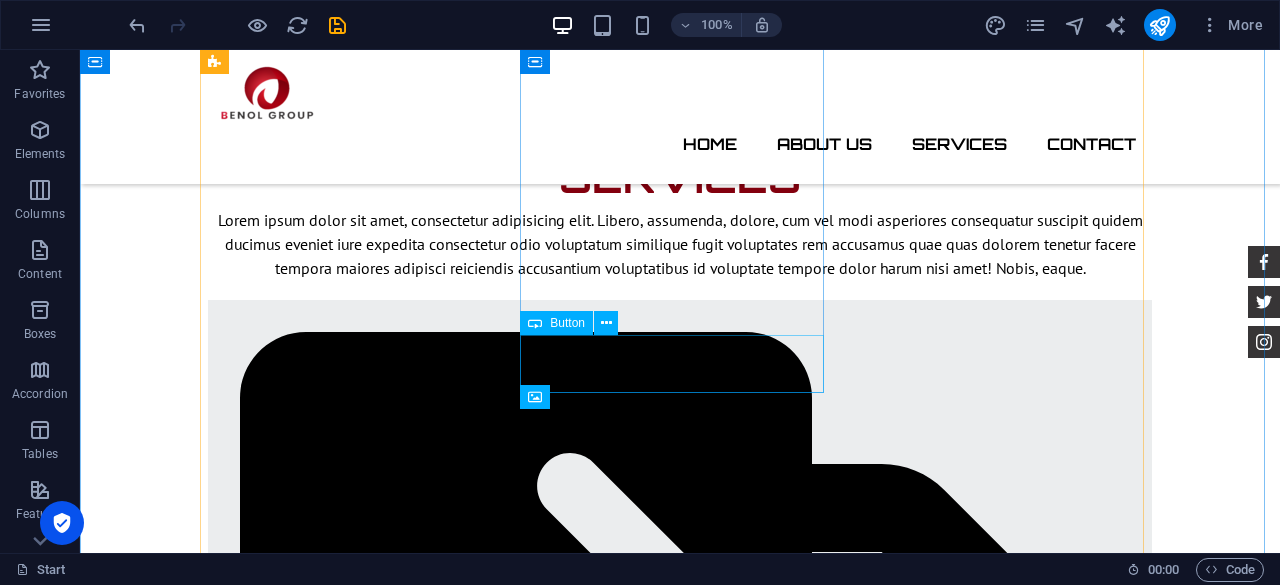 scroll, scrollTop: 2942, scrollLeft: 0, axis: vertical 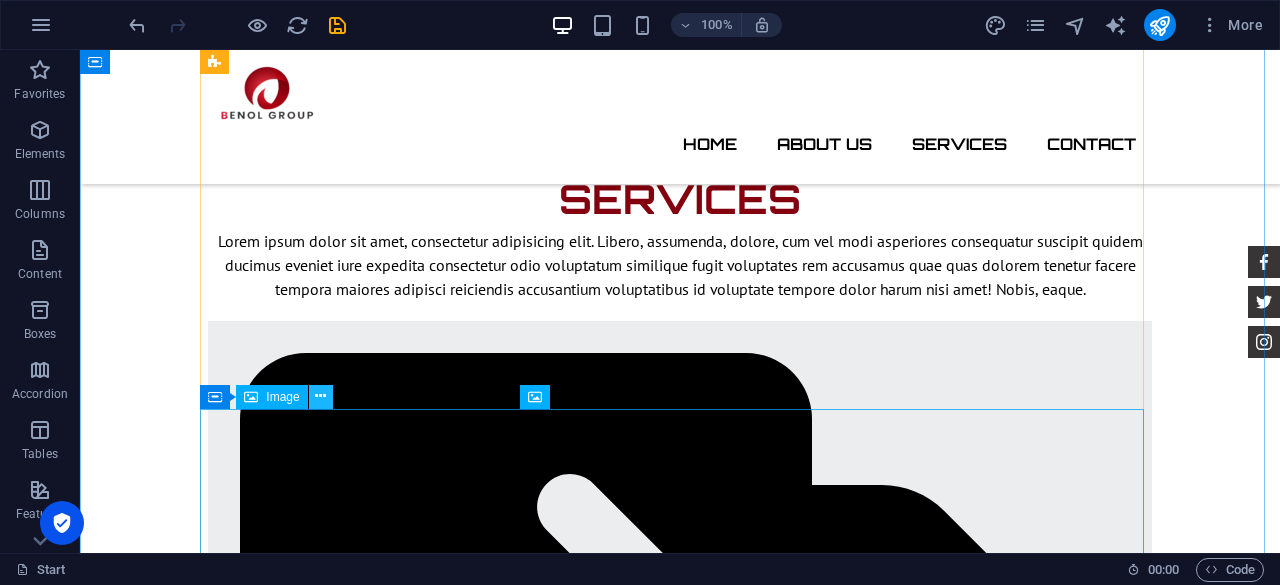 click at bounding box center (320, 396) 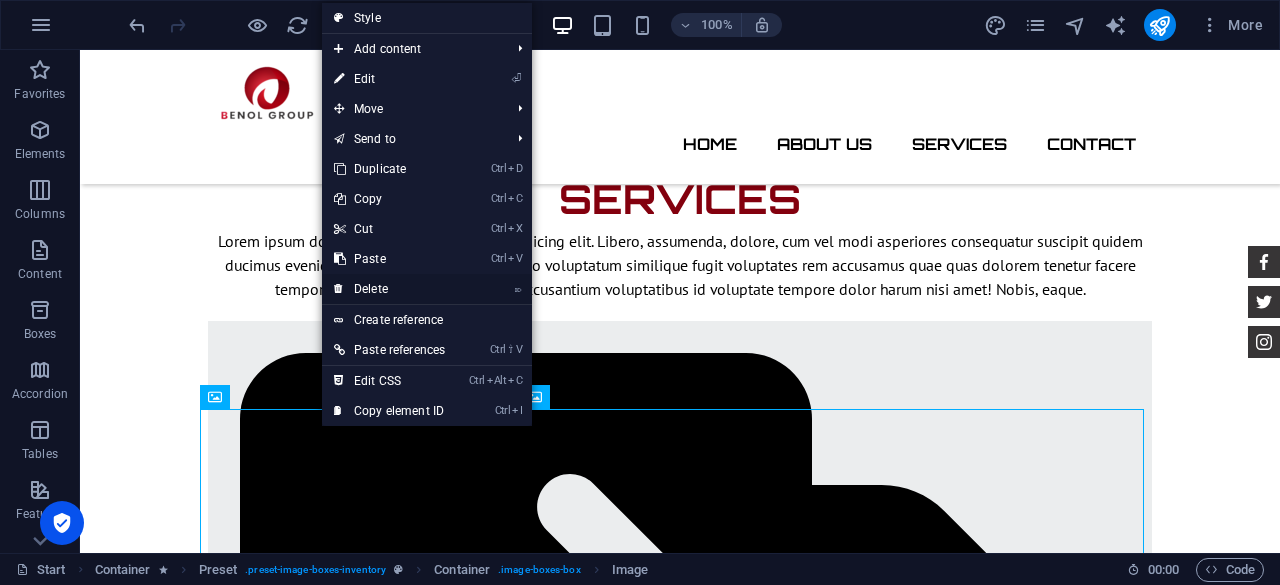 drag, startPoint x: 295, startPoint y: 240, endPoint x: 375, endPoint y: 290, distance: 94.33981 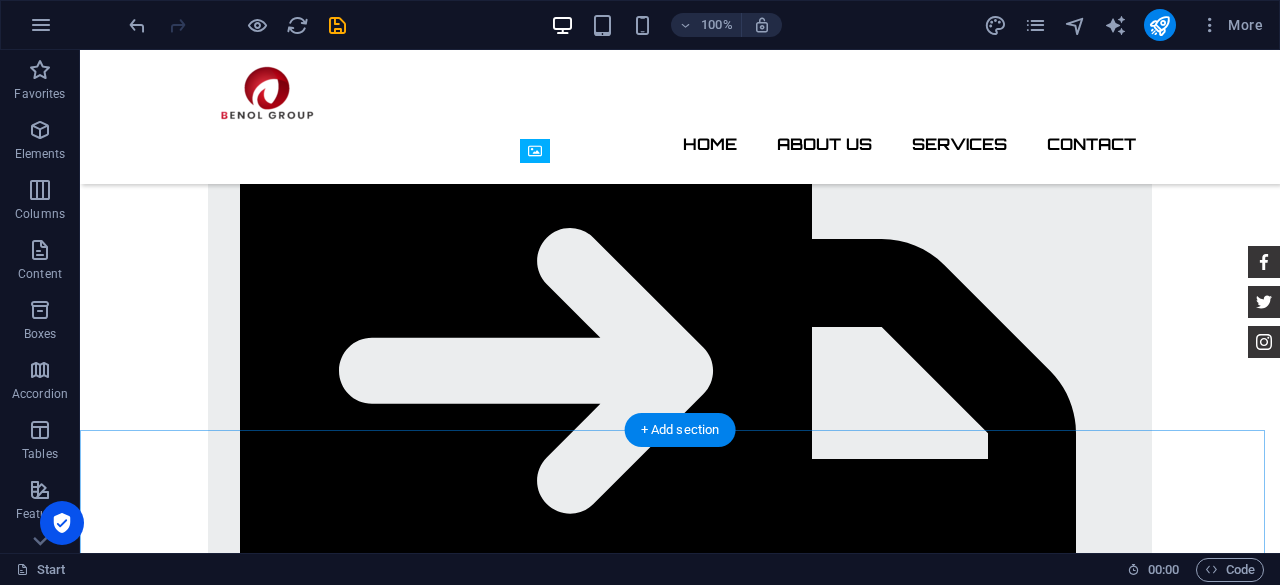 scroll, scrollTop: 3042, scrollLeft: 0, axis: vertical 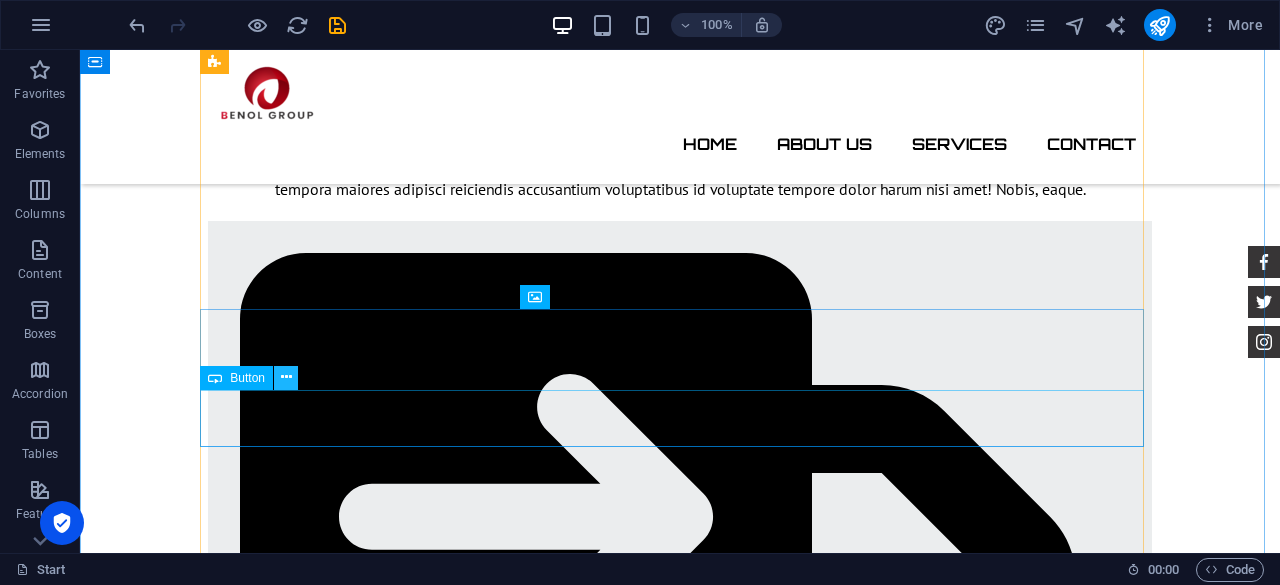 click at bounding box center (286, 377) 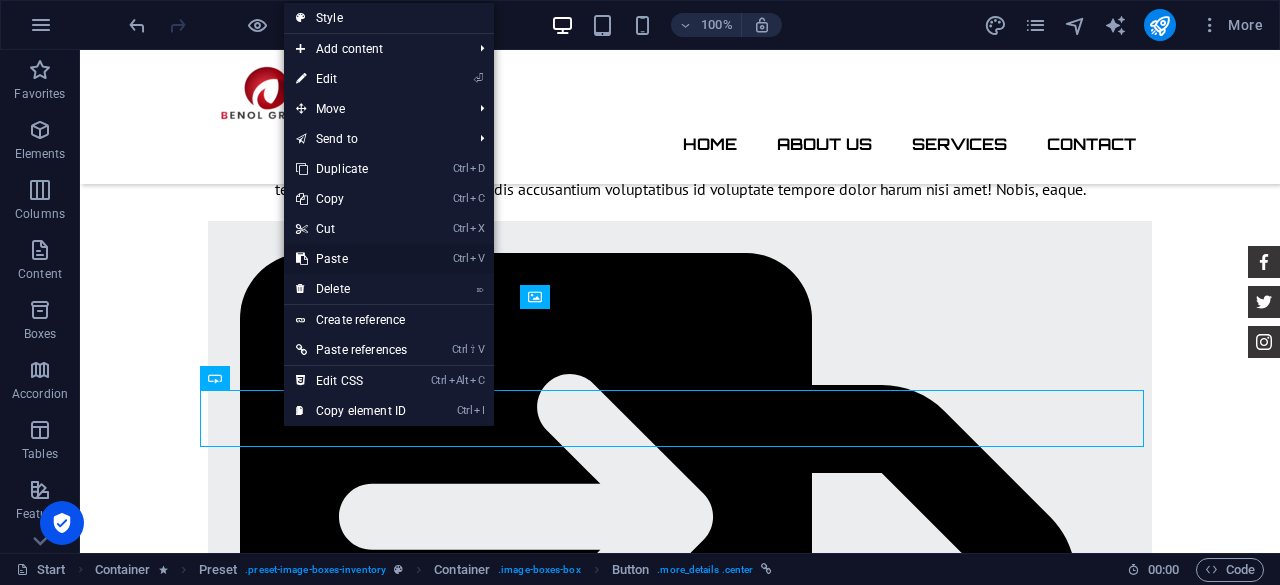 click on "Ctrl V  Paste" at bounding box center (351, 259) 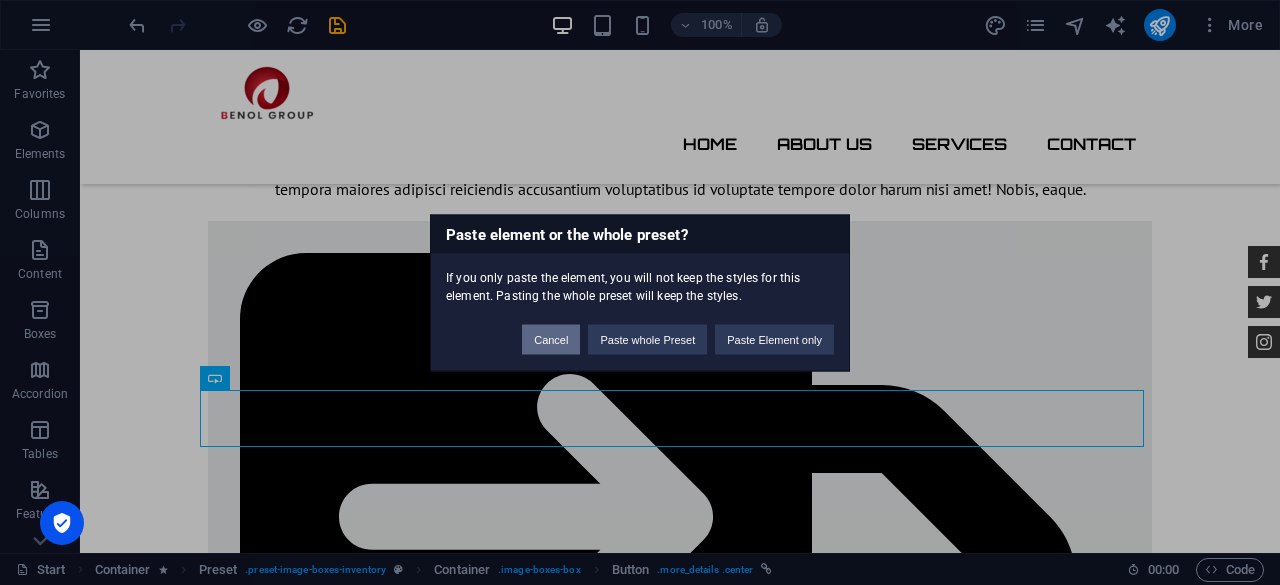 drag, startPoint x: 544, startPoint y: 334, endPoint x: 460, endPoint y: 285, distance: 97.24711 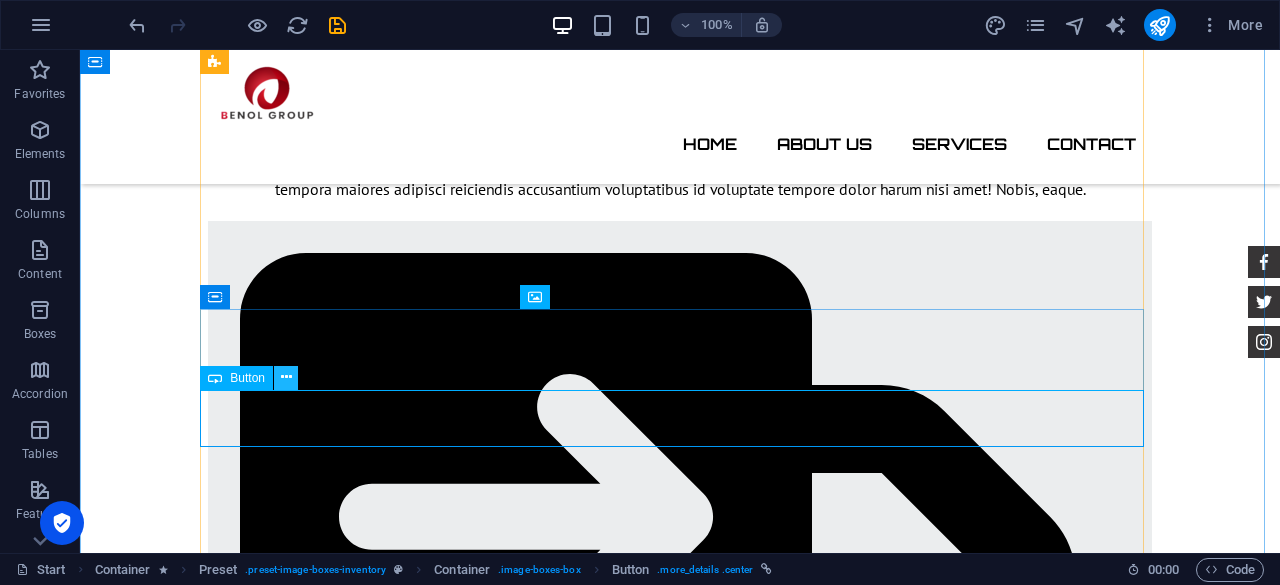 click at bounding box center (286, 377) 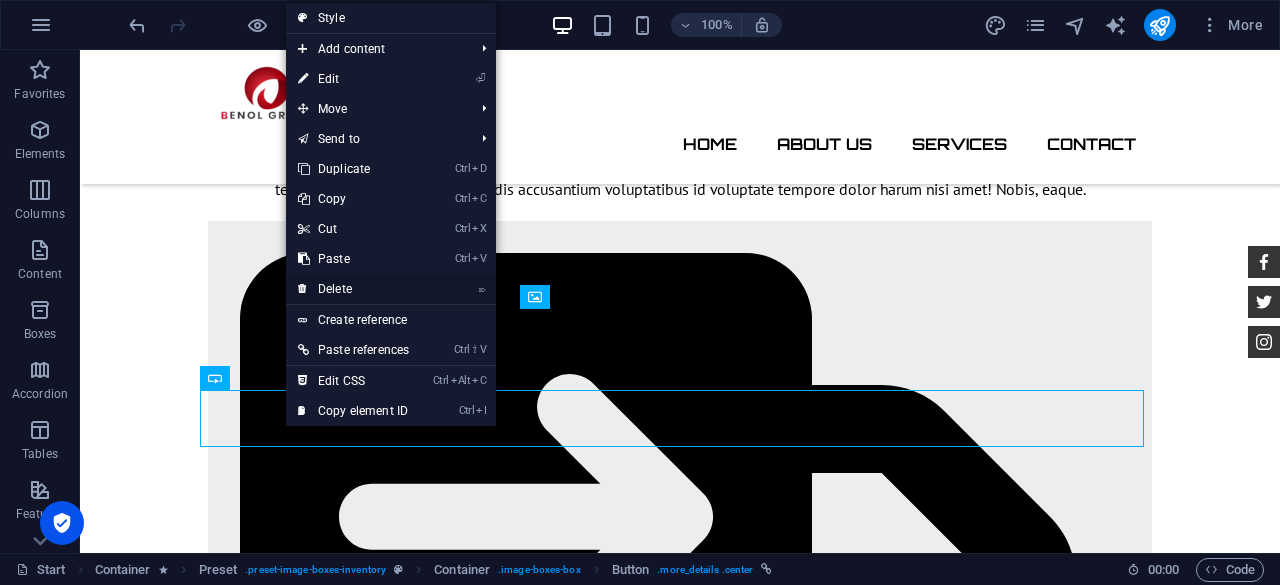 drag, startPoint x: 354, startPoint y: 291, endPoint x: 275, endPoint y: 241, distance: 93.49332 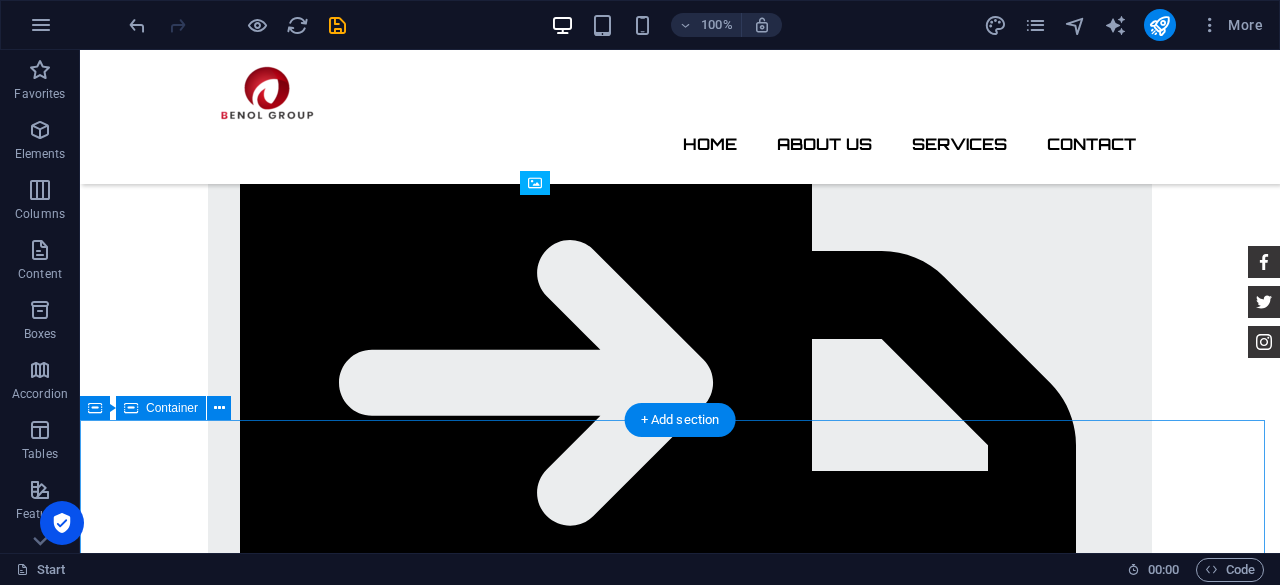 scroll, scrollTop: 3142, scrollLeft: 0, axis: vertical 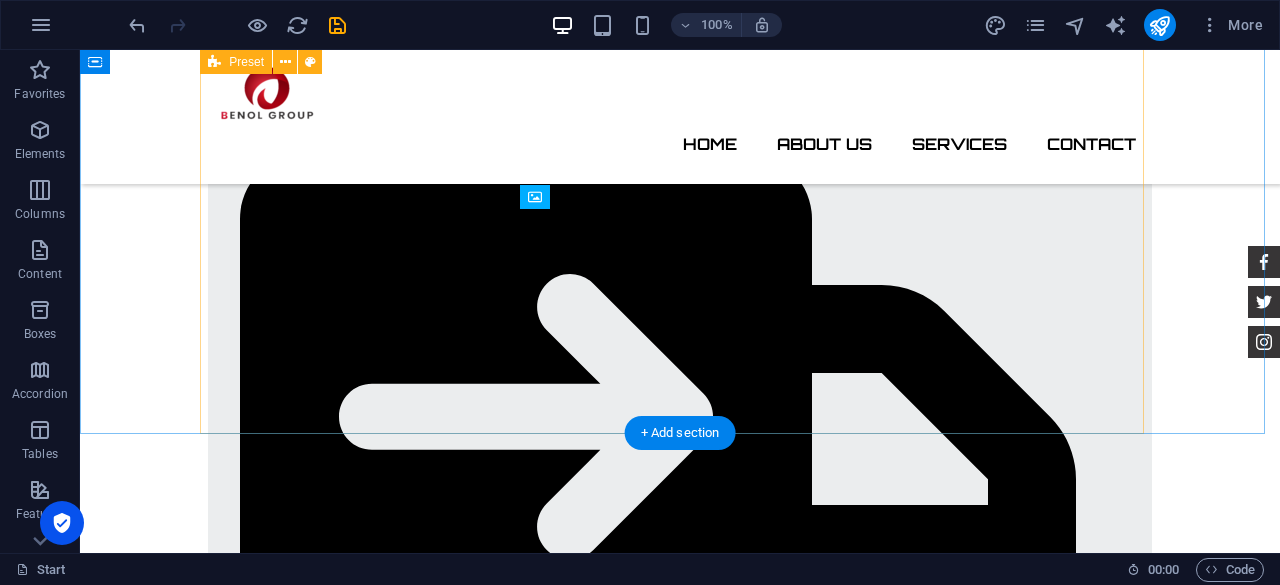 click on "BMW 535I Individual $ 49.999 Automatic  Transmission  | Vivid Blue More Details Land rover Range $ 49.999 Automatic  Transmission  | Pearl white More Details Aston martin  DB9 $ 49.999 Automatic  Transmission  | Coupe More Details Mercedes AMG $ 49.999 Automatic  Transmission  | Coupe" at bounding box center [680, 3737] 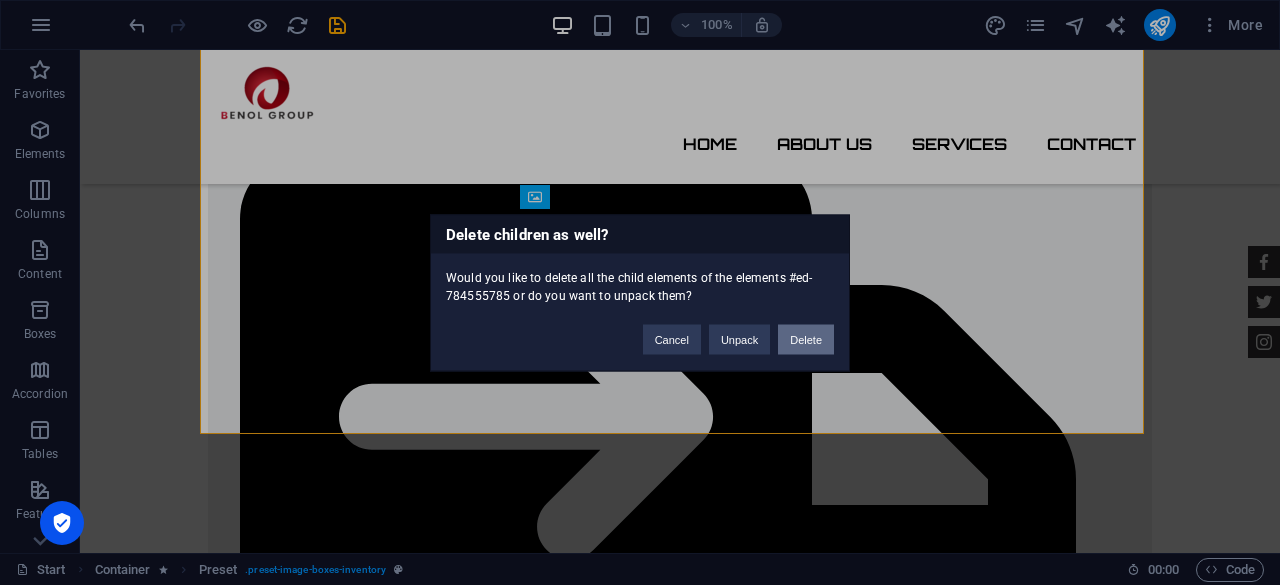 click on "Delete" at bounding box center (806, 339) 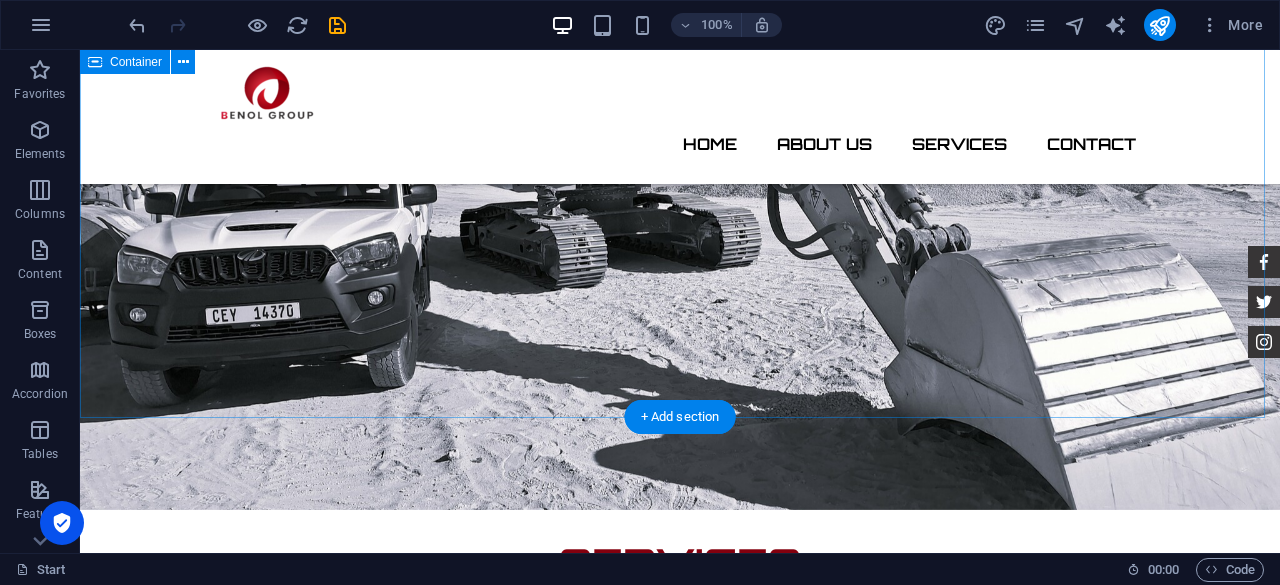 scroll, scrollTop: 2642, scrollLeft: 0, axis: vertical 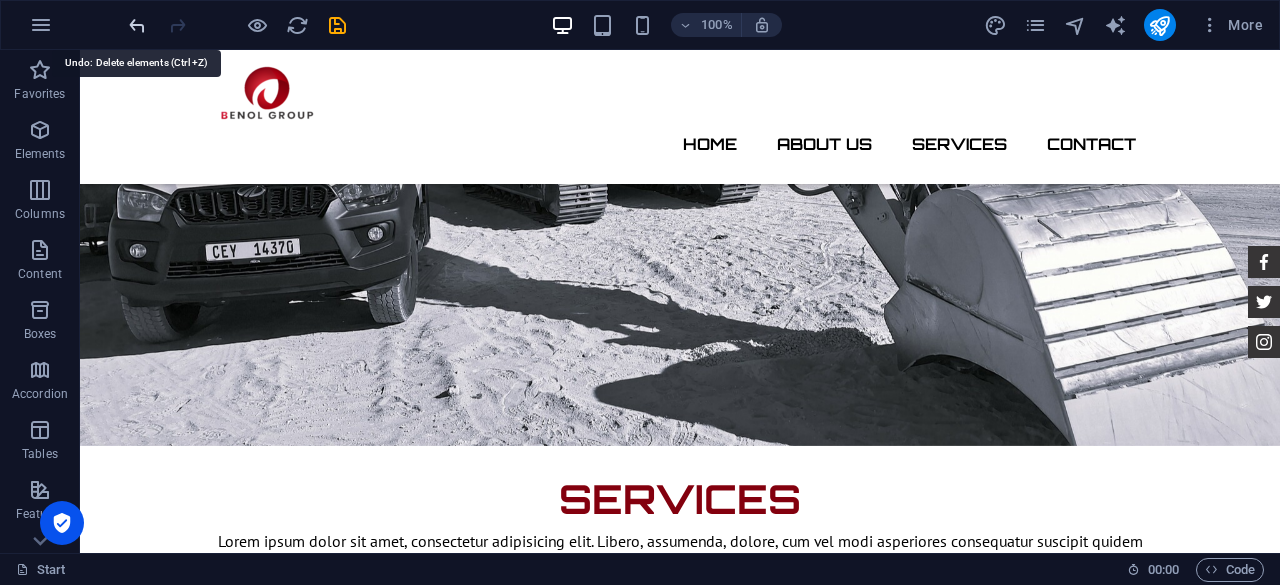 click at bounding box center [137, 25] 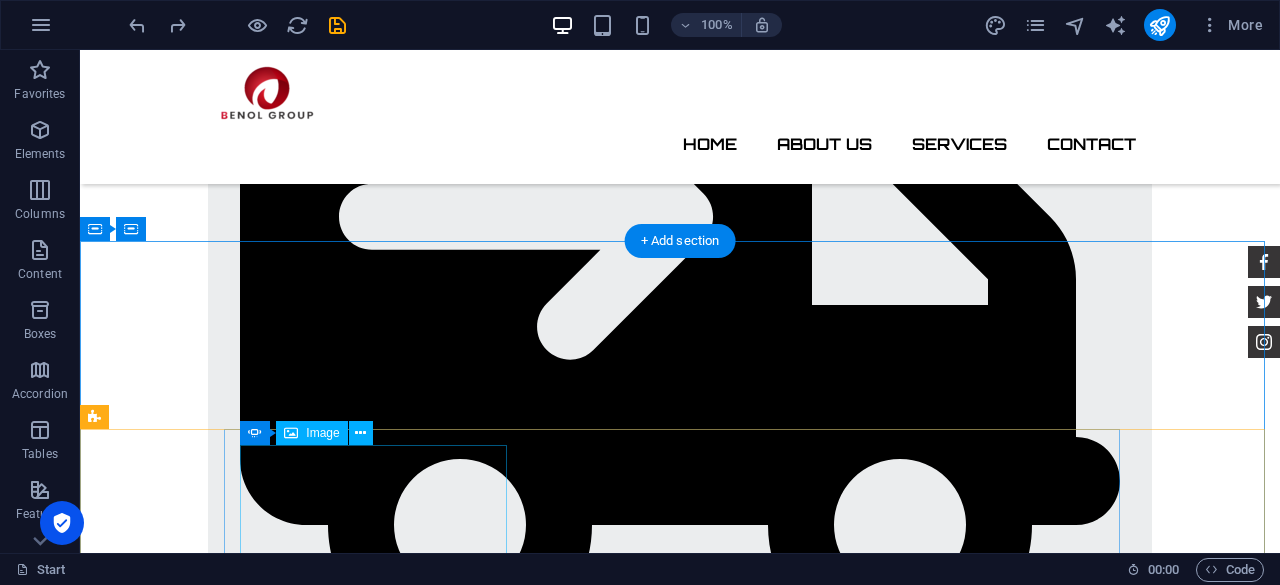scroll, scrollTop: 3042, scrollLeft: 0, axis: vertical 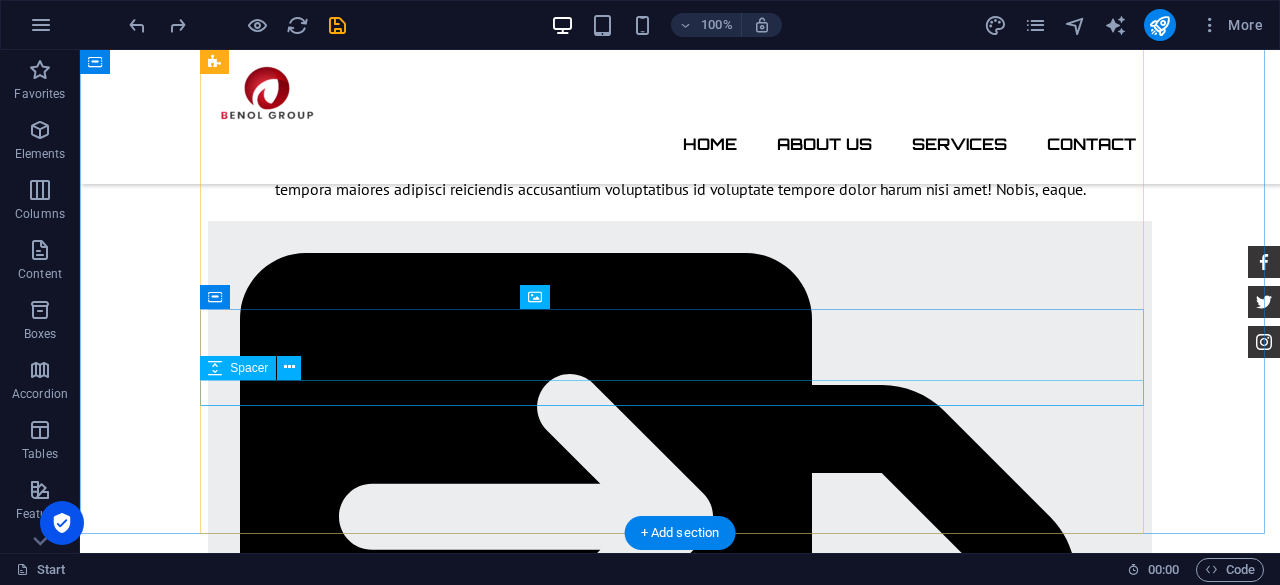 click at bounding box center [680, 4939] 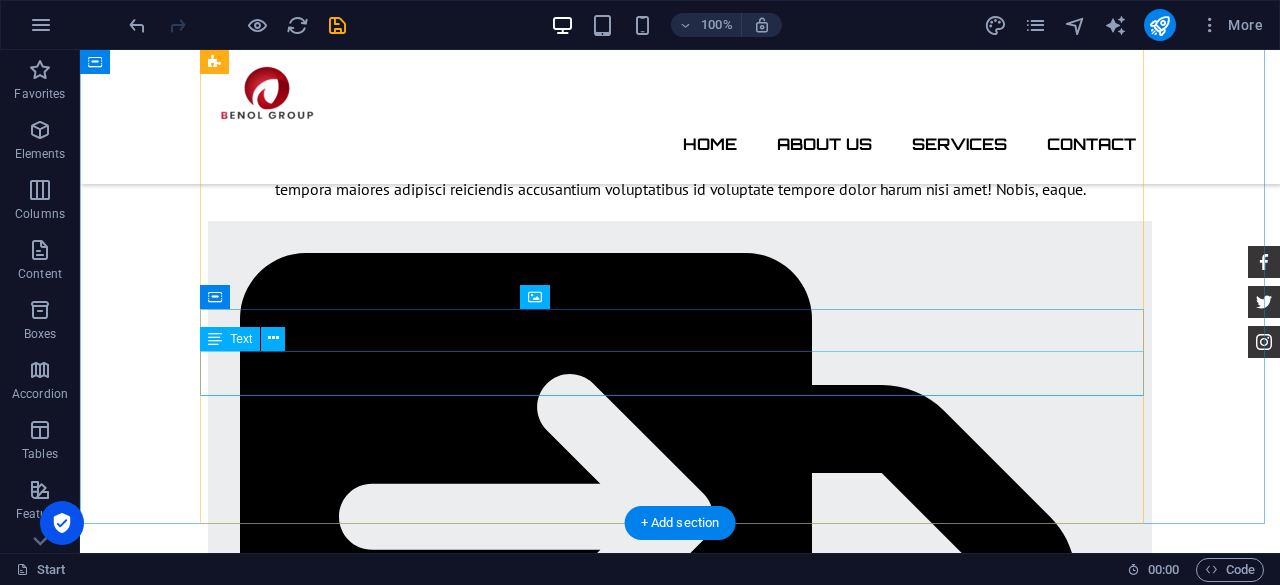 click on "Automatic  Transmission  | Coupe" at bounding box center (680, 4919) 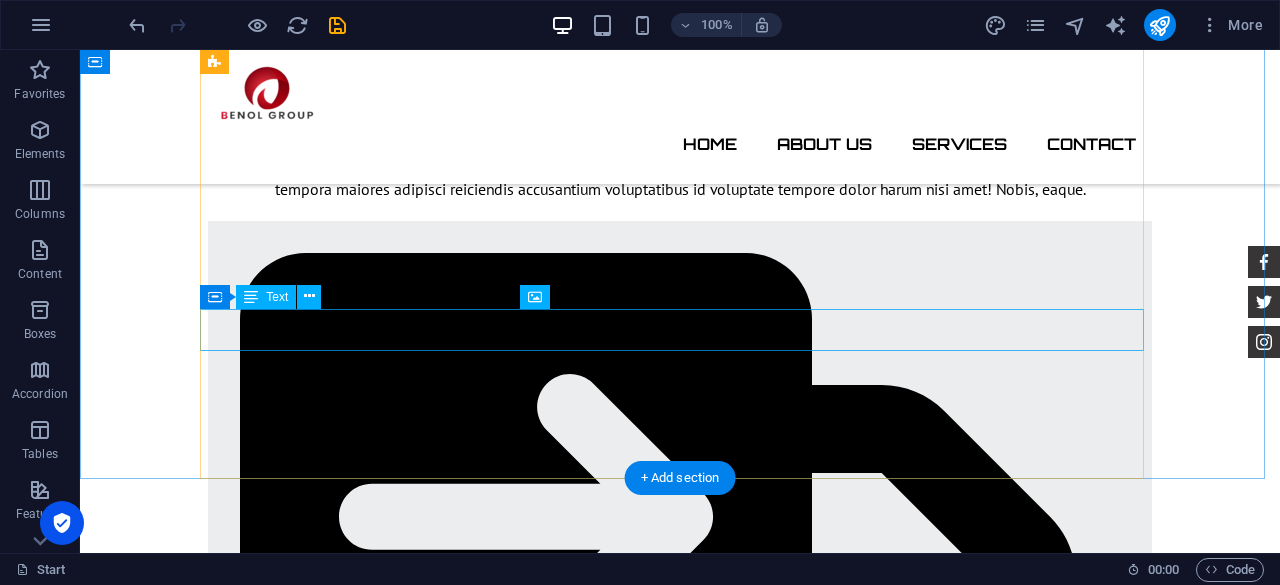 click on "Mercedes AMG $ 49.999" at bounding box center (680, 4876) 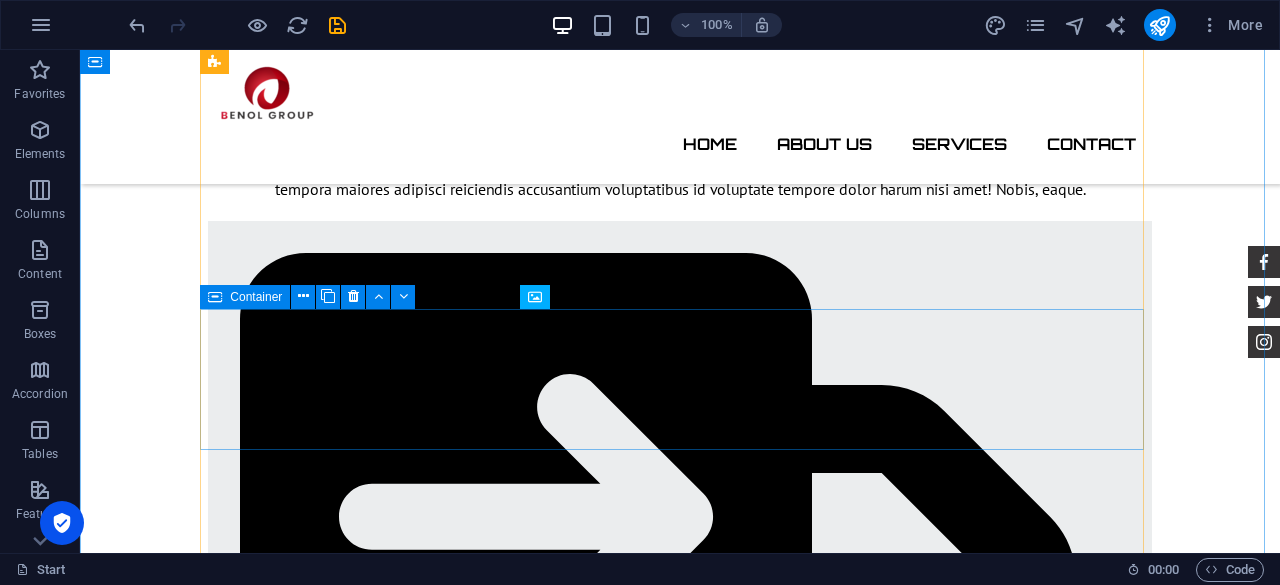 click on "Drop content here or  Add elements  Paste clipboard" at bounding box center [680, 4926] 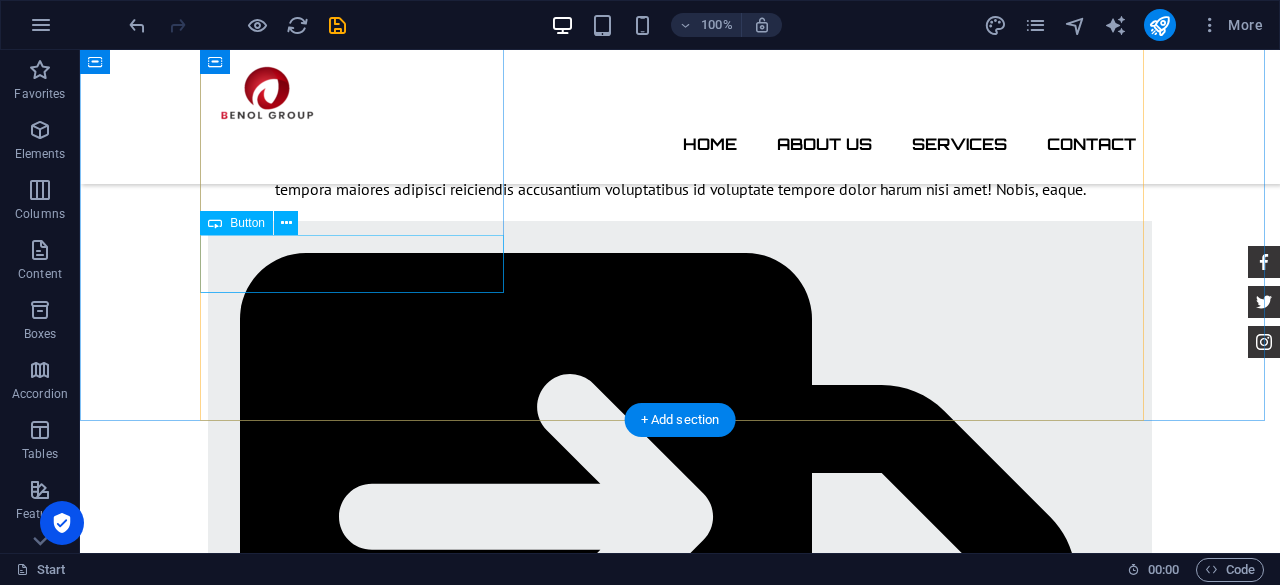 click on "More Details" at bounding box center [680, 3311] 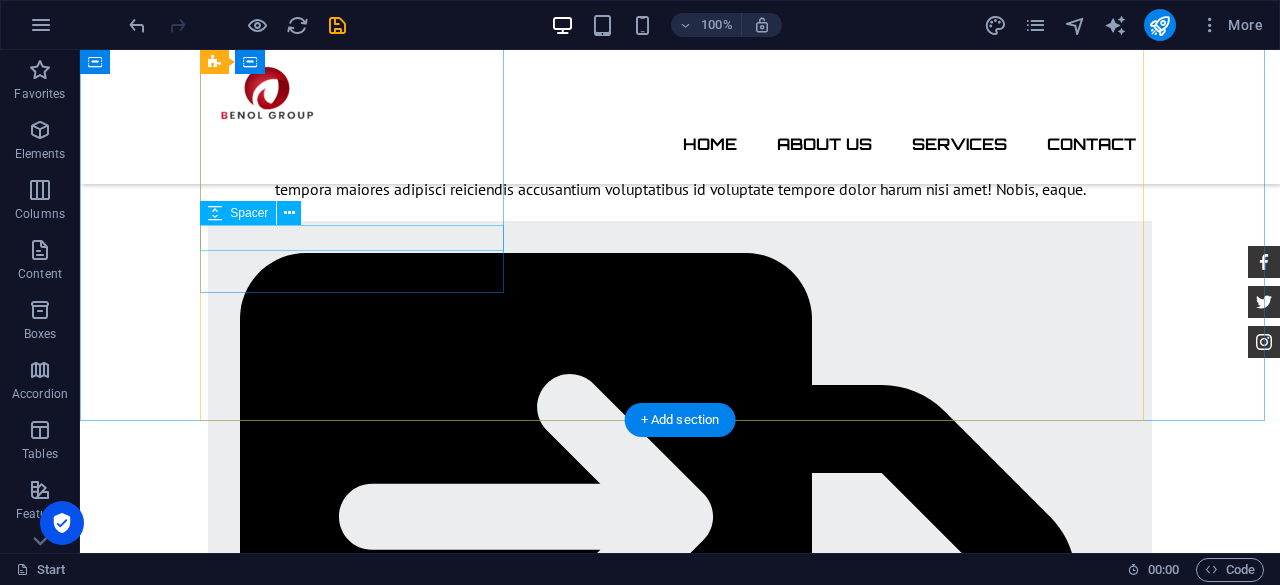 click at bounding box center [680, 3285] 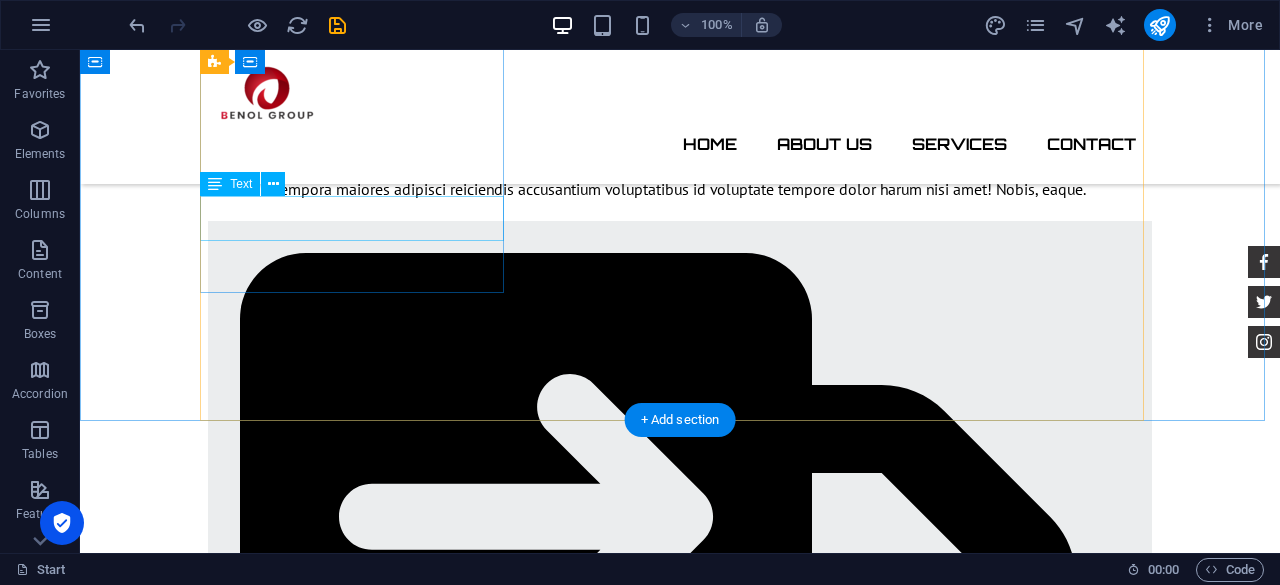 click on "Automatic  Transmission  | Vivid Blue" at bounding box center (680, 3265) 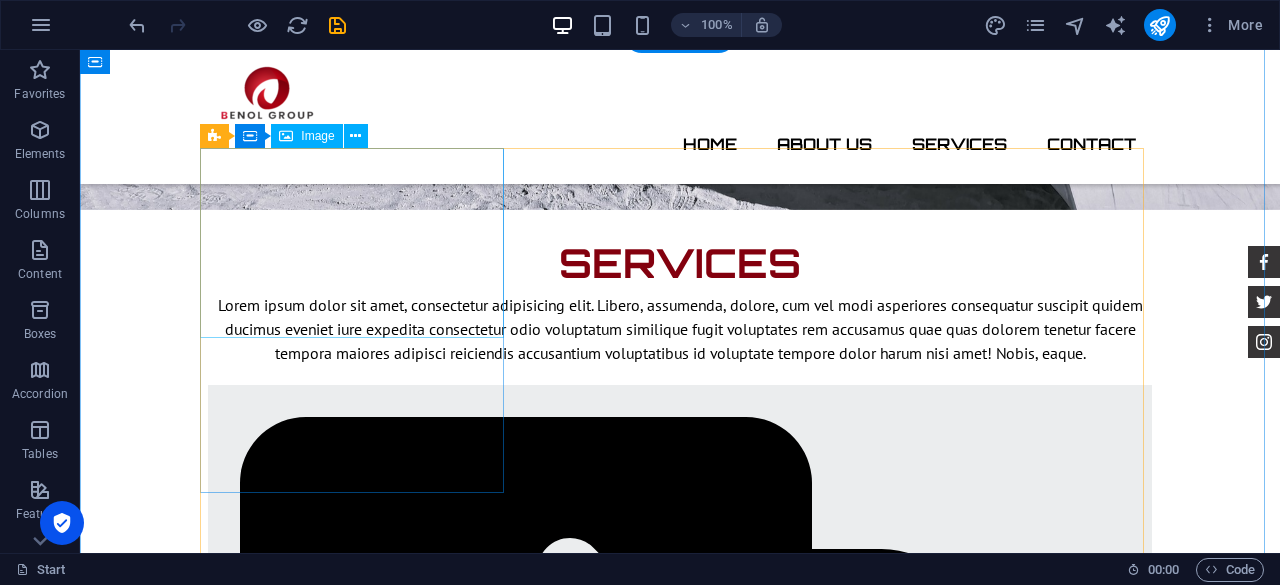 scroll, scrollTop: 2842, scrollLeft: 0, axis: vertical 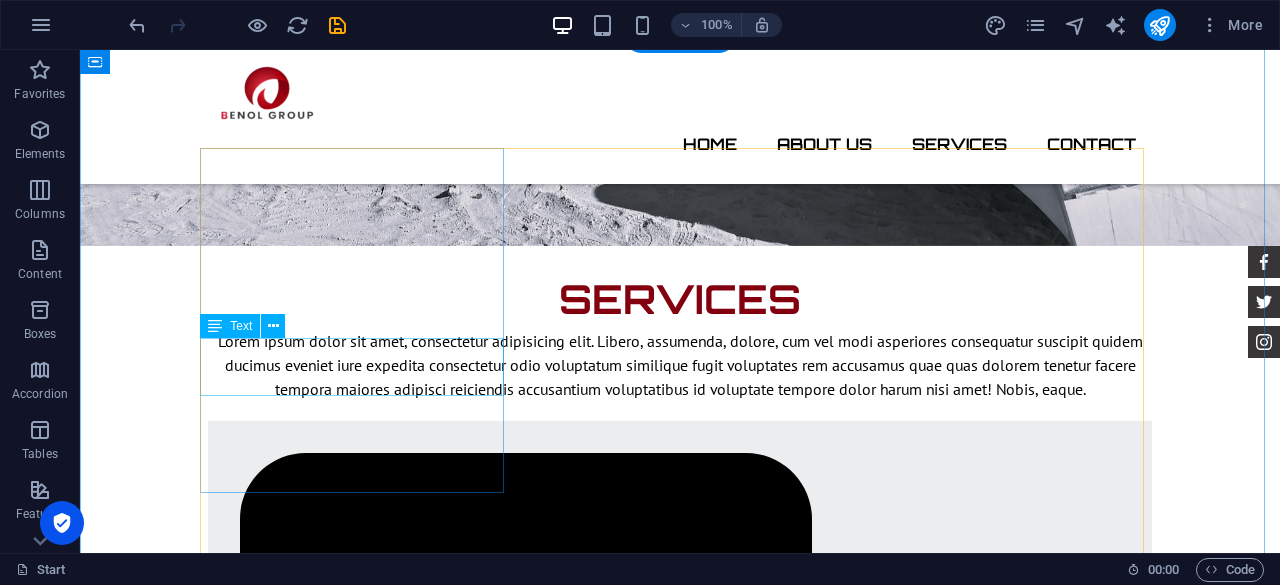 click on "BMW 535I Individual $ 49.999" at bounding box center [680, 3414] 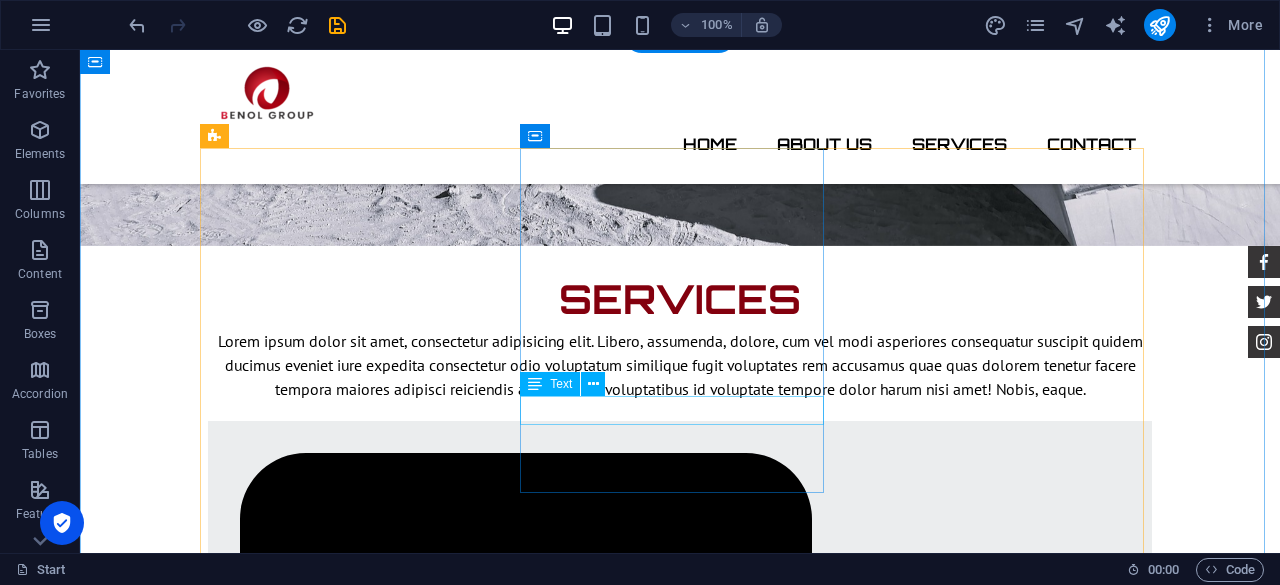 click on "Automatic  Transmission  | Pearl white" at bounding box center (680, 4071) 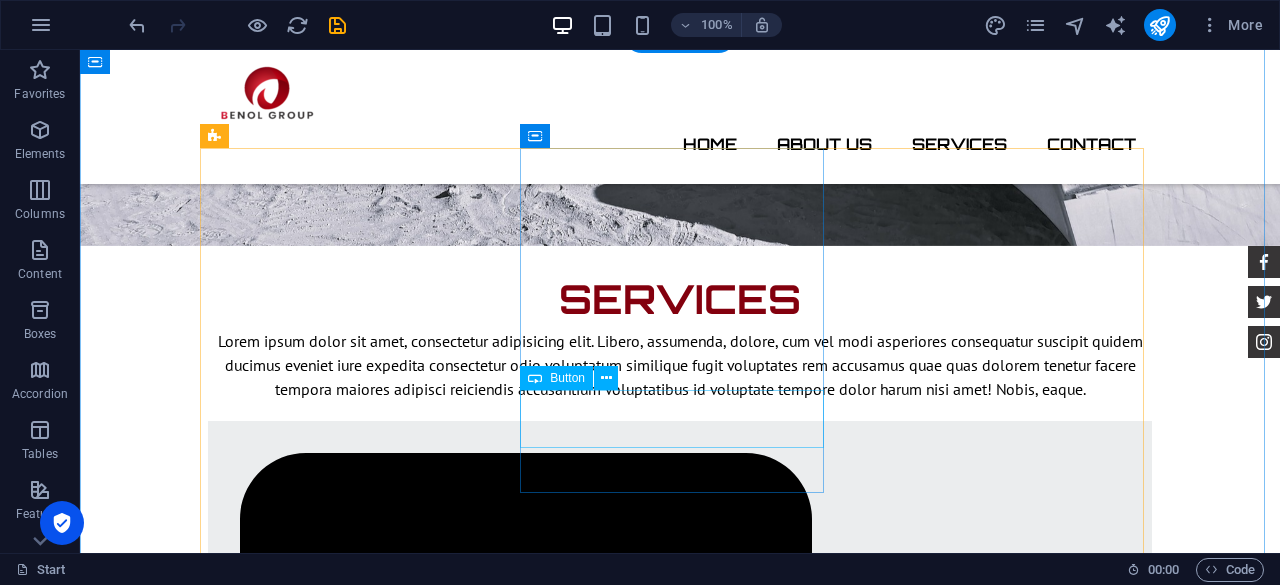 click on "More Details" at bounding box center (680, 4080) 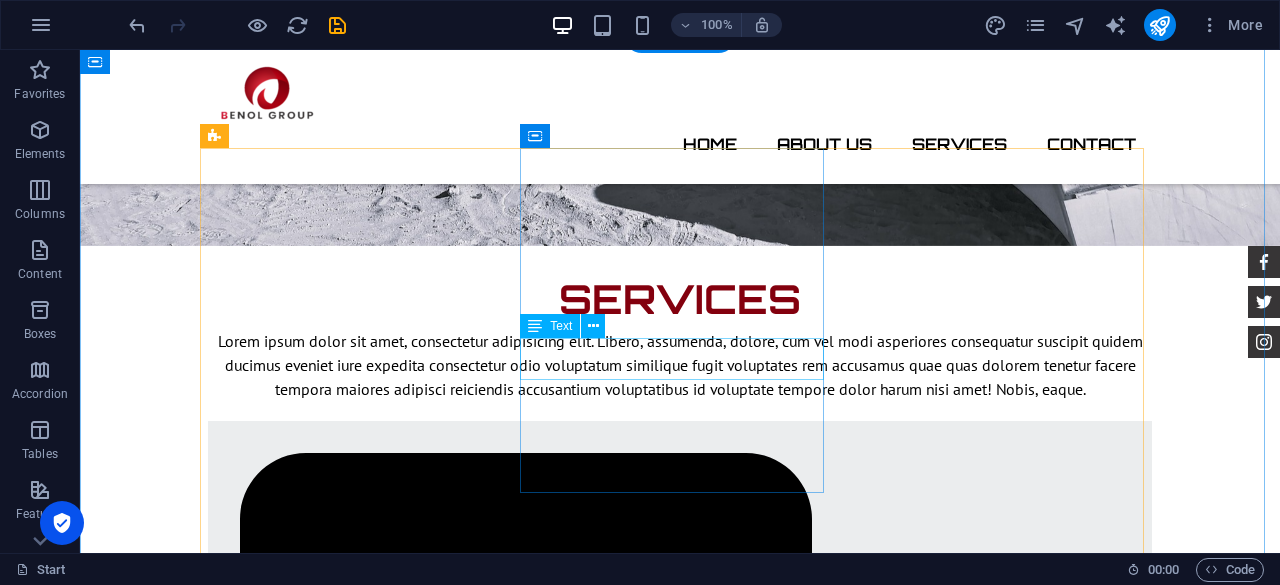 click on "Land rover Range $ 49.999" at bounding box center [680, 4020] 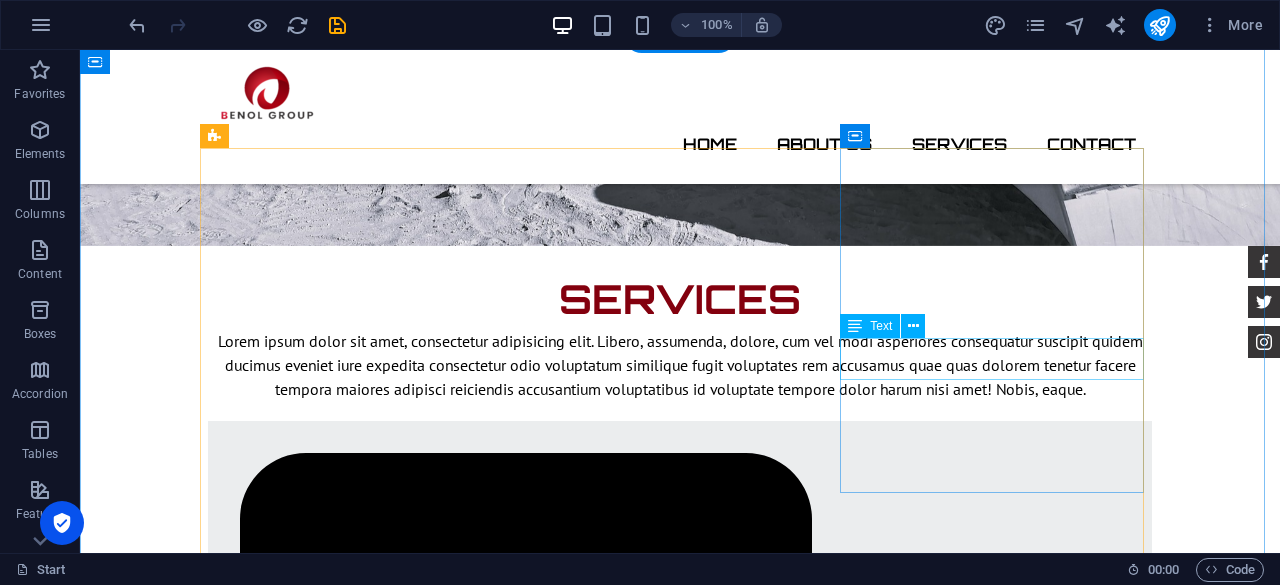 click on "Aston martin  DB9 $ 49.999" at bounding box center [680, 4660] 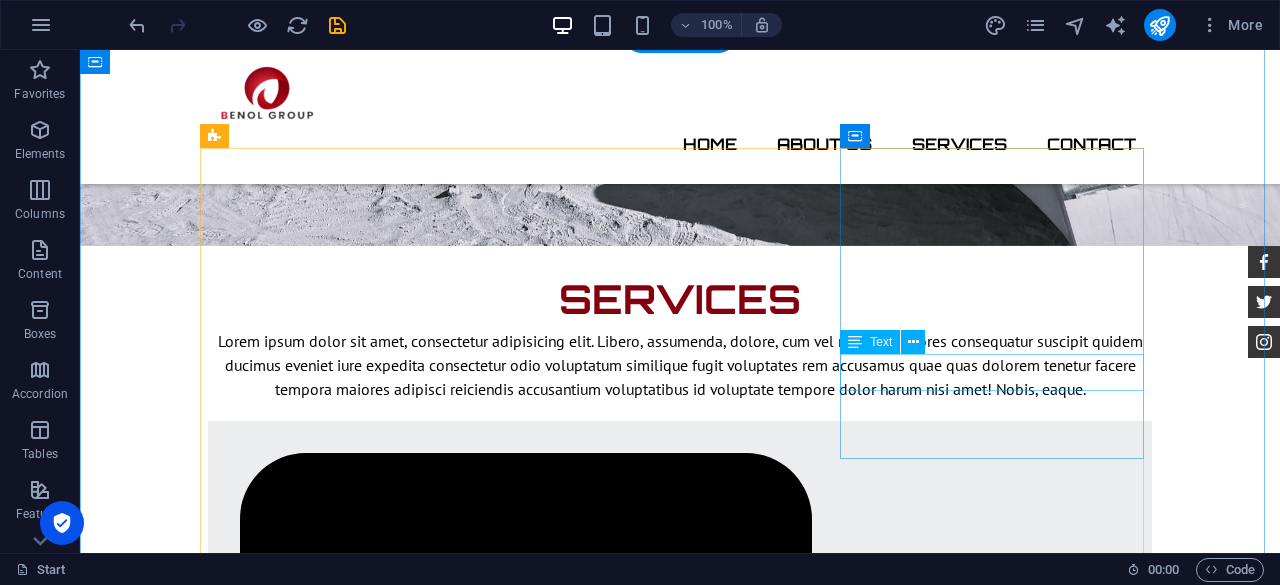 click on "Automatic  Transmission  | Coupe" at bounding box center (680, 4673) 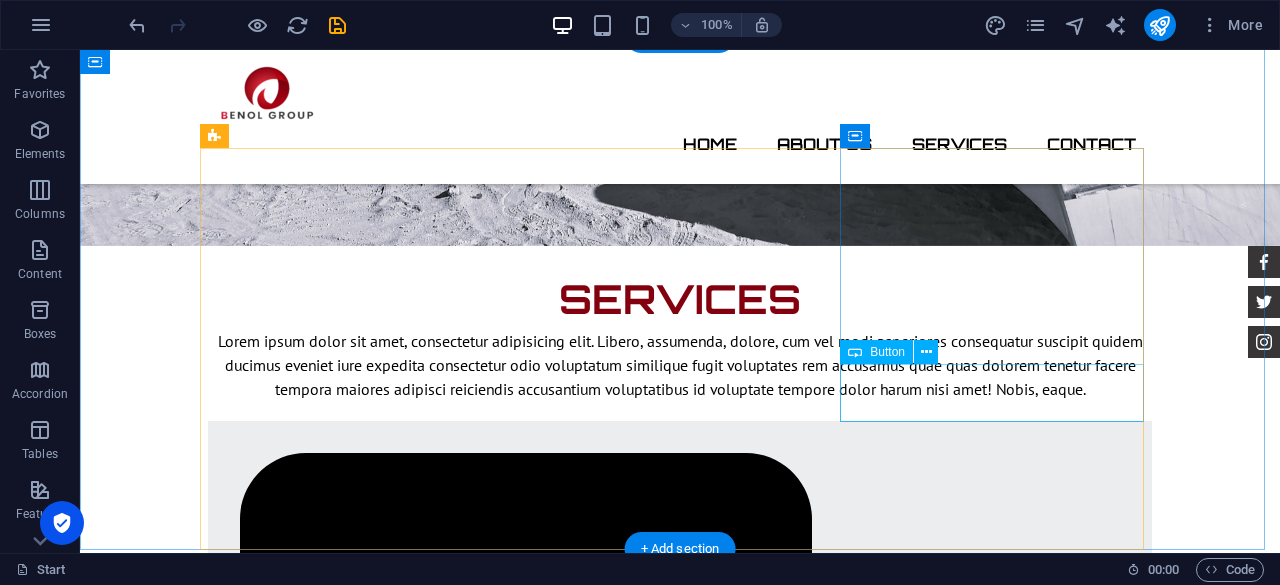 click on "More Details" at bounding box center (680, 4694) 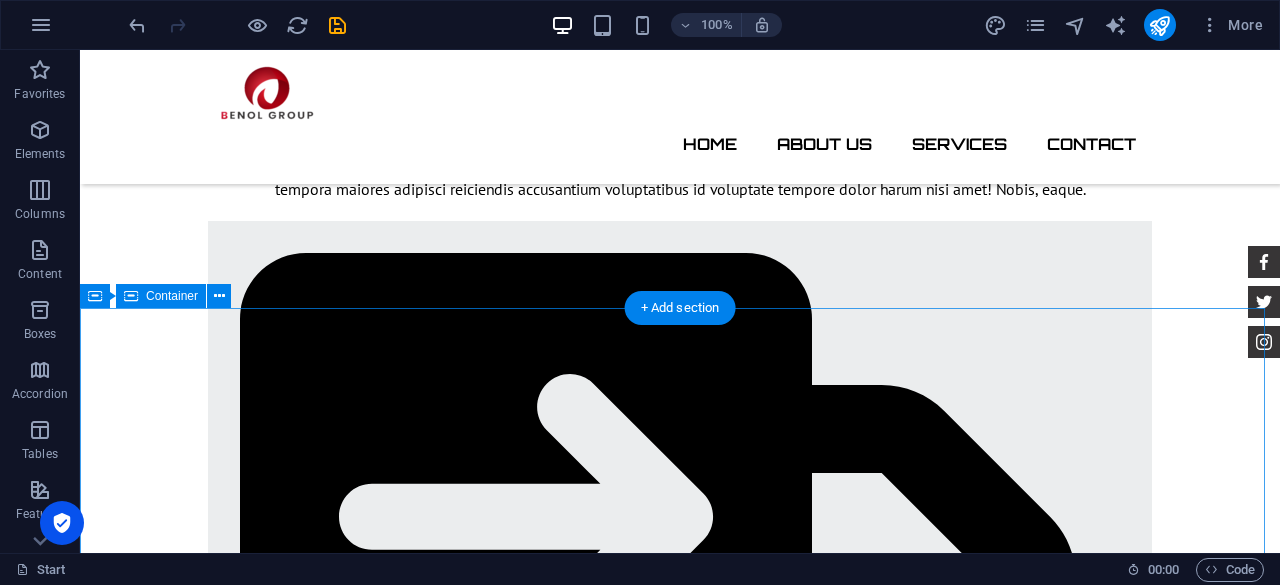 scroll, scrollTop: 2742, scrollLeft: 0, axis: vertical 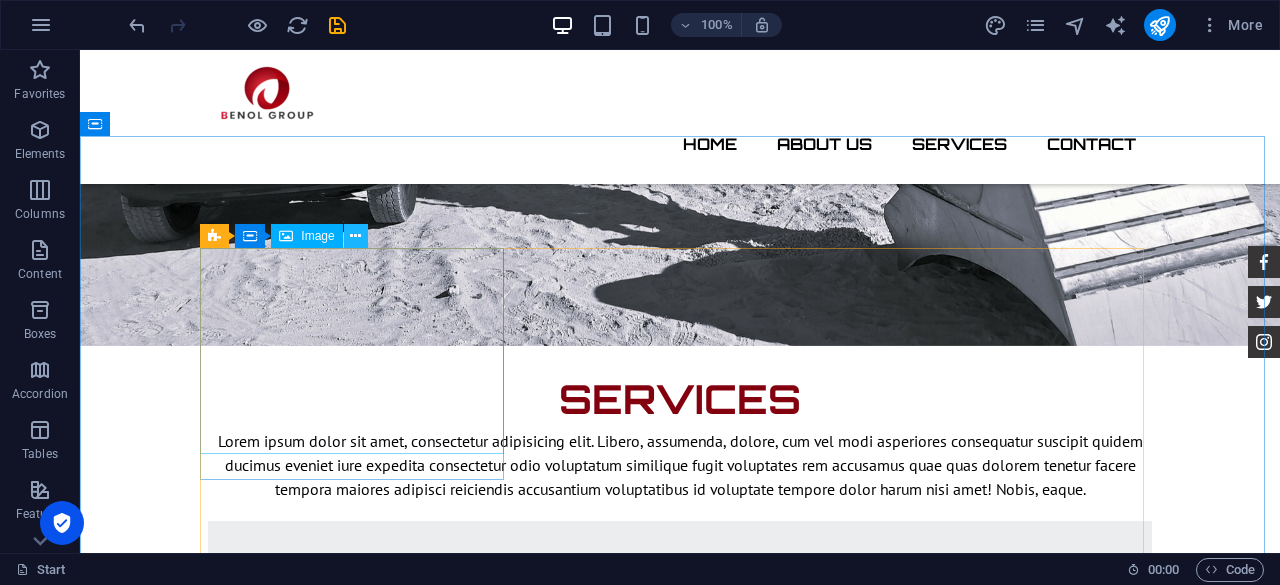 click at bounding box center (355, 236) 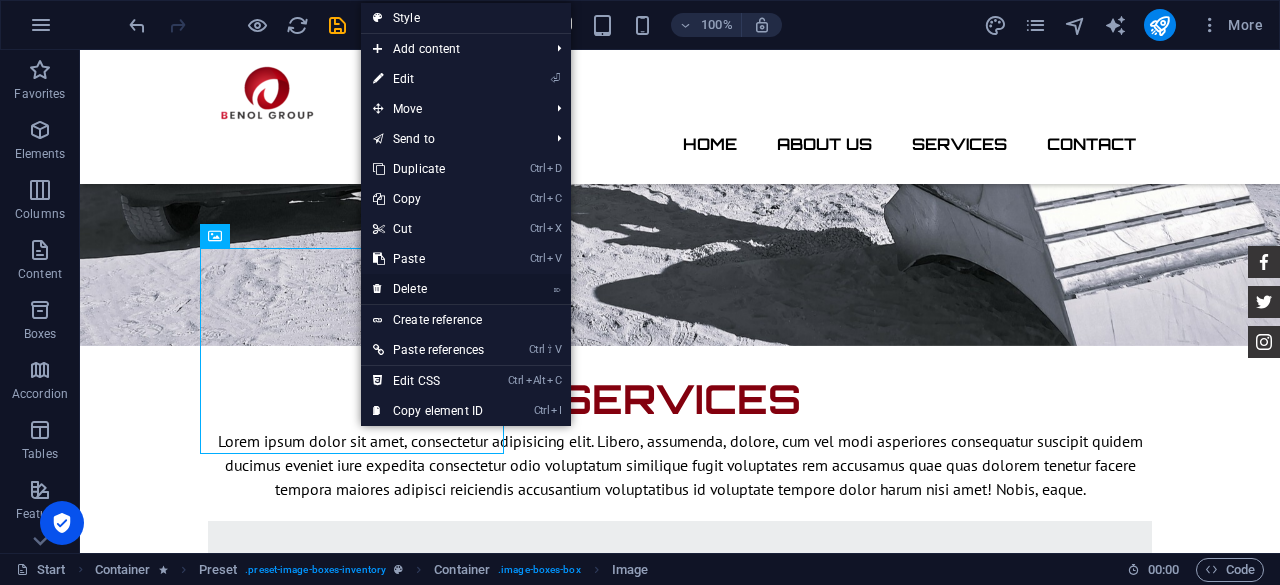 click on "⌦  Delete" at bounding box center (428, 289) 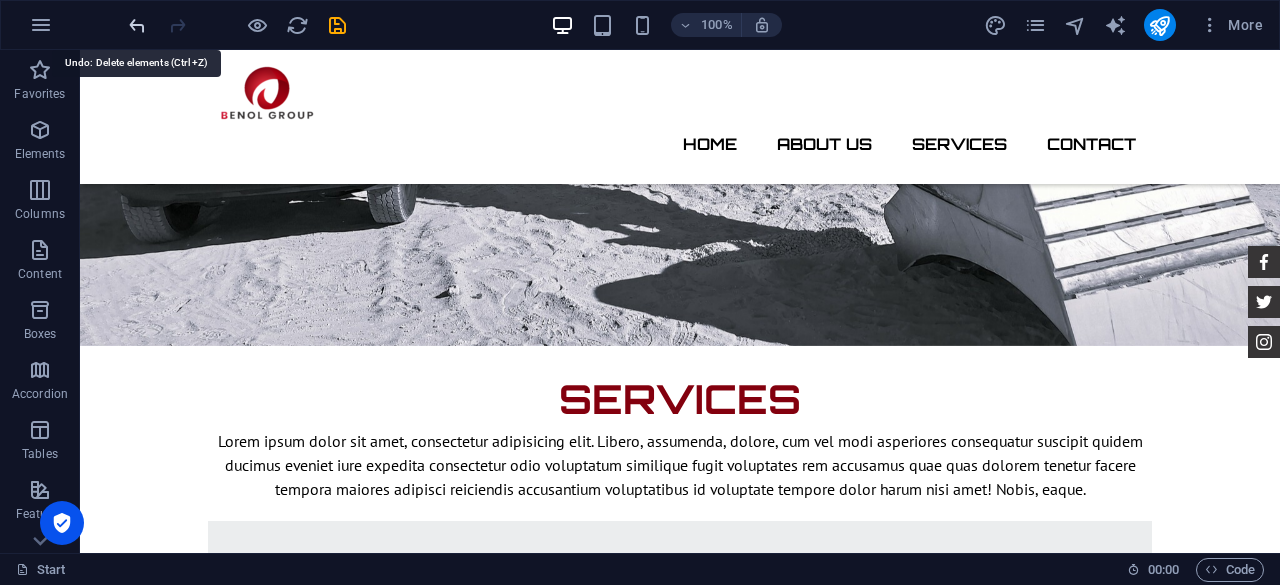 click at bounding box center (137, 25) 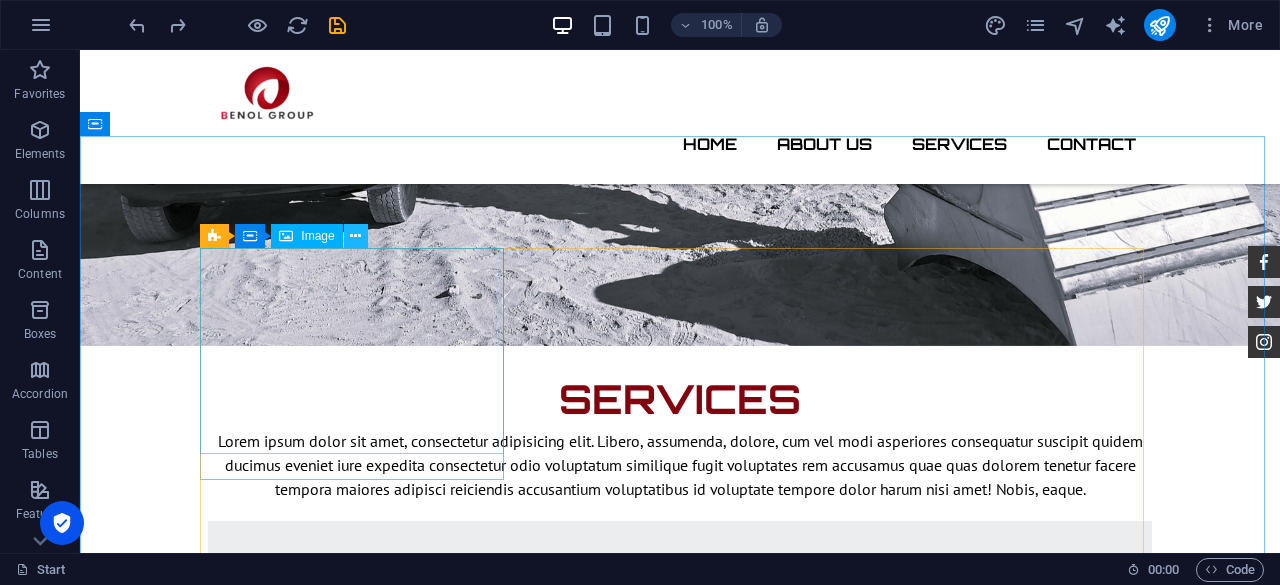 click at bounding box center [355, 236] 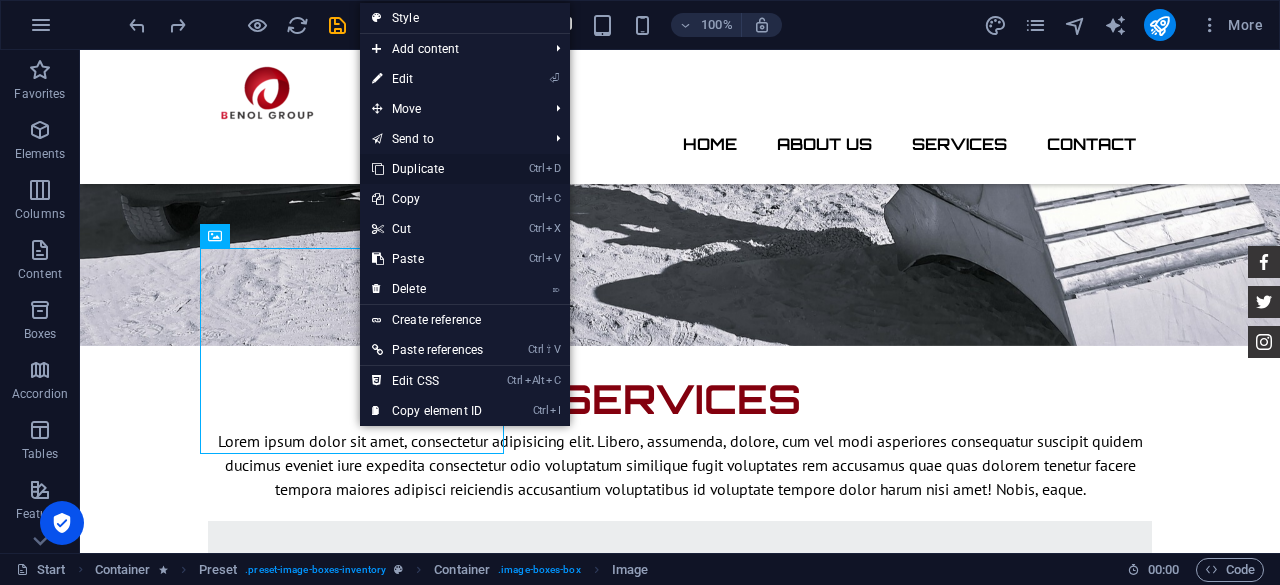 click on "Ctrl D  Duplicate" at bounding box center (427, 169) 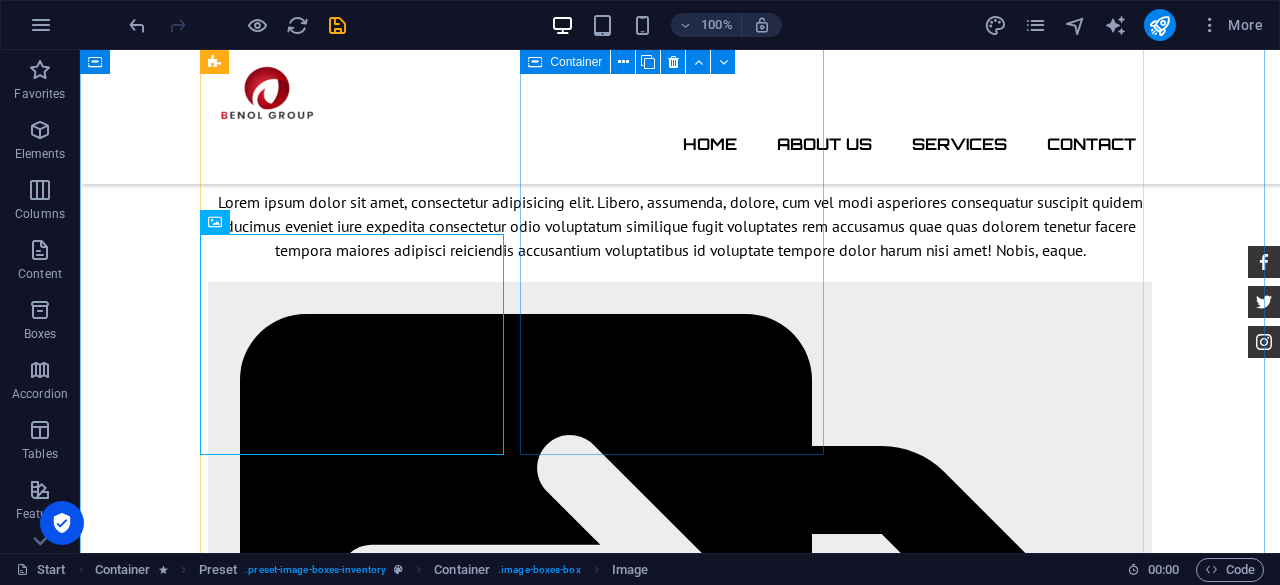 scroll, scrollTop: 2942, scrollLeft: 0, axis: vertical 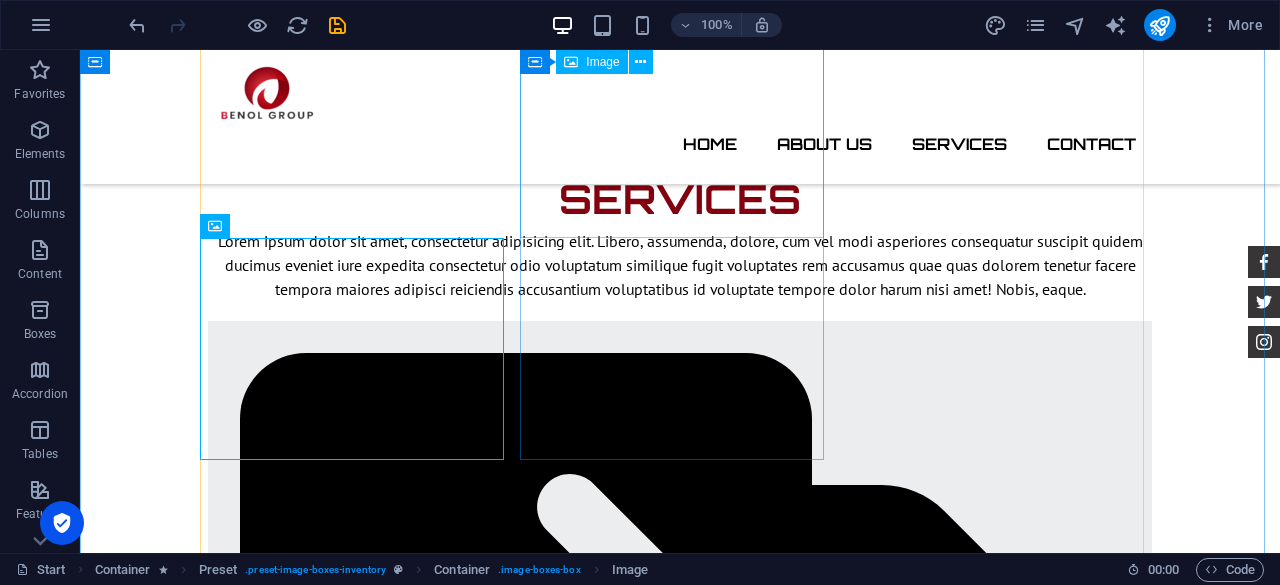click at bounding box center (680, 4209) 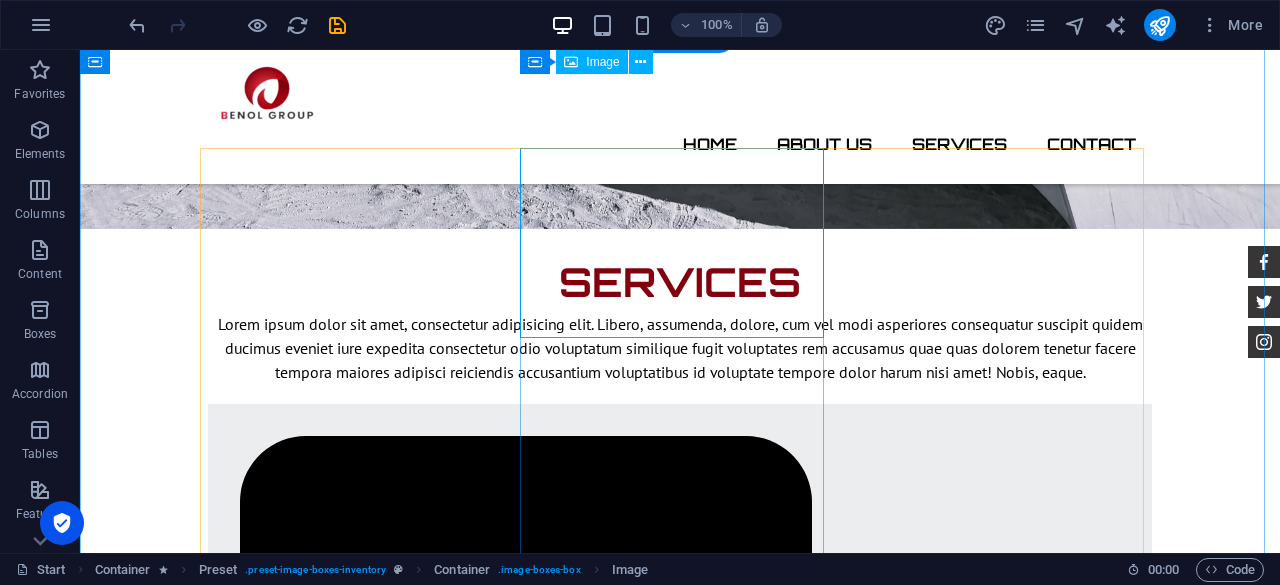 scroll, scrollTop: 2842, scrollLeft: 0, axis: vertical 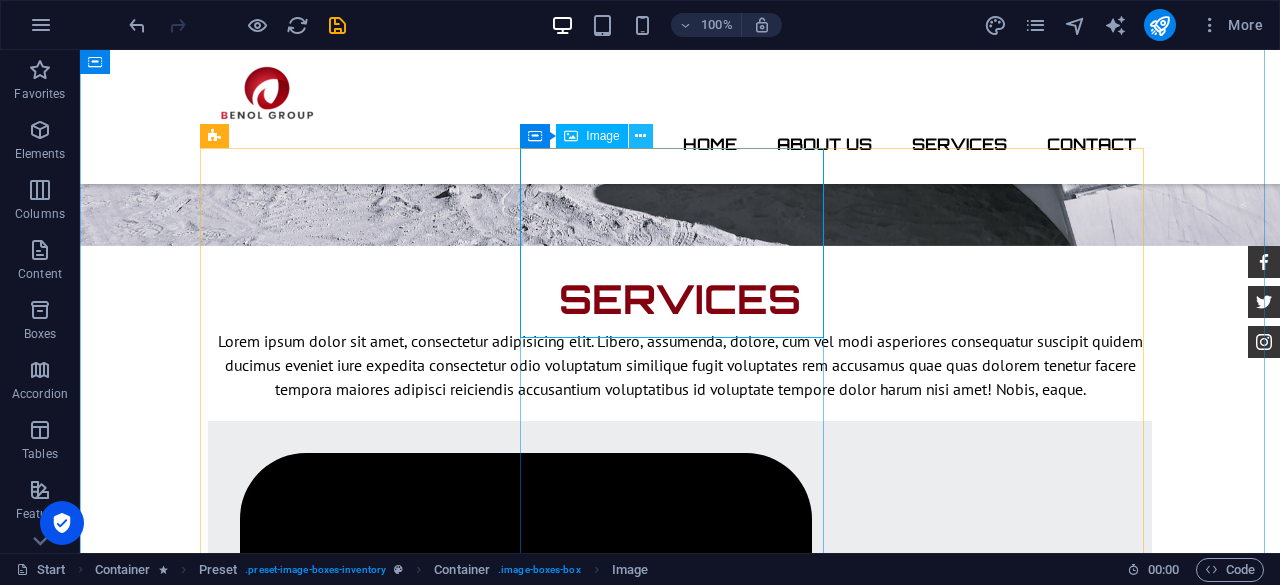 click at bounding box center [640, 136] 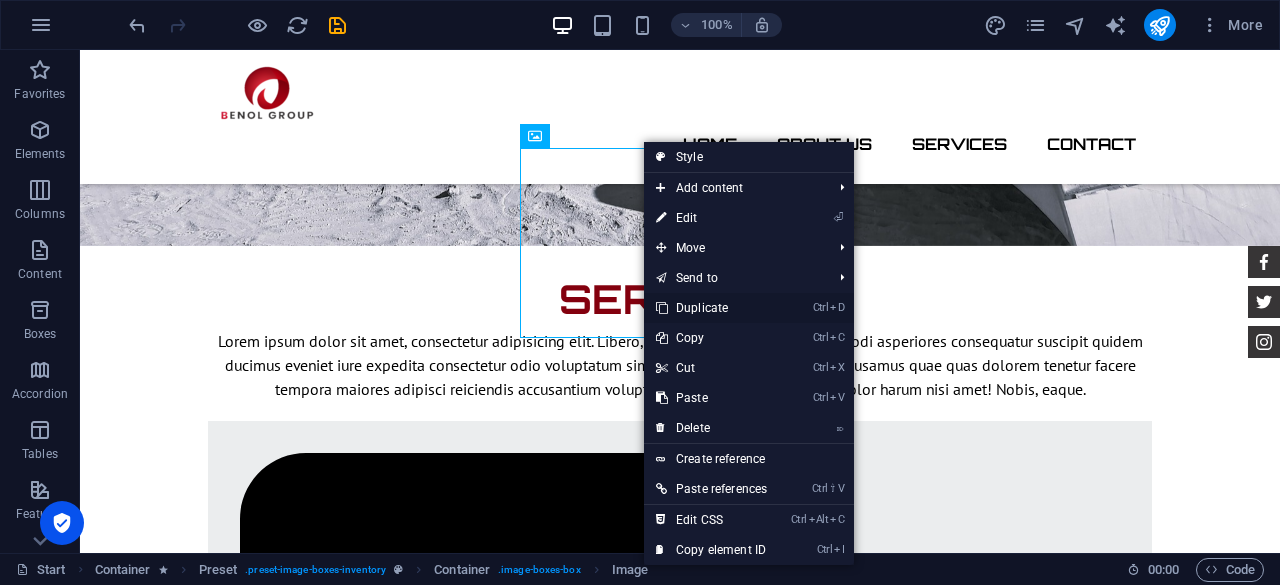 click on "Ctrl D  Duplicate" at bounding box center (711, 308) 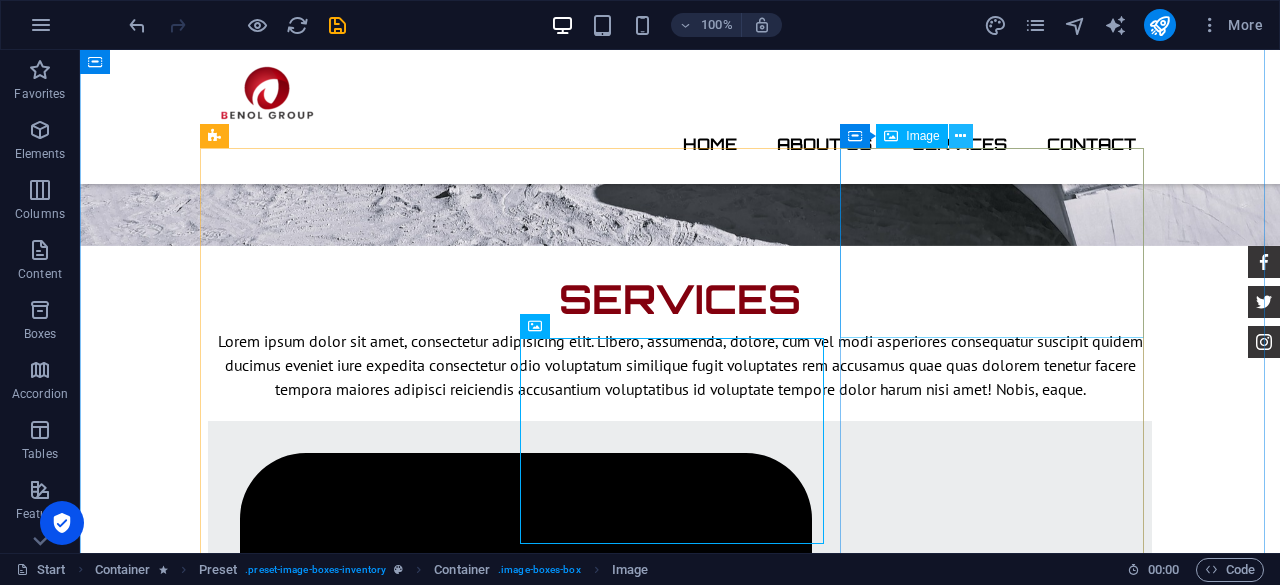 click at bounding box center [961, 136] 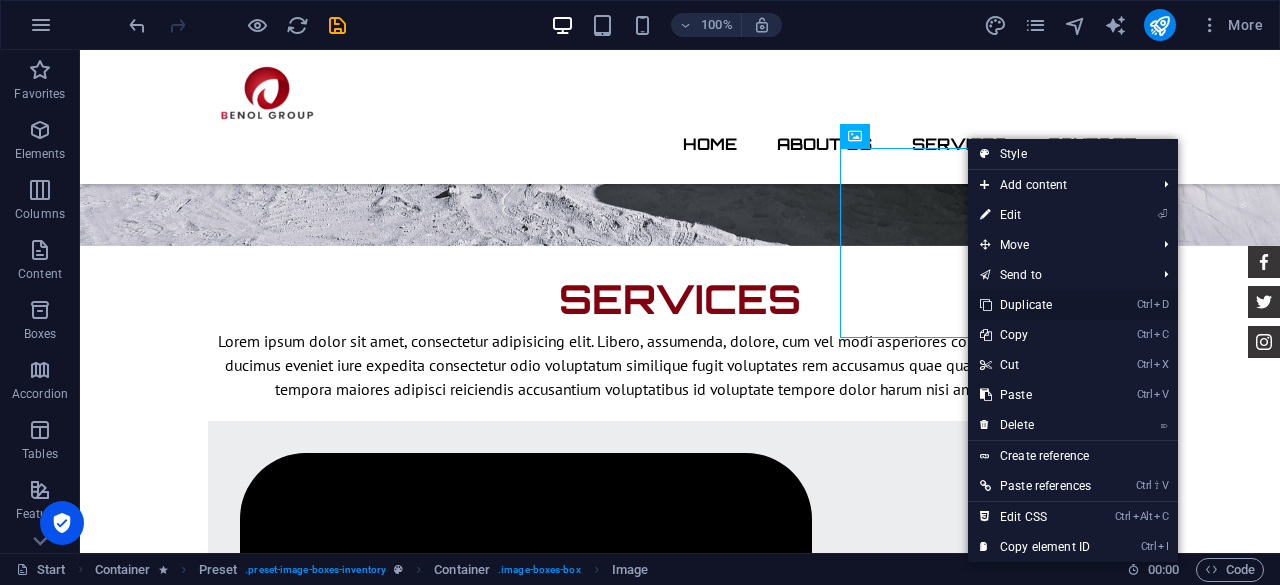 click on "Ctrl D  Duplicate" at bounding box center [1035, 305] 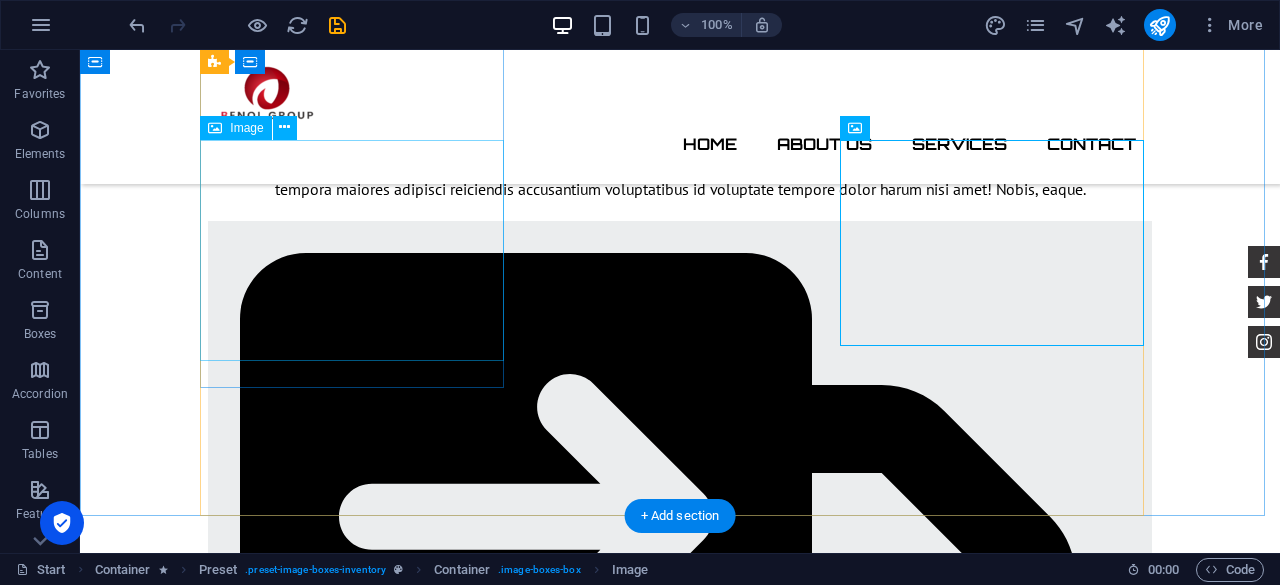 scroll, scrollTop: 2942, scrollLeft: 0, axis: vertical 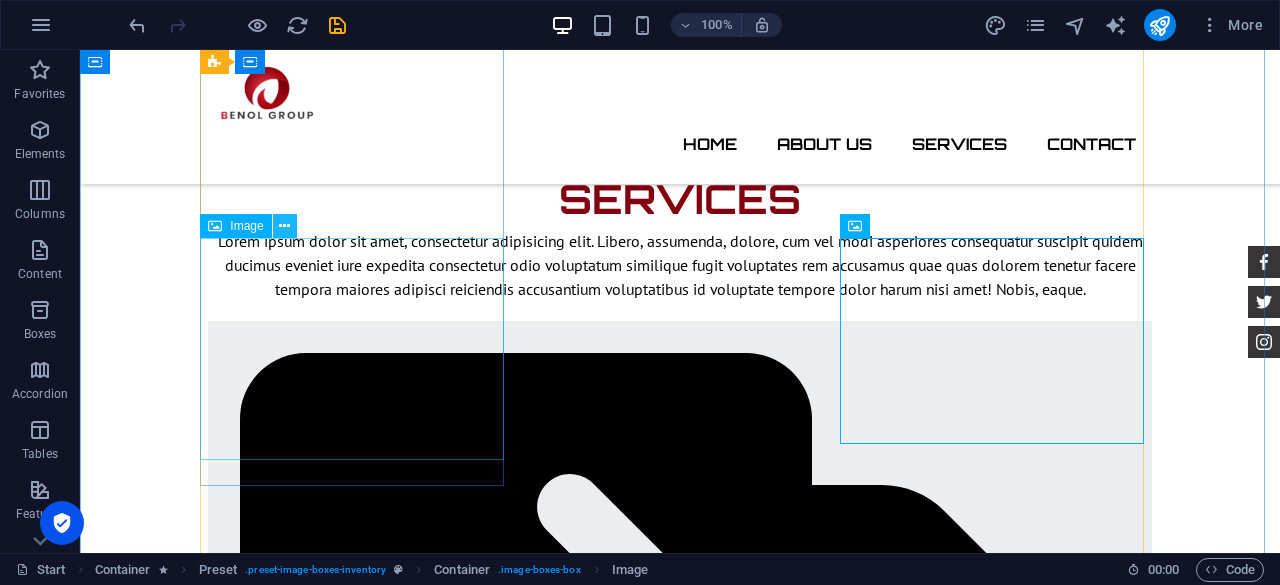 click at bounding box center (285, 226) 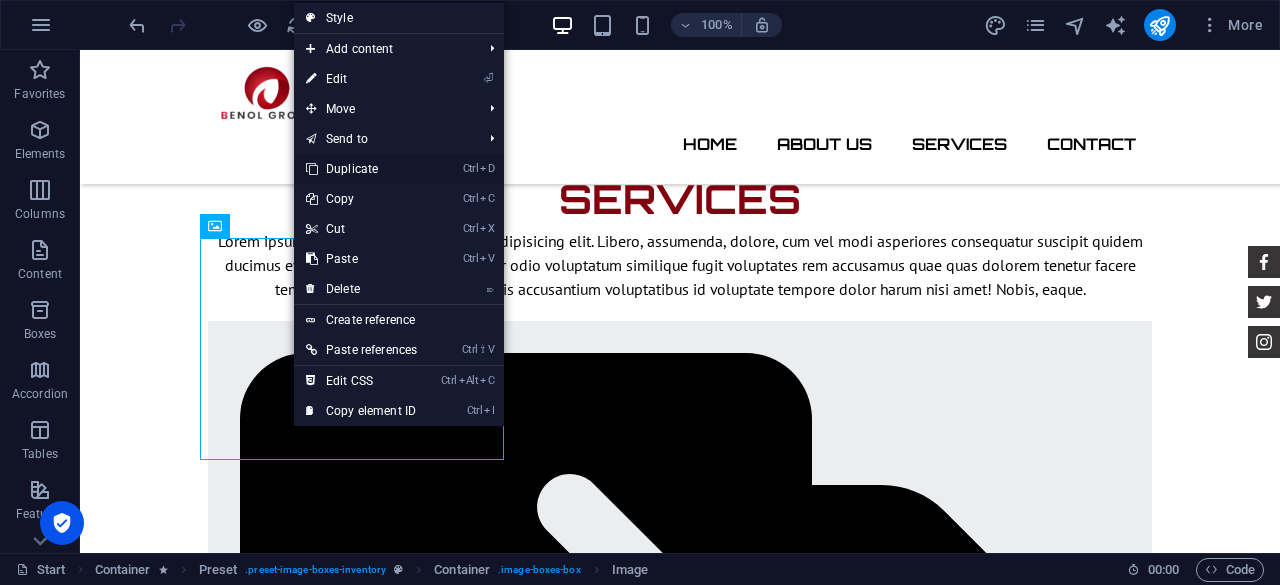 click on "Ctrl D  Duplicate" at bounding box center [361, 169] 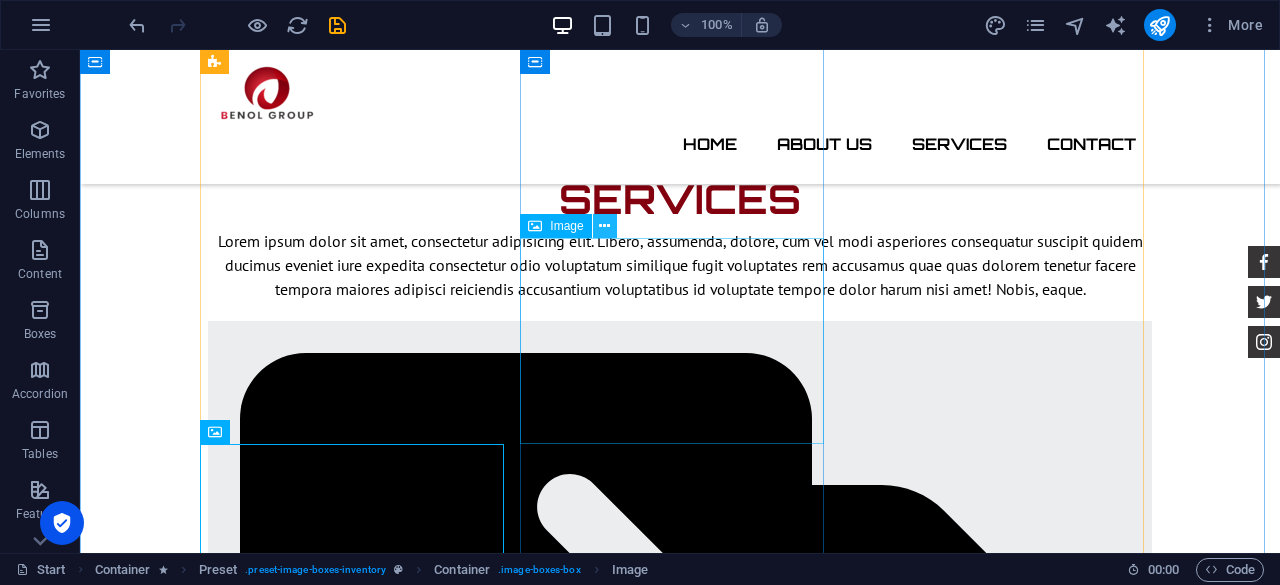 click at bounding box center (604, 226) 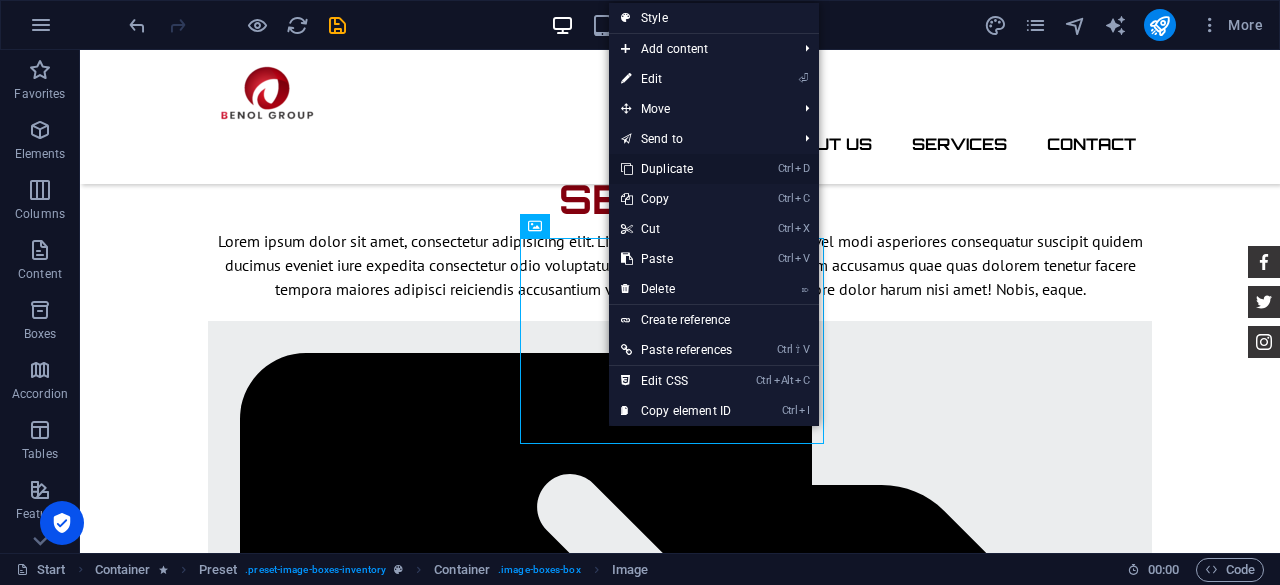 click on "Ctrl D  Duplicate" at bounding box center (676, 169) 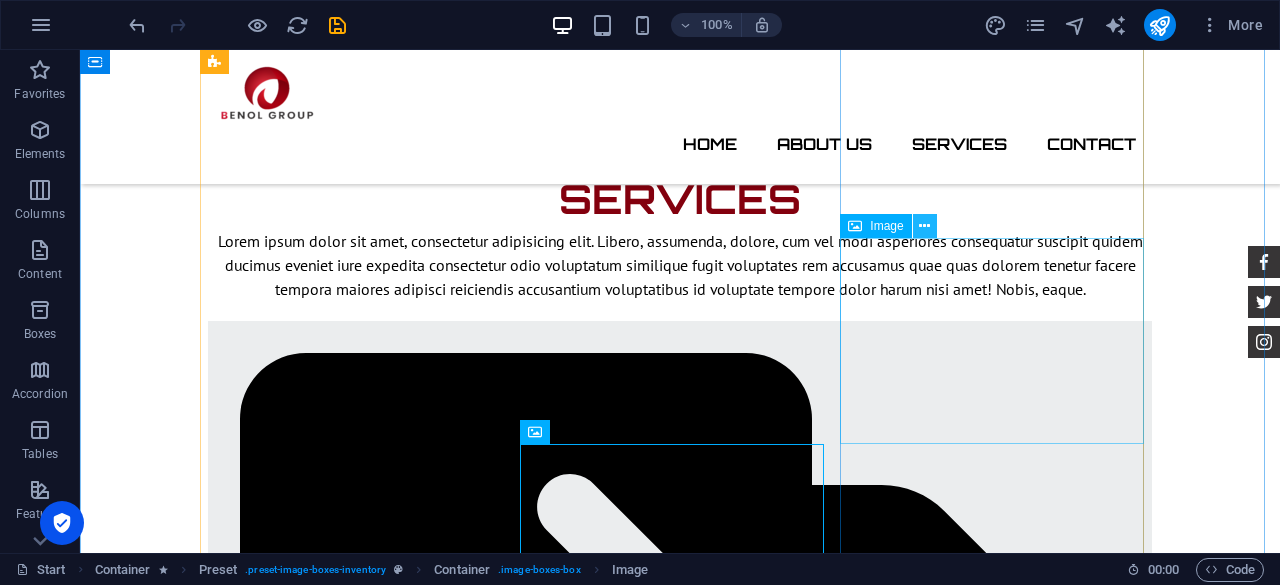 click at bounding box center [924, 226] 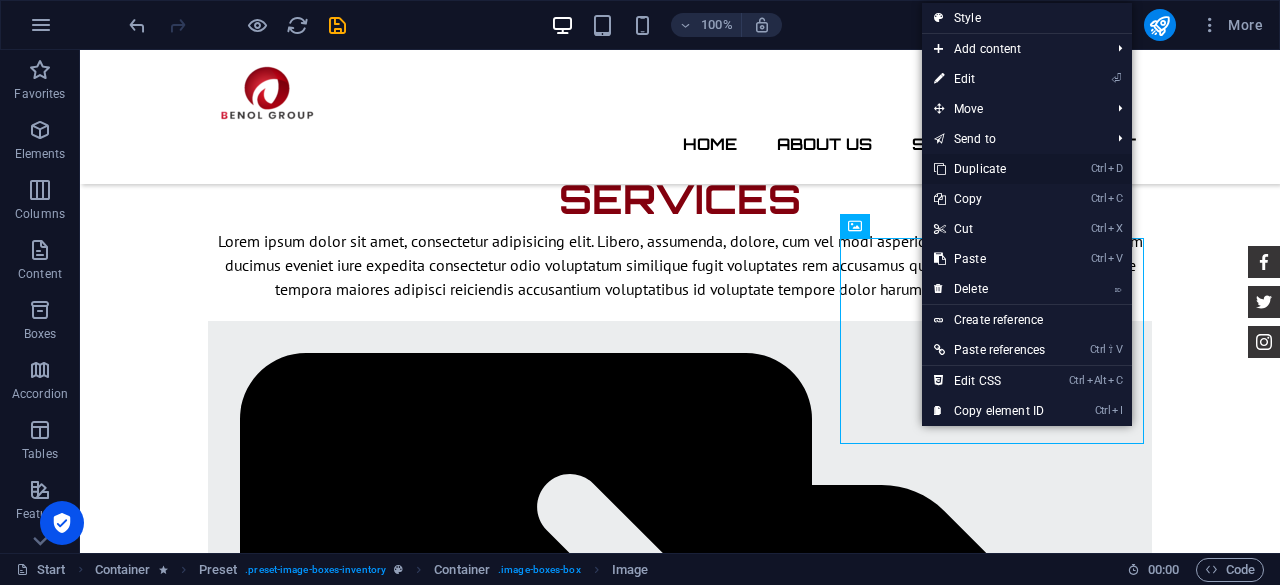click on "Ctrl D  Duplicate" at bounding box center [989, 169] 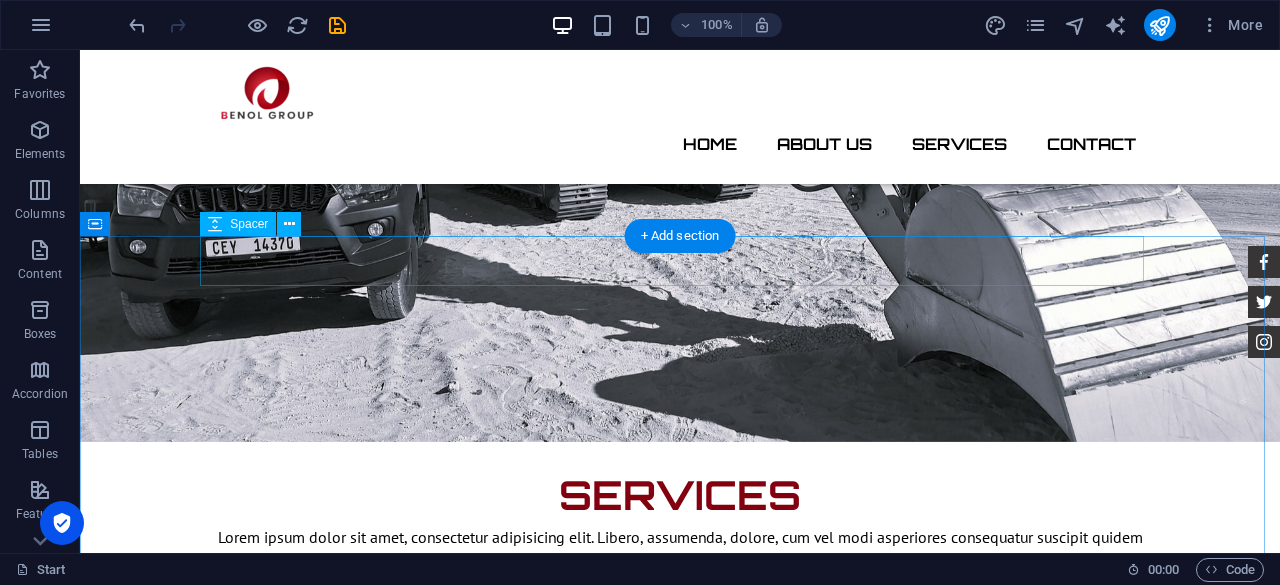 scroll, scrollTop: 2642, scrollLeft: 0, axis: vertical 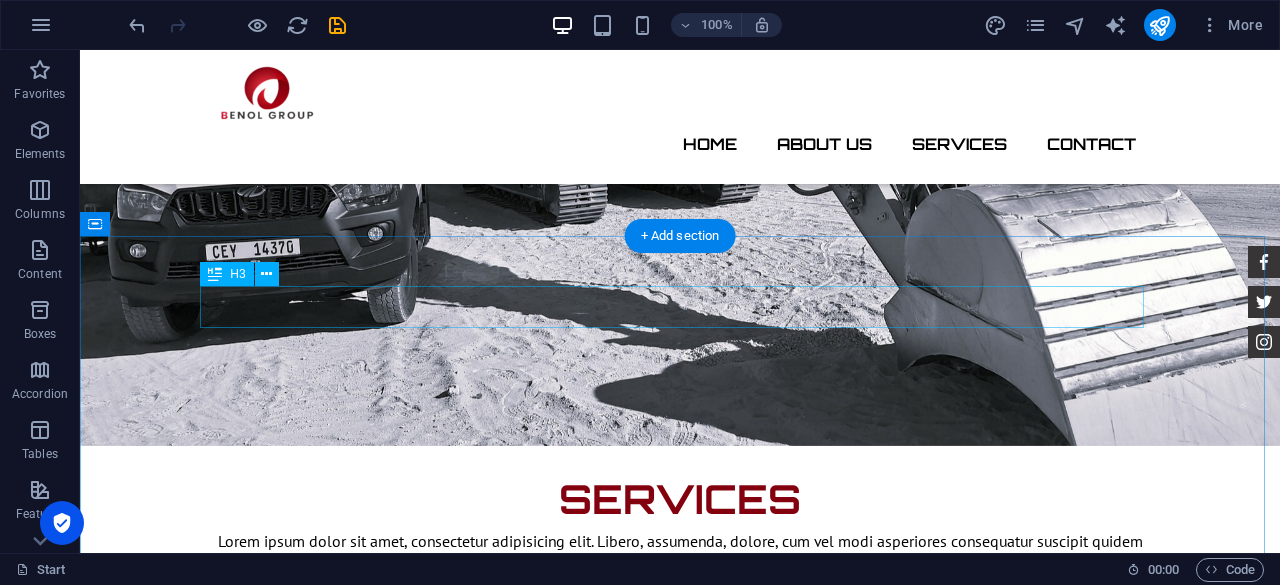 click on "New Cars" at bounding box center [680, 2954] 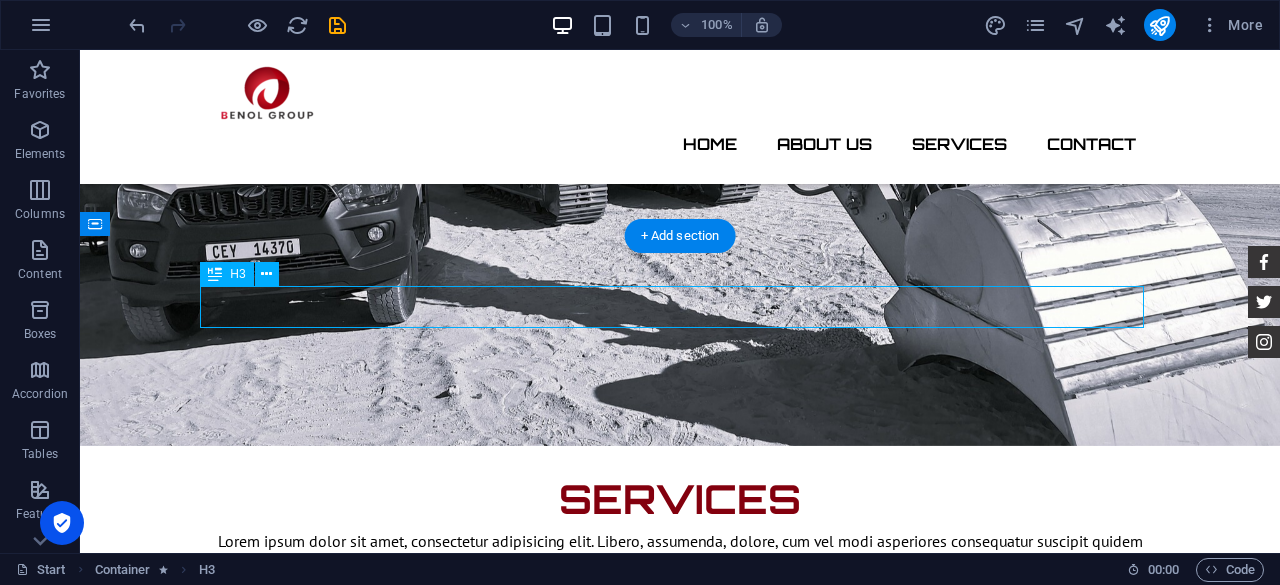 click on "New Cars" at bounding box center (680, 2954) 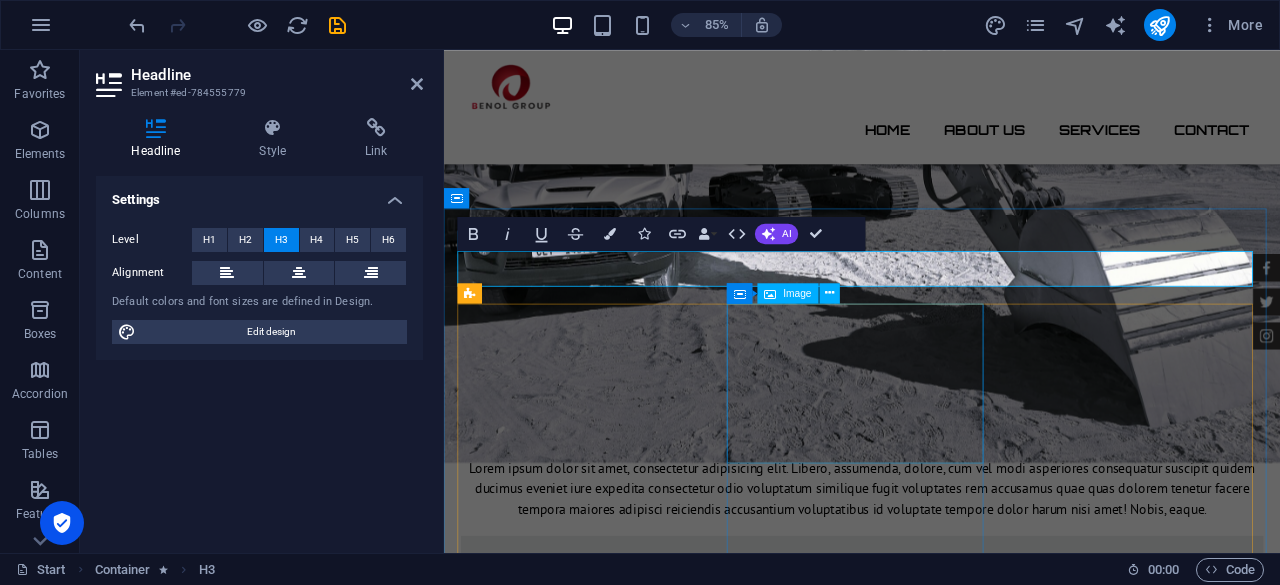 type 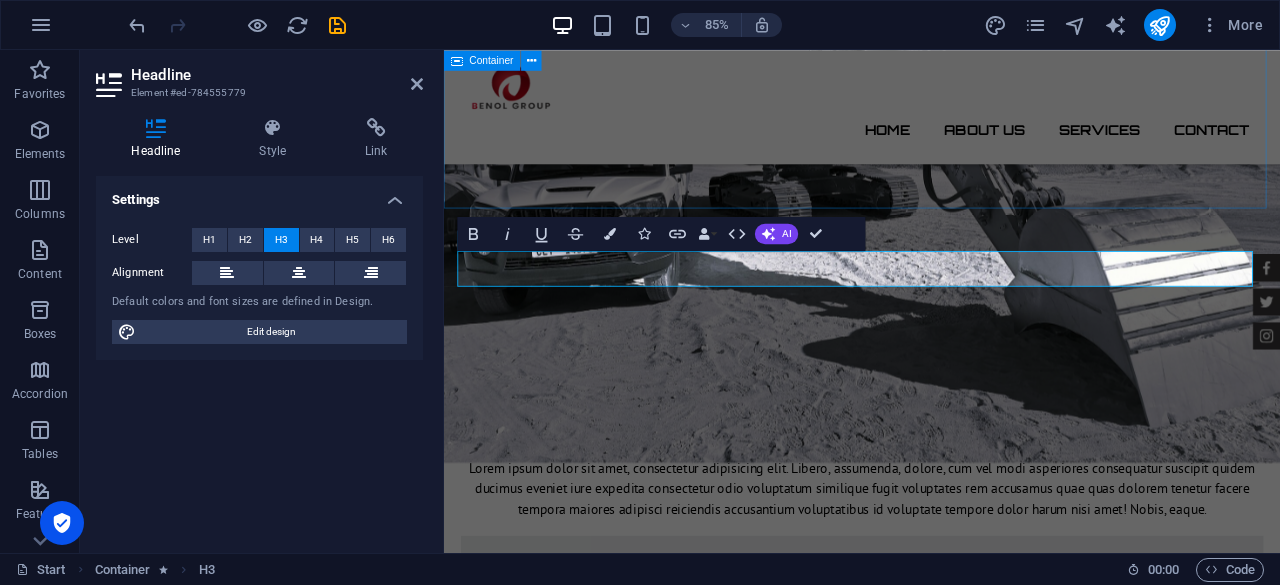 click on "Services Lorem ipsum dolor sit amet, consectetur adipisicing elit. Libero, assumenda, dolore, cum vel modi asperiores consequatur suscipit quidem ducimus eveniet iure expedita consectetur odio voluptatum similique fugit voluptates rem accusamus quae quas dolorem tenetur facere tempora maiores adipisci reiciendis accusantium voluptatibus id voluptate tempore dolor harum nisi amet! Nobis, eaque. CAR  CHECK Lorum ipsum At vero eos et  Stet clita kasd  Ut wisi enim Insurance cover Lorum ipsum At vero eos et Stet clita kasd  Ut wisi enim Tire  Change Lorum ipsum At vero eos et  Stet clita kasd  Ut wisi enim System upgrade Lorum ipsum At vero eos et  Stet clita kasd  Ut wisi enim from $ 99 Oil Change Lorum ipsum At vero eos et  Stet clita kasd  Ut wisi enim from $ 19 Car Cleanup Lorum ipsum At vero eos et  Stet clita kasd  Ut wisi enim from $ 39" at bounding box center [936, 1612] 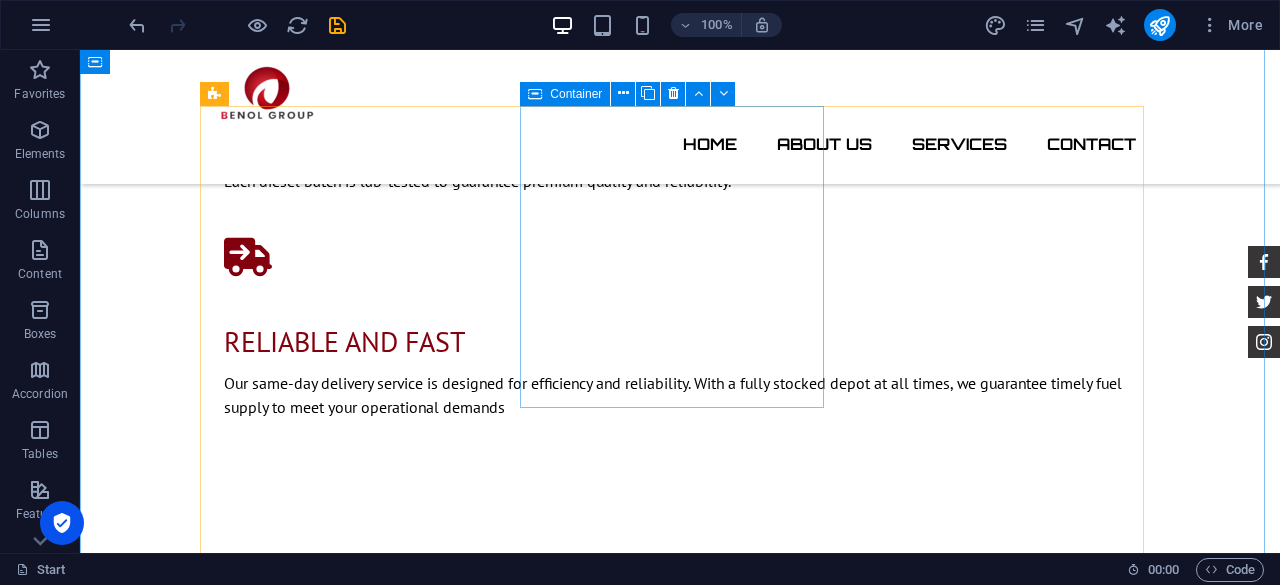 scroll, scrollTop: 1994, scrollLeft: 0, axis: vertical 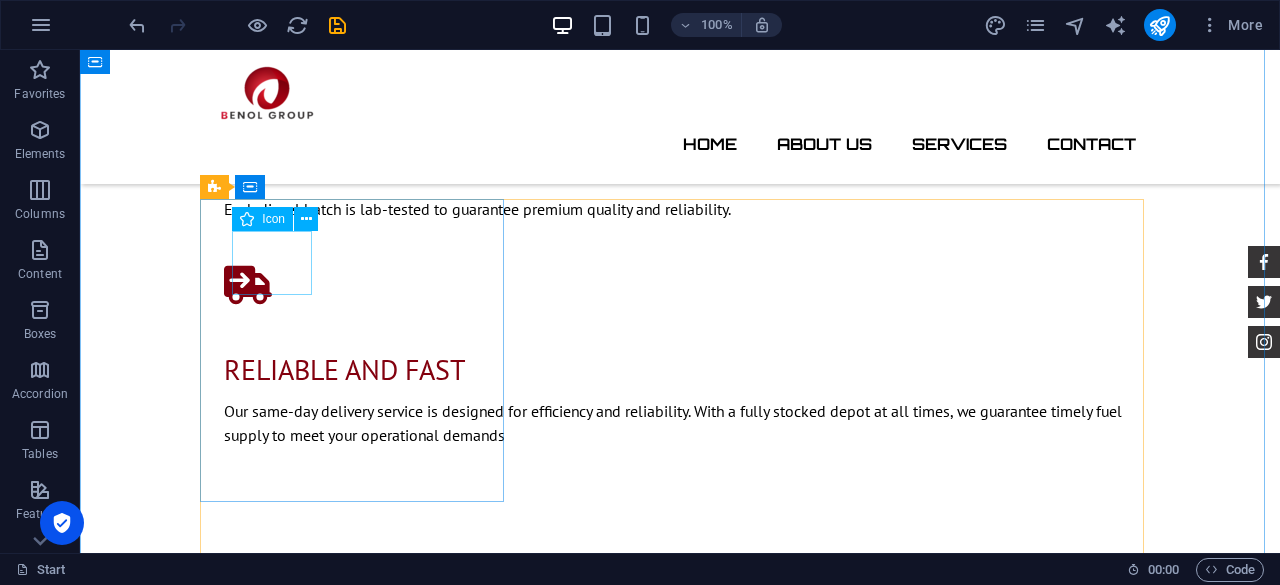 click at bounding box center (680, 1656) 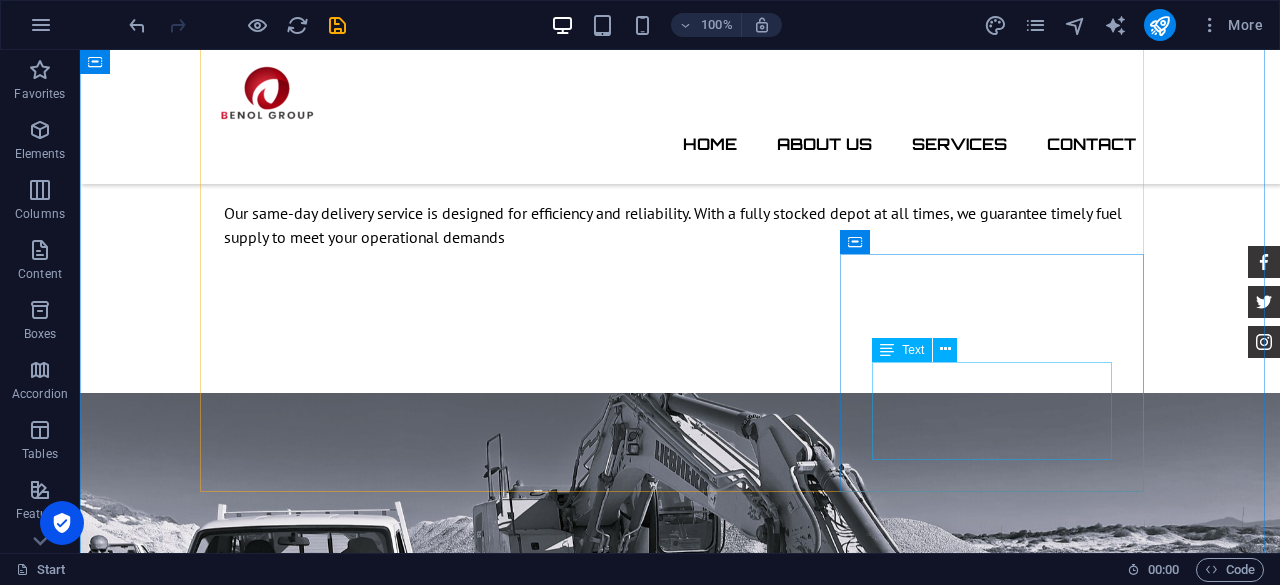 scroll, scrollTop: 2194, scrollLeft: 0, axis: vertical 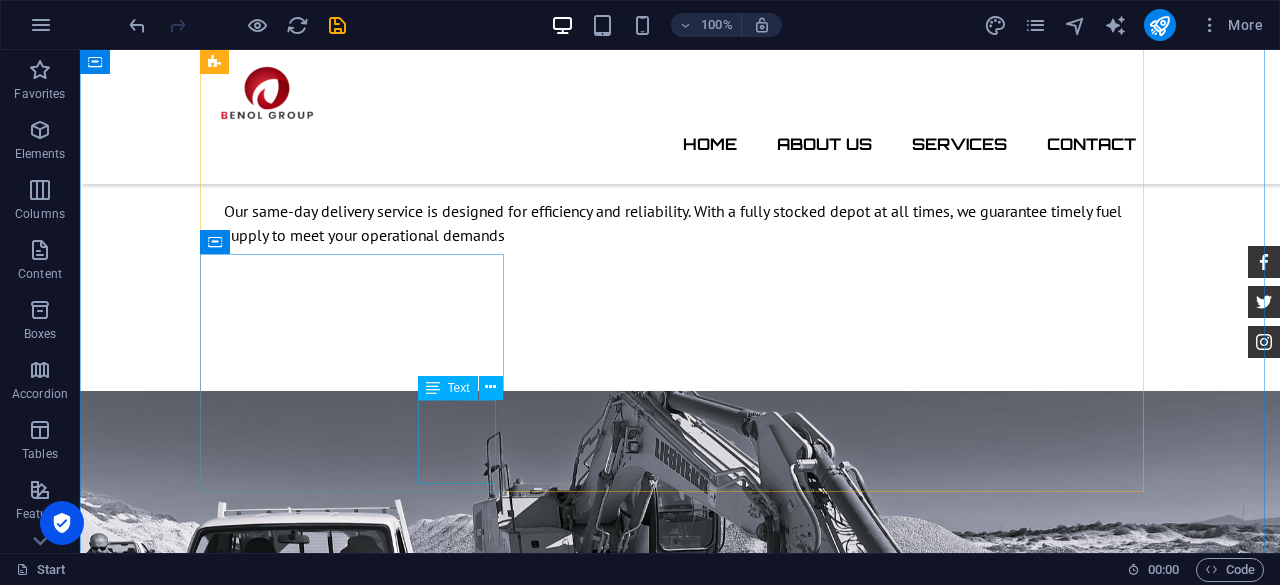 click on "from $ 99" at bounding box center (1233, -1692) 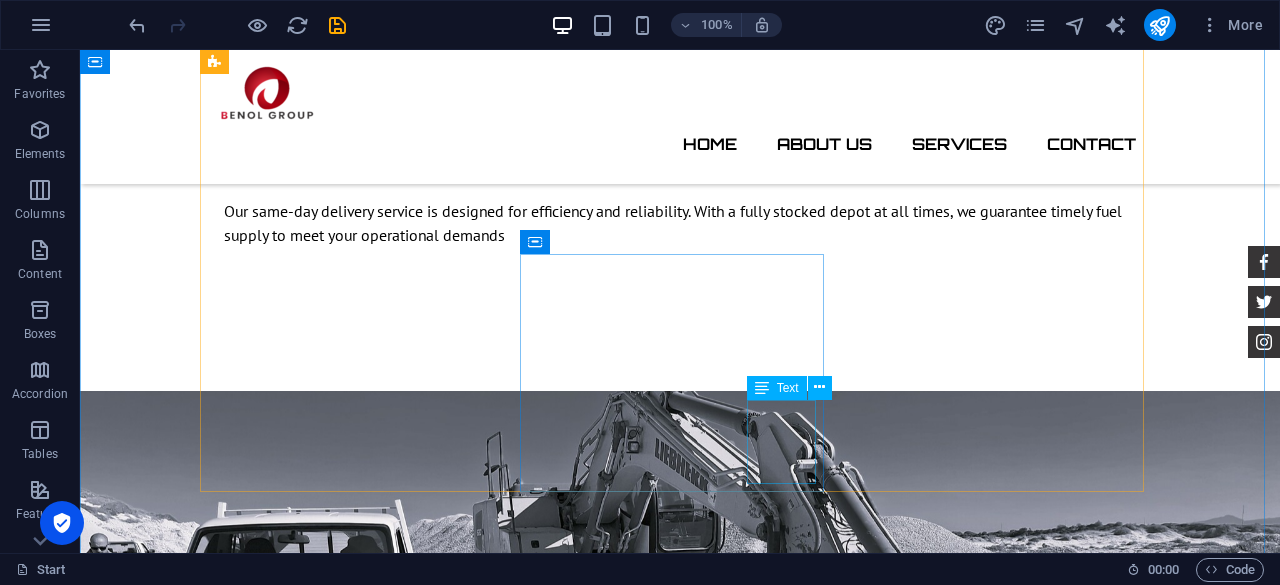 click on "from $ 19" at bounding box center [1237, -1692] 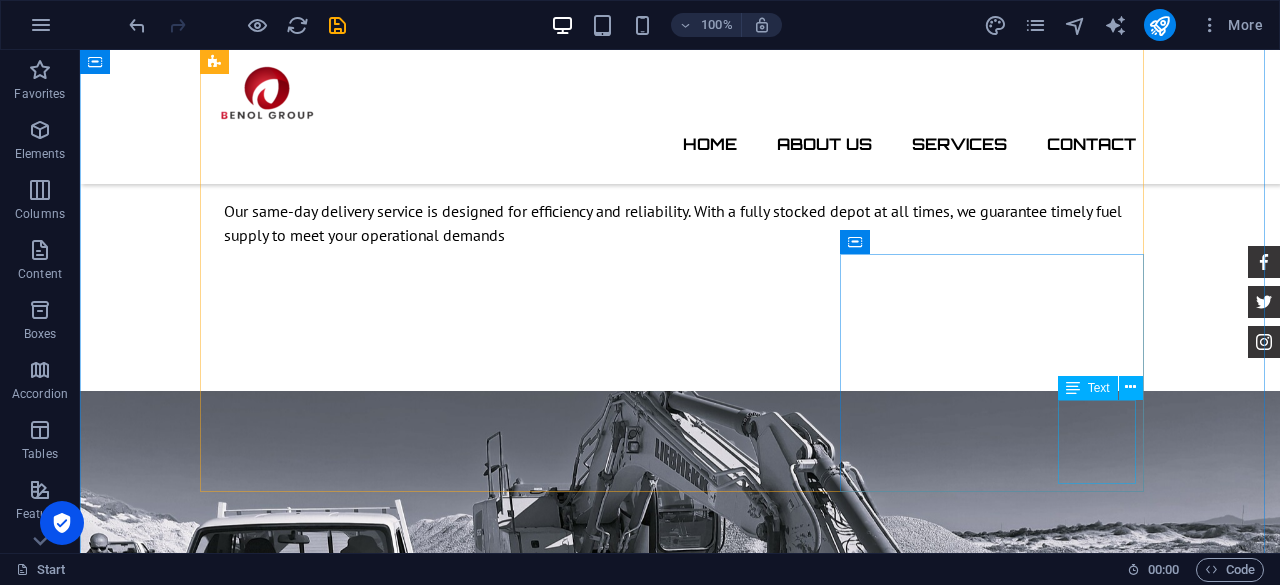 click on "from $ 39" at bounding box center (1233, -1692) 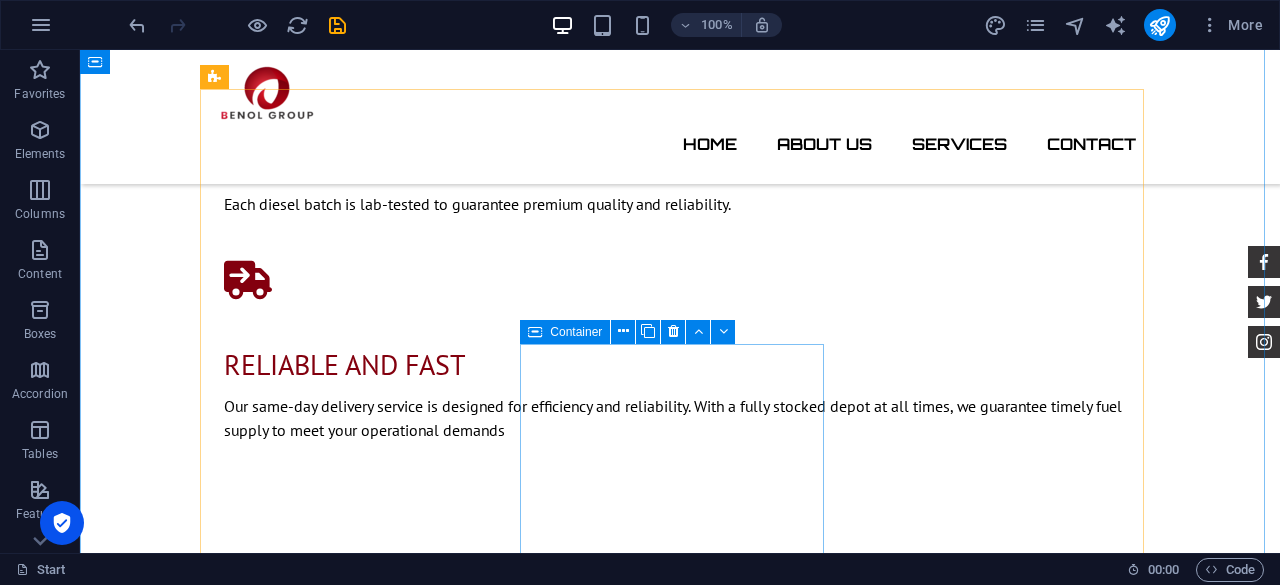 scroll, scrollTop: 1694, scrollLeft: 0, axis: vertical 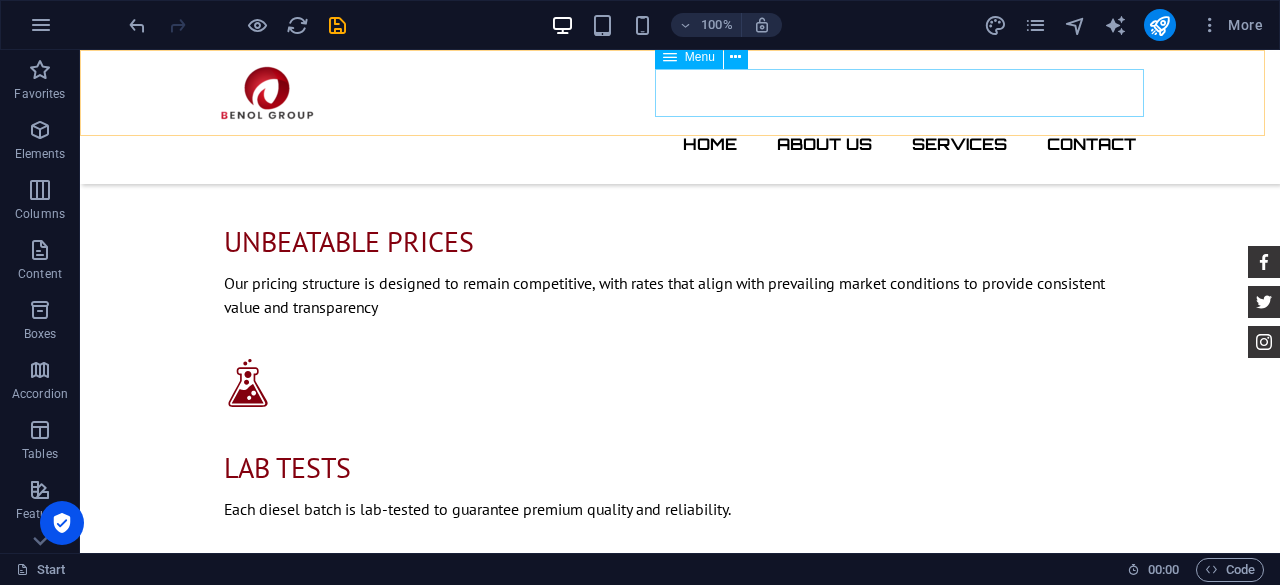 click on "Home About us Services Contact" at bounding box center [680, 144] 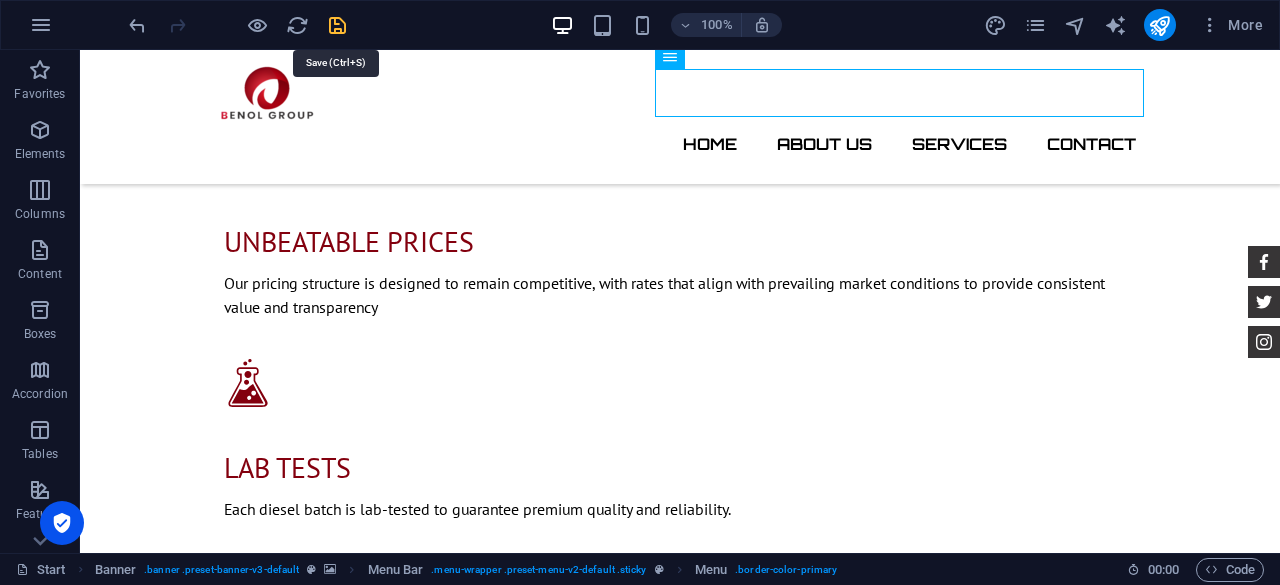 click at bounding box center (337, 25) 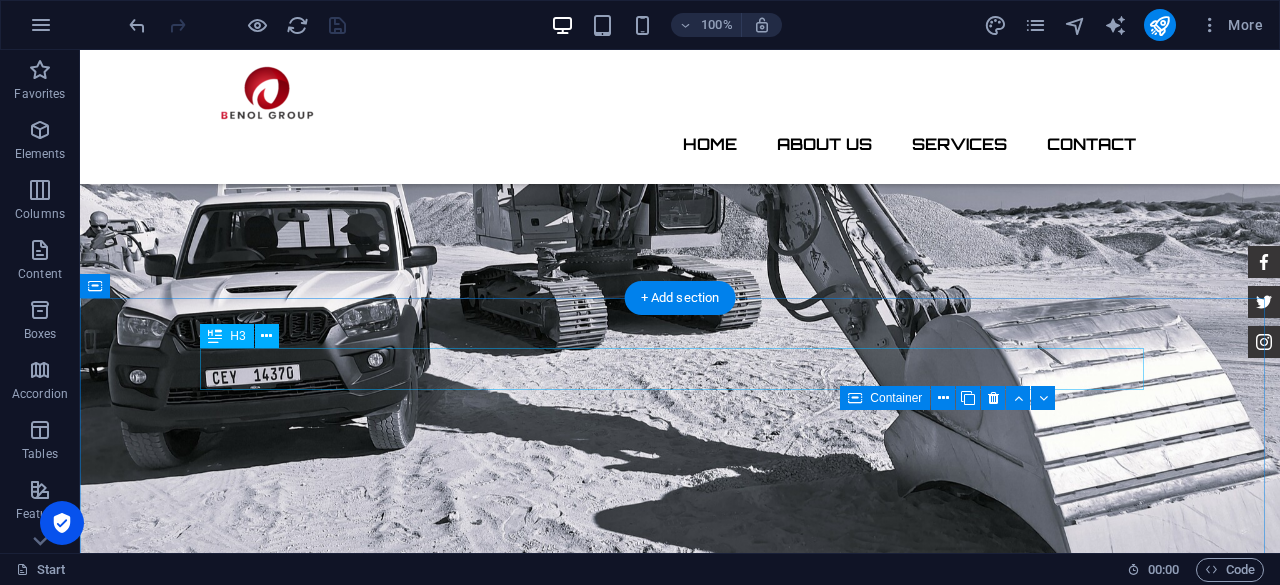 scroll, scrollTop: 2494, scrollLeft: 0, axis: vertical 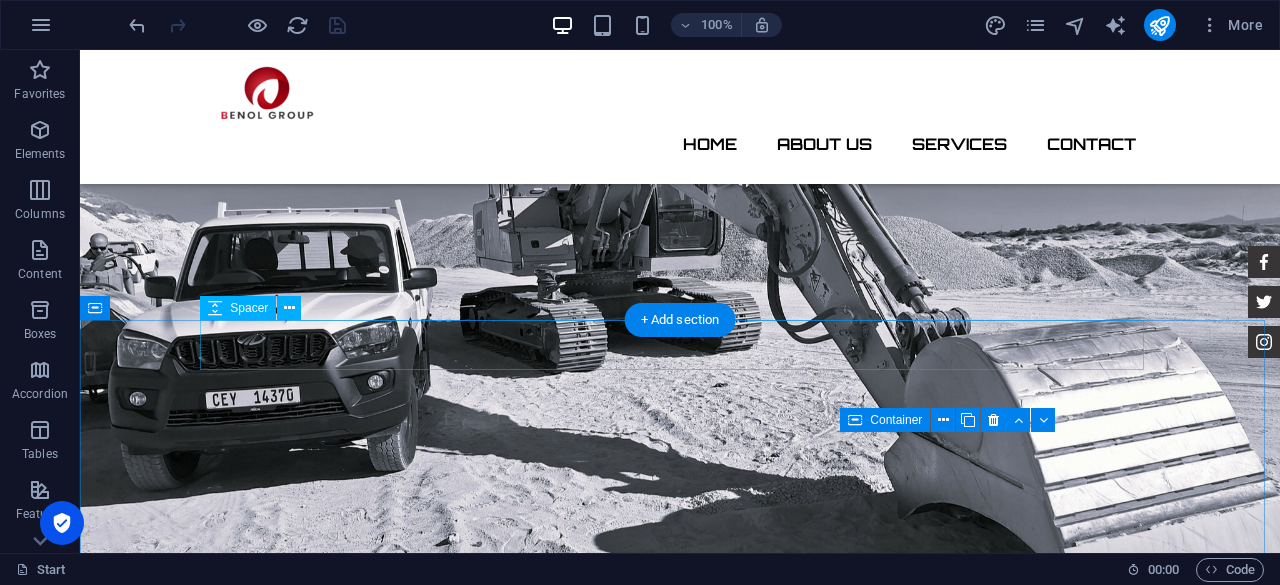click at bounding box center (680, 2346) 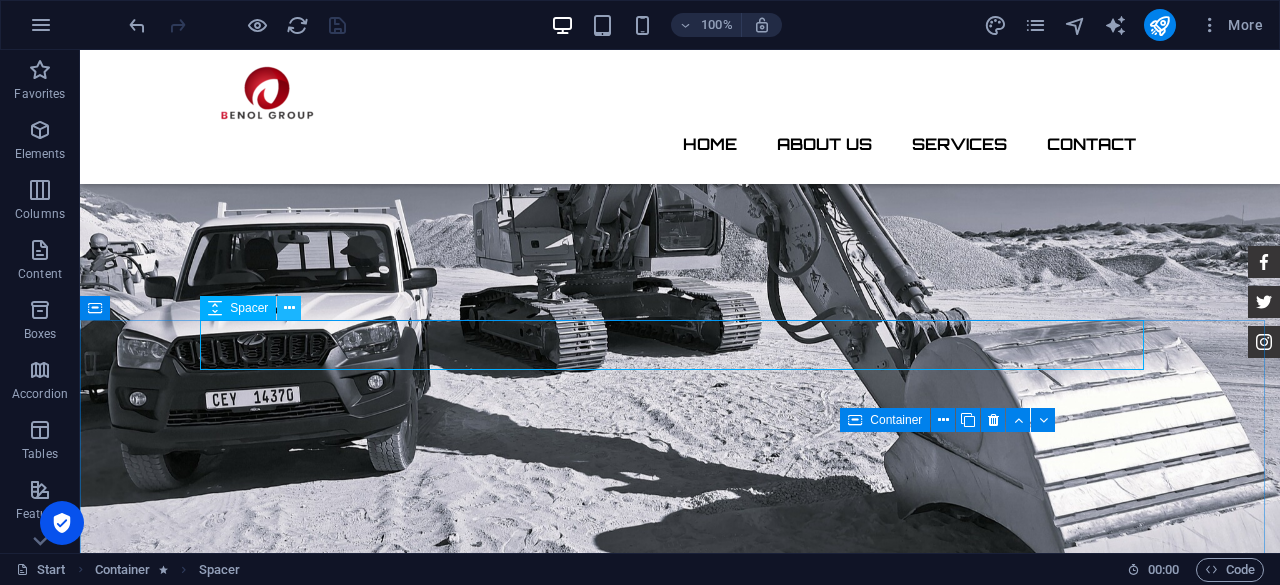 click at bounding box center [289, 308] 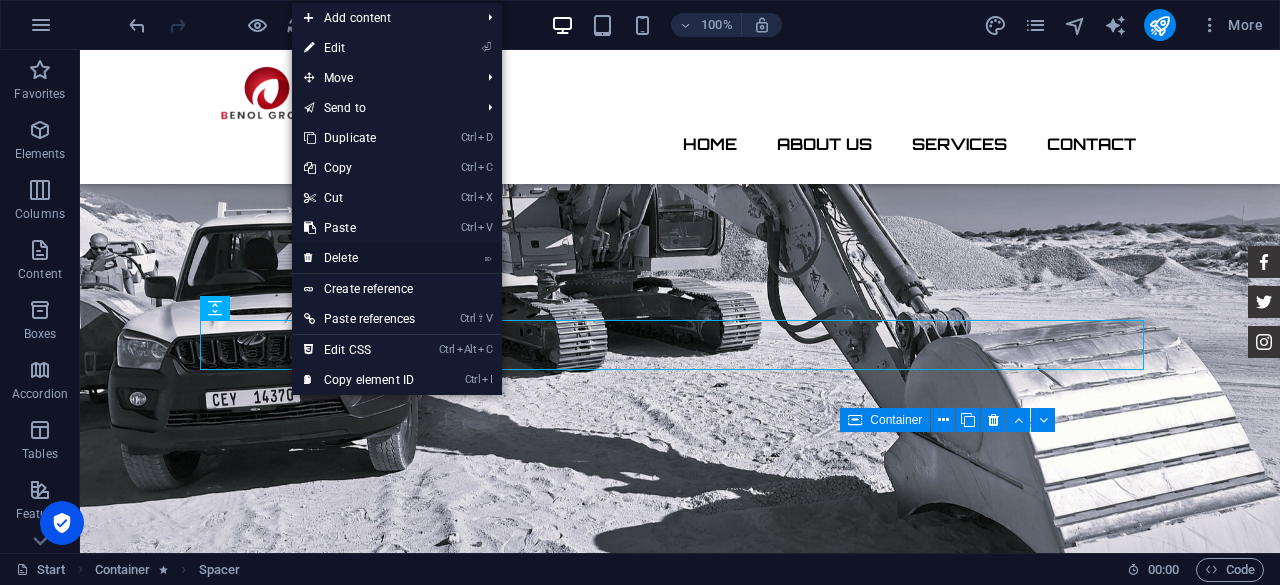 drag, startPoint x: 364, startPoint y: 262, endPoint x: 284, endPoint y: 213, distance: 93.813644 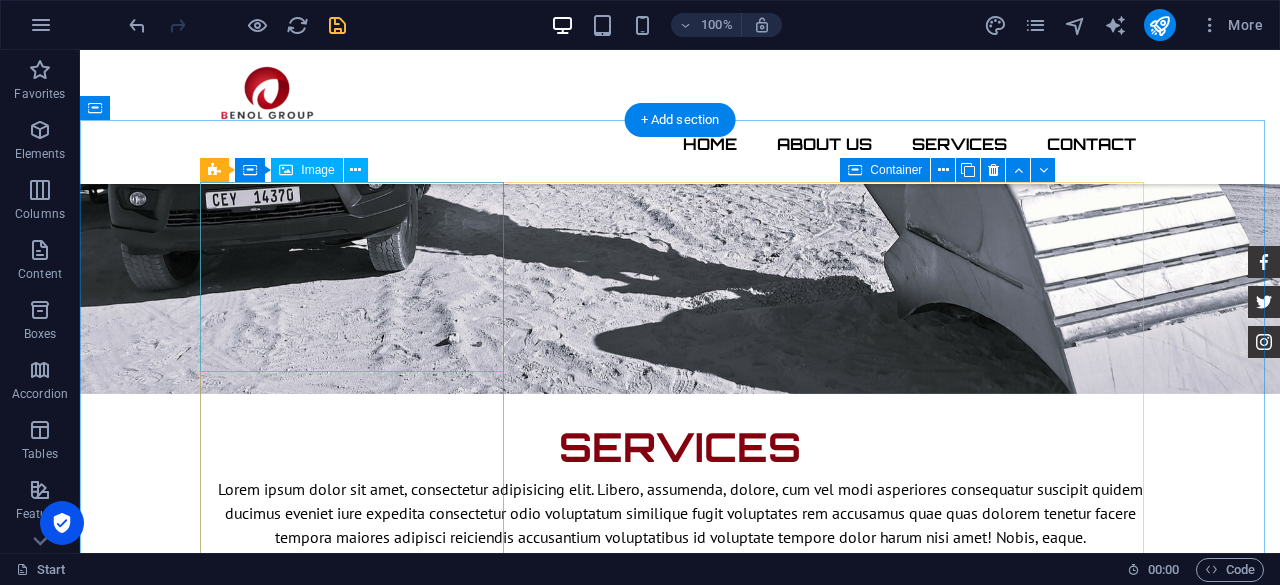scroll, scrollTop: 2394, scrollLeft: 0, axis: vertical 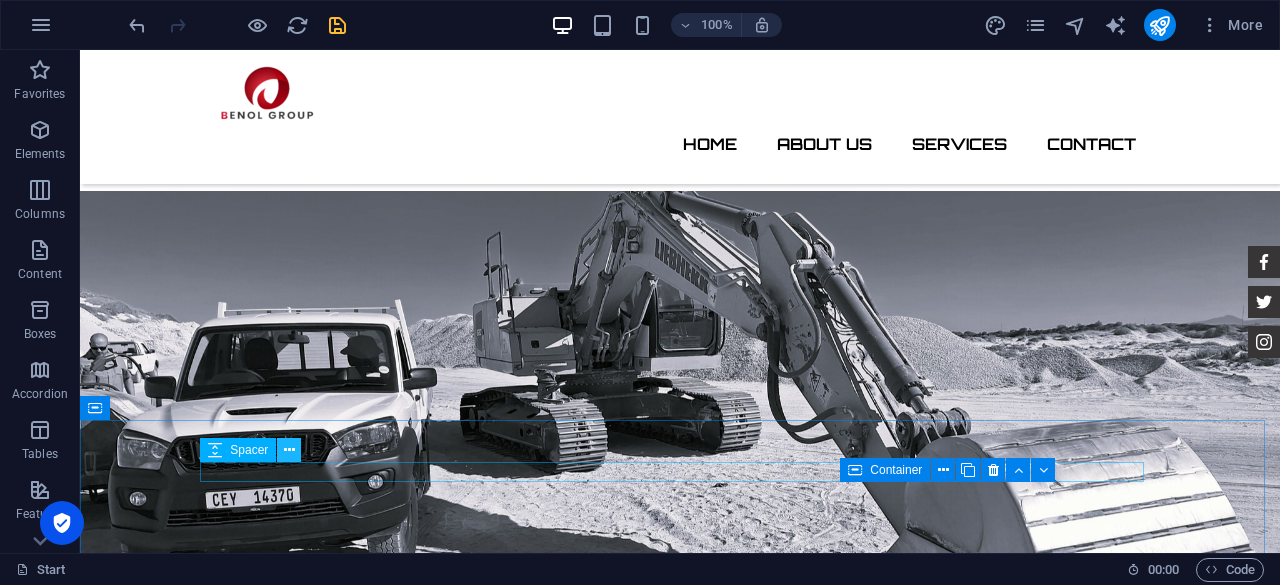 click at bounding box center [289, 450] 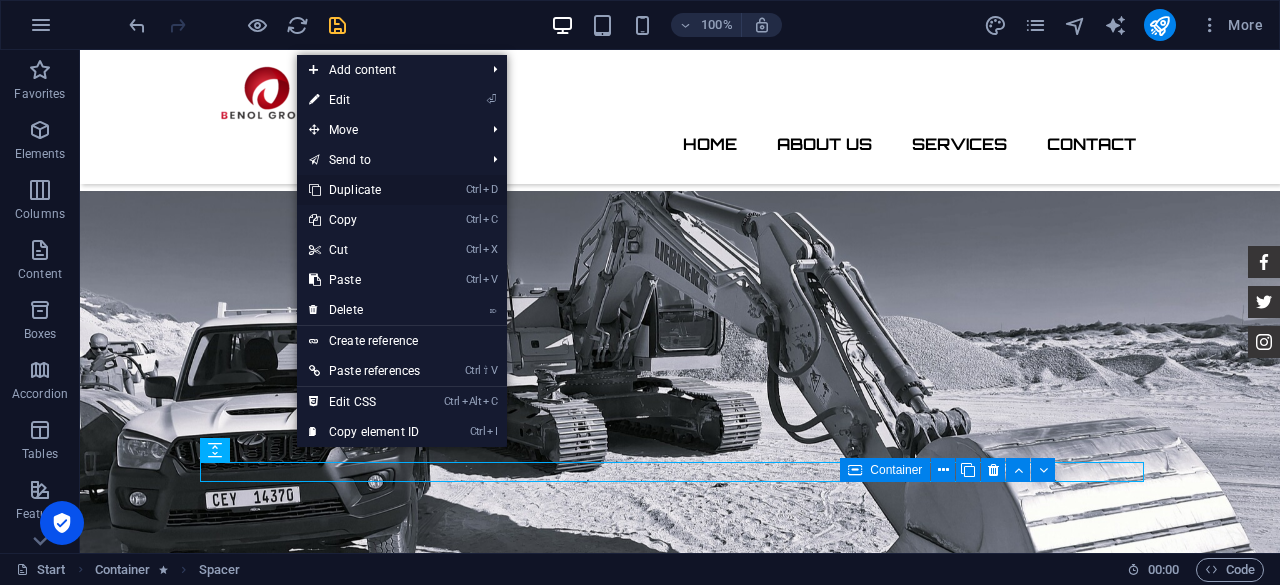 click on "Ctrl D  Duplicate" at bounding box center (364, 190) 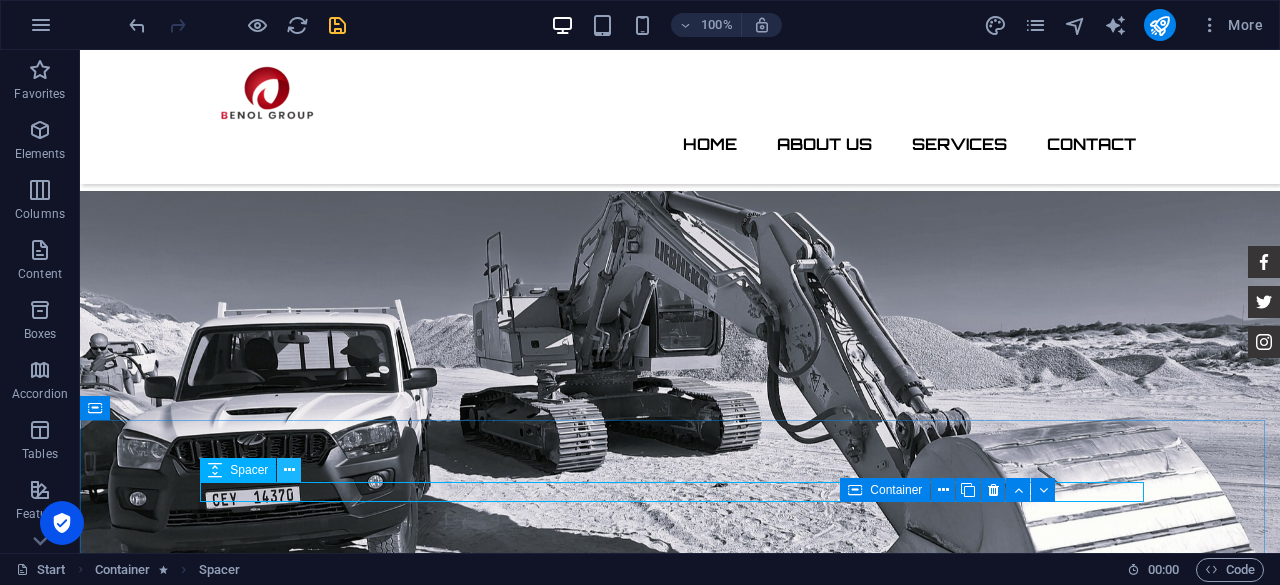 click at bounding box center (289, 470) 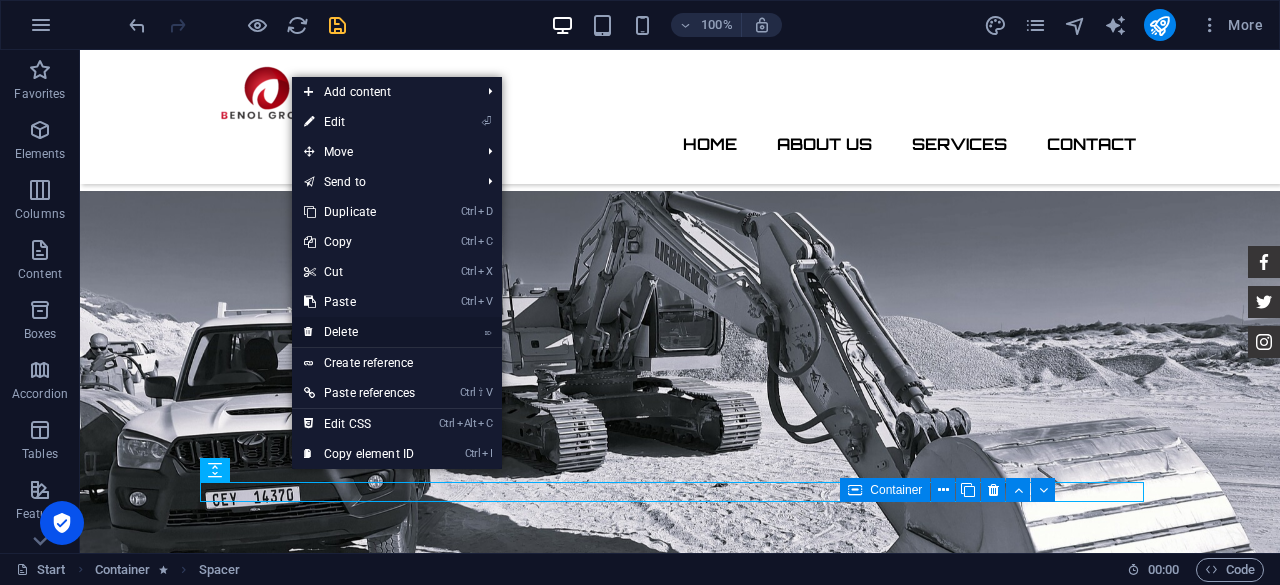 click on "⌦  Delete" at bounding box center (359, 332) 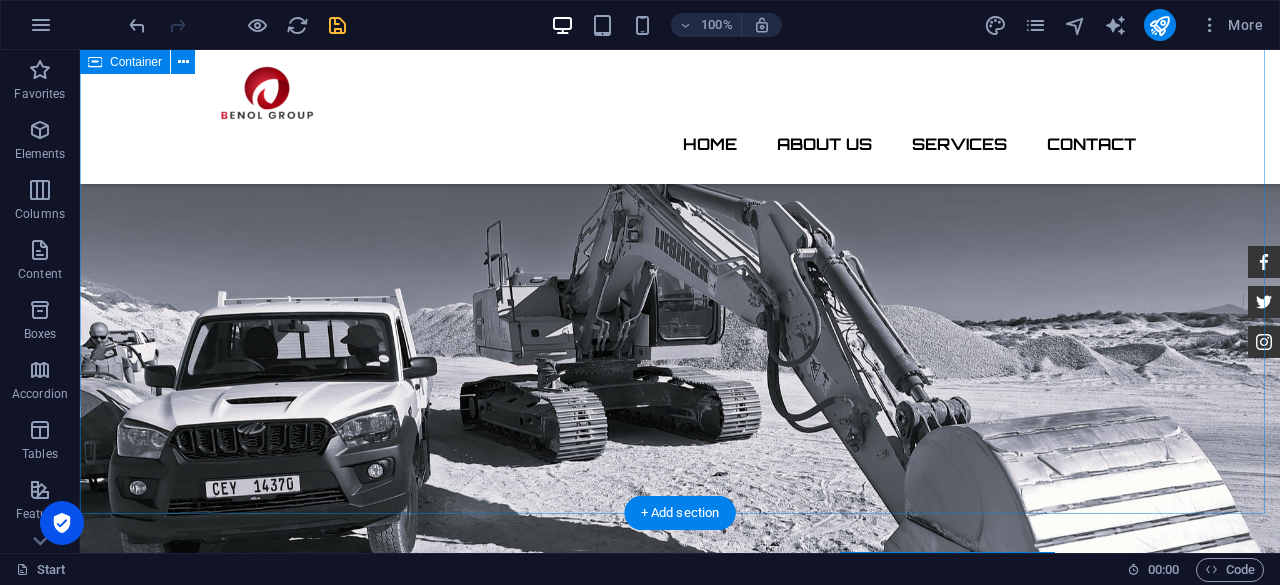 scroll, scrollTop: 2494, scrollLeft: 0, axis: vertical 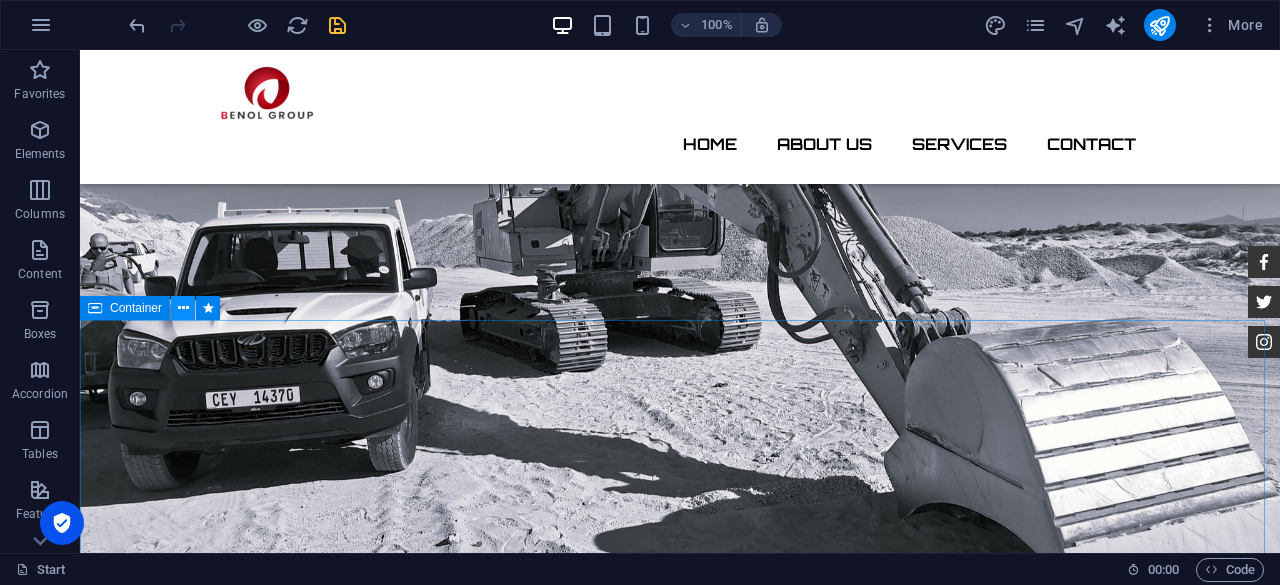 click at bounding box center (183, 308) 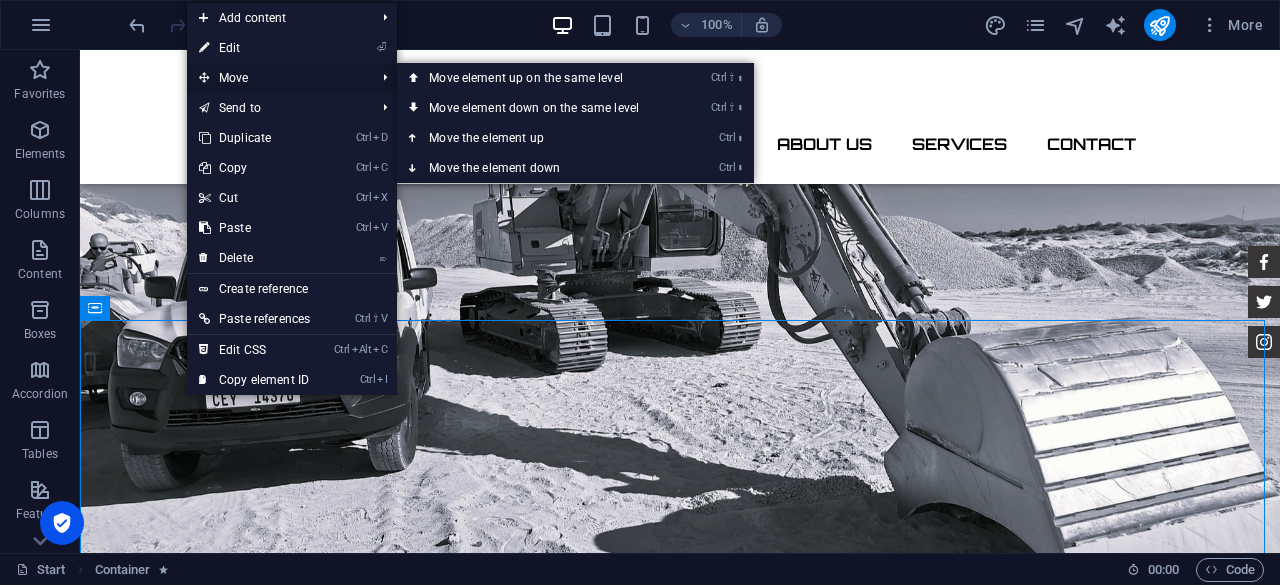 click on "Move" at bounding box center (277, 78) 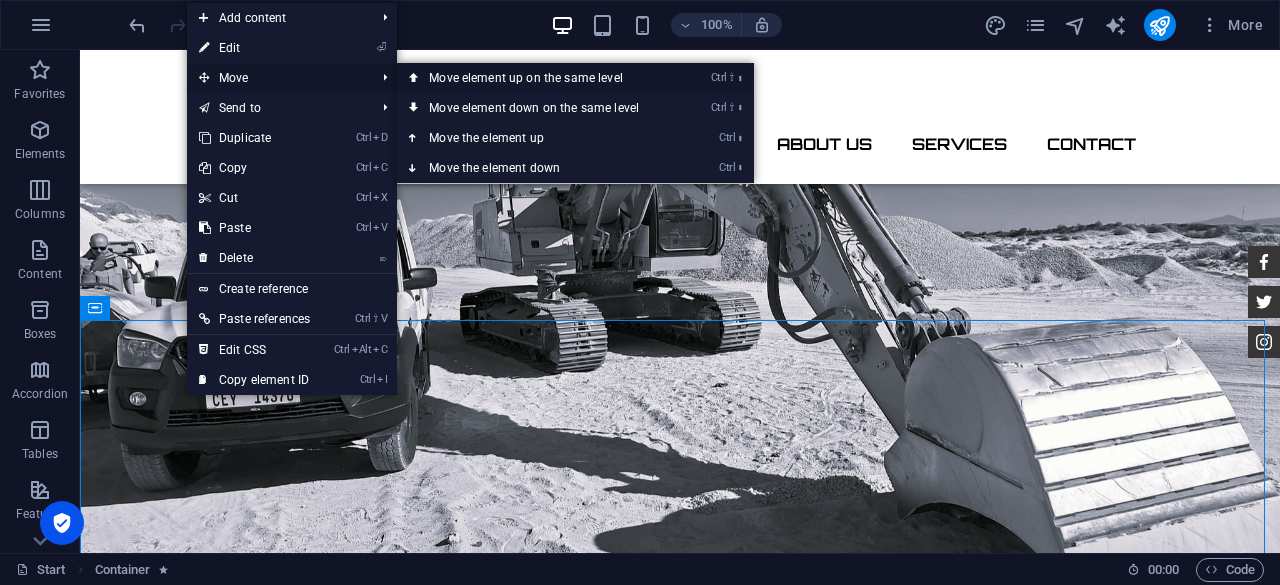 click on "Ctrl ⇧ ⬆  Move element up on the same level" at bounding box center (538, 78) 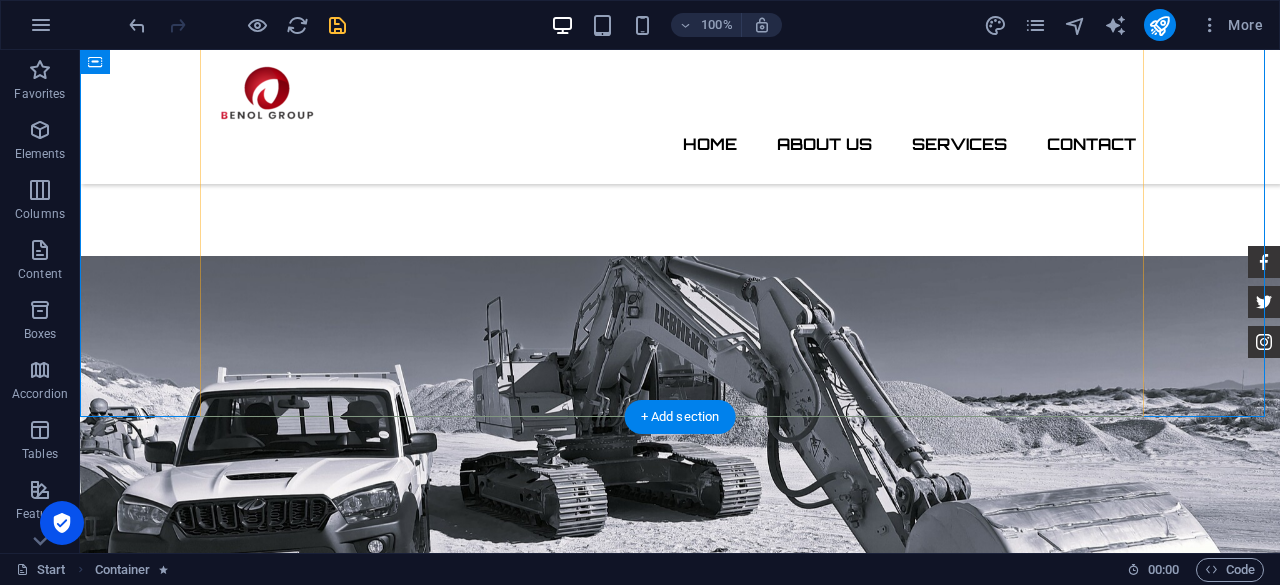 scroll, scrollTop: 2629, scrollLeft: 0, axis: vertical 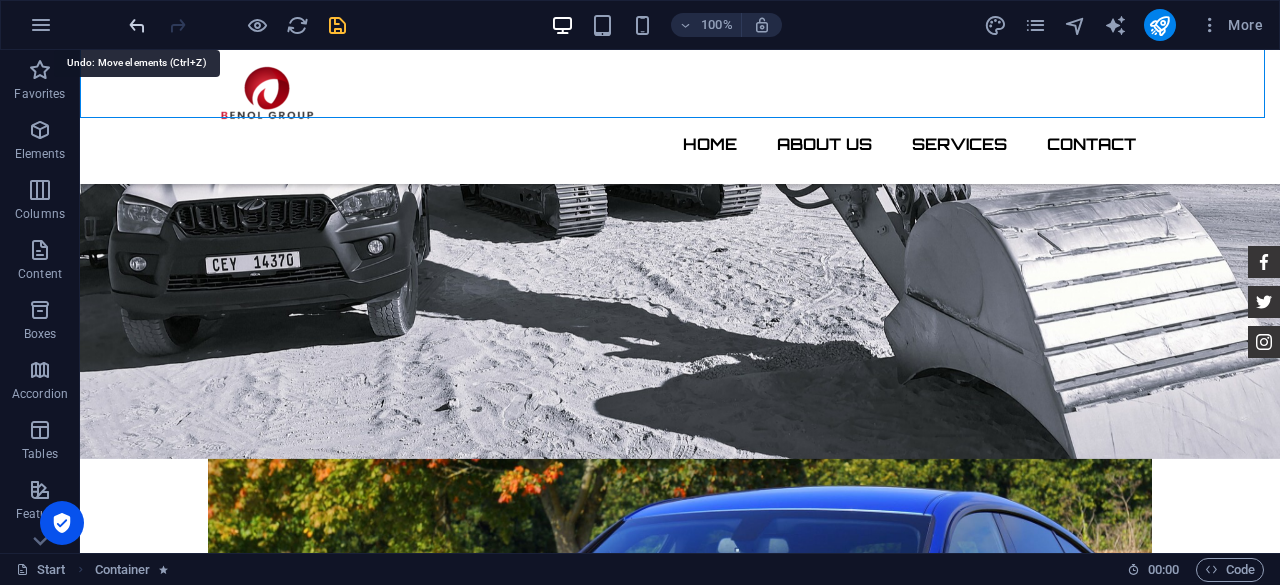 click at bounding box center [137, 25] 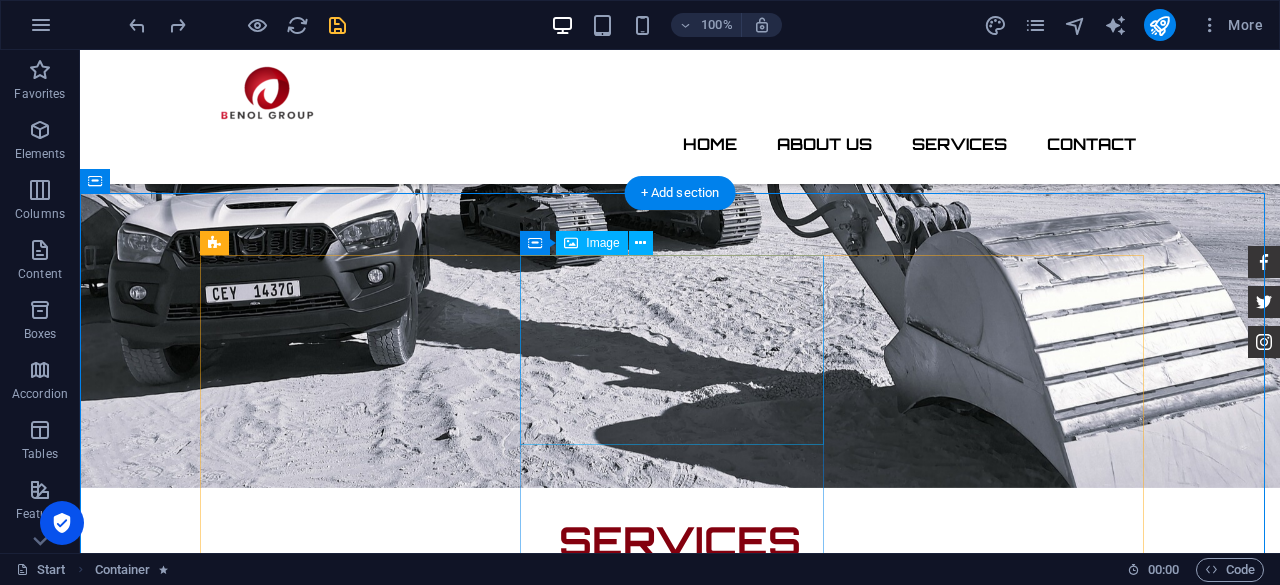 scroll, scrollTop: 2630, scrollLeft: 0, axis: vertical 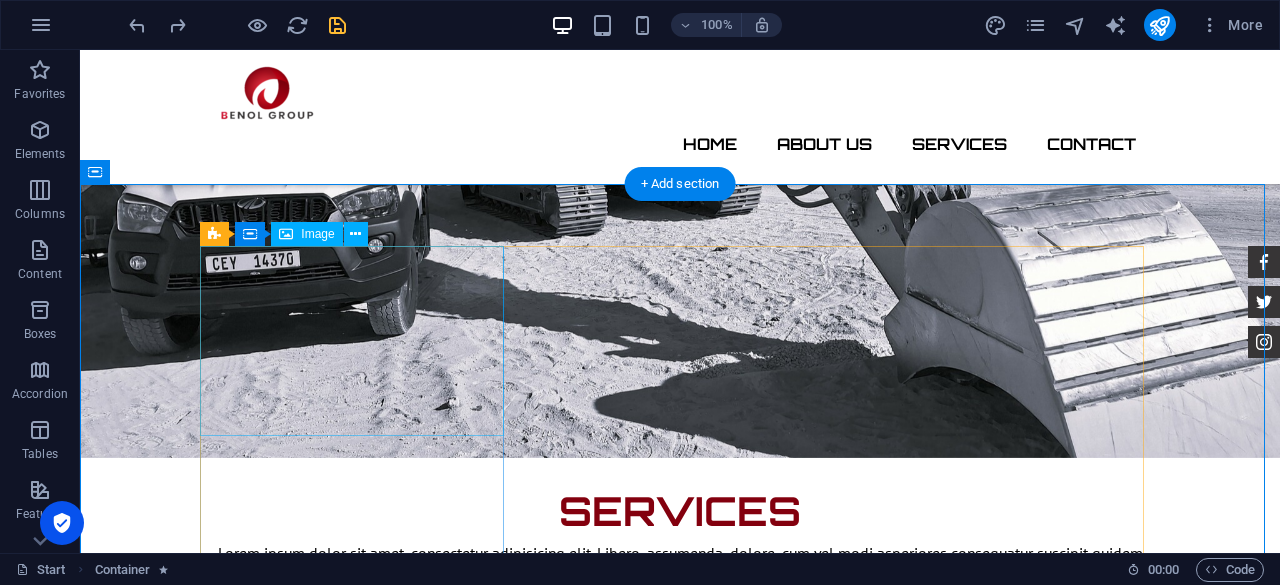click at bounding box center [680, 2542] 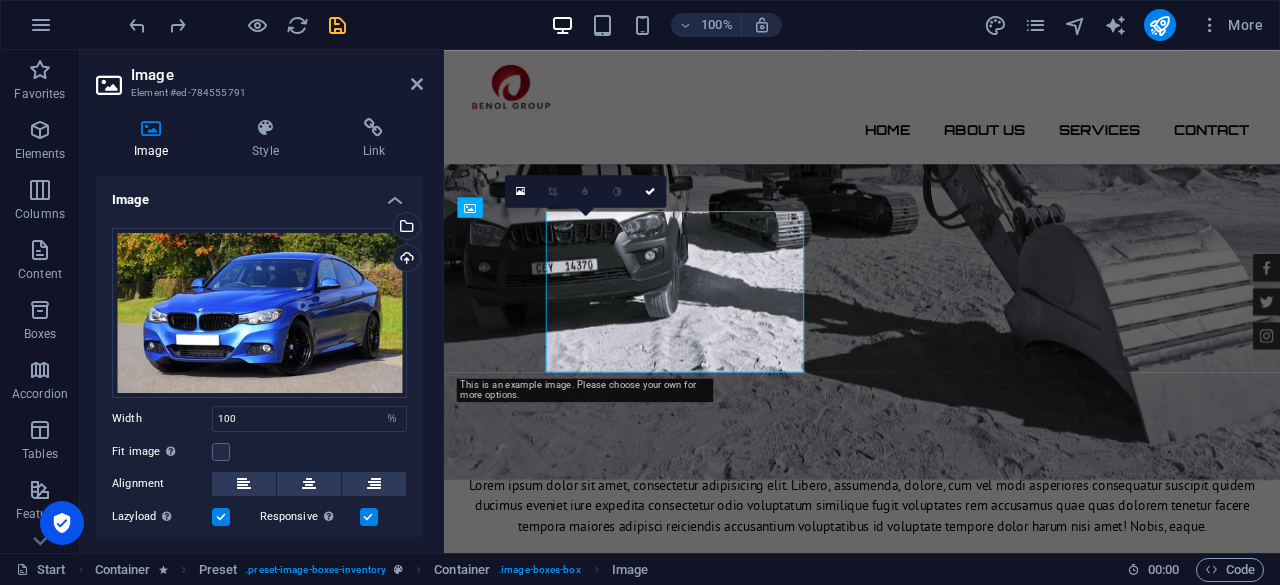 scroll, scrollTop: 2638, scrollLeft: 0, axis: vertical 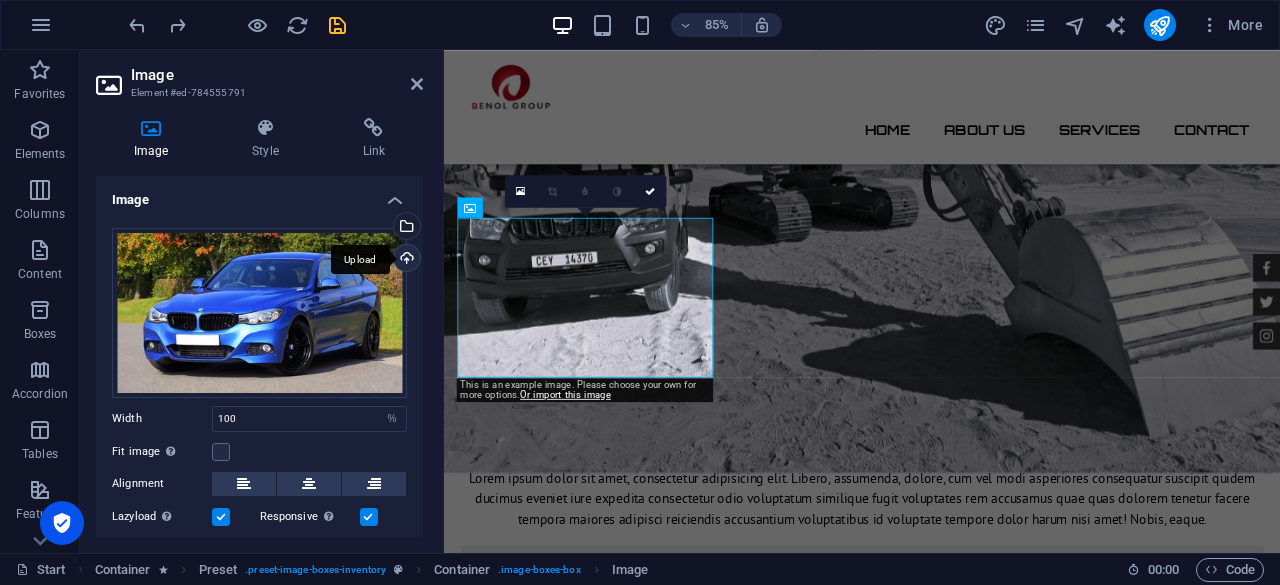 click on "Upload" at bounding box center [405, 260] 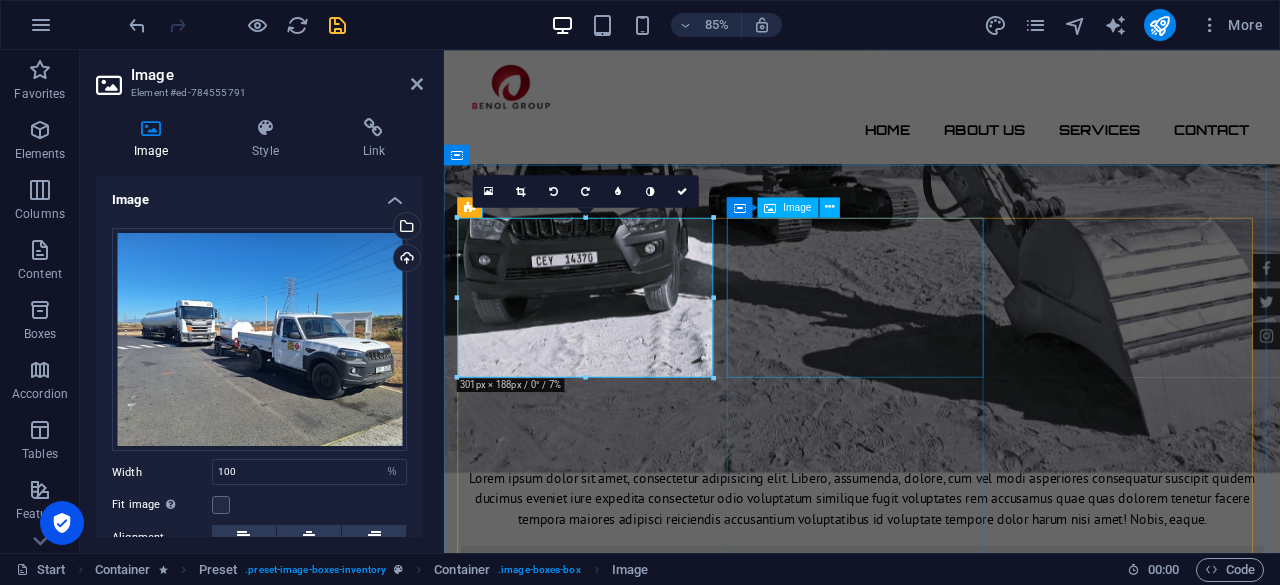 click at bounding box center (936, 4366) 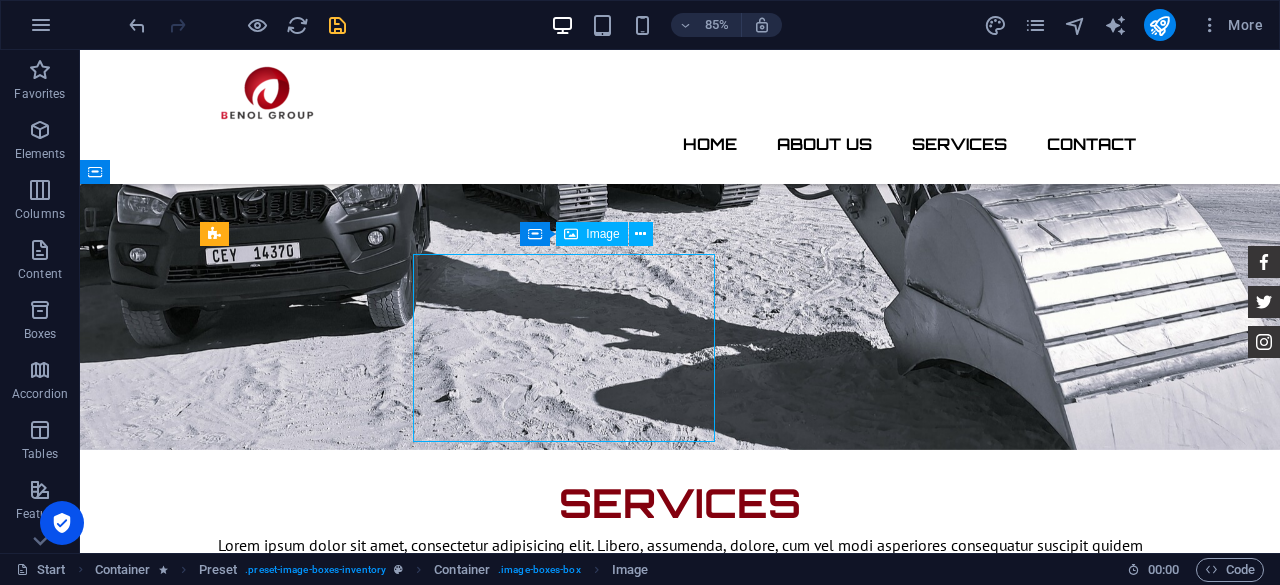 scroll, scrollTop: 2630, scrollLeft: 0, axis: vertical 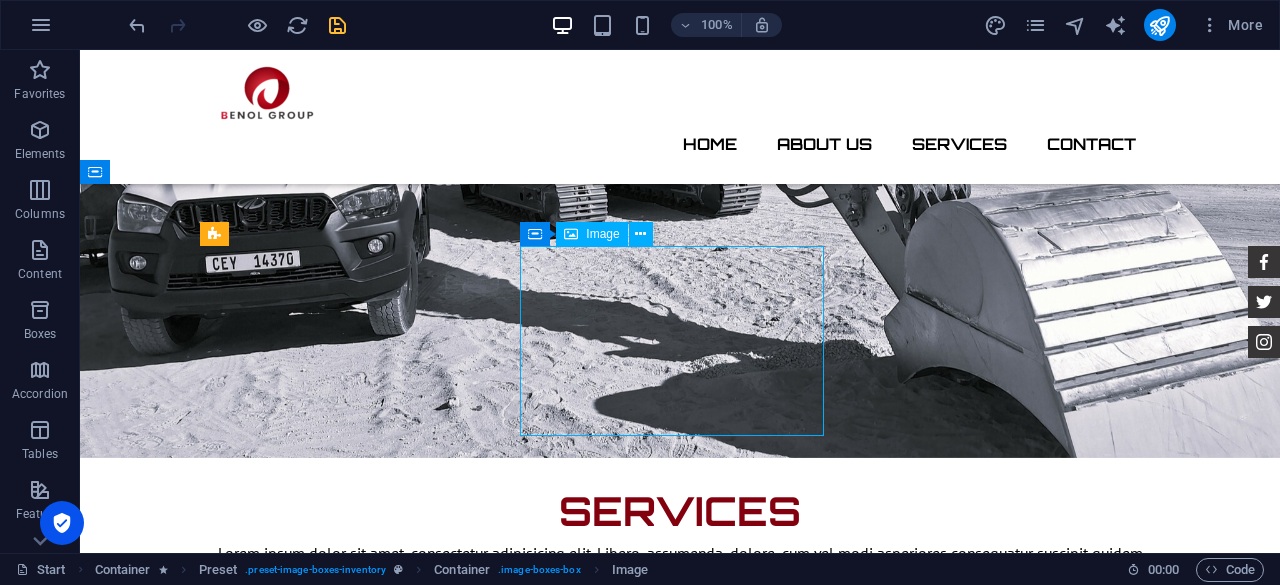 click at bounding box center (680, 4366) 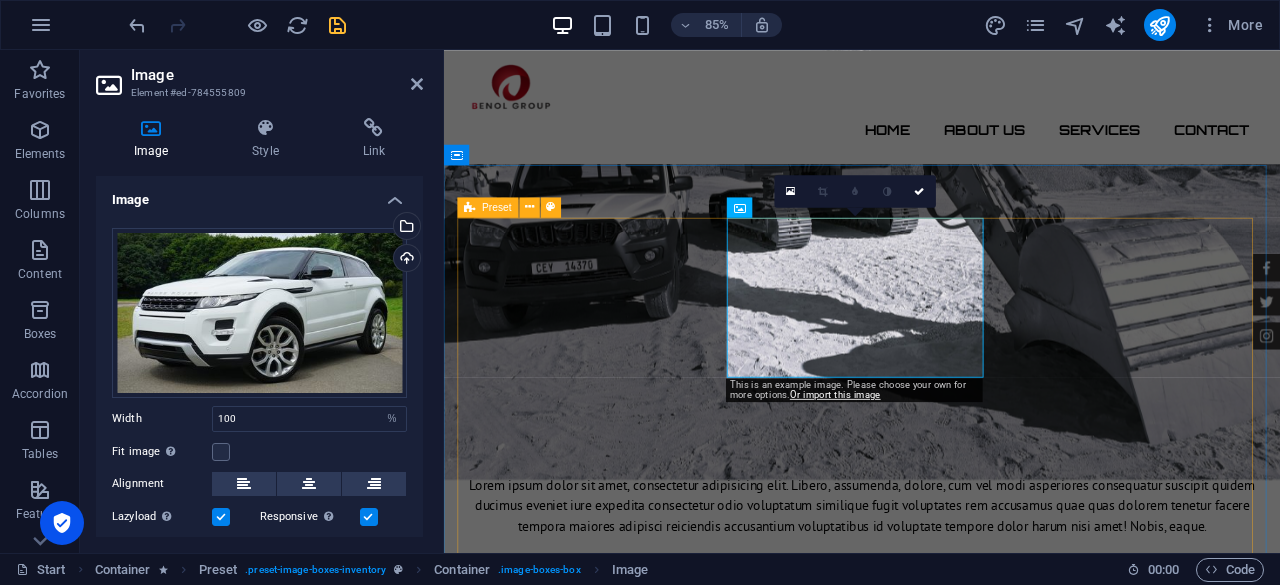 scroll, scrollTop: 2638, scrollLeft: 0, axis: vertical 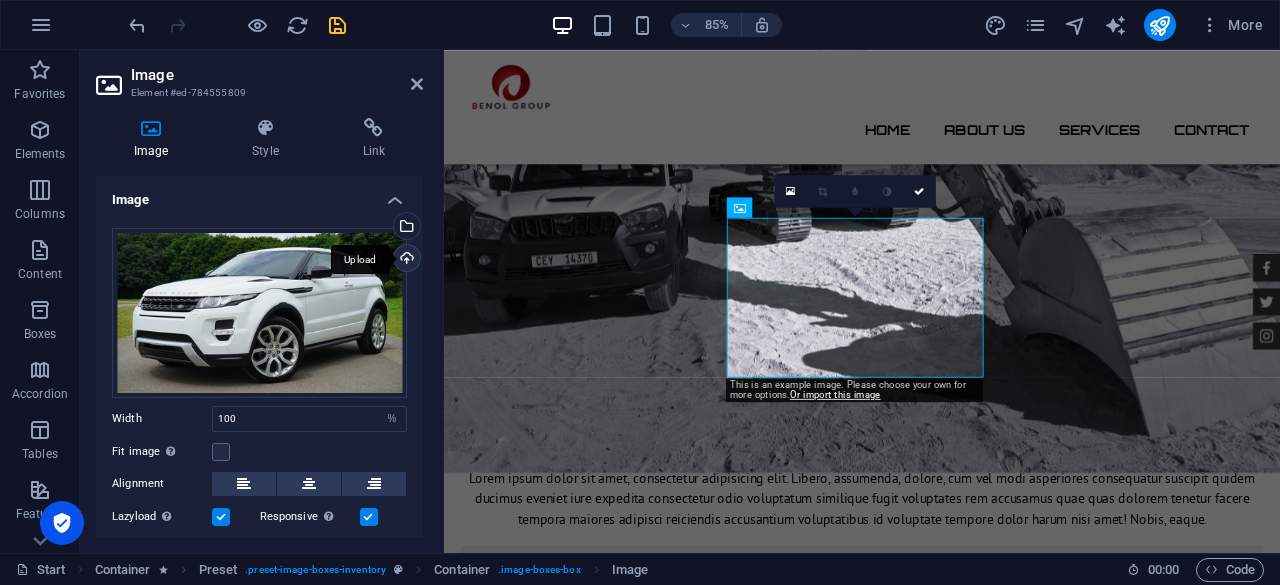 click on "Upload" at bounding box center (405, 260) 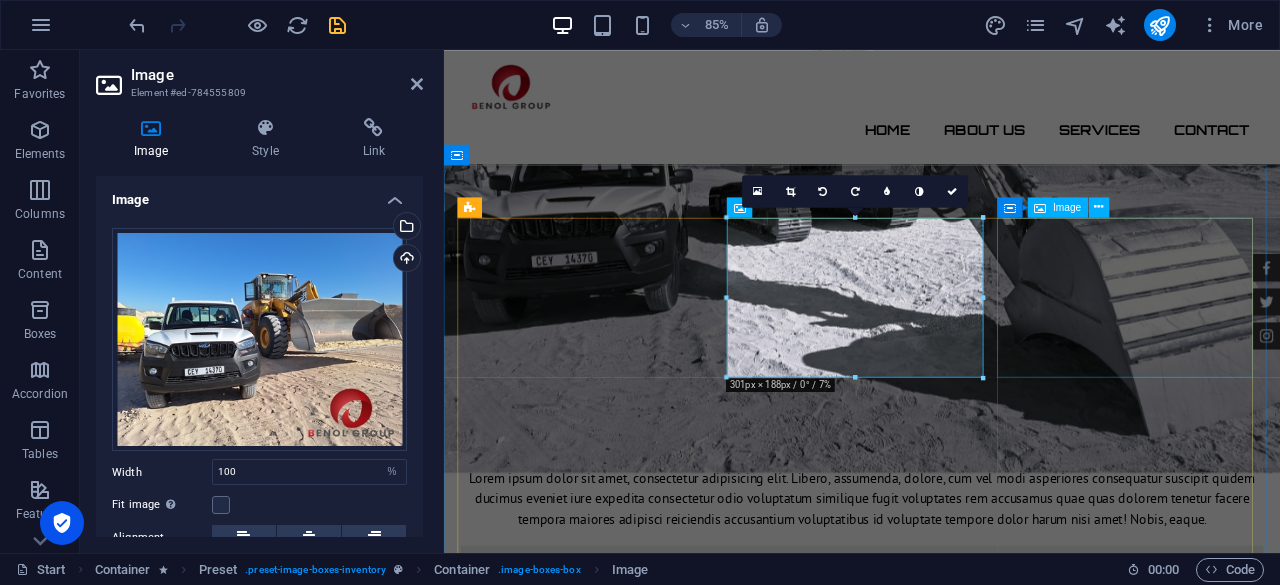 click at bounding box center (936, 6218) 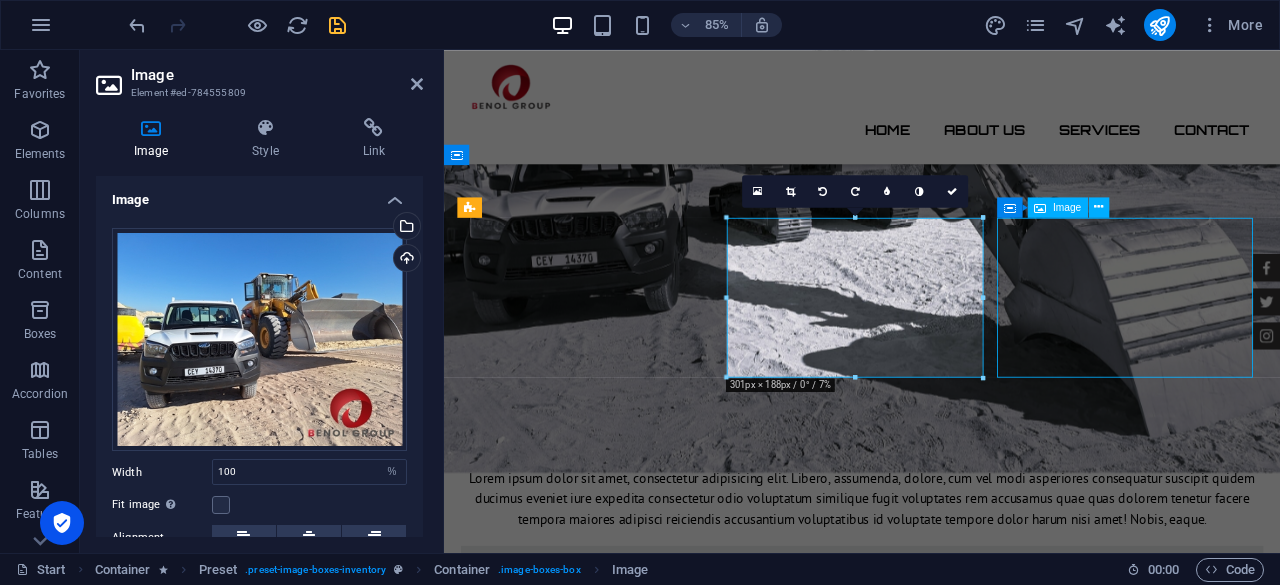 click at bounding box center [936, 6218] 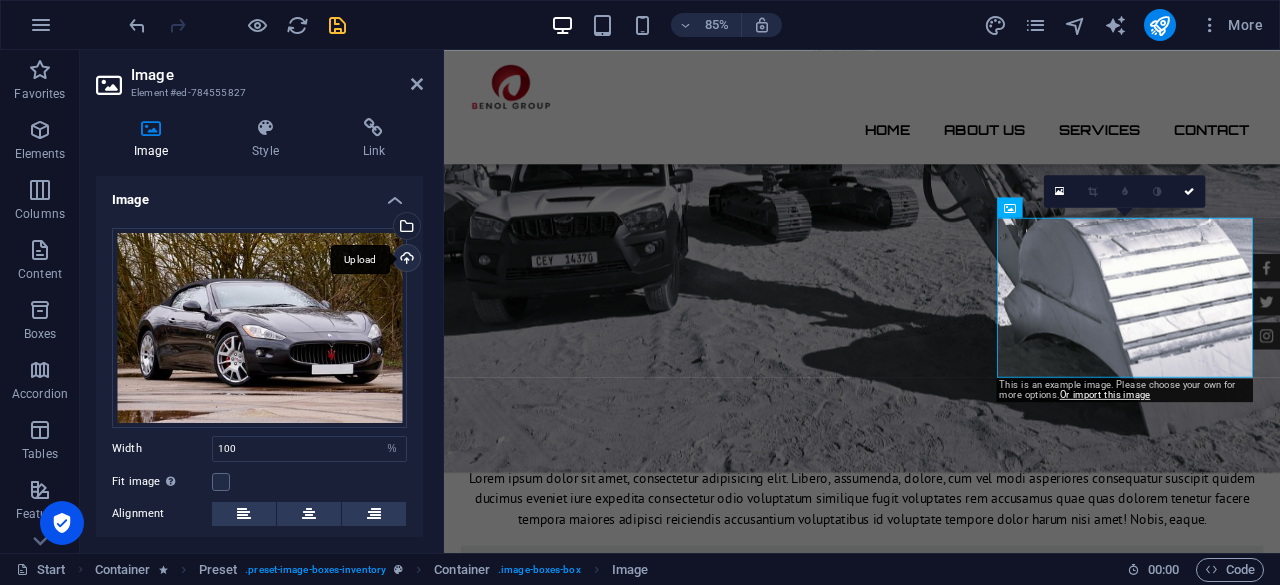 click on "Upload" at bounding box center (405, 260) 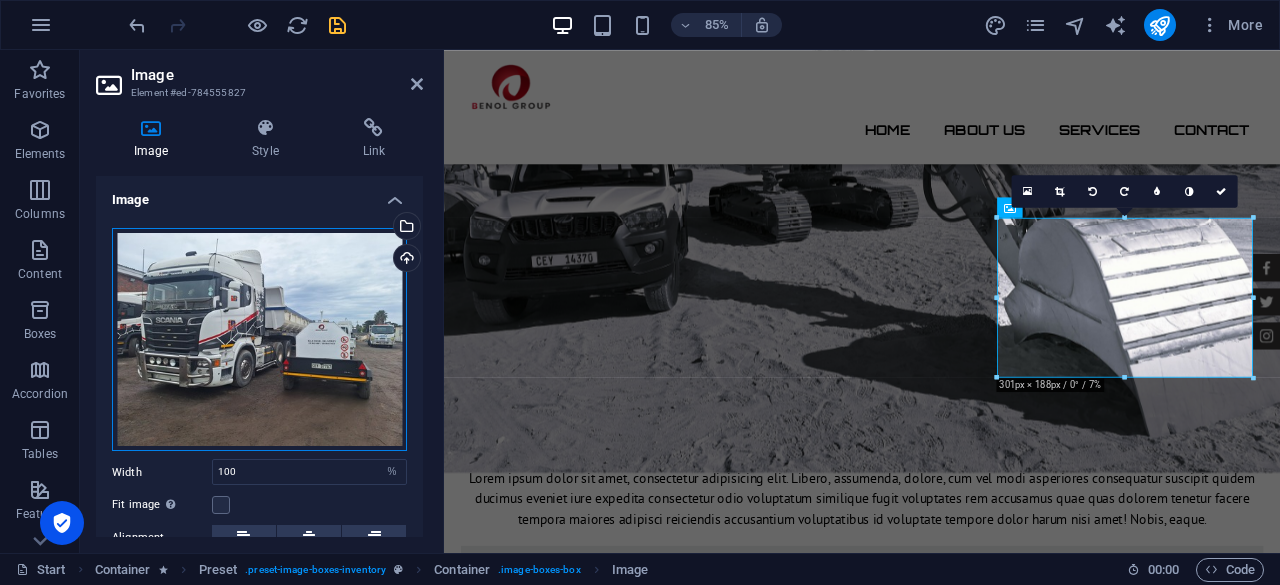 click on "Drag files here, click to choose files or select files from Files or our free stock photos & videos" at bounding box center [259, 340] 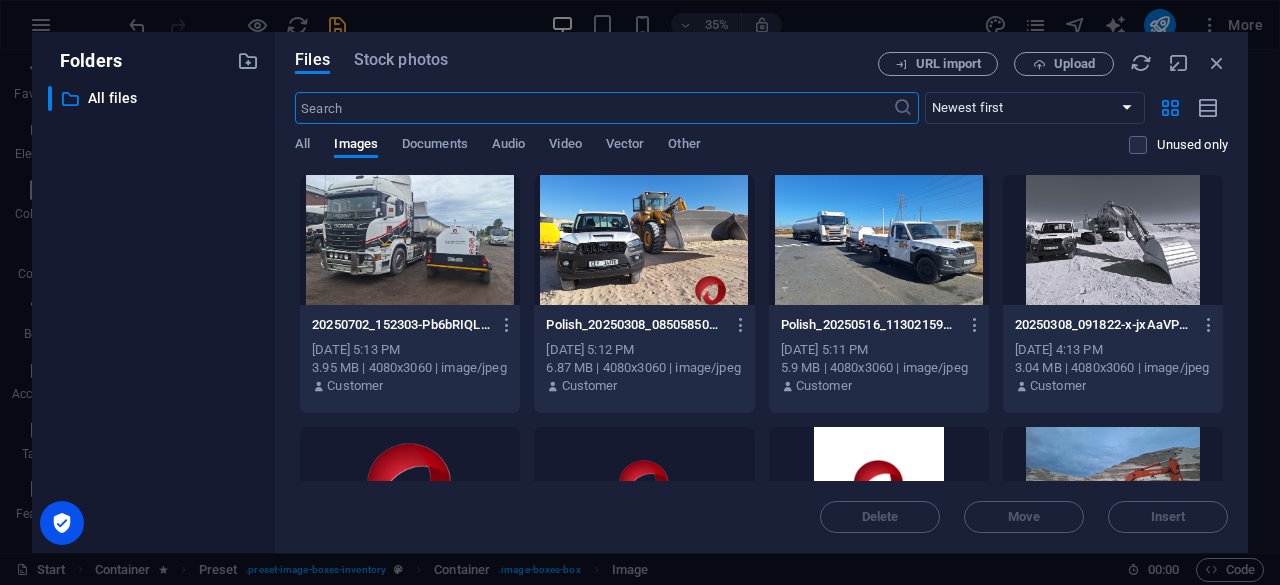 scroll, scrollTop: 3484, scrollLeft: 0, axis: vertical 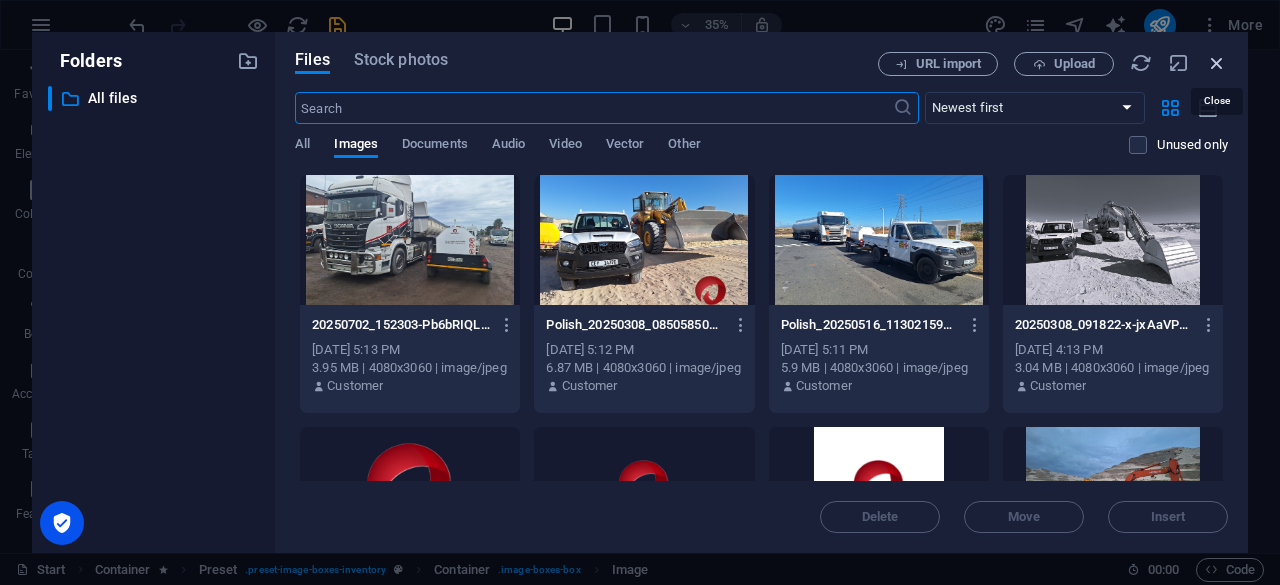 click at bounding box center [1217, 63] 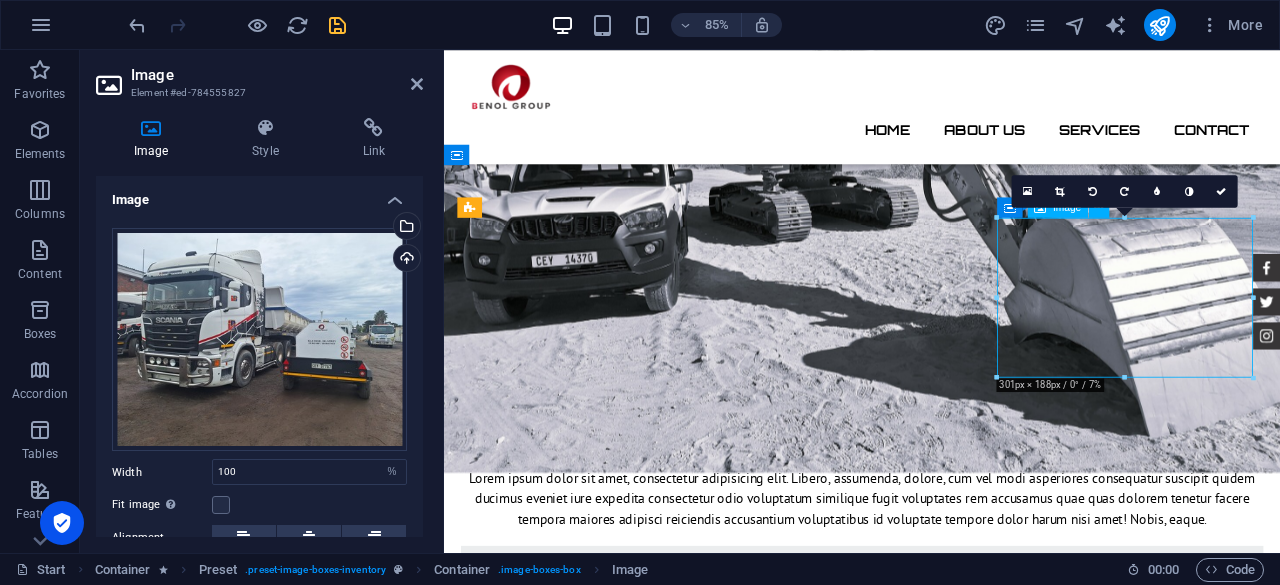 drag, startPoint x: 1244, startPoint y: 318, endPoint x: 1258, endPoint y: 321, distance: 14.3178215 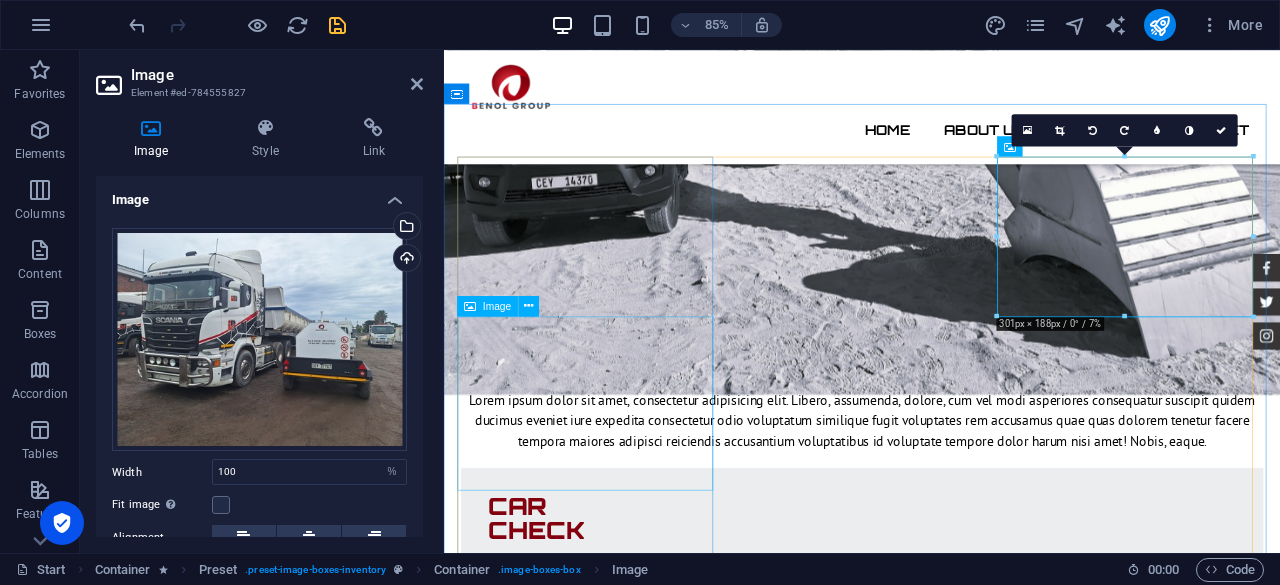 scroll, scrollTop: 2738, scrollLeft: 0, axis: vertical 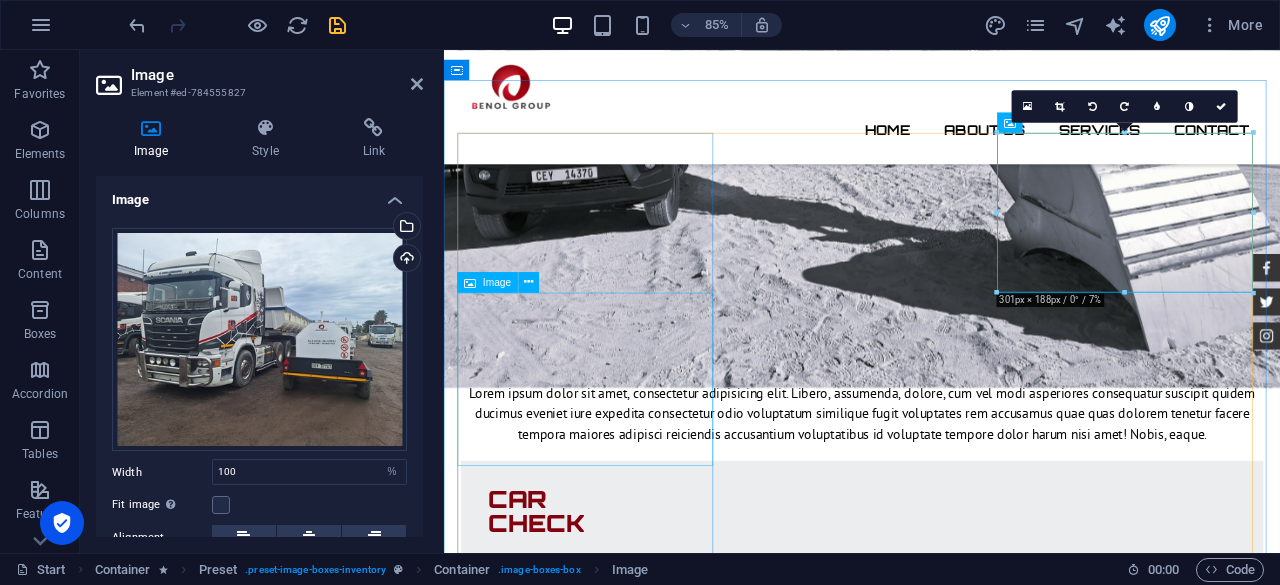 click at bounding box center (936, 3039) 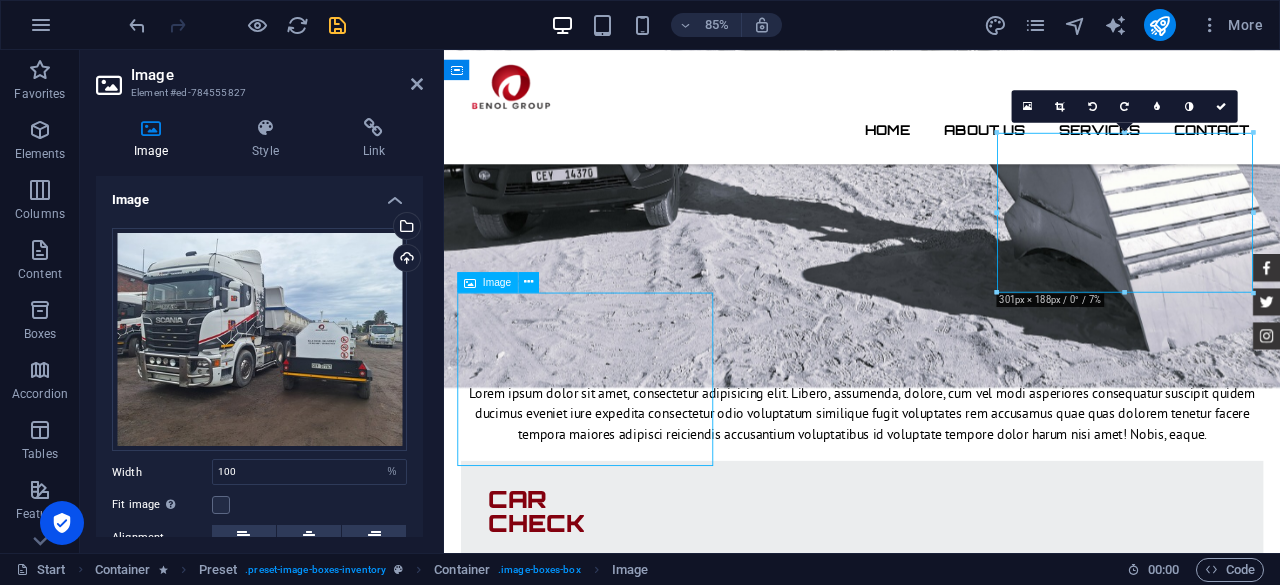scroll, scrollTop: 2730, scrollLeft: 0, axis: vertical 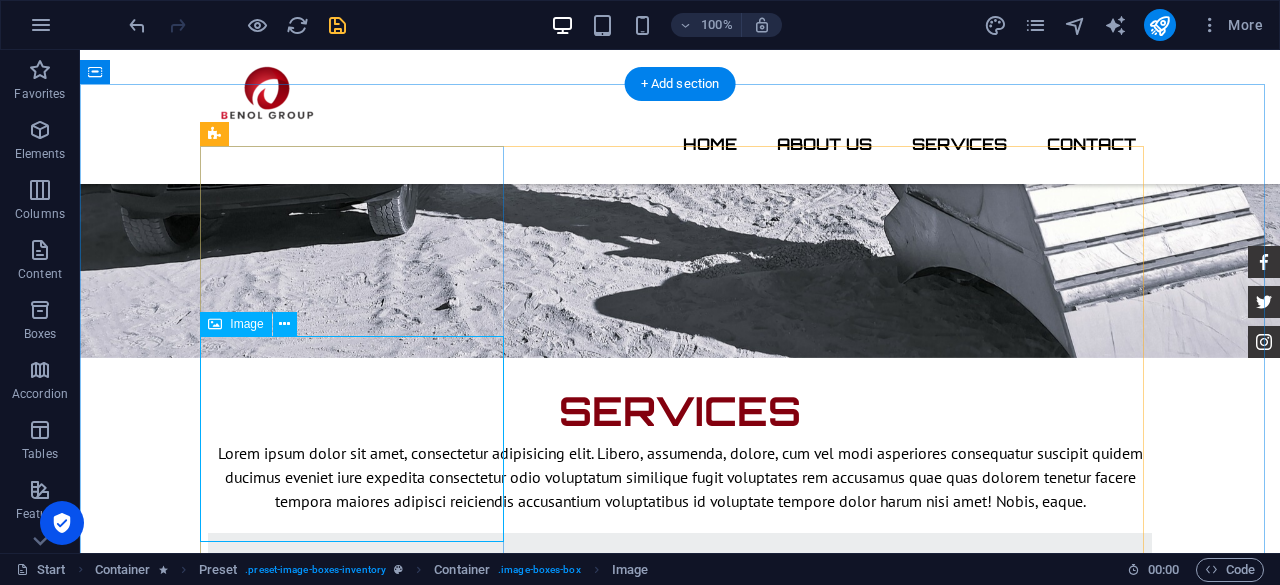 click at bounding box center [680, 3039] 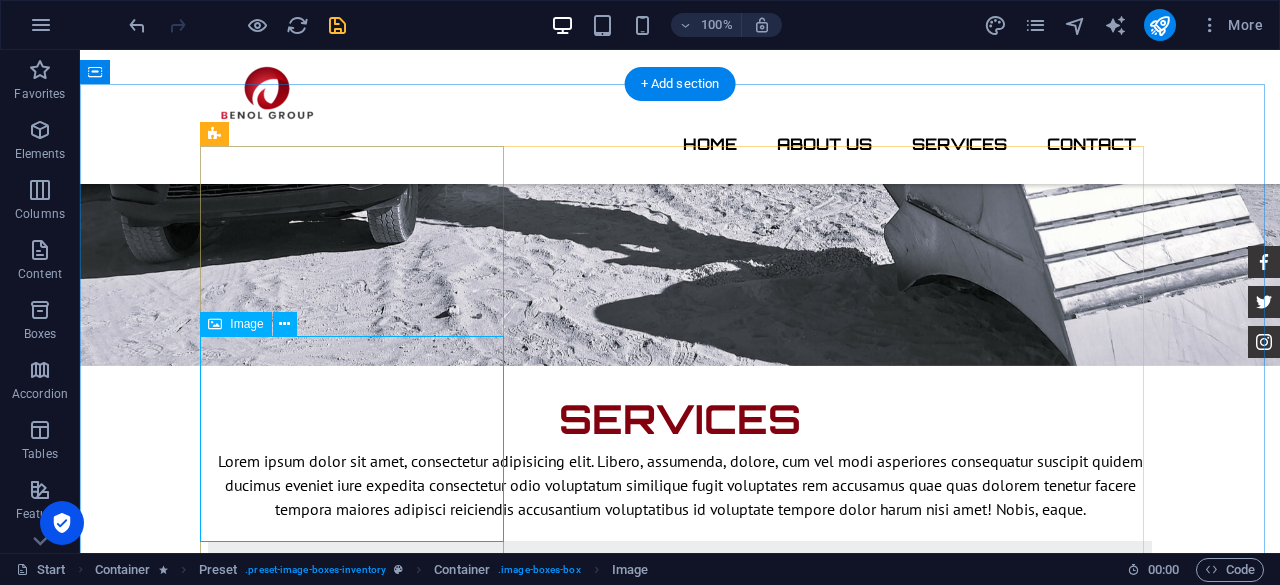scroll, scrollTop: 2738, scrollLeft: 0, axis: vertical 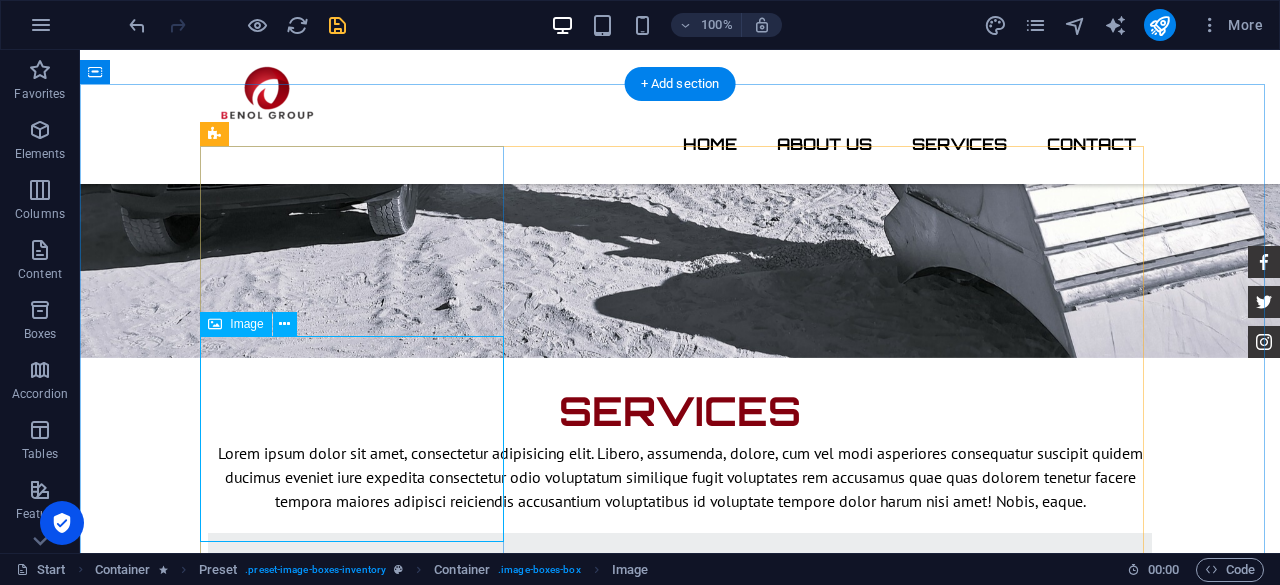 select on "%" 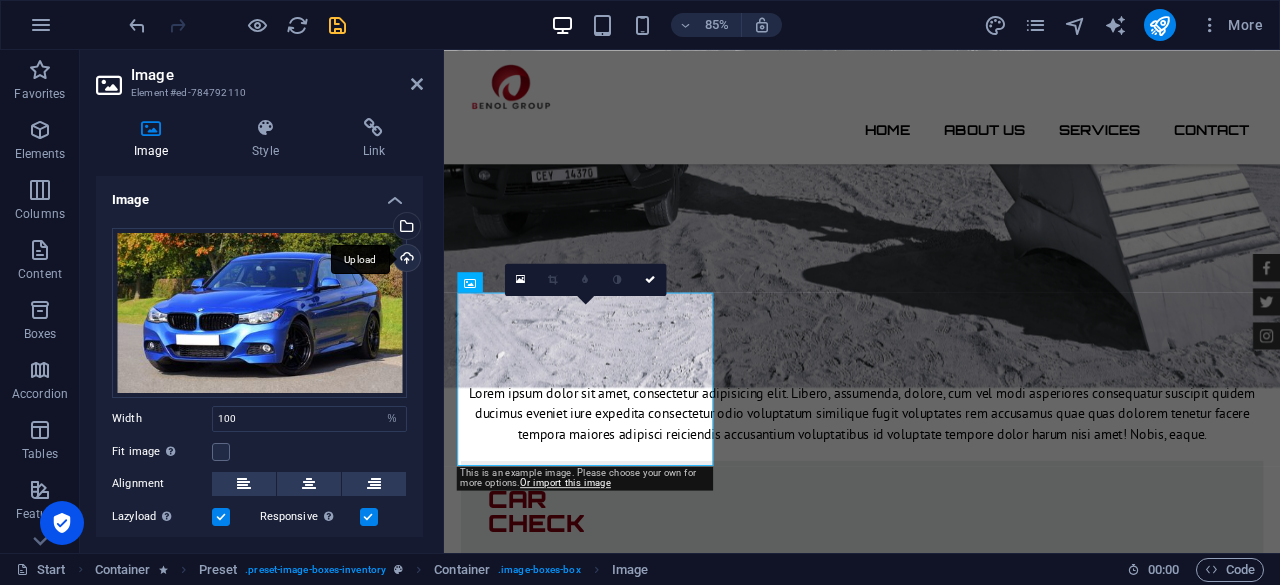 click on "Upload" at bounding box center (405, 260) 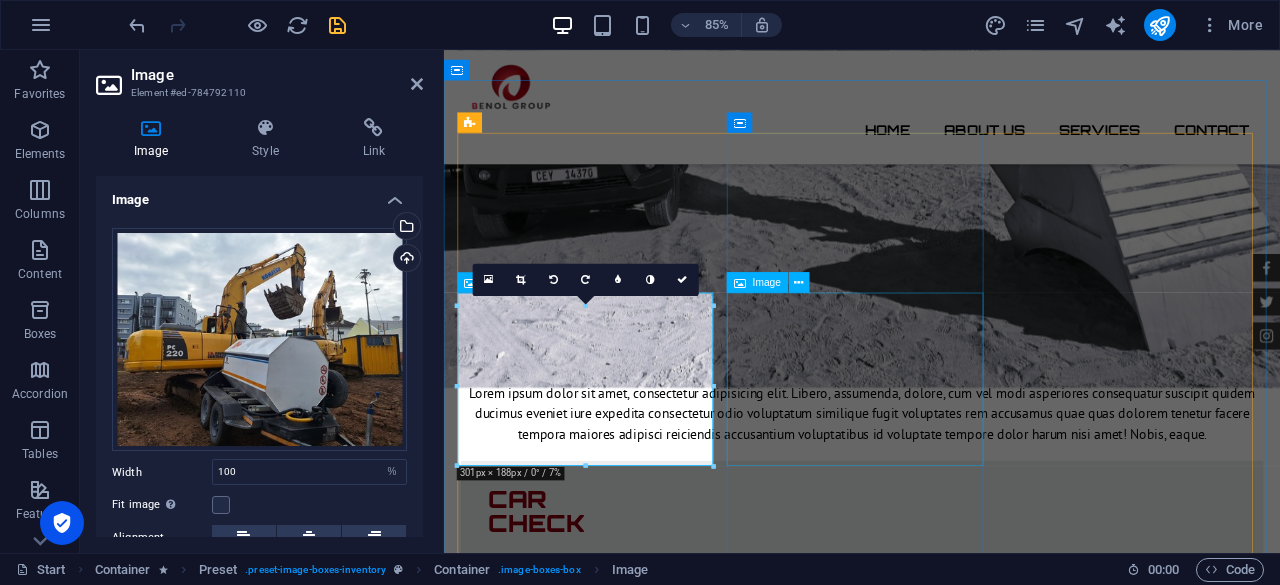 click at bounding box center (936, 4864) 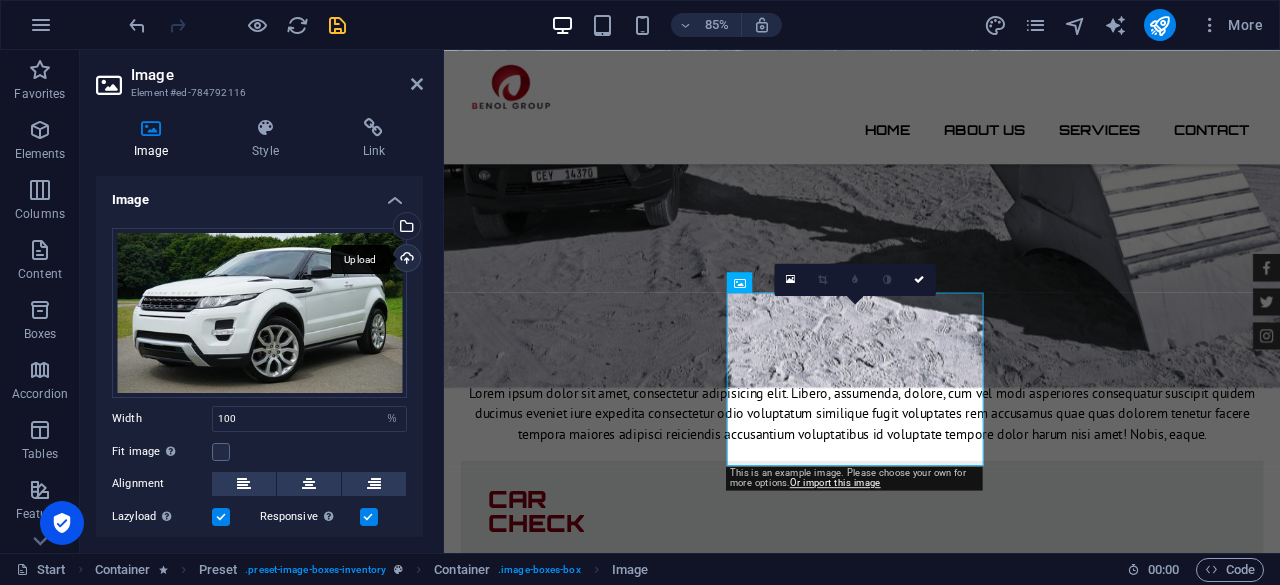 click on "Upload" at bounding box center (405, 260) 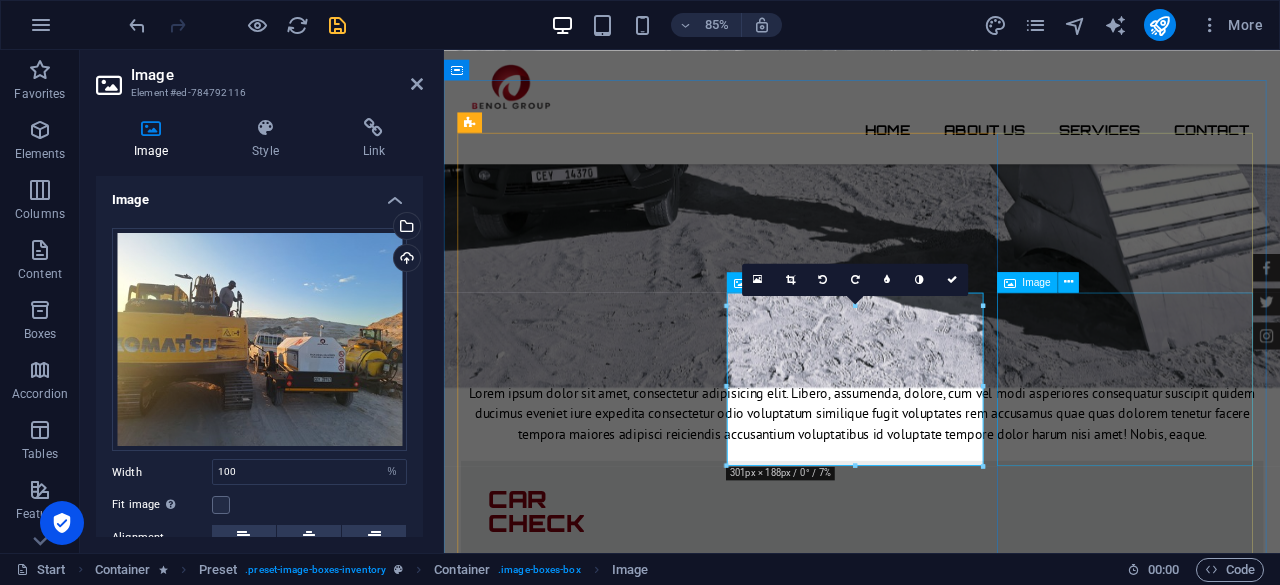 click at bounding box center (936, 6715) 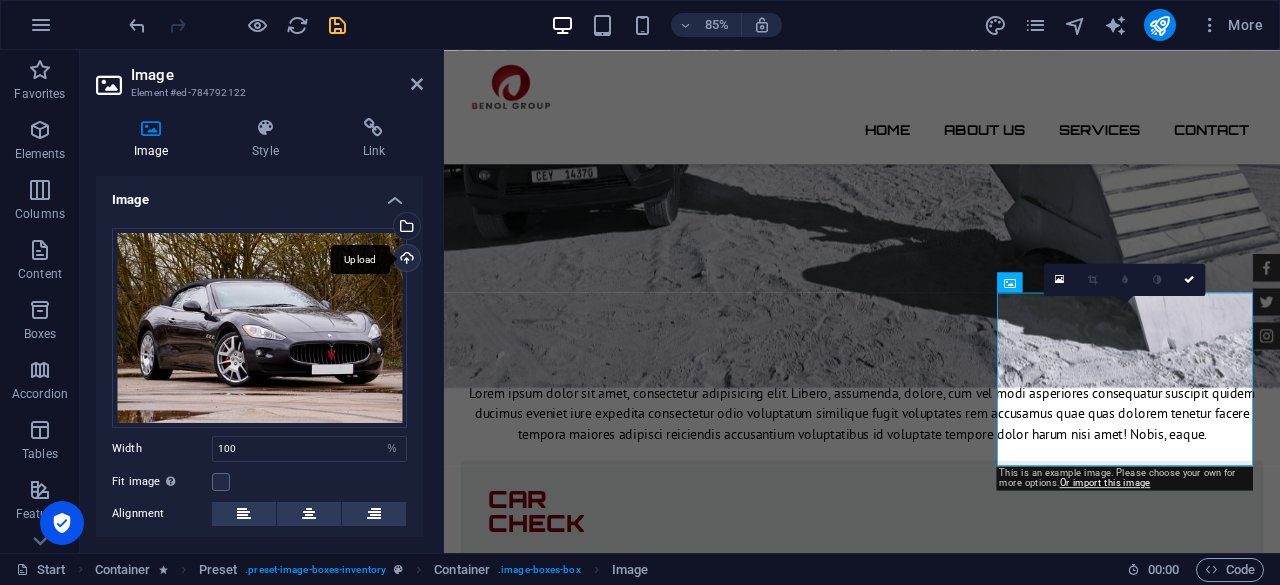 click on "Upload" at bounding box center [405, 260] 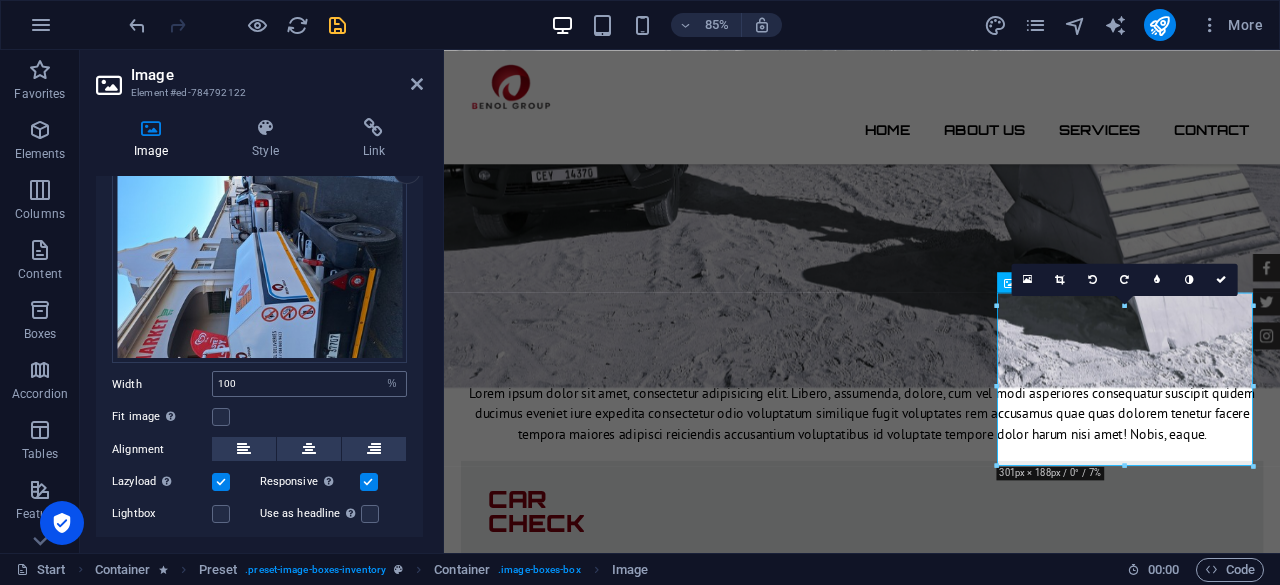 scroll, scrollTop: 173, scrollLeft: 0, axis: vertical 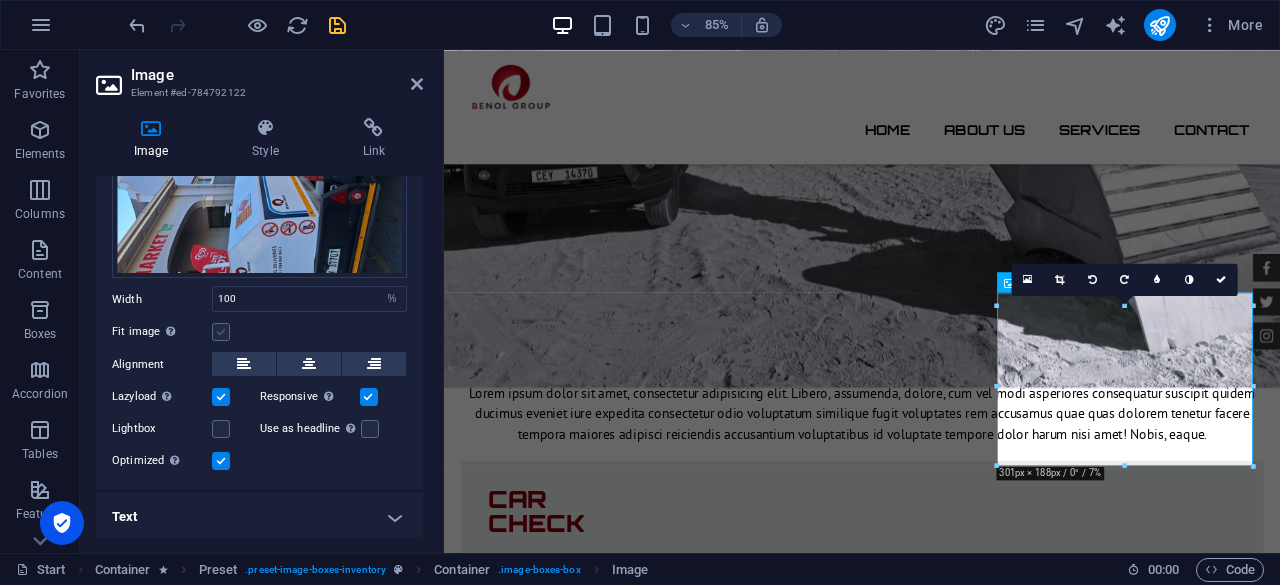 click at bounding box center [221, 332] 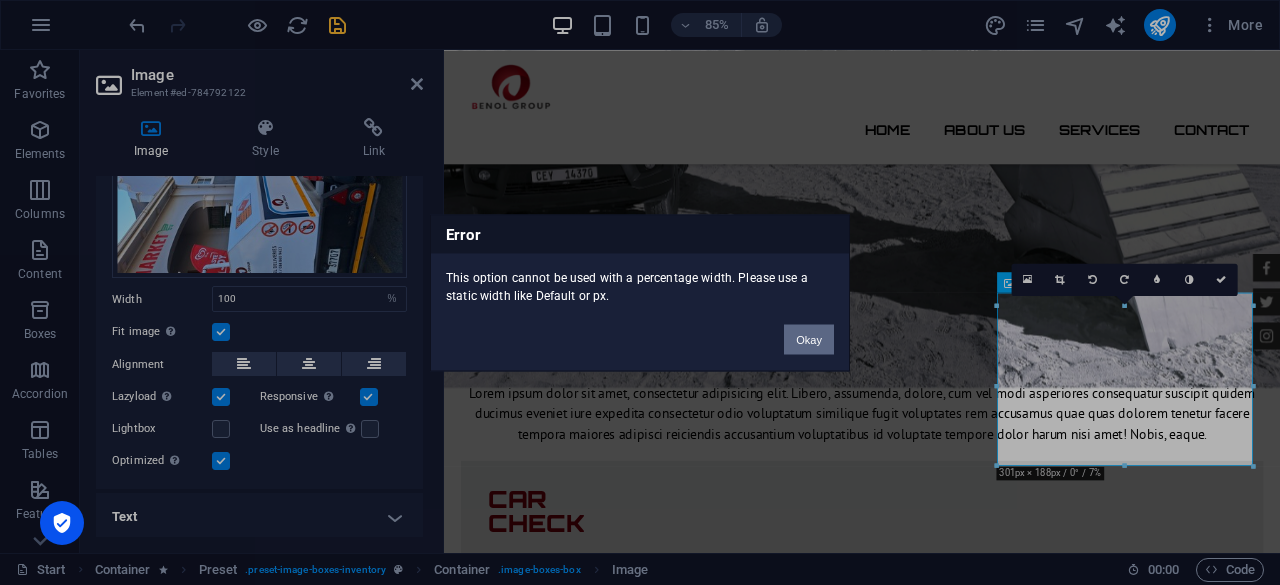 click on "Okay" at bounding box center [809, 339] 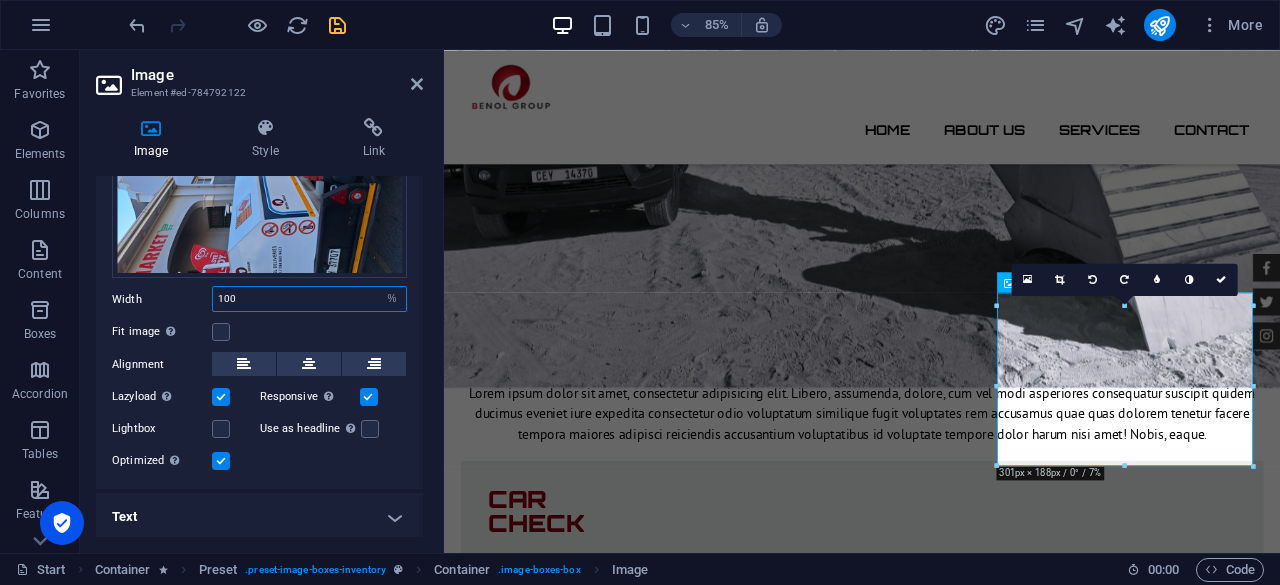 drag, startPoint x: 278, startPoint y: 301, endPoint x: 160, endPoint y: 303, distance: 118.016945 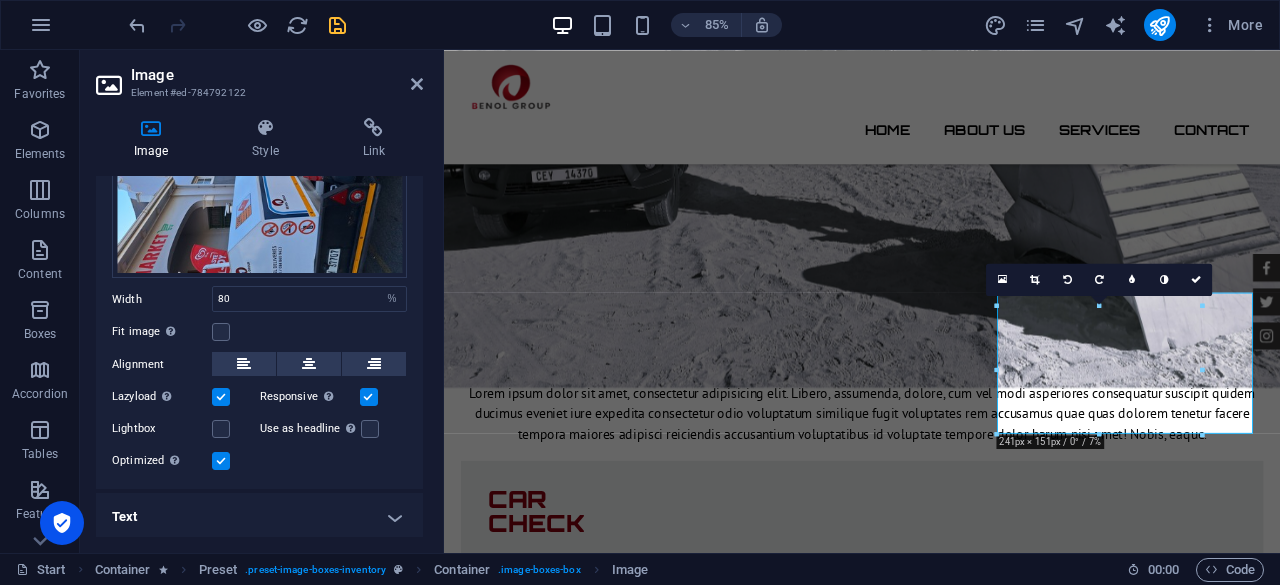 click on "Fit image Automatically fit image to a fixed width and height" at bounding box center [259, 332] 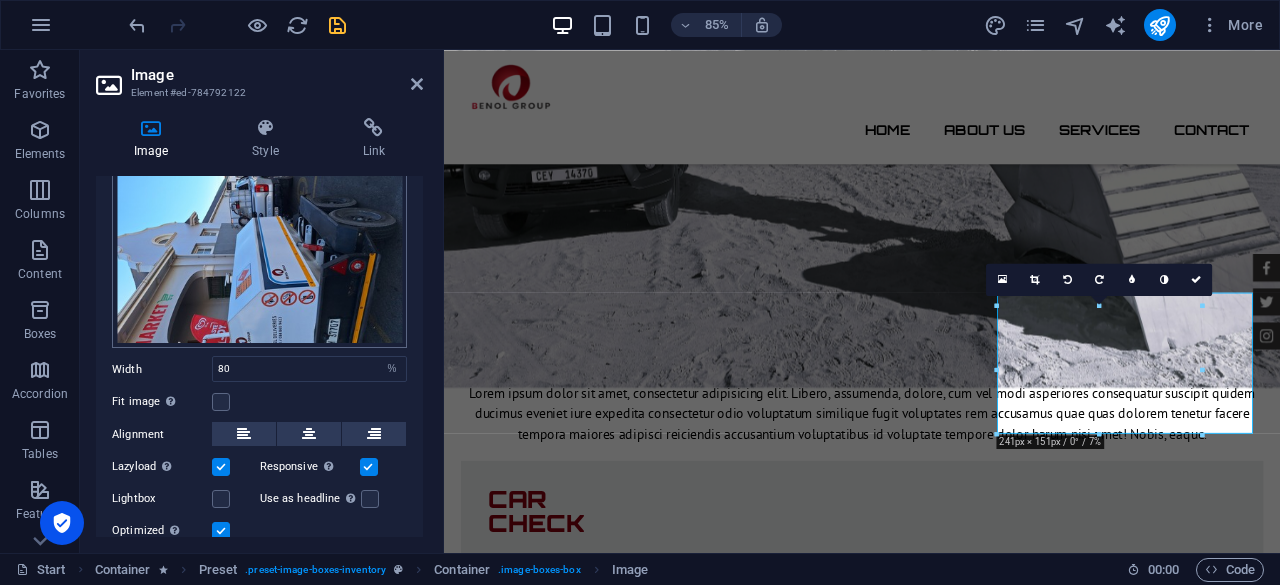 scroll, scrollTop: 73, scrollLeft: 0, axis: vertical 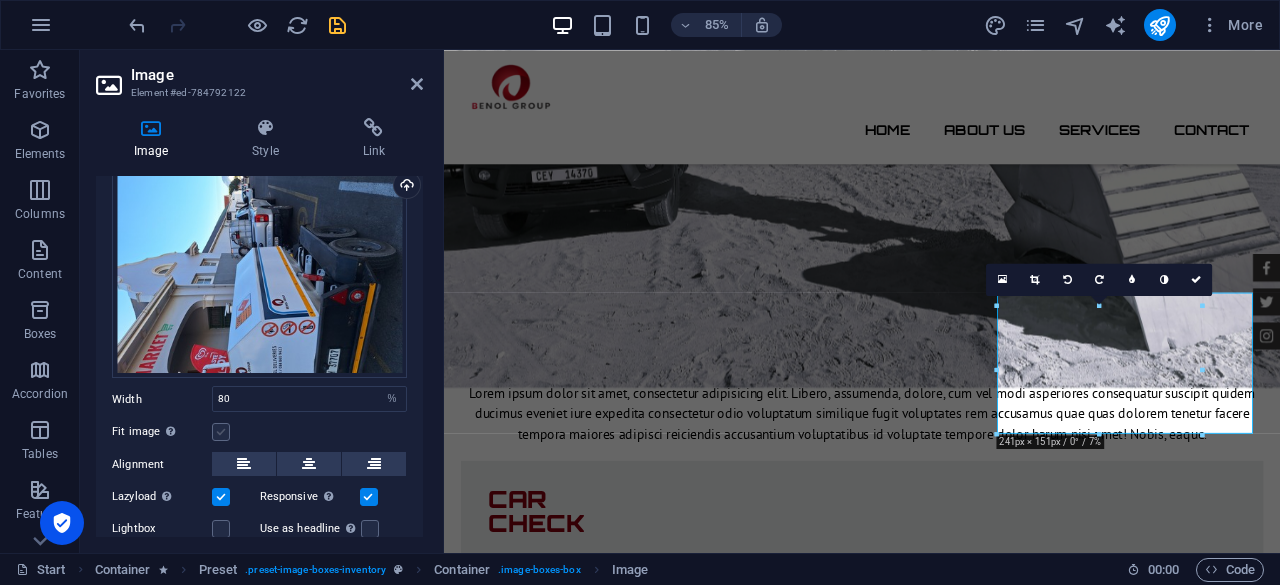click at bounding box center (221, 432) 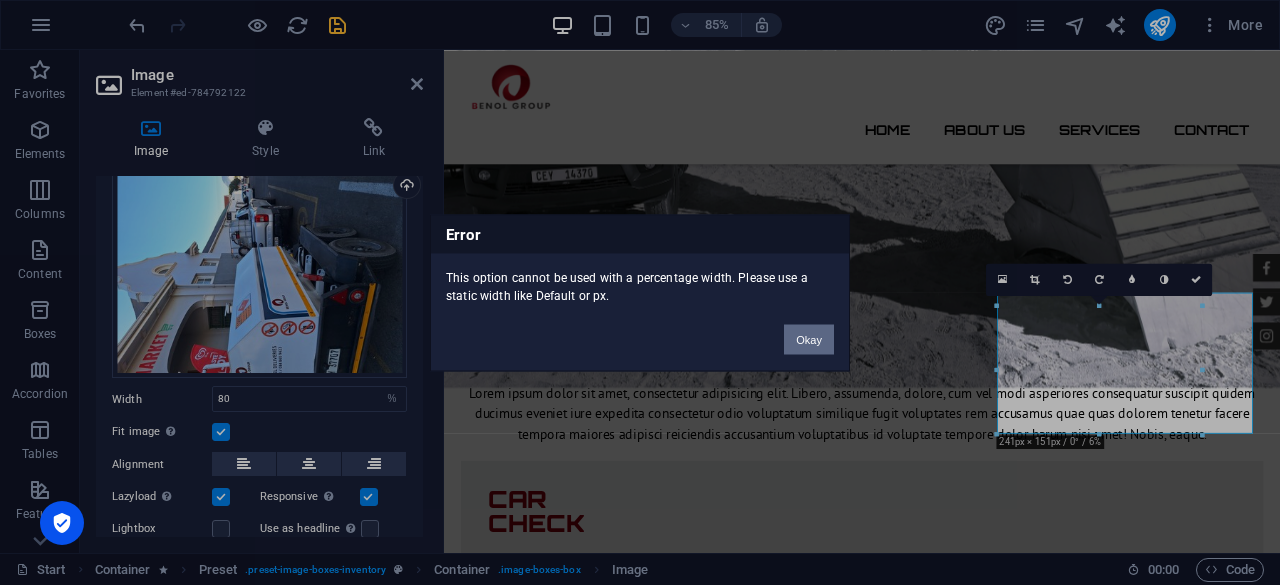 click on "Okay" at bounding box center (809, 339) 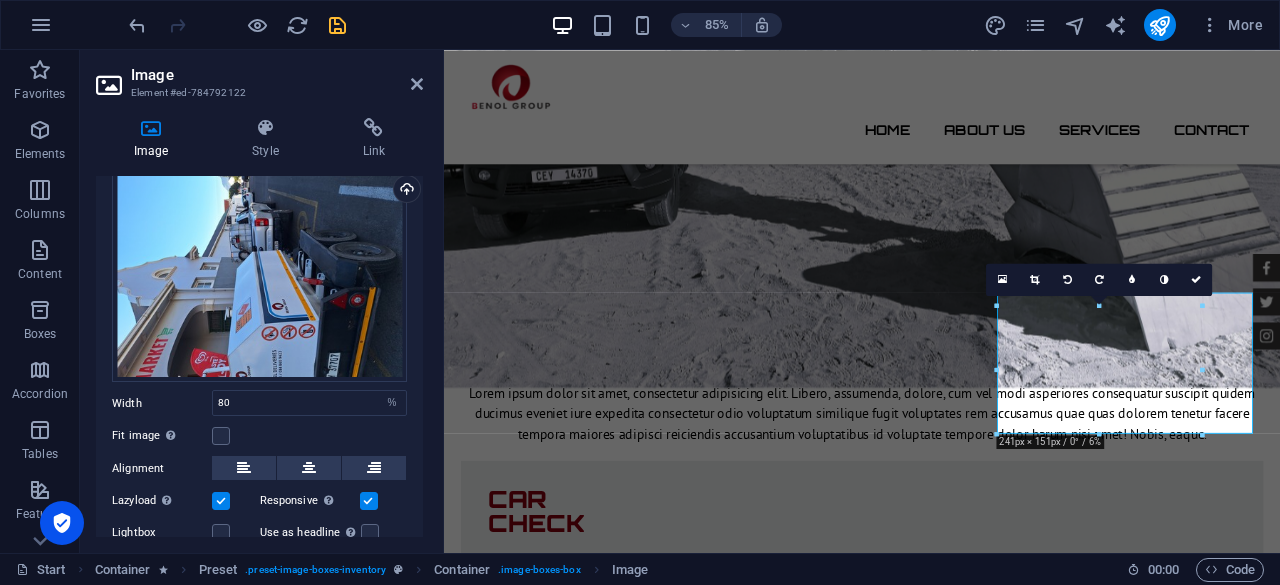 scroll, scrollTop: 0, scrollLeft: 0, axis: both 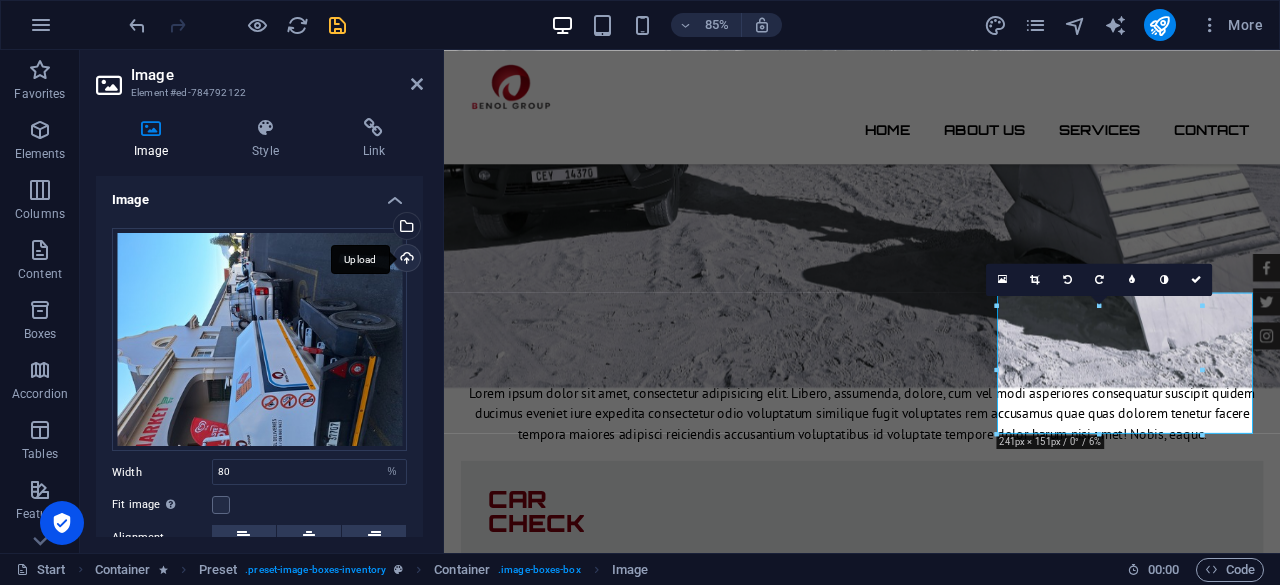 click on "Upload" at bounding box center [405, 260] 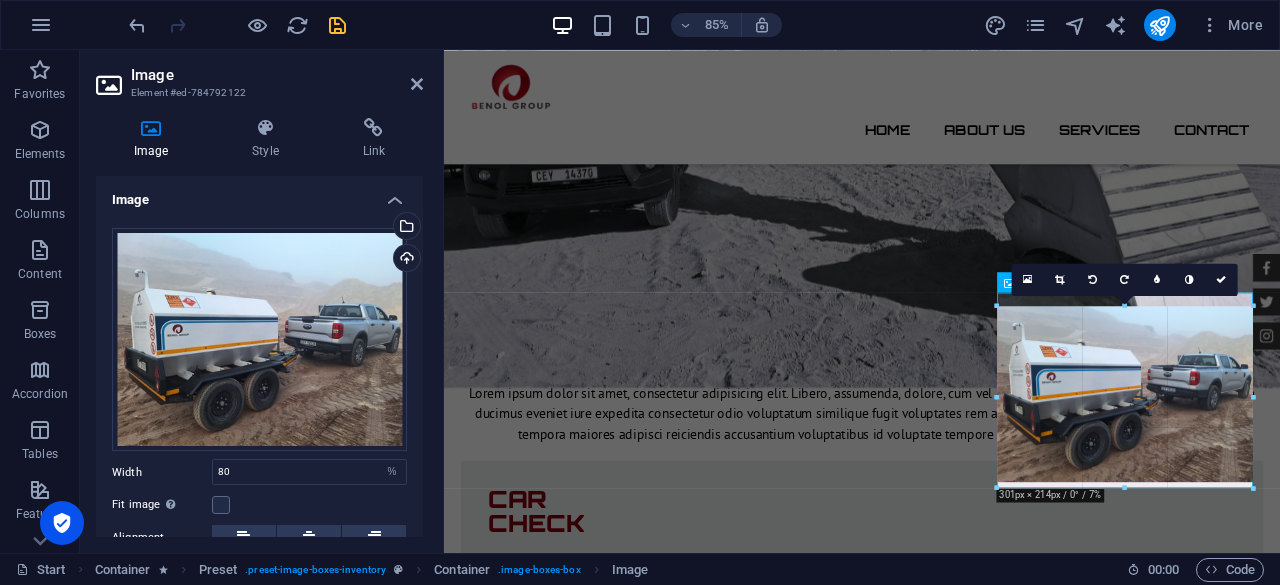 drag, startPoint x: 1202, startPoint y: 371, endPoint x: 1254, endPoint y: 374, distance: 52.086468 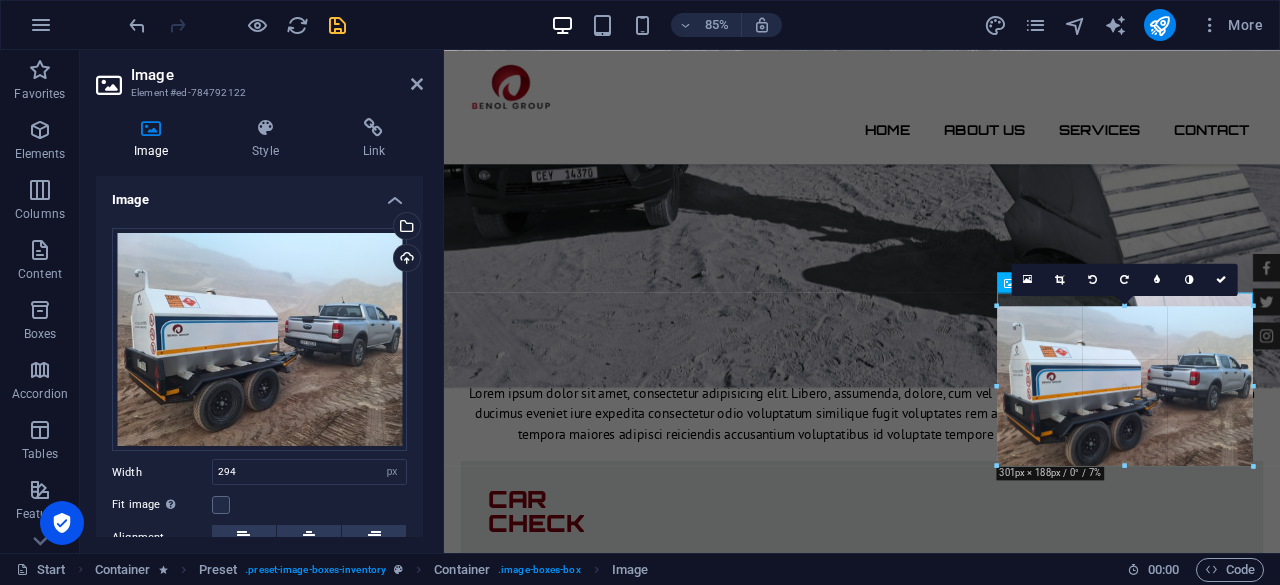type on "301" 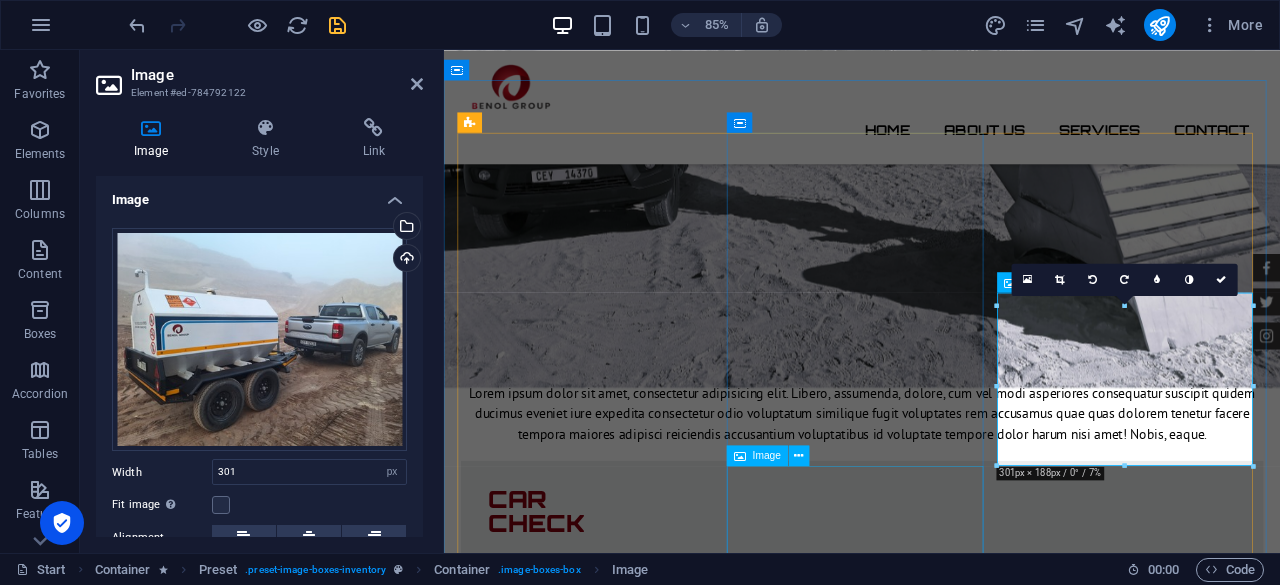 click at bounding box center (936, 5470) 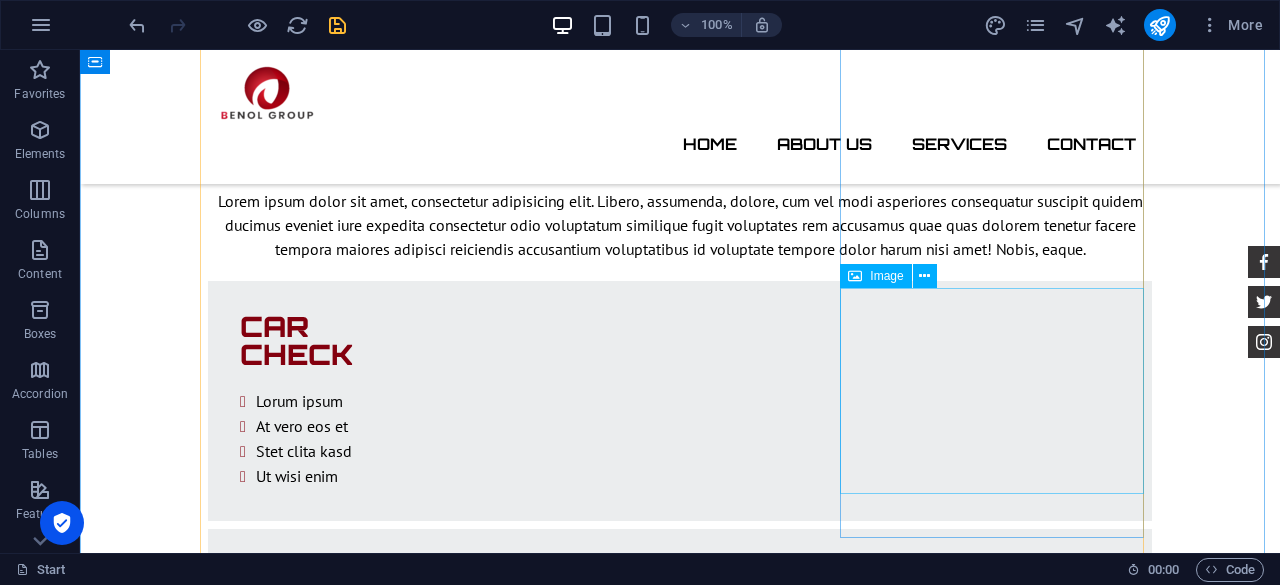 scroll, scrollTop: 3082, scrollLeft: 0, axis: vertical 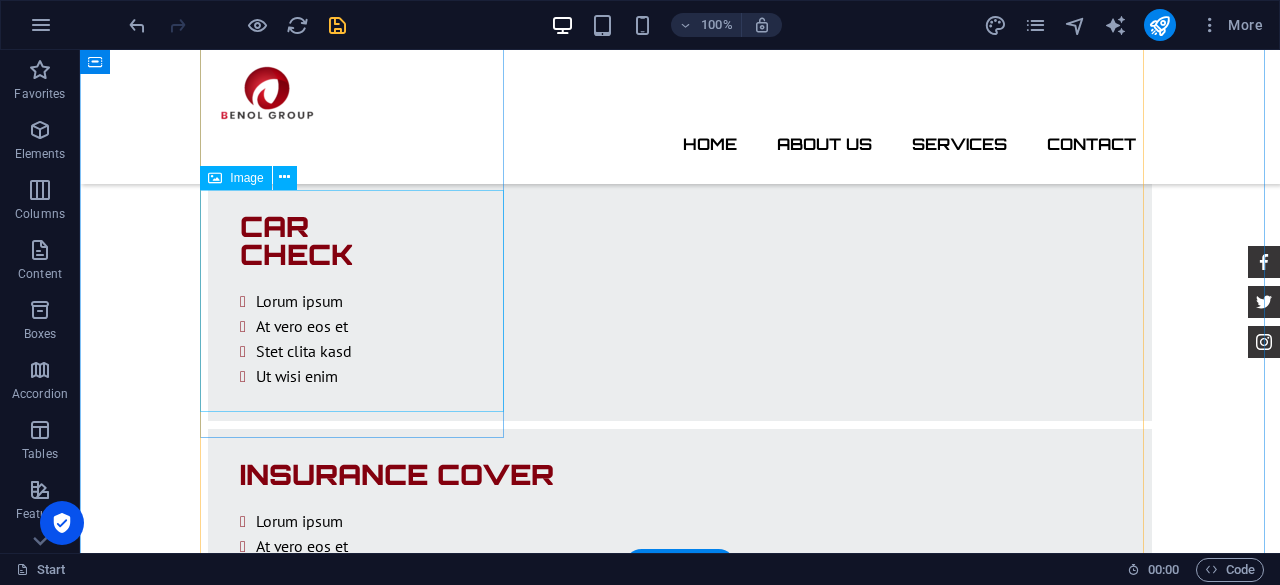 click at bounding box center [680, 3300] 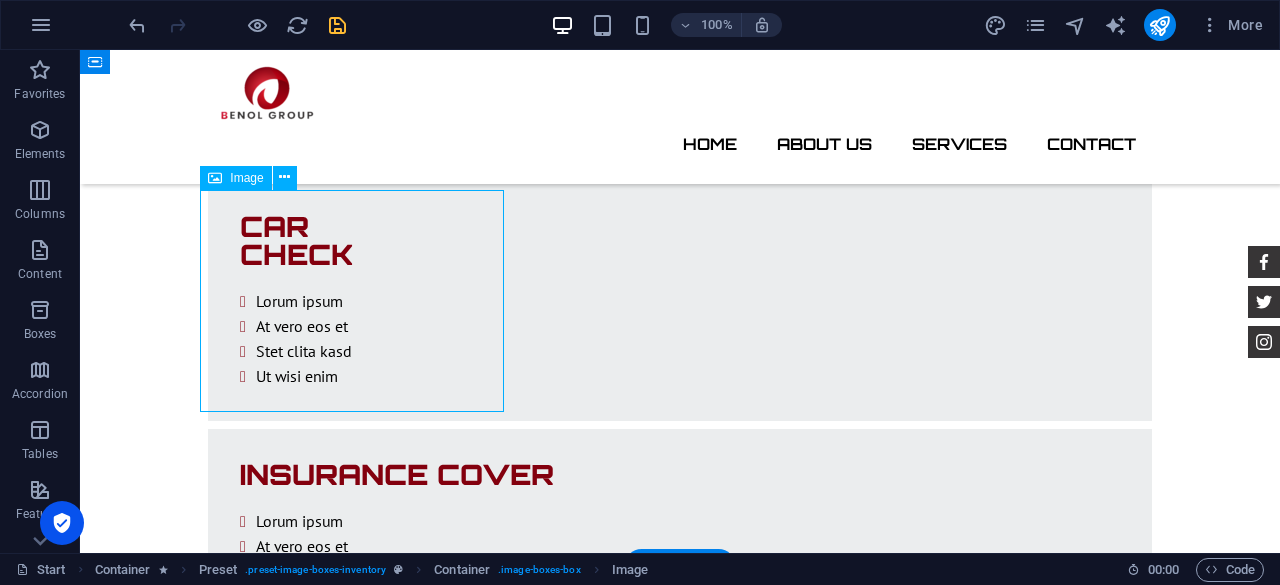 click at bounding box center [680, 3300] 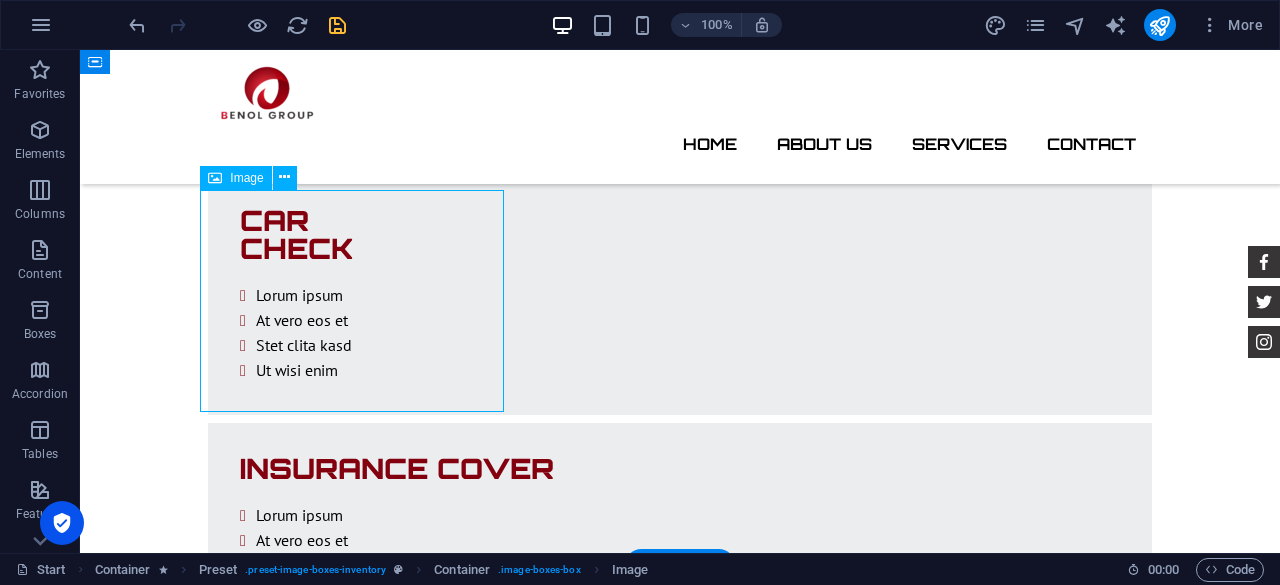 select on "%" 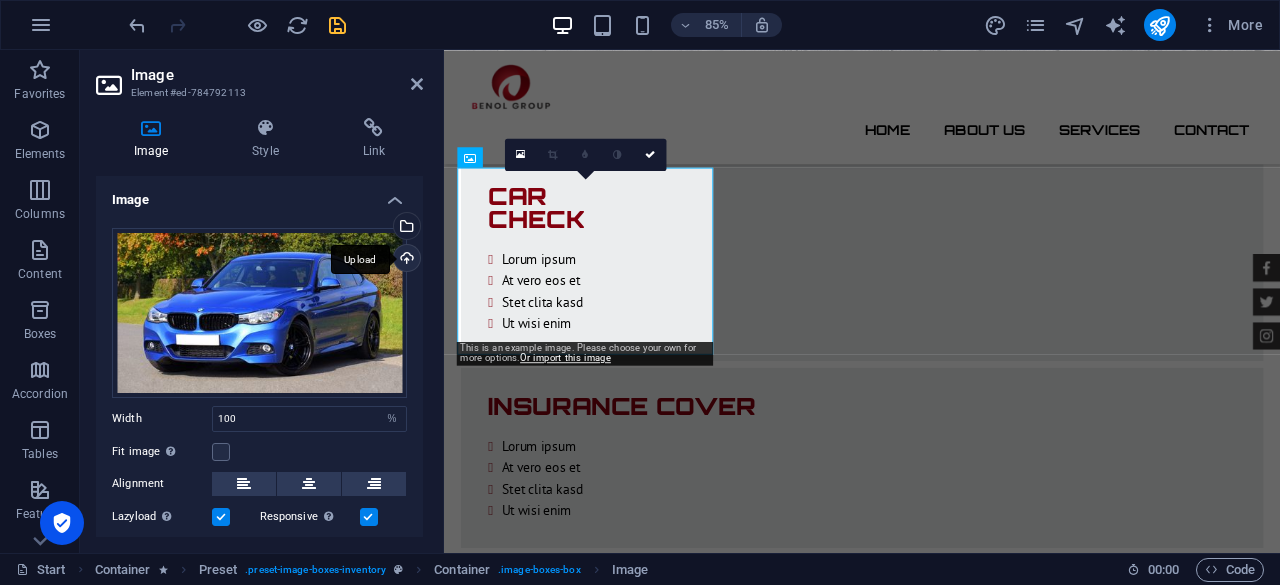 click on "Upload" at bounding box center (405, 260) 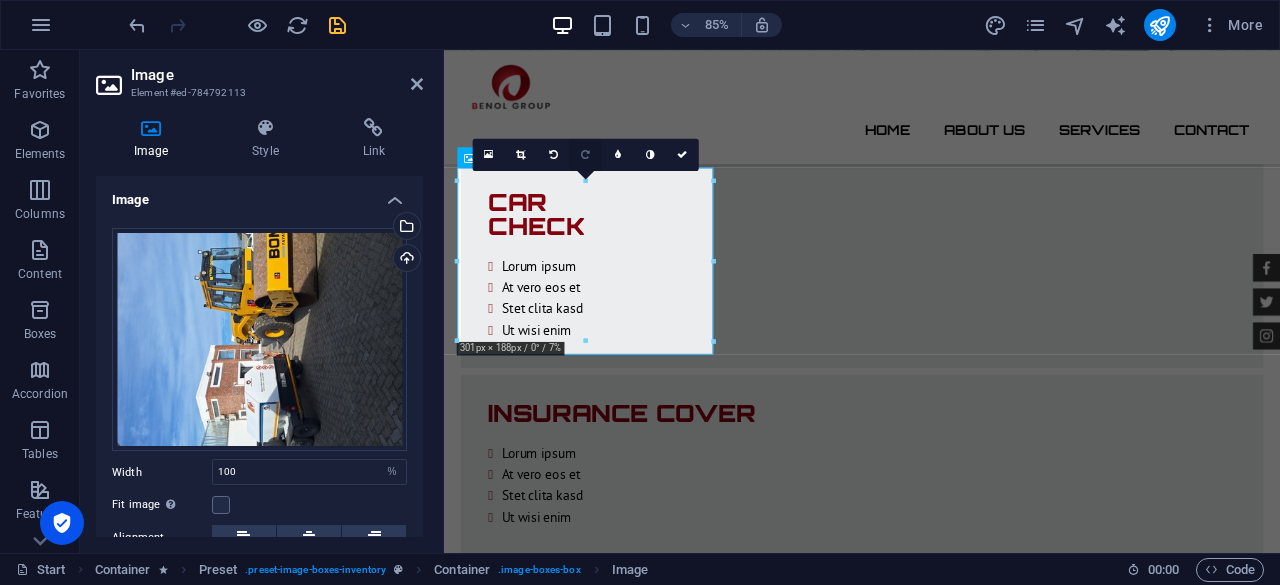 click at bounding box center (585, 155) 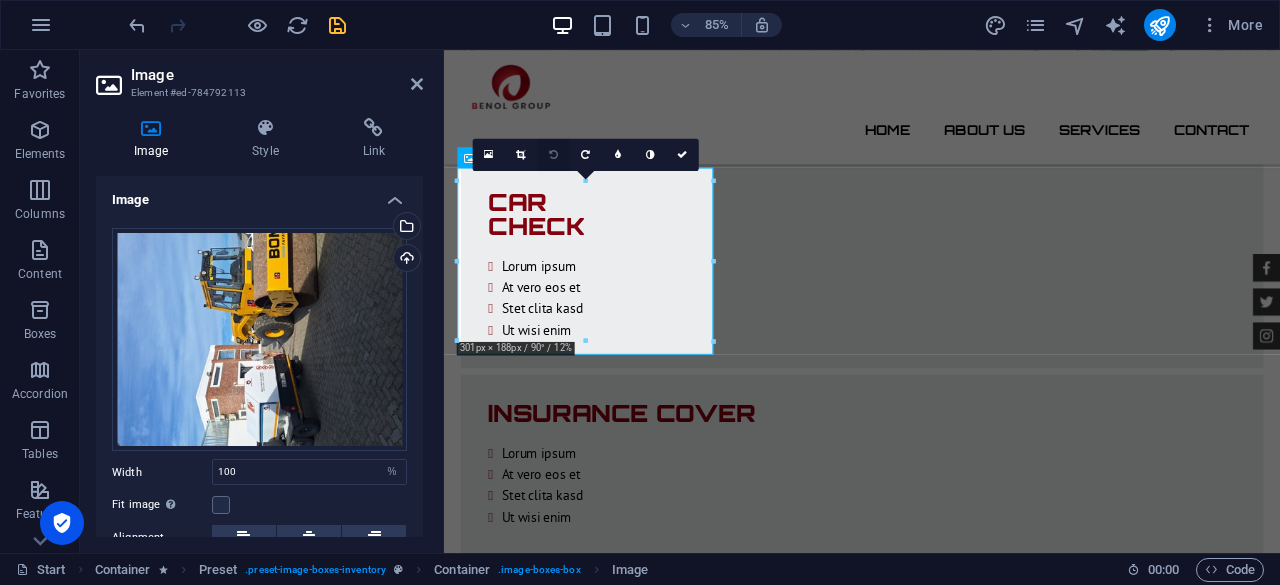 click at bounding box center [553, 155] 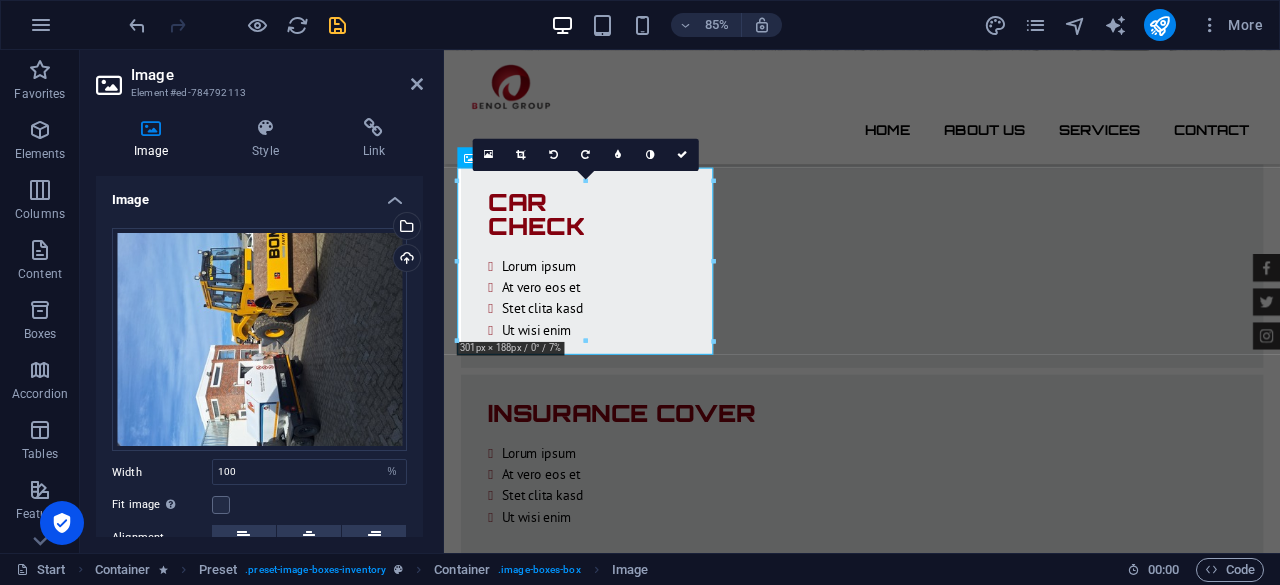 click at bounding box center [553, 155] 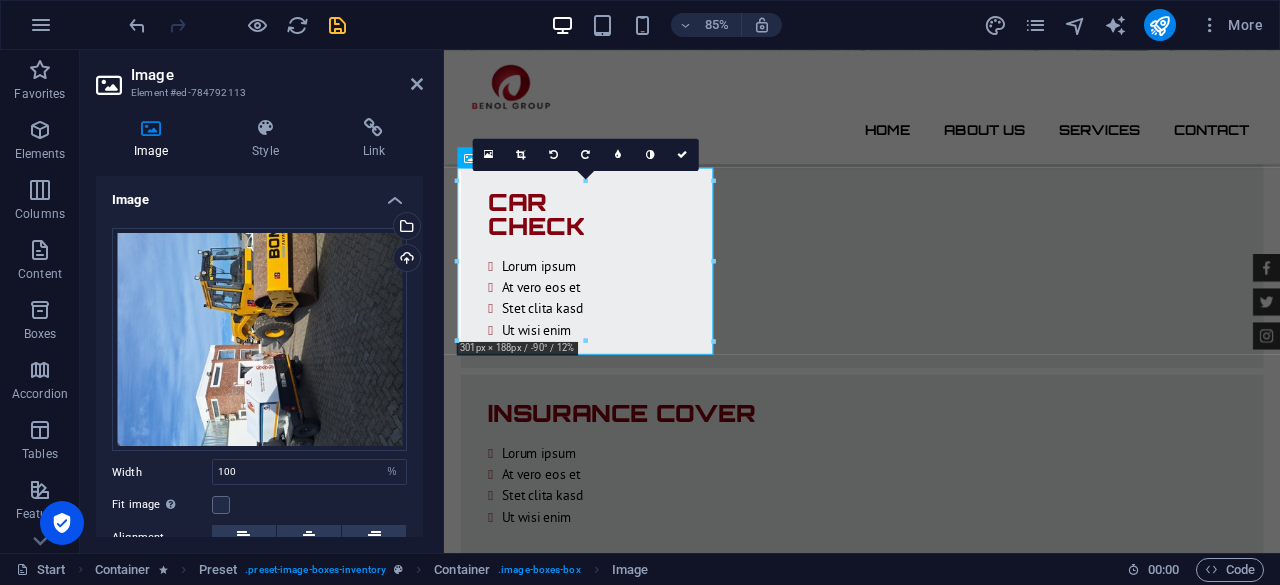 click at bounding box center (553, 155) 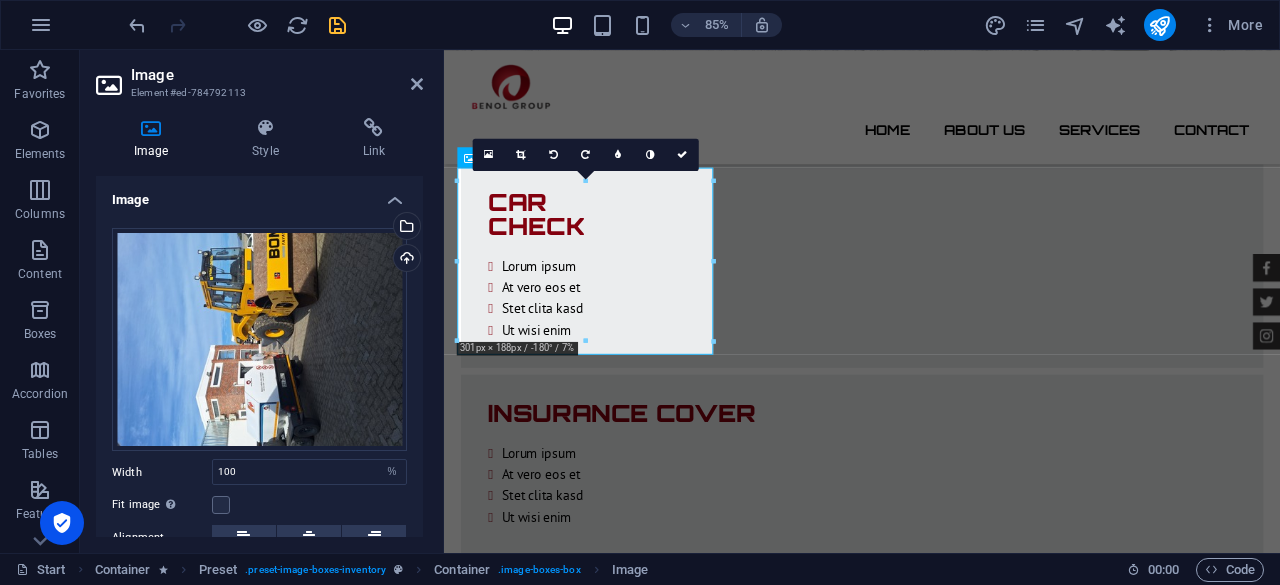 click at bounding box center [553, 155] 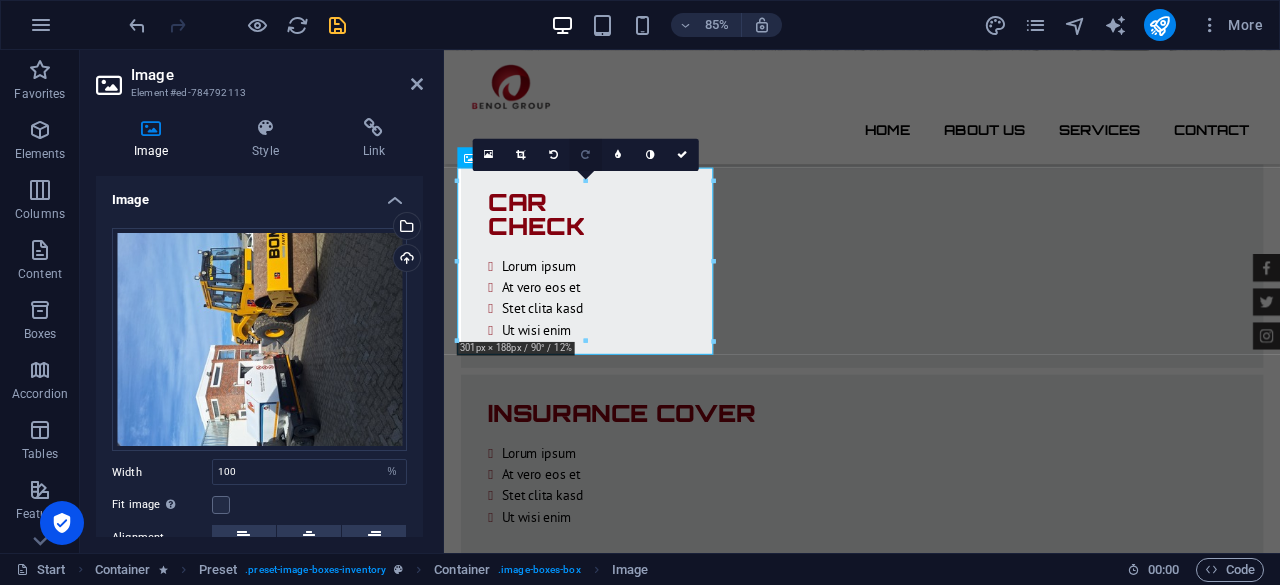 click at bounding box center [585, 155] 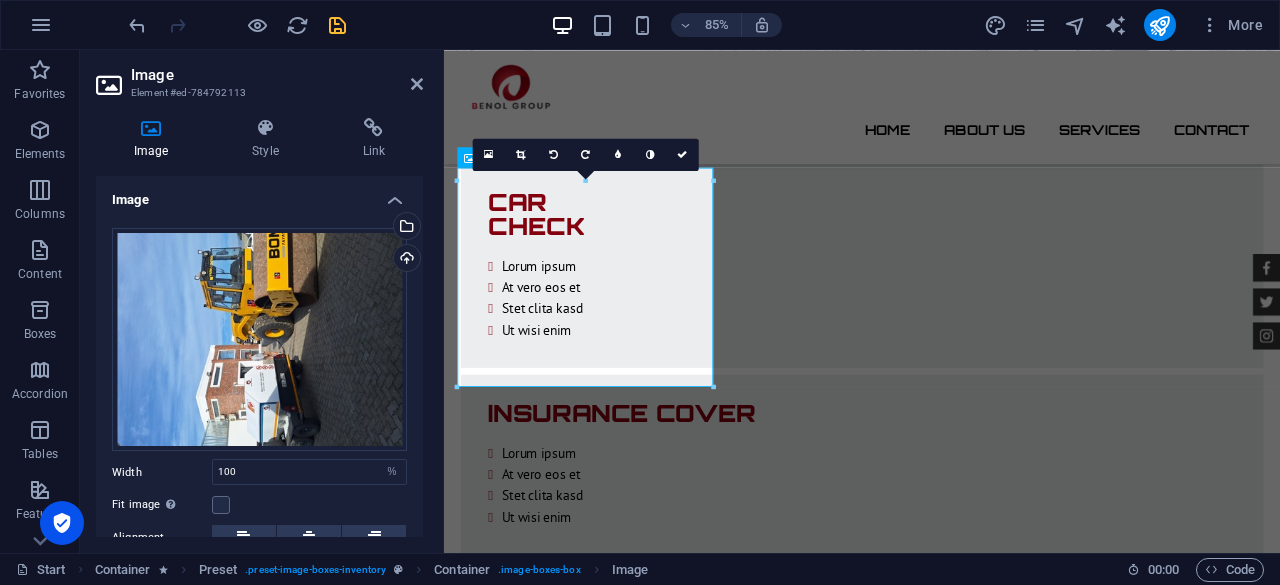 click at bounding box center (585, 155) 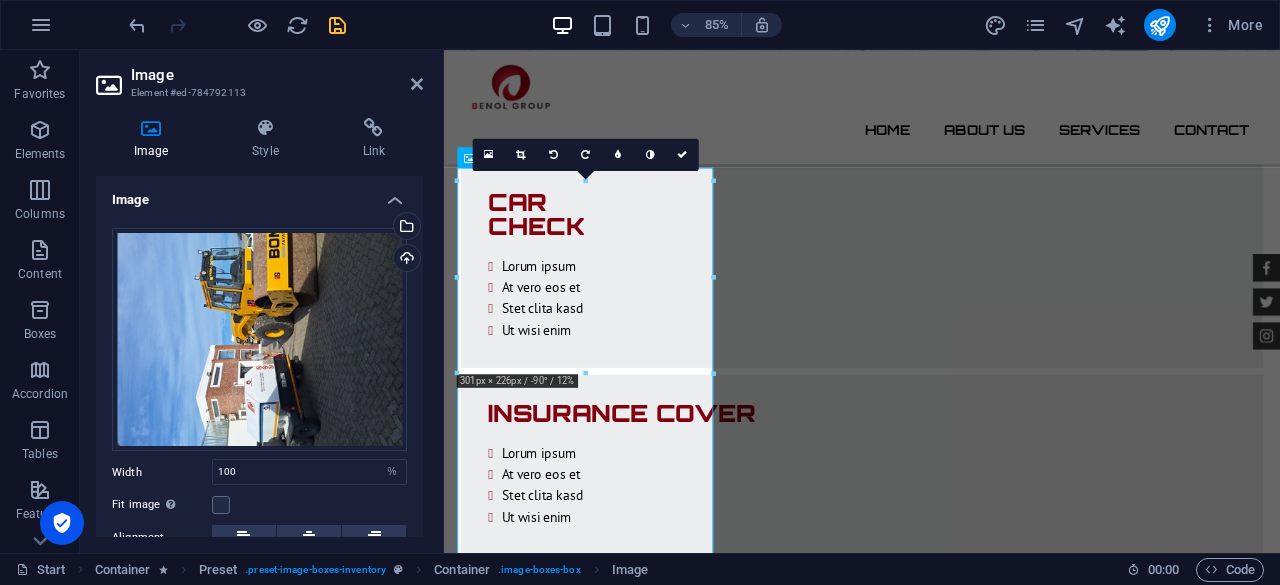 click at bounding box center [585, 155] 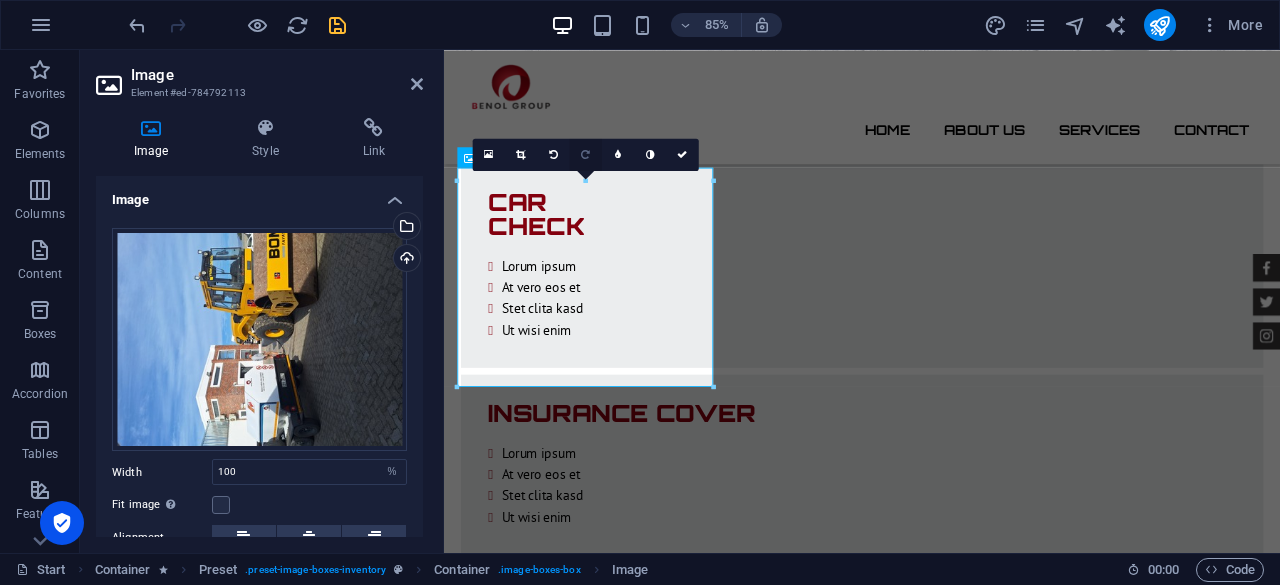 click at bounding box center (585, 155) 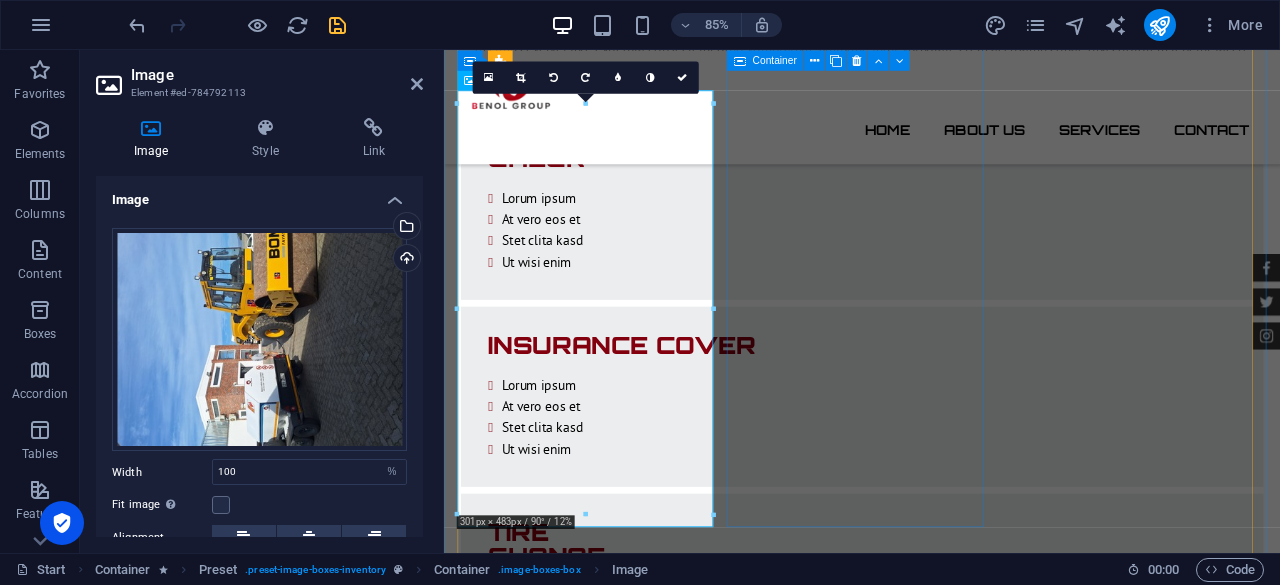 scroll, scrollTop: 3188, scrollLeft: 0, axis: vertical 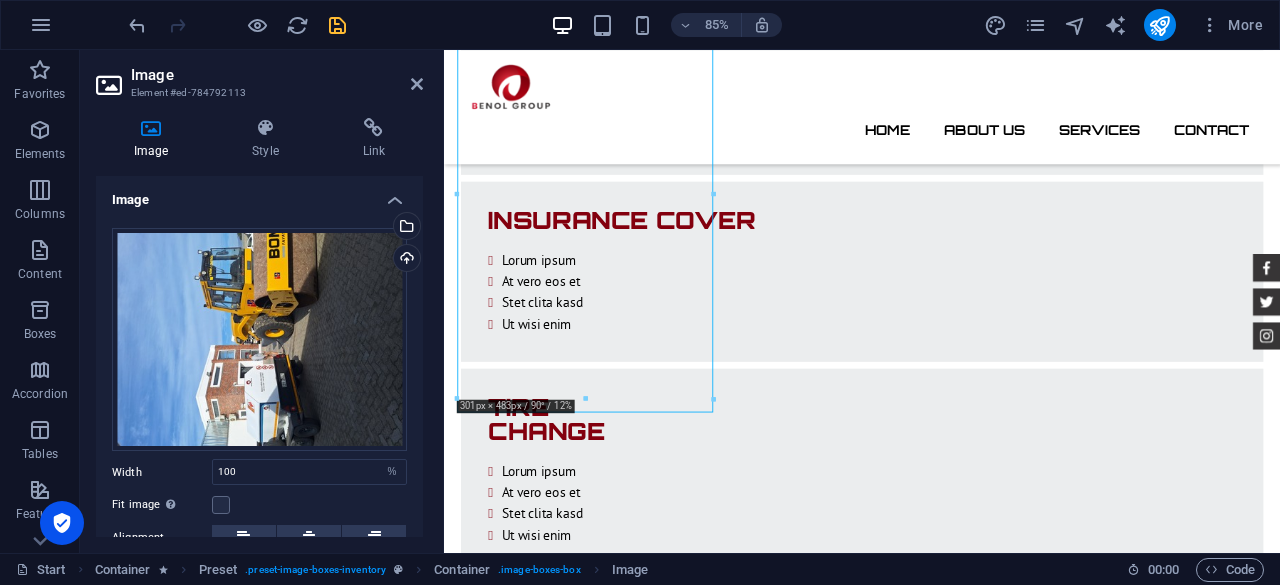 drag, startPoint x: 1028, startPoint y: 553, endPoint x: 611, endPoint y: 411, distance: 440.51447 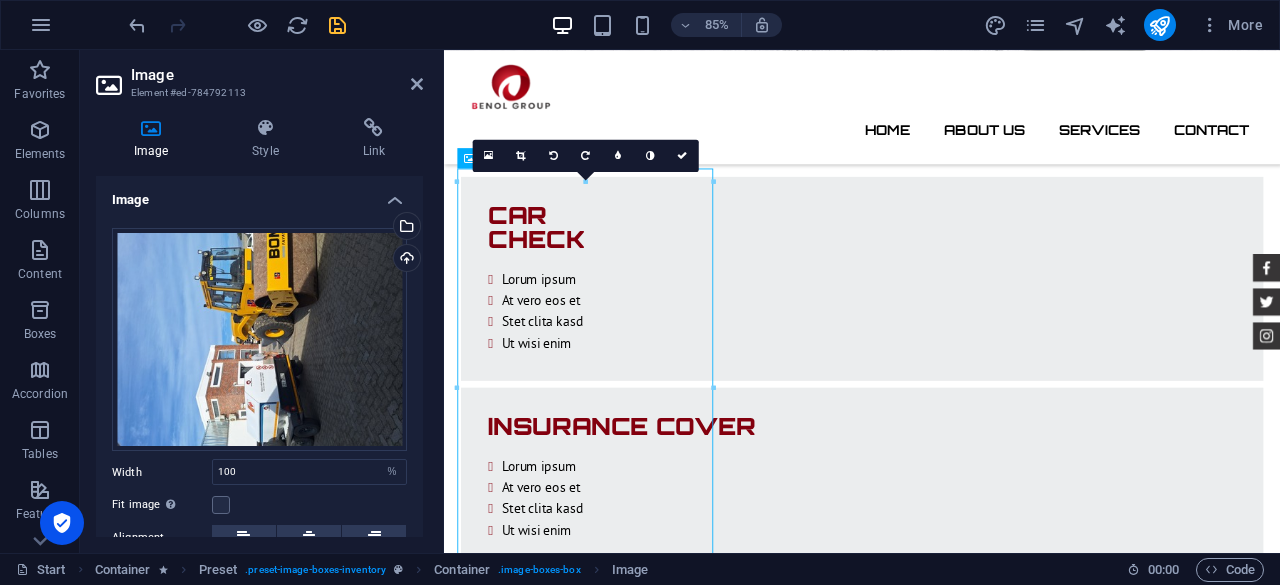 scroll, scrollTop: 3115, scrollLeft: 0, axis: vertical 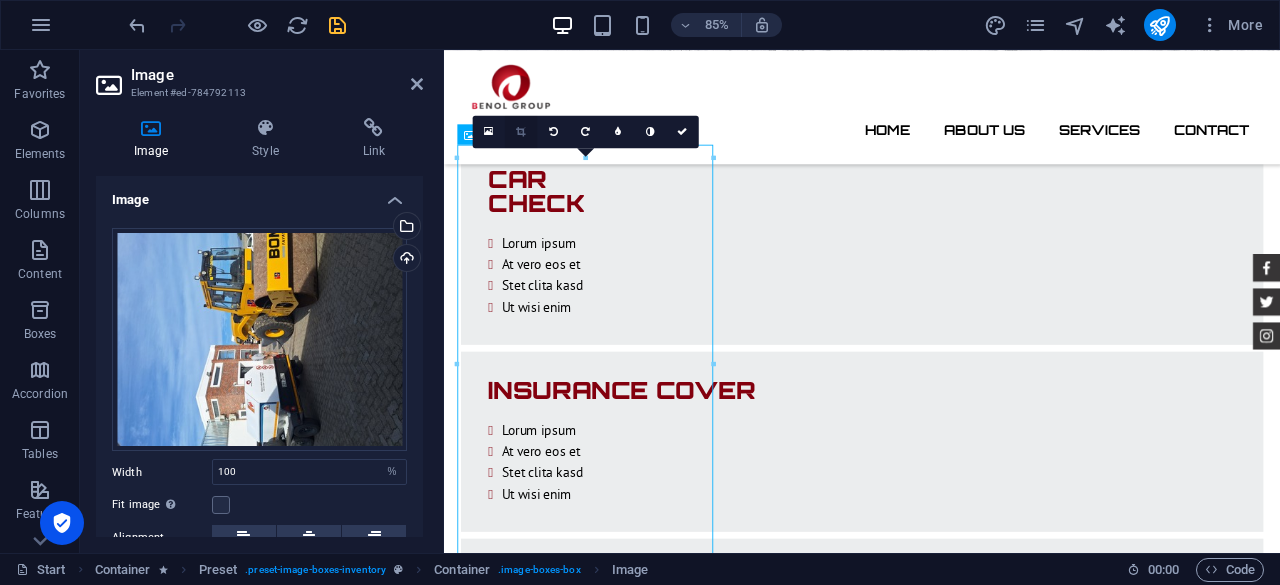 click at bounding box center [520, 132] 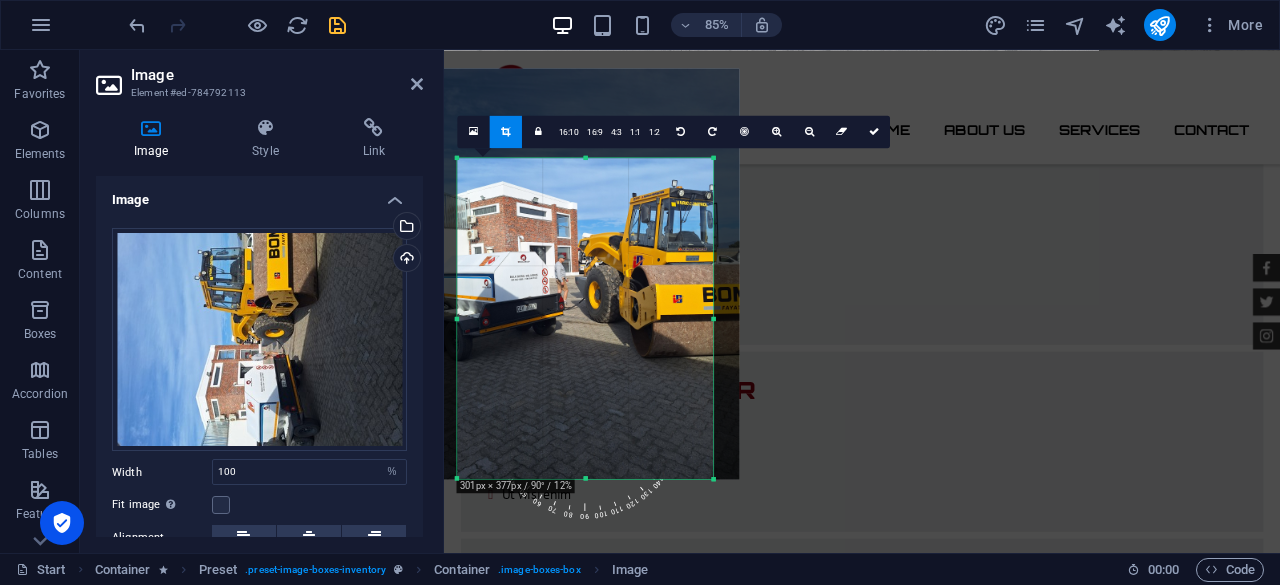 drag, startPoint x: 585, startPoint y: 157, endPoint x: 594, endPoint y: 263, distance: 106.381386 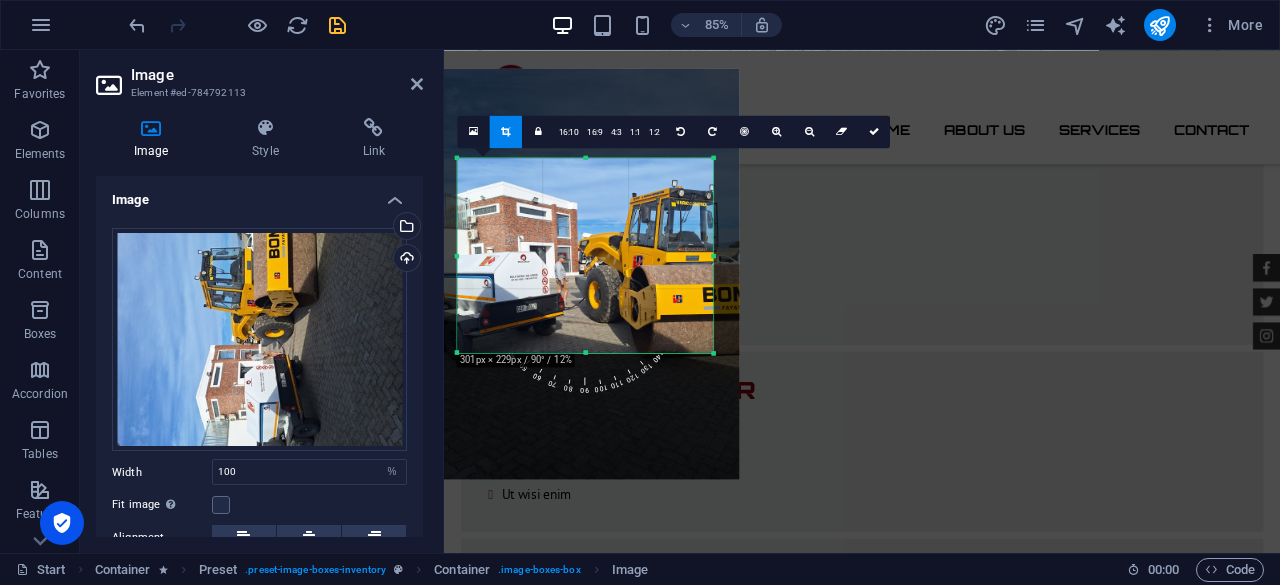 drag, startPoint x: 586, startPoint y: 481, endPoint x: 614, endPoint y: 333, distance: 150.62537 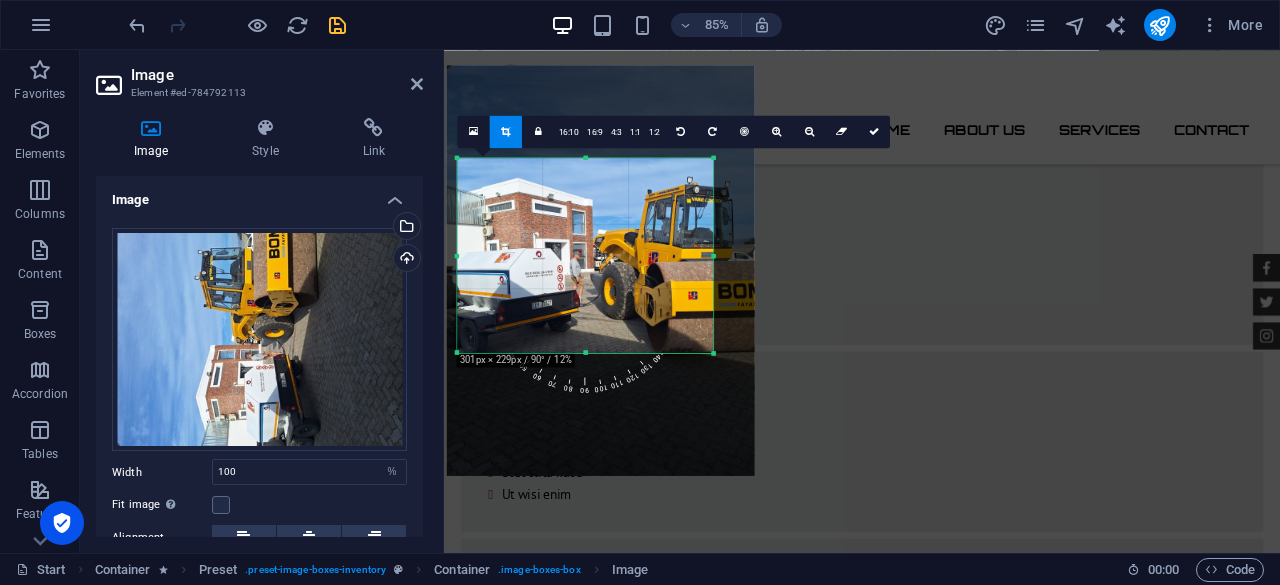 drag, startPoint x: 586, startPoint y: 161, endPoint x: 590, endPoint y: 150, distance: 11.7046995 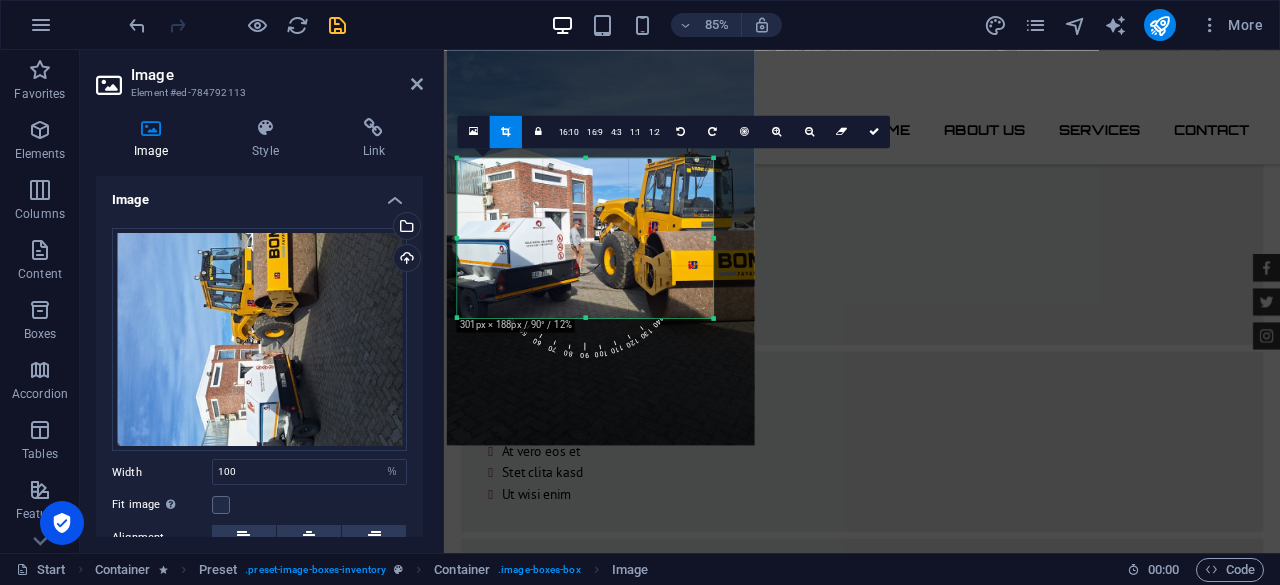 drag, startPoint x: 585, startPoint y: 154, endPoint x: 592, endPoint y: 190, distance: 36.67424 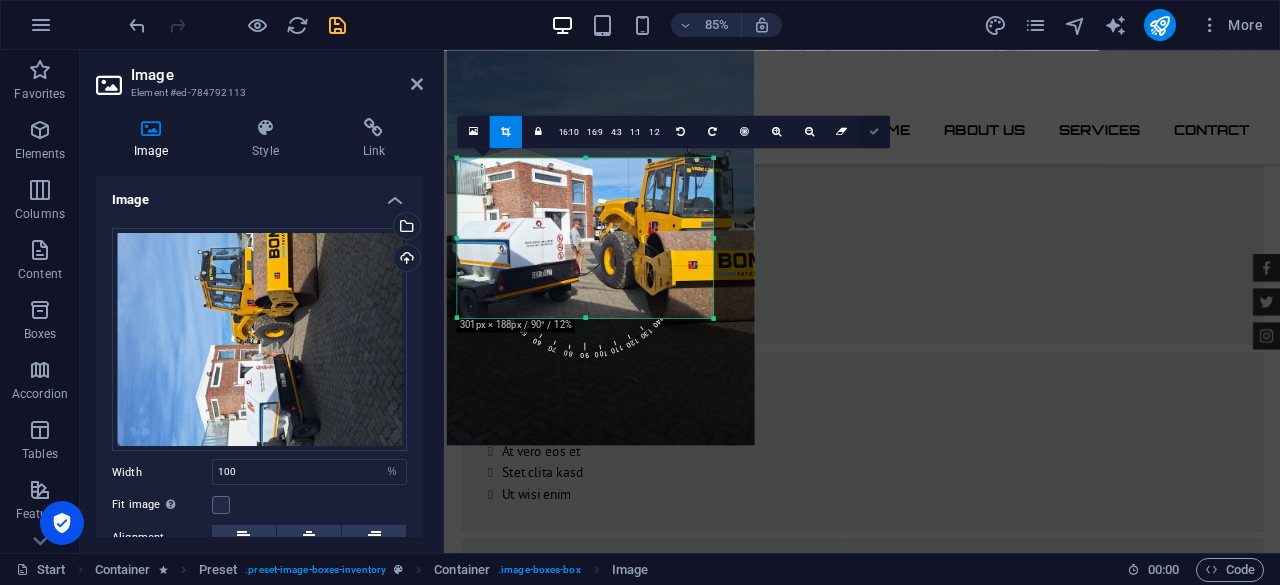 drag, startPoint x: 501, startPoint y: 94, endPoint x: 870, endPoint y: 130, distance: 370.75195 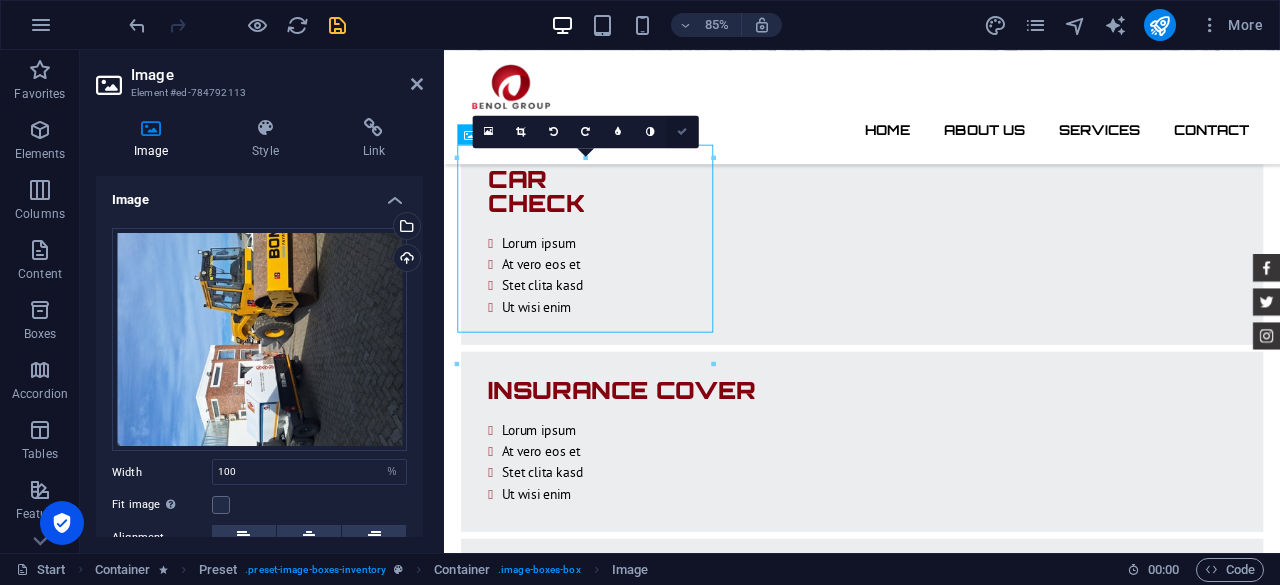click at bounding box center [682, 132] 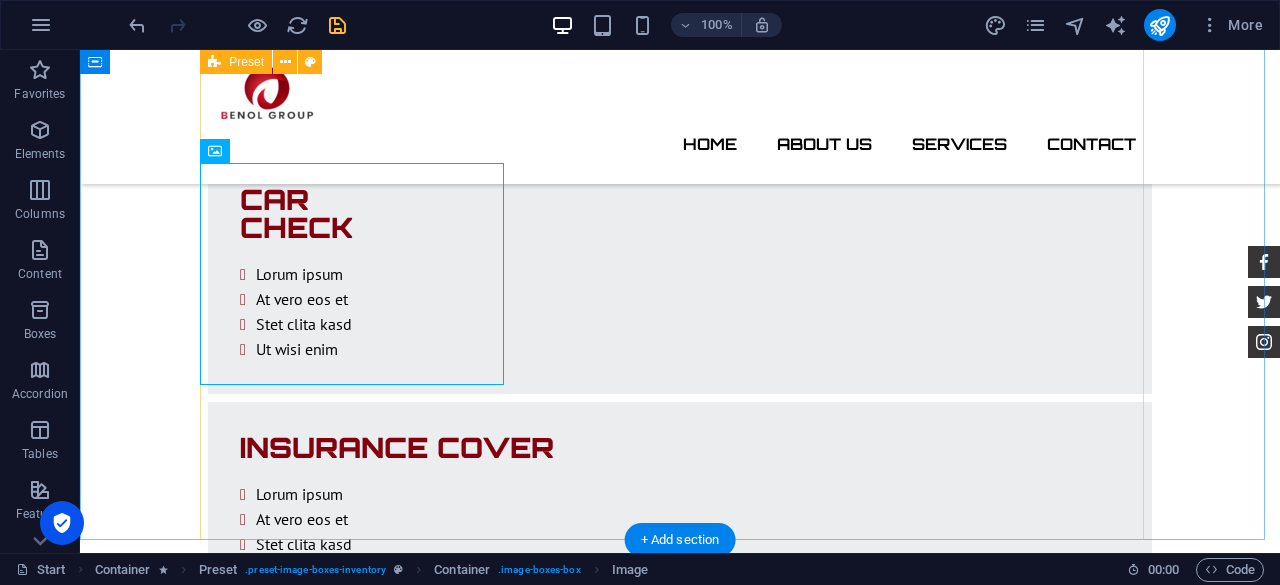 click at bounding box center [680, 4391] 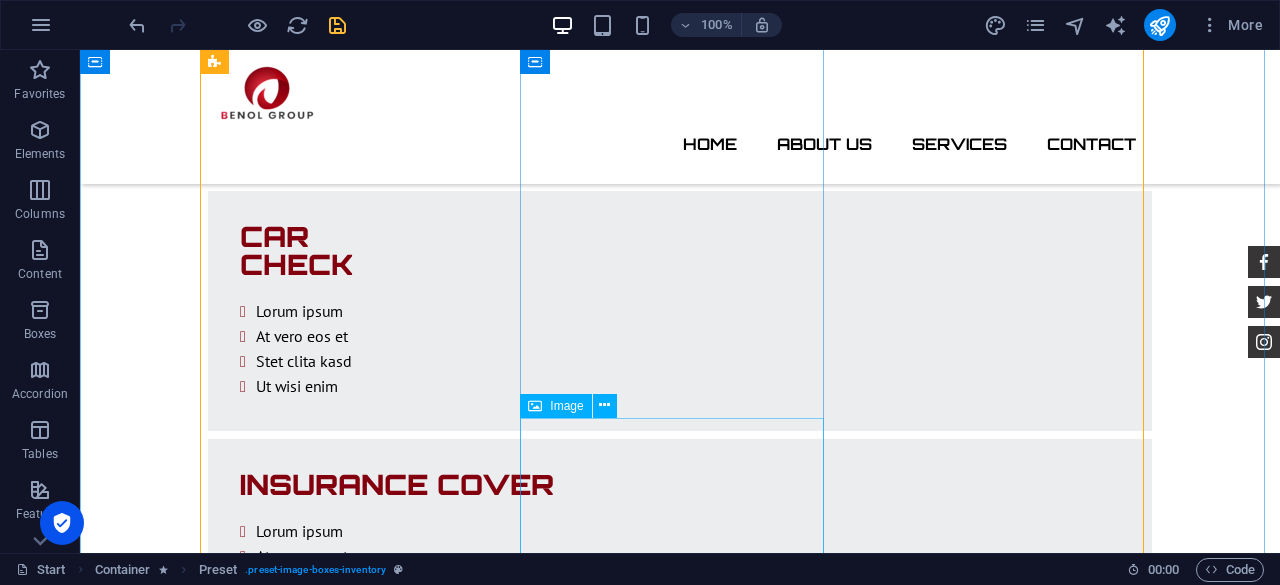 scroll, scrollTop: 3109, scrollLeft: 0, axis: vertical 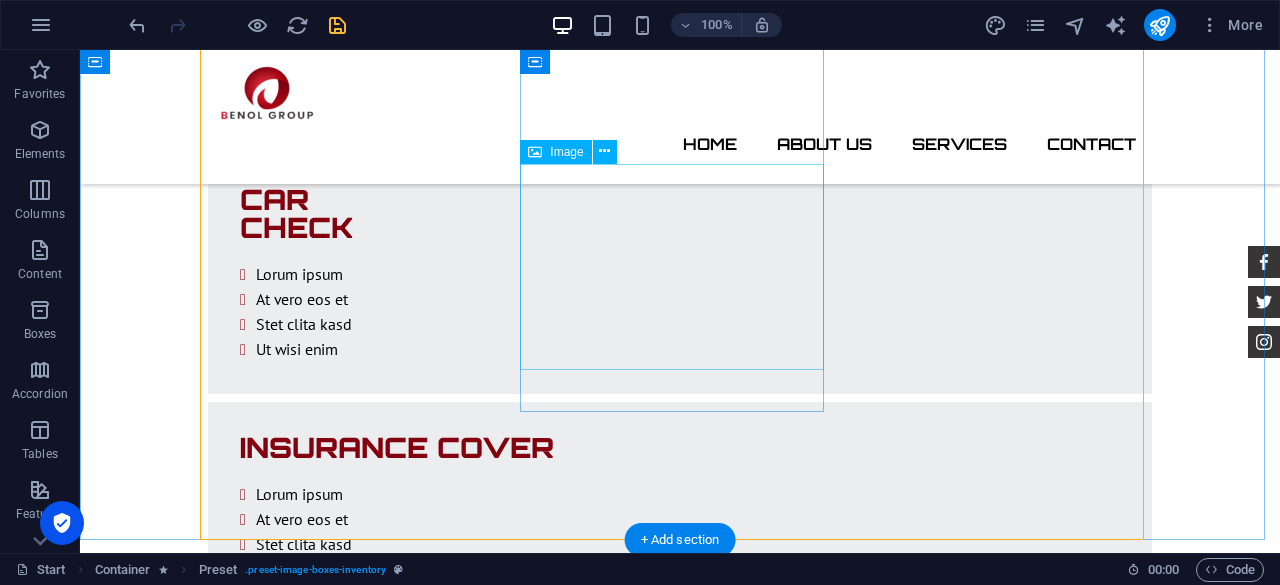 click at bounding box center [680, 5091] 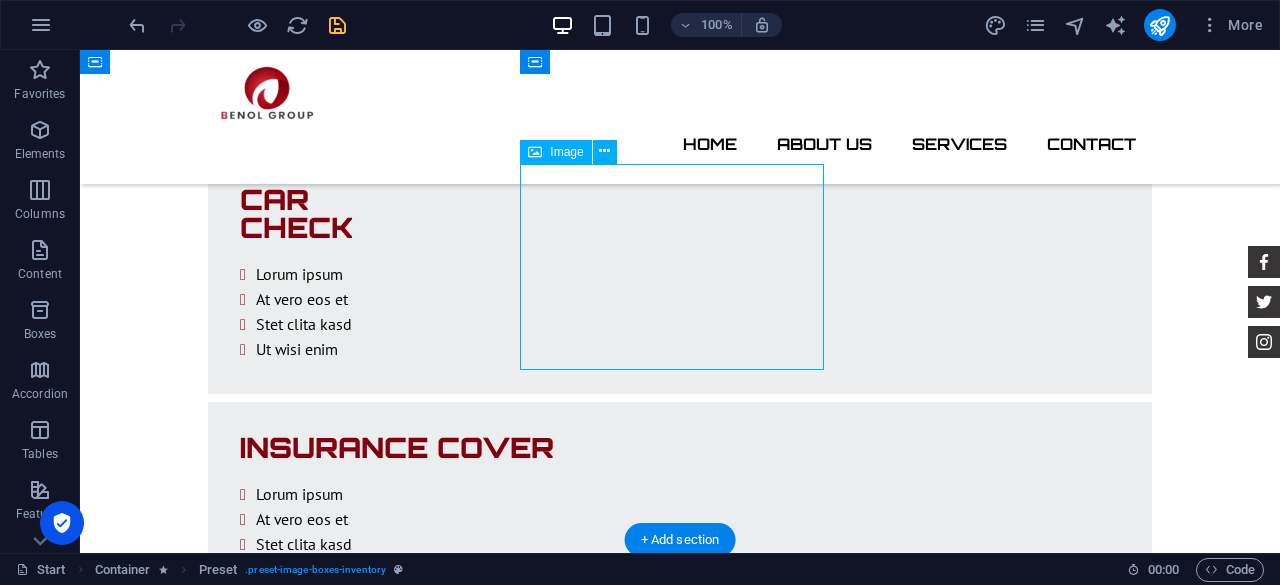 click at bounding box center (680, 5091) 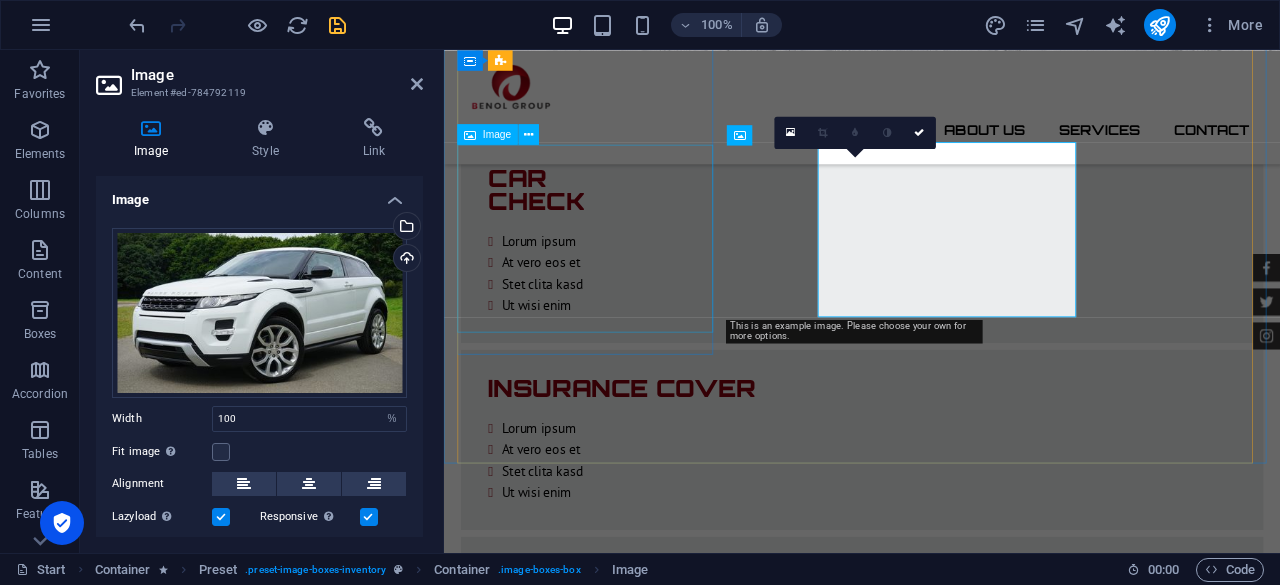 scroll, scrollTop: 3115, scrollLeft: 0, axis: vertical 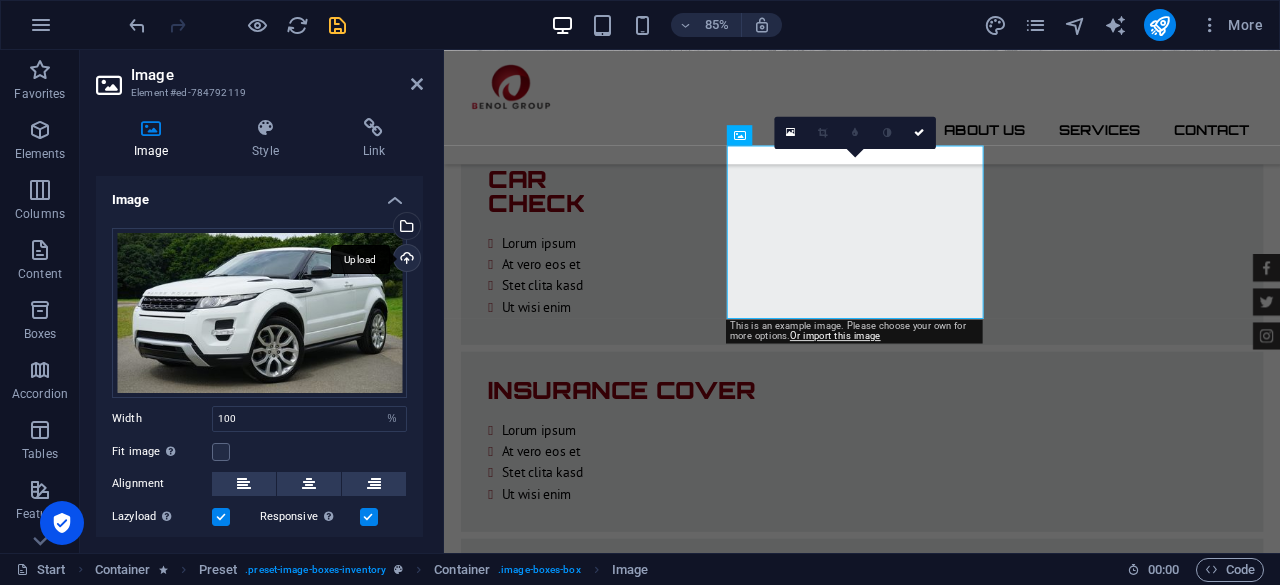 click on "Upload" at bounding box center [405, 260] 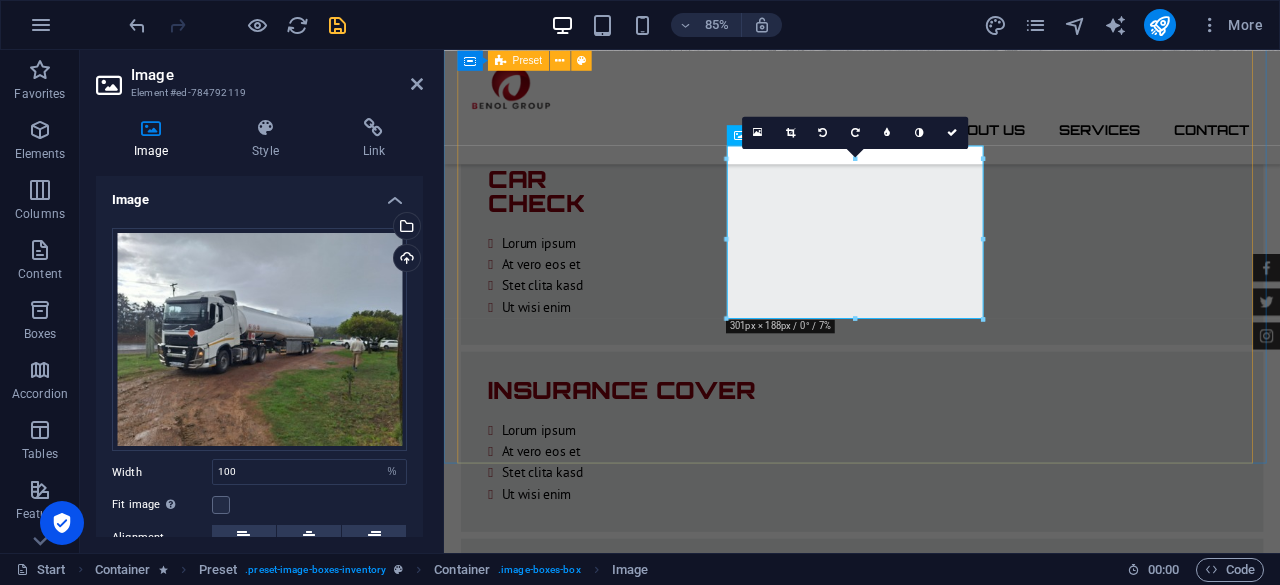 click at bounding box center (936, 4393) 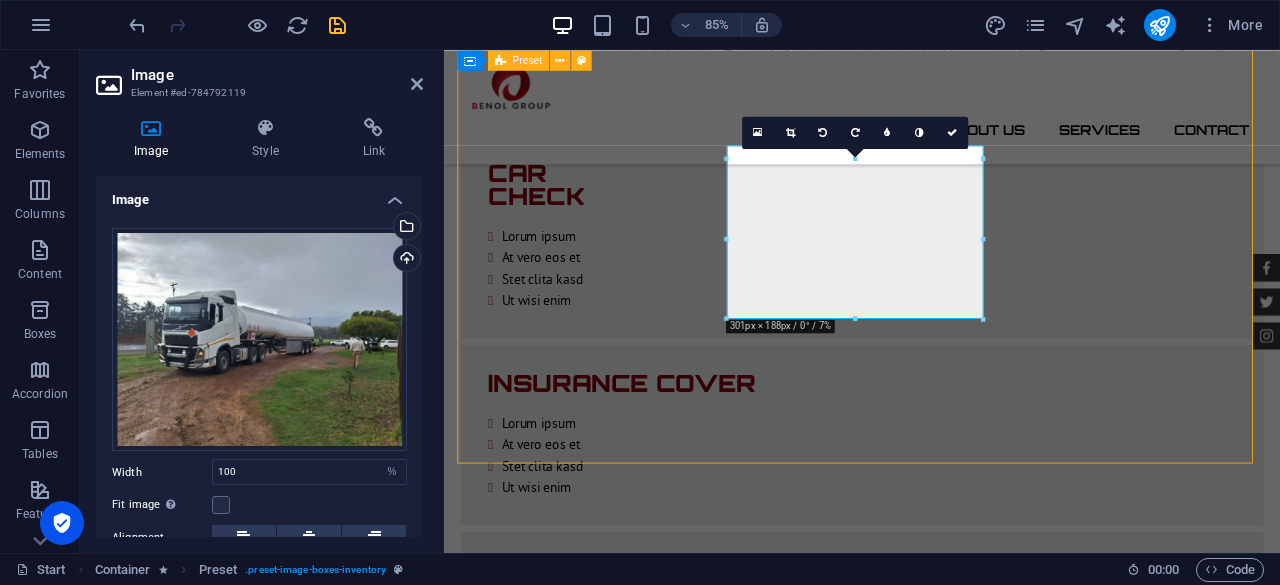 scroll, scrollTop: 3109, scrollLeft: 0, axis: vertical 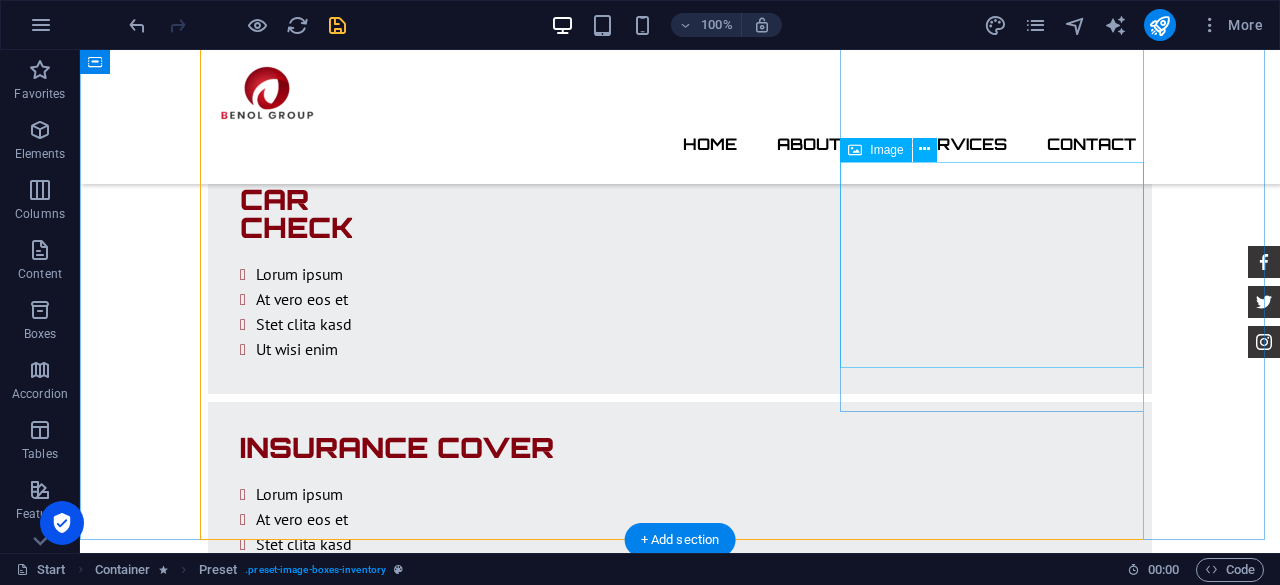 click at bounding box center [680, 6541] 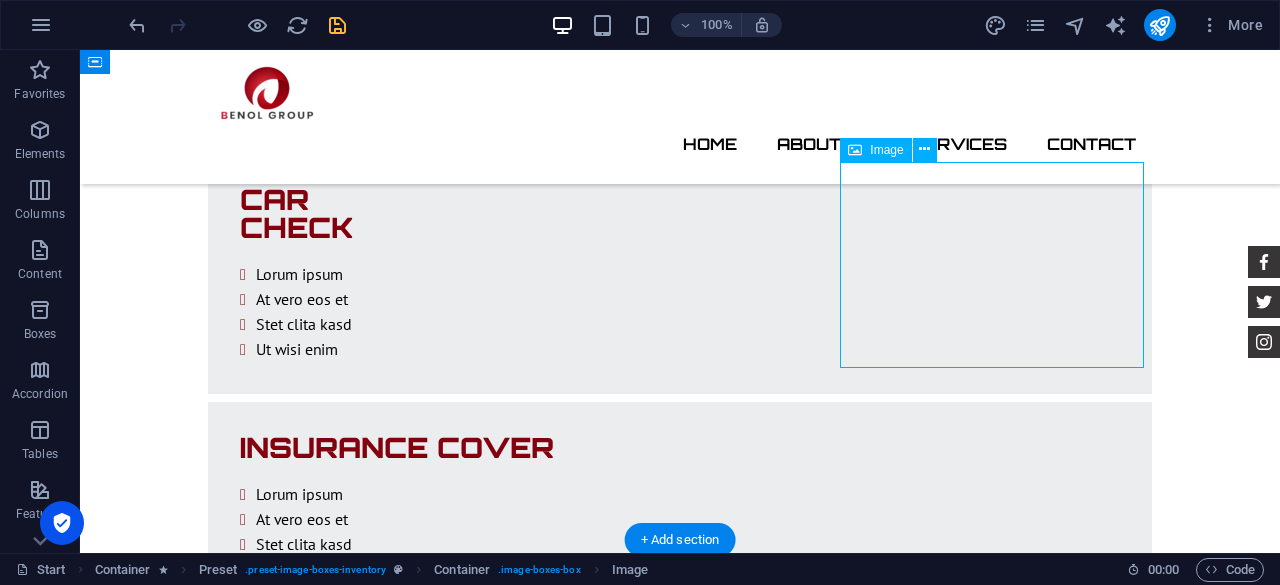 click at bounding box center (680, 6541) 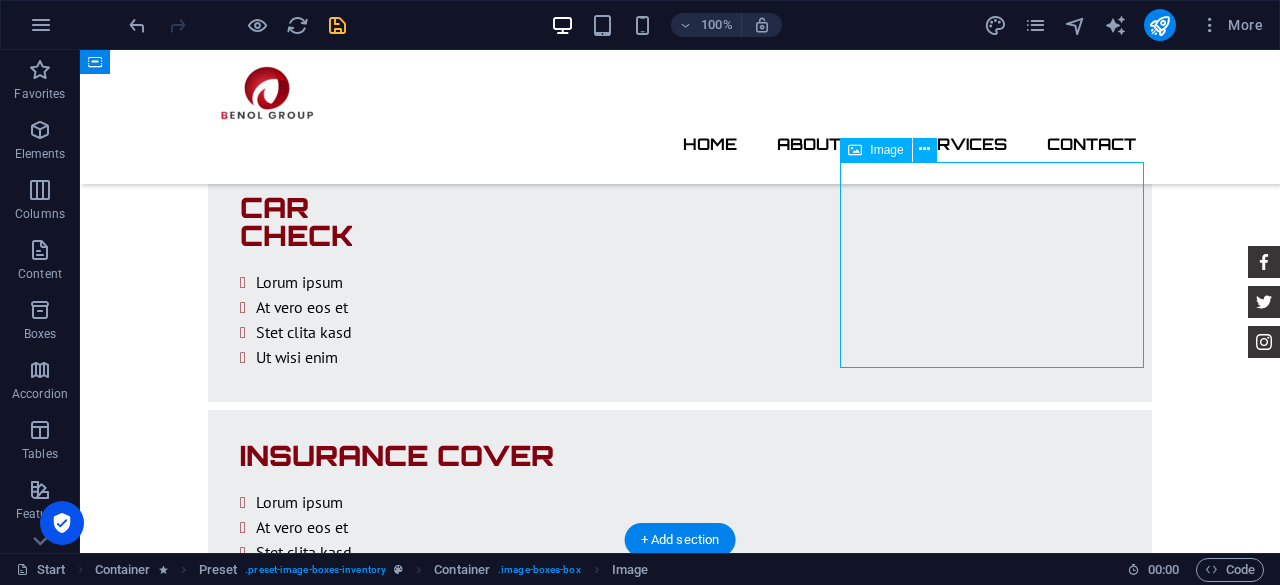 select on "%" 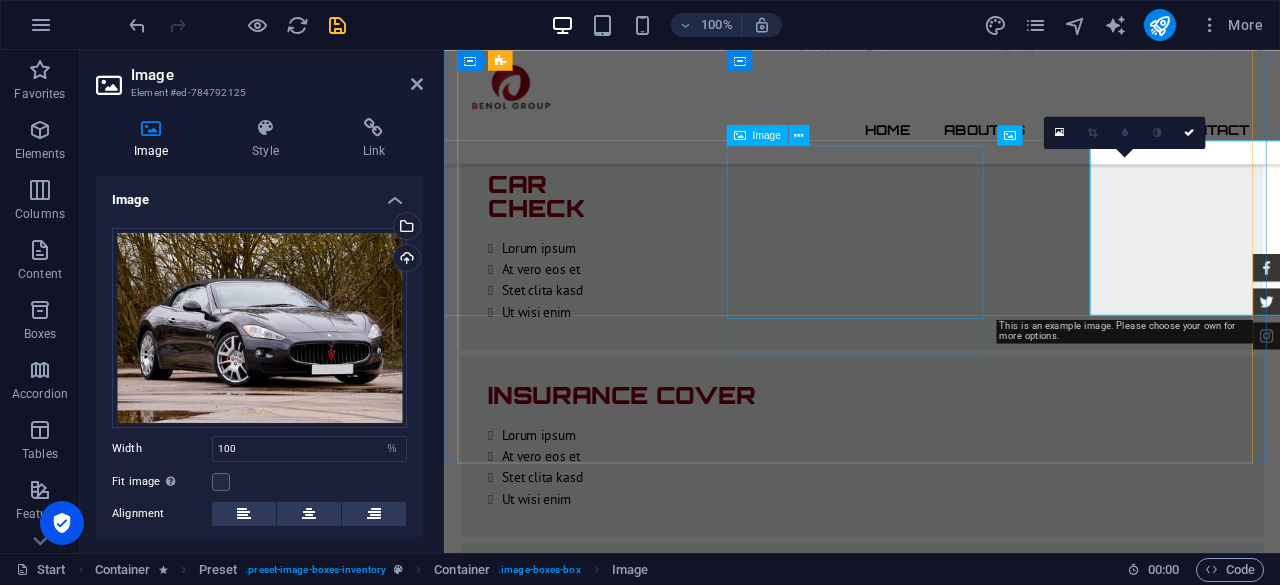 scroll, scrollTop: 3115, scrollLeft: 0, axis: vertical 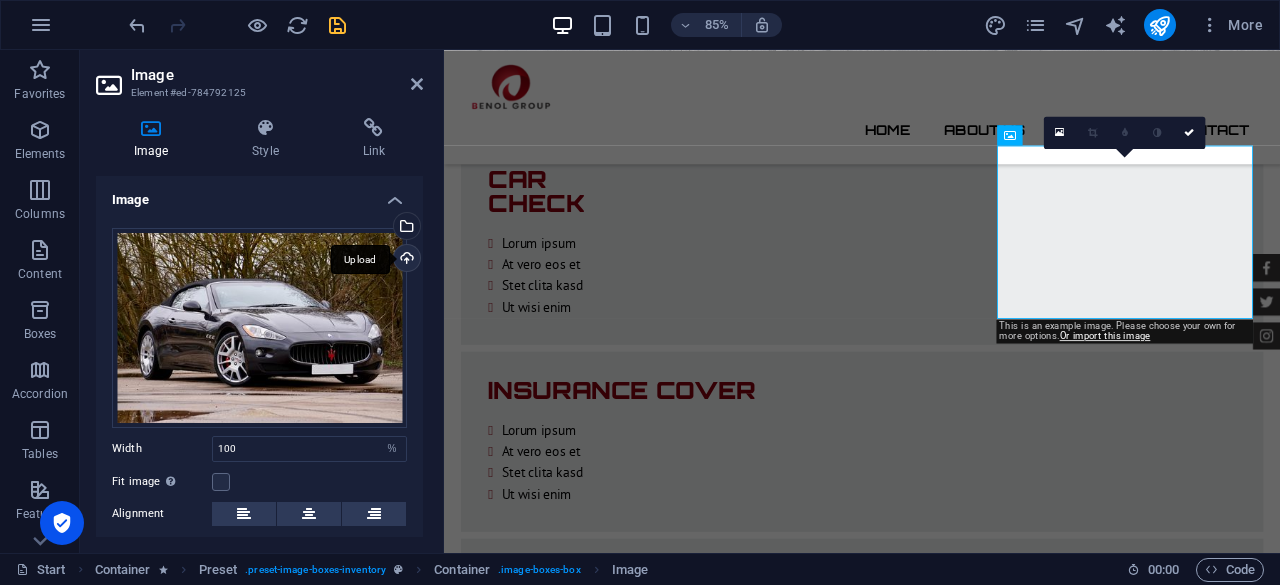 click on "Upload" at bounding box center [405, 260] 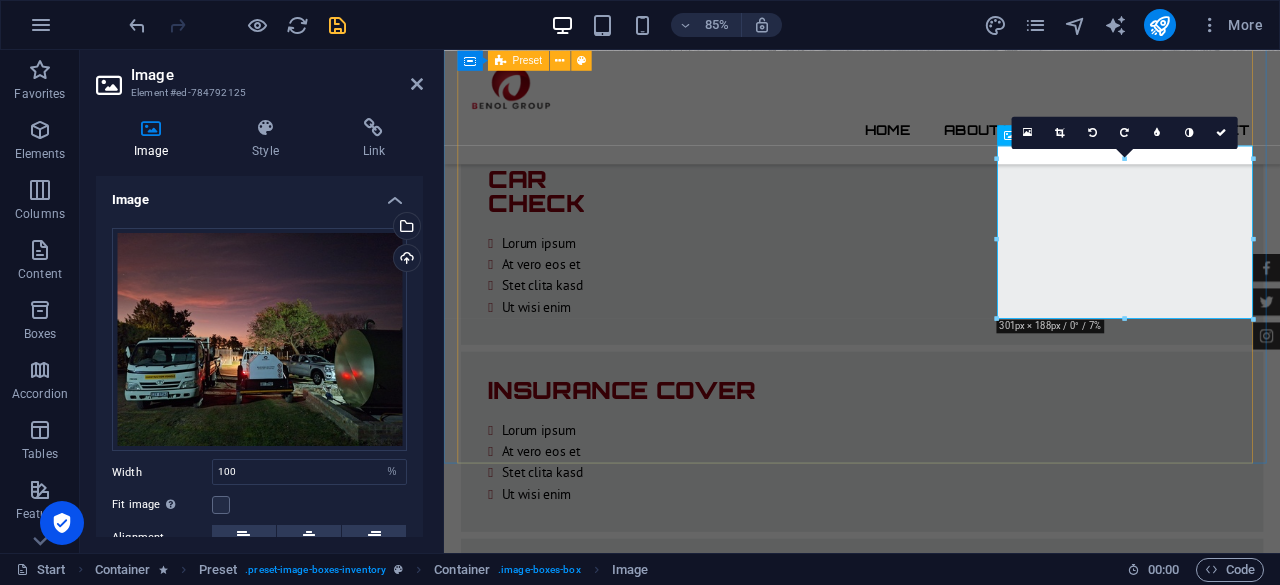 click at bounding box center (936, 4393) 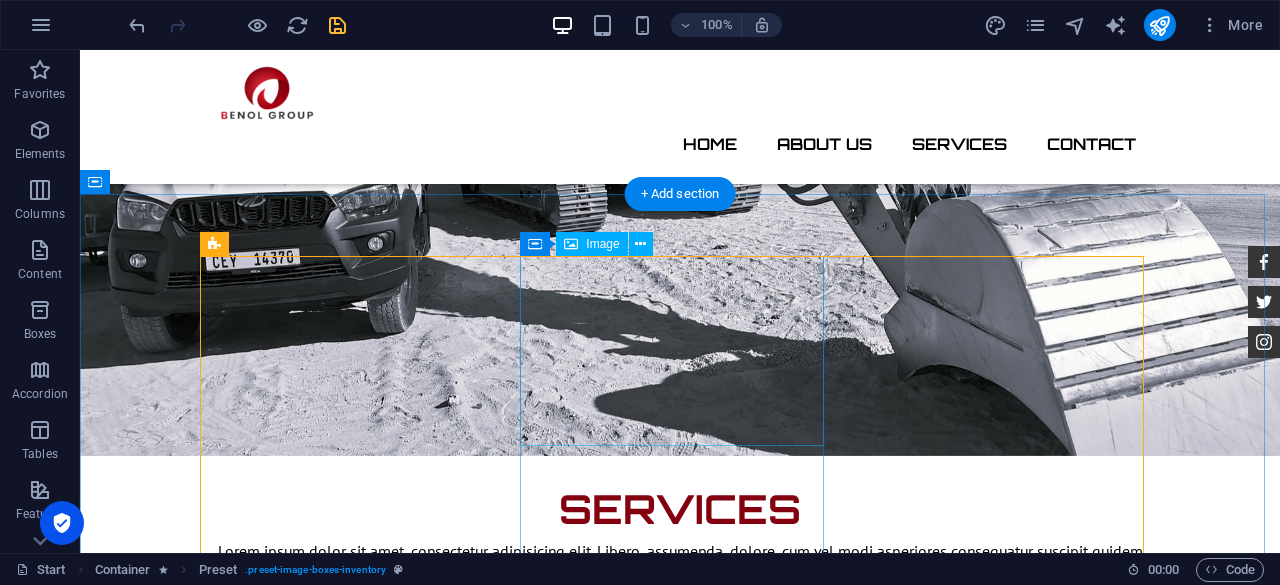 scroll, scrollTop: 2609, scrollLeft: 0, axis: vertical 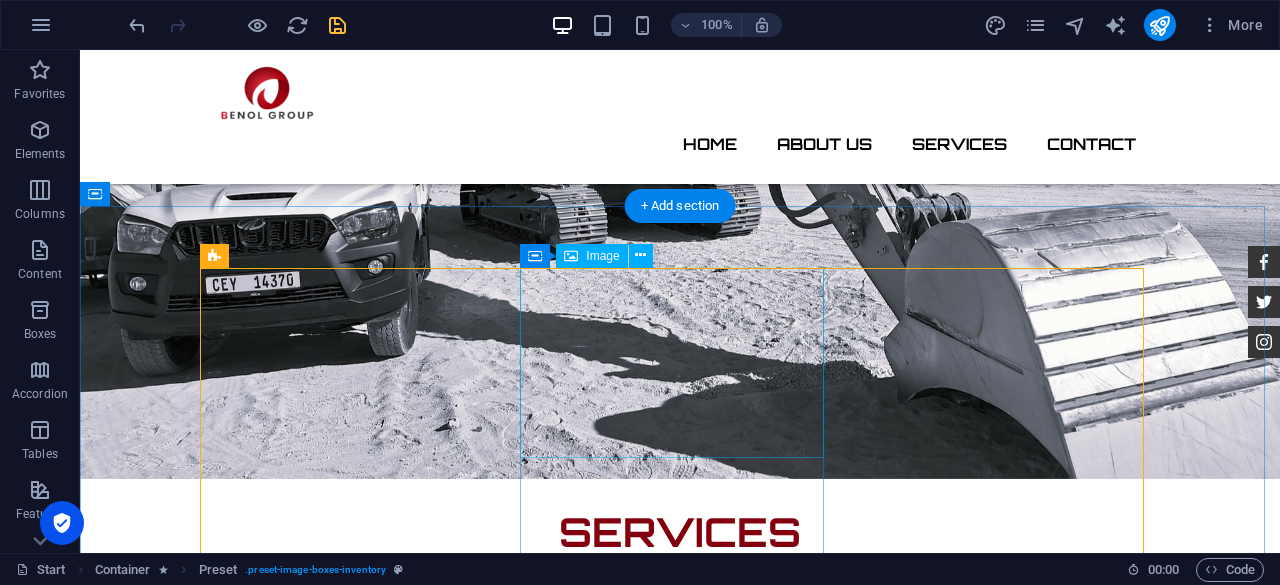 drag, startPoint x: 376, startPoint y: 459, endPoint x: 696, endPoint y: 398, distance: 325.76218 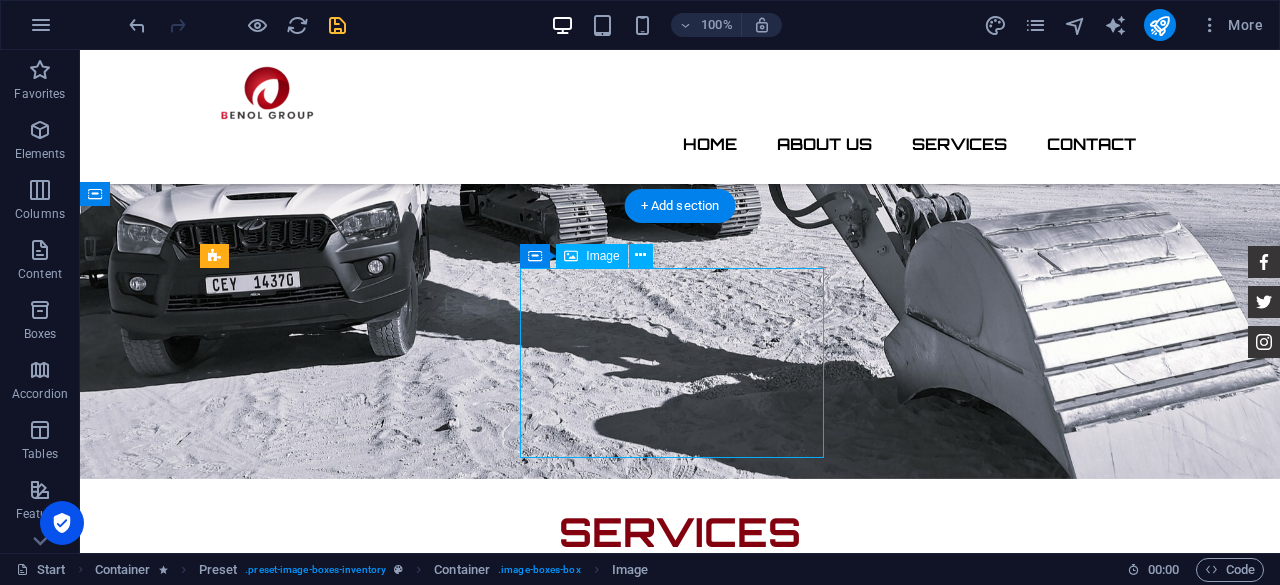 click at bounding box center [680, 4387] 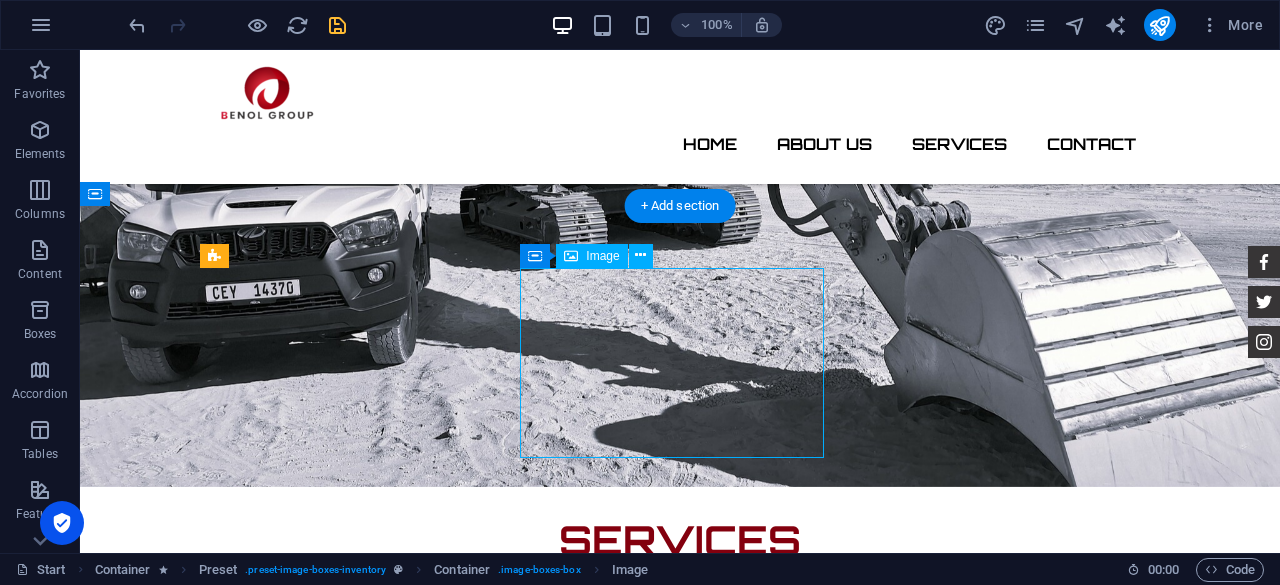scroll, scrollTop: 2616, scrollLeft: 0, axis: vertical 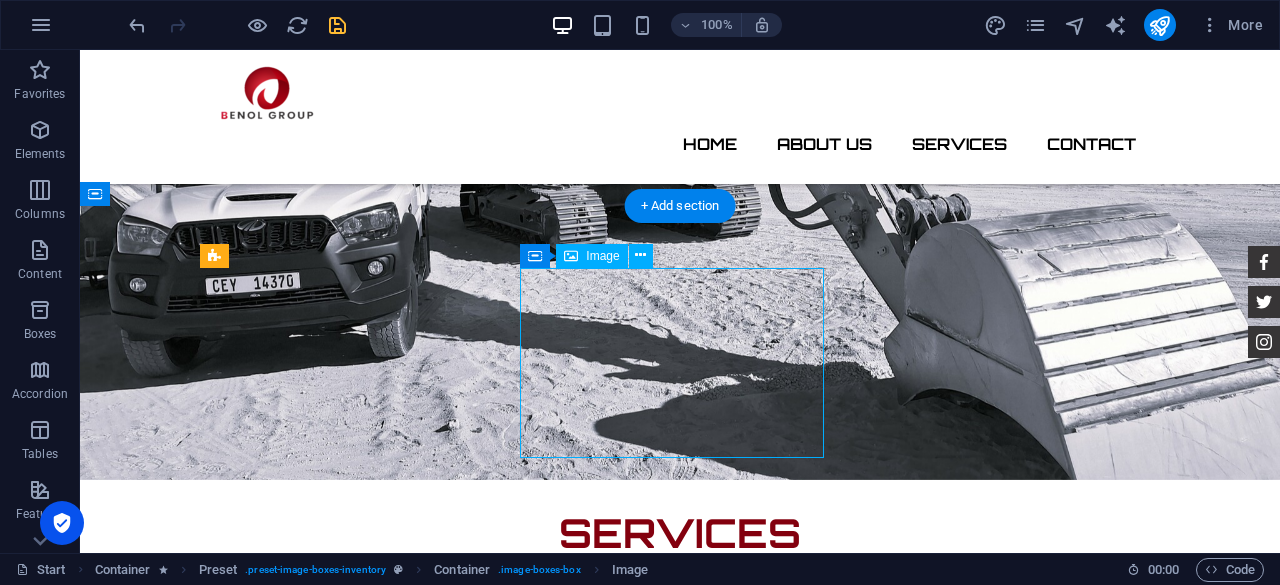 select on "%" 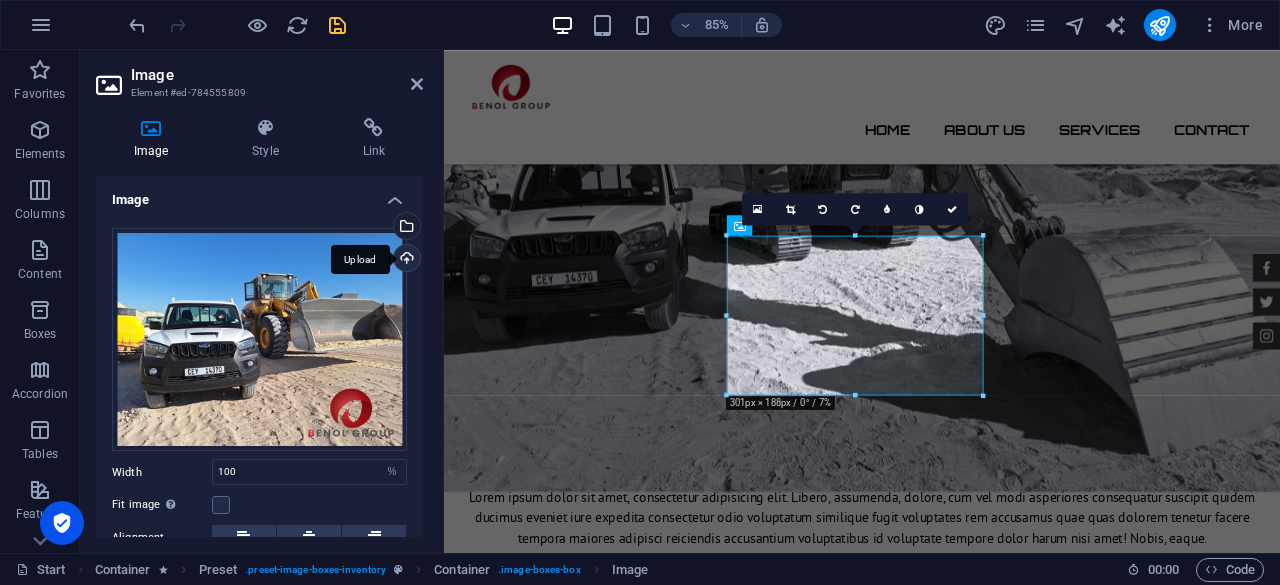 click on "Upload" at bounding box center [405, 260] 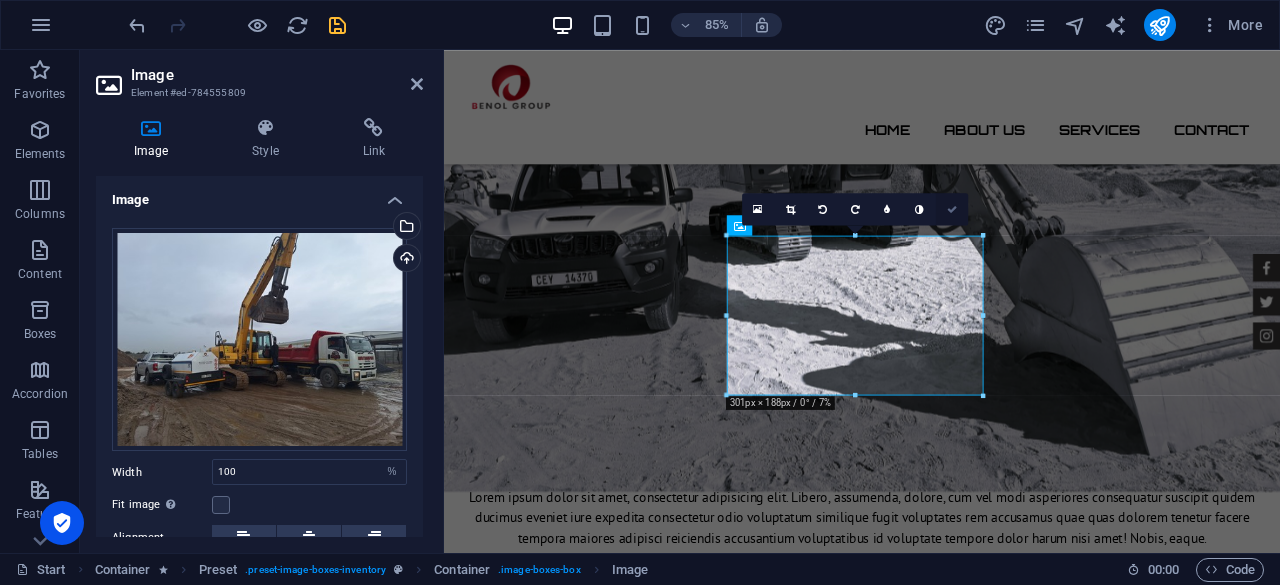 click at bounding box center [952, 209] 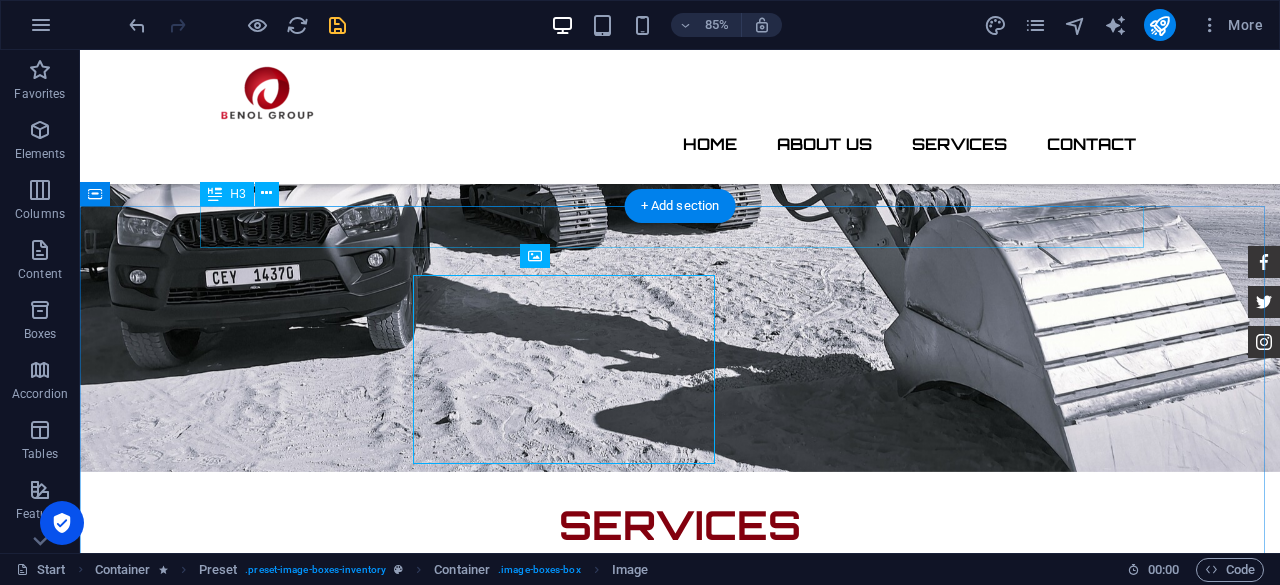 scroll, scrollTop: 2609, scrollLeft: 0, axis: vertical 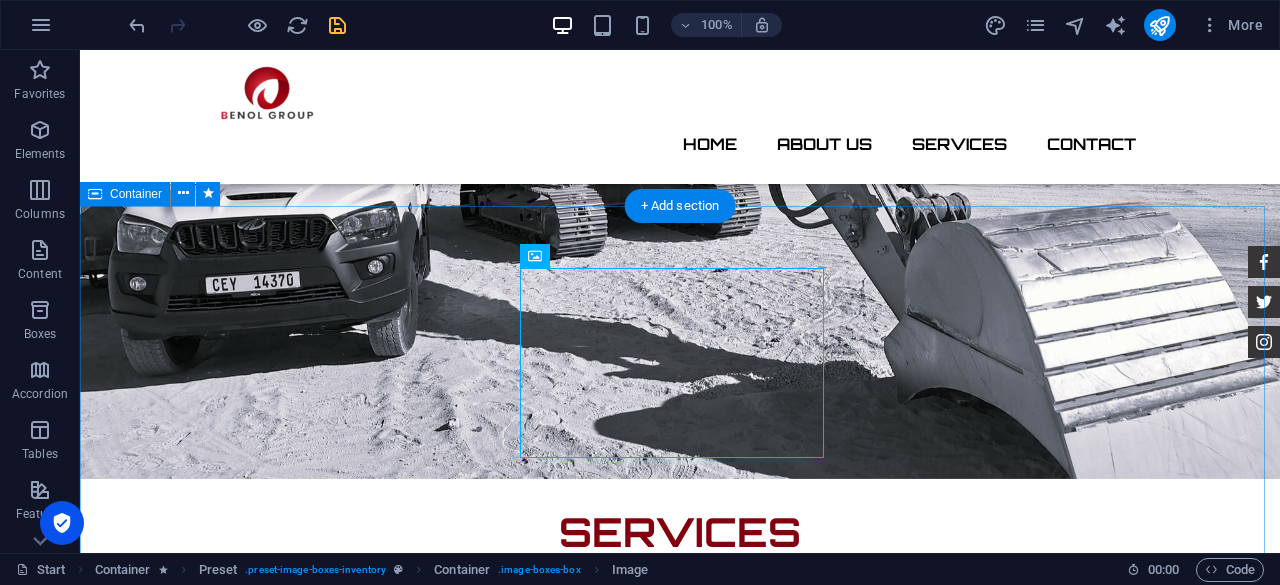 click on "Gallary" at bounding box center [680, 4859] 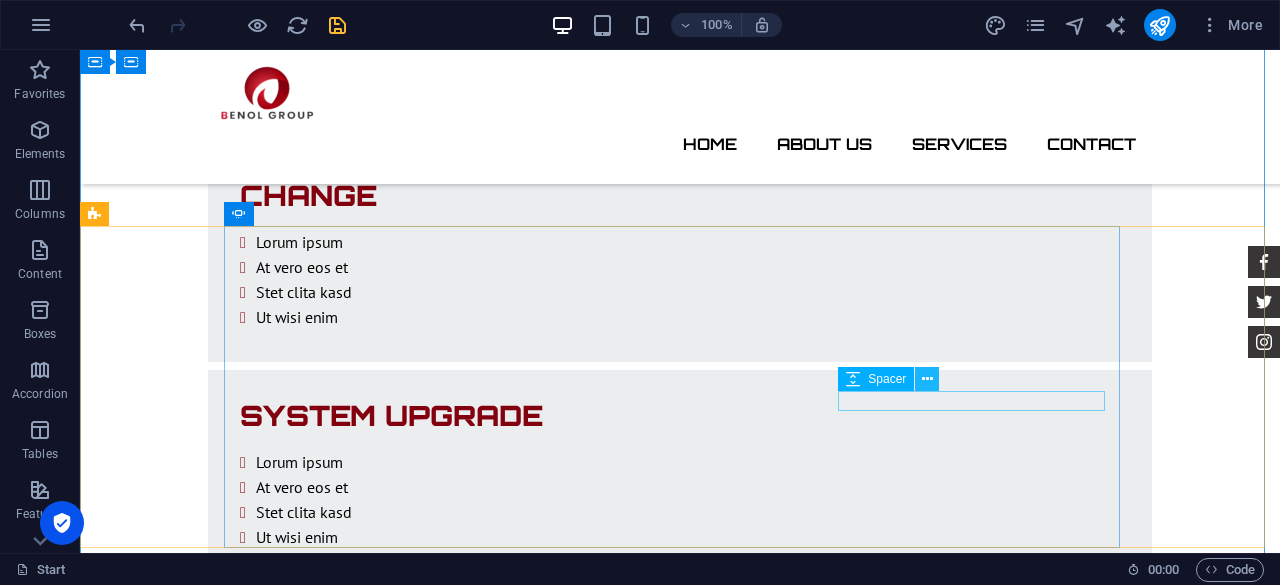 scroll, scrollTop: 3809, scrollLeft: 0, axis: vertical 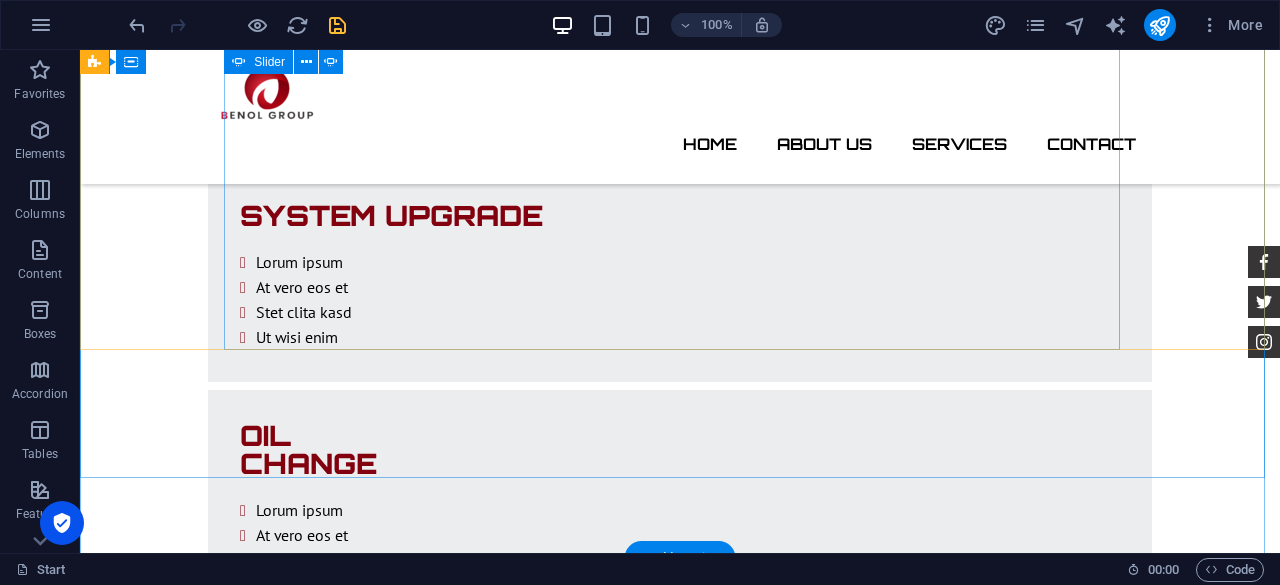 click on "1" at bounding box center (132, -3270) 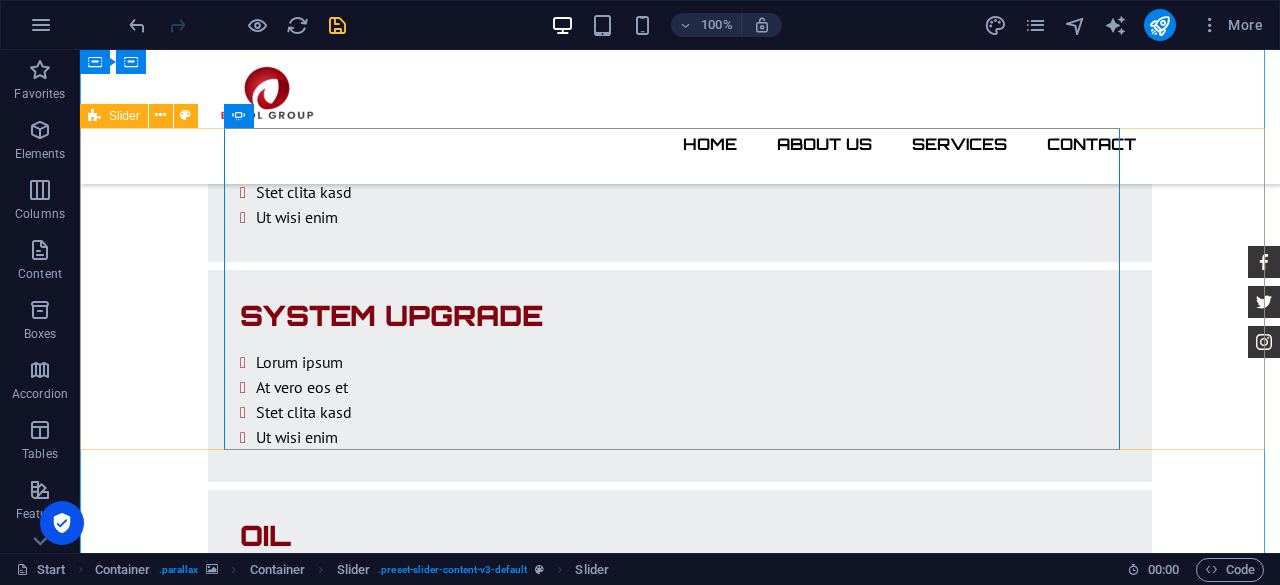 scroll, scrollTop: 3609, scrollLeft: 0, axis: vertical 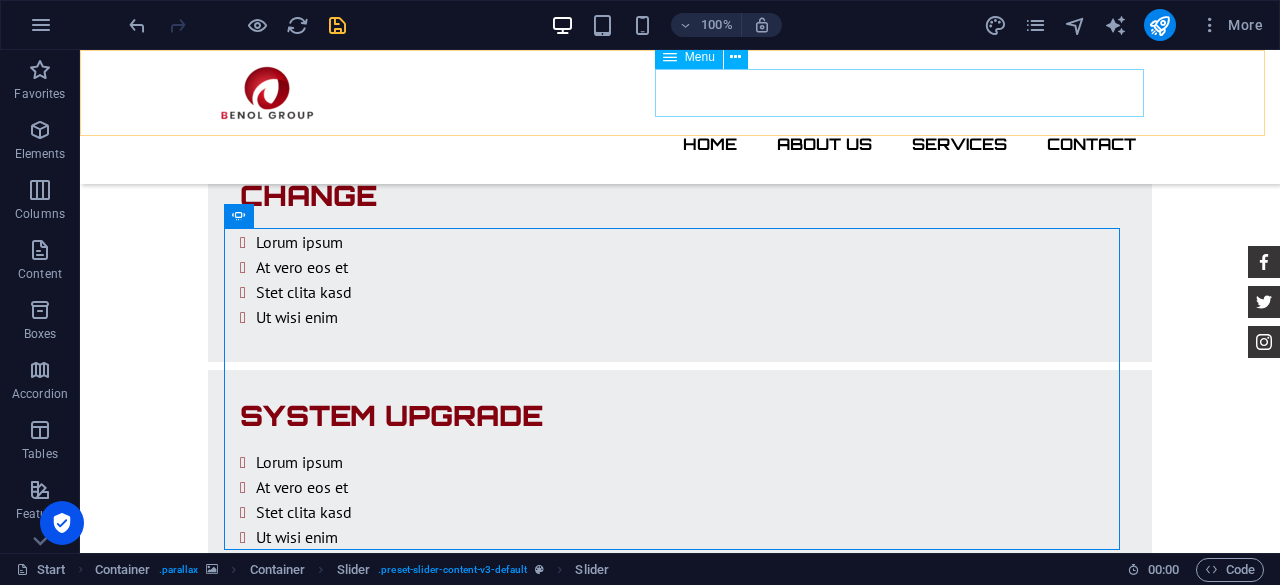 click on "Home About us Services Contact" at bounding box center (680, 144) 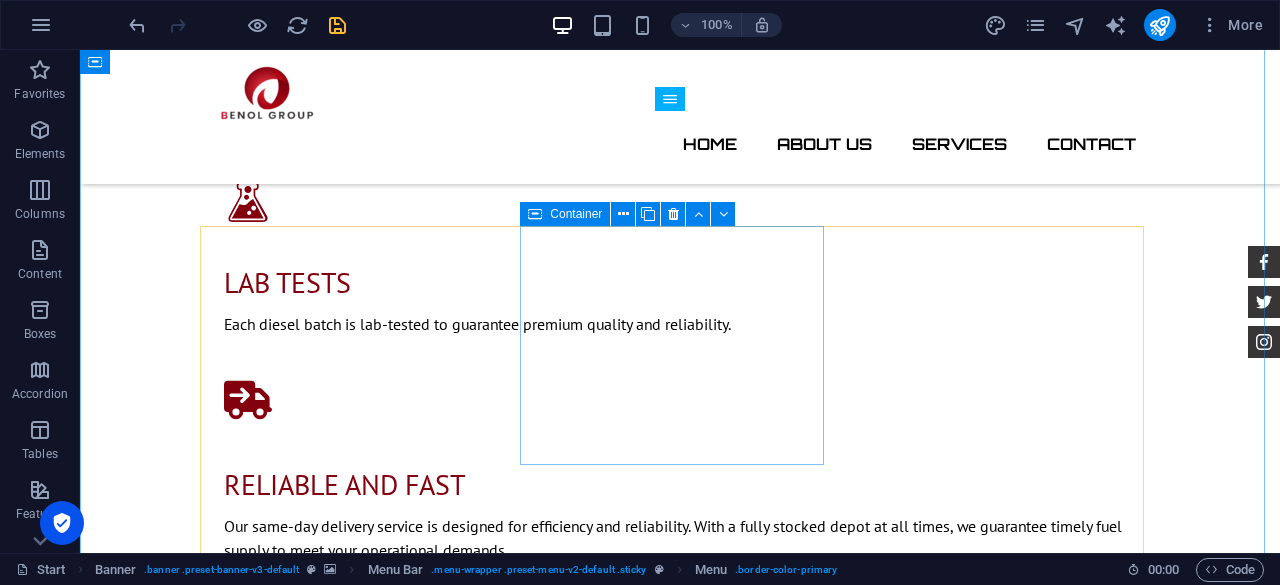 scroll, scrollTop: 1809, scrollLeft: 0, axis: vertical 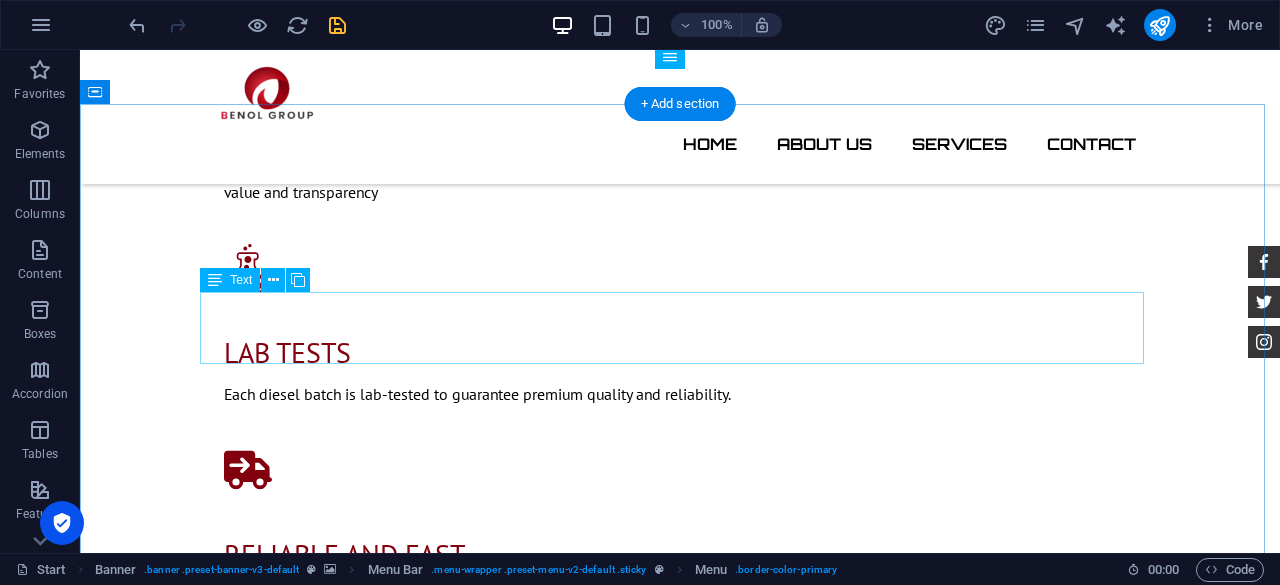 click on "Lorem ipsum dolor sit amet, consectetur adipisicing elit. Libero, assumenda, dolore, cum vel modi asperiores consequatur suscipit quidem ducimus eveniet iure expedita consectetur odio voluptatum similique fugit voluptates rem accusamus quae quas dolorem tenetur facere tempora maiores adipisci reiciendis accusantium voluptatibus id voluptate tempore dolor harum nisi amet! Nobis, eaque." at bounding box center (680, 1398) 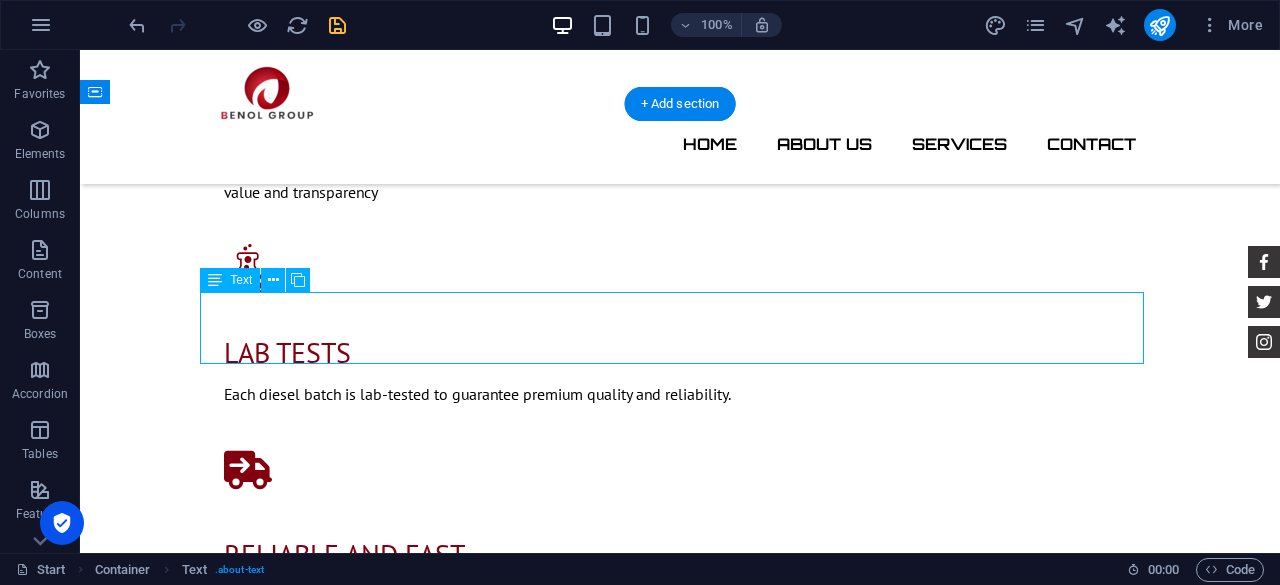 click on "Lorem ipsum dolor sit amet, consectetur adipisicing elit. Libero, assumenda, dolore, cum vel modi asperiores consequatur suscipit quidem ducimus eveniet iure expedita consectetur odio voluptatum similique fugit voluptates rem accusamus quae quas dolorem tenetur facere tempora maiores adipisci reiciendis accusantium voluptatibus id voluptate tempore dolor harum nisi amet! Nobis, eaque." at bounding box center (680, 1398) 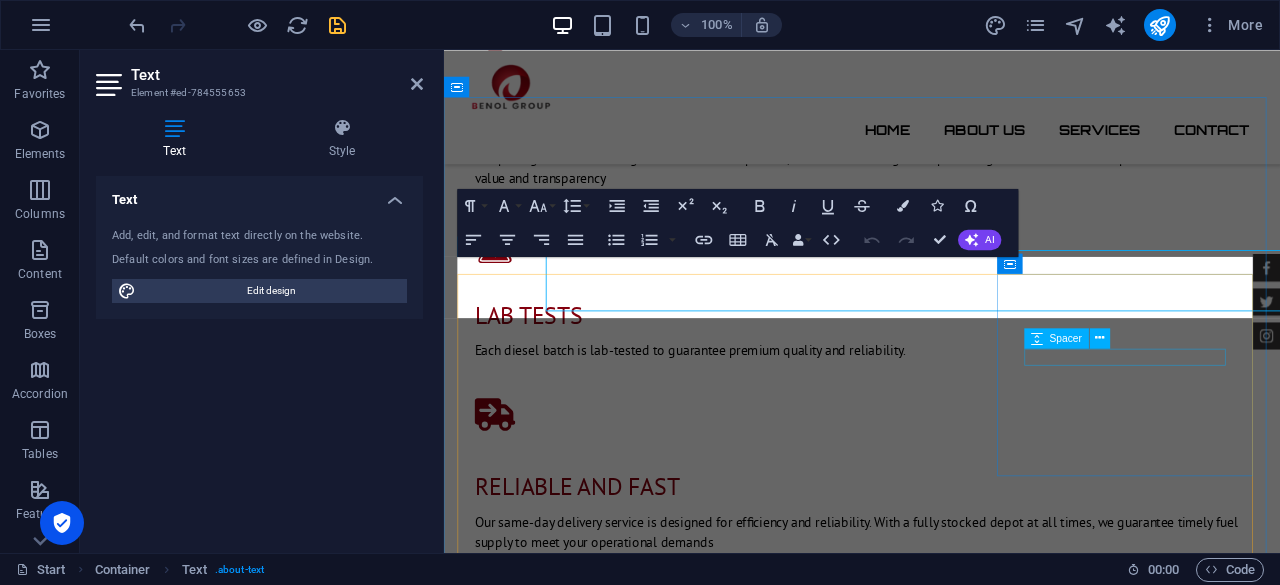 scroll, scrollTop: 1816, scrollLeft: 0, axis: vertical 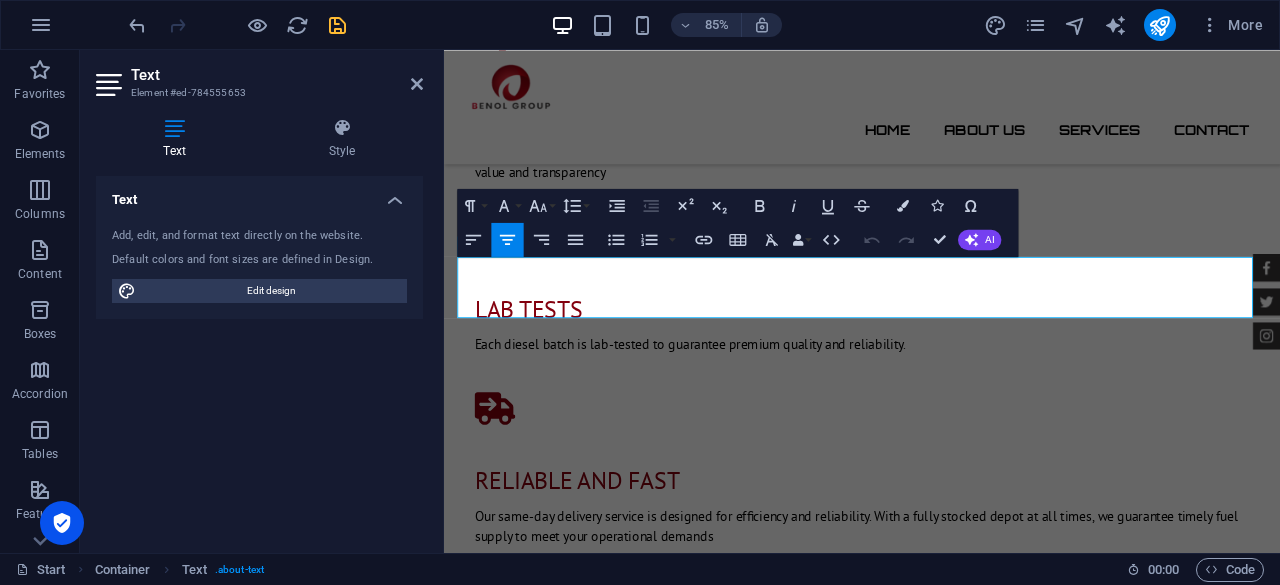 drag, startPoint x: 1342, startPoint y: 357, endPoint x: 374, endPoint y: 271, distance: 971.81274 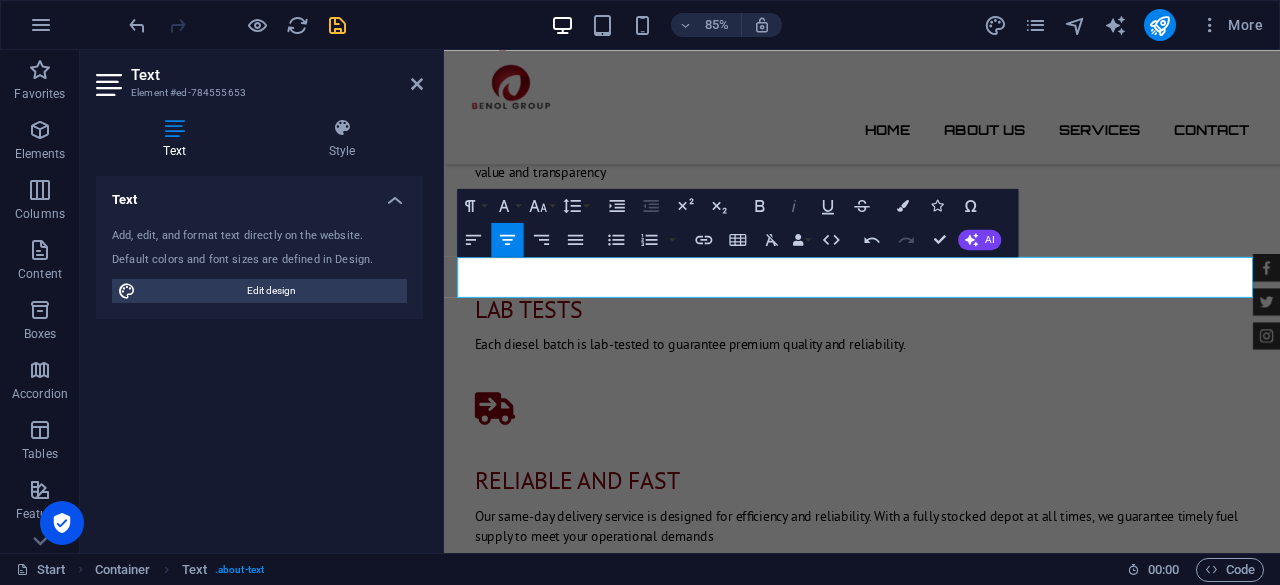 type 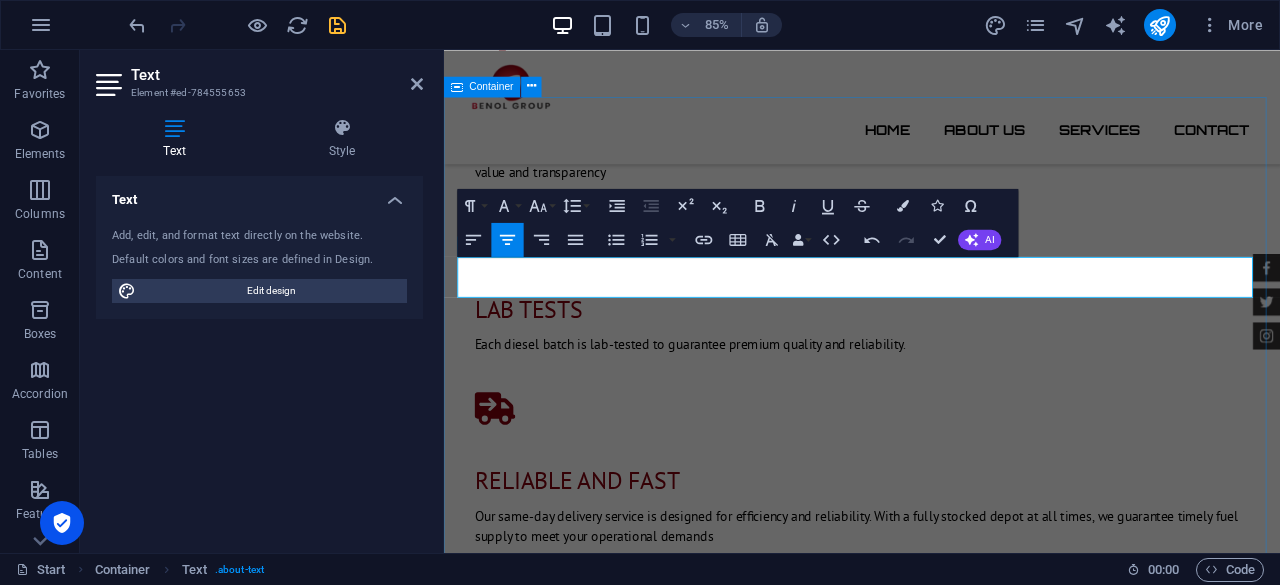 click on "Services We deliver bulk diesel directly to our clients, ensuring uninterrupted operations and helping them maximize the efficiency and performance of their business. CAR  CHECK Lorum ipsum At vero eos et  Stet clita kasd  Ut wisi enim Insurance cover Lorum ipsum At vero eos et Stet clita kasd  Ut wisi enim Tire  Change Lorum ipsum At vero eos et  Stet clita kasd  Ut wisi enim System upgrade Lorum ipsum At vero eos et  Stet clita kasd  Ut wisi enim Oil Change Lorum ipsum At vero eos et  Stet clita kasd  Ut wisi enim Car Cleanup Lorum ipsum At vero eos et  Stet clita kasd  Ut wisi enim" at bounding box center [936, 2079] 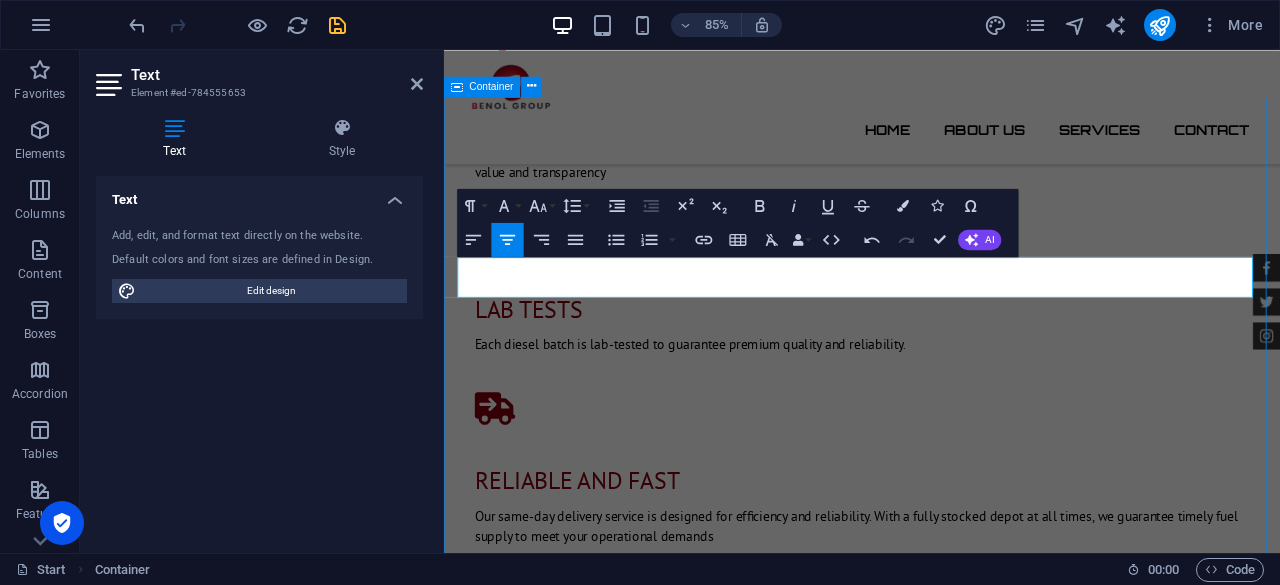 scroll, scrollTop: 1809, scrollLeft: 0, axis: vertical 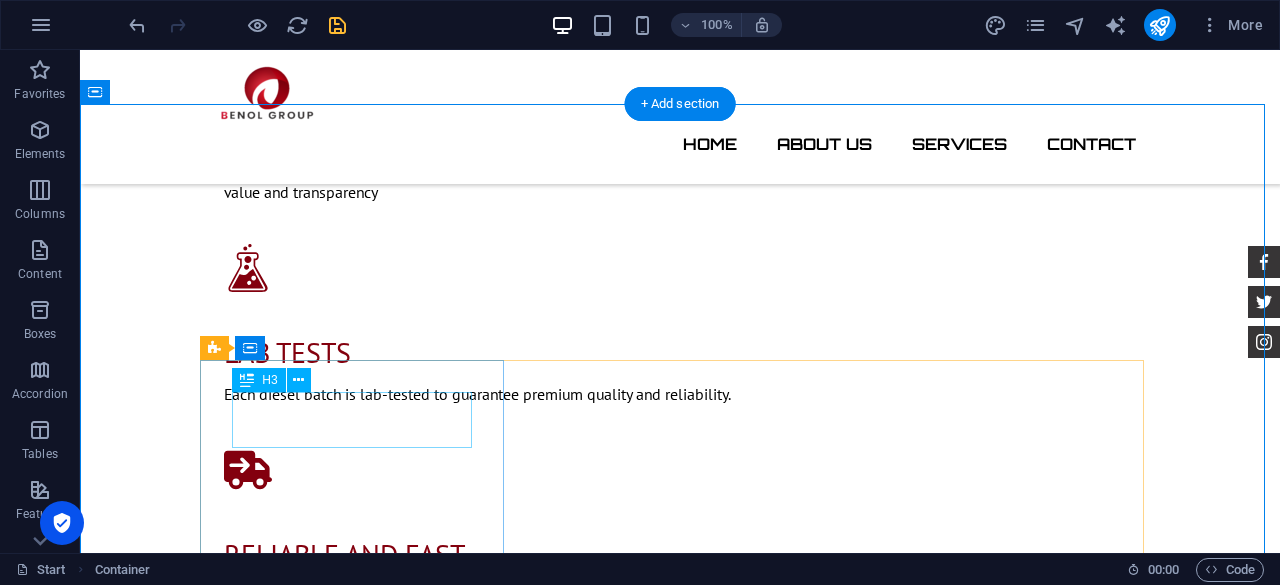 click on "CAR  CHECK" at bounding box center [680, 1490] 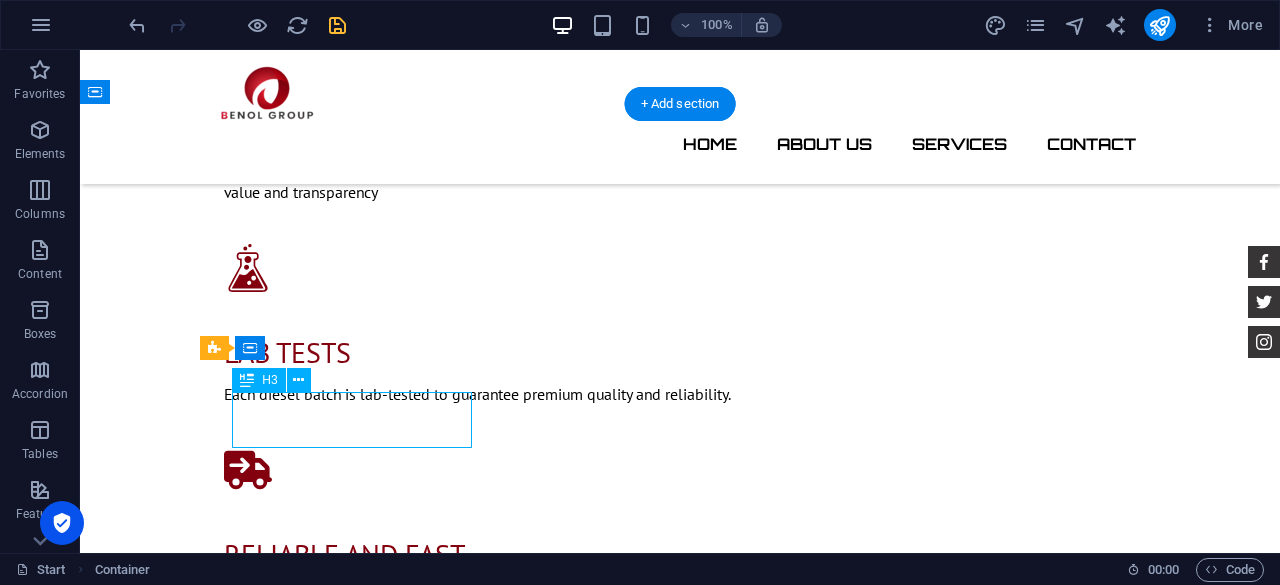 click on "CAR  CHECK" at bounding box center [680, 1490] 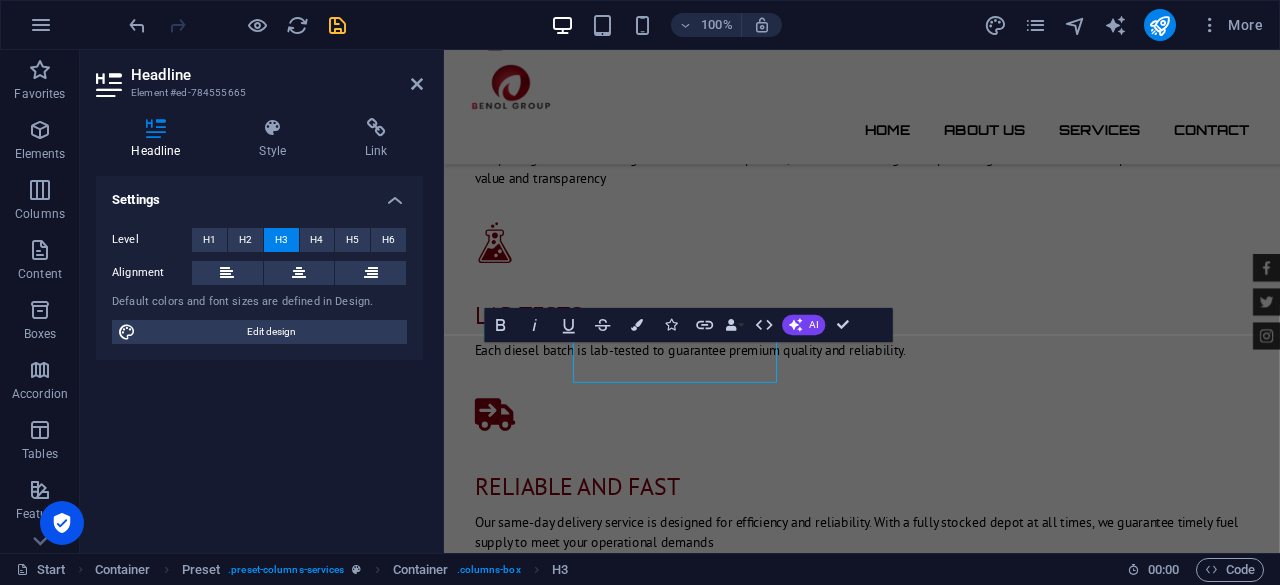 scroll, scrollTop: 1816, scrollLeft: 0, axis: vertical 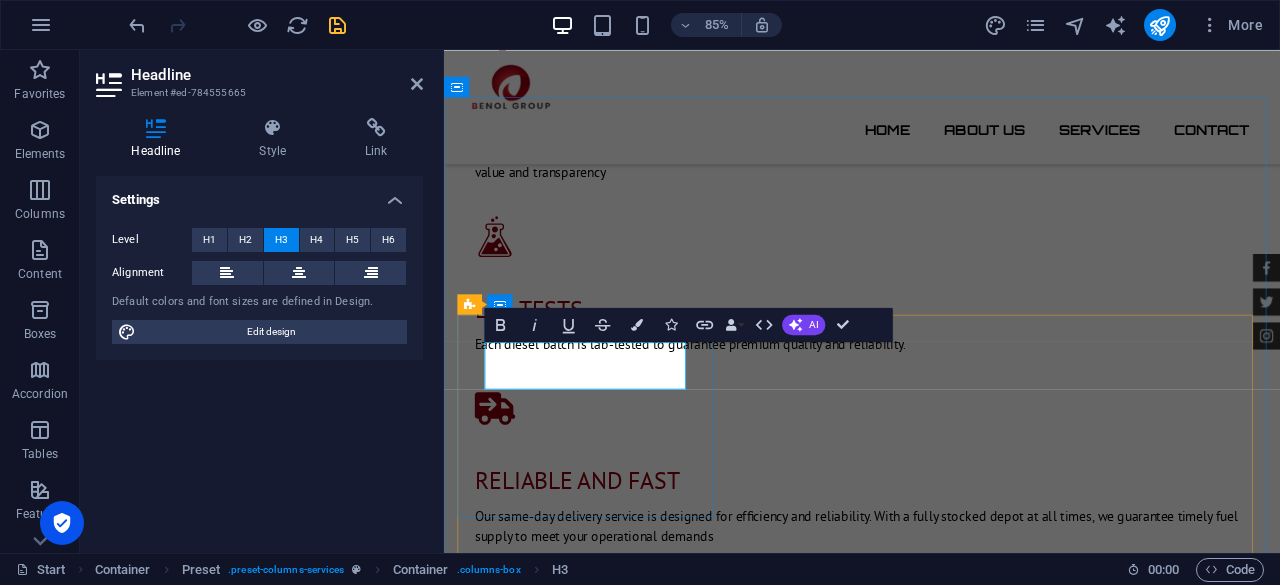 type 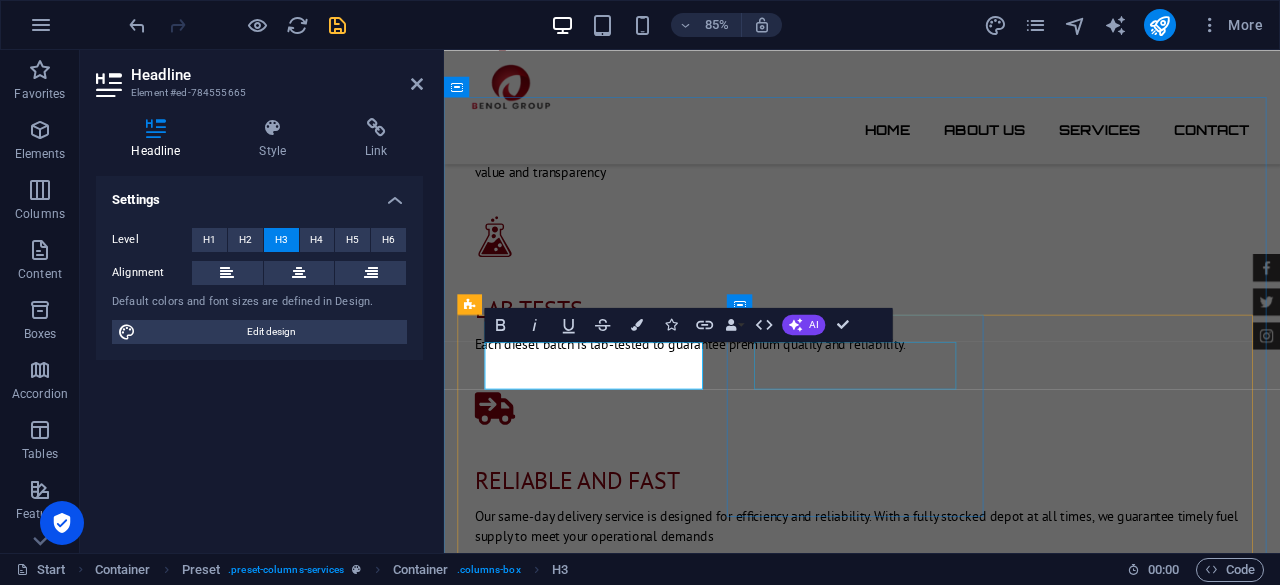 click on "Insurance cover" at bounding box center [936, 1697] 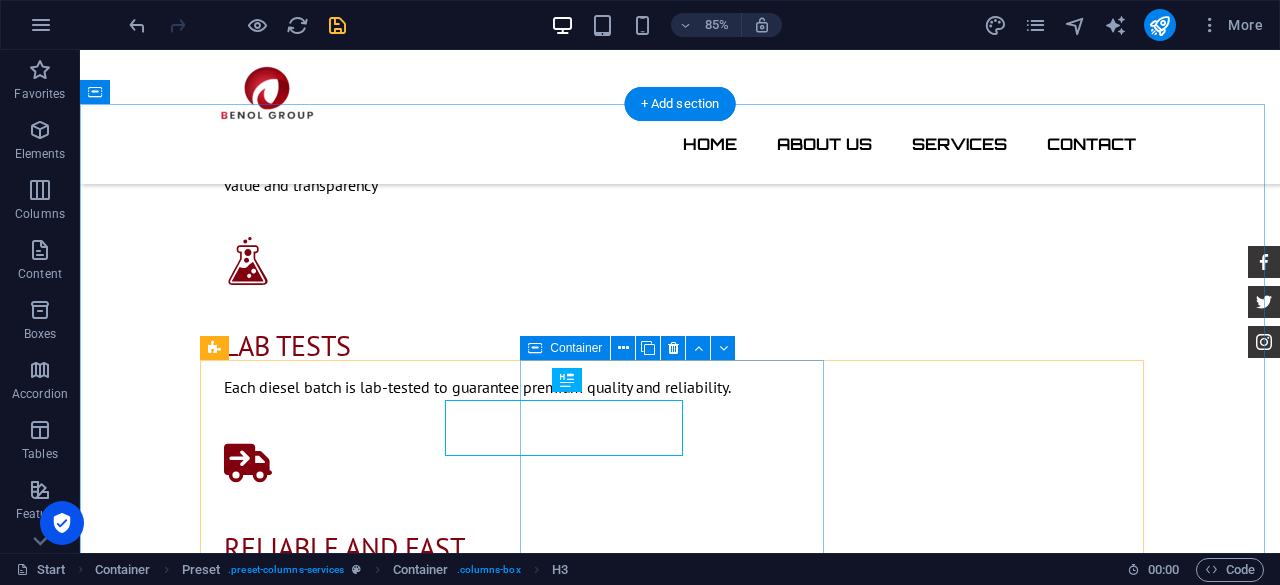 scroll, scrollTop: 1809, scrollLeft: 0, axis: vertical 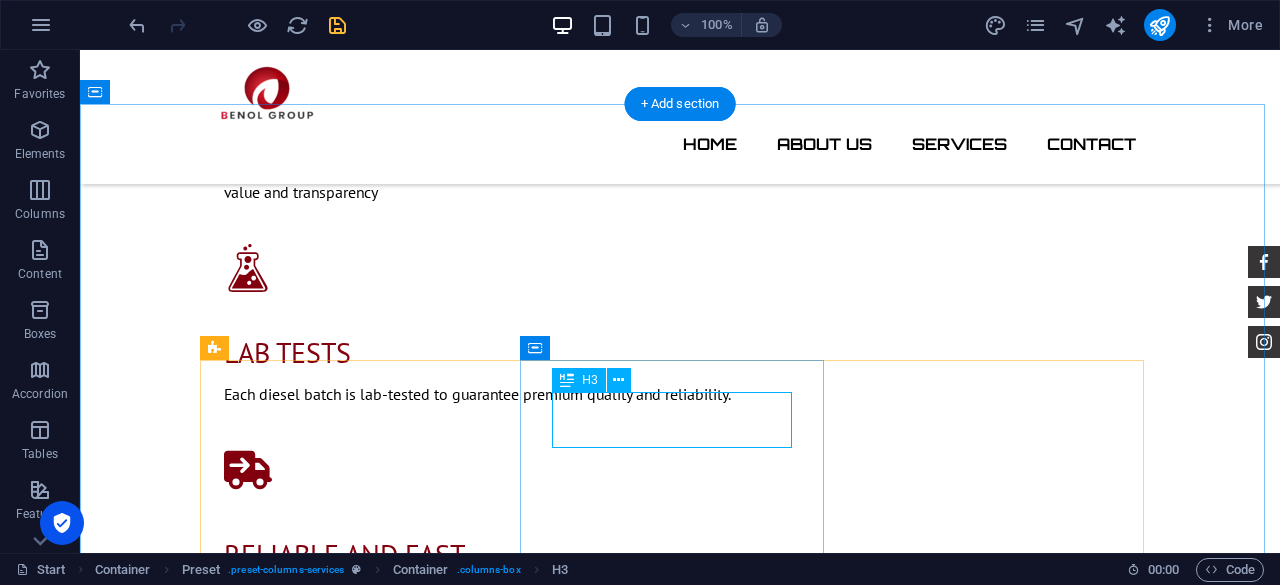 click on "Insurance cover" at bounding box center (680, 1696) 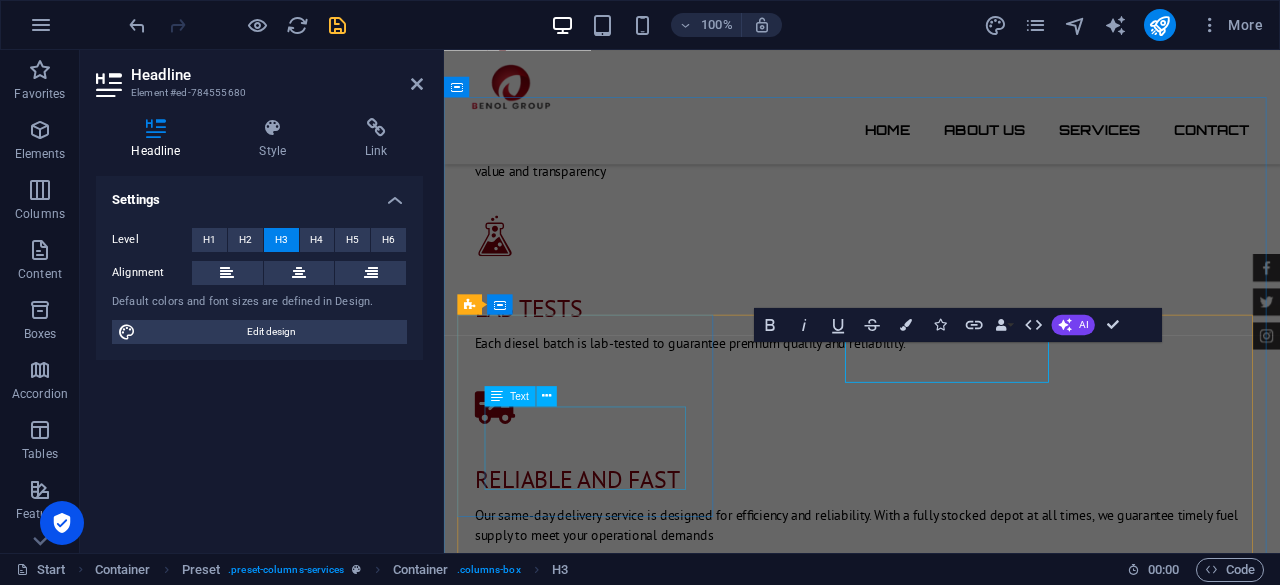 scroll, scrollTop: 1816, scrollLeft: 0, axis: vertical 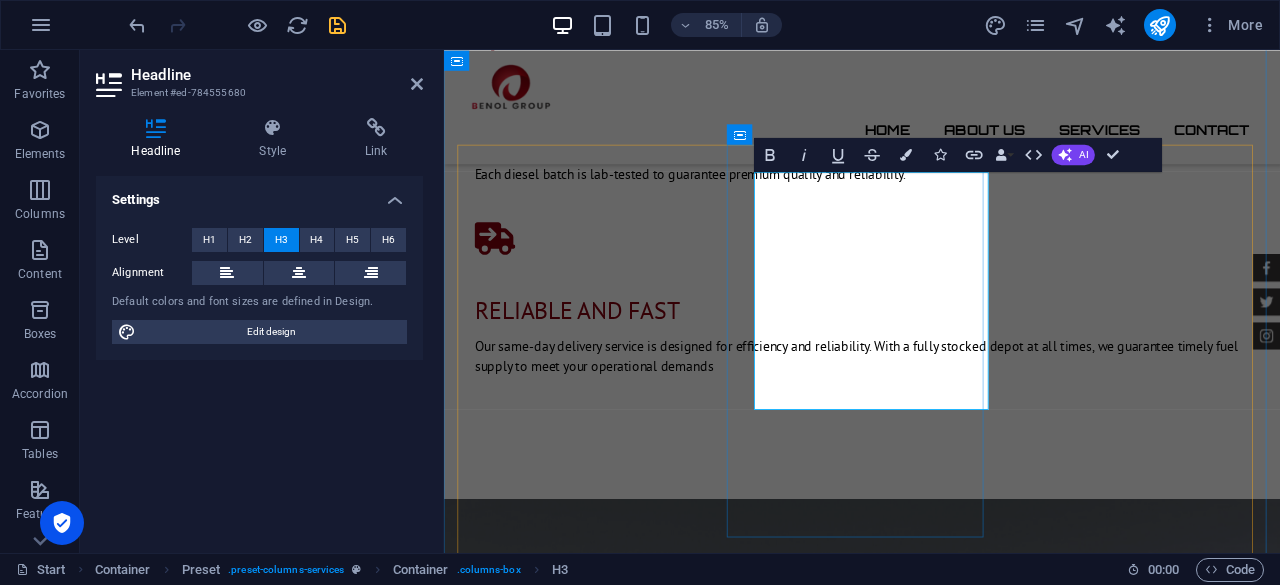 click on "We deliver bulk diesel directly to our clients, ensuring uninterrupted operations and helping them maximize the effici" at bounding box center [936, 1525] 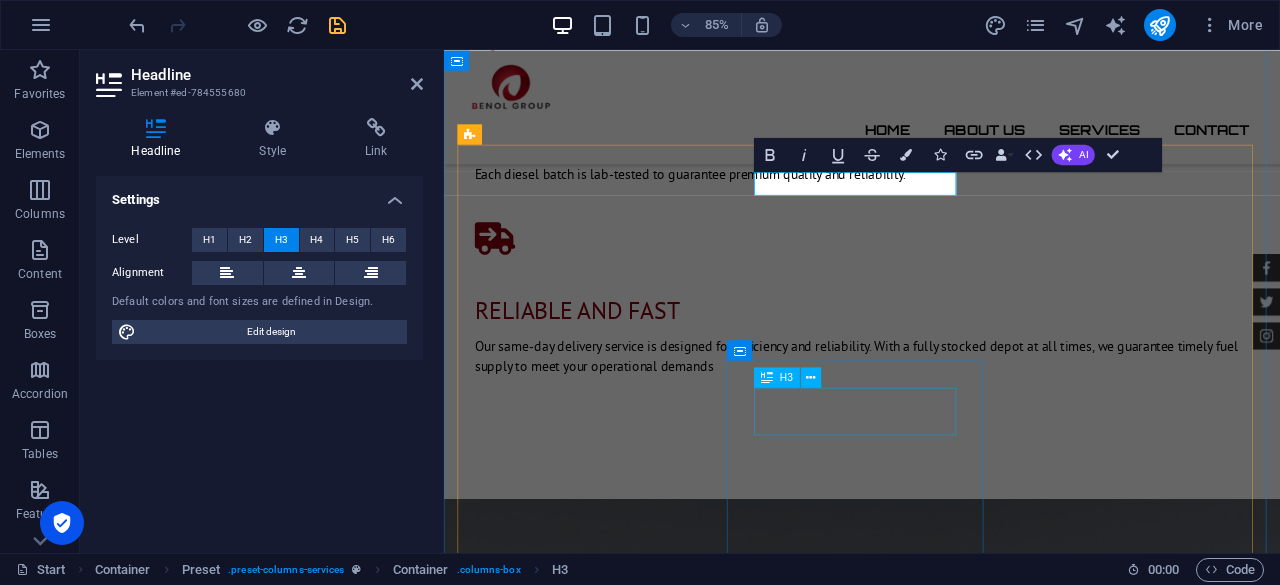 type 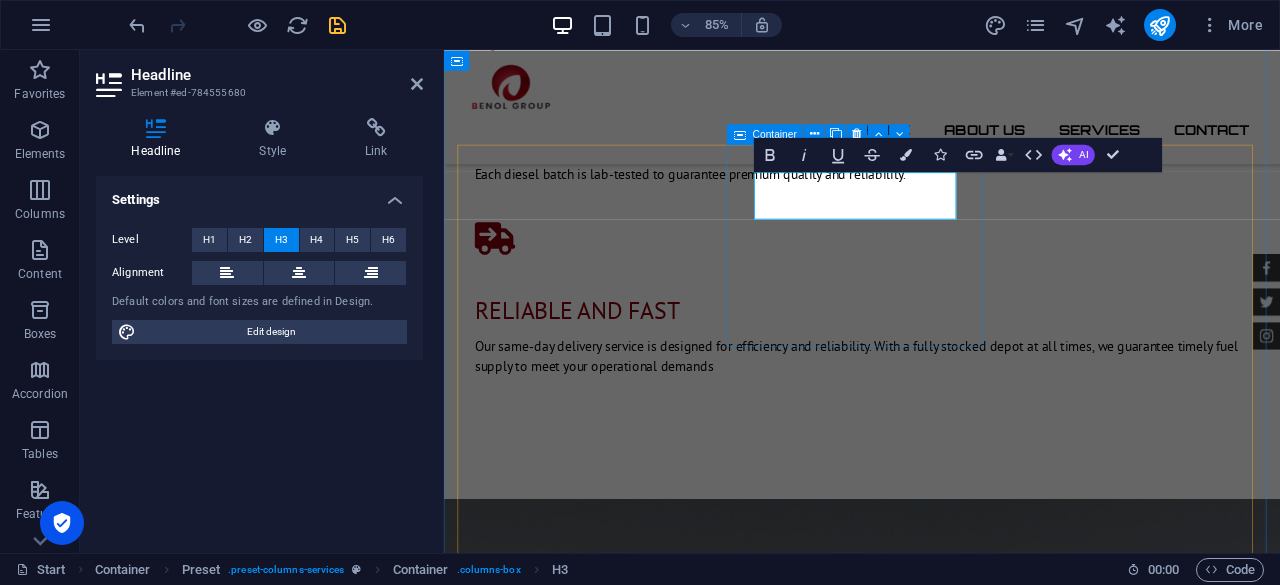 click on "agriculture sector Lorum ipsum At vero eos et Stet clita kasd  Ut wisi enim" at bounding box center [936, 1557] 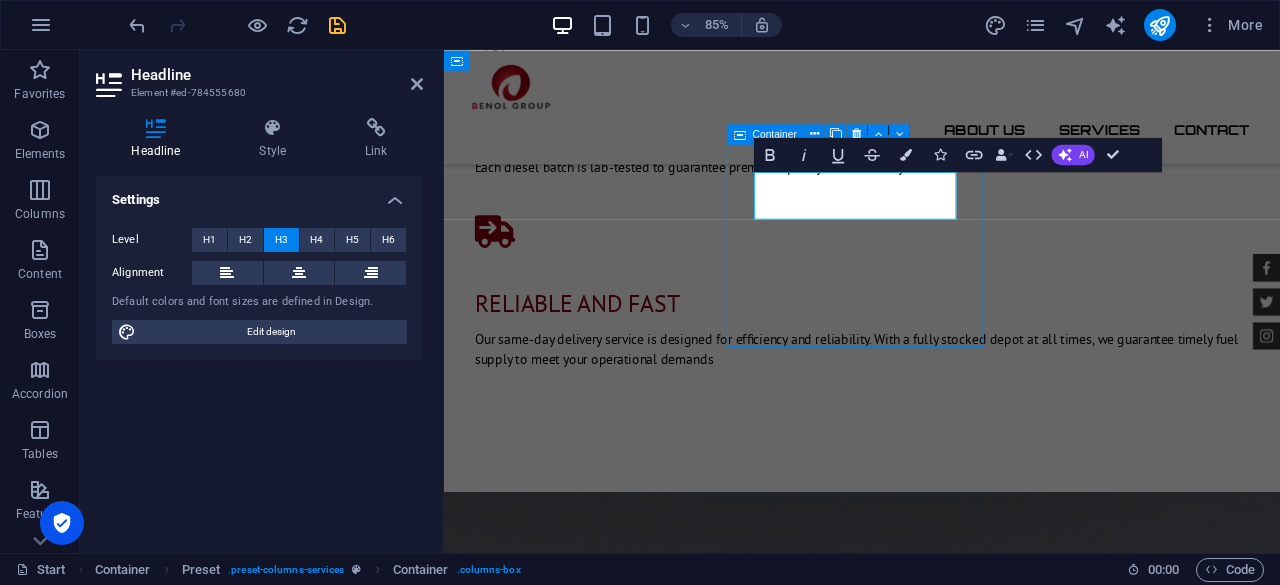 scroll, scrollTop: 2009, scrollLeft: 0, axis: vertical 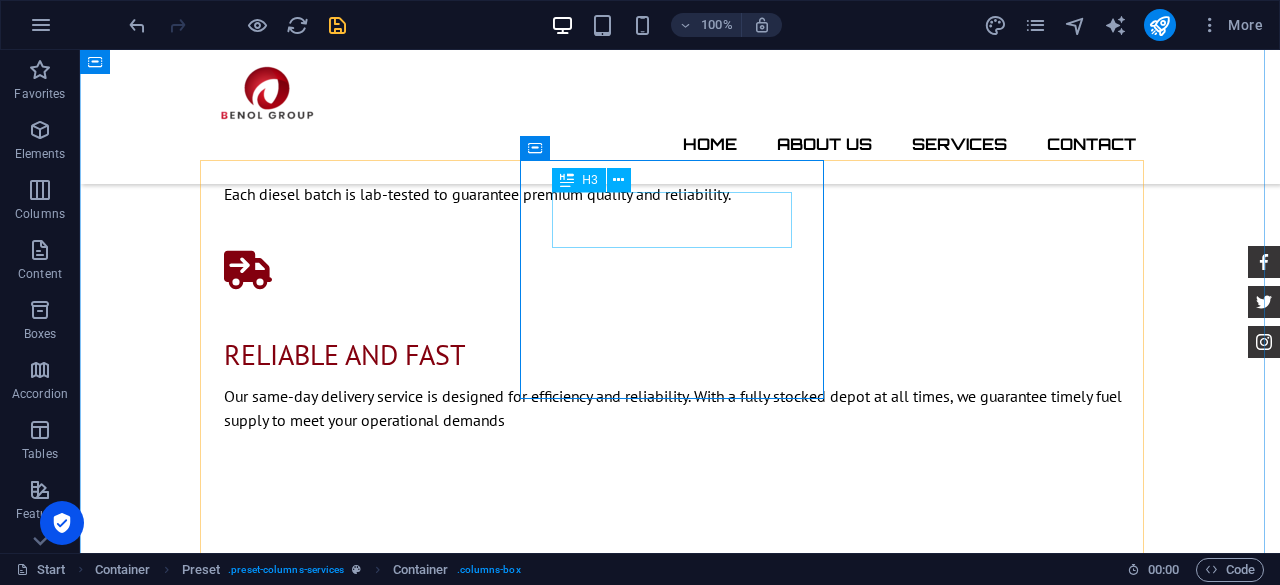 click on "agriculture sector" at bounding box center (680, 1496) 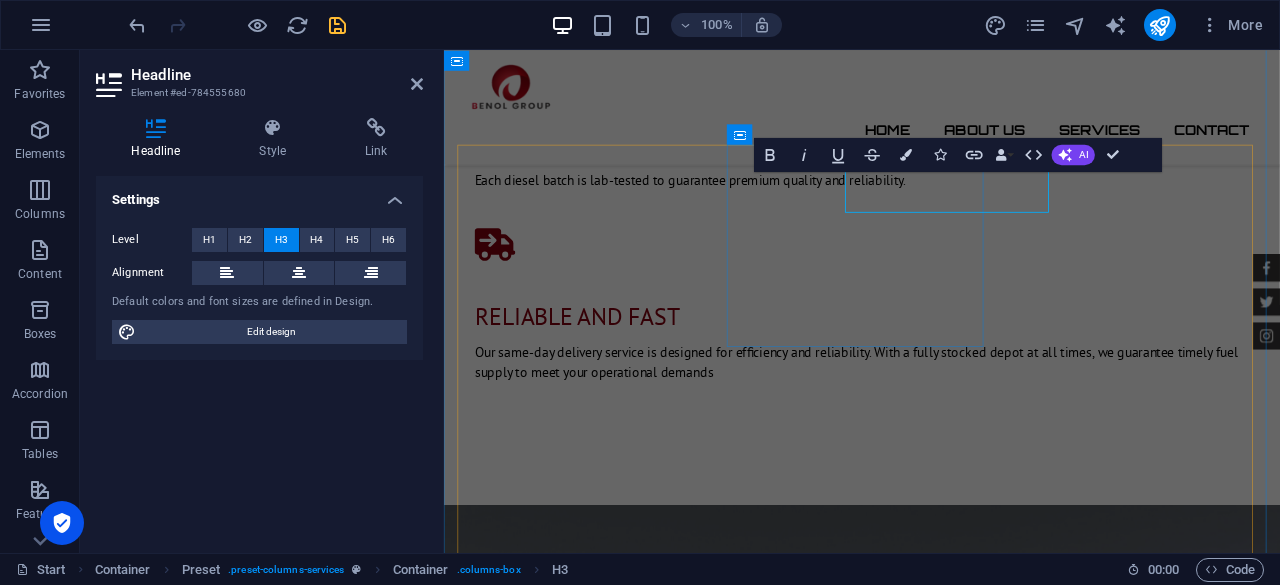 scroll, scrollTop: 2016, scrollLeft: 0, axis: vertical 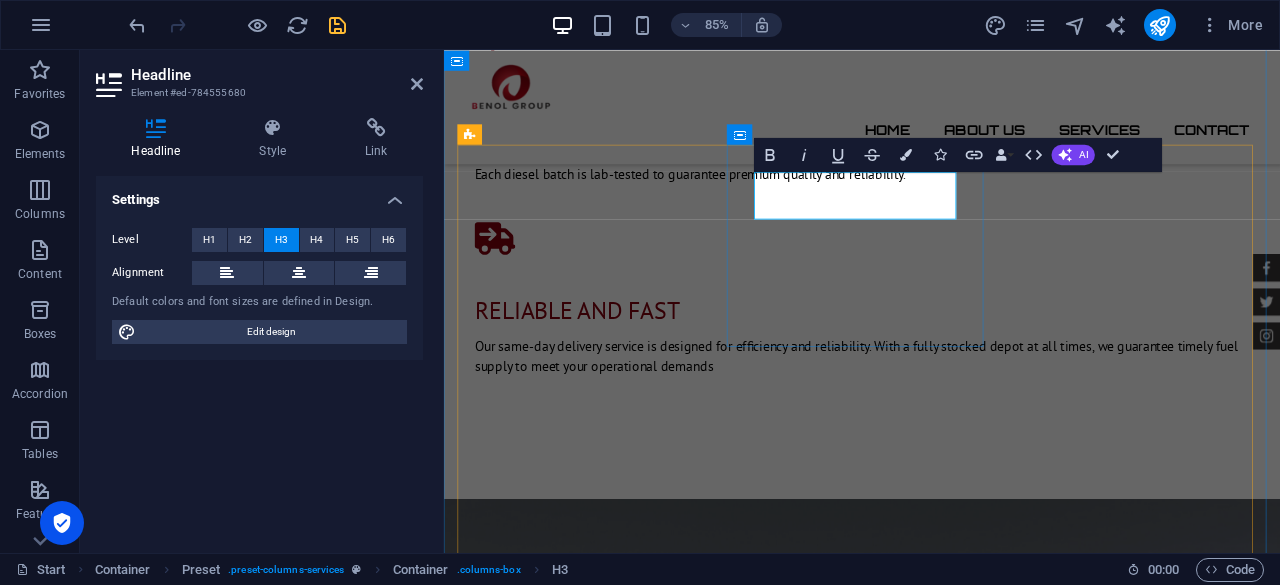 click on "agriculture sector" at bounding box center (936, 1497) 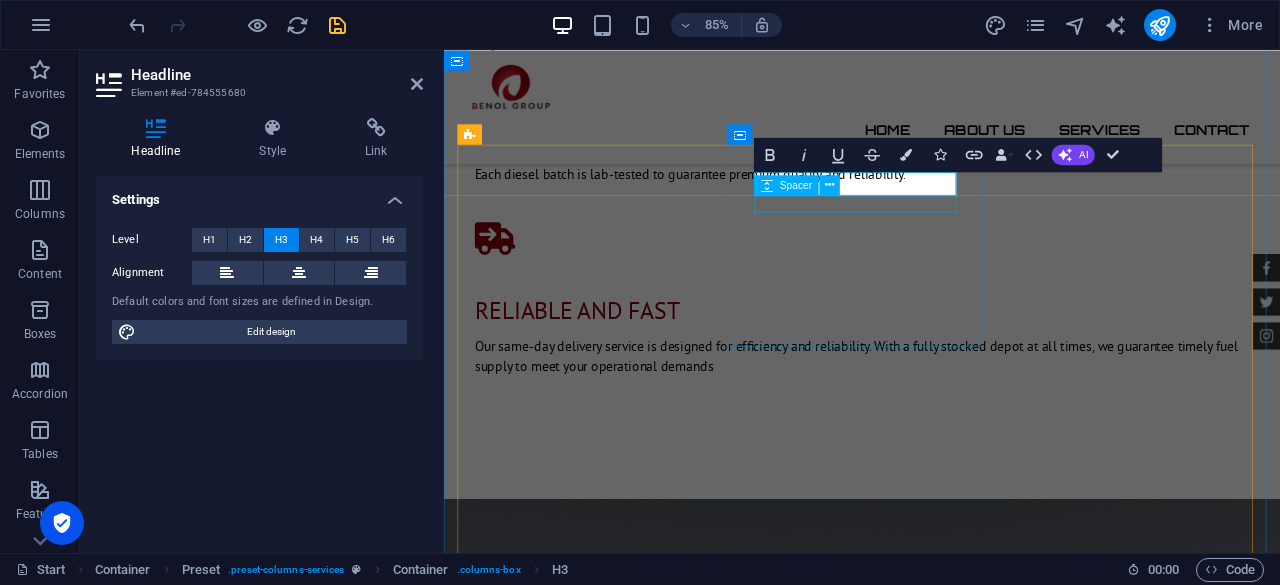type 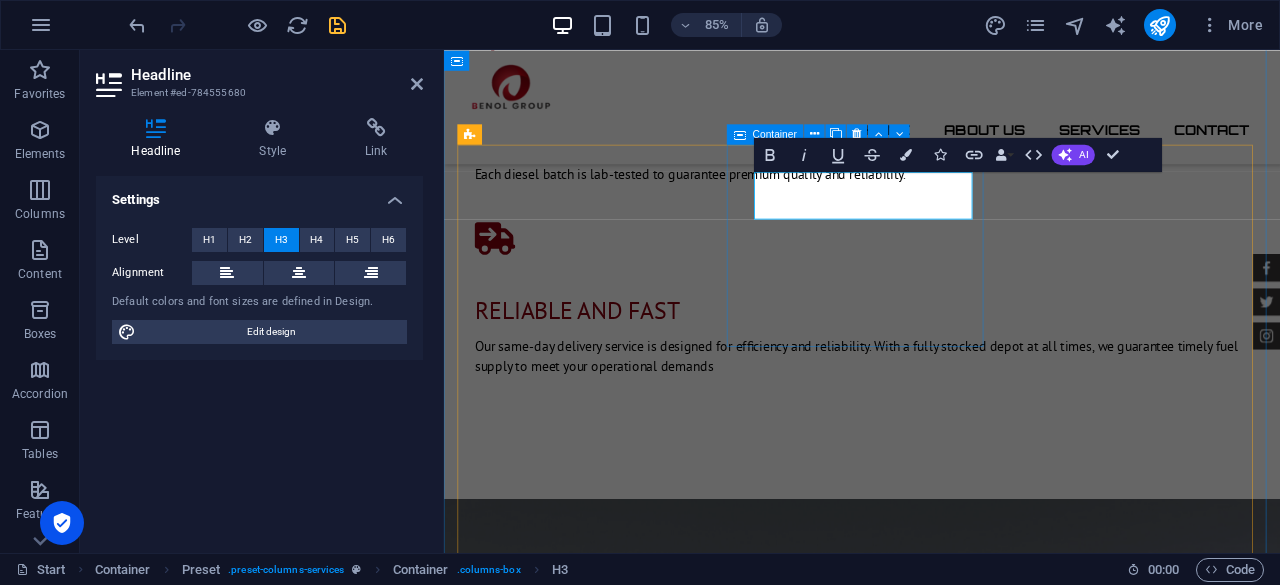 click on "agricultural sector Lorum ipsum At vero eos et Stet clita kasd  Ut wisi enim" at bounding box center [936, 1557] 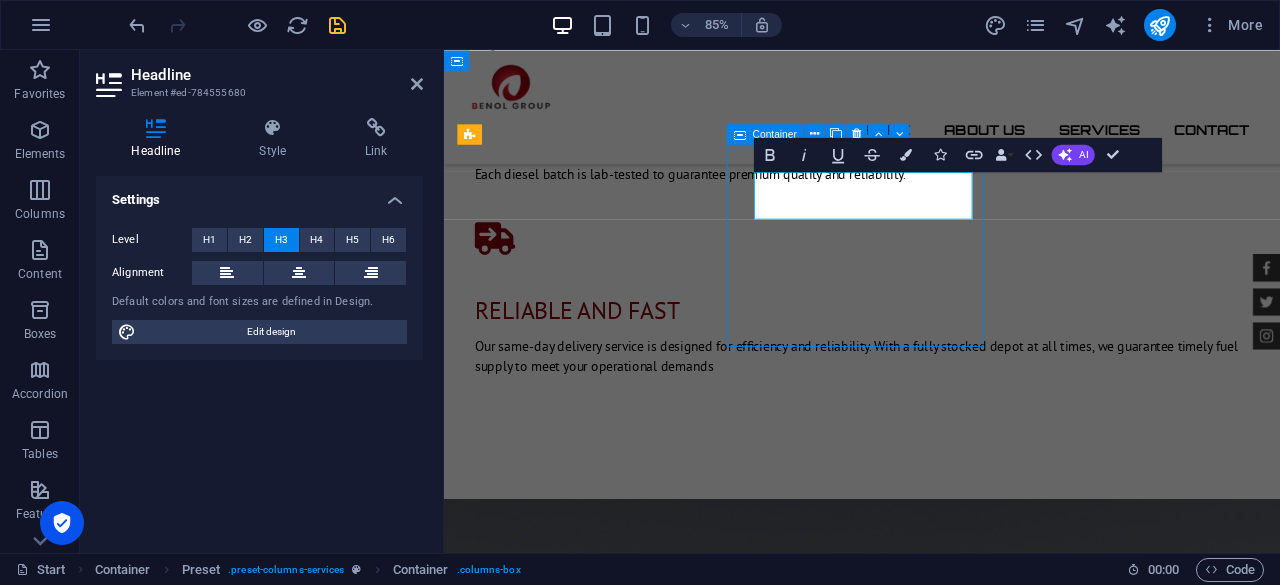 scroll, scrollTop: 2009, scrollLeft: 0, axis: vertical 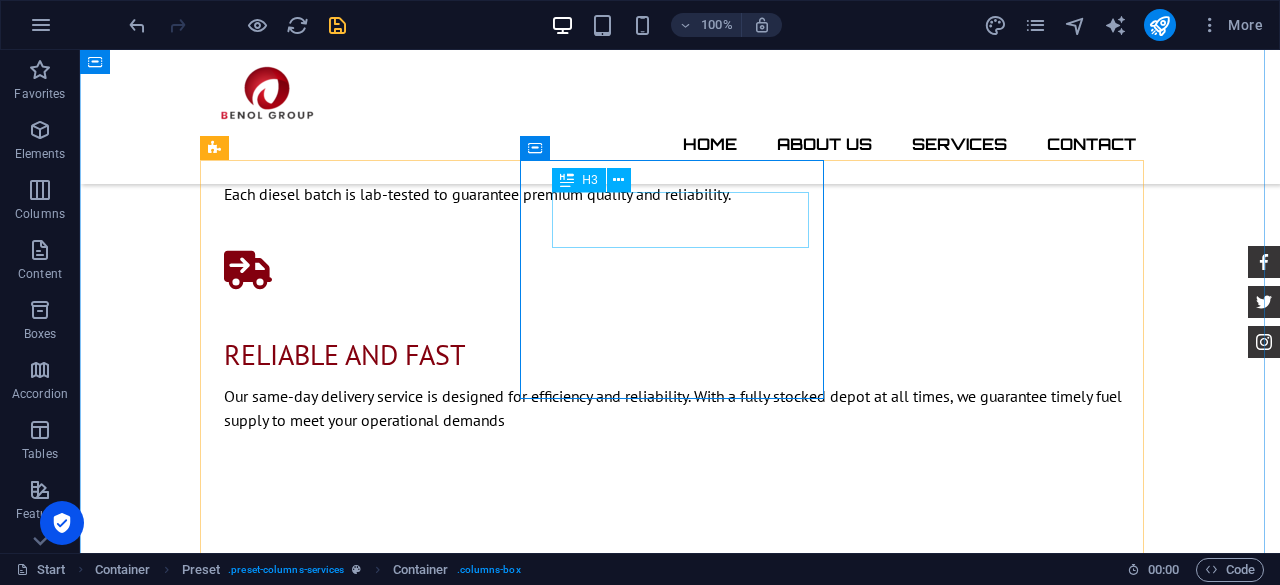 click on "agricultural sector" at bounding box center [680, 1496] 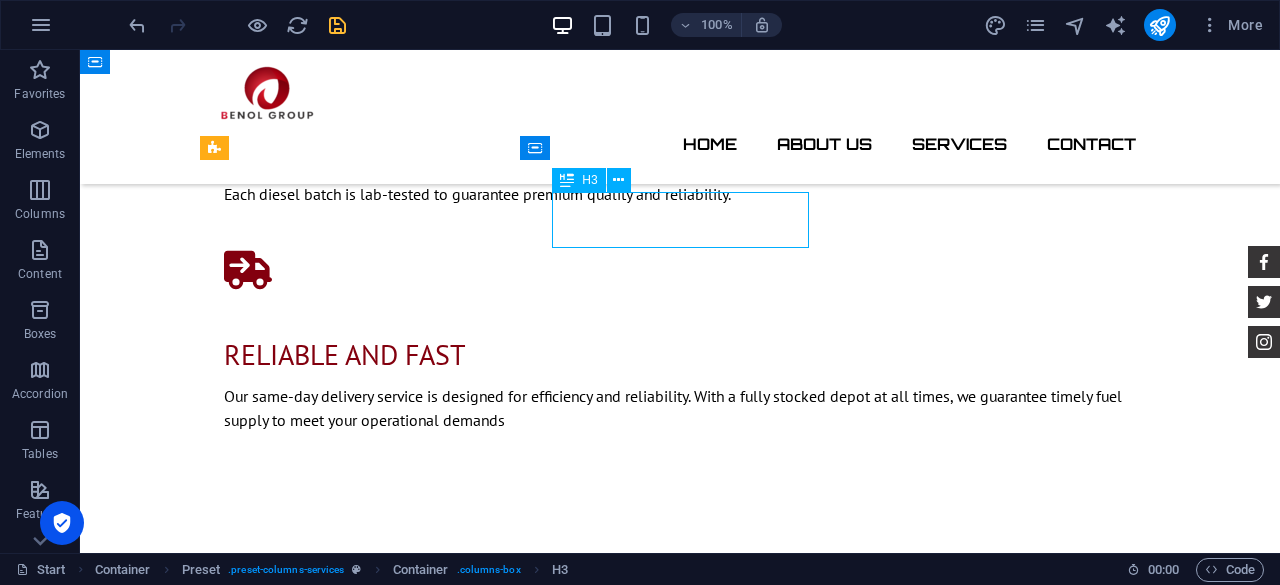 click on "agricultural sector" at bounding box center (680, 1496) 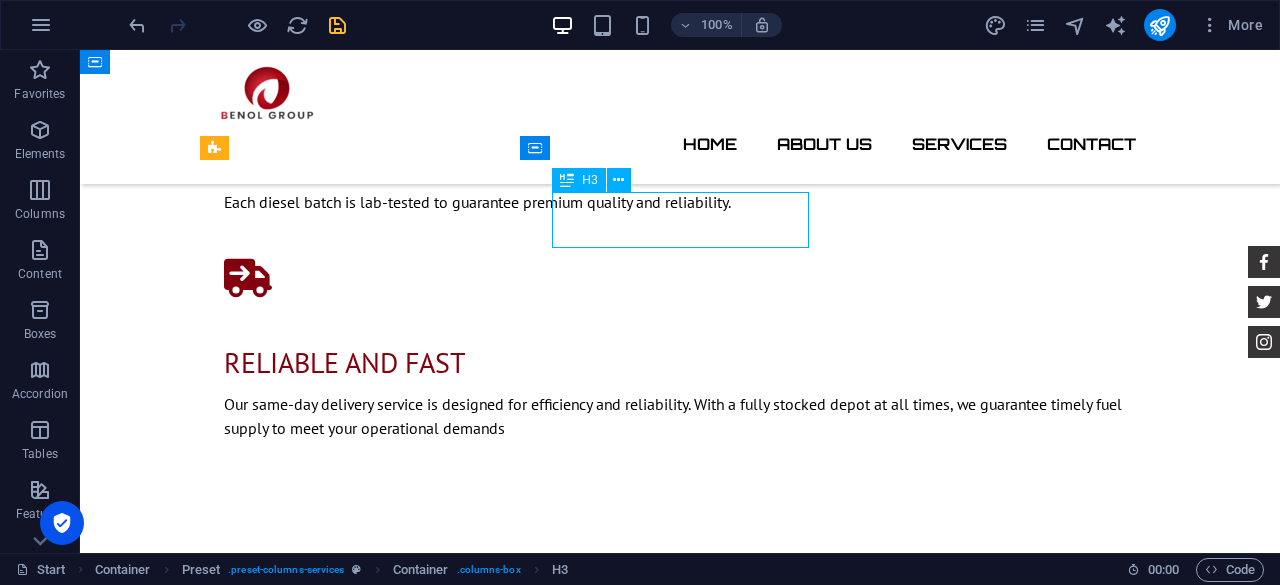 scroll, scrollTop: 2016, scrollLeft: 0, axis: vertical 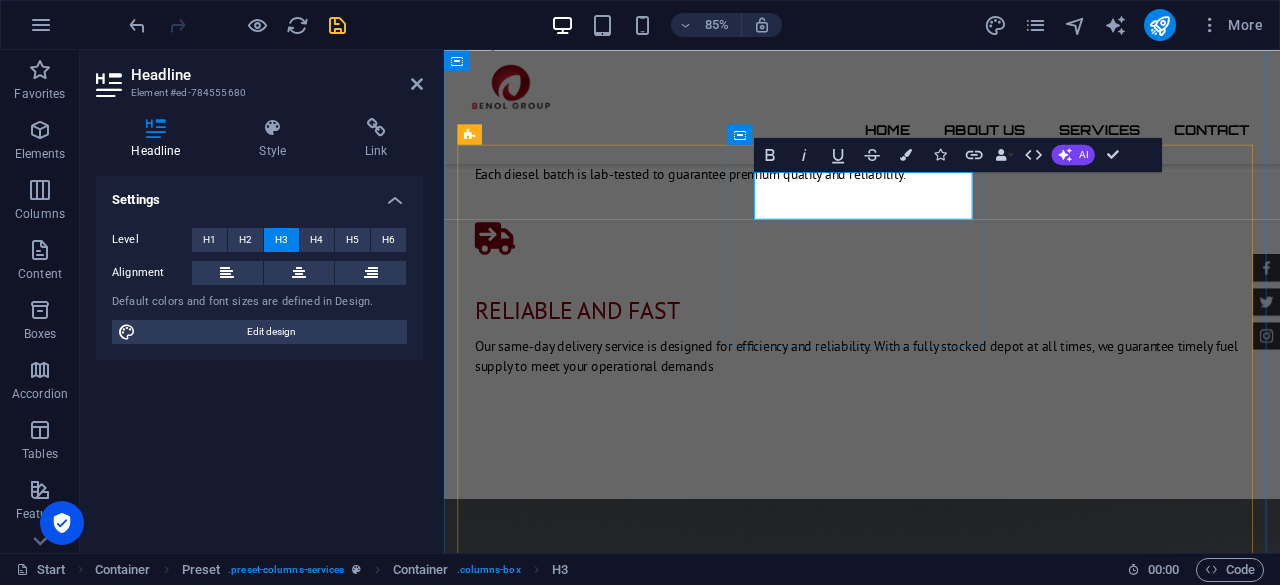 click on "agricultural sector" at bounding box center [936, 1497] 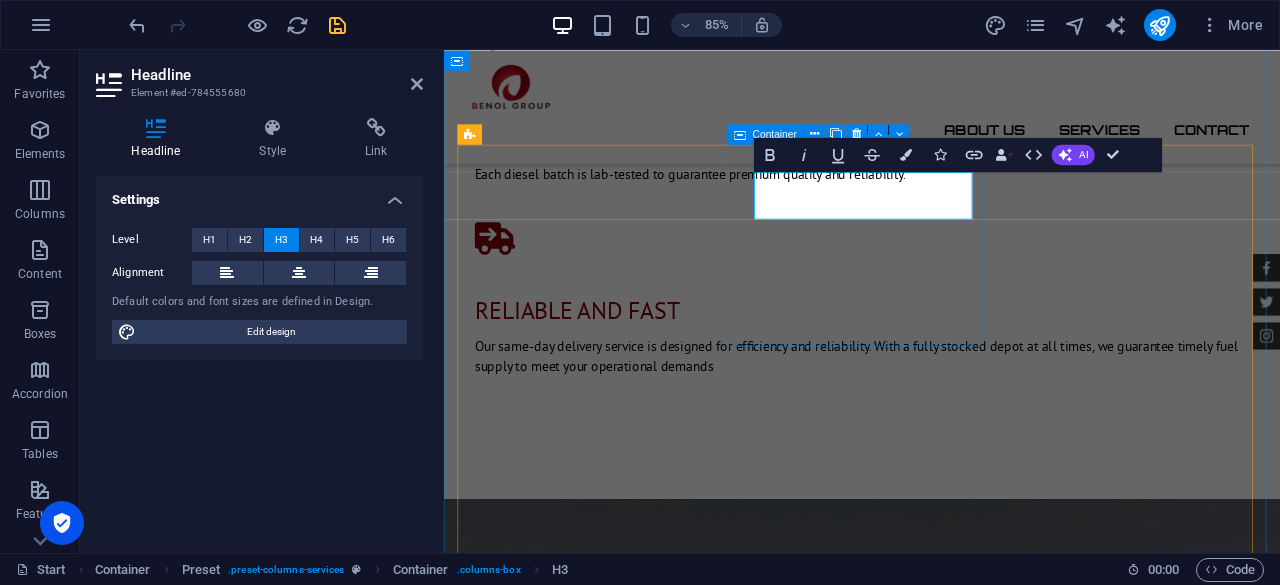 drag, startPoint x: 1023, startPoint y: 213, endPoint x: 791, endPoint y: 215, distance: 232.00862 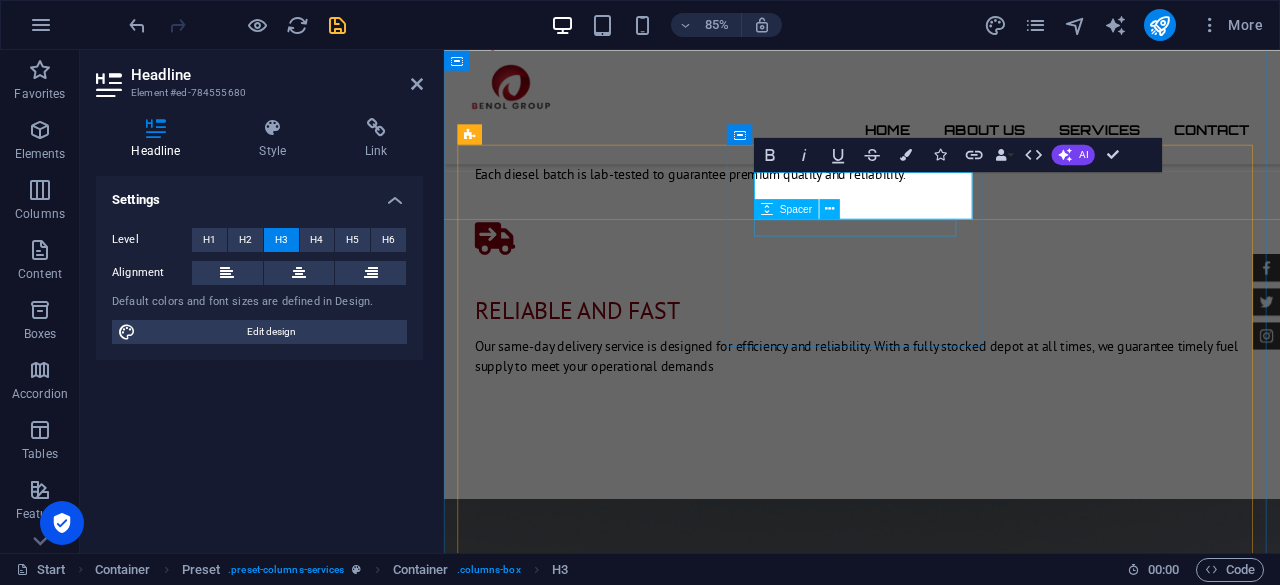 drag, startPoint x: 885, startPoint y: 210, endPoint x: 815, endPoint y: 259, distance: 85.44589 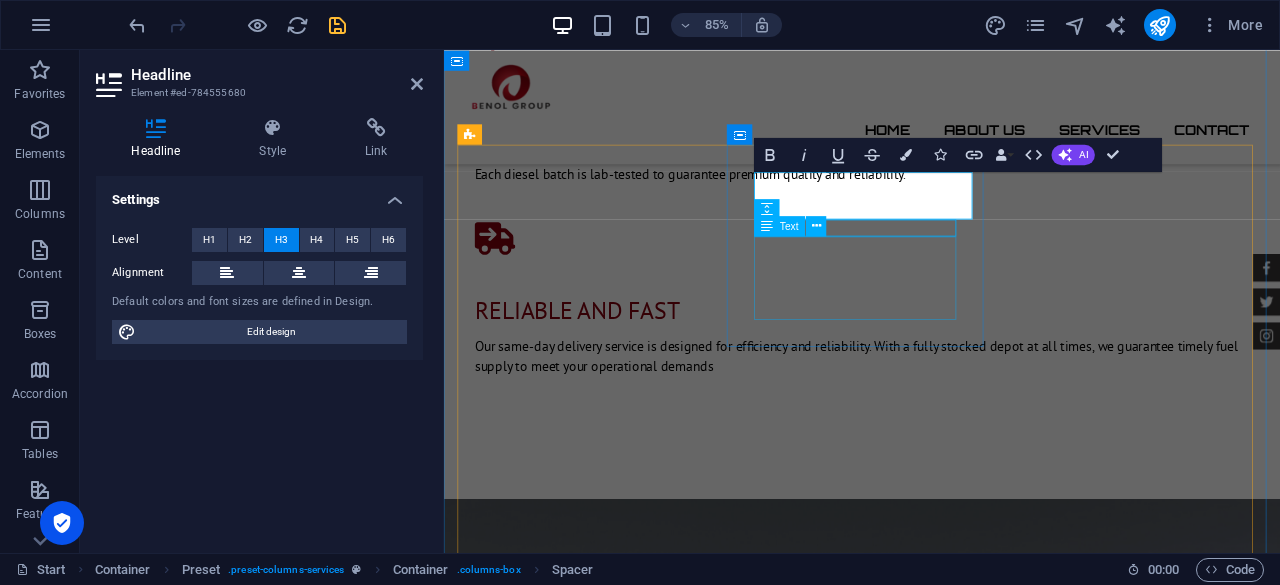 scroll, scrollTop: 2009, scrollLeft: 0, axis: vertical 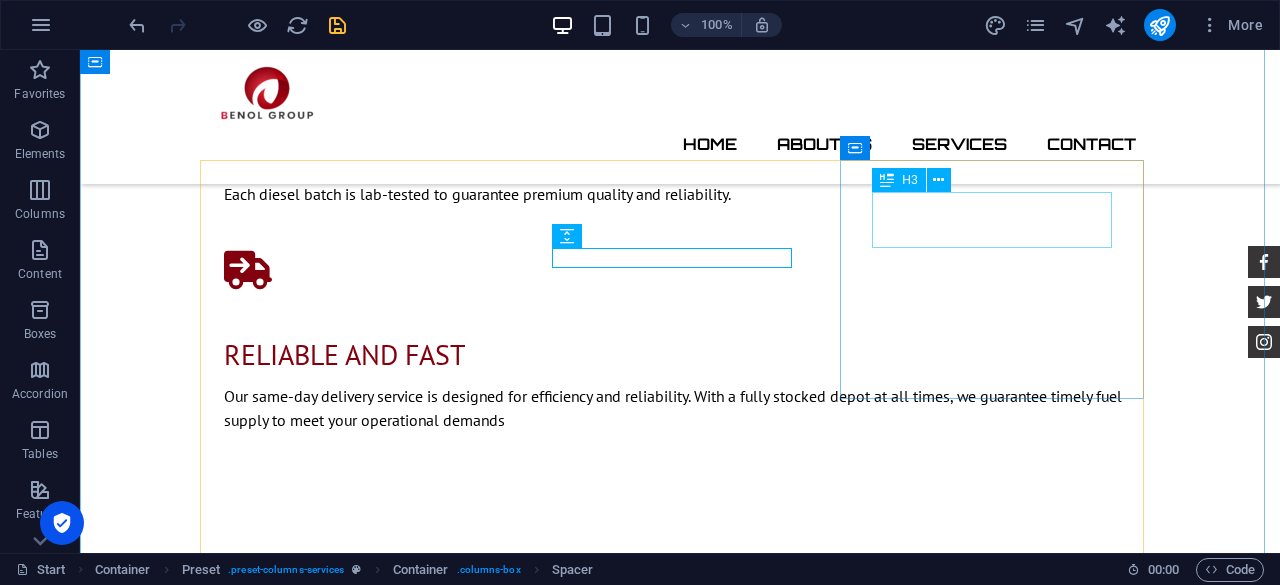 click on "Tire  Change" at bounding box center [680, 1730] 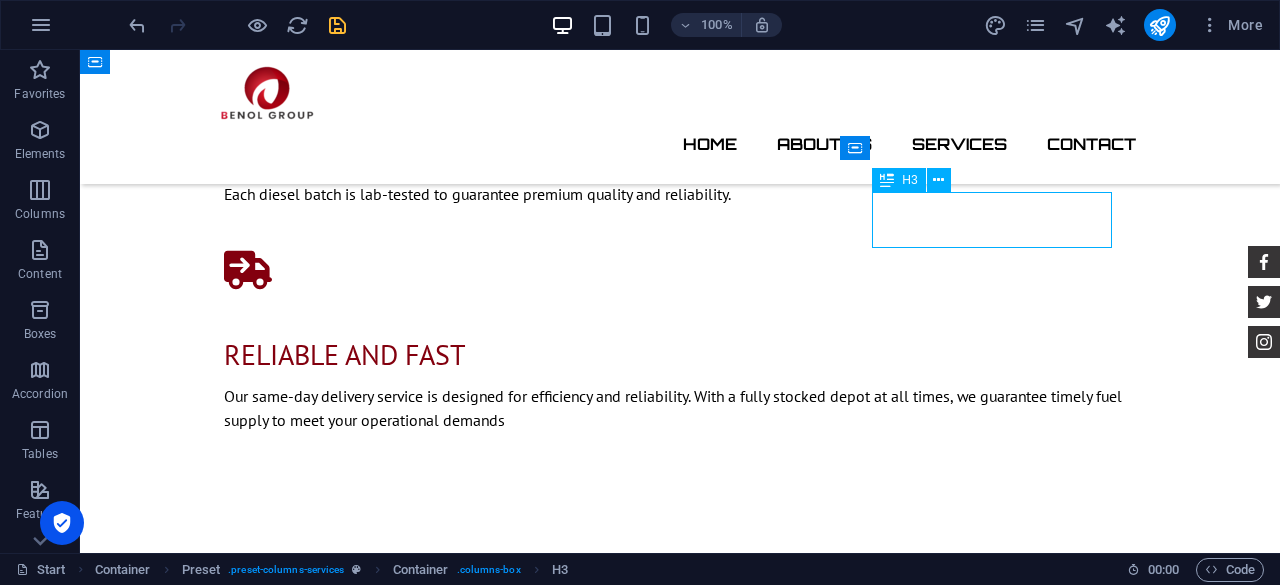 click on "Tire  Change" at bounding box center (680, 1730) 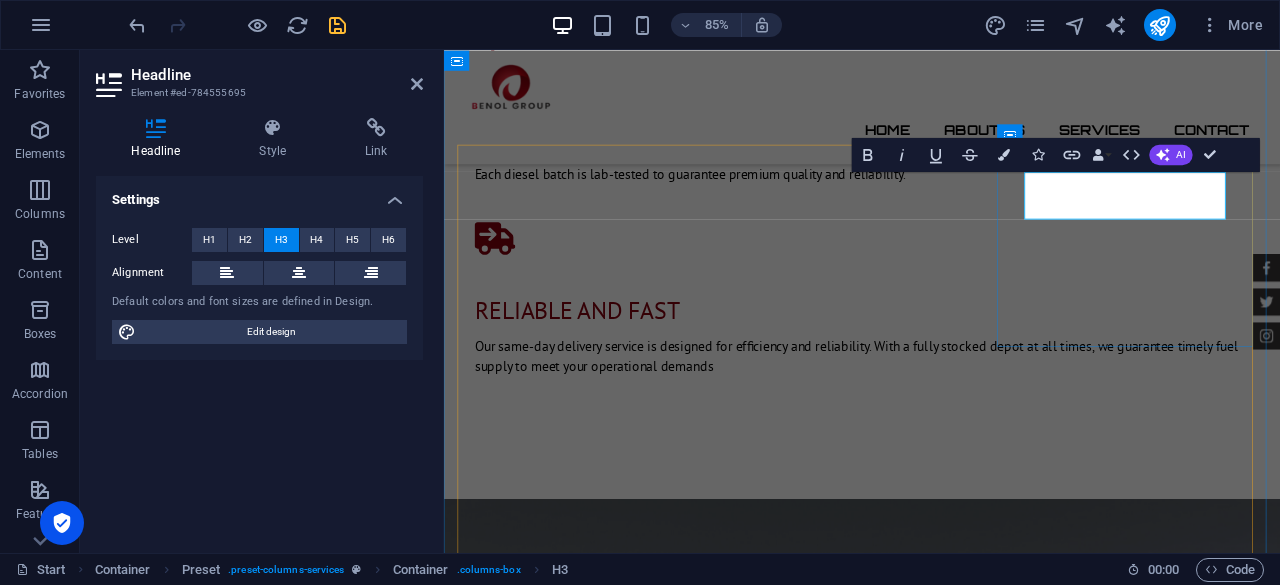 type 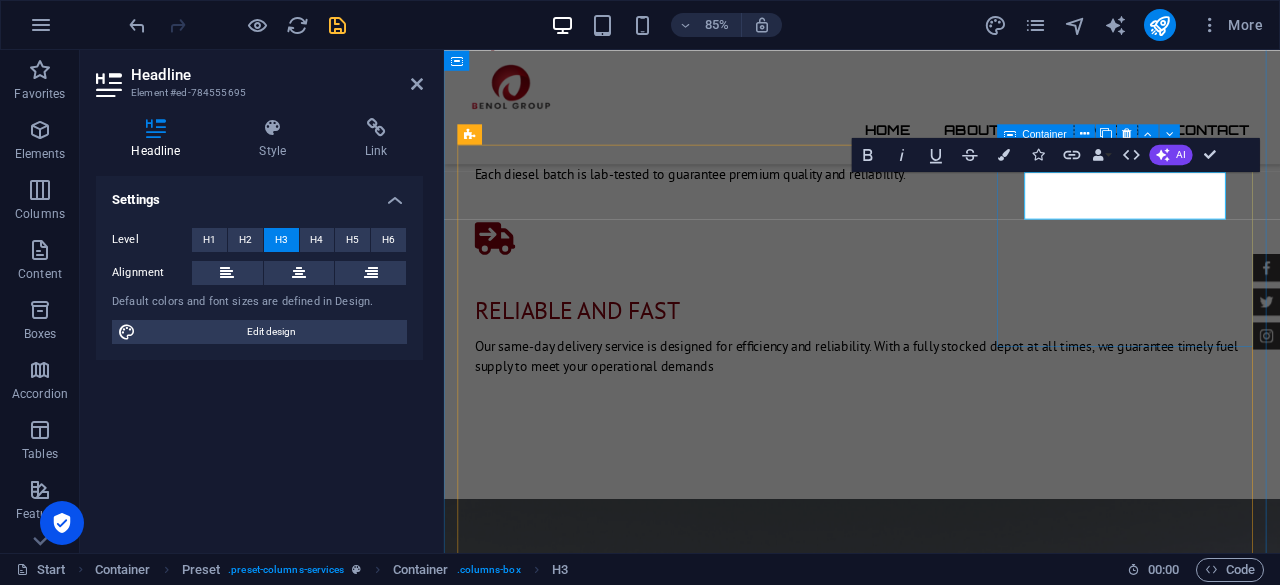 click on "Fuel Storage  Lorum ipsum At vero eos et  Stet clita kasd  Ut wisi enim" at bounding box center [936, 1777] 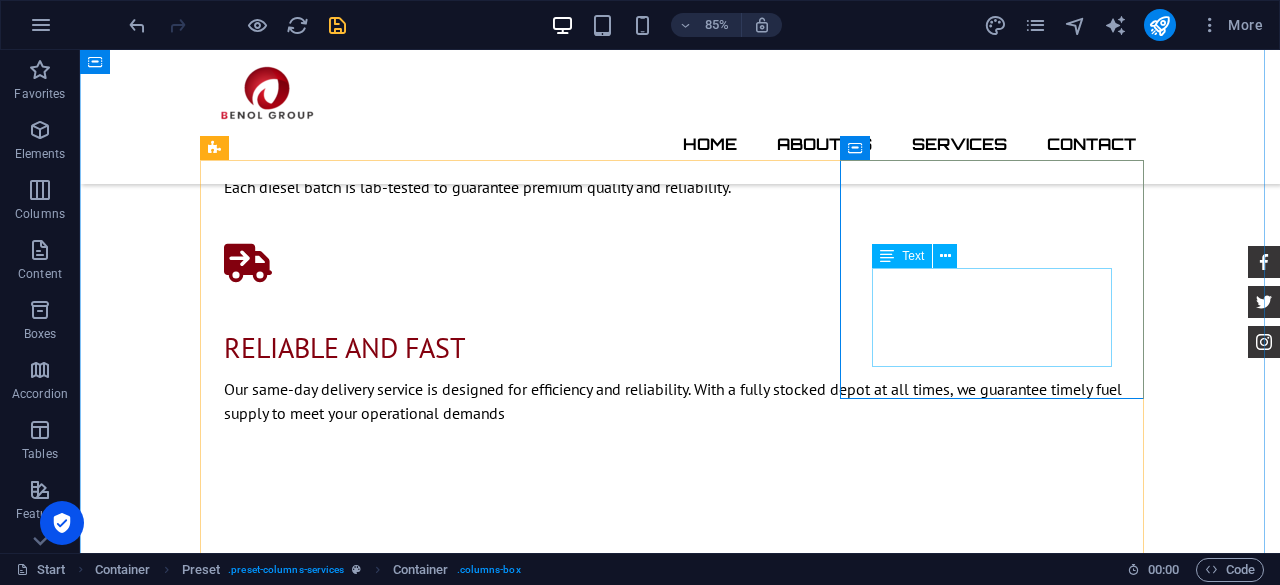 scroll, scrollTop: 2009, scrollLeft: 0, axis: vertical 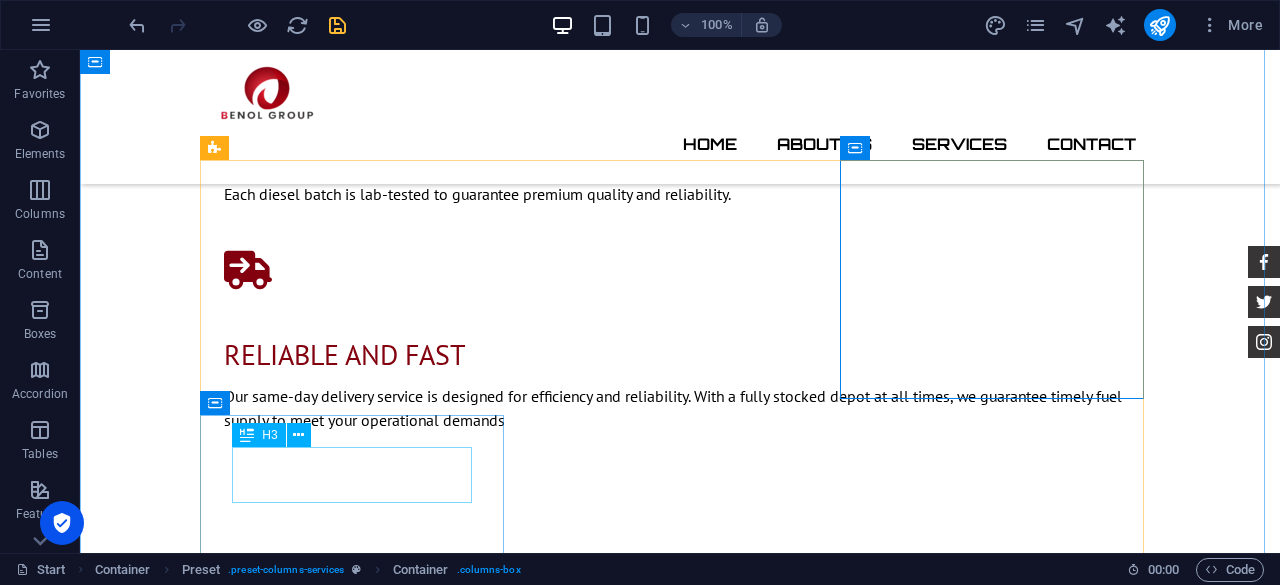 click on "System upgrade" at bounding box center (680, 1936) 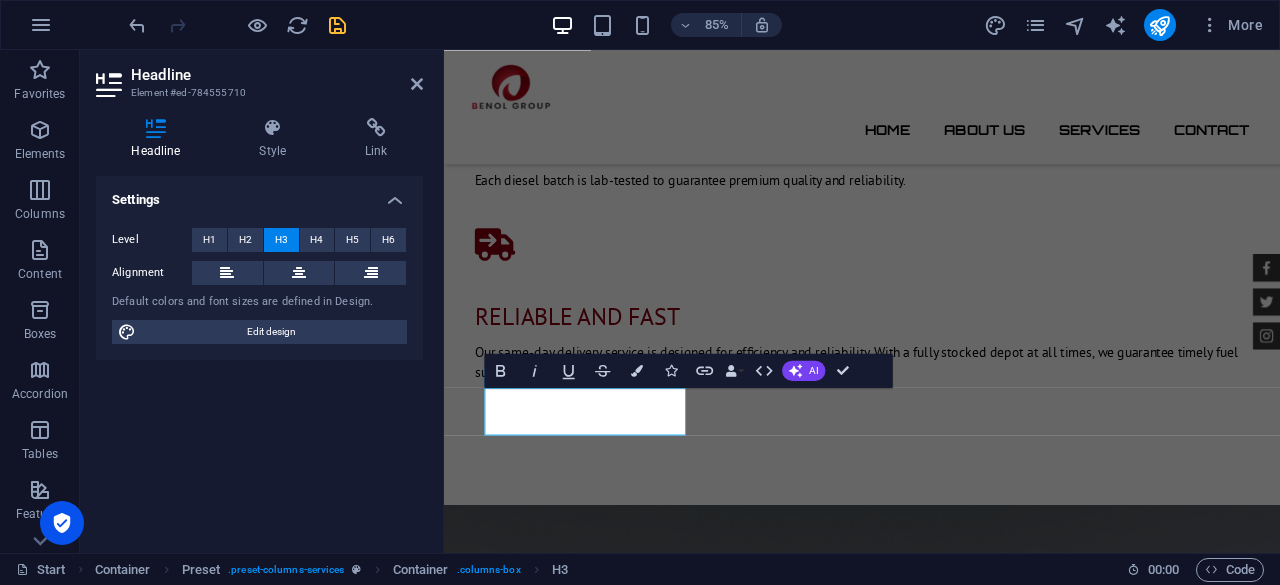scroll, scrollTop: 2016, scrollLeft: 0, axis: vertical 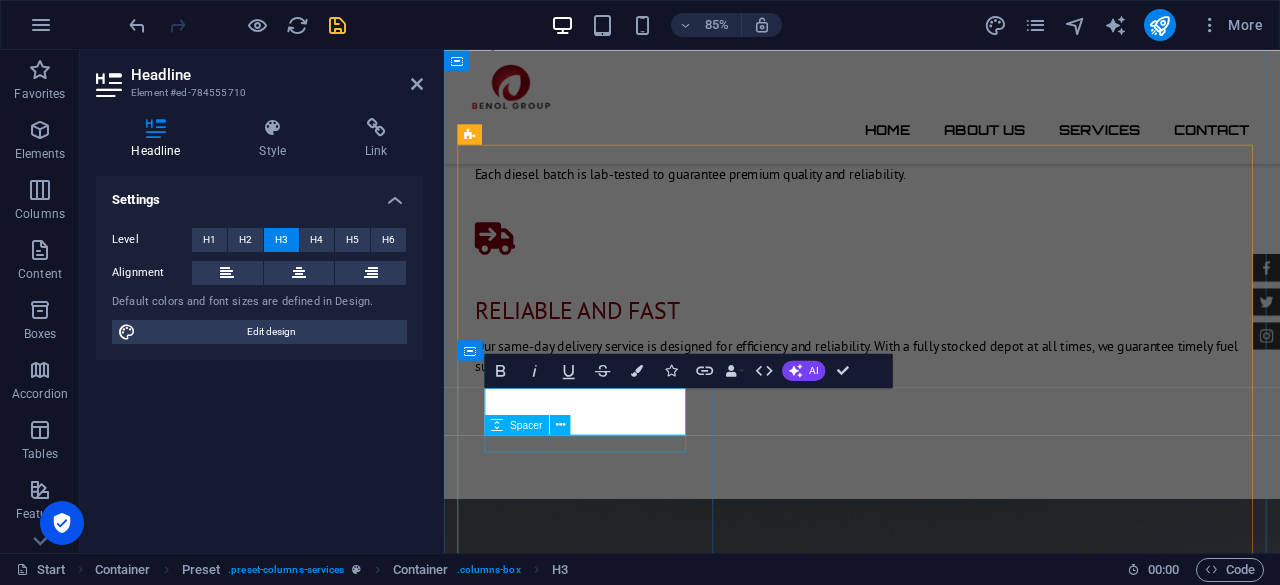 type 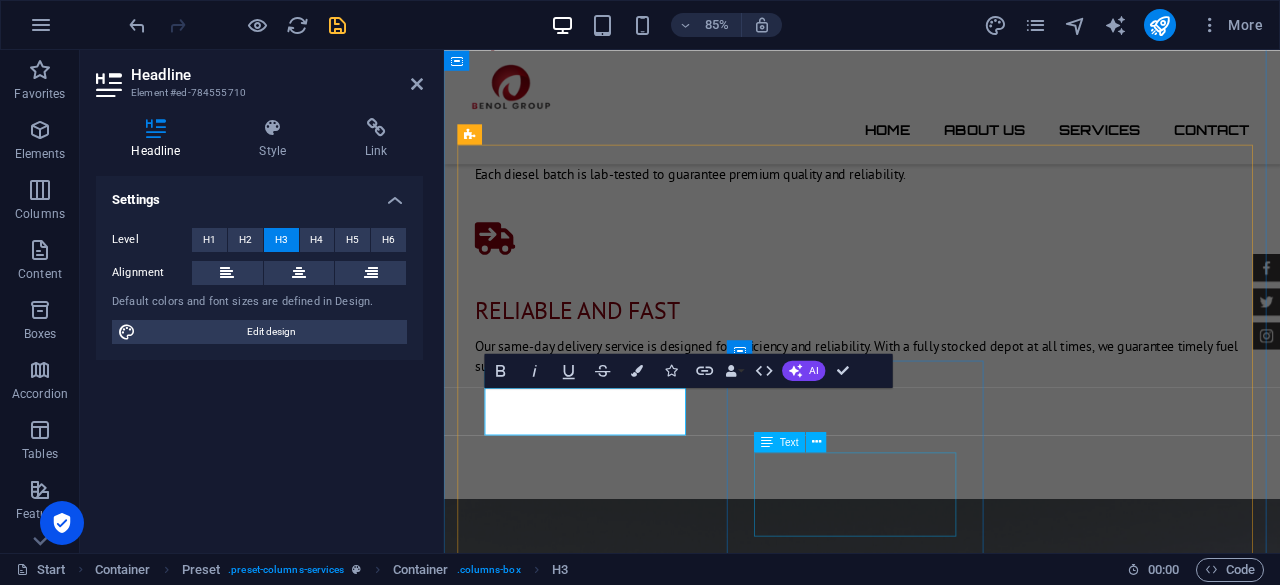 click on "Lorum ipsum At vero eos et  Stet clita kasd  Ut wisi enim" at bounding box center (936, 2269) 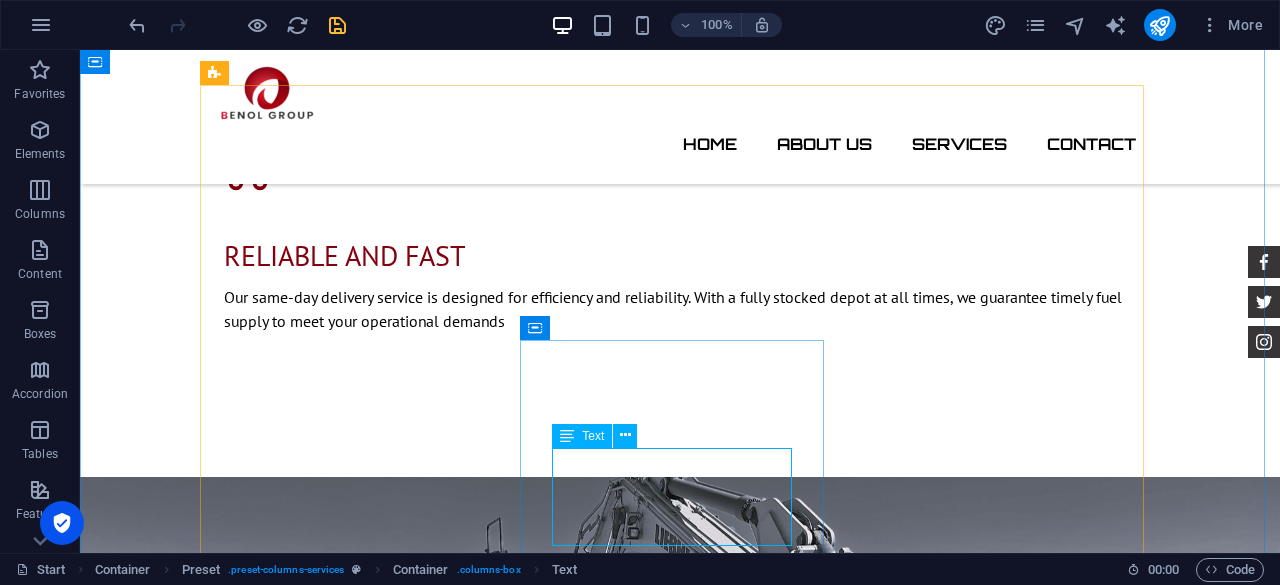 scroll, scrollTop: 2109, scrollLeft: 0, axis: vertical 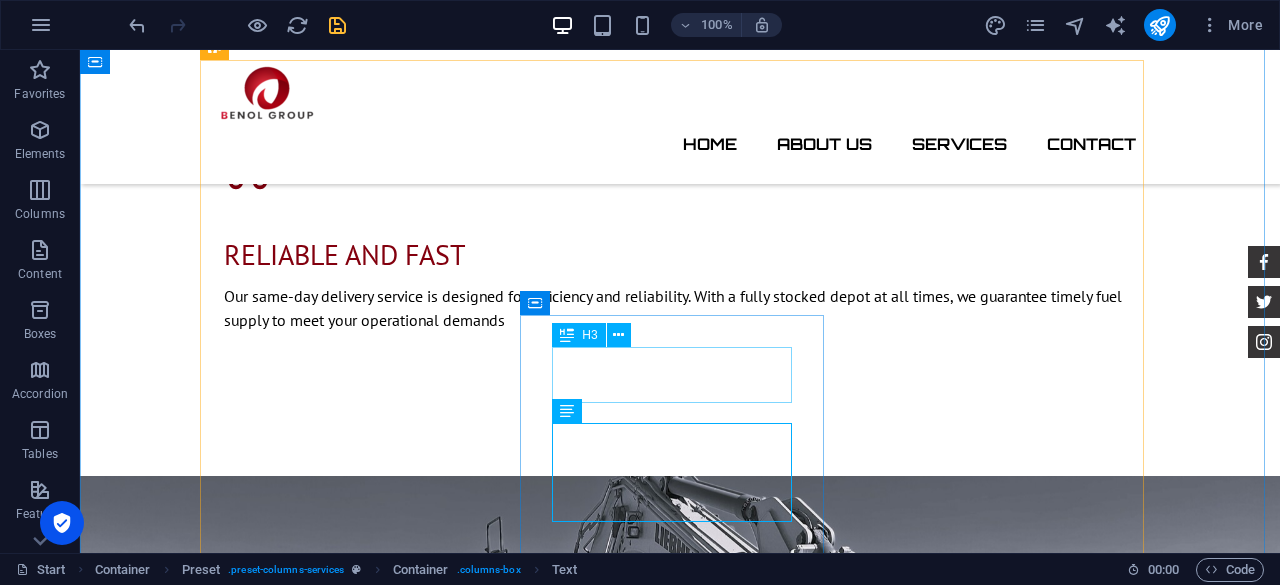click on "Oil Change" at bounding box center (680, 2070) 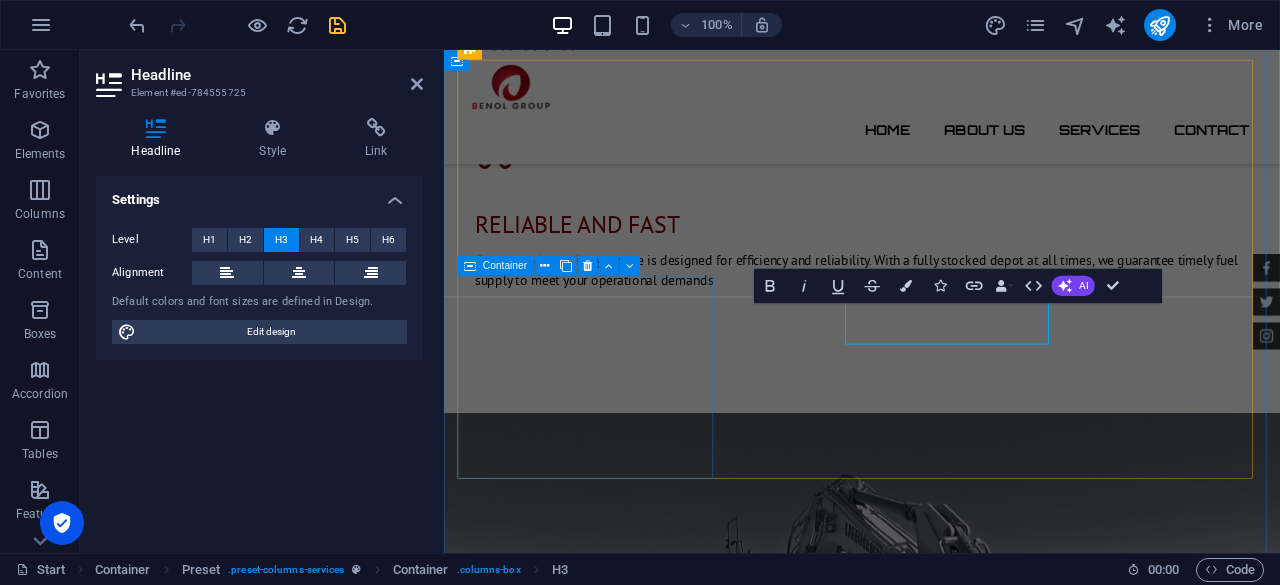 scroll, scrollTop: 2116, scrollLeft: 0, axis: vertical 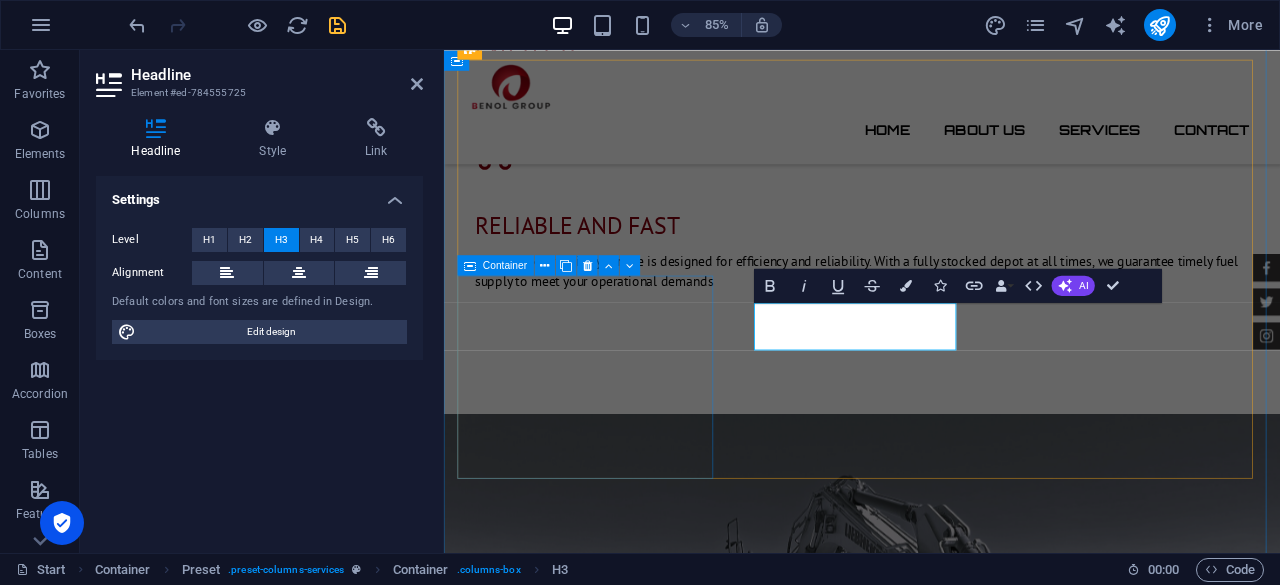 type 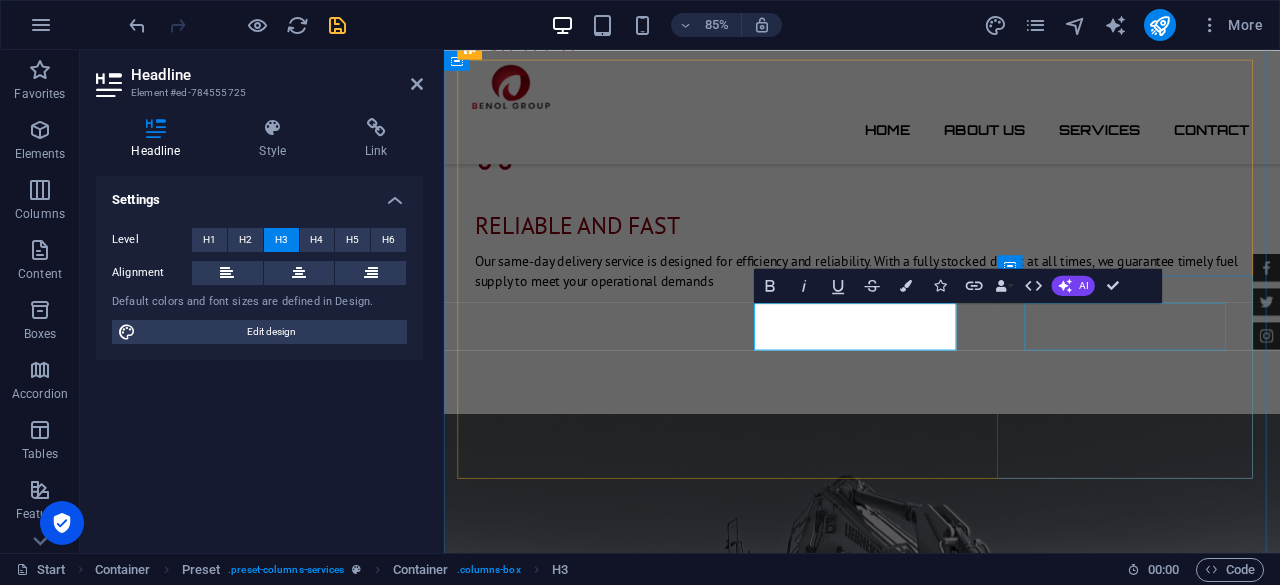 click on "Car Cleanup" at bounding box center [936, 2291] 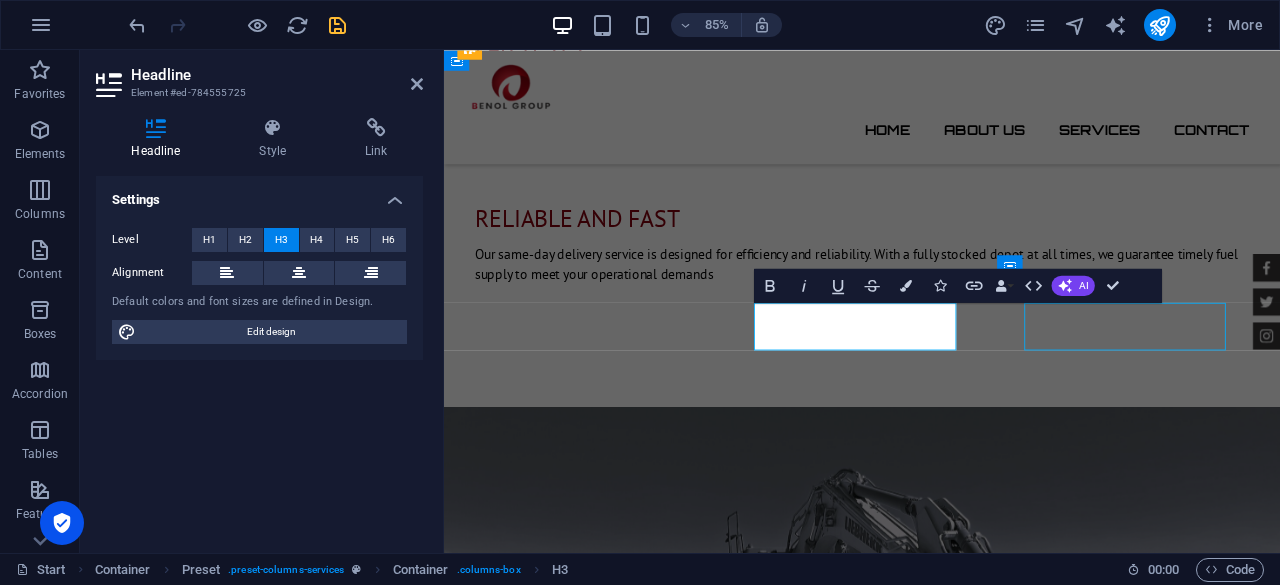 scroll, scrollTop: 2109, scrollLeft: 0, axis: vertical 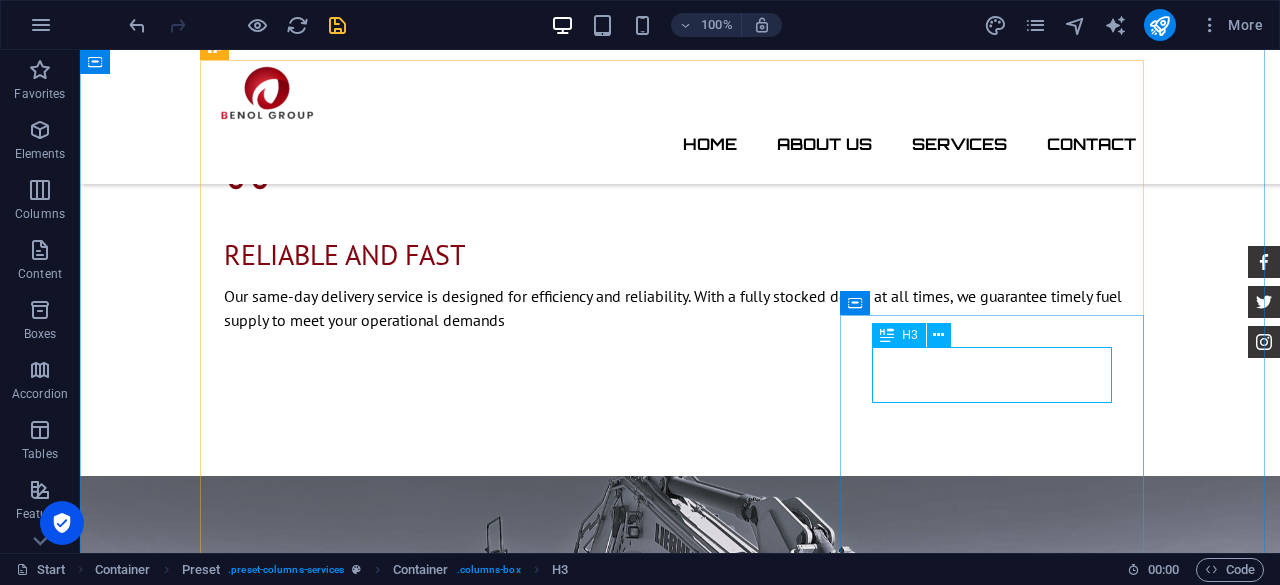 click on "Car Cleanup" at bounding box center [680, 2290] 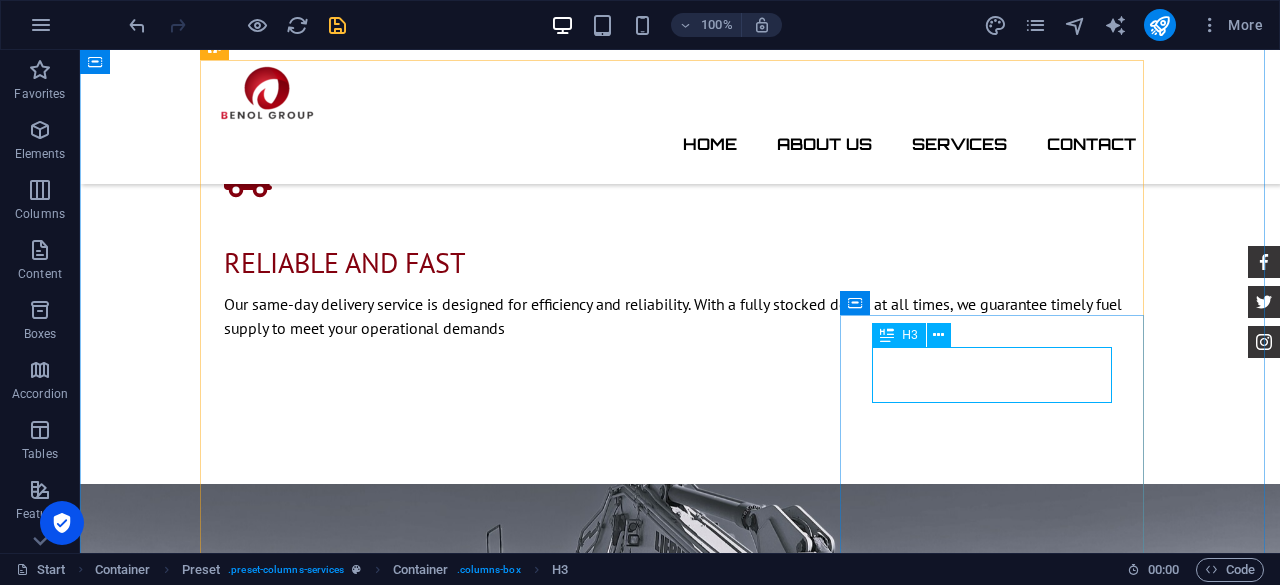 scroll, scrollTop: 2116, scrollLeft: 0, axis: vertical 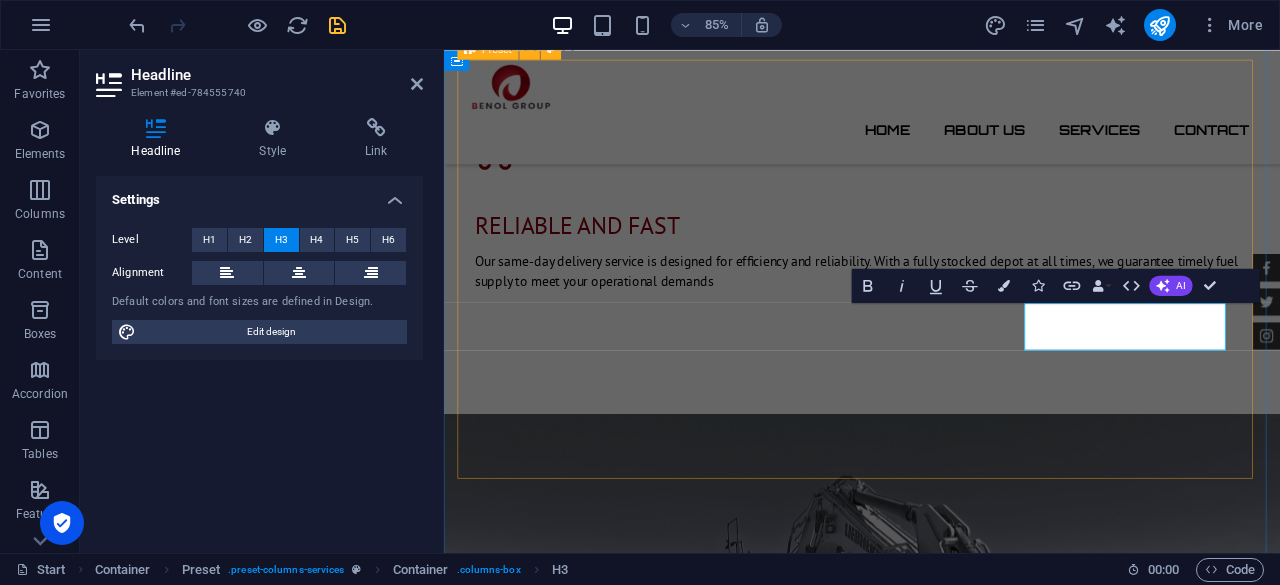 type 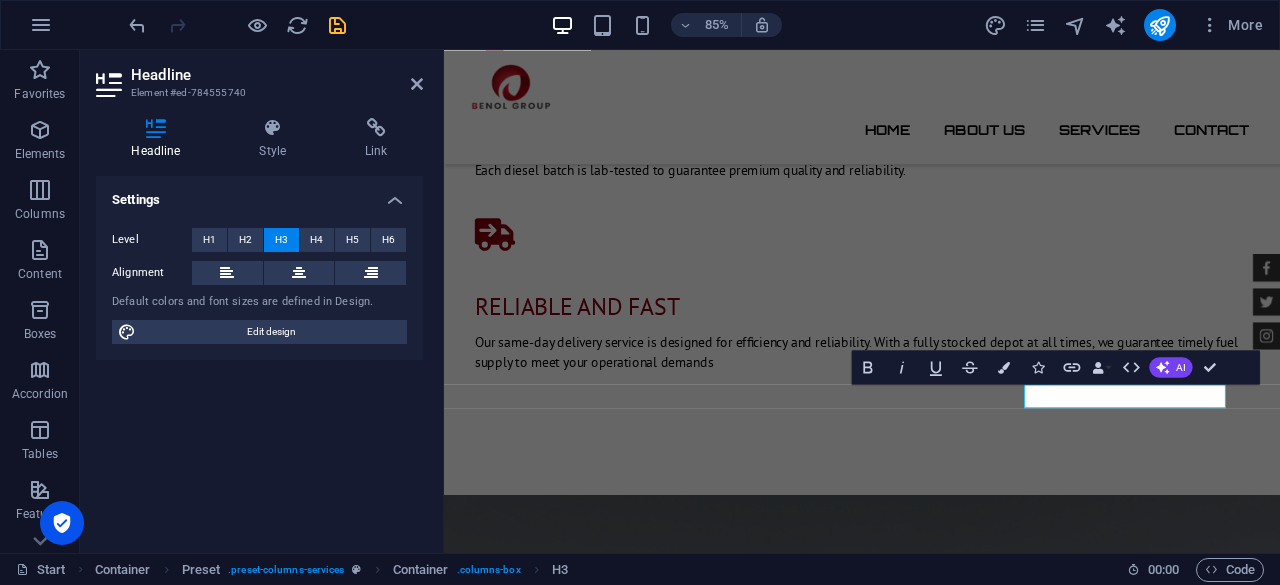 scroll, scrollTop: 2016, scrollLeft: 0, axis: vertical 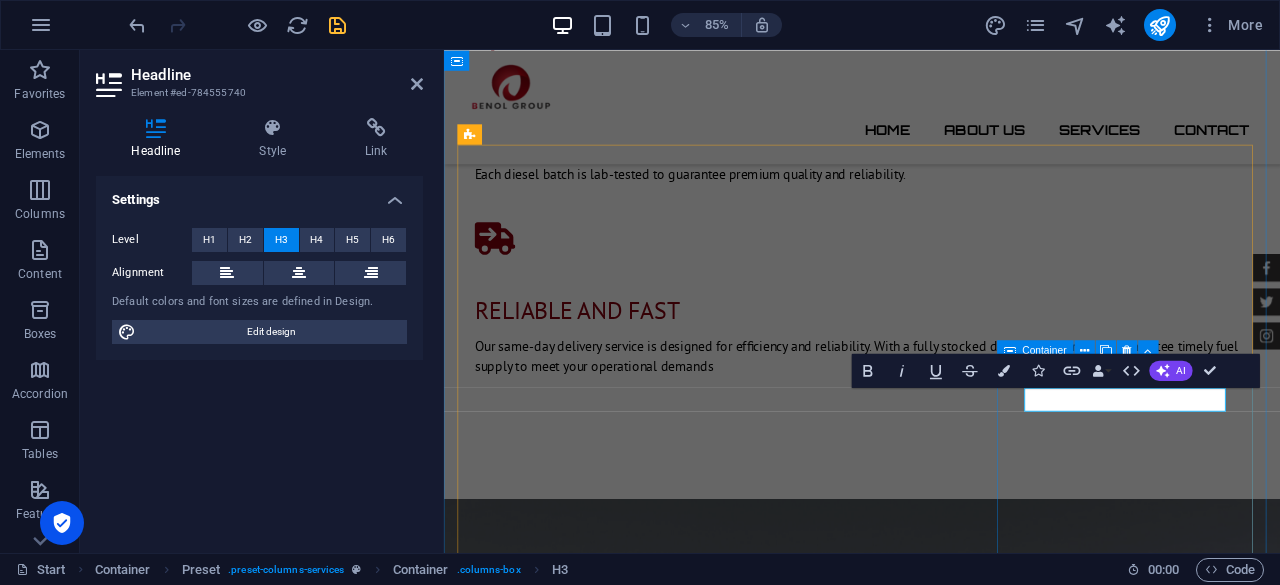 click on "generators Lorum ipsum At vero eos et  Stet clita kasd  Ut wisi enim" at bounding box center [936, 2437] 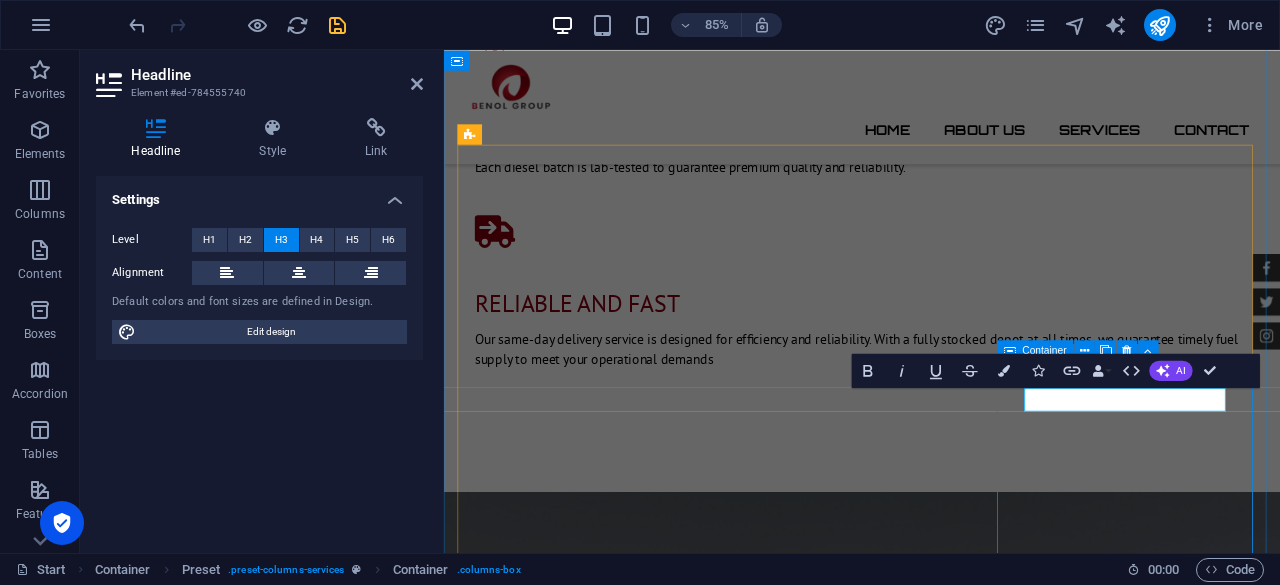 scroll, scrollTop: 2009, scrollLeft: 0, axis: vertical 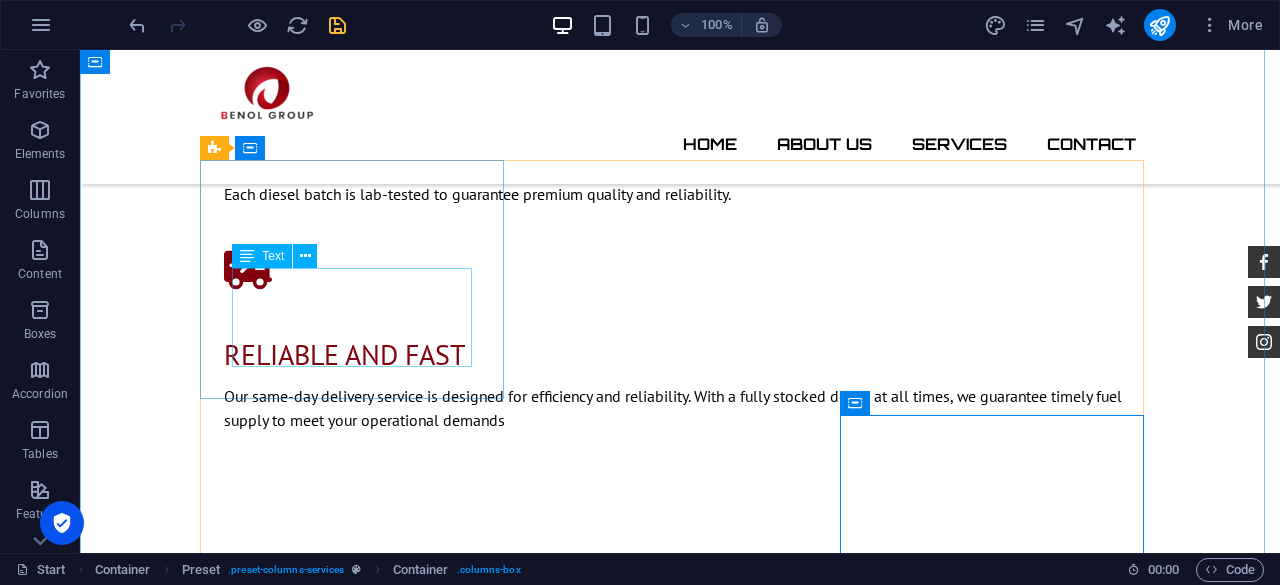 click on "Lorum ipsum At vero eos et  Stet clita kasd  Ut wisi enim" at bounding box center [680, 1360] 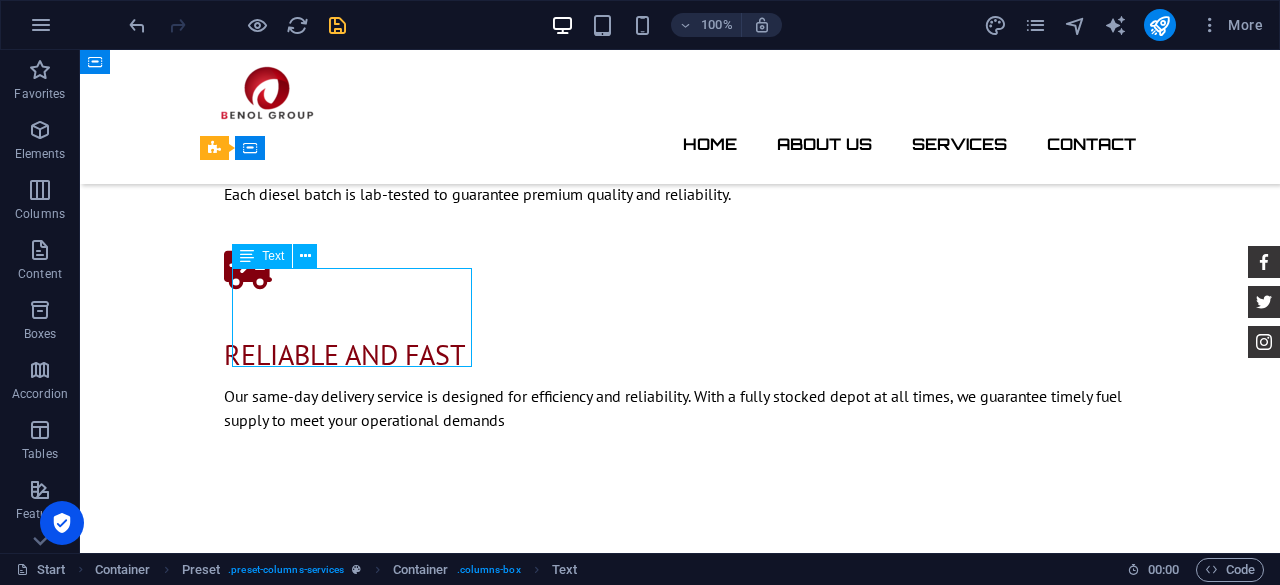 click on "Lorum ipsum At vero eos et  Stet clita kasd  Ut wisi enim" at bounding box center (680, 1360) 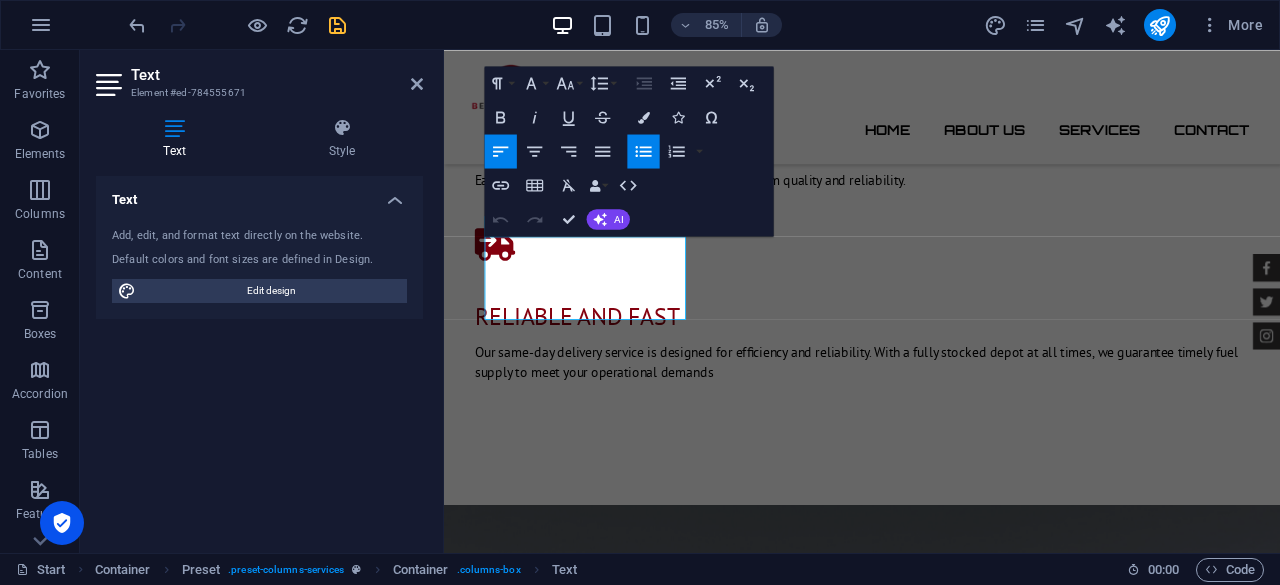 scroll, scrollTop: 2016, scrollLeft: 0, axis: vertical 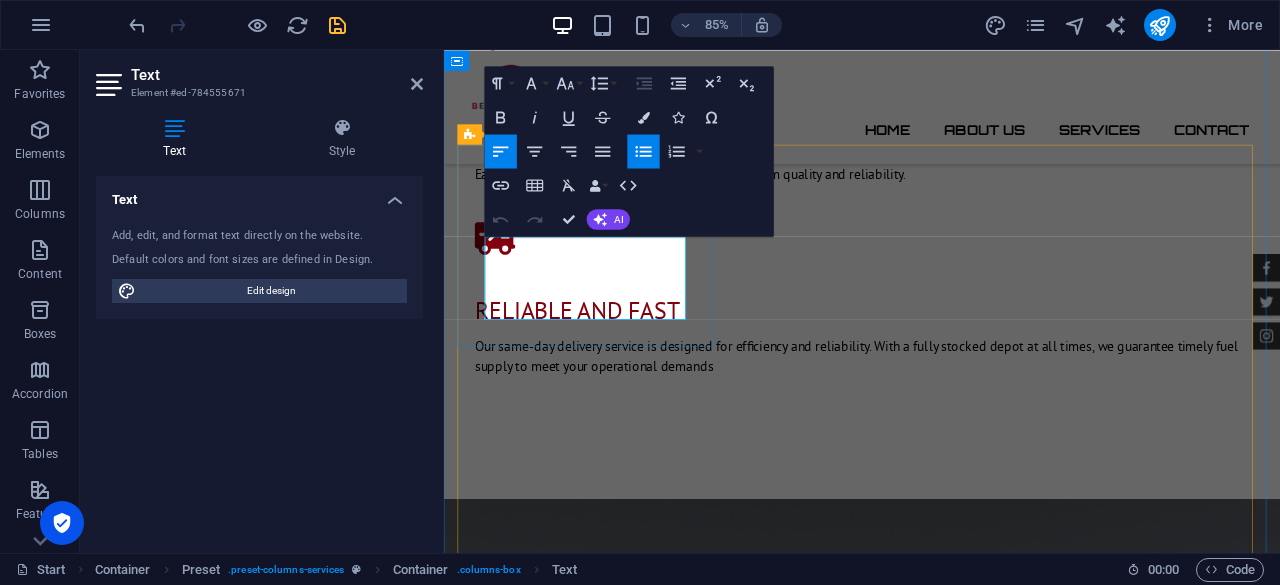 drag, startPoint x: 613, startPoint y: 353, endPoint x: 487, endPoint y: 243, distance: 167.26027 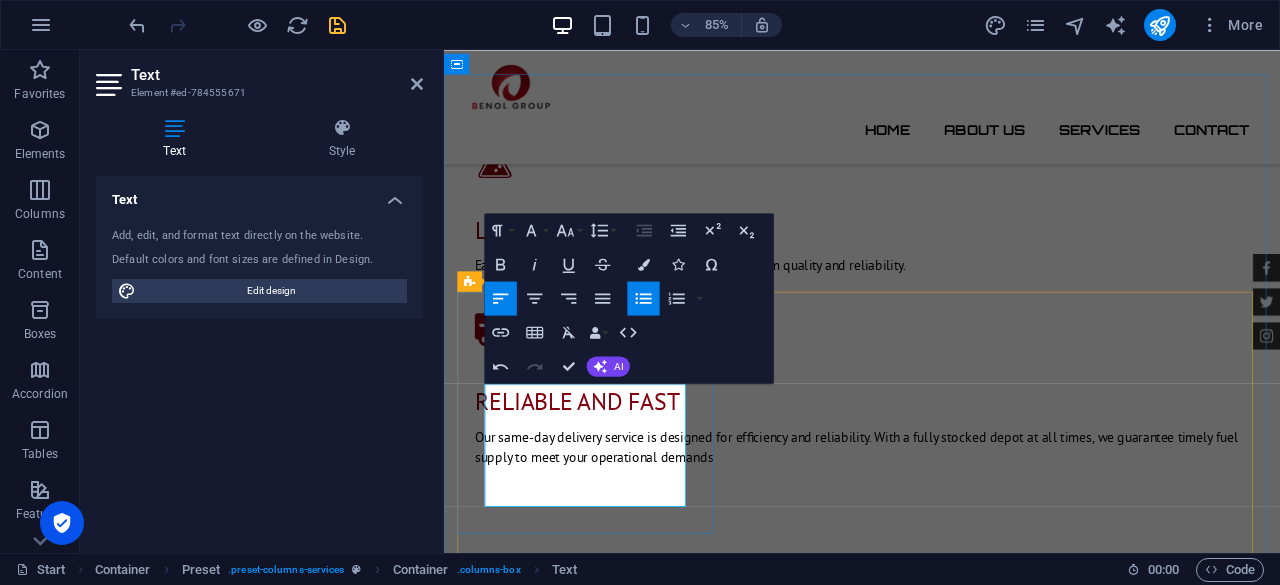 scroll, scrollTop: 1916, scrollLeft: 0, axis: vertical 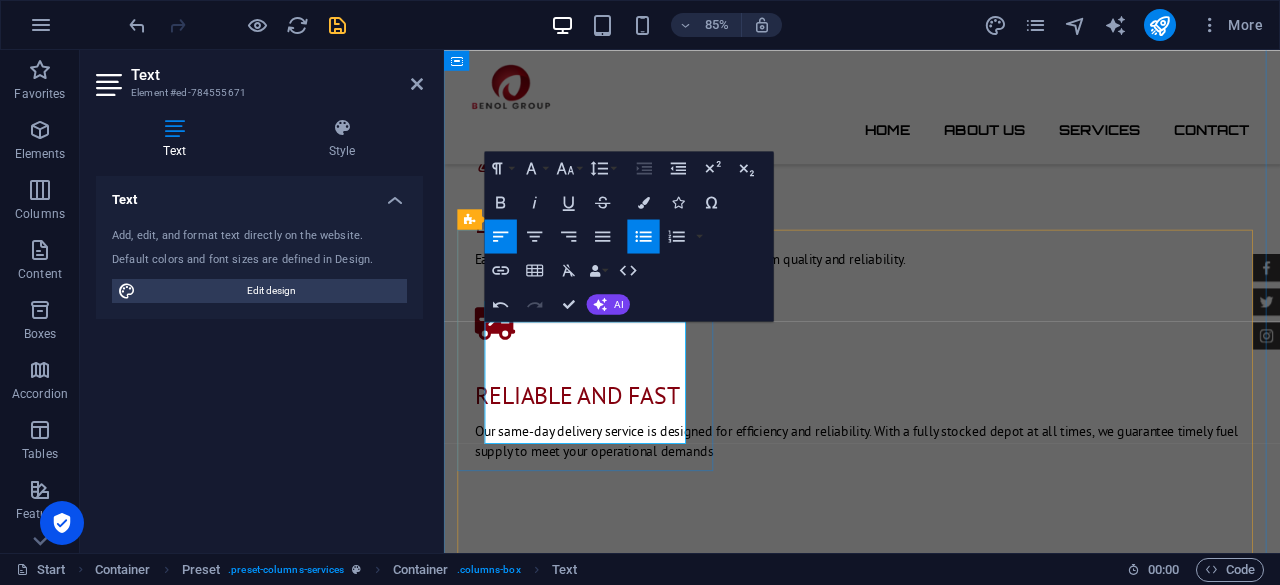 click on "Construction sites we specialize in delivering high-quality diesel directly to construction sites, ensuring all earth-moving equipment is efficiently fueled and ready for operation" at bounding box center (936, 1411) 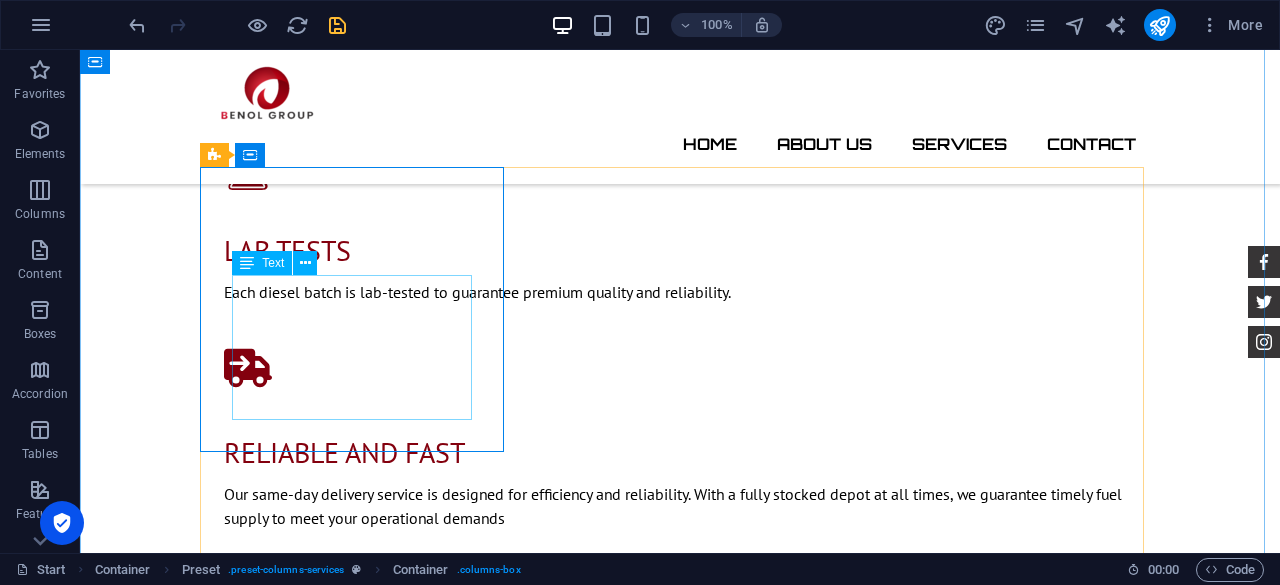 scroll, scrollTop: 1909, scrollLeft: 0, axis: vertical 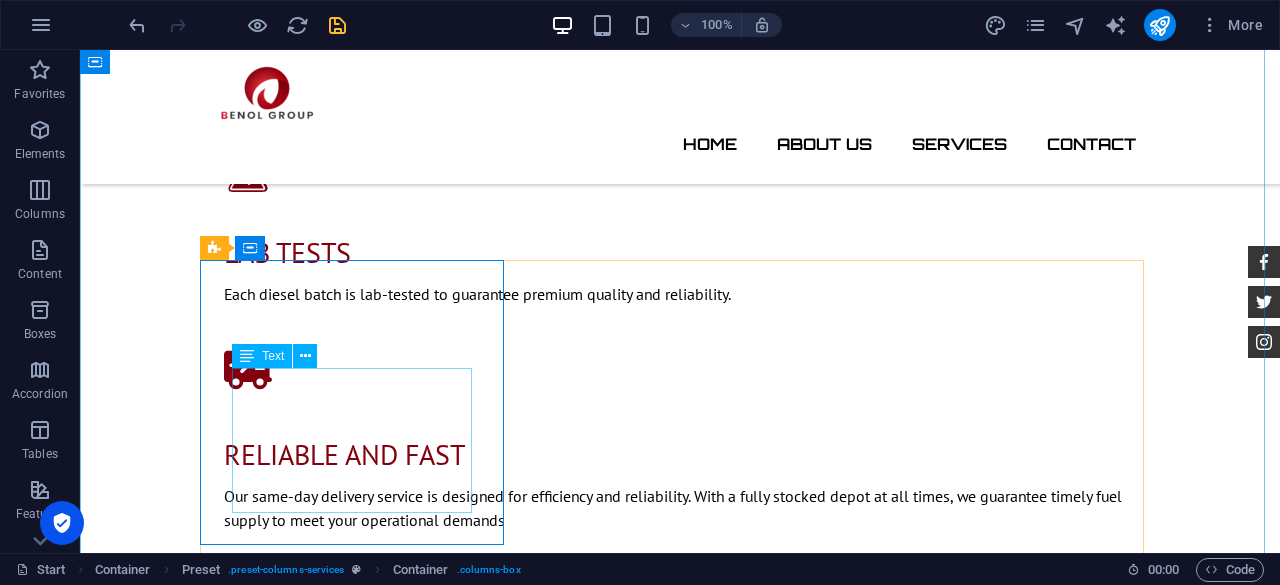 click on "we specialize in delivering high-quality diesel directly to construction sites, ensuring all earth-moving equipment is efficiently fueled and ready for operation" at bounding box center [680, 1434] 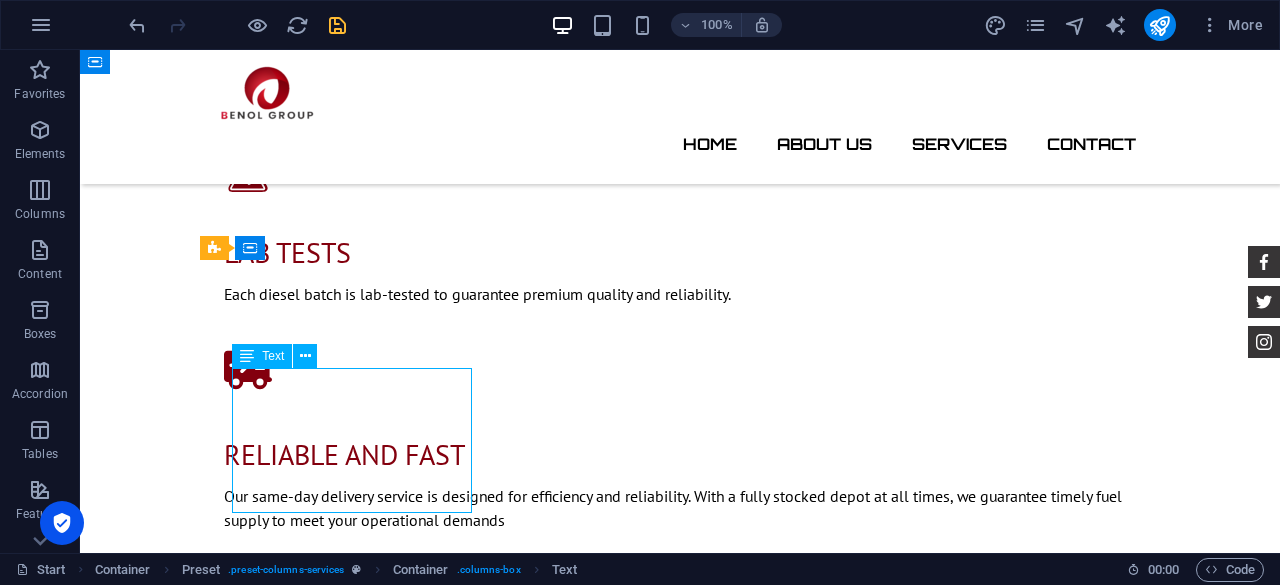 click on "we specialize in delivering high-quality diesel directly to construction sites, ensuring all earth-moving equipment is efficiently fueled and ready for operation" at bounding box center (680, 1434) 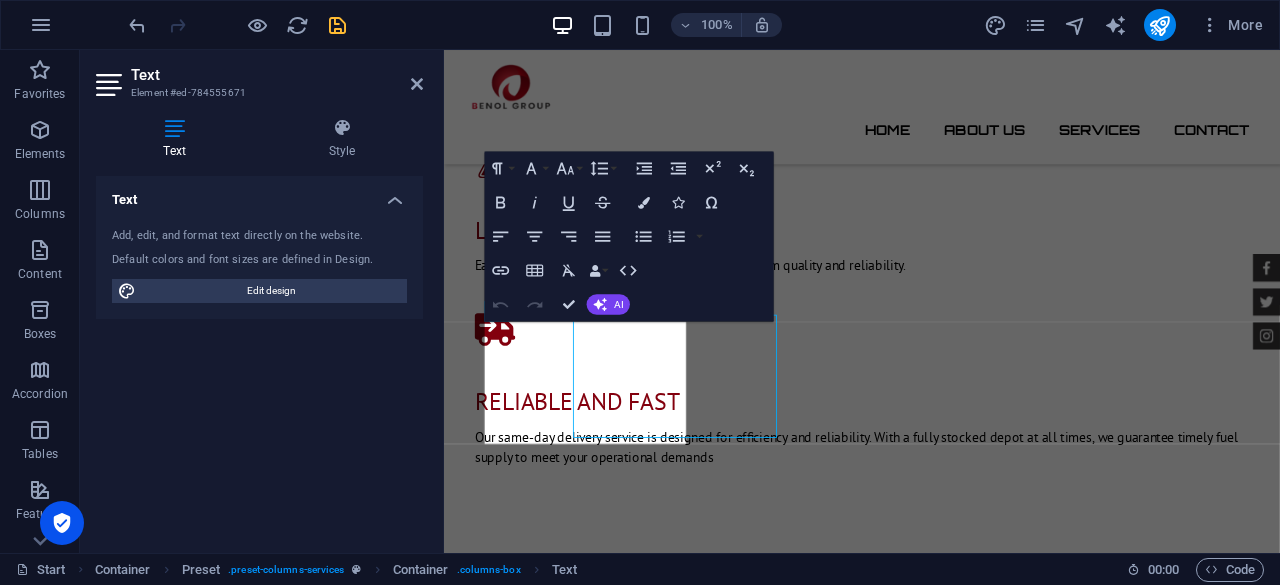 scroll, scrollTop: 1916, scrollLeft: 0, axis: vertical 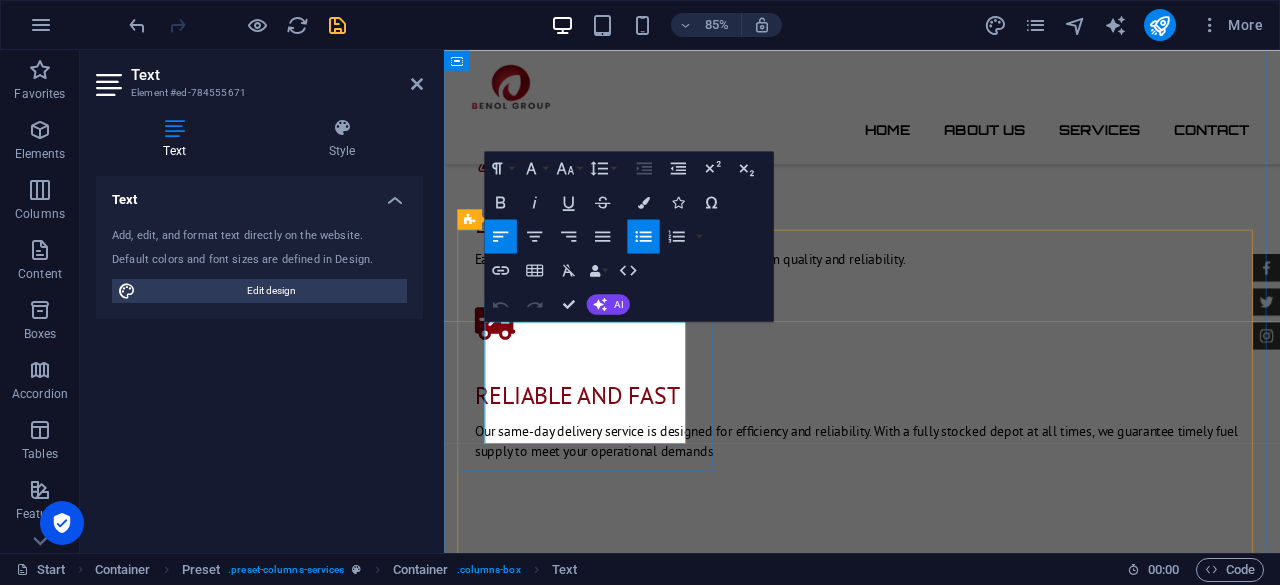 click on "Construction sites we specialize in delivering high-quality diesel directly to construction sites, ensuring all earth-moving equipment is efficiently fueled and ready for operation" at bounding box center [936, 1411] 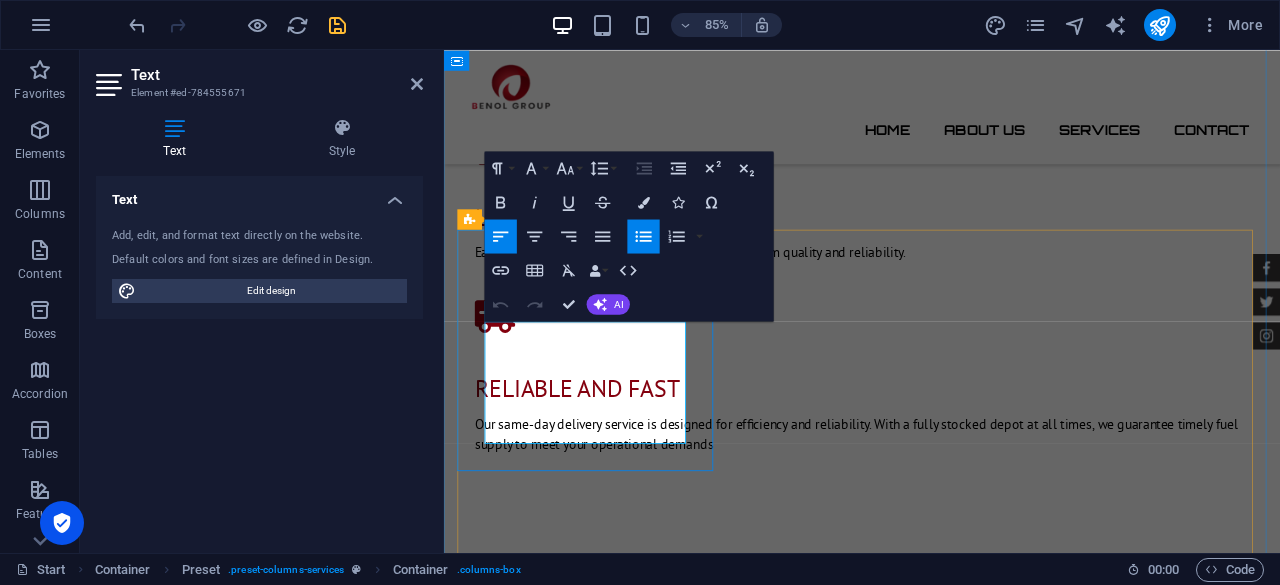 click on "Construction sites" at bounding box center (936, 1369) 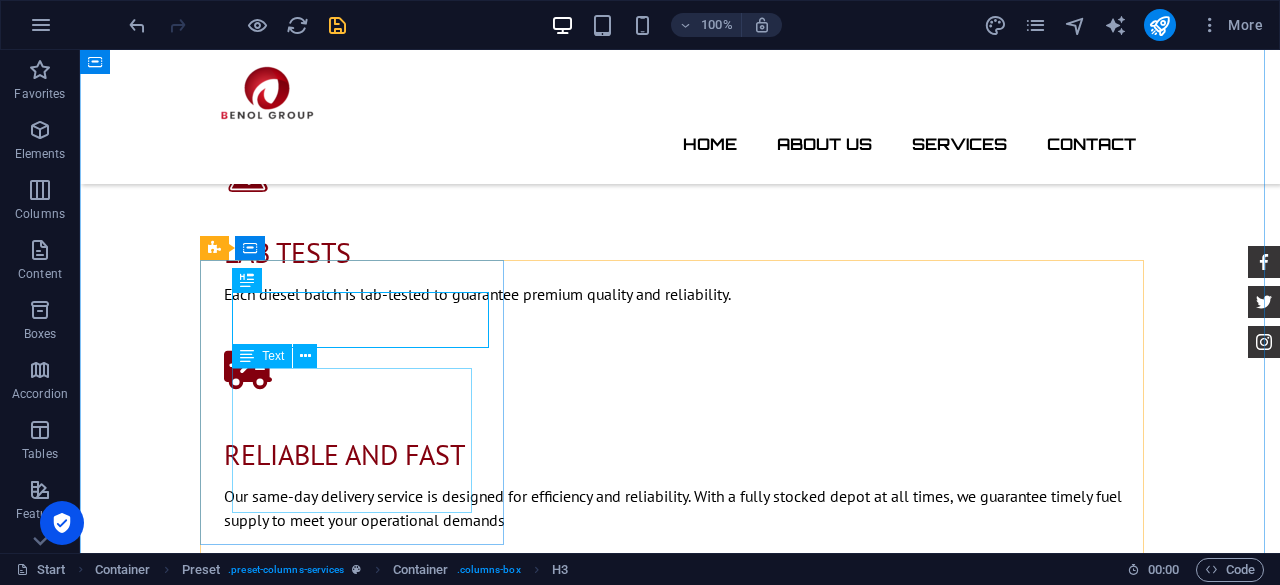 click on "we specialize in delivering high-quality diesel directly to construction sites, ensuring all earth-moving equipment is efficiently fueled and ready for operation" at bounding box center [680, 1434] 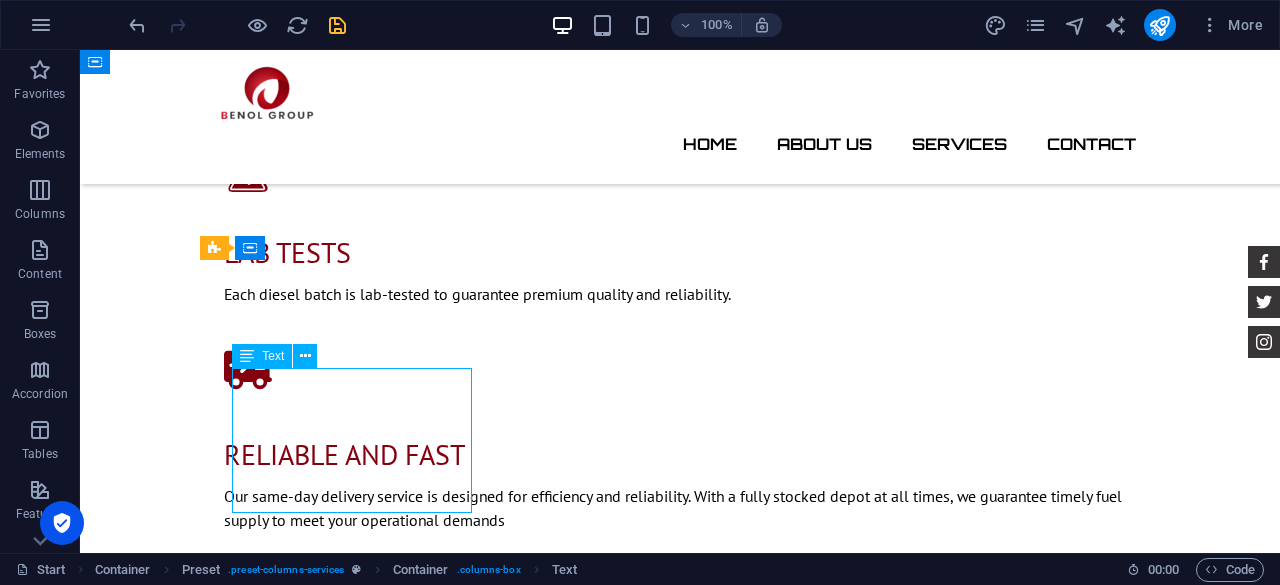 click on "we specialize in delivering high-quality diesel directly to construction sites, ensuring all earth-moving equipment is efficiently fueled and ready for operation" at bounding box center (680, 1434) 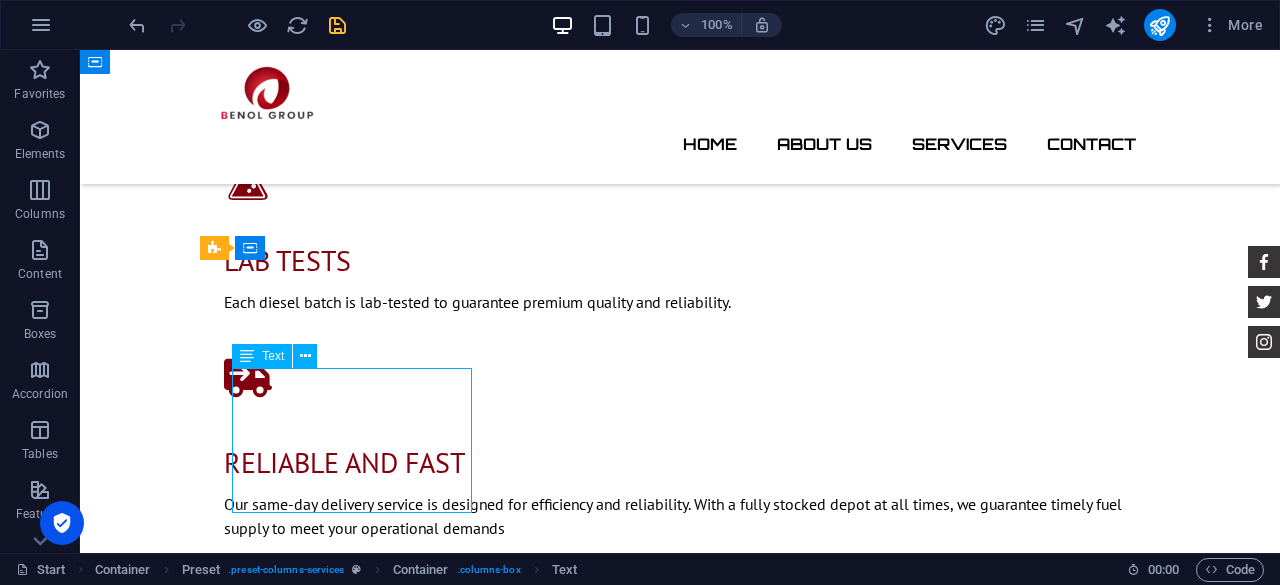 scroll, scrollTop: 1916, scrollLeft: 0, axis: vertical 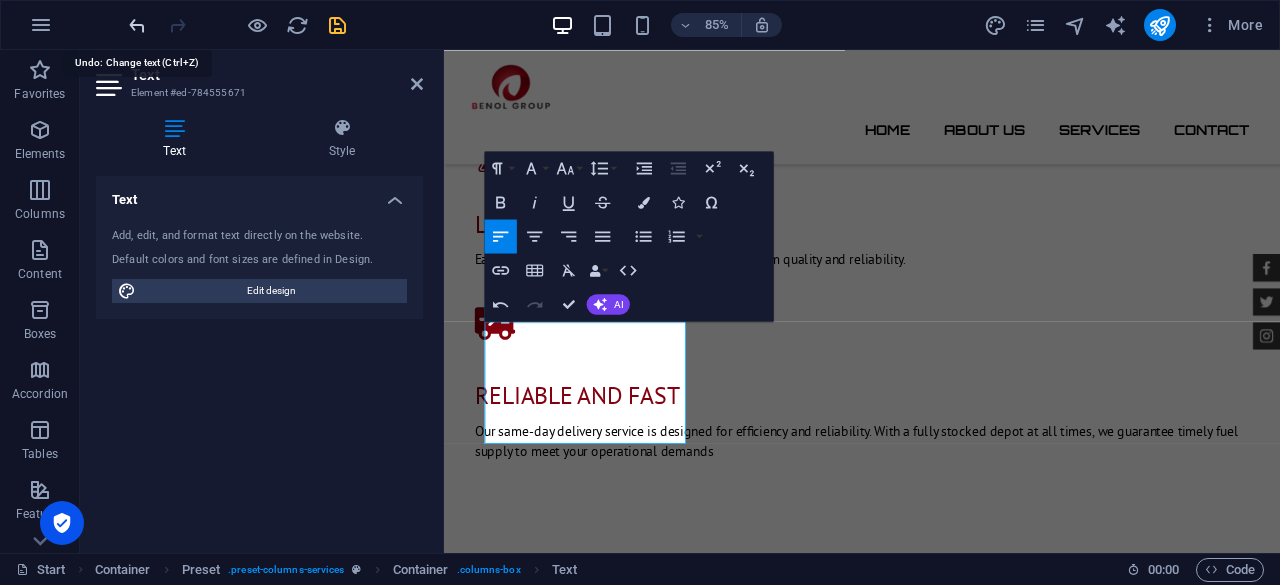 click at bounding box center (137, 25) 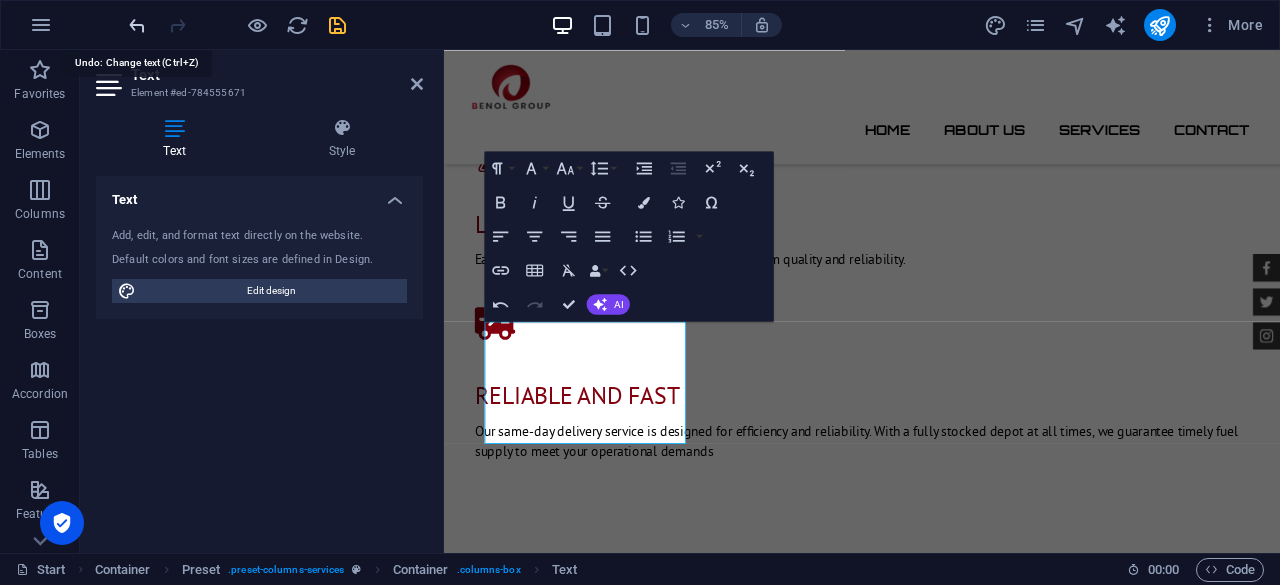 click at bounding box center (137, 25) 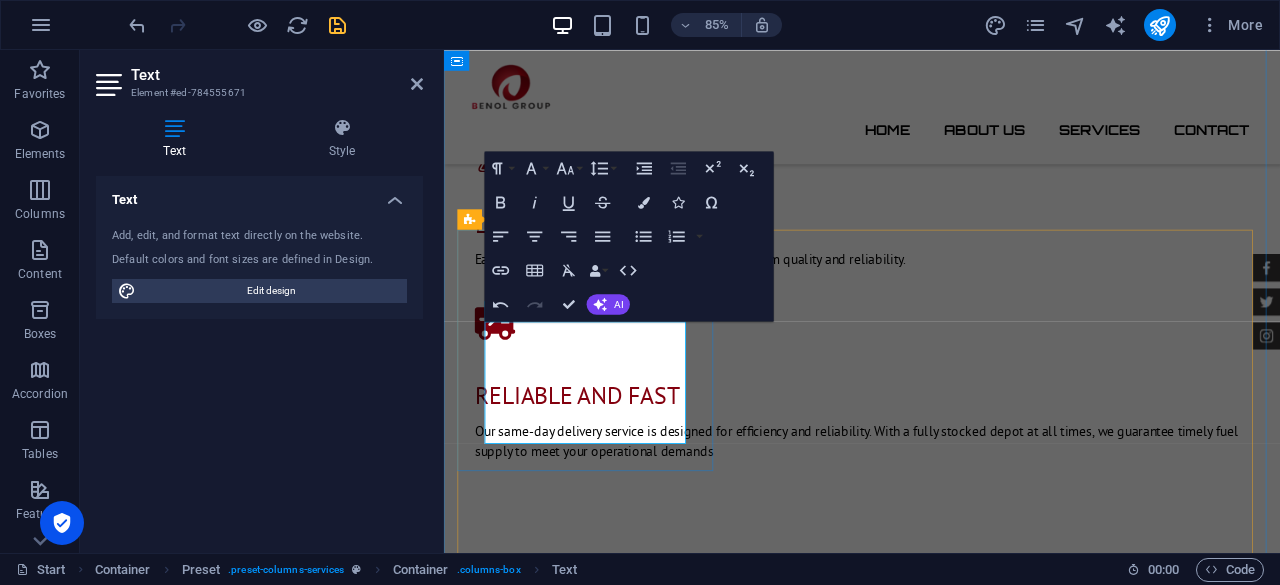 click on "Construction sites we specialize in delivering high-quality diesel directly to construction sites, ensuring all earth-moving equipment is efficiently fueled and ready for operation" at bounding box center [936, 1411] 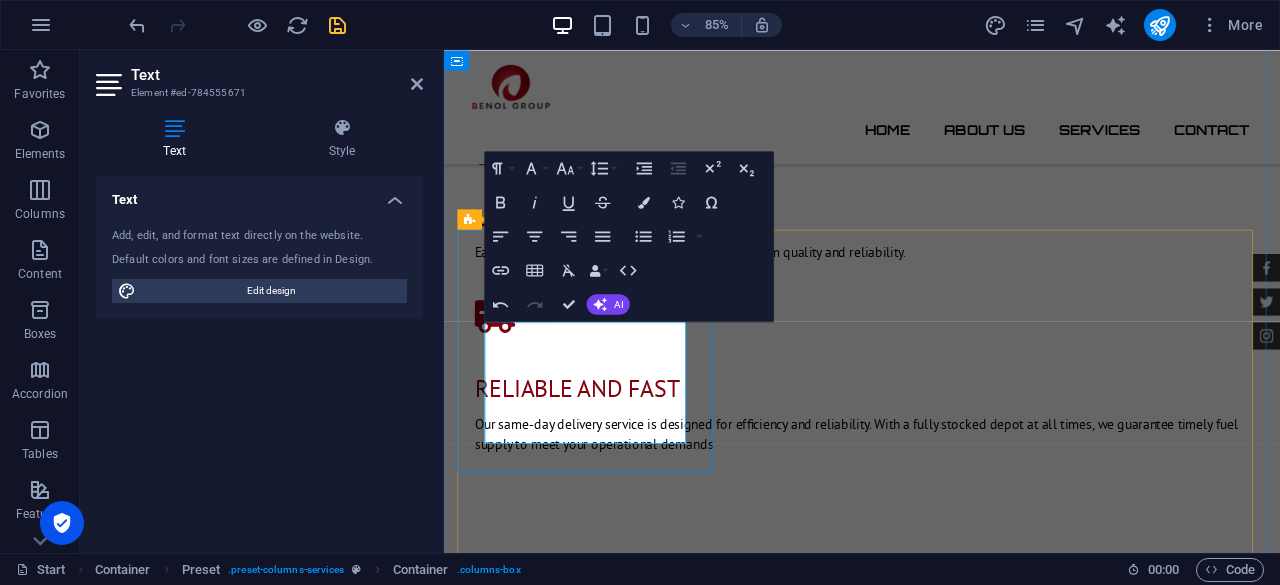 scroll, scrollTop: 1909, scrollLeft: 0, axis: vertical 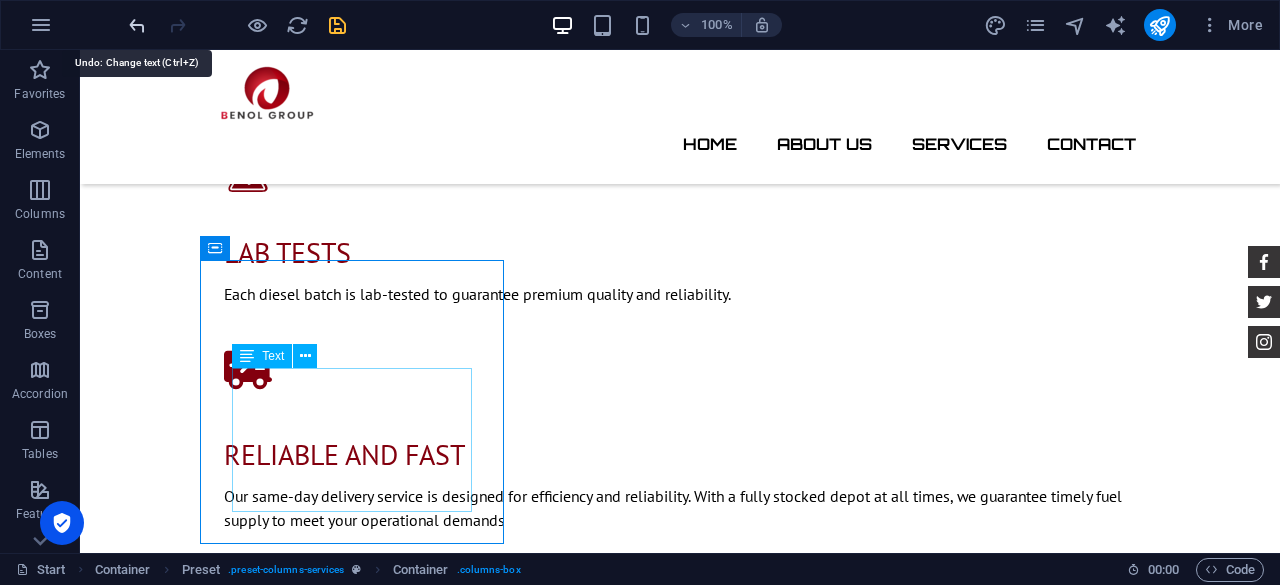 click at bounding box center (137, 25) 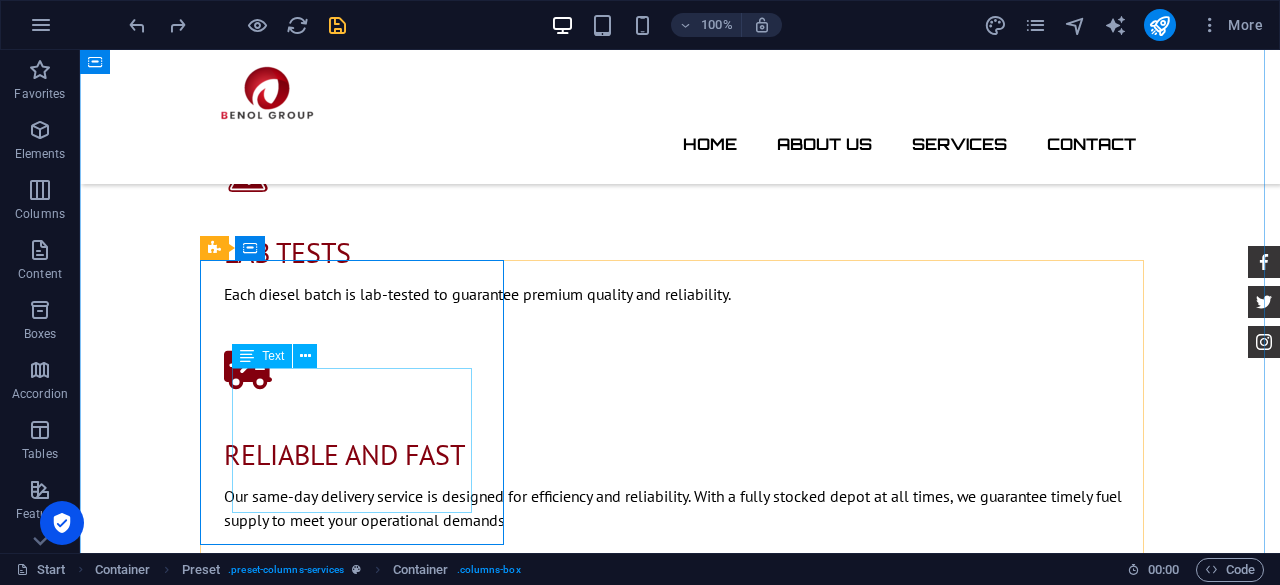 click on "we specialize in delivering high-quality diesel directly to construction sites, ensuring all earth-moving equipment is efficiently fueled and ready for operation" at bounding box center [680, 1434] 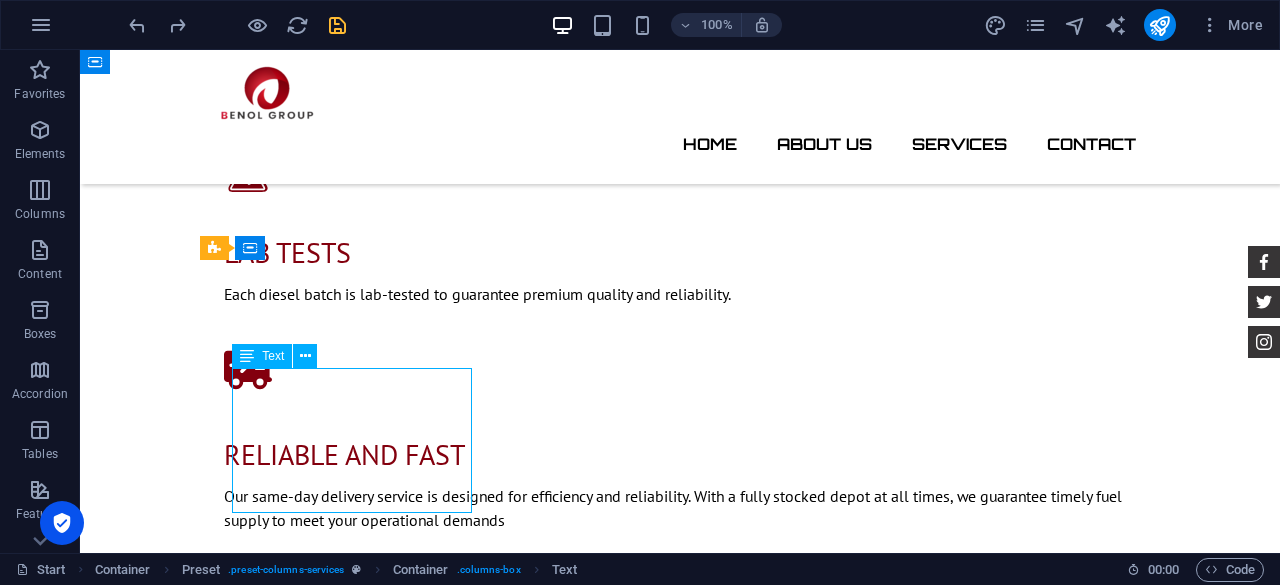 click on "we specialize in delivering high-quality diesel directly to construction sites, ensuring all earth-moving equipment is efficiently fueled and ready for operation" at bounding box center (680, 1434) 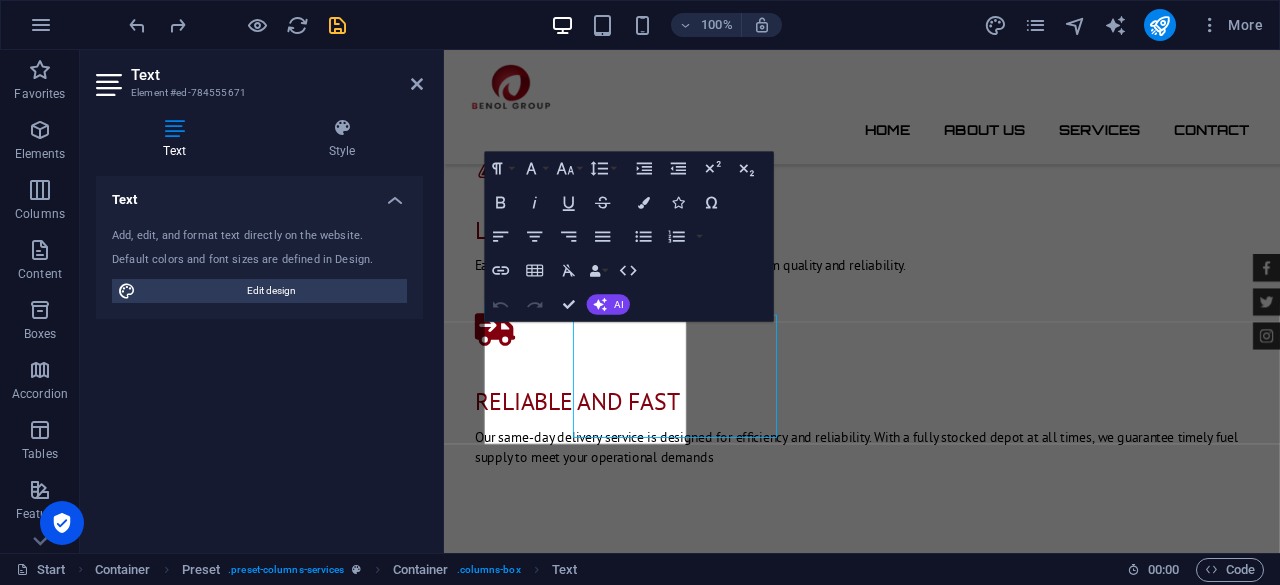 scroll, scrollTop: 1916, scrollLeft: 0, axis: vertical 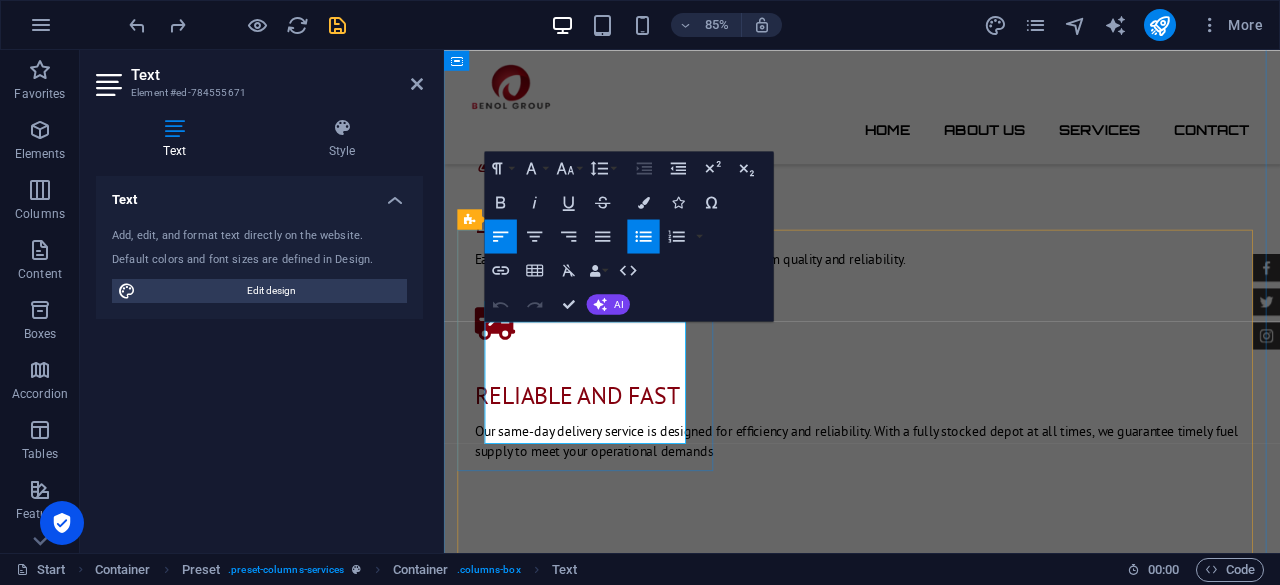 click on "we specialize in delivering high-quality diesel directly to construction sites, ensuring all earth-moving equipment is efficiently fueled and ready for operation" at bounding box center (944, 1435) 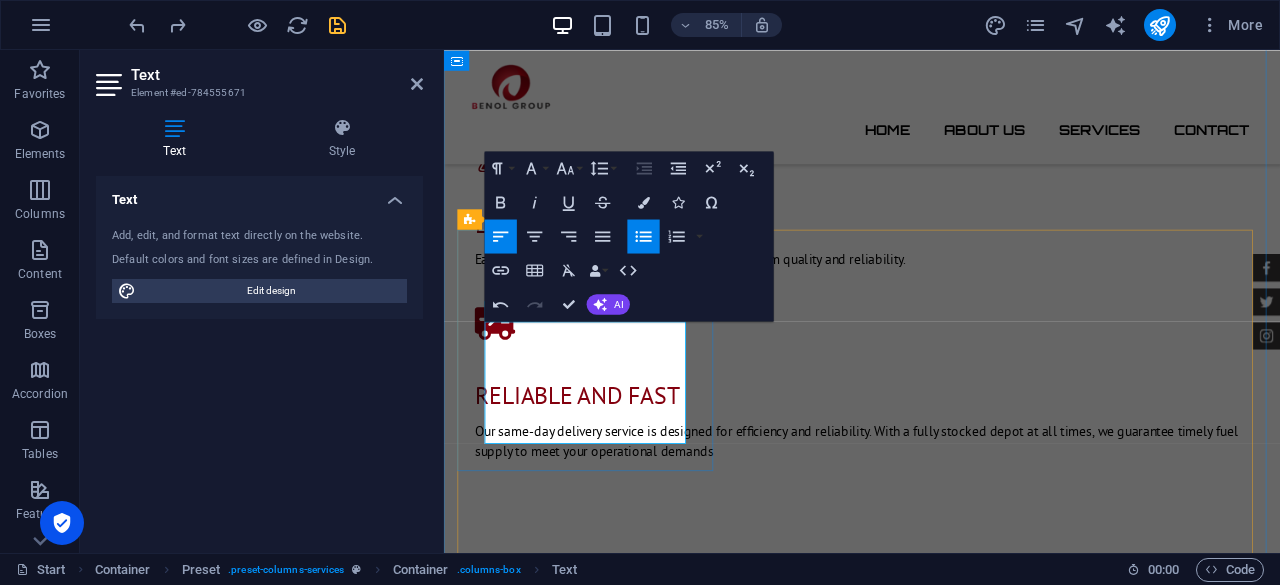 click on "We specialize in delivering high-quality diesel directly to construction sites, ensuring all earth-moving equipment is efficiently fueled and ready for operation" at bounding box center (944, 1435) 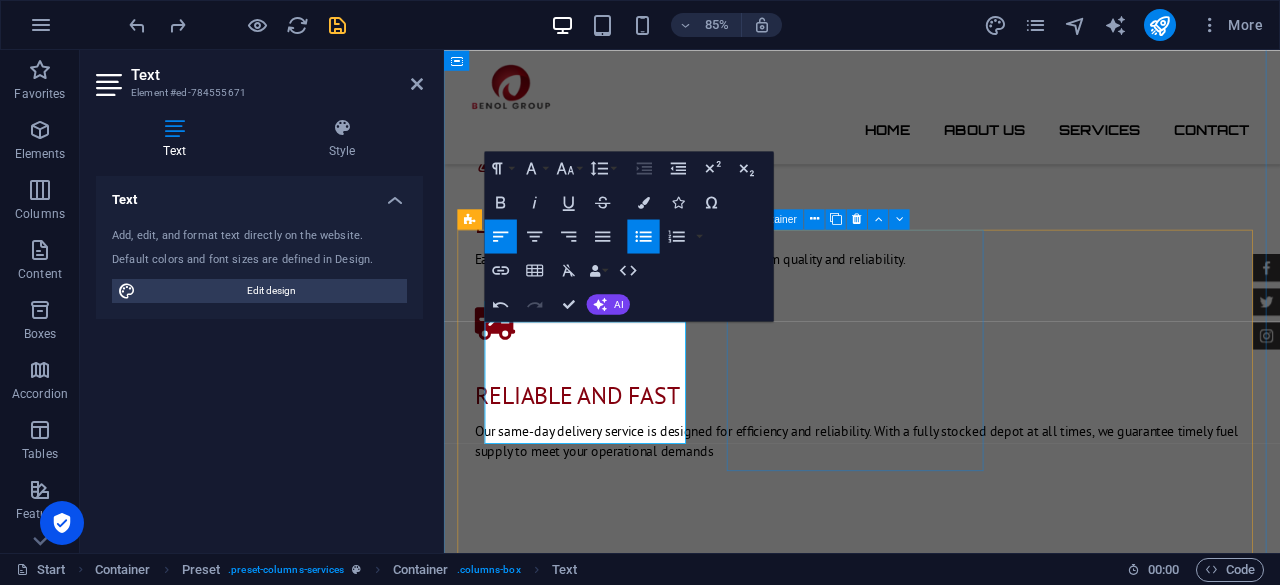 click on "agricultural sector Lorum ipsum At vero eos et Stet clita kasd  Ut wisi enim" at bounding box center [936, 1606] 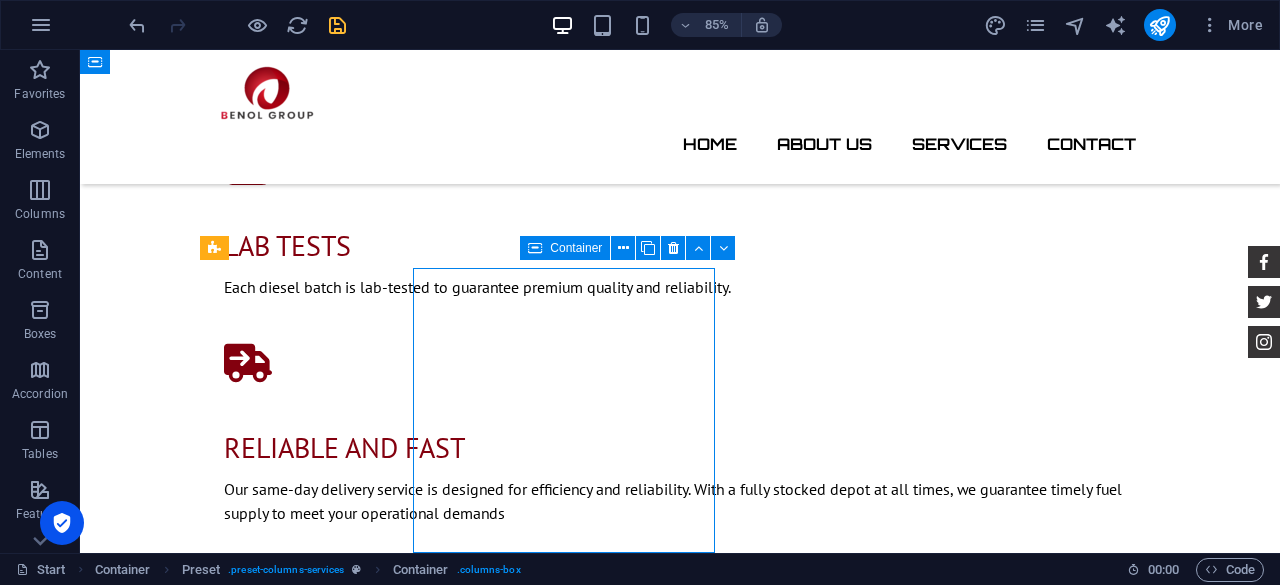 scroll, scrollTop: 1909, scrollLeft: 0, axis: vertical 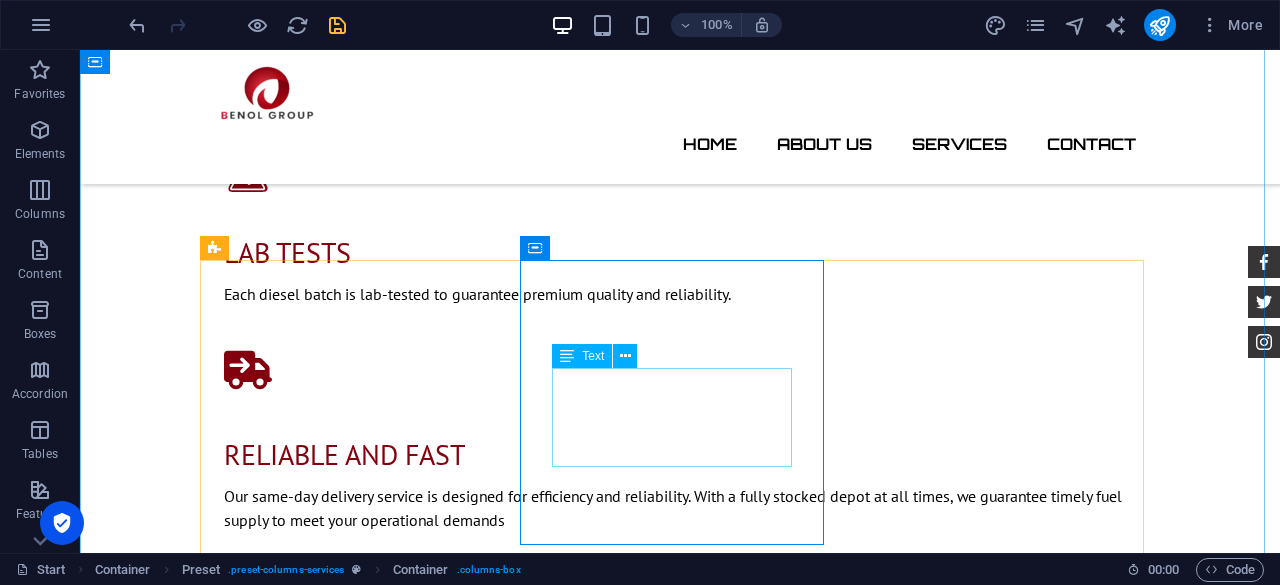 click on "Lorum ipsum At vero eos et Stet clita kasd  Ut wisi enim" at bounding box center (680, 1629) 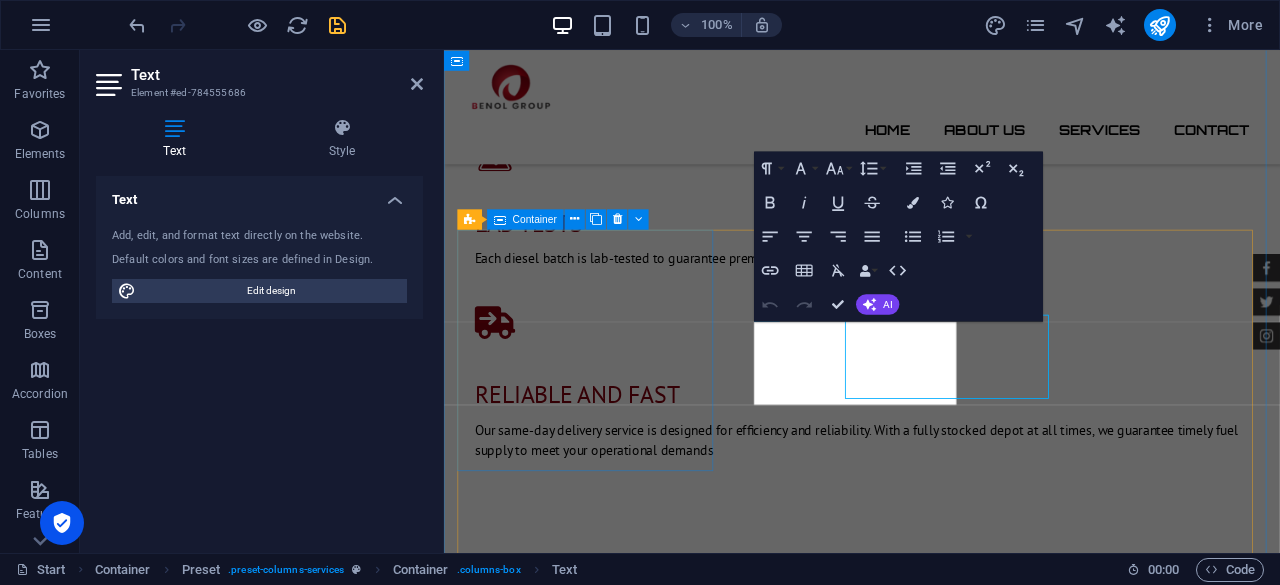 scroll, scrollTop: 1916, scrollLeft: 0, axis: vertical 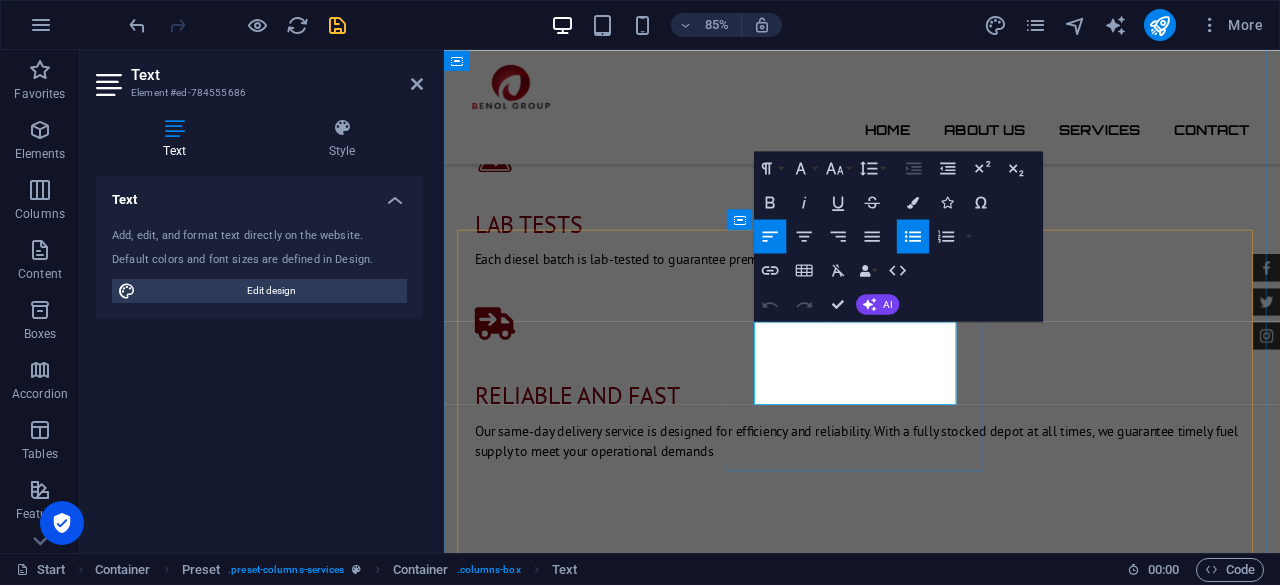 drag, startPoint x: 906, startPoint y: 459, endPoint x: 818, endPoint y: 386, distance: 114.33722 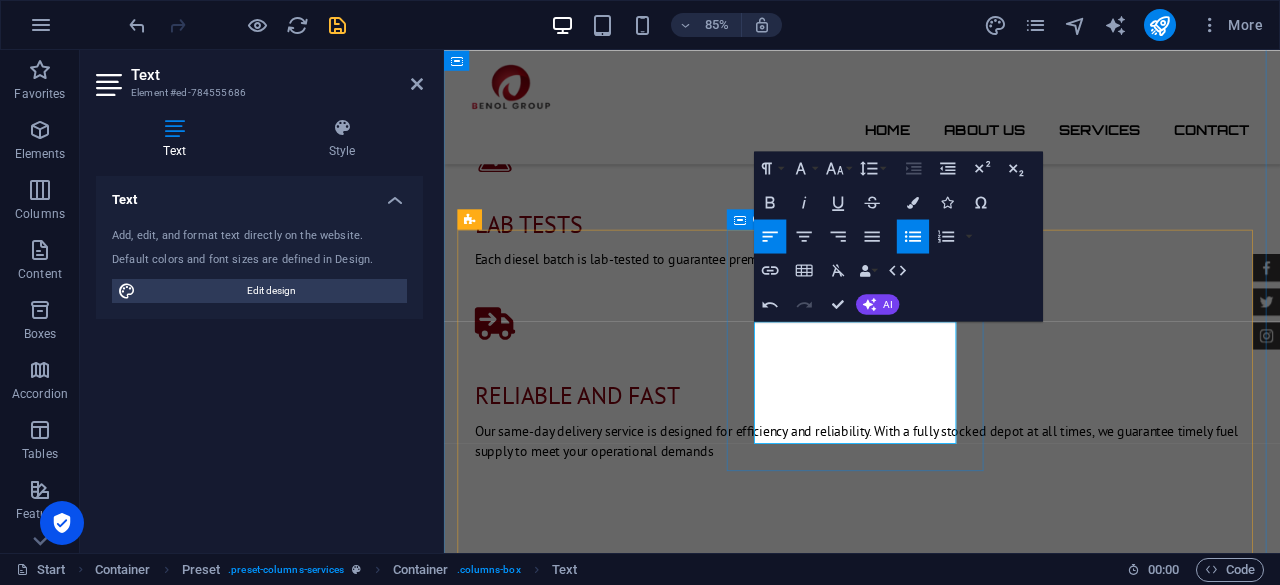 click on "agricultural sector Our services extend to the agricultural sector, where we provide timely diesel deliveries to farms, helping maintain productivity in even the most remote locations." at bounding box center (936, 1580) 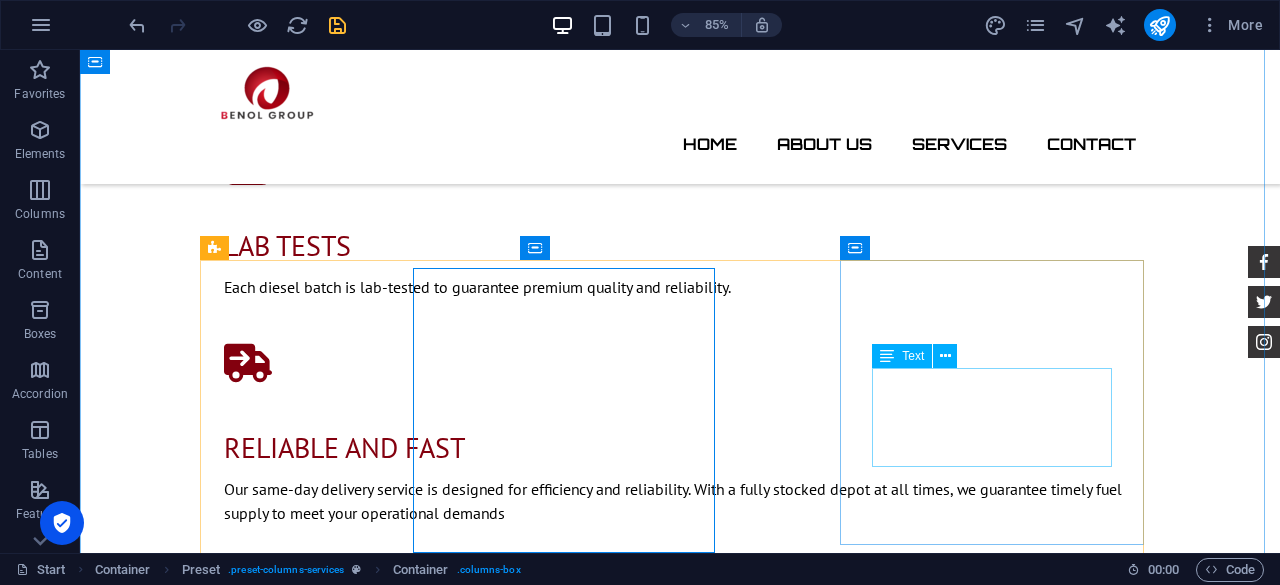 scroll, scrollTop: 1909, scrollLeft: 0, axis: vertical 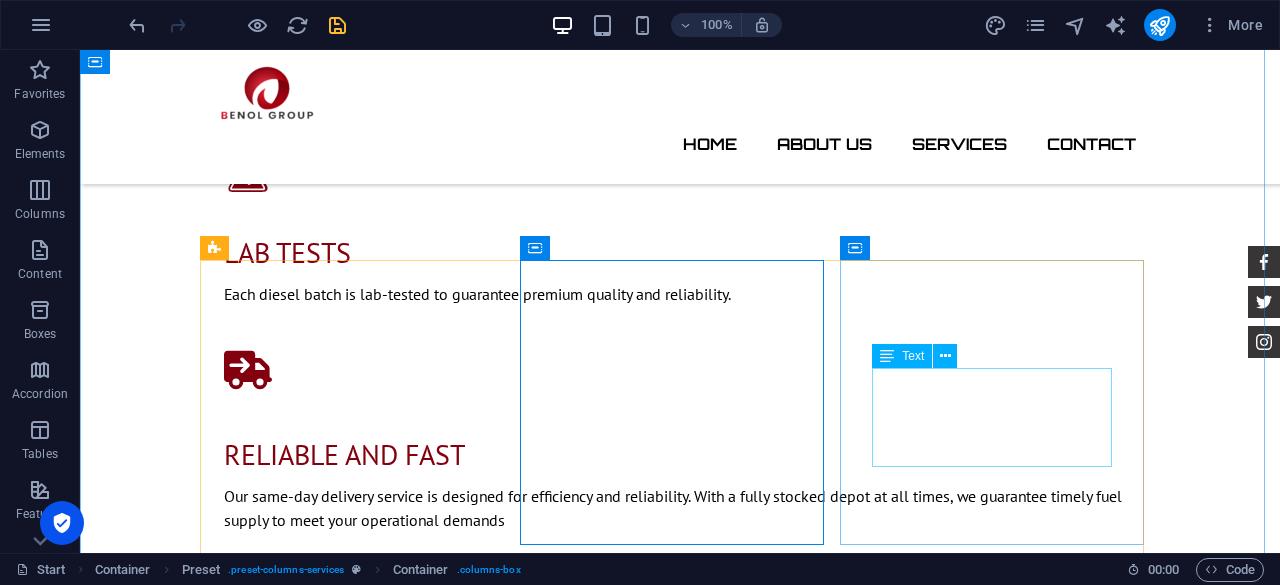 click on "Lorum ipsum At vero eos et  Stet clita kasd  Ut wisi enim" at bounding box center (680, 1798) 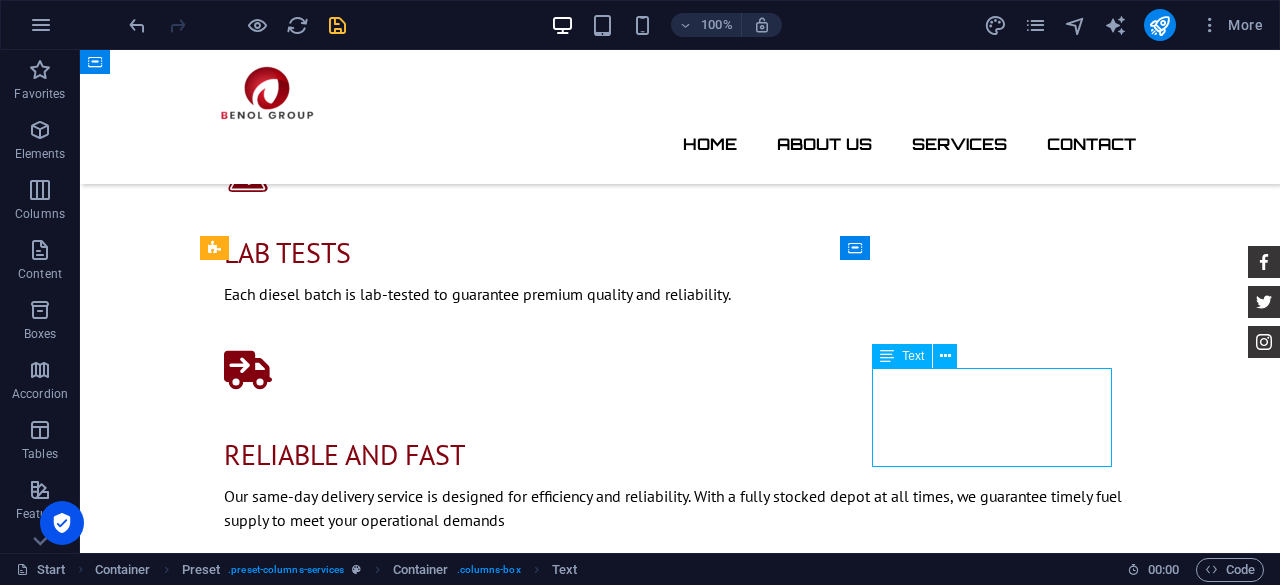 click on "Lorum ipsum At vero eos et  Stet clita kasd  Ut wisi enim" at bounding box center [680, 1798] 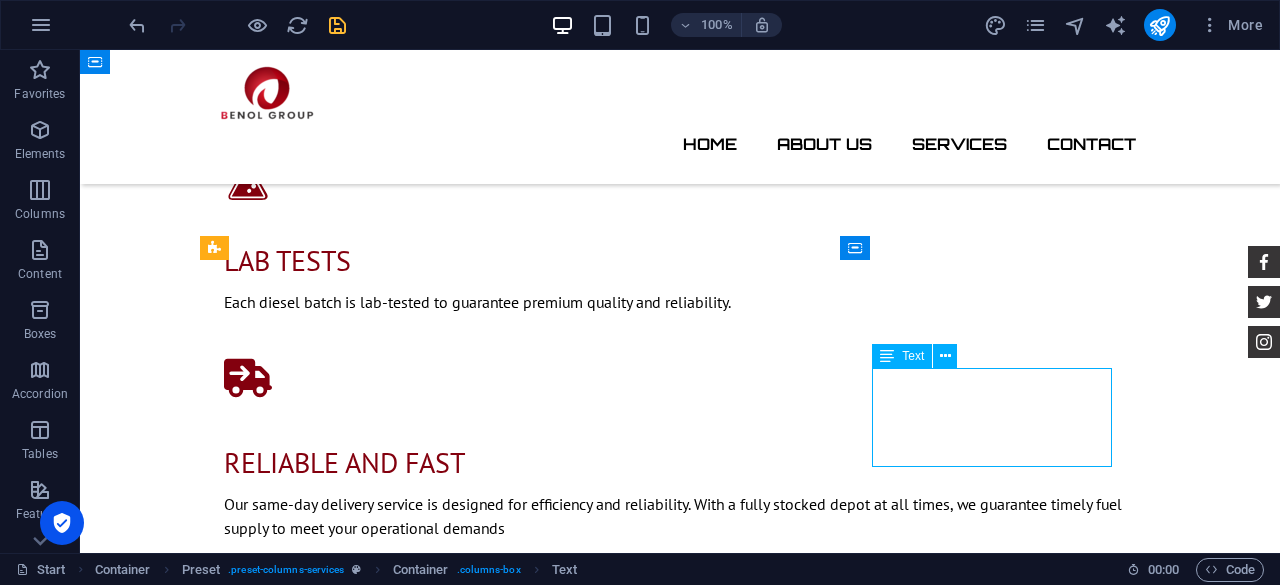 scroll, scrollTop: 1916, scrollLeft: 0, axis: vertical 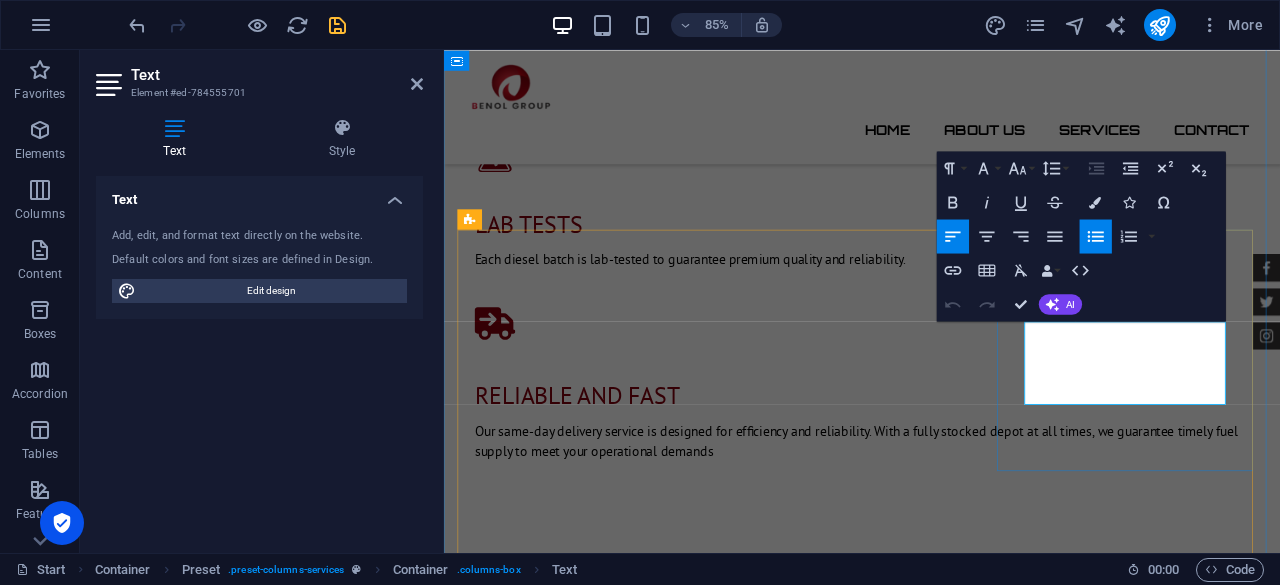 drag, startPoint x: 1197, startPoint y: 459, endPoint x: 1127, endPoint y: 388, distance: 99.70457 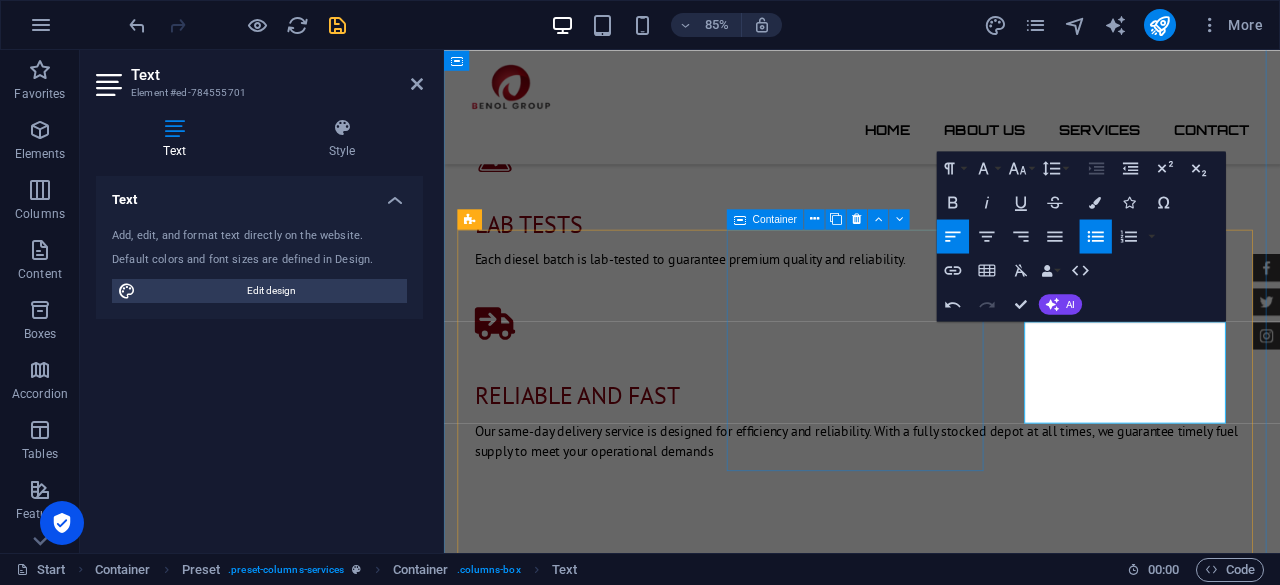 click on "agricultural sector Our services extend to the agricultural sector, where we provide timely diesel deliveries to farms, helping maintain productivity in even the most remote locations." at bounding box center [936, 1580] 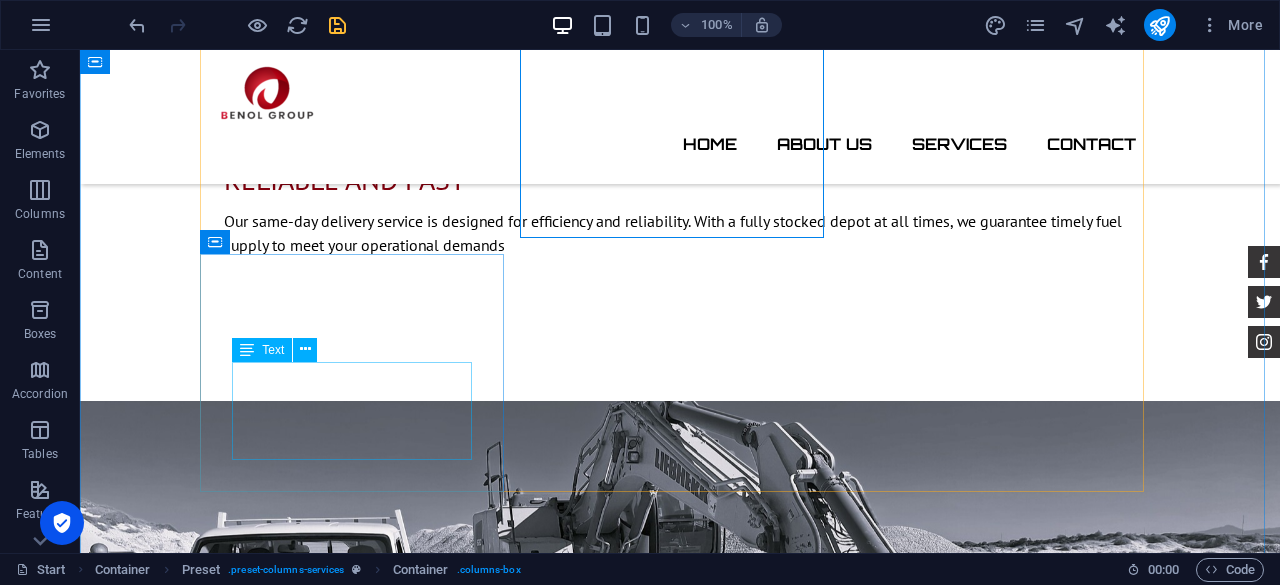 scroll, scrollTop: 2216, scrollLeft: 0, axis: vertical 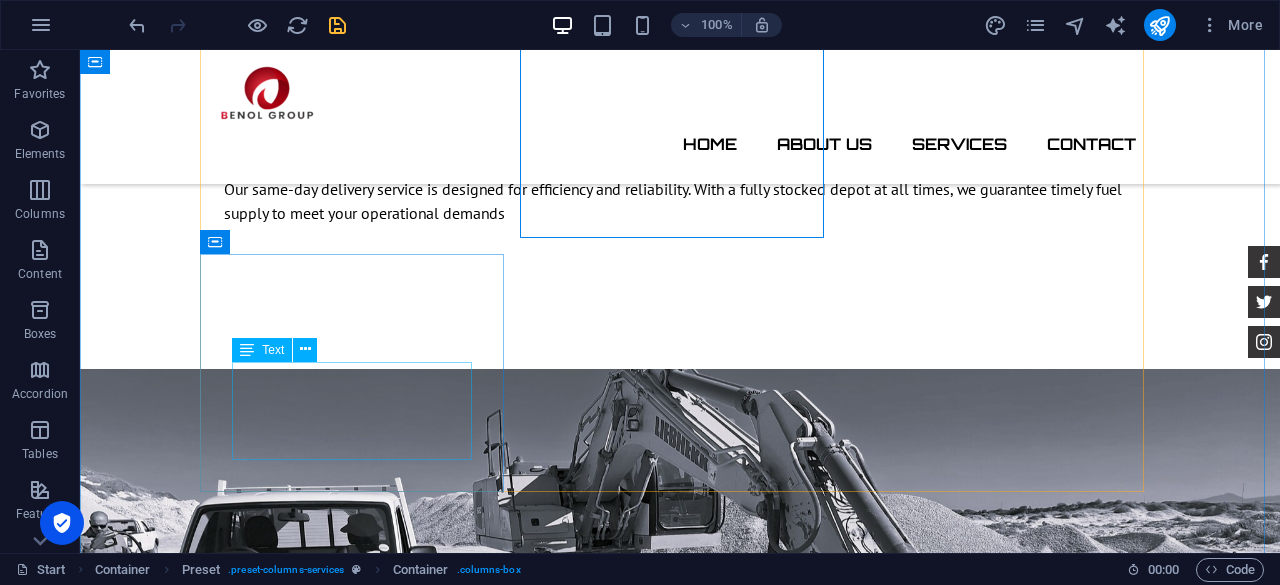 click on "Lorum ipsum At vero eos et  Stet clita kasd  Ut wisi enim" at bounding box center (680, 1660) 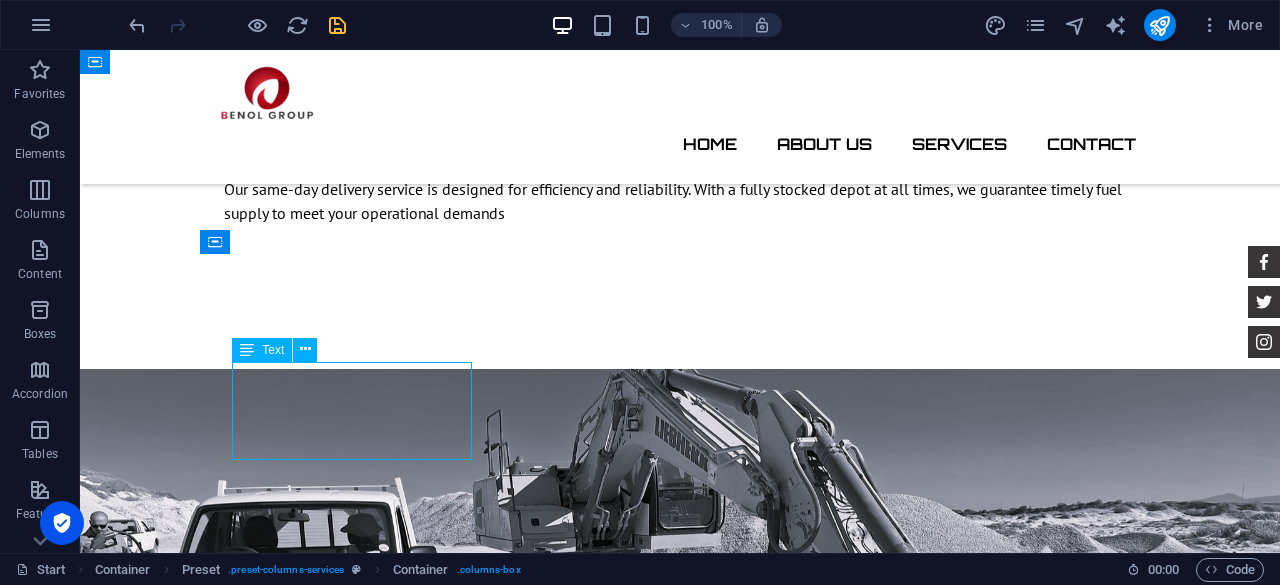 drag, startPoint x: 282, startPoint y: 405, endPoint x: 371, endPoint y: 457, distance: 103.077644 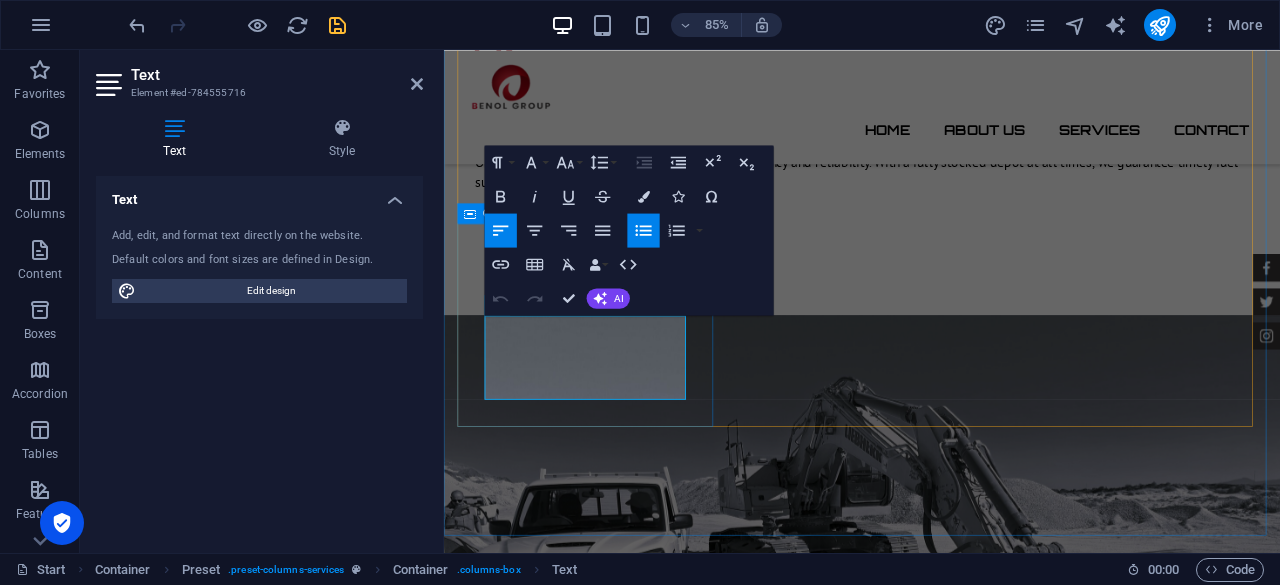 click on "remote deliveries Lorum ipsum At vero eos et  Stet clita kasd  Ut wisi enim" at bounding box center (936, 1628) 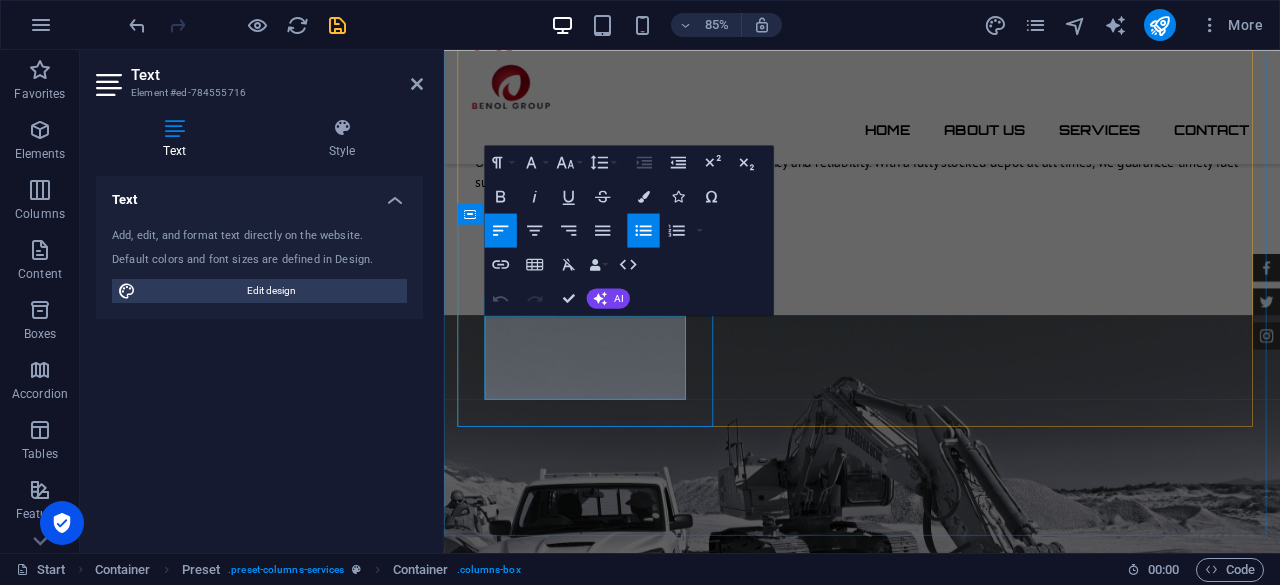 scroll, scrollTop: 2216, scrollLeft: 0, axis: vertical 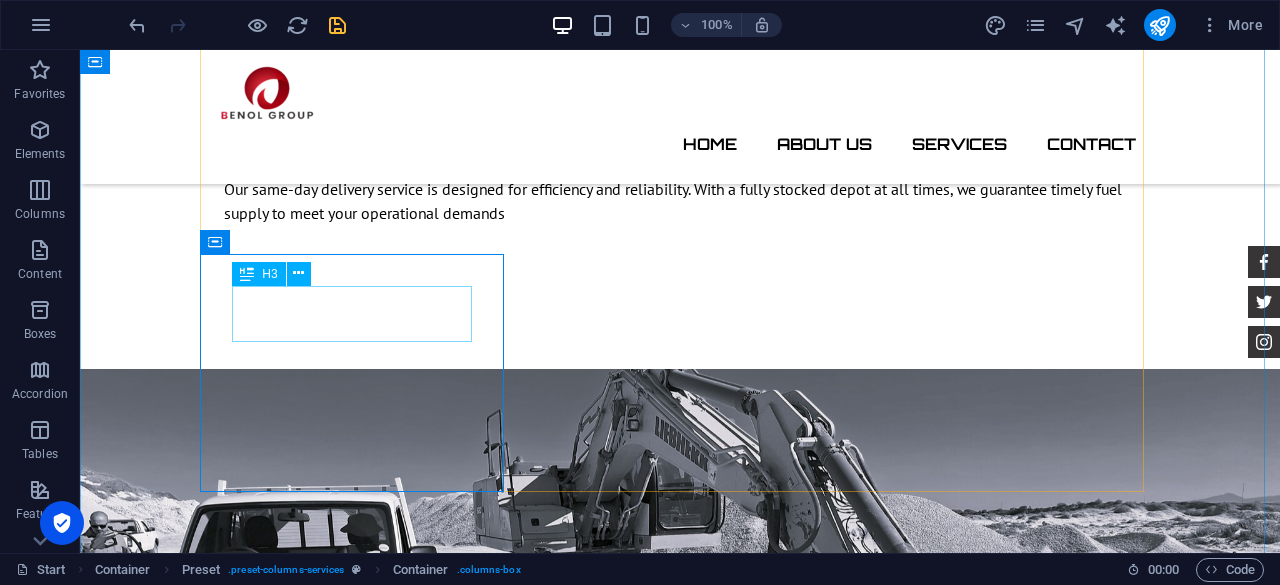 click on "remote deliveries" at bounding box center [680, 1576] 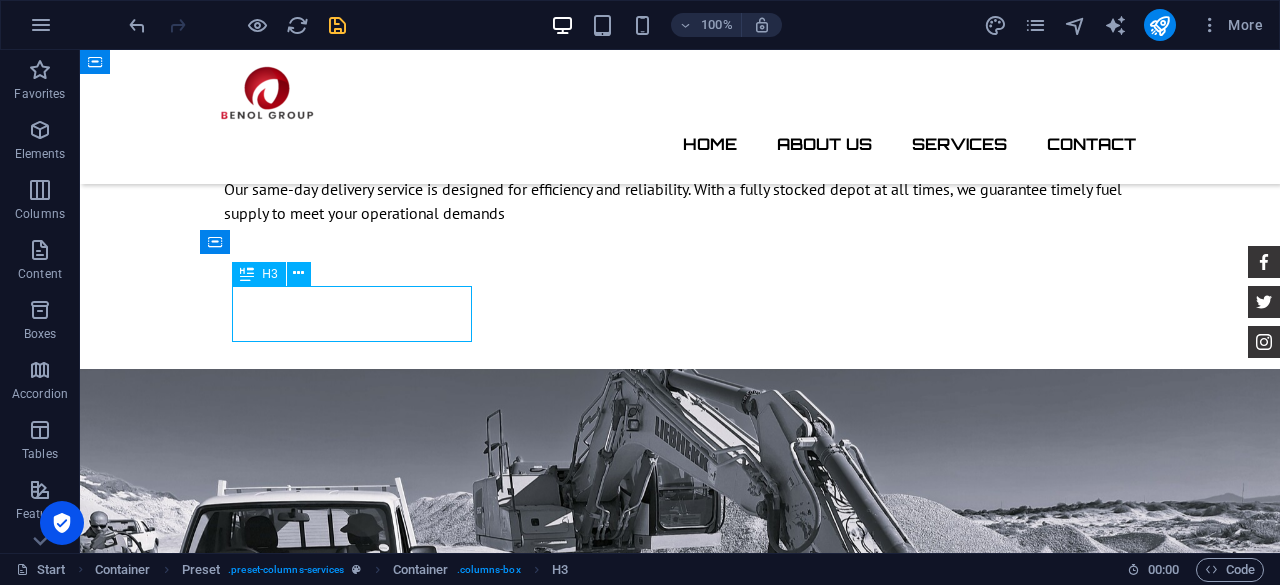 click on "remote deliveries" at bounding box center (680, 1576) 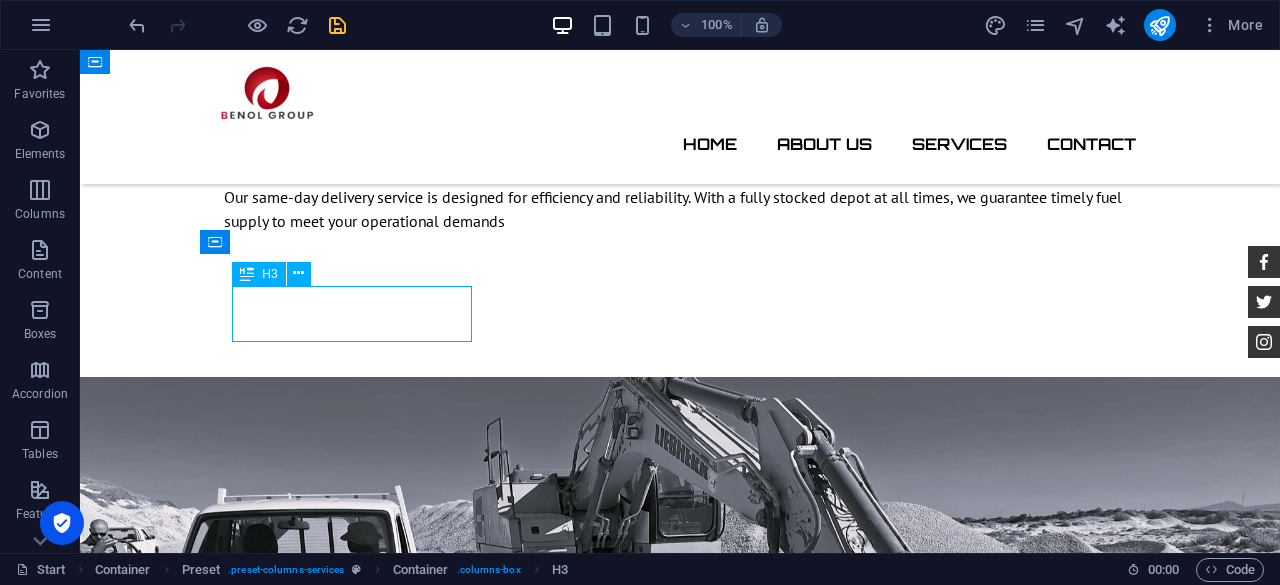 scroll, scrollTop: 2224, scrollLeft: 0, axis: vertical 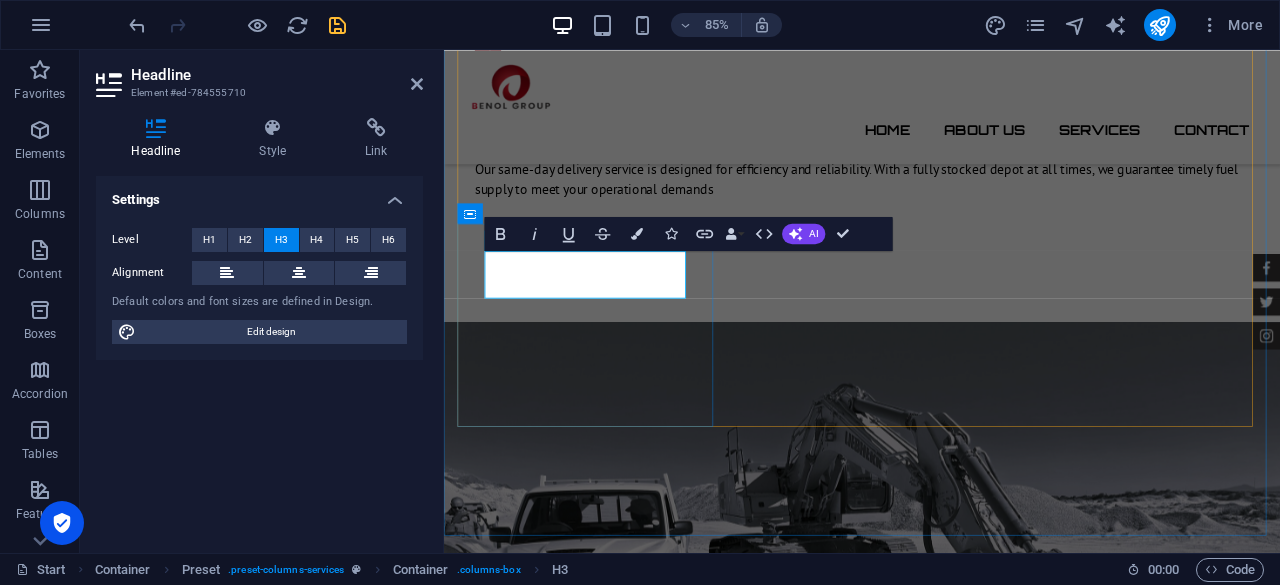 type 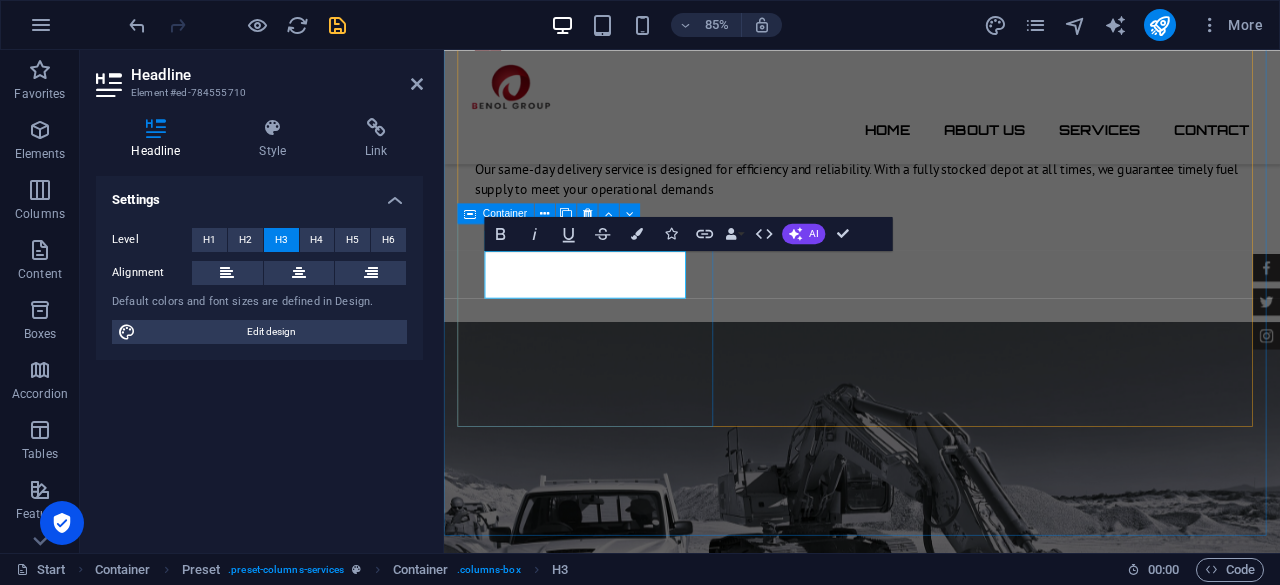 click on "emergency refueling Lorum ipsum At vero eos et  Stet clita kasd  Ut wisi enim" at bounding box center (936, 1636) 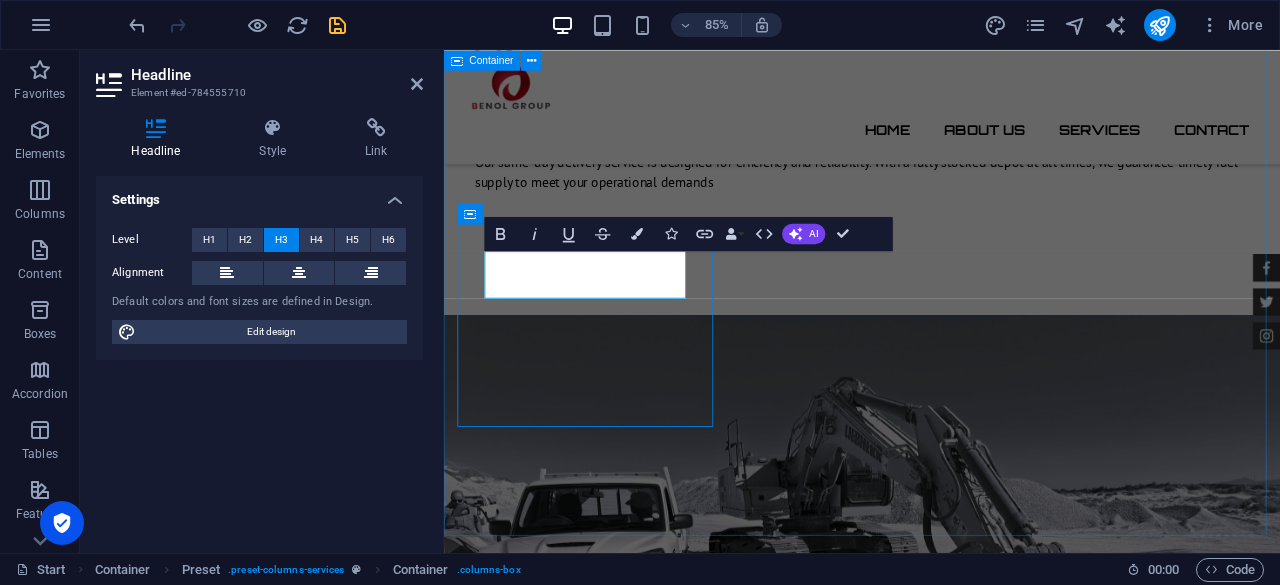 scroll, scrollTop: 2216, scrollLeft: 0, axis: vertical 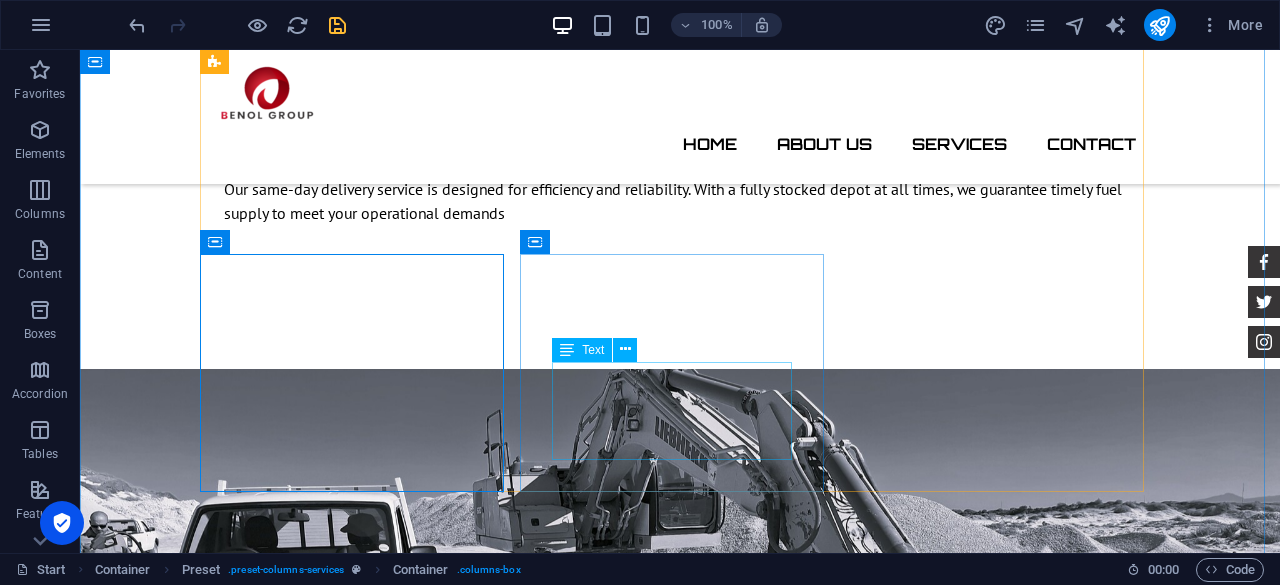 click on "Lorum ipsum At vero eos et  Stet clita kasd  Ut wisi enim" at bounding box center [680, 1880] 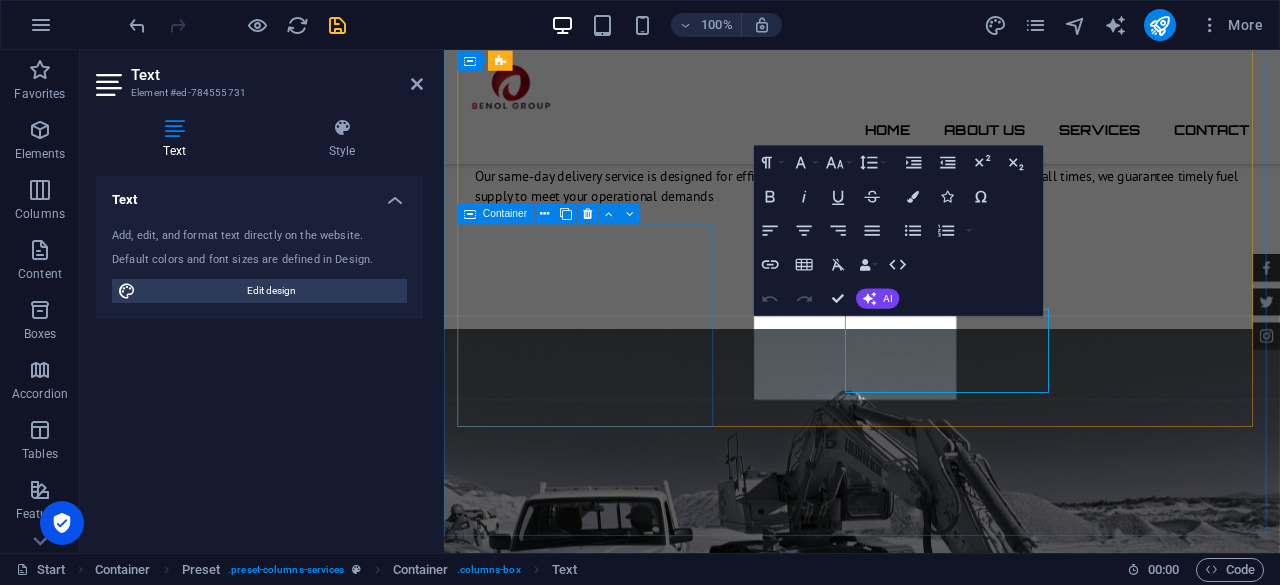 scroll, scrollTop: 2224, scrollLeft: 0, axis: vertical 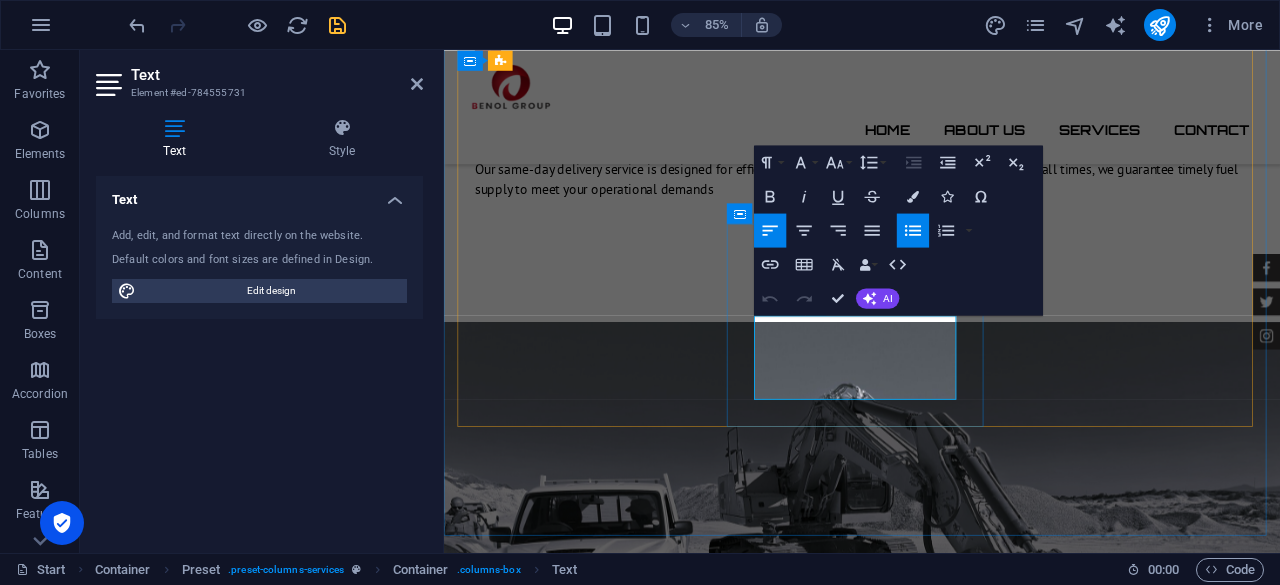 drag, startPoint x: 833, startPoint y: 448, endPoint x: 829, endPoint y: 370, distance: 78.10249 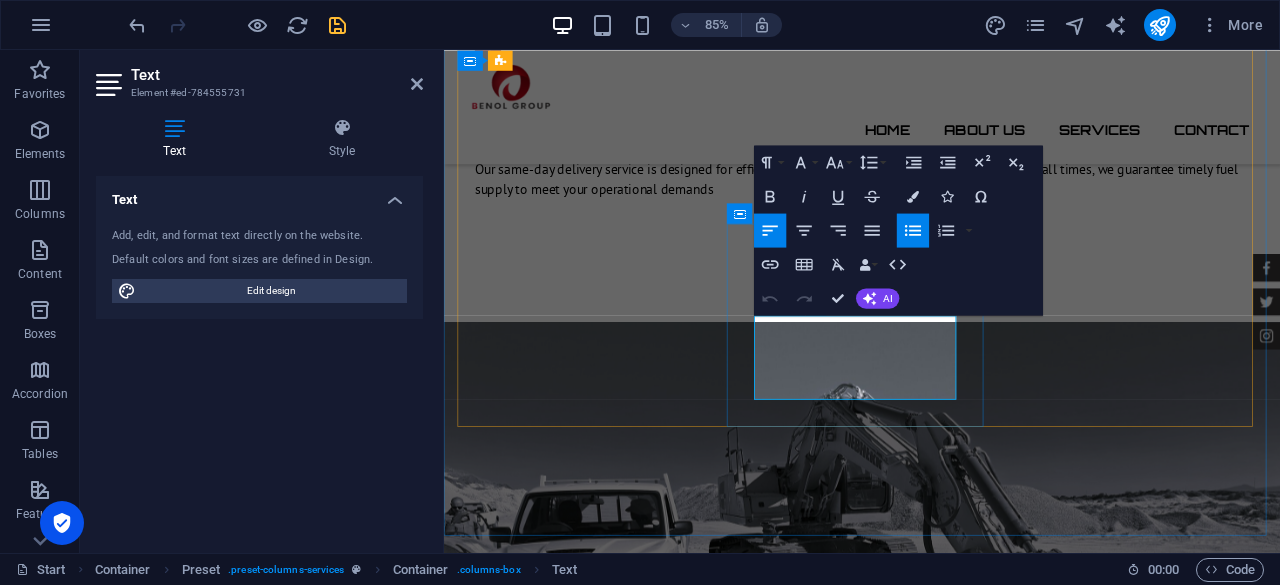 click on "Ut wisi enim" at bounding box center [944, 1917] 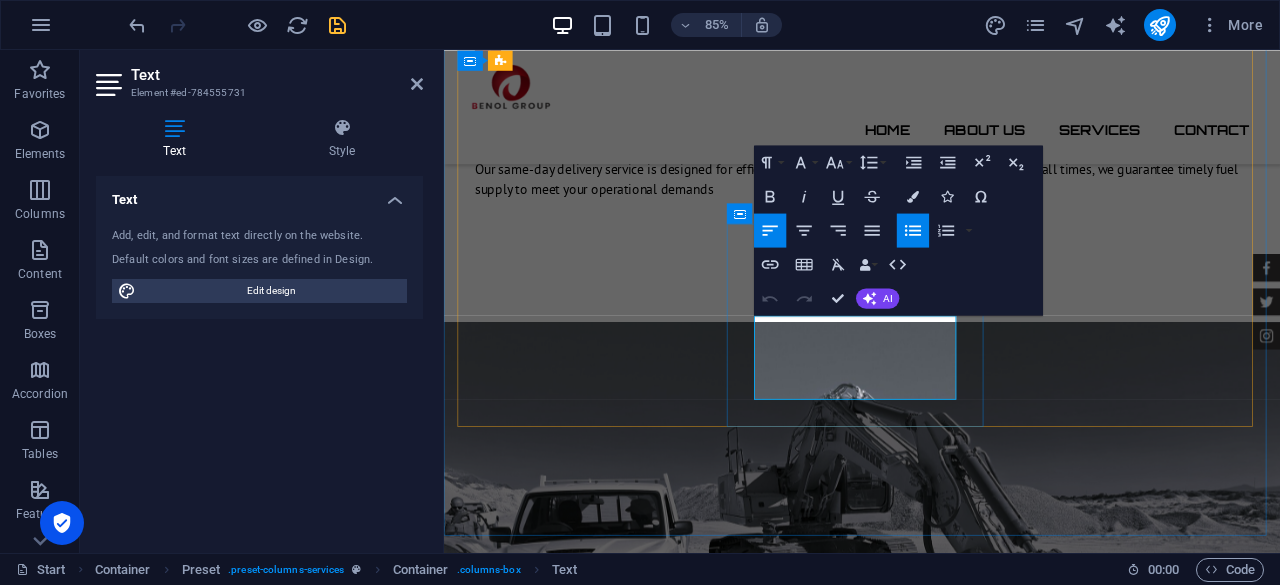 drag, startPoint x: 924, startPoint y: 442, endPoint x: 810, endPoint y: 348, distance: 147.75656 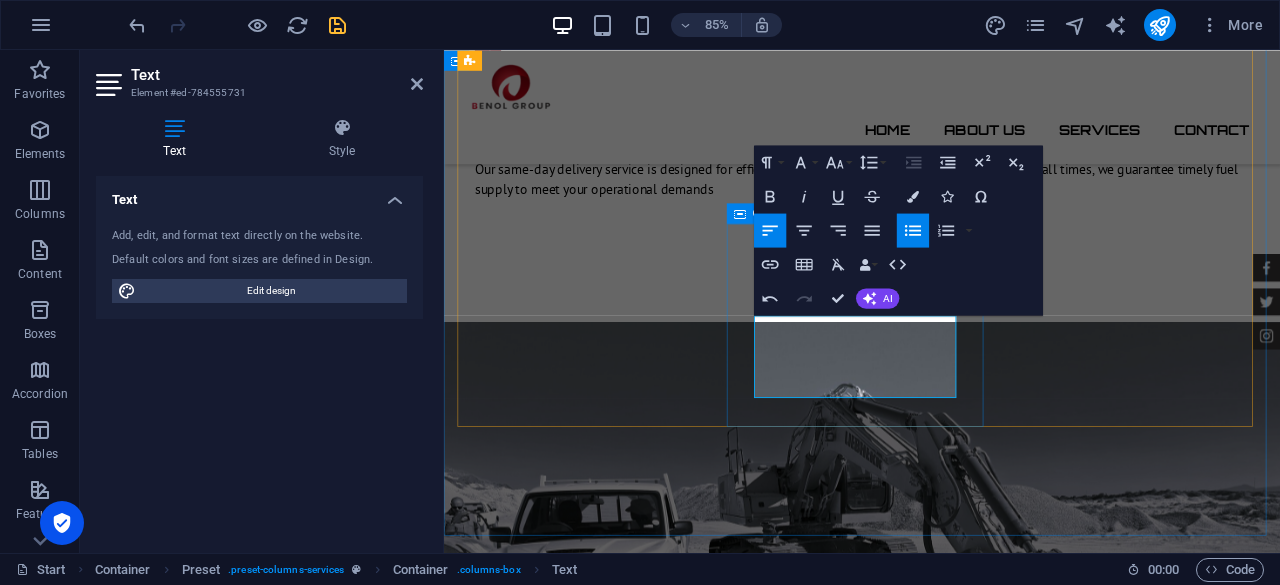 click on "fleet fueling Our fleet fueling service ensures your vehicles stay on the move, with continuous fuel supply for seamless operations." at bounding box center (936, 1818) 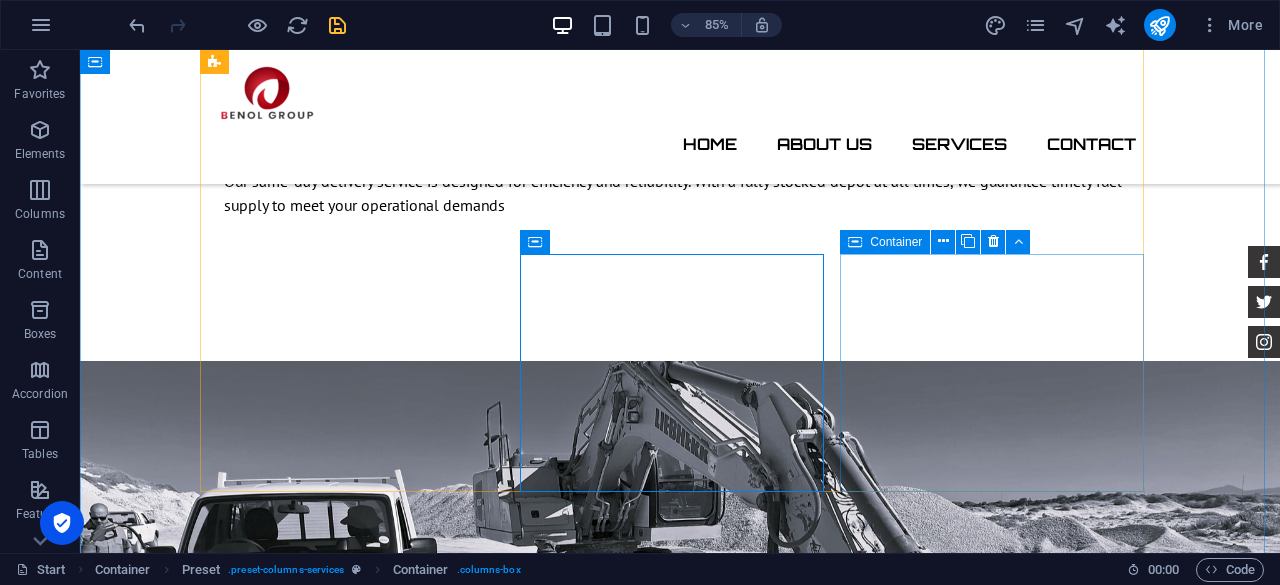 scroll, scrollTop: 2216, scrollLeft: 0, axis: vertical 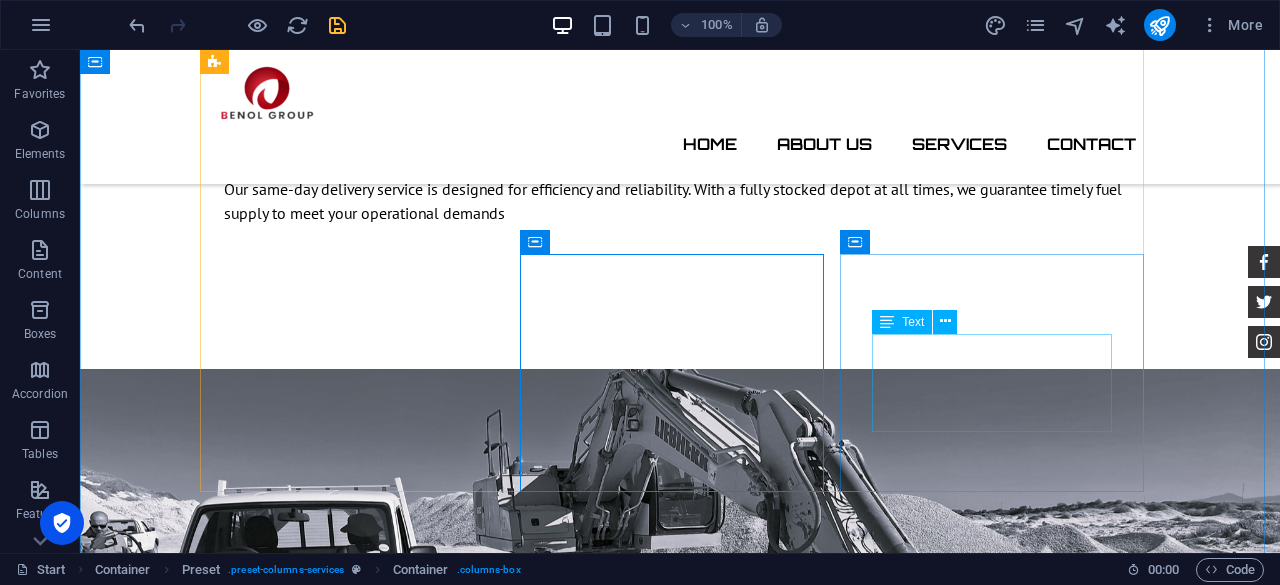 click on "Lorum ipsum At vero eos et  Stet clita kasd  Ut wisi enim" at bounding box center (680, 2025) 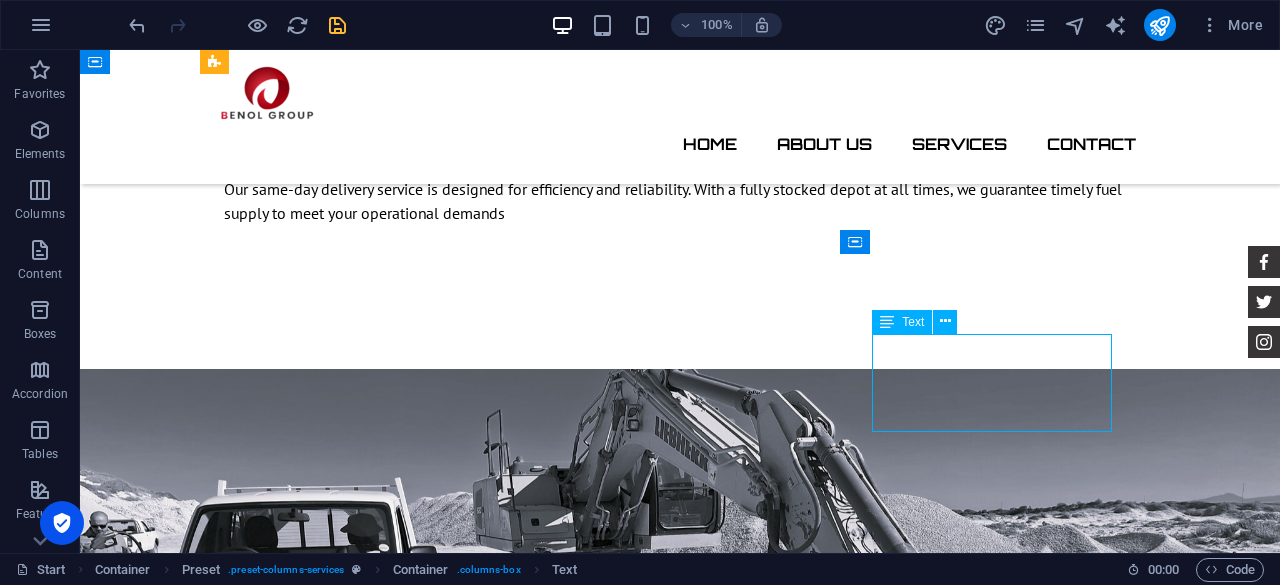 click on "Lorum ipsum At vero eos et  Stet clita kasd  Ut wisi enim" at bounding box center (680, 2025) 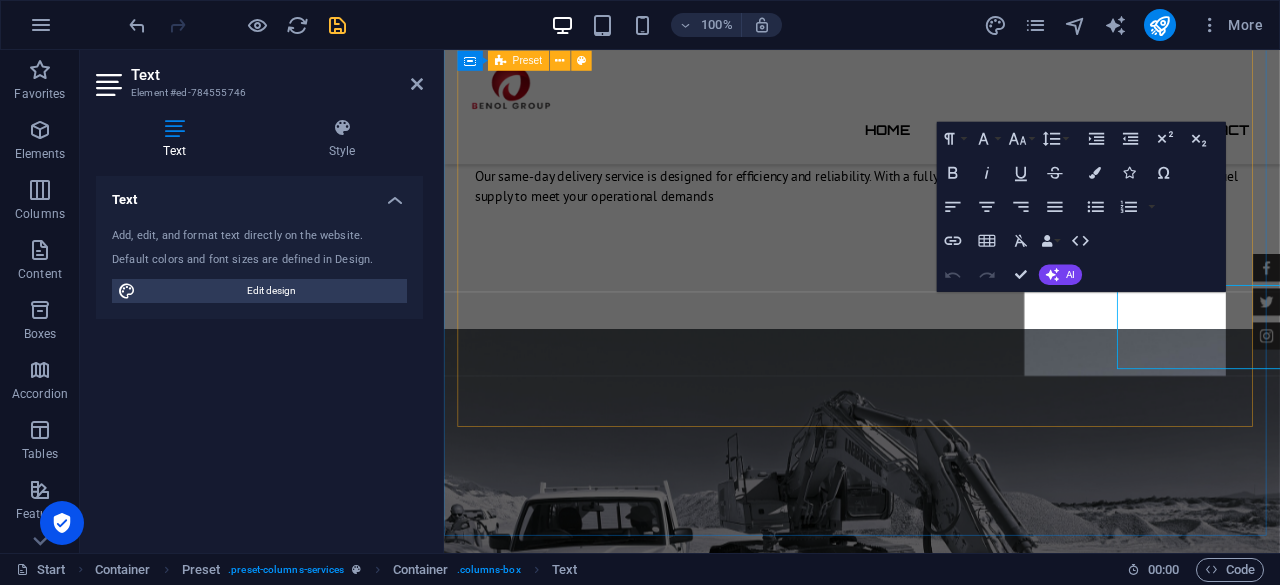 scroll, scrollTop: 2224, scrollLeft: 0, axis: vertical 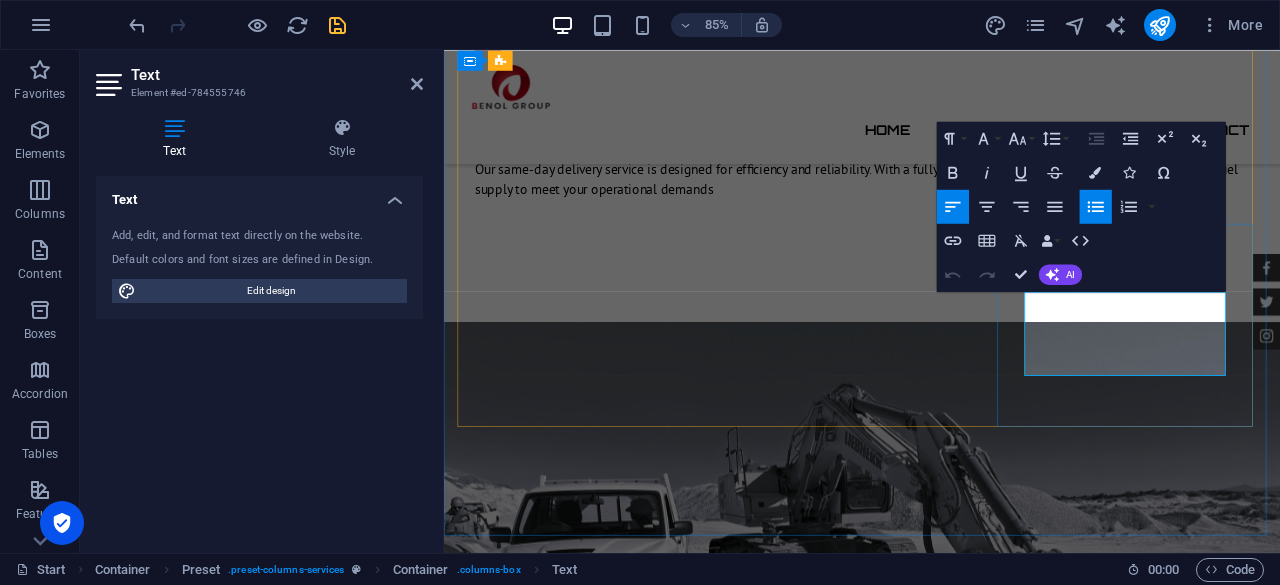 drag, startPoint x: 1201, startPoint y: 428, endPoint x: 1133, endPoint y: 348, distance: 104.99524 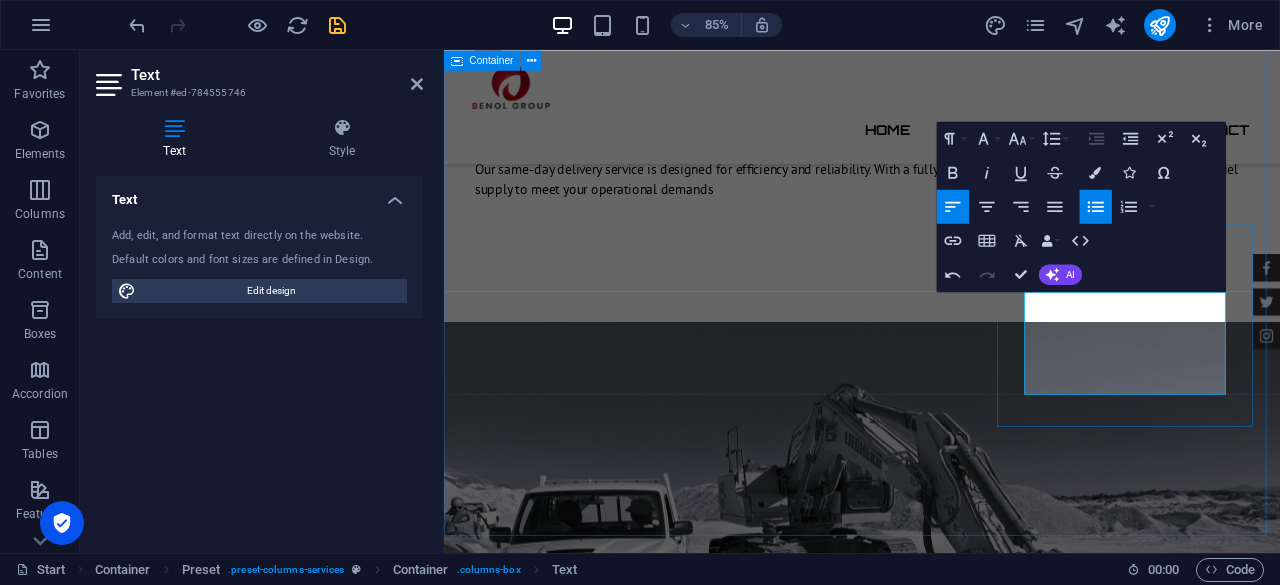 drag, startPoint x: 1045, startPoint y: 495, endPoint x: 1257, endPoint y: 407, distance: 229.53867 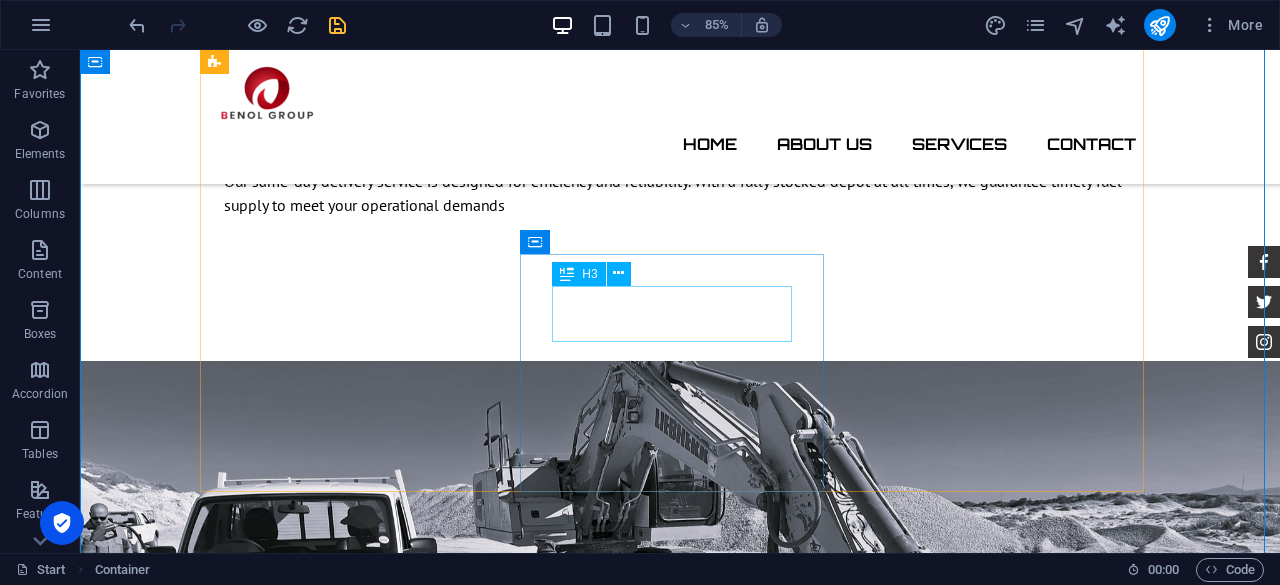 scroll, scrollTop: 2216, scrollLeft: 0, axis: vertical 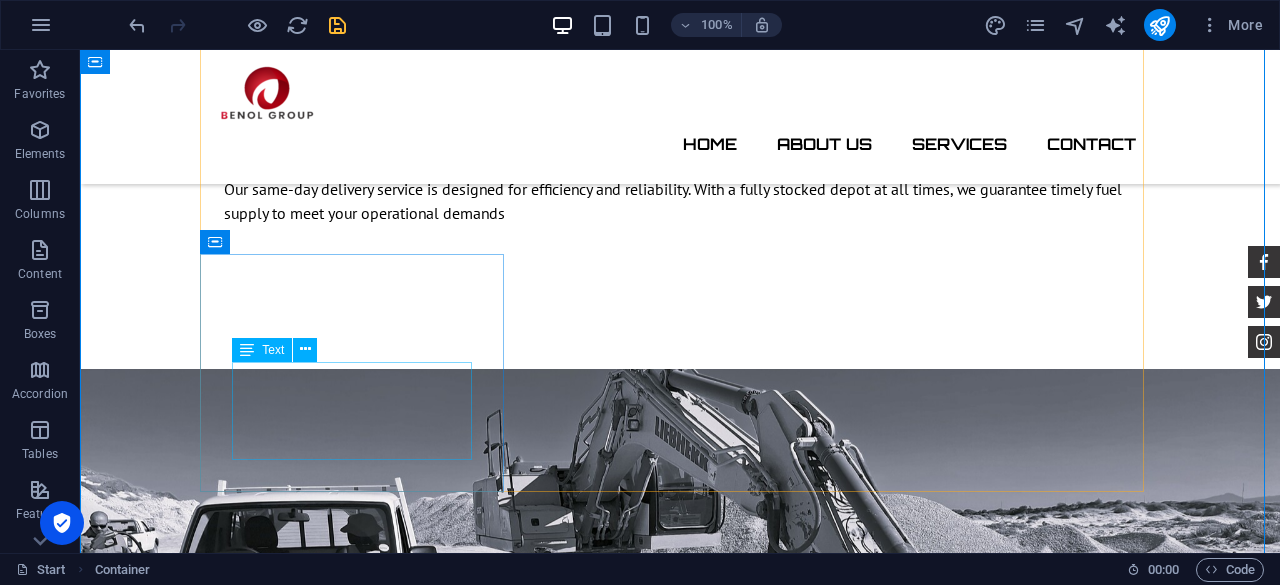 click on "Lorum ipsum At vero eos et  Stet clita kasd  Ut wisi enim" at bounding box center [680, 1660] 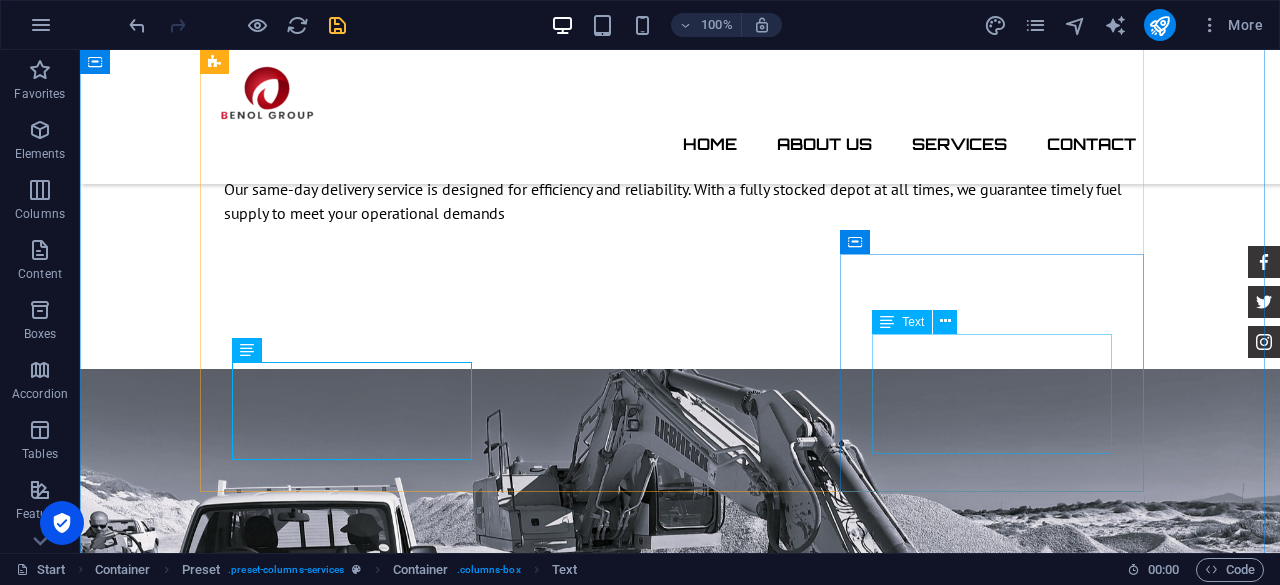 click on "We also supply diesel for backup generators, helping businesses stay powered during load shedding or unexpected power outages." at bounding box center (680, 1999) 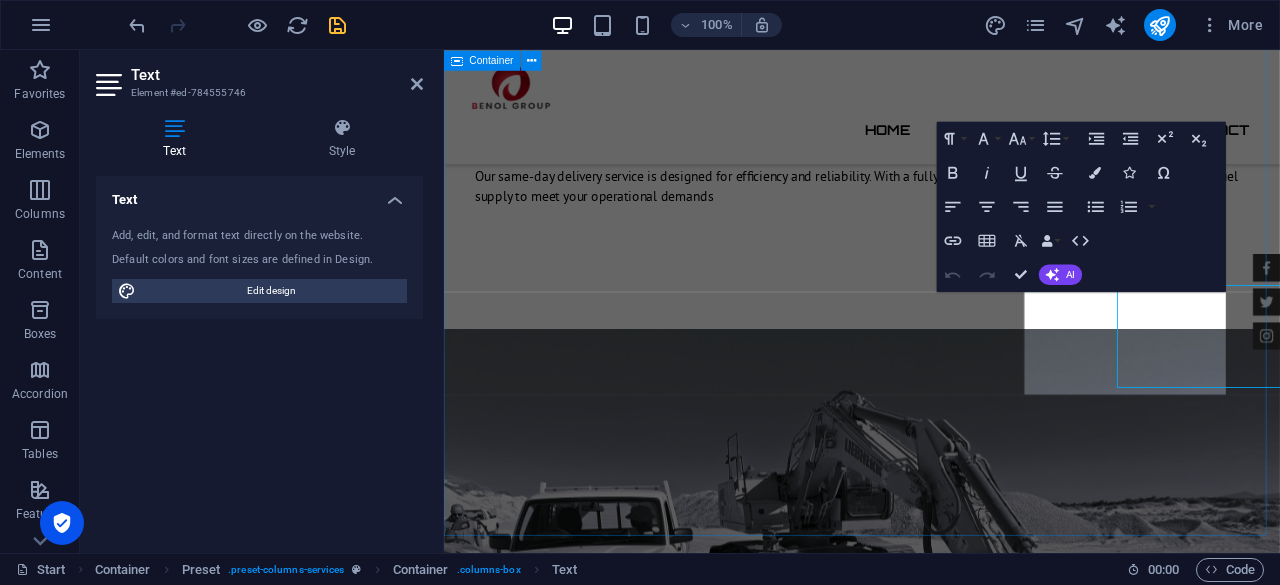 scroll, scrollTop: 2224, scrollLeft: 0, axis: vertical 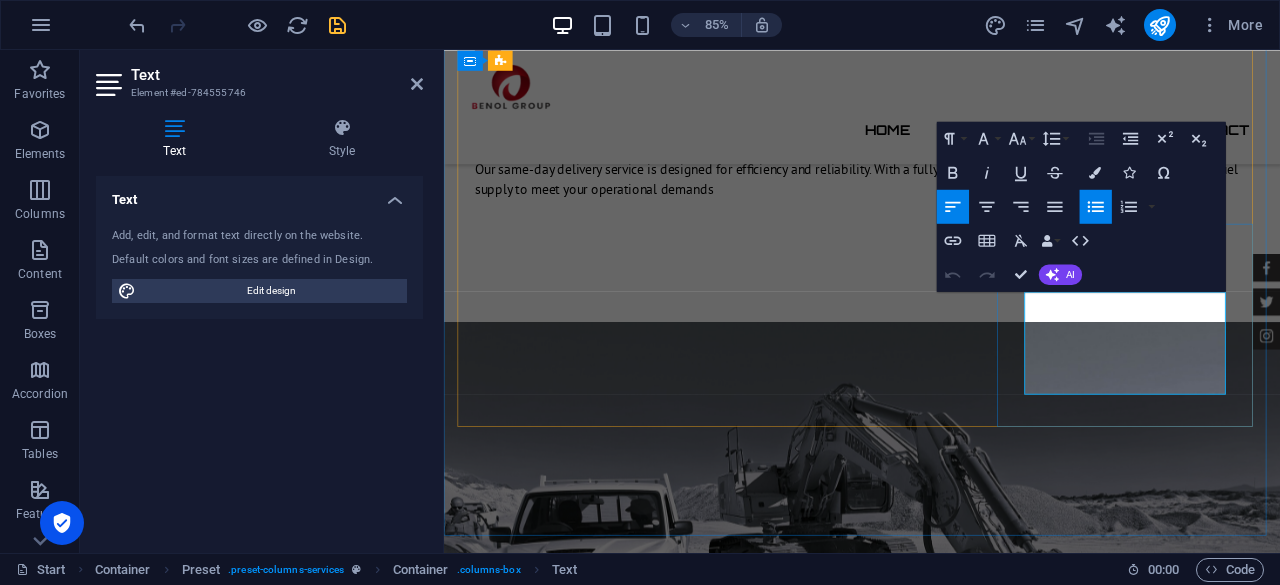 drag, startPoint x: 1265, startPoint y: 445, endPoint x: 1100, endPoint y: 338, distance: 196.65706 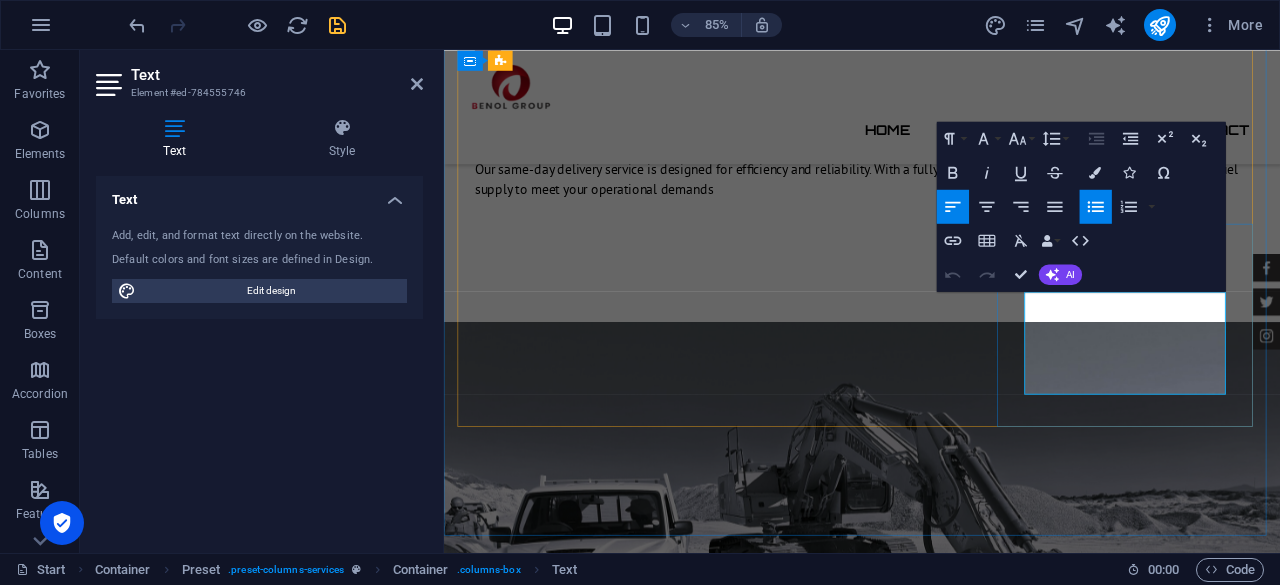 copy on "We also supply diesel for backup generators, helping businesses stay powered during load shedding or unexpected power outages." 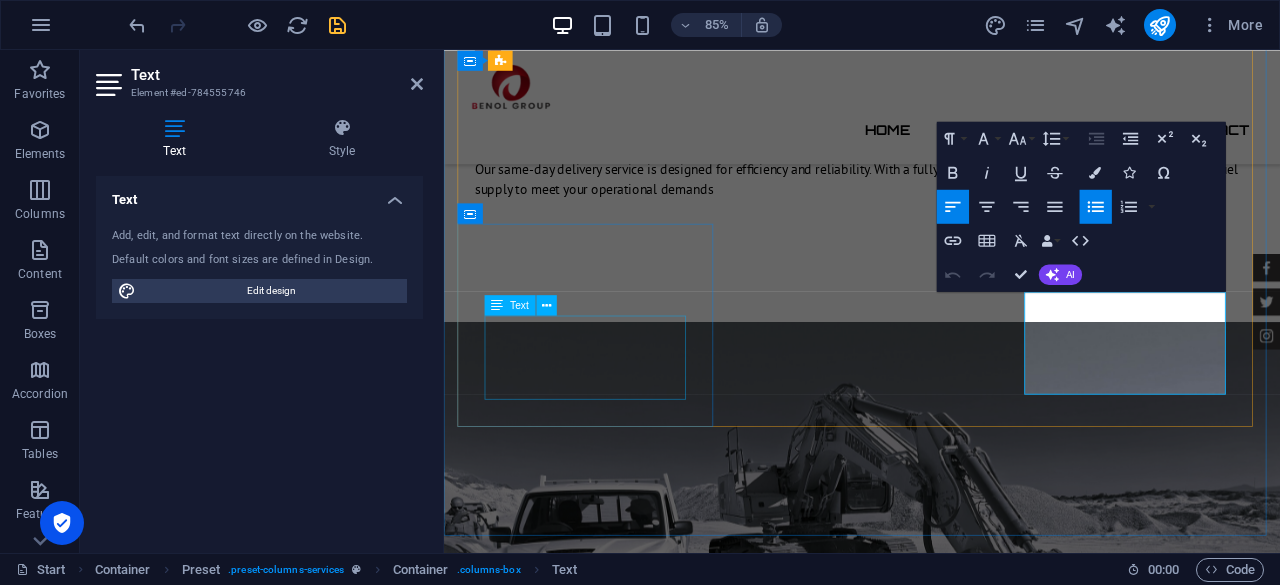 click on "Lorum ipsum At vero eos et  Stet clita kasd  Ut wisi enim" at bounding box center (936, 1660) 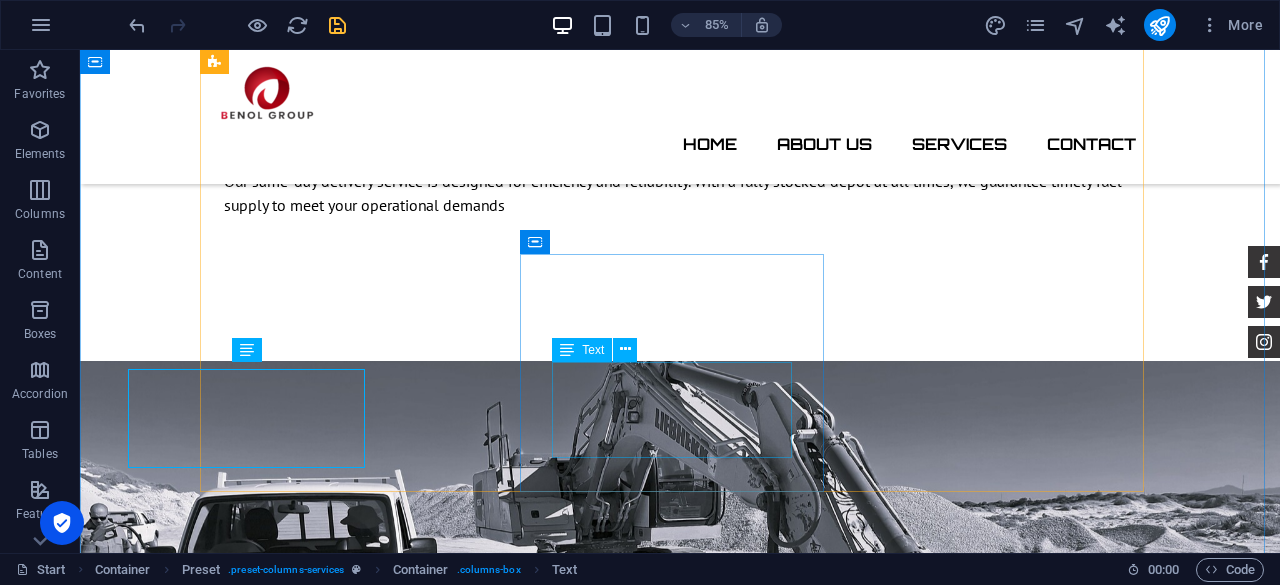 scroll, scrollTop: 2216, scrollLeft: 0, axis: vertical 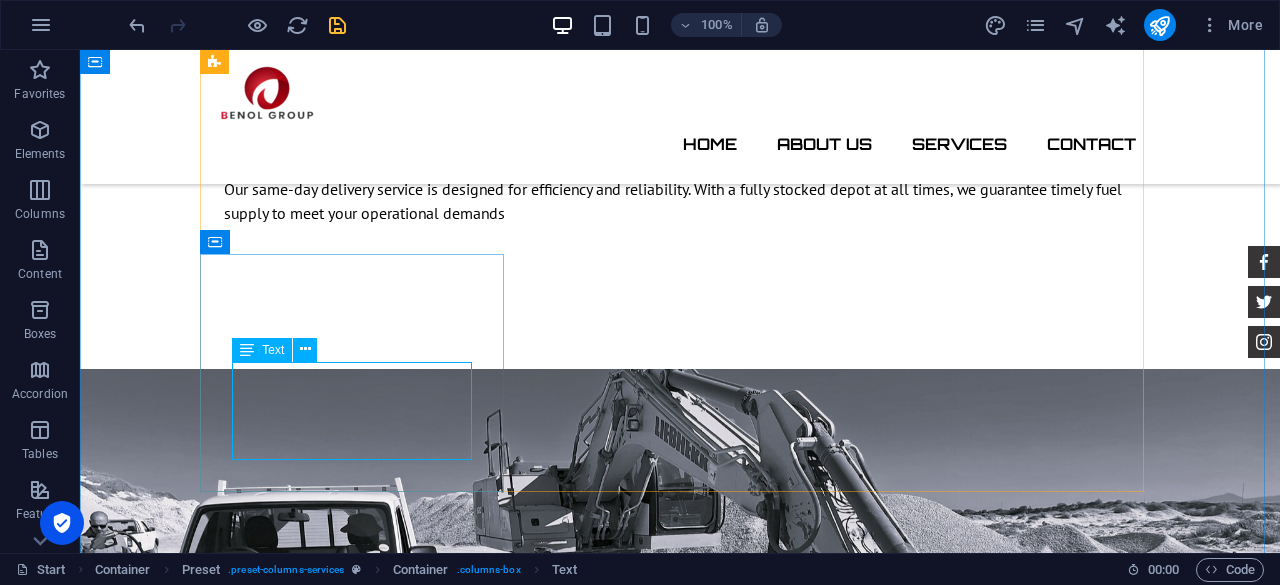 click on "Lorum ipsum At vero eos et  Stet clita kasd  Ut wisi enim" at bounding box center (680, 1660) 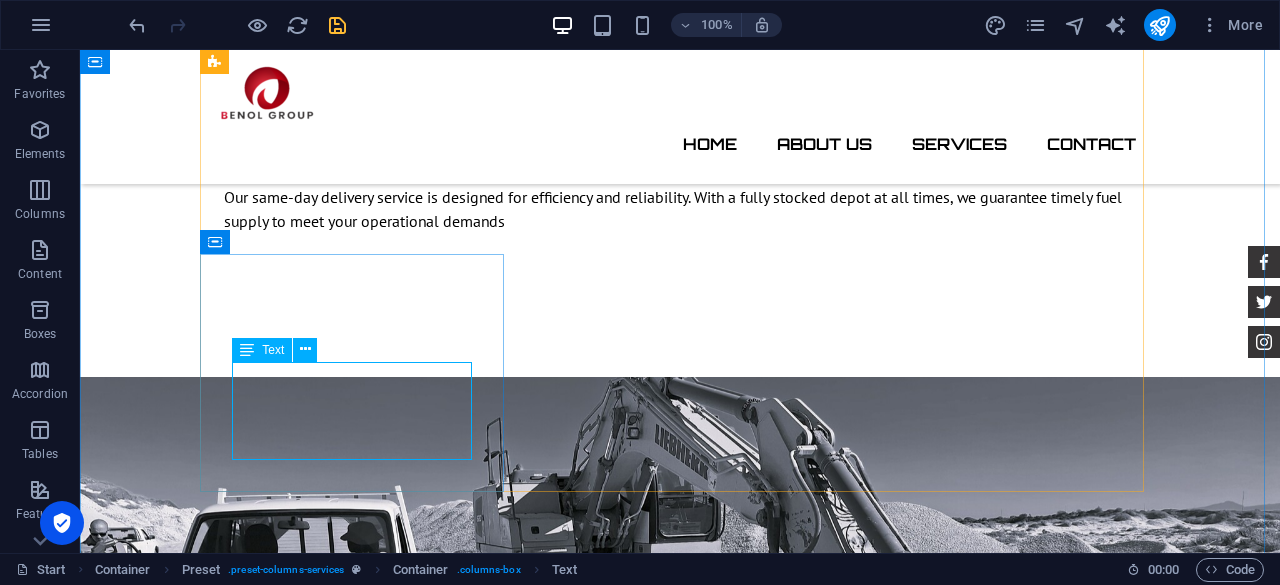 scroll, scrollTop: 2224, scrollLeft: 0, axis: vertical 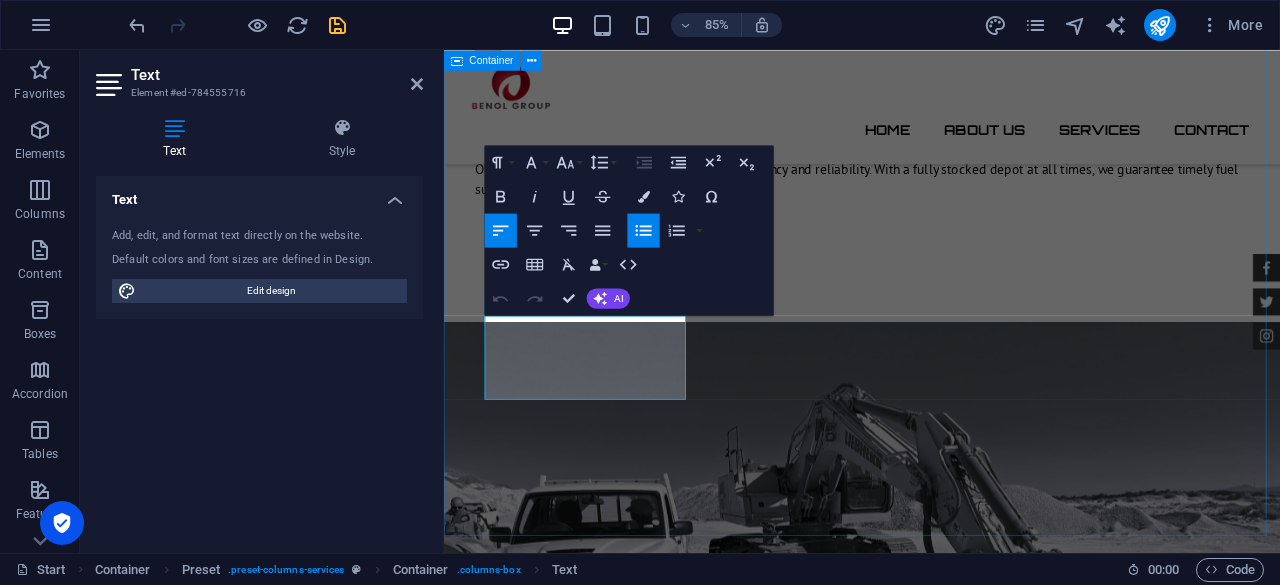 drag, startPoint x: 611, startPoint y: 453, endPoint x: 453, endPoint y: 339, distance: 194.83327 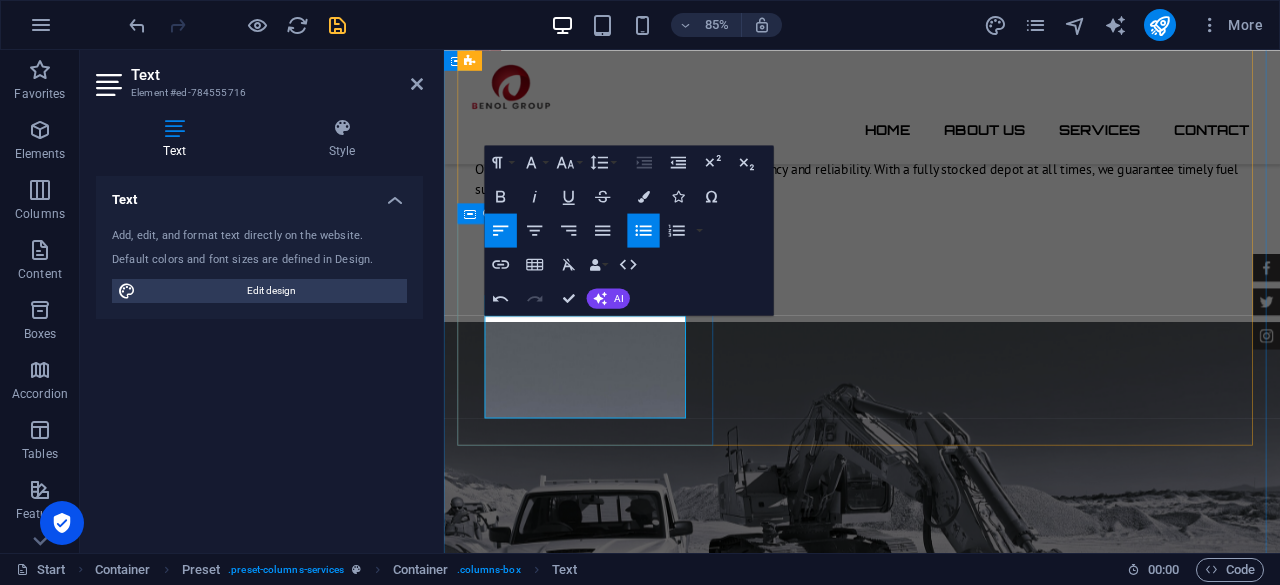 click on "Services We deliver bulk diesel directly to our clients, ensuring uninterrupted operations and helping them maximize the efficiency and performance of their business. Construction sites We specialize in delivering high-quality diesel directly to construction sites, ensuring all earth-moving equipment is efficiently fueled and ready for operation. agricultural sector Our services extend to the agricultural sector, where we provide timely diesel deliveries to farms, helping maintain productivity in even the most remote locations. Fuel Storage  For clients without on-site fuel storage, we offer tailored storage solutions to support their diesel requirements safely and conveniently. emergency refueling We also supply diesel for backup generators, helping businesses stay powered during load shedding or unexpected power outages. fleet fueling Our fleet fueling service ensures your vehicles stay on the move, with continuous fuel supply for seamless operations. generators" at bounding box center (936, 1450) 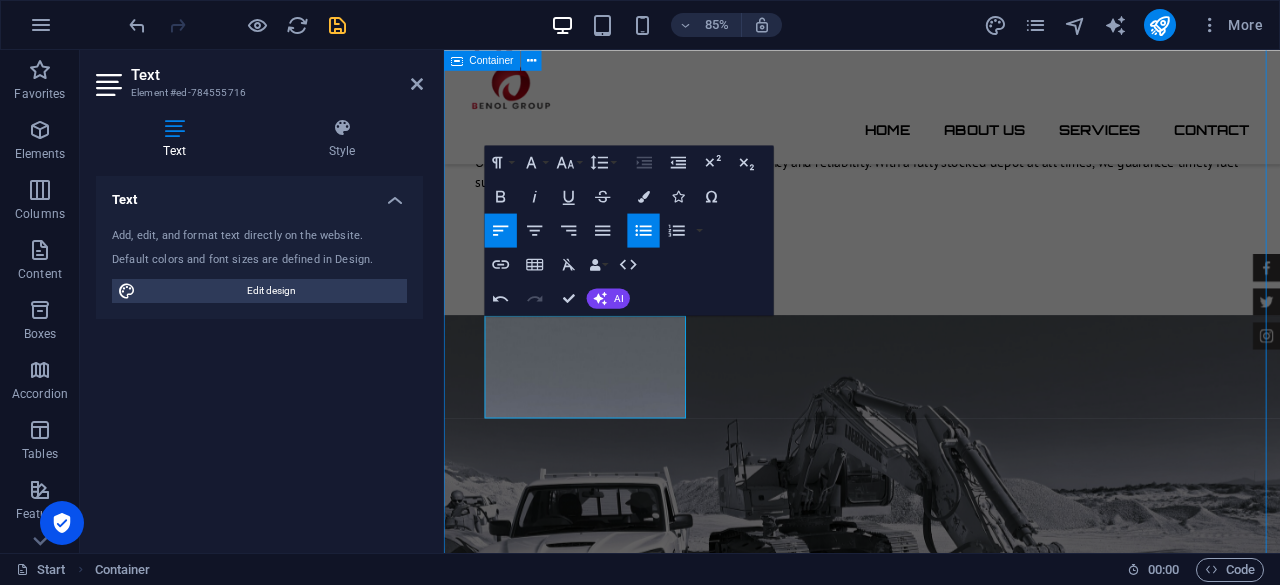 scroll, scrollTop: 2216, scrollLeft: 0, axis: vertical 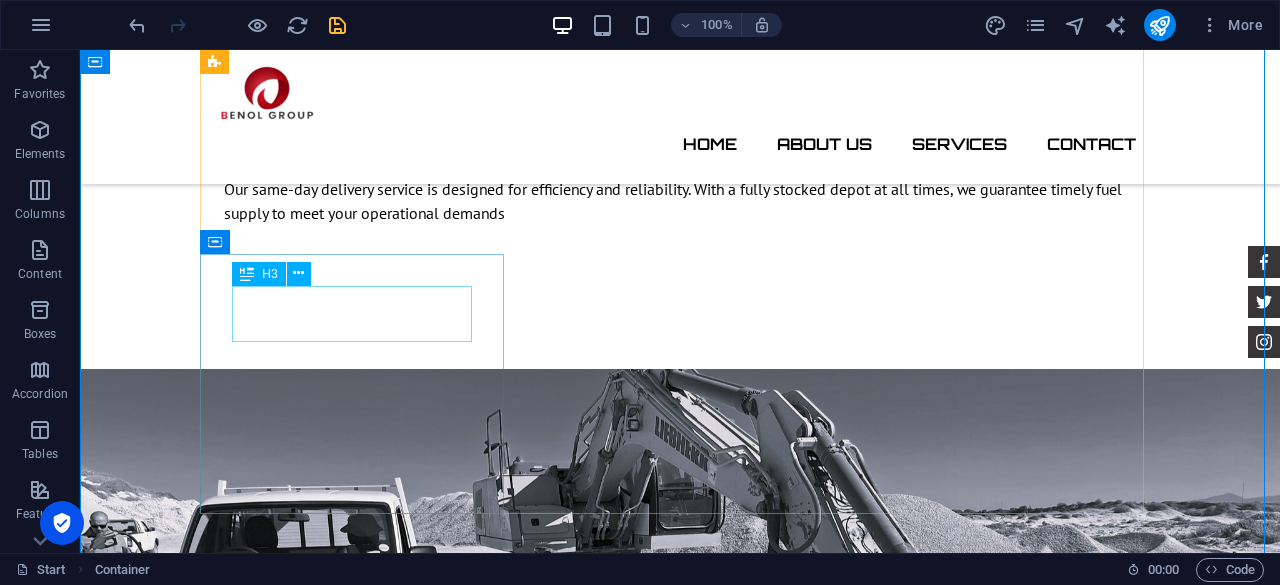 click on "emergency refueling" at bounding box center (680, 1576) 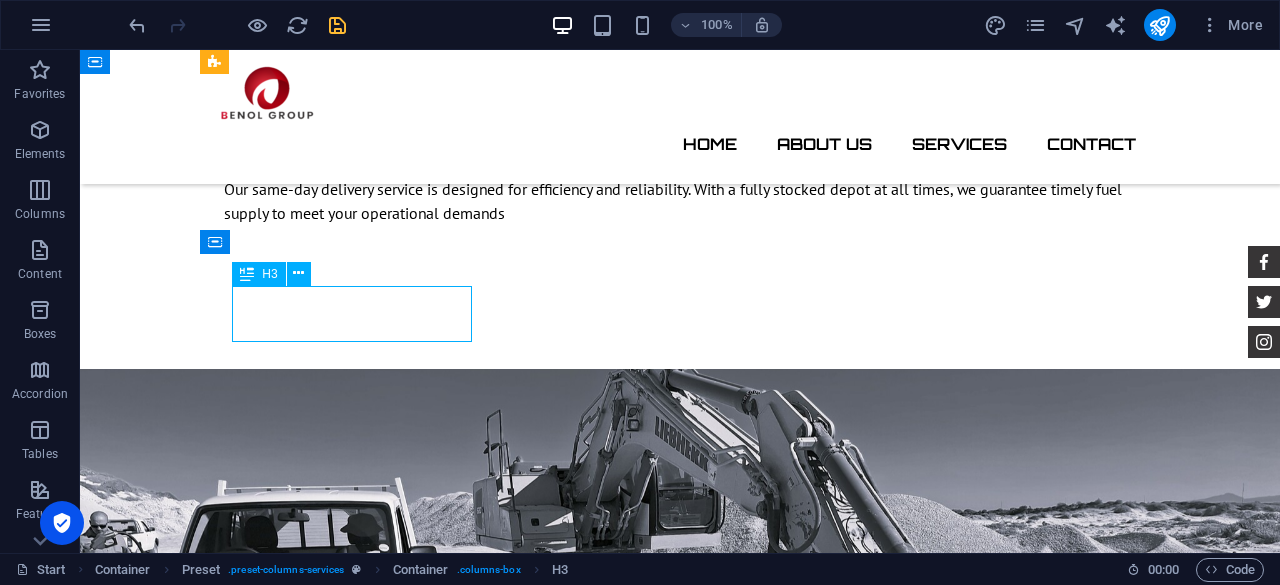 click on "emergency refueling" at bounding box center [680, 1576] 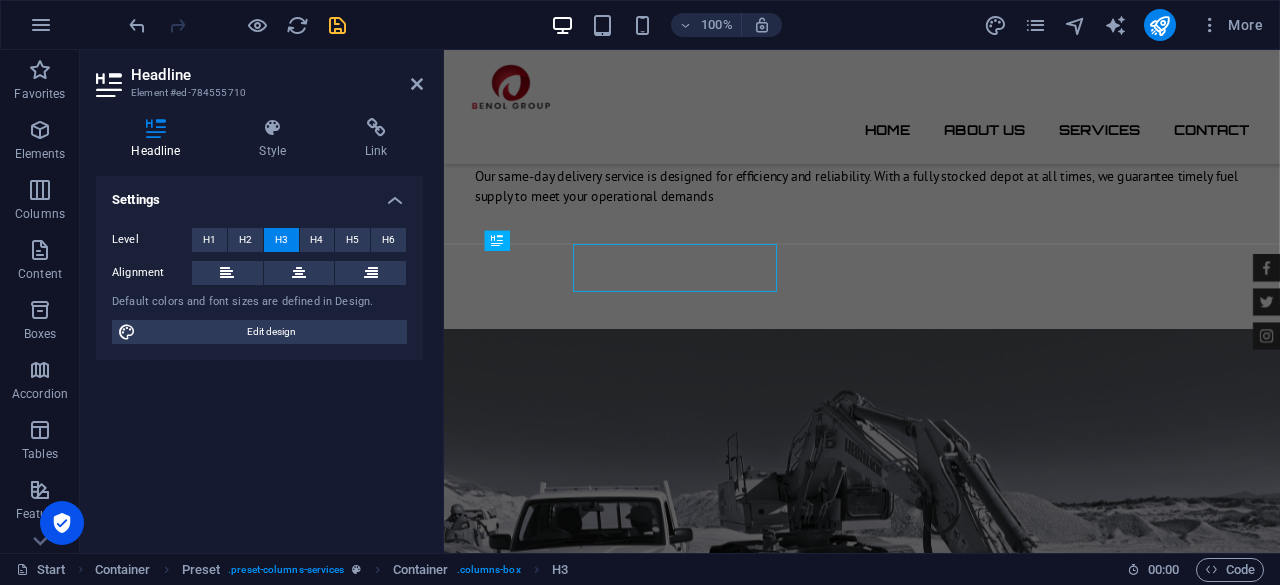scroll, scrollTop: 2224, scrollLeft: 0, axis: vertical 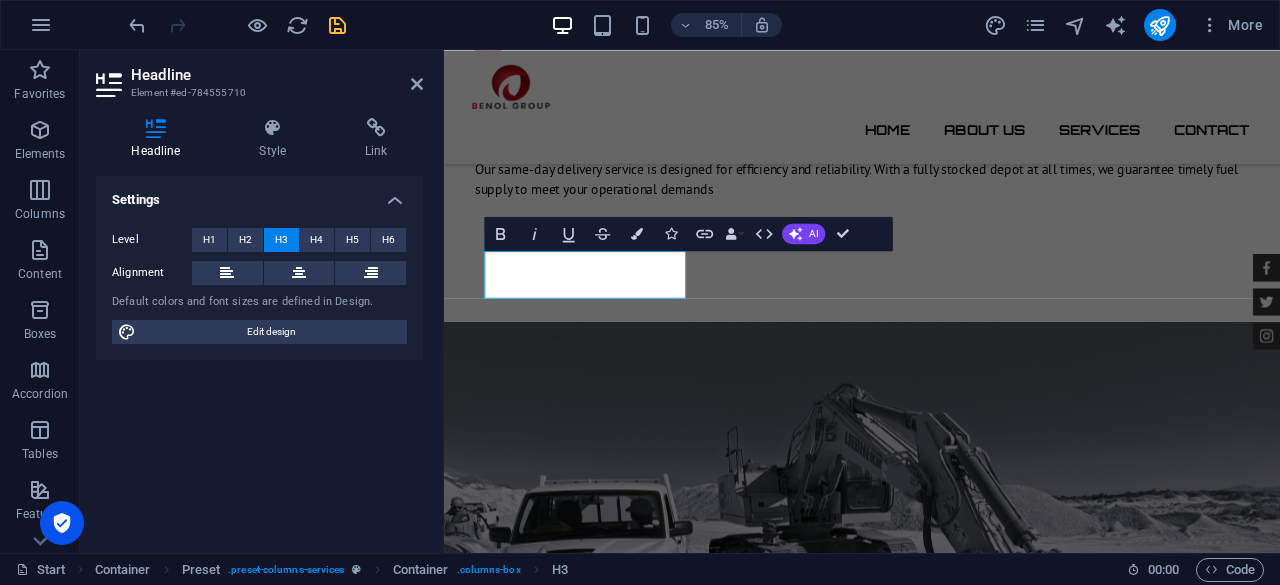 type 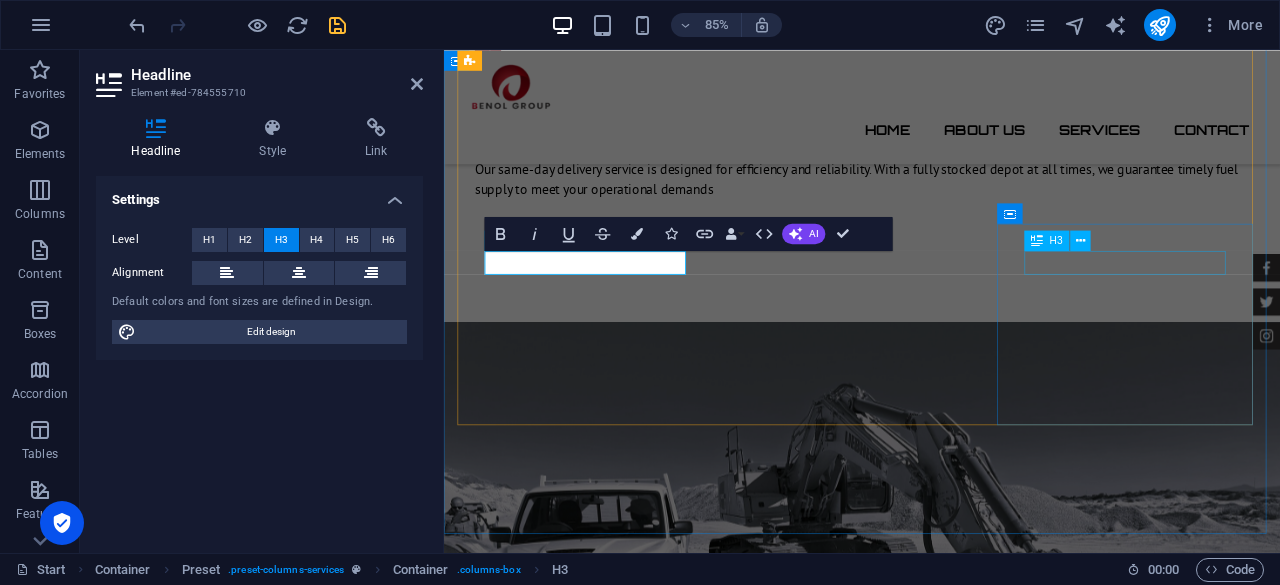 click on "generators" at bounding box center [936, 1890] 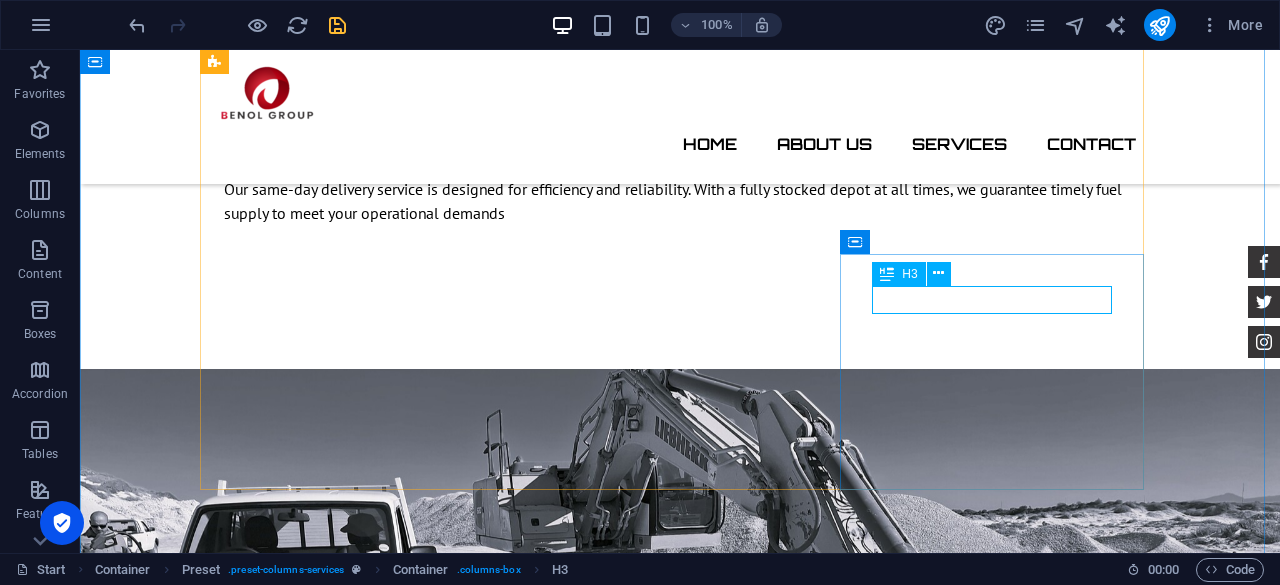 click on "generators" at bounding box center (680, 1890) 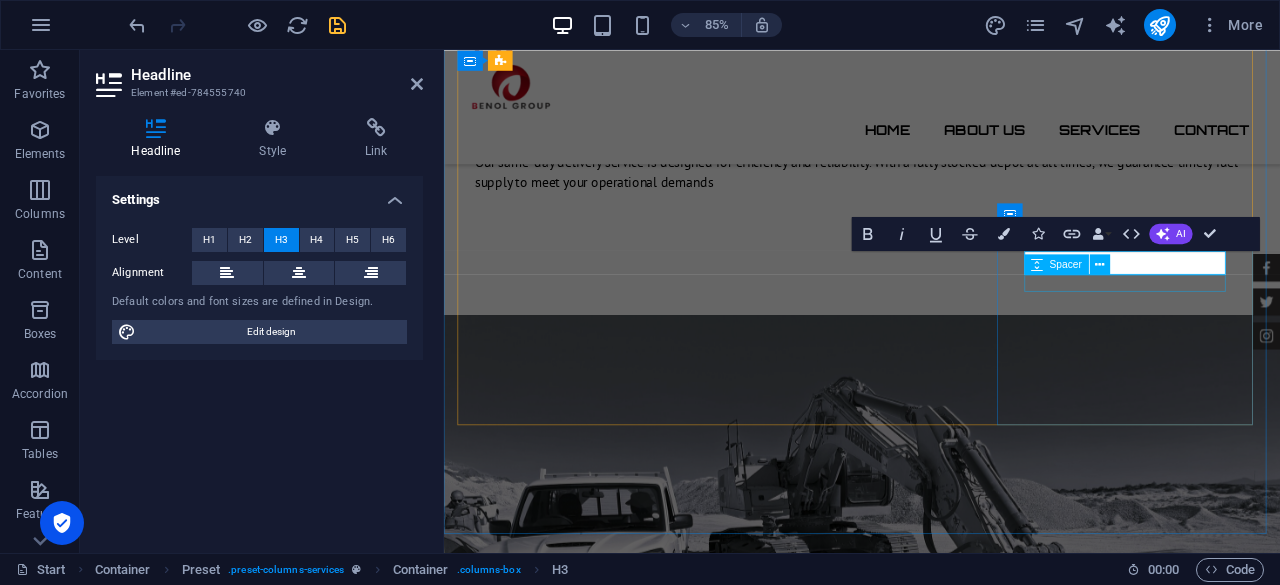 type 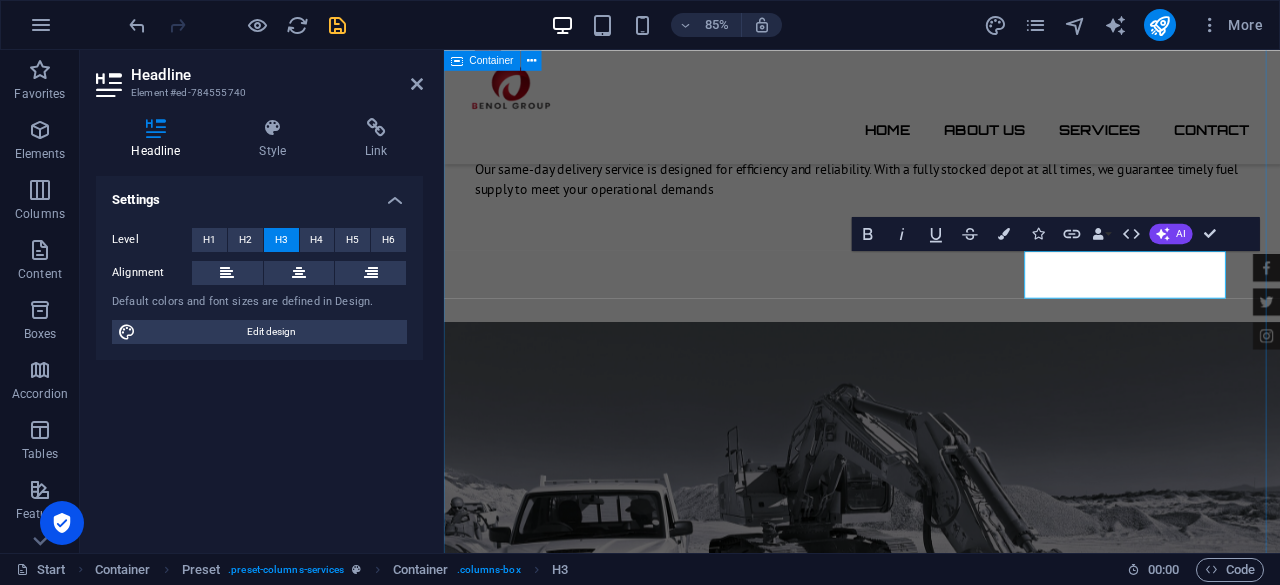 click on "Services We deliver bulk diesel directly to our clients, ensuring uninterrupted operations and helping them maximize the efficiency and performance of their business. Construction sites We specialize in delivering high-quality diesel directly to construction sites, ensuring all earth-moving equipment is efficiently fueled and ready for operation. agricultural sector Our services extend to the agricultural sector, where we provide timely diesel deliveries to farms, helping maintain productivity in even the most remote locations. Fuel Storage  For clients without on-site fuel storage, we offer tailored storage solutions to support their diesel requirements safely and conveniently. generators We also supply diesel for backup generators, helping businesses stay powered during load shedding or unexpected power outages. fleet fueling Our fleet fueling service ensures your vehicles stay on the move, with continuous fuel supply for seamless operations. emergency refueling" at bounding box center [936, 1450] 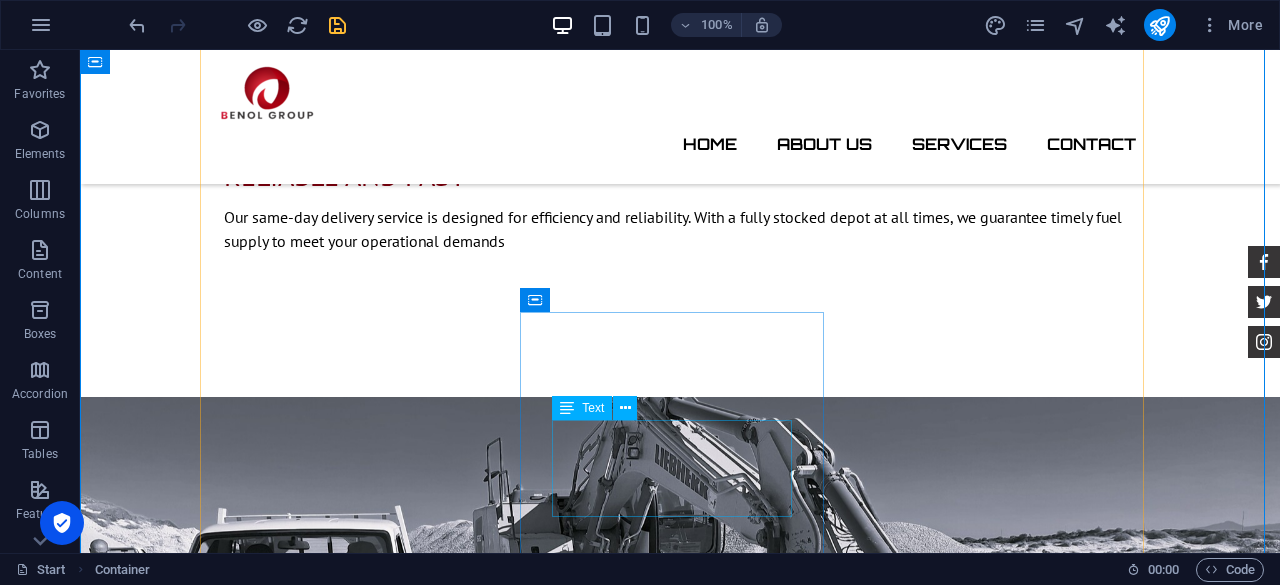 scroll, scrollTop: 2216, scrollLeft: 0, axis: vertical 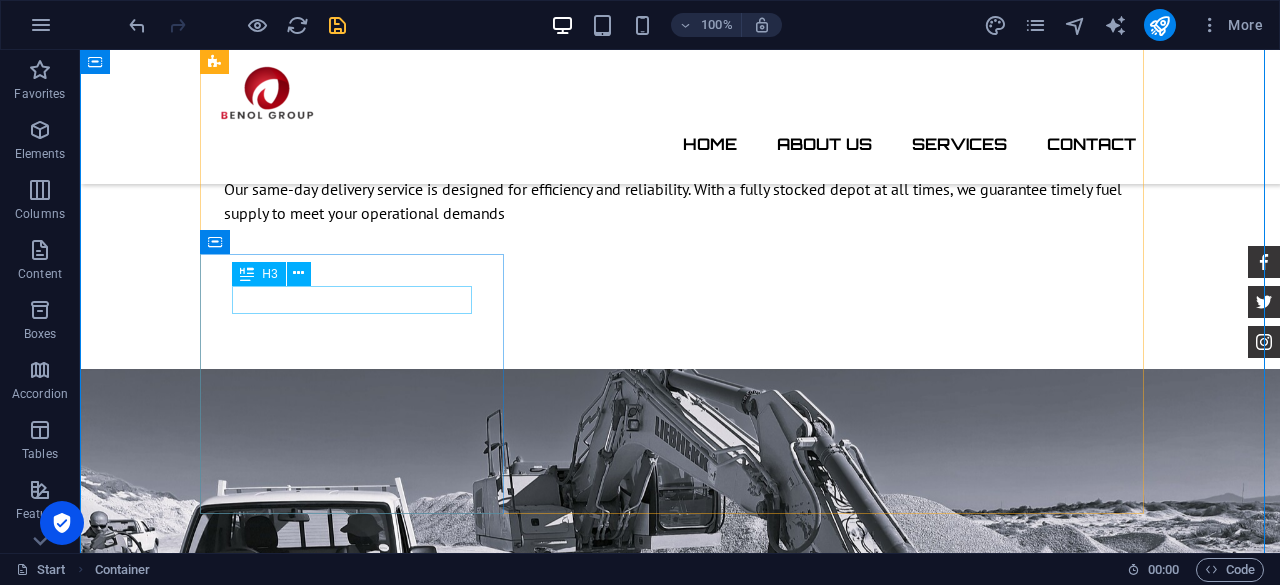 click on "generators" at bounding box center (680, 1576) 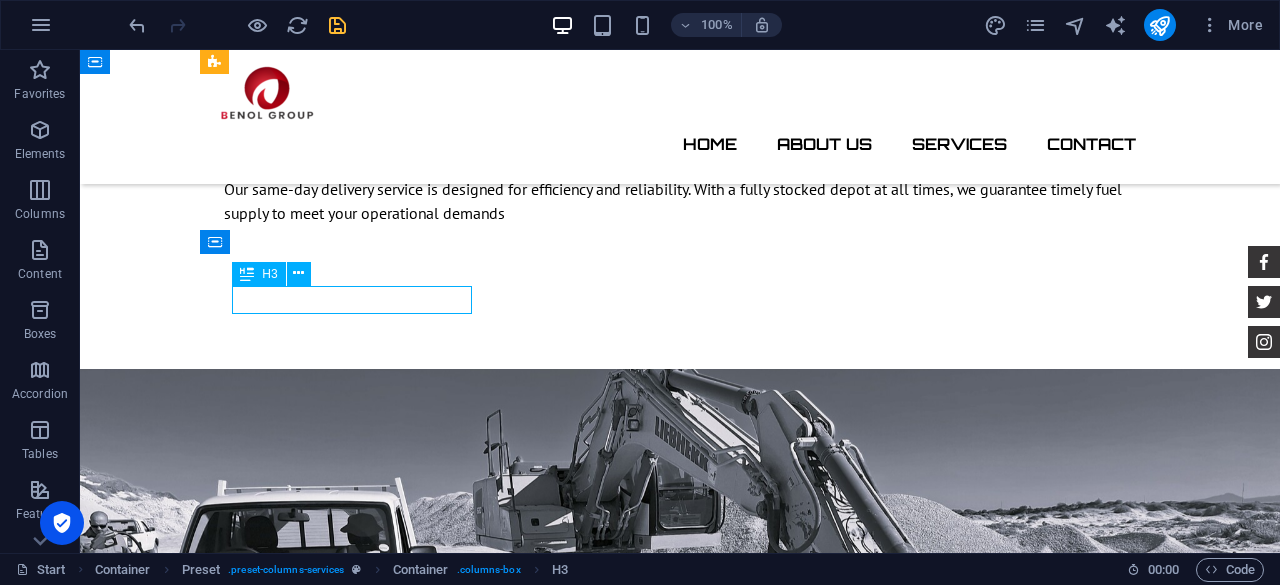 click on "generators" at bounding box center (680, 1576) 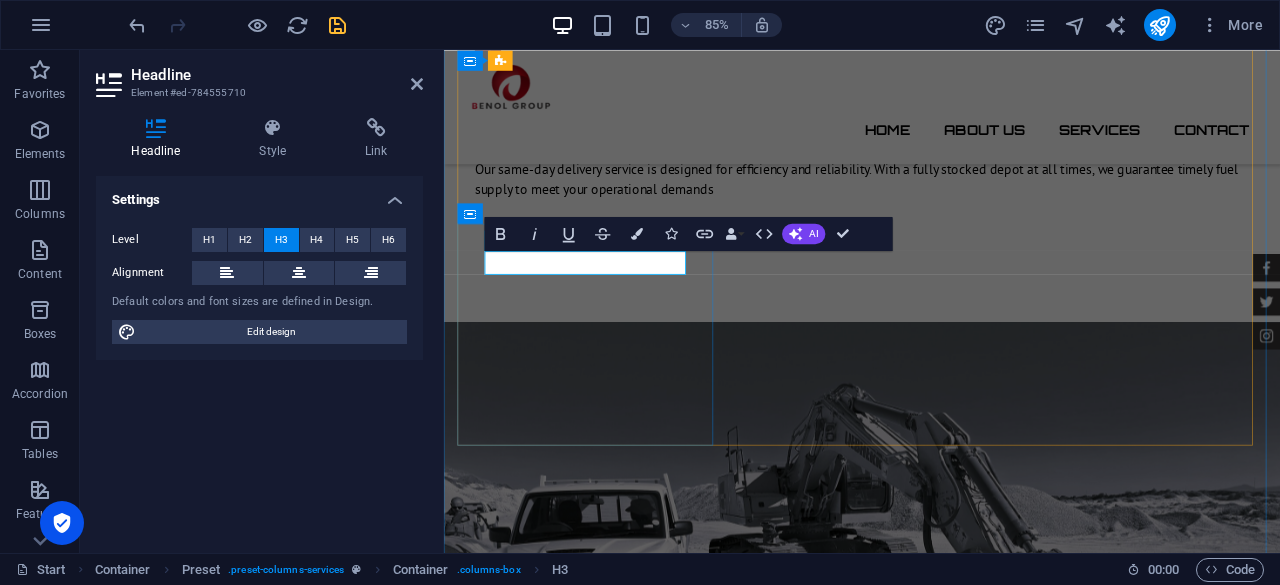 click on "generators" at bounding box center [936, 1576] 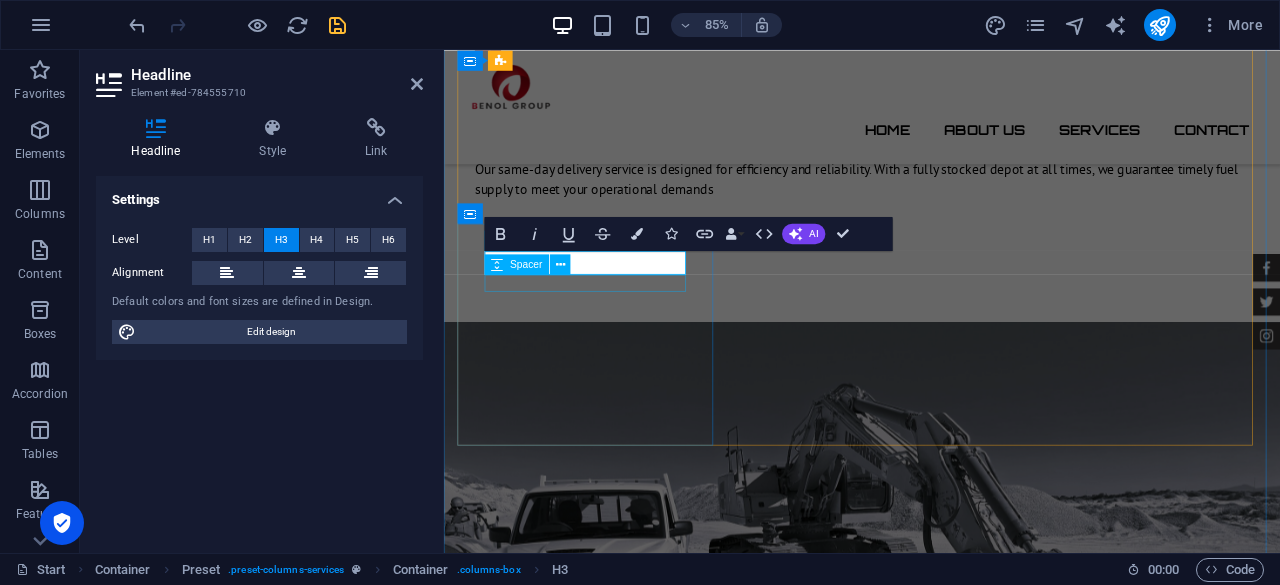 type 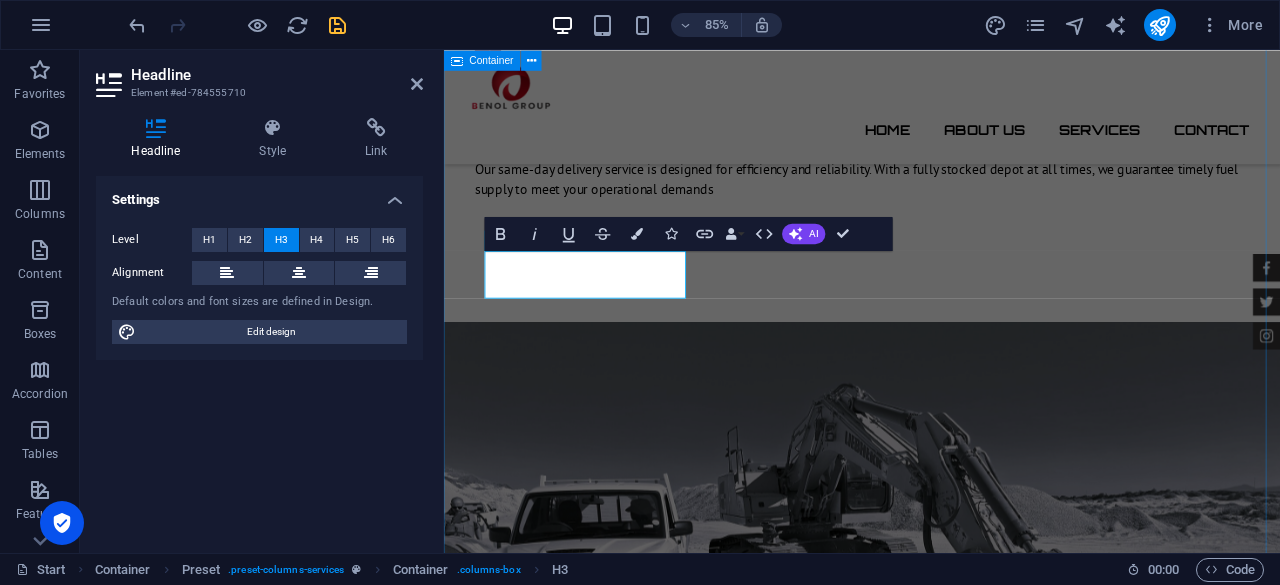 click on "Services We deliver bulk diesel directly to our clients, ensuring uninterrupted operations and helping them maximize the efficiency and performance of their business. Construction sites We specialize in delivering high-quality diesel directly to construction sites, ensuring all earth-moving equipment is efficiently fueled and ready for operation. agricultural sector Our services extend to the agricultural sector, where we provide timely diesel deliveries to farms, helping maintain productivity in even the most remote locations. Fuel Storage  For clients without on-site fuel storage, we offer tailored storage solutions to support their diesel requirements safely and conveniently. generators fill-up We also supply diesel for backup generators, helping businesses stay powered during load shedding or unexpected power outages. fleet fueling Our fleet fueling service ensures your vehicles stay on the move, with continuous fuel supply for seamless operations. emergency refueling" at bounding box center [936, 1450] 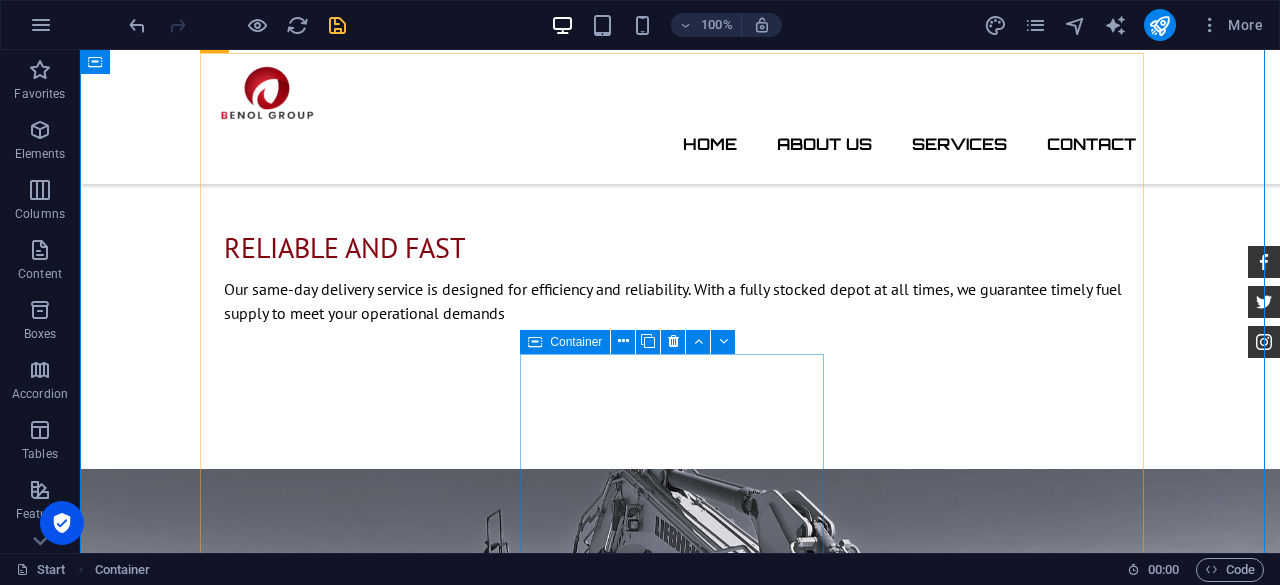 scroll, scrollTop: 2216, scrollLeft: 0, axis: vertical 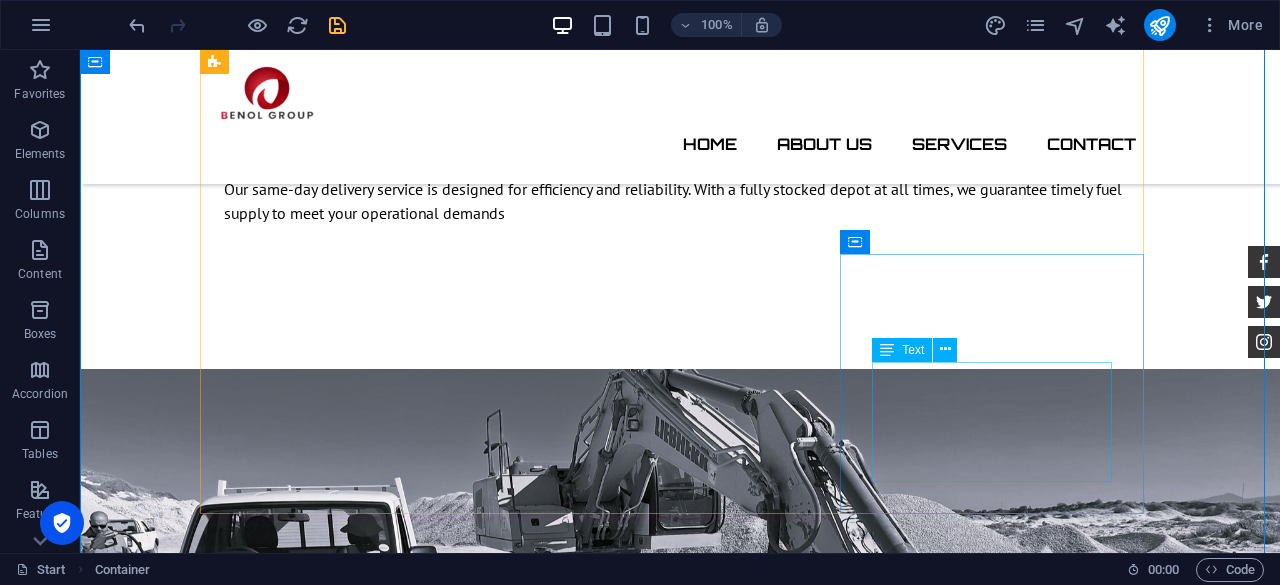 click on "We also supply diesel for backup generators, helping businesses stay powered during load shedding or unexpected power outages." at bounding box center (680, 1948) 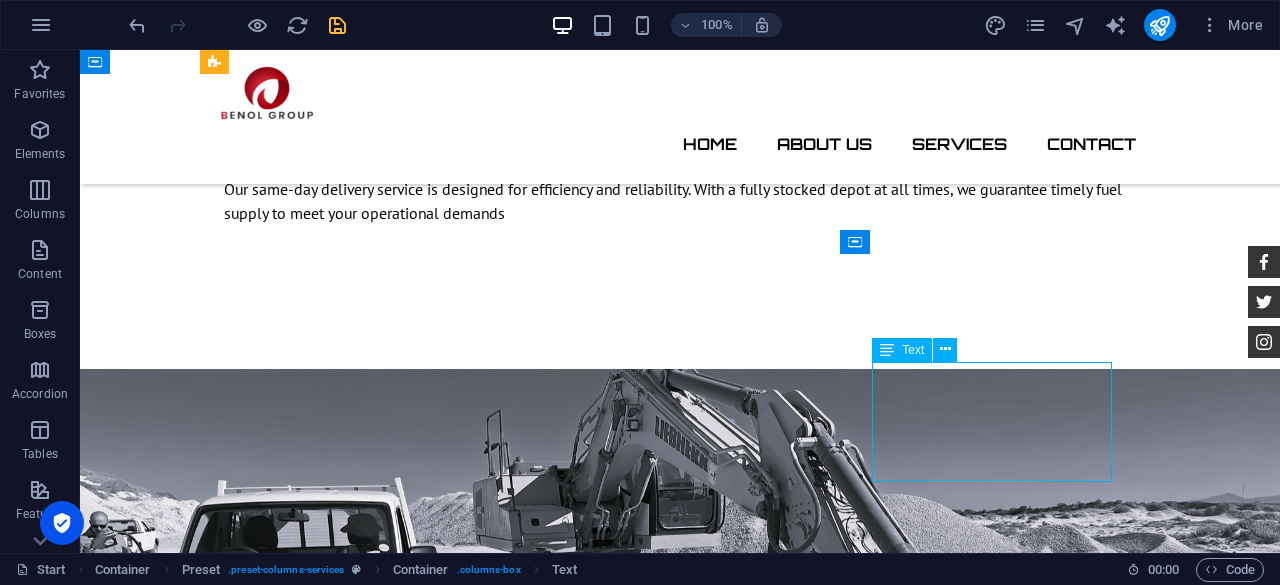 click on "We also supply diesel for backup generators, helping businesses stay powered during load shedding or unexpected power outages." at bounding box center [680, 1948] 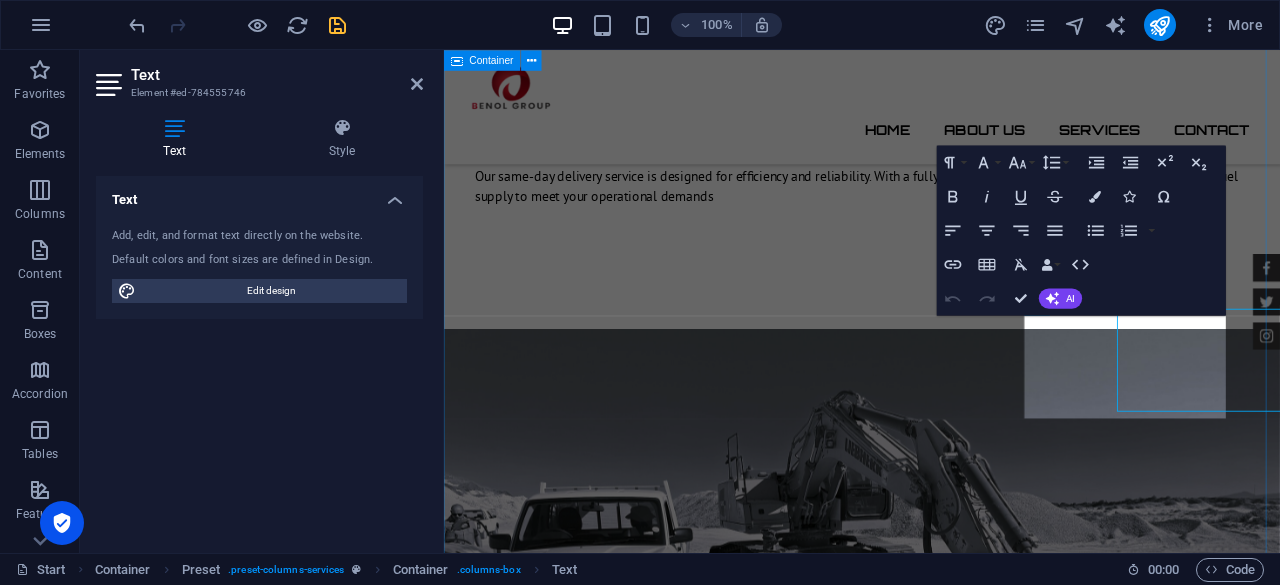 scroll, scrollTop: 2224, scrollLeft: 0, axis: vertical 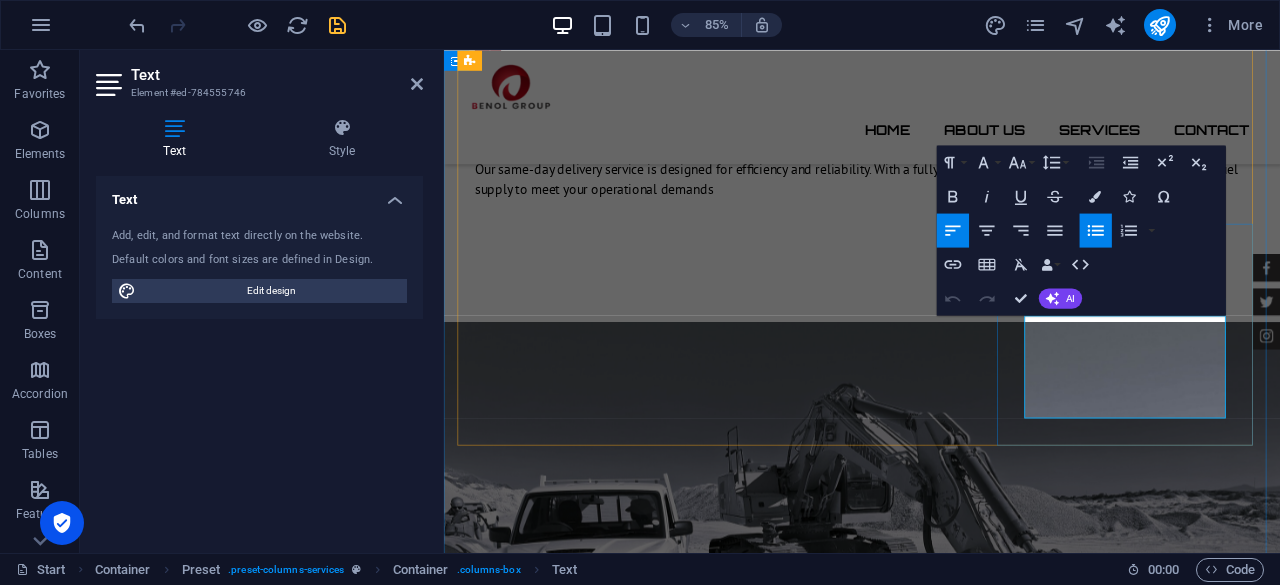 drag, startPoint x: 1202, startPoint y: 478, endPoint x: 1132, endPoint y: 360, distance: 137.20058 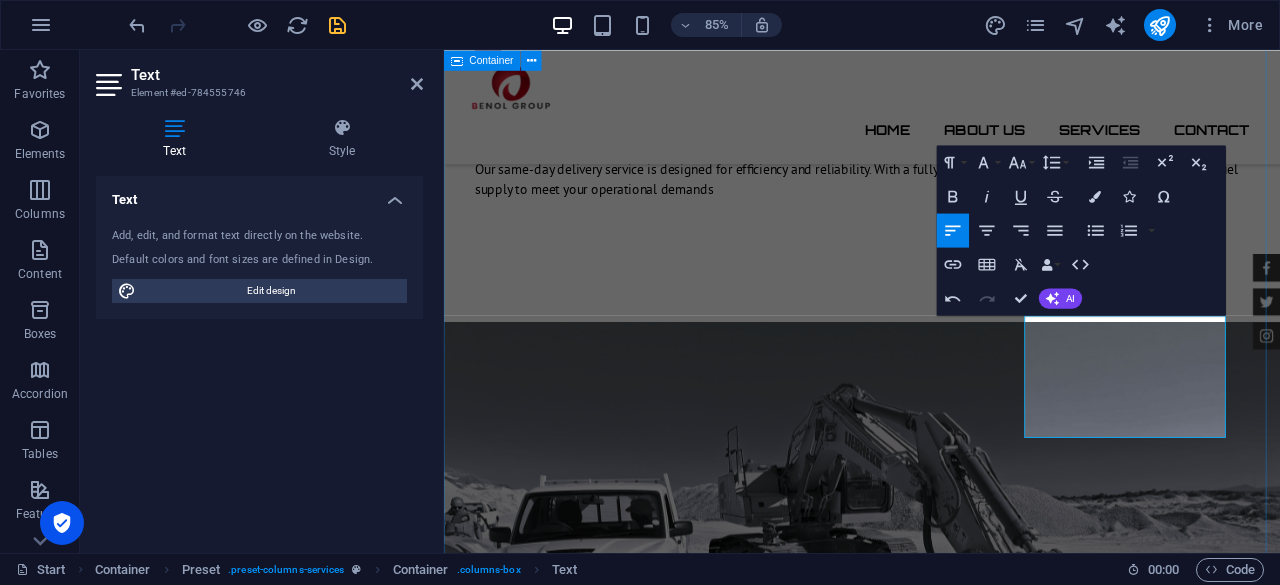 drag, startPoint x: 1233, startPoint y: 547, endPoint x: 1477, endPoint y: 478, distance: 253.56853 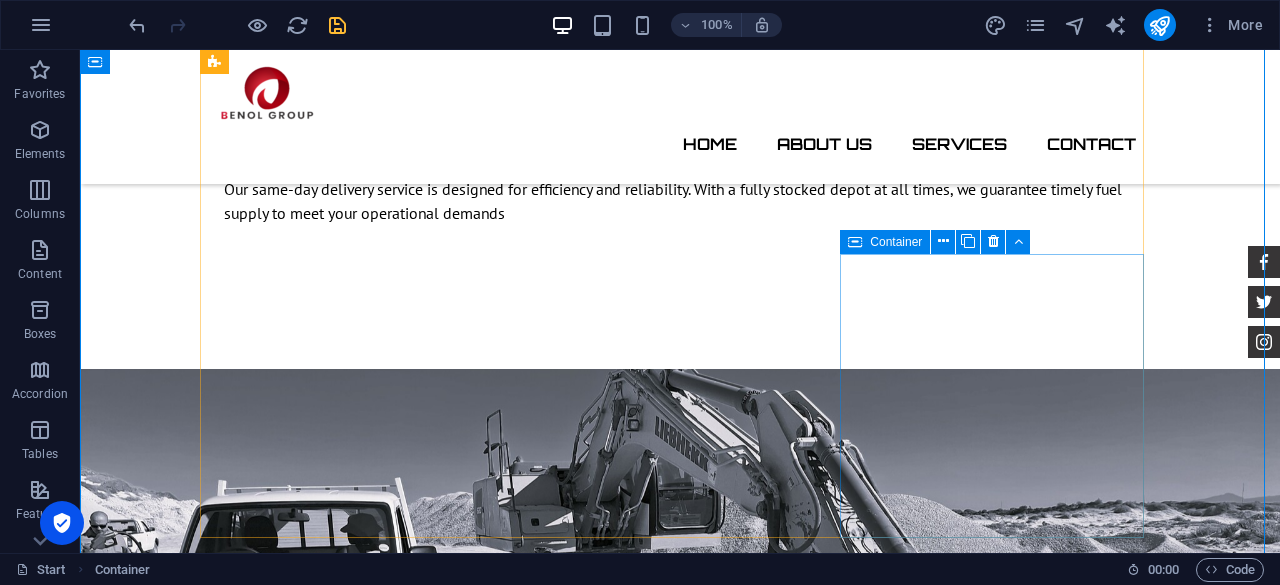 click on "emergency refueling In addition, we offer emergency refueling services en route, so if a vehicle runs out of diesel, we can respond quickly to get it back on the road with minimal disruption." at bounding box center [680, 1924] 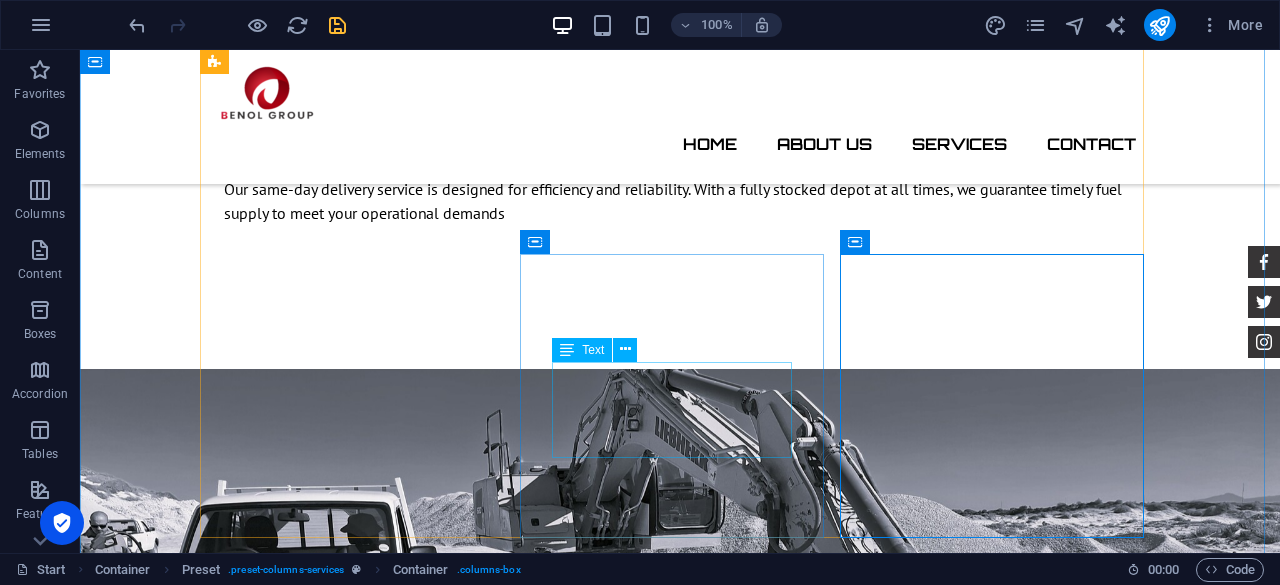click on "Our fleet fueling service ensures your vehicles stay on the move, with continuous fuel supply for seamless operations." at bounding box center [680, 1791] 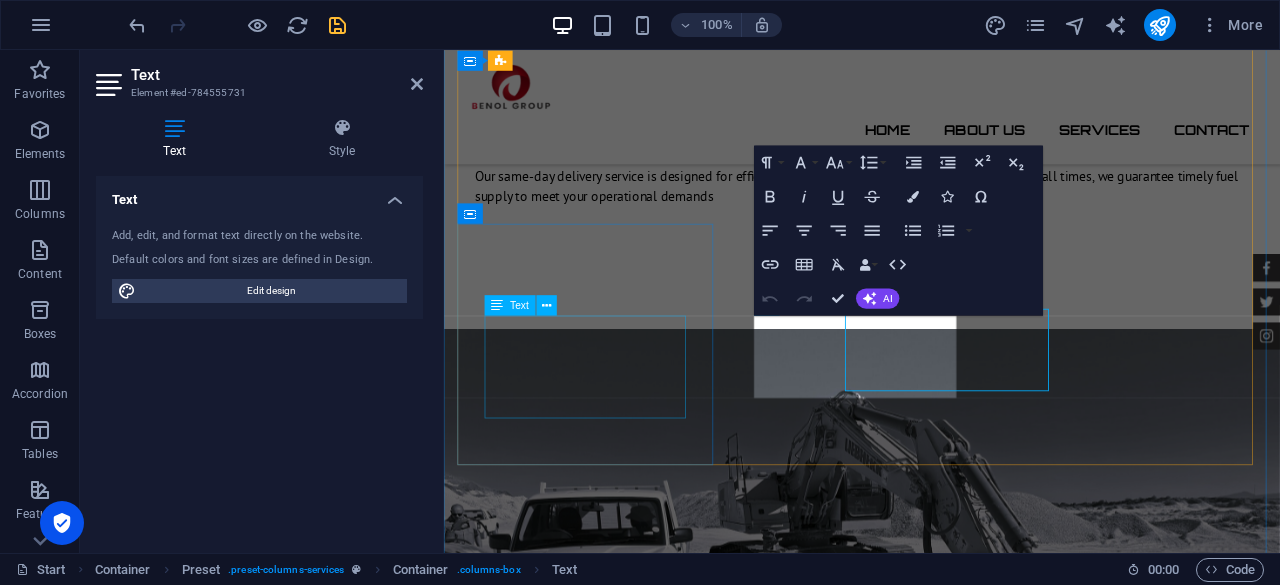 scroll, scrollTop: 2224, scrollLeft: 0, axis: vertical 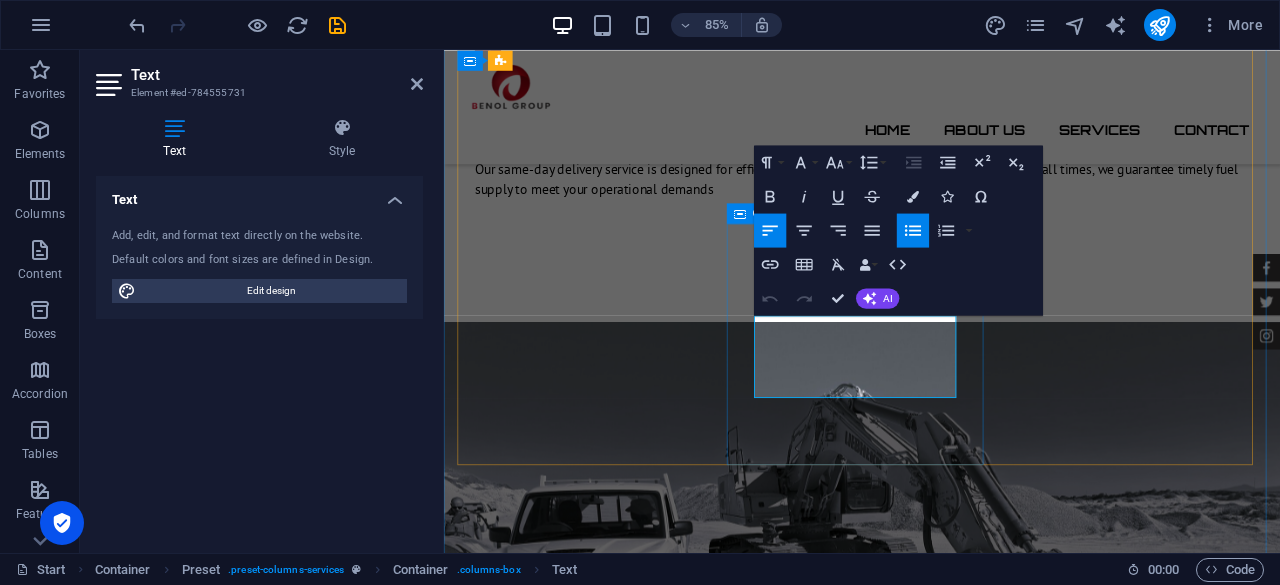 click on "fleet fueling Our fleet fueling service ensures your vehicles stay on the move, with continuous fuel supply for seamless operations." at bounding box center (936, 1767) 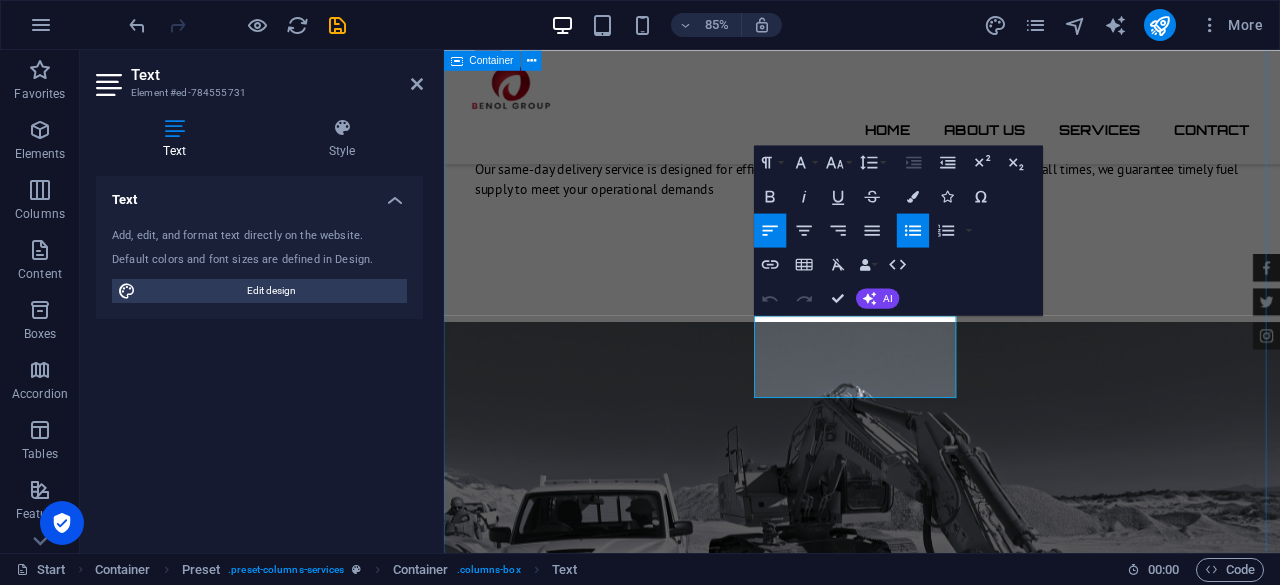 click on "Services We deliver bulk diesel directly to our clients, ensuring uninterrupted operations and helping them maximize the efficiency and performance of their business. Construction sites We specialize in delivering high-quality diesel directly to construction sites, ensuring all earth-moving equipment is efficiently fueled and ready for operation. agricultural sector Our services extend to the agricultural sector, where we provide timely diesel deliveries to farms, helping maintain productivity in even the most remote locations. Fuel Storage  For clients without on-site fuel storage, we offer tailored storage solutions to support their diesel requirements safely and conveniently. generators fill-up We also supply diesel for backup generators, helping businesses stay powered during load shedding or unexpected power outages. fleet fueling Our fleet fueling service ensures your vehicles stay on the move, with continuous fuel supply for seamless operations. emergency refueling" at bounding box center (936, 1449) 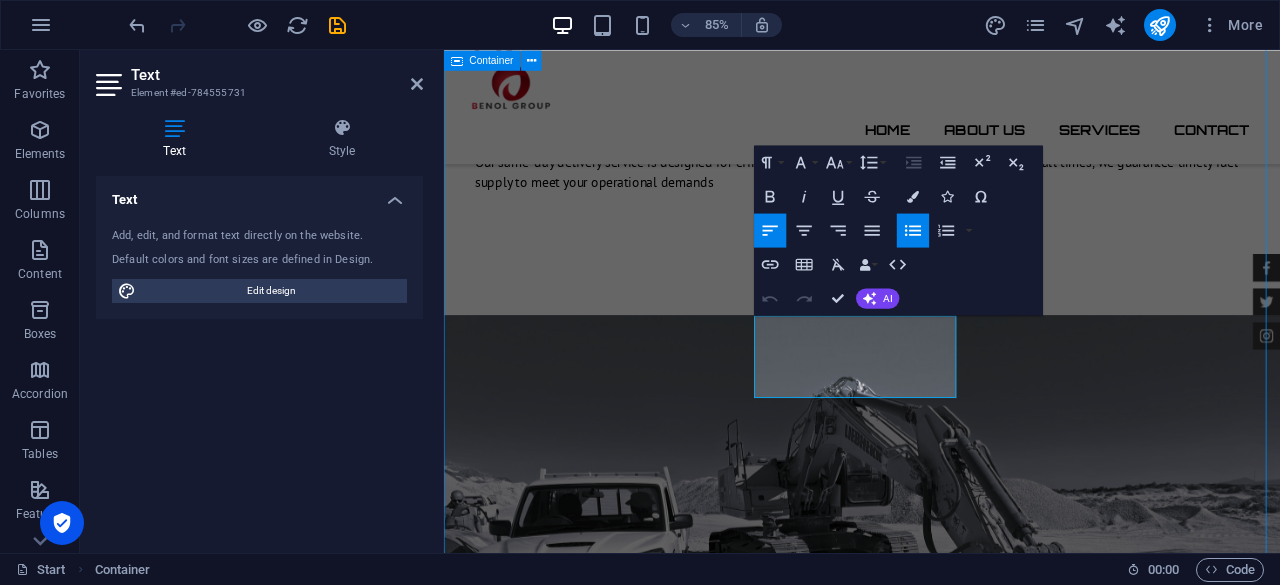 scroll, scrollTop: 2216, scrollLeft: 0, axis: vertical 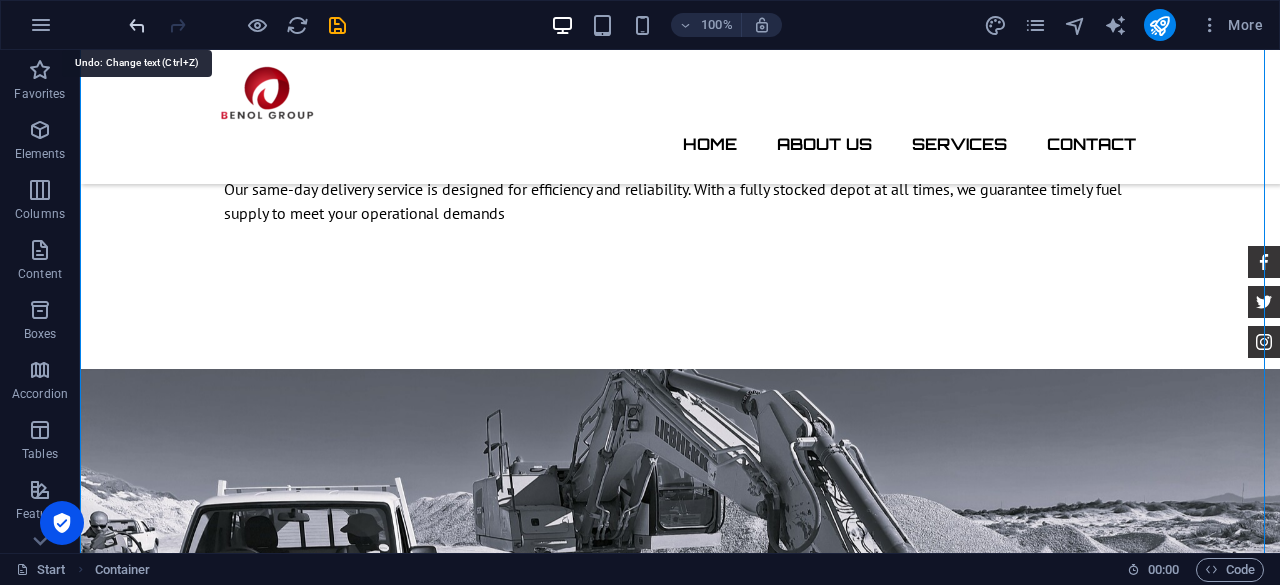 click at bounding box center (137, 25) 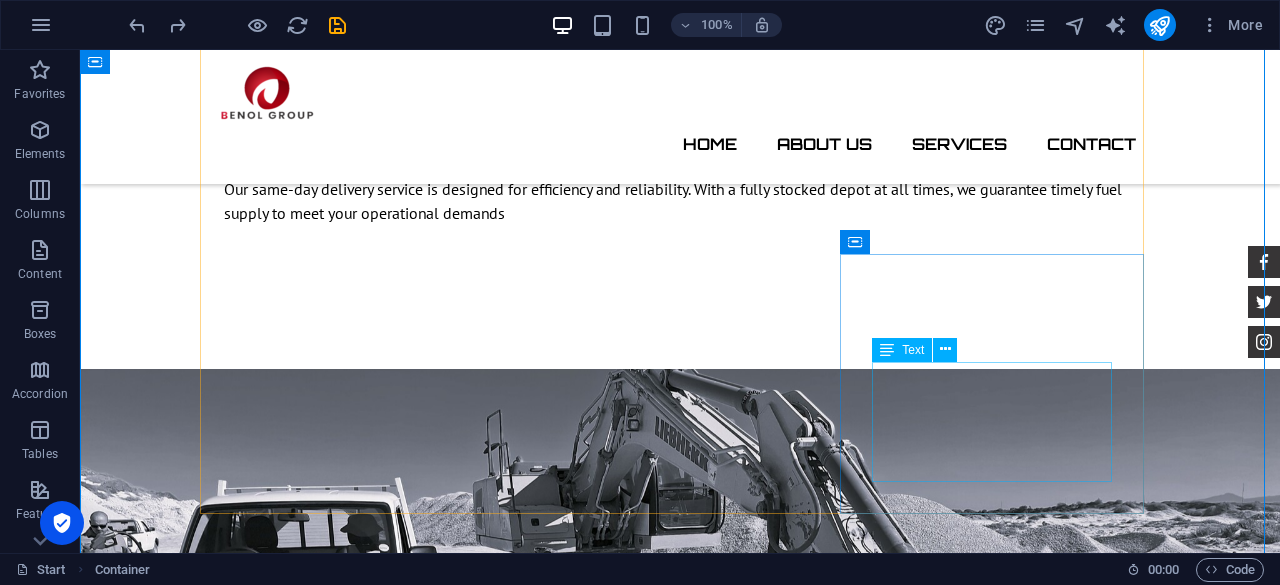 click on "We also supply diesel for backup generators, helping businesses stay powered during load shedding or unexpected power outages." at bounding box center [680, 1948] 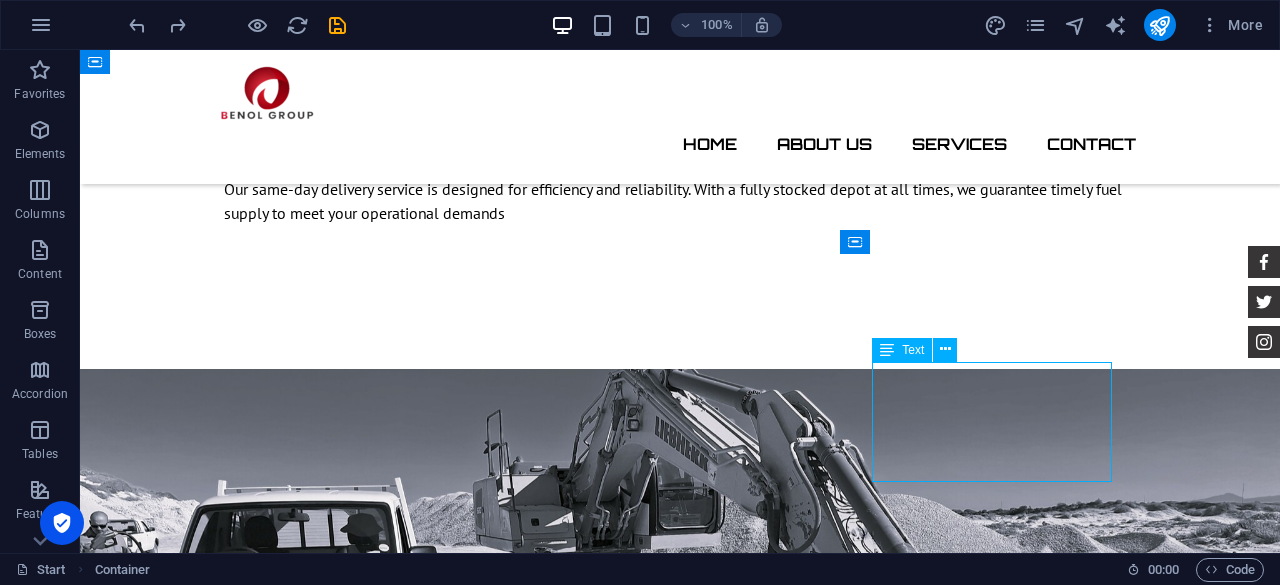 drag, startPoint x: 958, startPoint y: 471, endPoint x: 685, endPoint y: 547, distance: 283.38138 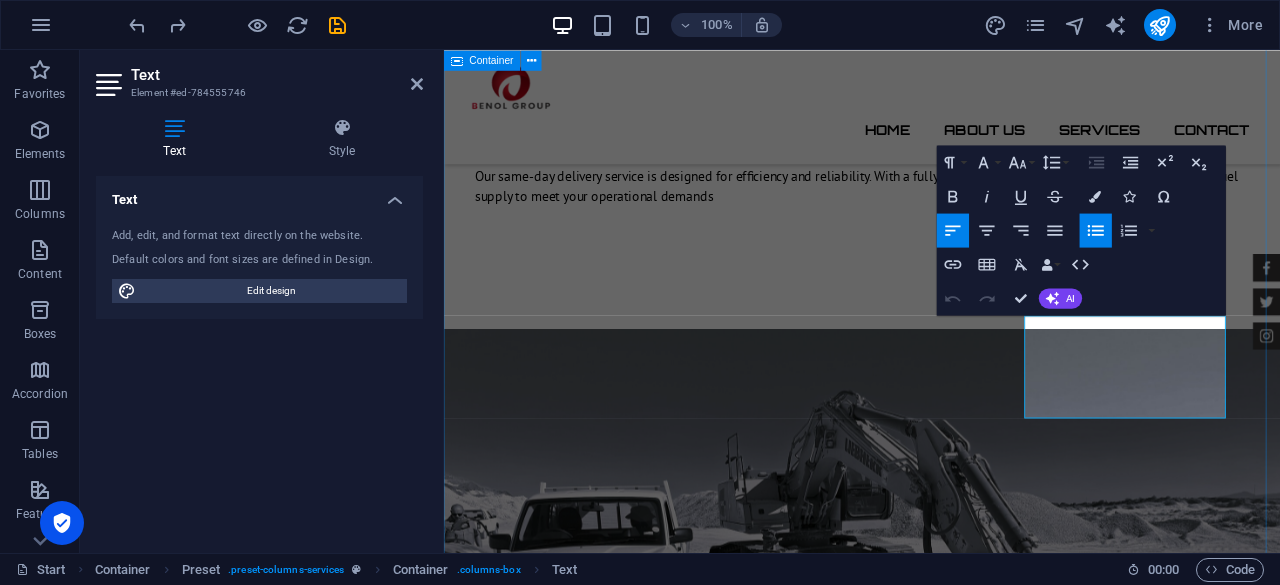 scroll, scrollTop: 2224, scrollLeft: 0, axis: vertical 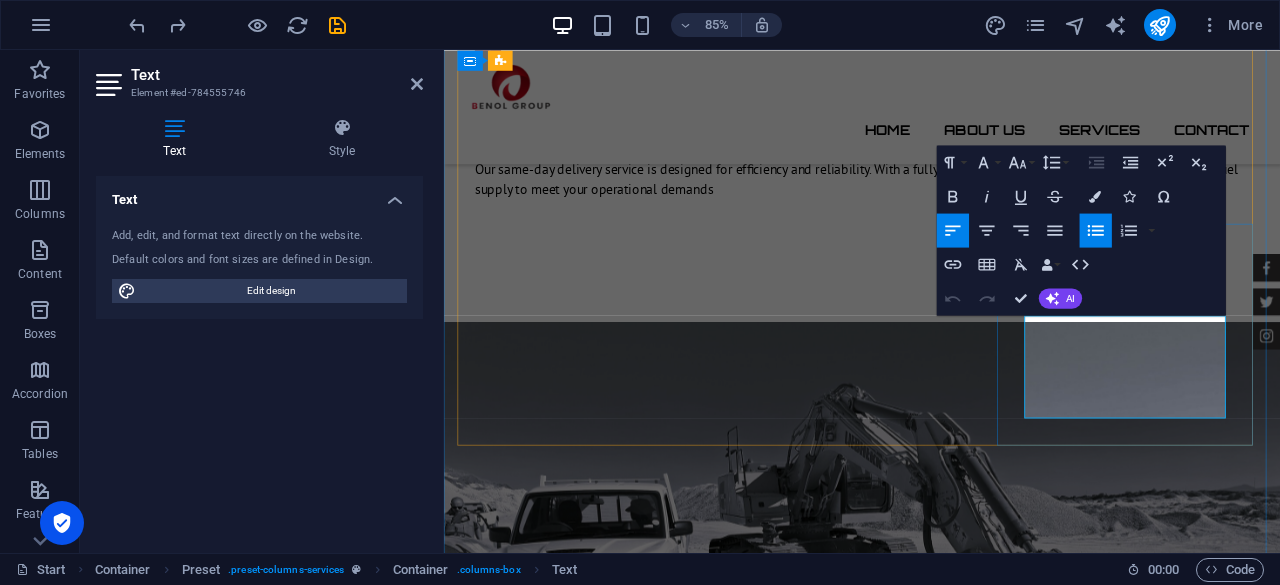 drag, startPoint x: 1210, startPoint y: 477, endPoint x: 1161, endPoint y: 382, distance: 106.89247 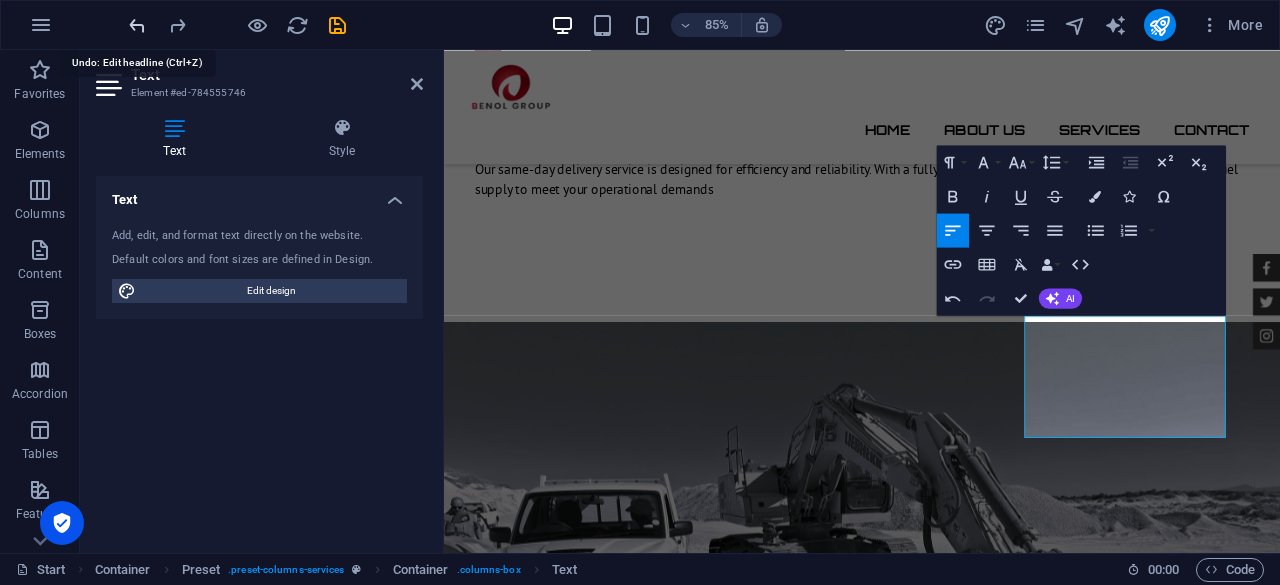 click at bounding box center (137, 25) 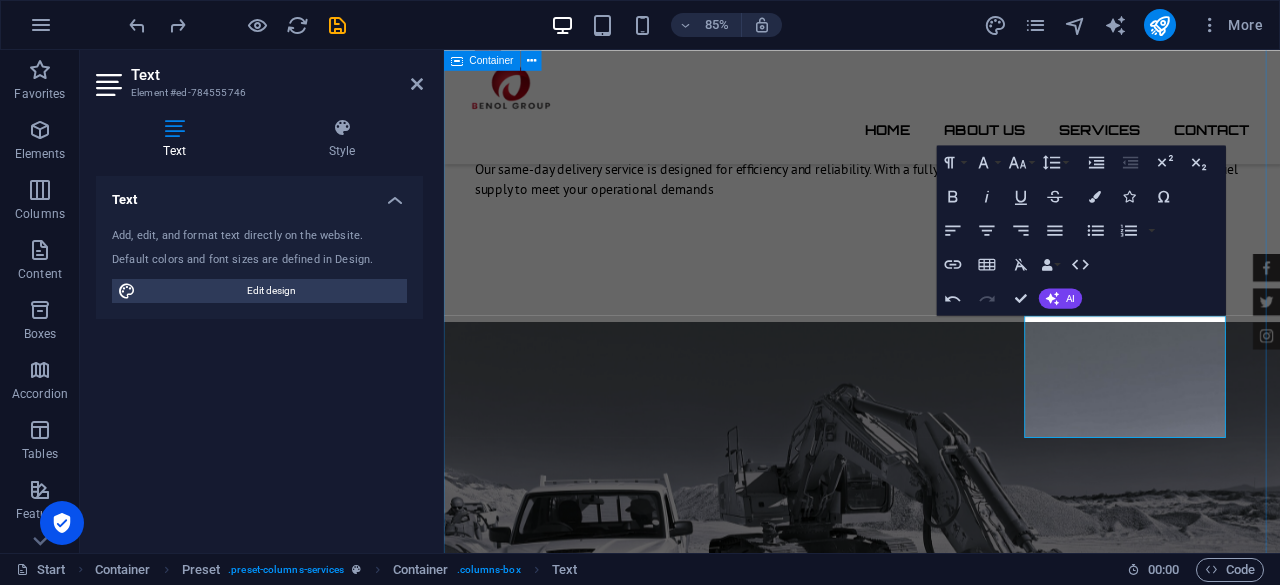 click on "Services We deliver bulk diesel directly to our clients, ensuring uninterrupted operations and helping them maximize the efficiency and performance of their business. Construction sites We specialize in delivering high-quality diesel directly to construction sites, ensuring all earth-moving equipment is efficiently fueled and ready for operation. agricultural sector Our services extend to the agricultural sector, where we provide timely diesel deliveries to farms, helping maintain productivity in even the most remote locations. Fuel Storage  For clients without on-site fuel storage, we offer tailored storage solutions to support their diesel requirements safely and conveniently. generators fill-up We also supply diesel for backup generators, helping businesses stay powered during load shedding or unexpected power outages. fleet fueling Our fleet fueling service ensures your vehicles stay on the move, with continuous fuel supply for seamless operations. emergency refueling" at bounding box center [936, 1449] 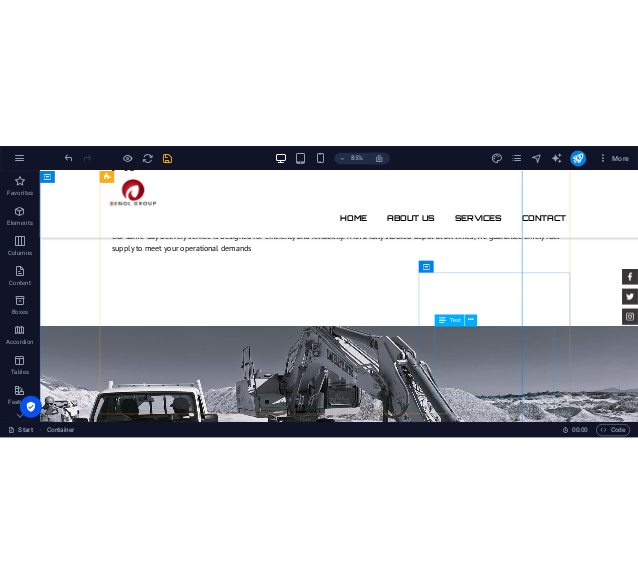 scroll, scrollTop: 2216, scrollLeft: 0, axis: vertical 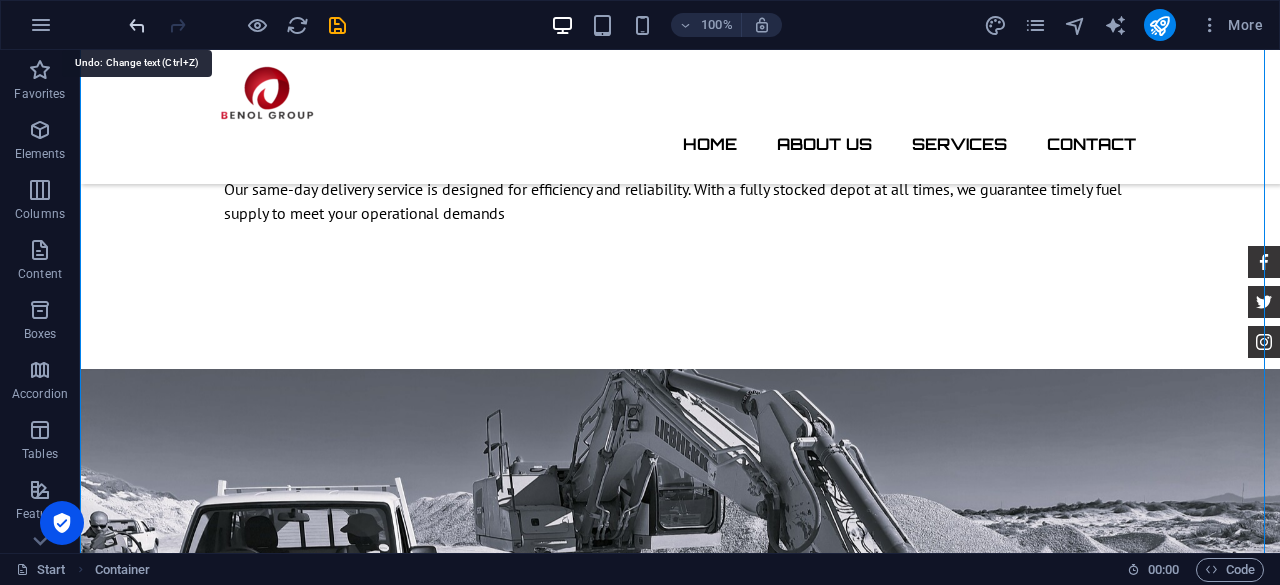 click at bounding box center [137, 25] 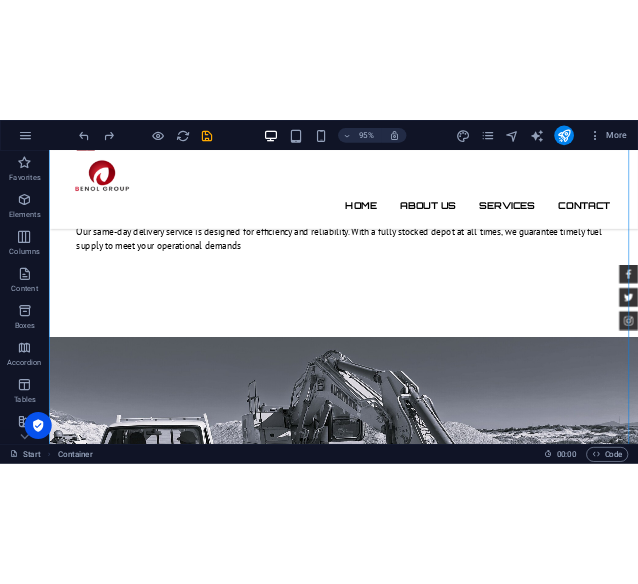 scroll, scrollTop: 2544, scrollLeft: 0, axis: vertical 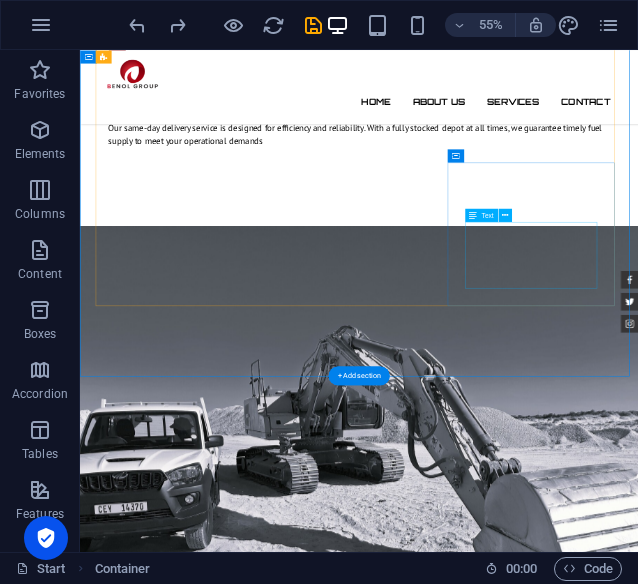 click on "We also supply diesel for backup generators, helping businesses stay powered during load shedding or unexpected power outages." at bounding box center (588, 1949) 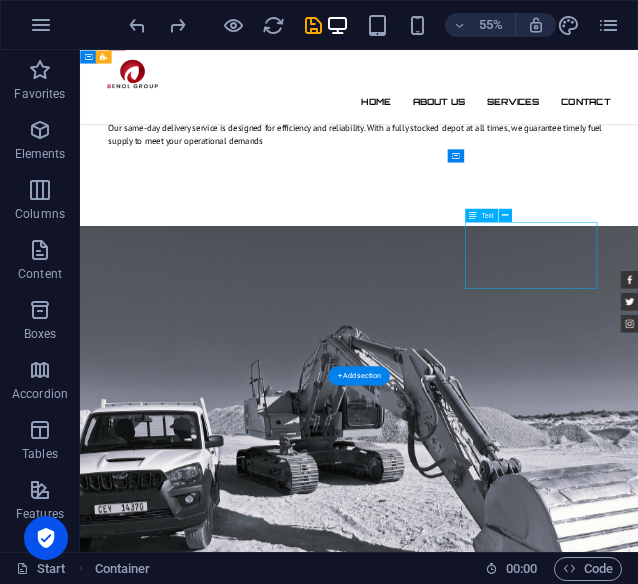 click on "We also supply diesel for backup generators, helping businesses stay powered during load shedding or unexpected power outages." at bounding box center (588, 1949) 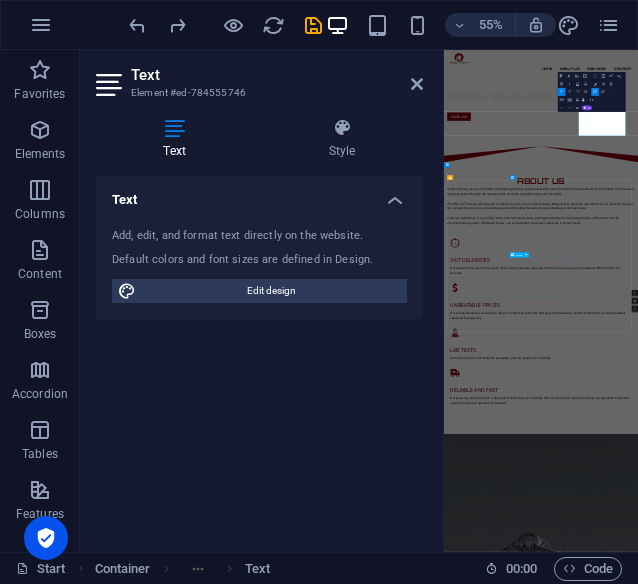 scroll, scrollTop: 4157, scrollLeft: 0, axis: vertical 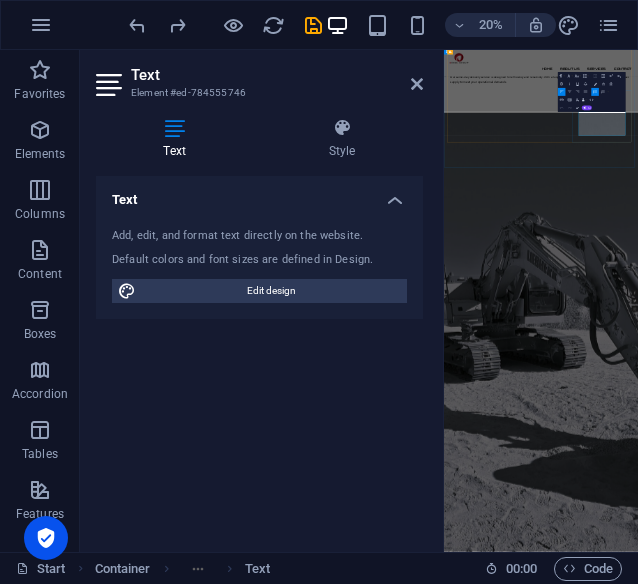 click on "We also supply diesel for backup generators, helping businesses stay powered during load shedding or unexpected power outages." at bounding box center [940, 1948] 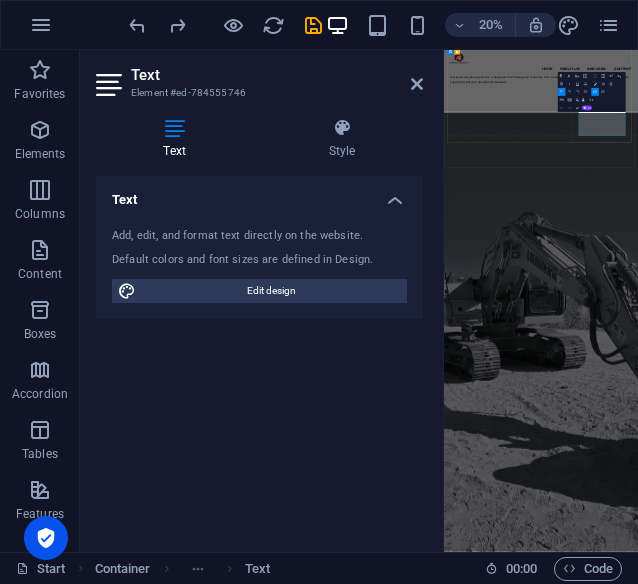 drag, startPoint x: 1252, startPoint y: 467, endPoint x: 1195, endPoint y: 470, distance: 57.07889 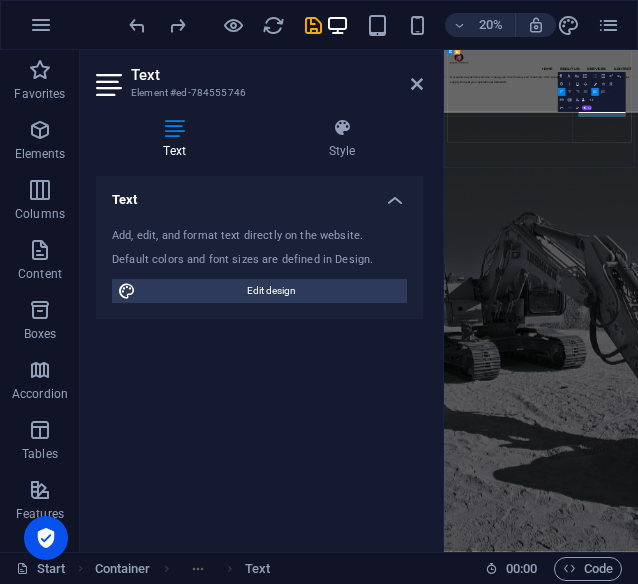 type 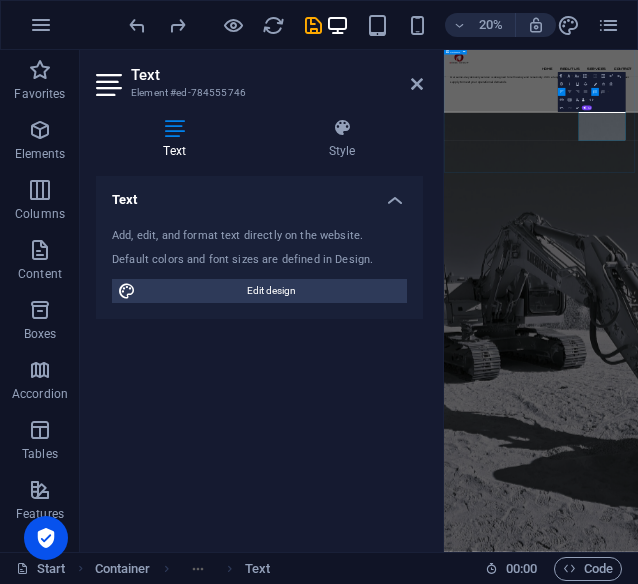 click on "Services We deliver bulk diesel directly to our clients, ensuring uninterrupted operations and helping them maximize the efficiency and performance of their business. Construction sites We specialize in delivering high-quality diesel directly to construction sites, ensuring all earth-moving equipment is efficiently fueled and ready for operation. agricultural sector Our services extend to the agricultural sector, where we provide timely diesel deliveries to farms, helping maintain productivity in even the most remote locations. Fuel Storage  For clients without on-site fuel storage, we offer tailored storage solutions to support their diesel requirements safely and conveniently. generators fill-up We also supply diesel for backup generators, helping businesses stay powered during load shedding or unexpected power outages. fleet fueling Our fleet fueling service ensures your vehicles stay on the move, with continuous fuel supply for seamless operations. emergency refueling" at bounding box center (932, 1450) 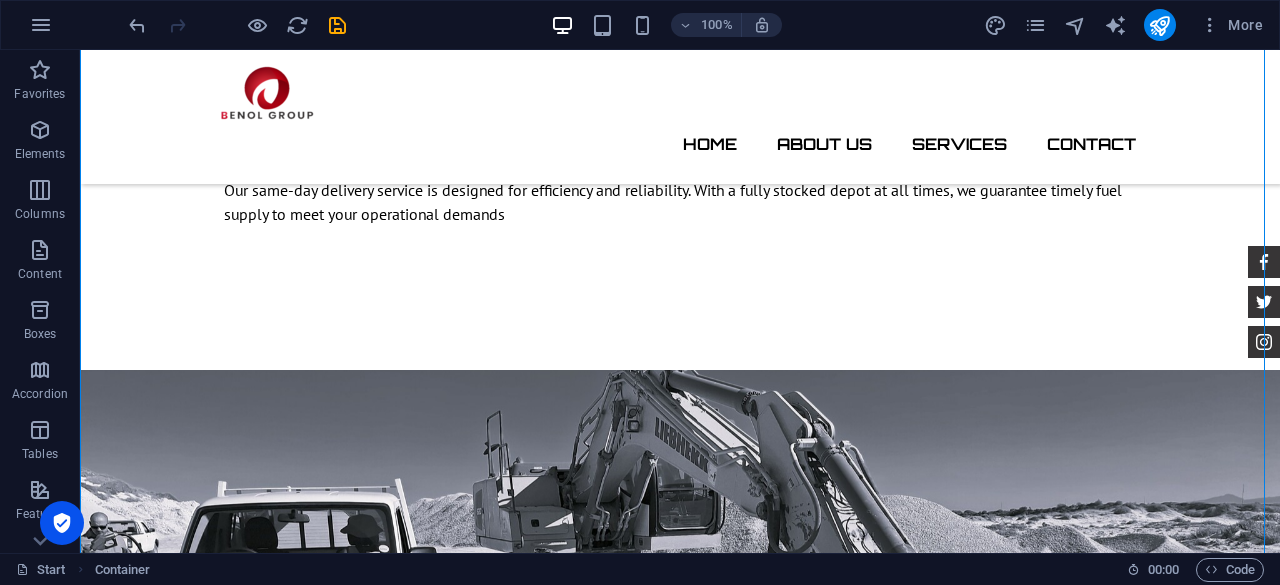 scroll, scrollTop: 2216, scrollLeft: 0, axis: vertical 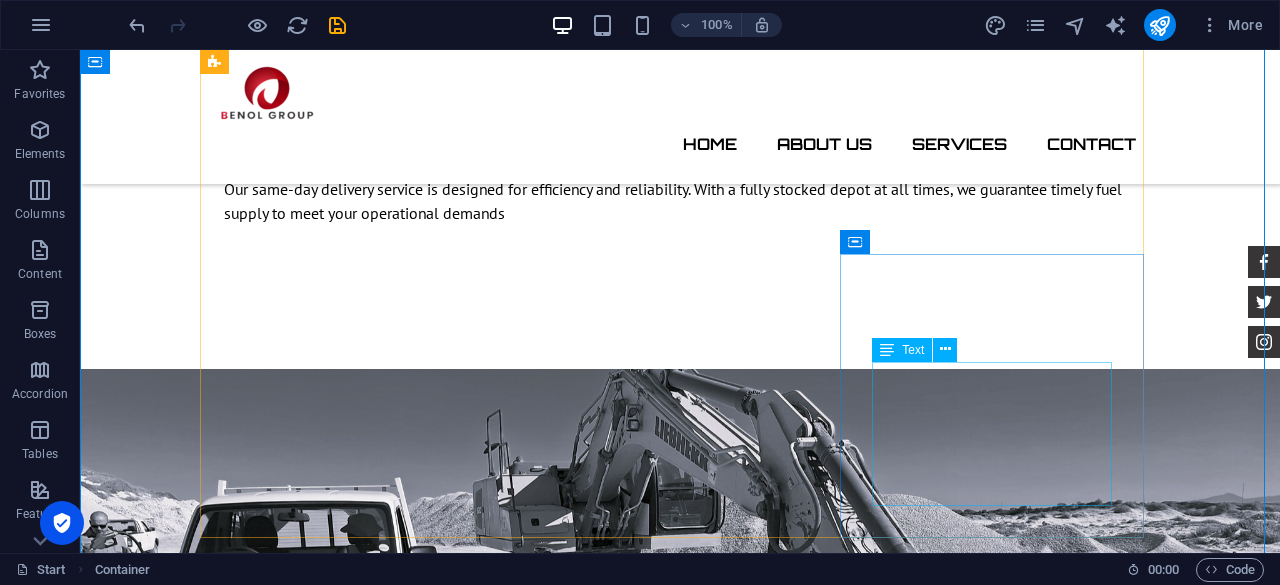 click on "In addition, we offer emergency refueling services en route, so if a vehicle runs out of diesel, we can respond quickly to get it back on the road with minimal disruption" at bounding box center [680, 1948] 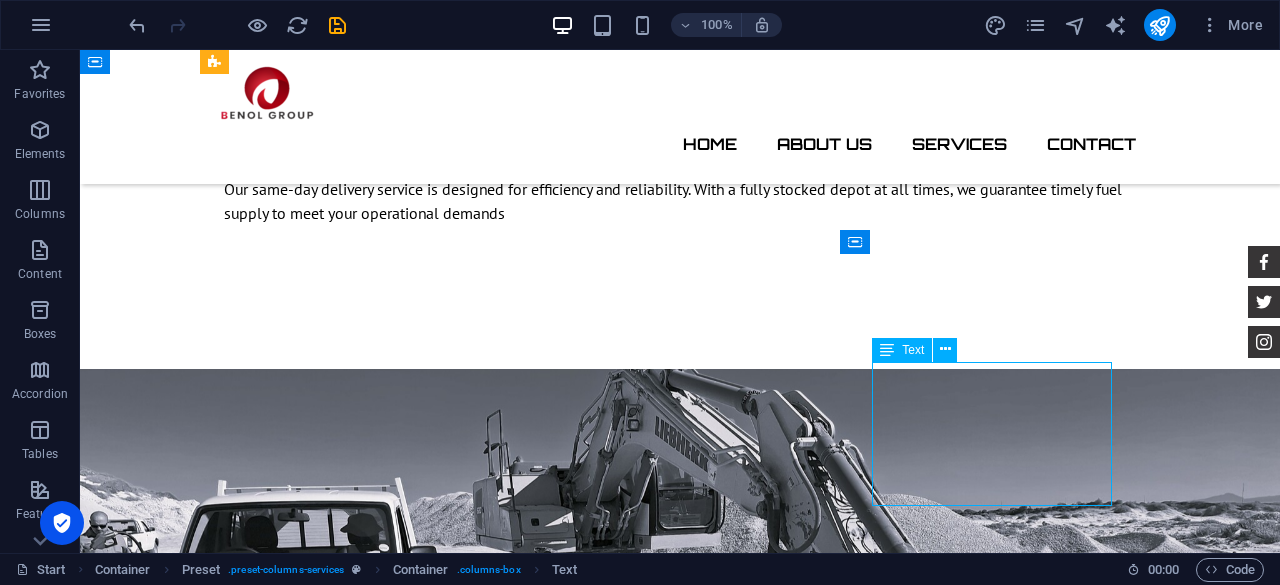 click on "In addition, we offer emergency refueling services en route, so if a vehicle runs out of diesel, we can respond quickly to get it back on the road with minimal disruption" at bounding box center (680, 1948) 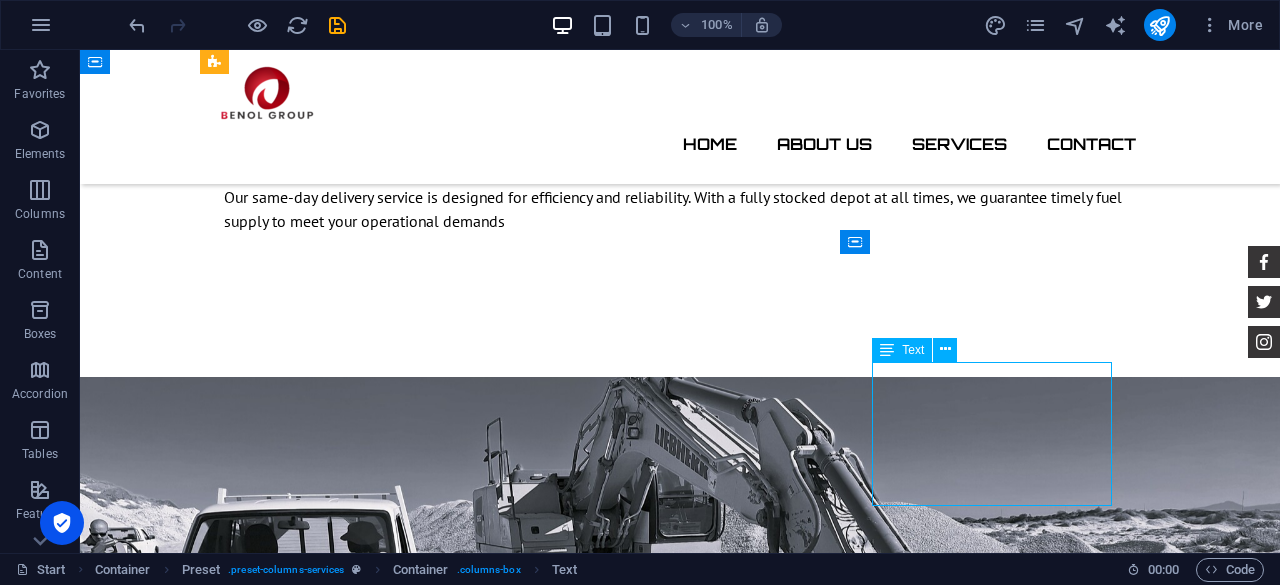 scroll, scrollTop: 2224, scrollLeft: 0, axis: vertical 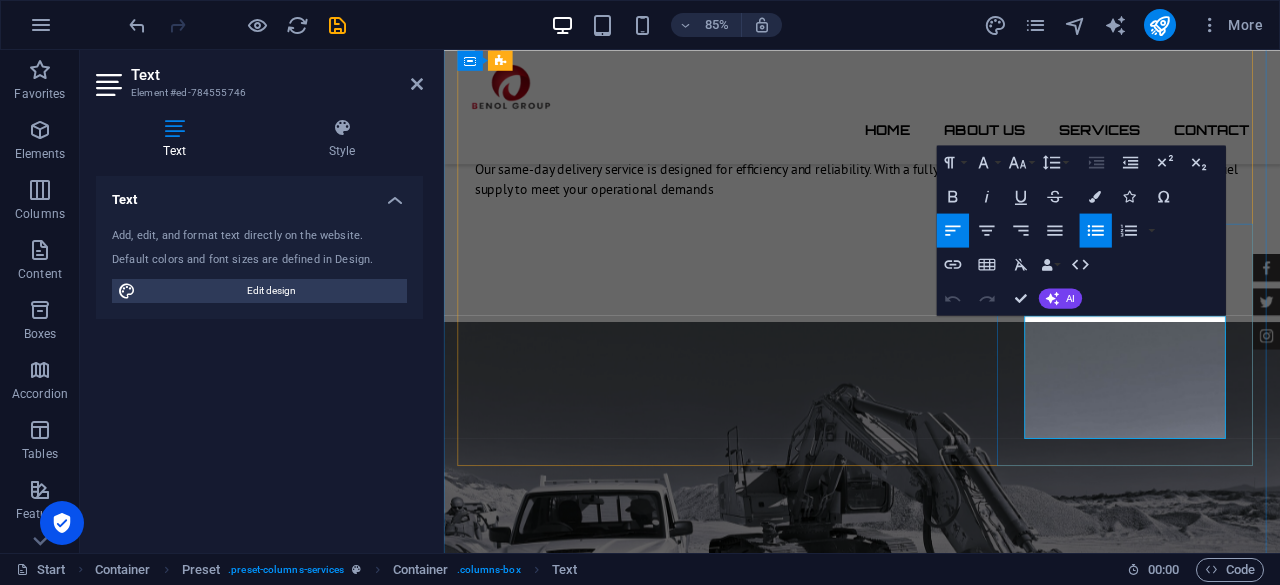 click on "In addition, we offer emergency refueling services en route, so if a vehicle runs out of diesel, we can respond quickly to get it back on the road with minimal disruption" at bounding box center (944, 1948) 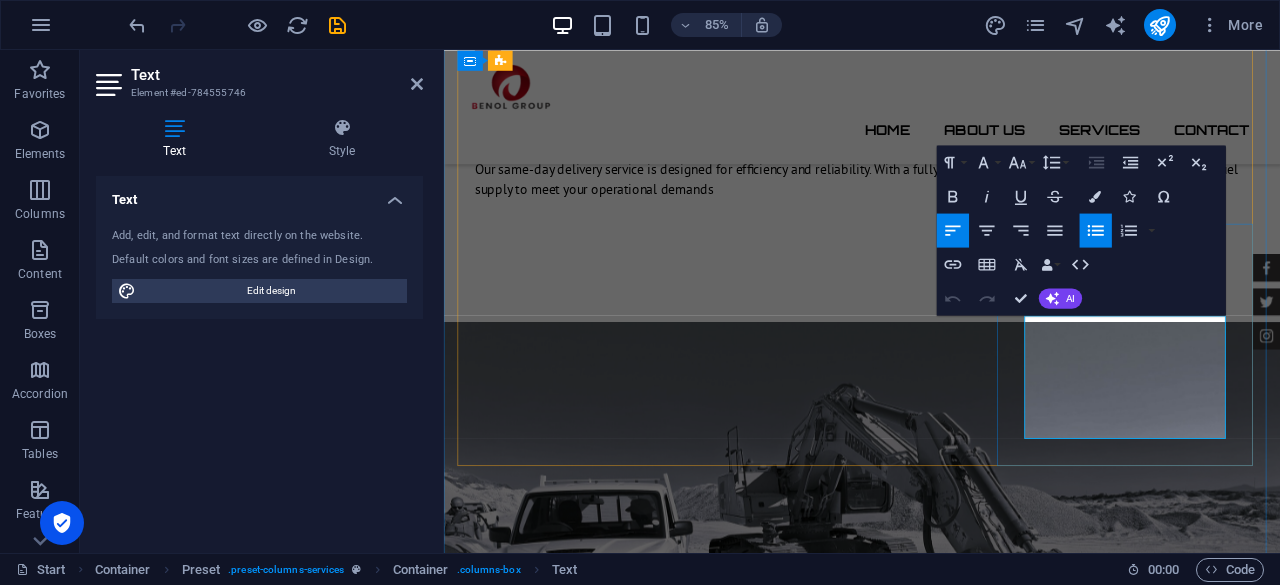 type 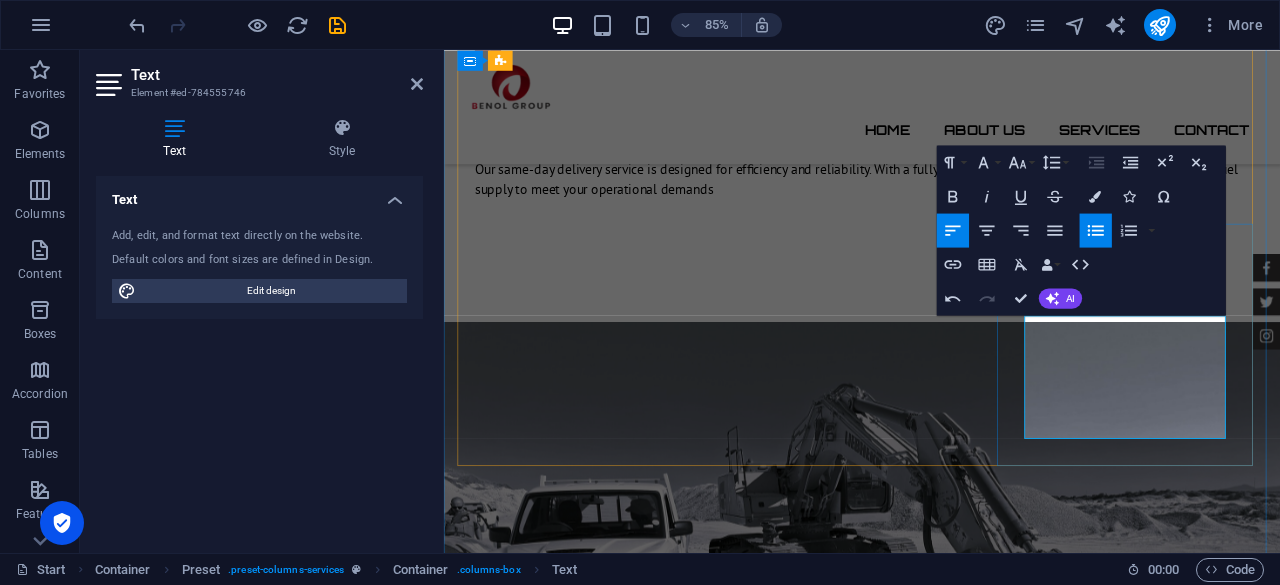 click on "In addition, we offer emergency refueling services en route, so if a vehicle runs out of diesel, we can respond quickly to get it back on the road with minimal disruption." at bounding box center [944, 1948] 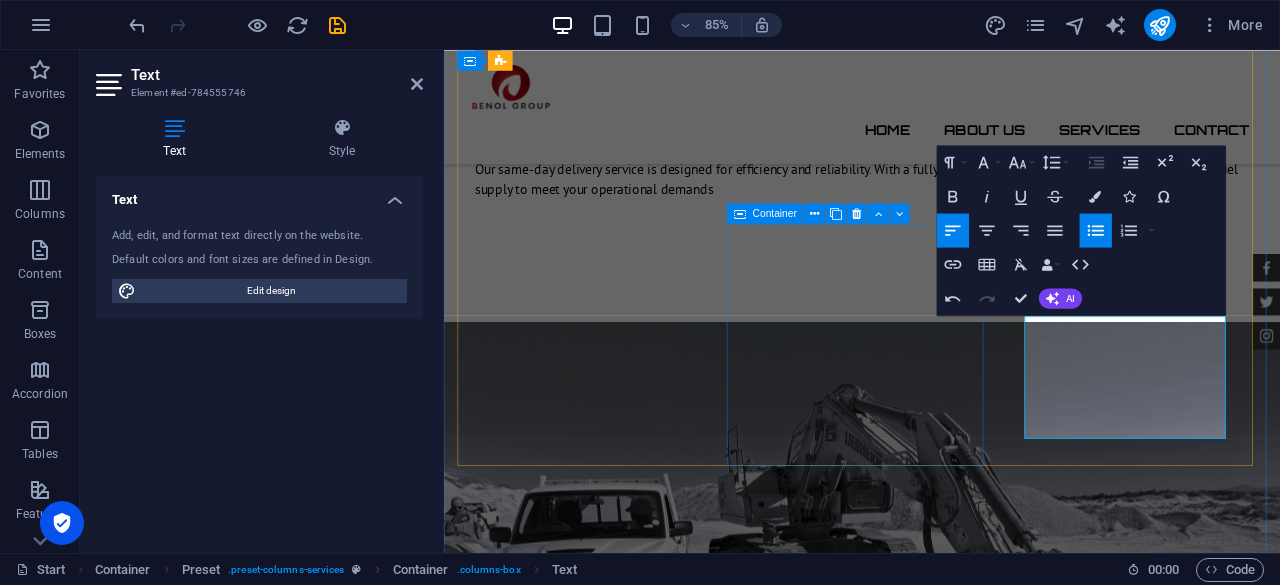 click on "fleet fueling Our fleet fueling service ensures your vehicles stay on the move, with continuous fuel supply for seamless operations." at bounding box center [936, 1767] 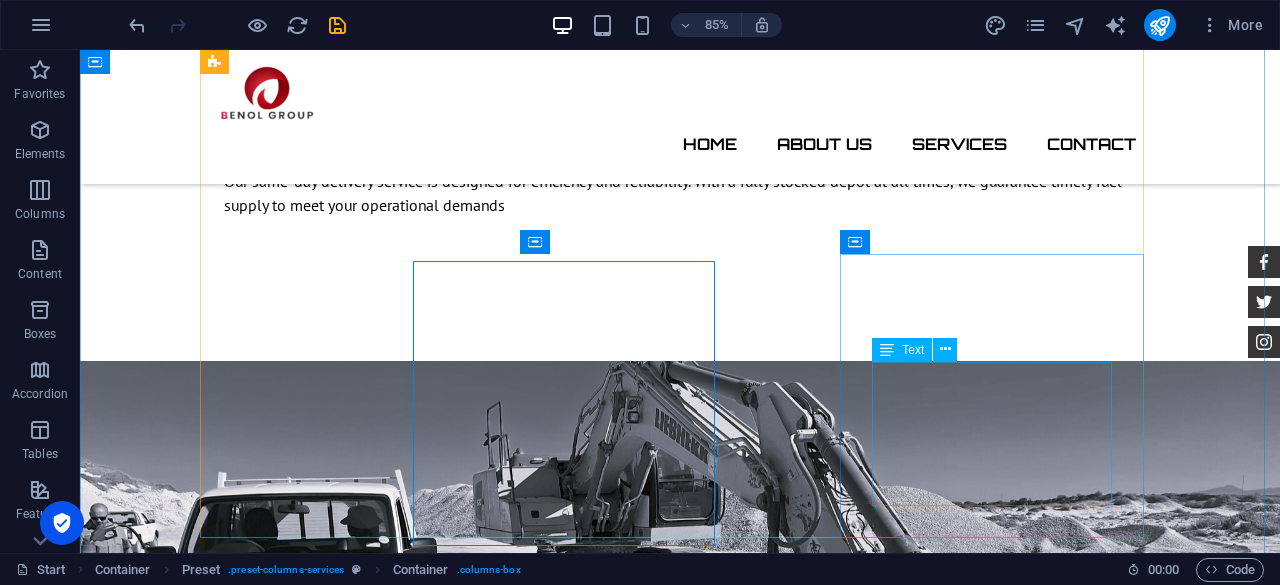 scroll, scrollTop: 2216, scrollLeft: 0, axis: vertical 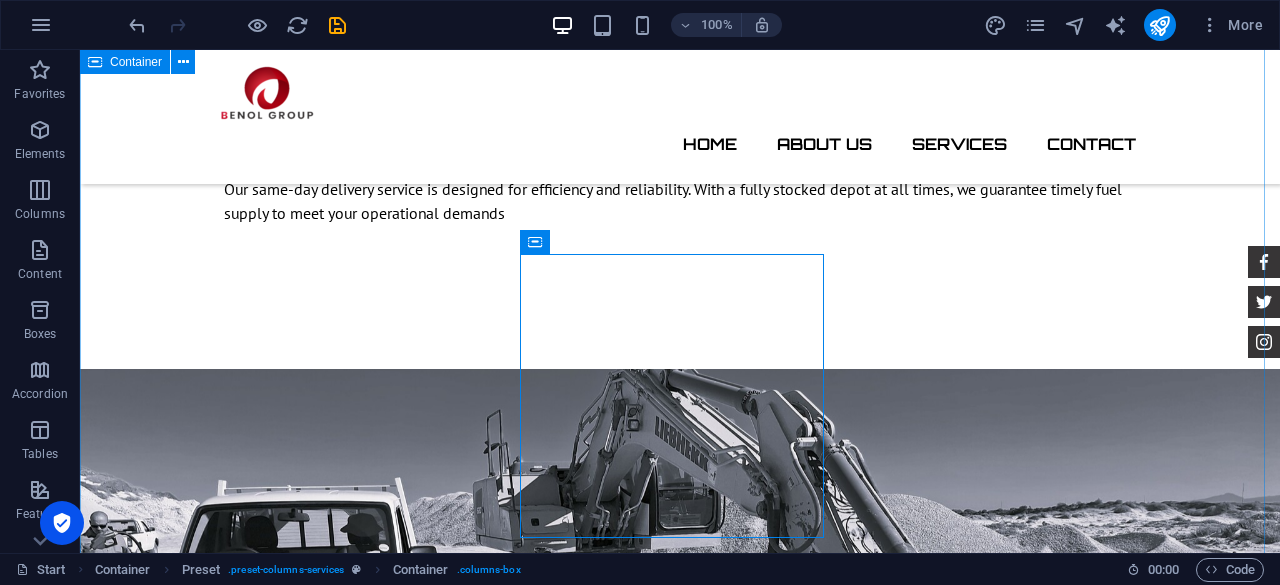 click on "Services We deliver bulk diesel directly to our clients, ensuring uninterrupted operations and helping them maximize the efficiency and performance of their business. Construction sites We specialize in delivering high-quality diesel directly to construction sites, ensuring all earth-moving equipment is efficiently fueled and ready for operation. agricultural sector Our services extend to the agricultural sector, where we provide timely diesel deliveries to farms, helping maintain productivity in even the most remote locations. Fuel Storage  For clients without on-site fuel storage, we offer tailored storage solutions to support their diesel requirements safely and conveniently. generators fill-up We also supply diesel for backup generators, helping businesses stay powered during load shedding or unexpected power outages. fleet fueling Our fleet fueling service ensures your vehicles stay on the move, with continuous fuel supply for seamless operations. emergency refueling" at bounding box center (680, 1450) 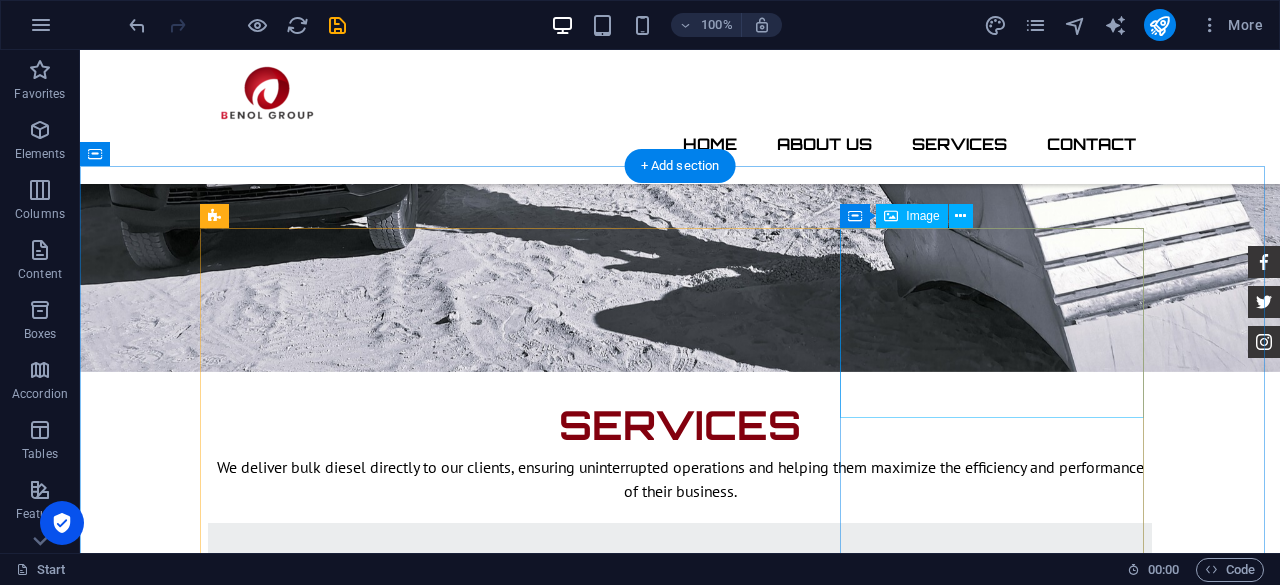 scroll, scrollTop: 2516, scrollLeft: 0, axis: vertical 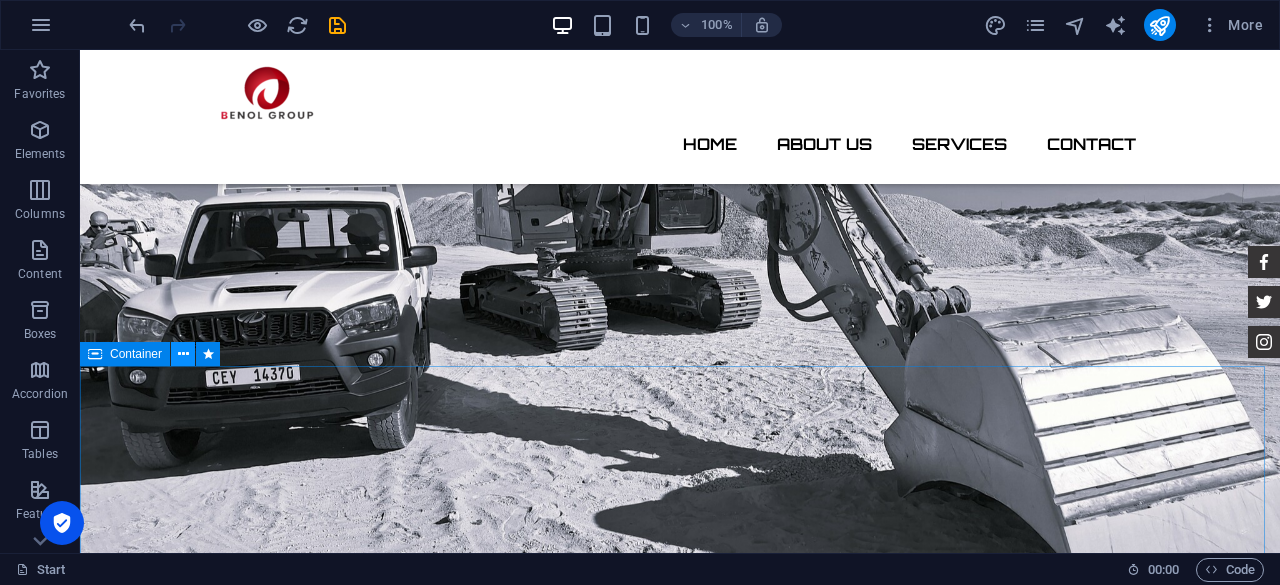 click at bounding box center (183, 354) 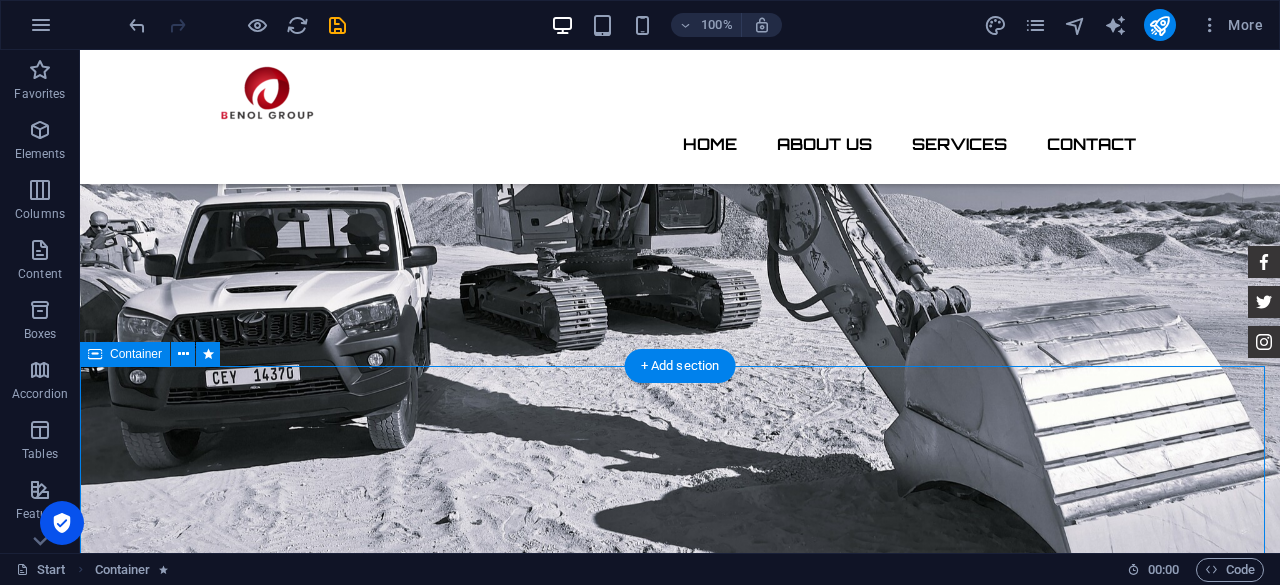 click on "Gallary" at bounding box center [680, 4486] 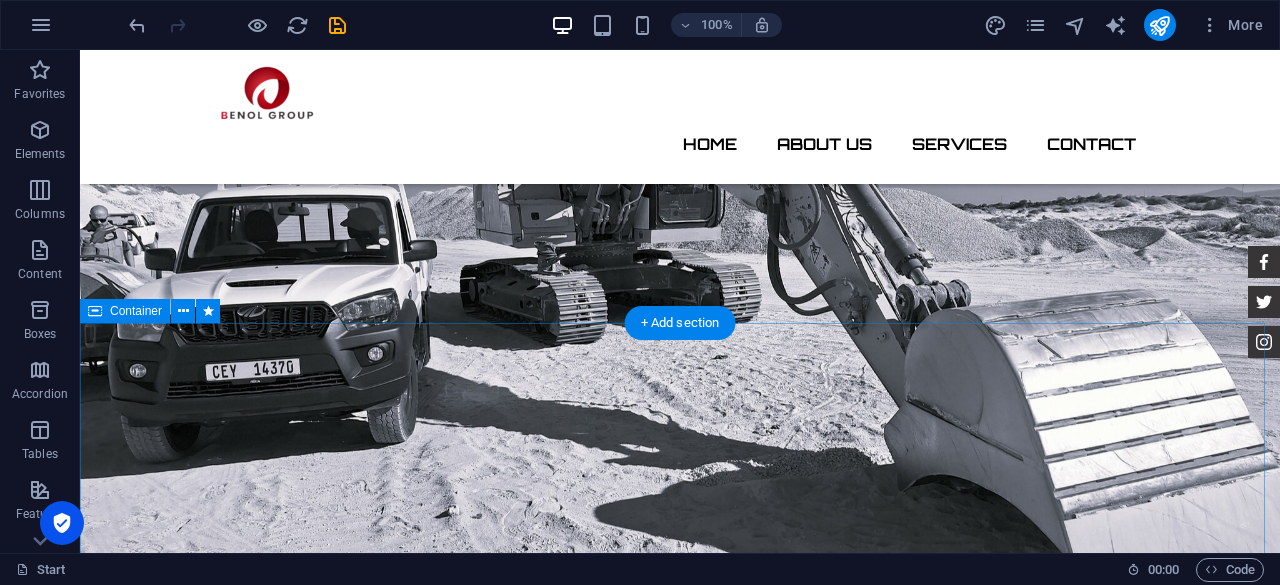 scroll, scrollTop: 2416, scrollLeft: 0, axis: vertical 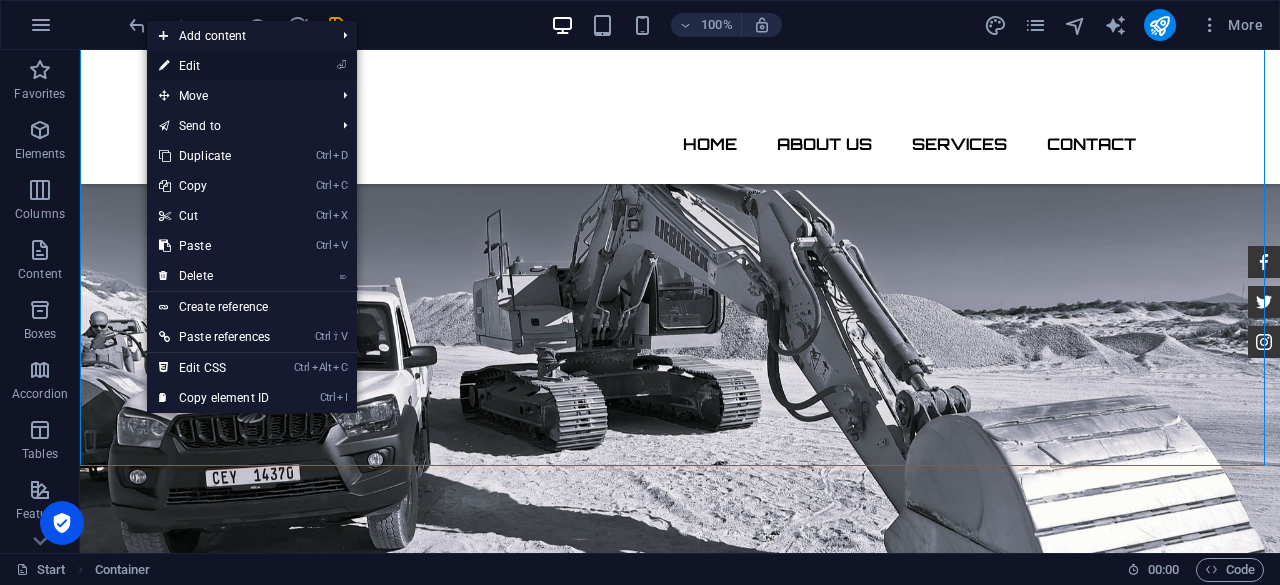 click on "⏎  Edit" at bounding box center (214, 66) 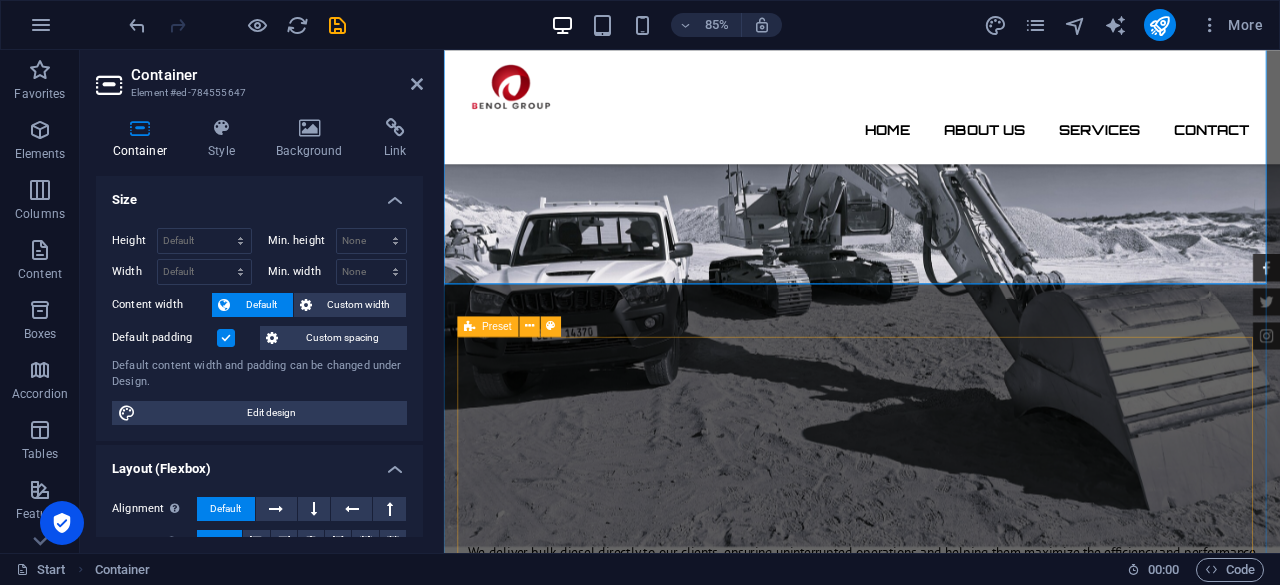 scroll, scrollTop: 2524, scrollLeft: 0, axis: vertical 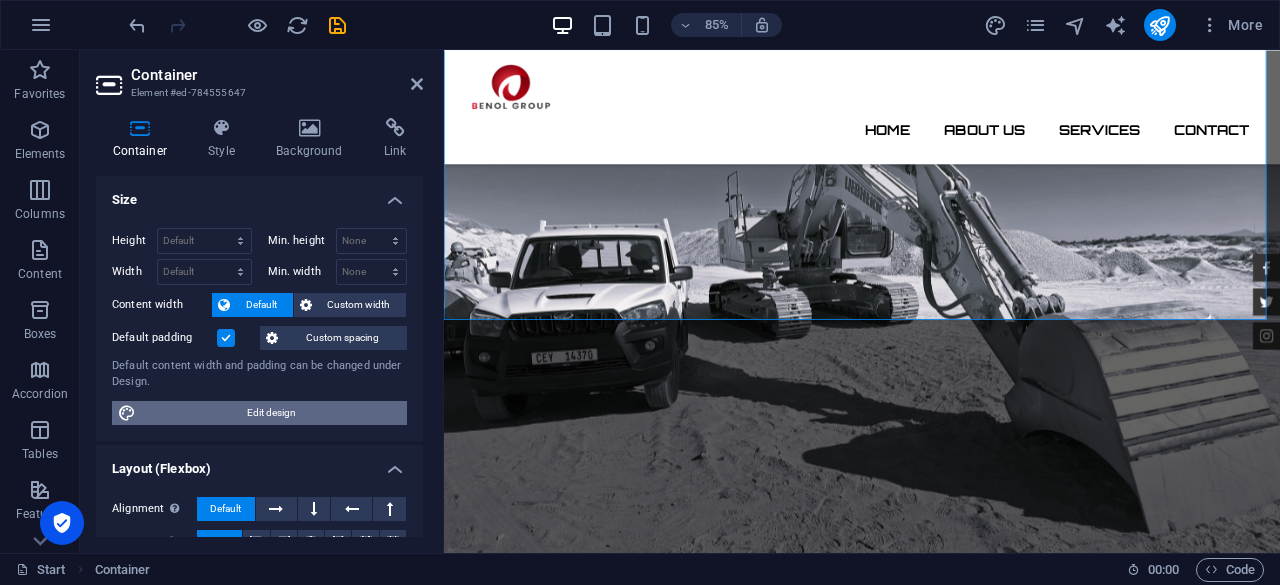 click on "Edit design" at bounding box center (271, 413) 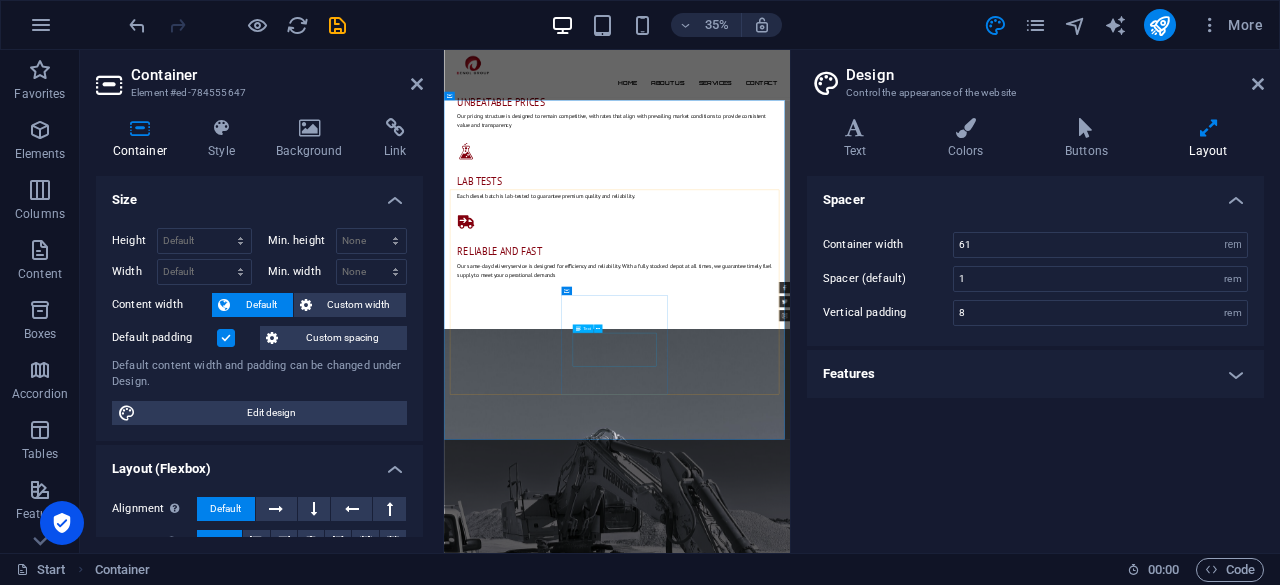 scroll, scrollTop: 2570, scrollLeft: 0, axis: vertical 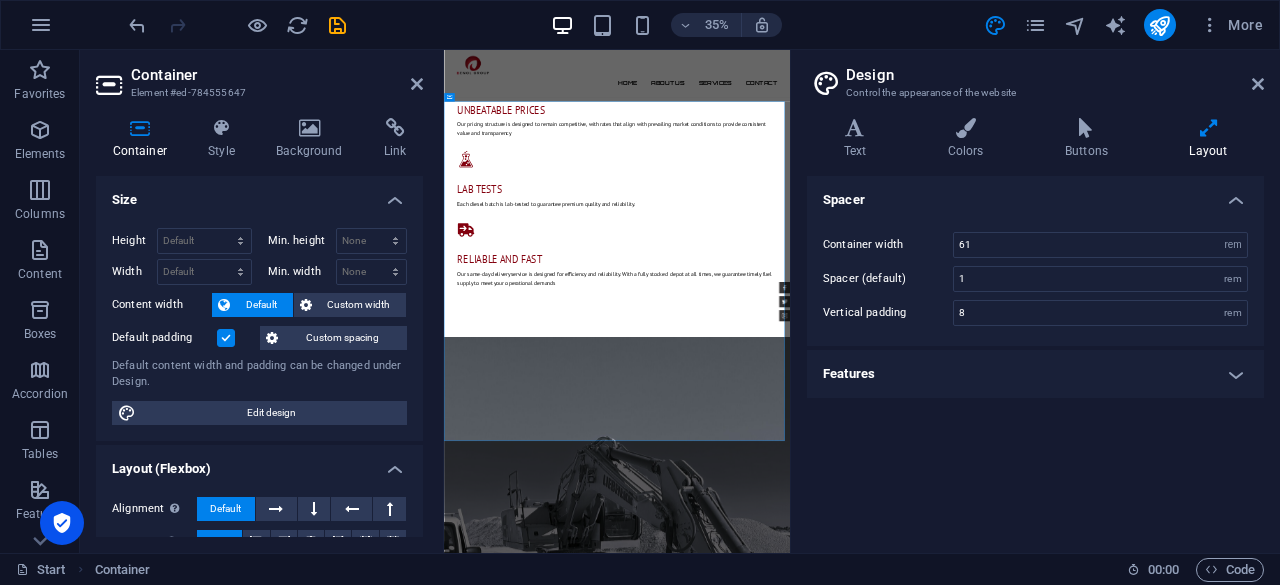 click on "Features" at bounding box center (1035, 374) 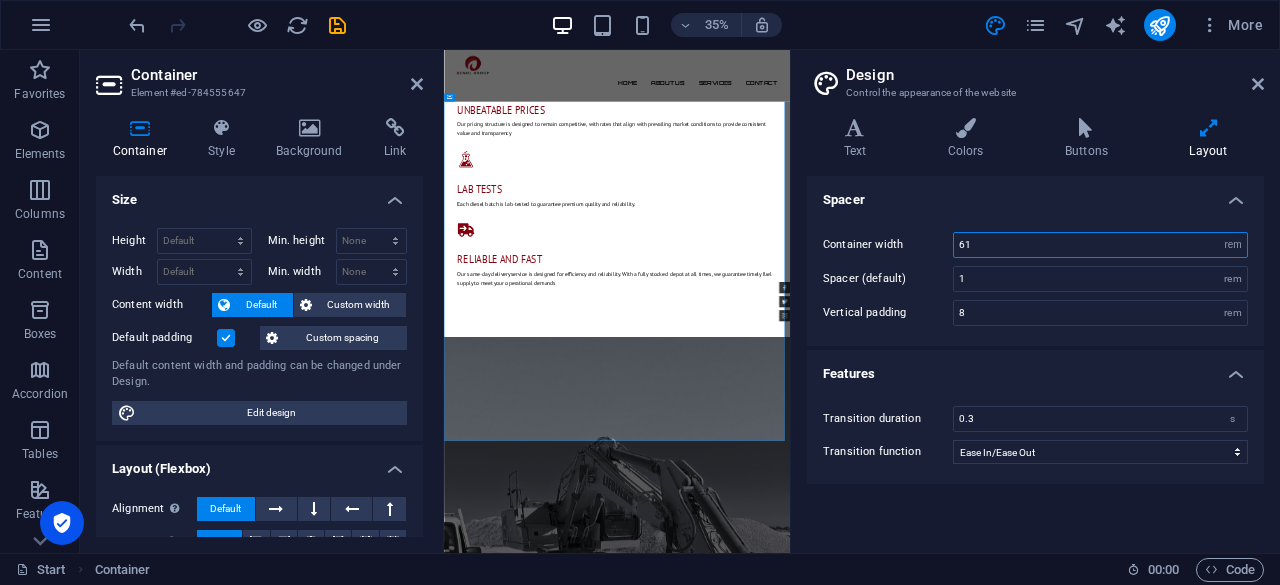 click on "61" at bounding box center (1100, 245) 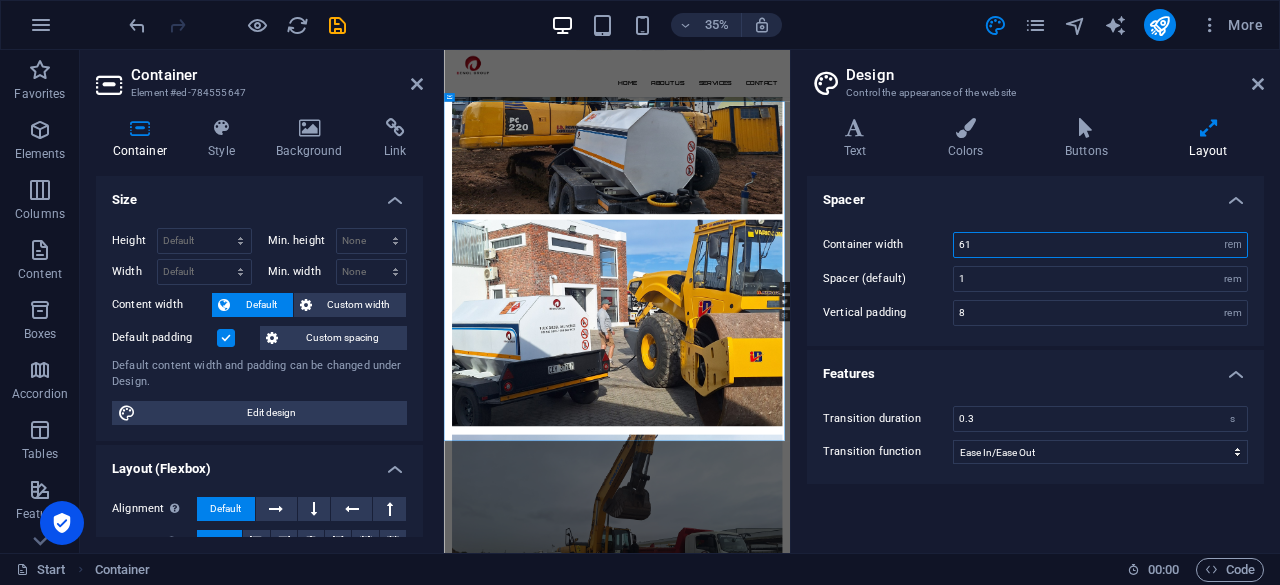 scroll, scrollTop: 2570, scrollLeft: 0, axis: vertical 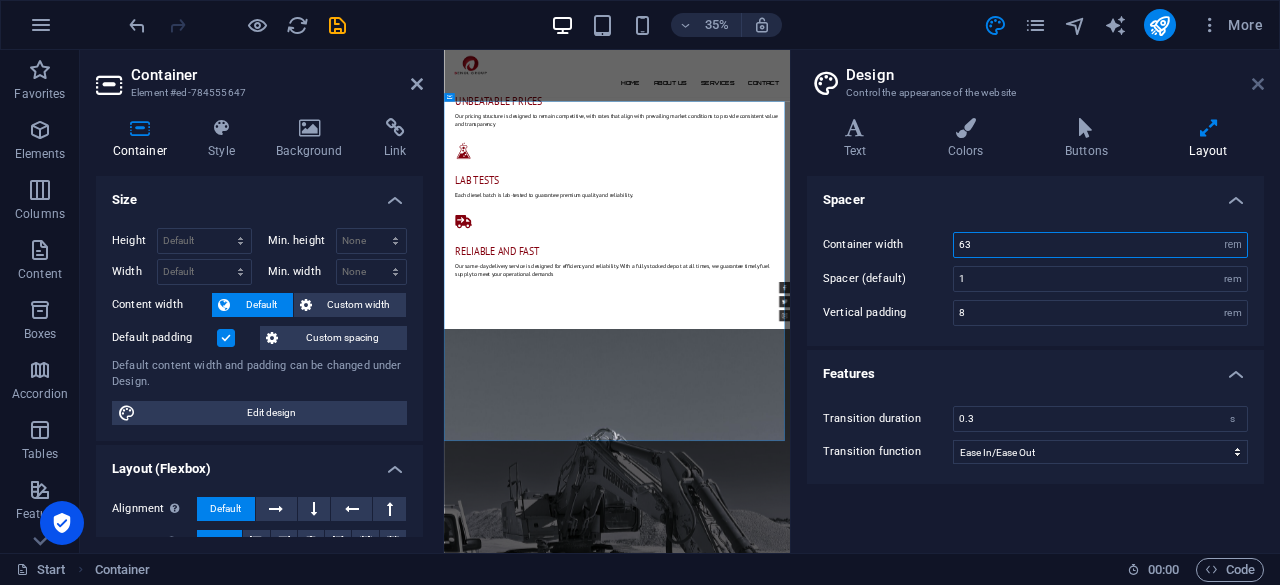 type on "63" 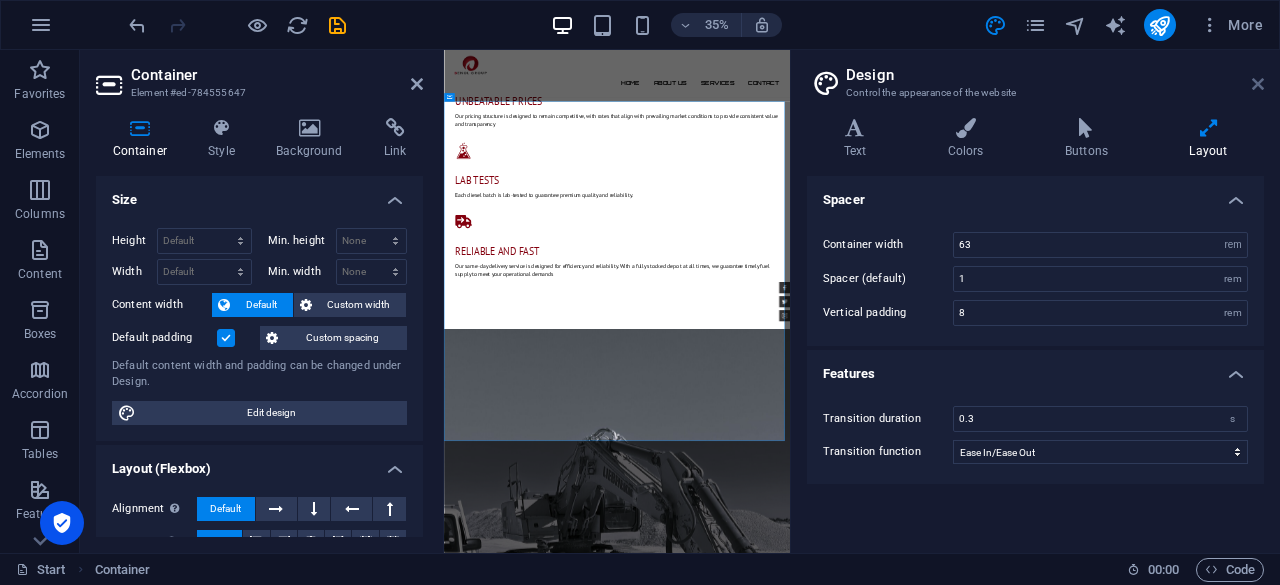click at bounding box center (1258, 84) 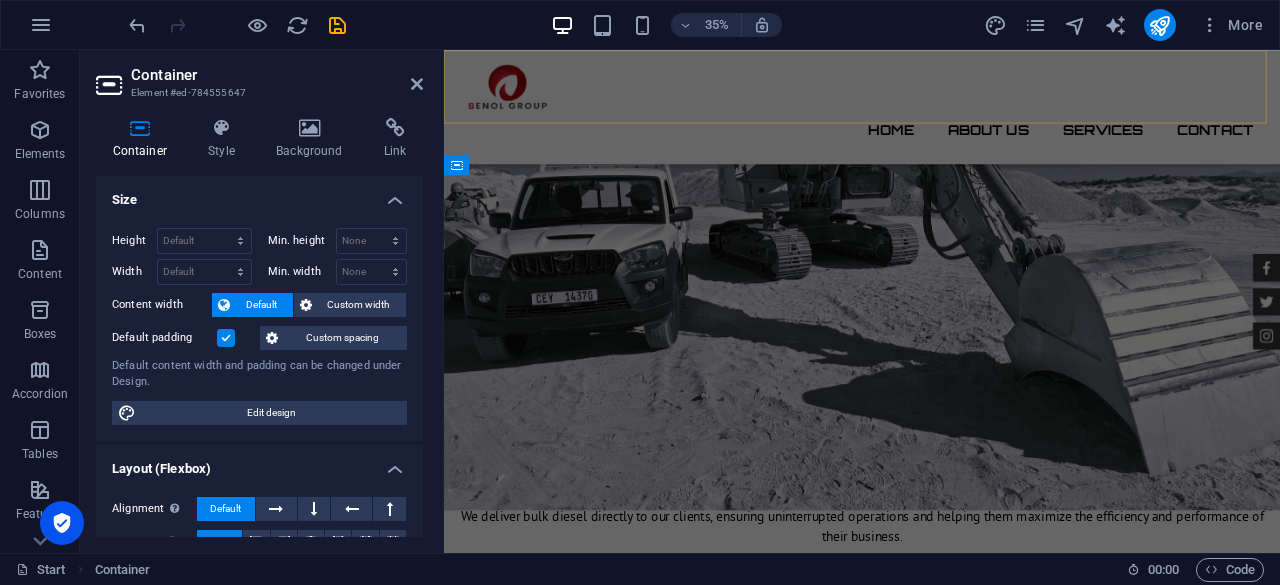 scroll, scrollTop: 1724, scrollLeft: 0, axis: vertical 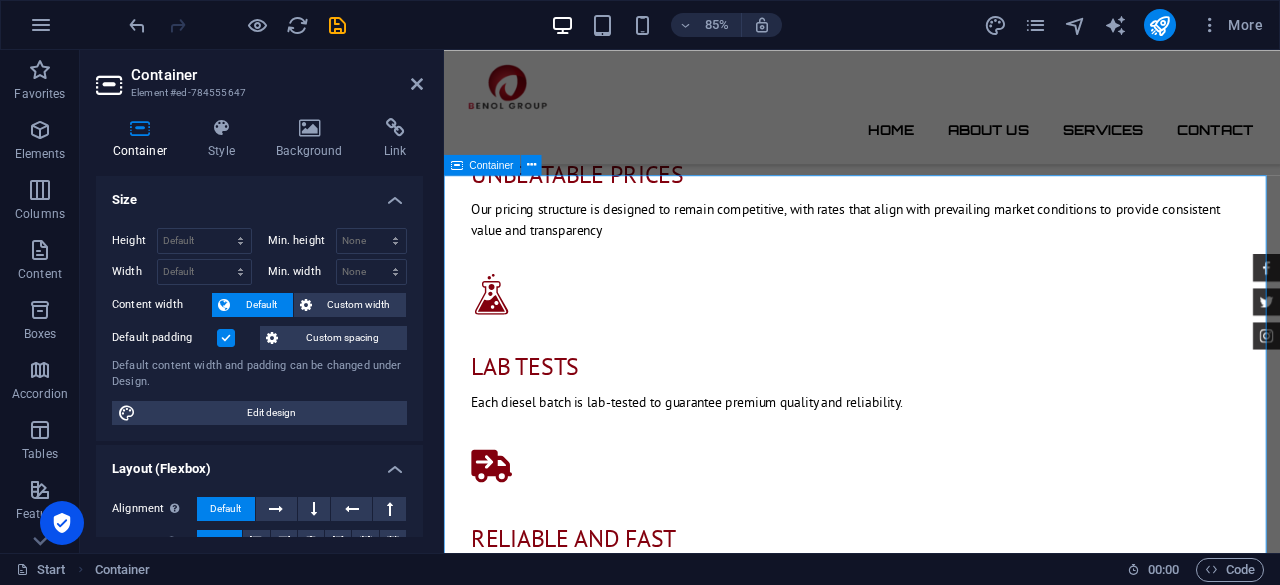 click on "Services We deliver bulk diesel directly to our clients, ensuring uninterrupted operations and helping them maximize the efficiency and performance of their business. Construction sites We specialize in delivering high-quality diesel directly to construction sites, ensuring all earth-moving equipment is efficiently fueled and ready for operation. agricultural sector Our services extend to the agricultural sector, where we provide timely diesel deliveries to farms, helping maintain productivity in even the most remote locations. Fuel Storage  For clients without on-site fuel storage, we offer tailored storage solutions to support their diesel requirements safely and conveniently. generators fill-up We also supply diesel for backup generators, helping businesses stay powered during load shedding or unexpected power outages. fleet fueling Our fleet fueling service ensures your vehicles stay on the move, with continuous fuel supply for seamless operations. emergency refueling" at bounding box center [936, 1926] 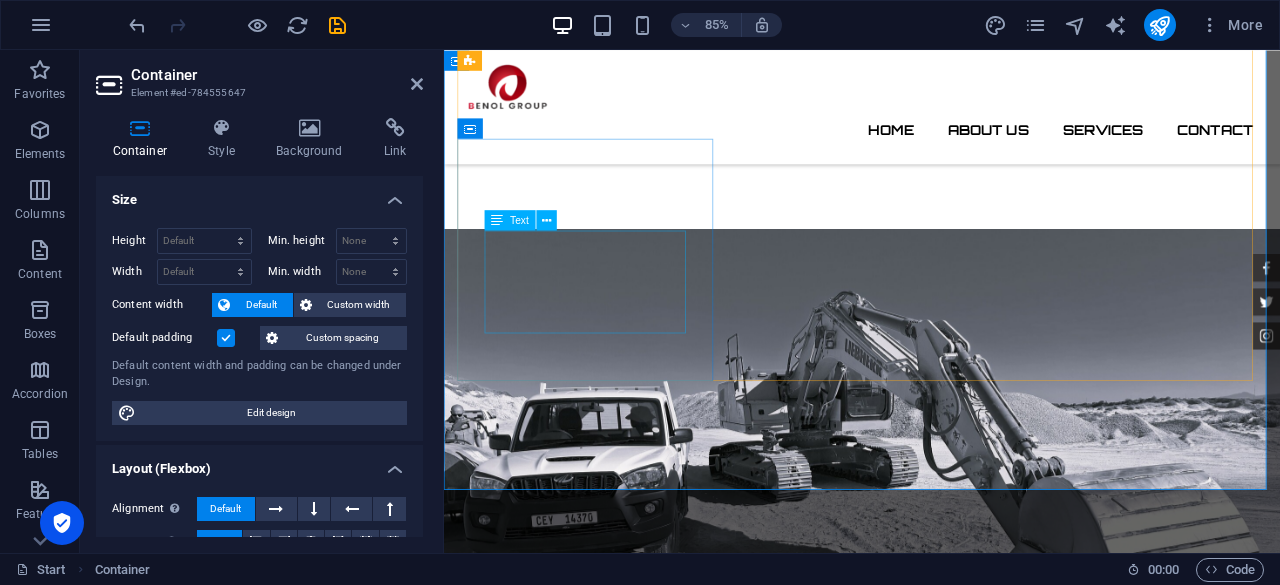 scroll, scrollTop: 2324, scrollLeft: 0, axis: vertical 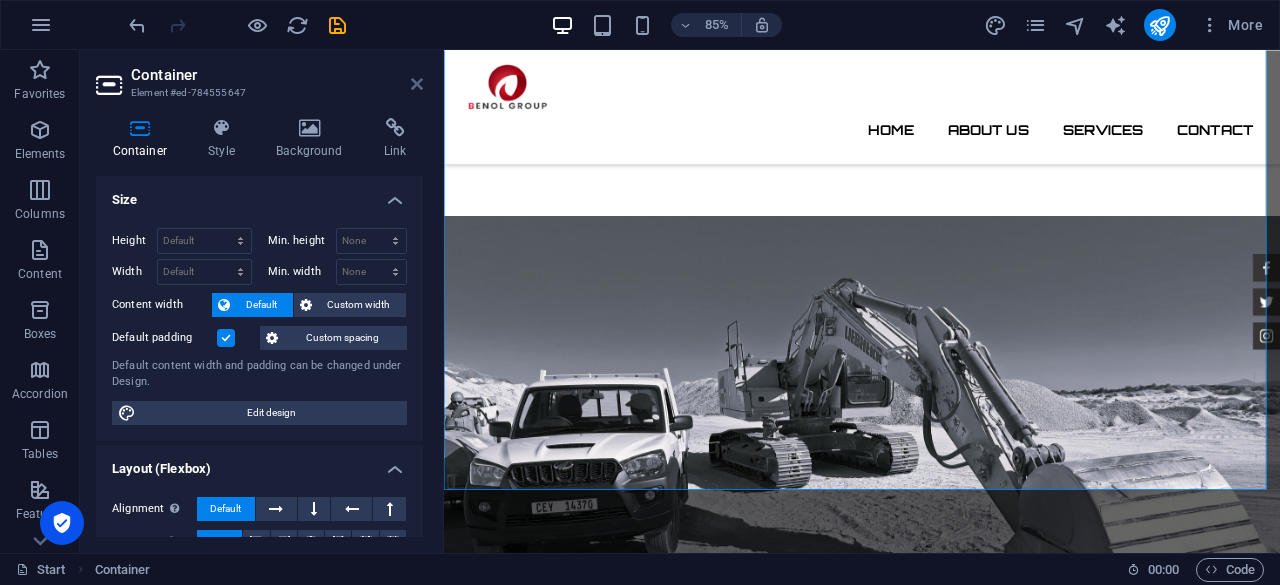 drag, startPoint x: 417, startPoint y: 86, endPoint x: 336, endPoint y: 36, distance: 95.189285 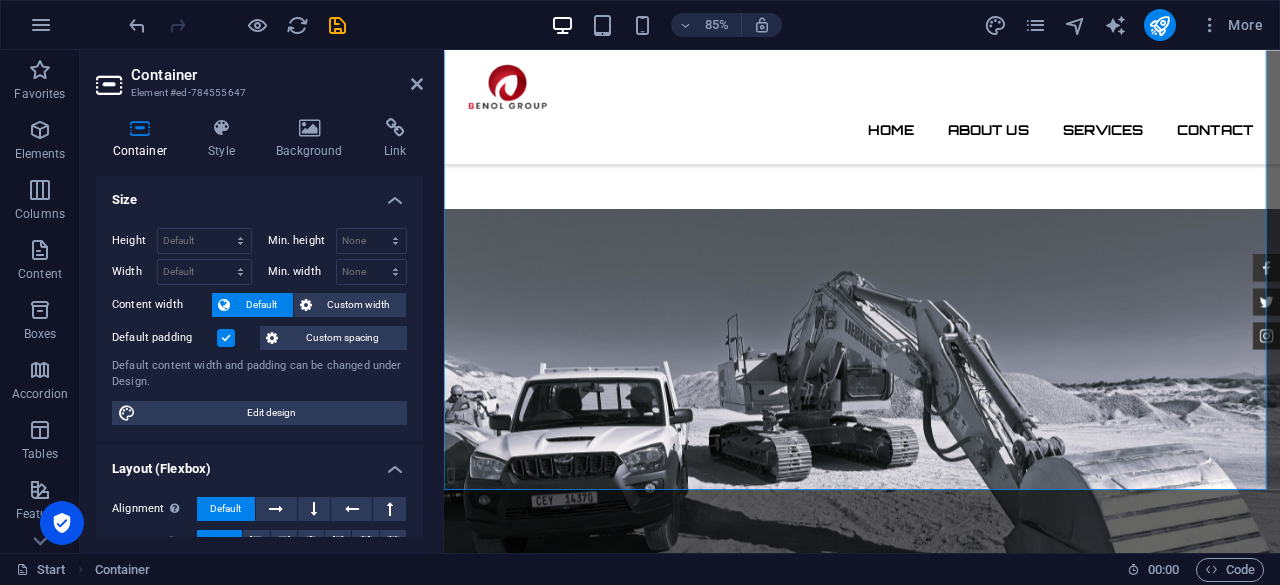 scroll, scrollTop: 2316, scrollLeft: 0, axis: vertical 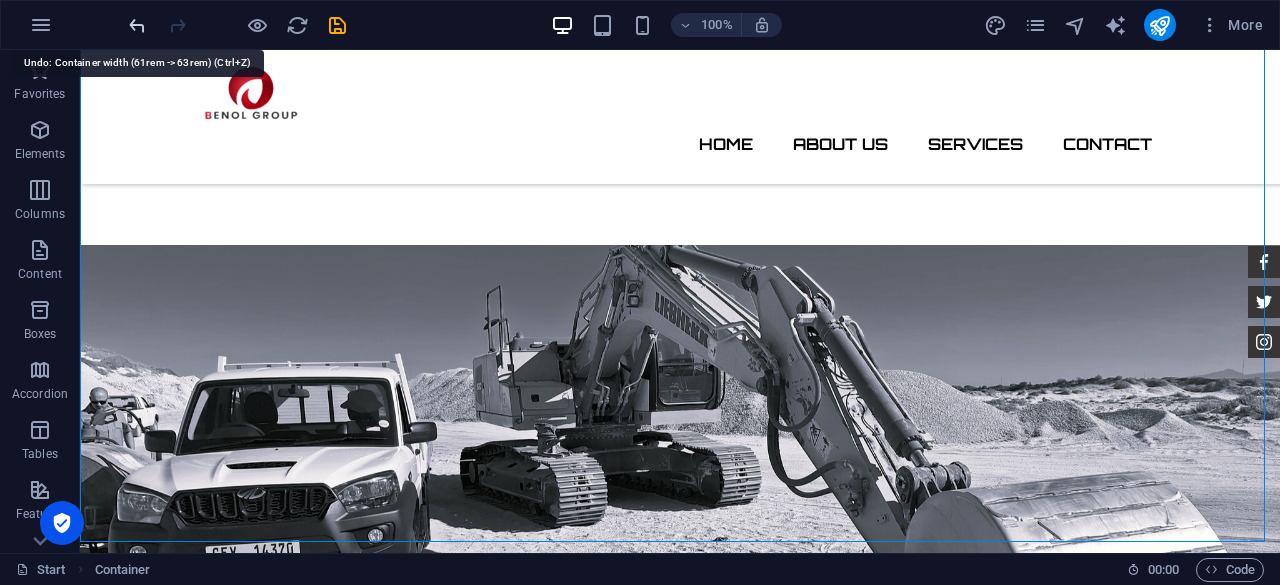 click at bounding box center (137, 25) 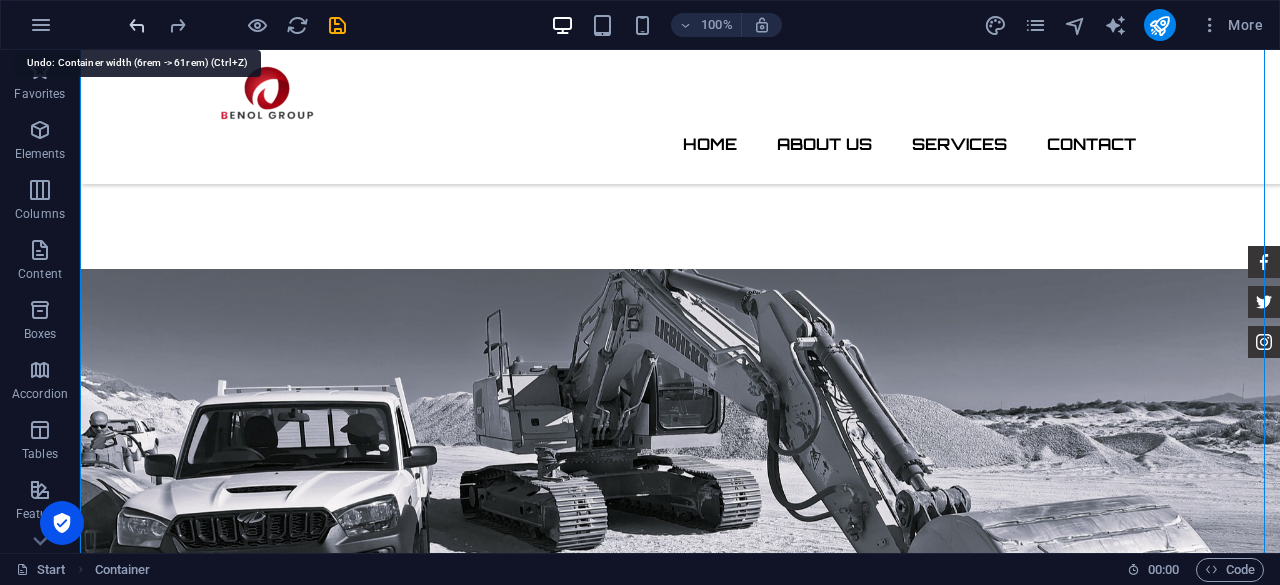 click at bounding box center [137, 25] 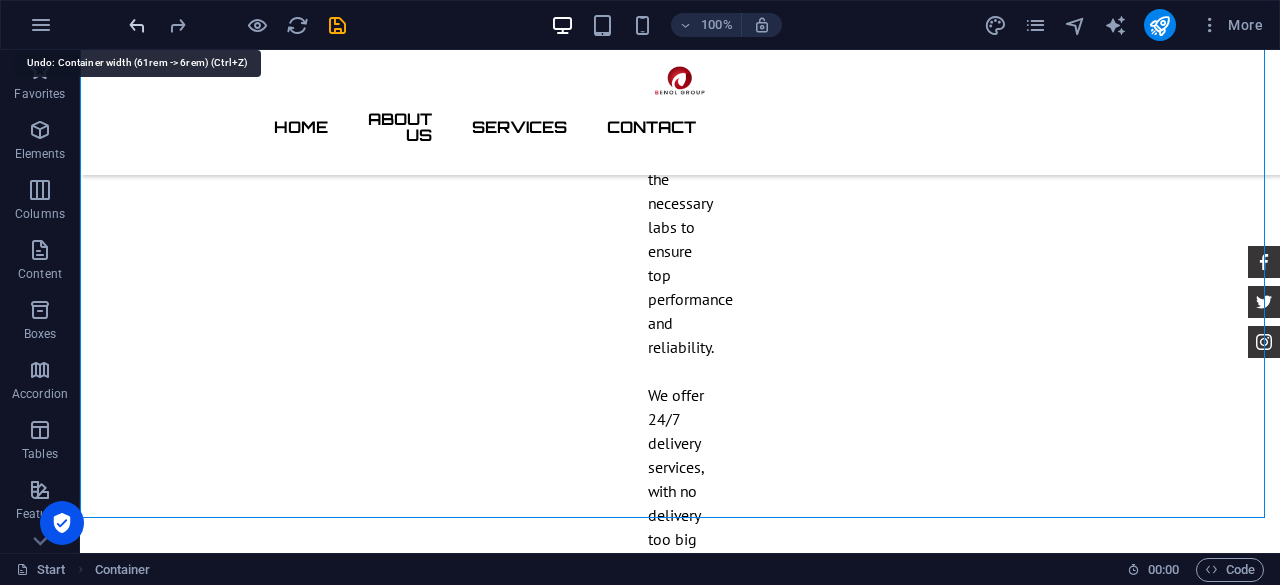 scroll, scrollTop: 2364, scrollLeft: 0, axis: vertical 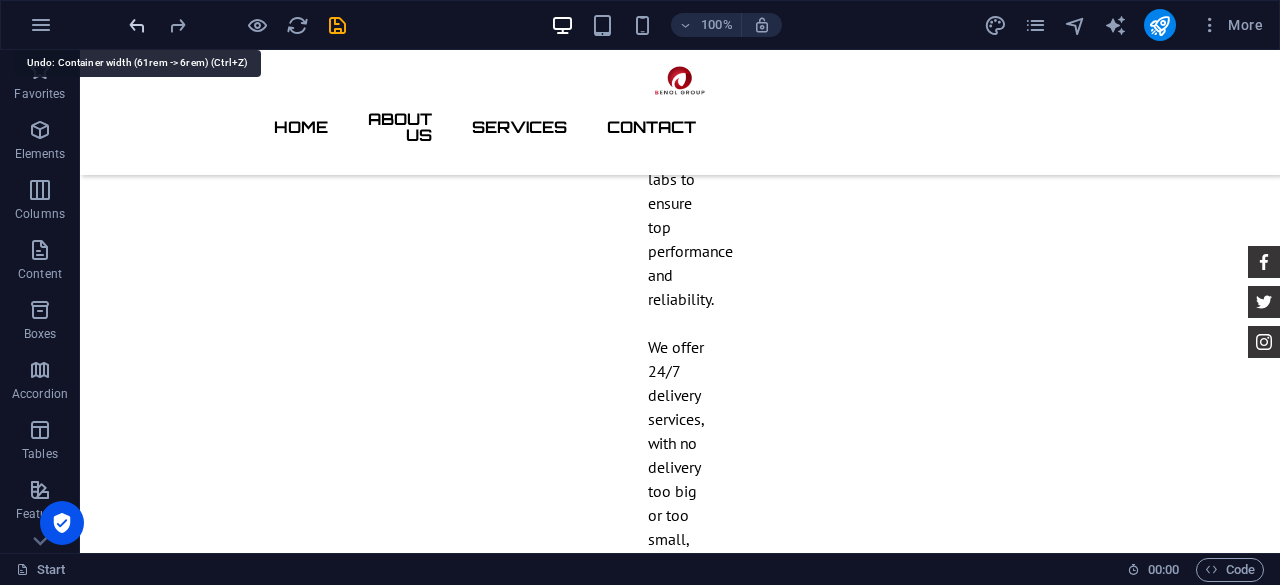 click at bounding box center [137, 25] 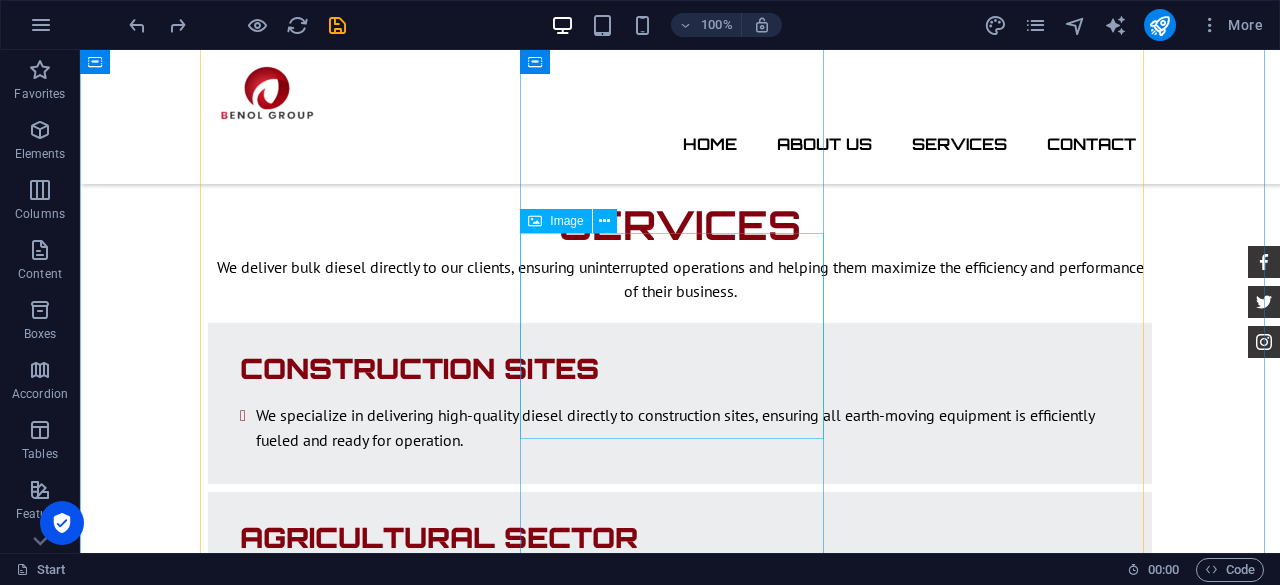 scroll, scrollTop: 2616, scrollLeft: 0, axis: vertical 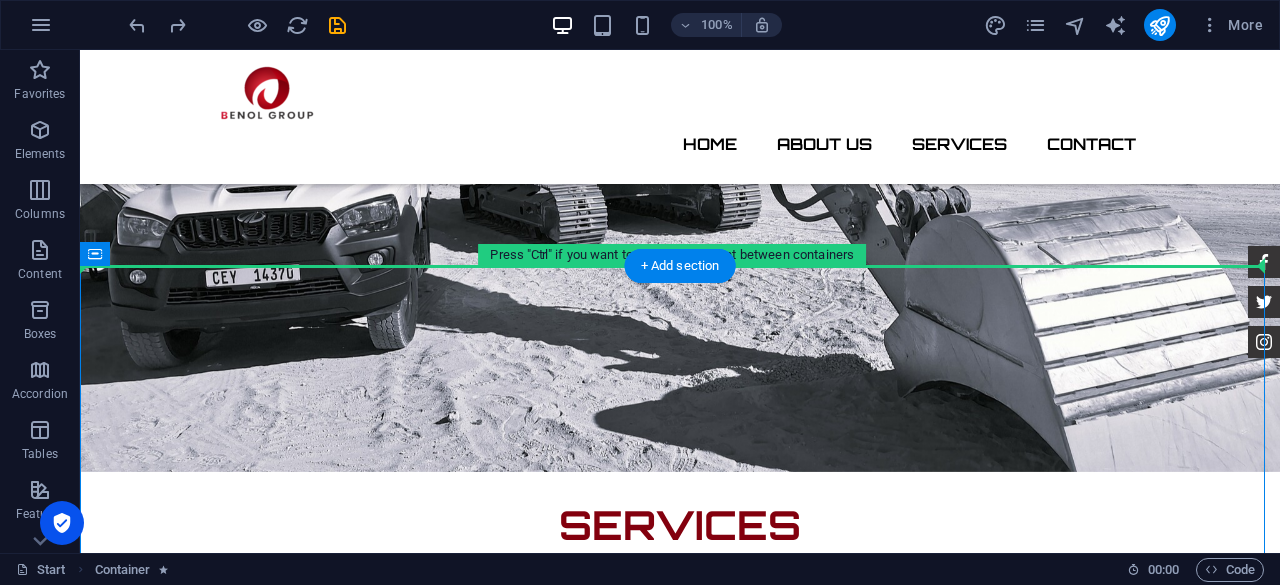 drag, startPoint x: 681, startPoint y: 291, endPoint x: 680, endPoint y: 231, distance: 60.00833 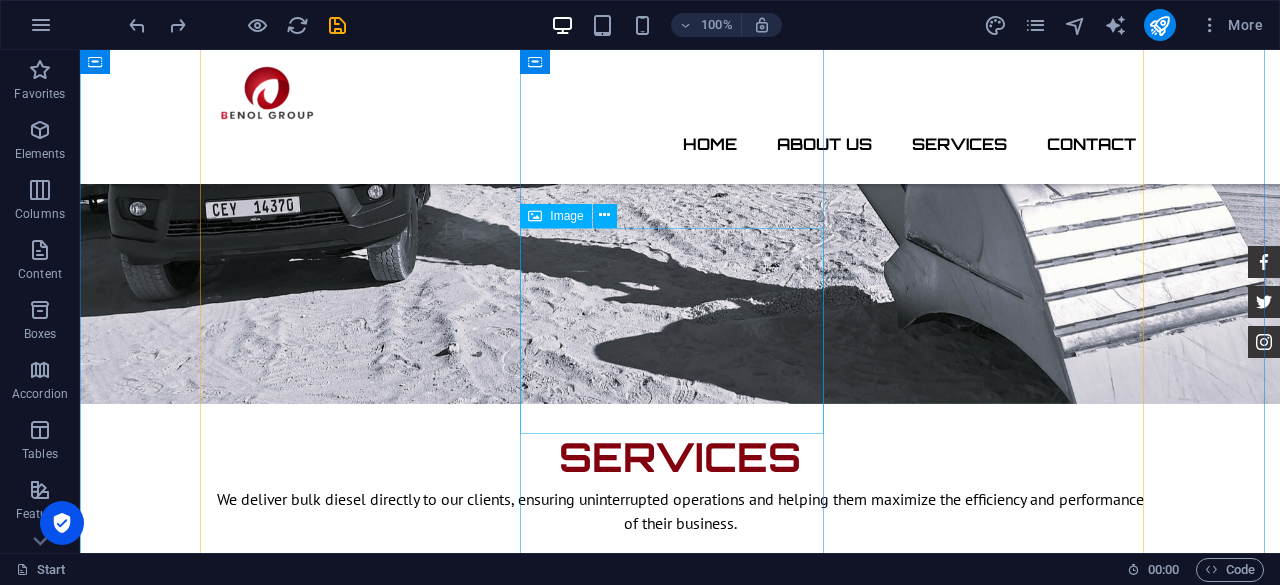scroll, scrollTop: 2616, scrollLeft: 0, axis: vertical 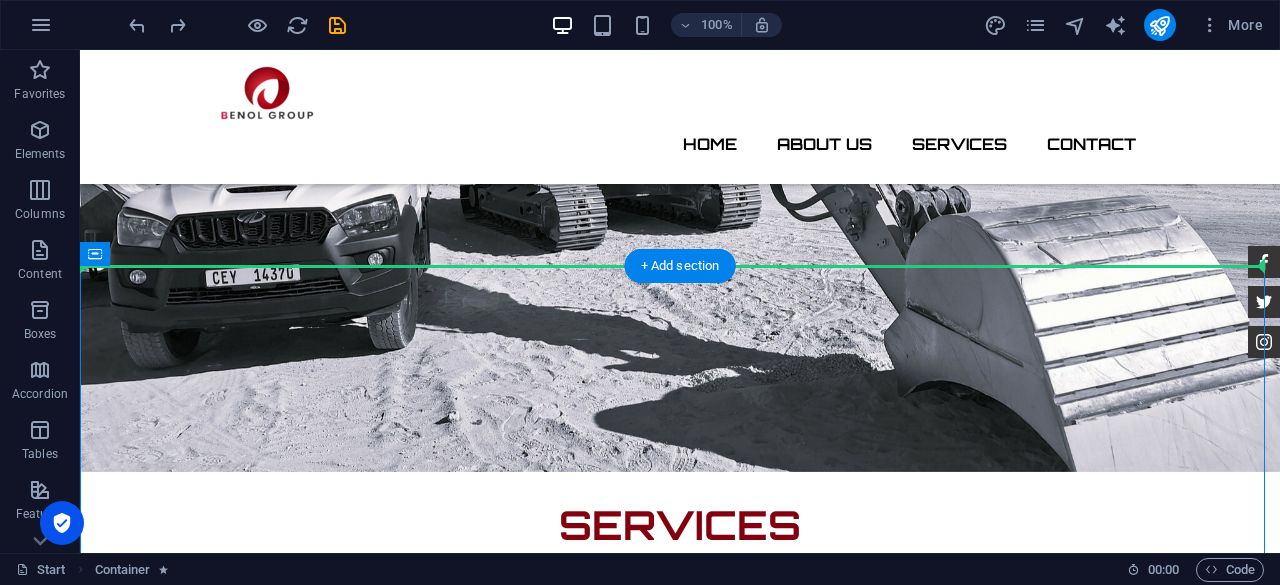 drag, startPoint x: 692, startPoint y: 291, endPoint x: 697, endPoint y: 233, distance: 58.21512 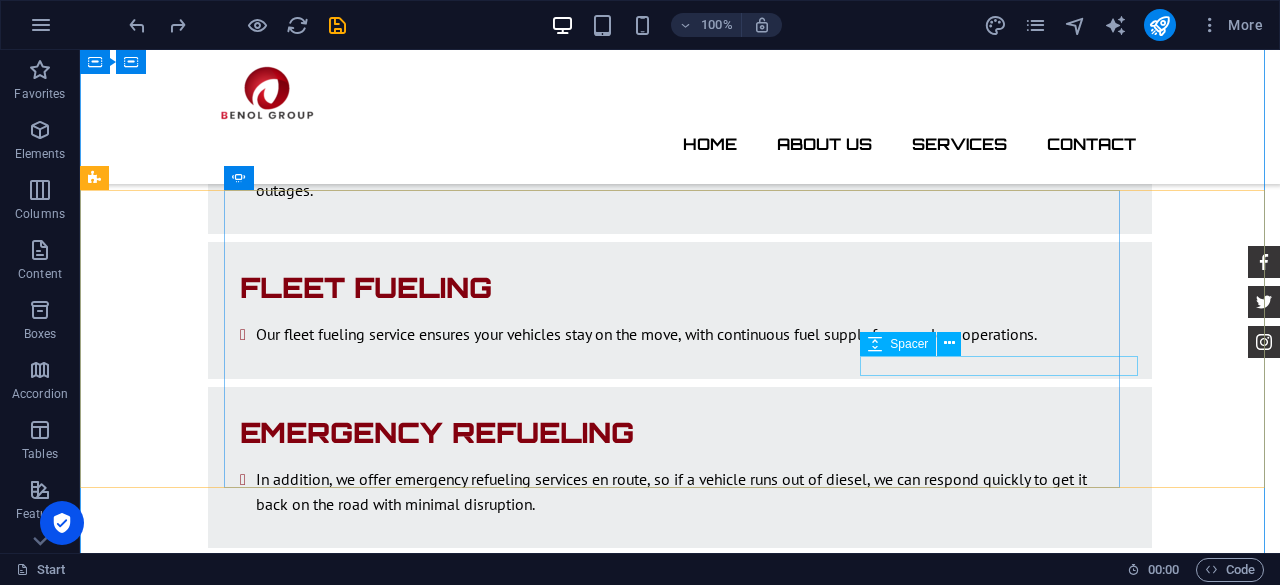 scroll, scrollTop: 3716, scrollLeft: 0, axis: vertical 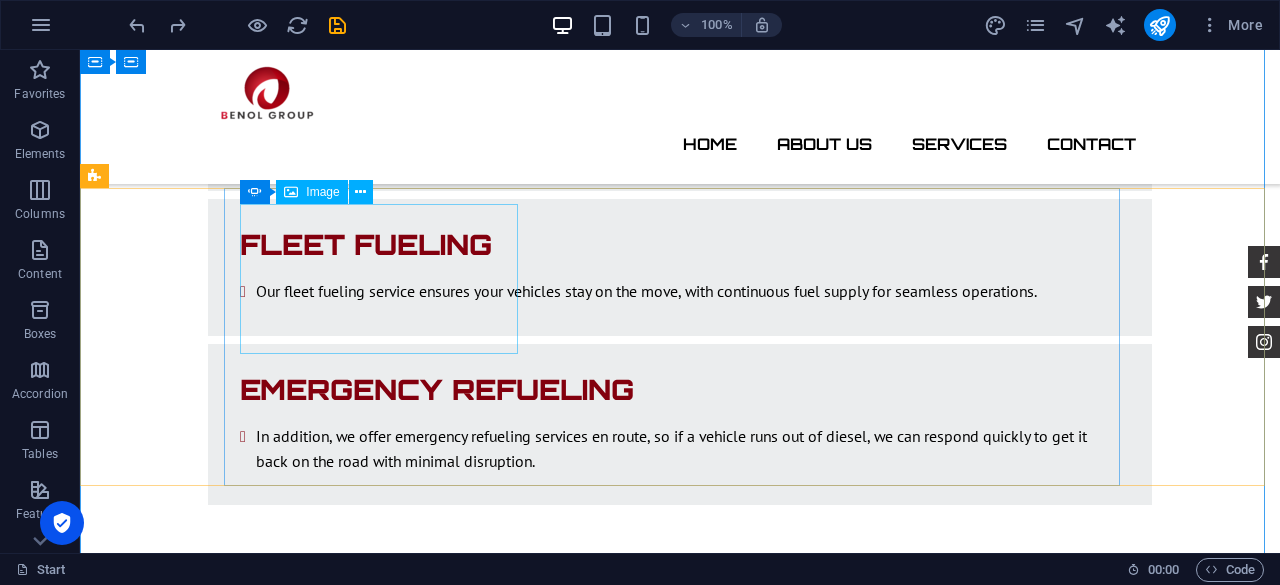 click at bounding box center [-1489, 8750] 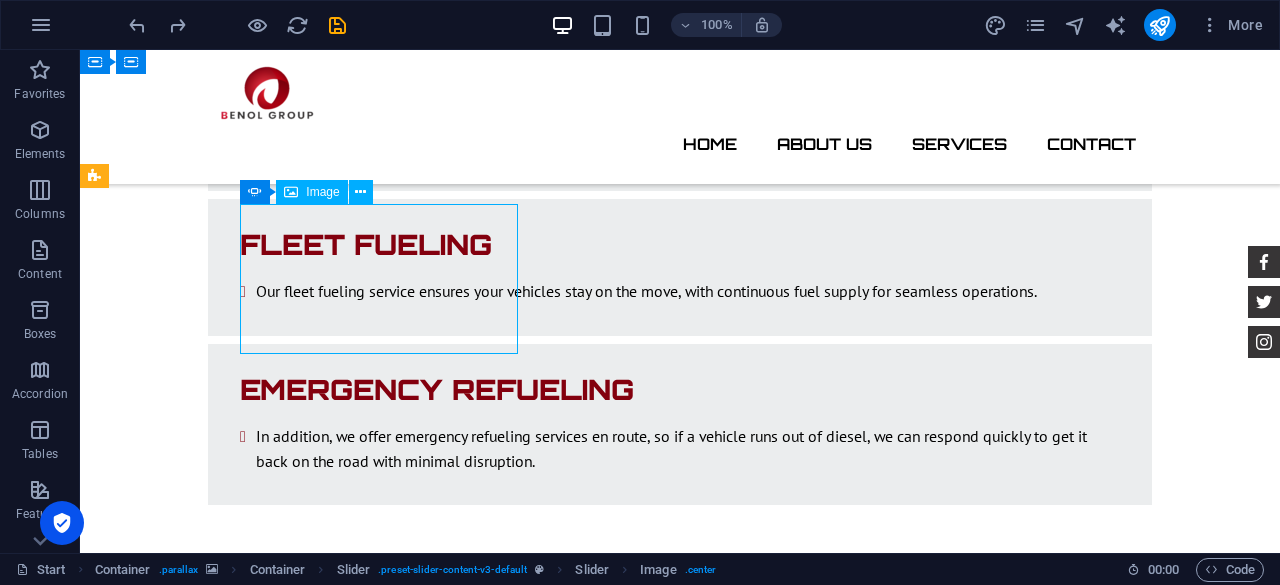 click at bounding box center [-1489, 8750] 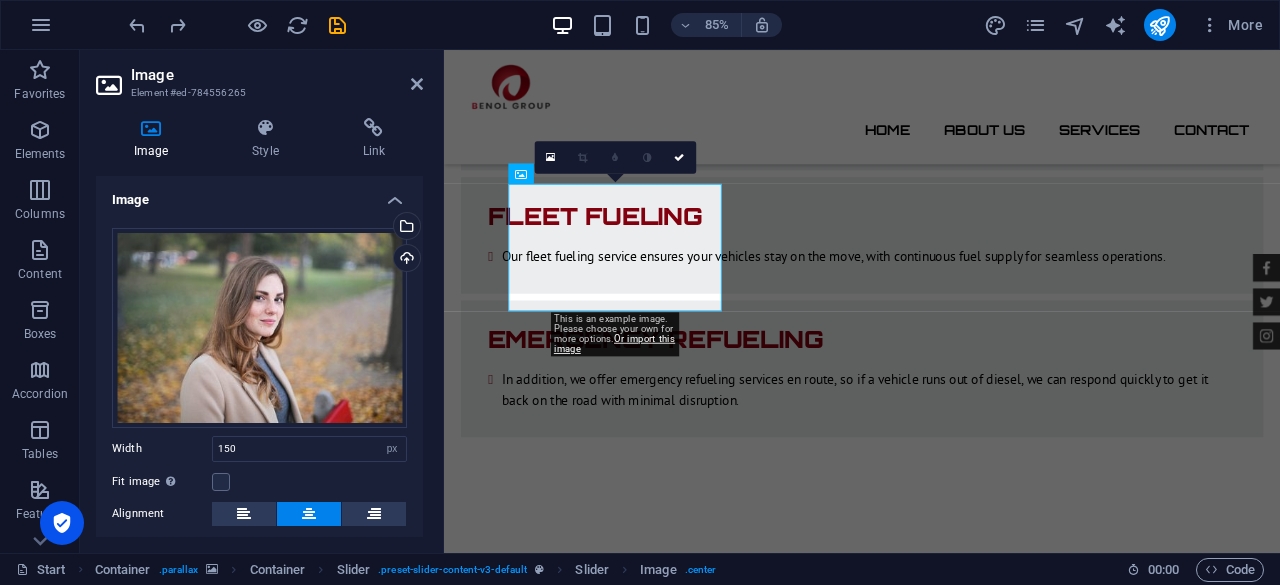 scroll, scrollTop: 0, scrollLeft: 0, axis: both 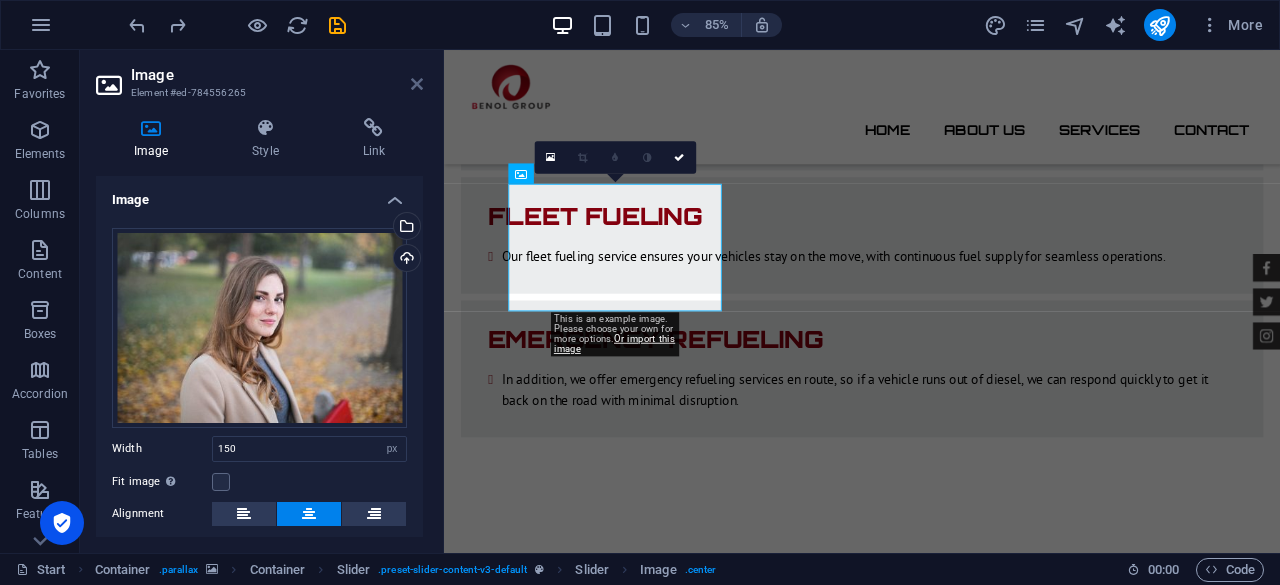 click at bounding box center [417, 84] 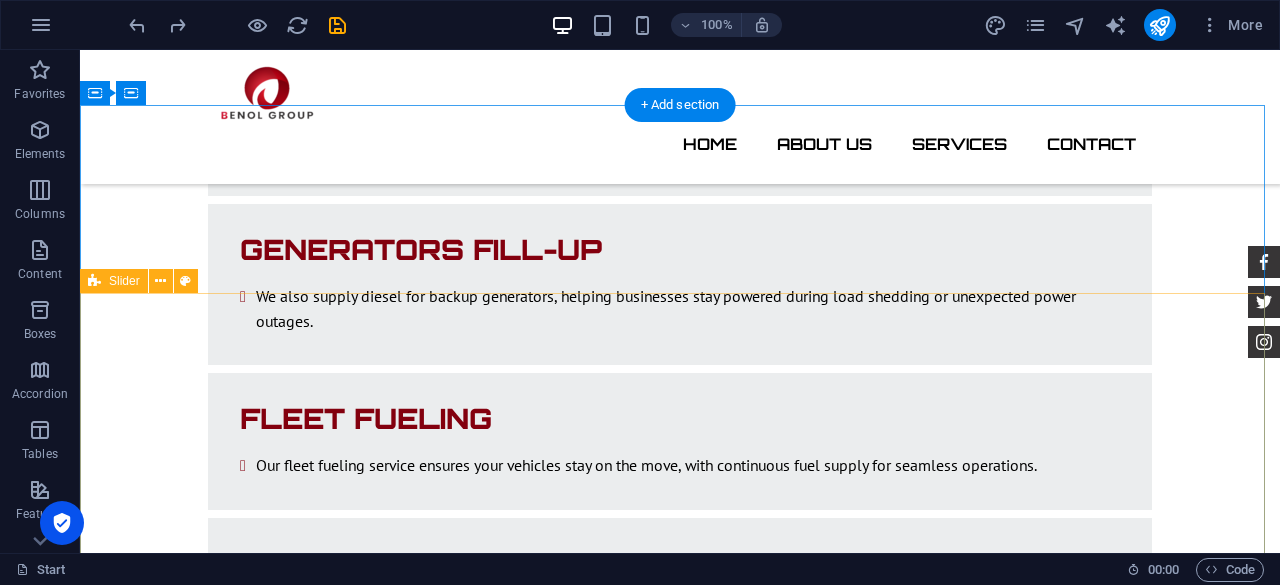 scroll, scrollTop: 3514, scrollLeft: 0, axis: vertical 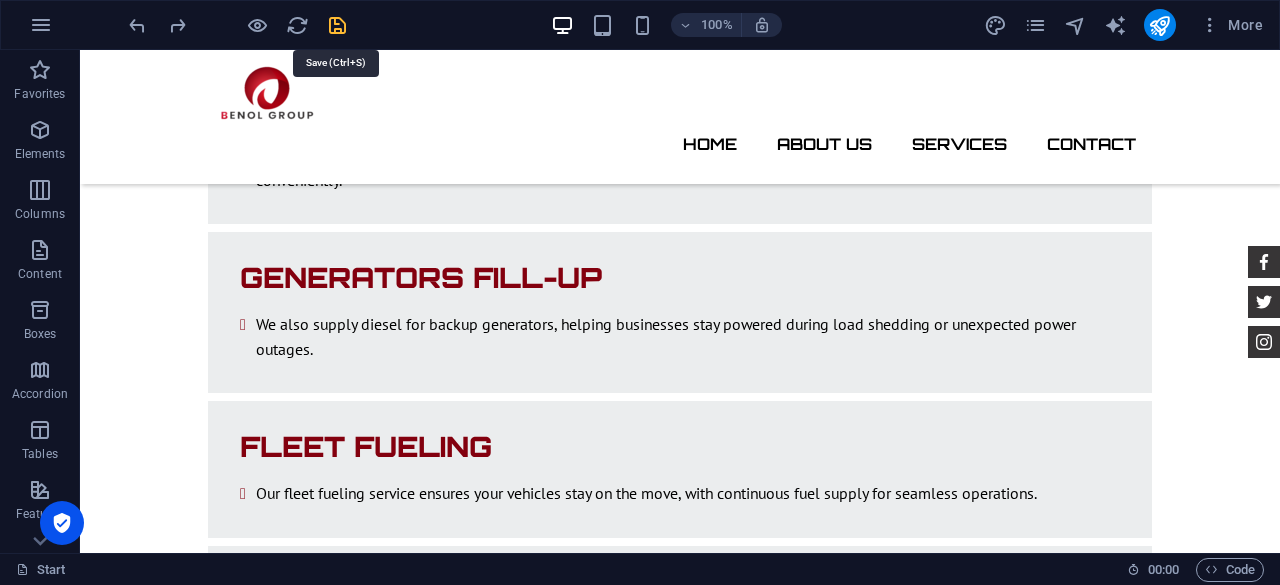 click at bounding box center [337, 25] 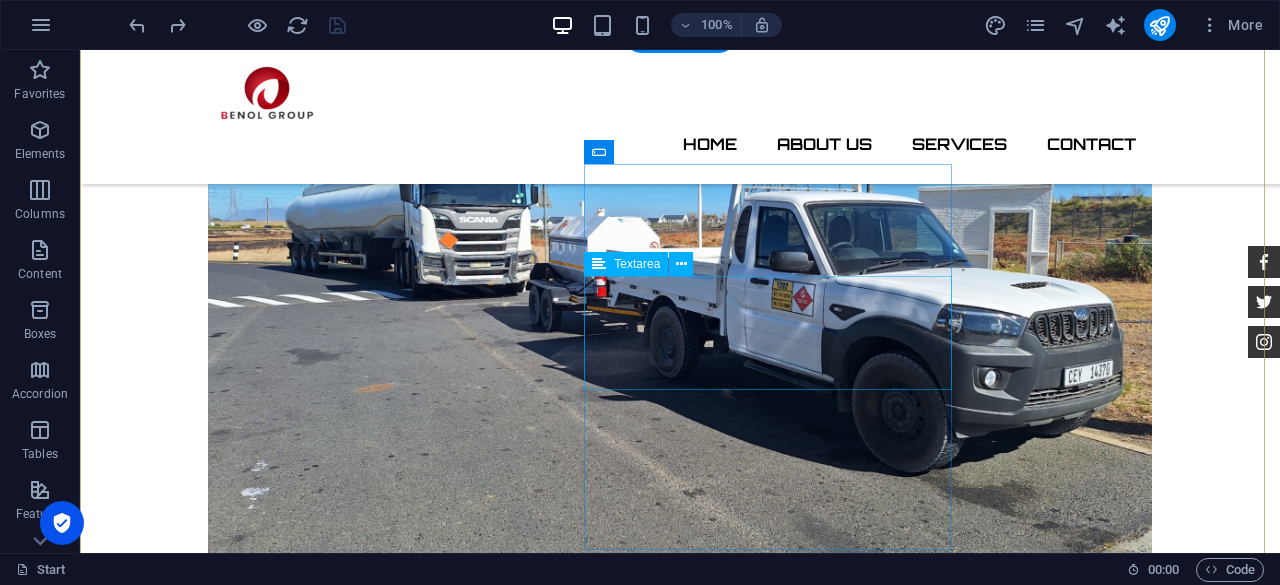 scroll, scrollTop: 4514, scrollLeft: 0, axis: vertical 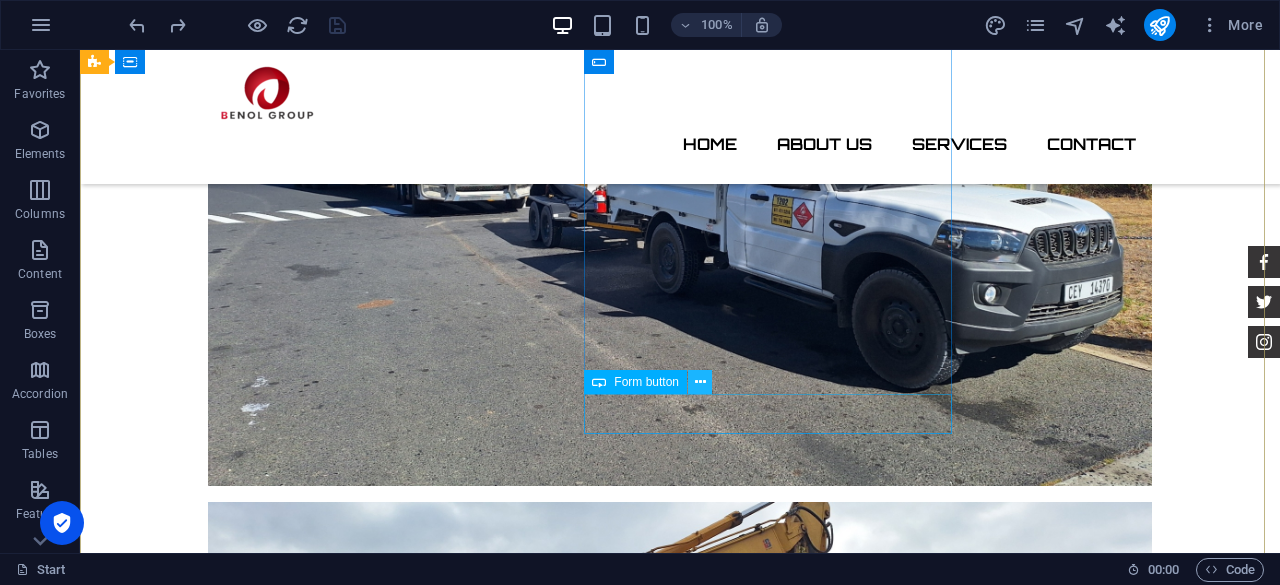 click at bounding box center [700, 382] 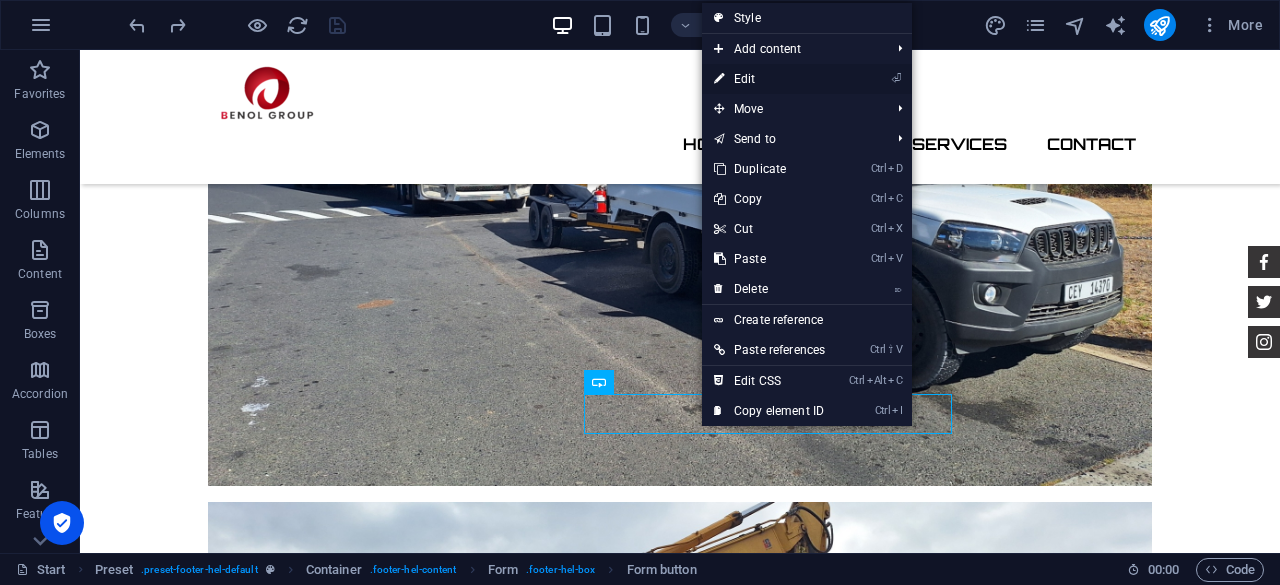 click on "⏎  Edit" at bounding box center (769, 79) 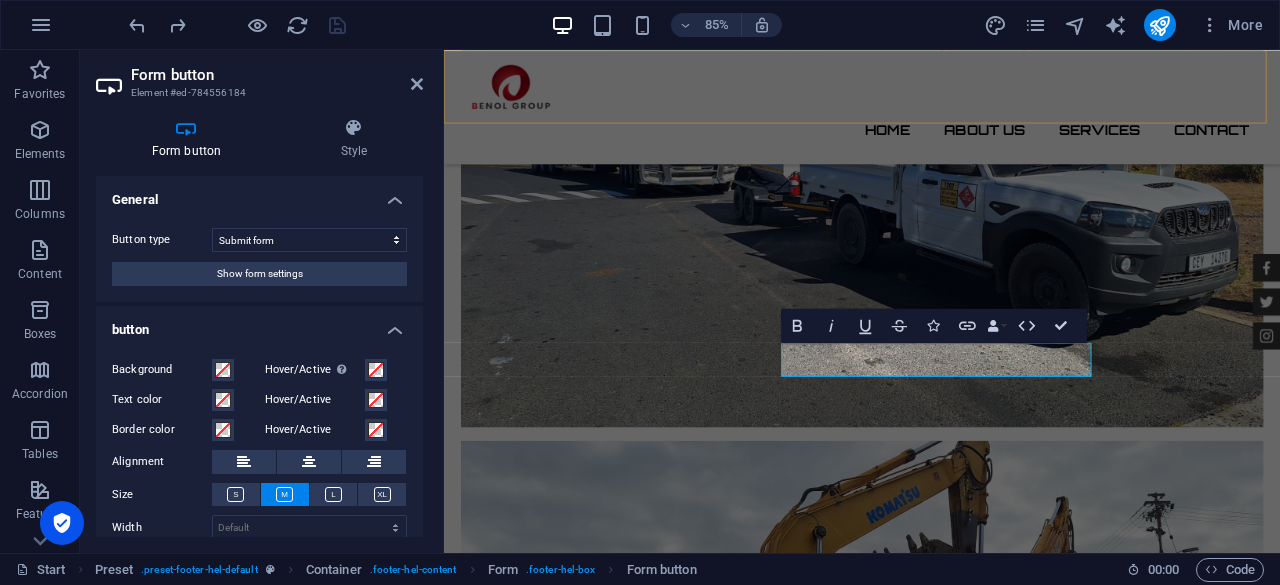 scroll, scrollTop: 4516, scrollLeft: 0, axis: vertical 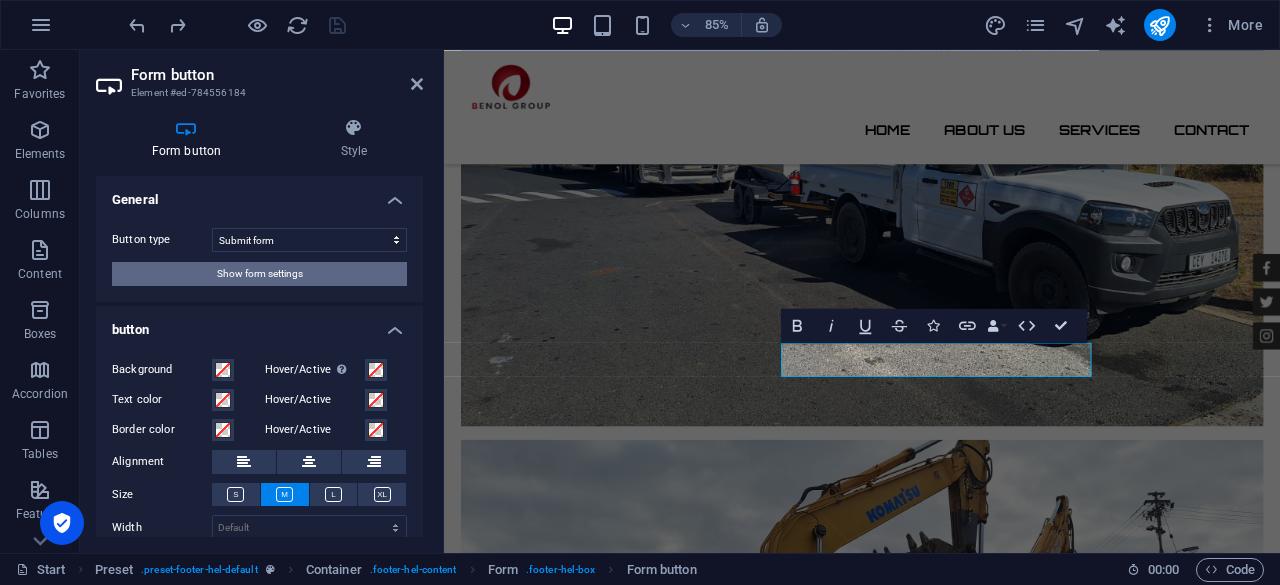 click on "Show form settings" at bounding box center (260, 274) 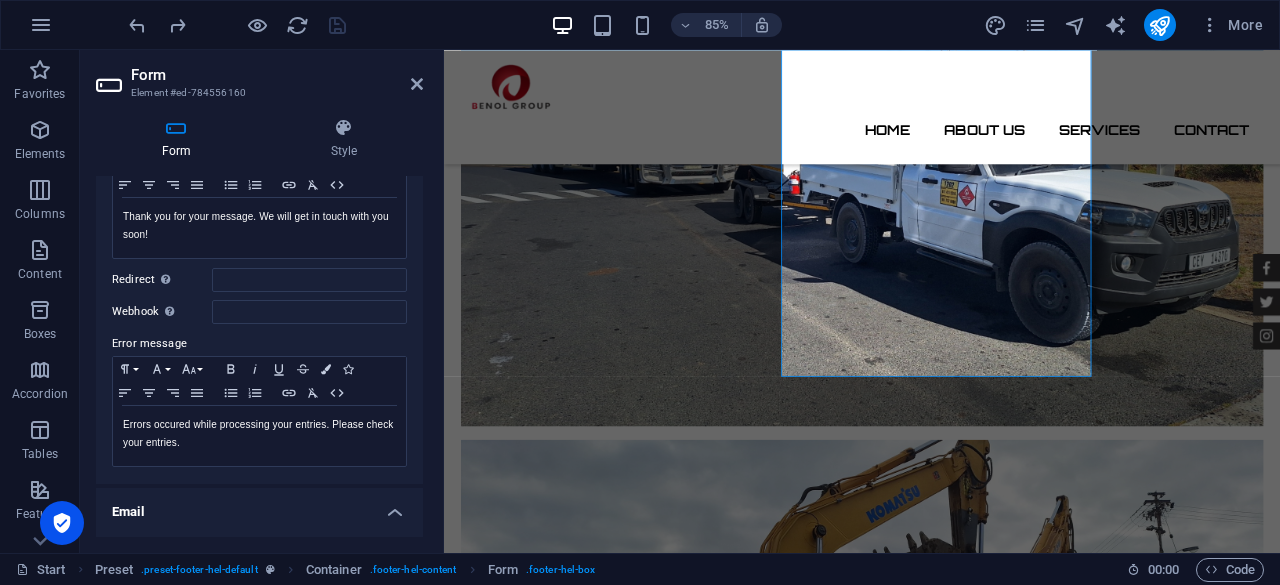scroll, scrollTop: 0, scrollLeft: 0, axis: both 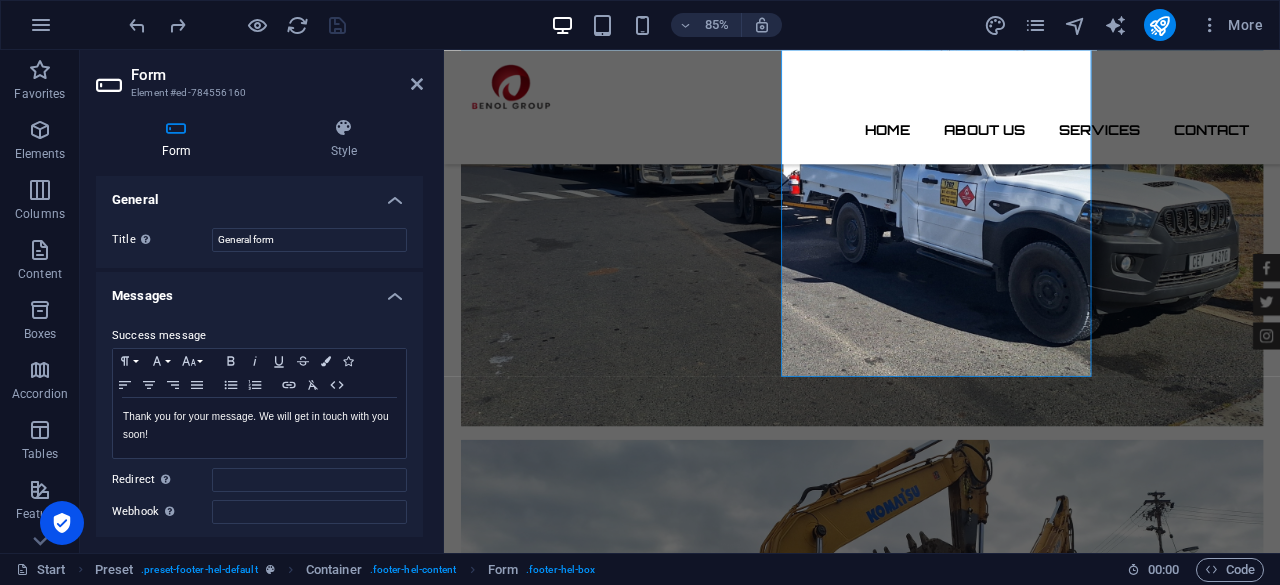 click on "Messages" at bounding box center [259, 290] 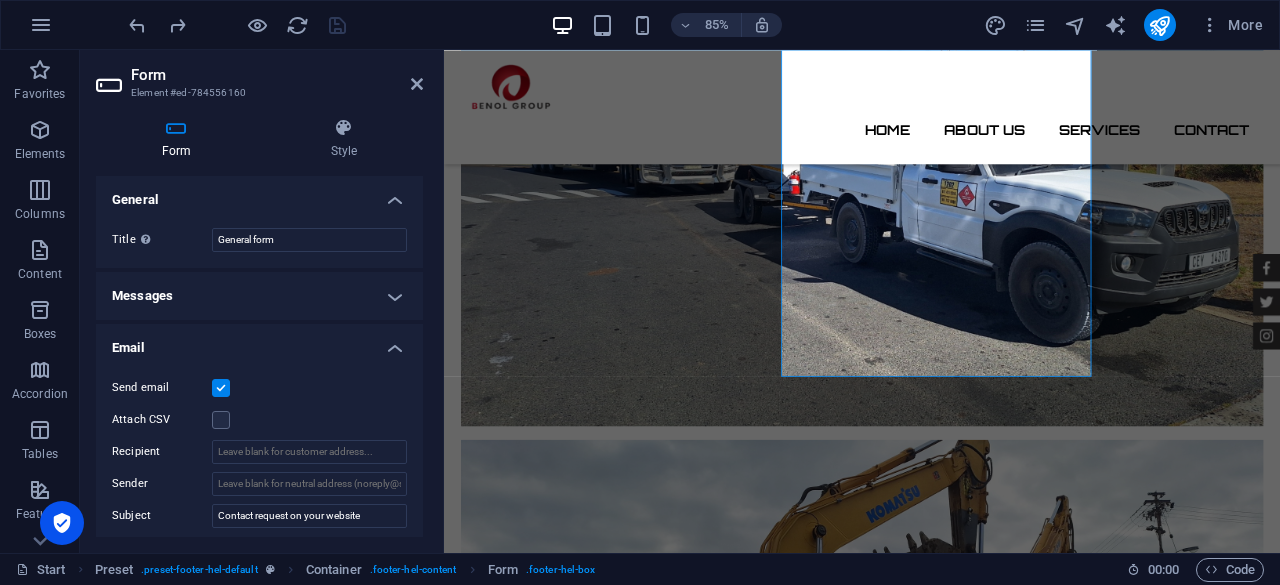 click on "Email" at bounding box center [259, 342] 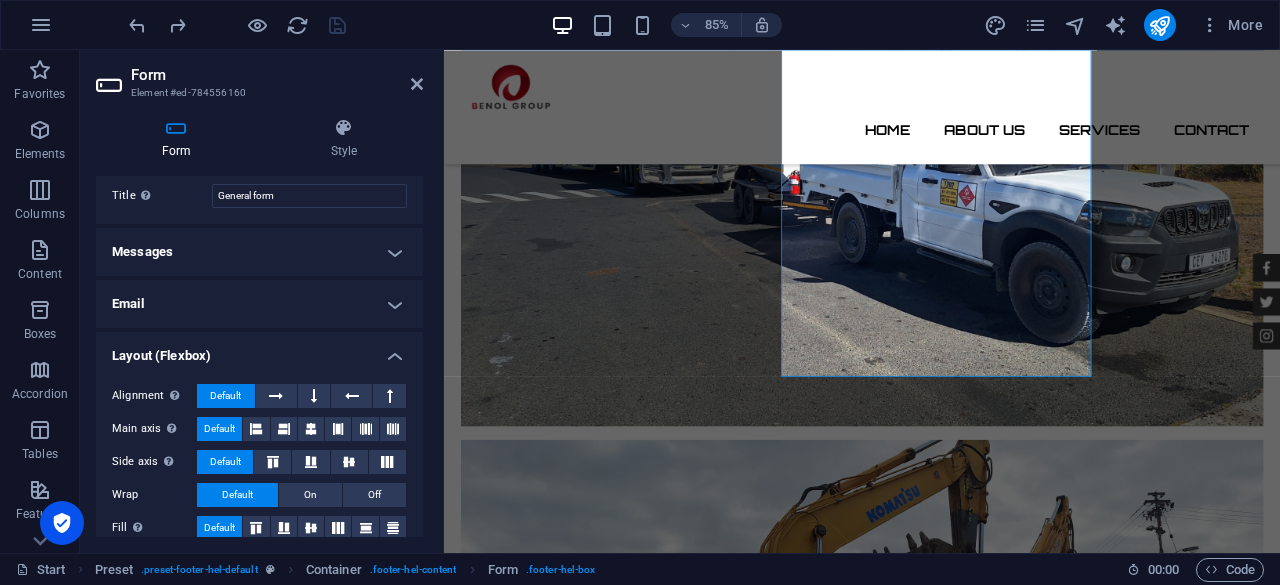 scroll, scrollTop: 63, scrollLeft: 0, axis: vertical 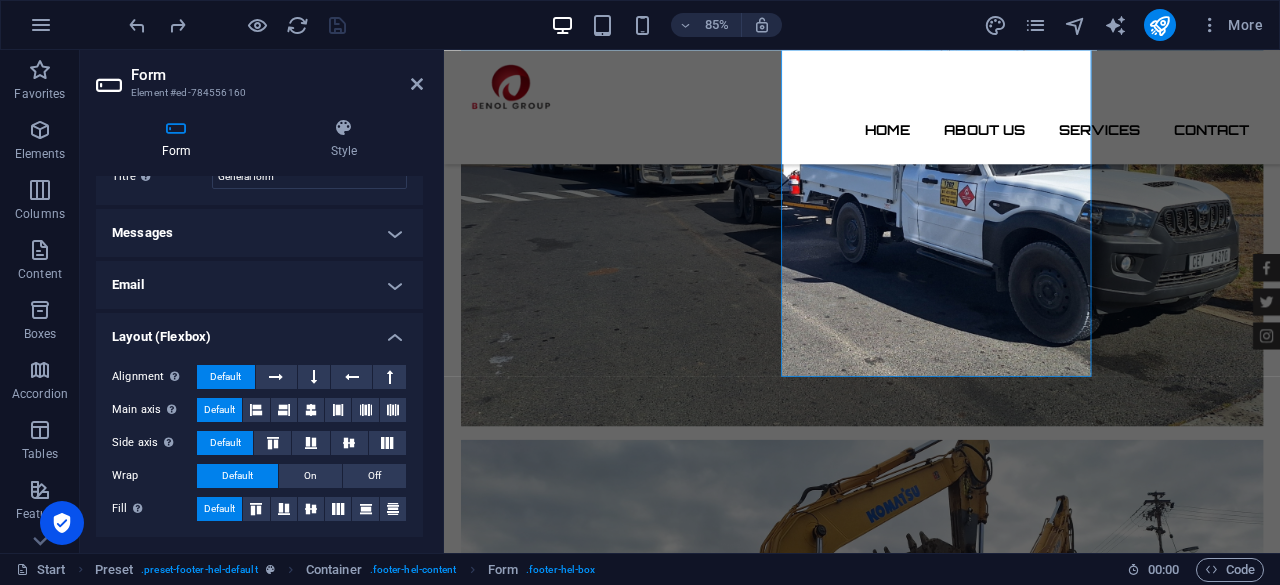 click on "Email" at bounding box center (259, 285) 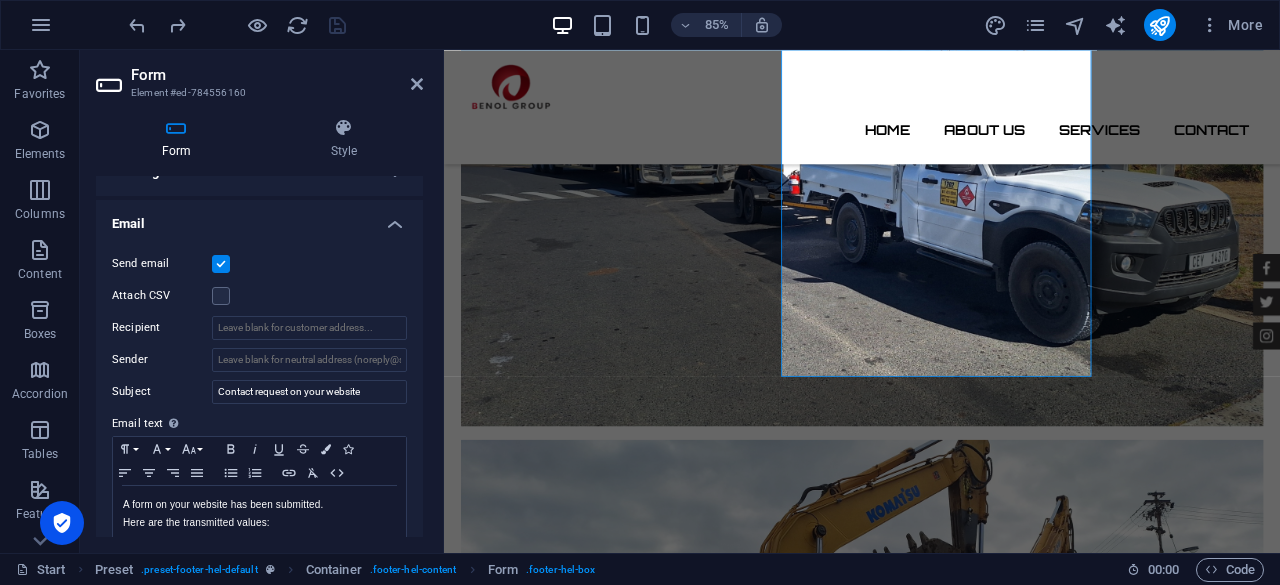 scroll, scrollTop: 0, scrollLeft: 0, axis: both 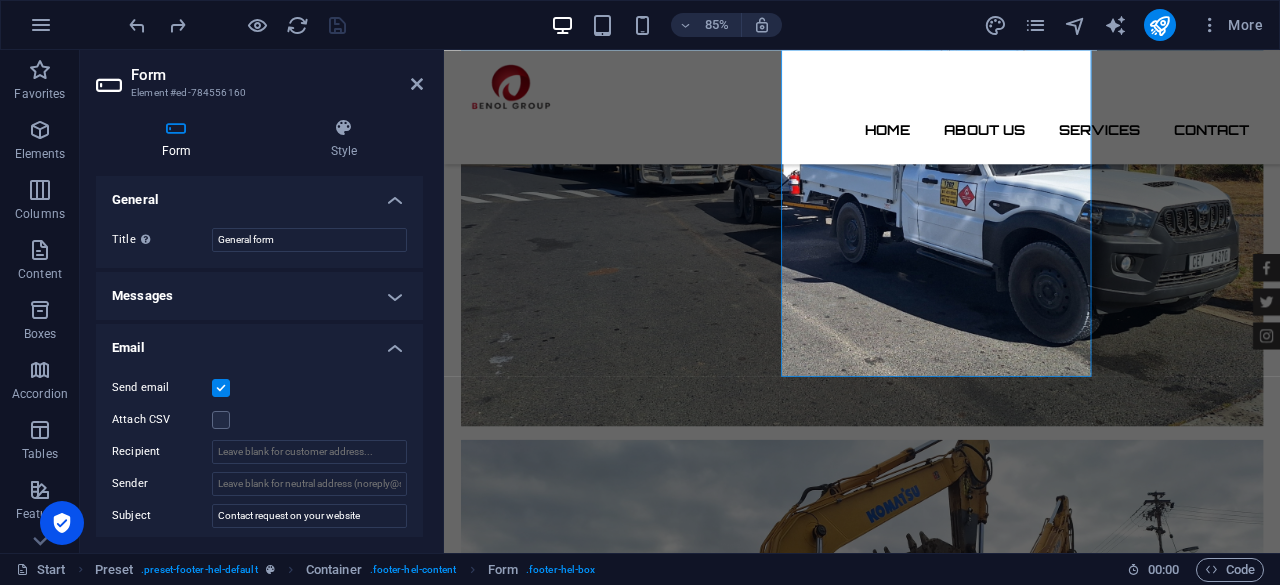 click on "Messages" at bounding box center (259, 296) 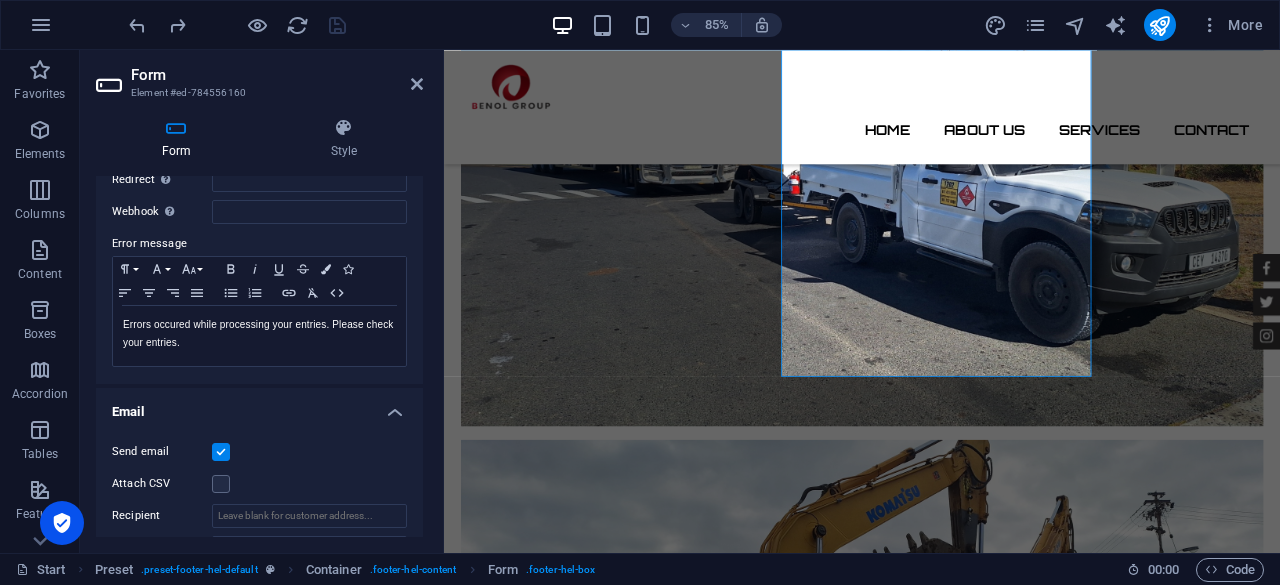 scroll, scrollTop: 100, scrollLeft: 0, axis: vertical 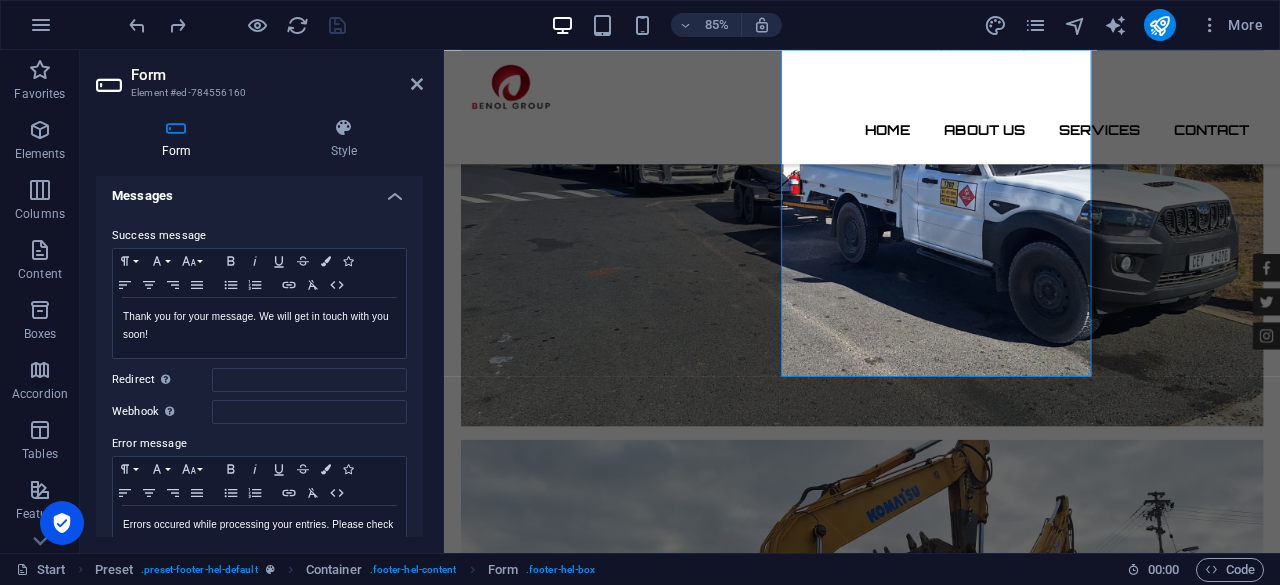 click on "Messages" at bounding box center (259, 190) 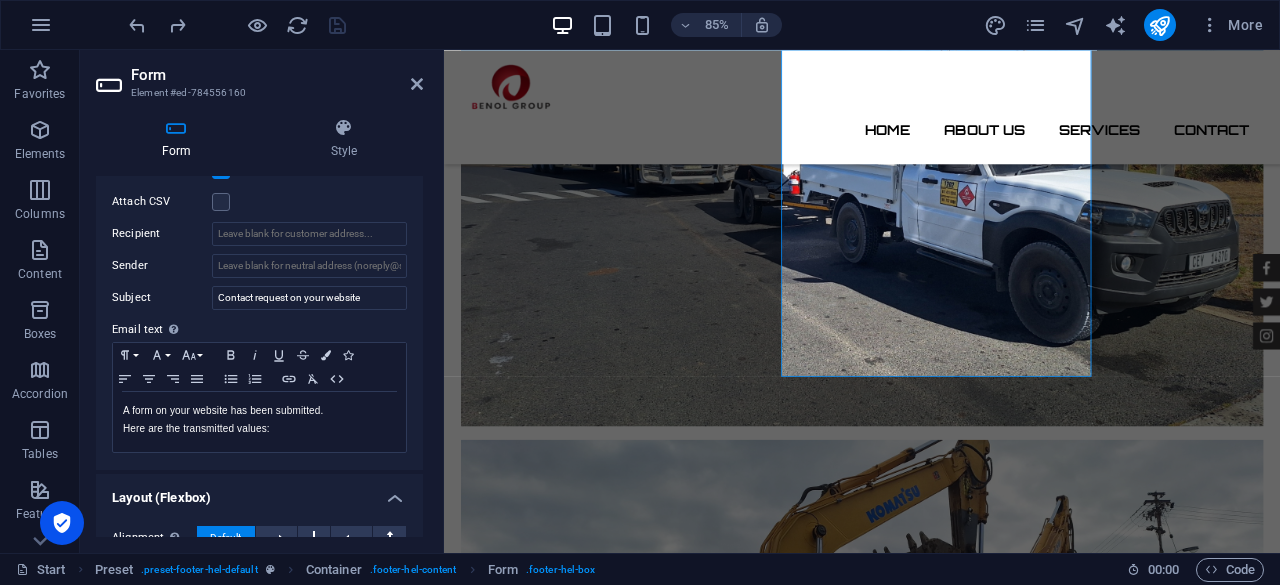 scroll, scrollTop: 100, scrollLeft: 0, axis: vertical 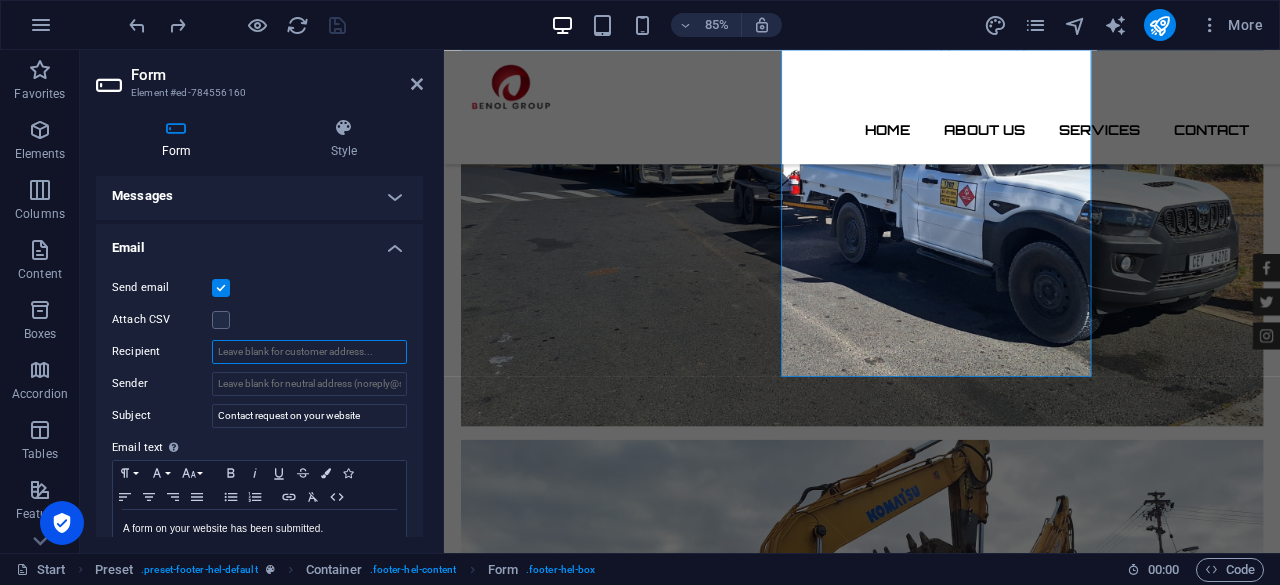 click on "Recipient" at bounding box center (309, 352) 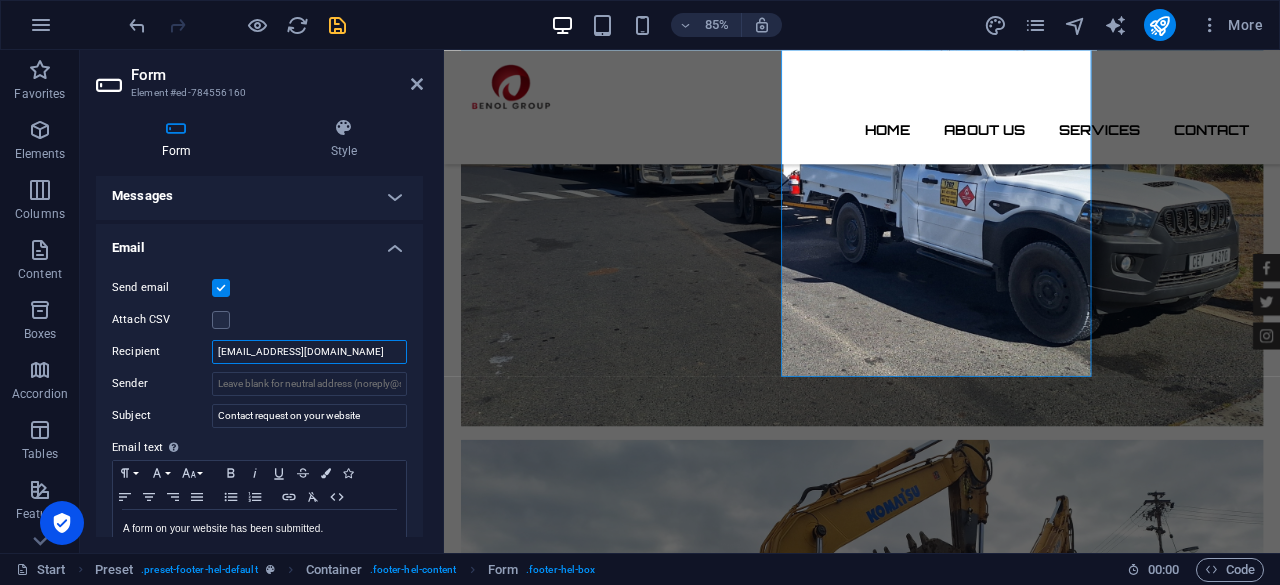 type on "[EMAIL_ADDRESS][DOMAIN_NAME]" 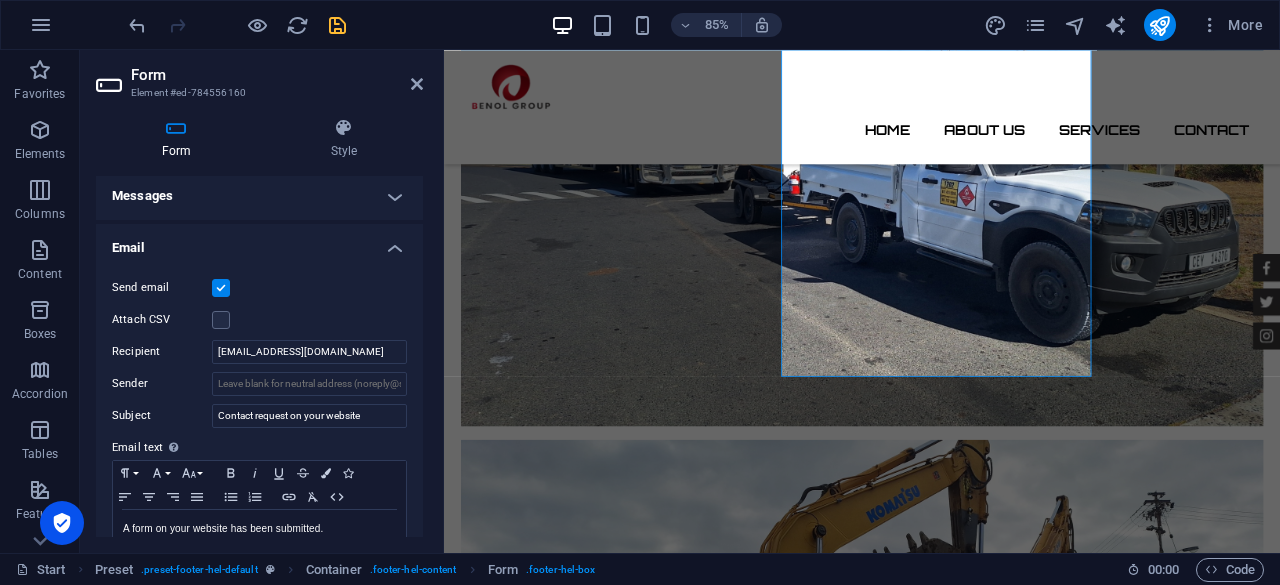 click on "Attach CSV" at bounding box center [259, 320] 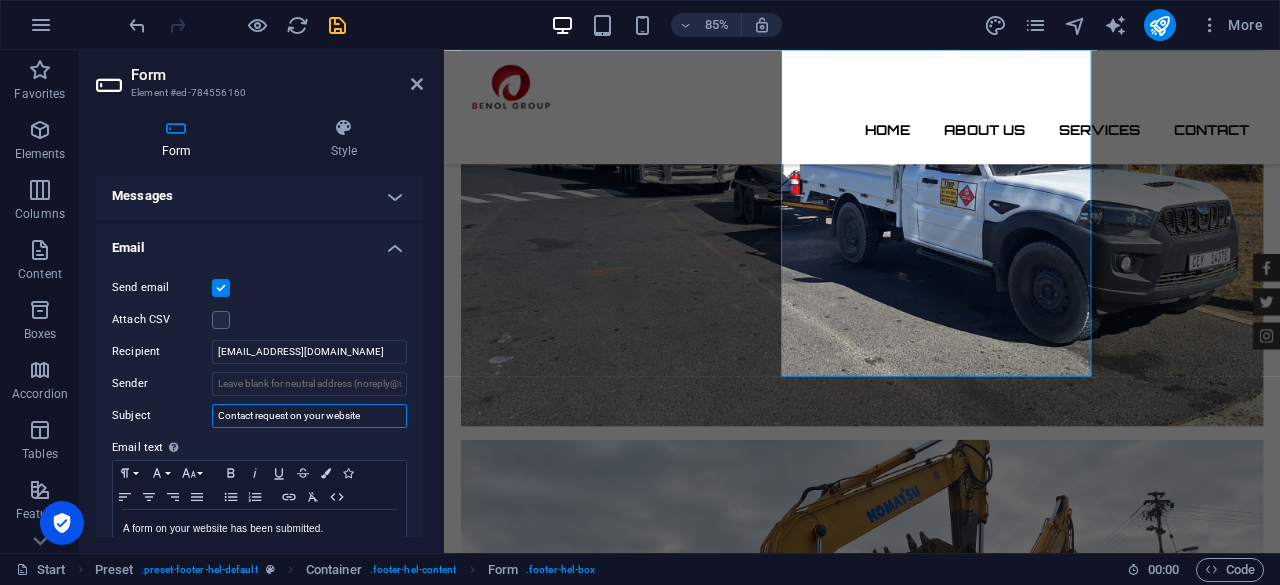 click on "Contact request on your website" at bounding box center [309, 416] 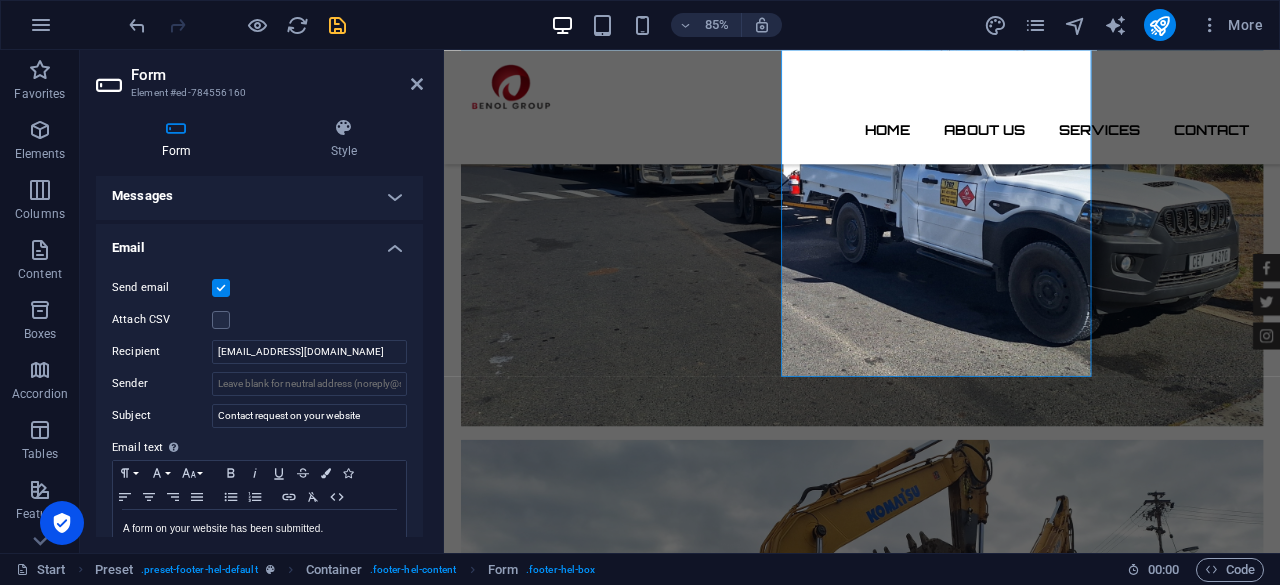 click on "Email text Define text to be sent if form inputs should be sent by email." at bounding box center [259, 448] 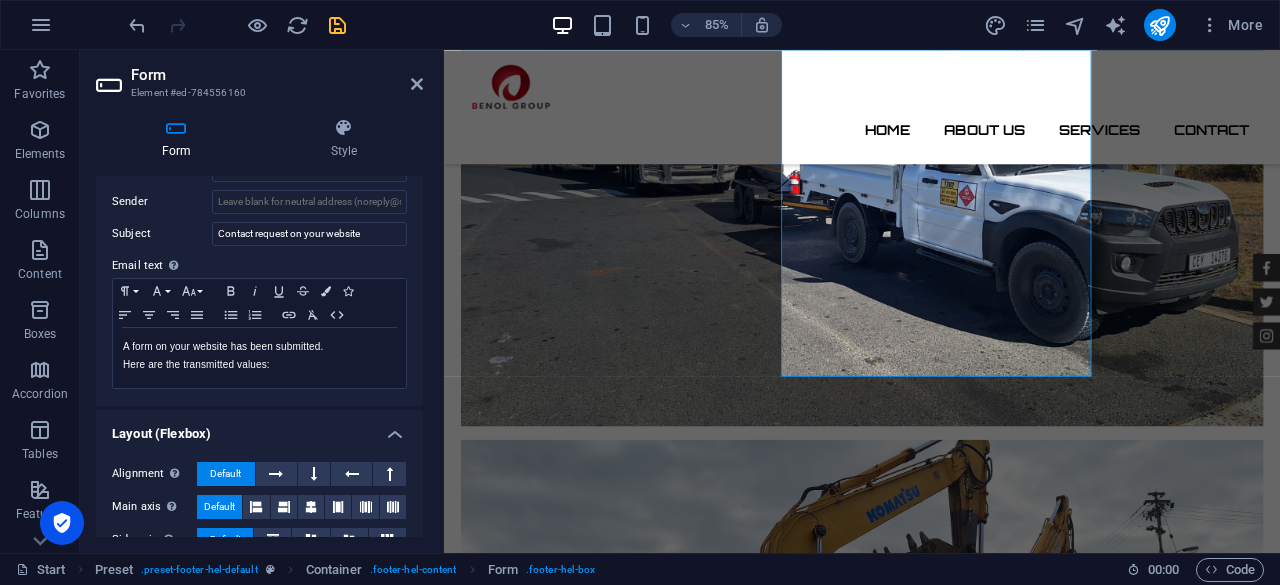 scroll, scrollTop: 300, scrollLeft: 0, axis: vertical 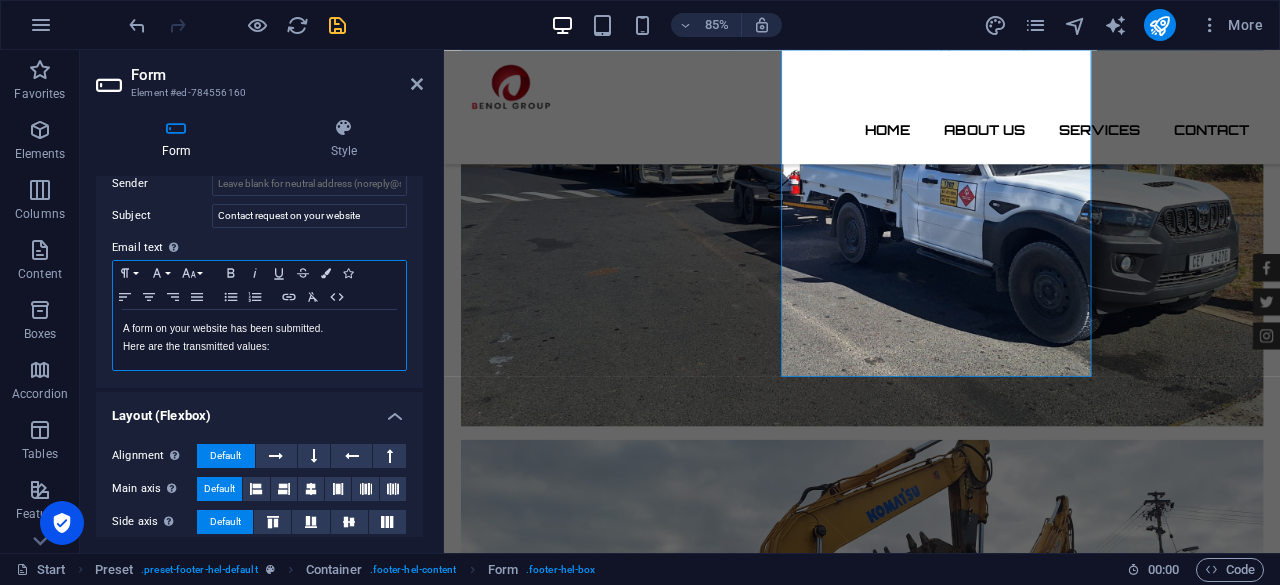 click on "Here are the transmitted values:" at bounding box center (259, 347) 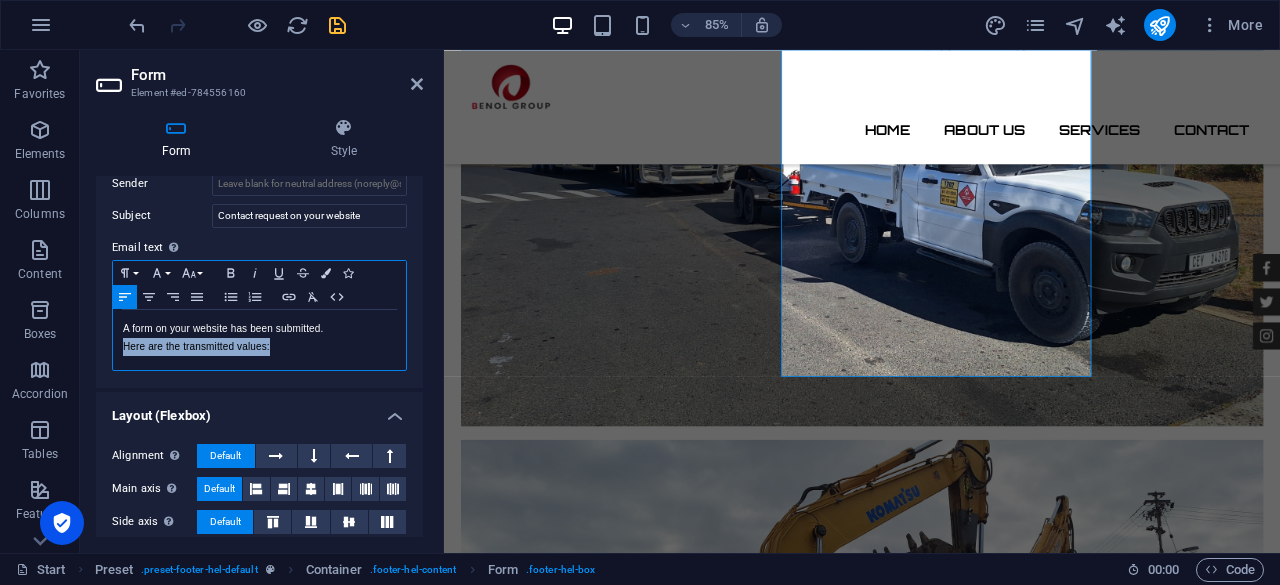 drag, startPoint x: 272, startPoint y: 343, endPoint x: 118, endPoint y: 359, distance: 154.82893 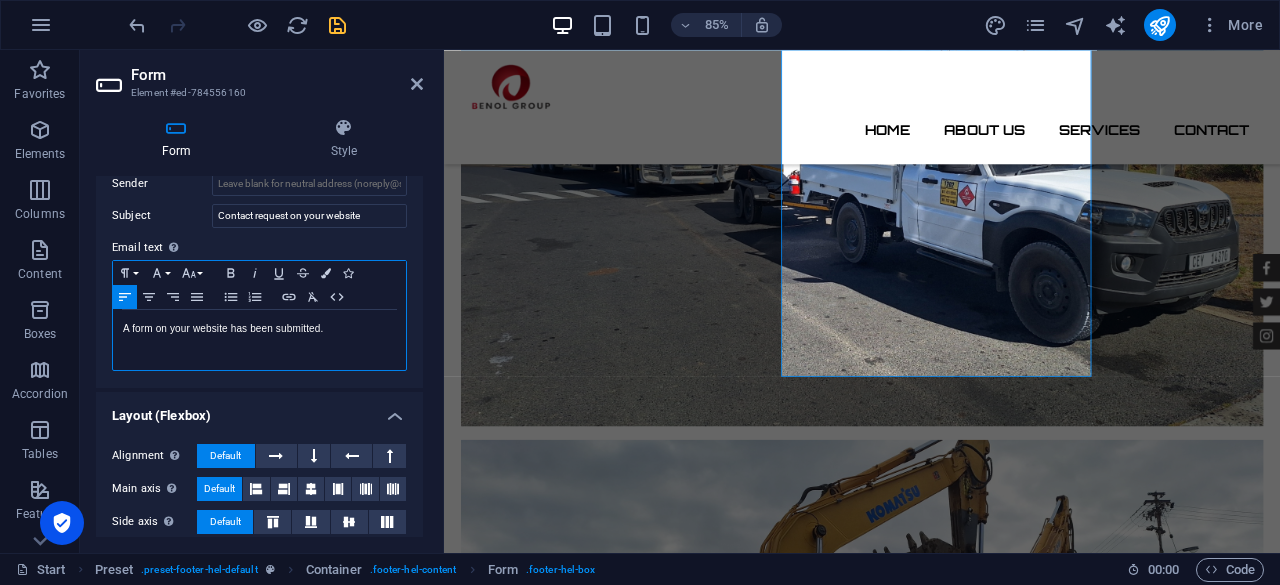 type 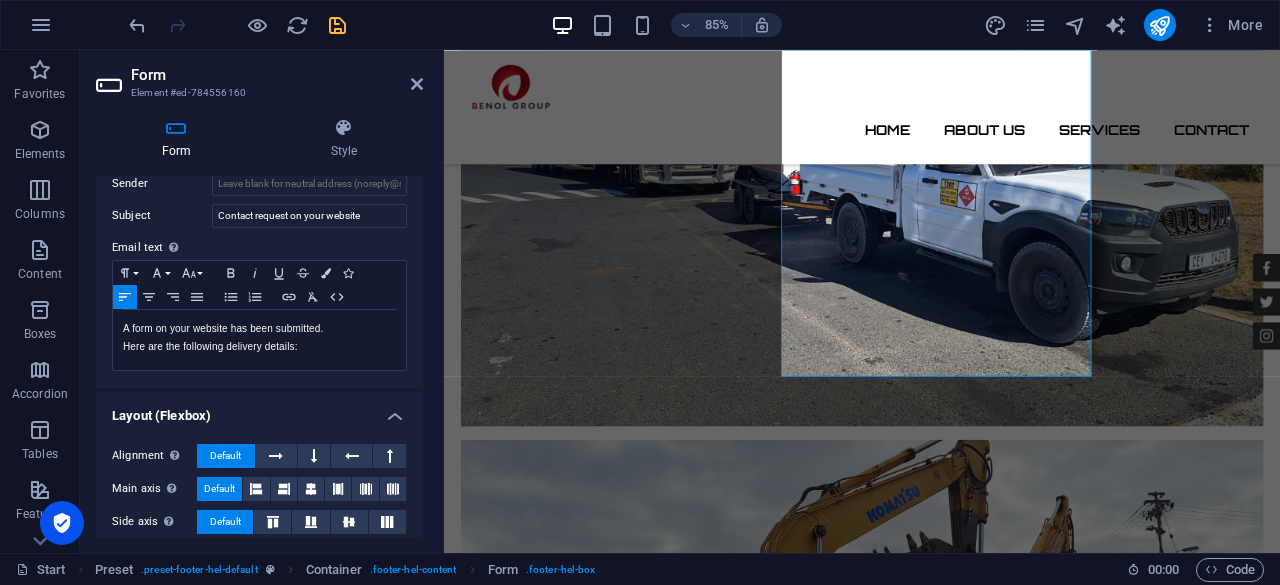 click on "Layout (Flexbox)" at bounding box center [259, 410] 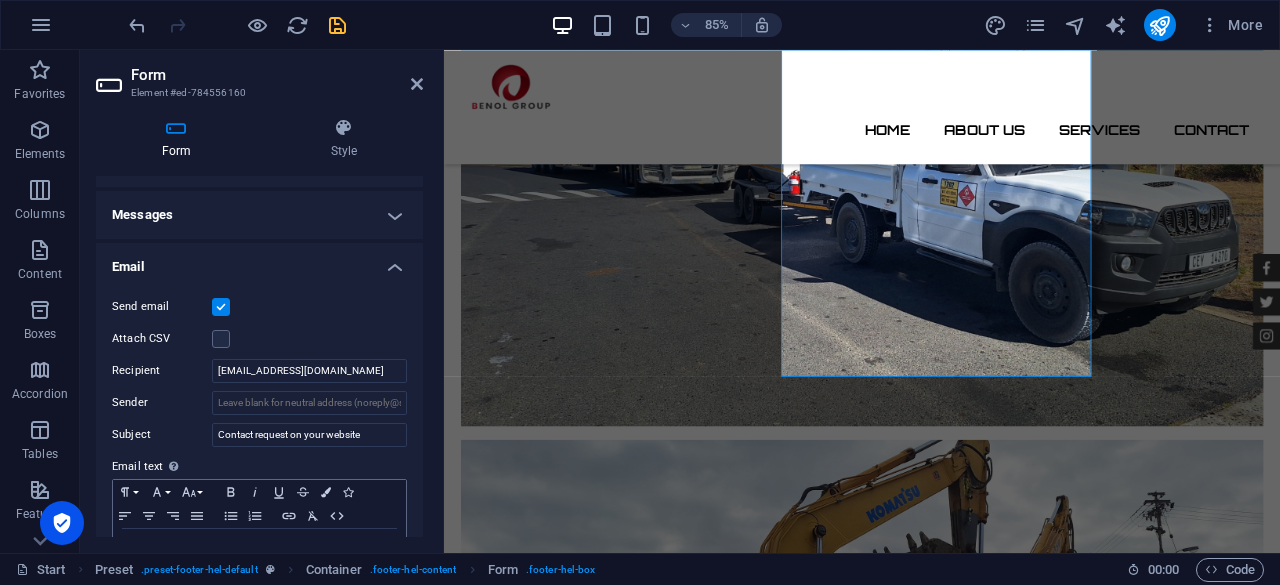 scroll, scrollTop: 0, scrollLeft: 0, axis: both 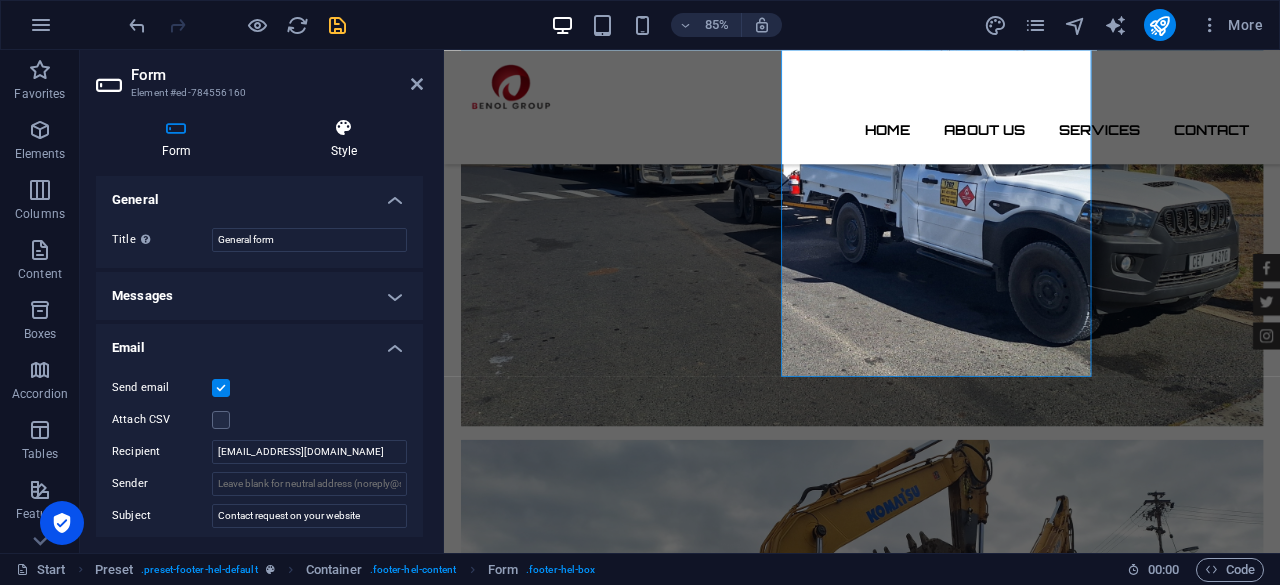 click on "Style" at bounding box center [344, 139] 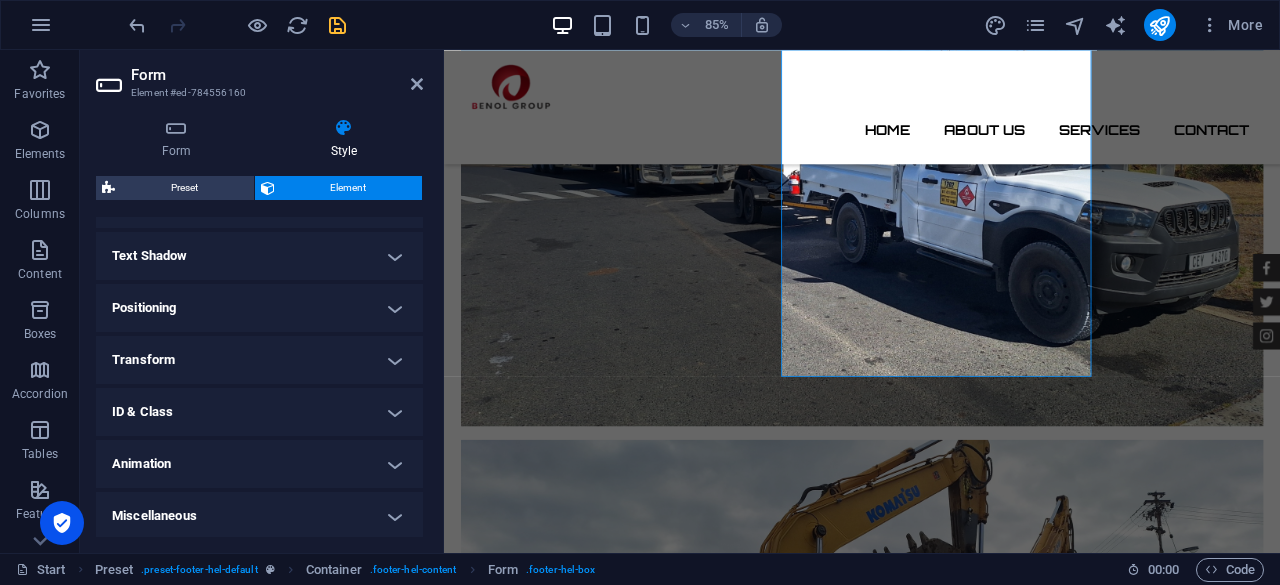 scroll, scrollTop: 524, scrollLeft: 0, axis: vertical 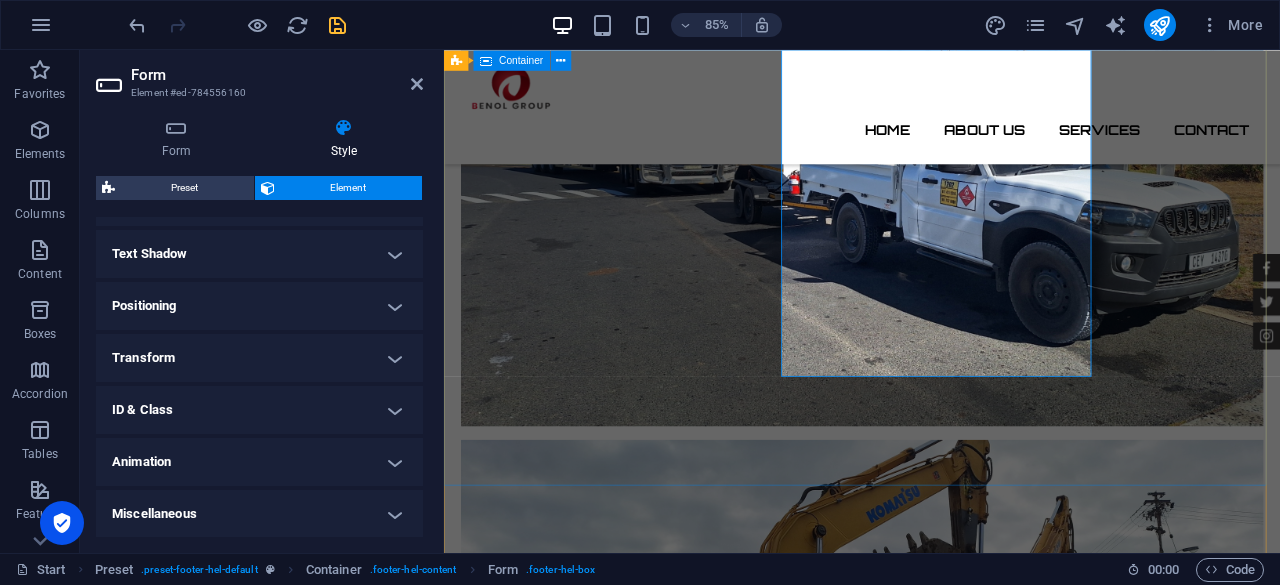 click on "Contact We are happy to assist you Benol Group (PTY) Ltd. 124 Sir Lowry's pass road, Gordon's Bay, Western Cape, 7151 ,  Cape Town    7139 081 842 6881 / 084 840 9423 orders@benolgroup.co.za Legal Notice  |  Privacy   I have read and understand the privacy policy. Unreadable? Regenerate Send" at bounding box center [936, 10774] 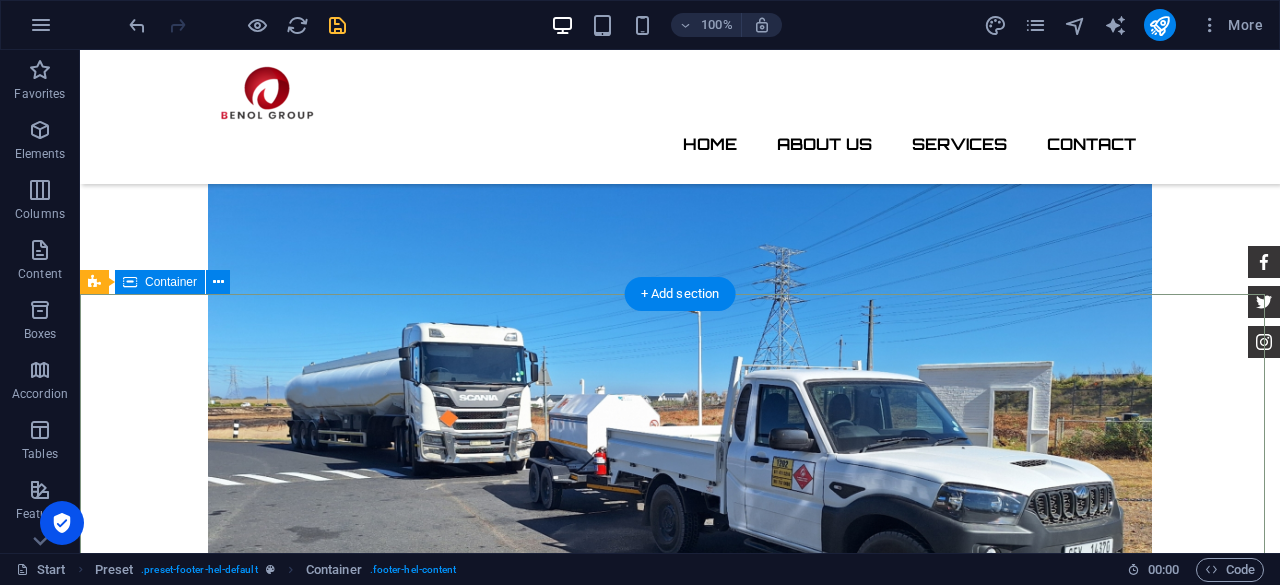 scroll, scrollTop: 4314, scrollLeft: 0, axis: vertical 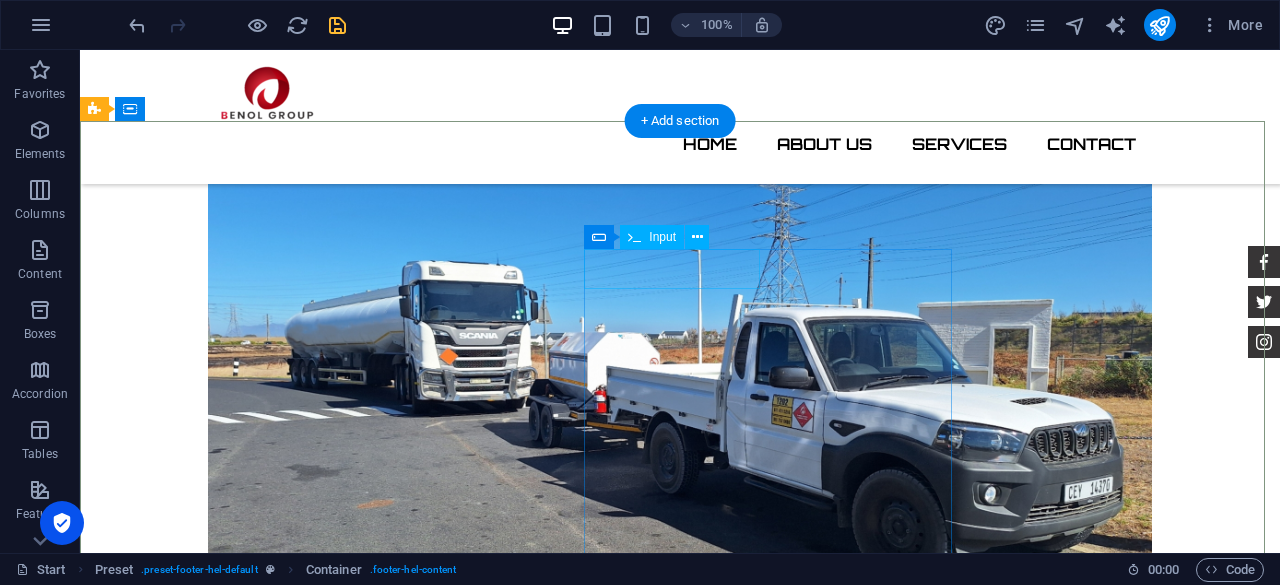 click at bounding box center (328, 10611) 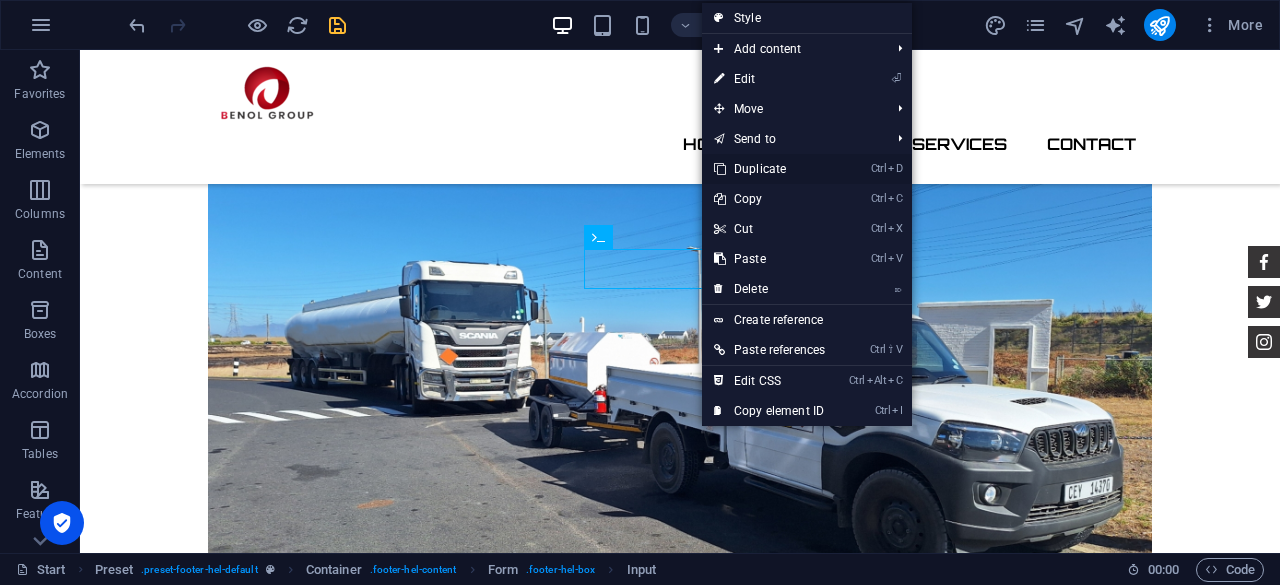 click on "Ctrl D  Duplicate" at bounding box center (769, 169) 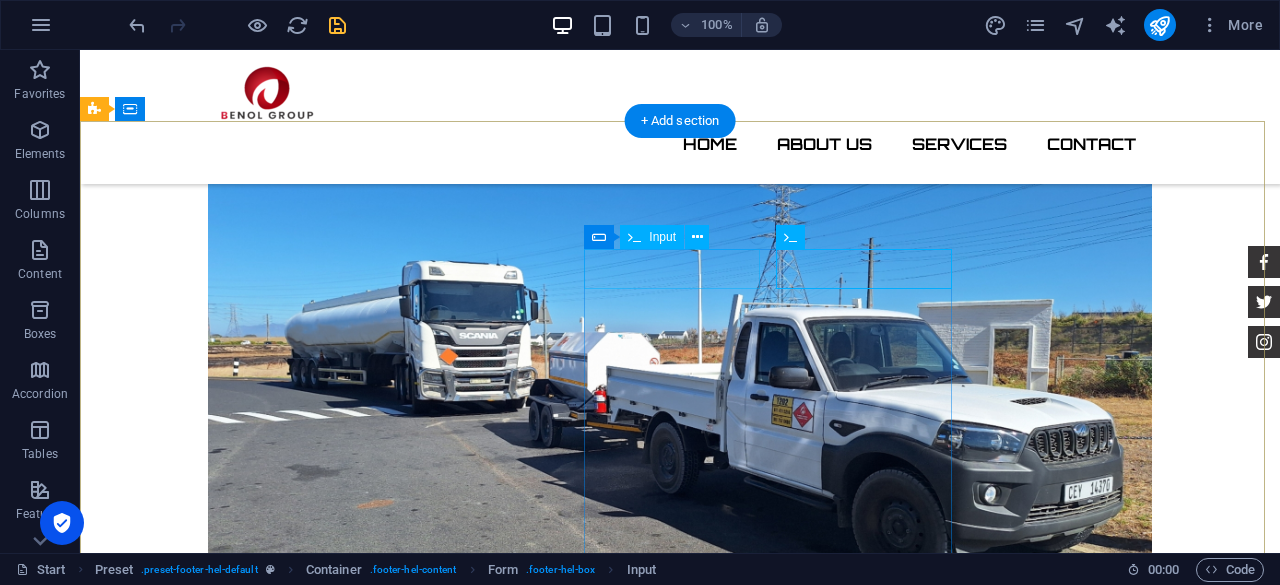 click at bounding box center [328, 10611] 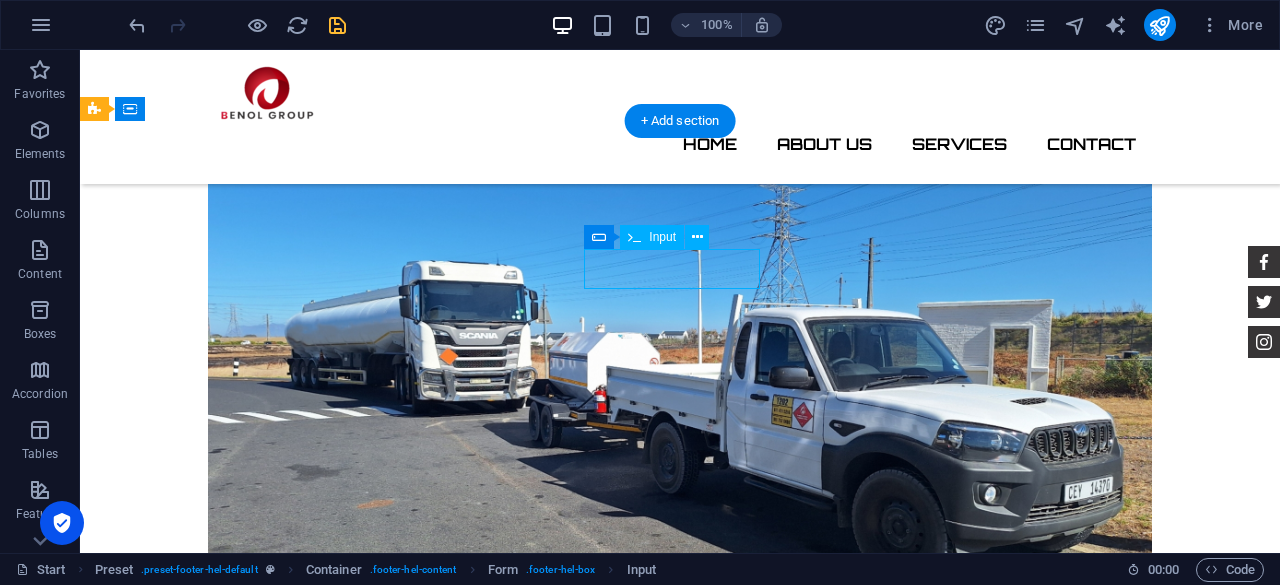 click at bounding box center [328, 10611] 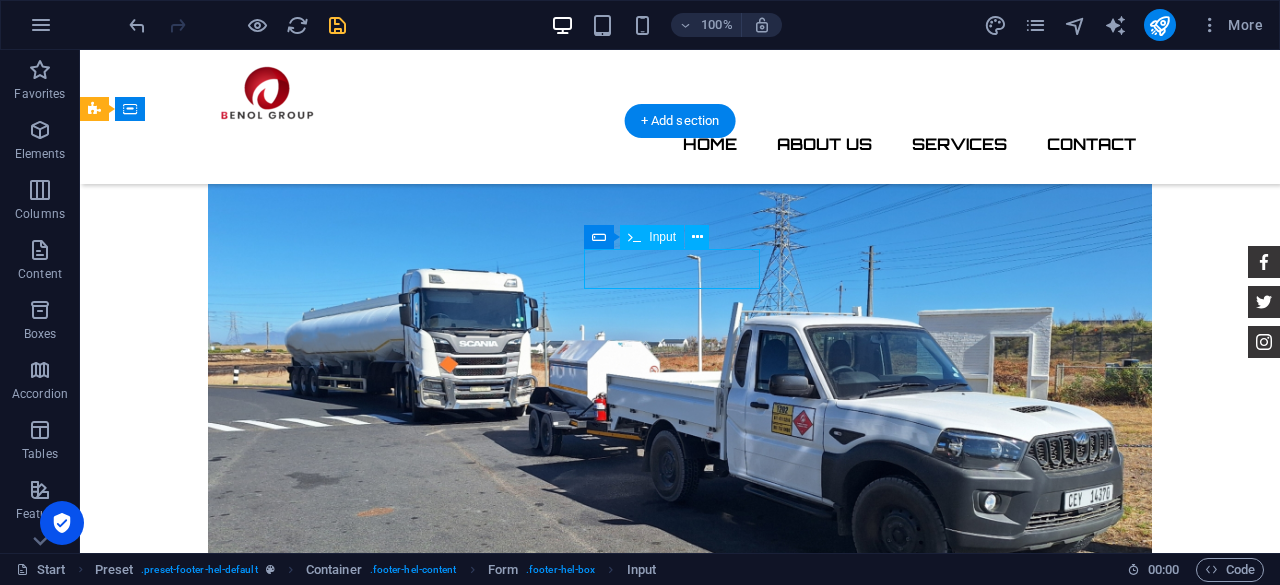 scroll, scrollTop: 4316, scrollLeft: 0, axis: vertical 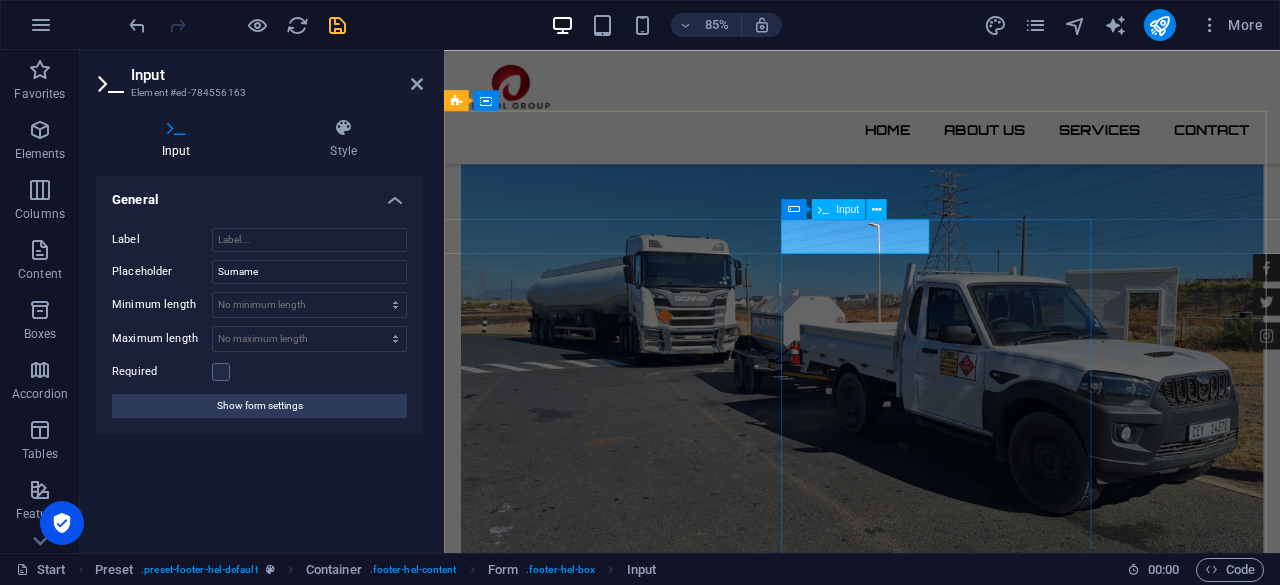 click at bounding box center [569, 10949] 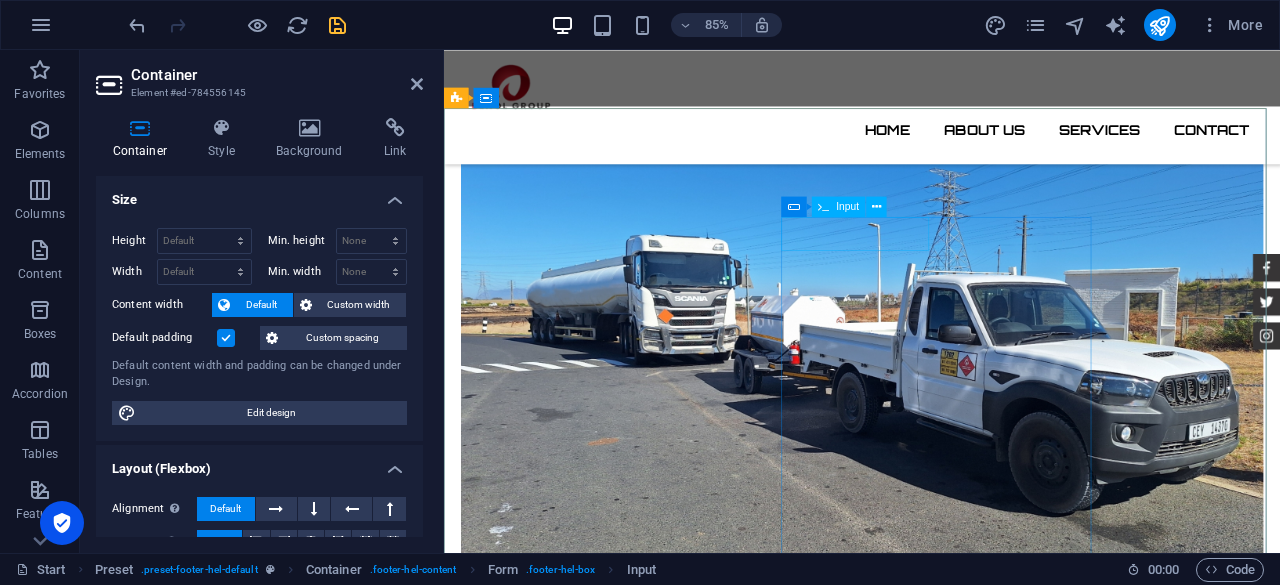 scroll, scrollTop: 4319, scrollLeft: 0, axis: vertical 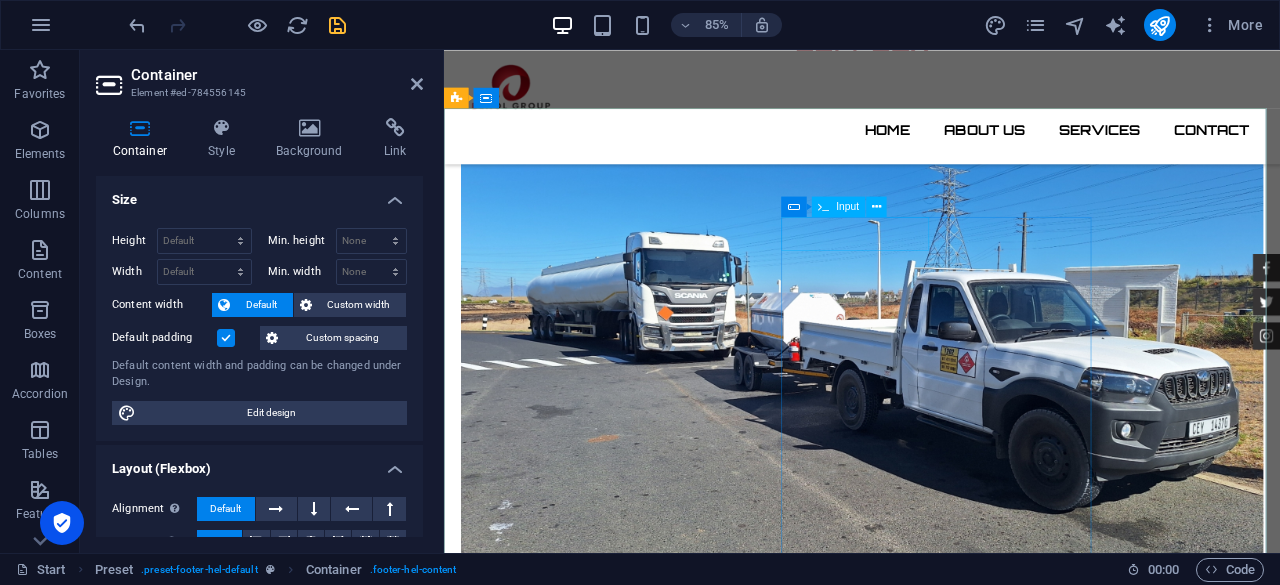 click at bounding box center [569, 10946] 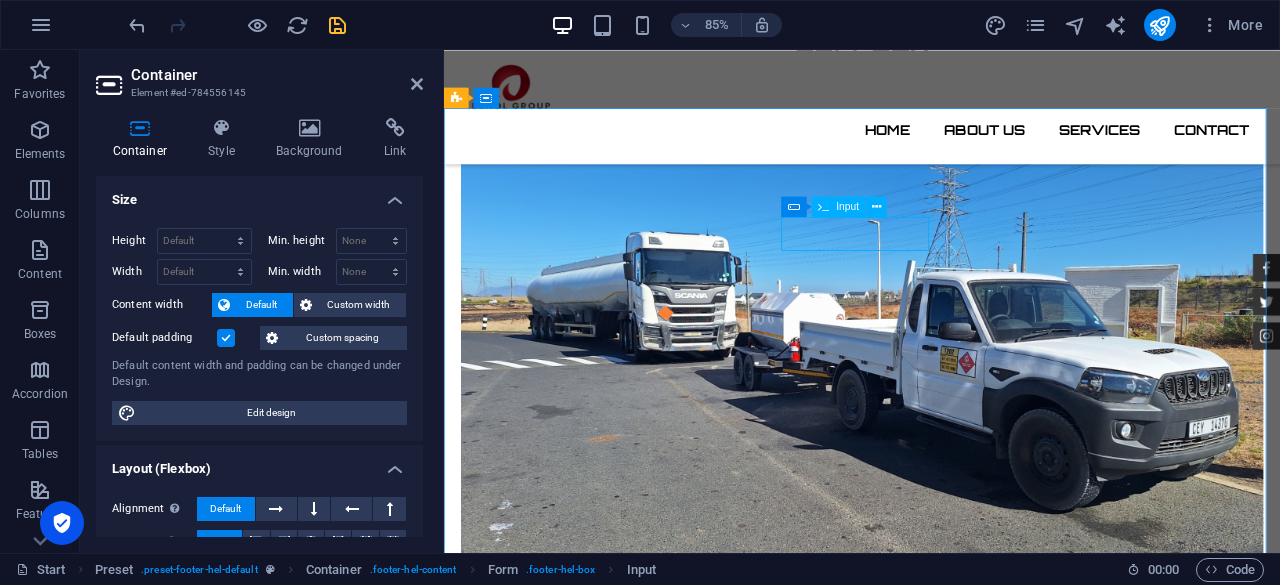 type on "s" 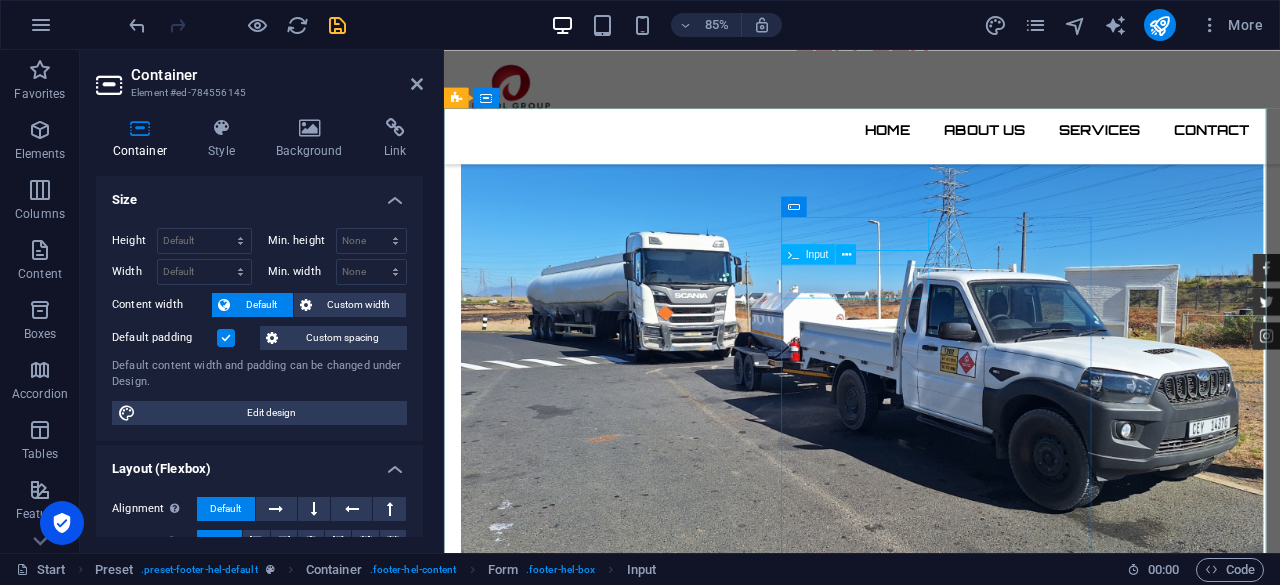 type on "Name" 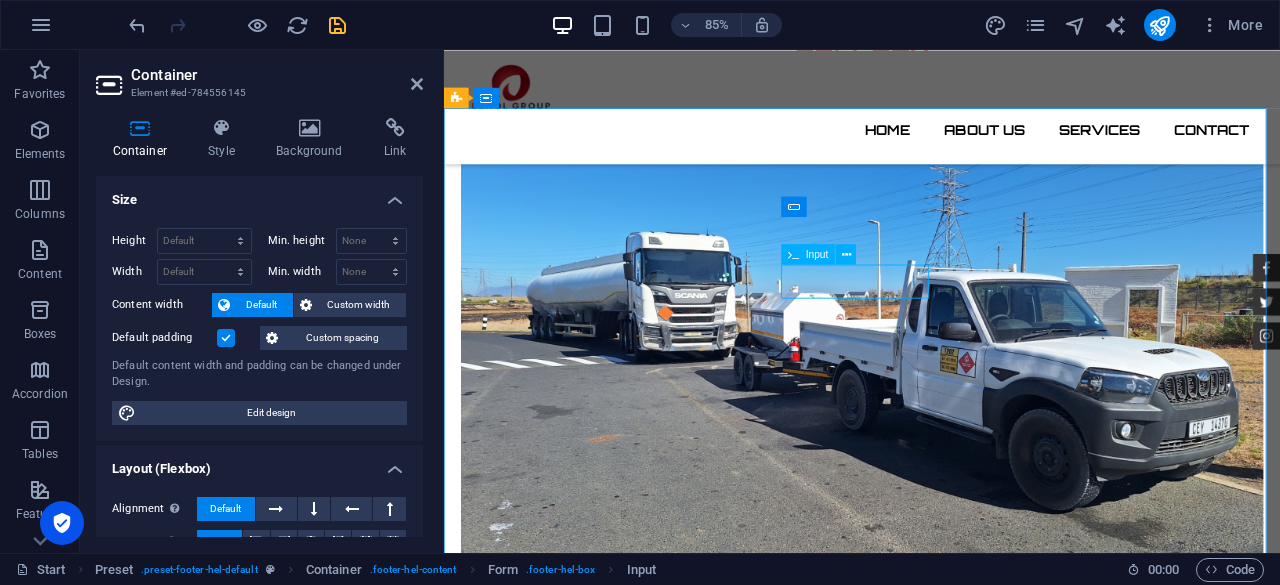 click at bounding box center (569, 11004) 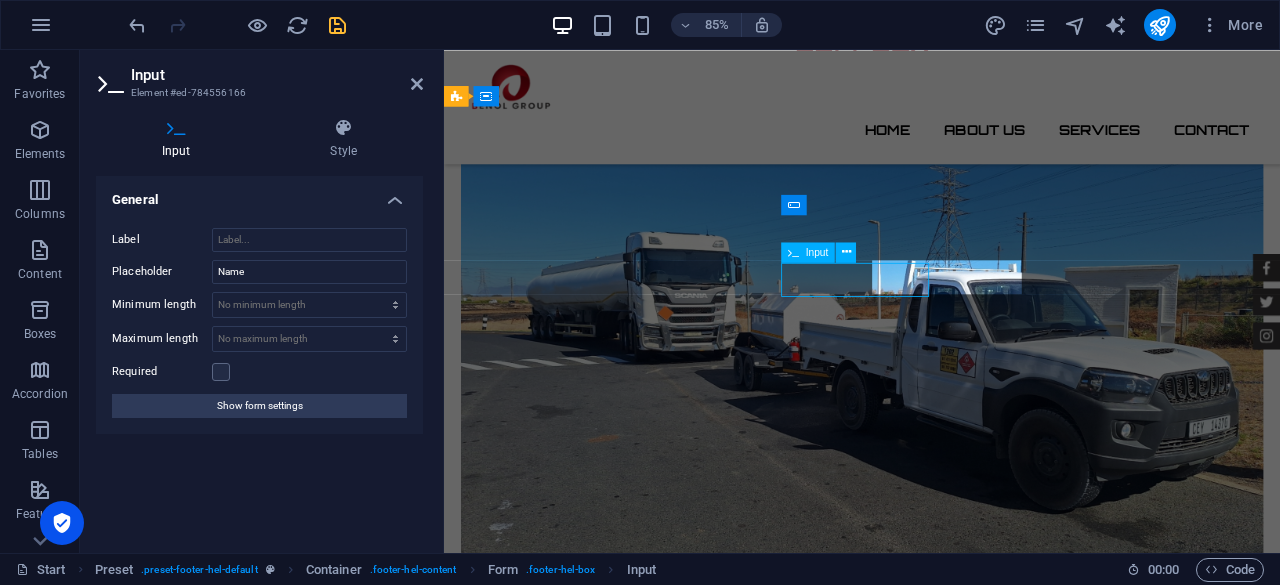 scroll, scrollTop: 4322, scrollLeft: 0, axis: vertical 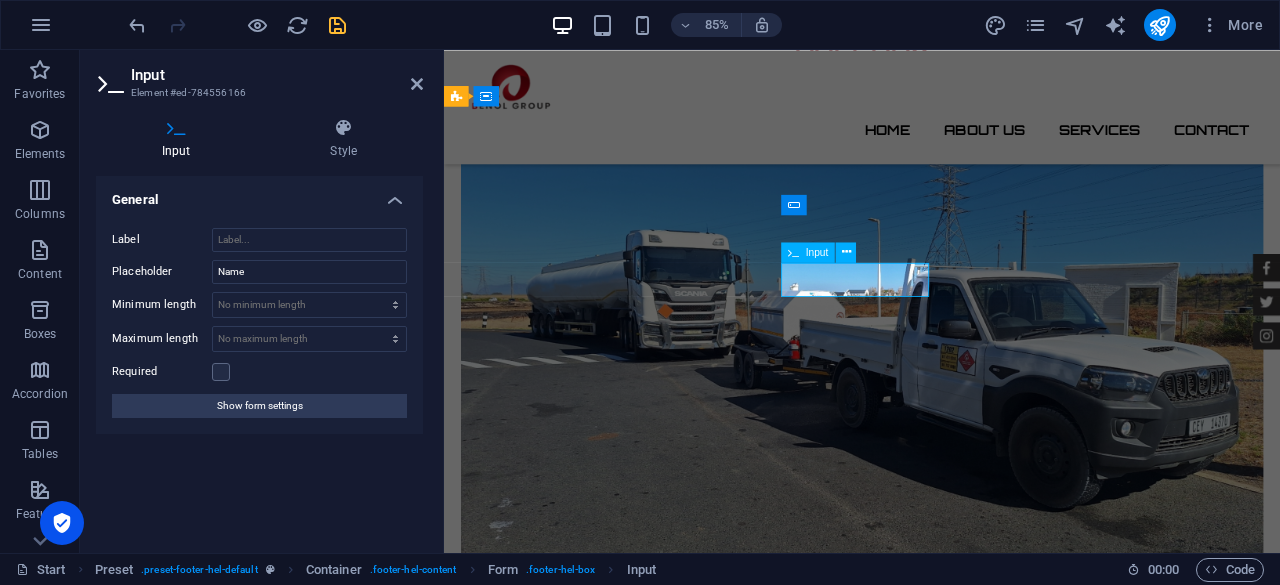 click at bounding box center (569, 11001) 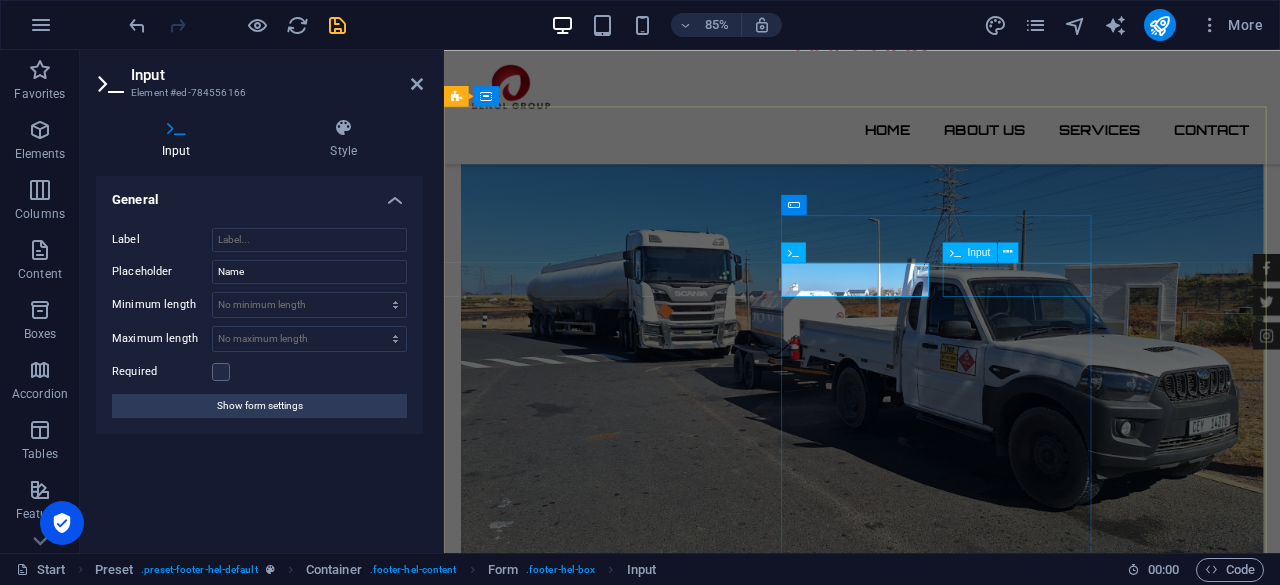 click at bounding box center (1172, 11001) 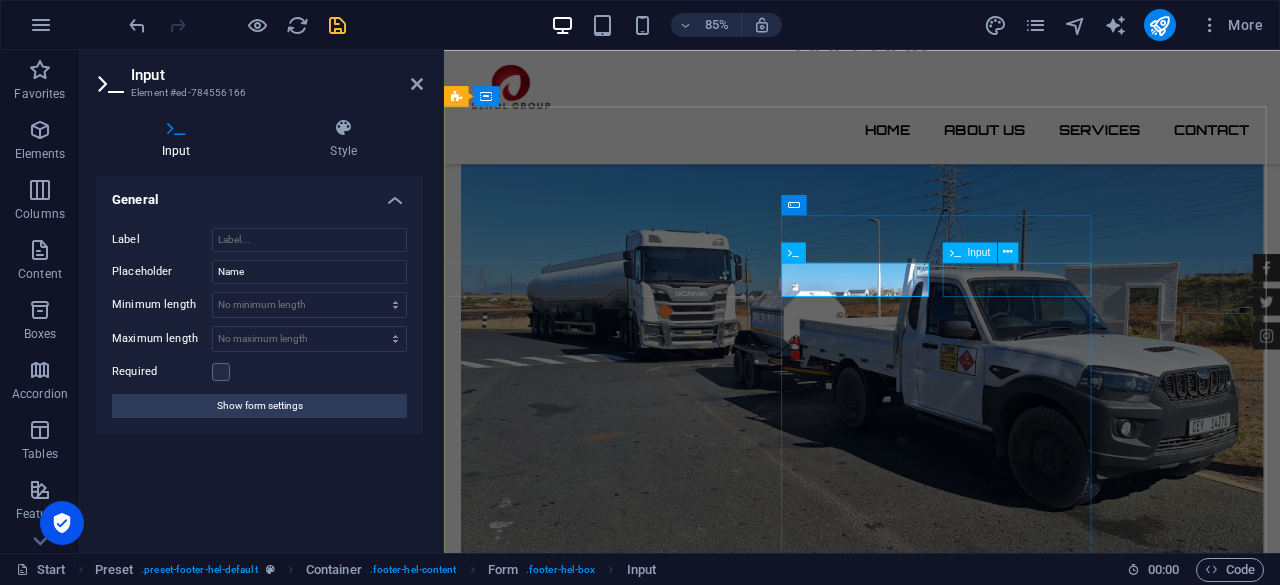 type on "Address" 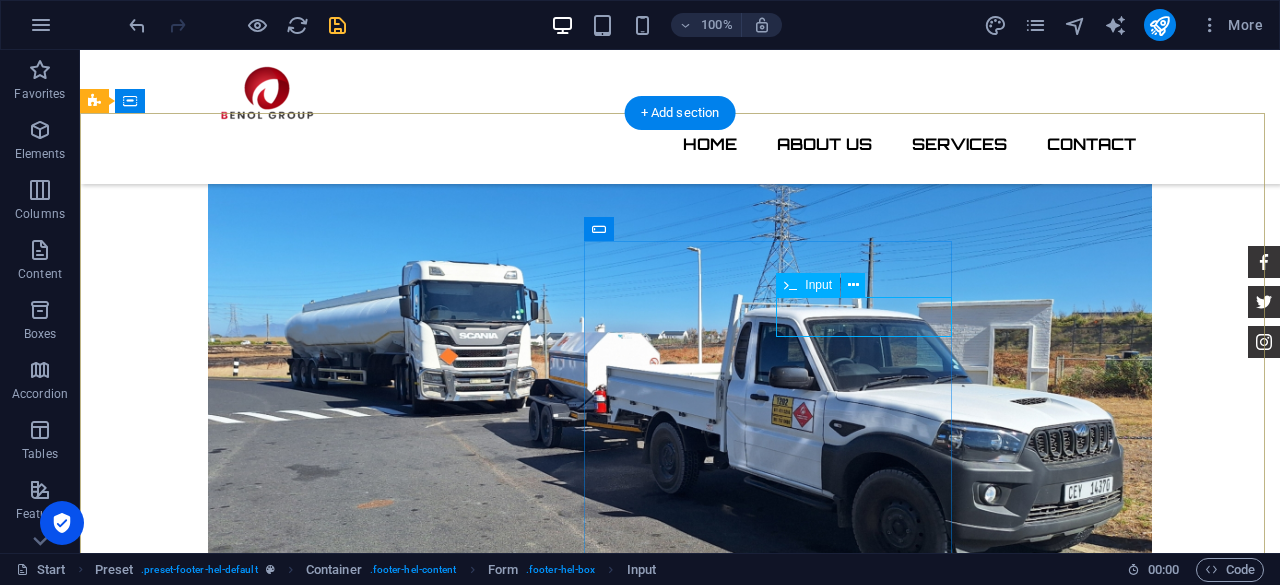 click at bounding box center [808, 10713] 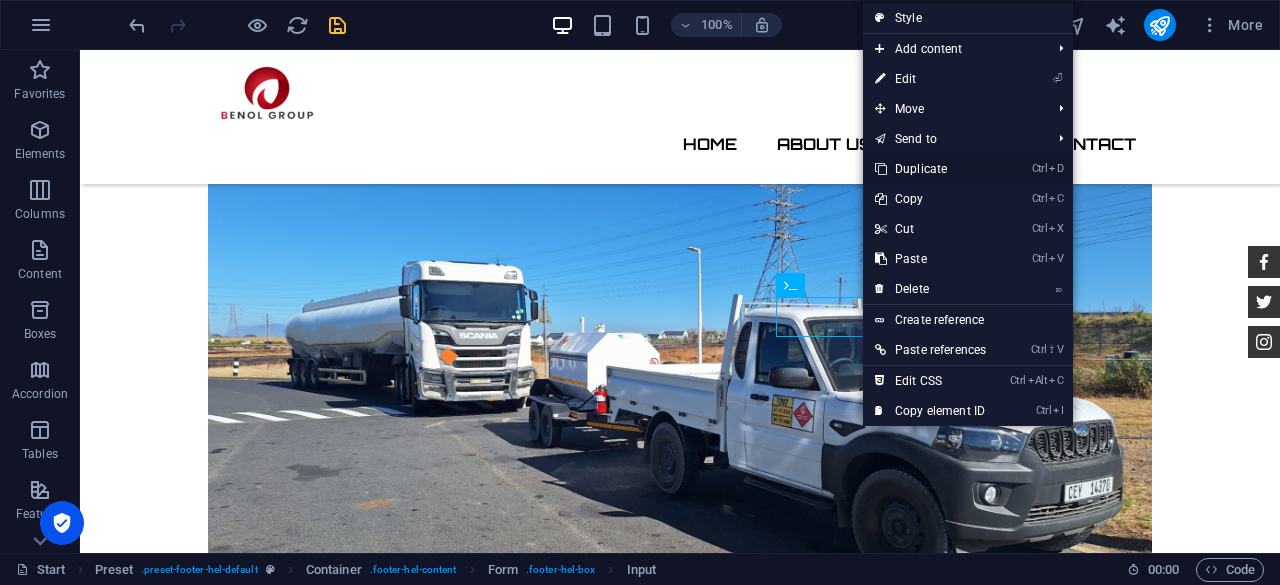 click on "Ctrl D  Duplicate" at bounding box center (930, 169) 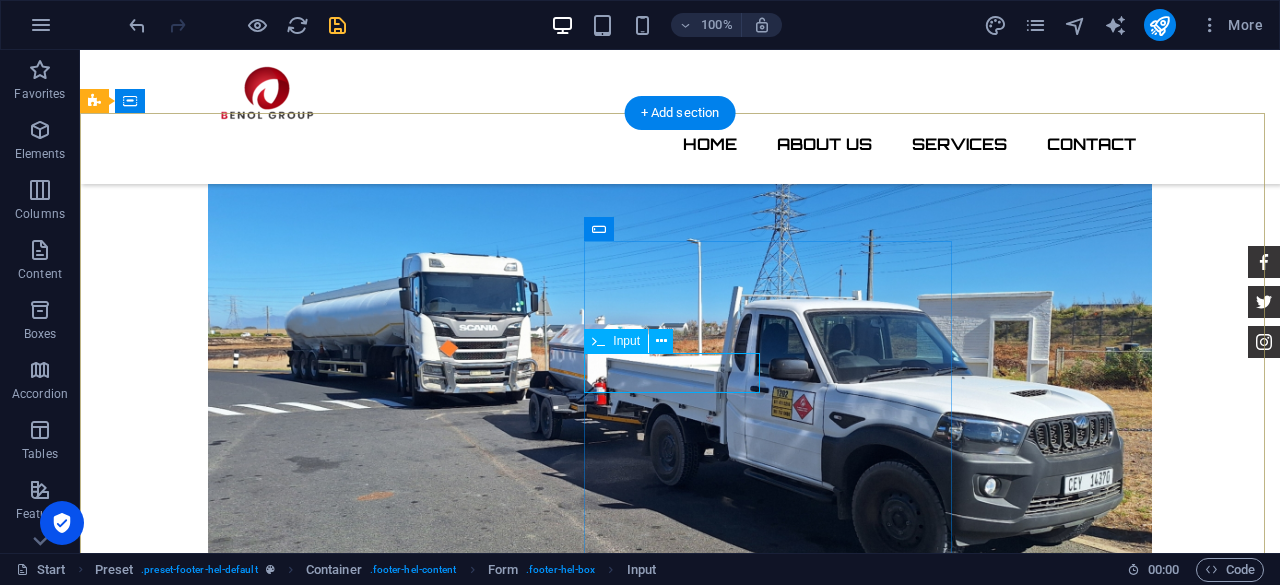 click at bounding box center [328, 10719] 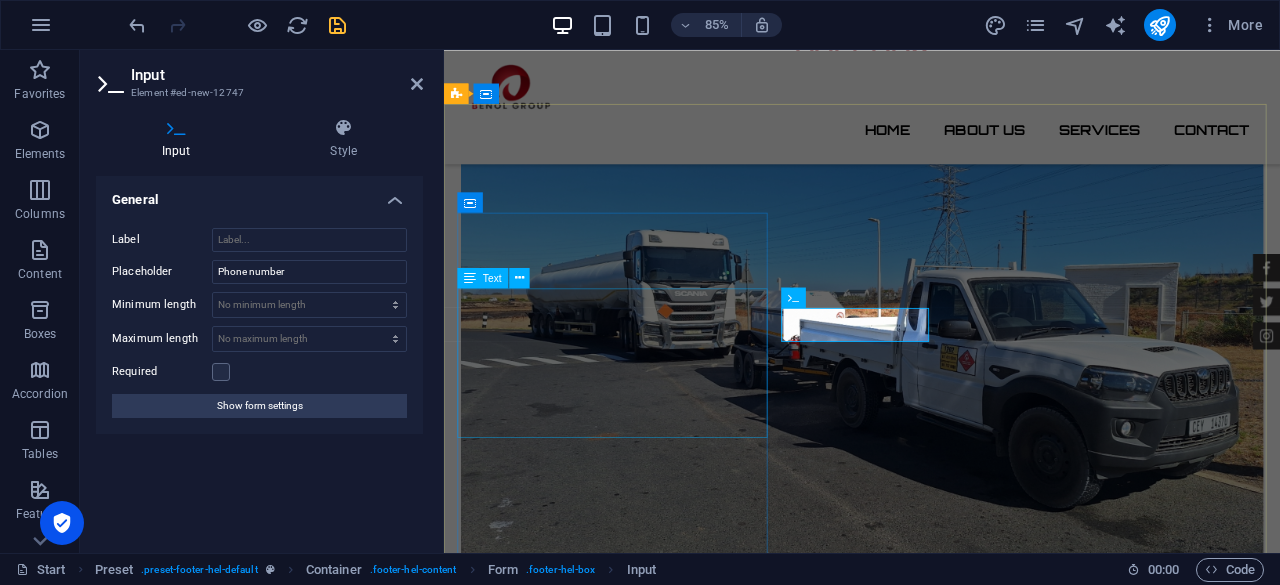 scroll, scrollTop: 4324, scrollLeft: 0, axis: vertical 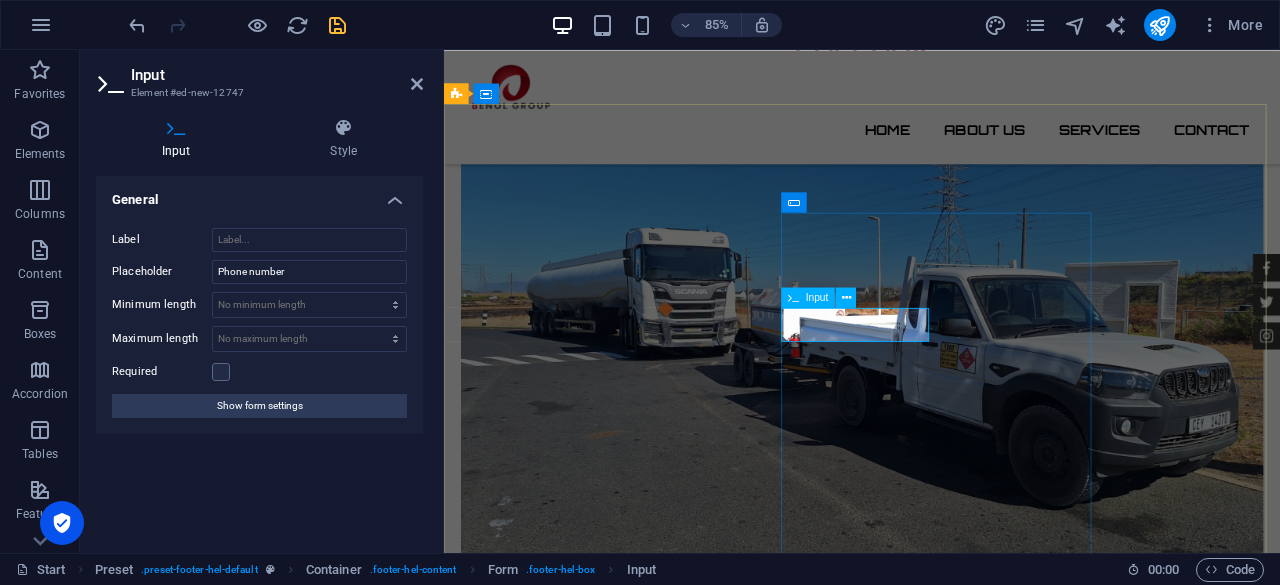 click at bounding box center (569, 11057) 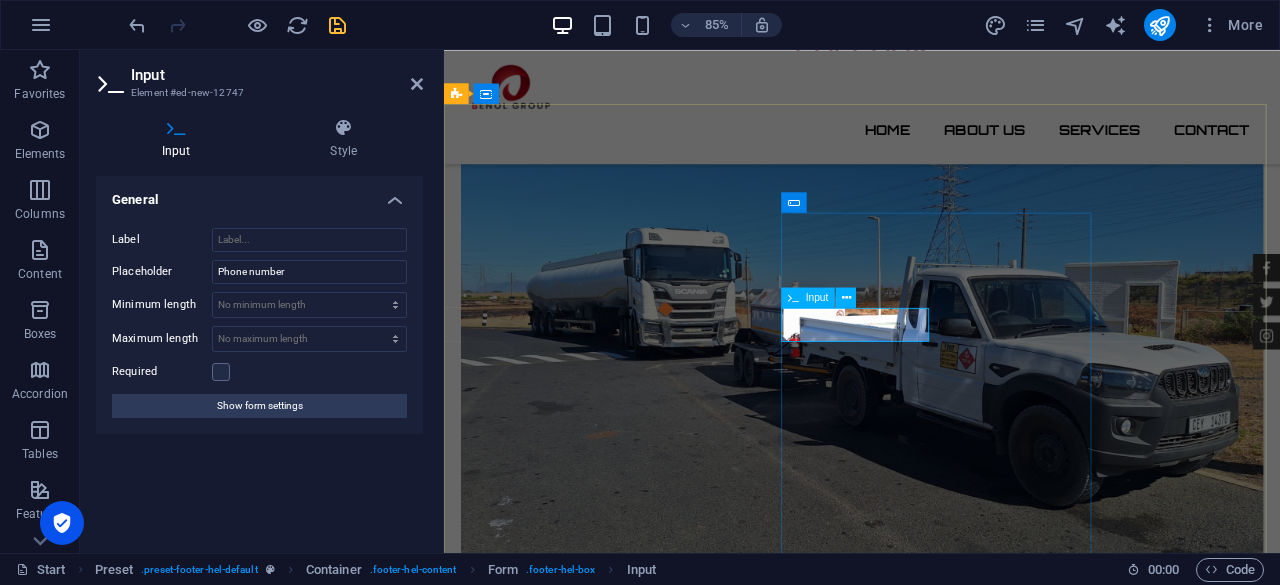type on "q" 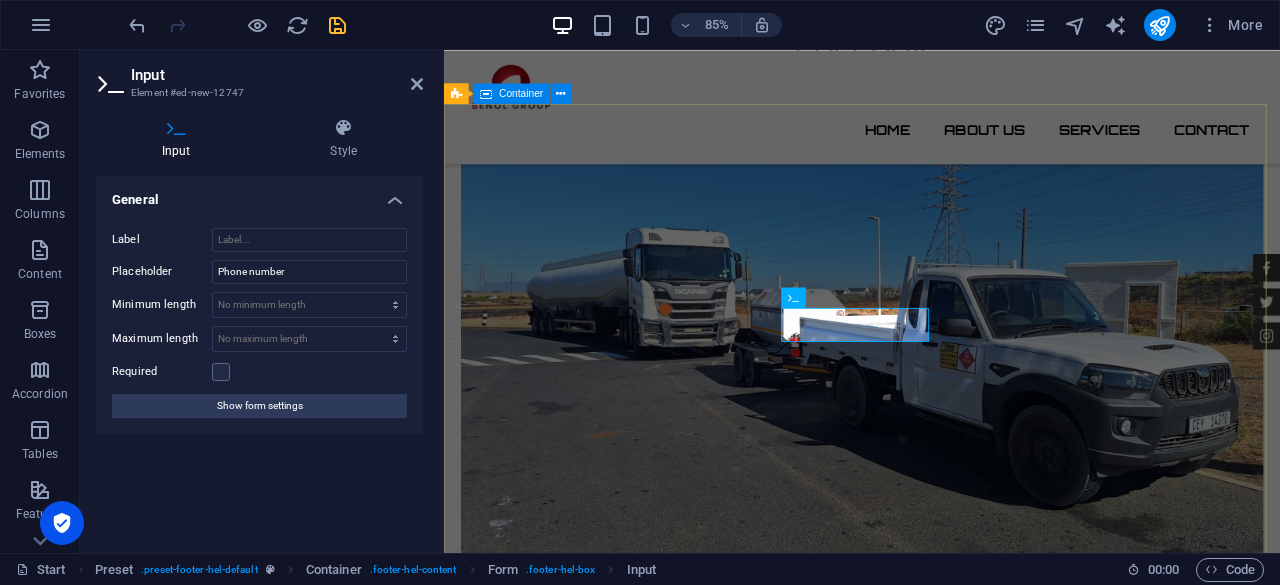 click on "Contact We are happy to assist you Benol Group (PTY) Ltd. 124 Sir Lowry's pass road, Gordon's Bay, Western Cape, 7151 ,  Cape Town    7139 081 842 6881 / 084 840 9423 orders@benolgroup.co.za Legal Notice  |  Privacy Name Address Quantity (liters)   I have read and understand the privacy policy. Unreadable? Regenerate Send" at bounding box center [936, 10995] 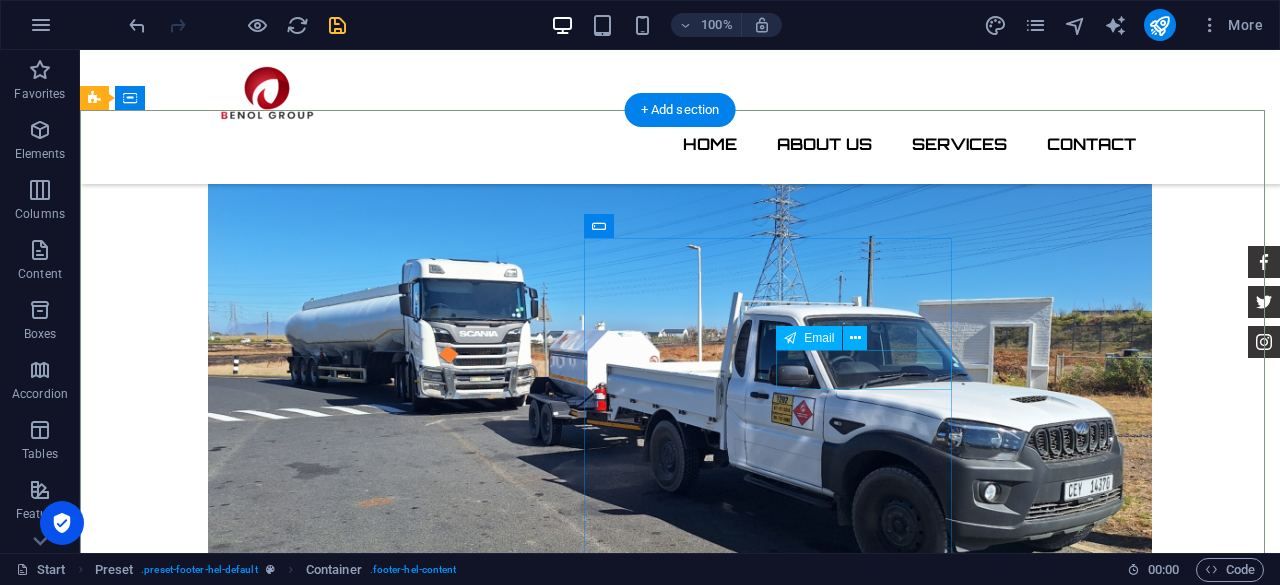 click at bounding box center [808, 10769] 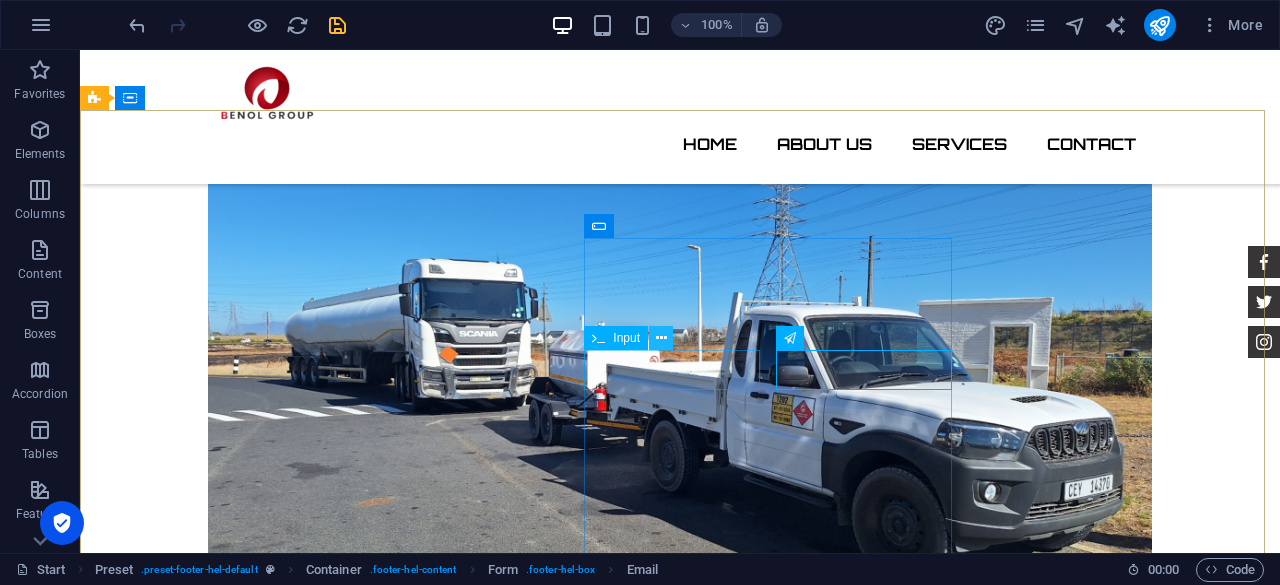 click at bounding box center [661, 338] 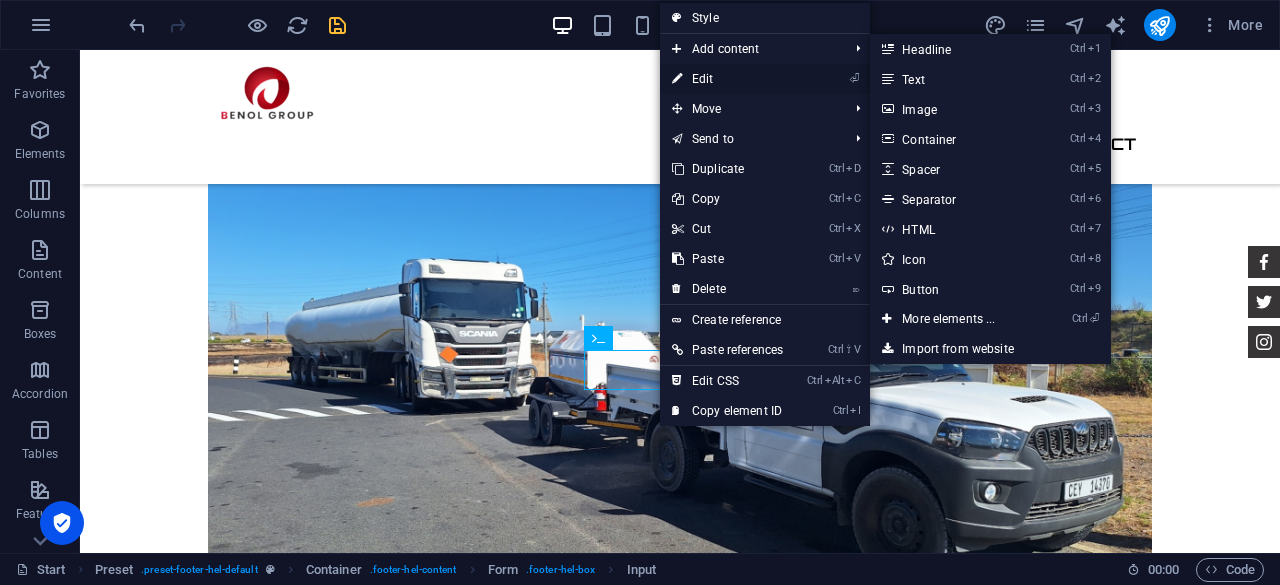 click on "⏎  Edit" at bounding box center [727, 79] 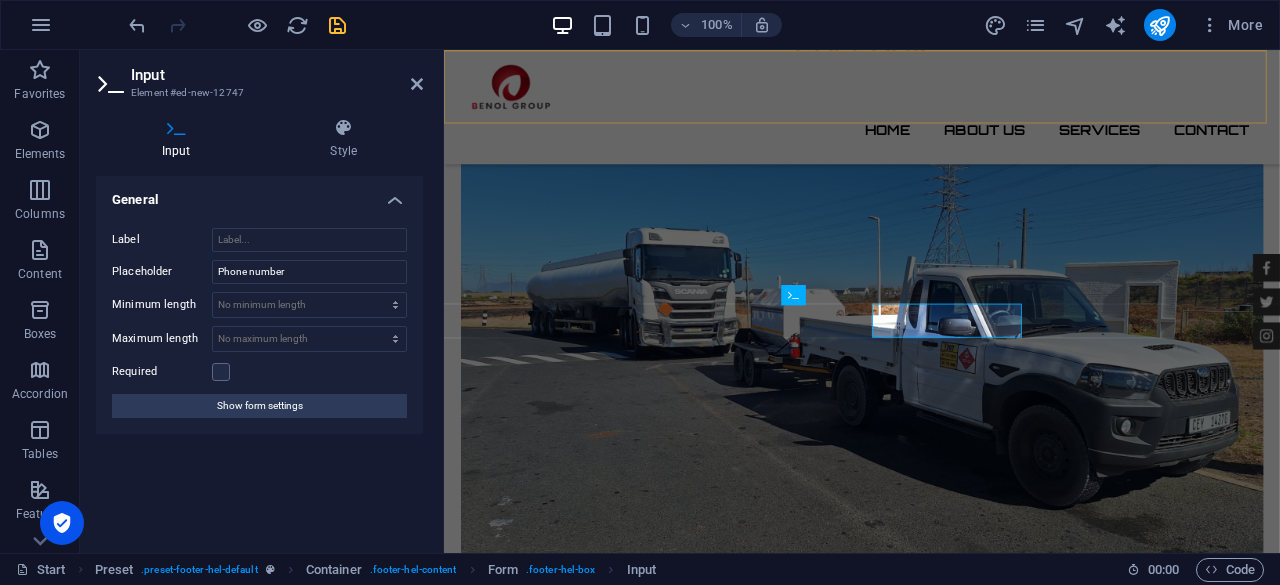 scroll, scrollTop: 4327, scrollLeft: 0, axis: vertical 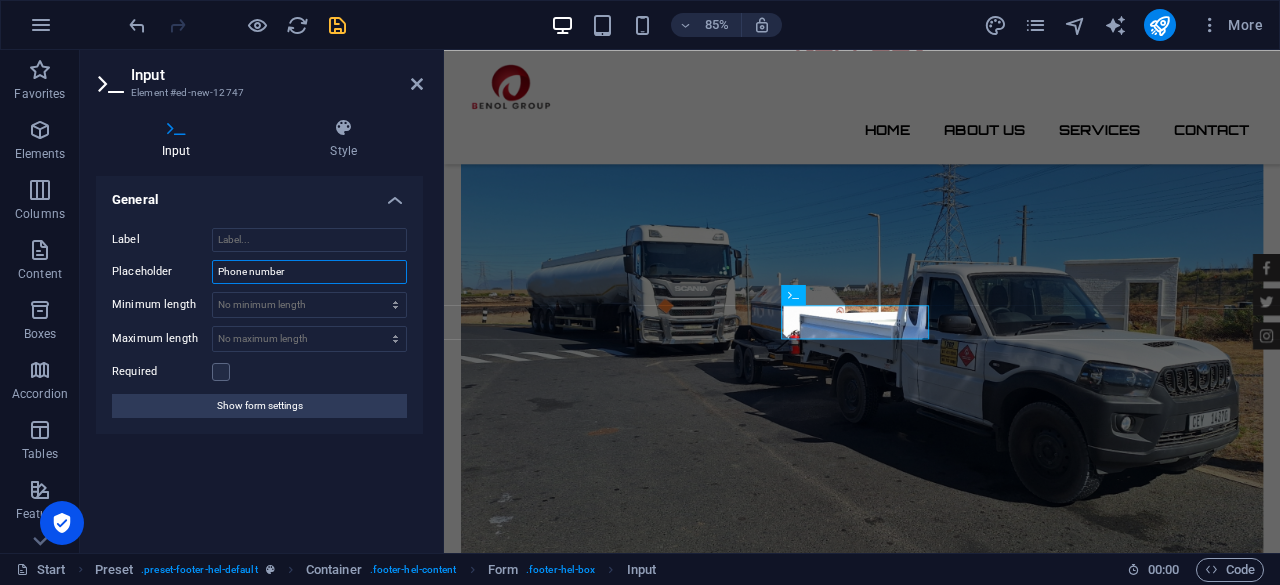 drag, startPoint x: 296, startPoint y: 274, endPoint x: 178, endPoint y: 280, distance: 118.15244 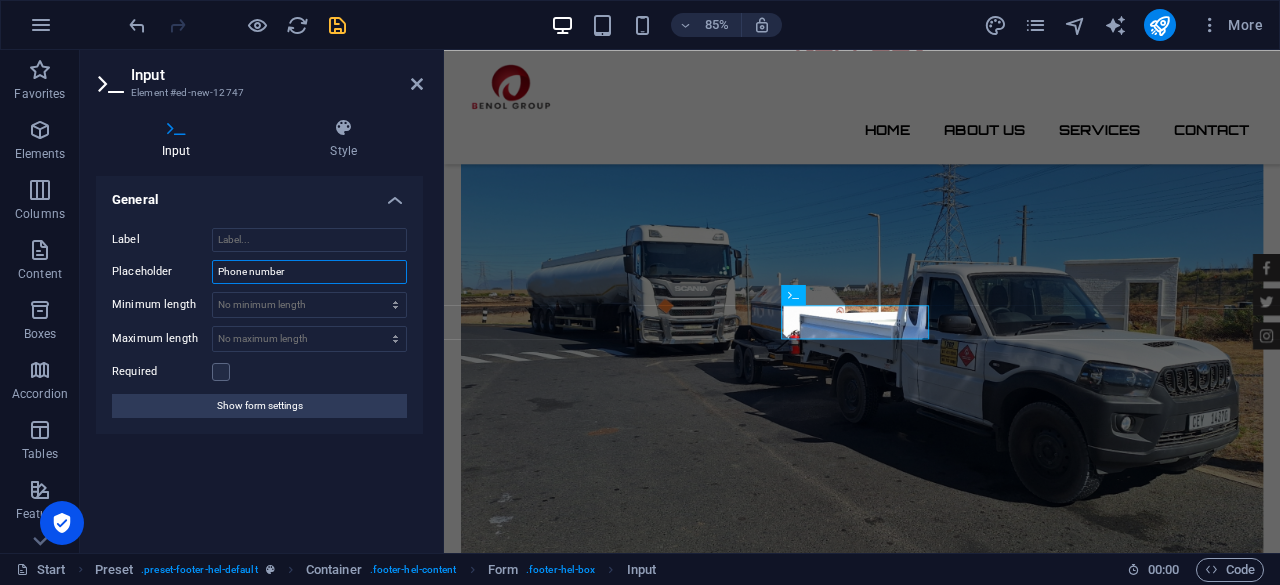 click on "Placeholder Phone number" at bounding box center [259, 272] 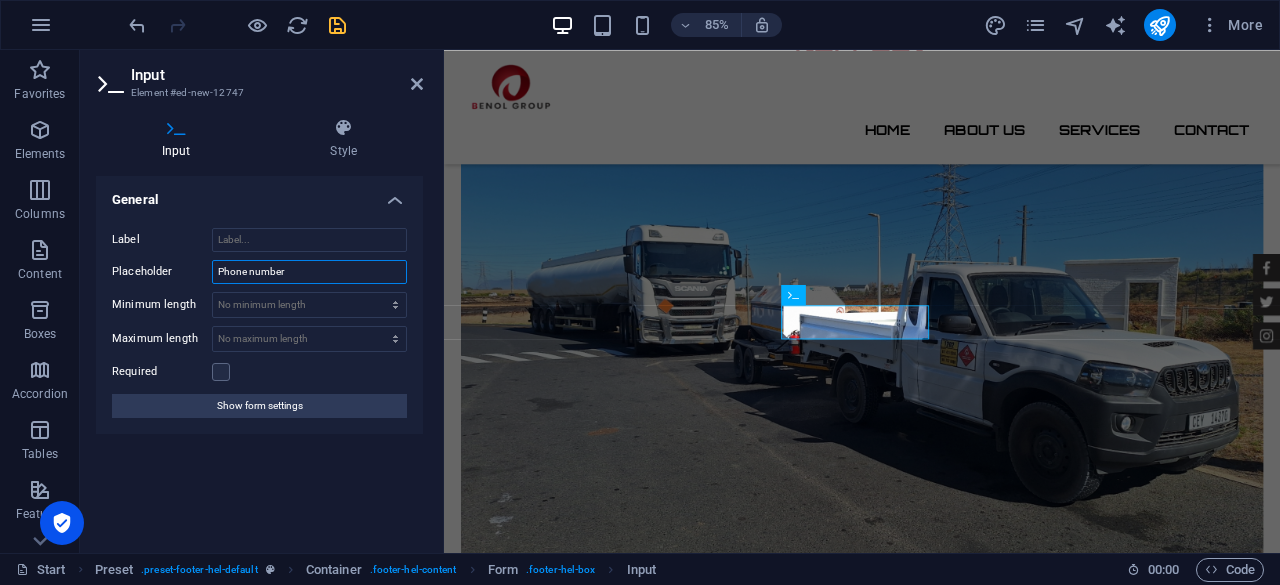 type on "q" 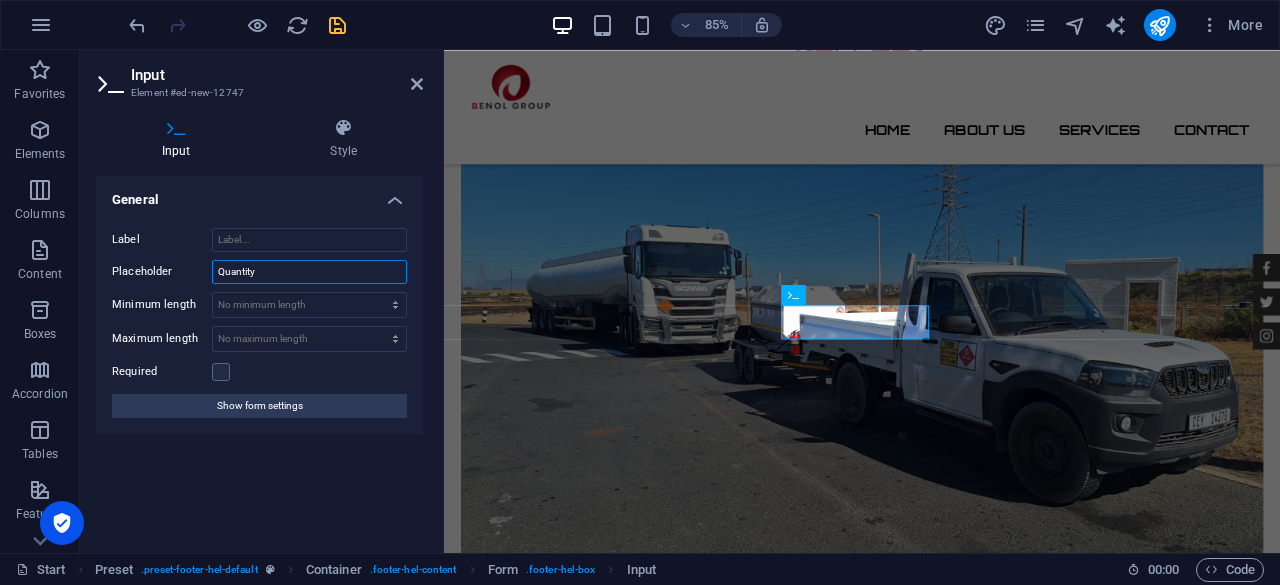 type on "Quantity" 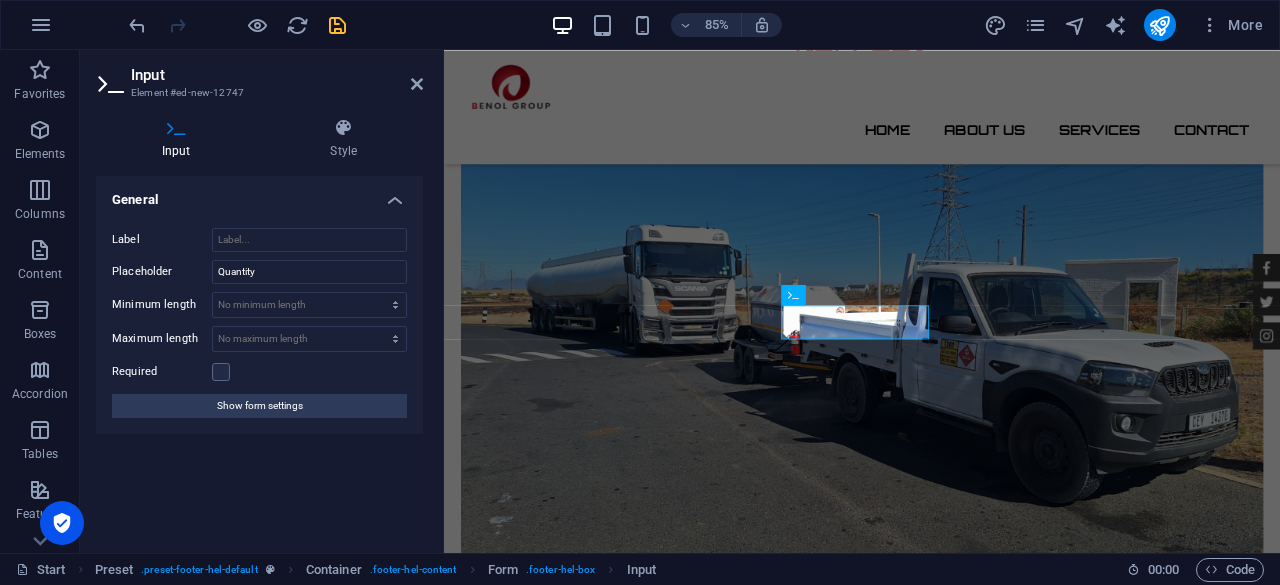 click on "Required" at bounding box center [259, 372] 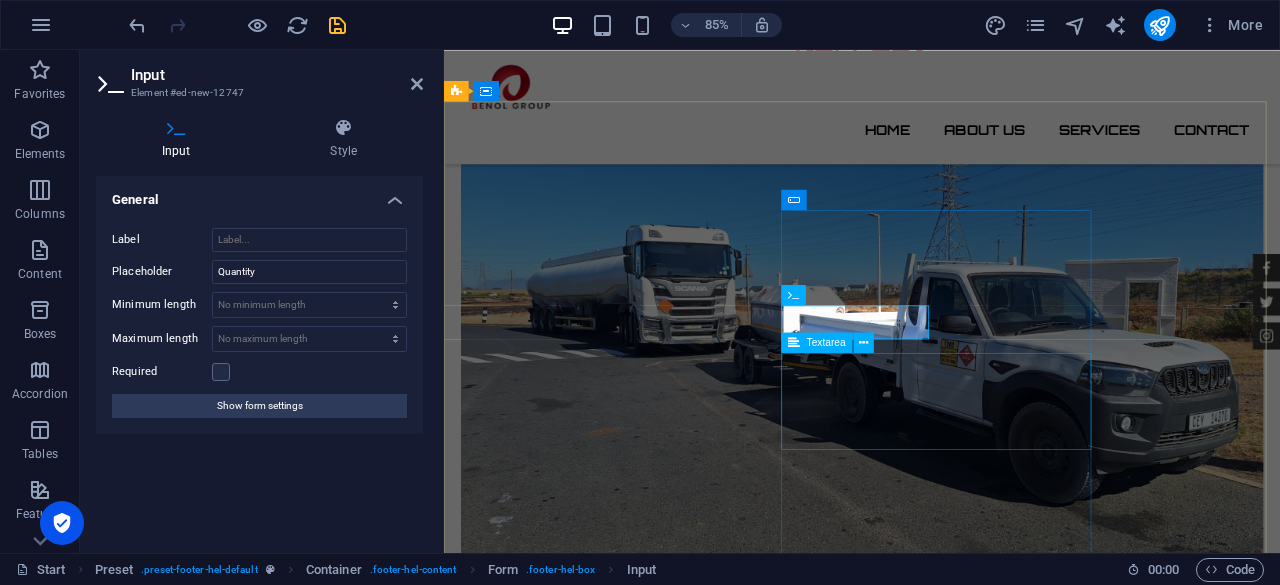 click at bounding box center (932, 11151) 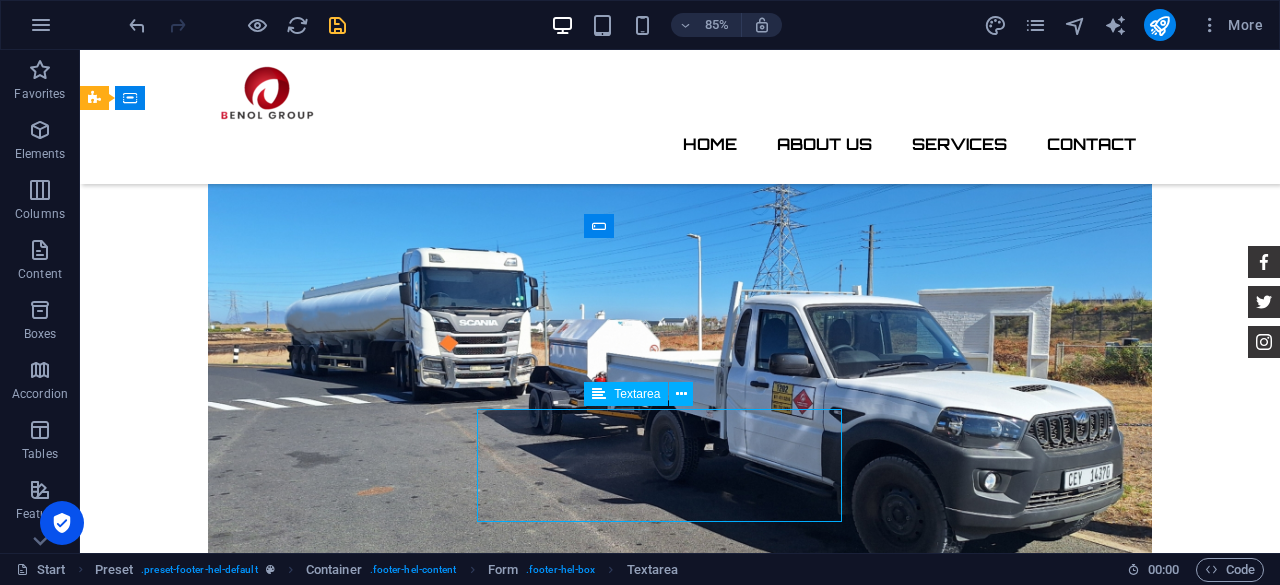 scroll, scrollTop: 4324, scrollLeft: 0, axis: vertical 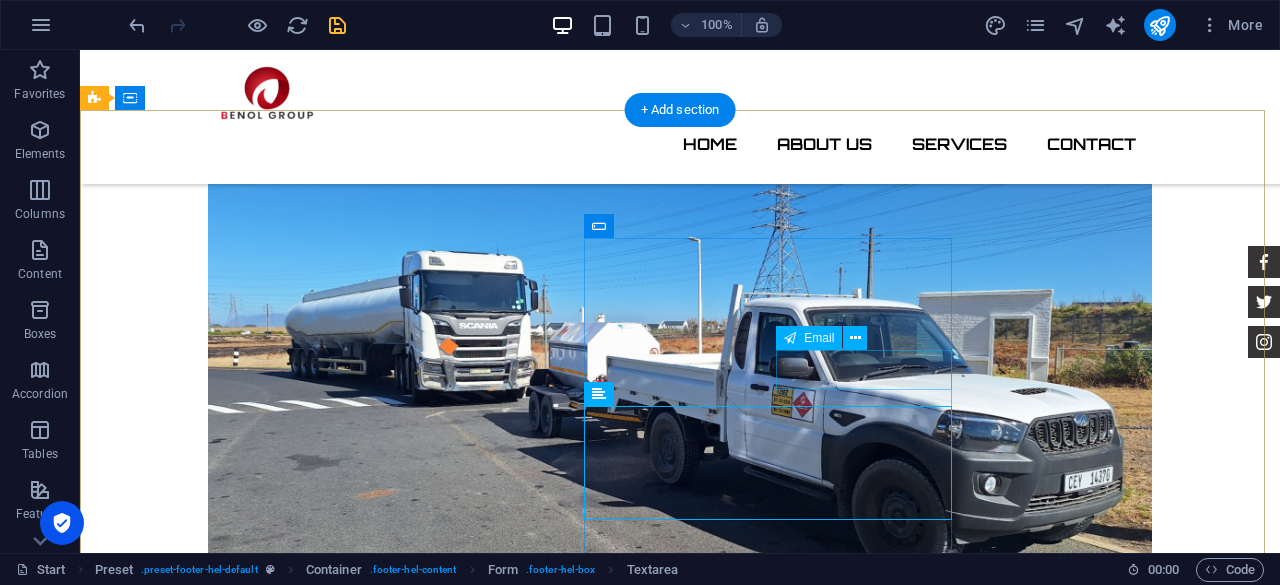 click at bounding box center (808, 10717) 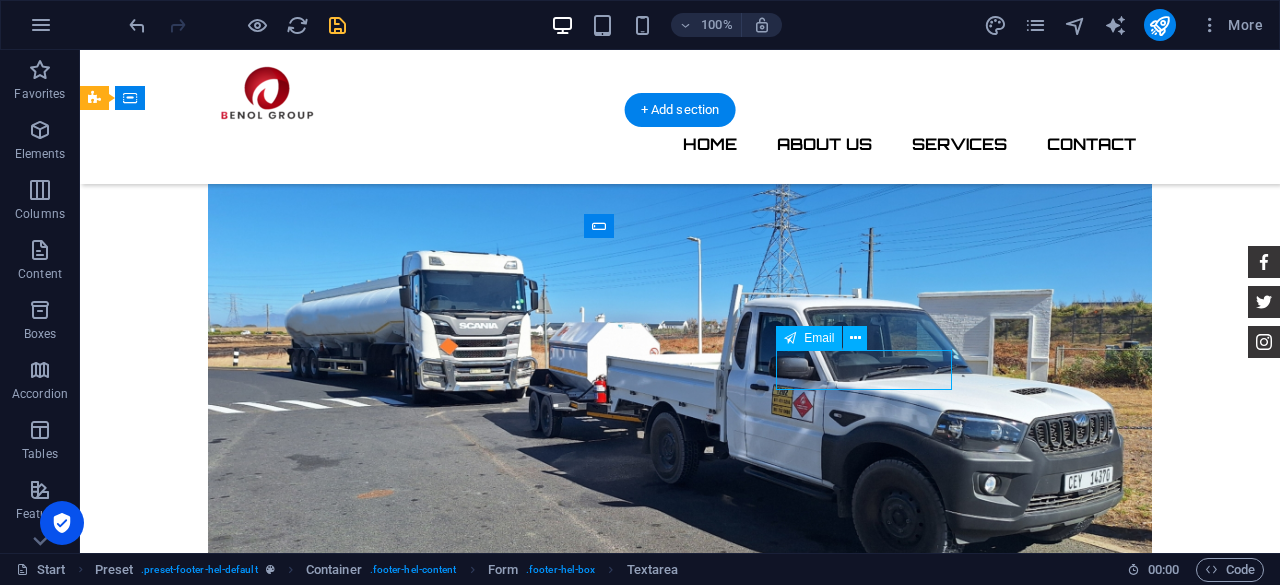click at bounding box center [808, 10717] 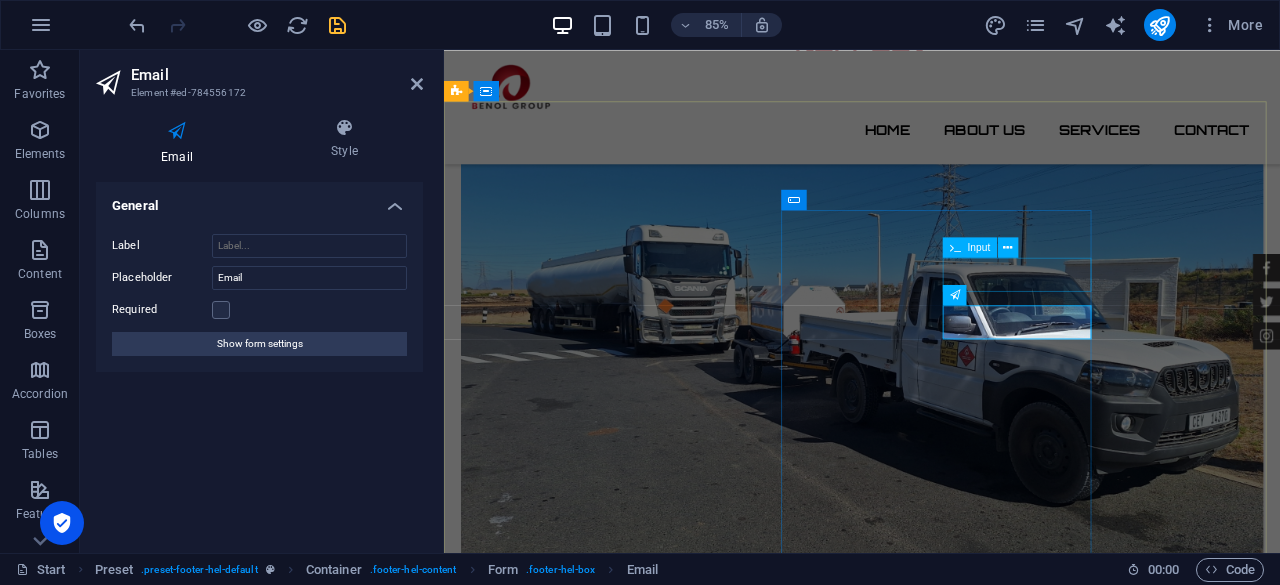 click at bounding box center [1172, 10996] 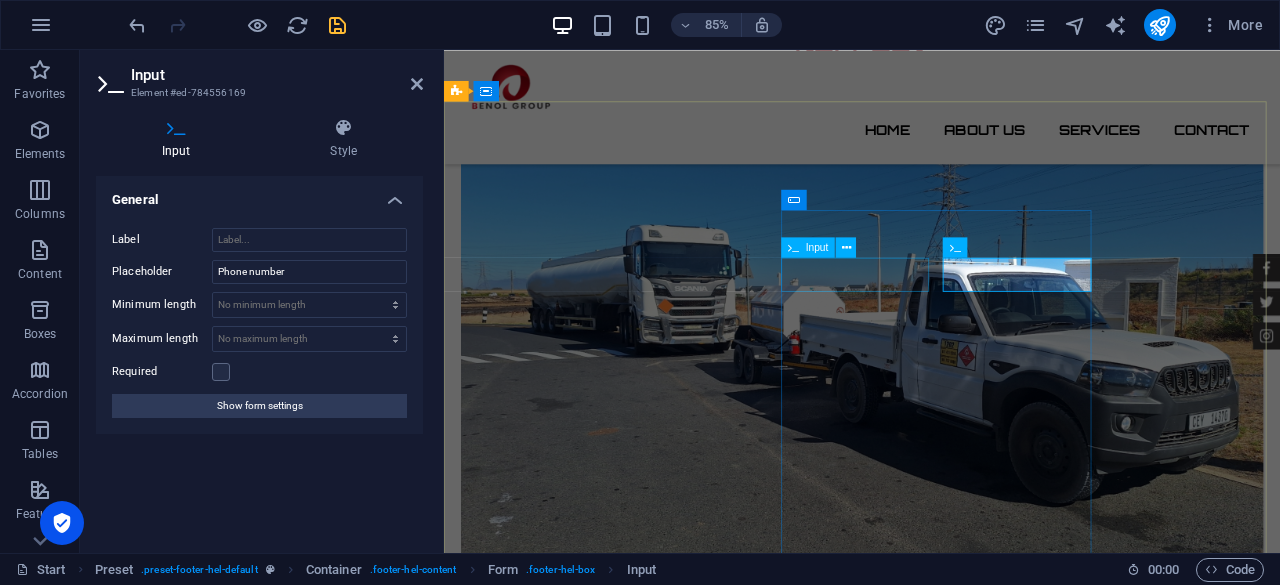 click on "Address" at bounding box center (692, 10996) 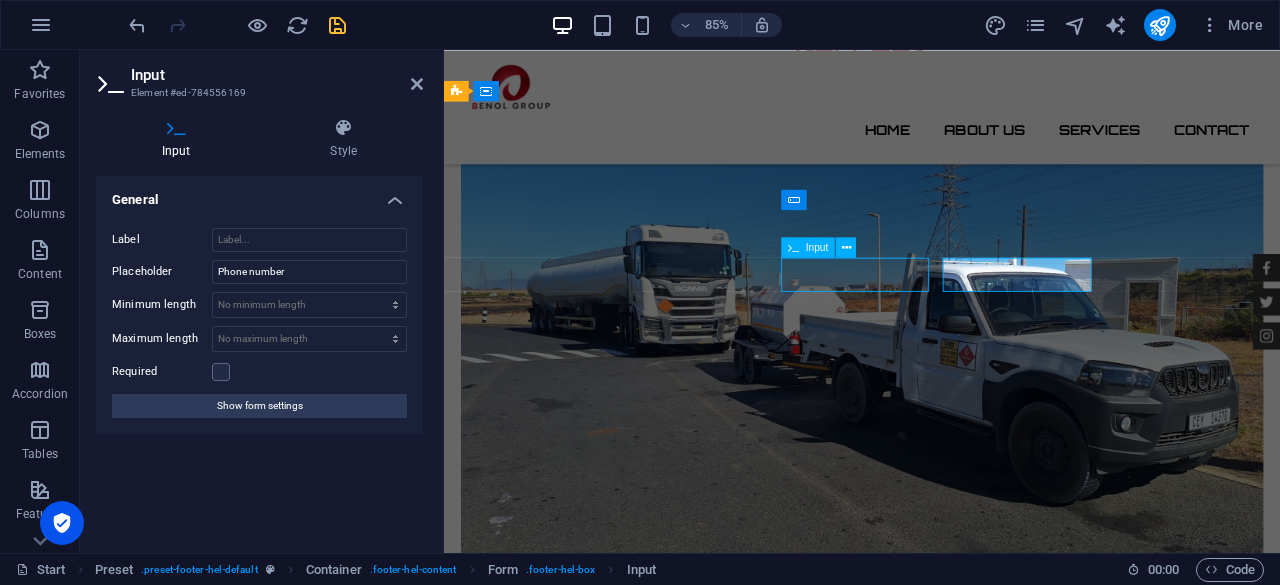 click on "Address" at bounding box center (692, 10996) 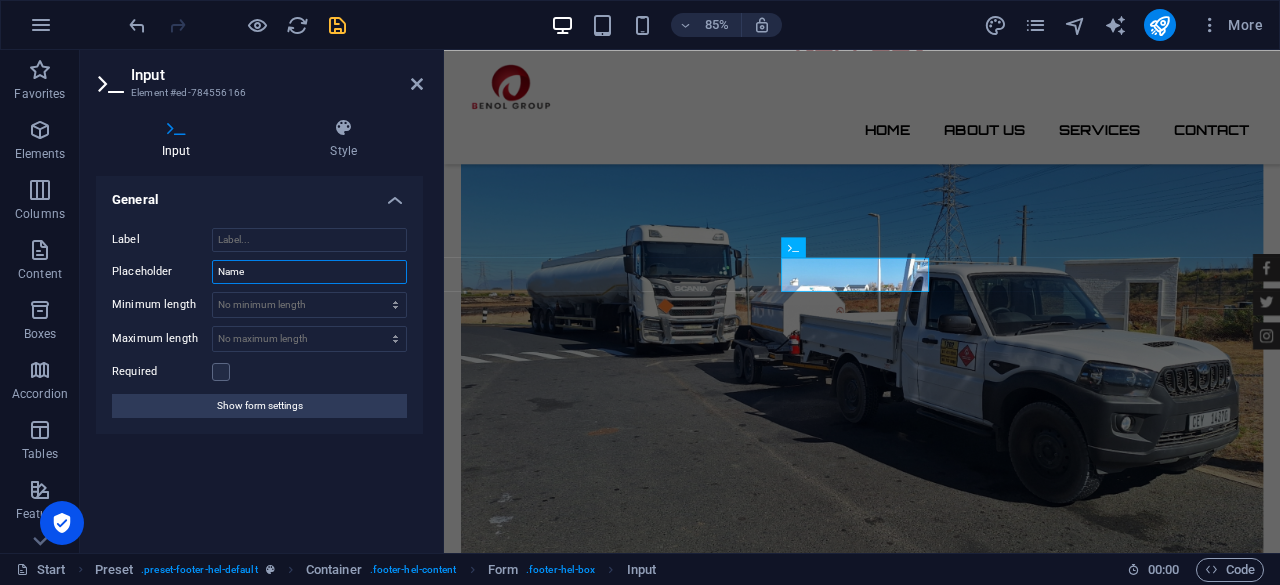 drag, startPoint x: 166, startPoint y: 284, endPoint x: 154, endPoint y: 282, distance: 12.165525 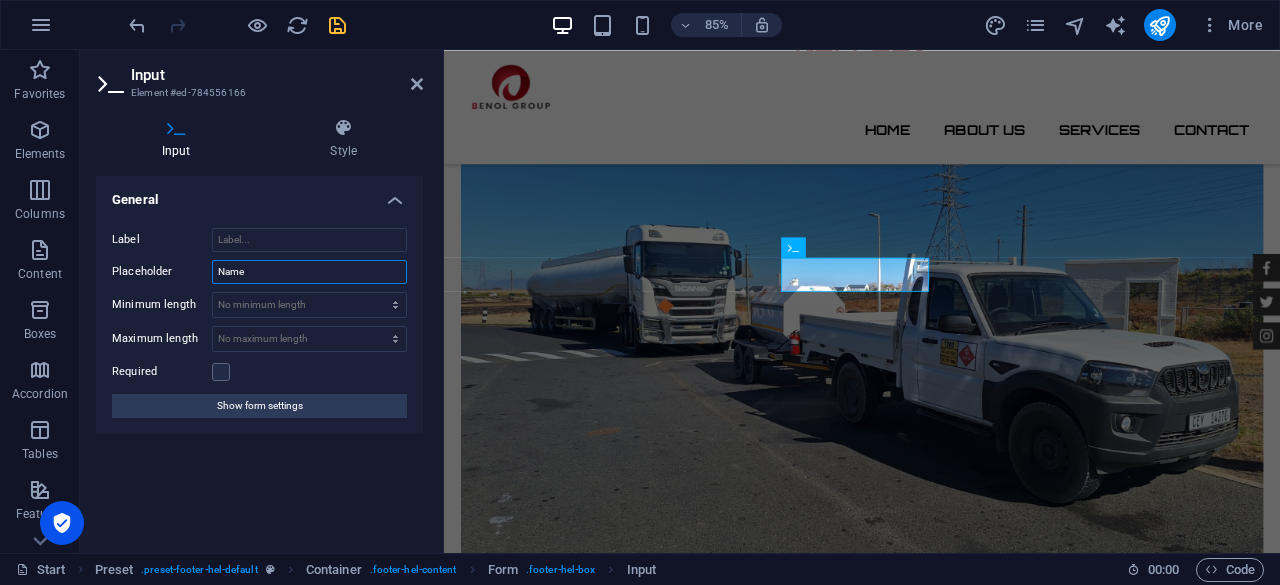 click on "Label Placeholder Name Minimum length No minimum length chars Maximum length No maximum length chars Required Show form settings" at bounding box center (259, 323) 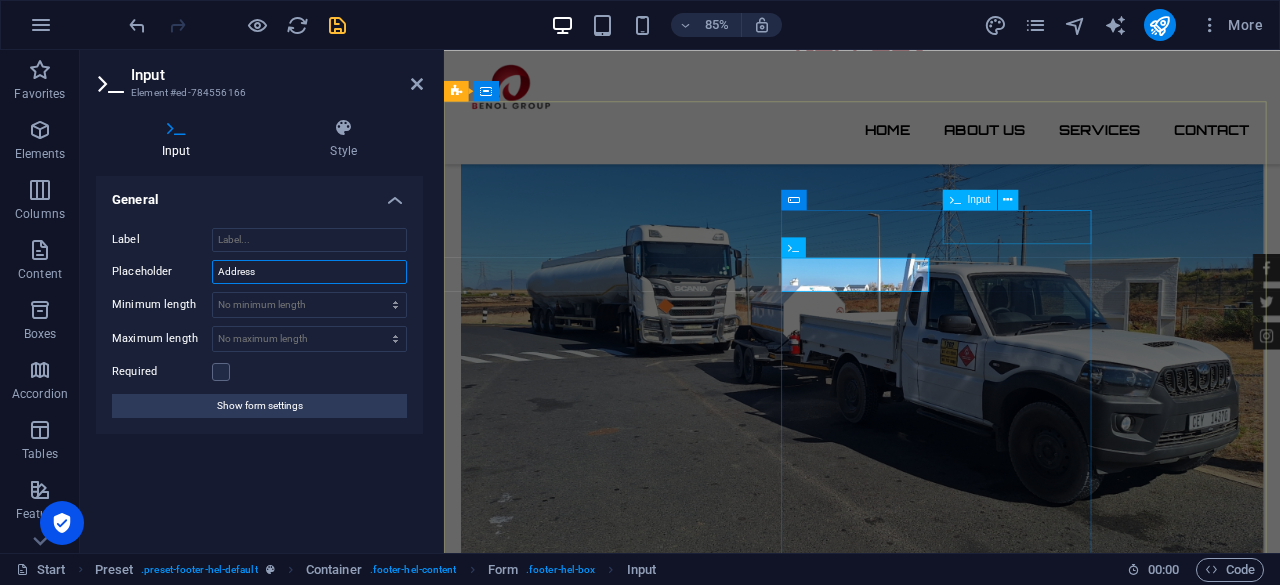 type on "Address" 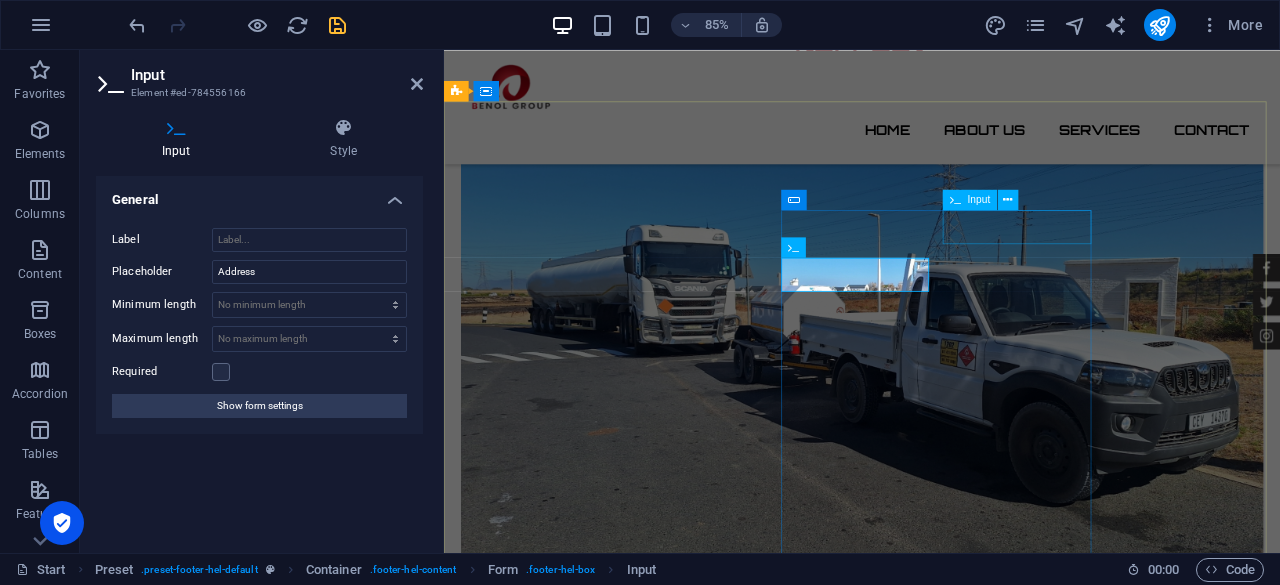 click at bounding box center [1172, 10938] 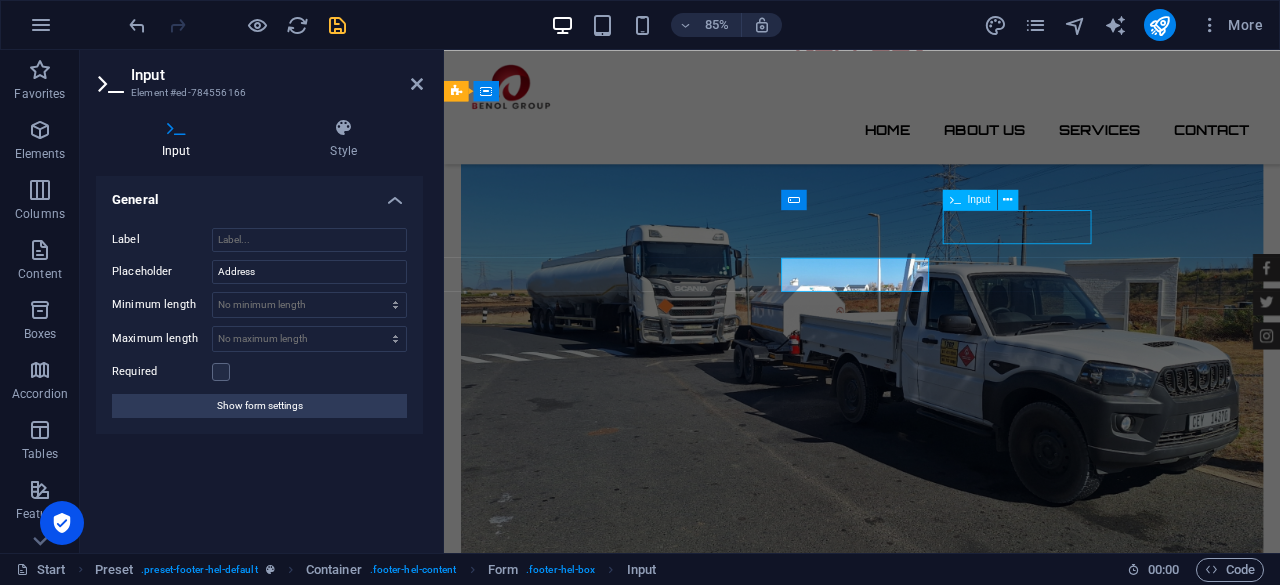 click at bounding box center [1172, 10938] 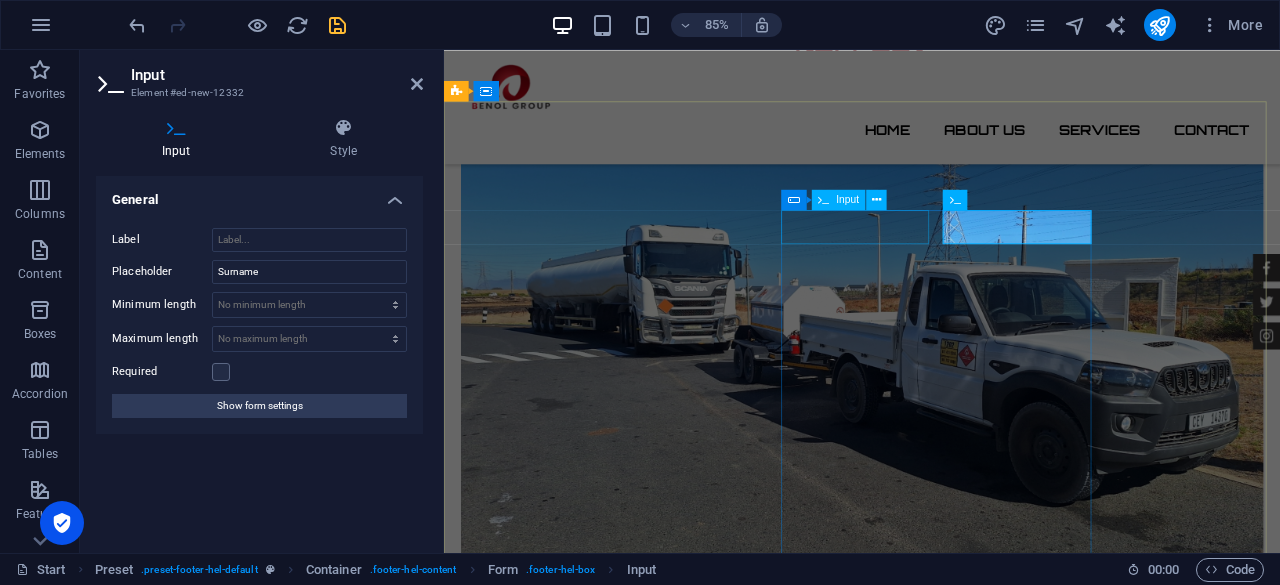 click on "Name" at bounding box center [692, 10938] 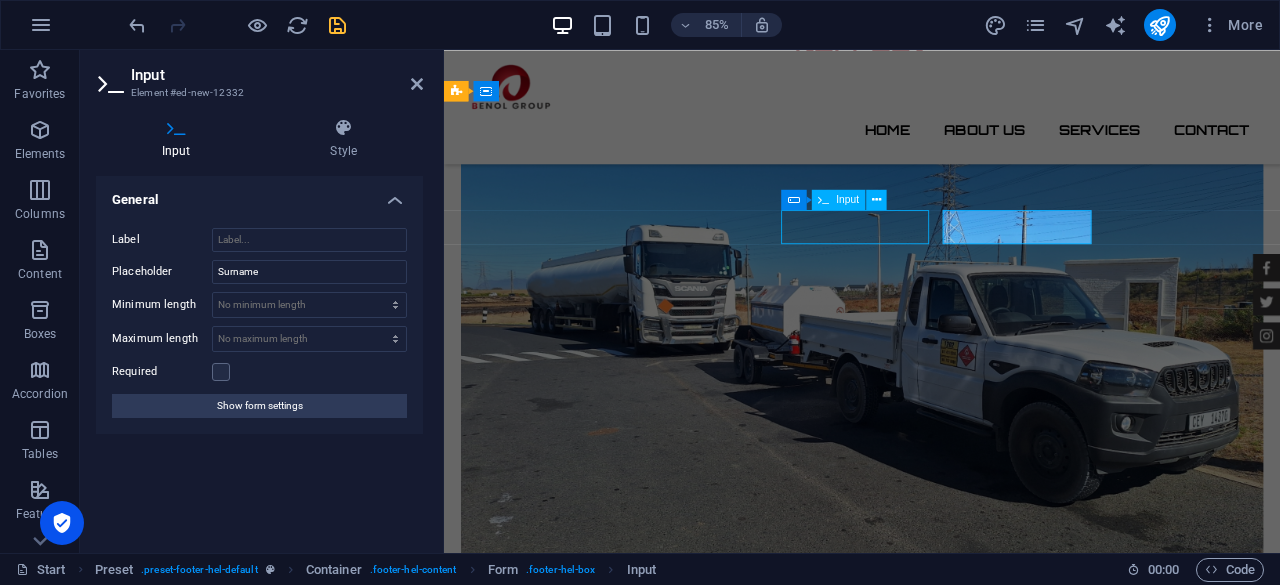 click on "Name" at bounding box center (692, 10938) 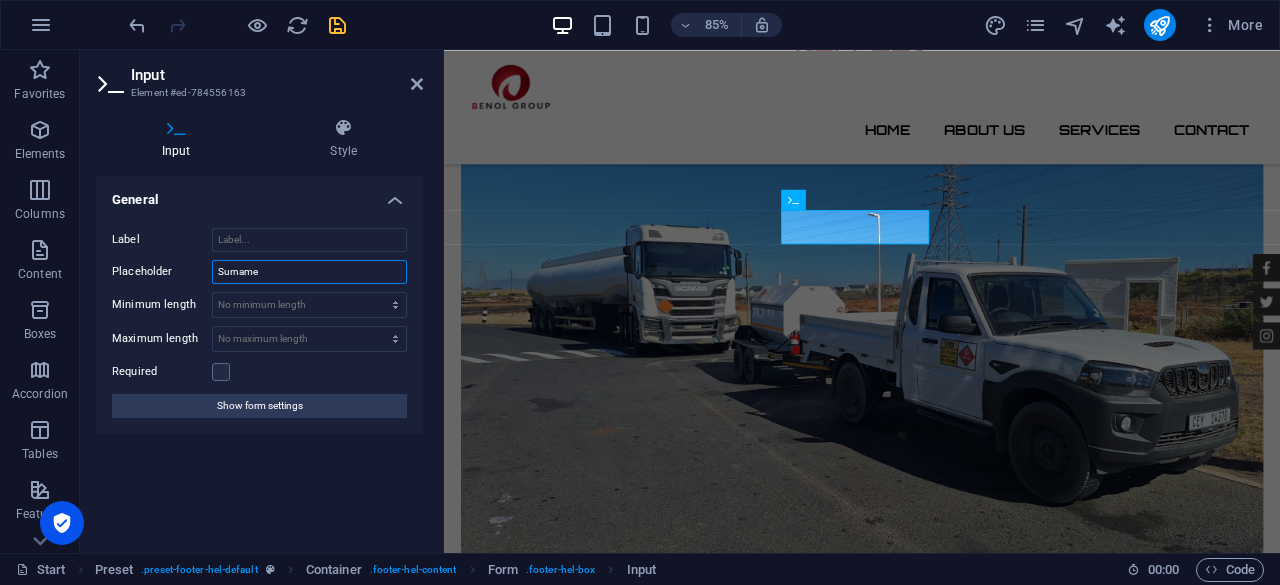 drag, startPoint x: 250, startPoint y: 273, endPoint x: 102, endPoint y: 283, distance: 148.33745 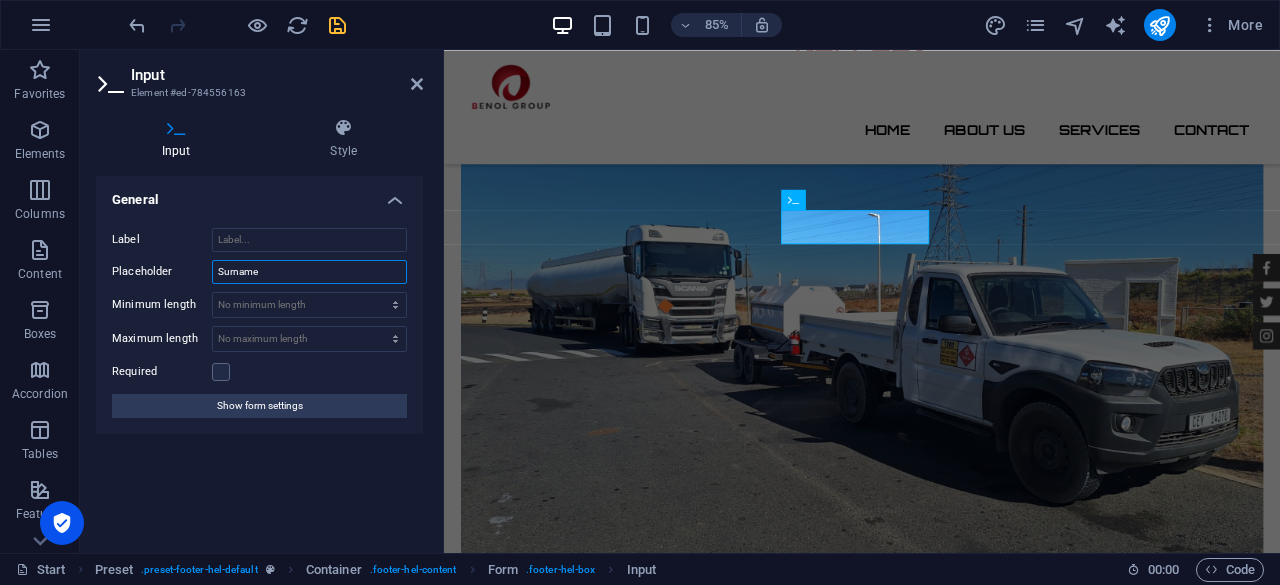 click on "Placeholder Surname" at bounding box center [259, 272] 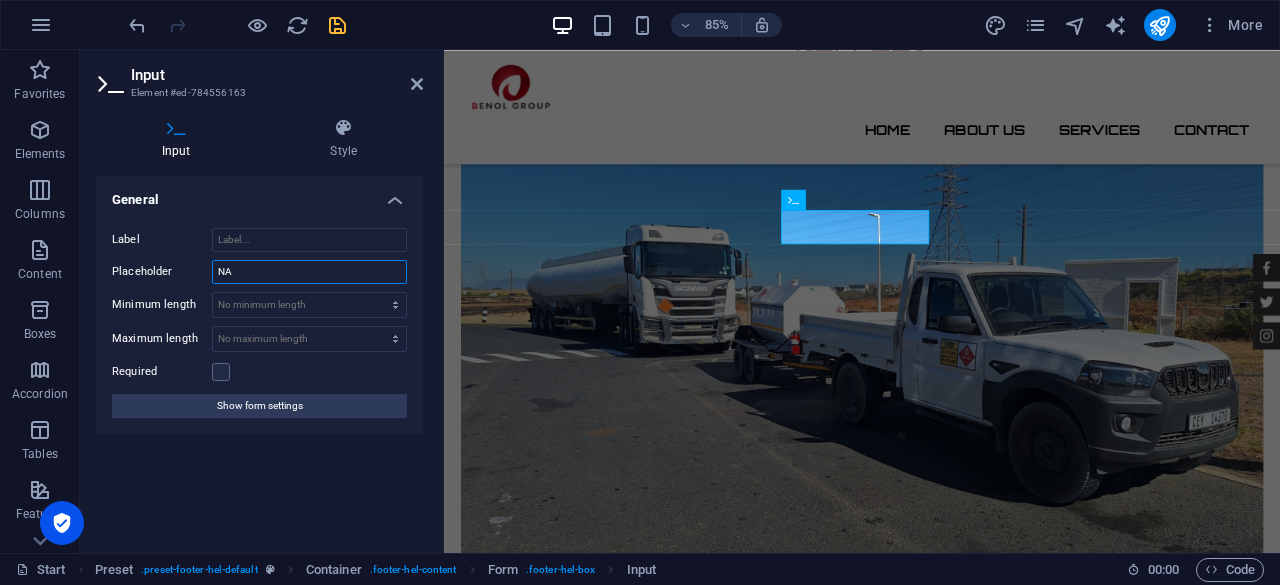 type on "N" 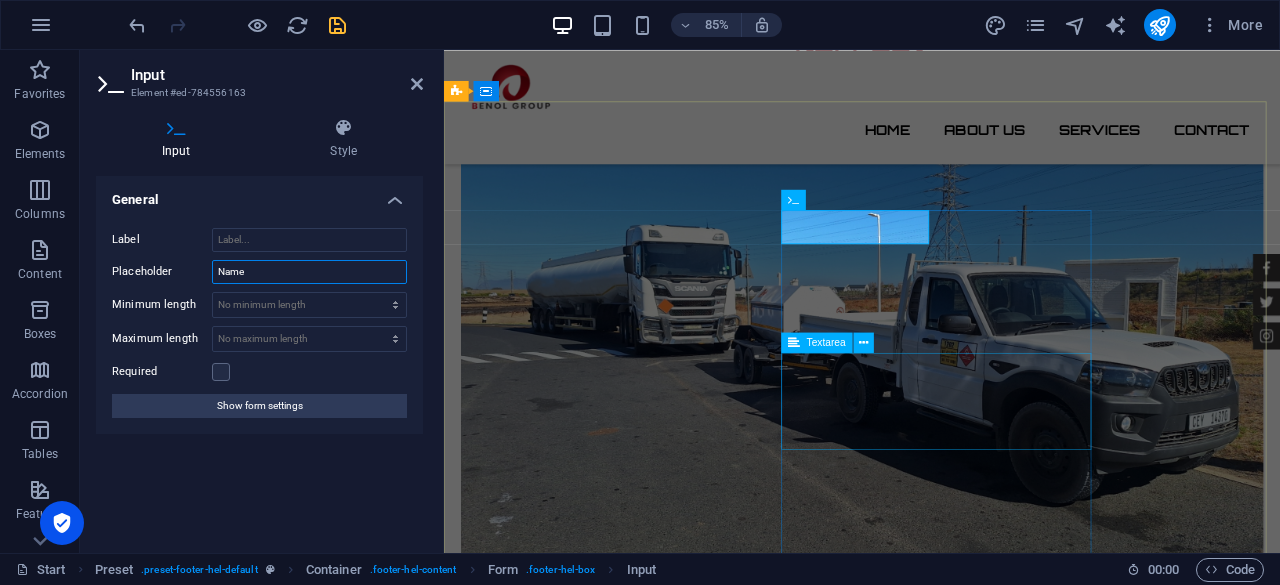 type on "Name" 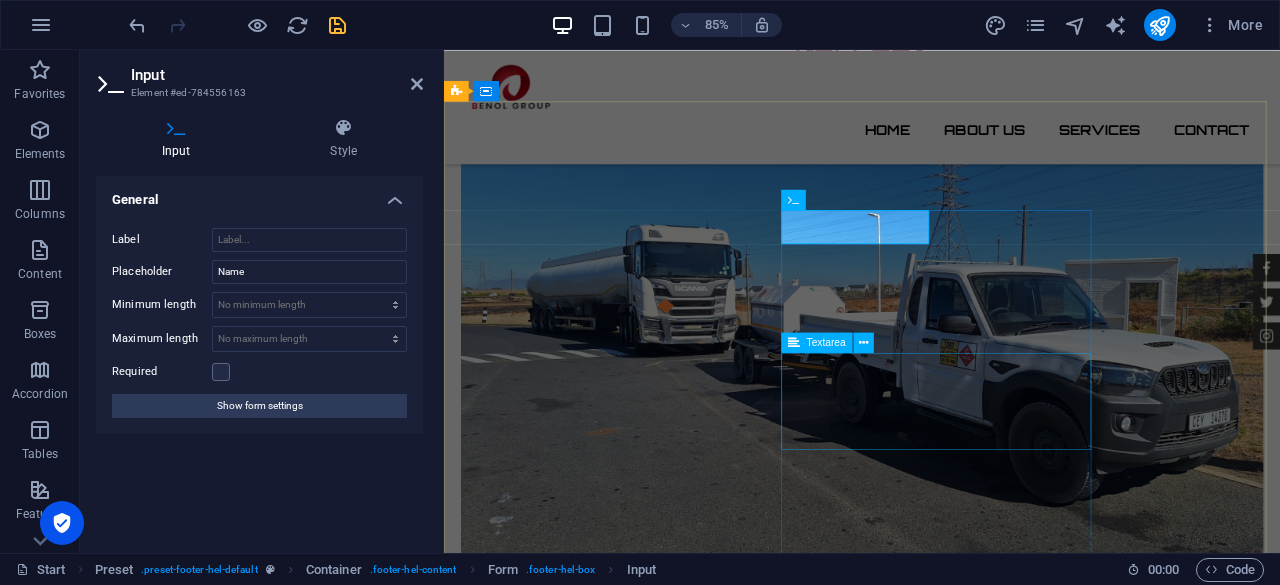 click at bounding box center [932, 11151] 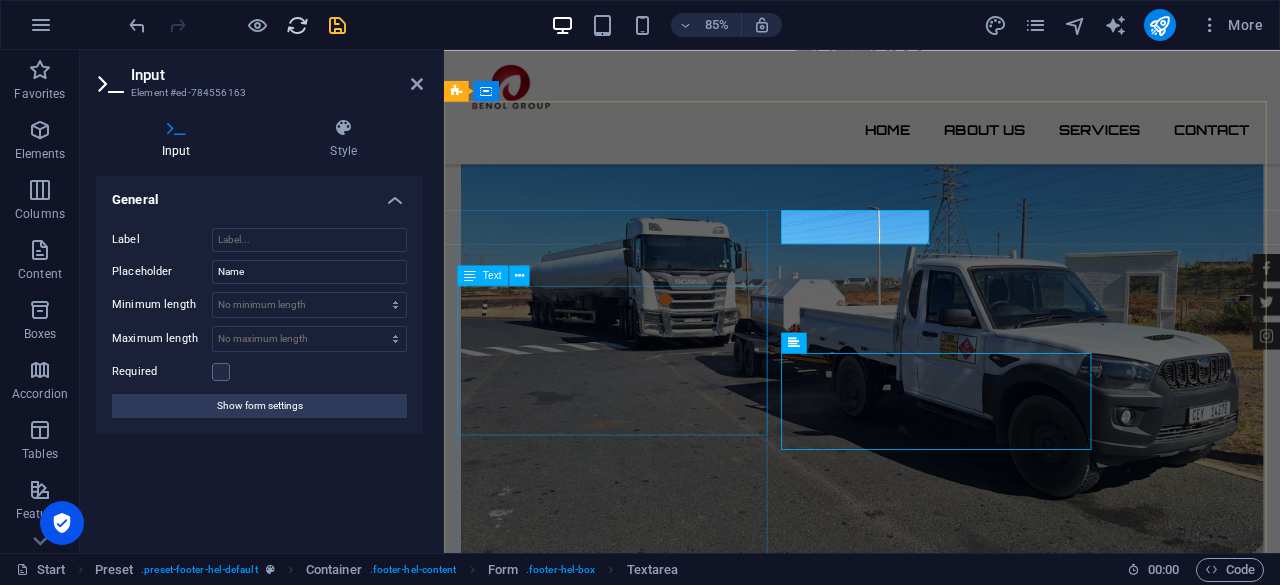 scroll, scrollTop: 4324, scrollLeft: 0, axis: vertical 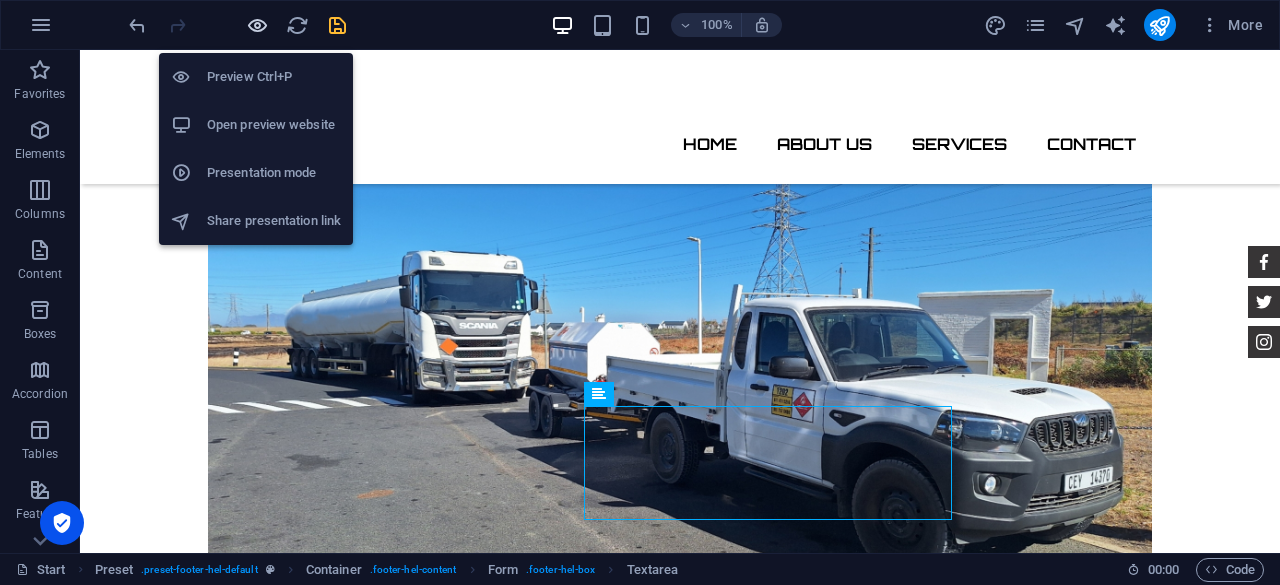 click at bounding box center [257, 25] 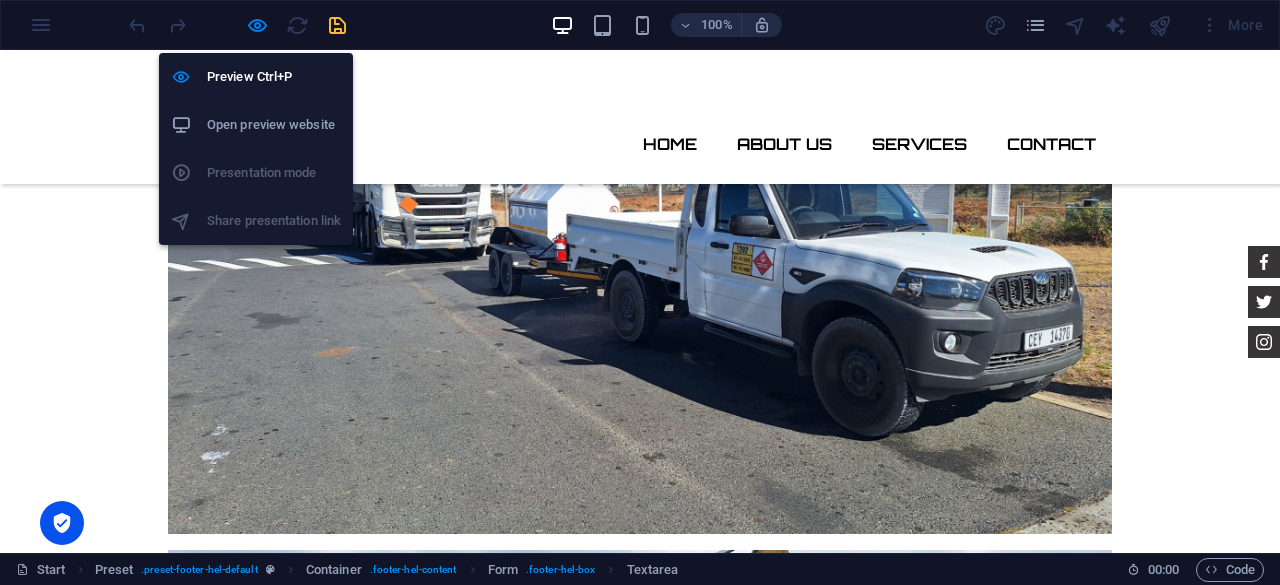 scroll, scrollTop: 4183, scrollLeft: 0, axis: vertical 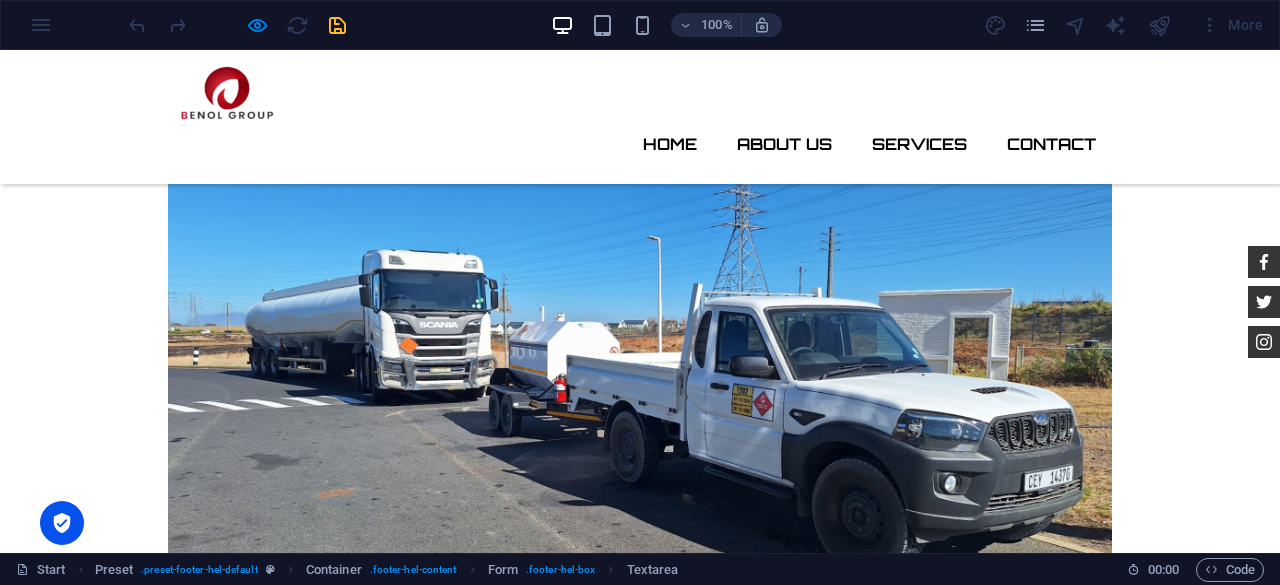 click on "Name" at bounding box center [125, 10600] 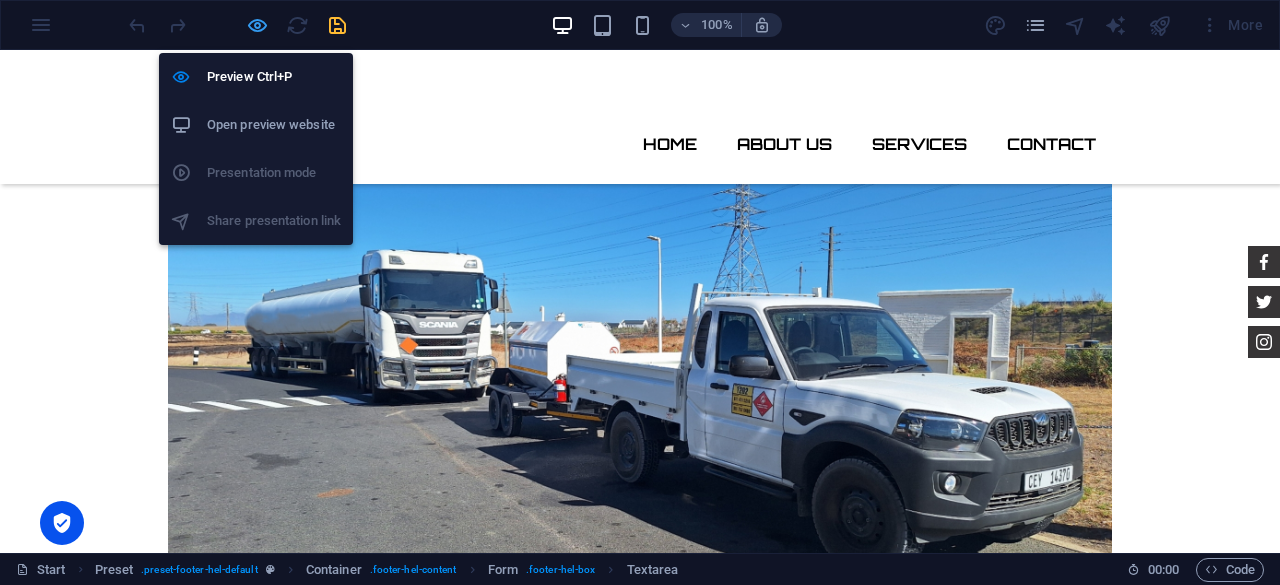 click at bounding box center (257, 25) 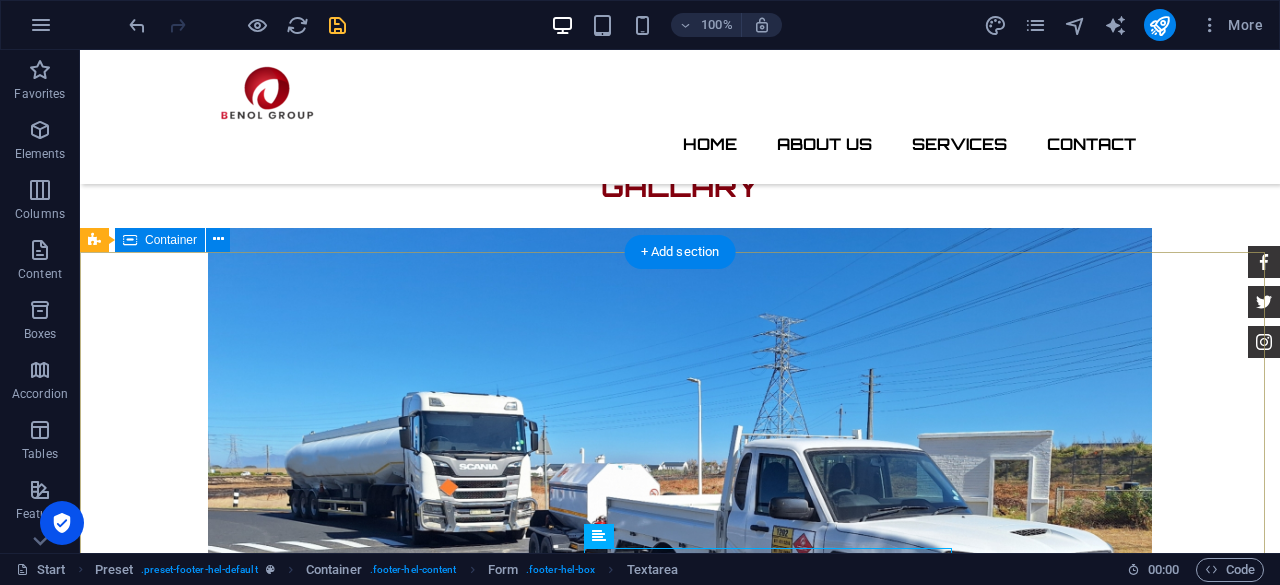 click on "Contact We are happy to assist you Benol Group (PTY) Ltd. 124 Sir Lowry's pass road, Gordon's Bay, Western Cape, 7151 ,  Cape Town    7139 081 842 6881 / 084 840 9423 orders@benolgroup.co.za Legal Notice  |  Privacy Almero Beneke 124 Quantity (liters)   I have read and understand the privacy policy. Unreadable? Regenerate Send" at bounding box center (680, 10796) 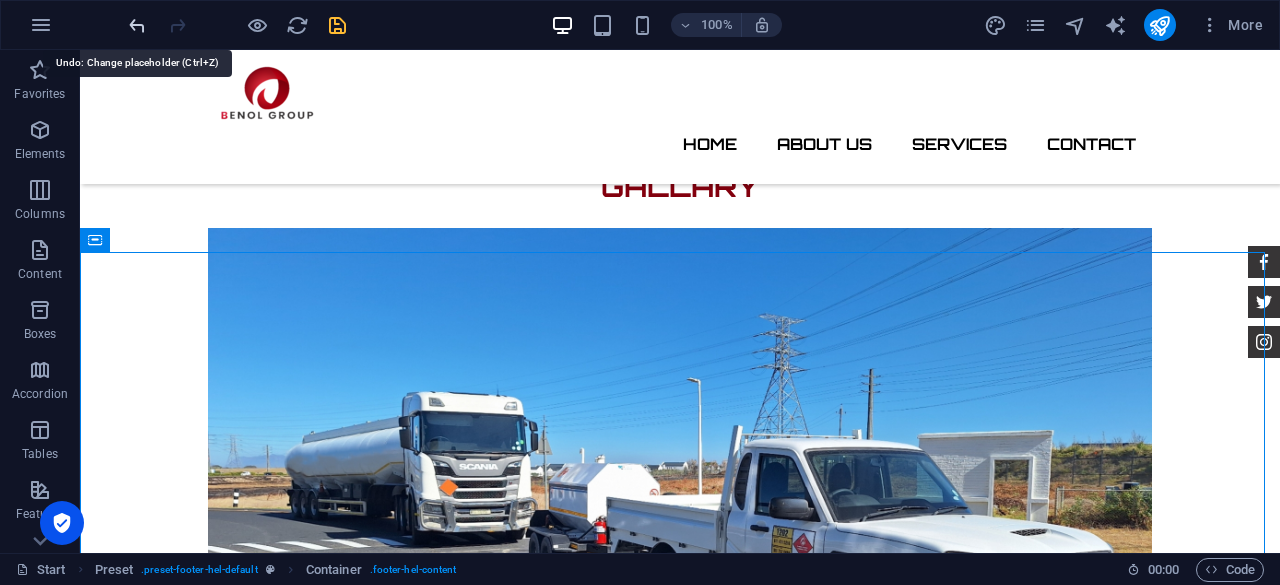 click at bounding box center [137, 25] 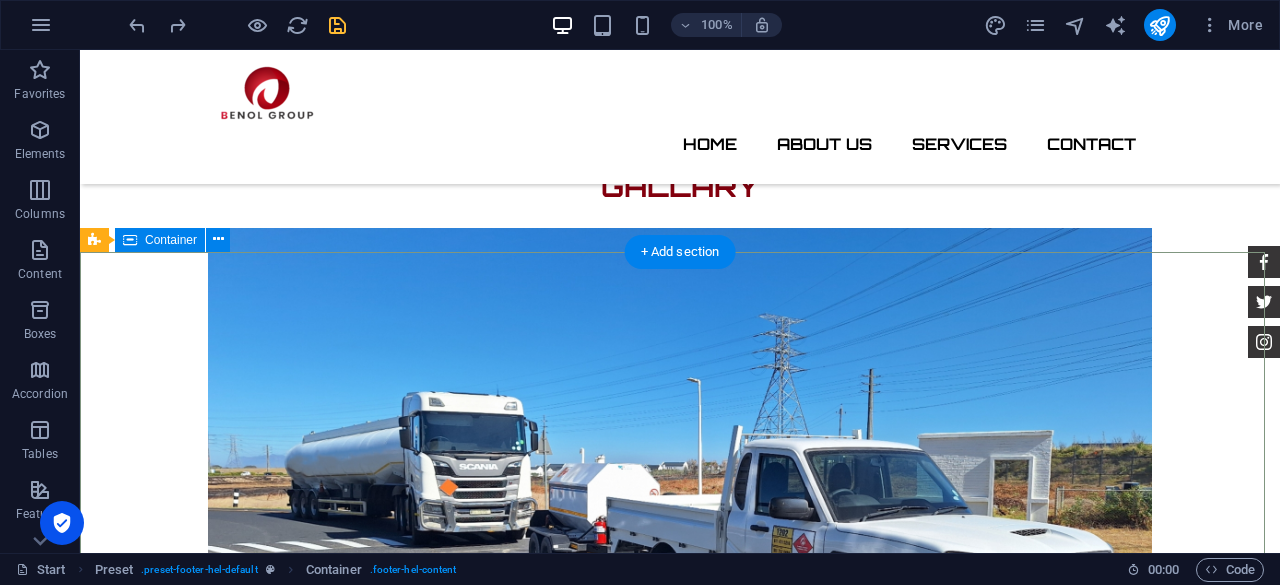 scroll, scrollTop: 4283, scrollLeft: 0, axis: vertical 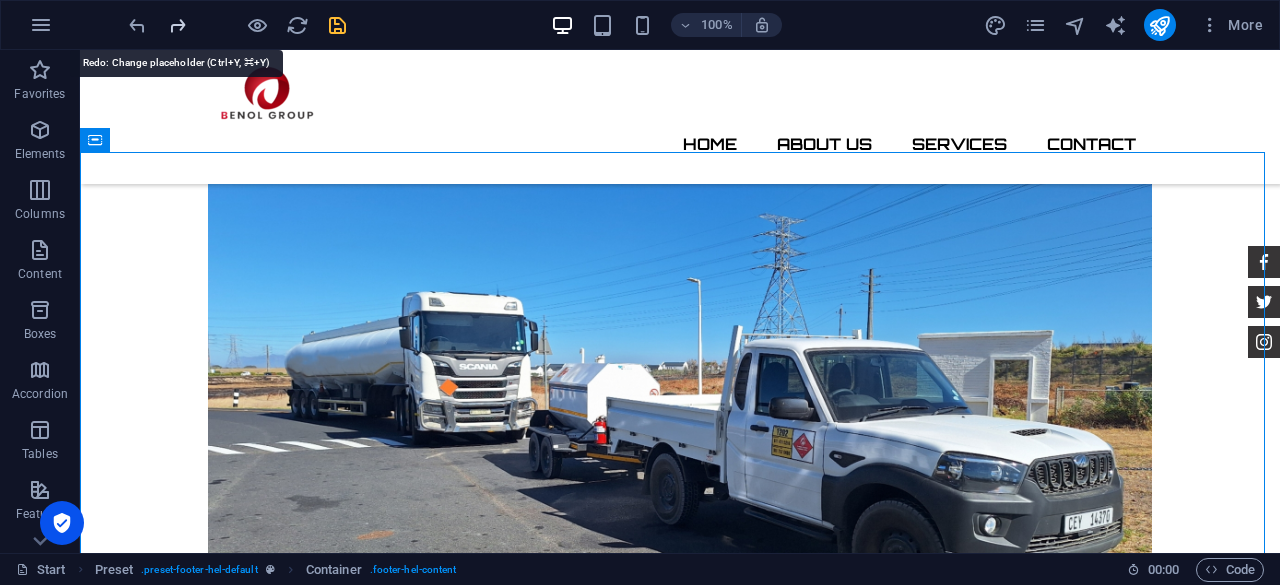 click at bounding box center [177, 25] 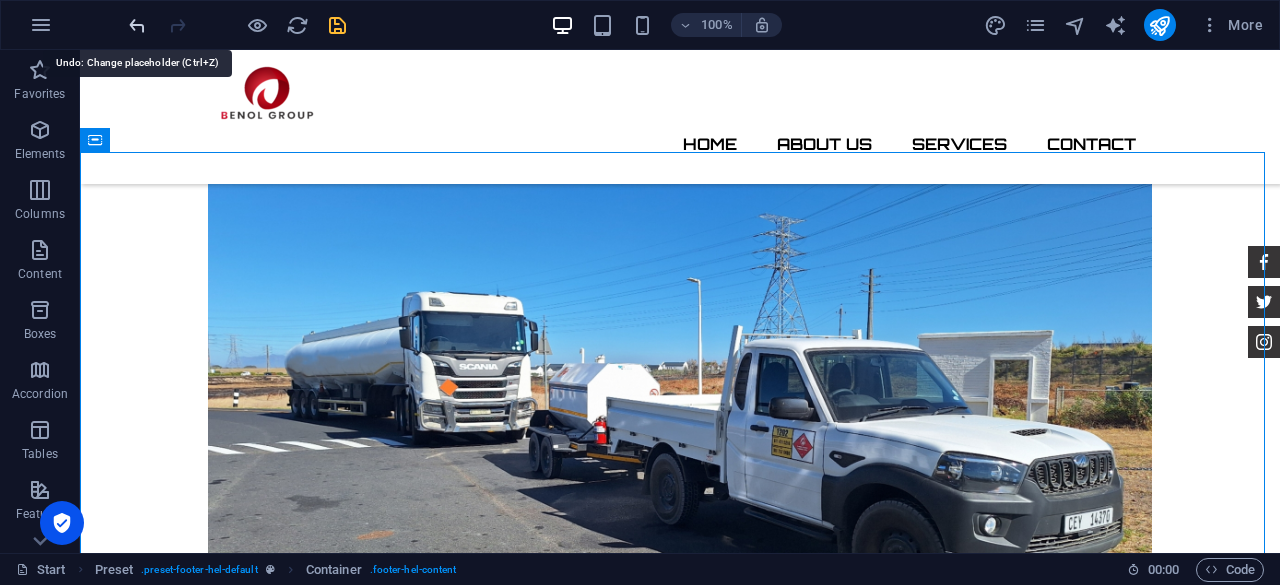 click at bounding box center (137, 25) 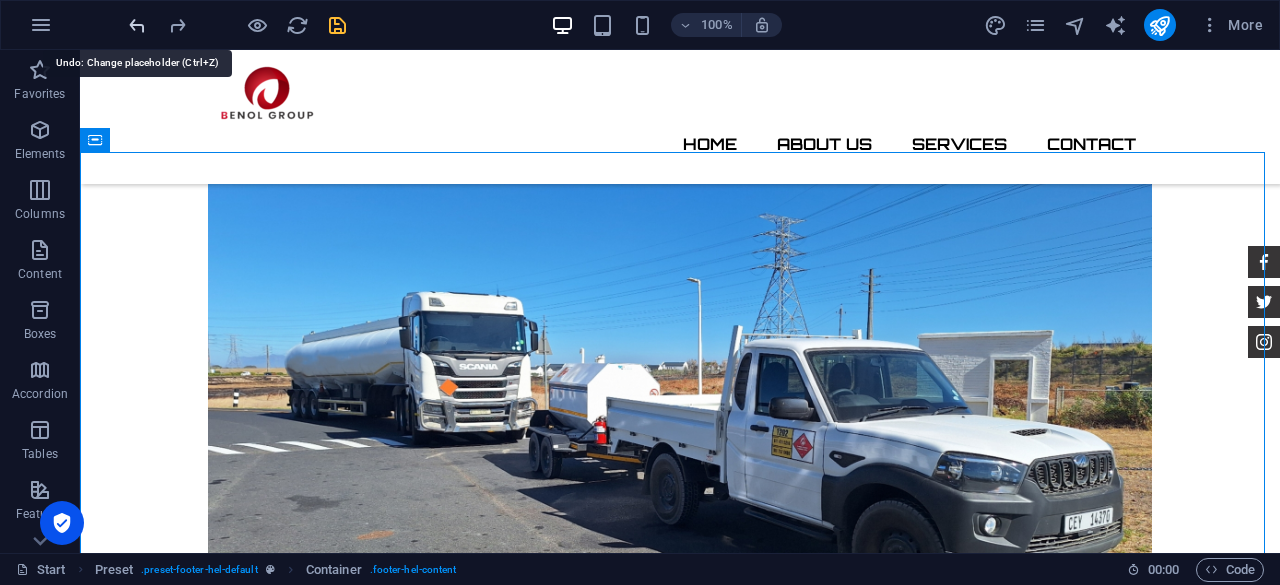 click at bounding box center [137, 25] 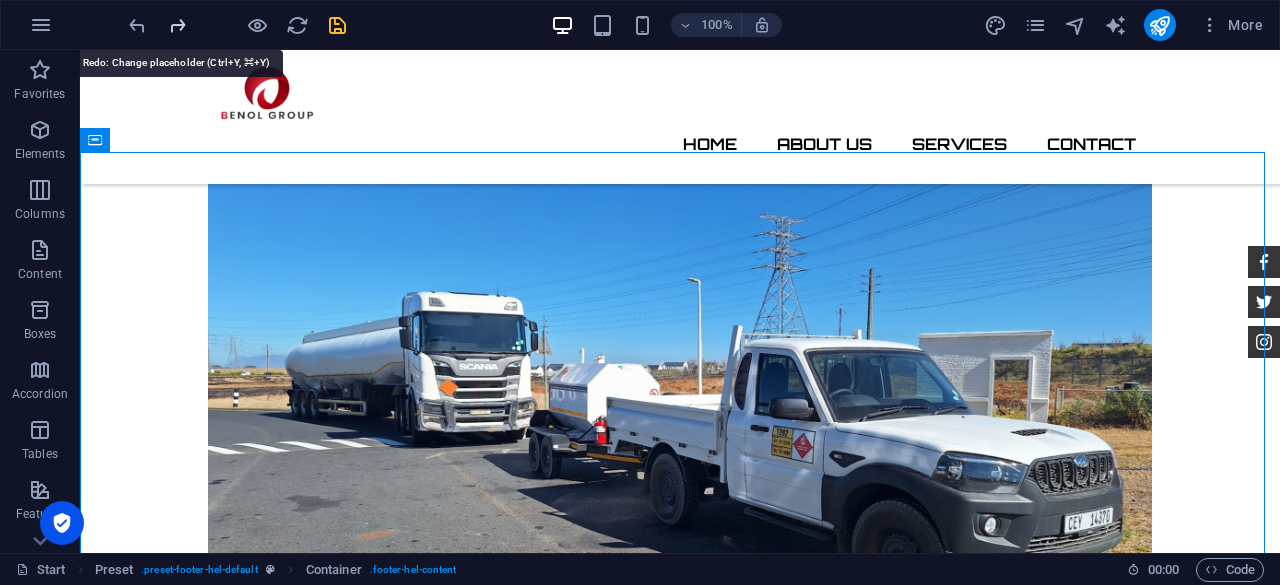 click at bounding box center [177, 25] 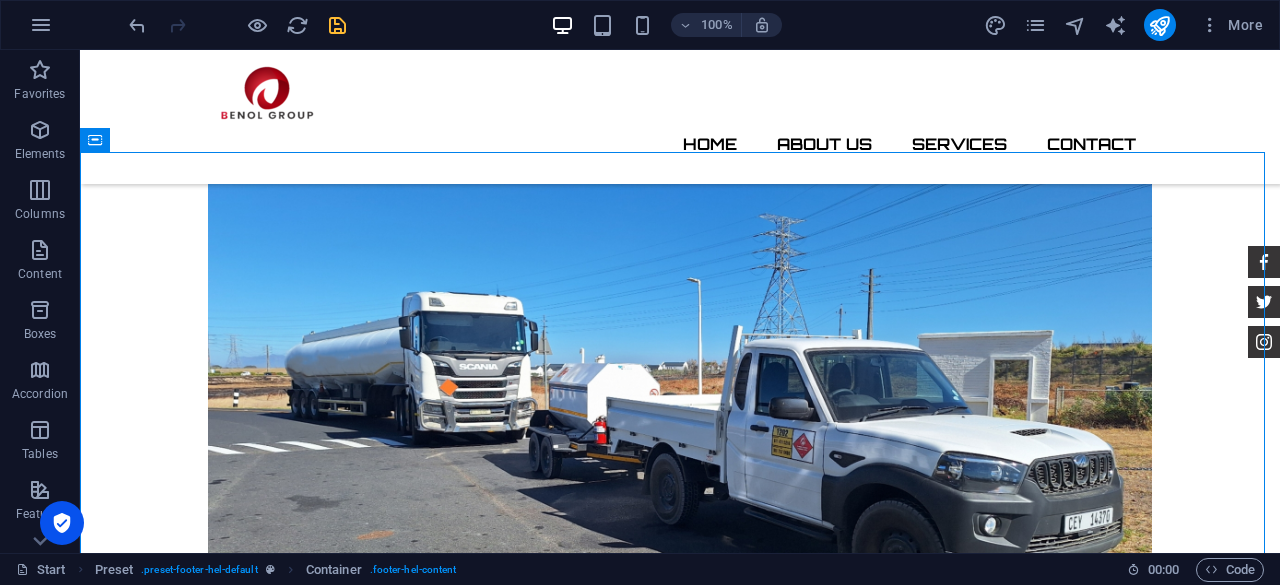 click at bounding box center (237, 25) 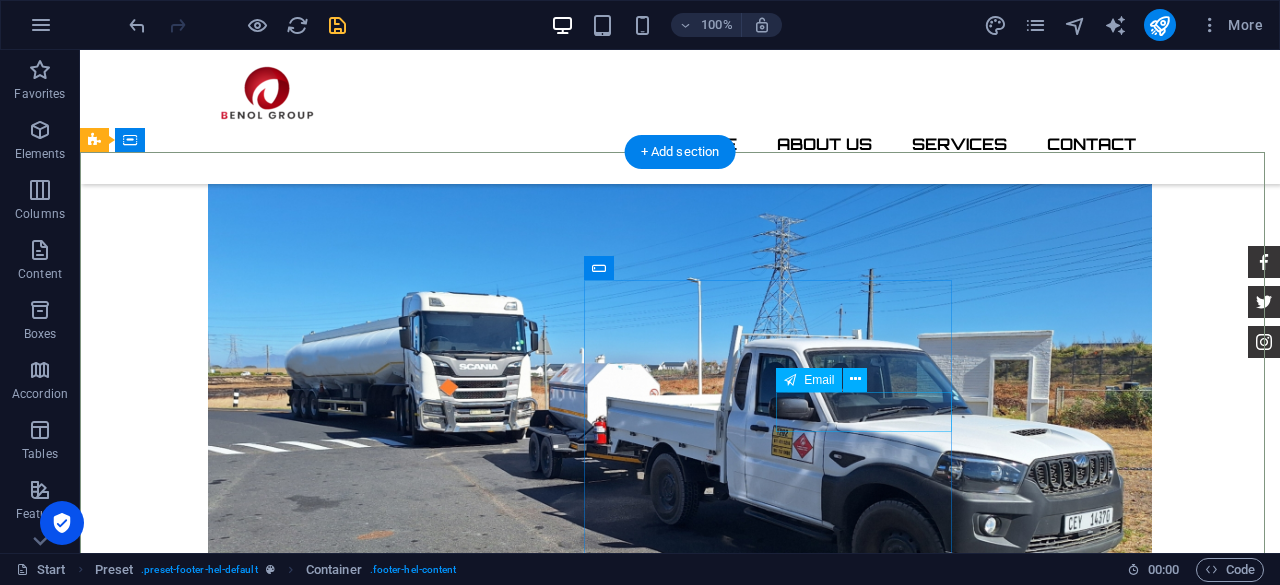 click at bounding box center (808, 10758) 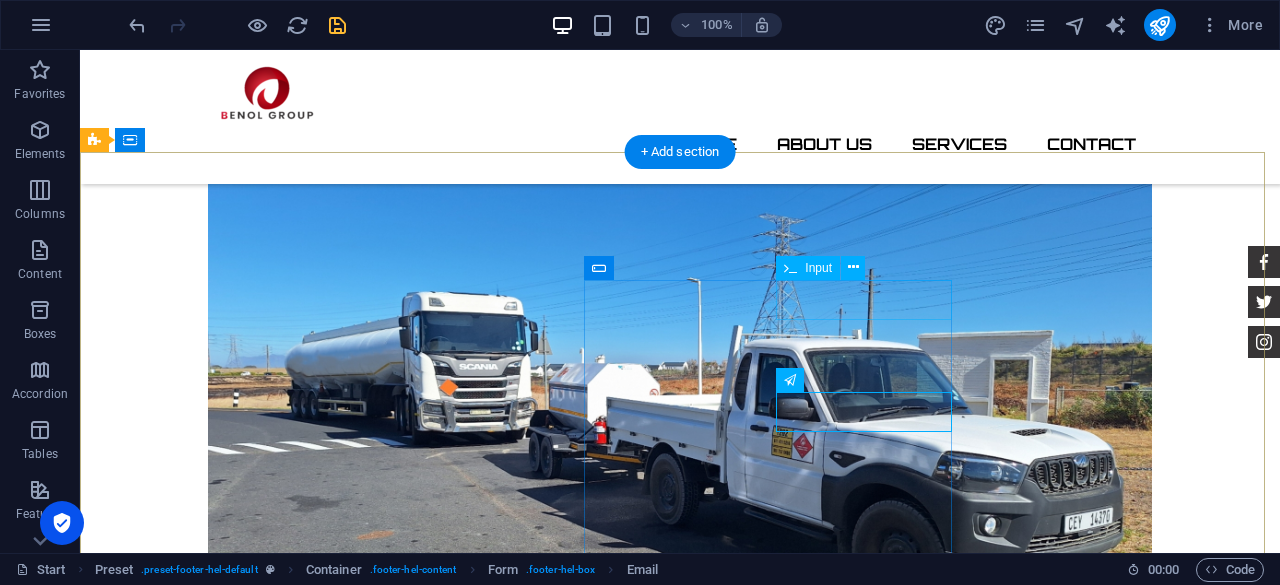 click on "Beneke" at bounding box center (808, 10642) 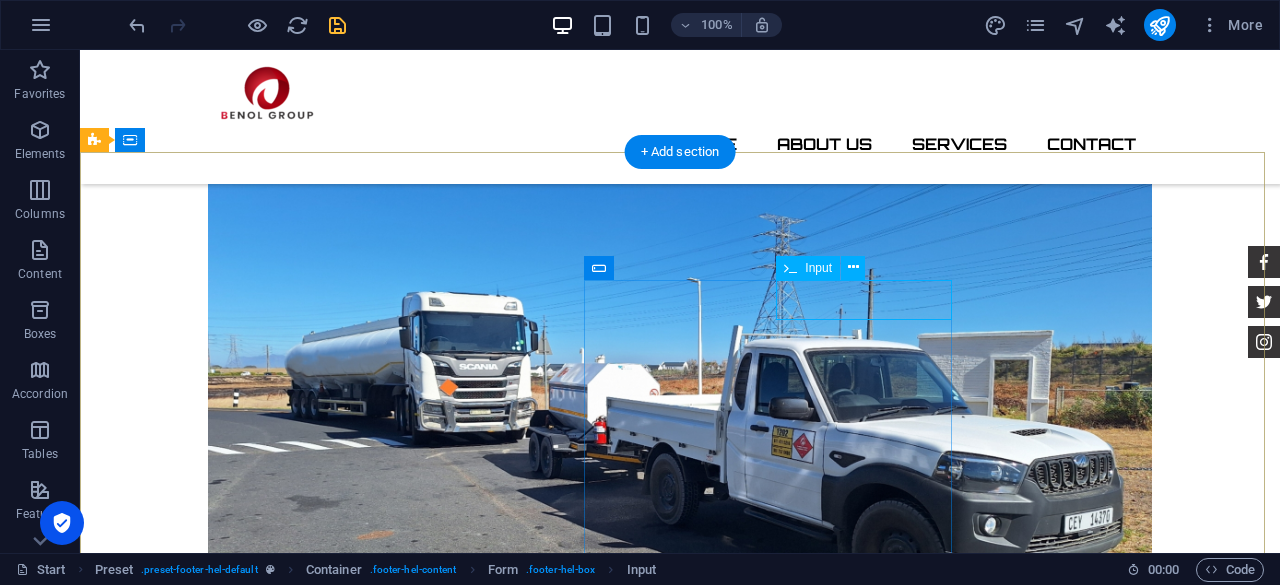 click on "Beneke" at bounding box center [808, 10642] 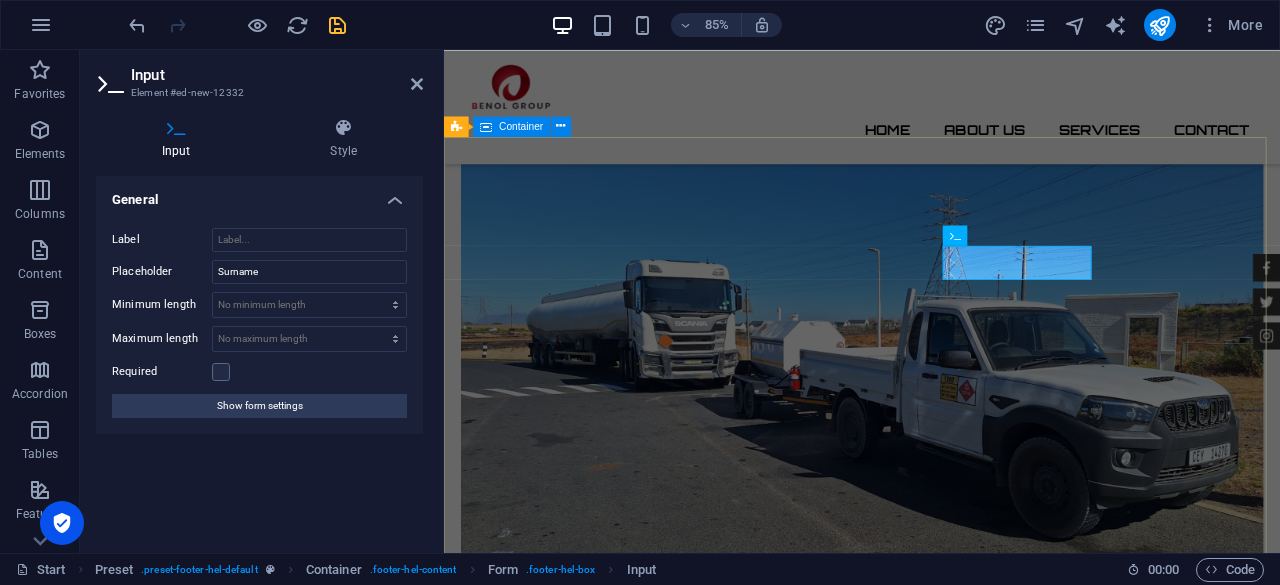 click on "Contact We are happy to assist you Benol Group (PTY) Ltd. 124 Sir Lowry's pass road, Gordon's Bay, Western Cape, 7151 ,  Cape Town    7139 081 842 6881 / 084 840 9423 orders@benolgroup.co.za Legal Notice  |  Privacy Almero Beneke 124 Quantity (liters)   I have read and understand the privacy policy. Unreadable? Regenerate Send" at bounding box center [936, 11033] 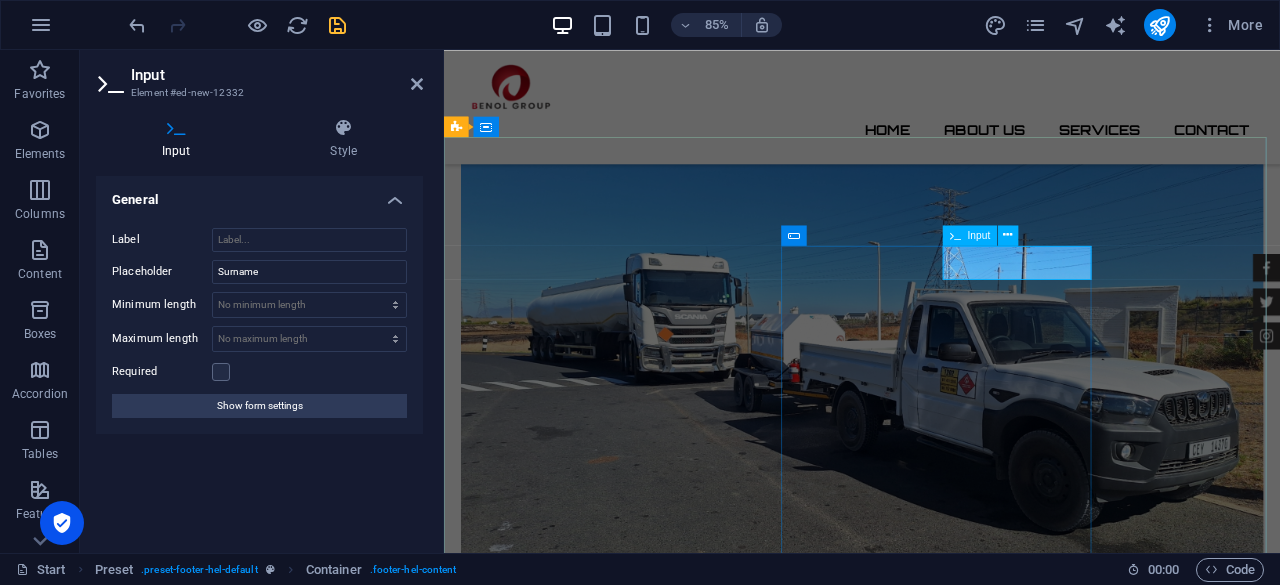 scroll, scrollTop: 4283, scrollLeft: 0, axis: vertical 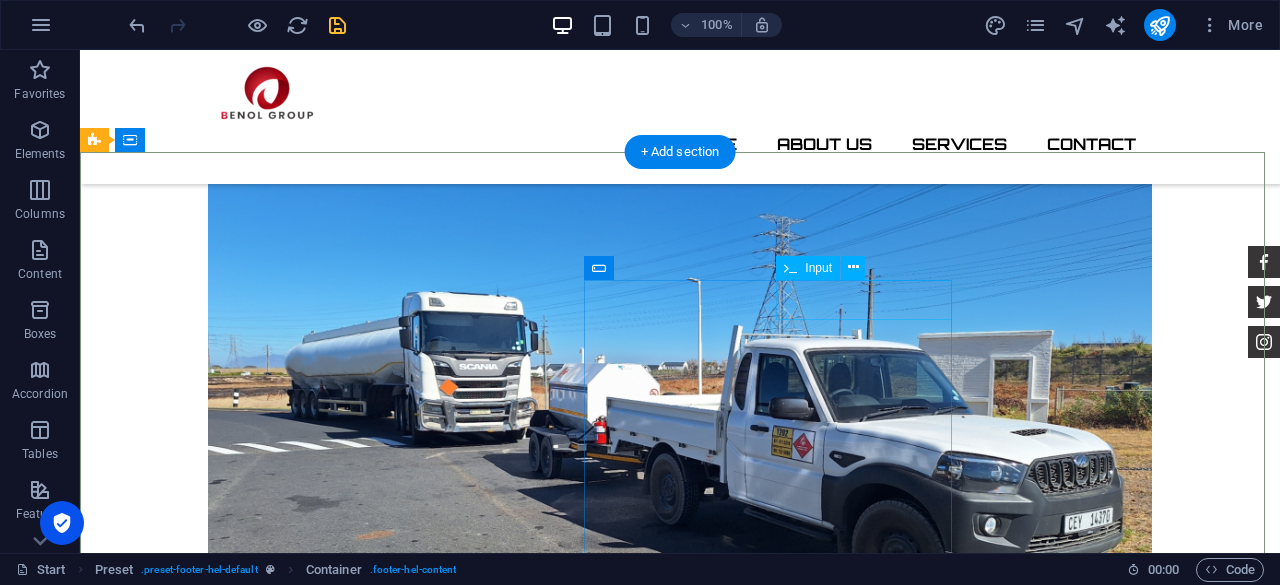 click on "Beneke" at bounding box center (808, 10642) 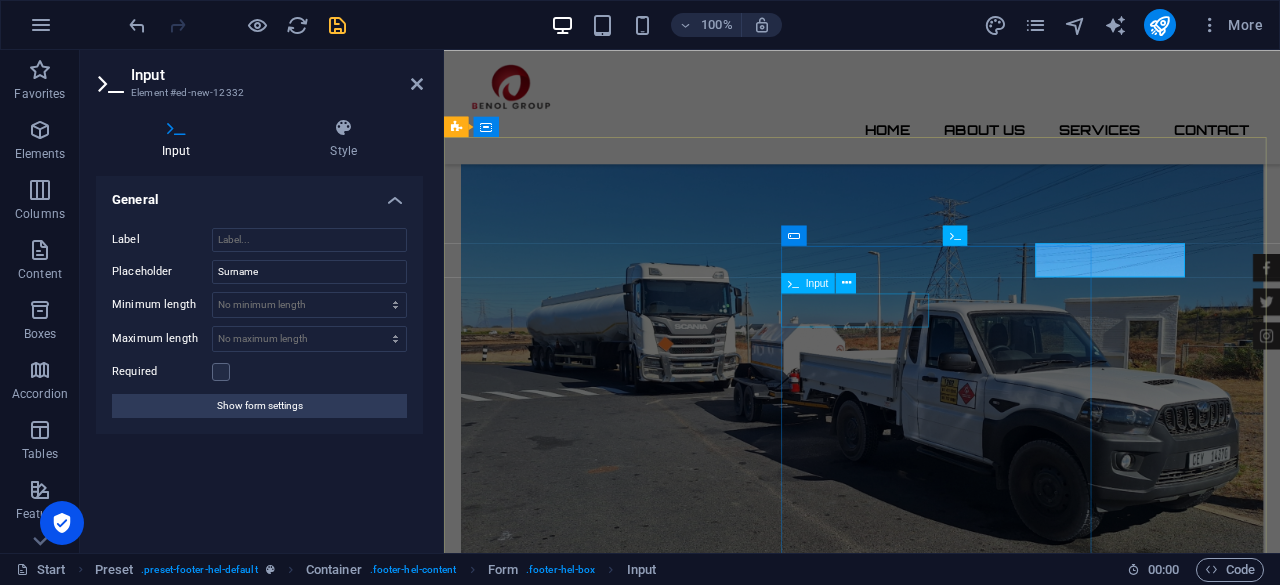 scroll, scrollTop: 4286, scrollLeft: 0, axis: vertical 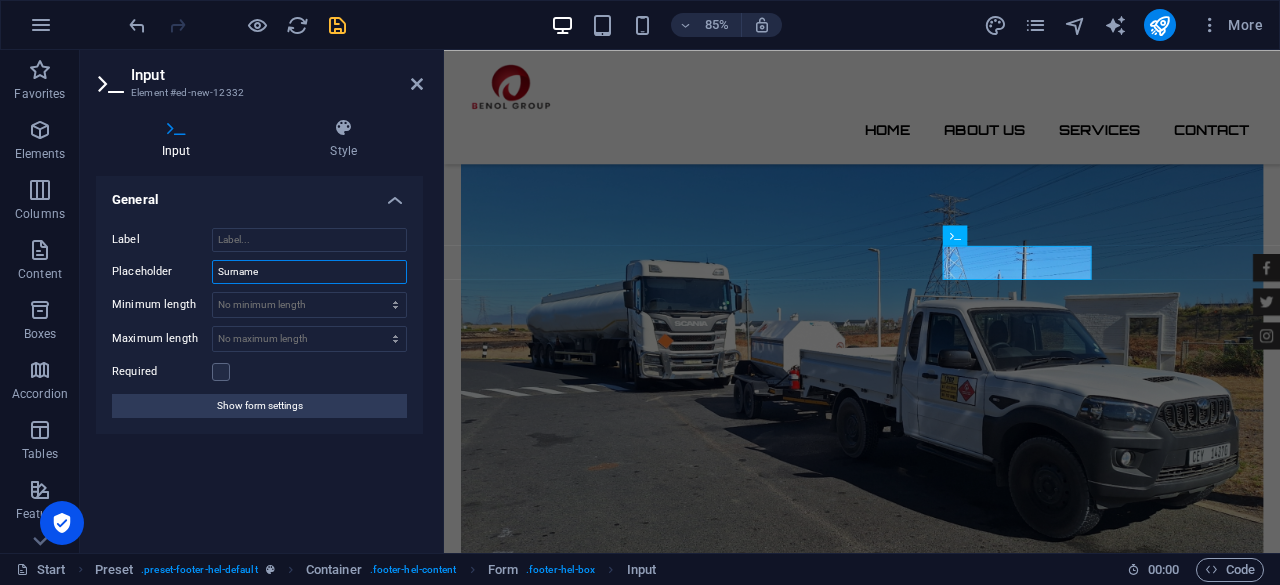click on "Surname" at bounding box center (309, 272) 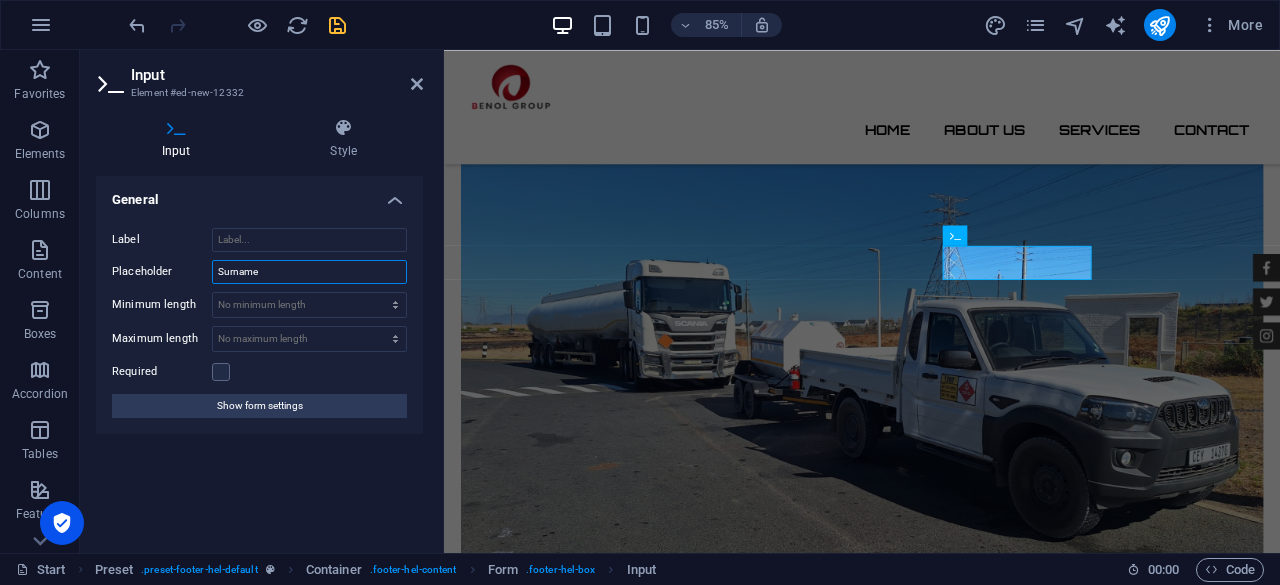 drag, startPoint x: 283, startPoint y: 273, endPoint x: 150, endPoint y: 287, distance: 133.73482 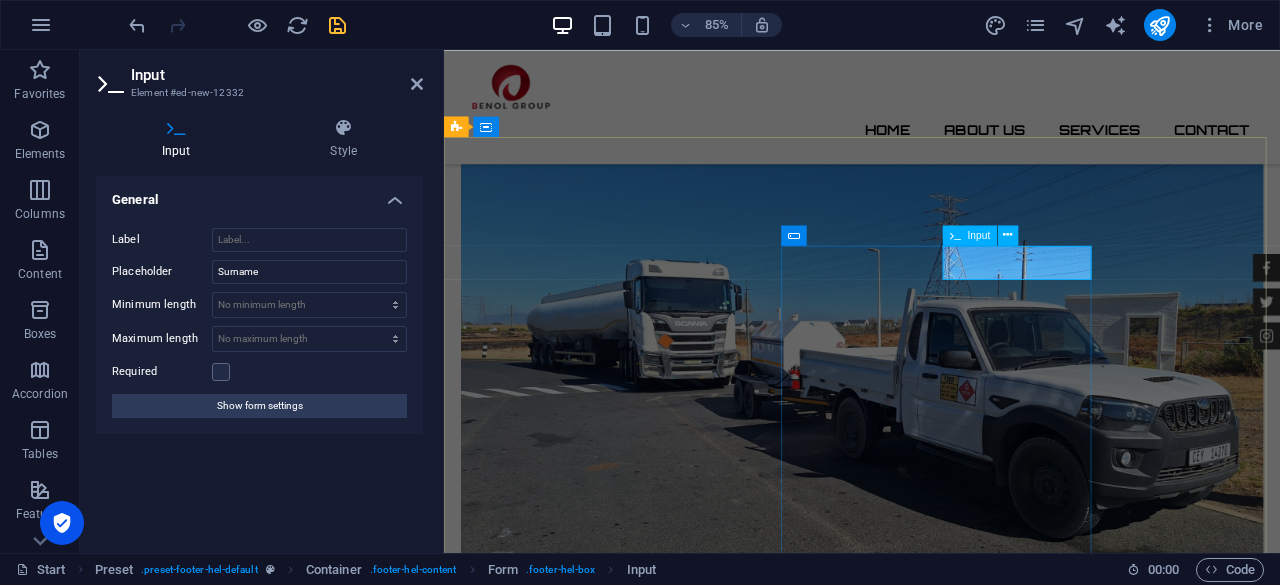 click on "Beneke" at bounding box center (1049, 10979) 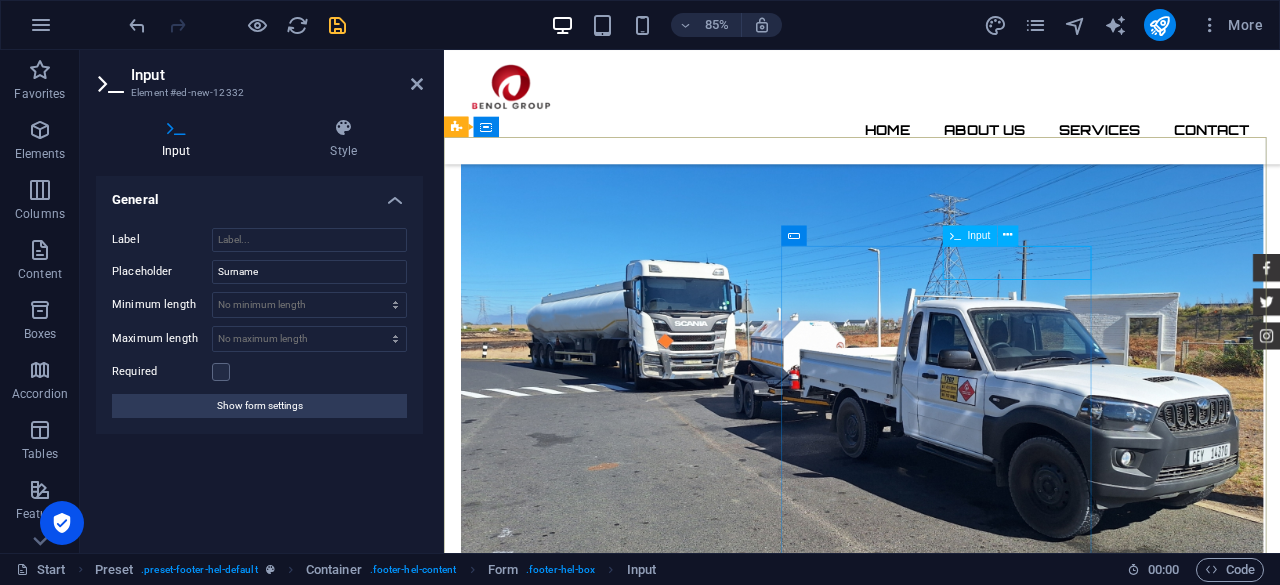 click on "Beneke" at bounding box center (1049, 10979) 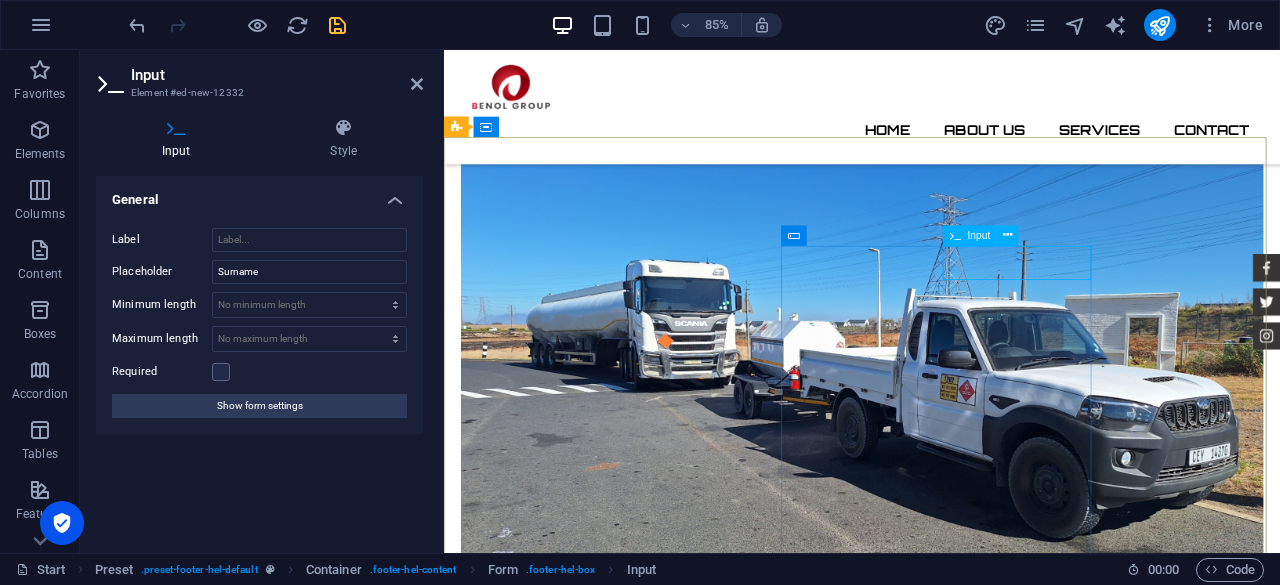 click on "Beneke" at bounding box center (1049, 10979) 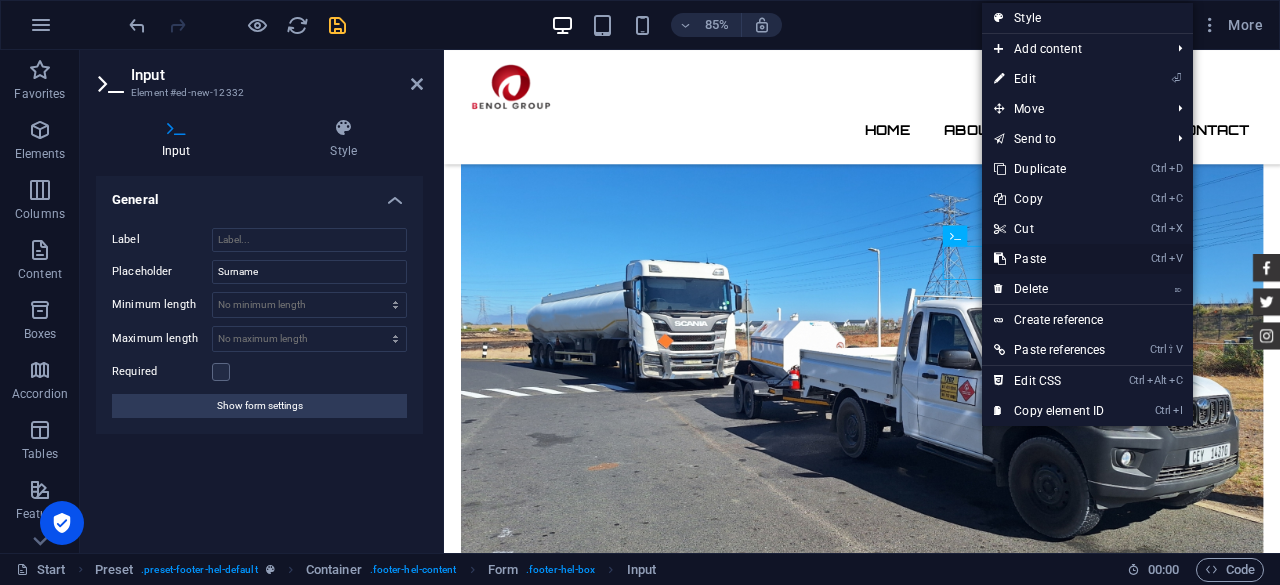 click on "Ctrl V  Paste" at bounding box center [1049, 259] 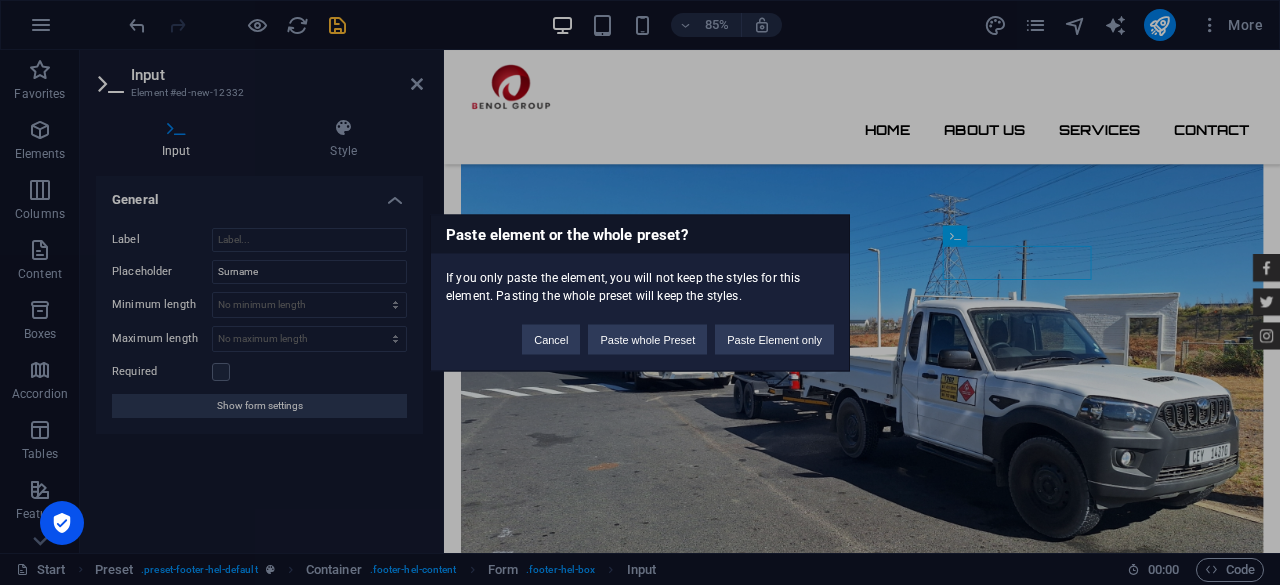 click on "Paste element or the whole preset? If you only paste the element, you will not keep the styles for this element. Pasting the whole preset will keep the styles. Cancel Paste whole Preset Paste Element only" at bounding box center (640, 292) 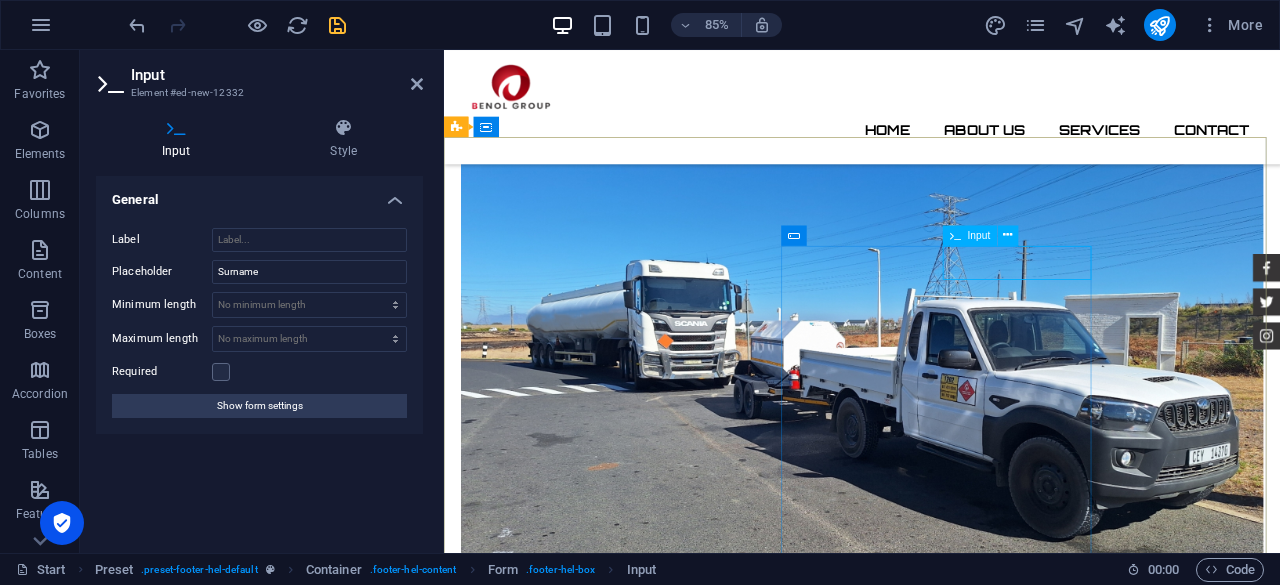 click on "Beneke" at bounding box center (1049, 10979) 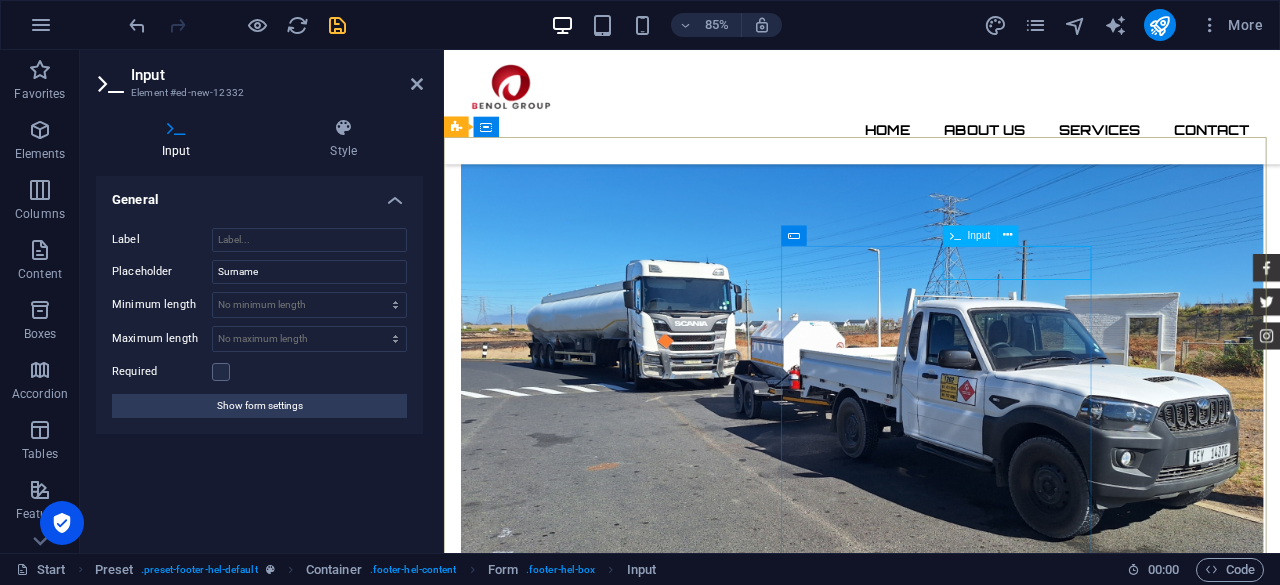 type on "B" 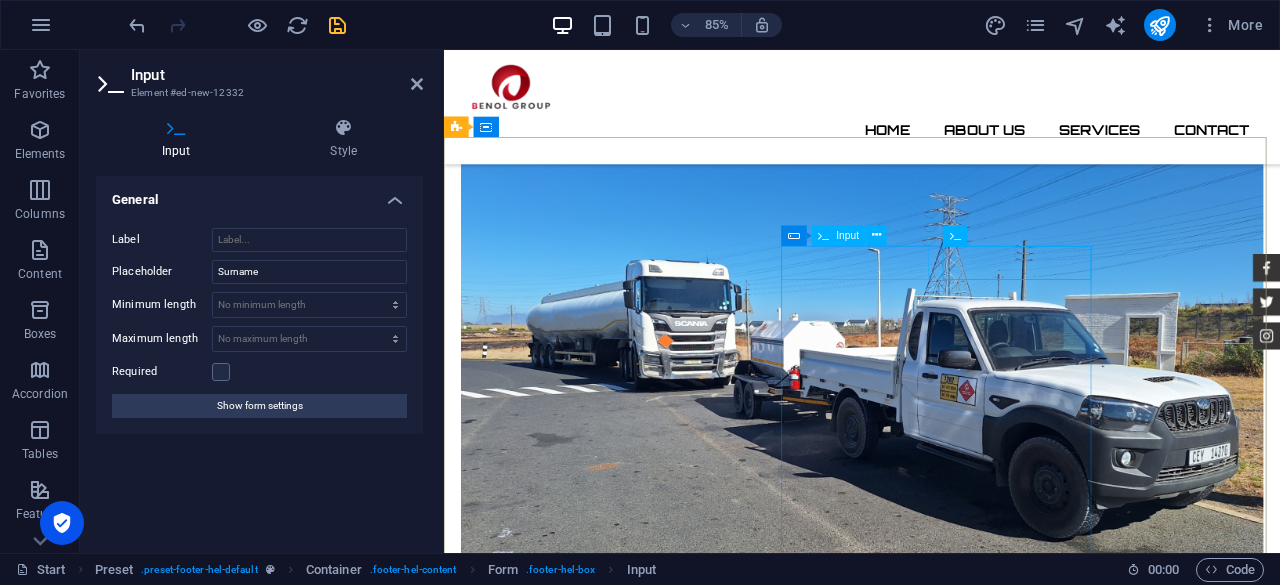 click on "Almero" at bounding box center (692, 10979) 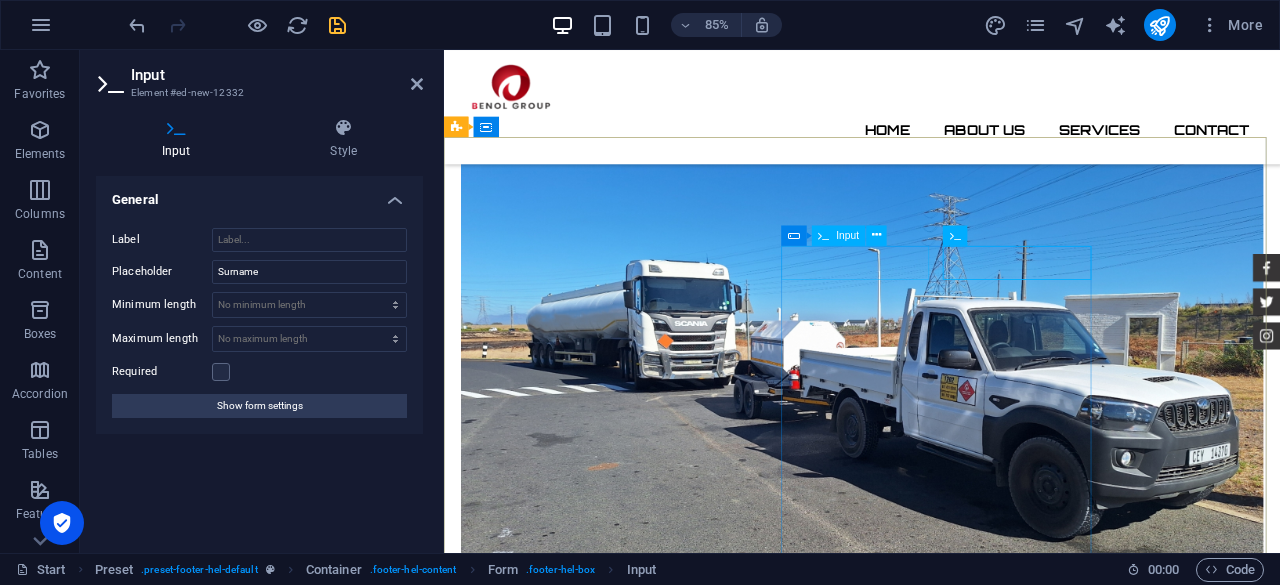 type 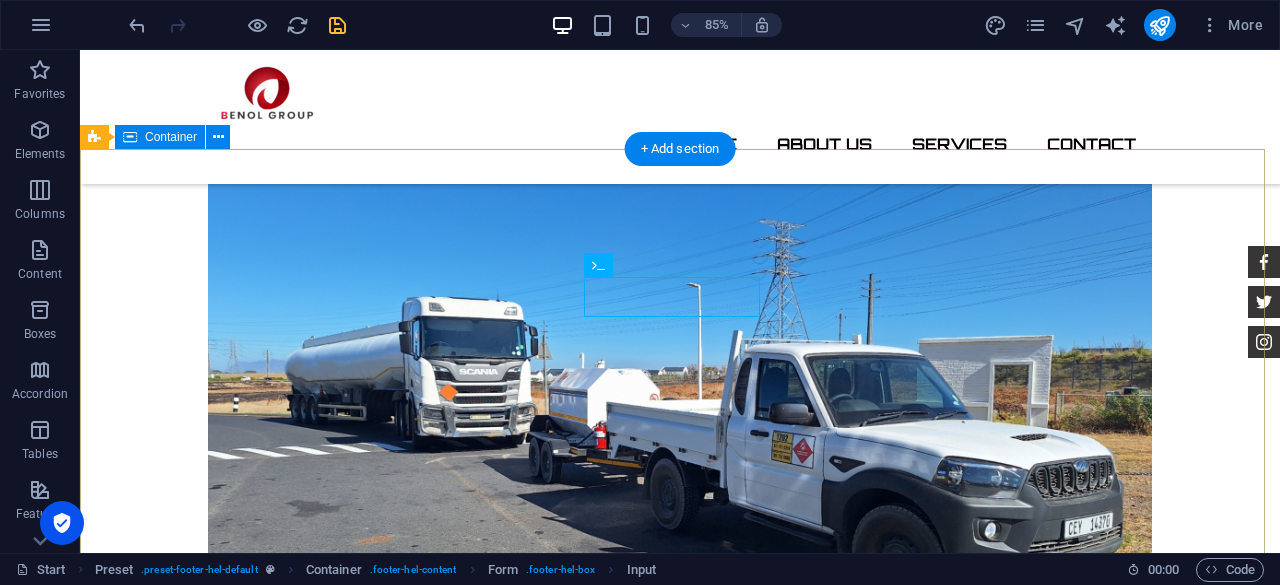 click on "Contact We are happy to assist you Benol Group (PTY) Ltd. 124 Sir Lowry's pass road, Gordon's Bay, Western Cape, 7151 ,  Cape Town    7139 081 842 6881 / 084 840 9423 orders@benolgroup.co.za Legal Notice  |  Privacy Almero 124 Quantity (liters)   I have read and understand the privacy policy. Unreadable? Regenerate Send" at bounding box center (680, 11033) 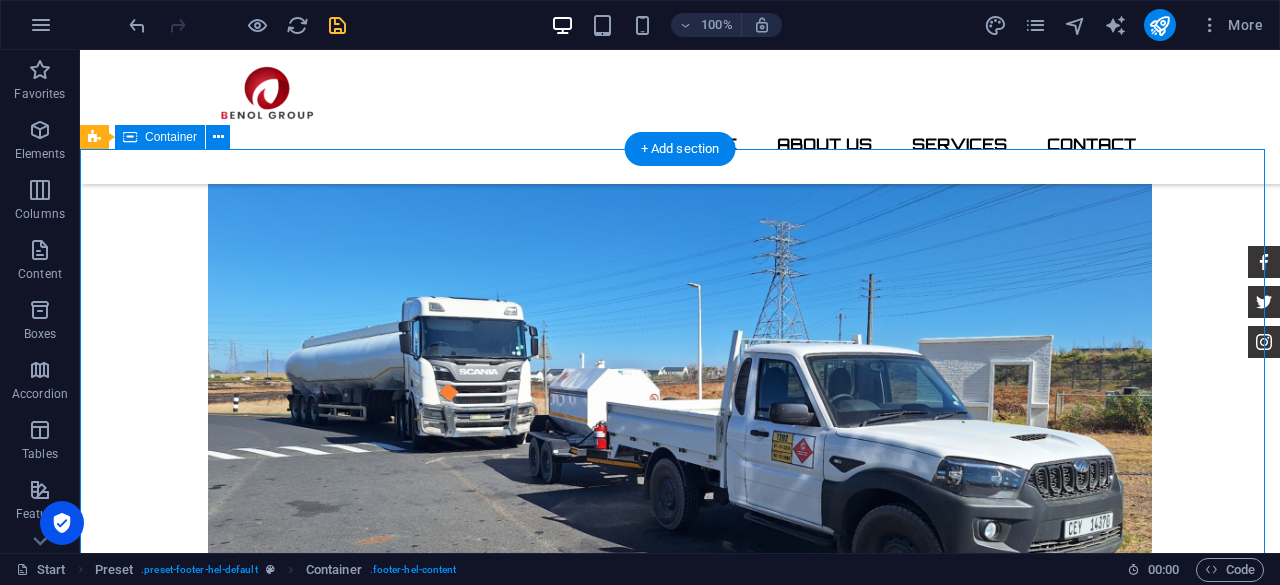 click on "Contact We are happy to assist you Benol Group (PTY) Ltd. 124 Sir Lowry's pass road, Gordon's Bay, Western Cape, 7151 ,  Cape Town    7139 081 842 6881 / 084 840 9423 orders@benolgroup.co.za Legal Notice  |  Privacy Almero 124 Quantity (liters)   I have read and understand the privacy policy. Unreadable? Regenerate Send" at bounding box center [680, 10745] 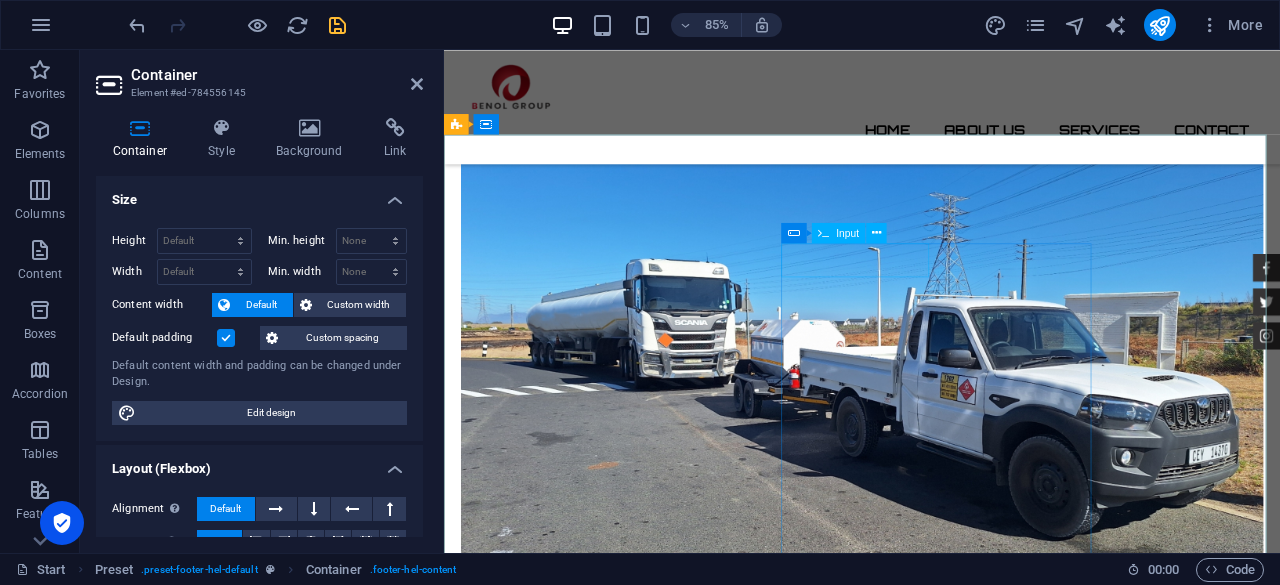 click on "Almero" at bounding box center (569, 10977) 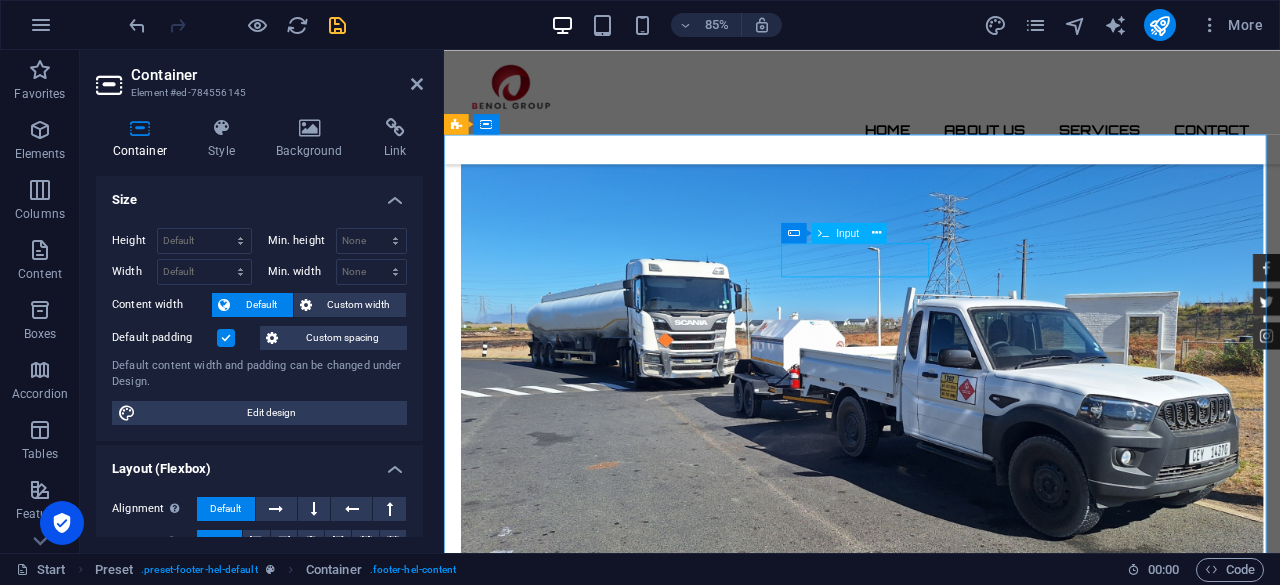 click on "Almero" at bounding box center (569, 10977) 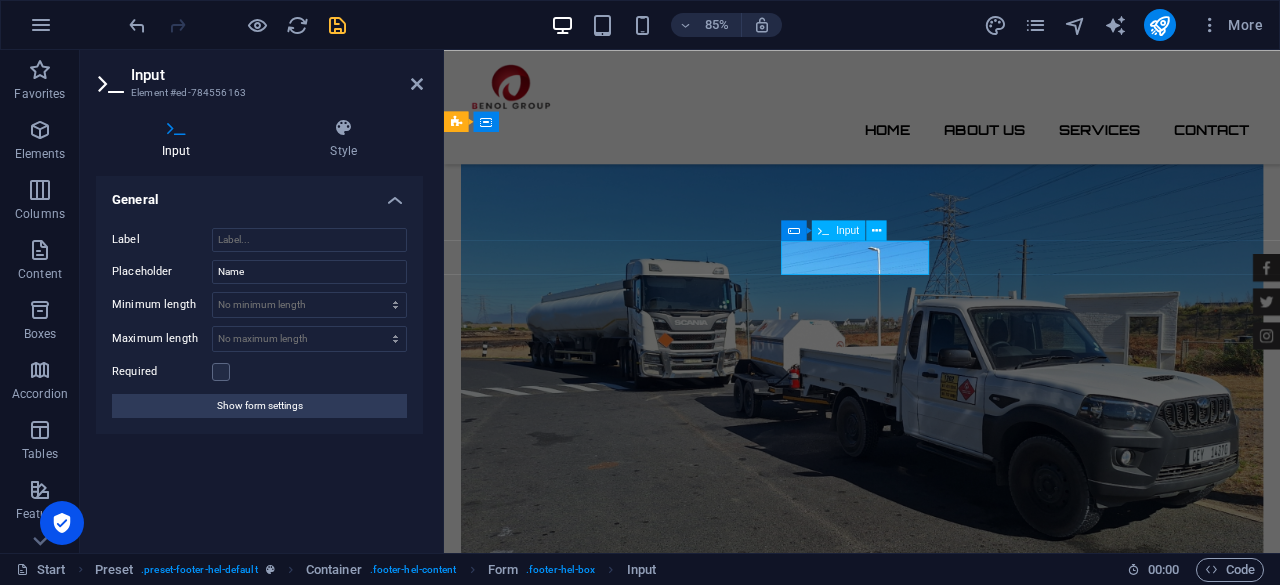 scroll, scrollTop: 4291, scrollLeft: 0, axis: vertical 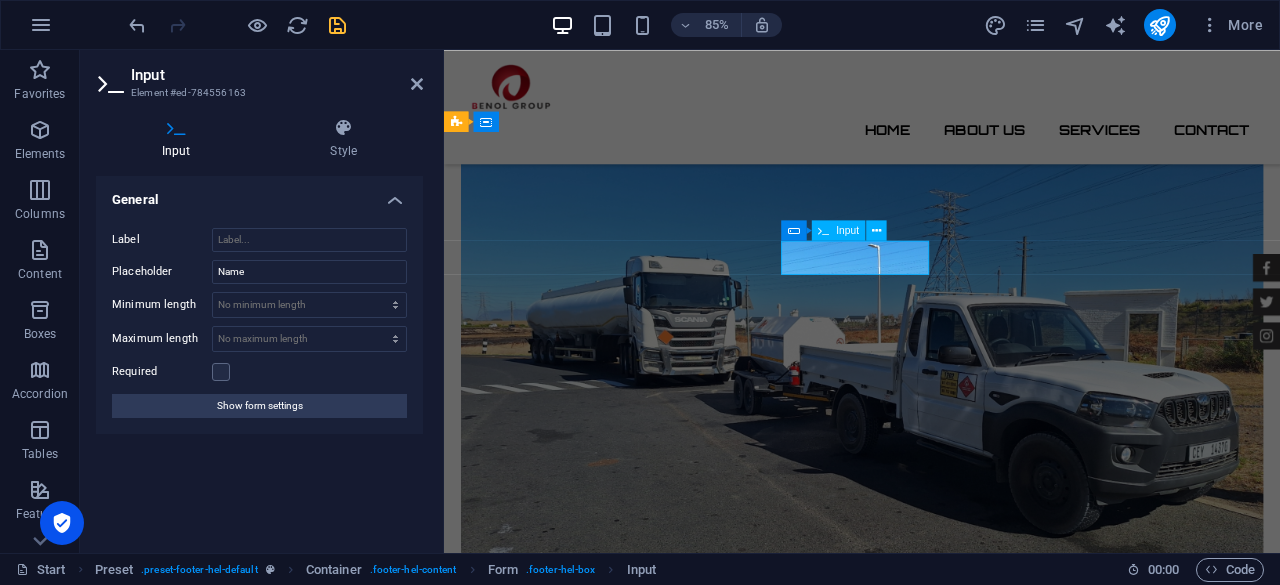 click on "Almero" at bounding box center (569, 10974) 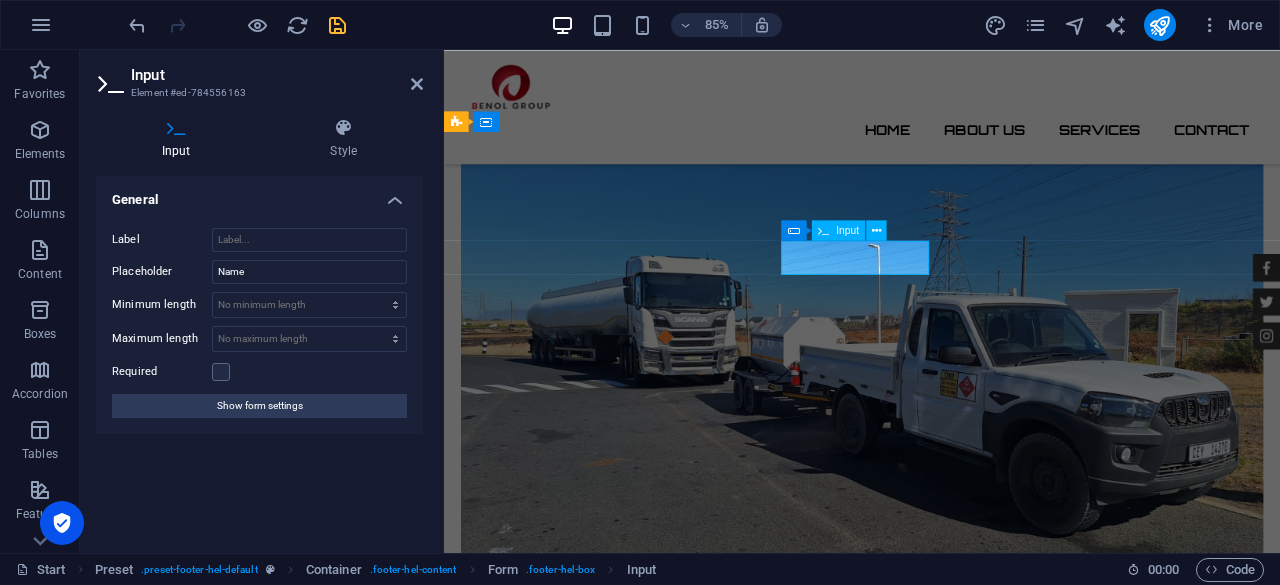 type on "A" 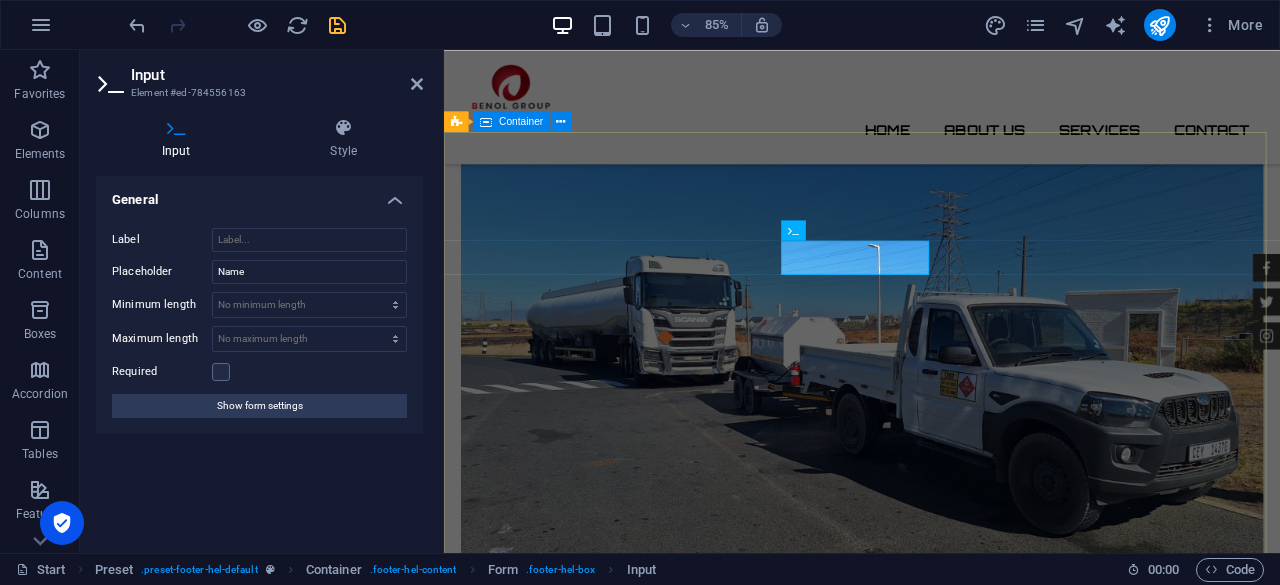 click on "Contact We are happy to assist you Benol Group (PTY) Ltd. 124 Sir Lowry's pass road, Gordon's Bay, Western Cape, 7151 ,  Cape Town    7139 081 842 6881 / 084 840 9423 orders@benolgroup.co.za Legal Notice  |  Privacy 124 Quantity (liters)   I have read and understand the privacy policy. Unreadable? Regenerate Send" at bounding box center [936, 11028] 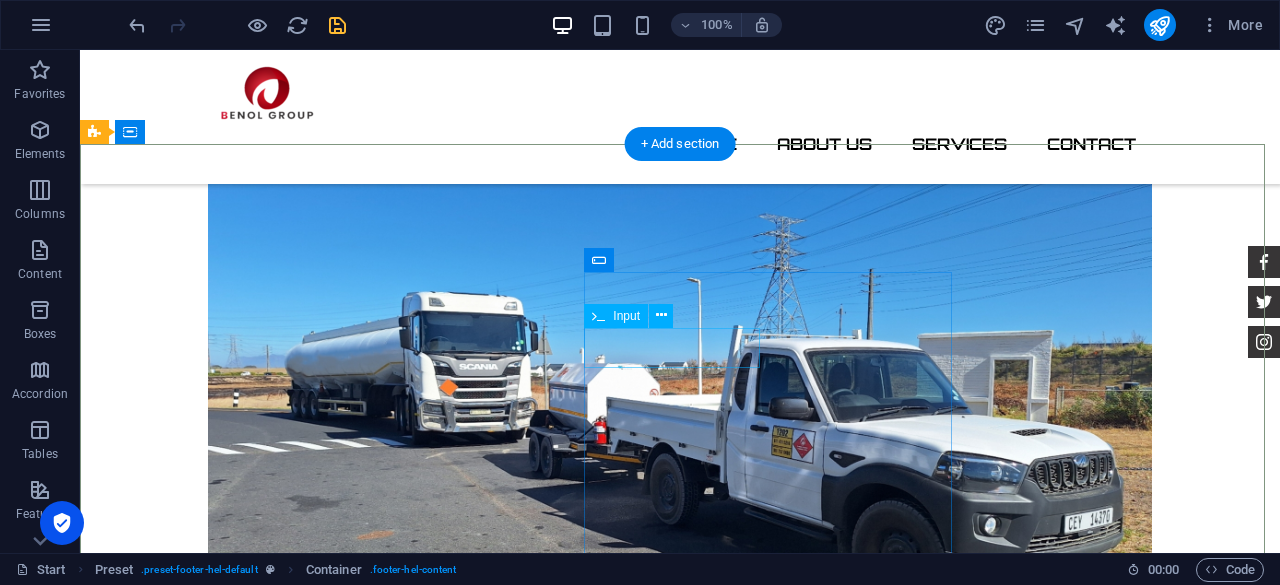 click on "124" at bounding box center [328, 10744] 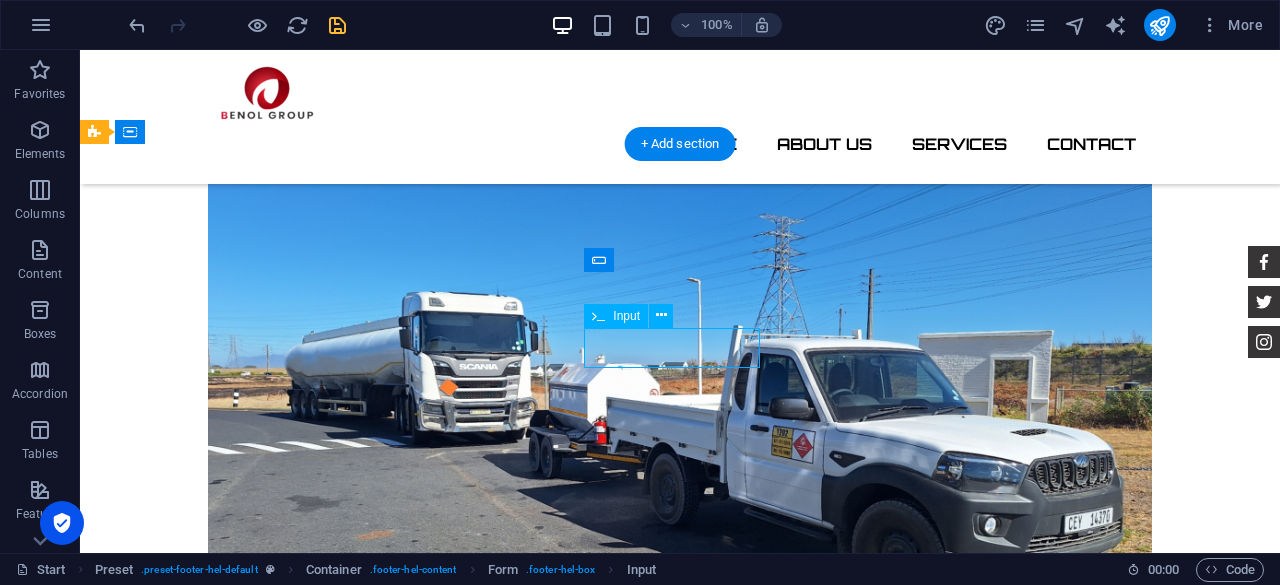 click on "124" at bounding box center (328, 10744) 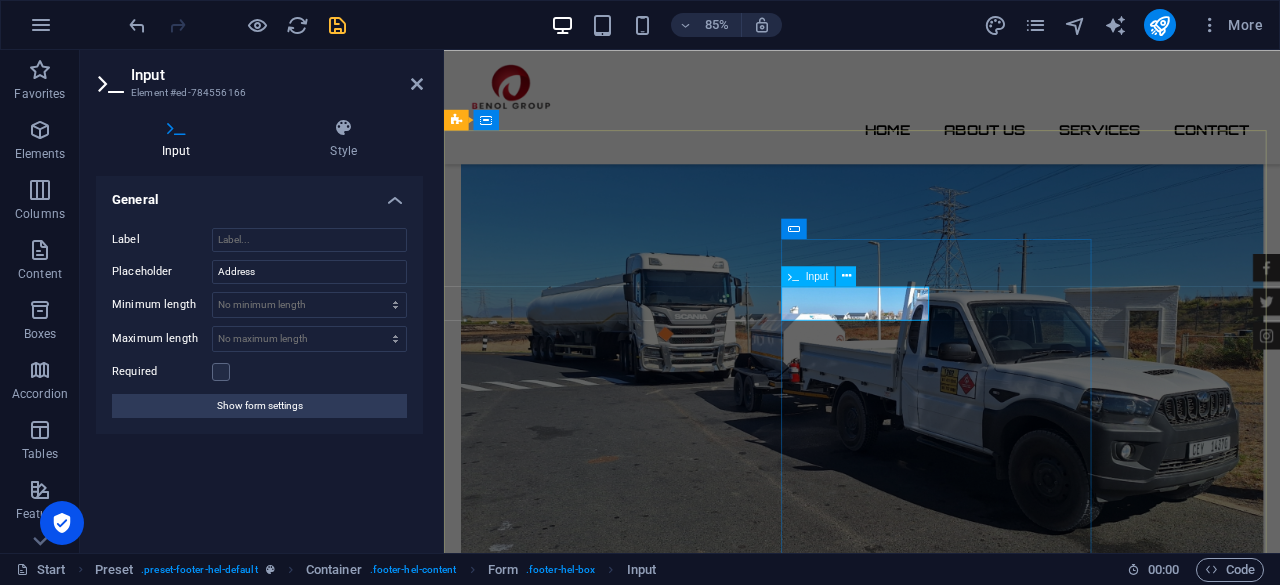 click on "124" at bounding box center (569, 11029) 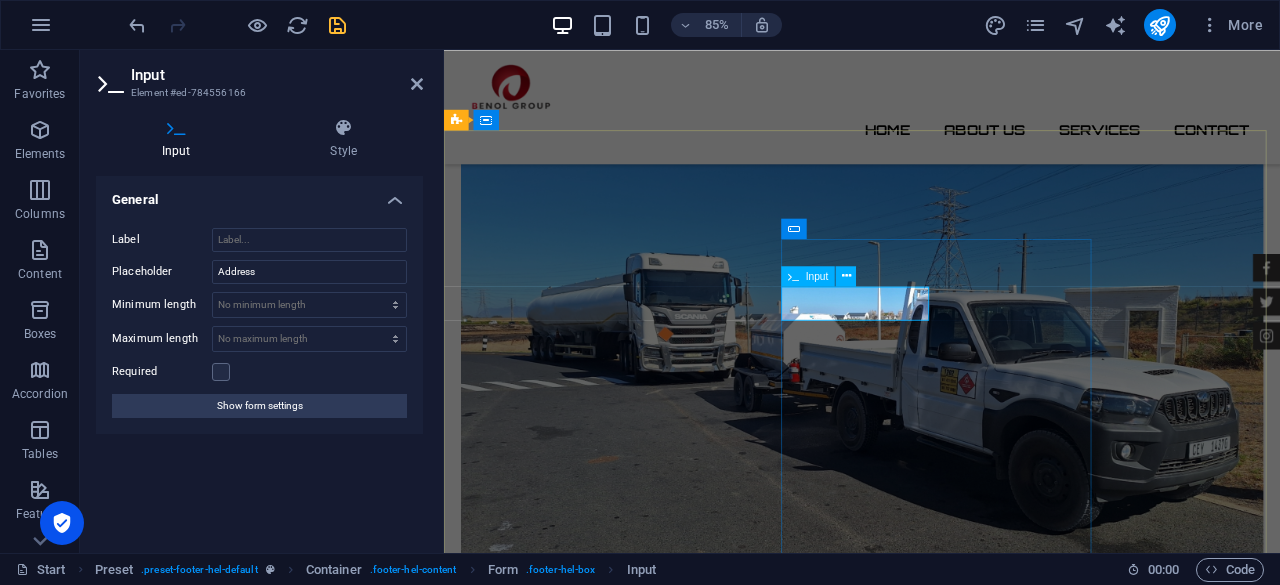 type on "1" 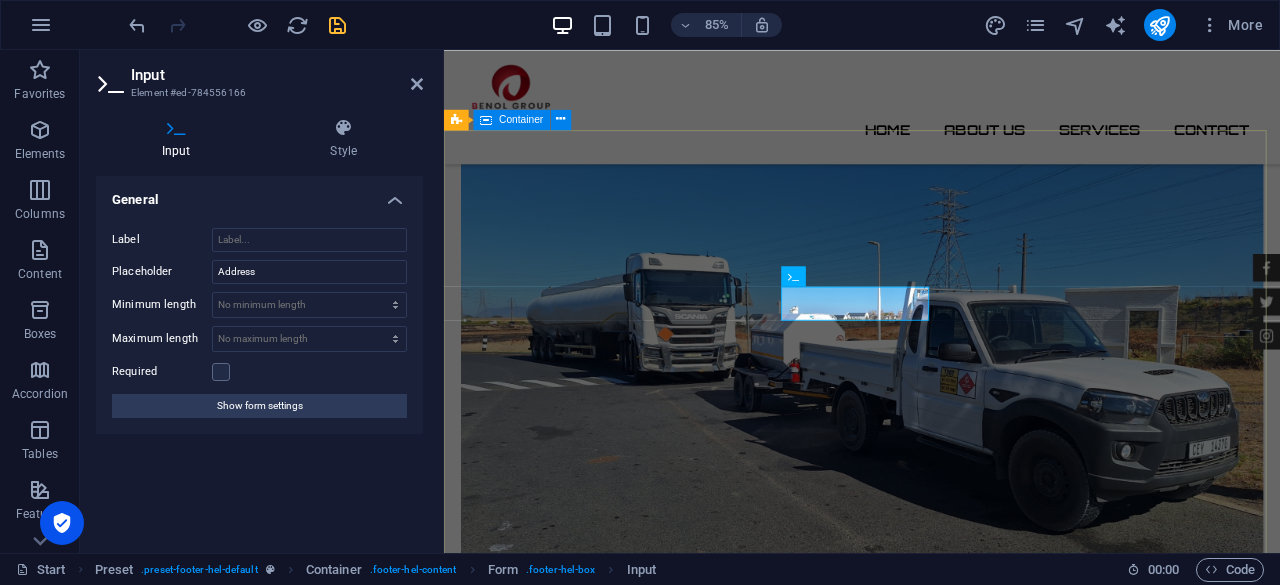 click on "Contact We are happy to assist you Benol Group (PTY) Ltd. 124 Sir Lowry's pass road, Gordon's Bay, Western Cape, 7151 ,  Cape Town    7139 081 842 6881 / 084 840 9423 orders@benolgroup.co.za Legal Notice  |  Privacy Quantity (liters)   I have read and understand the privacy policy. Unreadable? Regenerate Send" at bounding box center [936, 11025] 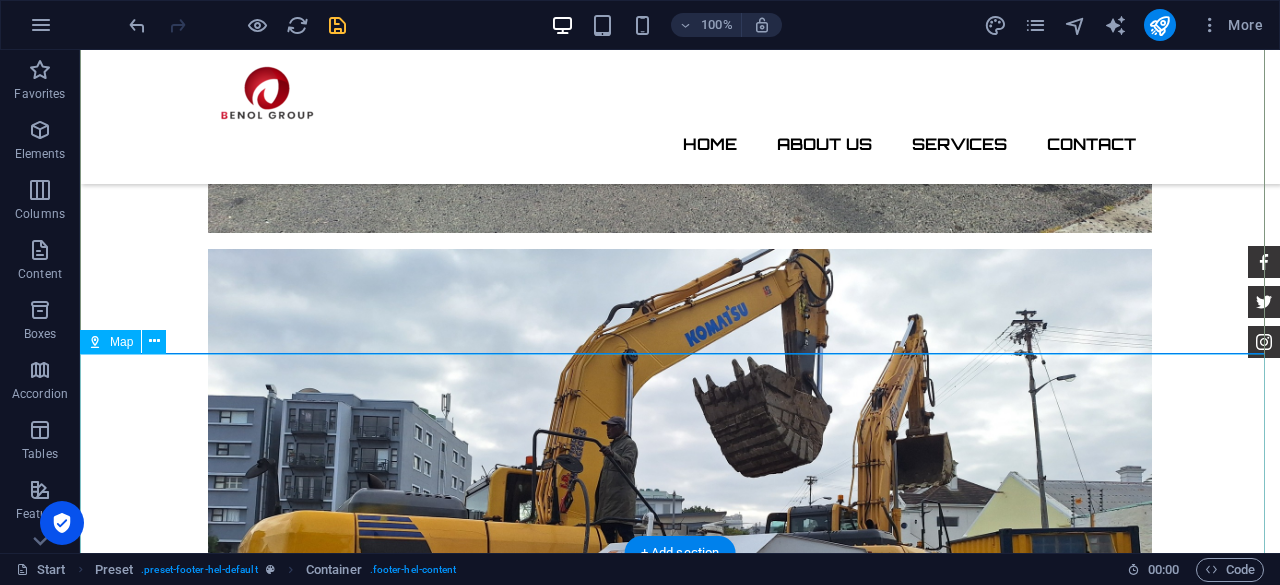 scroll, scrollTop: 4779, scrollLeft: 0, axis: vertical 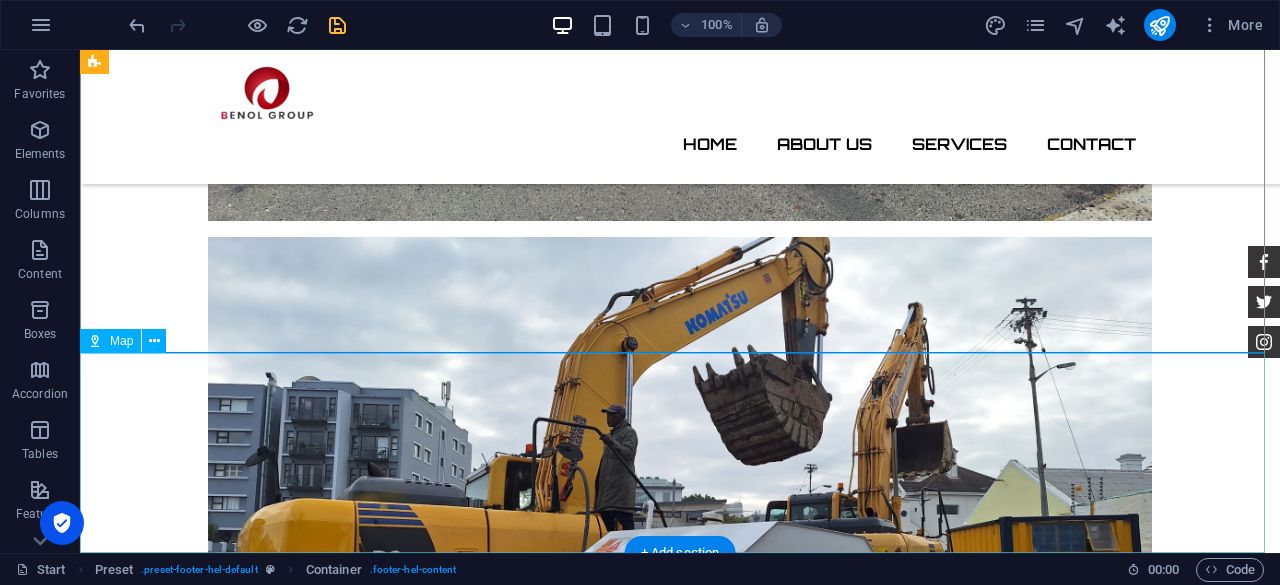 click at bounding box center [680, 10753] 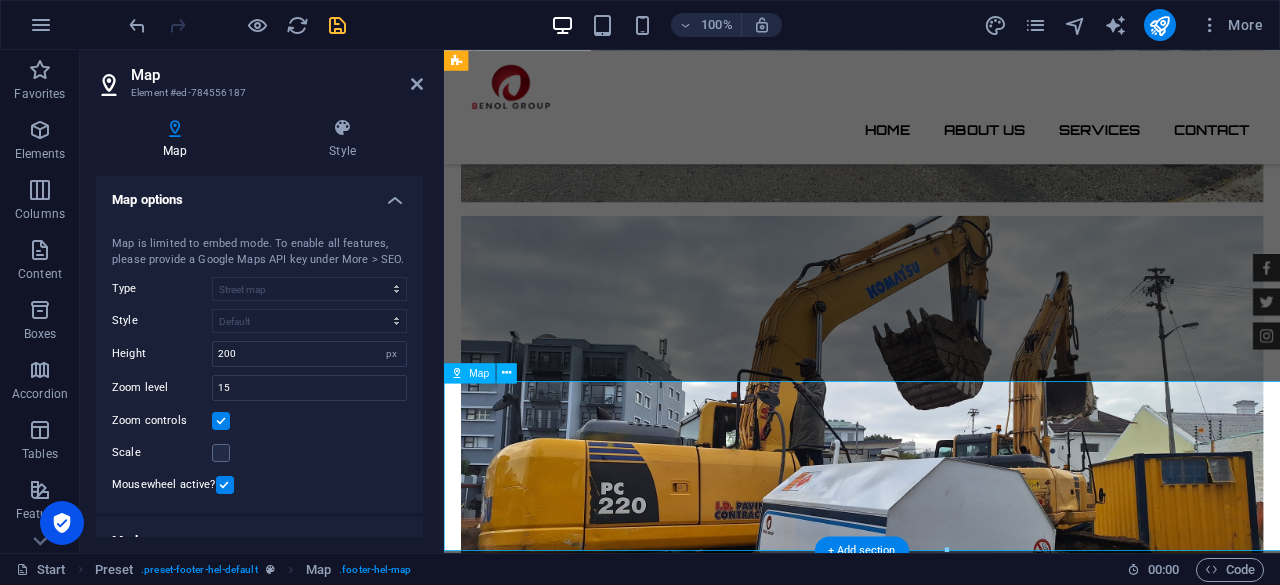 scroll, scrollTop: 4693, scrollLeft: 0, axis: vertical 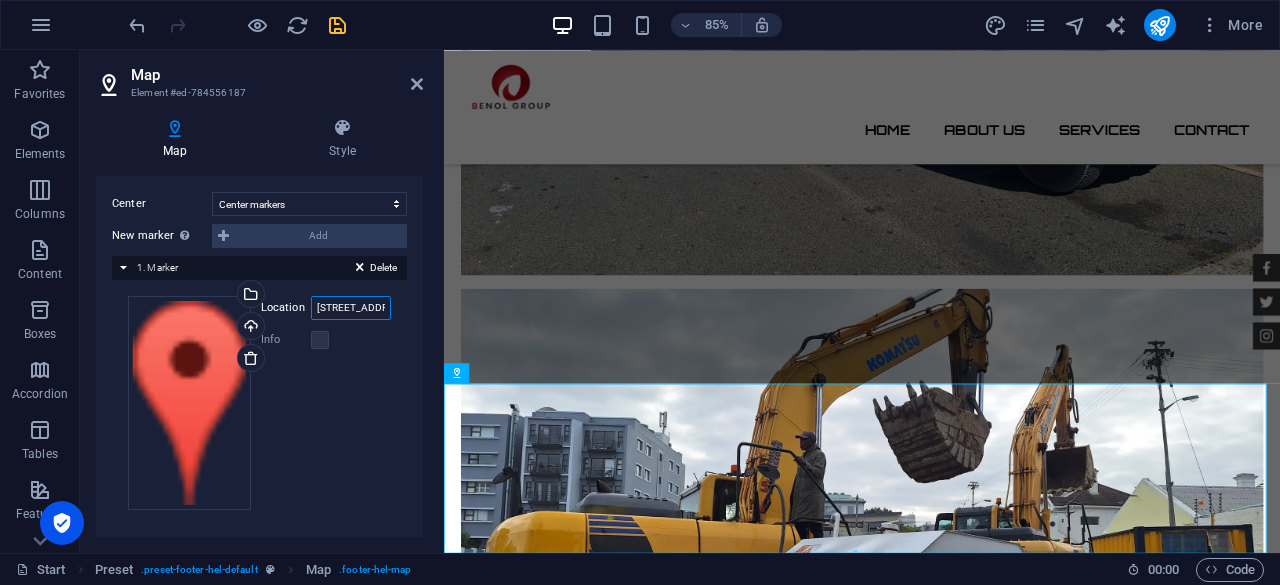 click on "1601 Broadway, 10019 New York, NY" at bounding box center (351, 308) 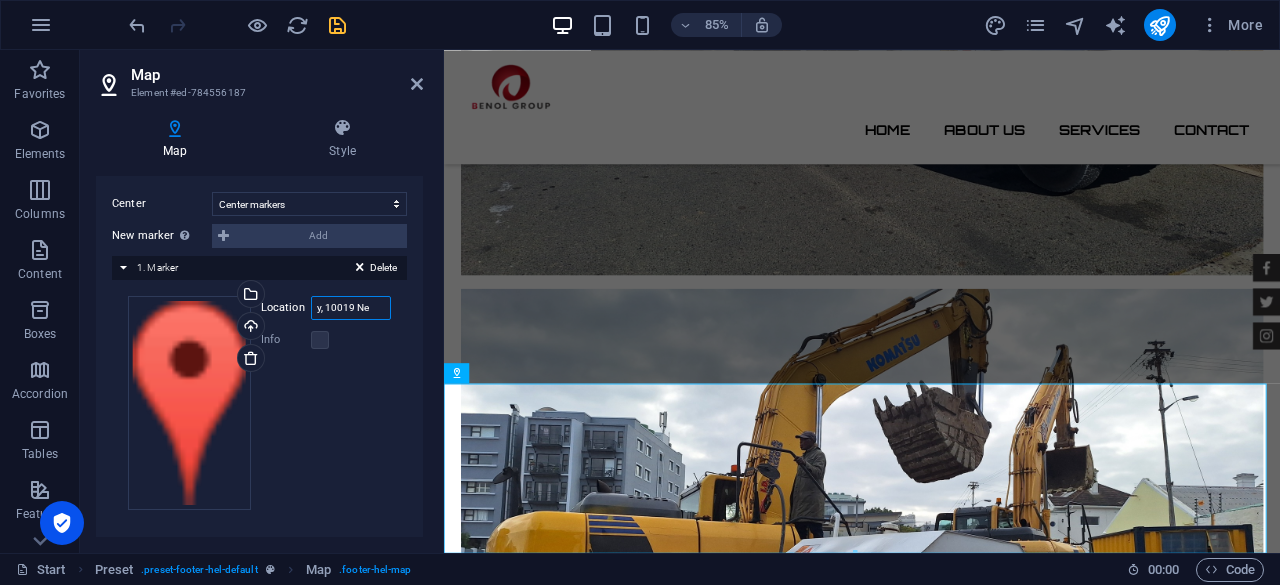 scroll, scrollTop: 0, scrollLeft: 0, axis: both 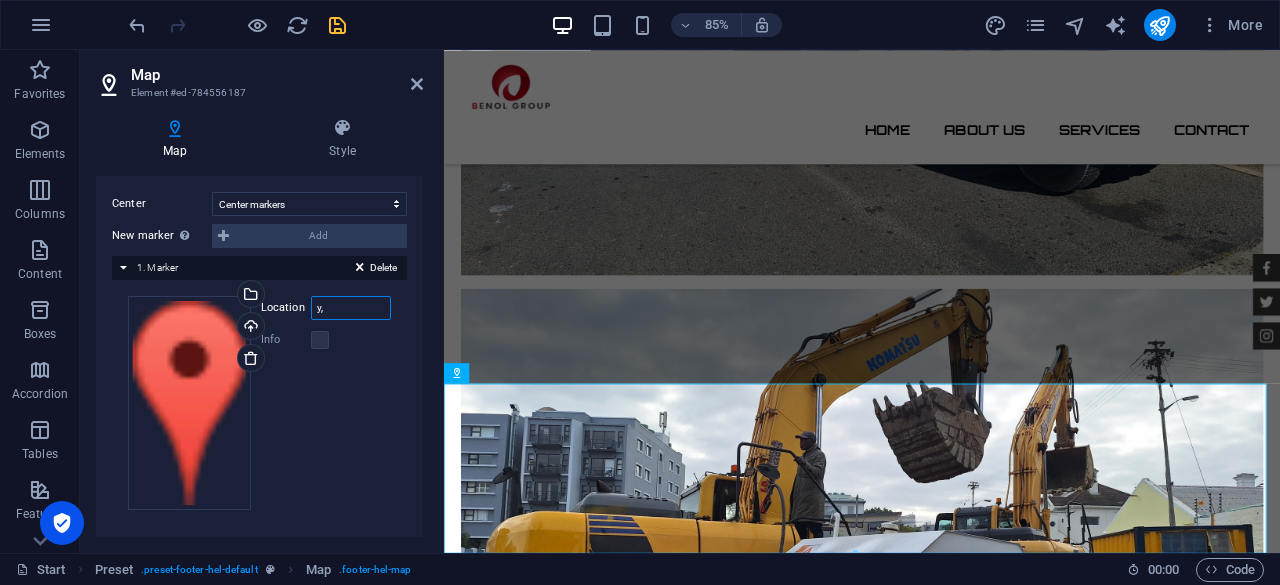 type on "y" 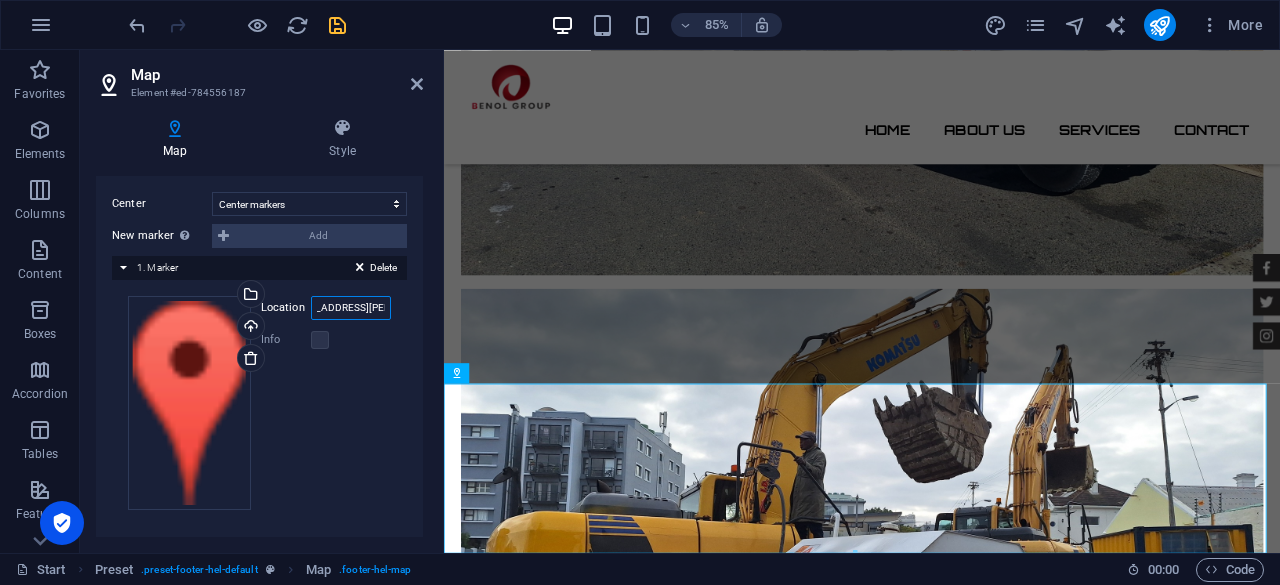 scroll, scrollTop: 0, scrollLeft: 46, axis: horizontal 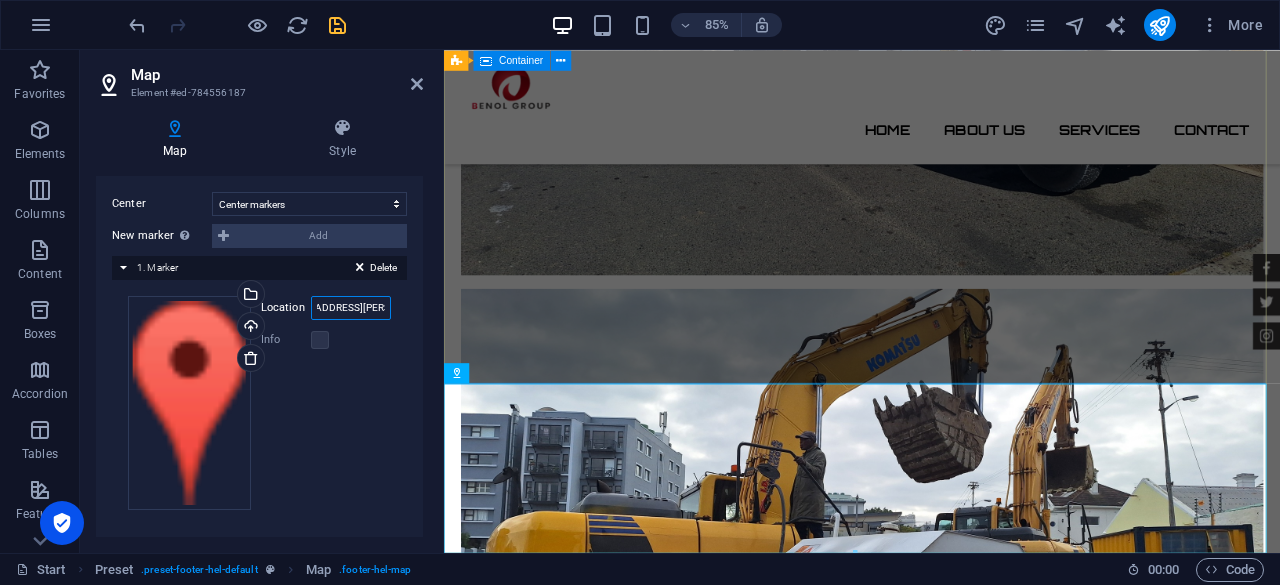 type on "124 Sir Lowry's pass road" 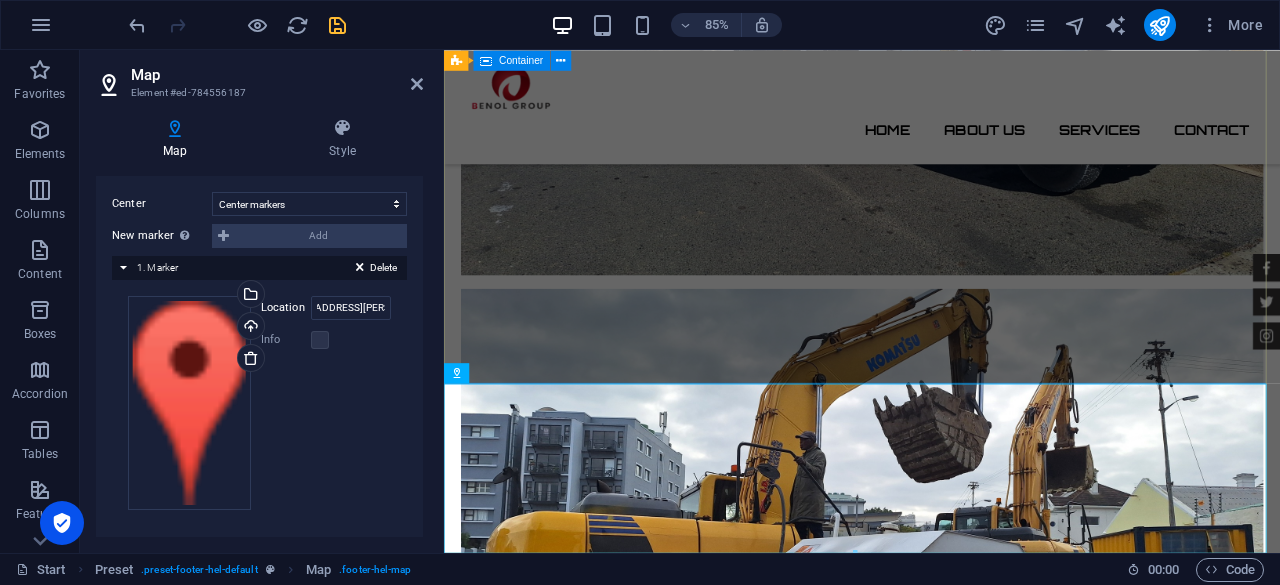 click on "Contact We are happy to assist you Benol Group (PTY) Ltd. 124 Sir Lowry's pass road, Gordon's Bay, Western Cape, 7151 ,  Cape Town    7139 081 842 6881 / 084 840 9423 orders@benolgroup.co.za Legal Notice  |  Privacy Quantity (liters)   I have read and understand the privacy policy. Unreadable? Regenerate Send" at bounding box center [936, 10626] 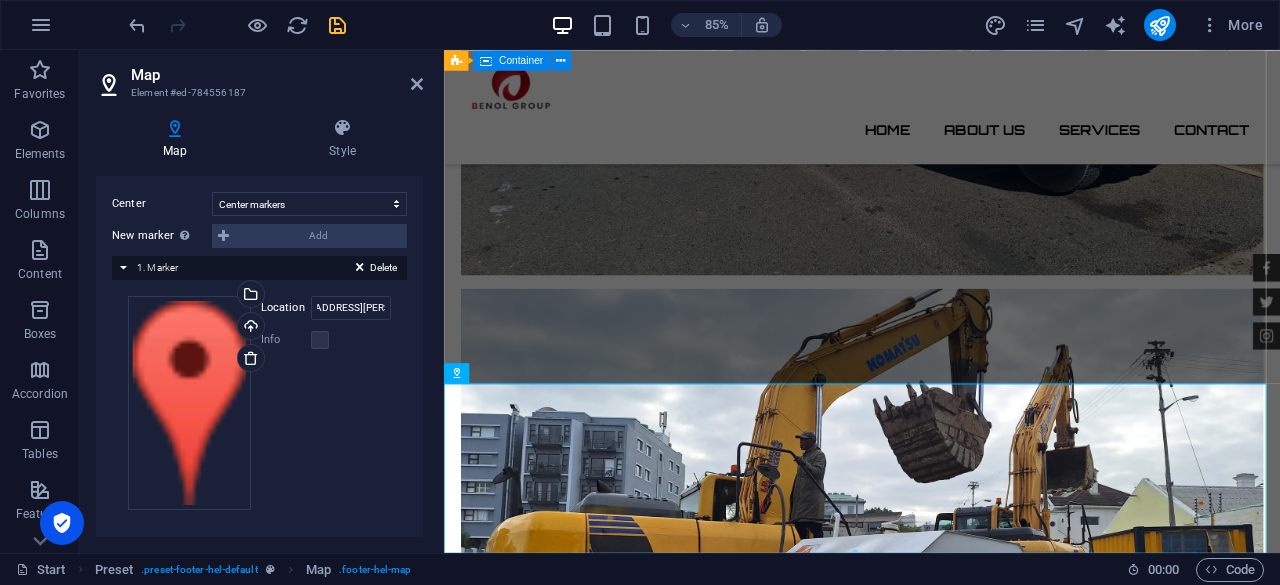 scroll, scrollTop: 0, scrollLeft: 0, axis: both 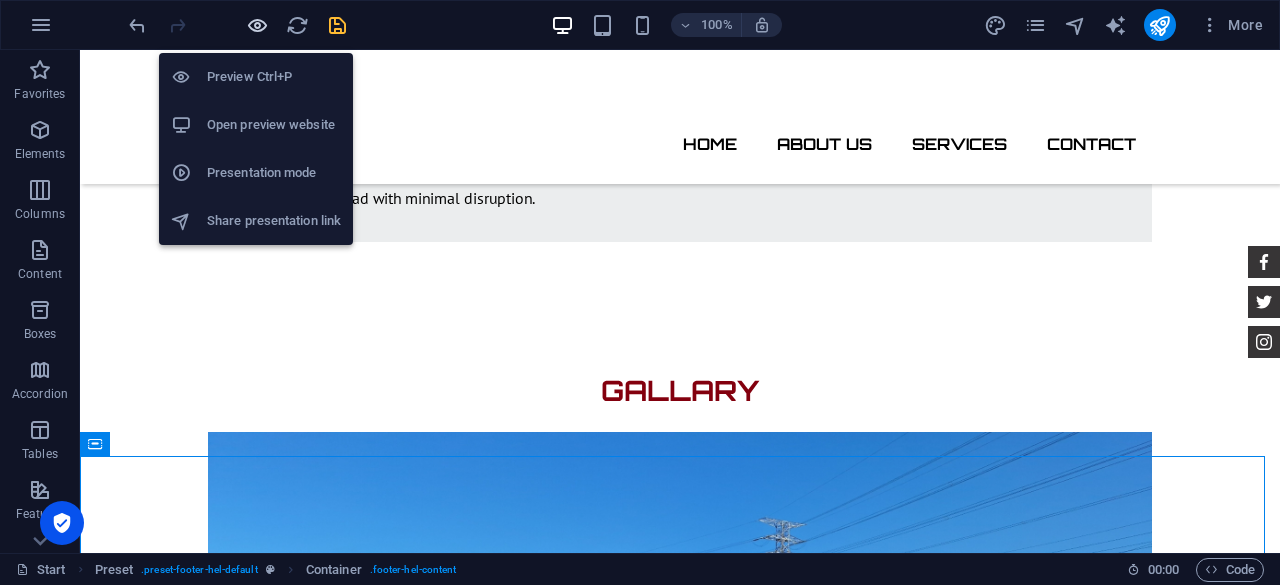 click at bounding box center [257, 25] 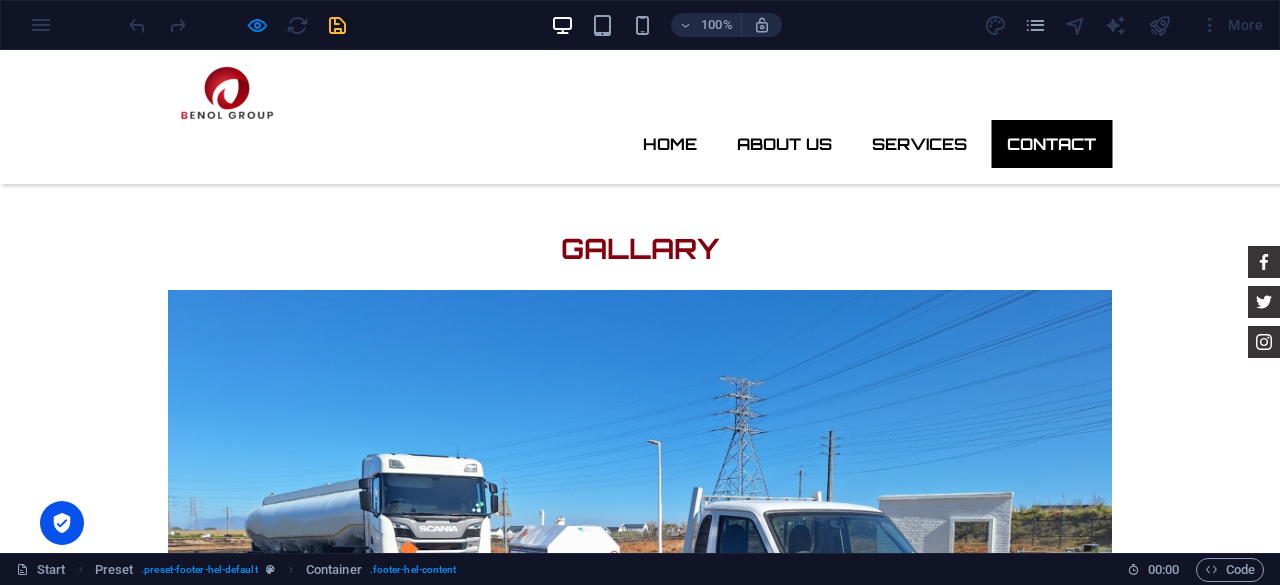 click on "Contact" at bounding box center (1051, 144) 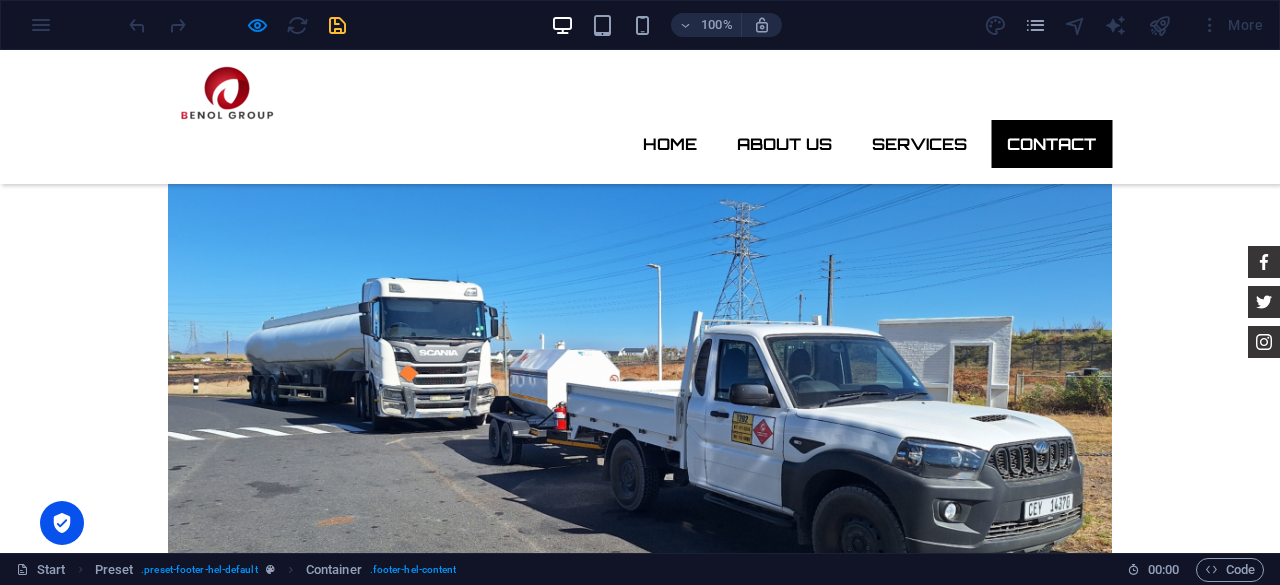 scroll, scrollTop: 4158, scrollLeft: 0, axis: vertical 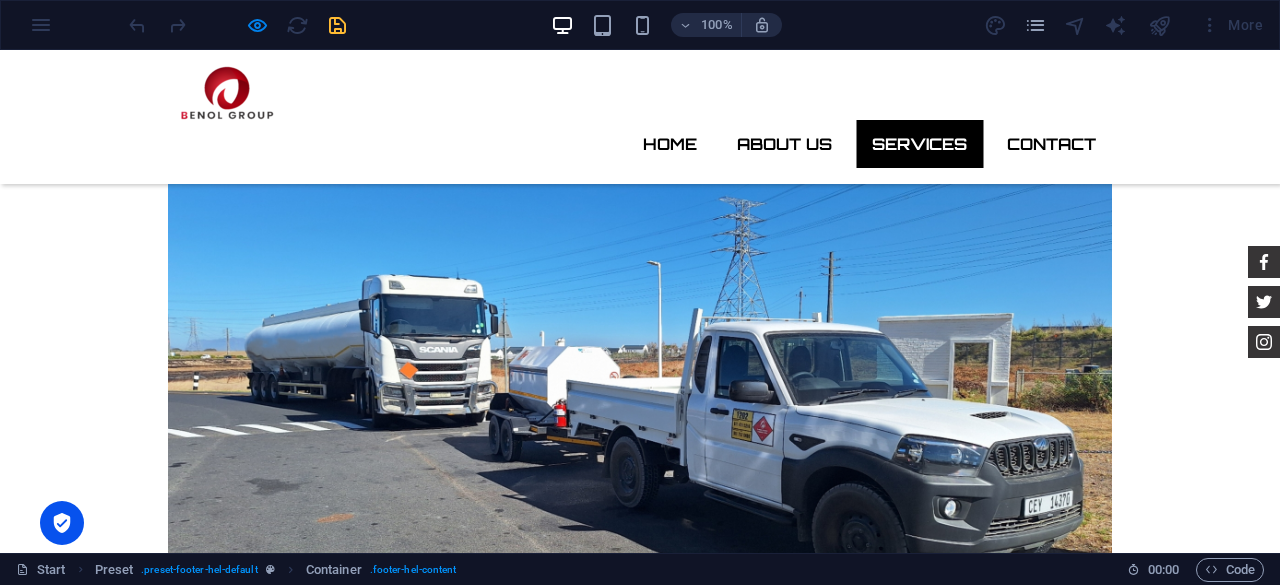 click on "Services" at bounding box center [919, 144] 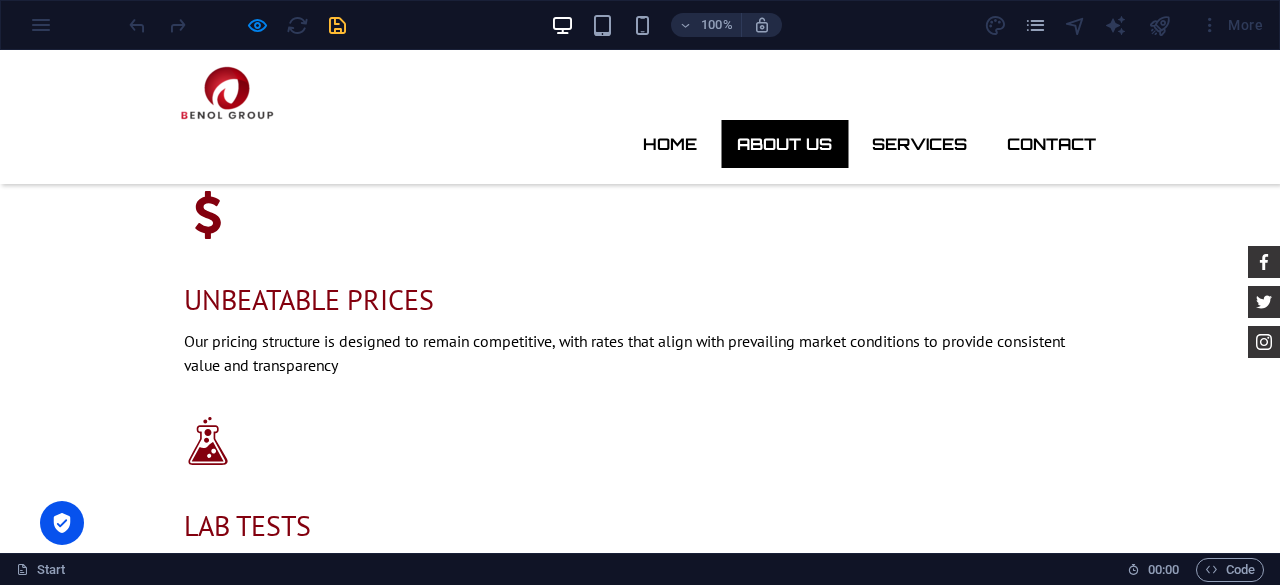 click on "About us" at bounding box center (784, 144) 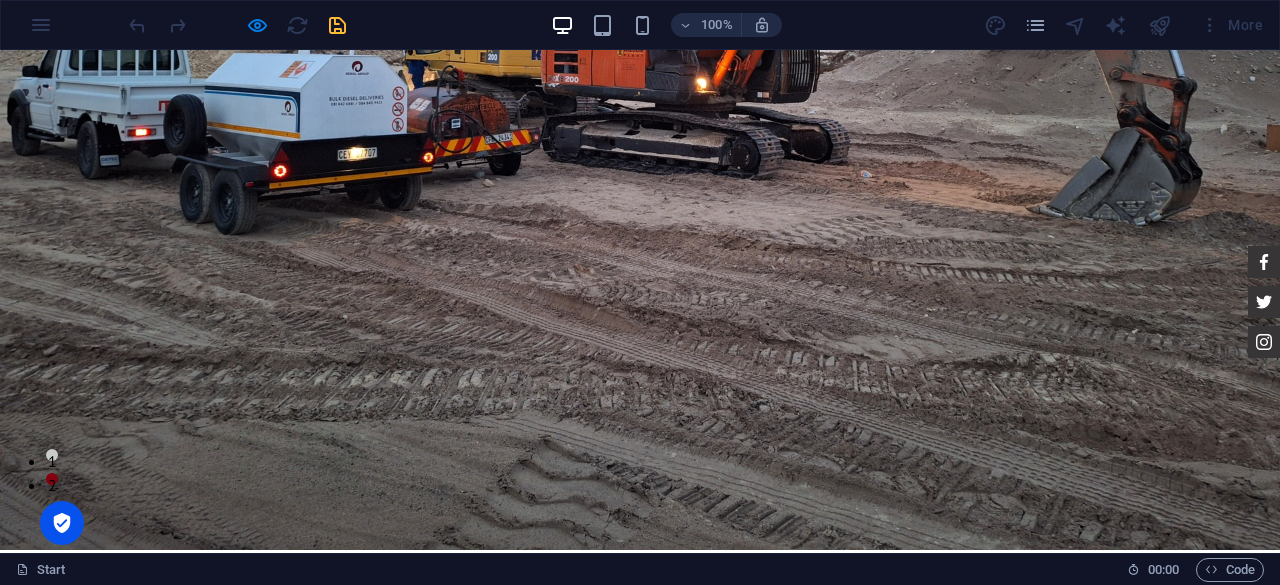 scroll, scrollTop: 0, scrollLeft: 0, axis: both 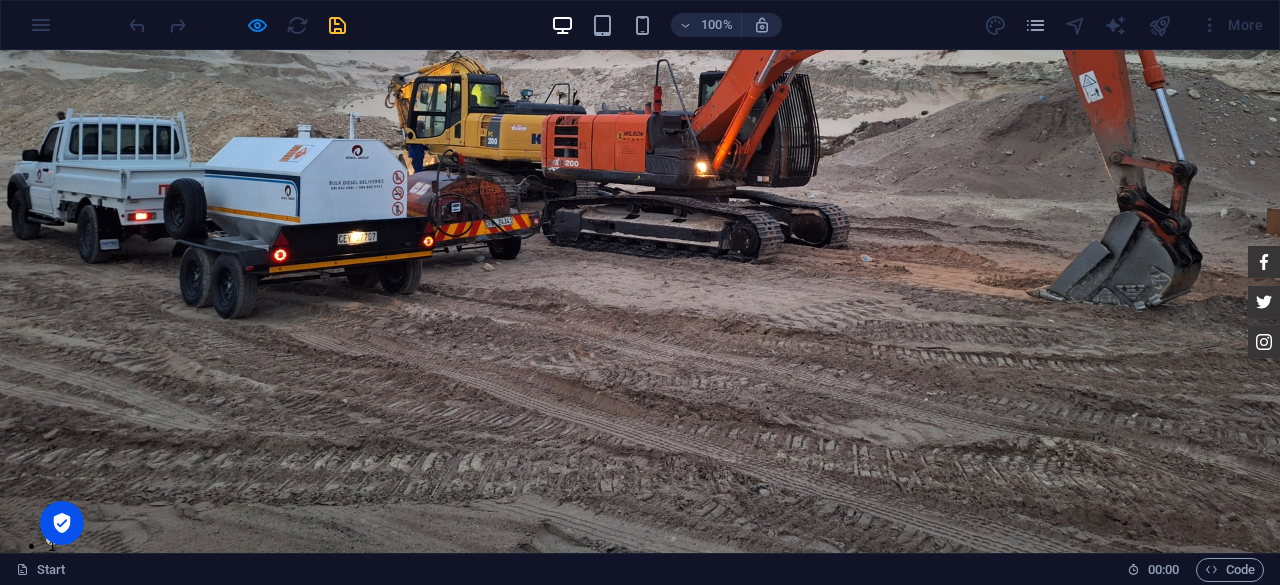 click on "Home" at bounding box center (670, 728) 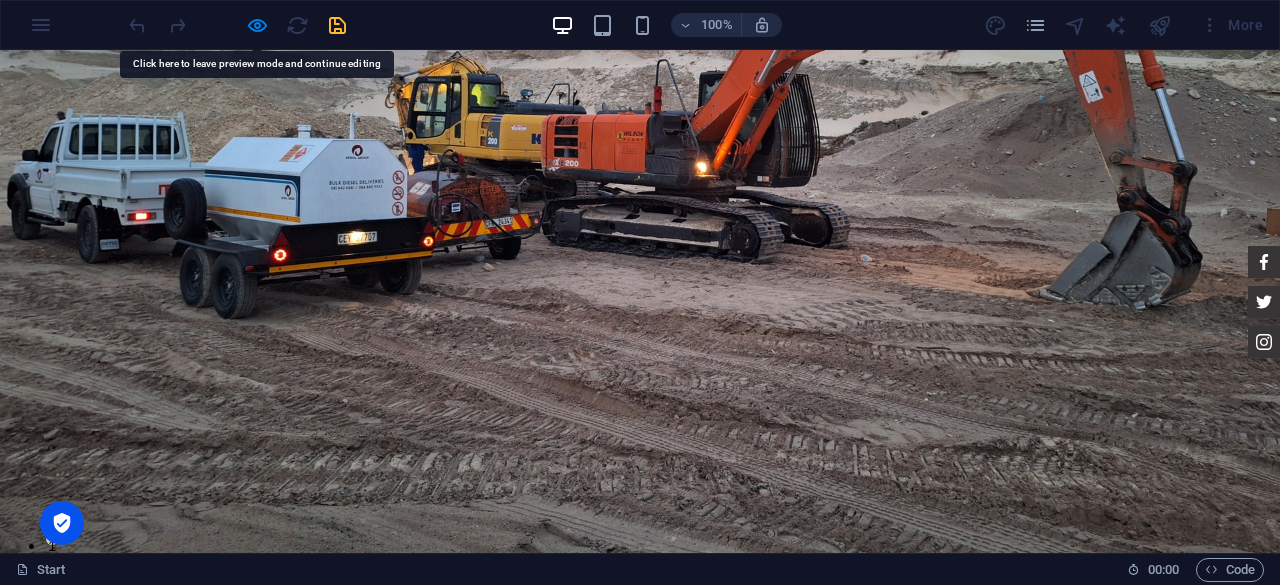 click on "Order Now" at bounding box center (227, 1038) 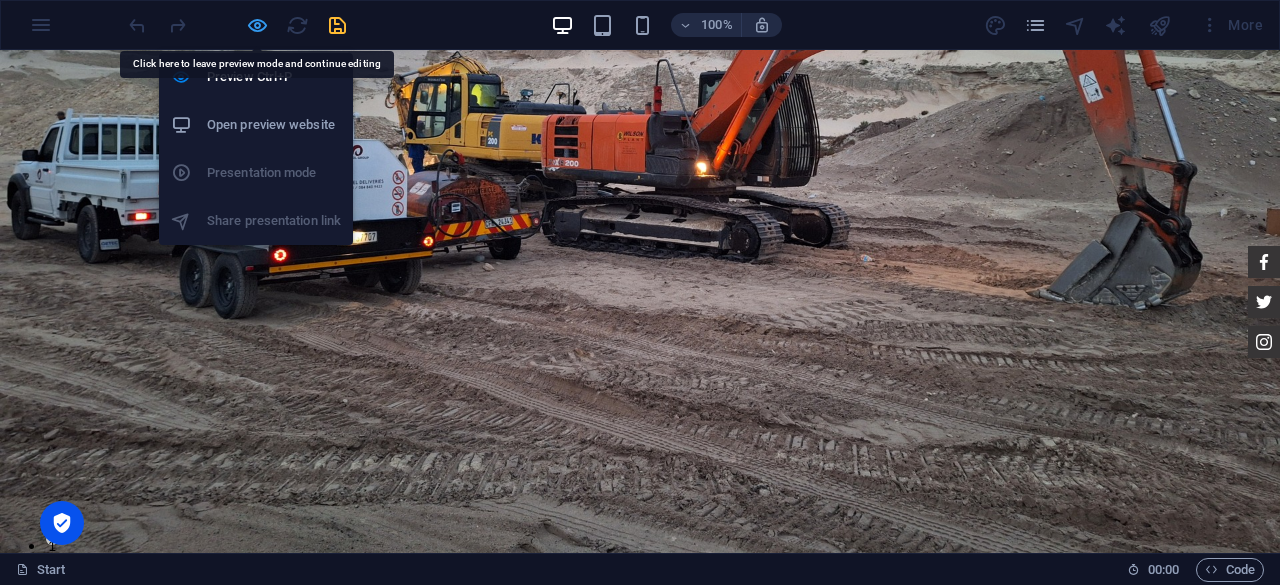 click at bounding box center [257, 25] 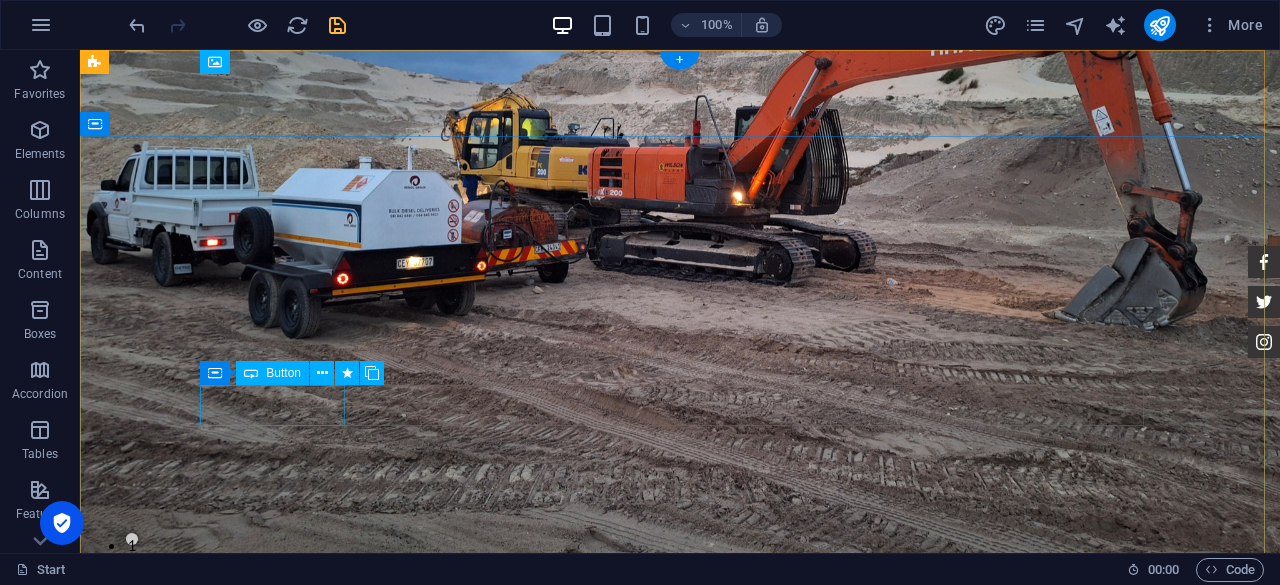 click on "Order Now" at bounding box center [680, 1038] 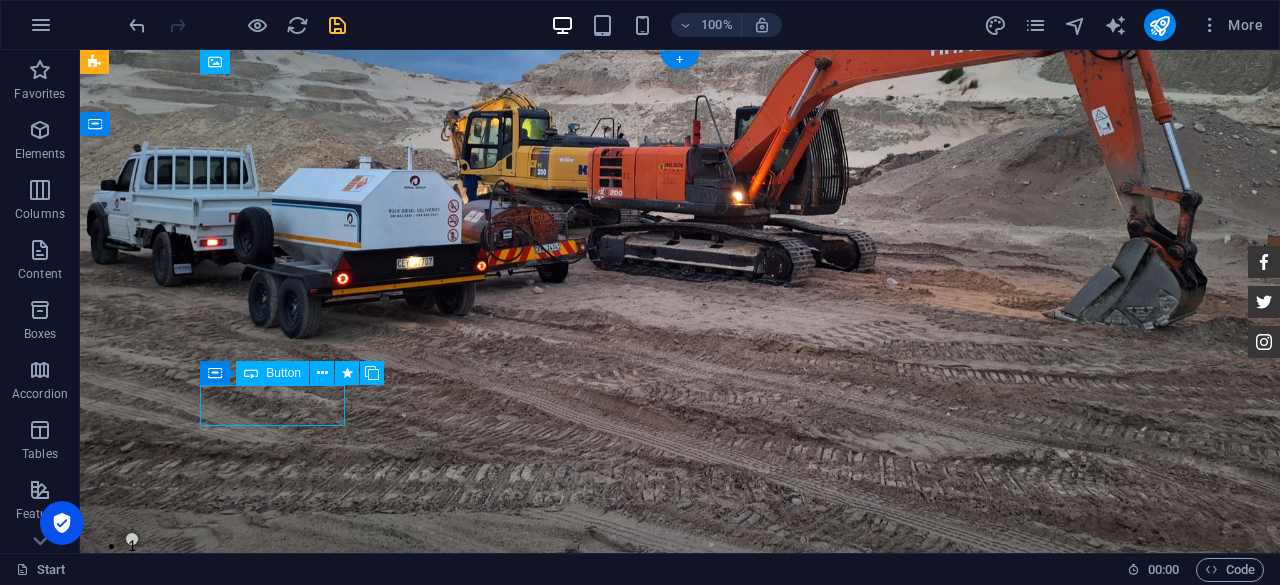 click on "Order Now" at bounding box center [680, 1038] 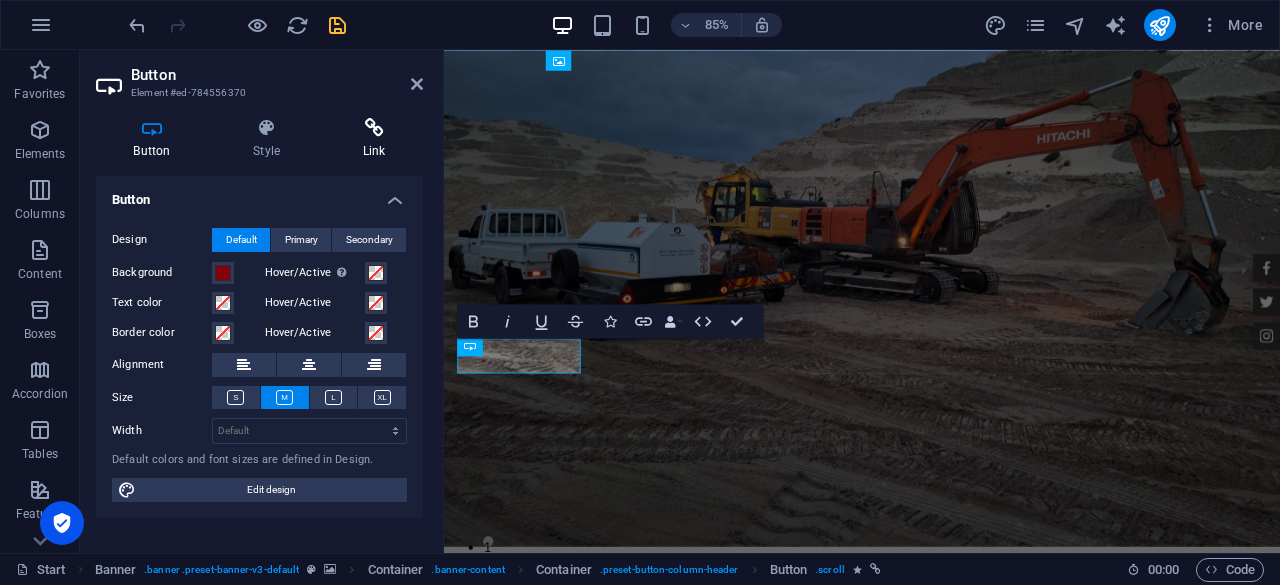 click on "Link" at bounding box center [374, 139] 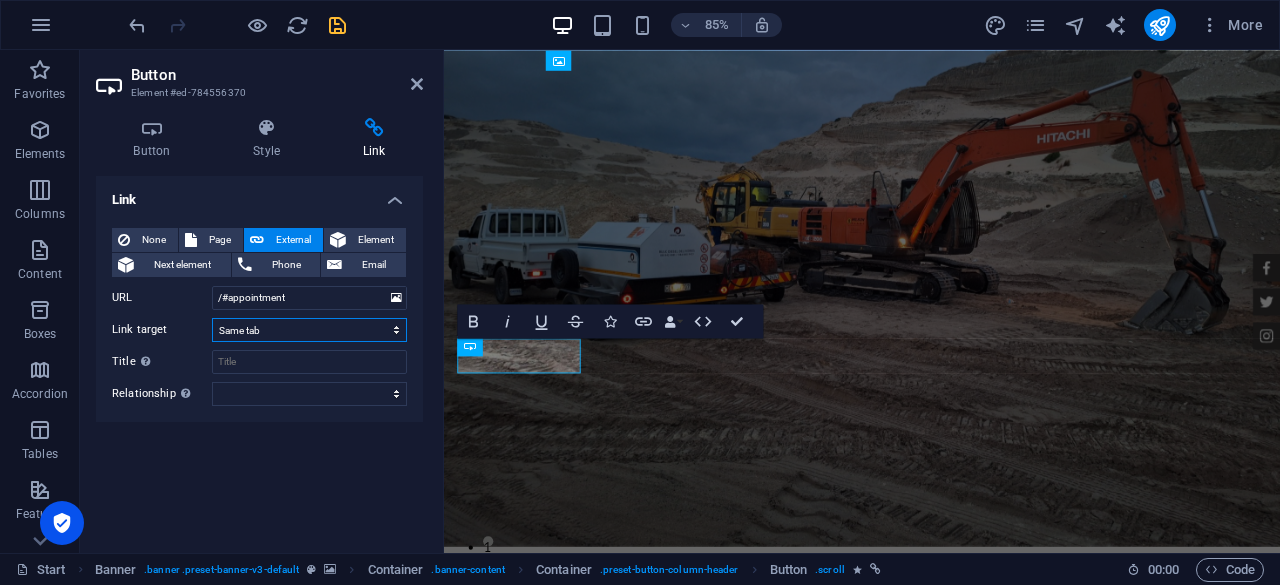 click on "New tab Same tab Overlay" at bounding box center (309, 330) 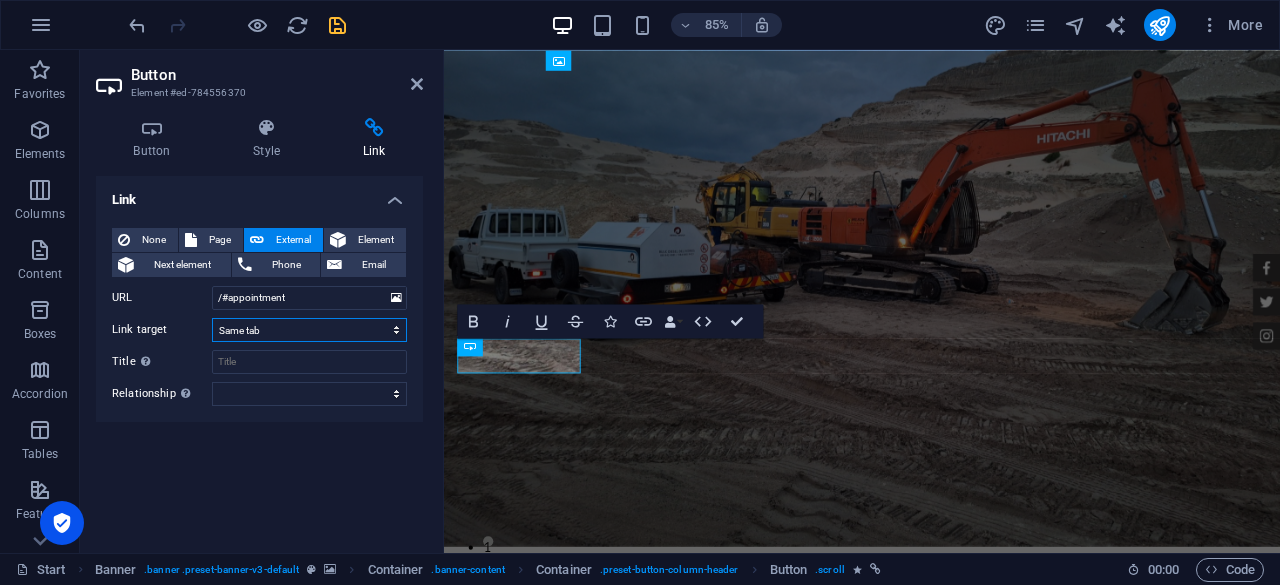 click on "New tab Same tab Overlay" at bounding box center [309, 330] 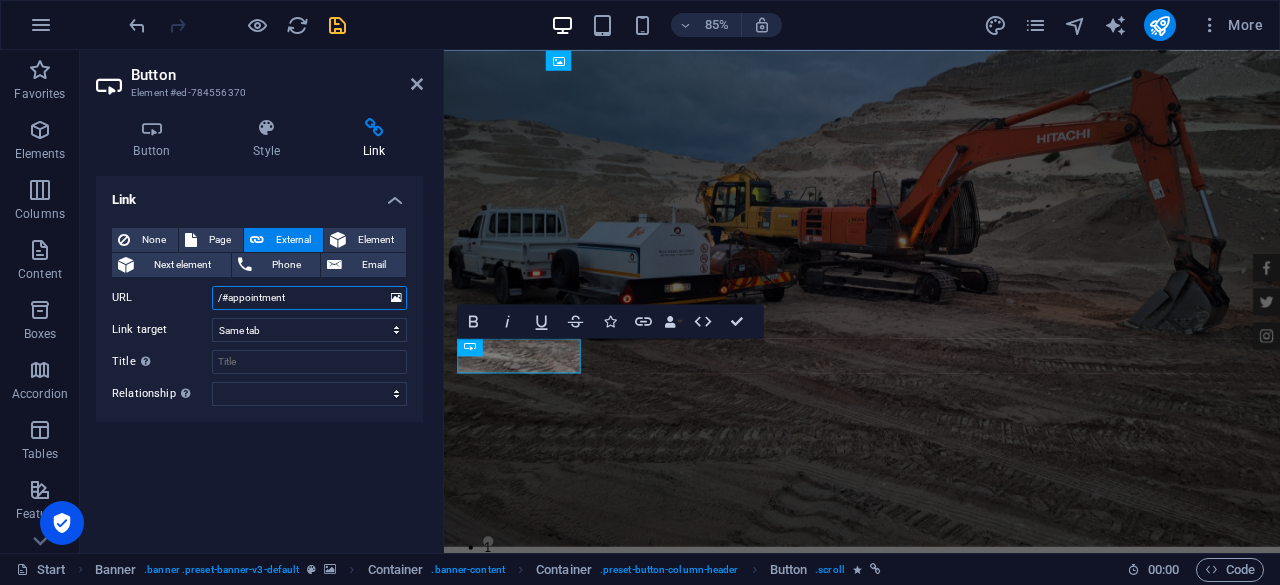 click on "/#appointment" at bounding box center (309, 298) 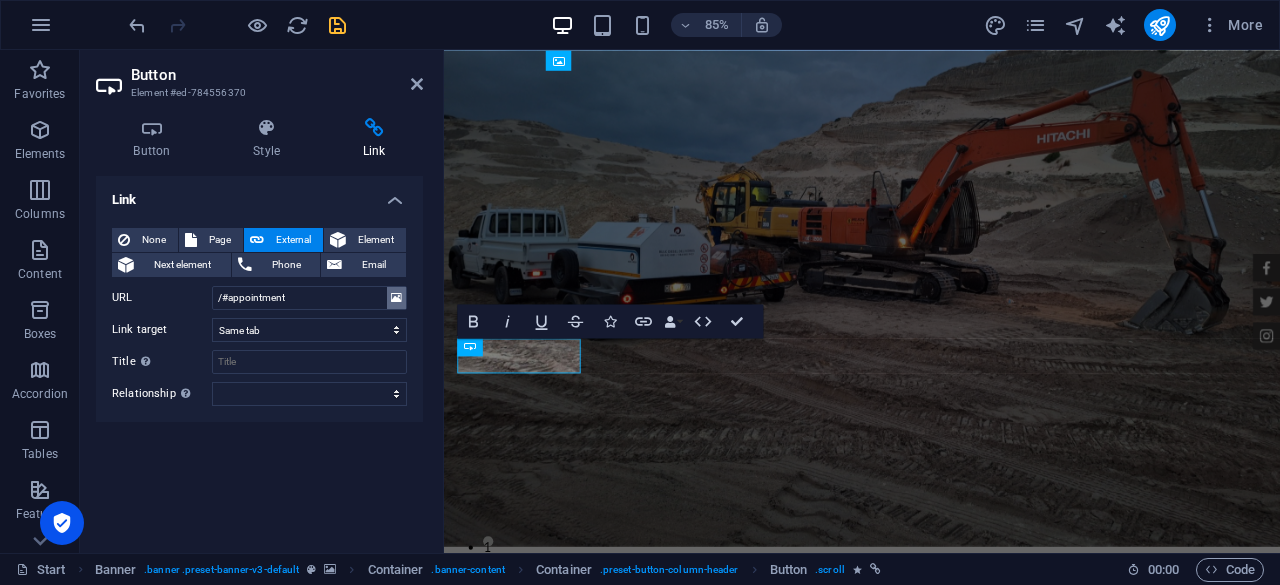 click at bounding box center [396, 298] 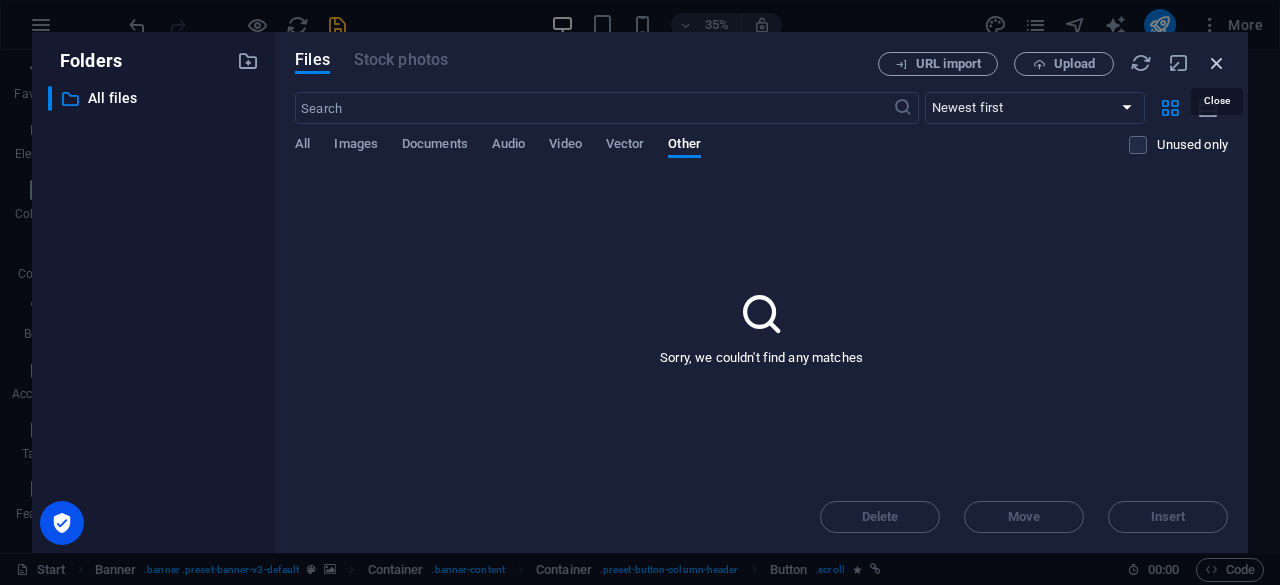 click at bounding box center [1217, 63] 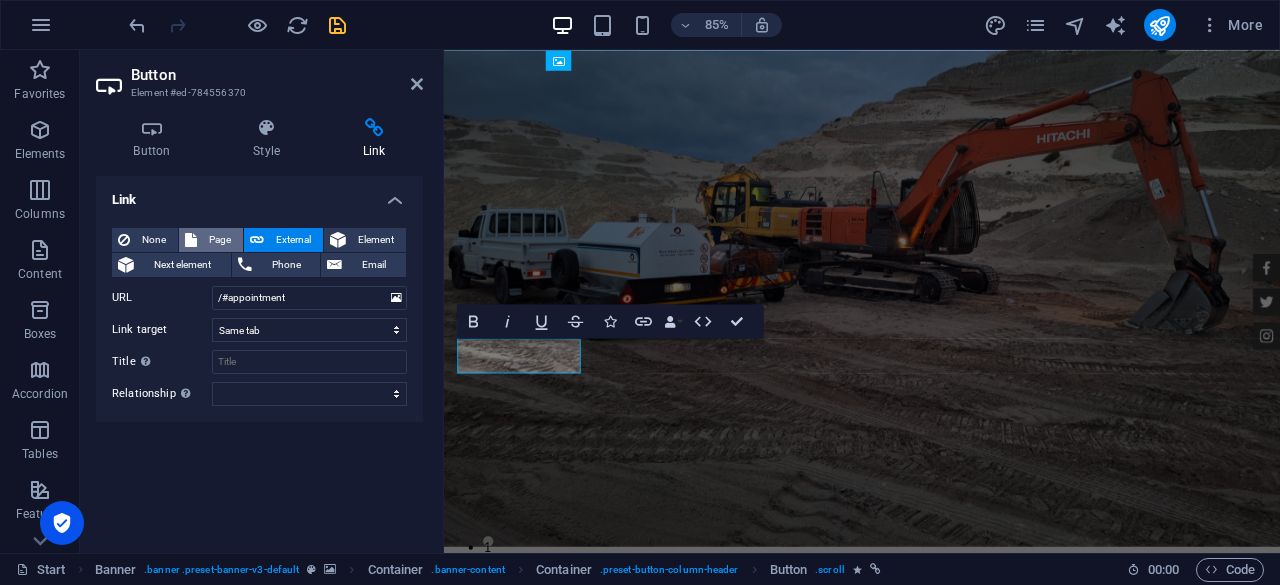 click on "Page" at bounding box center [220, 240] 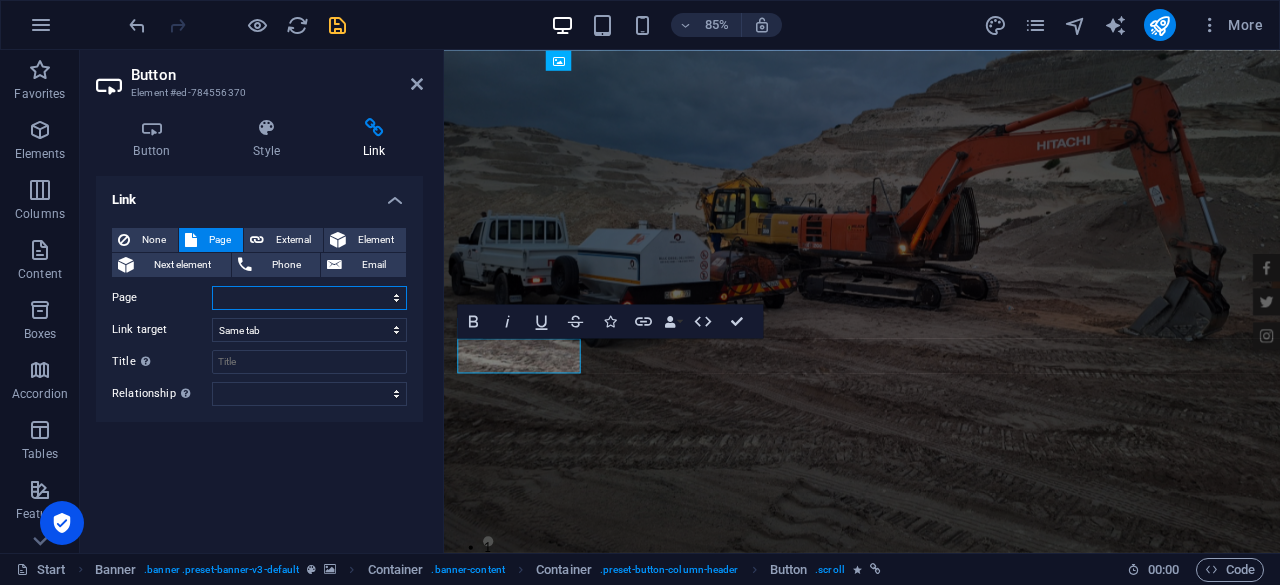 click on "Start Subpage Legal Notice Privacy" at bounding box center [309, 298] 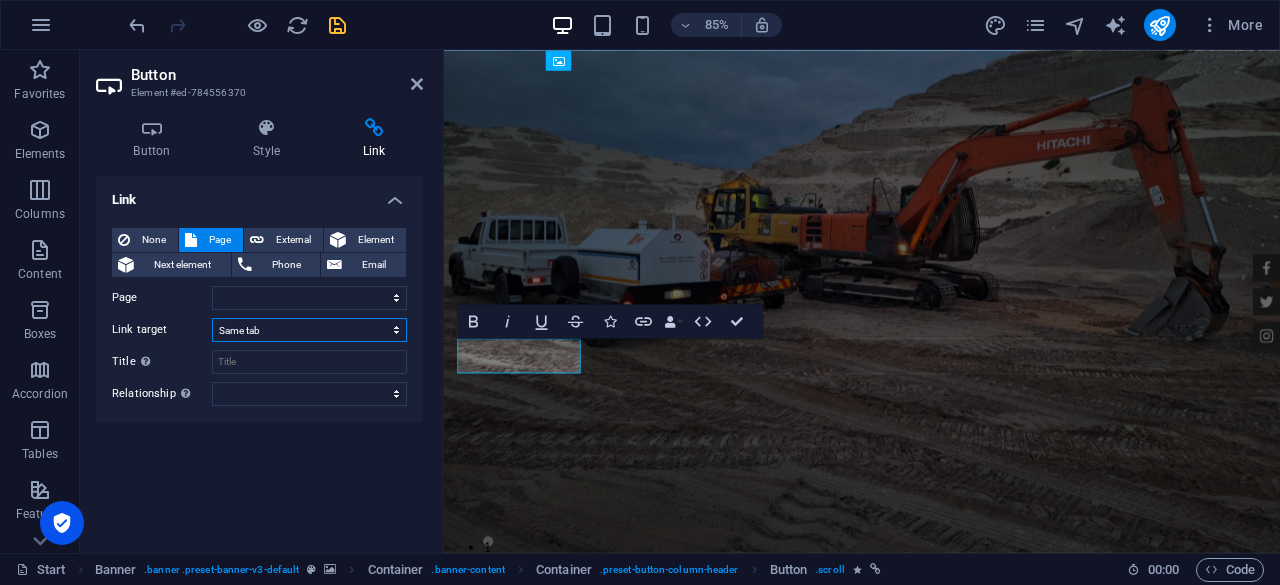 click on "New tab Same tab Overlay" at bounding box center (309, 330) 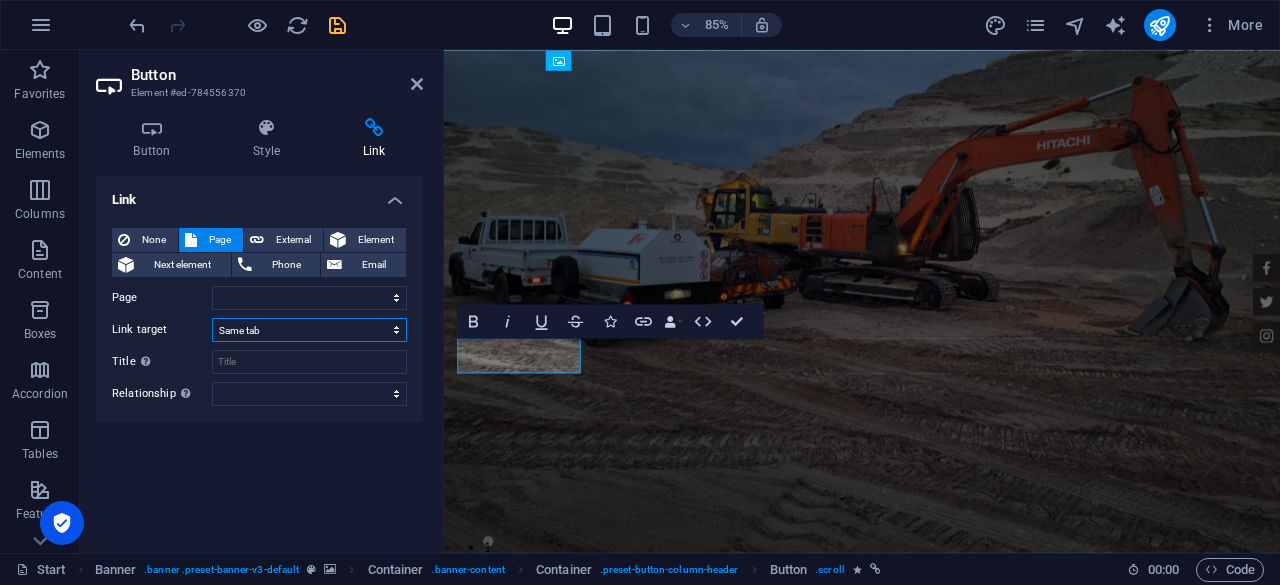 click on "New tab Same tab Overlay" at bounding box center (309, 330) 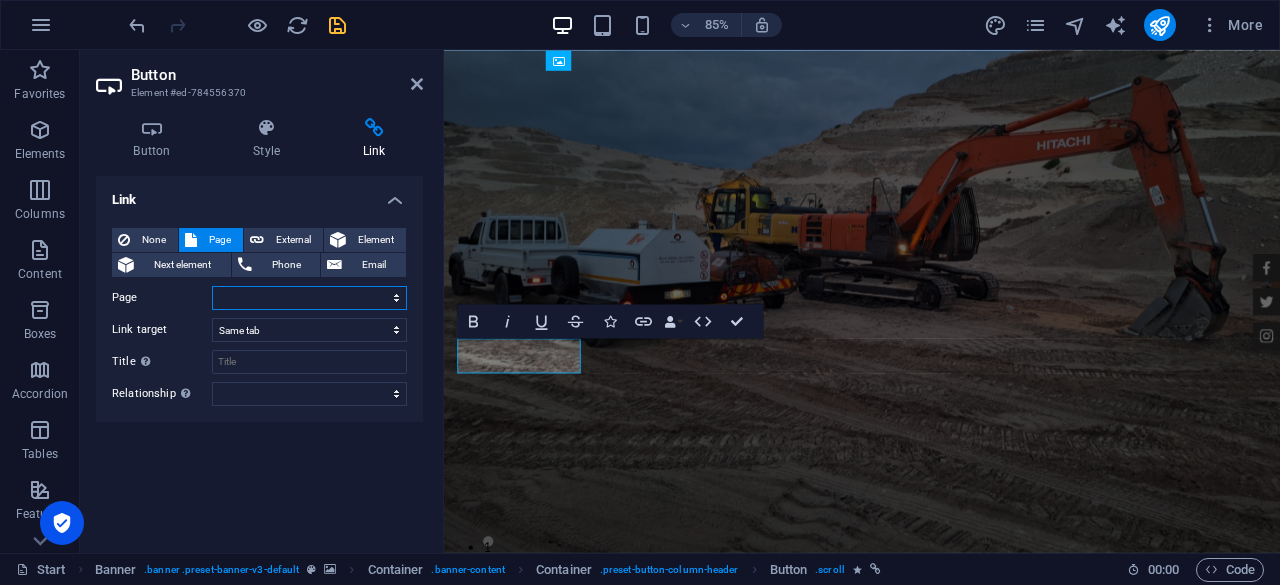 click on "Start Subpage Legal Notice Privacy" at bounding box center (309, 298) 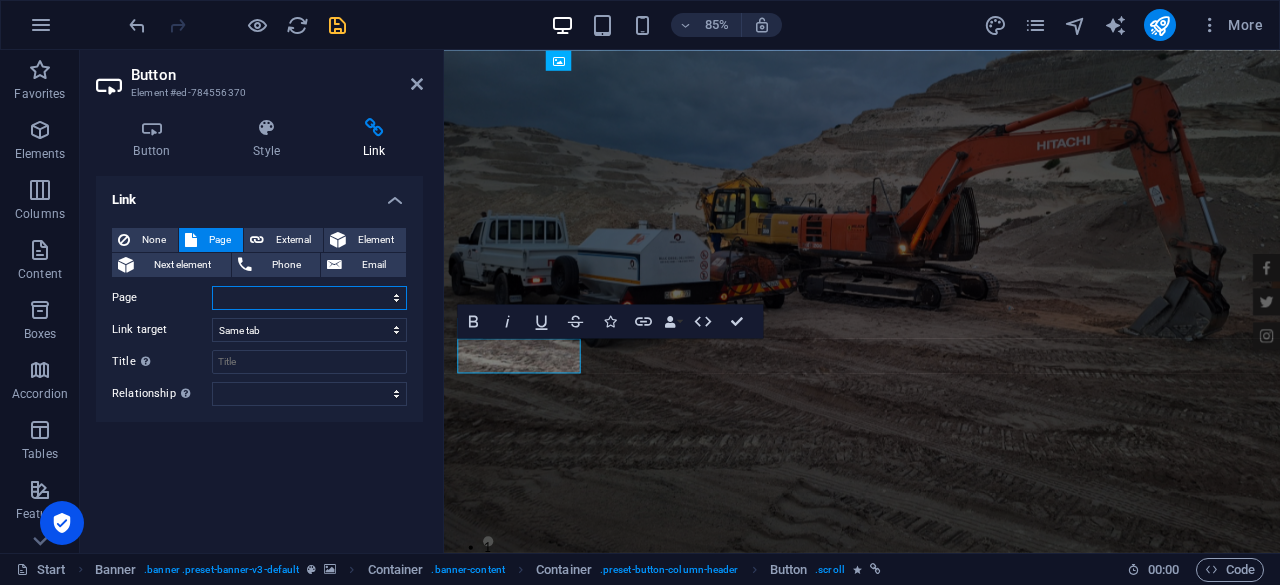 select on "1" 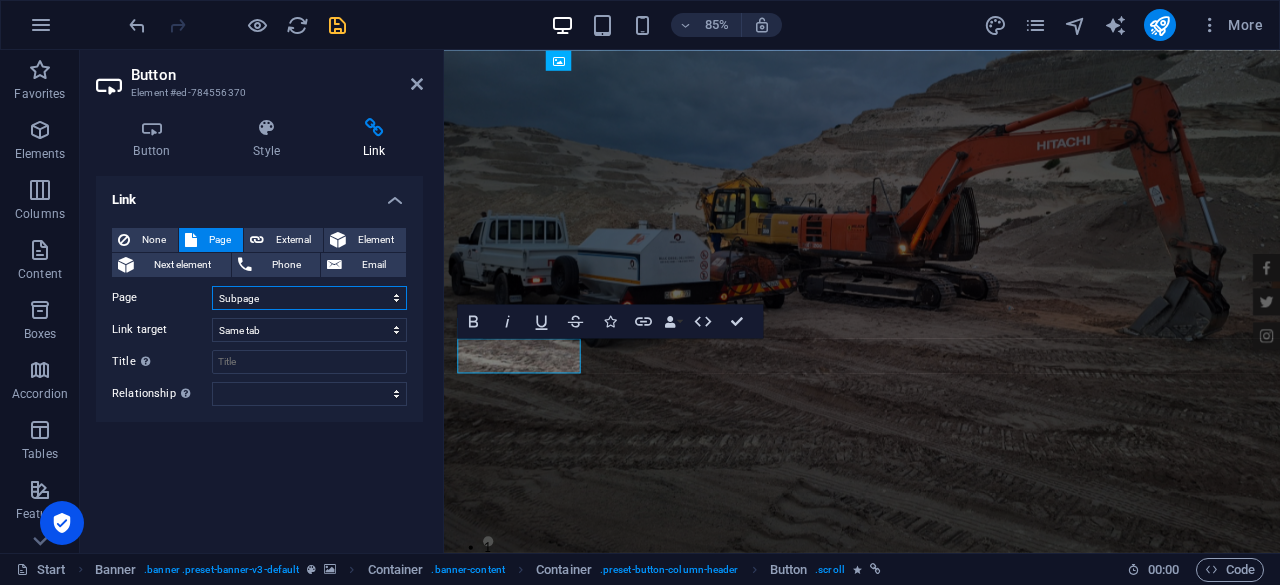 click on "Start Subpage Legal Notice Privacy" at bounding box center (309, 298) 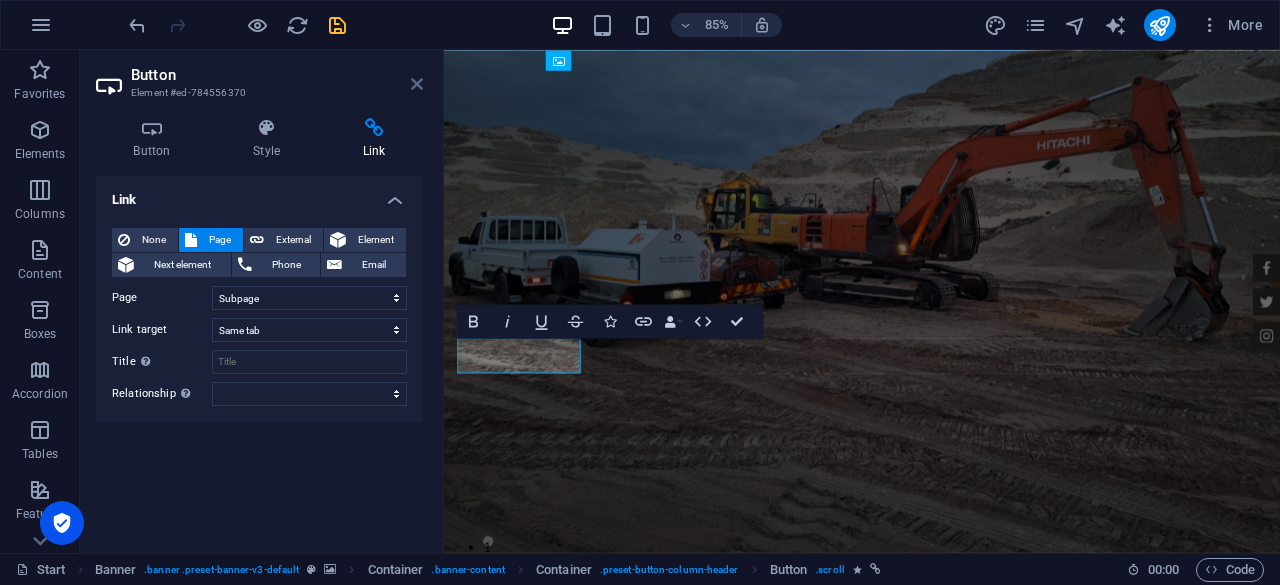 drag, startPoint x: 414, startPoint y: 82, endPoint x: 332, endPoint y: 36, distance: 94.02127 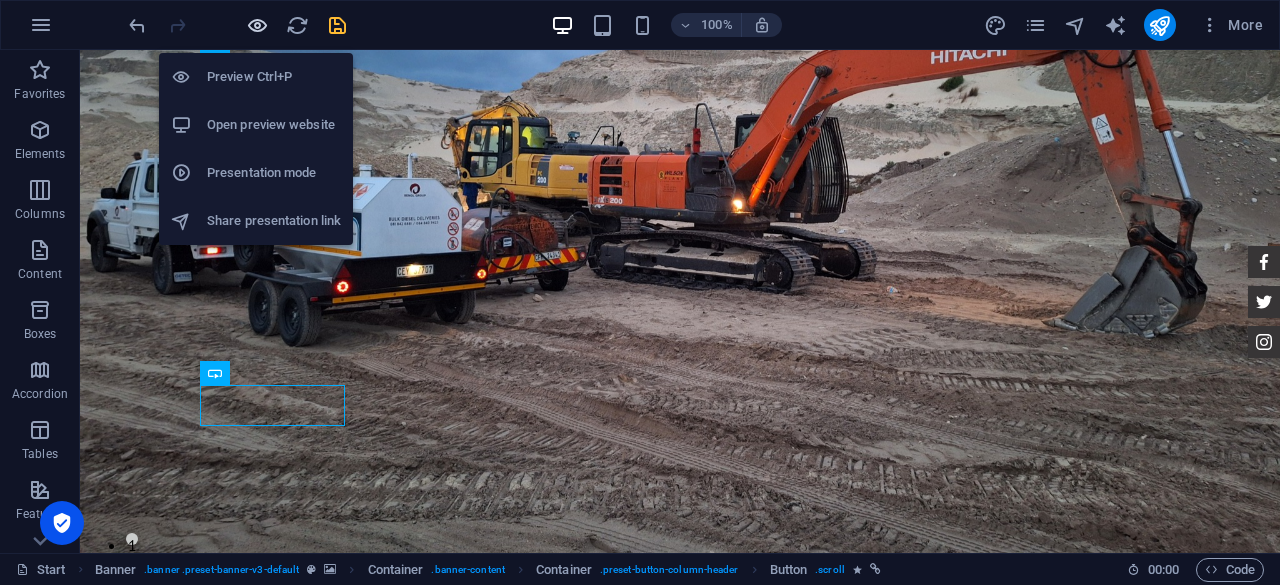 click at bounding box center [257, 25] 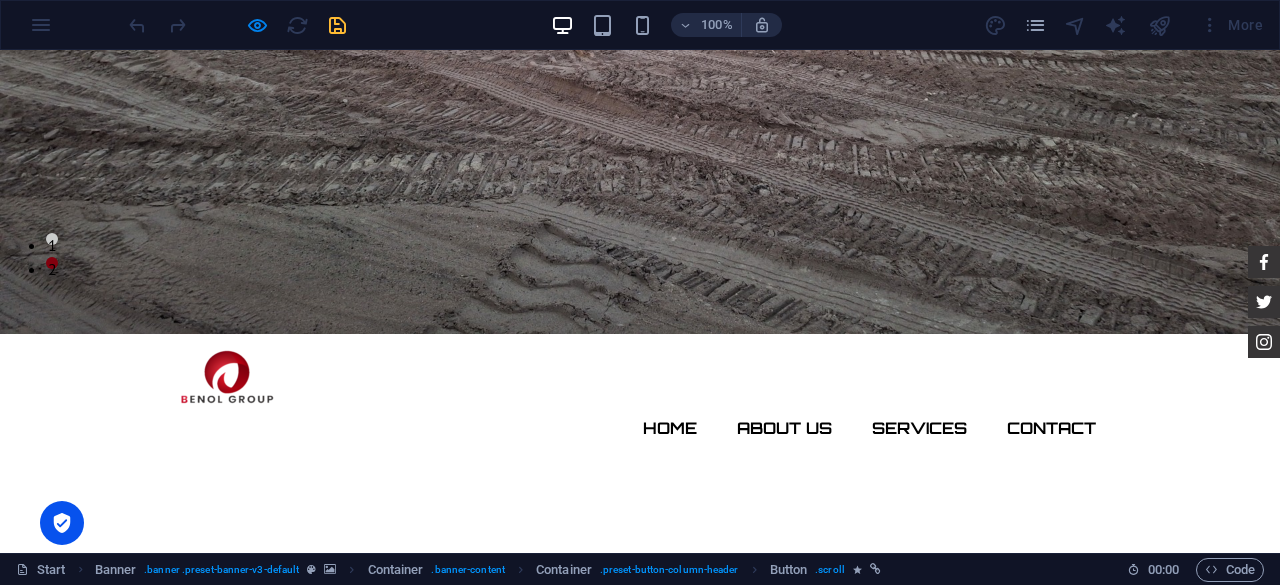 scroll, scrollTop: 0, scrollLeft: 0, axis: both 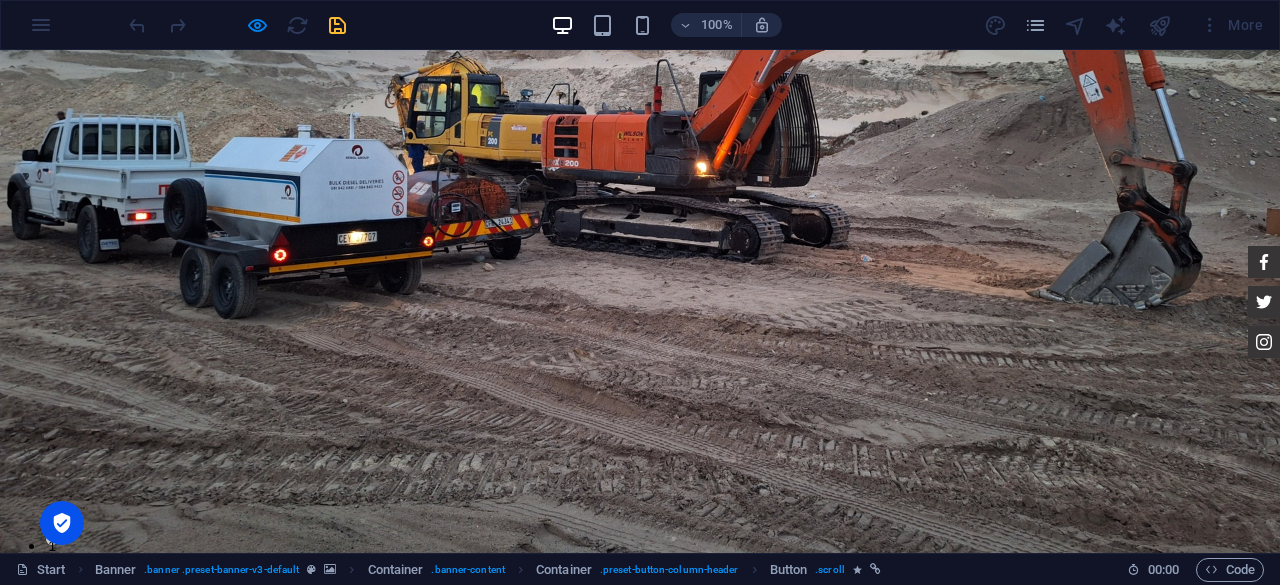 click on "Order Now" at bounding box center [227, 1038] 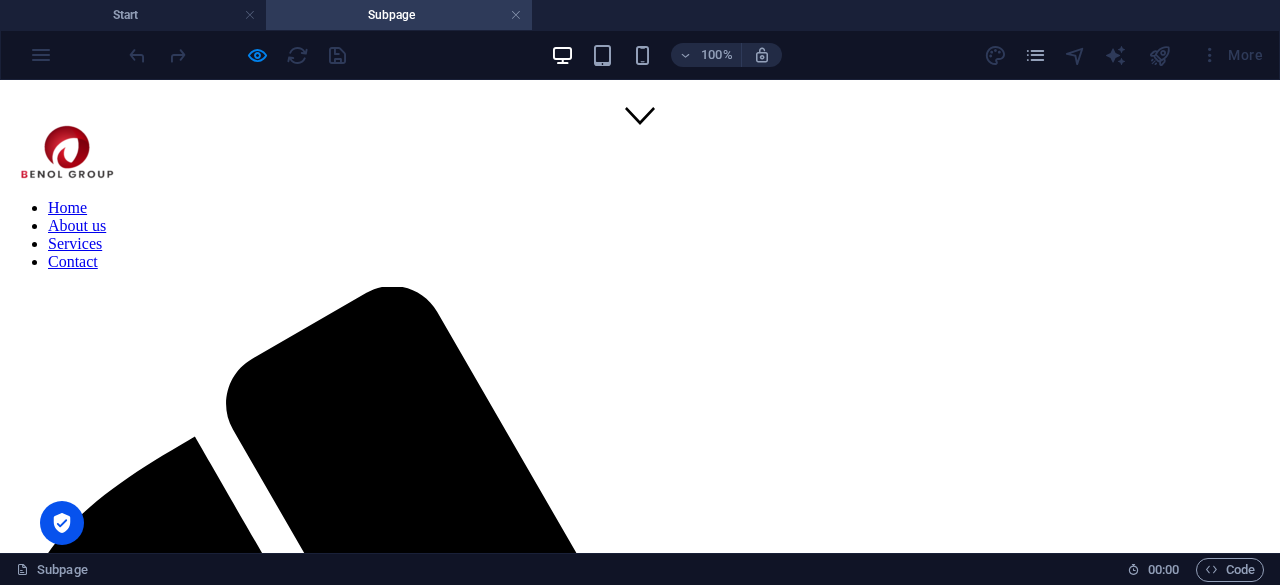scroll, scrollTop: 400, scrollLeft: 0, axis: vertical 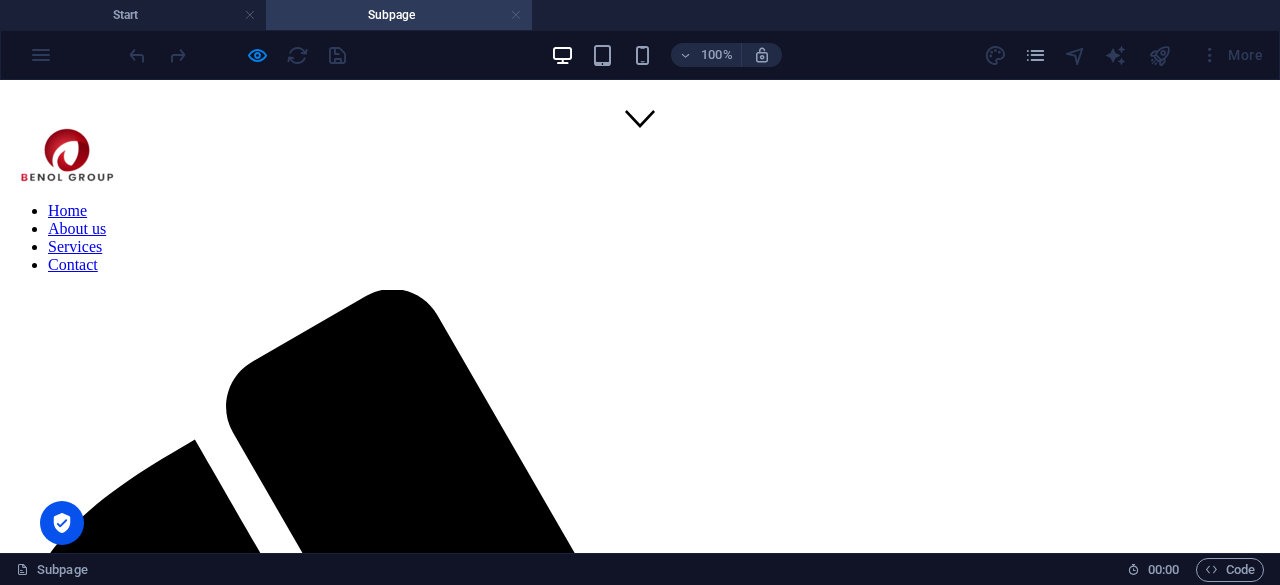 click at bounding box center [516, 15] 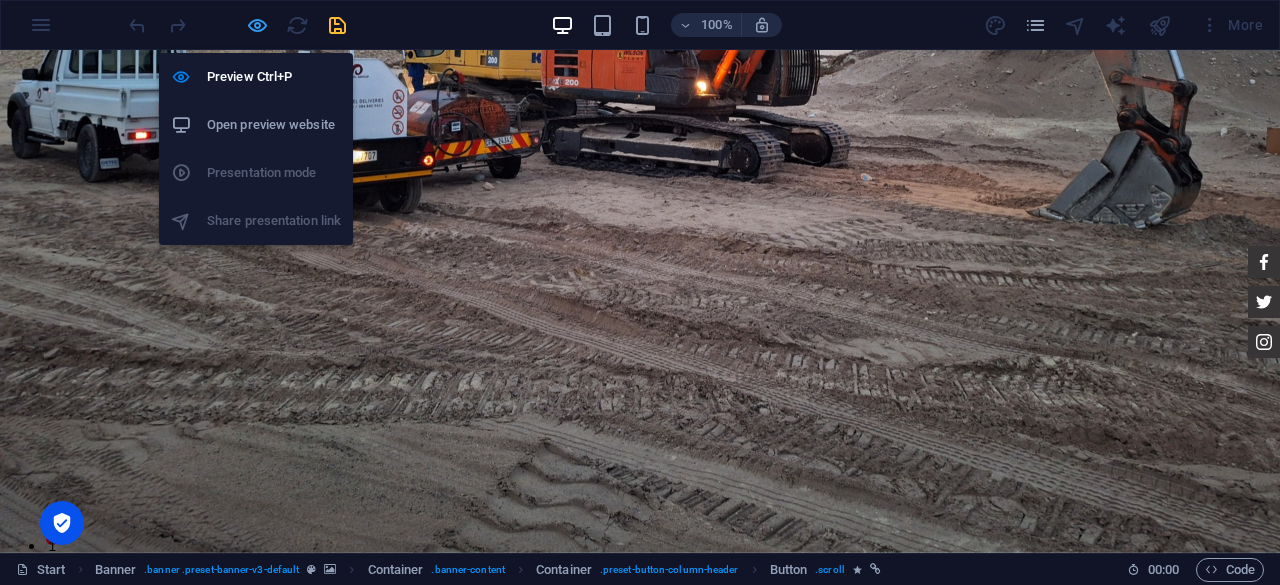 click at bounding box center (257, 25) 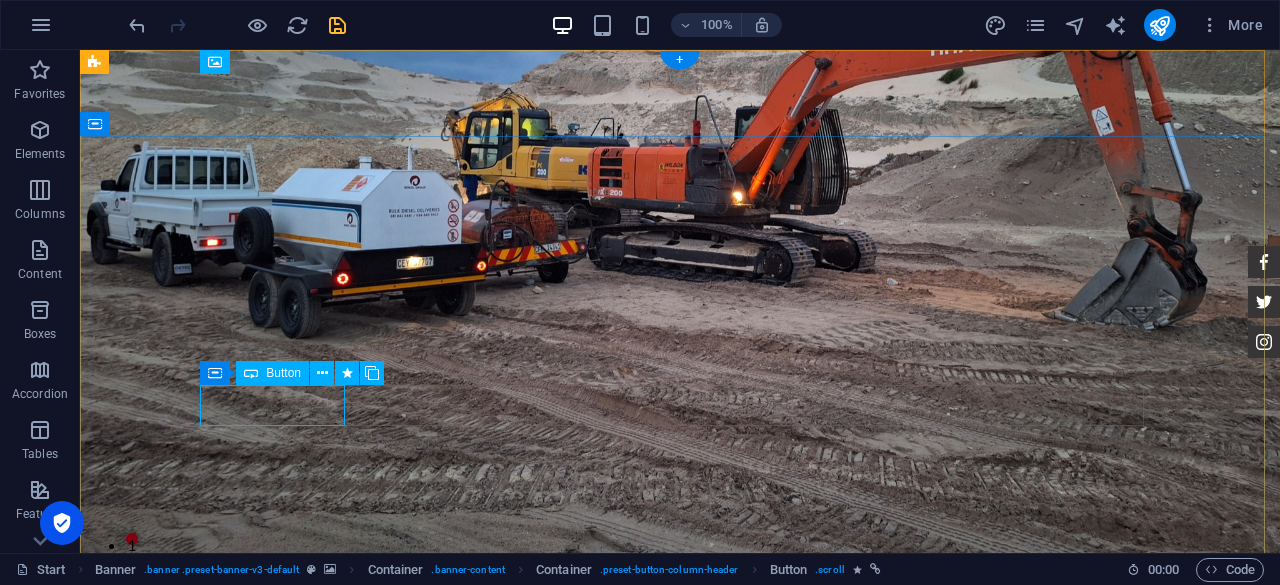 click on "Order Now" at bounding box center [680, 1038] 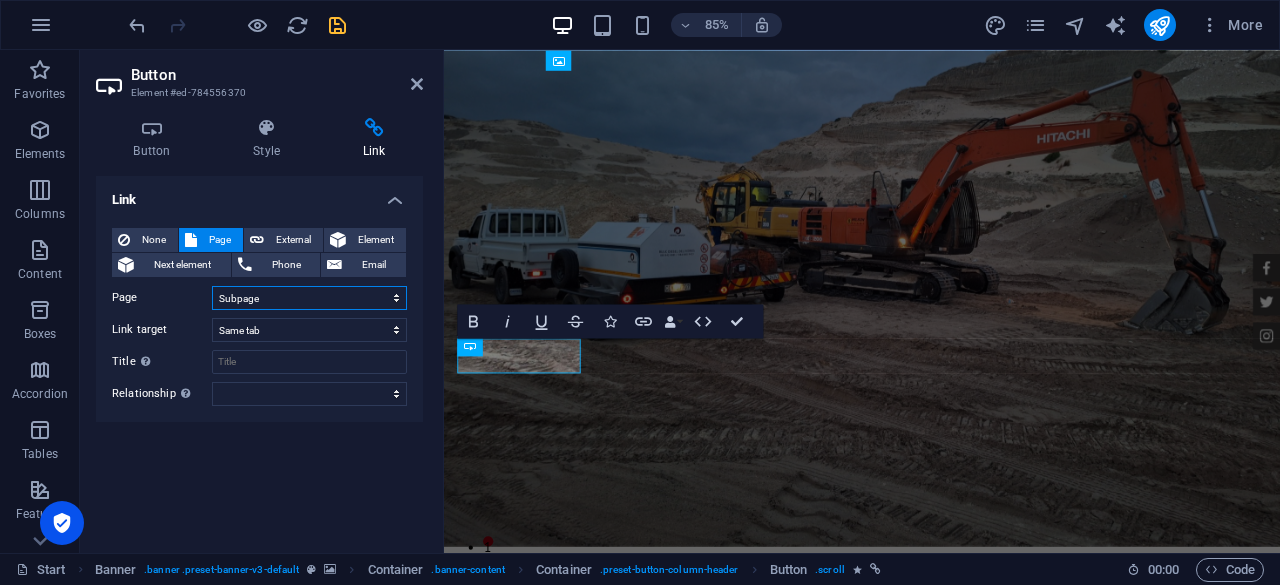 click on "Start Subpage Legal Notice Privacy" at bounding box center [309, 298] 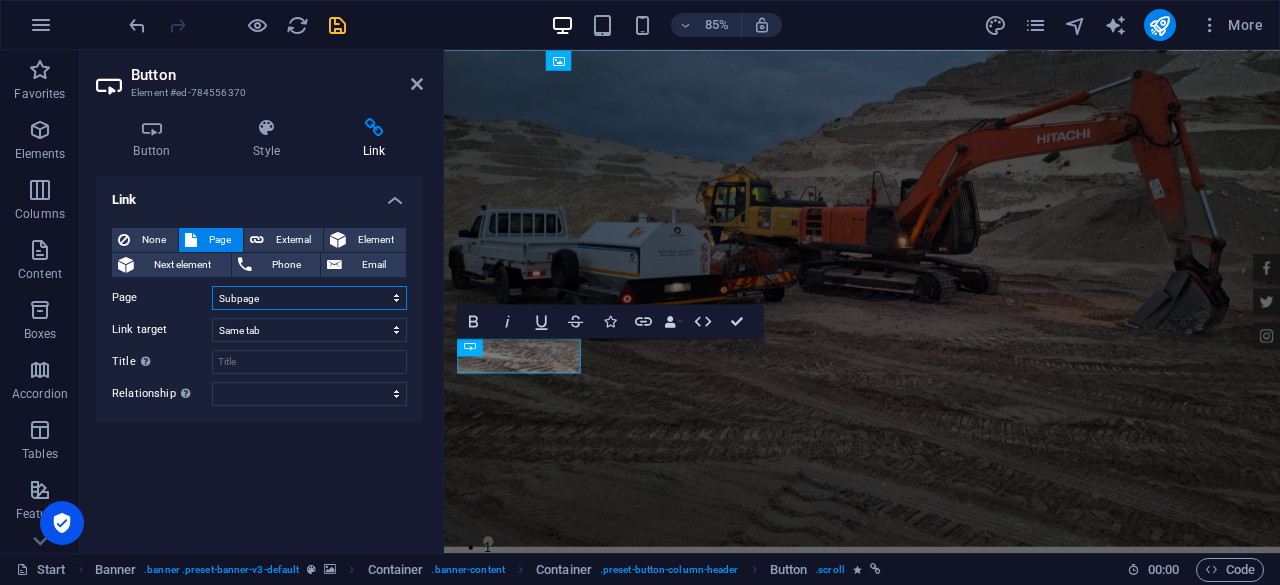 click on "Start Subpage Legal Notice Privacy" at bounding box center [309, 298] 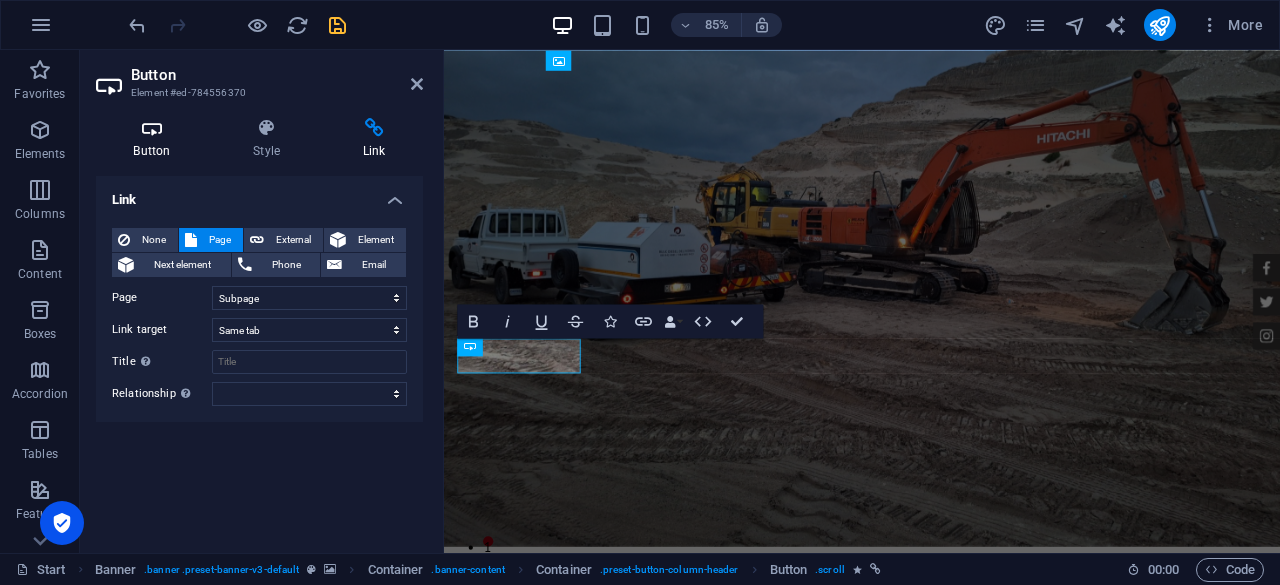 click at bounding box center [152, 128] 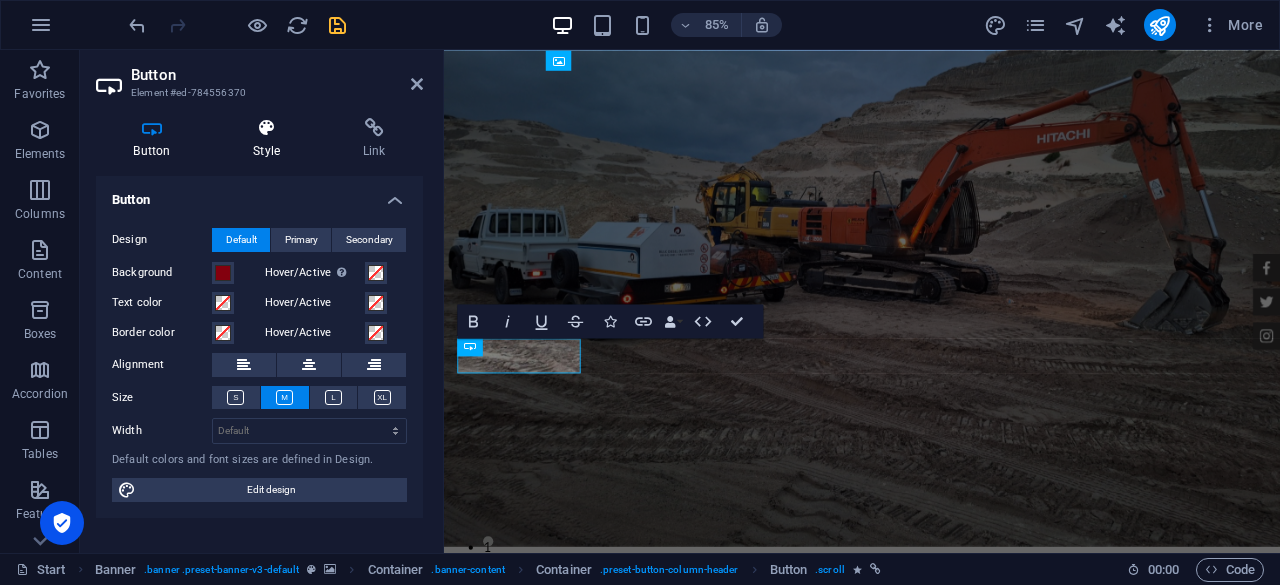 click on "Style" at bounding box center [271, 139] 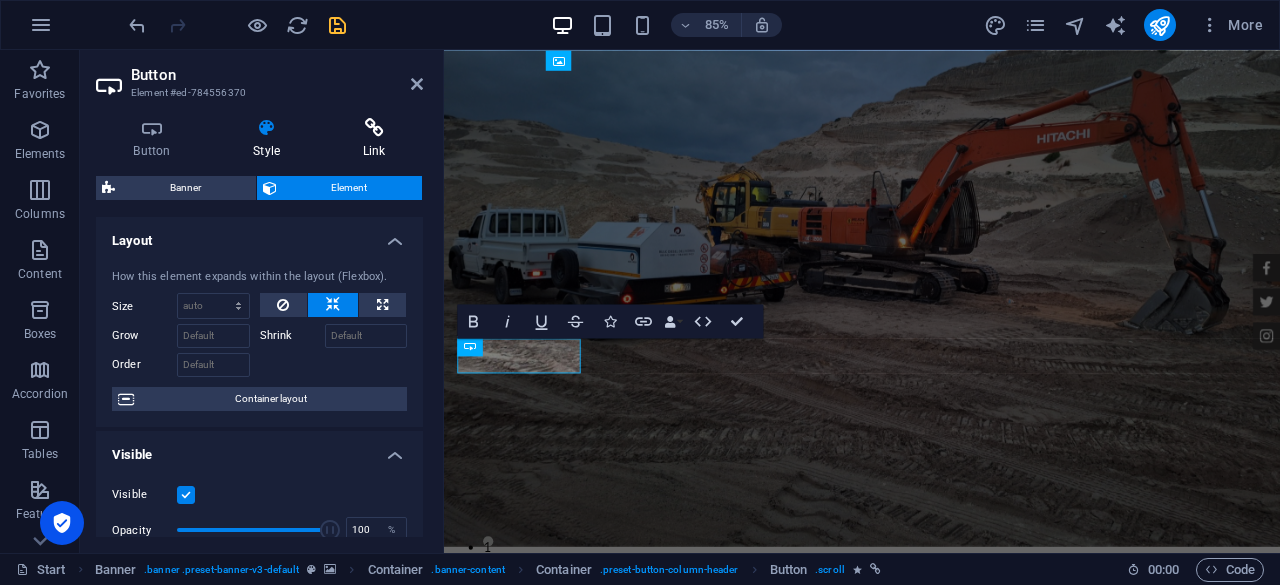 click at bounding box center [374, 128] 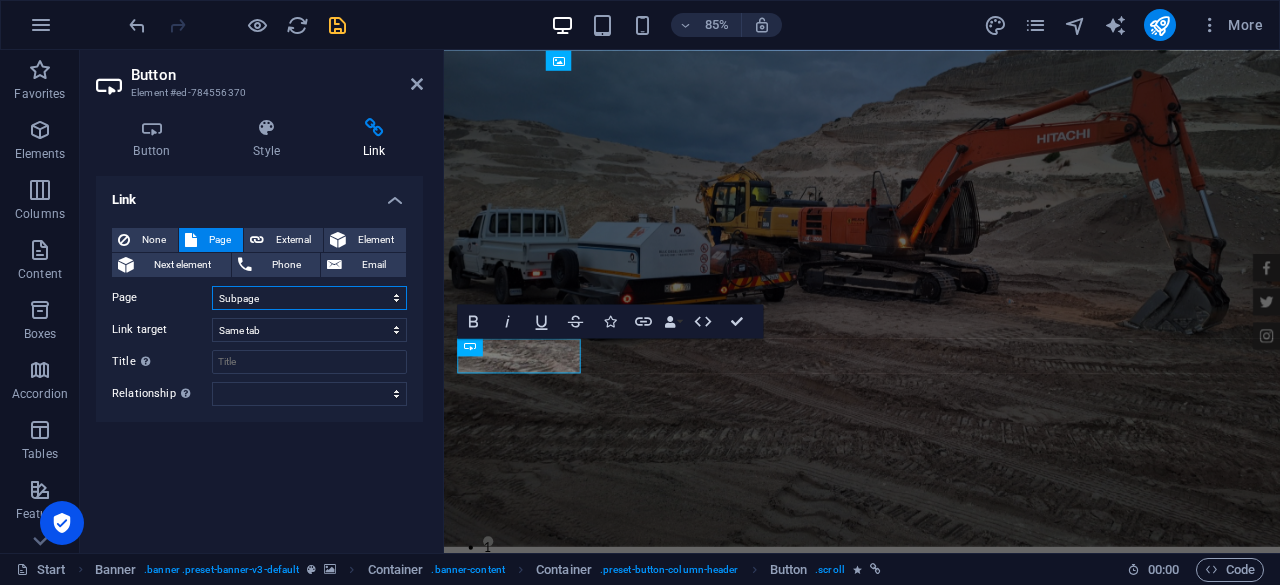 click on "Start Subpage Legal Notice Privacy" at bounding box center [309, 298] 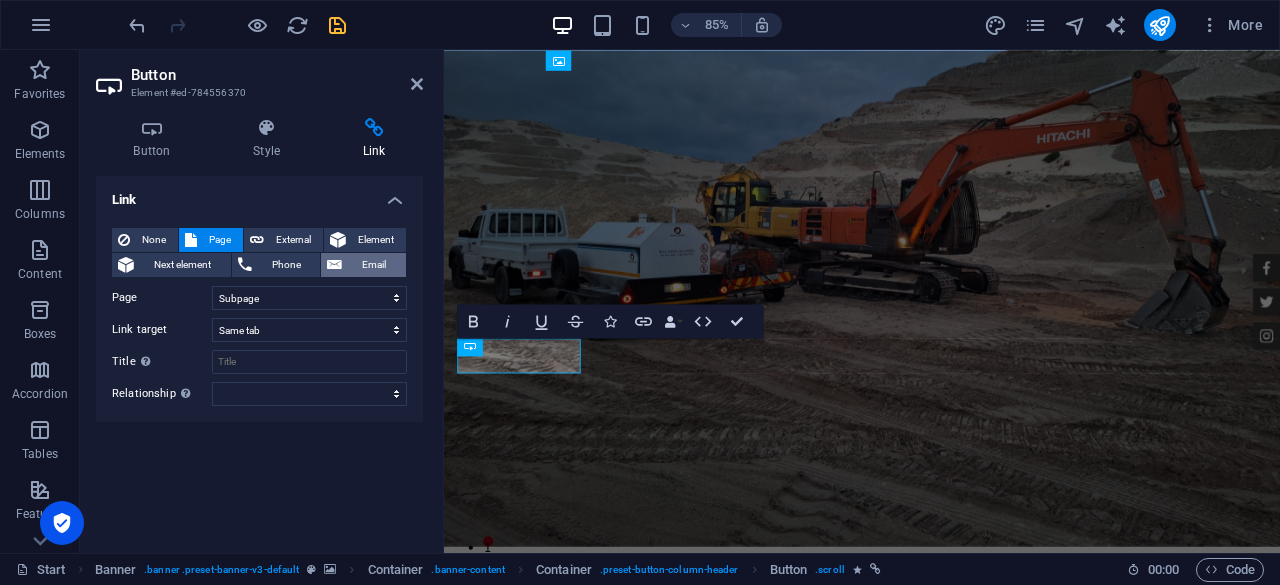 click on "Email" at bounding box center (374, 265) 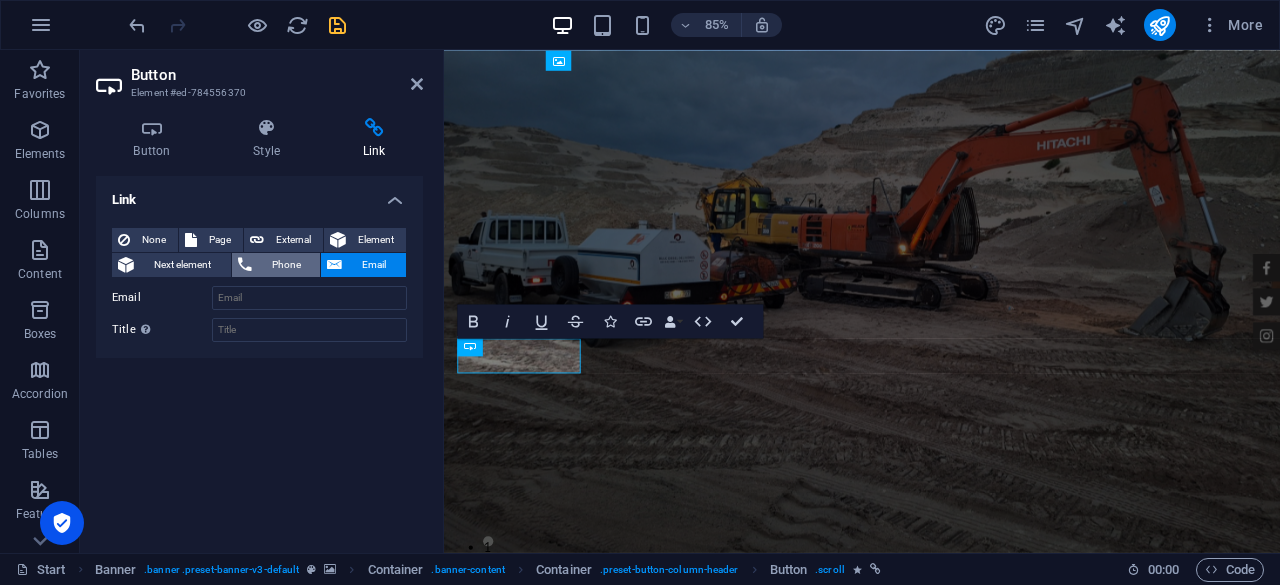 click on "Phone" at bounding box center (286, 265) 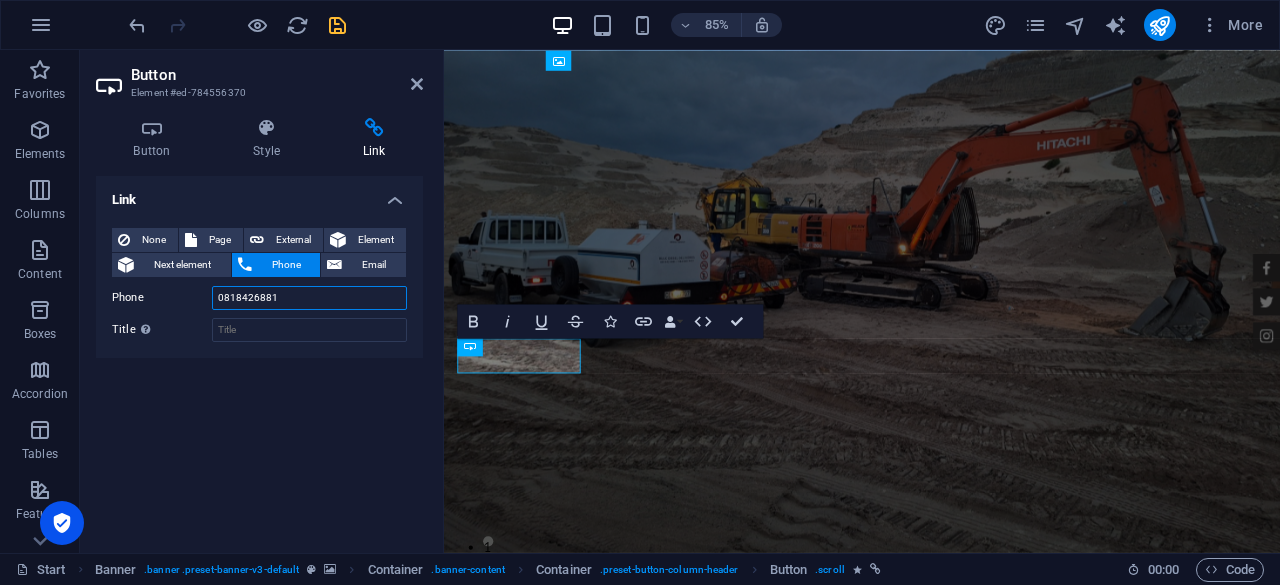 type on "0818426881" 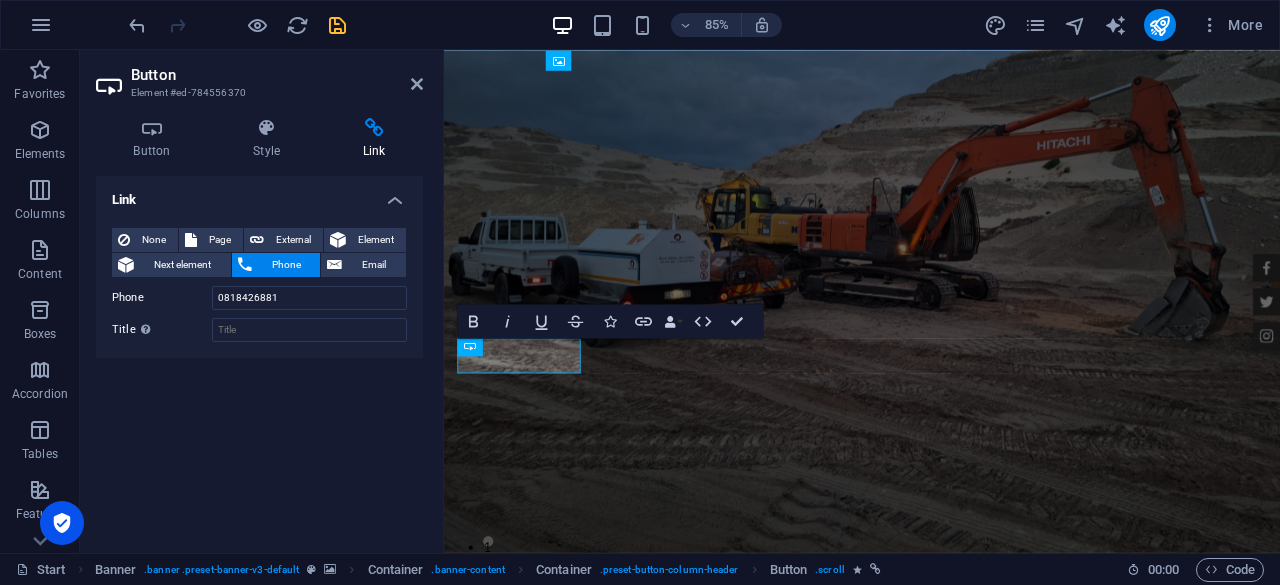 click on "Link None Page External Element Next element Phone Email Page Start Subpage Legal Notice Privacy Element
URL /#appointment Phone 0818426881 Email Link target New tab Same tab Overlay Title Additional link description, should not be the same as the link text. The title is most often shown as a tooltip text when the mouse moves over the element. Leave empty if uncertain. Relationship Sets the  relationship of this link to the link target . For example, the value "nofollow" instructs search engines not to follow the link. Can be left empty. alternate author bookmark external help license next nofollow noreferrer noopener prev search tag" at bounding box center (259, 356) 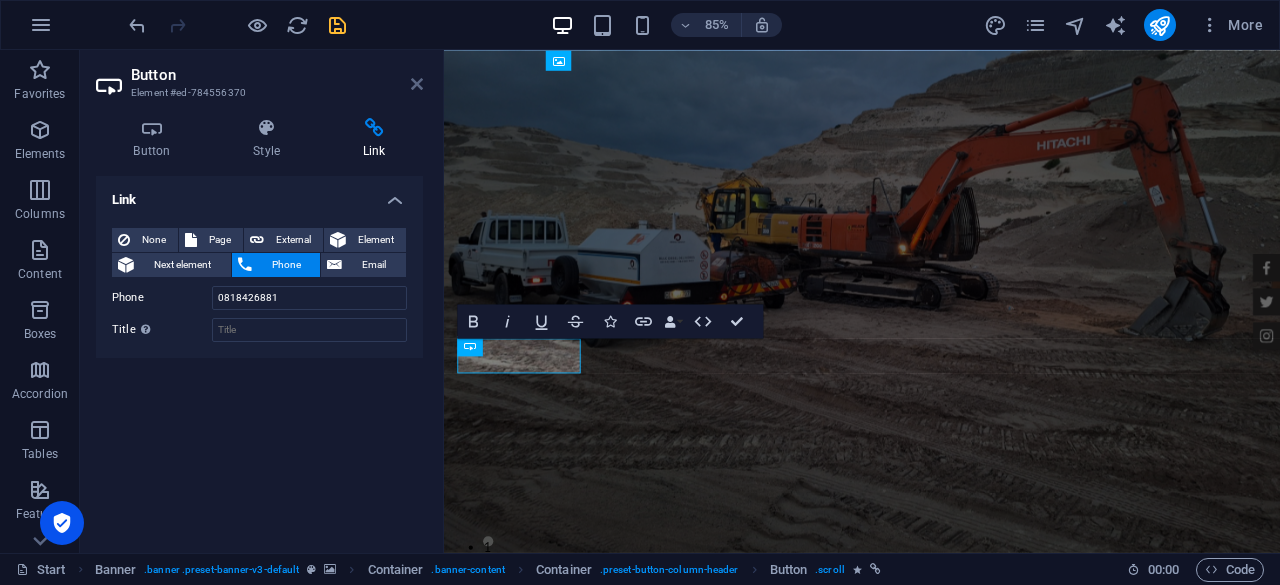 click at bounding box center [417, 84] 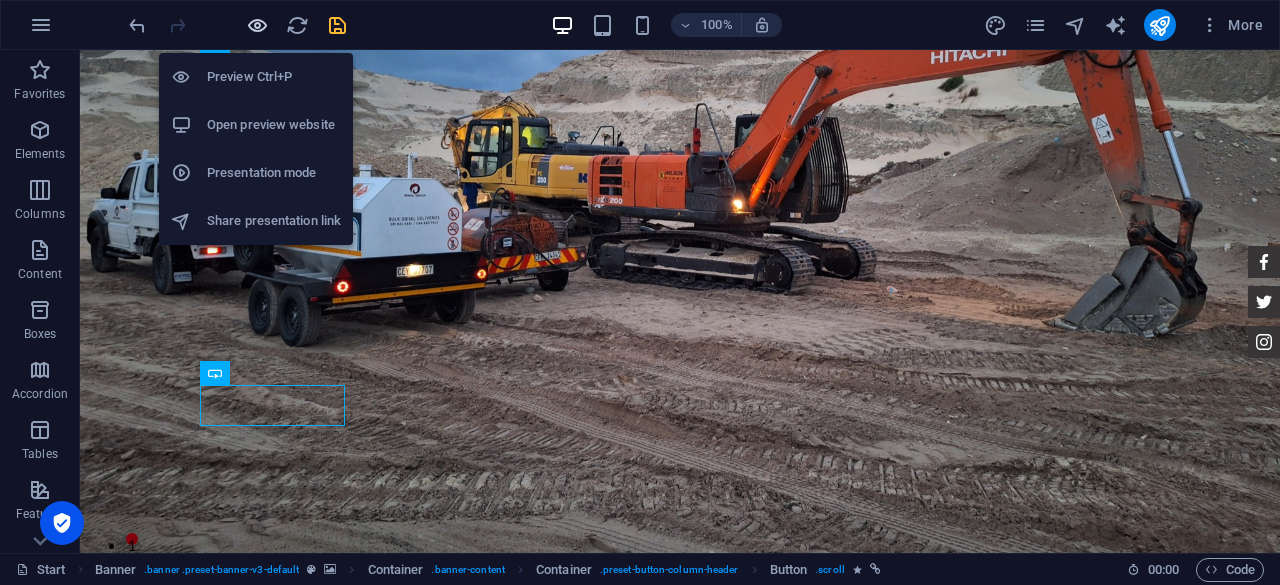 click at bounding box center (257, 25) 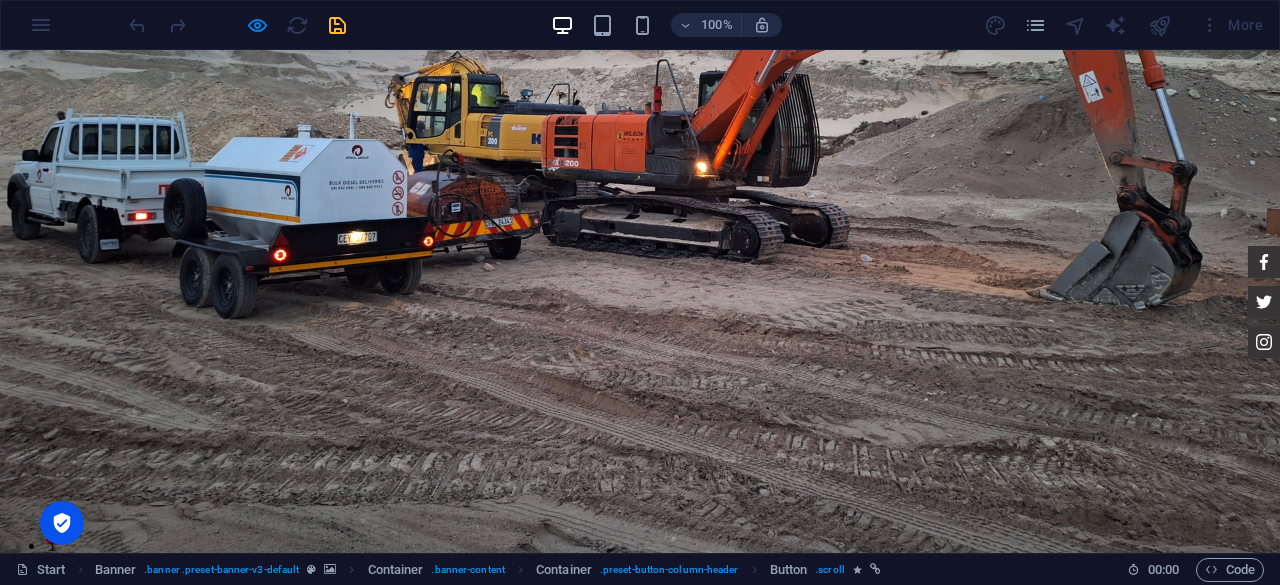 click at bounding box center [227, 677] 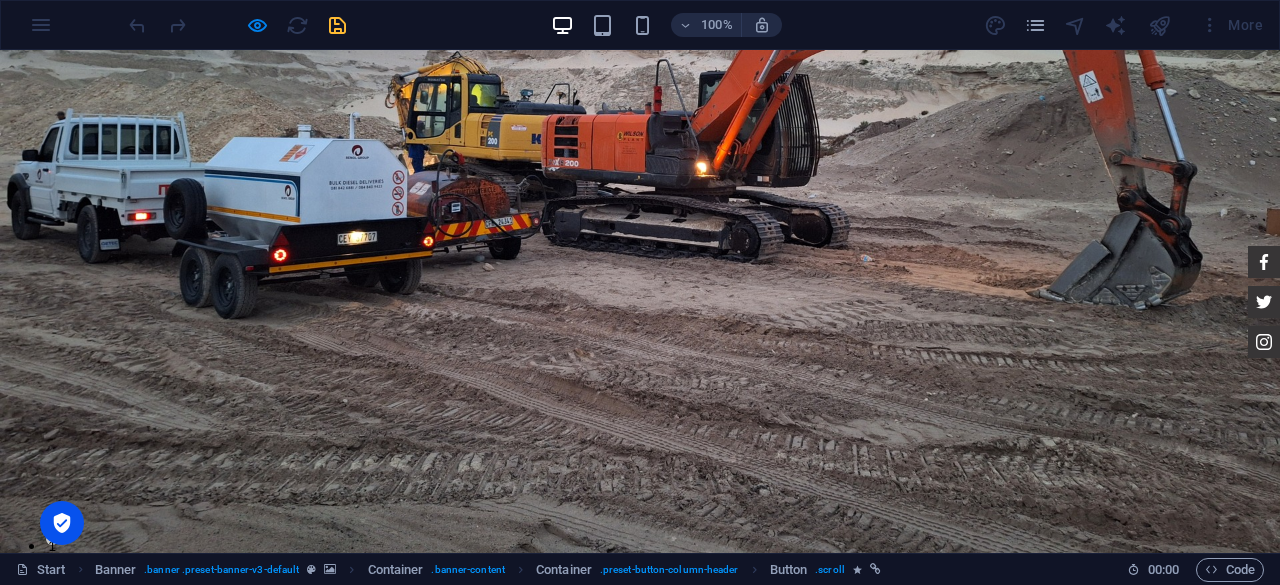 click on "Order Now" at bounding box center (227, 1038) 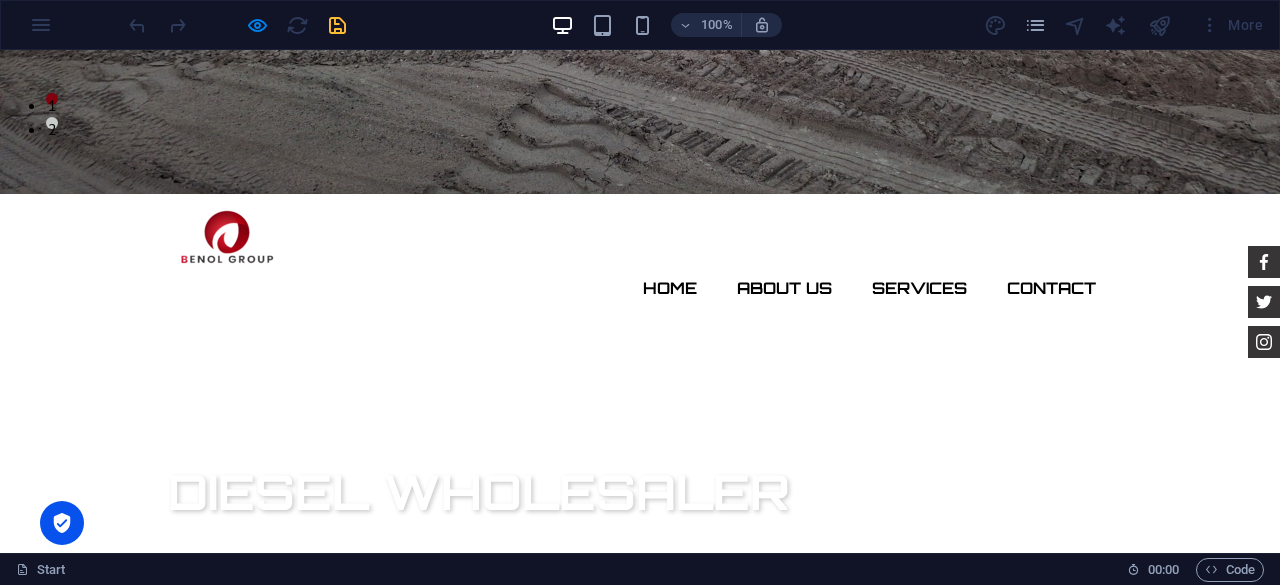 scroll, scrollTop: 0, scrollLeft: 0, axis: both 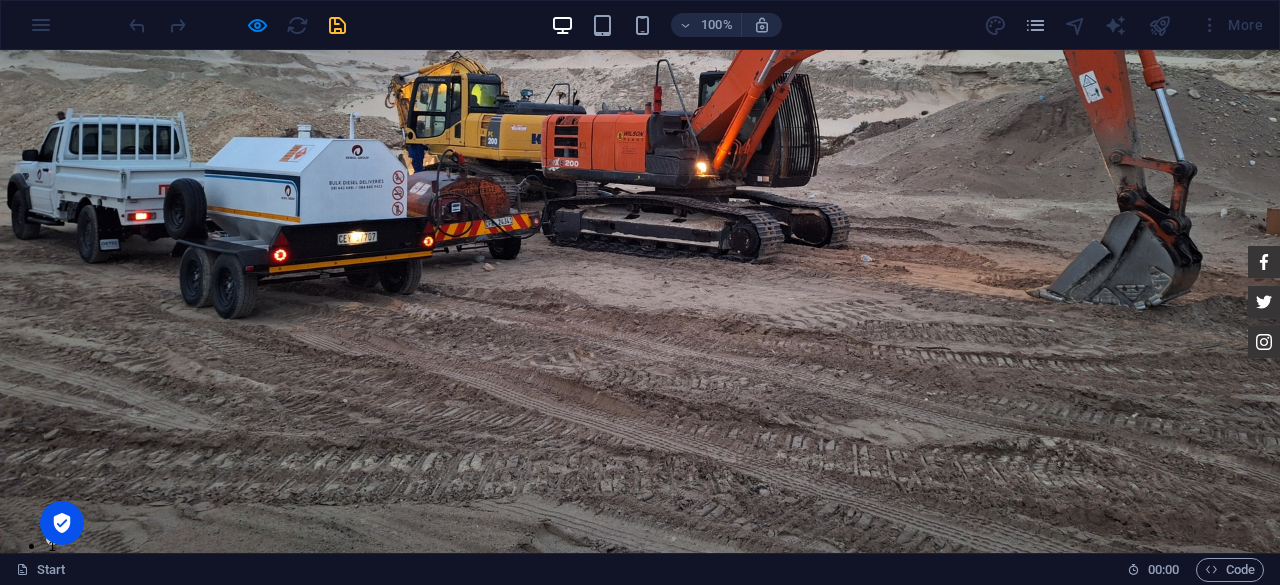 click on "Order Now" at bounding box center (227, 1038) 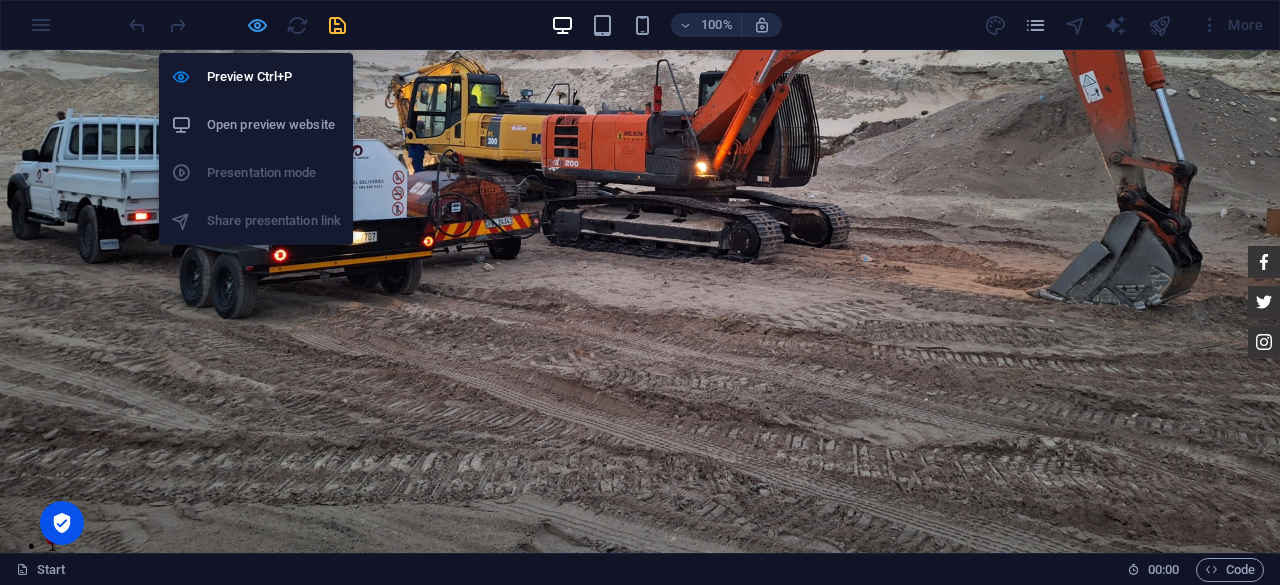 click at bounding box center [257, 25] 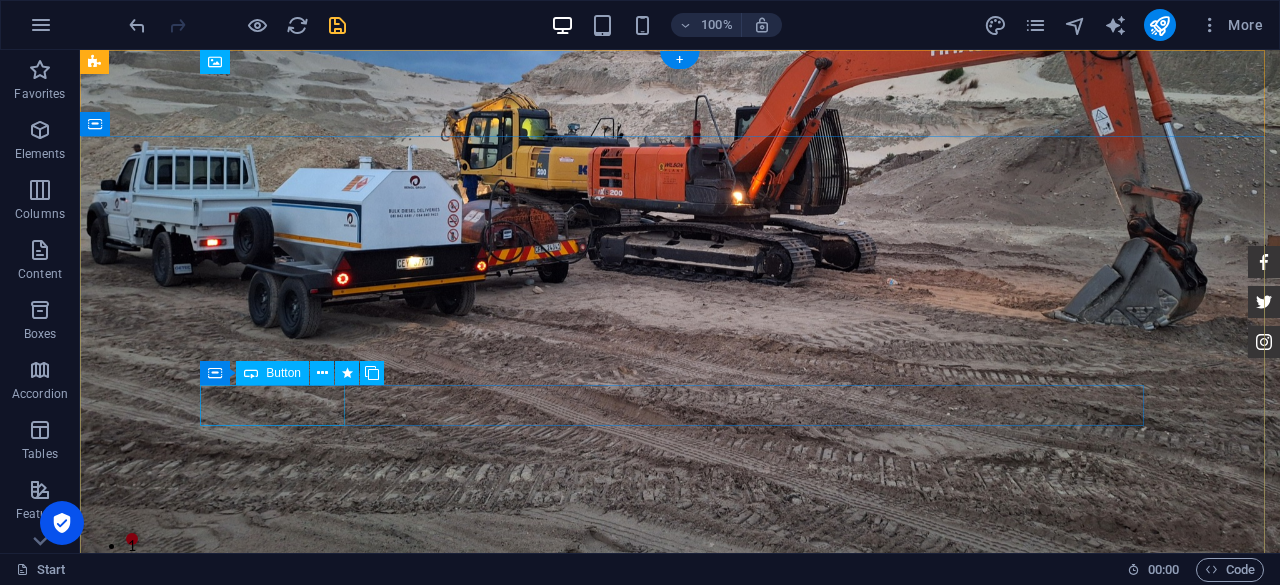 click on "Order Now" at bounding box center (680, 1038) 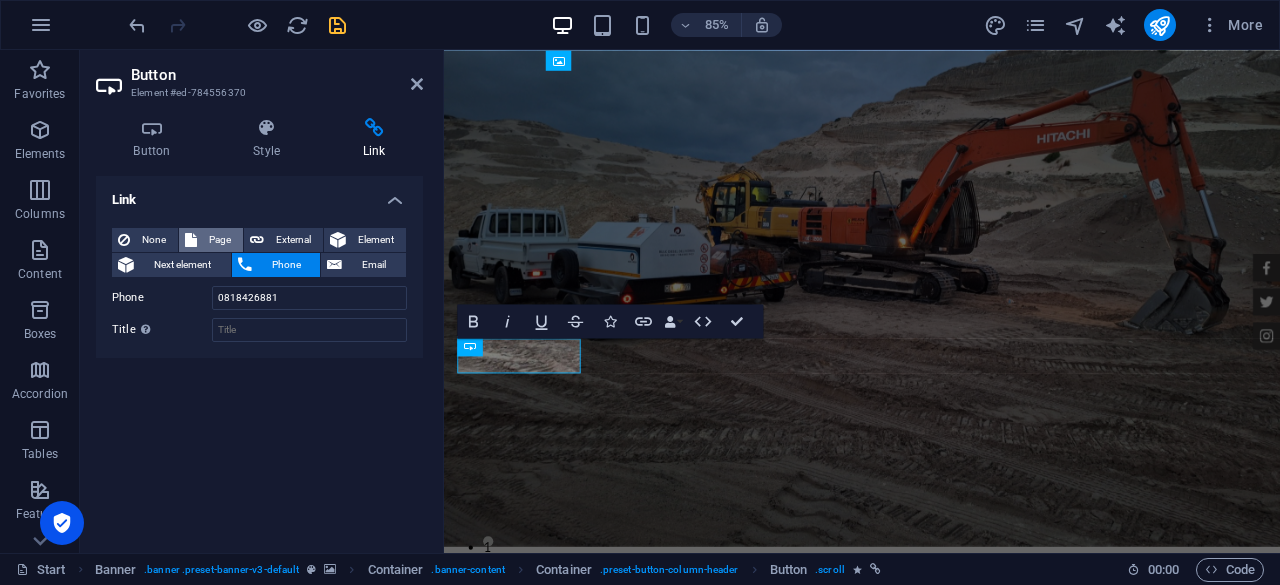 click on "Page" at bounding box center (220, 240) 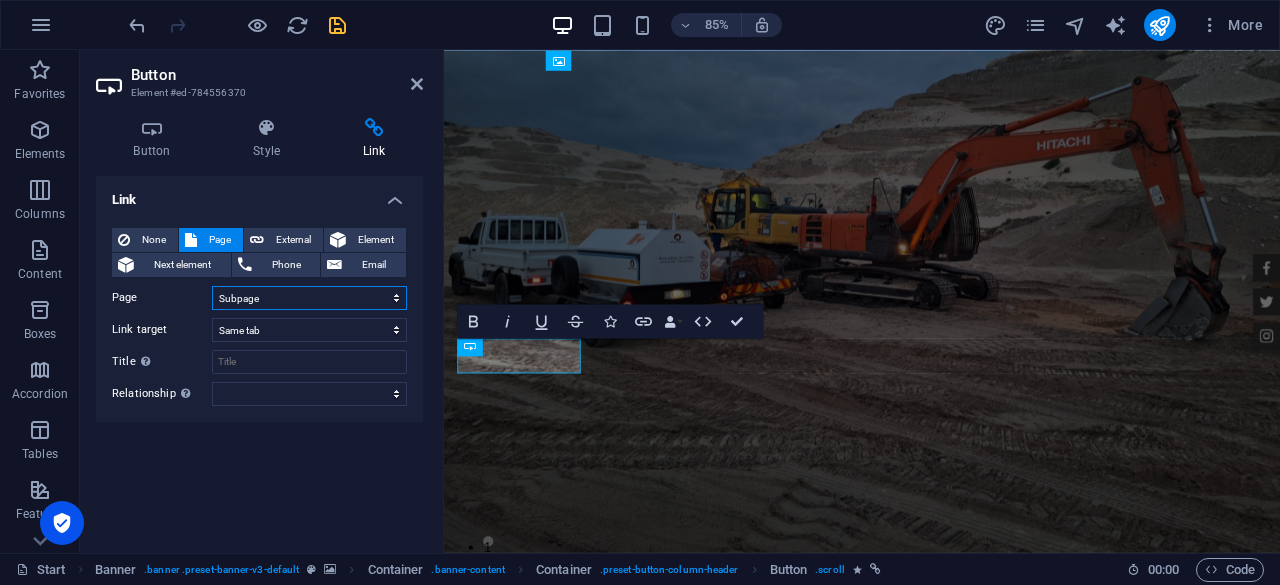 click on "Start Subpage Legal Notice Privacy" at bounding box center [309, 298] 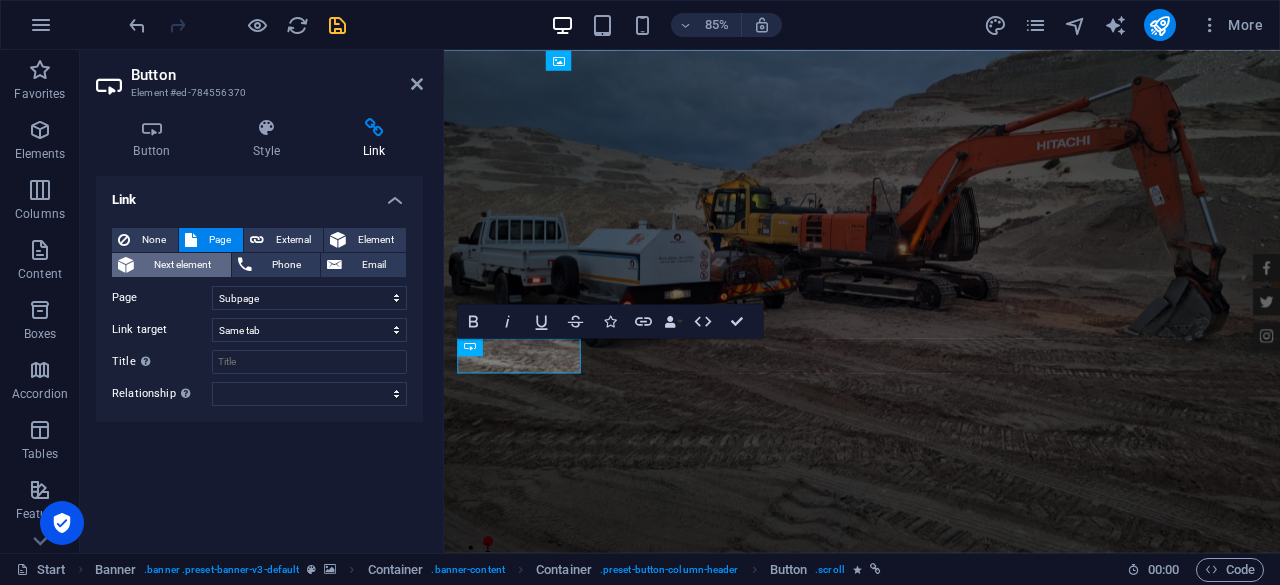 click on "Next element" at bounding box center (182, 265) 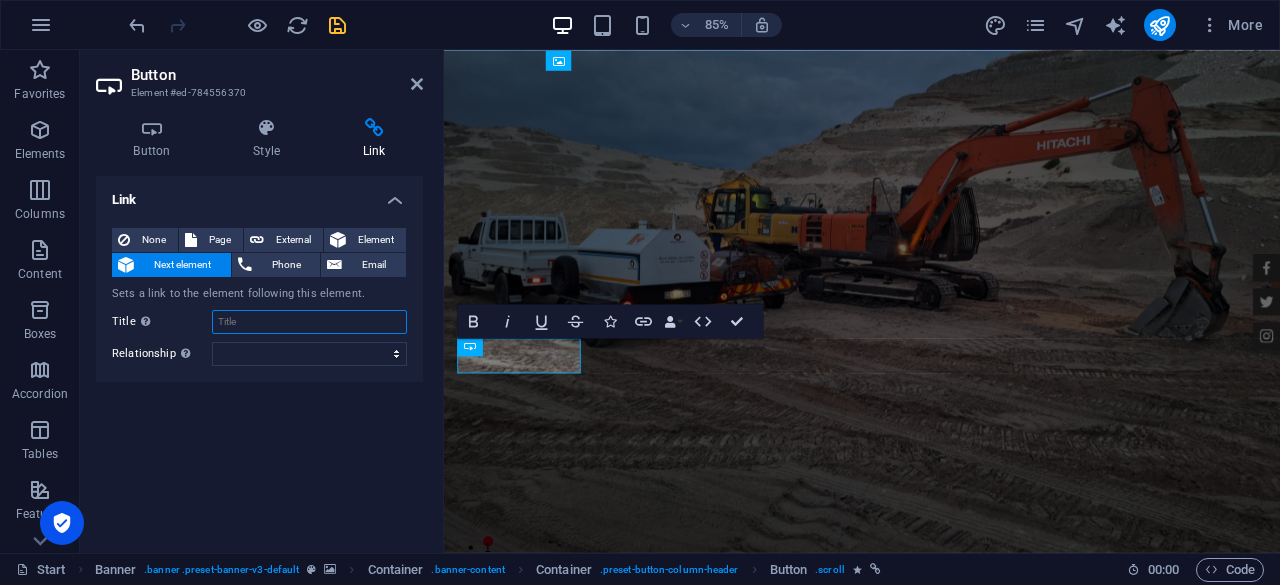 click on "Title Additional link description, should not be the same as the link text. The title is most often shown as a tooltip text when the mouse moves over the element. Leave empty if uncertain." at bounding box center [309, 322] 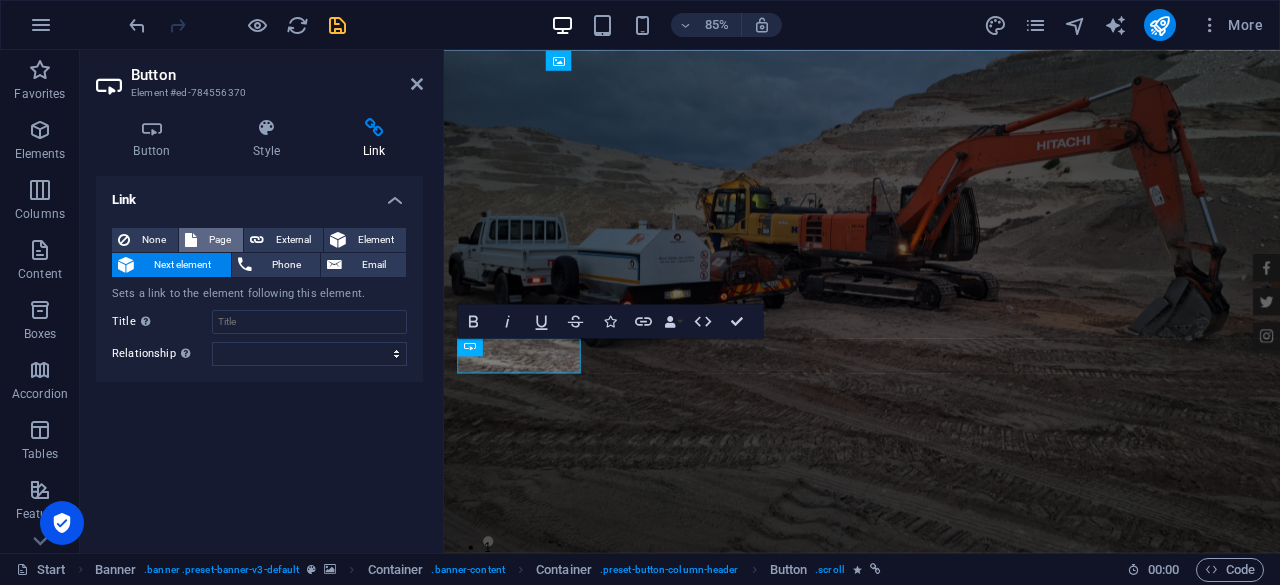click on "Page" at bounding box center (220, 240) 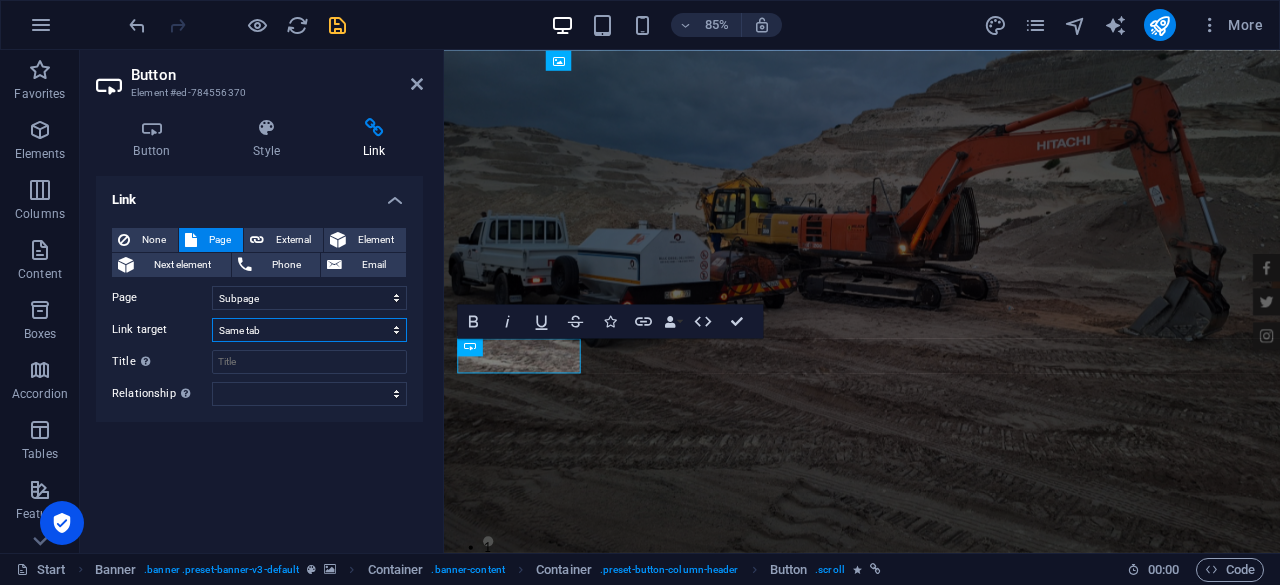 click on "New tab Same tab Overlay" at bounding box center [309, 330] 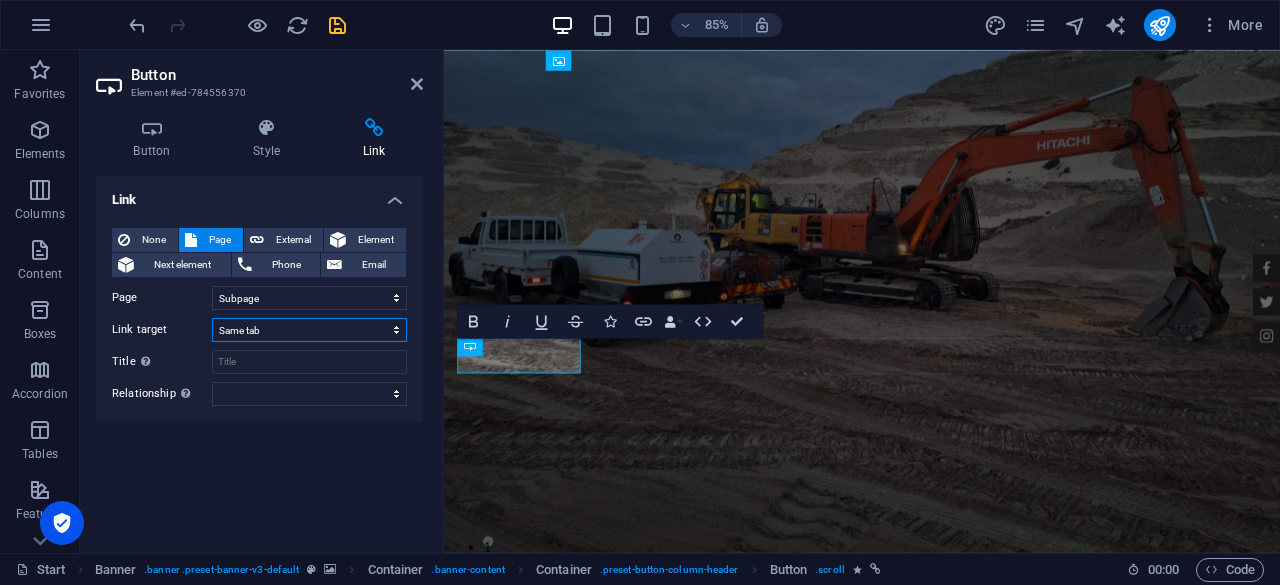 click on "New tab Same tab Overlay" at bounding box center (309, 330) 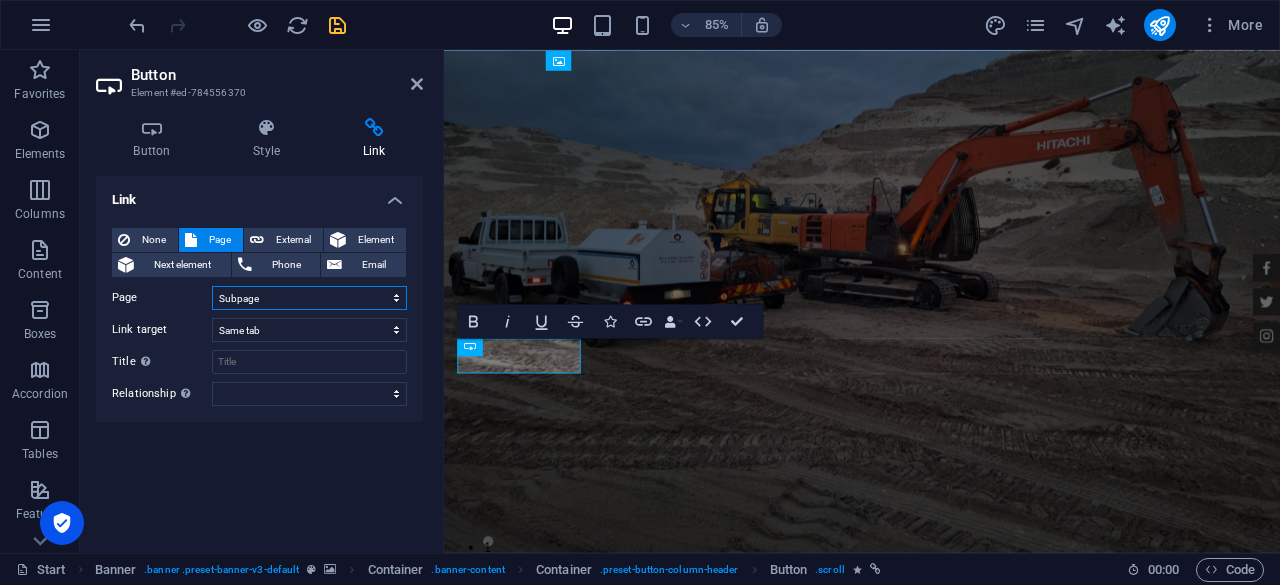 click on "Start Subpage Legal Notice Privacy" at bounding box center (309, 298) 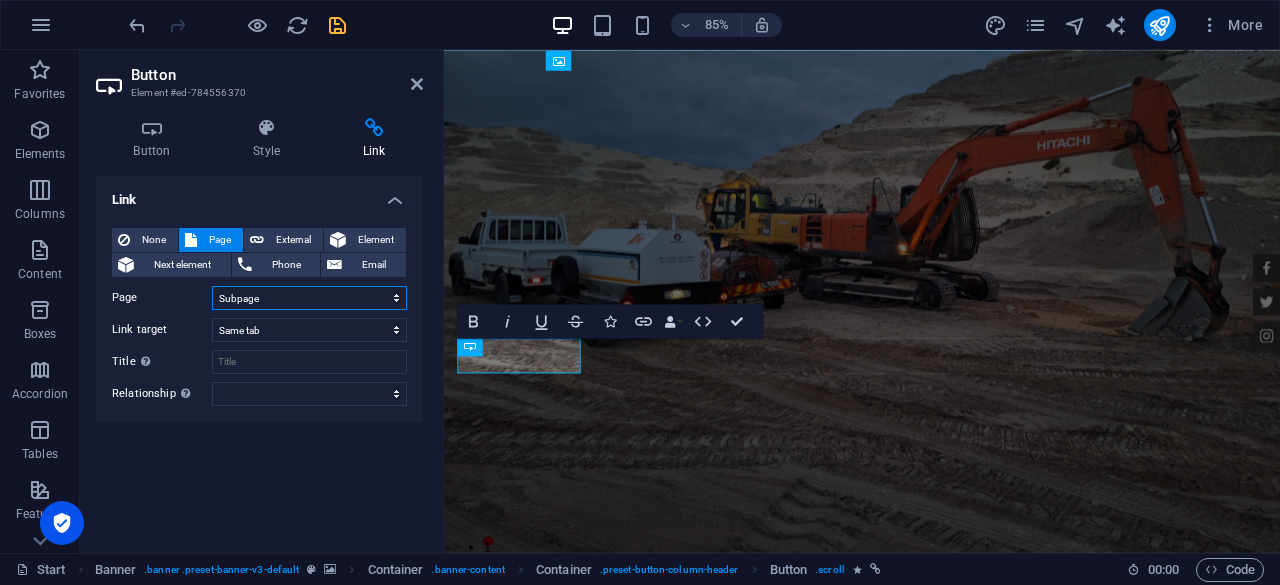 click on "Start Subpage Legal Notice Privacy" at bounding box center (309, 298) 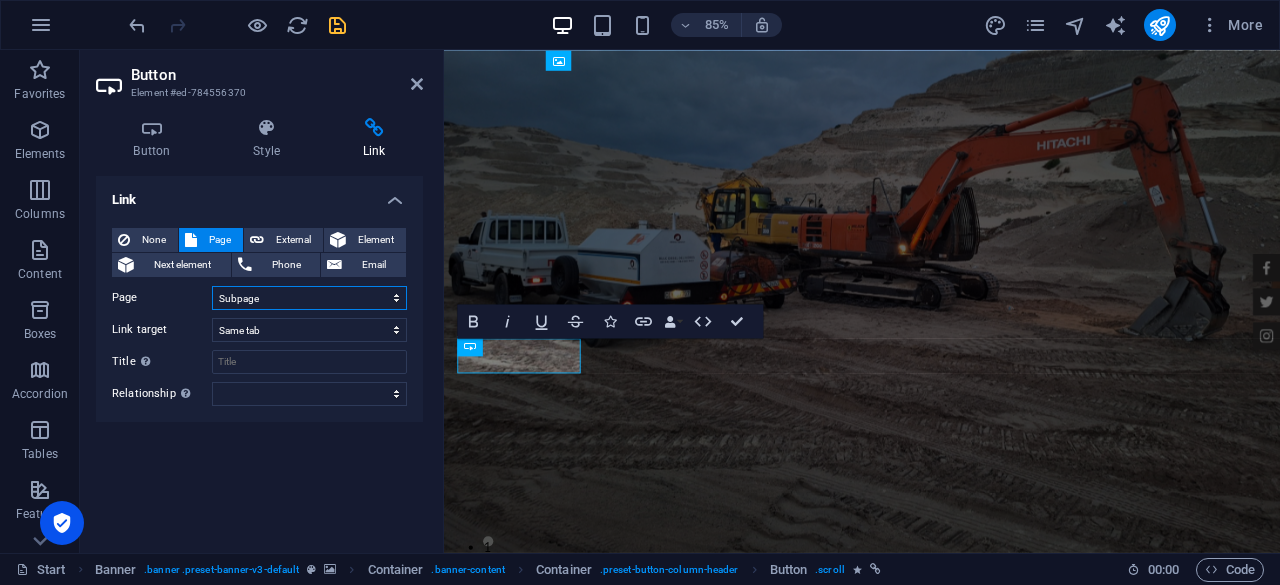 click on "Start Subpage Legal Notice Privacy" at bounding box center (309, 298) 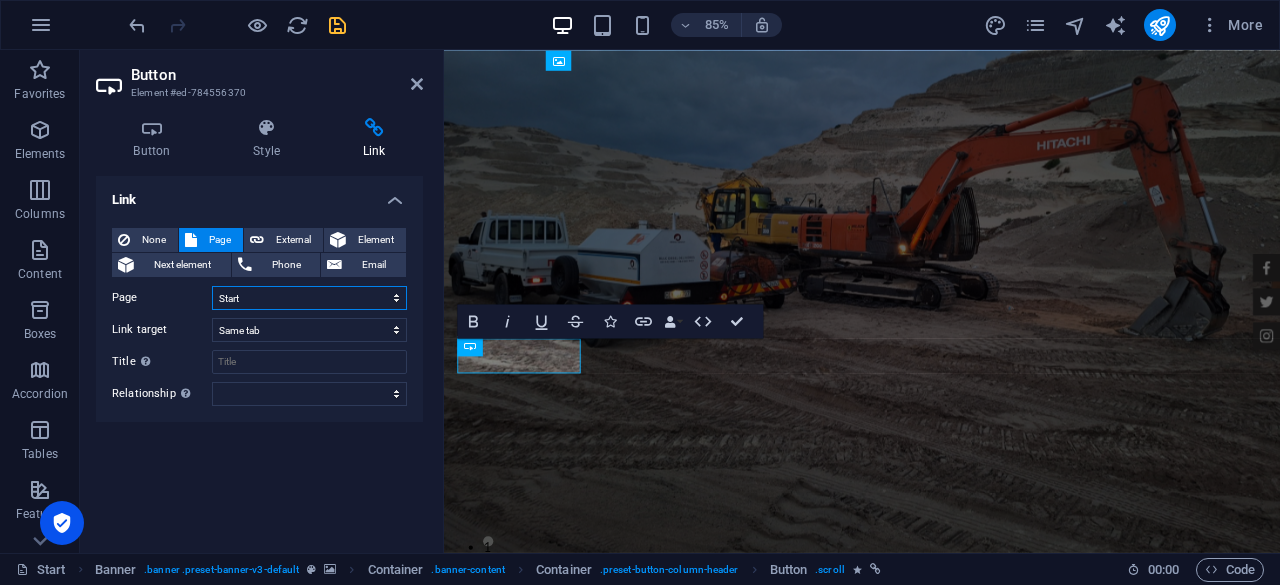 click on "Start Subpage Legal Notice Privacy" at bounding box center [309, 298] 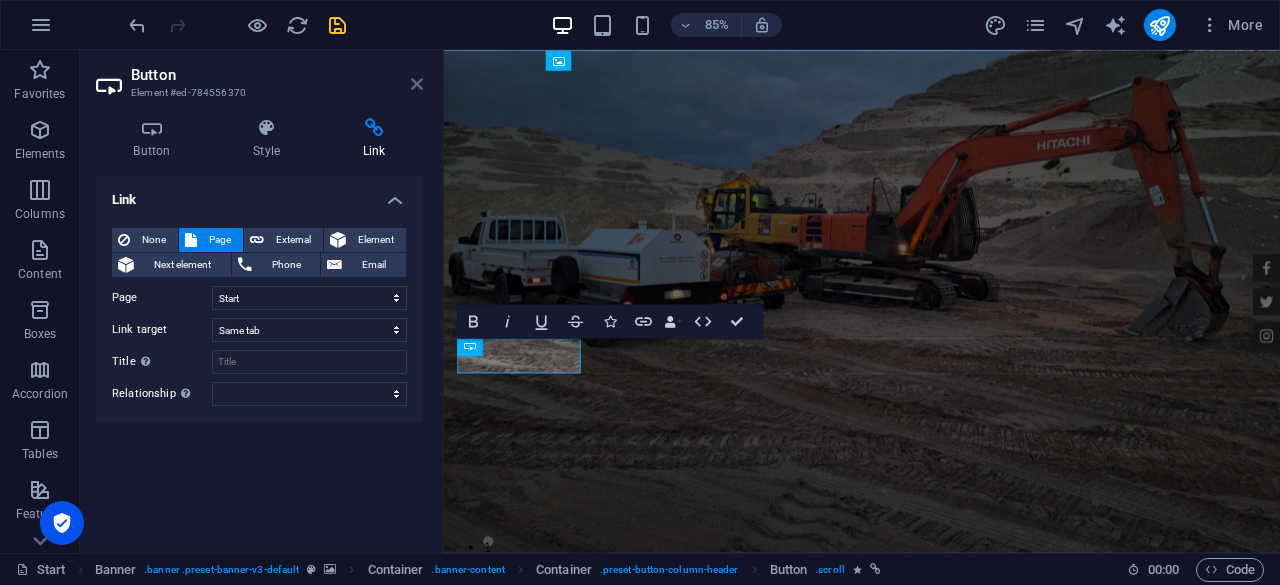 click at bounding box center (417, 84) 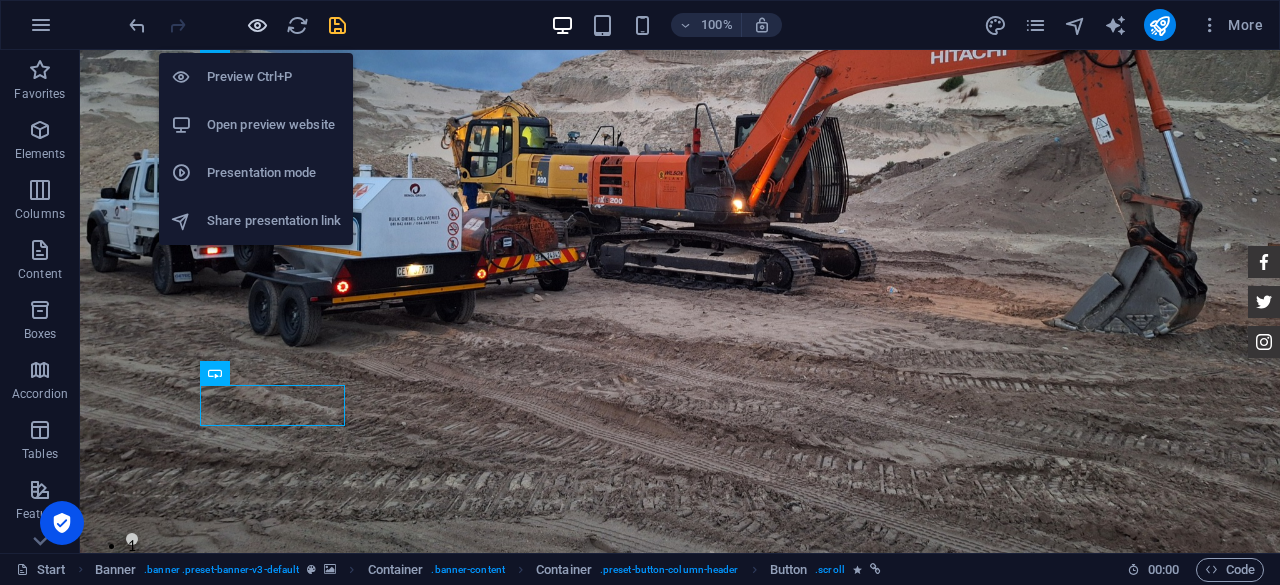 click at bounding box center (257, 25) 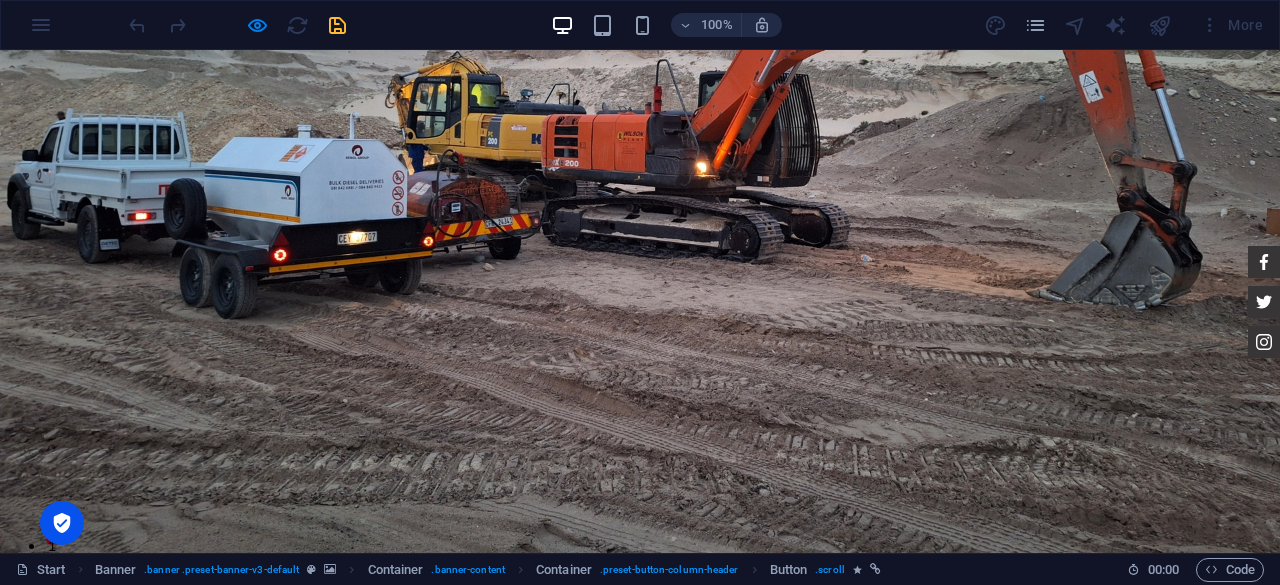 click on "Order Now" at bounding box center [227, 1038] 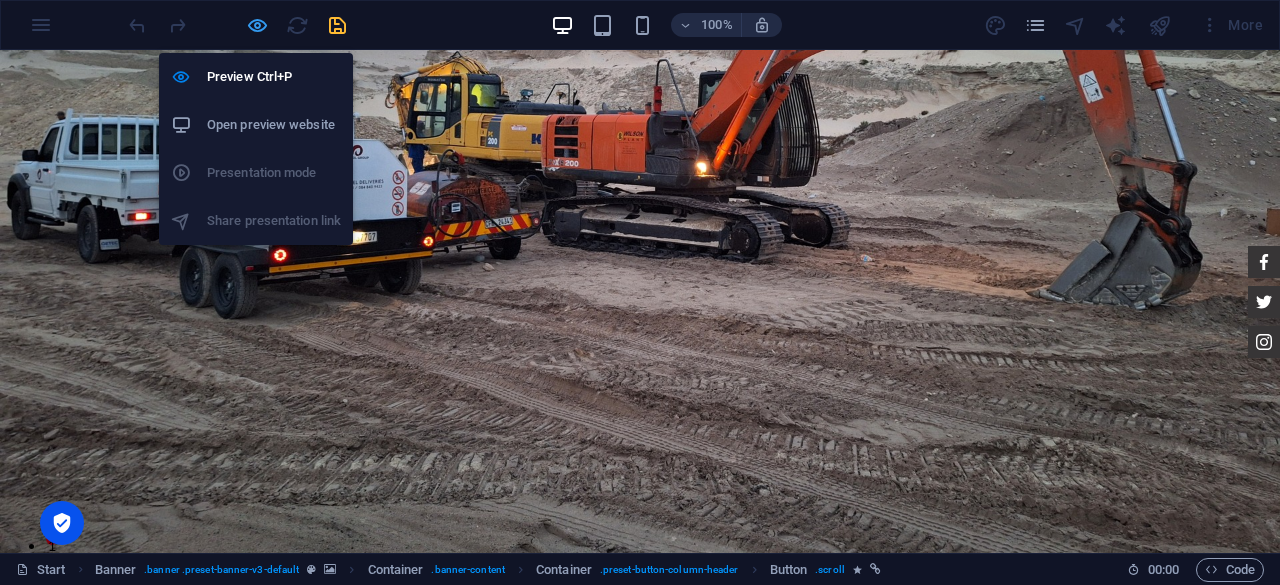 click at bounding box center (257, 25) 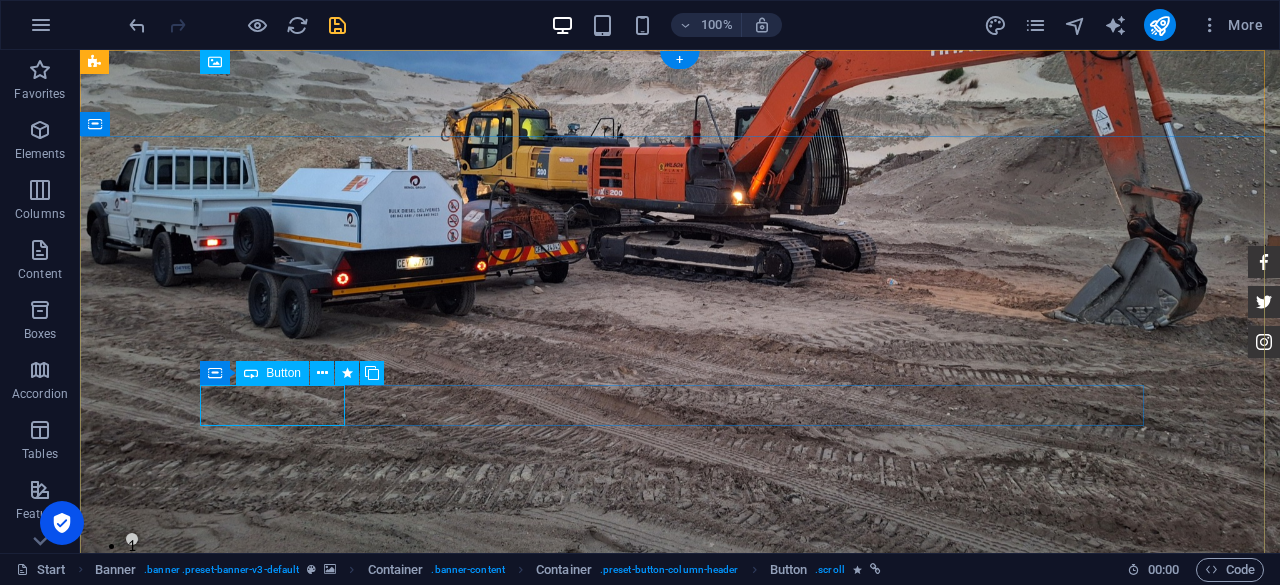click on "Order Now" at bounding box center [680, 1038] 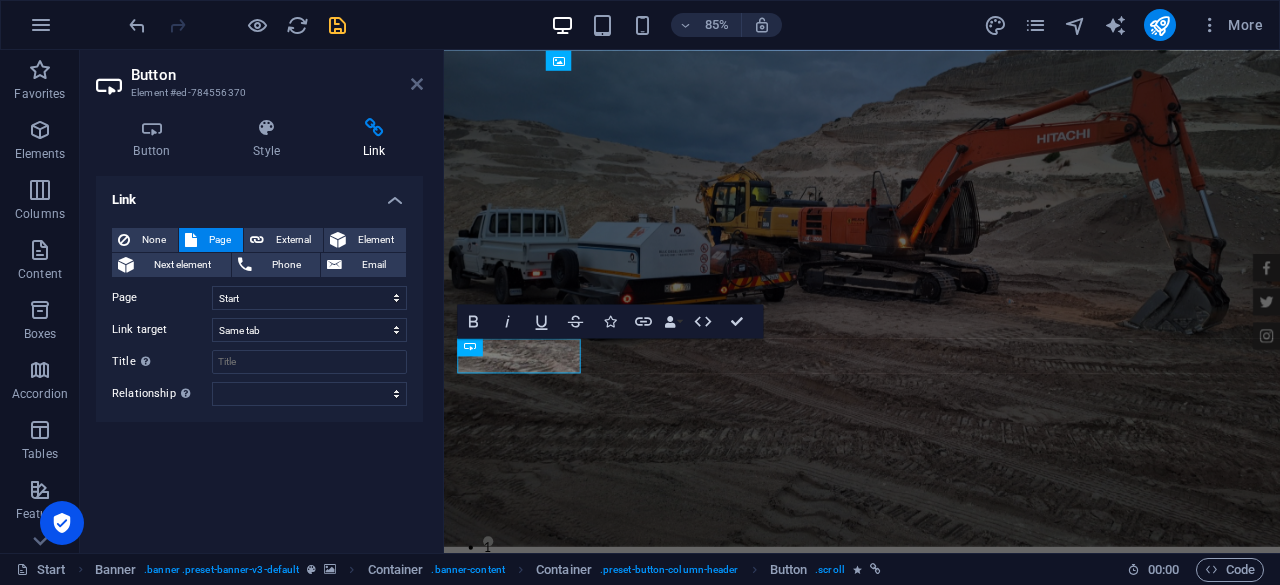 click at bounding box center [417, 84] 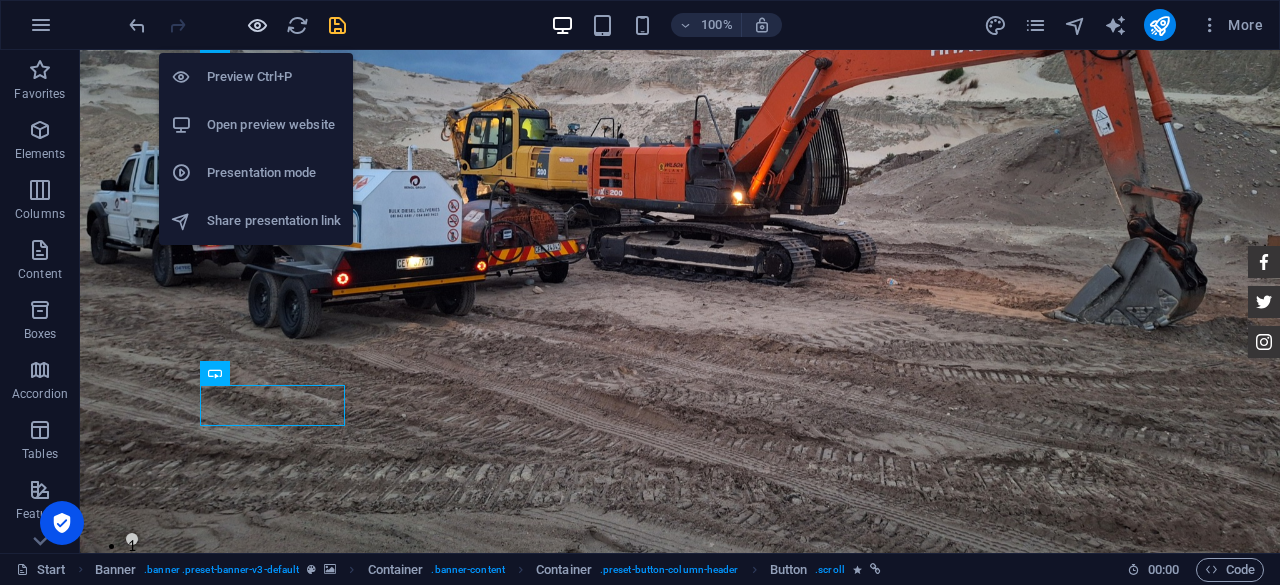 click at bounding box center (257, 25) 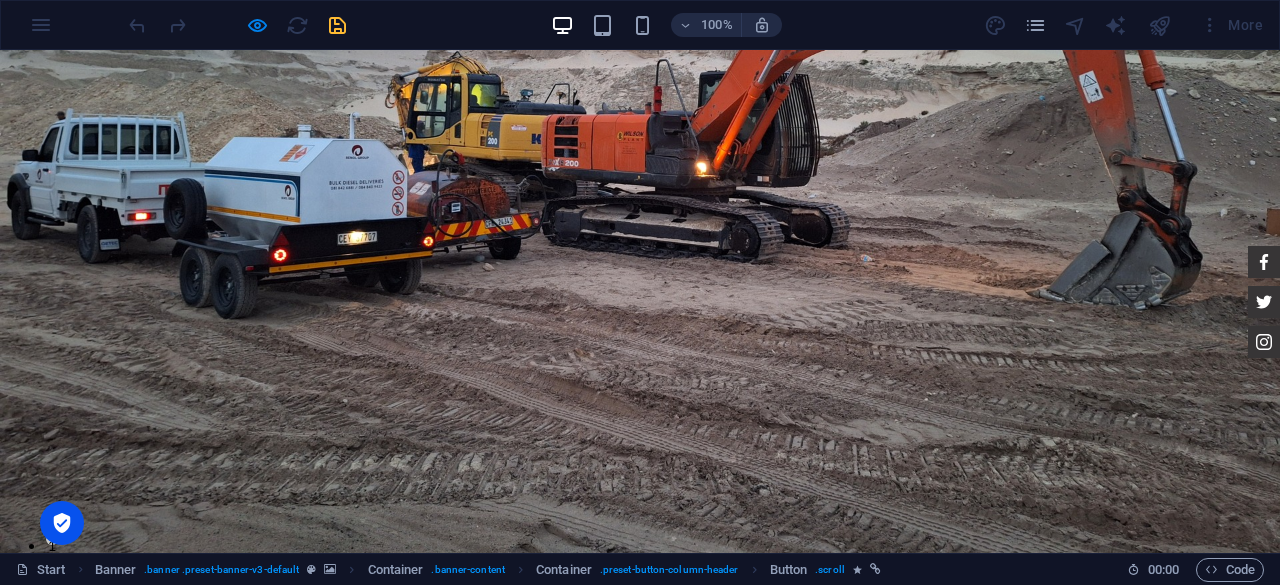click on "Contact" at bounding box center [1051, 728] 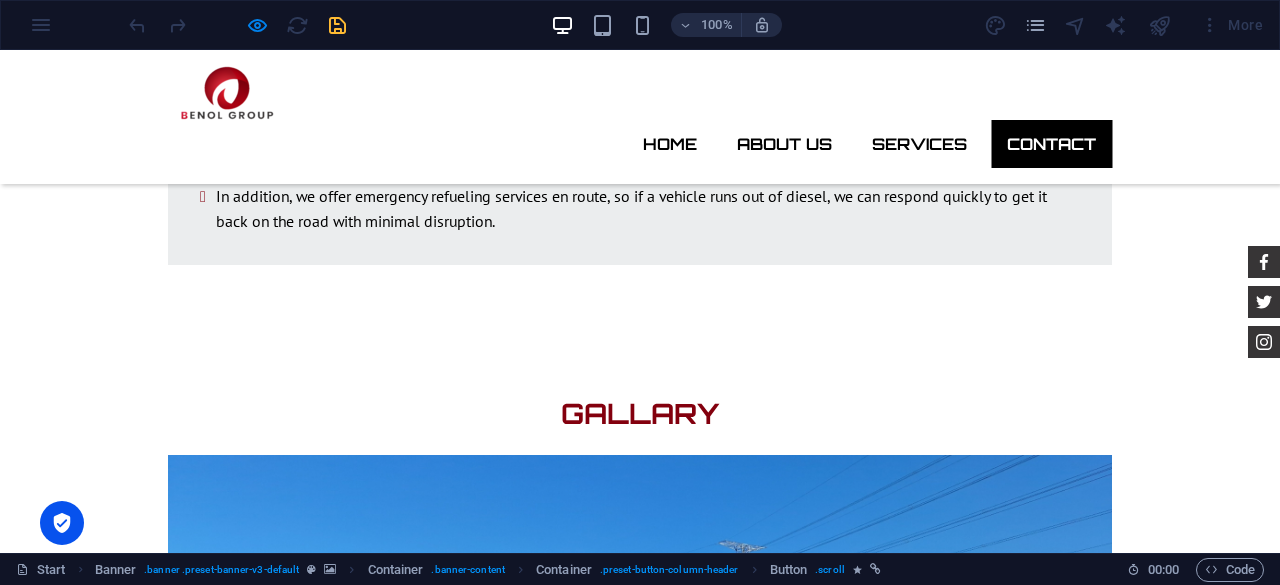 scroll, scrollTop: 4158, scrollLeft: 0, axis: vertical 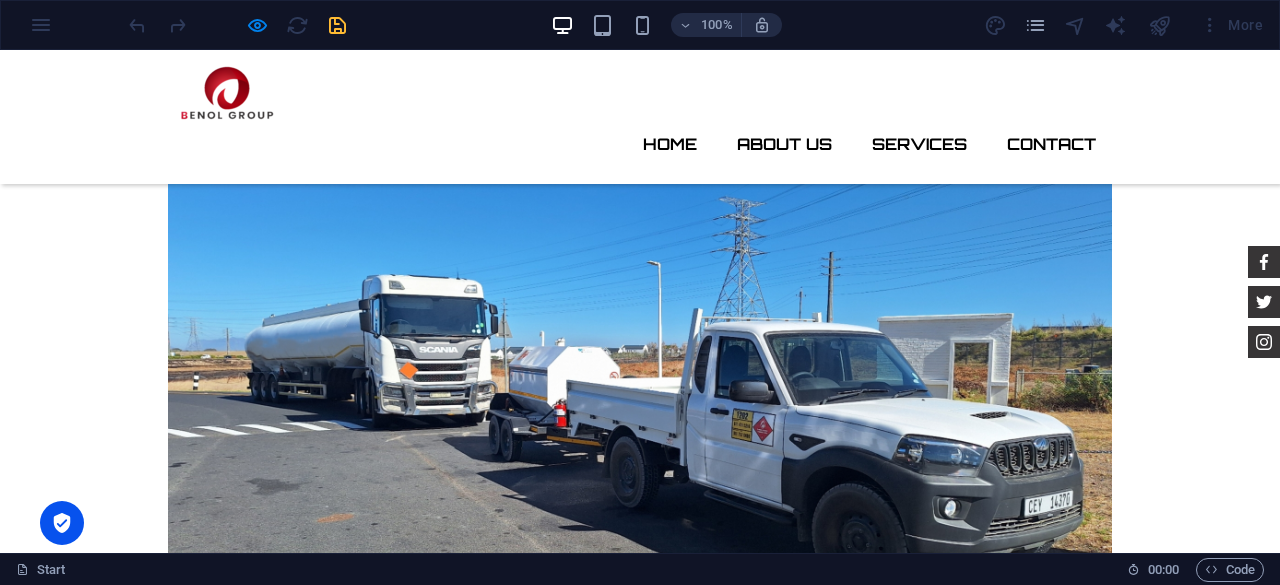 click on "Contact We are happy to assist you Benol Group (PTY) Ltd. 124 Sir Lowry's pass road, Gordon's Bay, Western Cape, 7151 ,  Cape Town    7139 081 842 6881 / 084 840 9423 orders@benolgroup.co.za Legal Notice  |  Privacy Quantity (liters)   I have read and understand the privacy policy. Unreadable? Regenerate Send" at bounding box center [640, 10679] 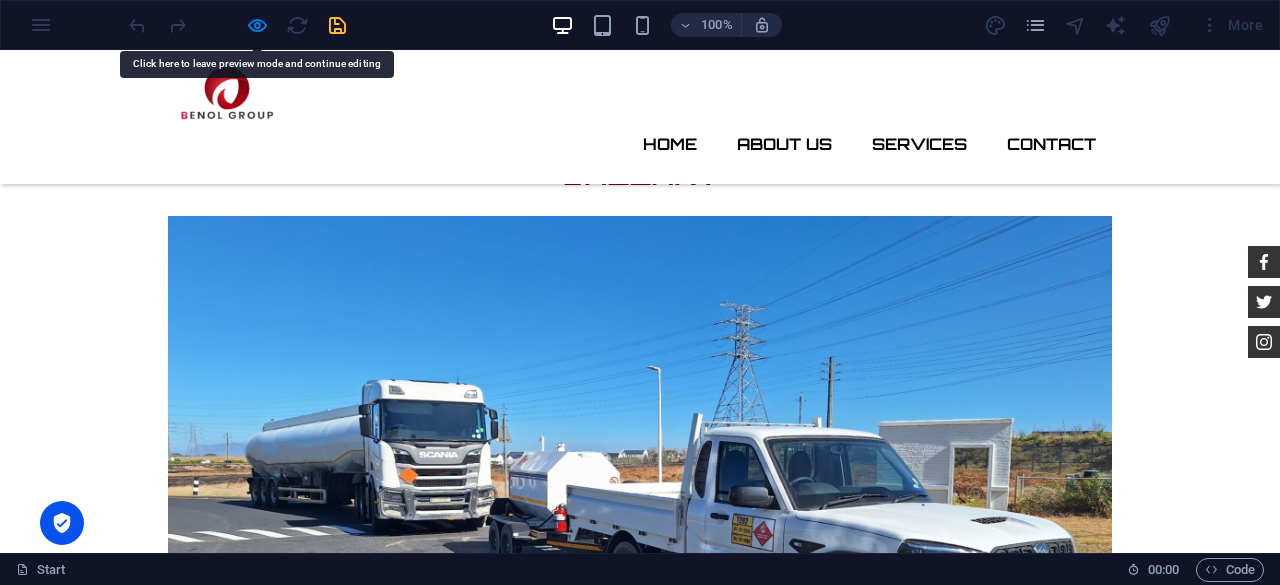 scroll, scrollTop: 3958, scrollLeft: 0, axis: vertical 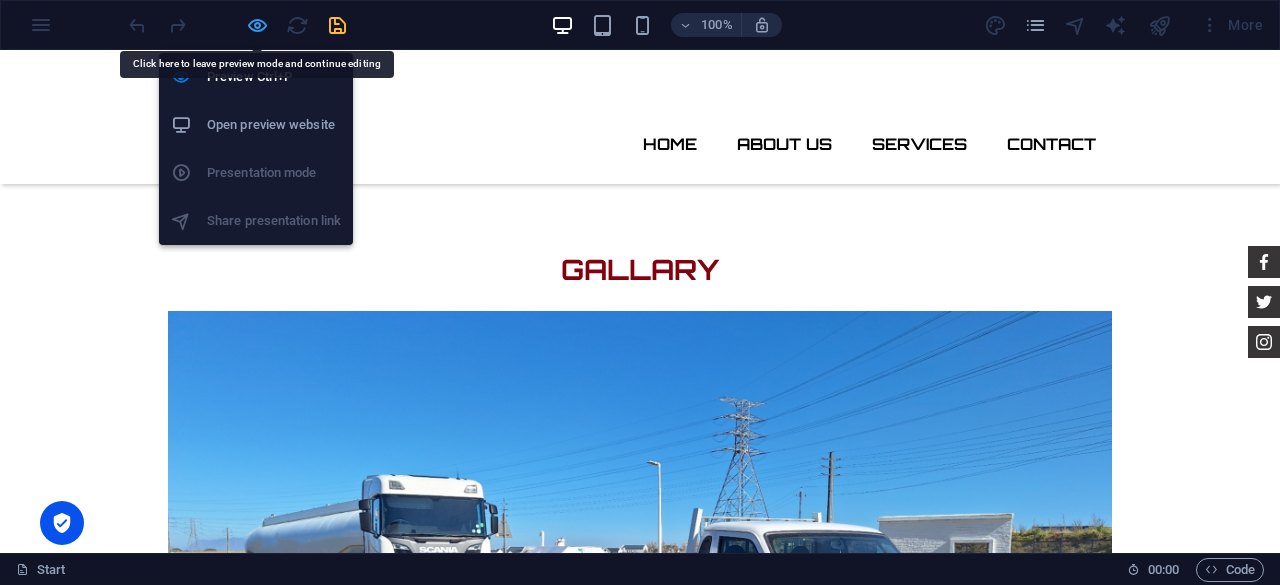 click at bounding box center (257, 25) 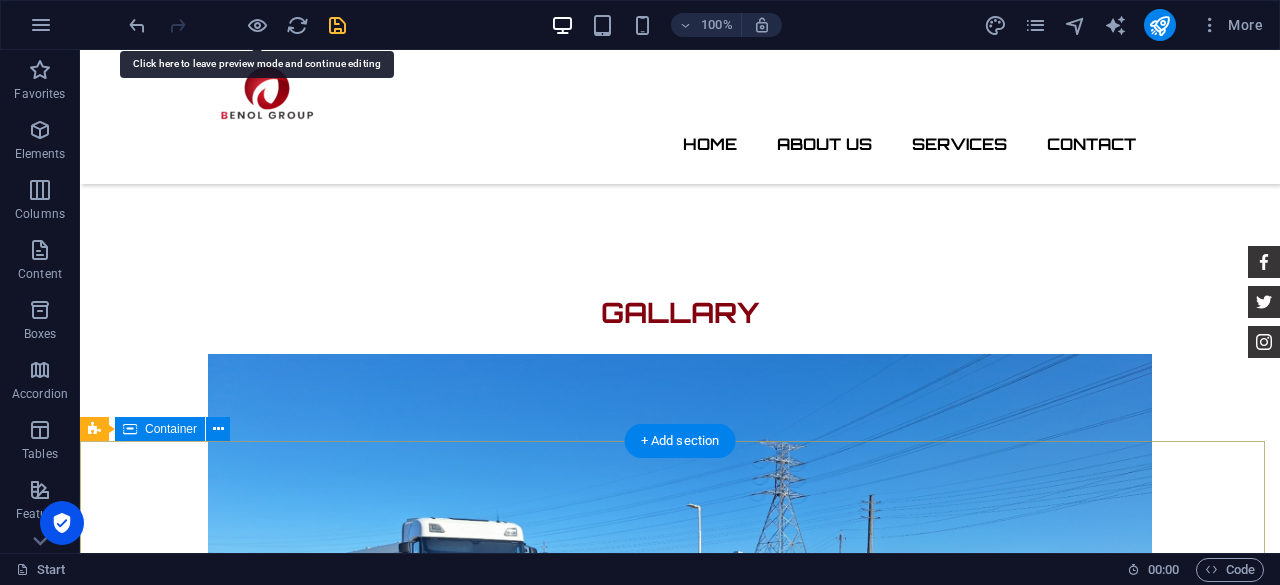 scroll, scrollTop: 4058, scrollLeft: 0, axis: vertical 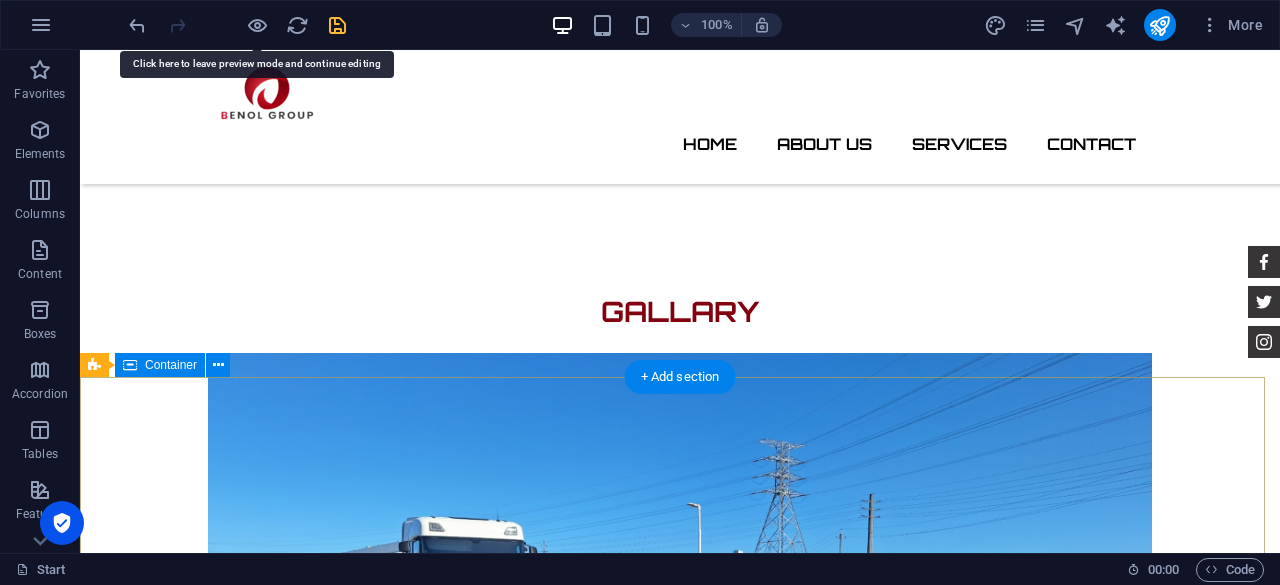 click on "Contact We are happy to assist you Benol Group (PTY) Ltd. 124 Sir Lowry's pass road, Gordon's Bay, Western Cape, 7151 ,  Cape Town    7139 081 842 6881 / 084 840 9423 orders@benolgroup.co.za Legal Notice  |  Privacy Quantity (liters)   I have read and understand the privacy policy. Unreadable? Regenerate Send" at bounding box center (680, 10921) 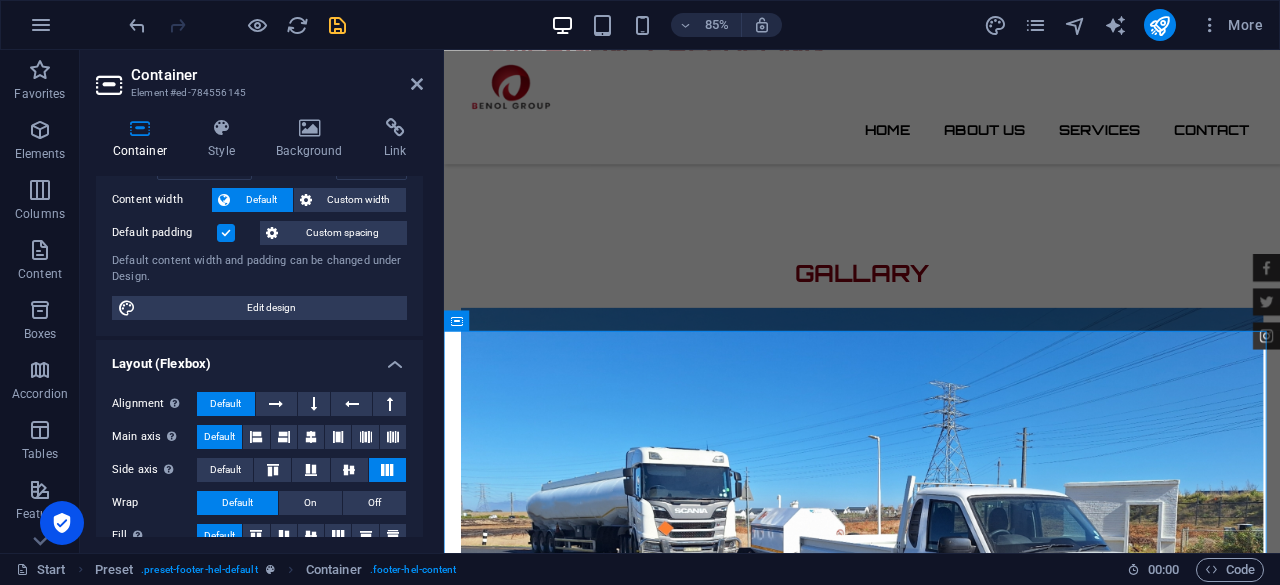 scroll, scrollTop: 0, scrollLeft: 0, axis: both 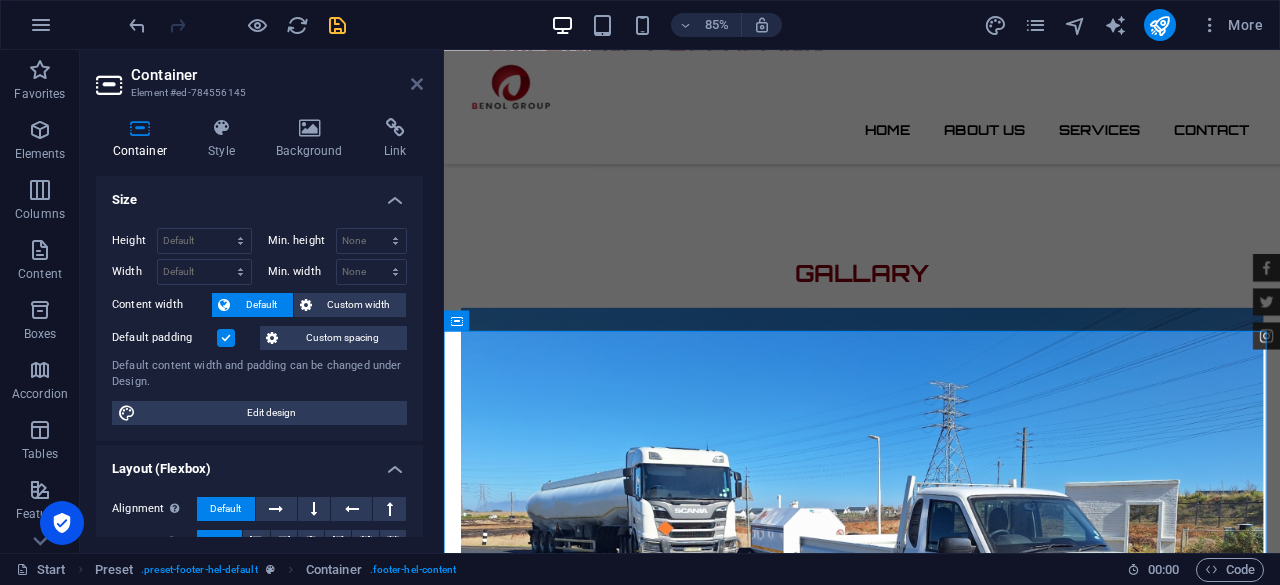 click at bounding box center (417, 84) 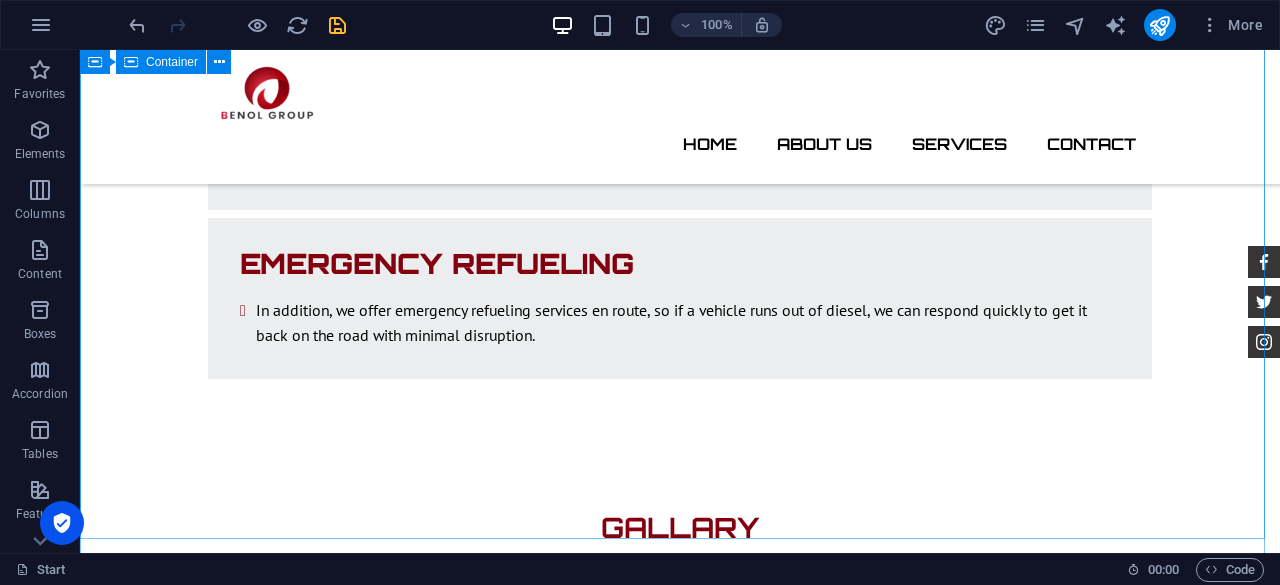 scroll, scrollTop: 3855, scrollLeft: 0, axis: vertical 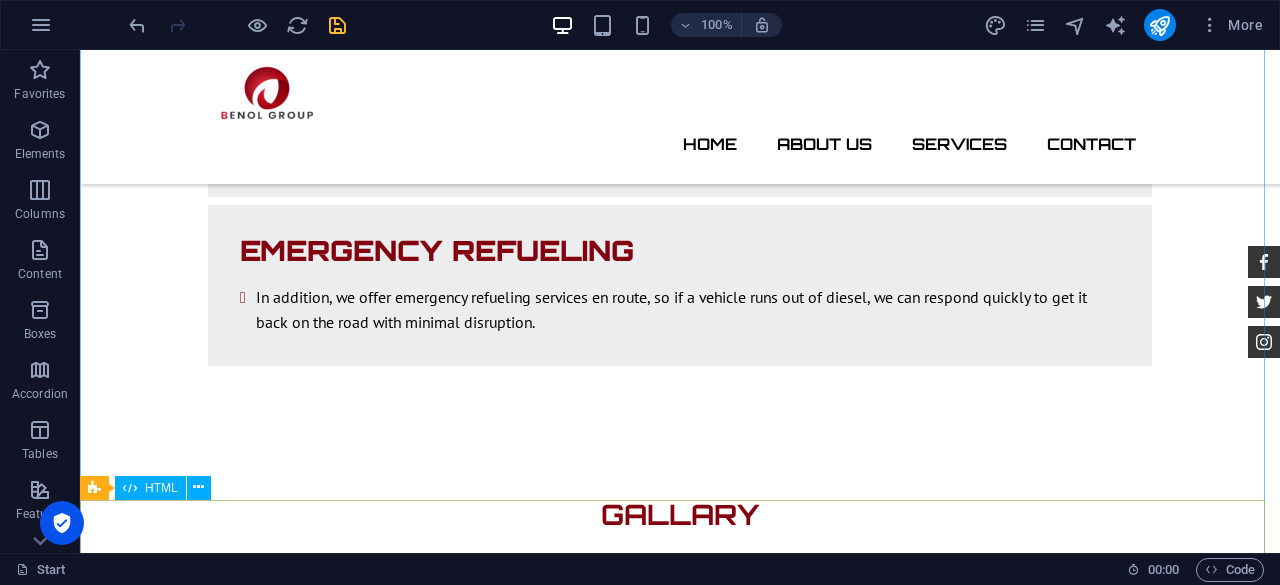 click at bounding box center (680, 10632) 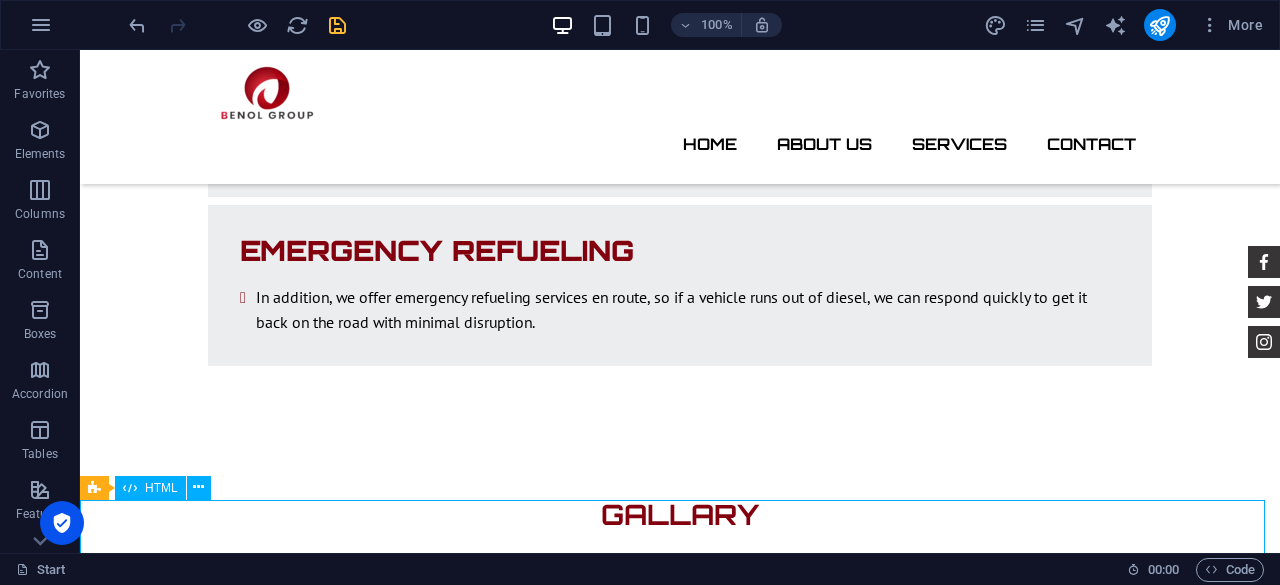 click at bounding box center [680, 10632] 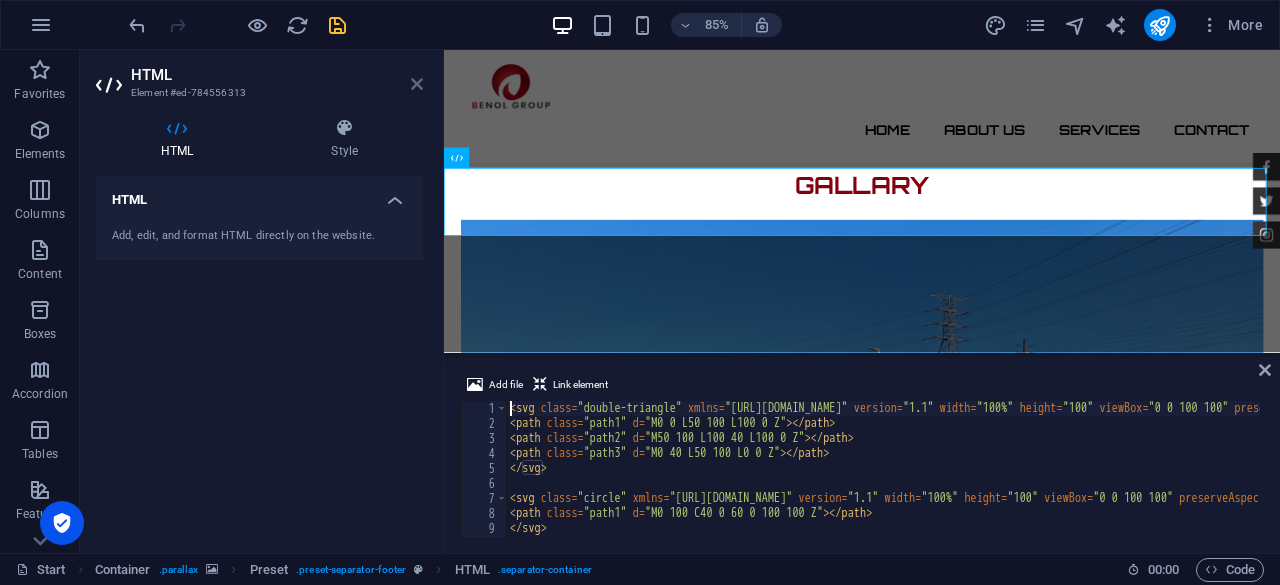 click at bounding box center [417, 84] 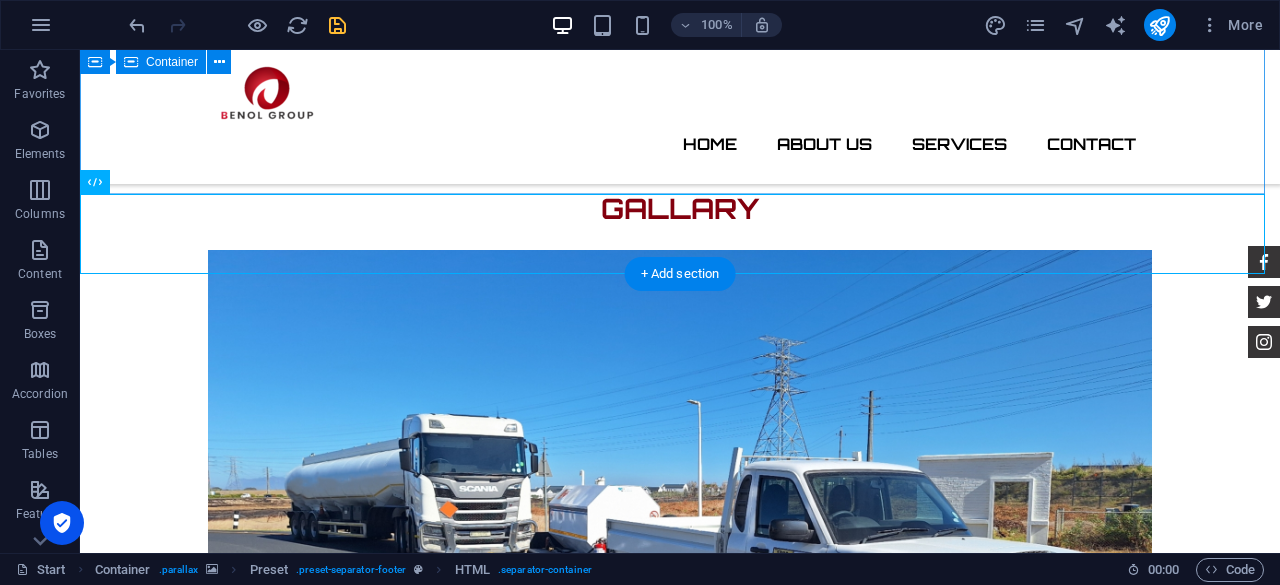 click on "Feedback Emma Miller -  Lorem ipsum dolor sit amet, consetetur sadipscing elitr, sed diam nonumy eirmod tempor invidunt ut labore et dolore magna aliquyam erat. Mark Melone -  Lorem ipsum dolor sit amet, consetetur sadipscing elitr, sed diam nonumy eirmod tempor invidunt ut labore et dolore magna aliquyam erat. Tony Lee Su -  Lorem ipsum dolor sit amet, consetetur sadipscing elitr, sed diam nonumy eirmod tempor invidunt ut labore et dolore magna aliquyam erat. Jonny Doe  -  Lorem ipsum dolor sit amet, consetetur sadipscing elitr, sed diam nonumy eirmod tempor invidunt ut labore et dolore magna aliquyam erat. Tina Many  -  Lorem ipsum dolor sit amet, consetetur sadipscing elitr, sed diam nonumy eirmod tempor invidunt ut labore et dolore magna aliquyam erat. Laura Hill  -  Lorem ipsum dolor sit amet, consetetur sadipscing elitr, sed diam nonumy eirmod tempor invidunt ut labore et dolore magna aliquyam erat. Emma Miller -  Mark Melone -  Tony Lee Su -  Jonny Doe  -  Tina Many  -  Laura Hill  -  1 2" at bounding box center (680, 8123) 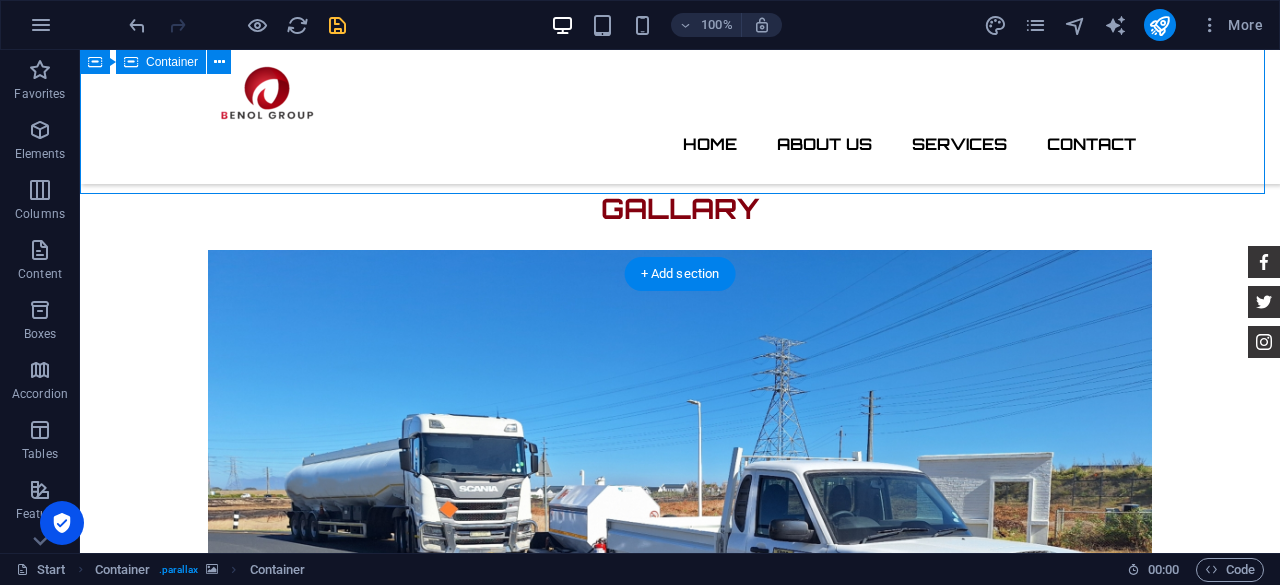 drag, startPoint x: 232, startPoint y: 161, endPoint x: 397, endPoint y: 343, distance: 245.66034 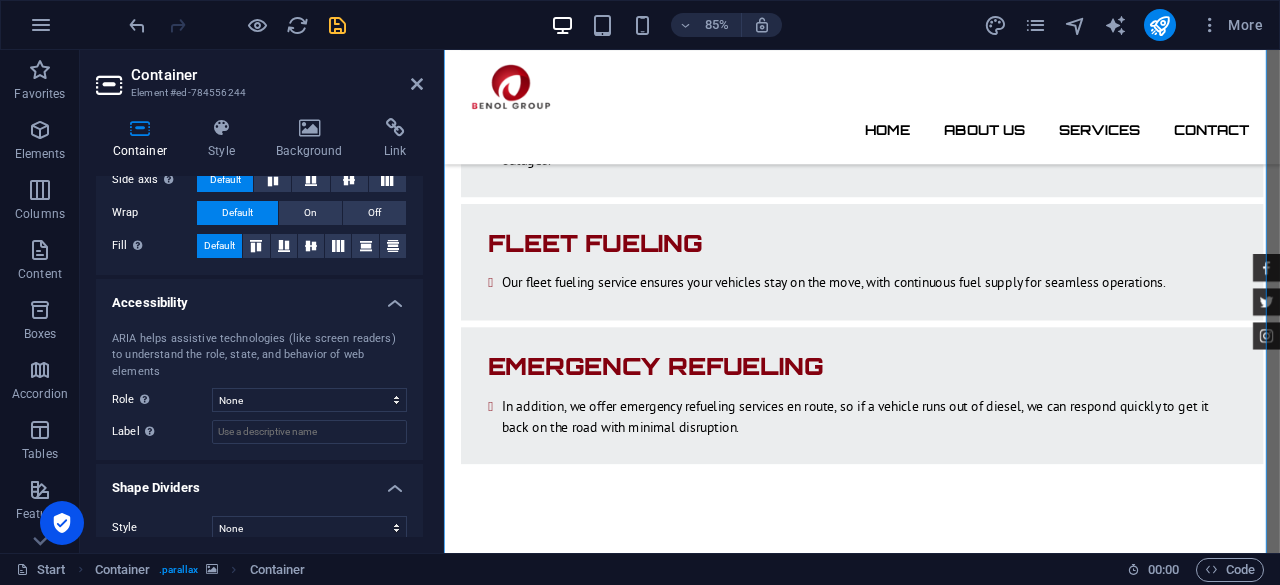 scroll, scrollTop: 0, scrollLeft: 0, axis: both 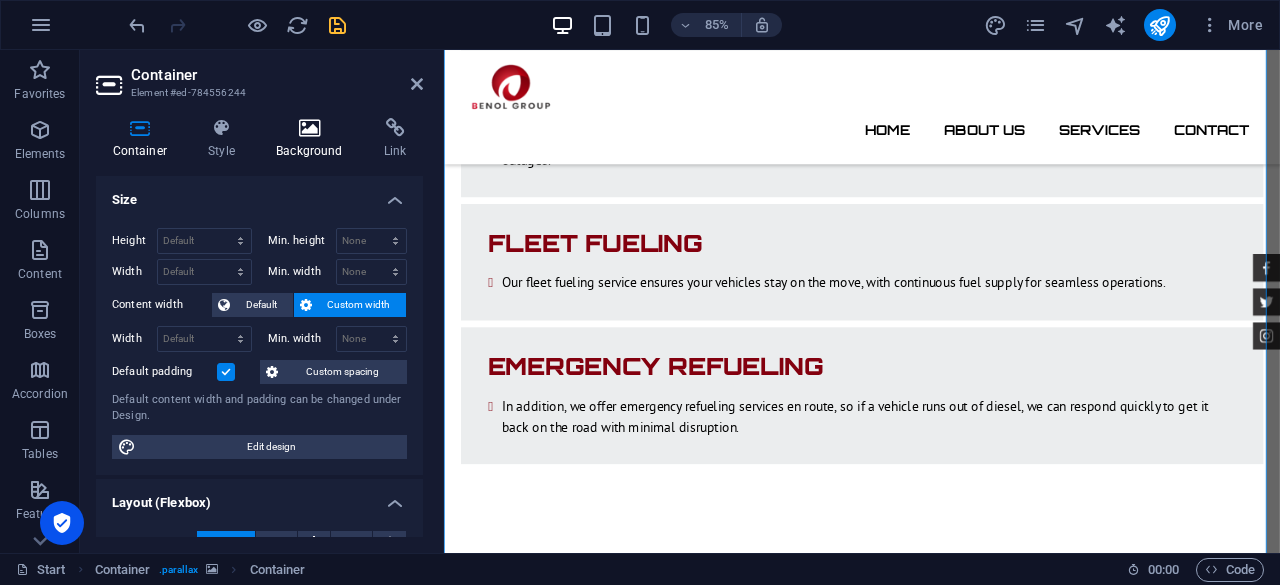 click at bounding box center (310, 128) 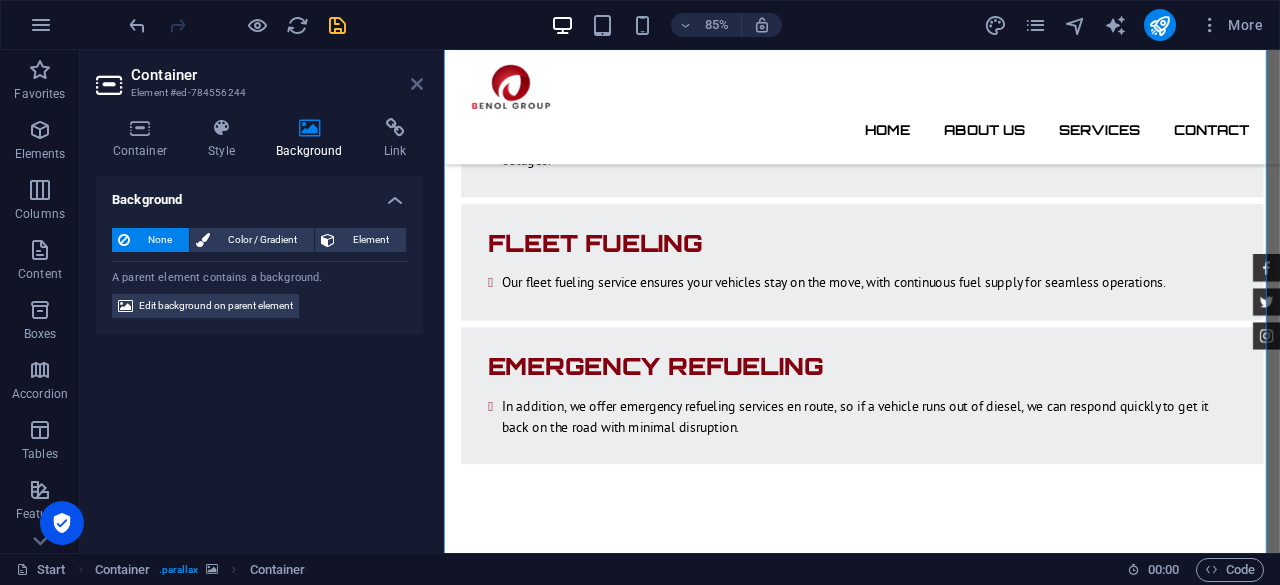 click at bounding box center [417, 84] 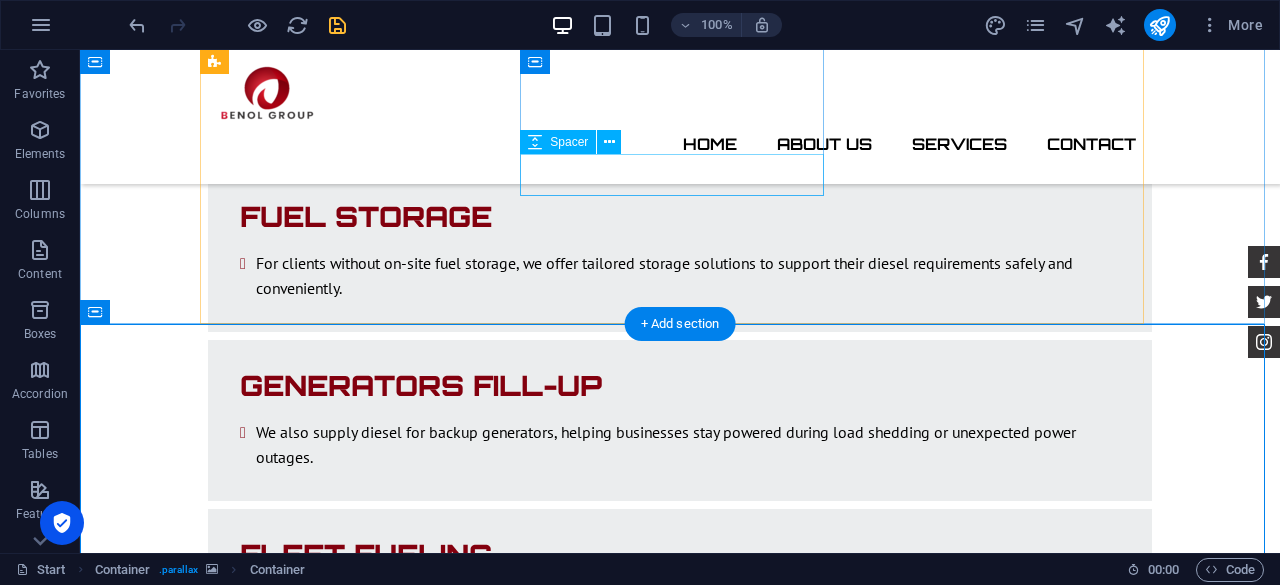 scroll, scrollTop: 3392, scrollLeft: 0, axis: vertical 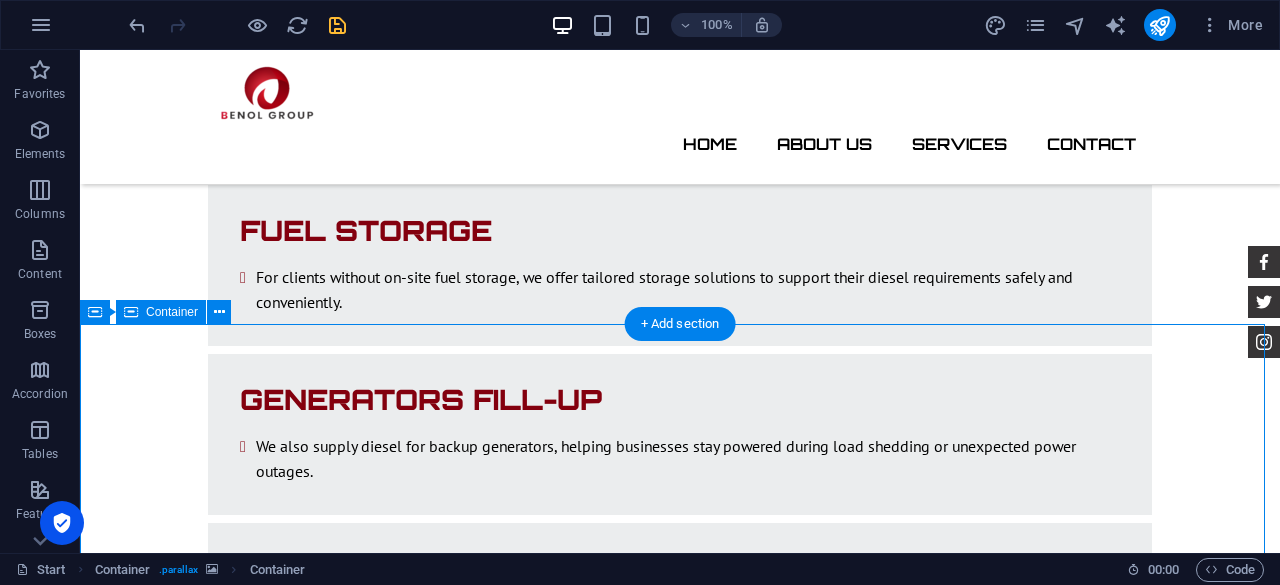click on "Feedback Emma Miller -  Lorem ipsum dolor sit amet, consetetur sadipscing elitr, sed diam nonumy eirmod tempor invidunt ut labore et dolore magna aliquyam erat. Mark Melone -  Lorem ipsum dolor sit amet, consetetur sadipscing elitr, sed diam nonumy eirmod tempor invidunt ut labore et dolore magna aliquyam erat. Tony Lee Su -  Lorem ipsum dolor sit amet, consetetur sadipscing elitr, sed diam nonumy eirmod tempor invidunt ut labore et dolore magna aliquyam erat. Jonny Doe  -  Lorem ipsum dolor sit amet, consetetur sadipscing elitr, sed diam nonumy eirmod tempor invidunt ut labore et dolore magna aliquyam erat. Tina Many  -  Lorem ipsum dolor sit amet, consetetur sadipscing elitr, sed diam nonumy eirmod tempor invidunt ut labore et dolore magna aliquyam erat. Laura Hill  -  Lorem ipsum dolor sit amet, consetetur sadipscing elitr, sed diam nonumy eirmod tempor invidunt ut labore et dolore magna aliquyam erat. Emma Miller -  Mark Melone -  Tony Lee Su -  Jonny Doe  -  Tina Many  -  Laura Hill  -  1 2" at bounding box center [680, 8965] 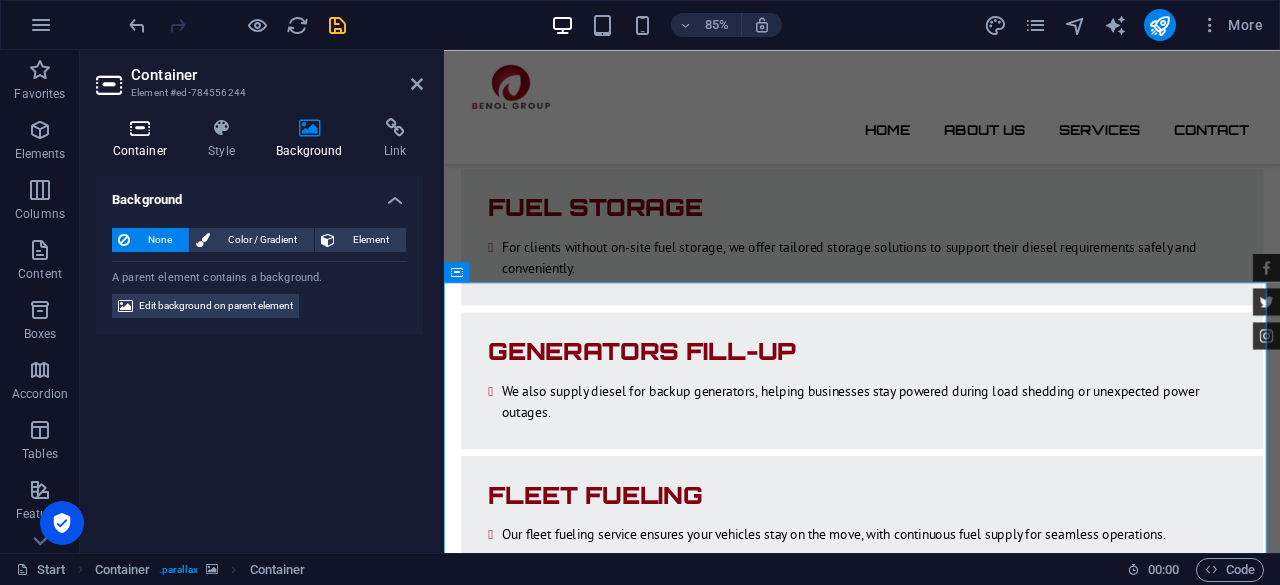 click at bounding box center (140, 128) 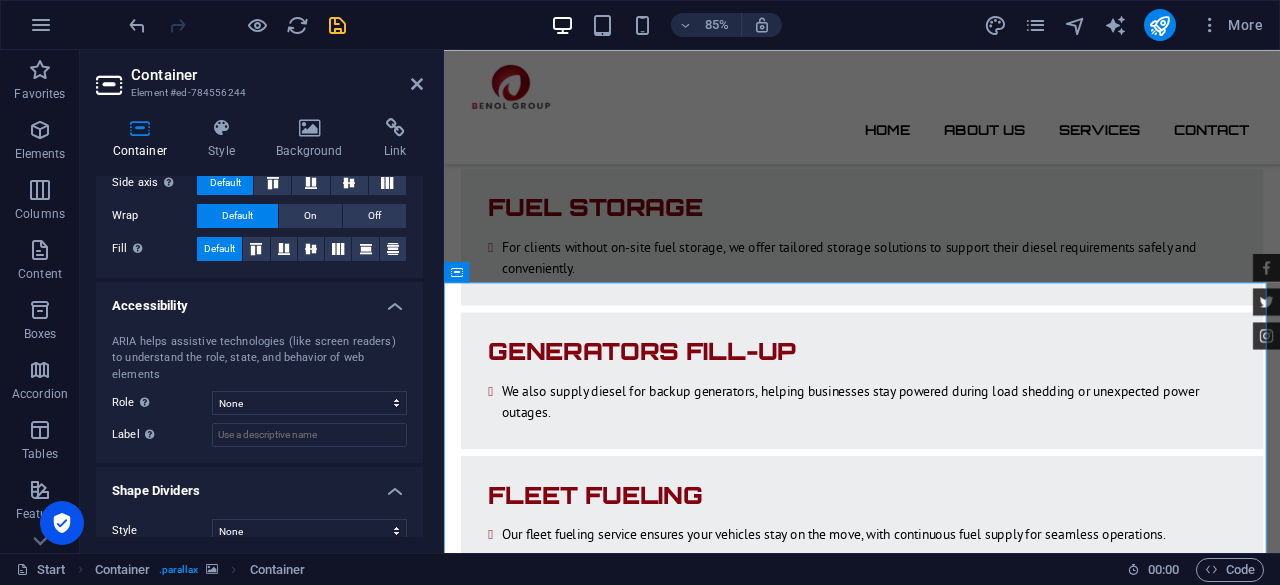 scroll, scrollTop: 429, scrollLeft: 0, axis: vertical 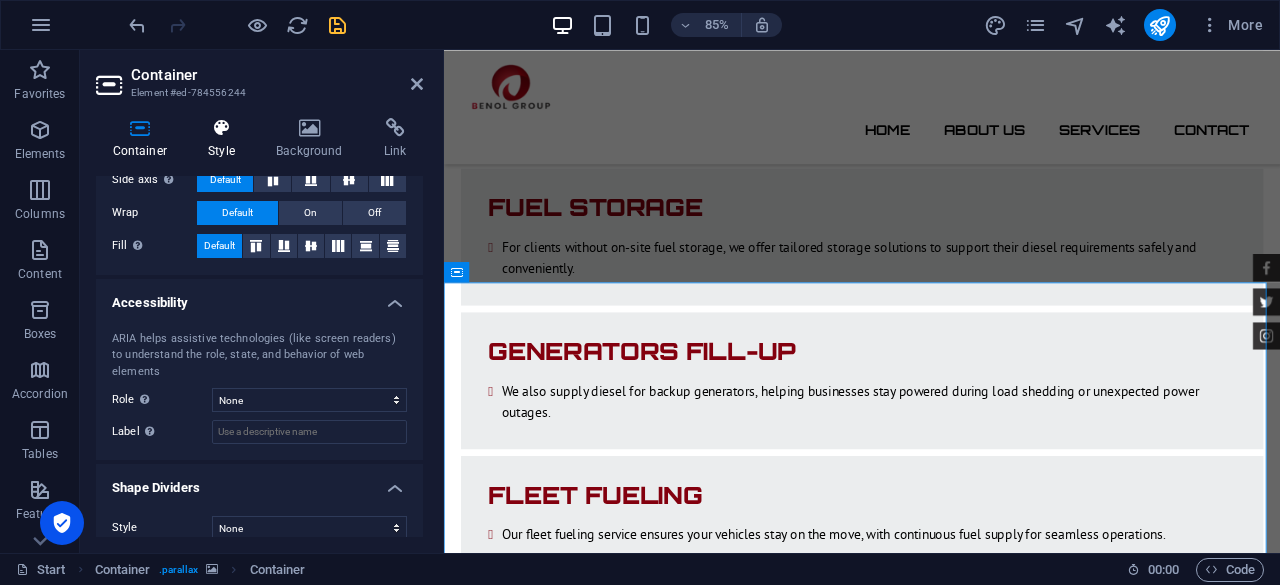click at bounding box center [222, 128] 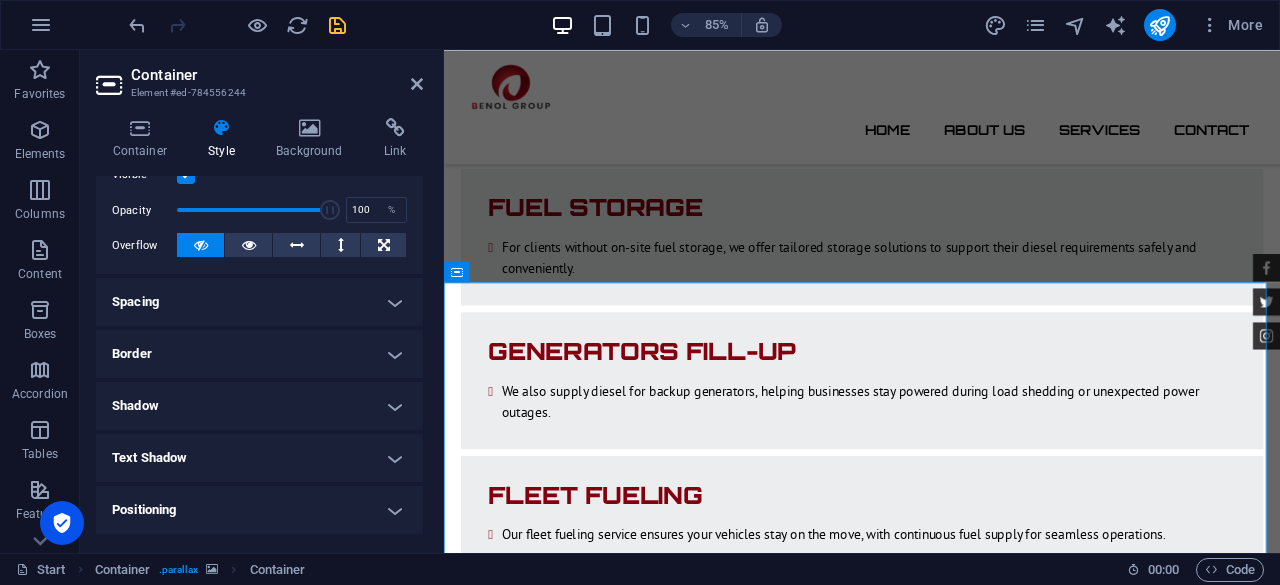 scroll, scrollTop: 0, scrollLeft: 0, axis: both 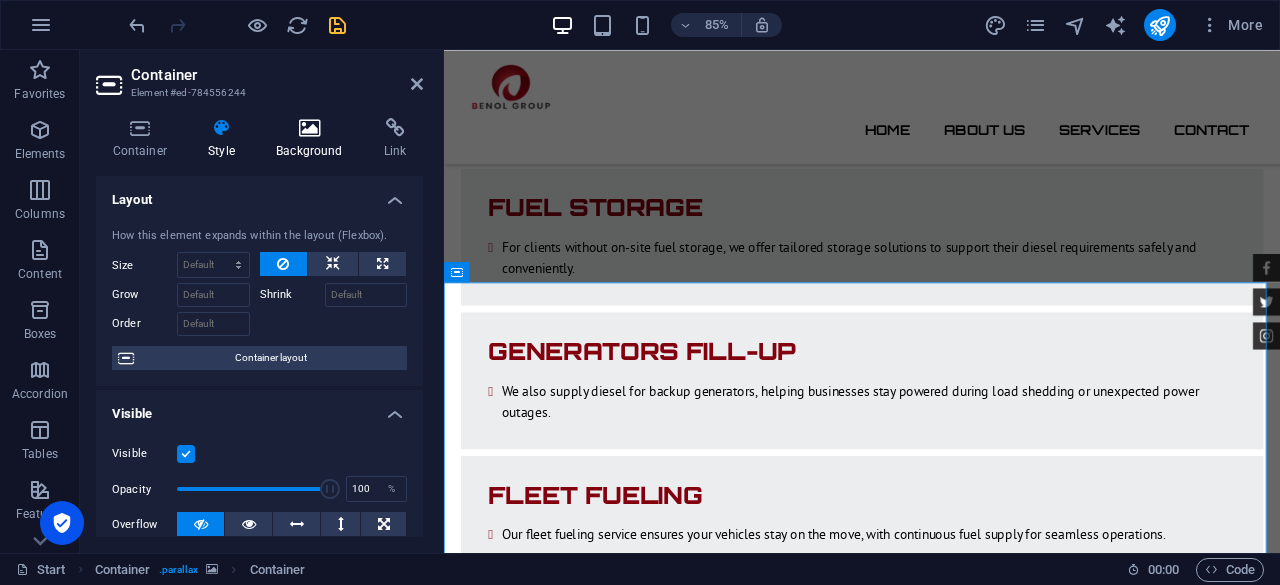 click at bounding box center [310, 128] 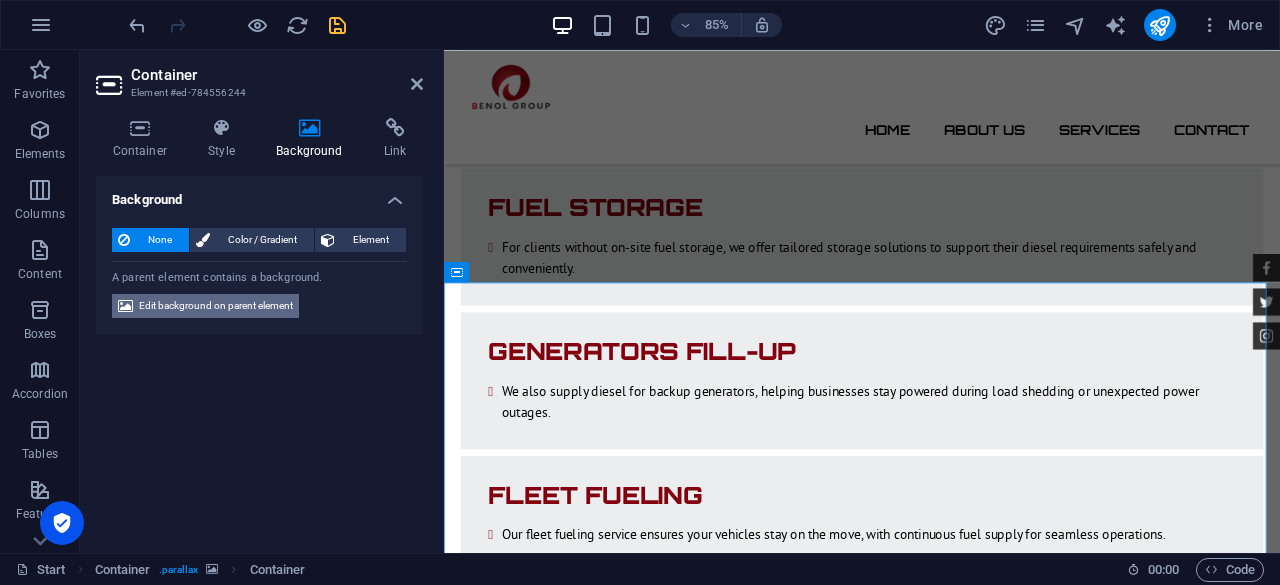 click on "Edit background on parent element" at bounding box center (216, 306) 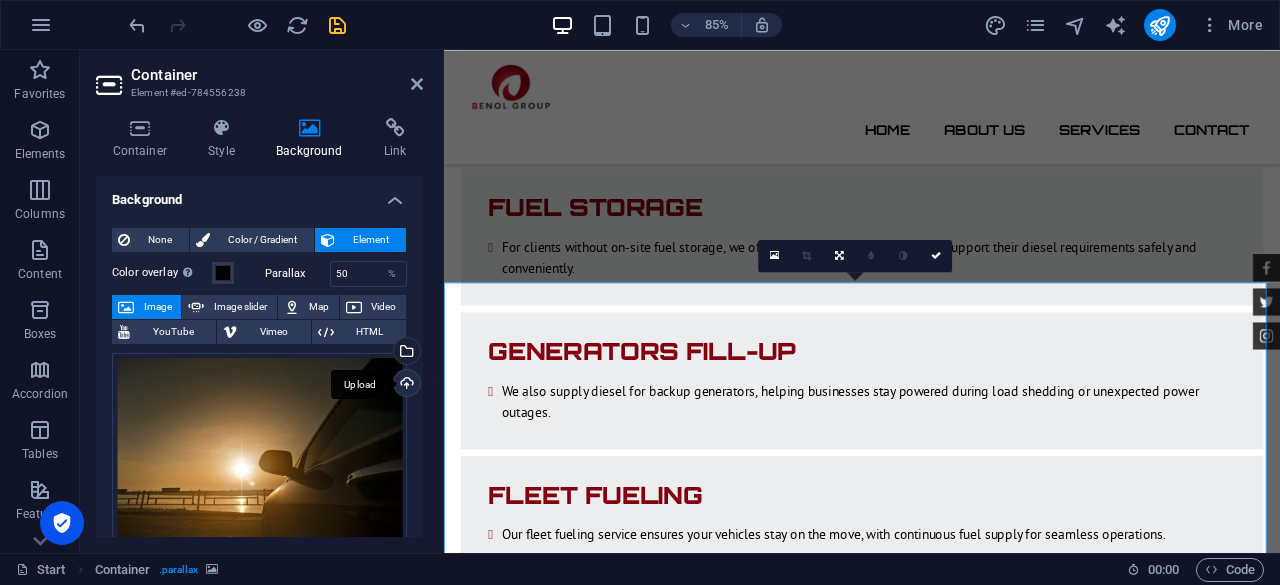 click on "Upload" at bounding box center [405, 385] 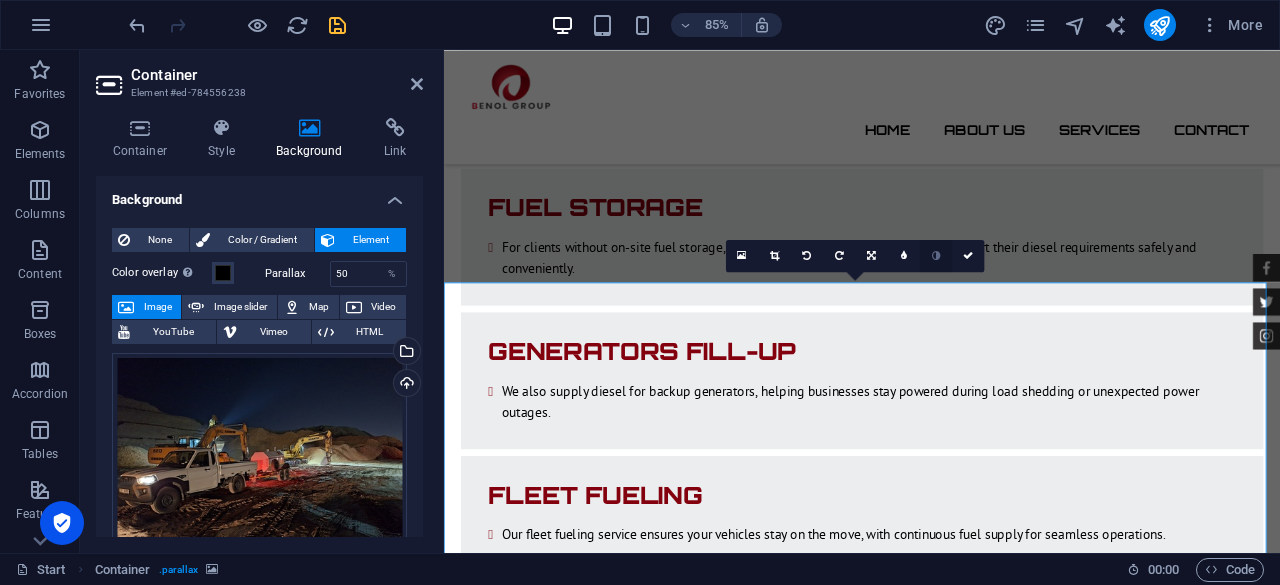 click at bounding box center [936, 256] 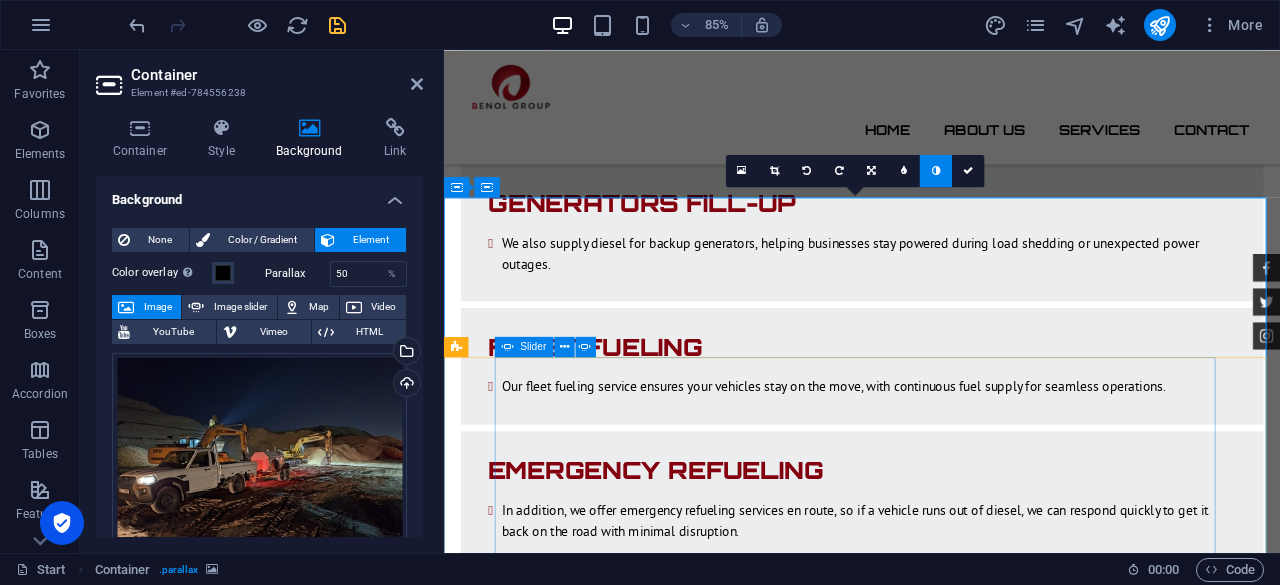 scroll, scrollTop: 3496, scrollLeft: 0, axis: vertical 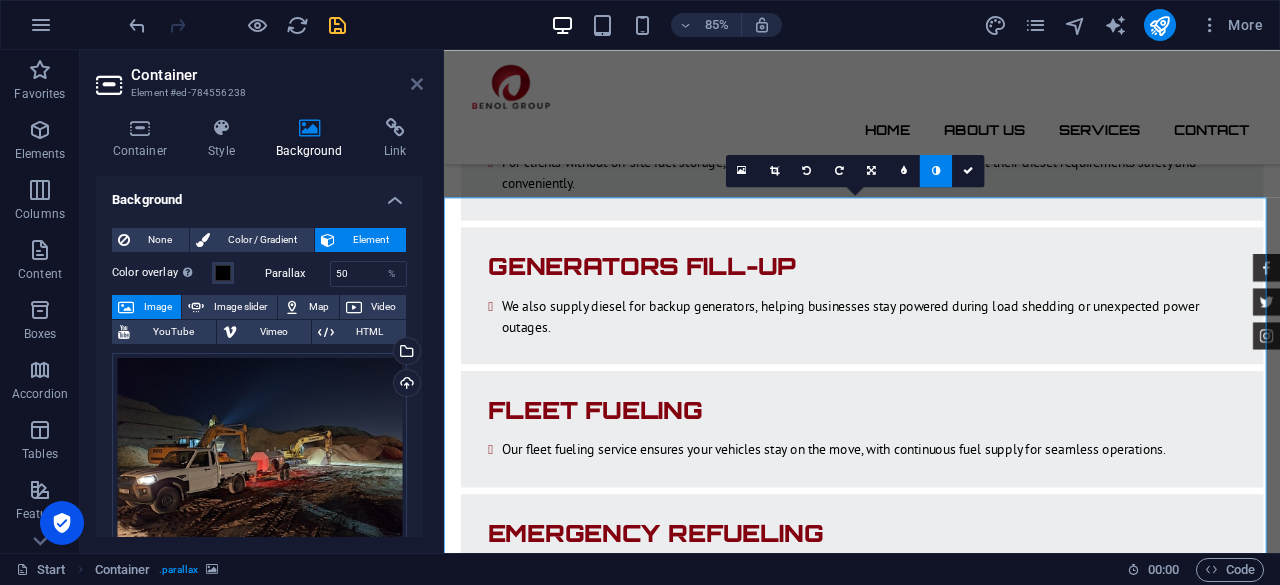 click at bounding box center [417, 84] 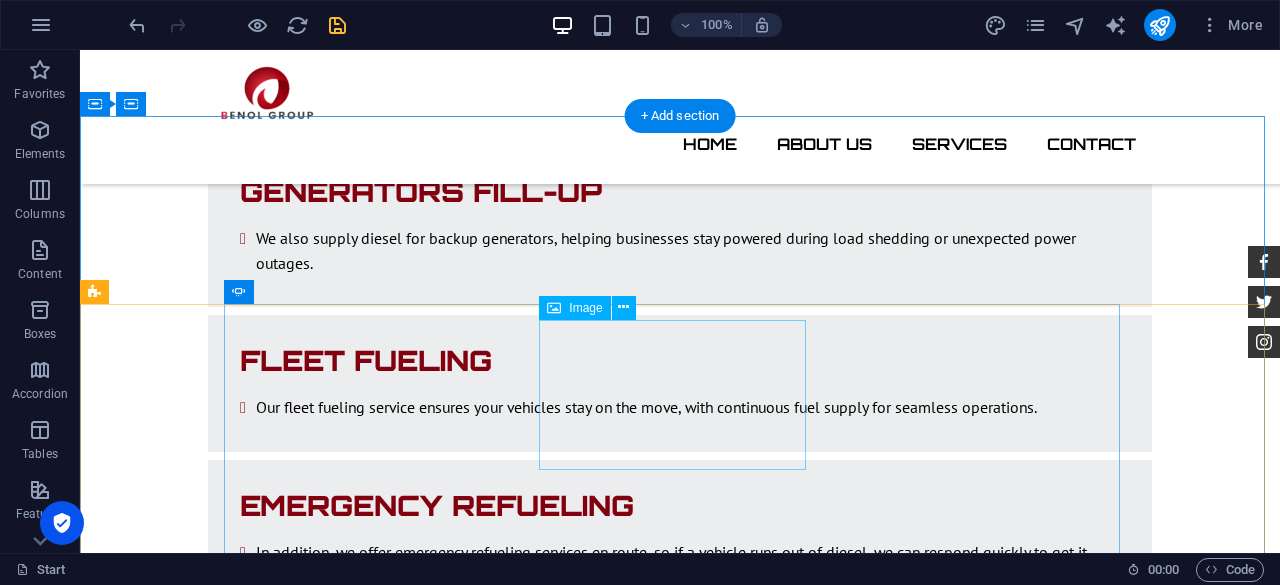 scroll, scrollTop: 3700, scrollLeft: 0, axis: vertical 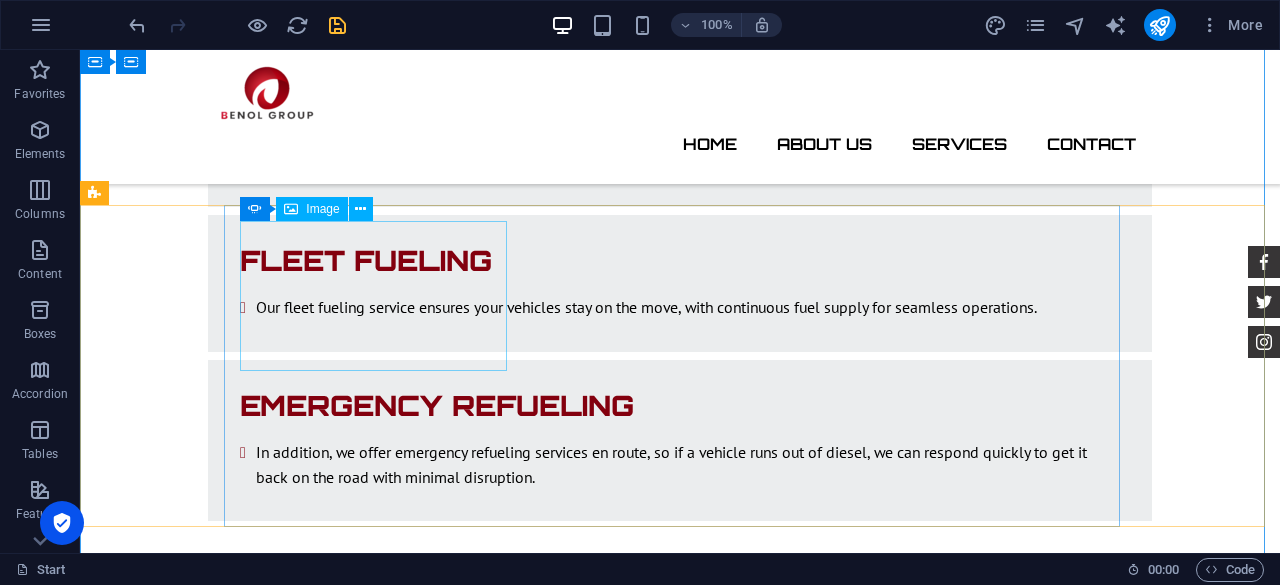 click at bounding box center (-1429, 8778) 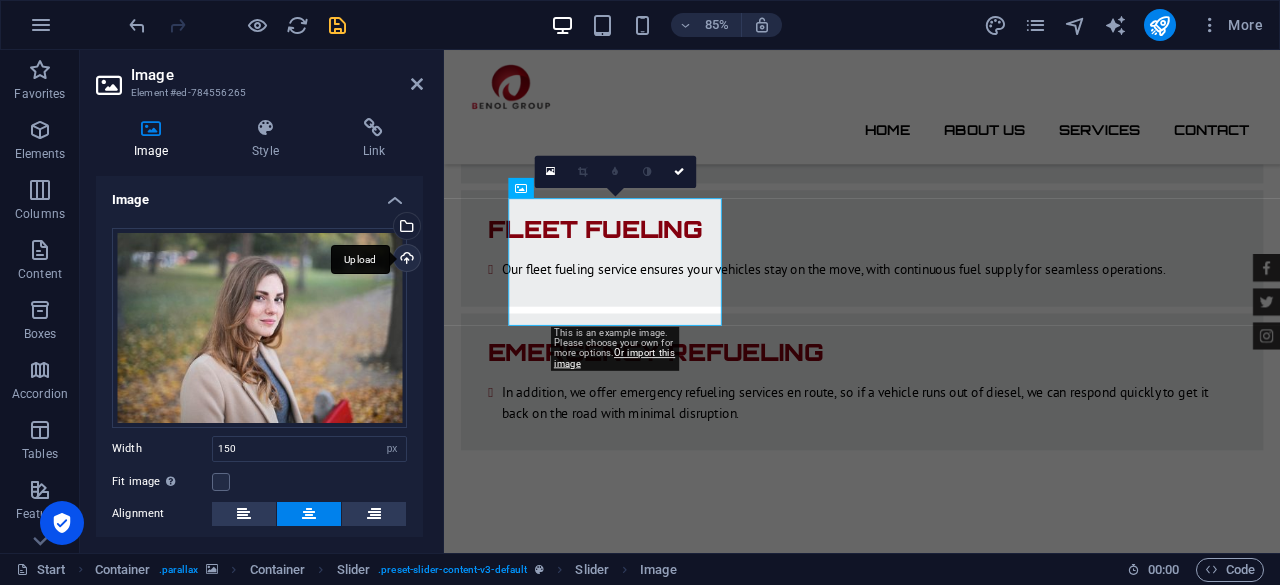 click on "Upload" at bounding box center (405, 260) 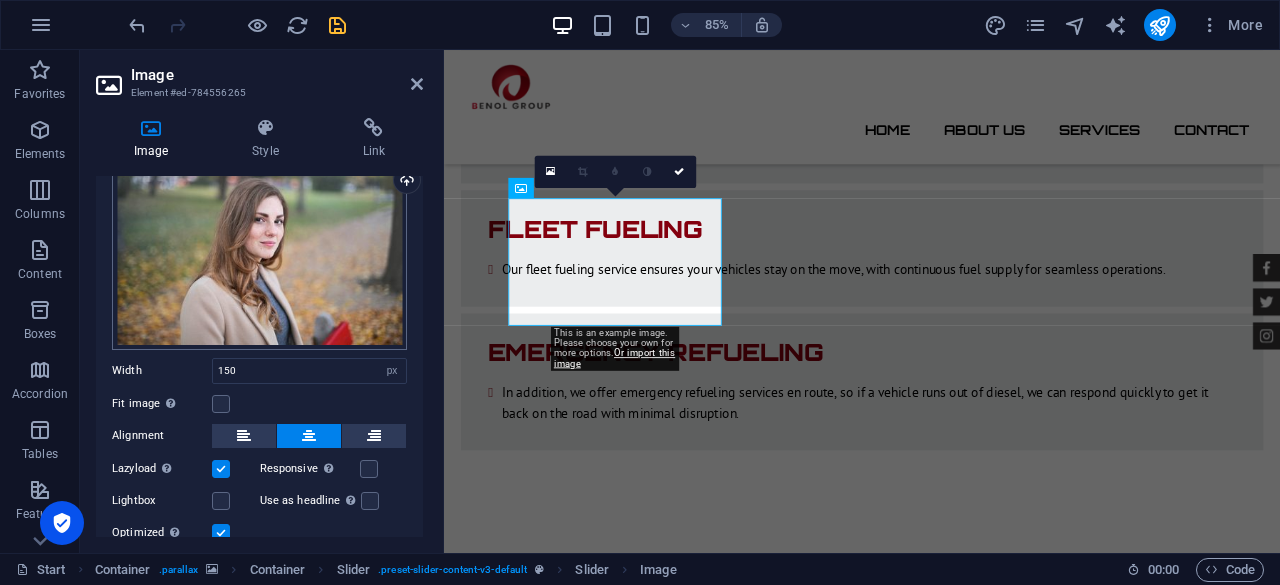 scroll, scrollTop: 0, scrollLeft: 0, axis: both 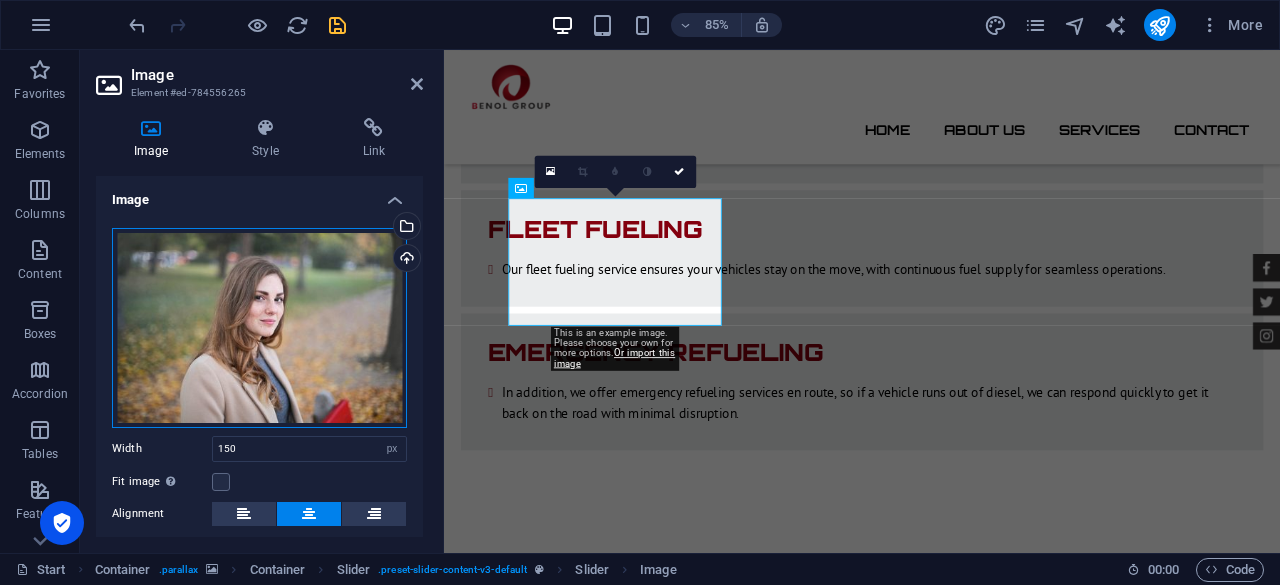 click on "Drag files here, click to choose files or select files from Files or our free stock photos & videos" at bounding box center [259, 328] 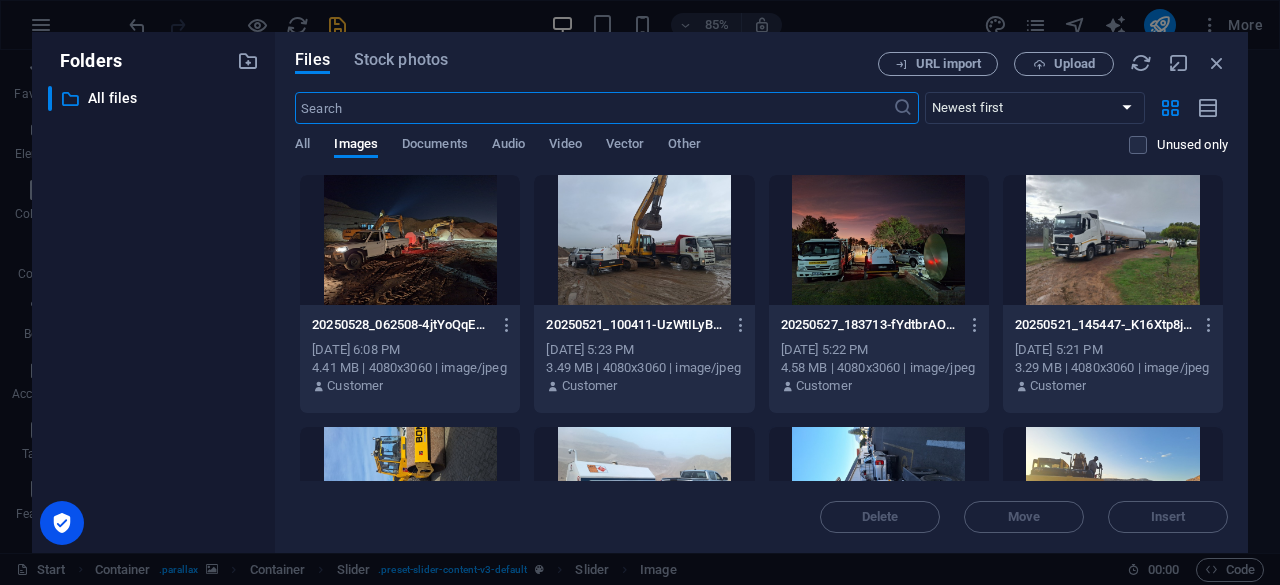 scroll, scrollTop: 4549, scrollLeft: 0, axis: vertical 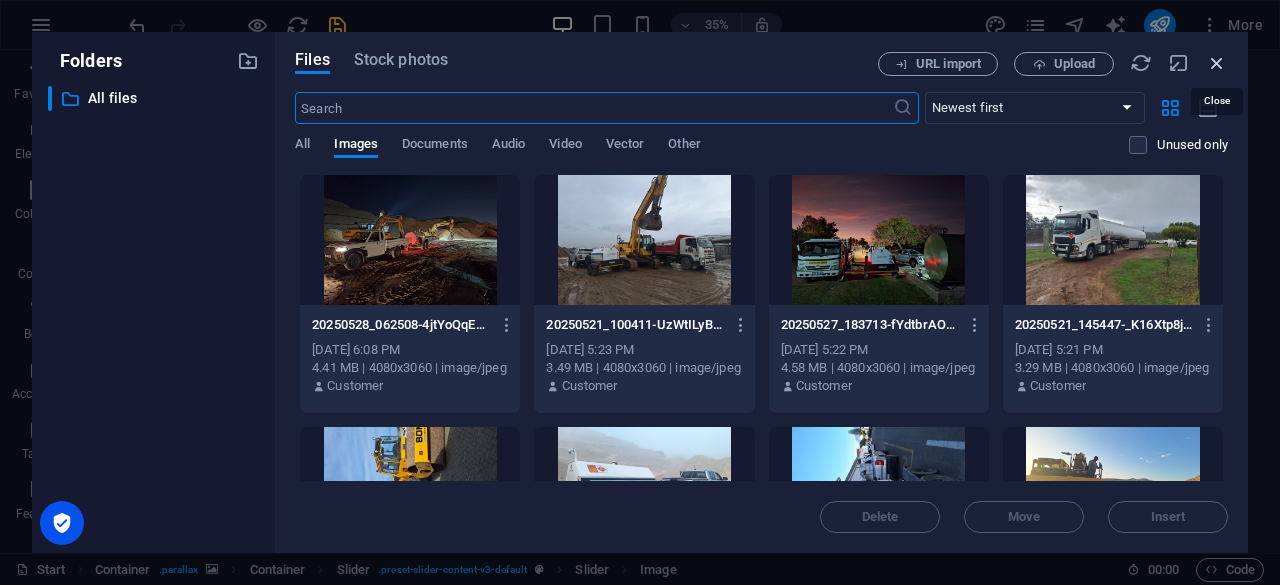 click at bounding box center [1217, 63] 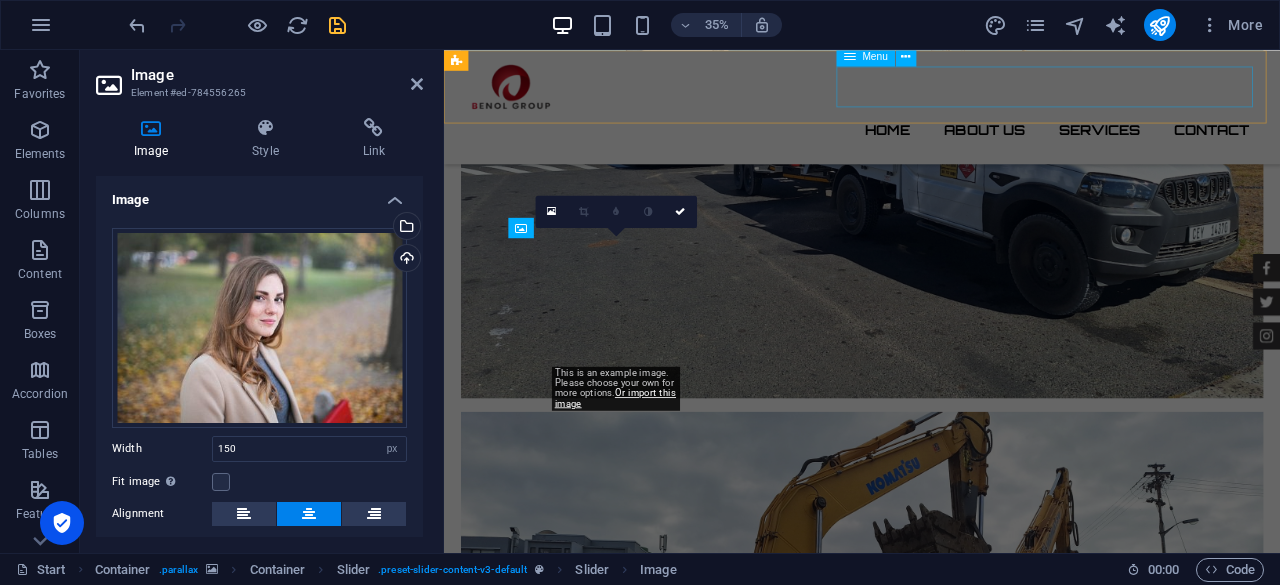 scroll, scrollTop: 3652, scrollLeft: 0, axis: vertical 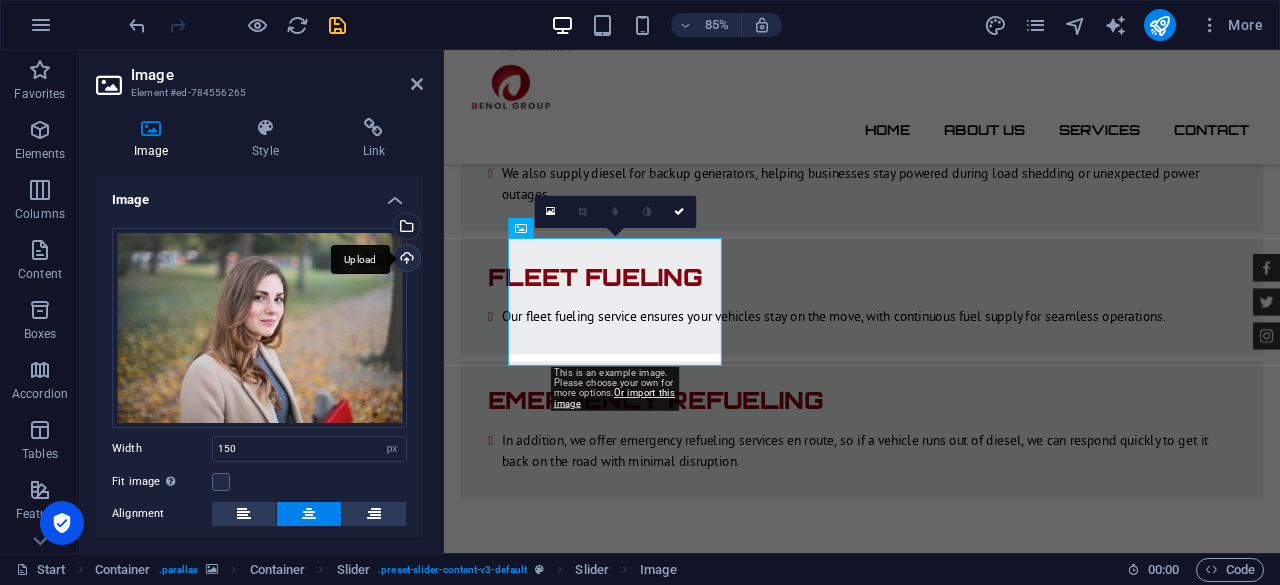 click on "Upload" at bounding box center (405, 260) 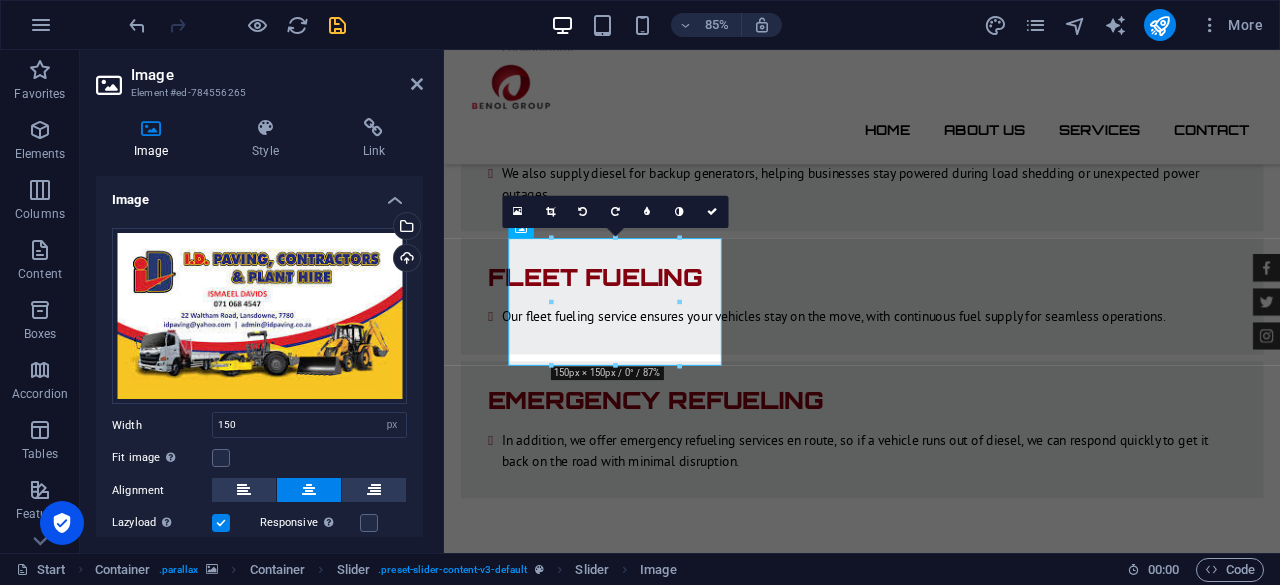 click at bounding box center (550, 211) 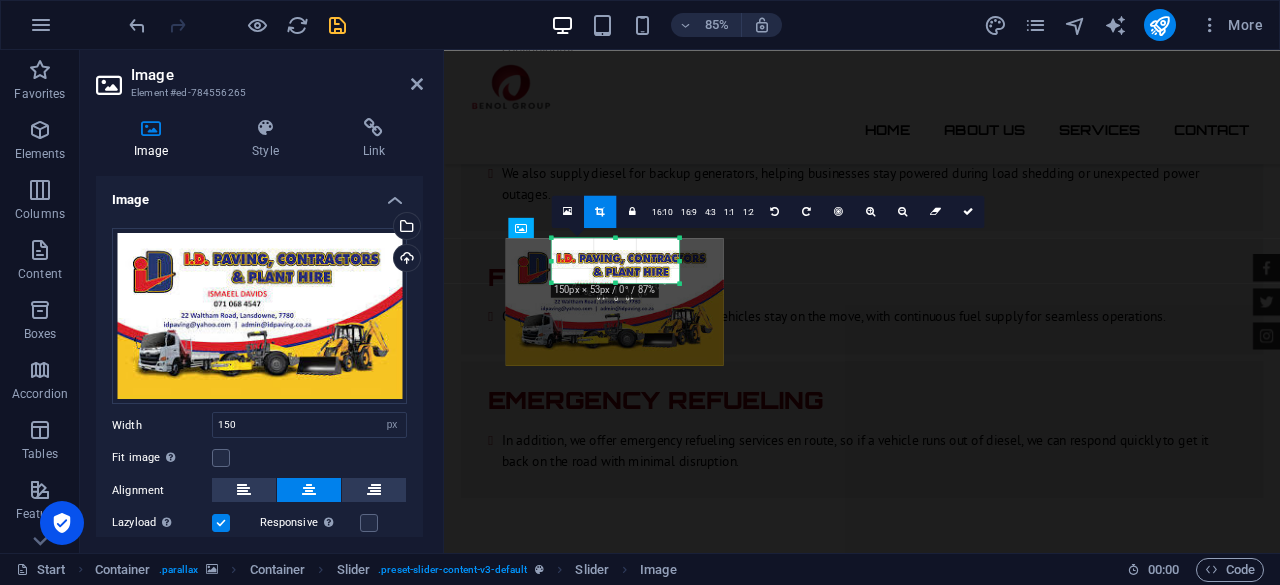 drag, startPoint x: 614, startPoint y: 365, endPoint x: 624, endPoint y: 265, distance: 100.49876 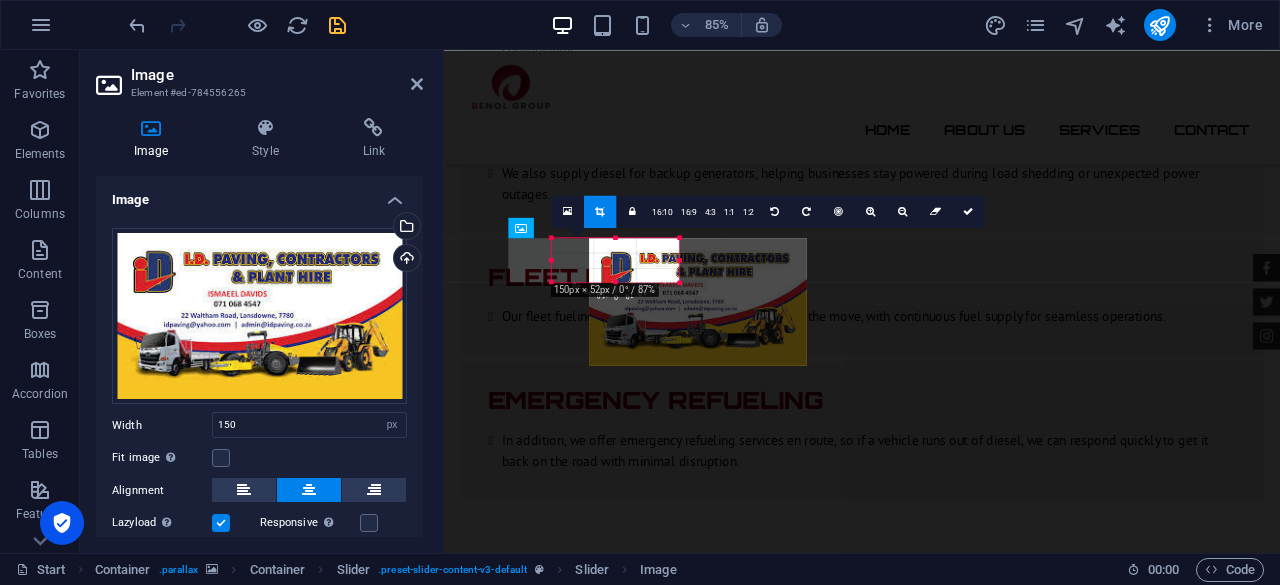 drag, startPoint x: 618, startPoint y: 258, endPoint x: 706, endPoint y: 251, distance: 88.27797 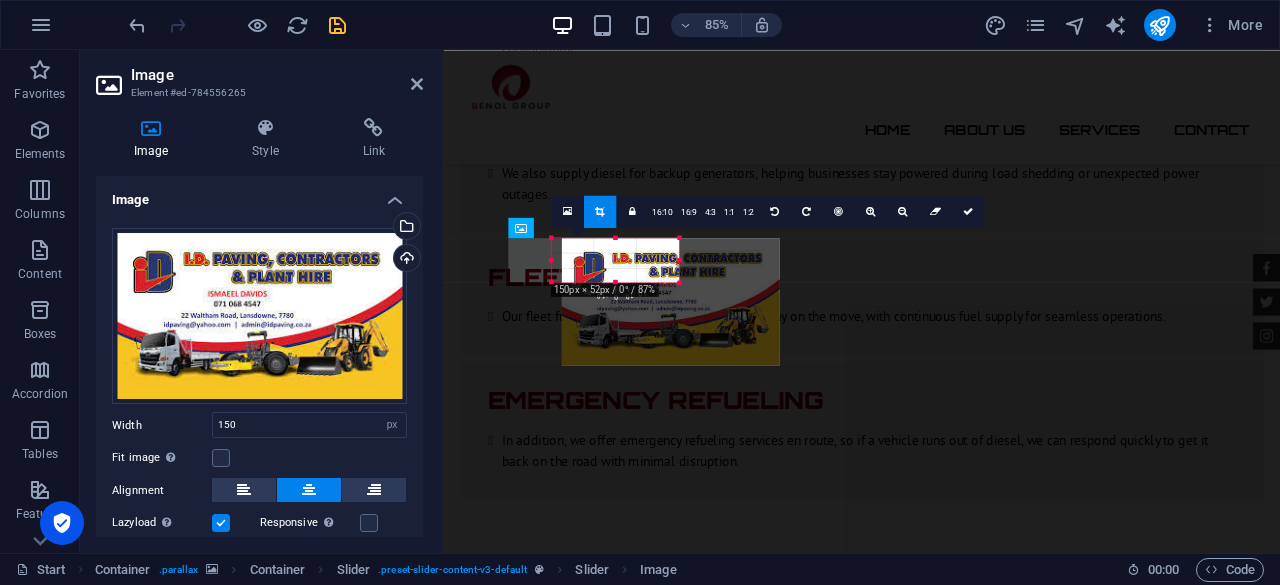drag, startPoint x: 675, startPoint y: 256, endPoint x: 687, endPoint y: 252, distance: 12.649111 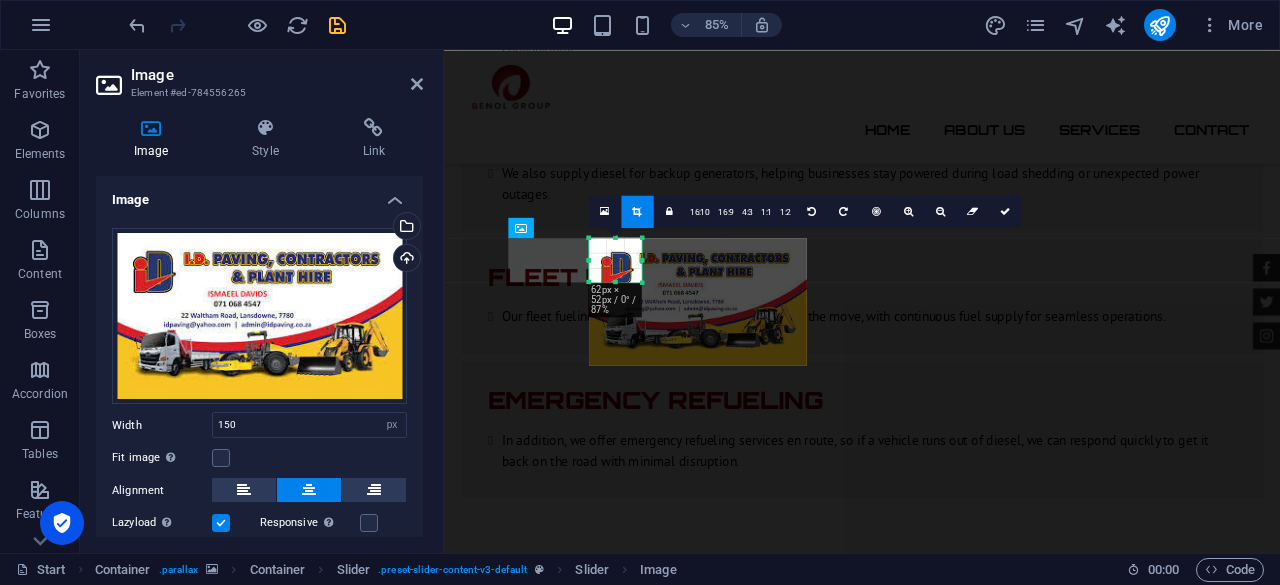 drag, startPoint x: 680, startPoint y: 259, endPoint x: 592, endPoint y: 284, distance: 91.48224 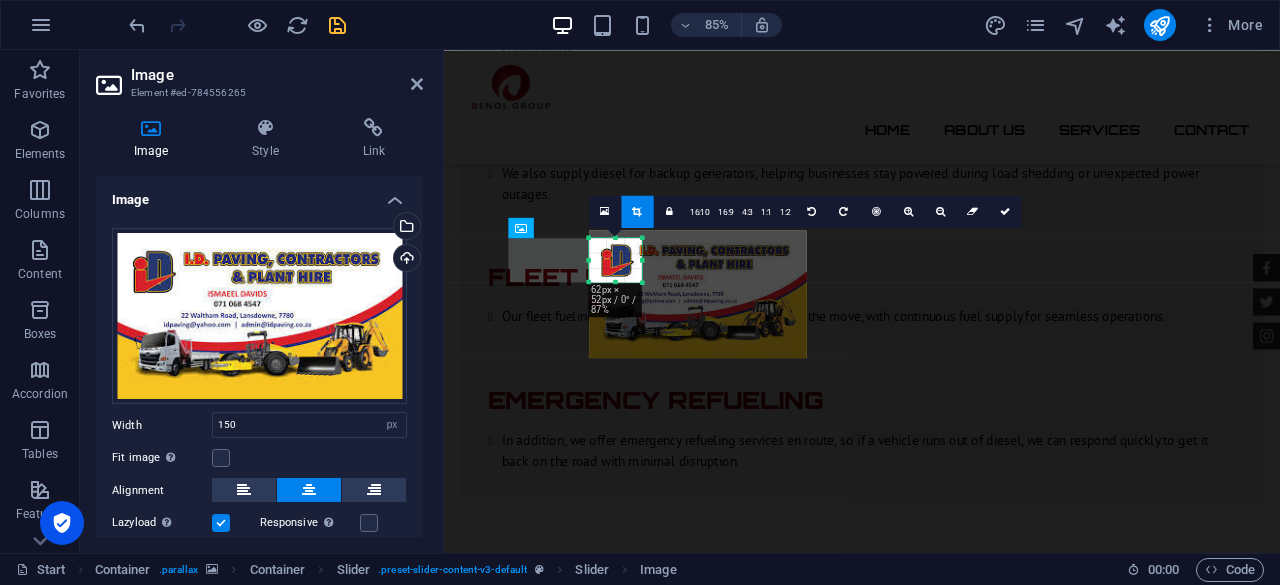 click at bounding box center [698, 293] 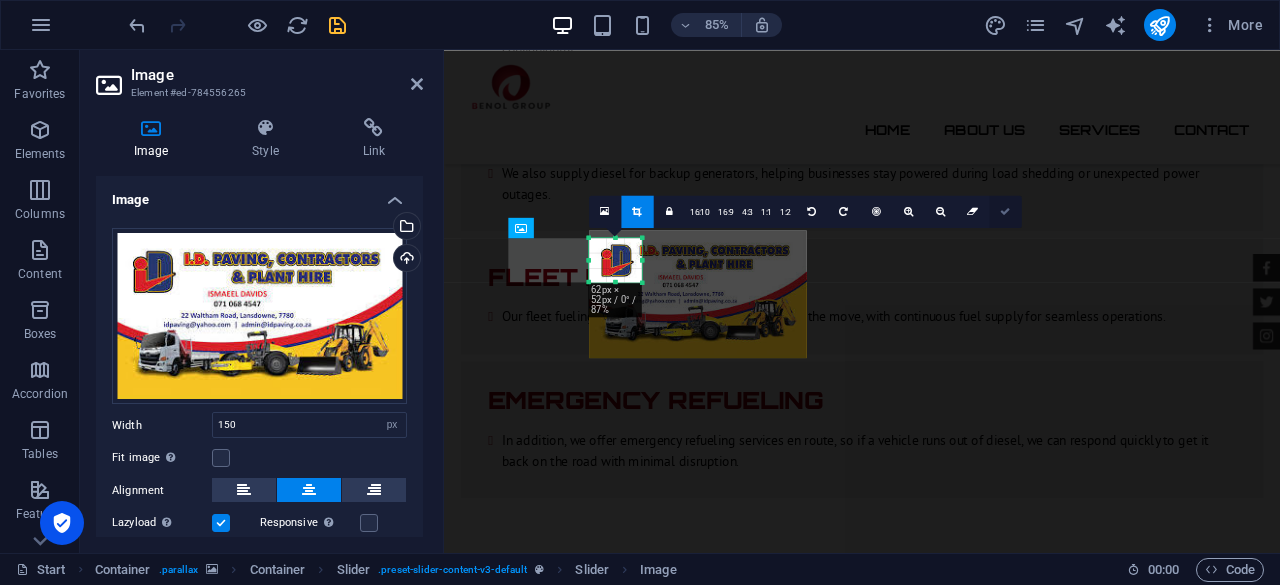 click at bounding box center [1005, 211] 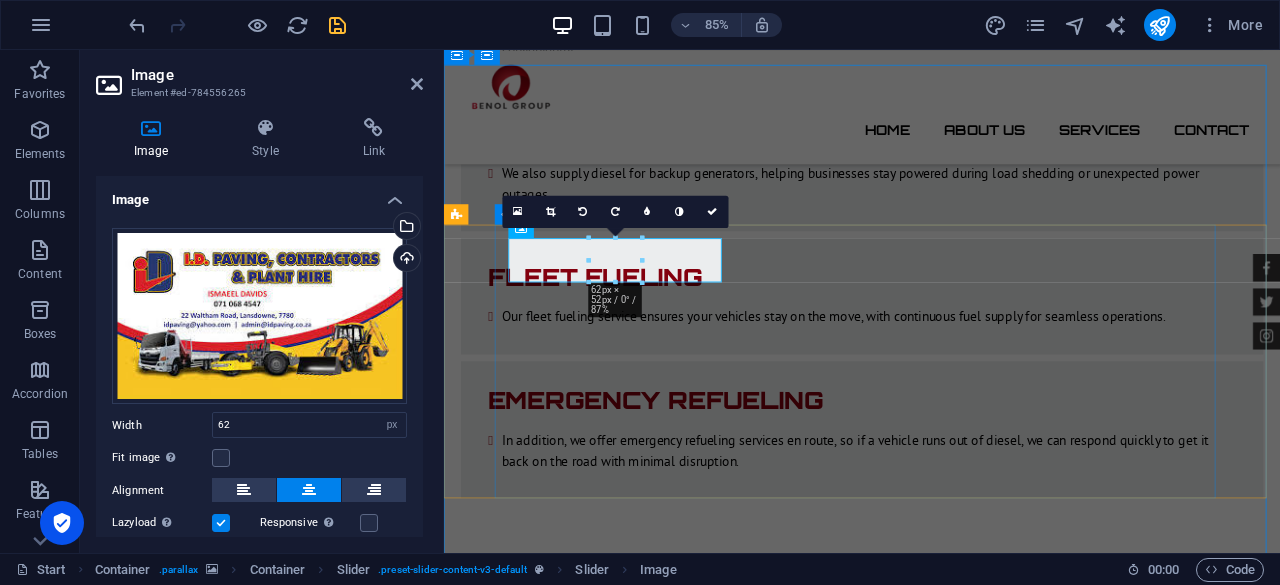 click on "Emma Miller -  Lorem ipsum dolor sit amet, consetetur sadipscing elitr, sed diam nonumy eirmod tempor invidunt ut labore et dolore magna aliquyam erat. Mark Melone -  Lorem ipsum dolor sit amet, consetetur sadipscing elitr, sed diam nonumy eirmod tempor invidunt ut labore et dolore magna aliquyam erat. Tony Lee Su -  Lorem ipsum dolor sit amet, consetetur sadipscing elitr, sed diam nonumy eirmod tempor invidunt ut labore et dolore magna aliquyam erat. Jonny Doe  -  Lorem ipsum dolor sit amet, consetetur sadipscing elitr, sed diam nonumy eirmod tempor invidunt ut labore et dolore magna aliquyam erat. Tina Many  -  Lorem ipsum dolor sit amet, consetetur sadipscing elitr, sed diam nonumy eirmod tempor invidunt ut labore et dolore magna aliquyam erat. Laura Hill  -  Lorem ipsum dolor sit amet, consetetur sadipscing elitr, sed diam nonumy eirmod tempor invidunt ut labore et dolore magna aliquyam erat. Emma Miller -  Mark Melone -  Tony Lee Su -  Jonny Doe  -  Tina Many  -  Laura Hill  -  1 2" at bounding box center (936, 8833) 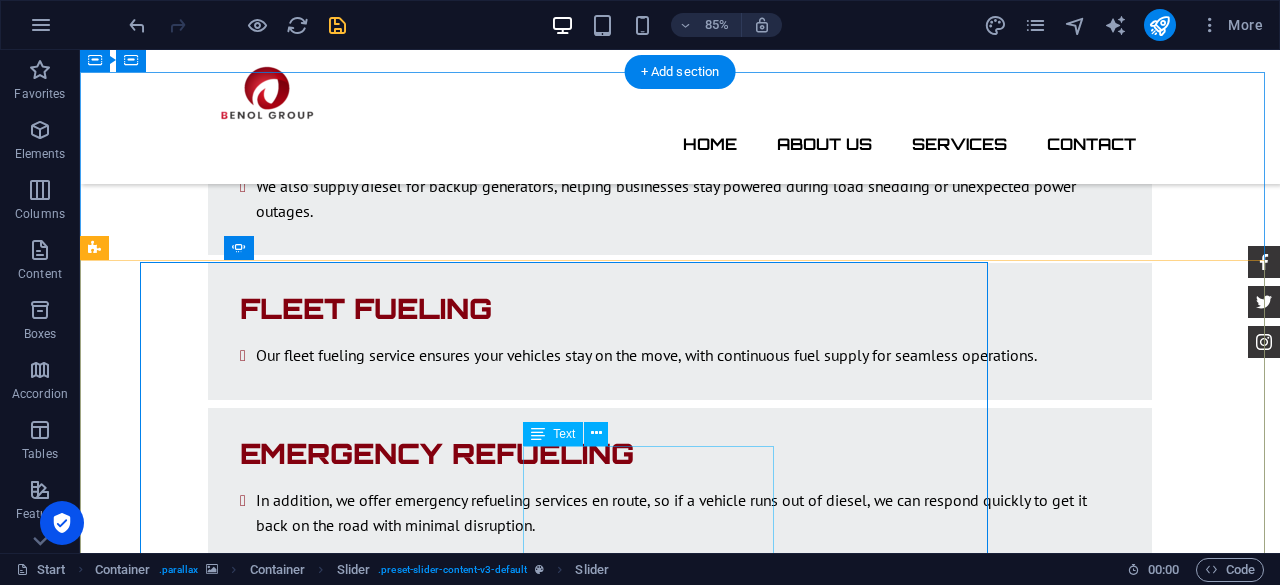 scroll, scrollTop: 3645, scrollLeft: 0, axis: vertical 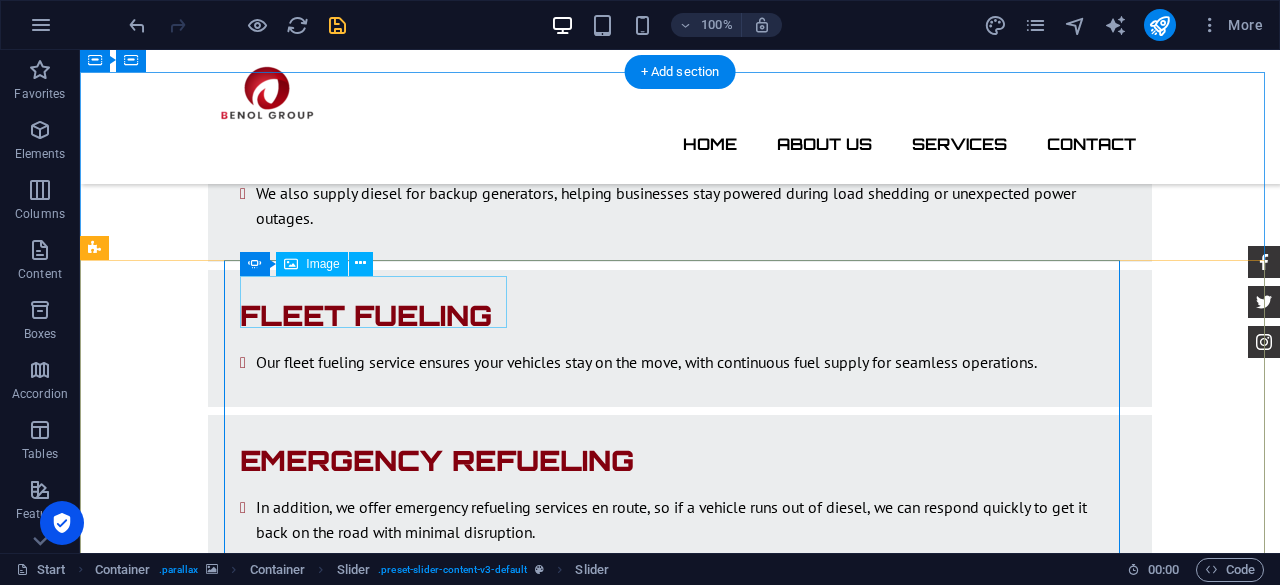 click at bounding box center (-1429, 8686) 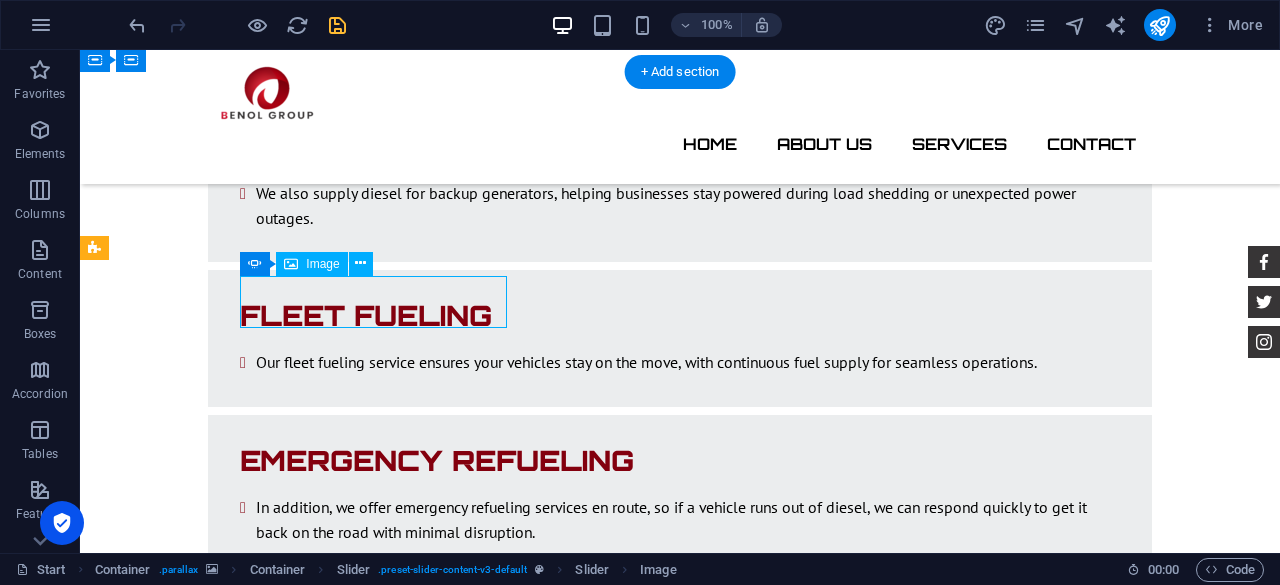 click at bounding box center (-1429, 8686) 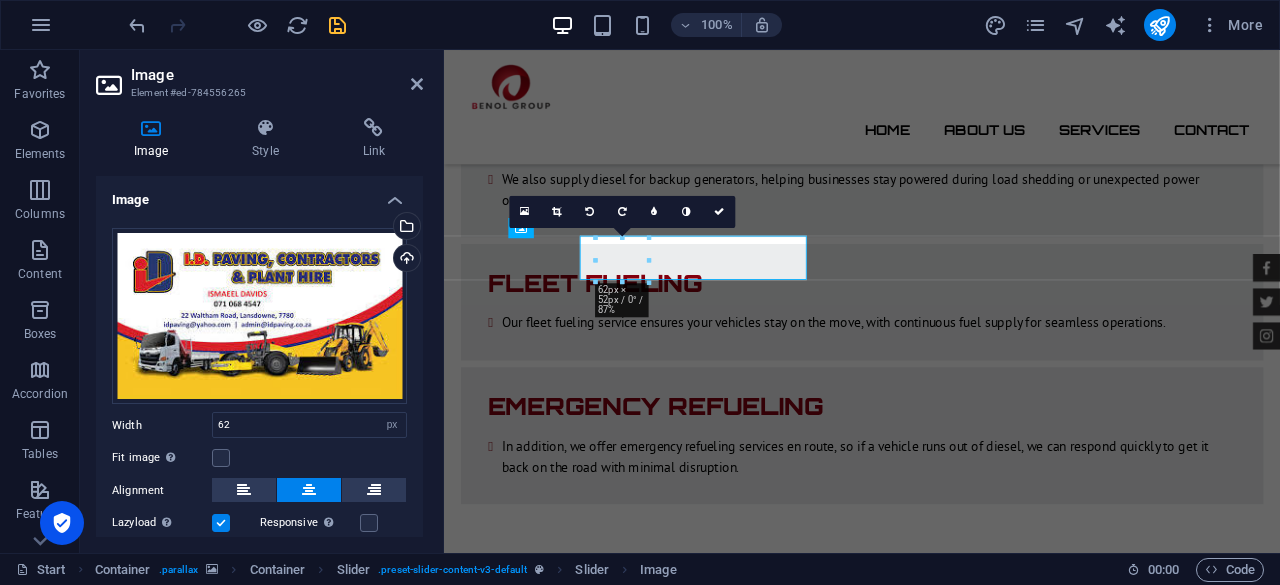 scroll, scrollTop: 3652, scrollLeft: 0, axis: vertical 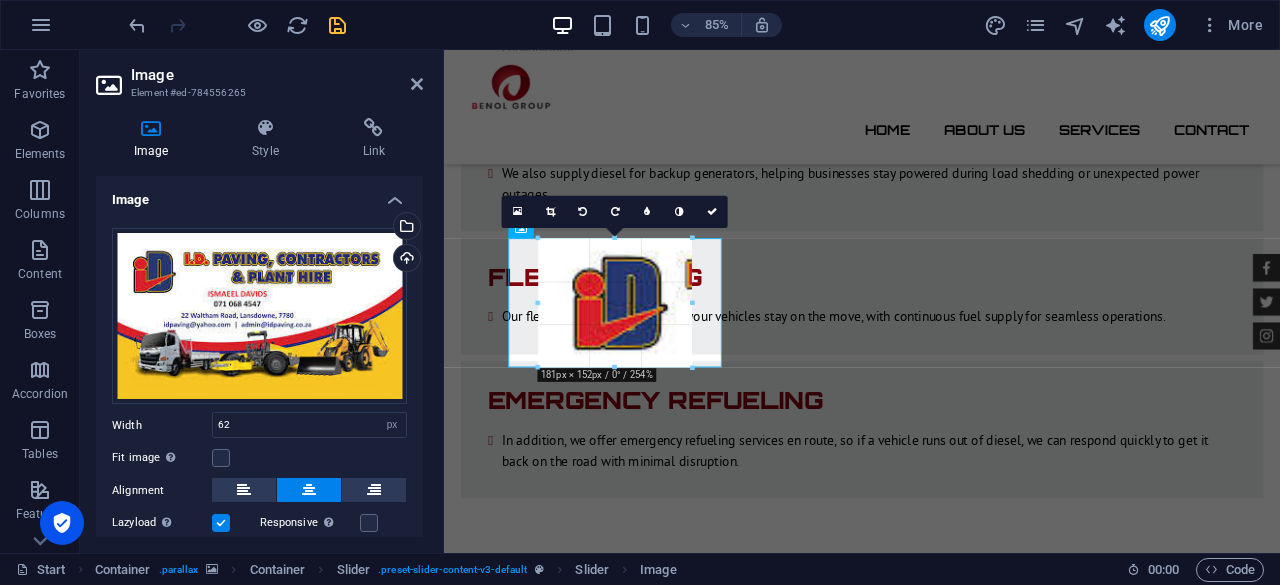 drag, startPoint x: 614, startPoint y: 281, endPoint x: 627, endPoint y: 380, distance: 99.849884 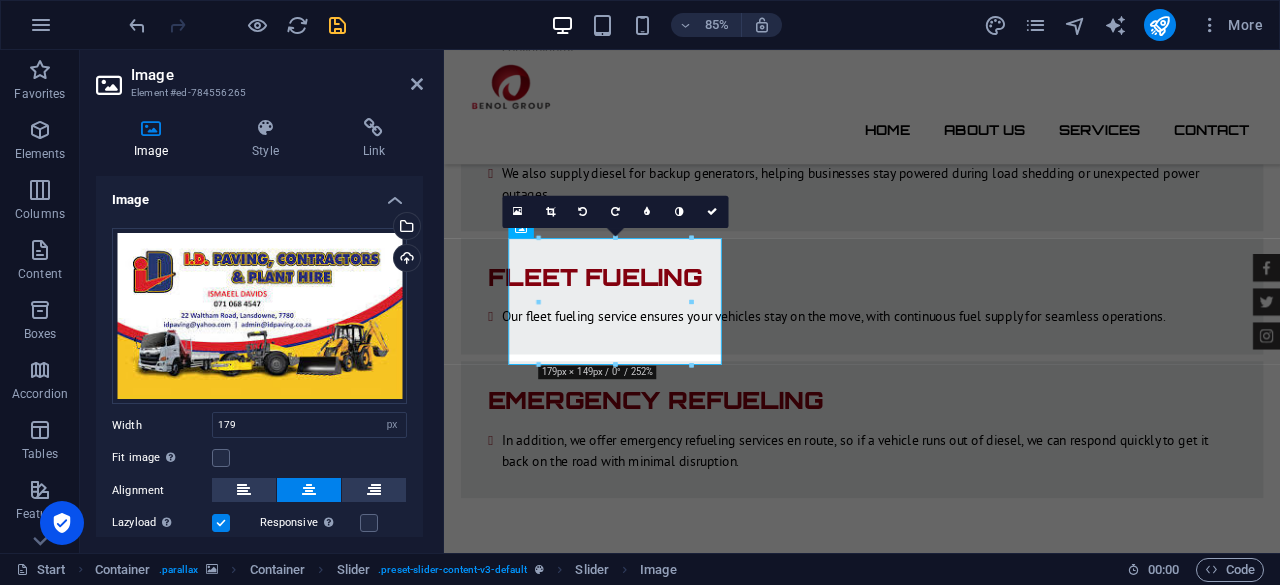 click at bounding box center [550, 211] 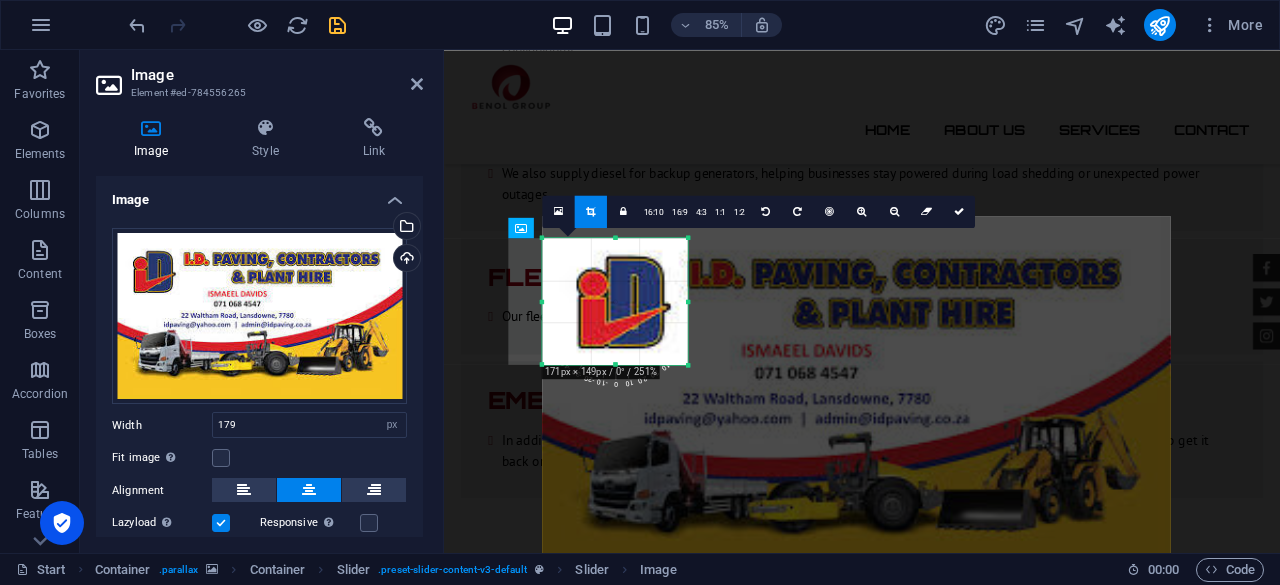 click at bounding box center (688, 301) 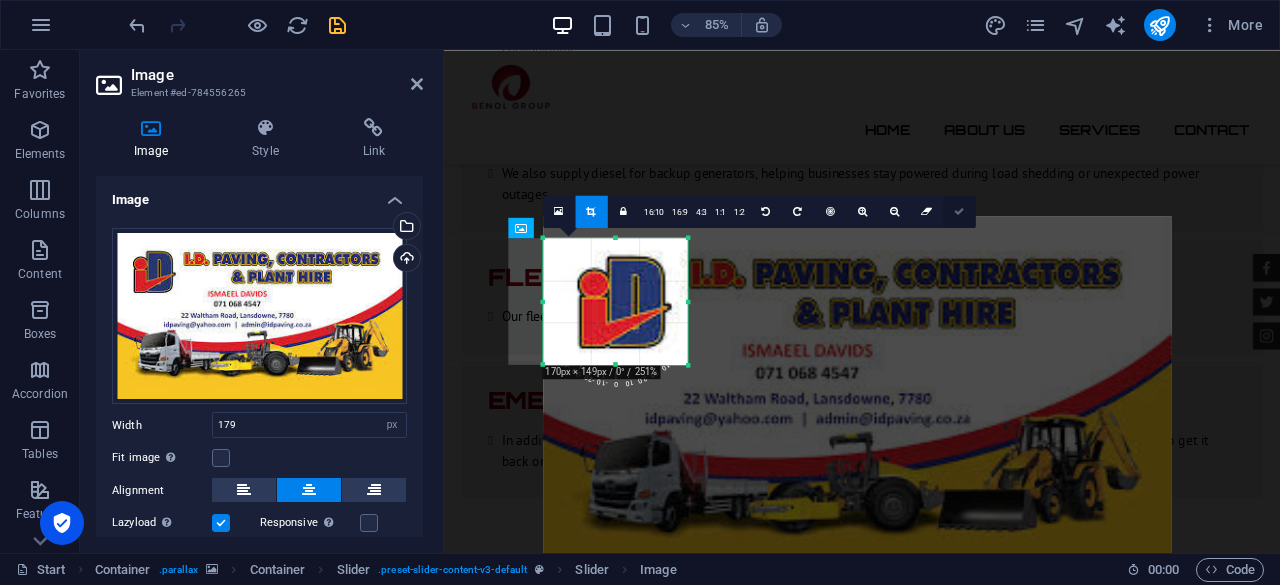 click at bounding box center (959, 211) 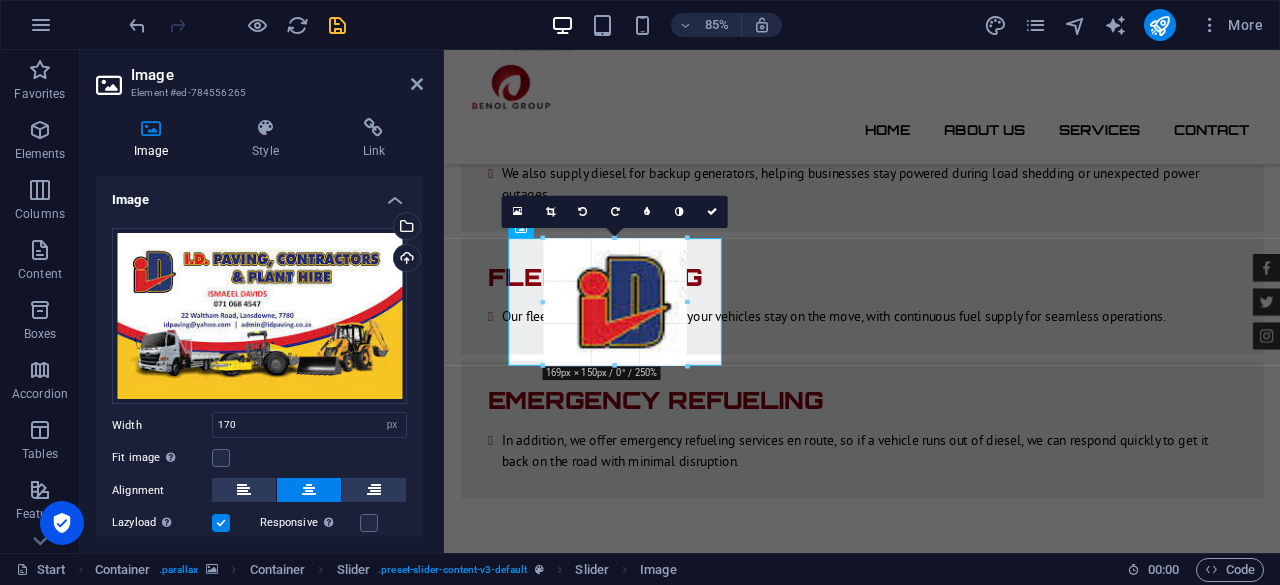 drag, startPoint x: 614, startPoint y: 365, endPoint x: 645, endPoint y: 365, distance: 31 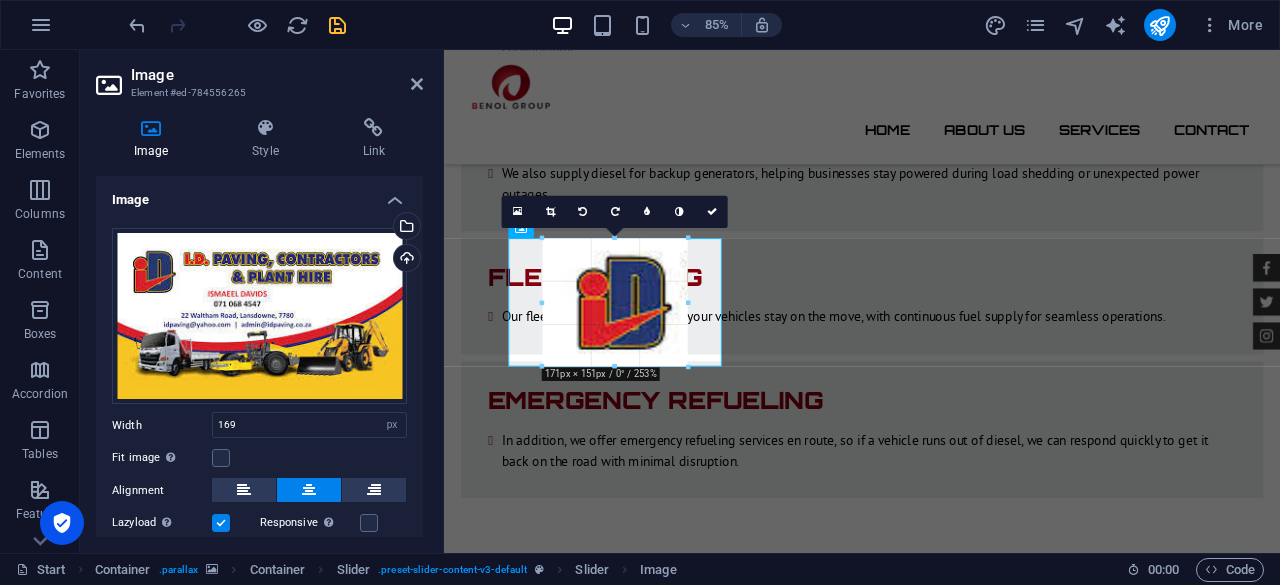 type on "170" 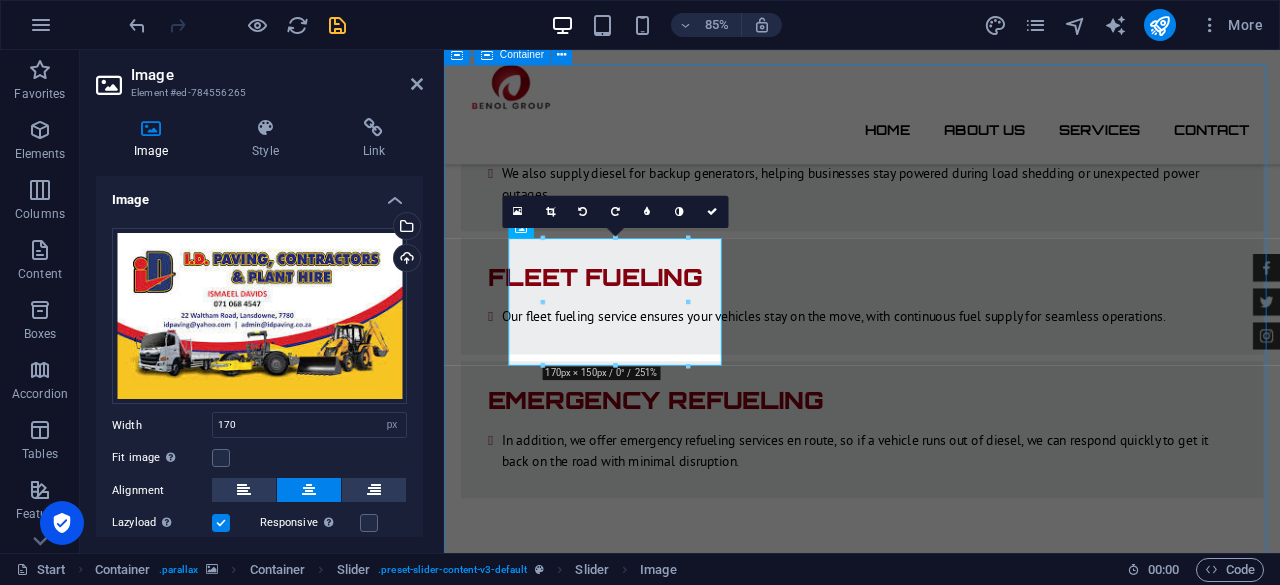 click on "Feedback Emma Miller -  Lorem ipsum dolor sit amet, consetetur sadipscing elitr, sed diam nonumy eirmod tempor invidunt ut labore et dolore magna aliquyam erat. Mark Melone -  Lorem ipsum dolor sit amet, consetetur sadipscing elitr, sed diam nonumy eirmod tempor invidunt ut labore et dolore magna aliquyam erat. Tony Lee Su -  Lorem ipsum dolor sit amet, consetetur sadipscing elitr, sed diam nonumy eirmod tempor invidunt ut labore et dolore magna aliquyam erat. Jonny Doe  -  Lorem ipsum dolor sit amet, consetetur sadipscing elitr, sed diam nonumy eirmod tempor invidunt ut labore et dolore magna aliquyam erat. Tina Many  -  Lorem ipsum dolor sit amet, consetetur sadipscing elitr, sed diam nonumy eirmod tempor invidunt ut labore et dolore magna aliquyam erat. Laura Hill  -  Lorem ipsum dolor sit amet, consetetur sadipscing elitr, sed diam nonumy eirmod tempor invidunt ut labore et dolore magna aliquyam erat. Emma Miller -  Mark Melone -  Tony Lee Su -  Jonny Doe  -  Tina Many  -  Laura Hill  -  1 2" at bounding box center [936, 8901] 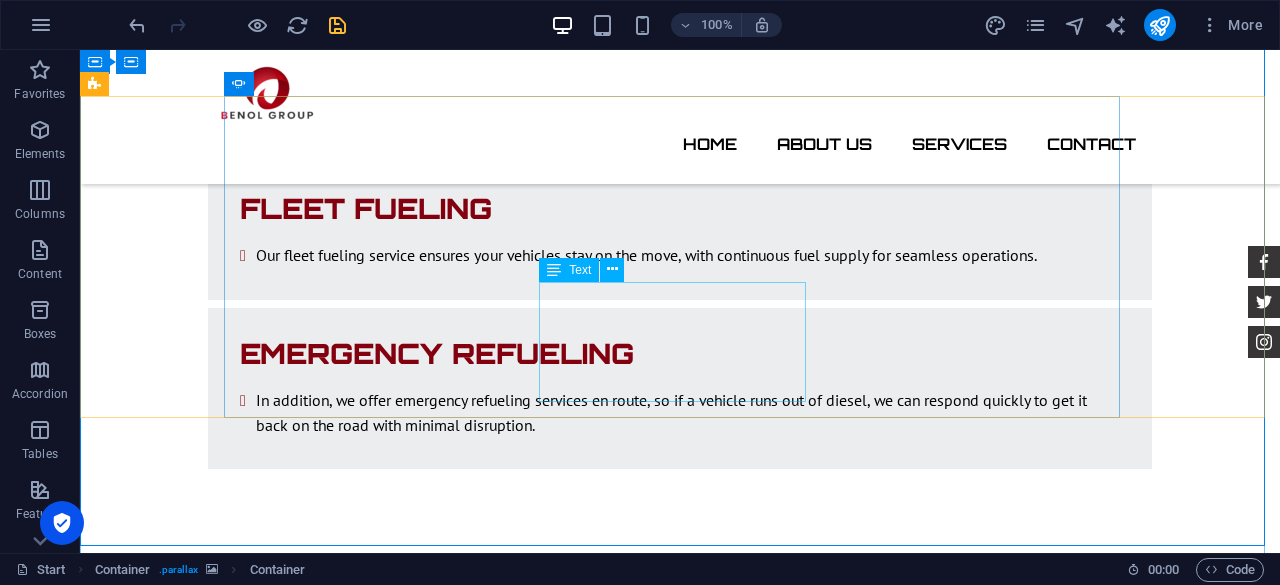 scroll, scrollTop: 3845, scrollLeft: 0, axis: vertical 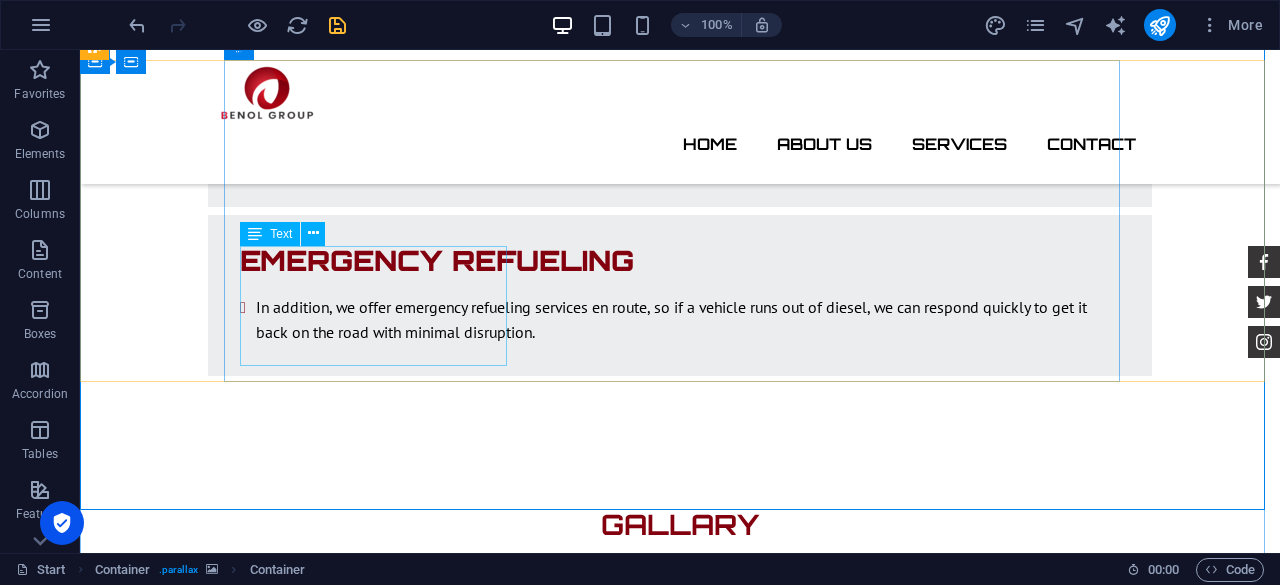 click on "Emma Miller -  Lorem ipsum dolor sit amet, consetetur sadipscing elitr, sed diam nonumy eirmod tempor invidunt ut labore et dolore magna aliquyam erat." at bounding box center [-1429, 8788] 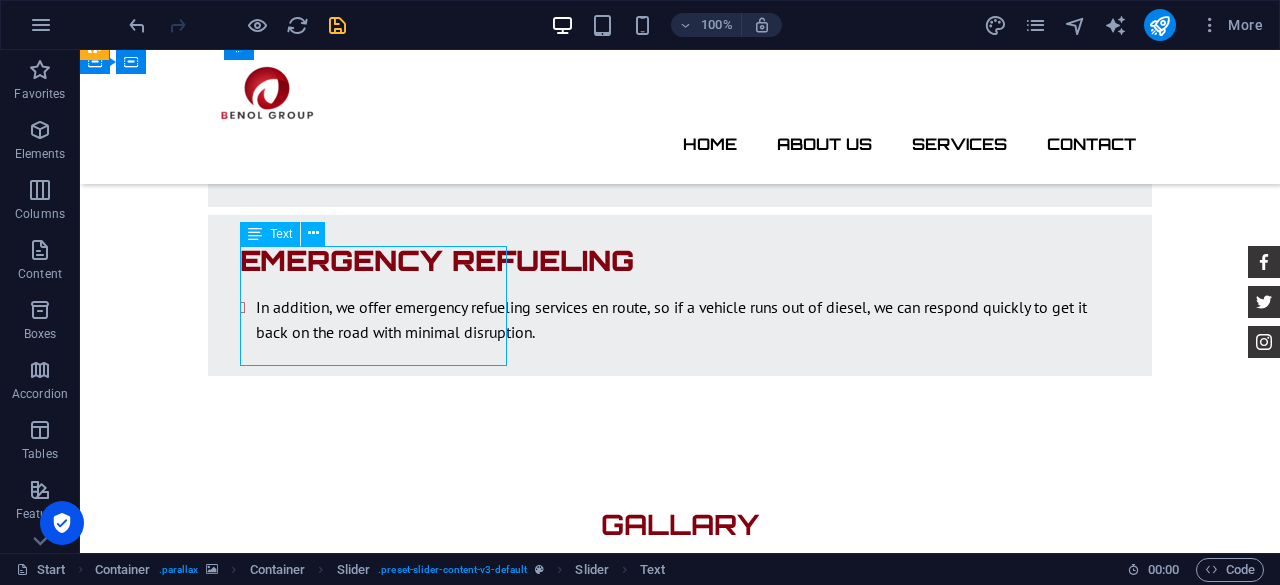 click on "Emma Miller -  Lorem ipsum dolor sit amet, consetetur sadipscing elitr, sed diam nonumy eirmod tempor invidunt ut labore et dolore magna aliquyam erat." at bounding box center [-1429, 8788] 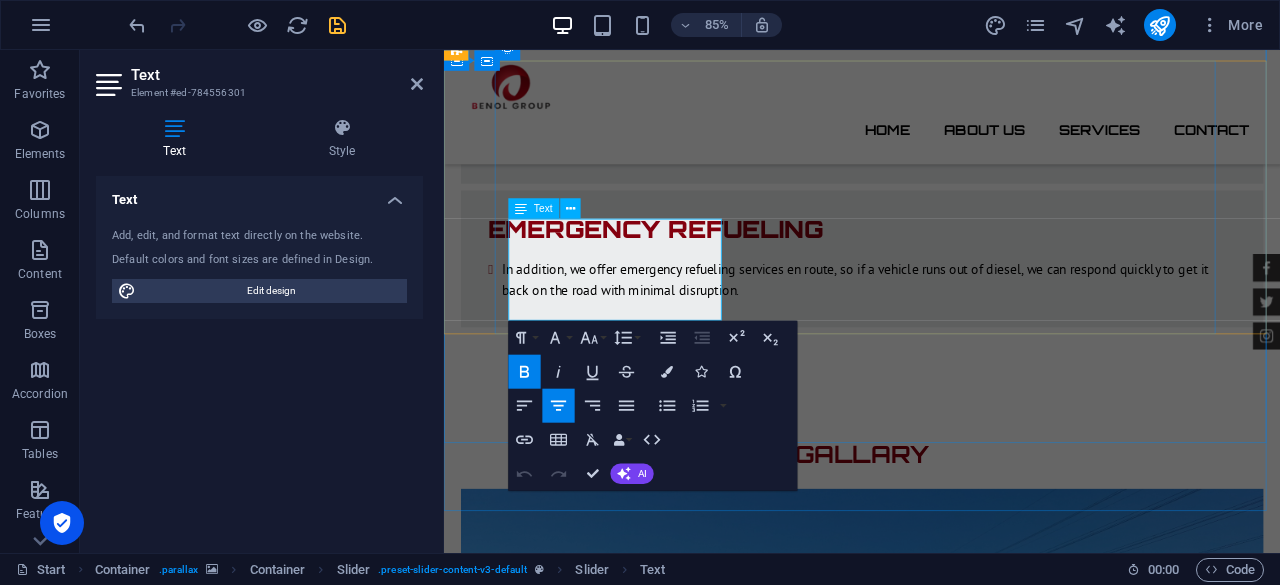 drag, startPoint x: 607, startPoint y: 260, endPoint x: 522, endPoint y: 262, distance: 85.02353 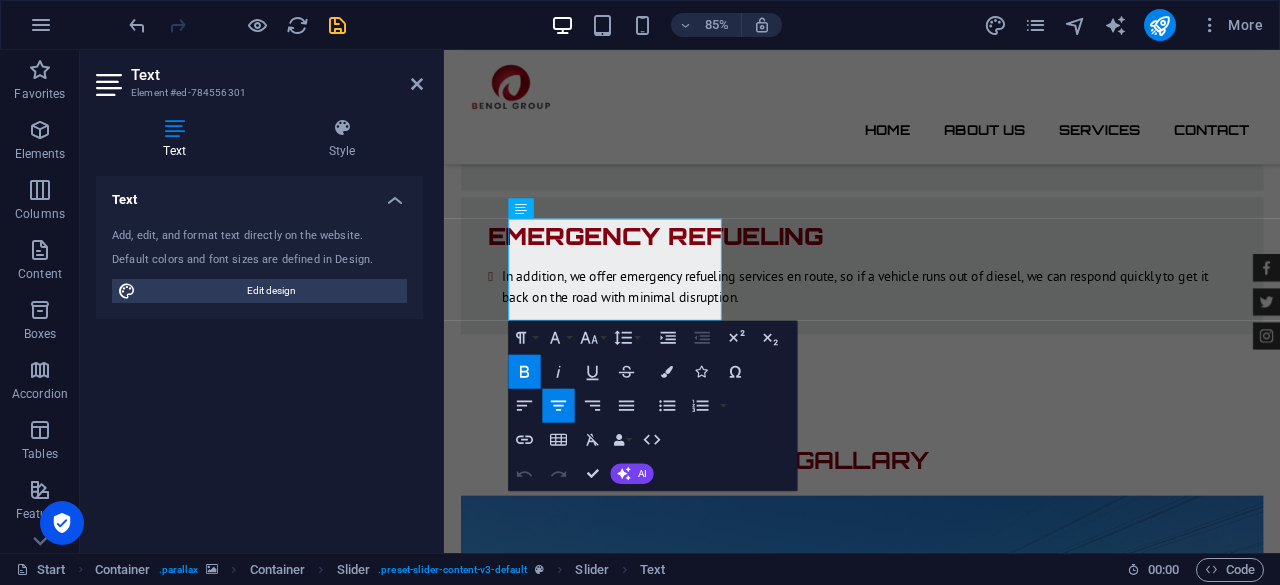 type 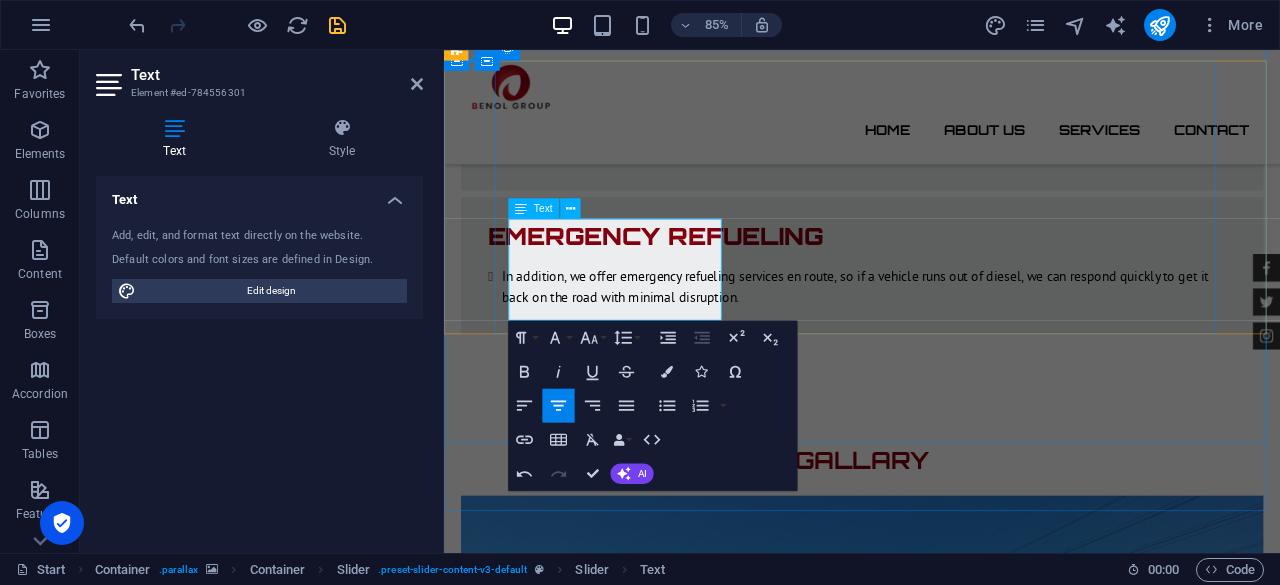 drag, startPoint x: 658, startPoint y: 260, endPoint x: 556, endPoint y: 299, distance: 109.201645 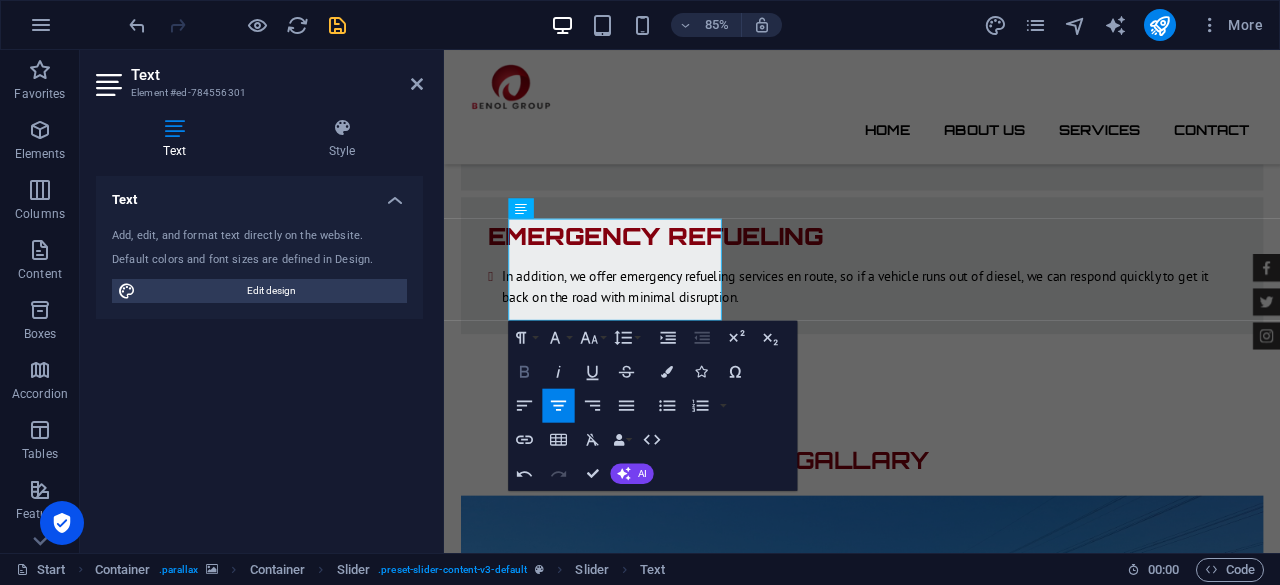 click 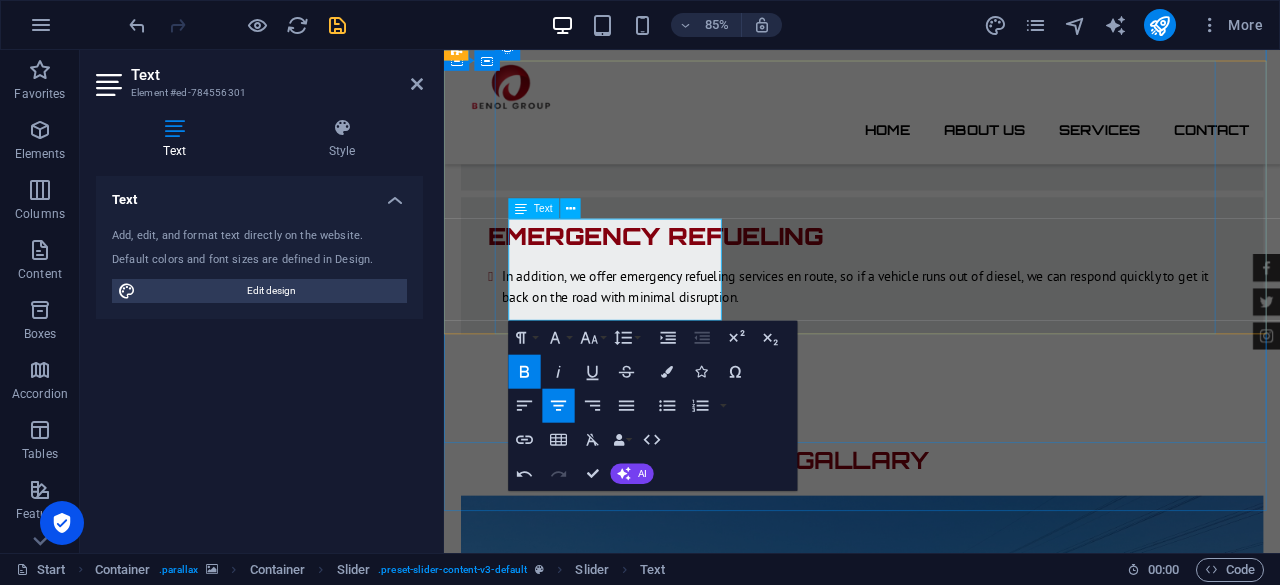 click on "Arshadh ID Paving -  Lorem ipsum dolor sit amet, consetetur sadipscing elitr, sed diam nonumy eirmod tempor invidunt ut labore et dolore magna aliquyam erat." at bounding box center (-1069, 8996) 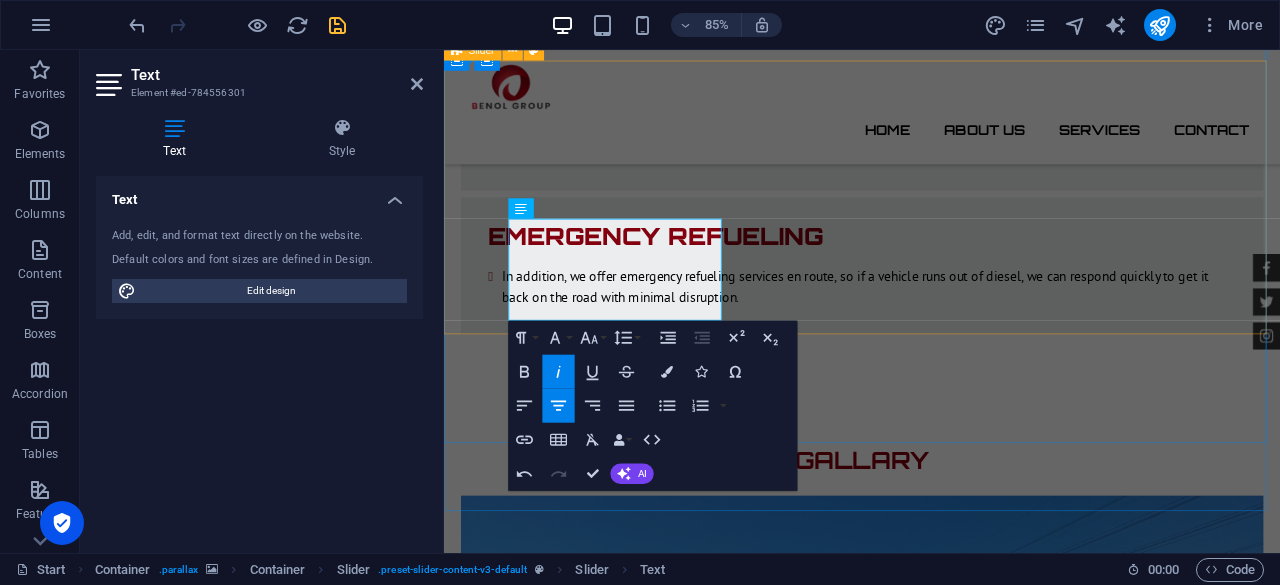 drag, startPoint x: 722, startPoint y: 355, endPoint x: 491, endPoint y: 284, distance: 241.66505 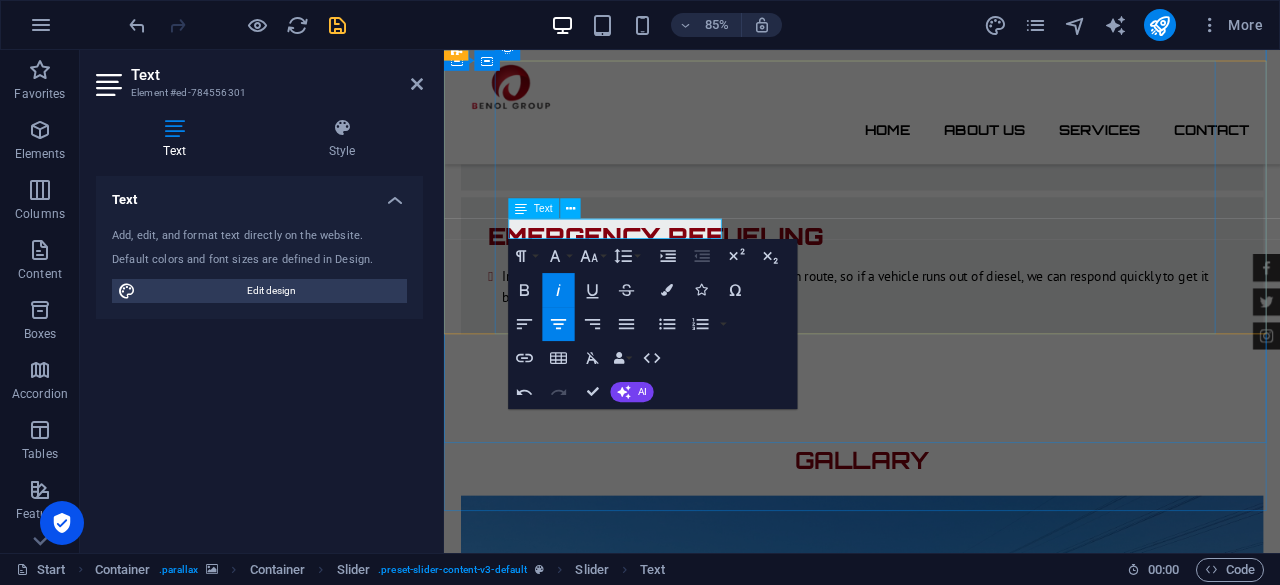 drag, startPoint x: 760, startPoint y: 256, endPoint x: 671, endPoint y: 268, distance: 89.80534 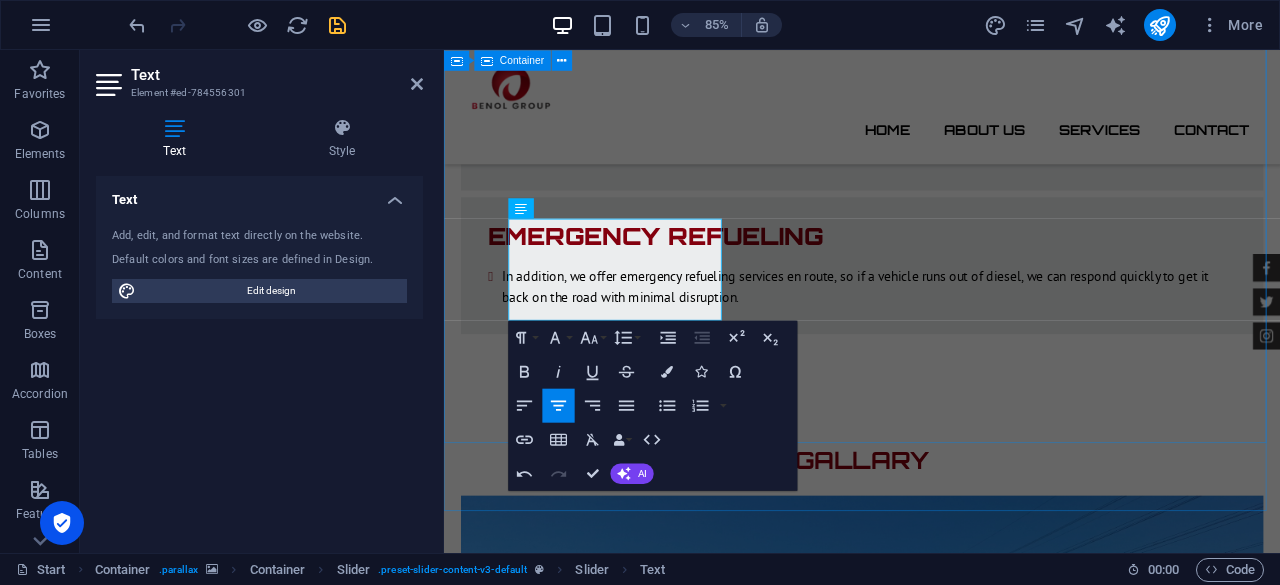 click on "Feedback Emma Miller -  Lorem ipsum dolor sit amet, consetetur sadipscing elitr, sed diam nonumy eirmod tempor invidunt ut labore et dolore magna aliquyam erat. Mark Melone -  Lorem ipsum dolor sit amet, consetetur sadipscing elitr, sed diam nonumy eirmod tempor invidunt ut labore et dolore magna aliquyam erat. Tony Lee Su -  Lorem ipsum dolor sit amet, consetetur sadipscing elitr, sed diam nonumy eirmod tempor invidunt ut labore et dolore magna aliquyam erat. Jonny Doe  -  Lorem ipsum dolor sit amet, consetetur sadipscing elitr, sed diam nonumy eirmod tempor invidunt ut labore et dolore magna aliquyam erat. Tina Many  -  Lorem ipsum dolor sit amet, consetetur sadipscing elitr, sed diam nonumy eirmod tempor invidunt ut labore et dolore magna aliquyam erat. Laura Hill  -  Lorem ipsum dolor sit amet, consetetur sadipscing elitr, sed diam nonumy eirmod tempor invidunt ut labore et dolore magna aliquyam erat. Arshadh ID Paving Mark Melone -  Tony Lee Su -  Jonny Doe  -  Tina Many  -  Laura Hill  -  1 2" at bounding box center [936, 8708] 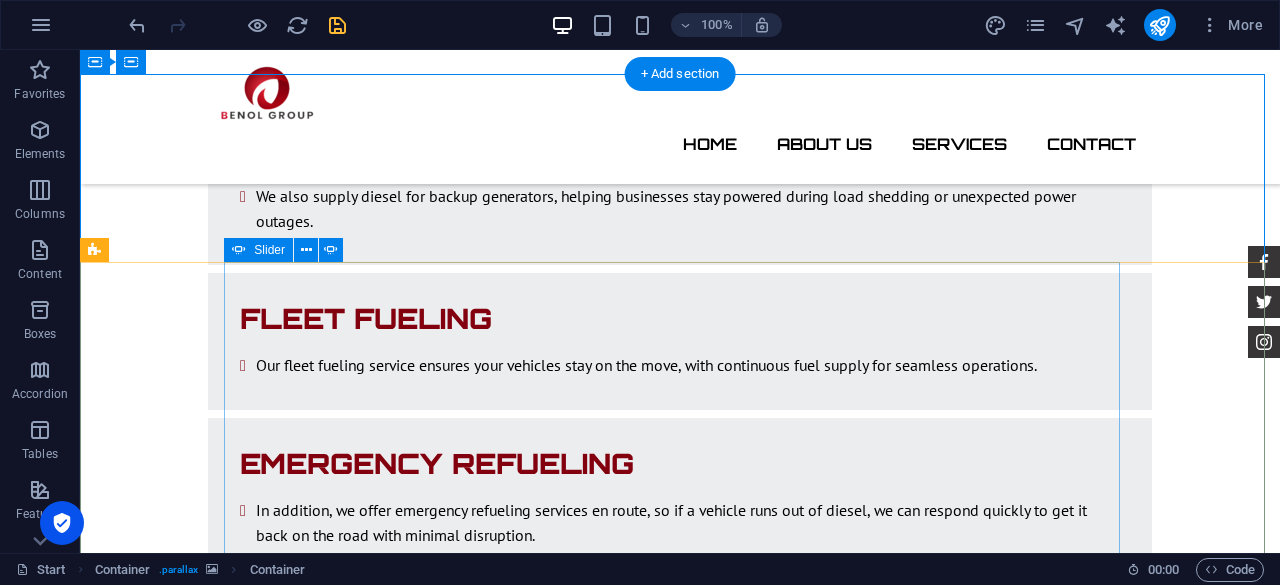 scroll, scrollTop: 3742, scrollLeft: 0, axis: vertical 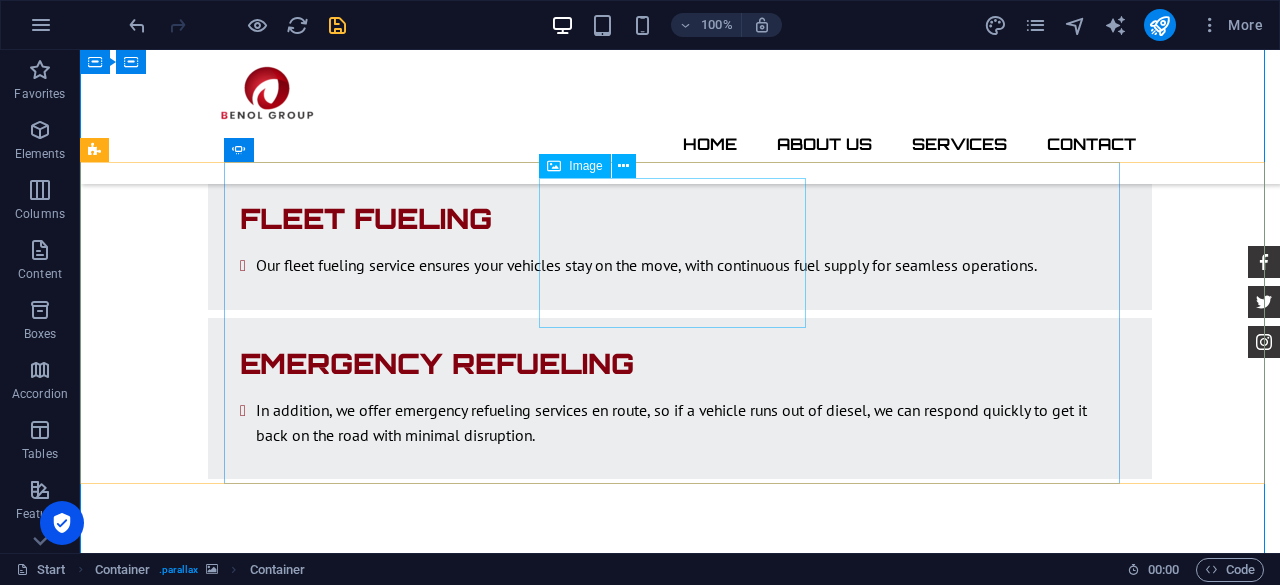 click at bounding box center (-1429, 9106) 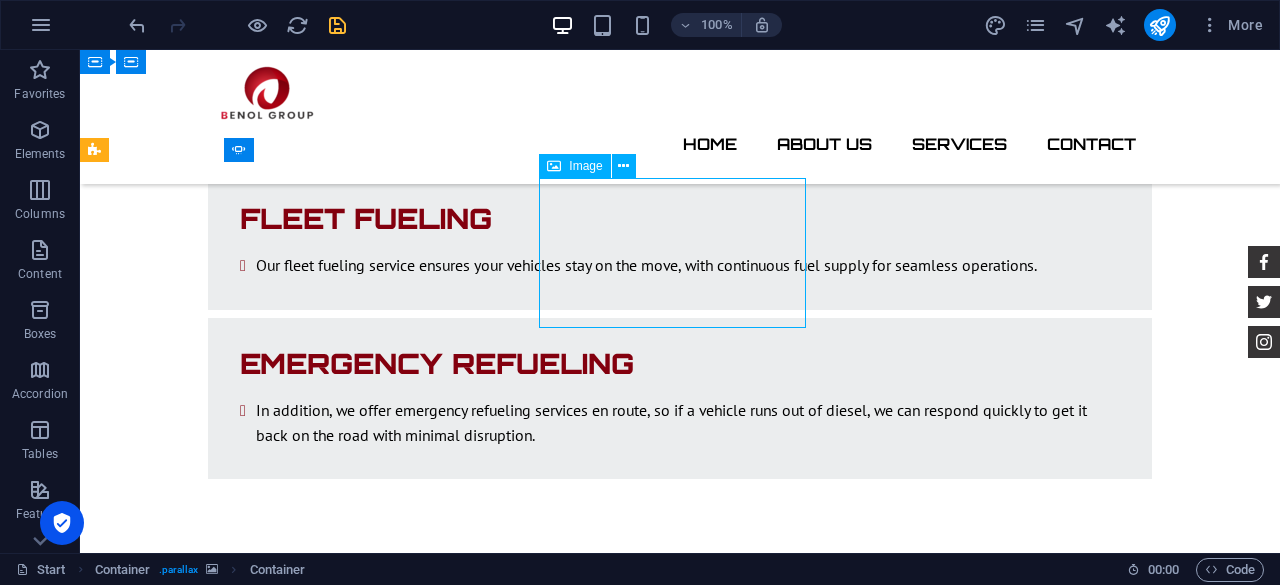 click at bounding box center (-1429, 9106) 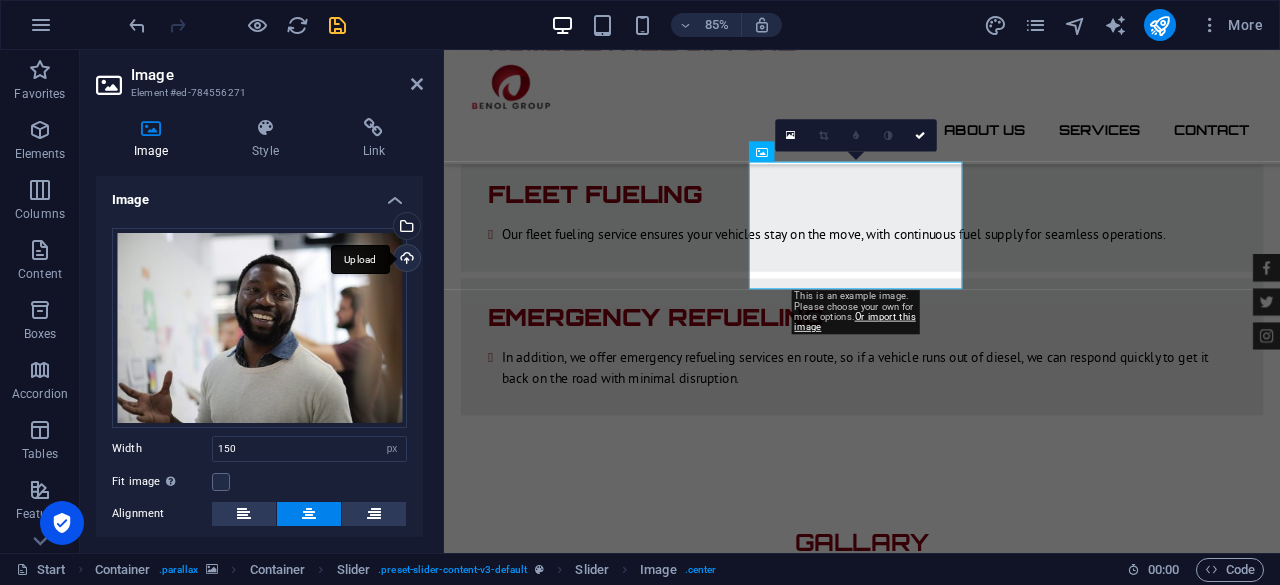 click on "Upload" at bounding box center [405, 260] 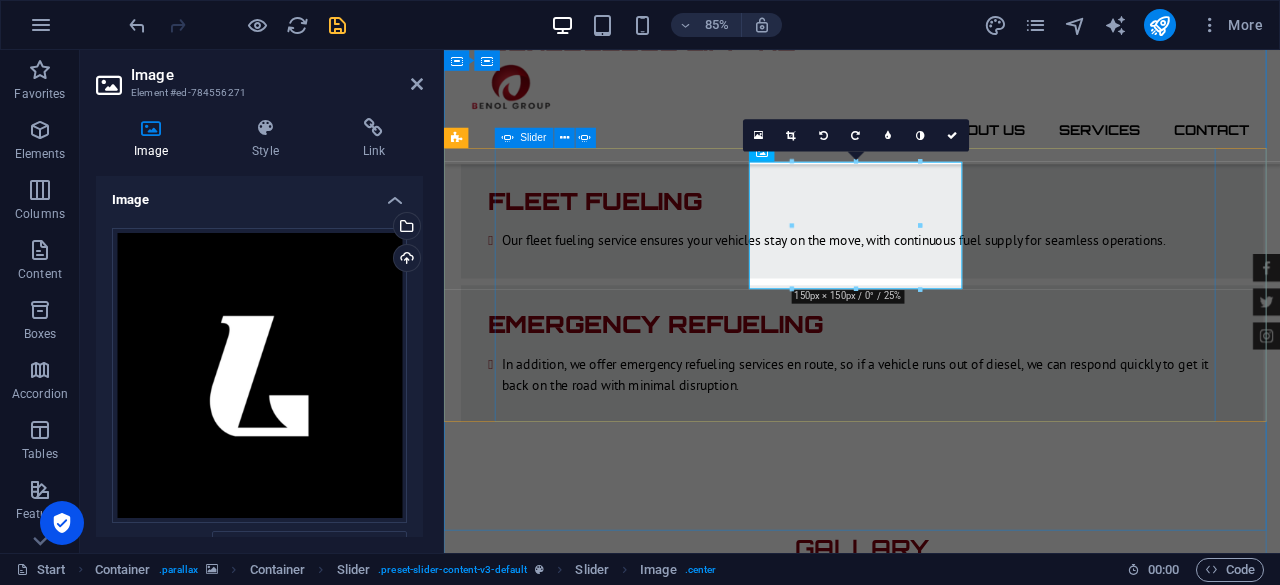 click on "2" at bounding box center [496, -3090] 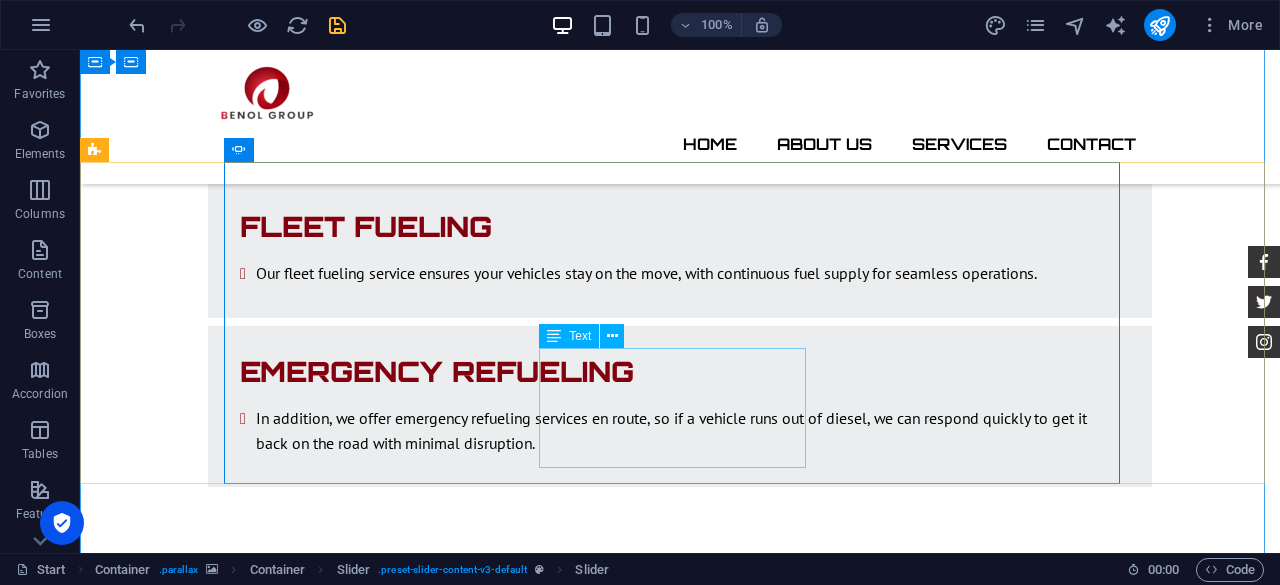 click on "Mark Melone -  Lorem ipsum dolor sit amet, consetetur sadipscing elitr, sed diam nonumy eirmod tempor invidunt ut labore et dolore magna aliquyam erat." at bounding box center [-1429, 9313] 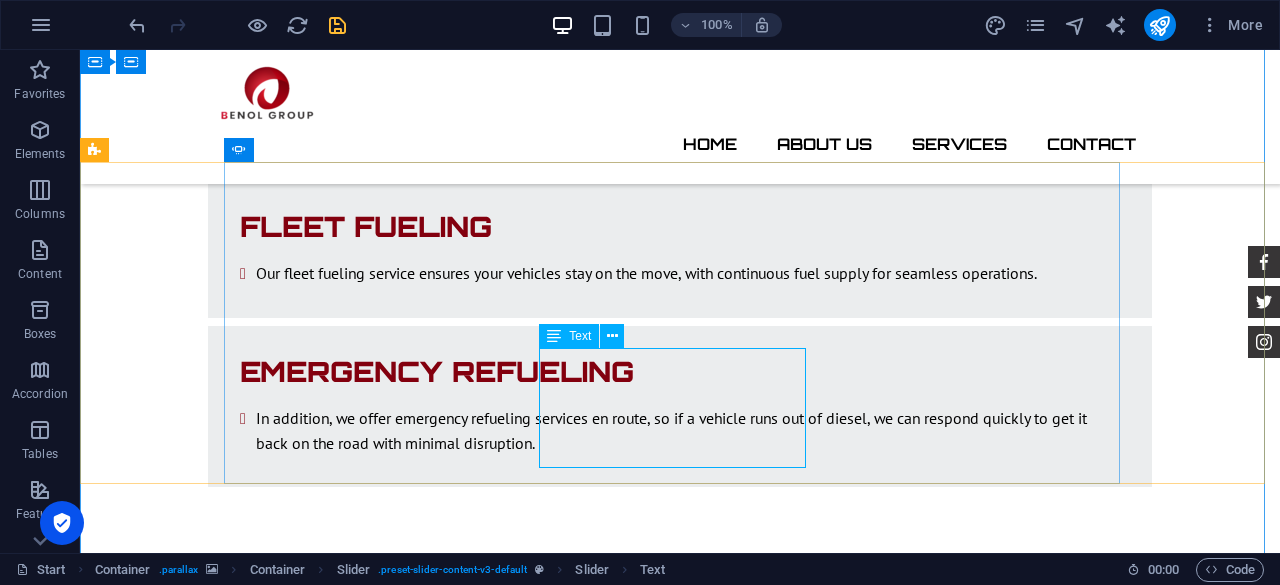 click on "Mark Melone -  Lorem ipsum dolor sit amet, consetetur sadipscing elitr, sed diam nonumy eirmod tempor invidunt ut labore et dolore magna aliquyam erat." at bounding box center (-1429, 9313) 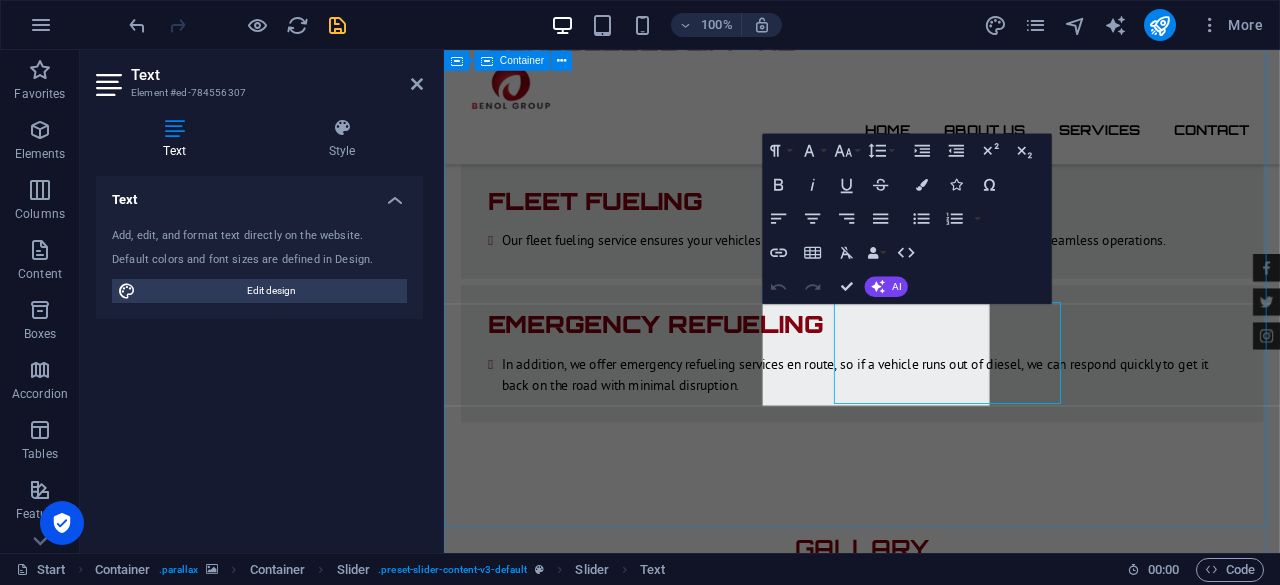 scroll, scrollTop: 3745, scrollLeft: 0, axis: vertical 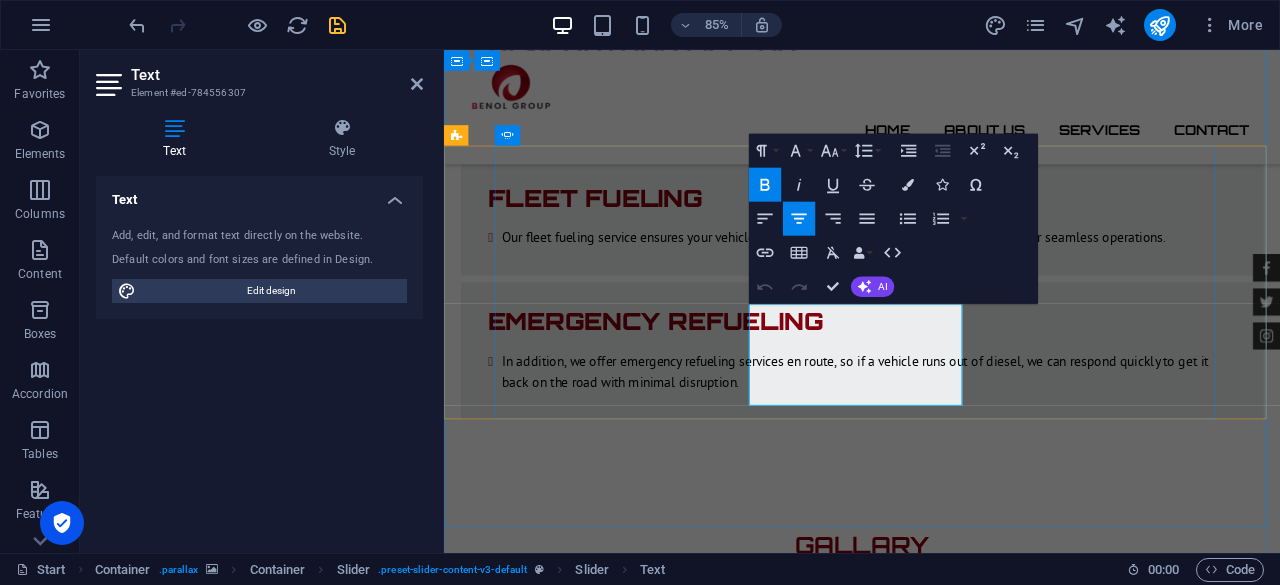 drag, startPoint x: 984, startPoint y: 462, endPoint x: 903, endPoint y: 362, distance: 128.68954 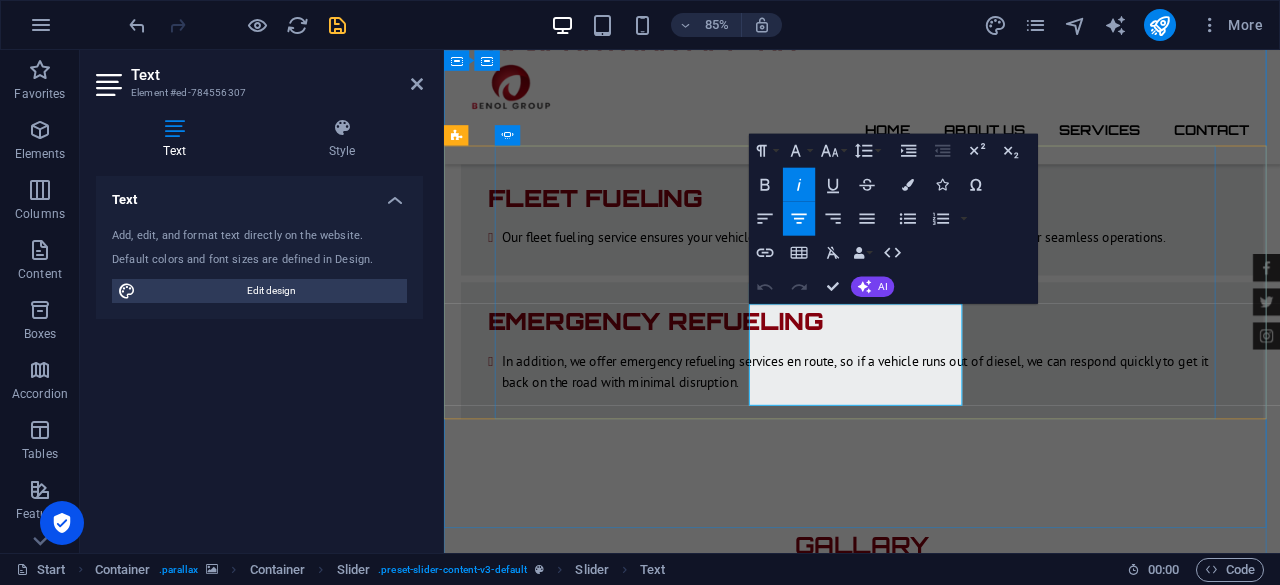 type 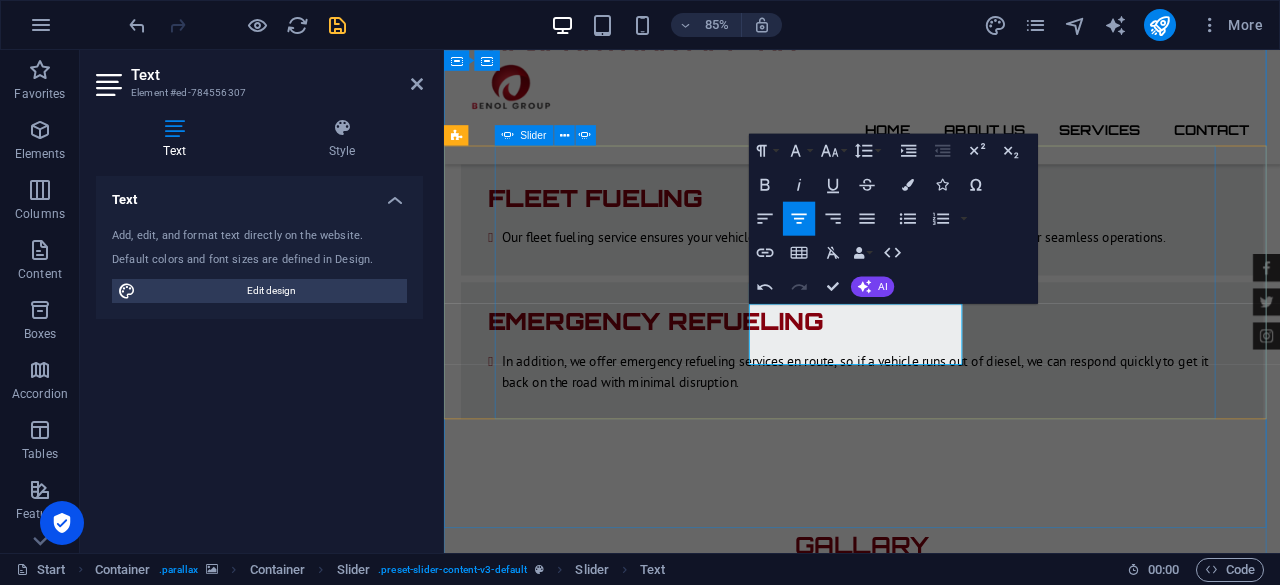 click on "Arshadh ID Paving -The best in what you guys do. Benol Group is friendly, professional, respond on time, Helpful, Cheapest, Respectful, I am happy and will always use you guys. Mark Melone -  Lorem ipsum dolor sit amet, consetetur sadipscing elitr, sed diam nonumy eirmod tempor invidunt ut labore et dolore magna aliquyam erat. Tony Lee Su -  Lorem ipsum dolor sit amet, consetetur sadipscing elitr, sed diam nonumy eirmod tempor invidunt ut labore et dolore magna aliquyam erat. Jonny Doe  -  Lorem ipsum dolor sit amet, consetetur sadipscing elitr, sed diam nonumy eirmod tempor invidunt ut labore et dolore magna aliquyam erat. Tina Many  -  Lorem ipsum dolor sit amet, consetetur sadipscing elitr, sed diam nonumy eirmod tempor invidunt ut labore et dolore magna aliquyam erat. Laura Hill  -  Lorem ipsum dolor sit amet, consetetur sadipscing elitr, sed diam nonumy eirmod tempor invidunt ut labore et dolore magna aliquyam erat. Arshadh ID Paving Mark Melone Tony Lee Su -  Jonny Doe  -  Tina Many  -  Laura Hill  -  1" at bounding box center [936, 8814] 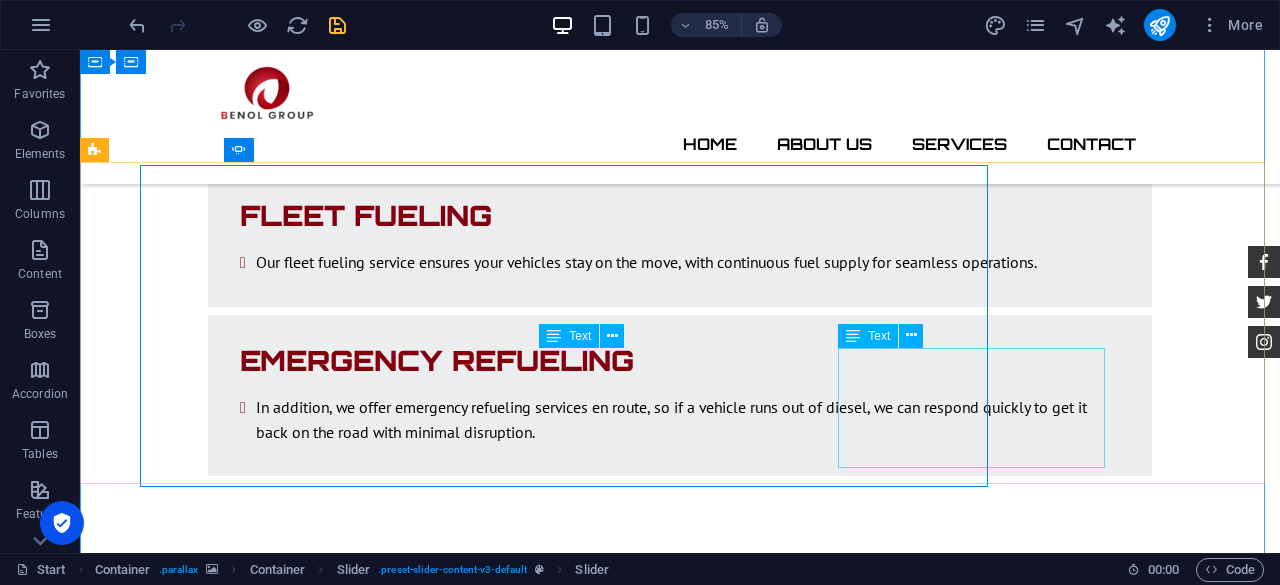 scroll, scrollTop: 3742, scrollLeft: 0, axis: vertical 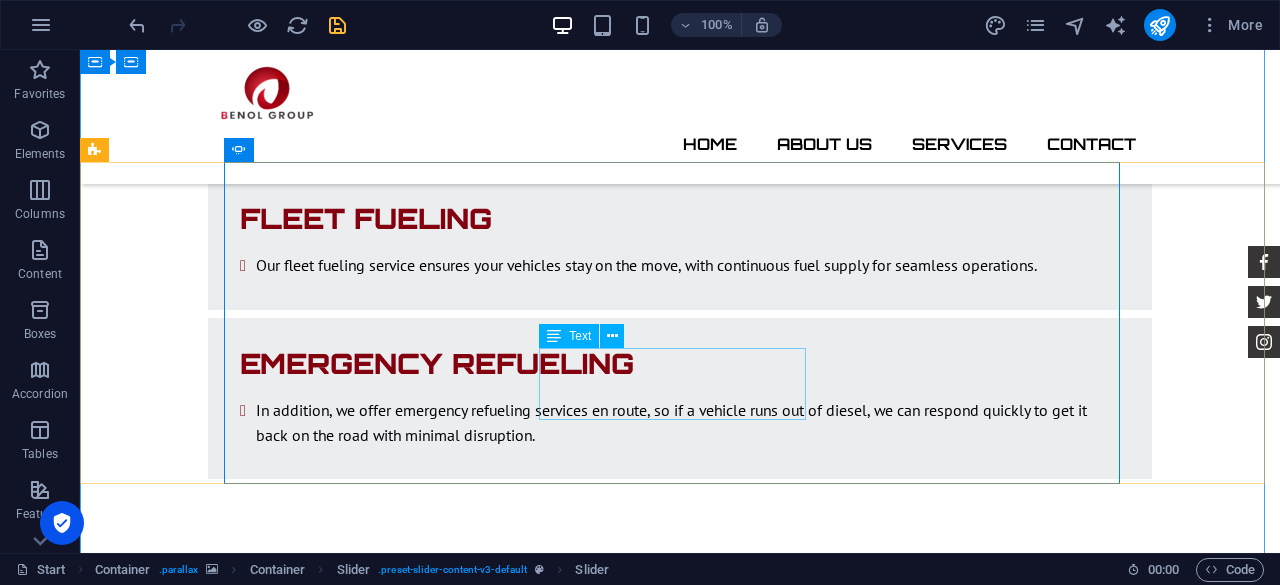click on "Mark Melone -They are always on time and doesn't matter the time they are always there." at bounding box center (-1429, 9189) 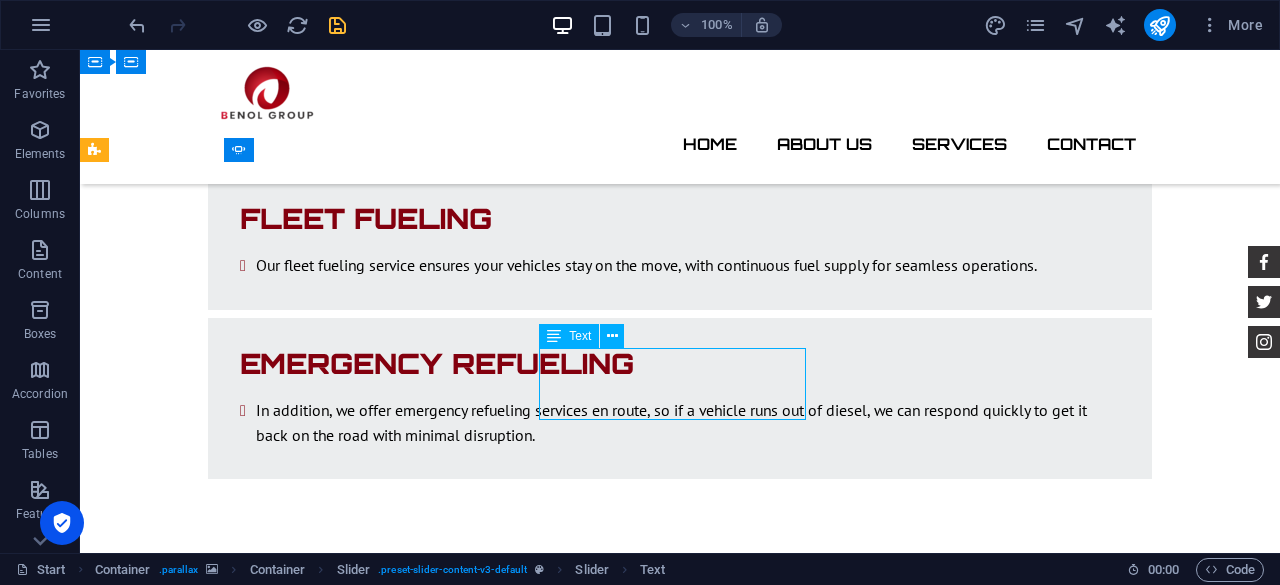click on "Mark Melone -They are always on time and doesn't matter the time they are always there." at bounding box center [-1429, 9189] 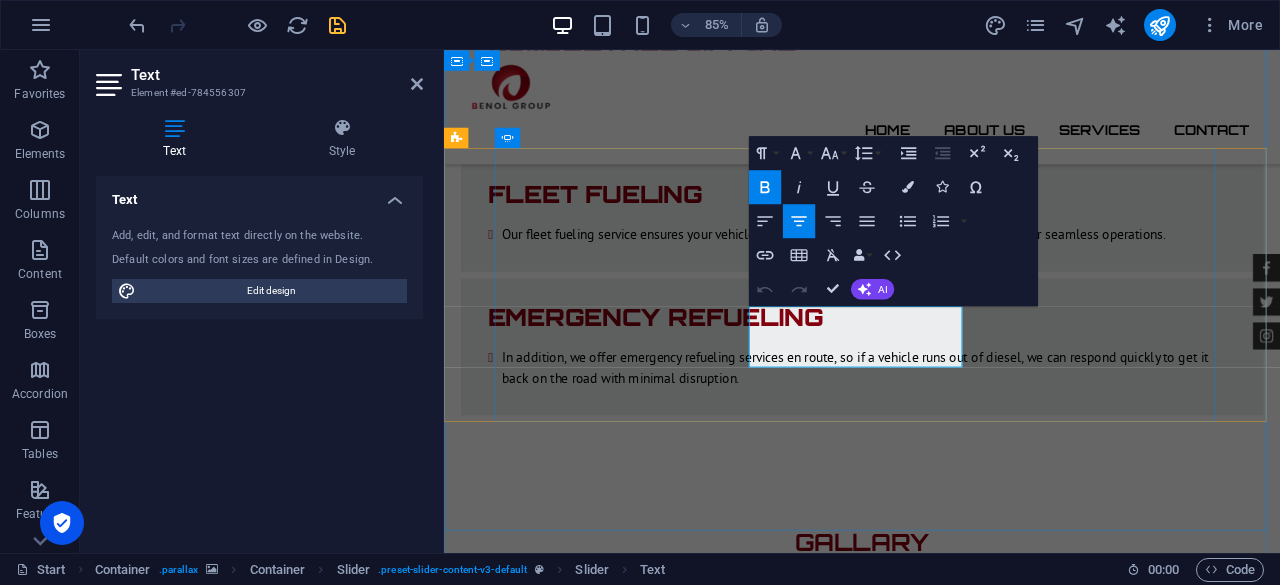 click on "Mark Melone -They are always on time and doesn't matter the time they are always there." at bounding box center (-1069, 9321) 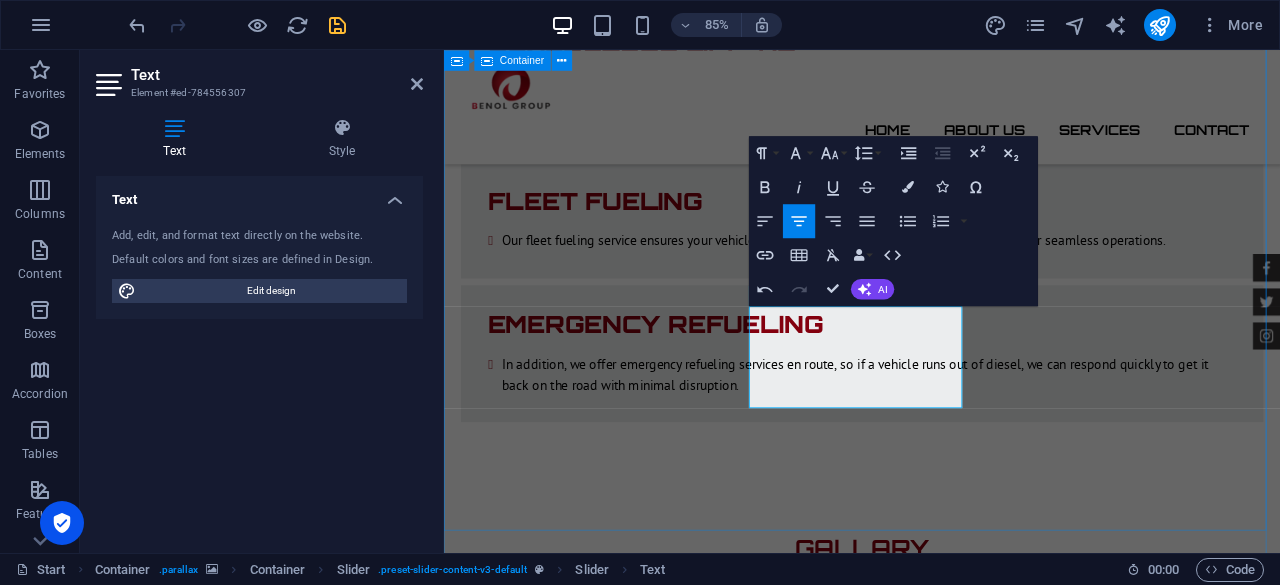 click on "Feedback Arshadh ID Paving -The best in what you guys do. Benol Group is friendly, professional, respond on time, Helpful, Cheapest, Respectful, I am happy and will always use you guys. Mark Melone -They are always on time and doesn't matter the time they are always there. Tony Lee Su -  Lorem ipsum dolor sit amet, consetetur sadipscing elitr, sed diam nonumy eirmod tempor invidunt ut labore et dolore magna aliquyam erat. Jonny Doe  -  Lorem ipsum dolor sit amet, consetetur sadipscing elitr, sed diam nonumy eirmod tempor invidunt ut labore et dolore magna aliquyam erat. Tina Many  -  Lorem ipsum dolor sit amet, consetetur sadipscing elitr, sed diam nonumy eirmod tempor invidunt ut labore et dolore magna aliquyam erat. Laura Hill  -  Lorem ipsum dolor sit amet, consetetur sadipscing elitr, sed diam nonumy eirmod tempor invidunt ut labore et dolore magna aliquyam erat. Arshadh ID Paving Mark Melone -They are always on time and doesn't matter the time they are always there. Tony Lee Su -  Jonny Doe  -  Tina Many" at bounding box center (936, 8787) 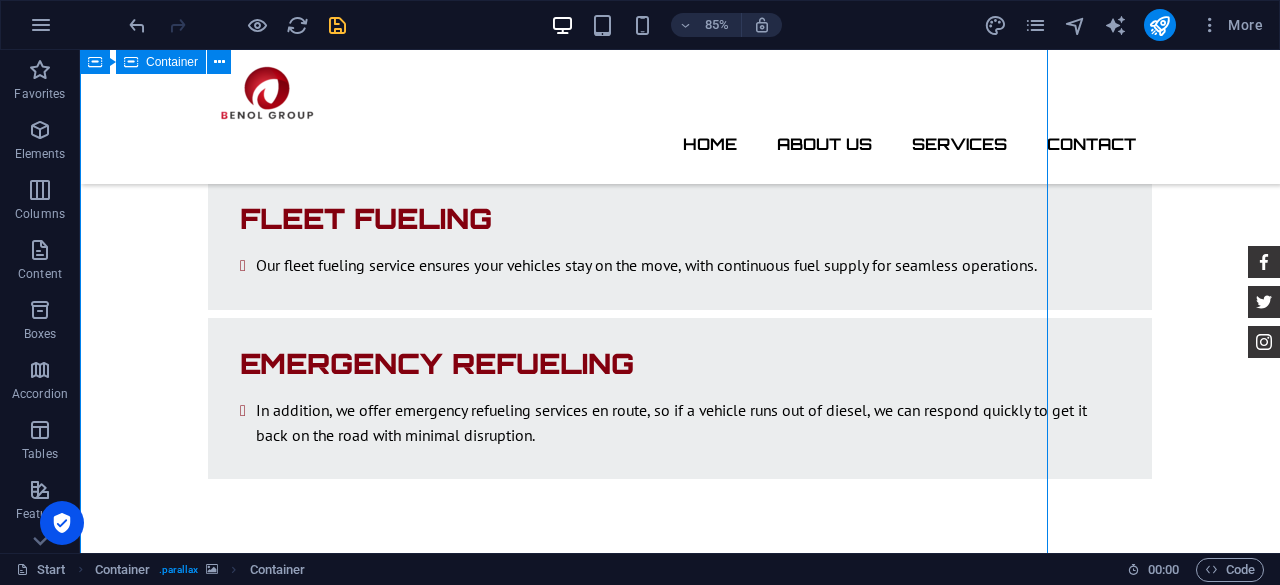 scroll, scrollTop: 3740, scrollLeft: 0, axis: vertical 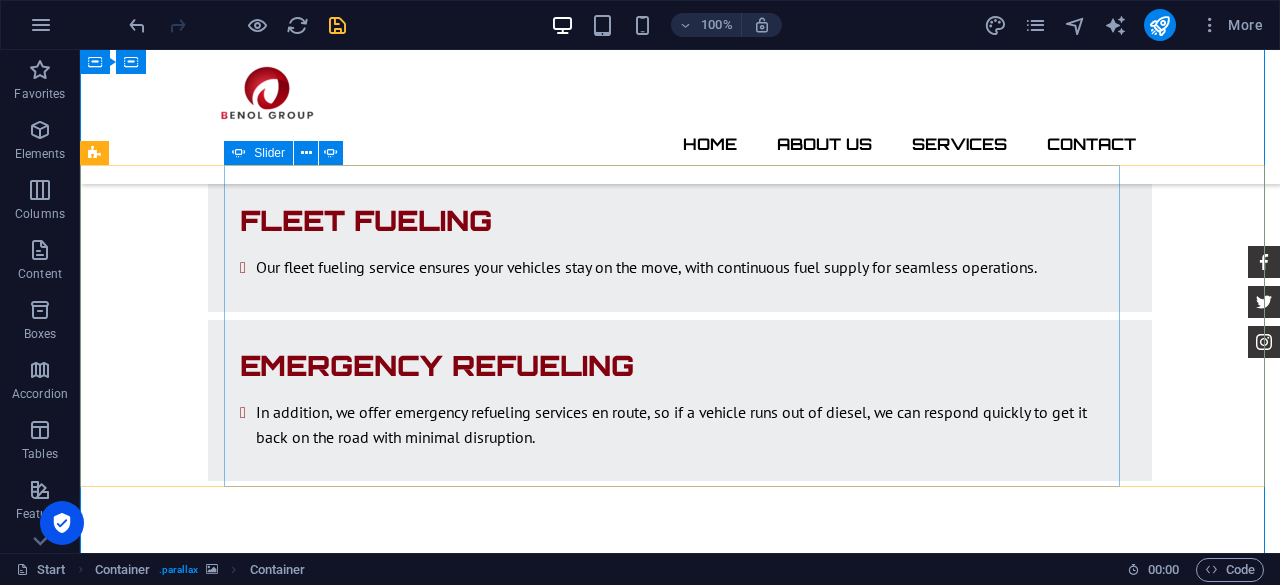 click on "1" at bounding box center [132, -3201] 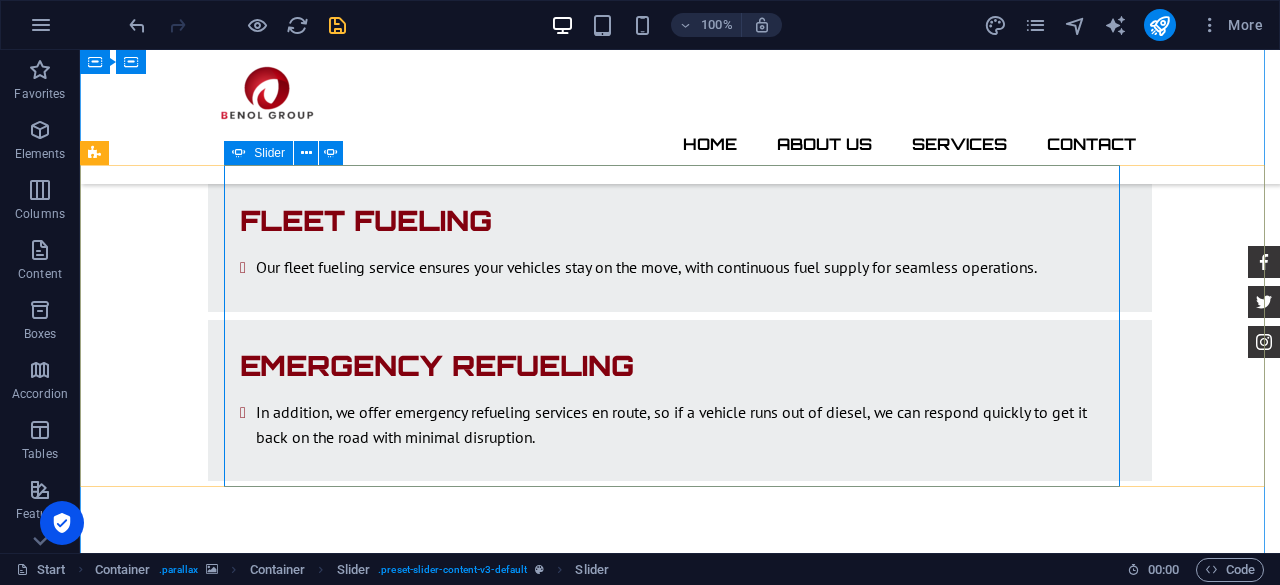 click on "2" at bounding box center (132, -3177) 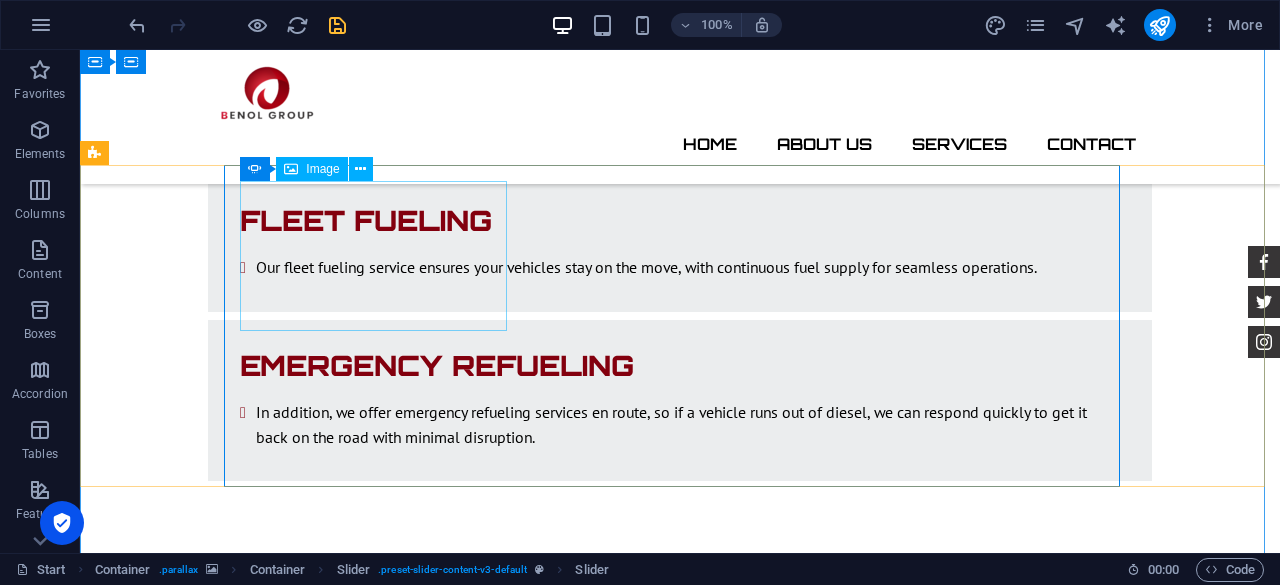 click at bounding box center [-532, 7796] 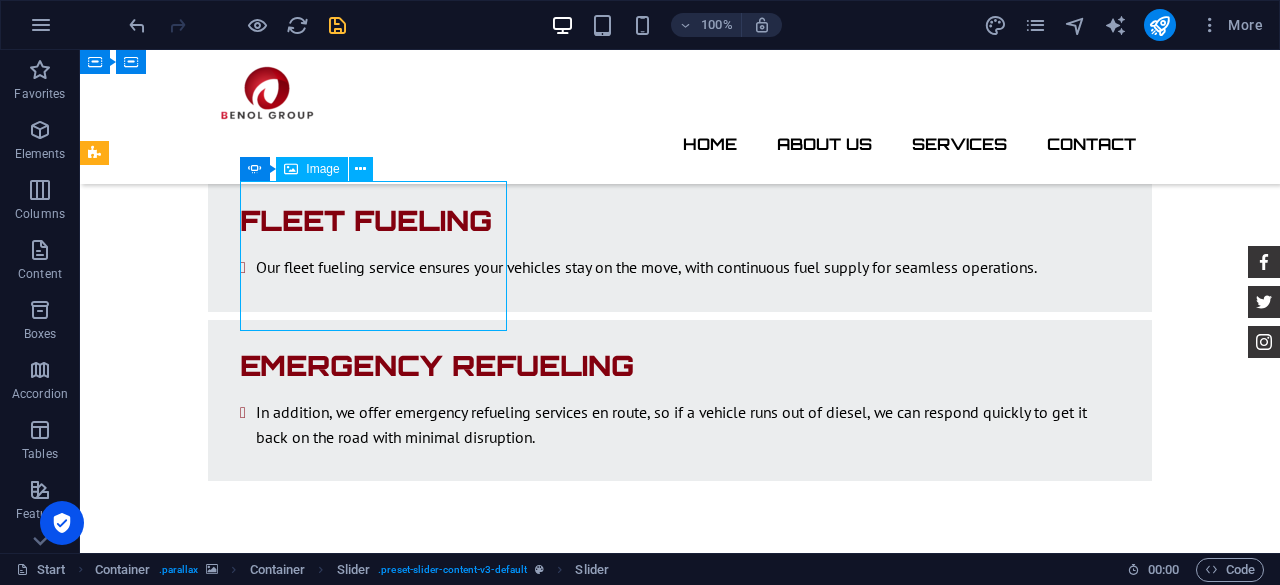 click at bounding box center [-532, 7796] 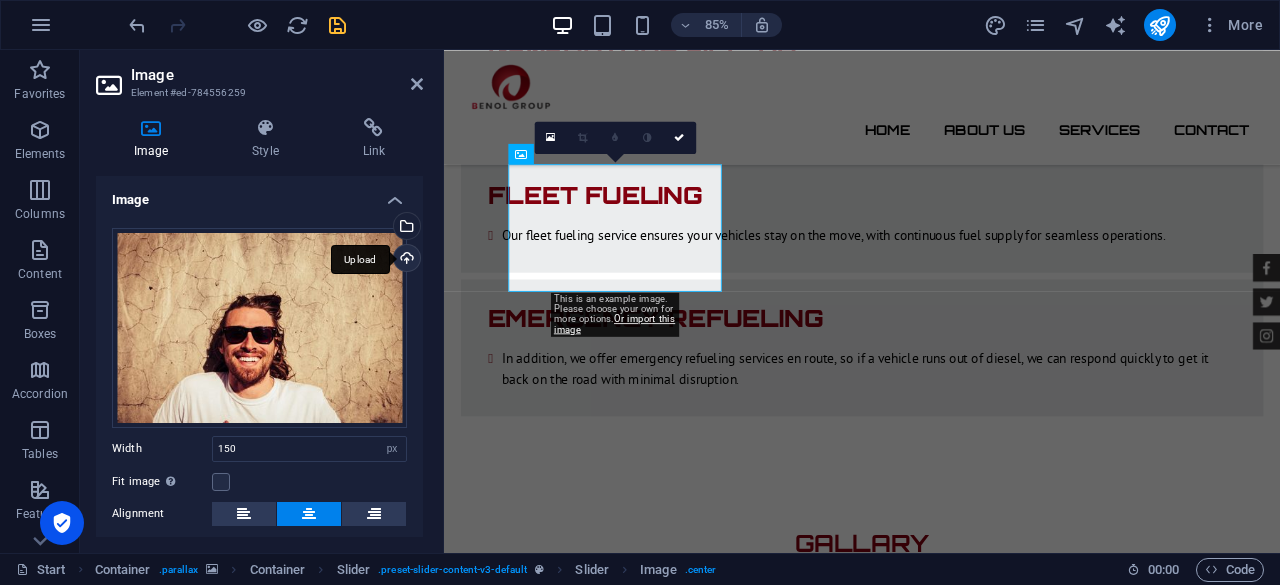 click on "Upload" at bounding box center [405, 260] 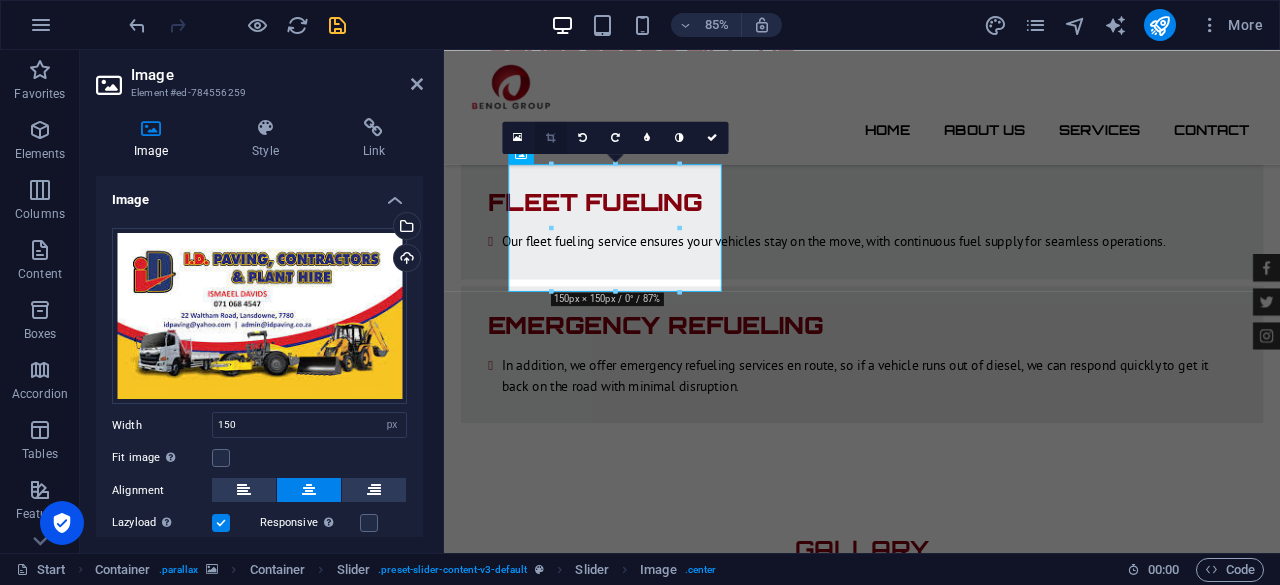 click at bounding box center (550, 137) 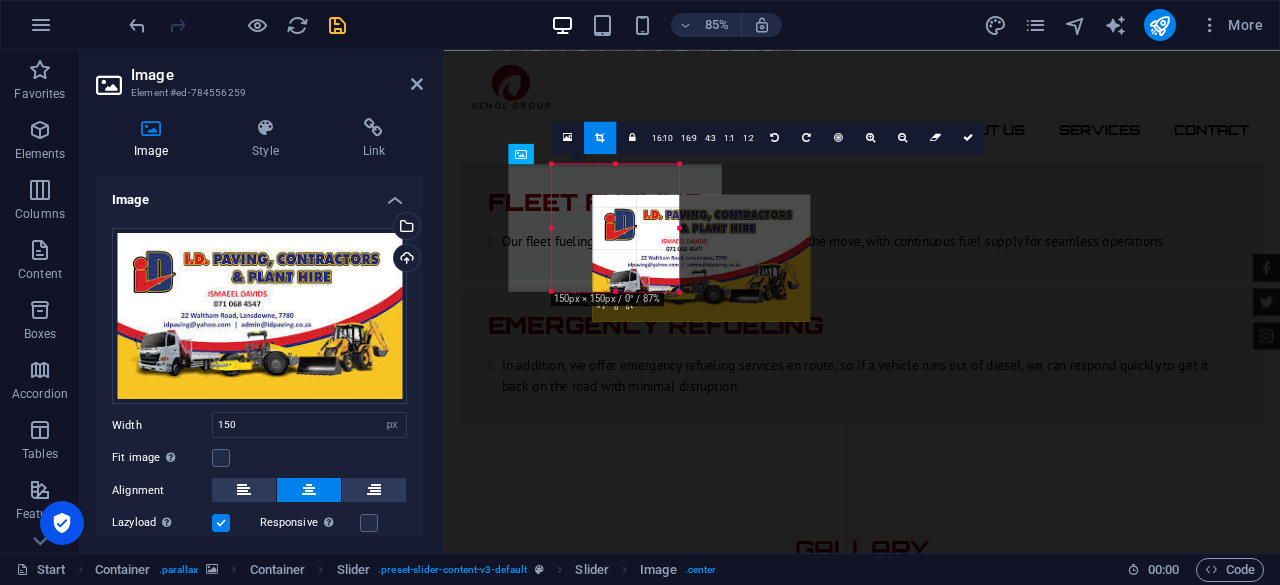 drag, startPoint x: 592, startPoint y: 233, endPoint x: 690, endPoint y: 275, distance: 106.62083 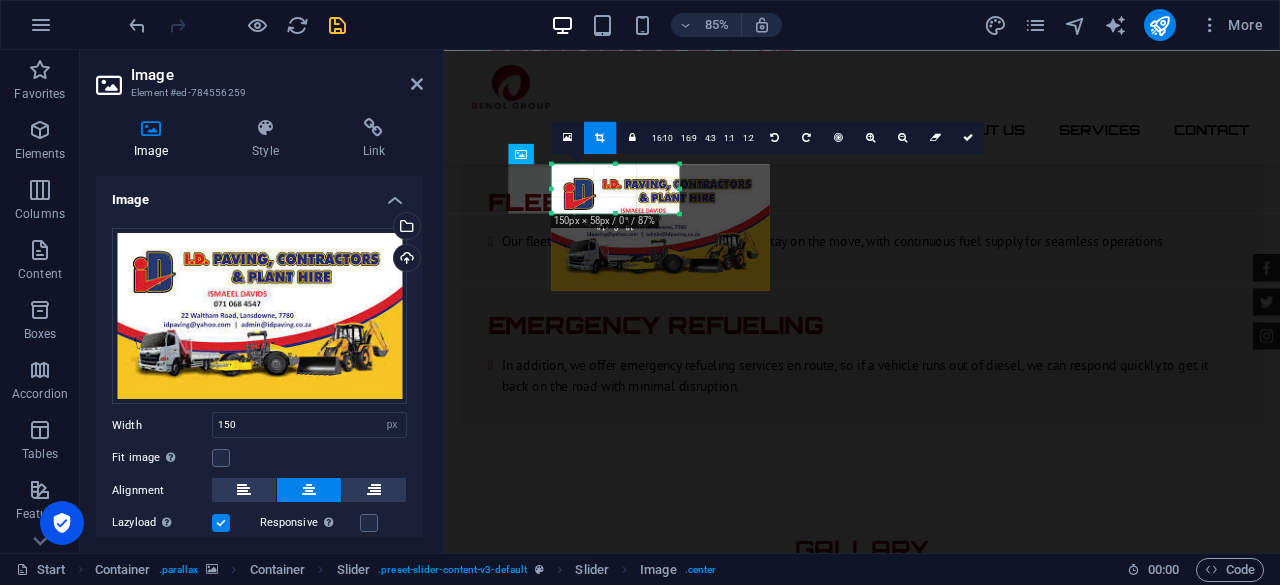 drag, startPoint x: 614, startPoint y: 293, endPoint x: 616, endPoint y: 201, distance: 92.021736 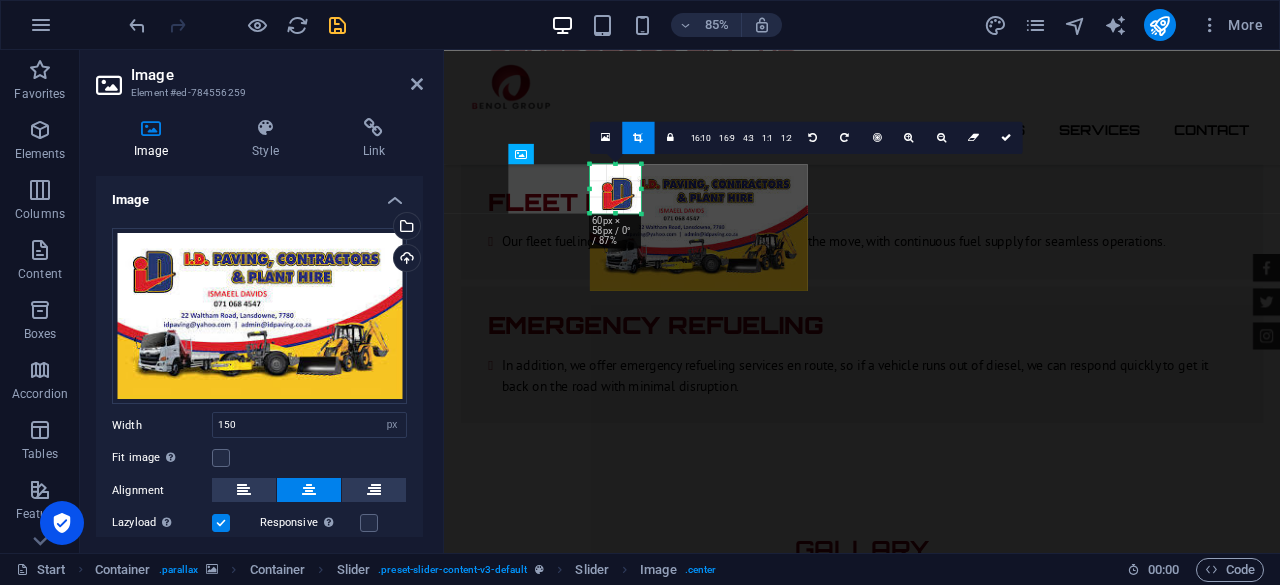 drag, startPoint x: 678, startPoint y: 185, endPoint x: 588, endPoint y: 230, distance: 100.62306 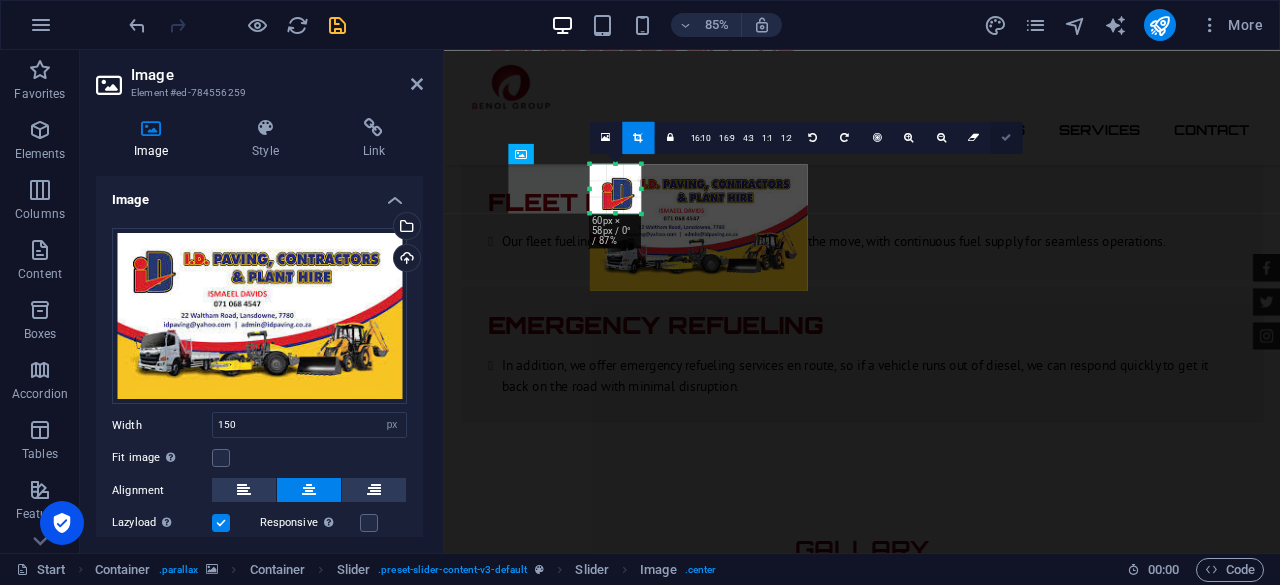 click at bounding box center (1006, 137) 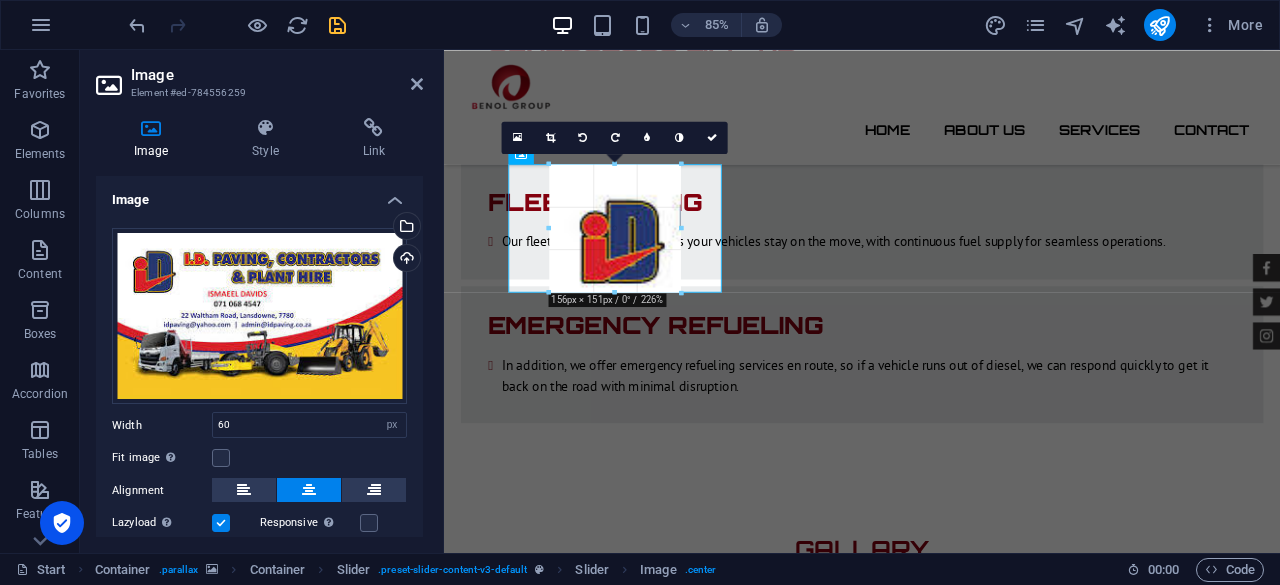 drag, startPoint x: 615, startPoint y: 213, endPoint x: 628, endPoint y: 306, distance: 93.904205 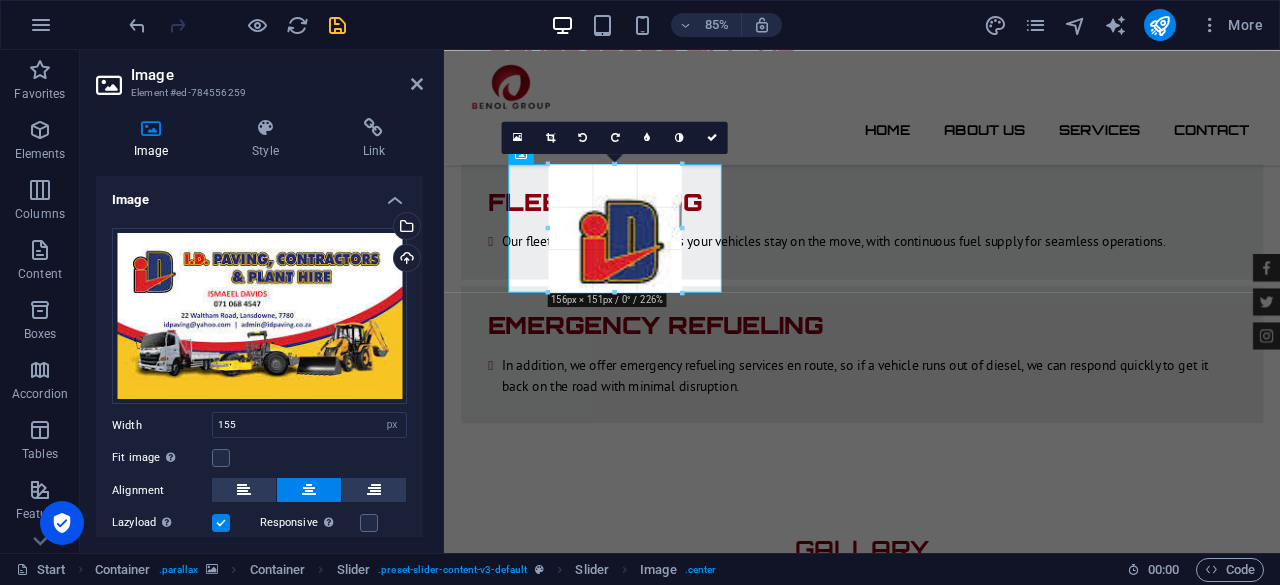 type on "156" 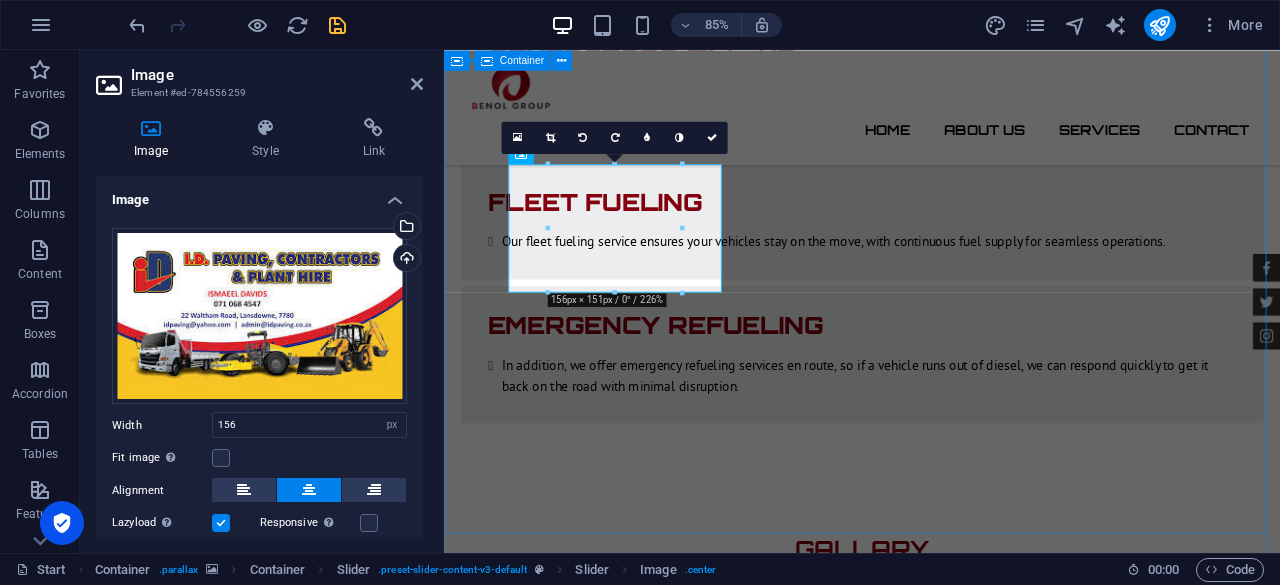 click on "Feedback Arshadh ID Paving -The best in what you guys do. Benol Group is friendly, professional, respond on time, Helpful, Cheapest, Respectful, I am happy and will always use you guys. Mark Melone -They are always on time and doesn't matter the time they are always there. Tony Lee Su -  Lorem ipsum dolor sit amet, consetetur sadipscing elitr, sed diam nonumy eirmod tempor invidunt ut labore et dolore magna aliquyam erat. Jonny Doe  -  Lorem ipsum dolor sit amet, consetetur sadipscing elitr, sed diam nonumy eirmod tempor invidunt ut labore et dolore magna aliquyam erat. Tina Many  -  Lorem ipsum dolor sit amet, consetetur sadipscing elitr, sed diam nonumy eirmod tempor invidunt ut labore et dolore magna aliquyam erat. Laura Hill  -  Lorem ipsum dolor sit amet, consetetur sadipscing elitr, sed diam nonumy eirmod tempor invidunt ut labore et dolore magna aliquyam erat. Arshadh ID Paving Mark Melone -They are always on time and doesn't matter the time they are always there. Tony Lee Su -  Jonny Doe  -  Tina Many" at bounding box center (936, 8815) 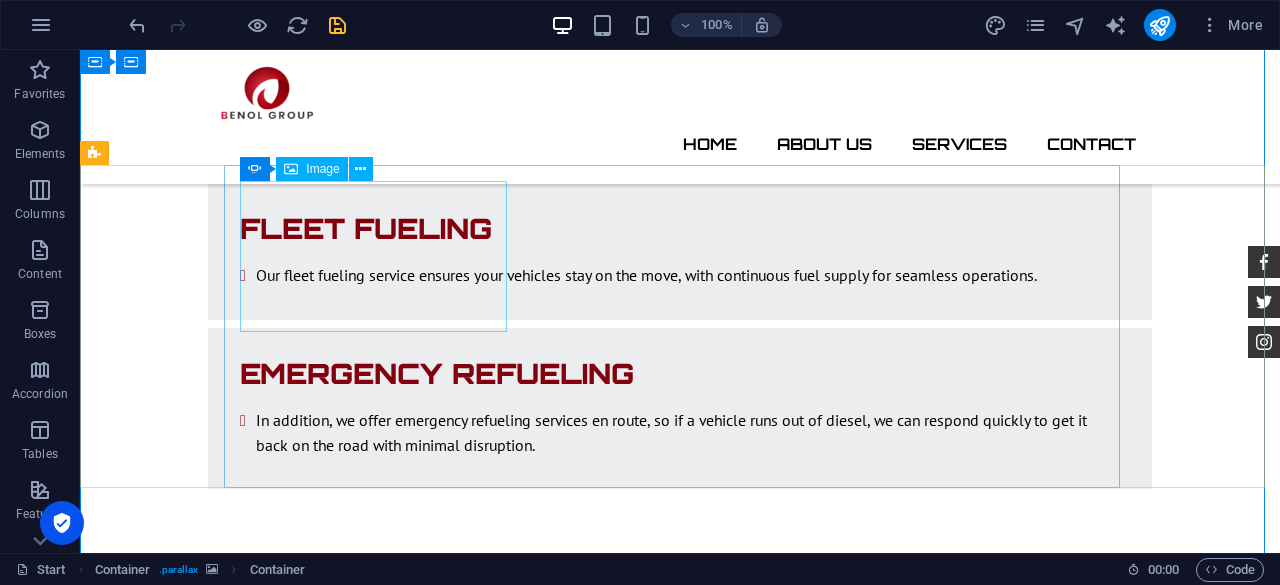 click at bounding box center [-532, 7849] 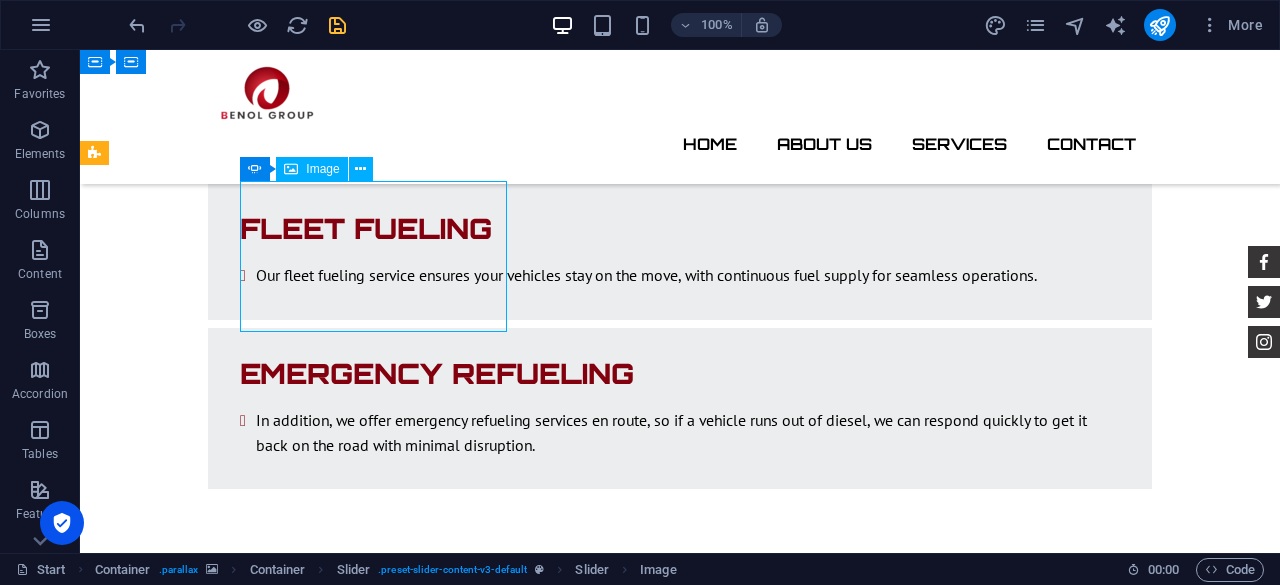 click at bounding box center [-532, 7849] 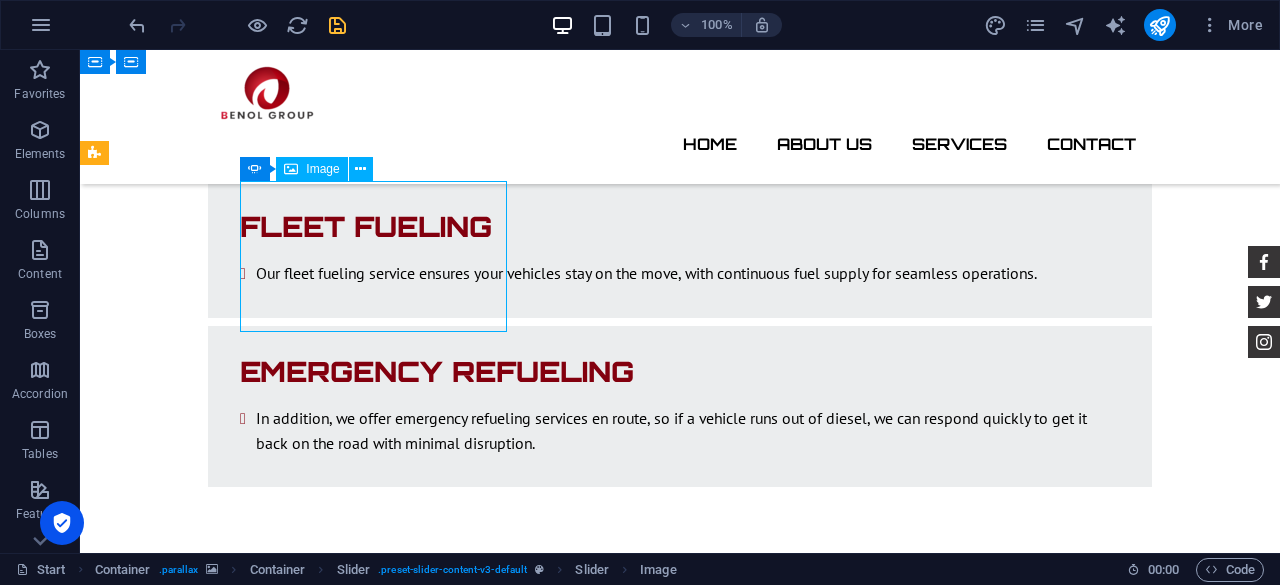 select on "px" 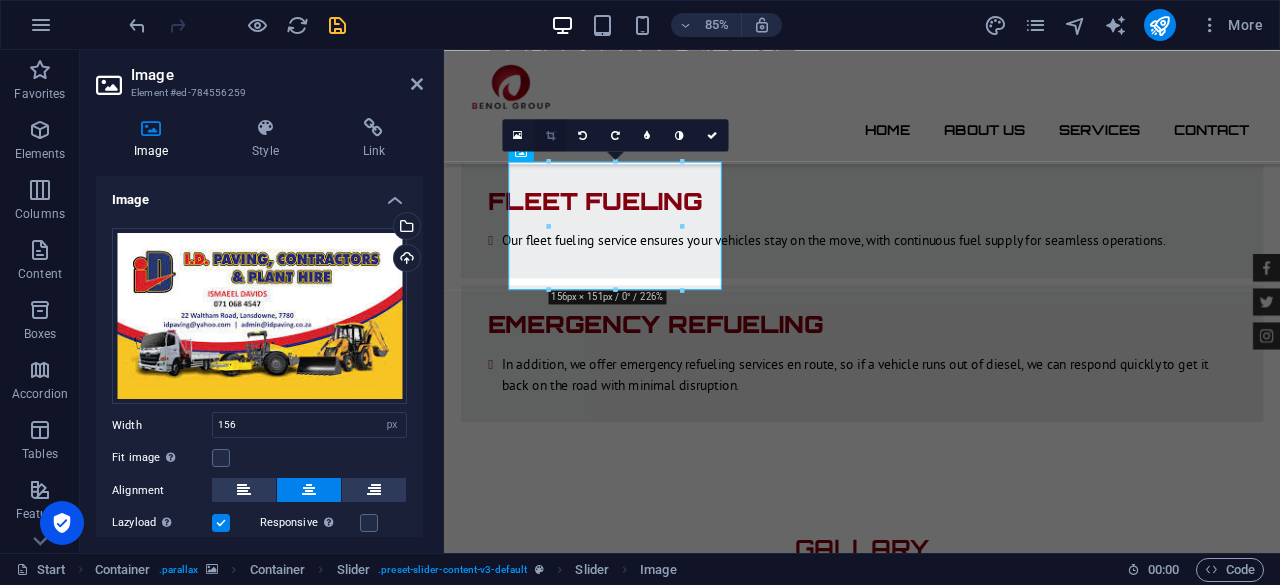 click at bounding box center (550, 135) 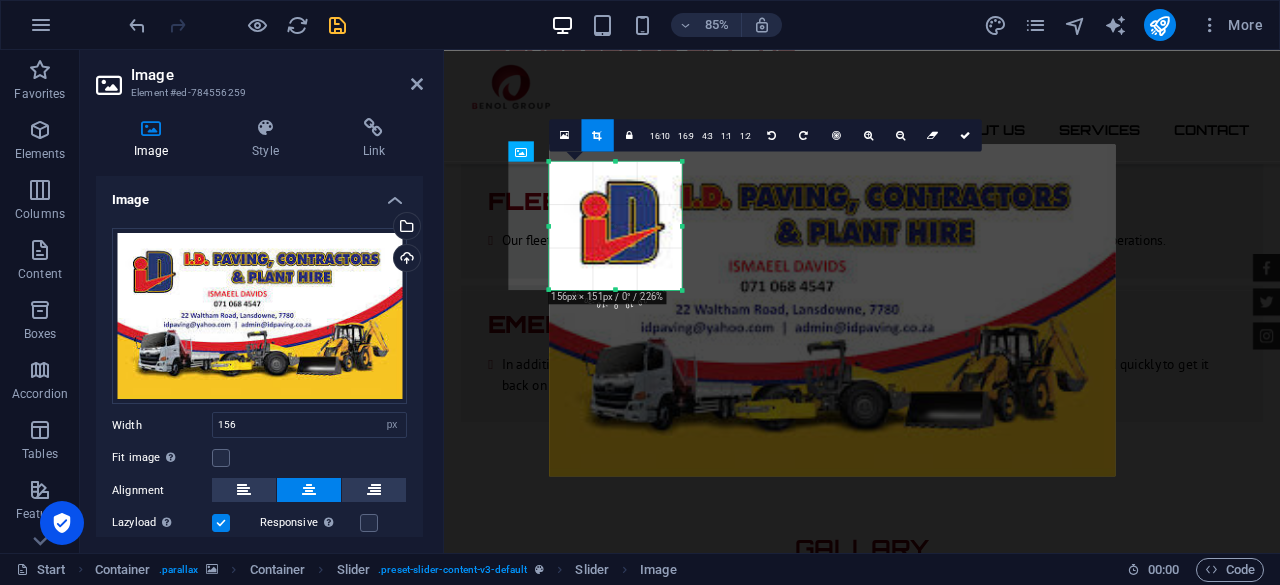 drag, startPoint x: 613, startPoint y: 239, endPoint x: 609, endPoint y: 219, distance: 20.396078 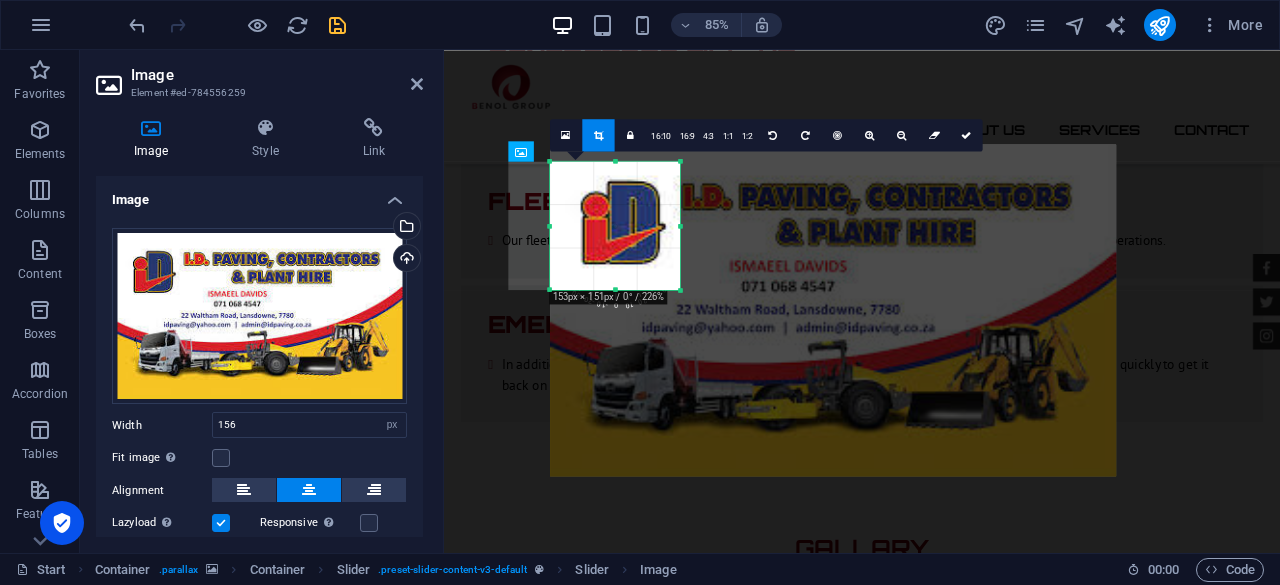 click at bounding box center [681, 225] 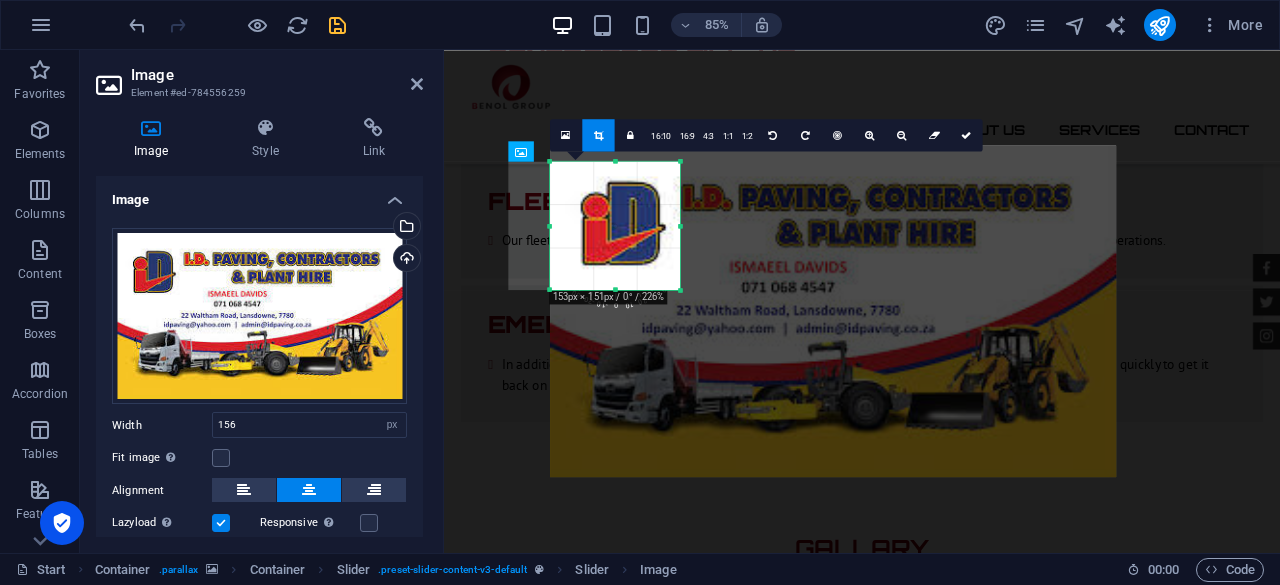 click at bounding box center [833, 310] 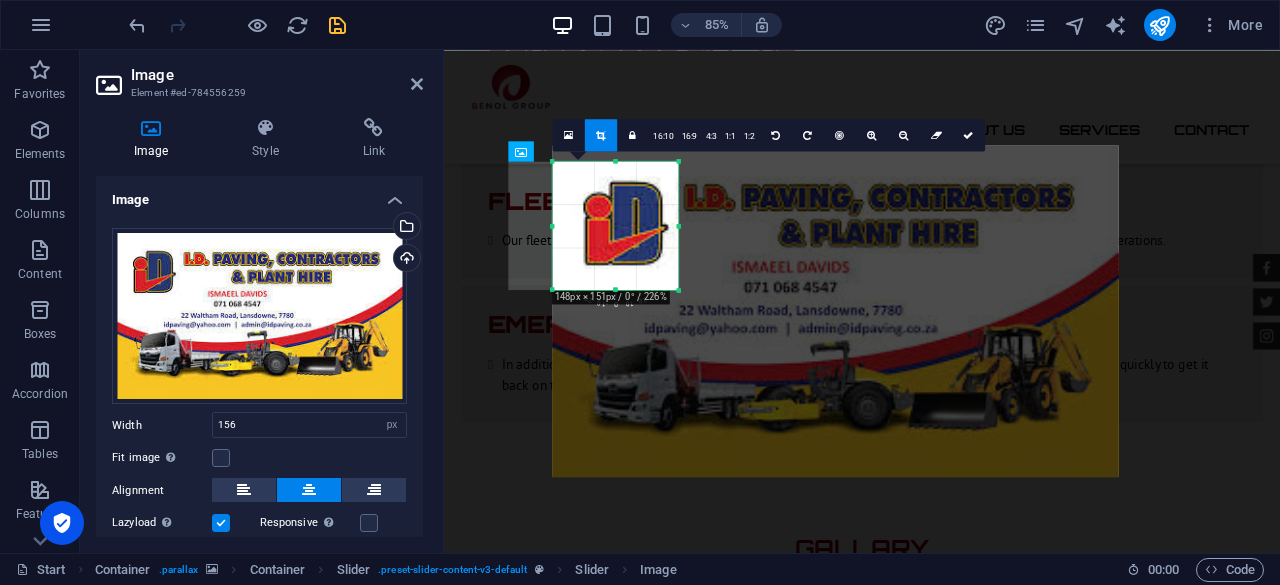 click at bounding box center [679, 225] 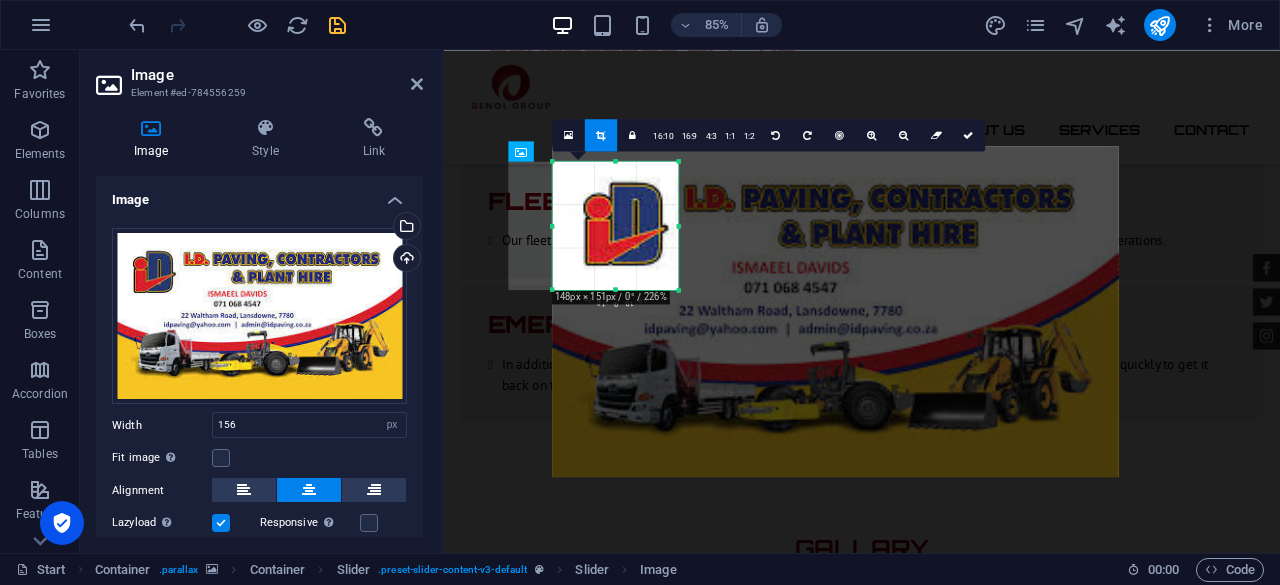 click at bounding box center [835, 311] 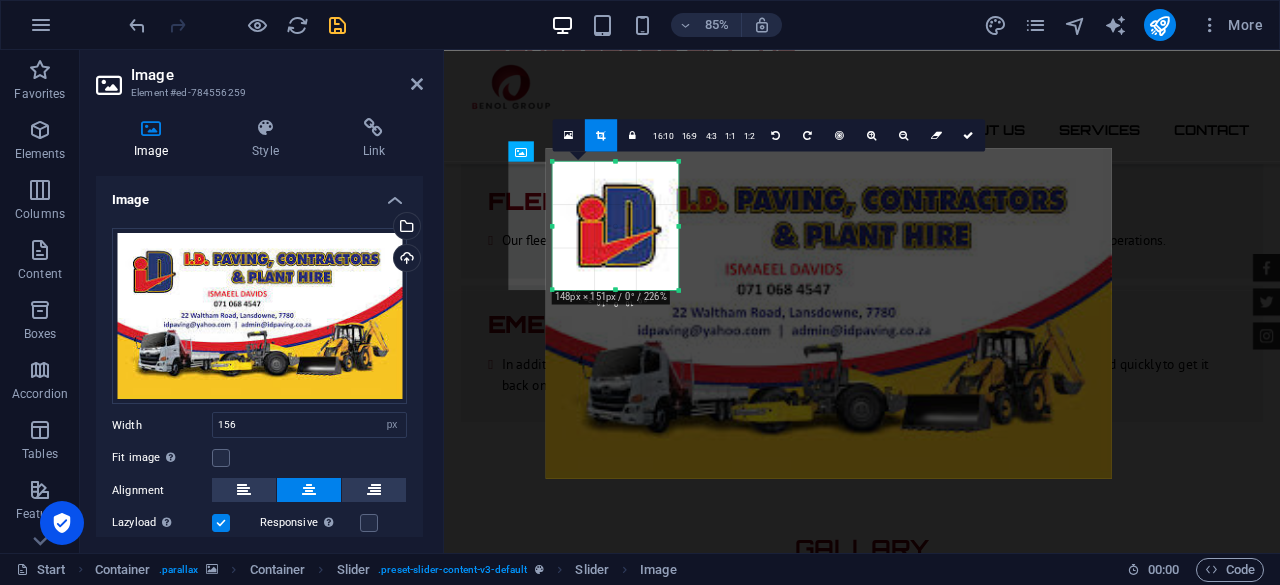 click at bounding box center [829, 312] 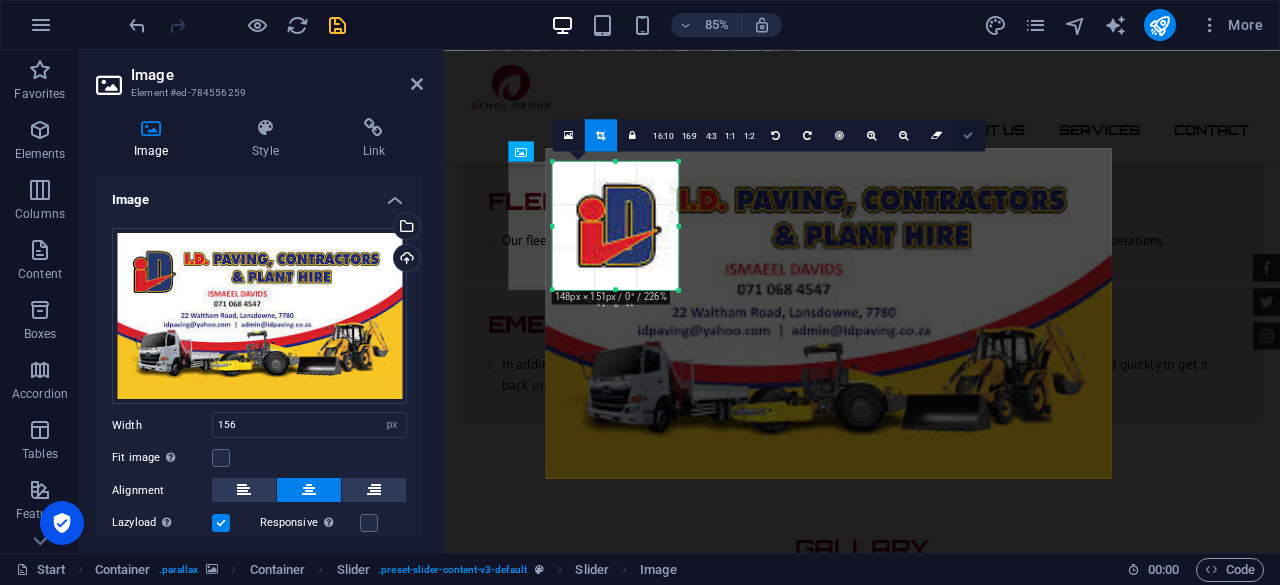 drag, startPoint x: 968, startPoint y: 133, endPoint x: 618, endPoint y: 97, distance: 351.84656 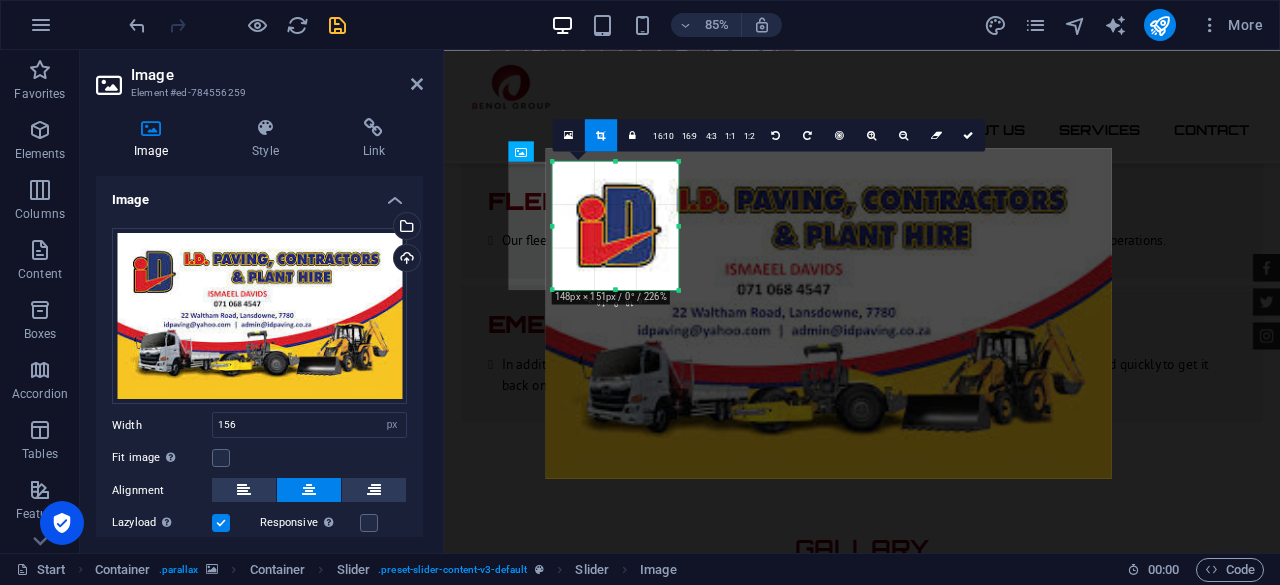 type on "148" 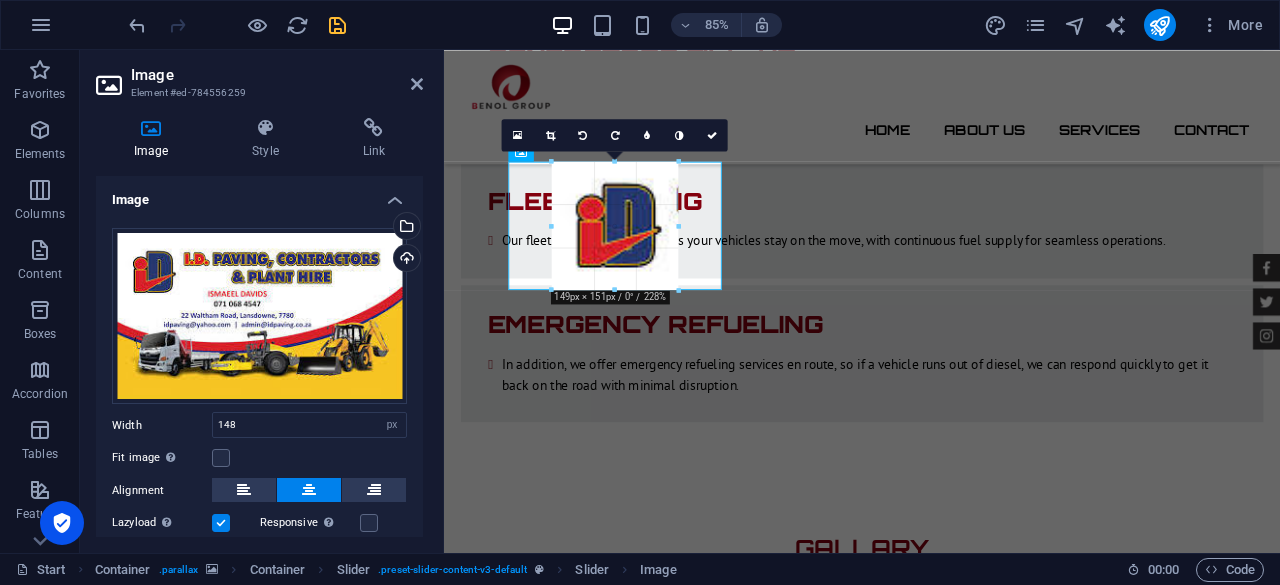 drag, startPoint x: 614, startPoint y: 287, endPoint x: 626, endPoint y: 288, distance: 12.0415945 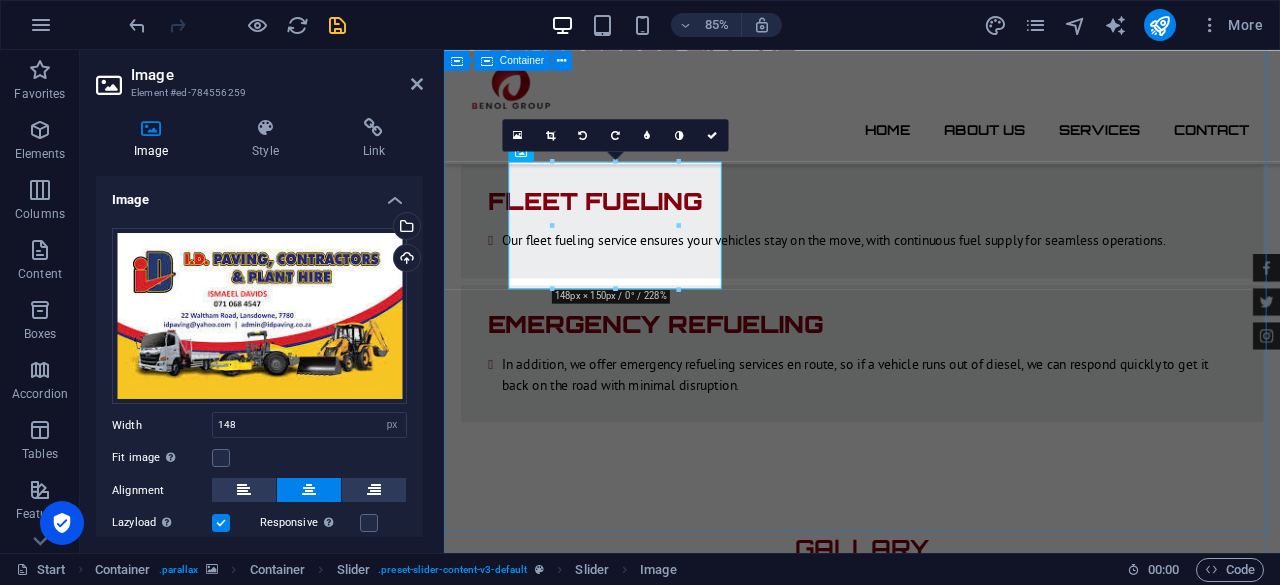 click on "Feedback Arshadh ID Paving -The best in what you guys do. Benol Group is friendly, professional, respond on time, Helpful, Cheapest, Respectful, I am happy and will always use you guys. Mark Melone -They are always on time and doesn't matter the time they are always there. Tony Lee Su -  Lorem ipsum dolor sit amet, consetetur sadipscing elitr, sed diam nonumy eirmod tempor invidunt ut labore et dolore magna aliquyam erat. Jonny Doe  -  Lorem ipsum dolor sit amet, consetetur sadipscing elitr, sed diam nonumy eirmod tempor invidunt ut labore et dolore magna aliquyam erat. Tina Many  -  Lorem ipsum dolor sit amet, consetetur sadipscing elitr, sed diam nonumy eirmod tempor invidunt ut labore et dolore magna aliquyam erat. Laura Hill  -  Lorem ipsum dolor sit amet, consetetur sadipscing elitr, sed diam nonumy eirmod tempor invidunt ut labore et dolore magna aliquyam erat. Arshadh ID Paving Mark Melone -They are always on time and doesn't matter the time they are always there. Tony Lee Su -  Jonny Doe  -  Tina Many" at bounding box center [936, 8812] 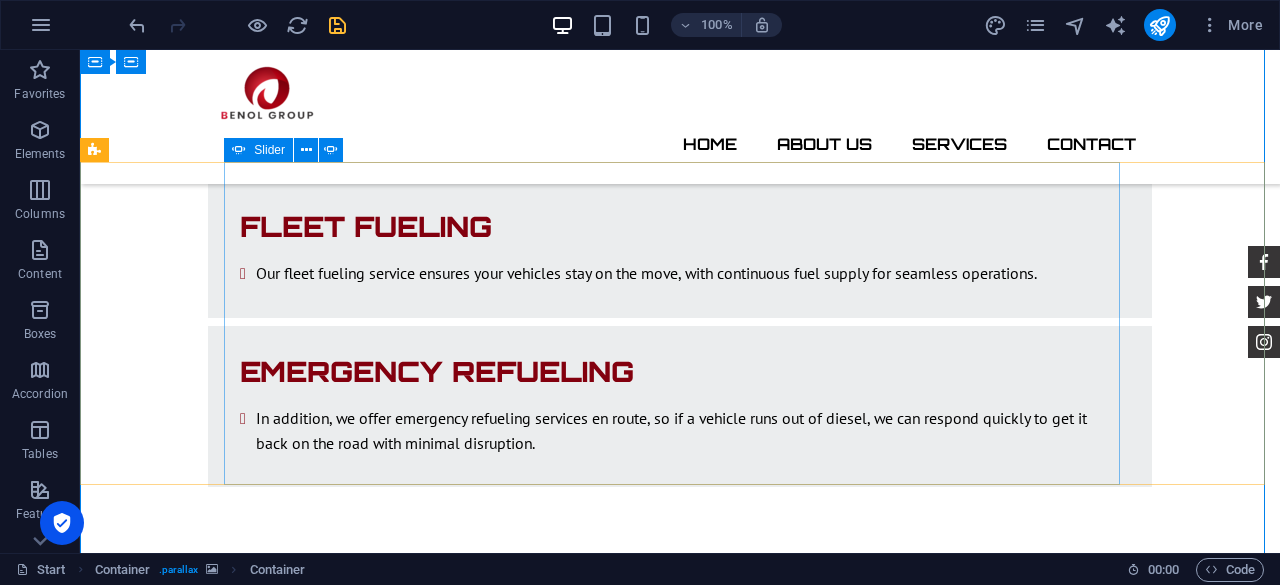 click on "2" at bounding box center [132, -3179] 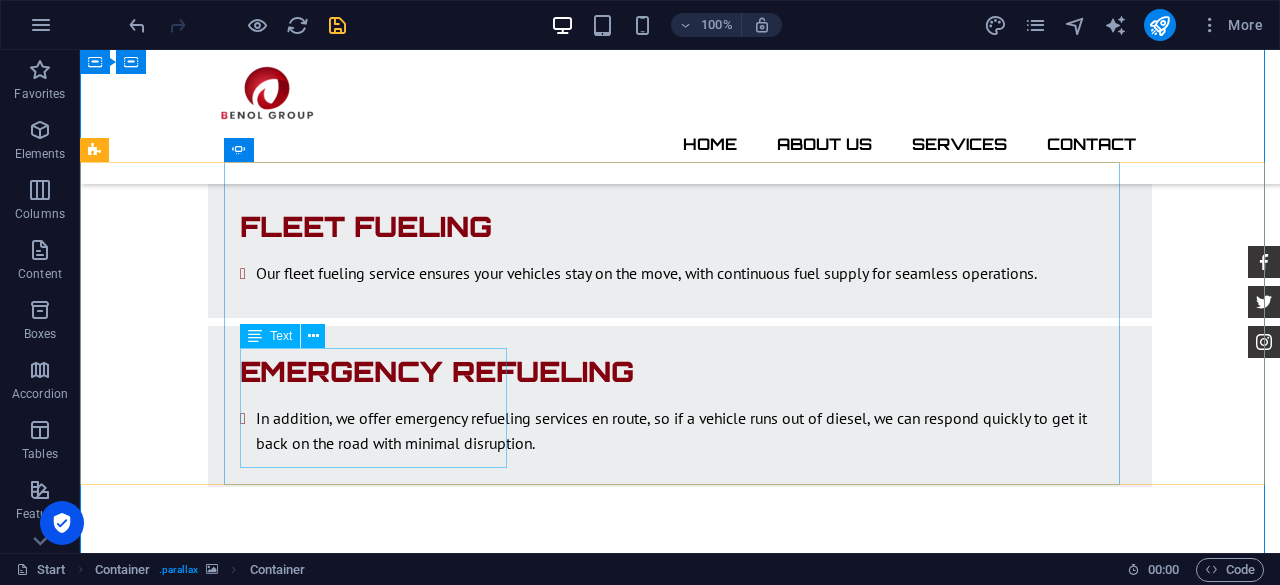 click on "Arshadh ID Paving -The best in what you guys do. Benol Group is friendly, professional, respond on time, Helpful, Cheapest, Respectful, I am happy and will always use you guys." at bounding box center (-1429, 8980) 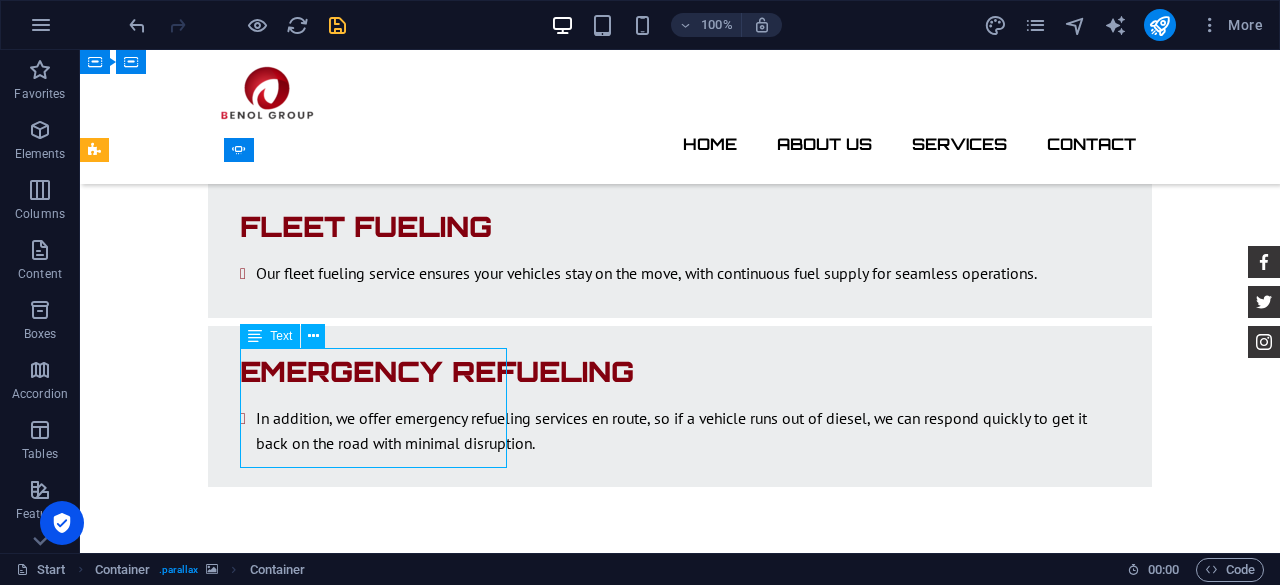 click on "Arshadh ID Paving -The best in what you guys do. Benol Group is friendly, professional, respond on time, Helpful, Cheapest, Respectful, I am happy and will always use you guys." at bounding box center (-1429, 8980) 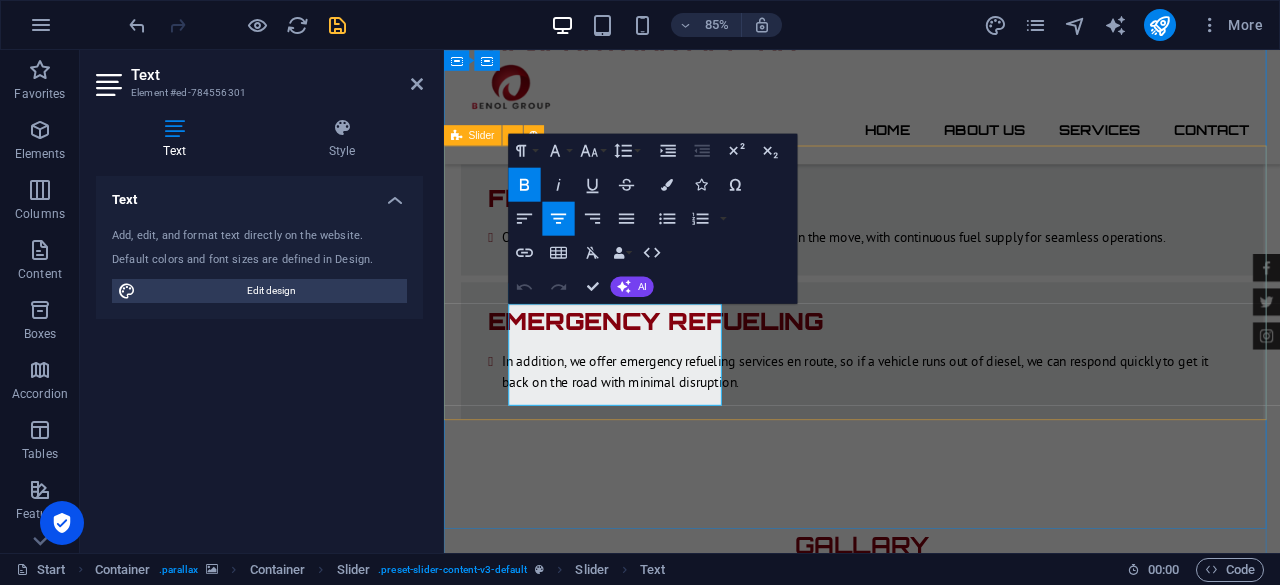 drag, startPoint x: 766, startPoint y: 459, endPoint x: 483, endPoint y: 328, distance: 311.84933 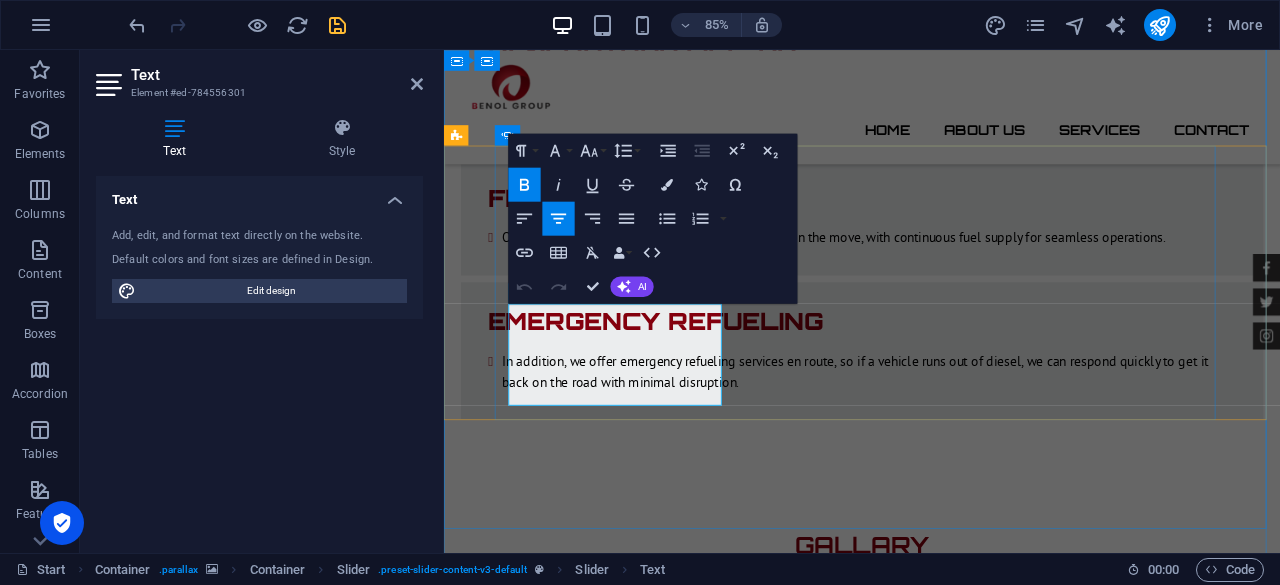 copy on "Arshadh ID Paving -The best in what you guys do. Benol Group is friendly, professional, respond on time, Helpful, Cheapest, Respectful, I am happy and will always use you guys." 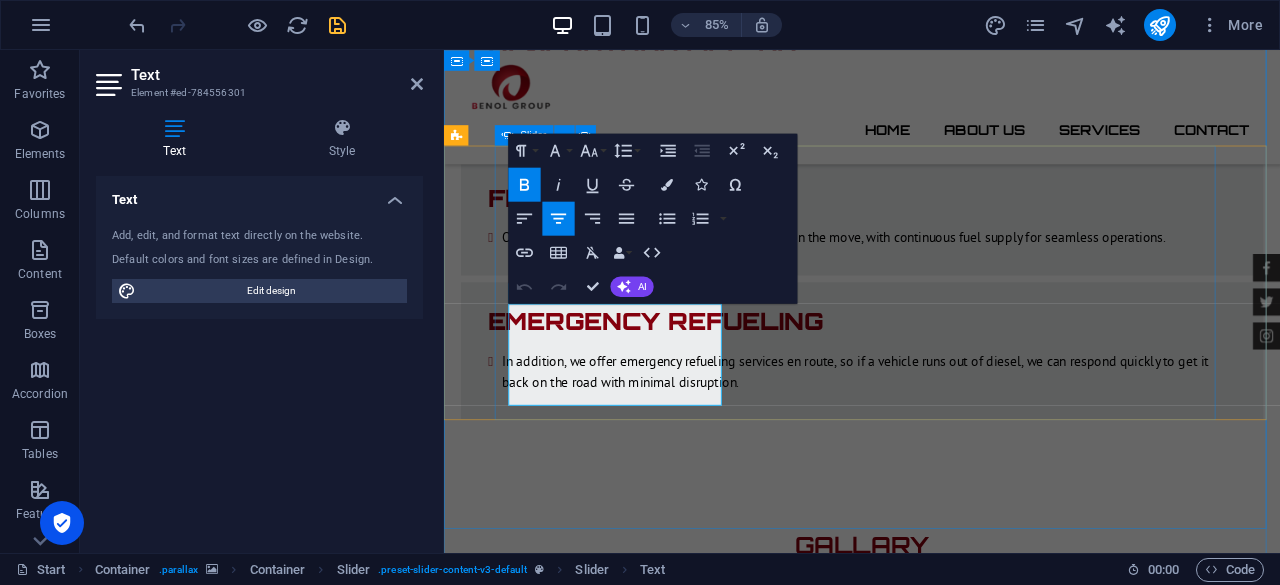 click on "1" at bounding box center (496, -3117) 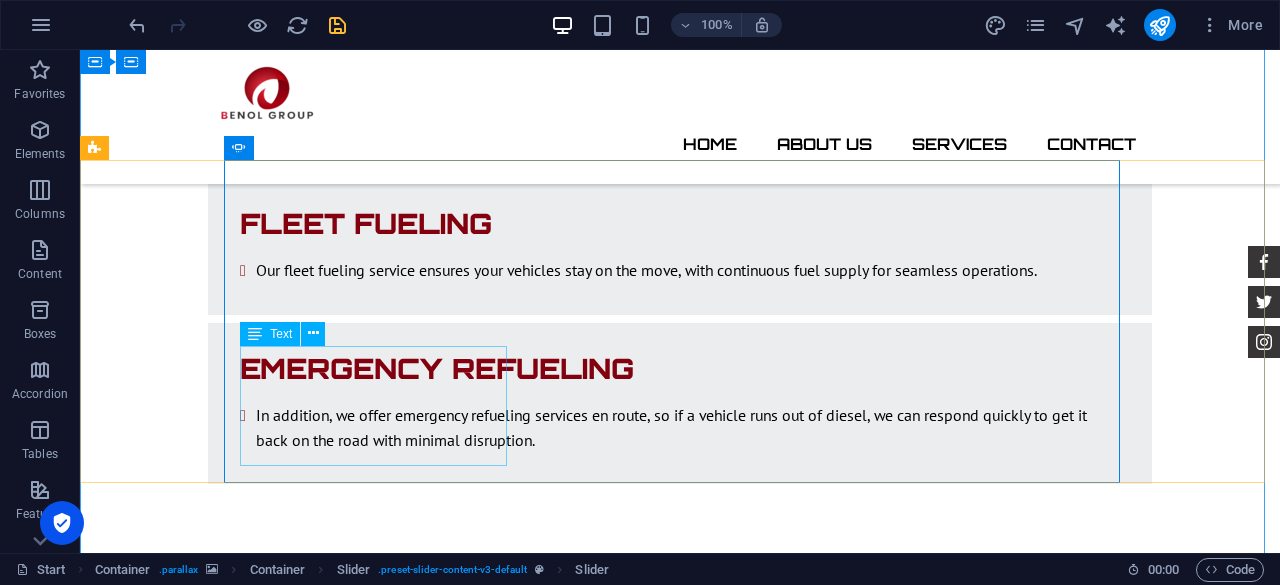 click on "Jonny Doe  -  Lorem ipsum dolor sit amet, consetetur sadipscing elitr, sed diam nonumy eirmod tempor invidunt ut labore et dolore magna aliquyam erat." at bounding box center (-532, 7999) 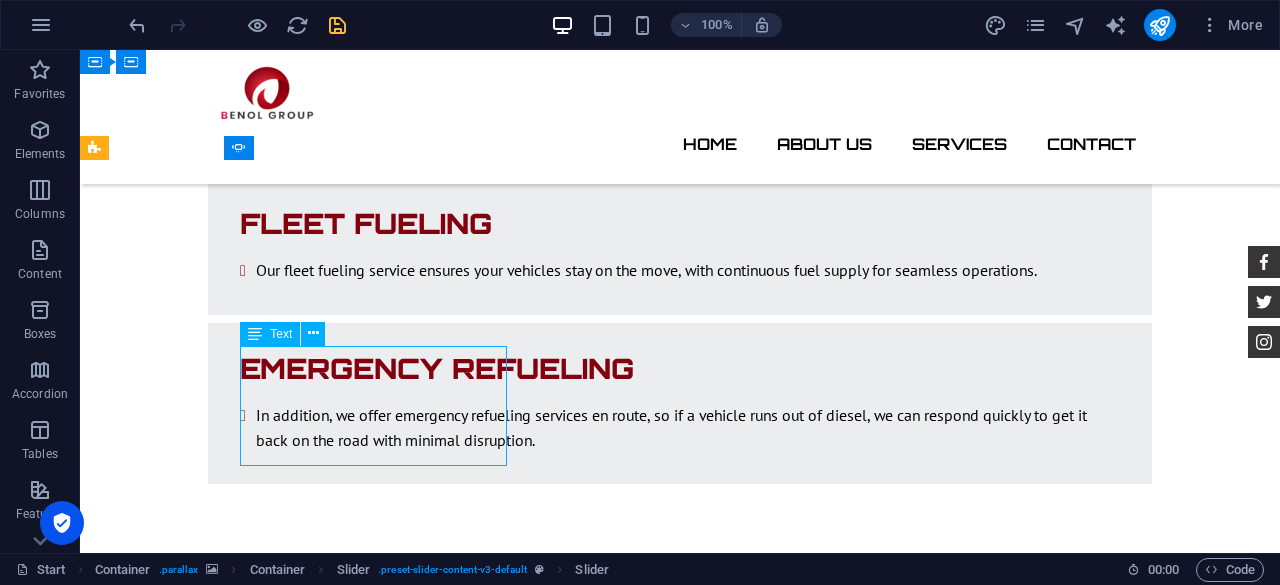 click on "Jonny Doe  -  Lorem ipsum dolor sit amet, consetetur sadipscing elitr, sed diam nonumy eirmod tempor invidunt ut labore et dolore magna aliquyam erat." at bounding box center [-532, 7999] 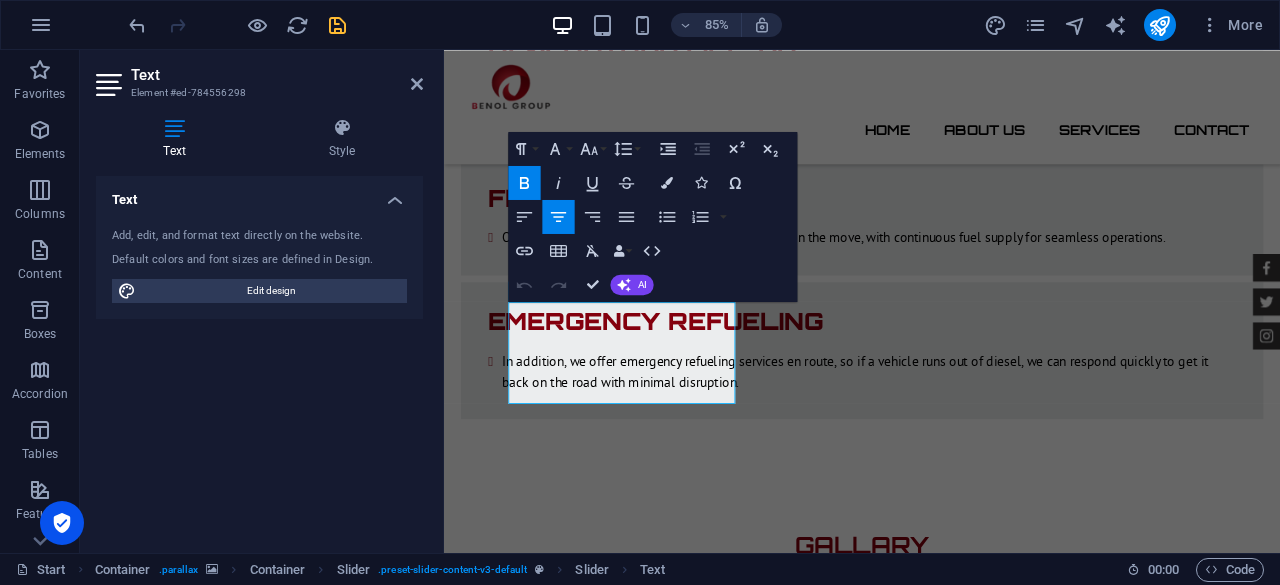 scroll, scrollTop: 3748, scrollLeft: 0, axis: vertical 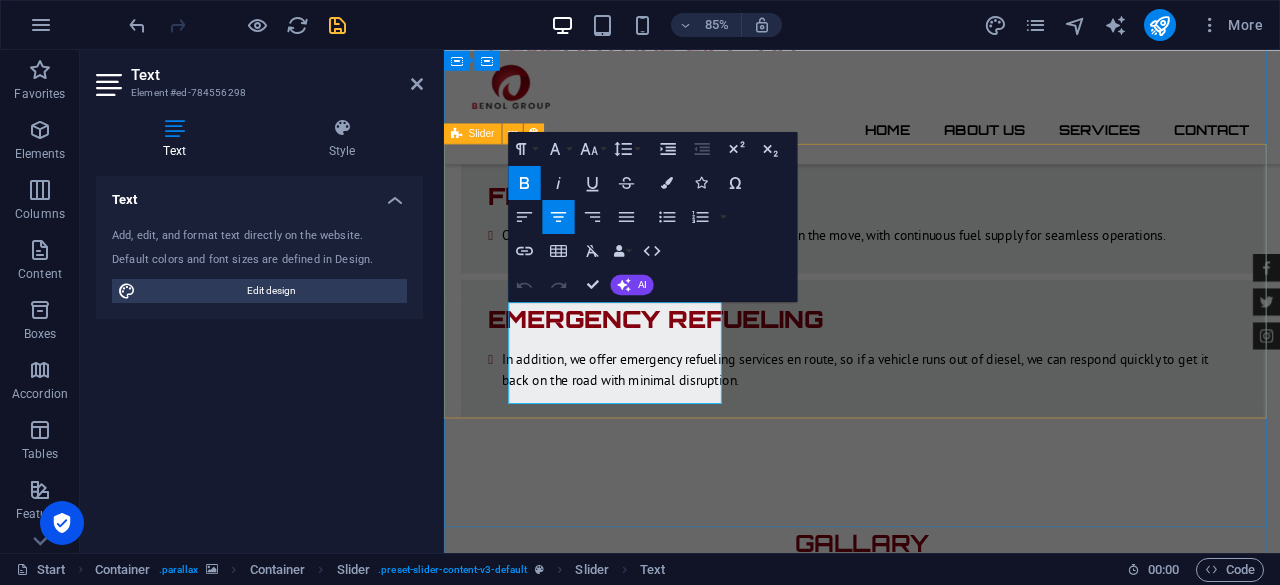 drag, startPoint x: 656, startPoint y: 462, endPoint x: 488, endPoint y: 358, distance: 197.58542 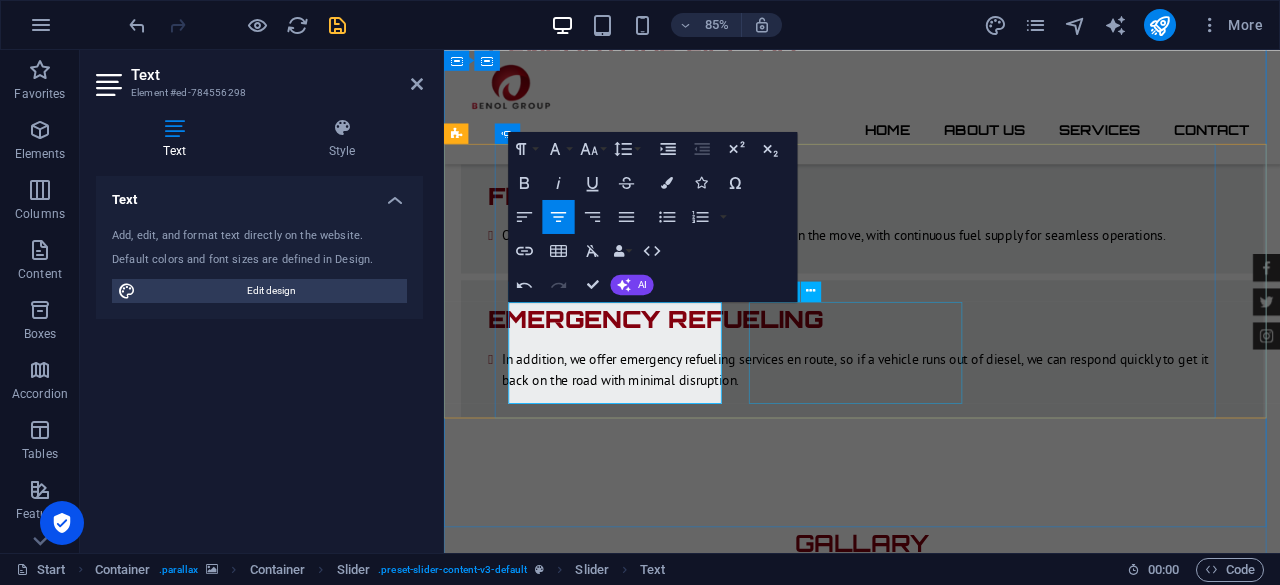 click on "Tina Many  -  Lorem ipsum dolor sit amet, consetetur sadipscing elitr, sed diam nonumy eirmod tempor invidunt ut labore et dolore magna aliquyam erat." at bounding box center [-220, 8402] 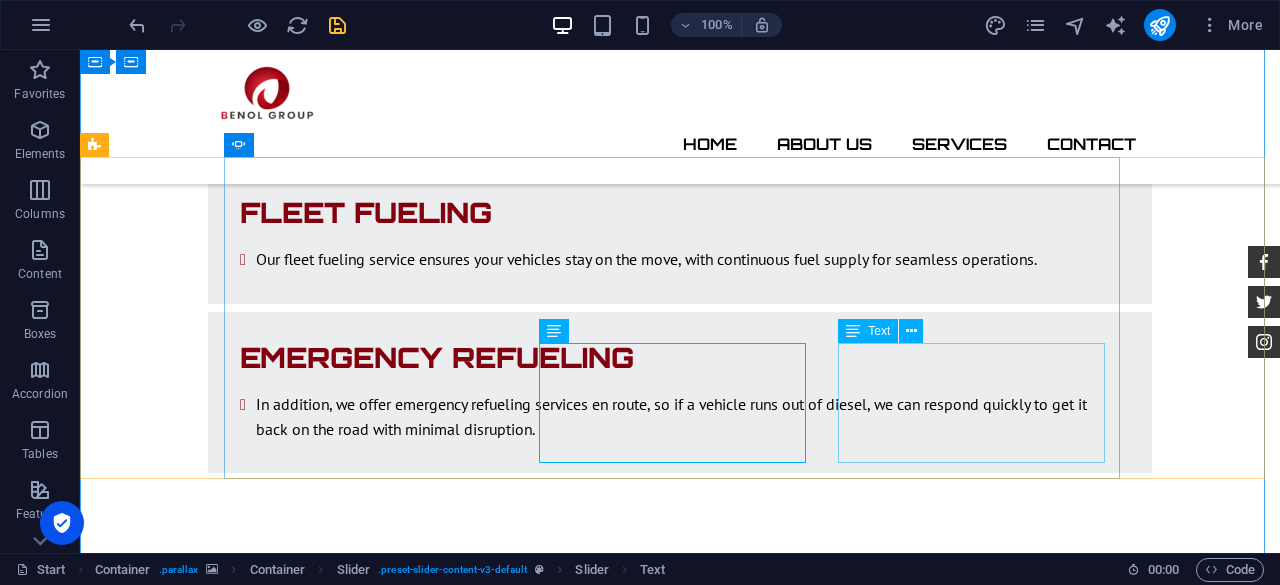 click on "Laura Hill  -  Lorem ipsum dolor sit amet, consetetur sadipscing elitr, sed diam nonumy eirmod tempor invidunt ut labore et dolore magna aliquyam erat." at bounding box center [-532, 8611] 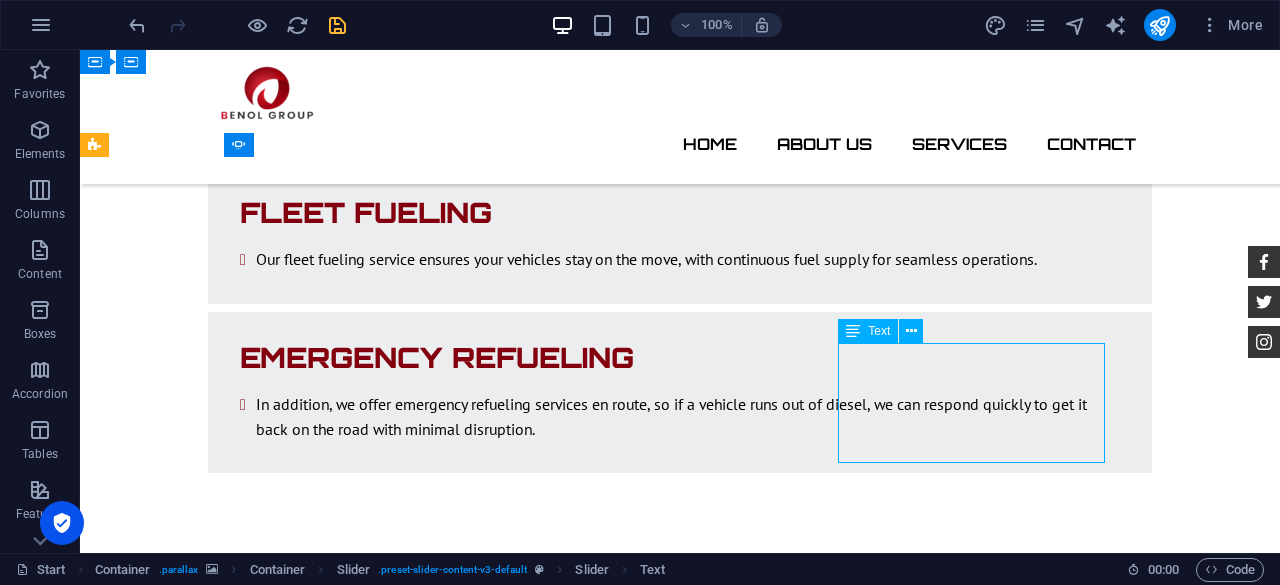 drag, startPoint x: 961, startPoint y: 396, endPoint x: 689, endPoint y: 458, distance: 278.9767 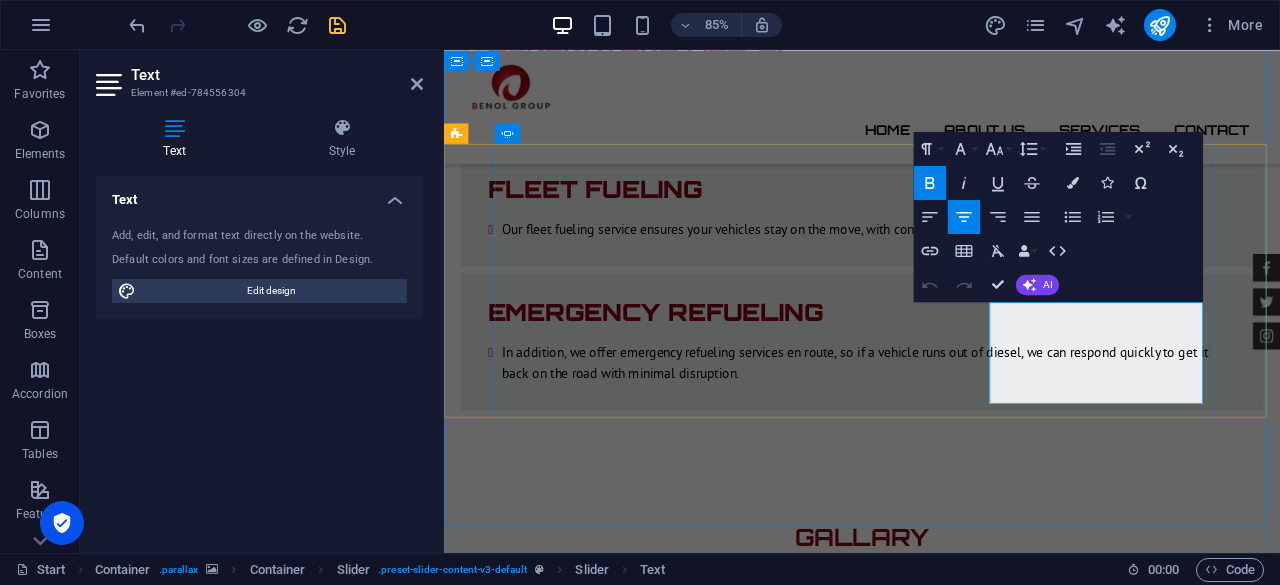 drag, startPoint x: 1291, startPoint y: 451, endPoint x: 1095, endPoint y: 351, distance: 220.03636 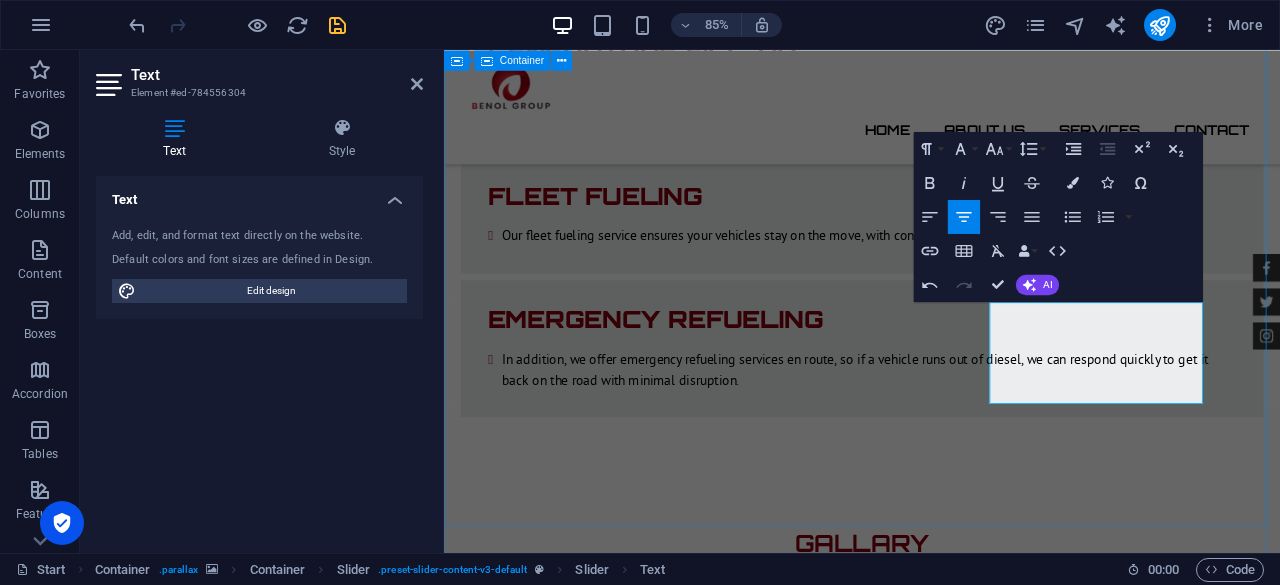 click on "Feedback Arshadh ID Paving -The best in what you guys do. Benol Group is friendly, professional, respond on time, Helpful, Cheapest, Respectful, I am happy and will always use you guys. Mark Melone -They are always on time and doesn't matter the time they are always there. Tony Lee Su -  Lorem ipsum dolor sit amet, consetetur sadipscing elitr, sed diam nonumy eirmod tempor invidunt ut labore et dolore magna aliquyam erat. Arshadh ID Paving -The best in what you guys do. Benol Group is friendly, professional, respond on time, Helpful, Cheapest, Respectful, I am happy and will always use you guys. Tina Many  -  Lorem ipsum dolor sit amet, consetetur sadipscing elitr, sed diam nonumy eirmod tempor invidunt ut labore et dolore magna aliquyam erat. Arshadh ID Paving -The best in what you guys do. Benol Group is friendly, professional, respond on time, Helpful, Cheapest, Respectful, I am happy and will always use you guys. Arshadh ID Paving Mark Melone Tony Lee Su -  Arshadh ID Paving Tina Many  -  Laura Hill  -  1" at bounding box center (936, 8805) 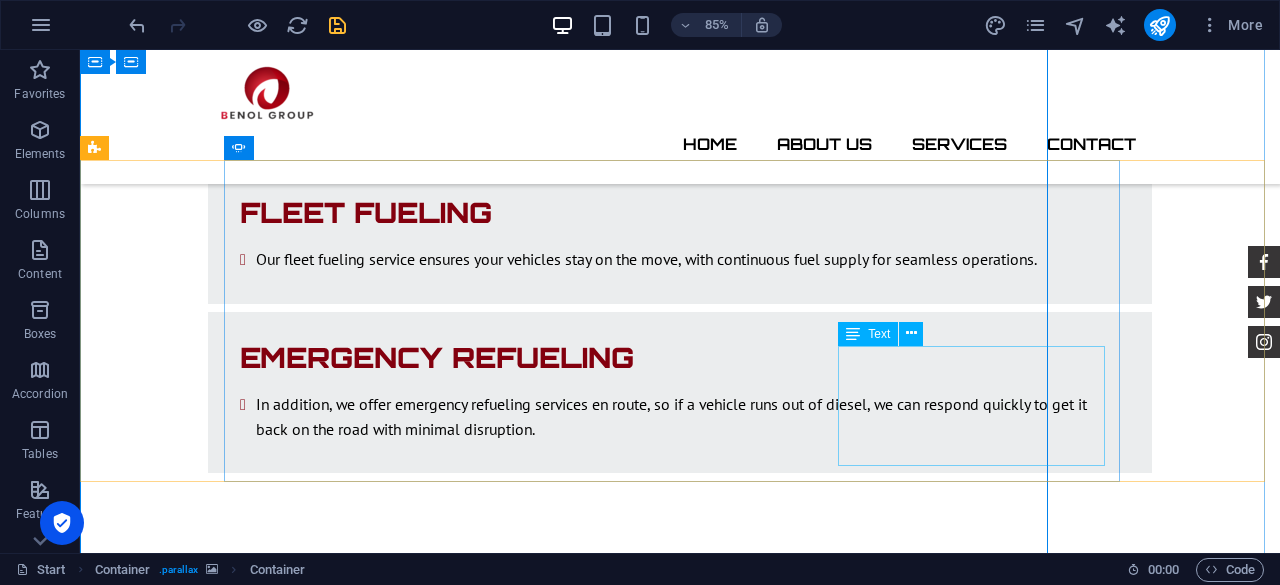 scroll, scrollTop: 3745, scrollLeft: 0, axis: vertical 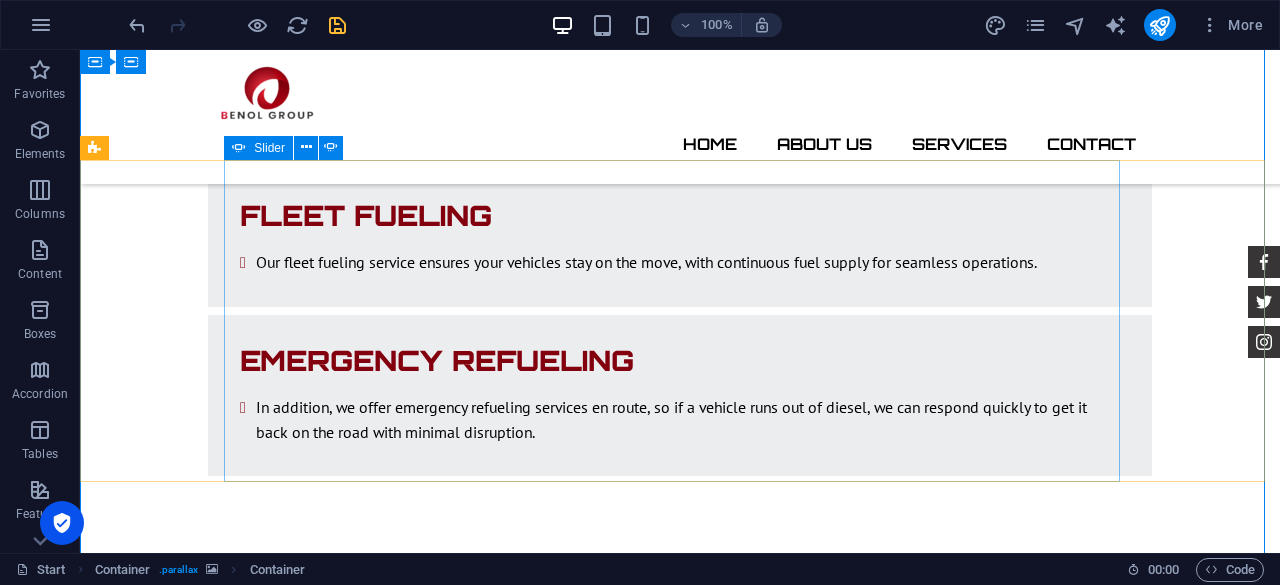 click on "2" at bounding box center (132, -3182) 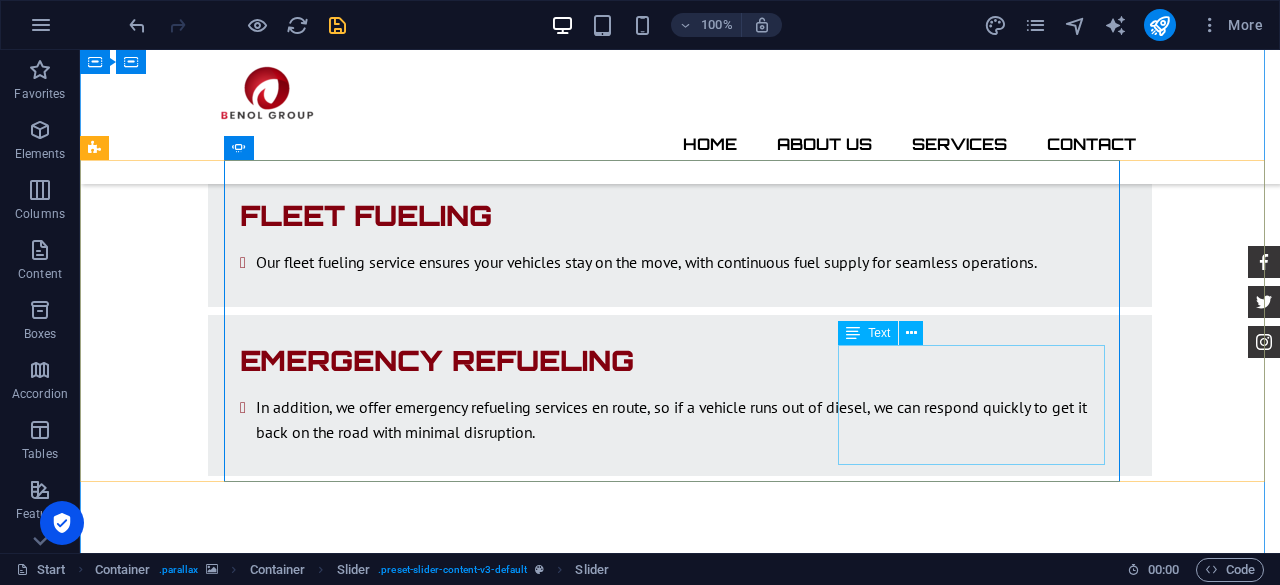 click on "Tony Lee Su -  Lorem ipsum dolor sit amet, consetetur sadipscing elitr, sed diam nonumy eirmod tempor invidunt ut labore et dolore magna aliquyam erat." at bounding box center [-1429, 9628] 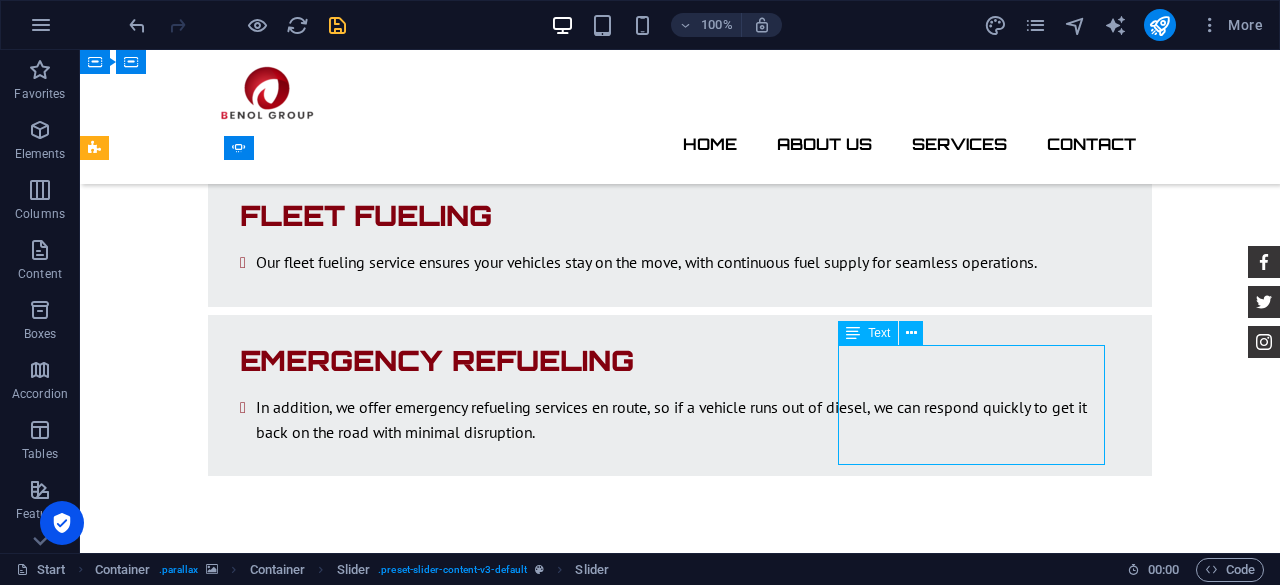 click on "Tony Lee Su -  Lorem ipsum dolor sit amet, consetetur sadipscing elitr, sed diam nonumy eirmod tempor invidunt ut labore et dolore magna aliquyam erat." at bounding box center [-1429, 9628] 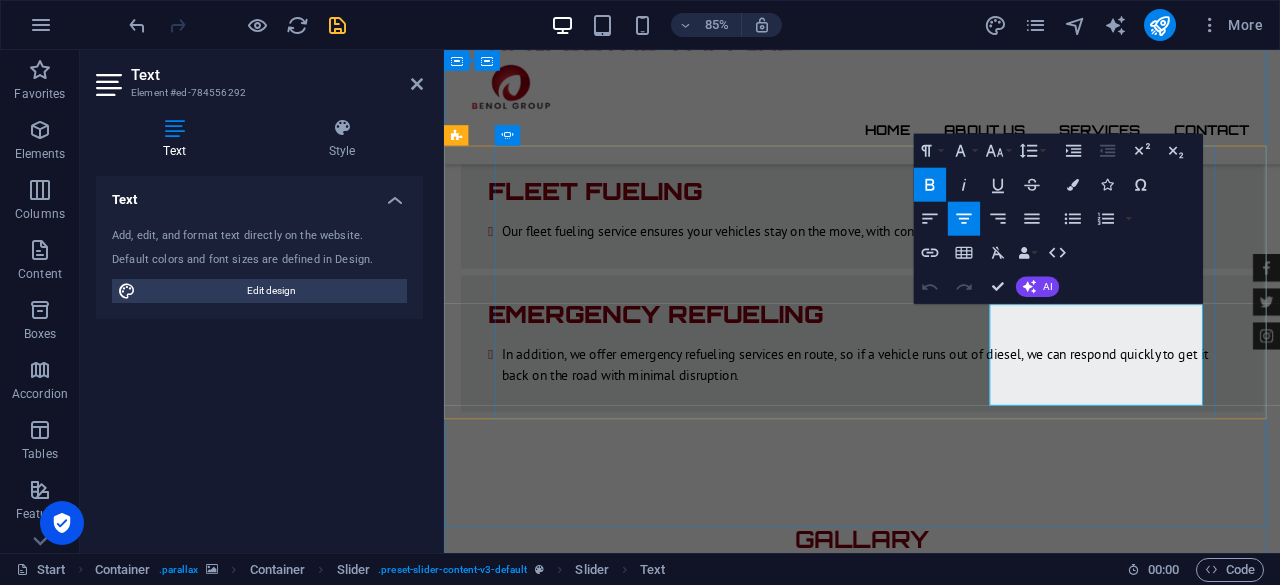 drag, startPoint x: 1282, startPoint y: 456, endPoint x: 1080, endPoint y: 355, distance: 225.84286 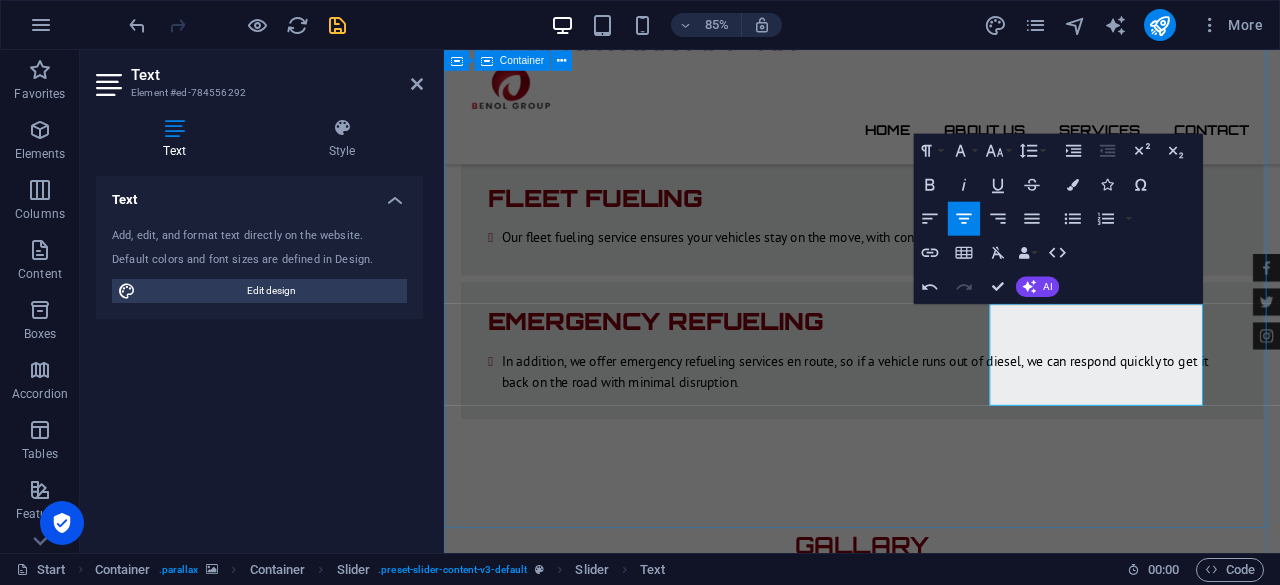click on "Feedback Arshadh ID Paving -The best in what you guys do. Benol Group is friendly, professional, respond on time, Helpful, Cheapest, Respectful, I am happy and will always use you guys. Mark Melone -They are always on time and doesn't matter the time they are always there. Tony Lee Su -  Lorem ipsum dolor sit amet, consetetur sadipscing elitr, sed diam nonumy eirmod tempor invidunt ut labore et dolore magna aliquyam erat. Arshadh ID Paving -The best in what you guys do. Benol Group is friendly, professional, respond on time, Helpful, Cheapest, Respectful, I am happy and will always use you guys. Tina Many  -  Lorem ipsum dolor sit amet, consetetur sadipscing elitr, sed diam nonumy eirmod tempor invidunt ut labore et dolore magna aliquyam erat. Arshadh ID Paving -The best in what you guys do. Benol Group is friendly, professional, respond on time, Helpful, Cheapest, Respectful, I am happy and will always use you guys. Arshadh ID Paving Mark Melone Arshadh ID Paving Arshadh ID Paving Tina Many  -  1 2" at bounding box center [936, 8808] 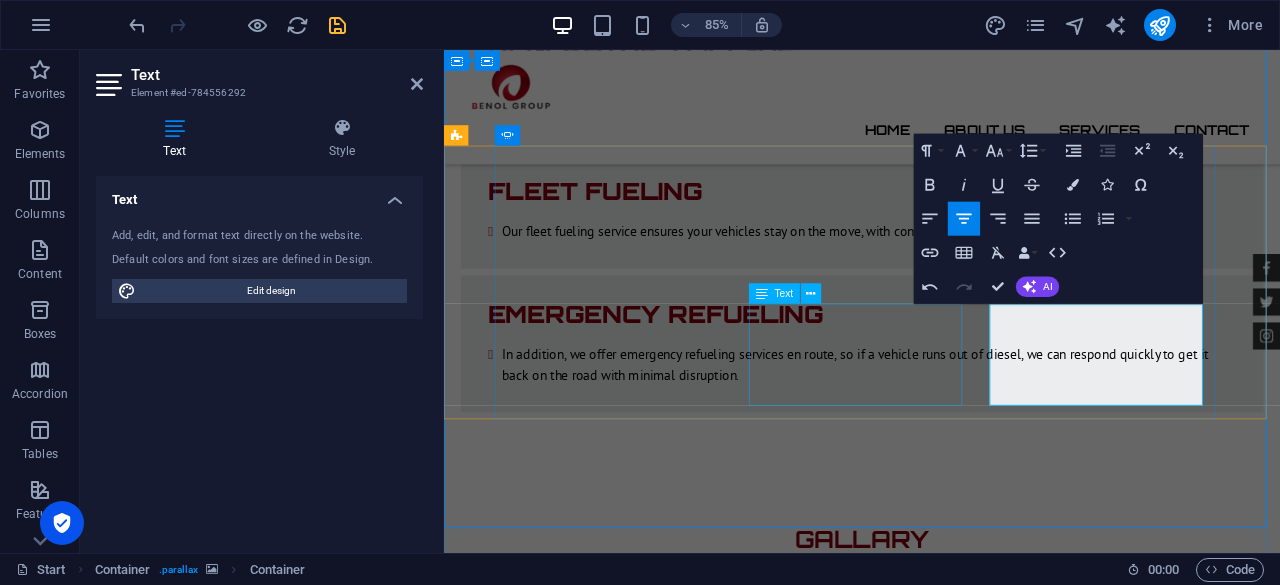 scroll, scrollTop: 3742, scrollLeft: 0, axis: vertical 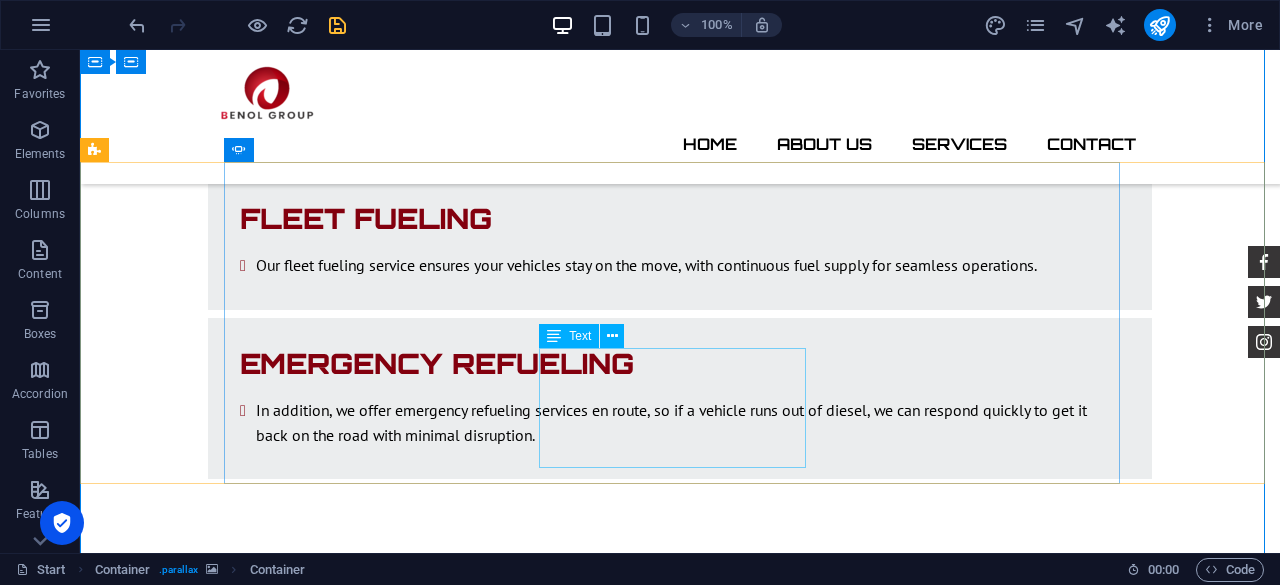 click on "Mark Melone -They are always on time and doesn't matter the time they are always there." at bounding box center (-1429, 9333) 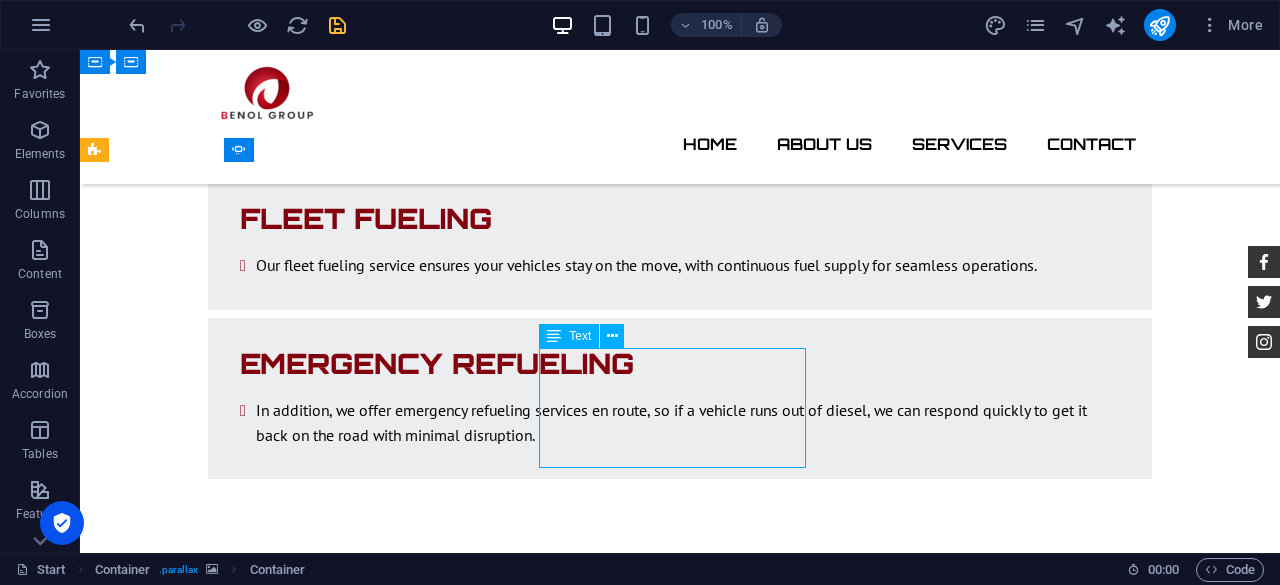 click on "Mark Melone -They are always on time and doesn't matter the time they are always there." at bounding box center [-1429, 9333] 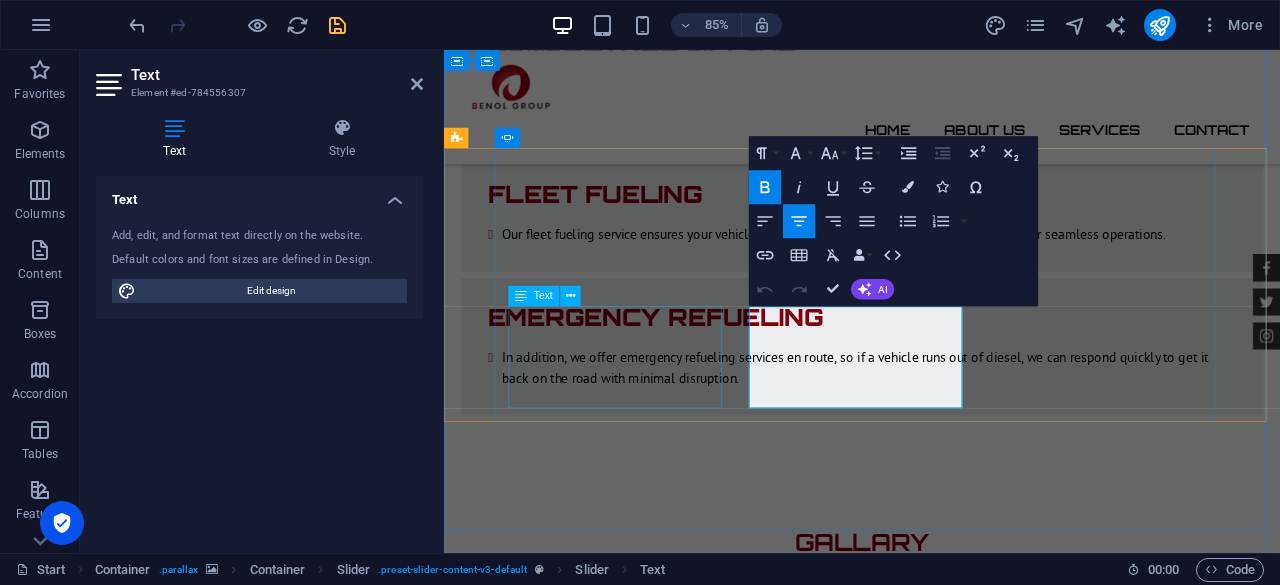 drag, startPoint x: 974, startPoint y: 416, endPoint x: 763, endPoint y: 348, distance: 221.68672 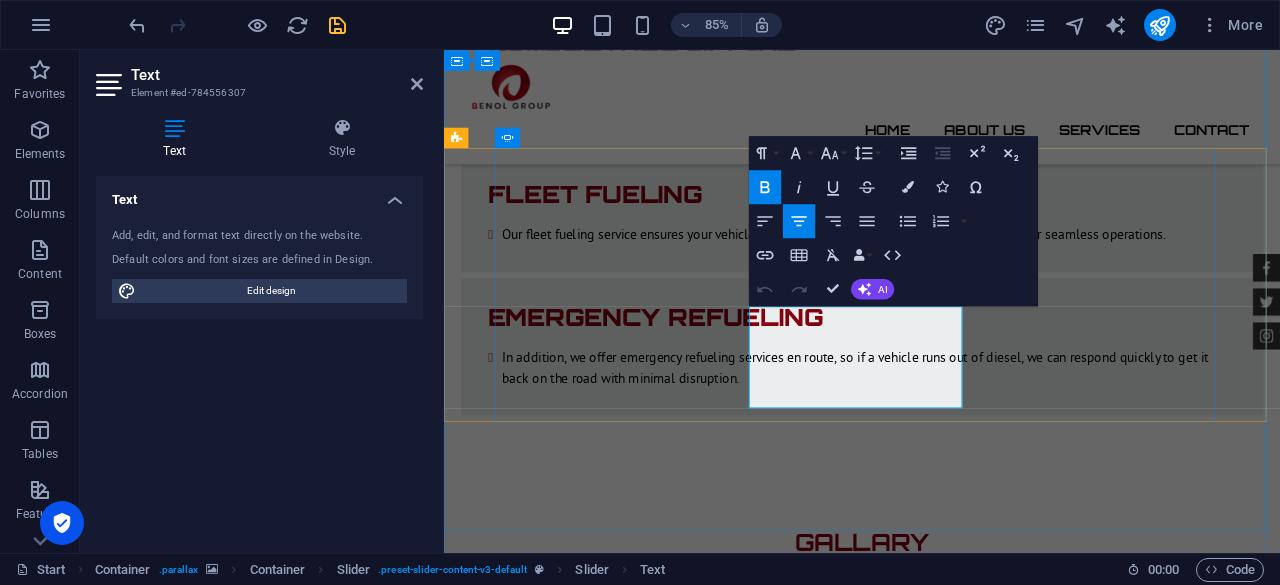 copy on "Mark Melone -They are always on time and doesn't matter the time they are always there." 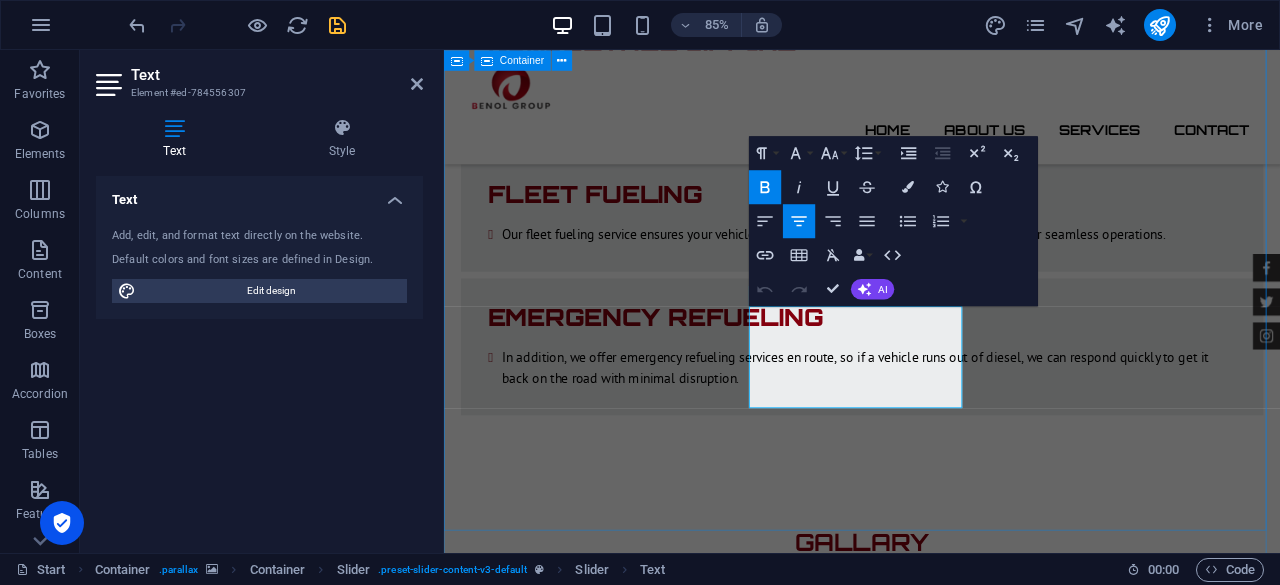 click on "Feedback Arshadh ID Paving -The best in what you guys do. Benol Group is friendly, professional, respond on time, Helpful, Cheapest, Respectful, I am happy and will always use you guys. Mark Melone -They are always on time and doesn't matter the time they are always there. Arshadh ID Paving -The best in what you guys do. Benol Group is friendly, professional, respond on time, Helpful, Cheapest, Respectful, I am happy and will always use you guys. Arshadh ID Paving -The best in what you guys do. Benol Group is friendly, professional, respond on time, Helpful, Cheapest, Respectful, I am happy and will always use you guys. Tina Many  -  Lorem ipsum dolor sit amet, consetetur sadipscing elitr, sed diam nonumy eirmod tempor invidunt ut labore et dolore magna aliquyam erat. Arshadh ID Paving -The best in what you guys do. Benol Group is friendly, professional, respond on time, Helpful, Cheapest, Respectful, I am happy and will always use you guys. Arshadh ID Paving Mark Melone Arshadh ID Paving Arshadh ID Paving 1" at bounding box center (936, 8759) 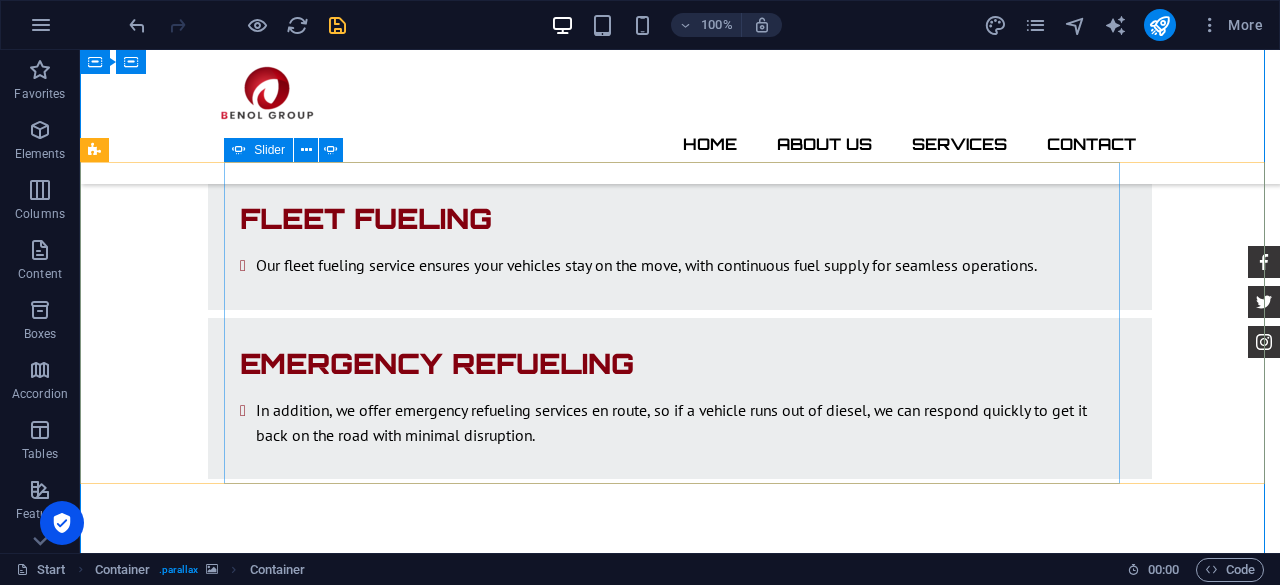 click on "1" at bounding box center [132, -3203] 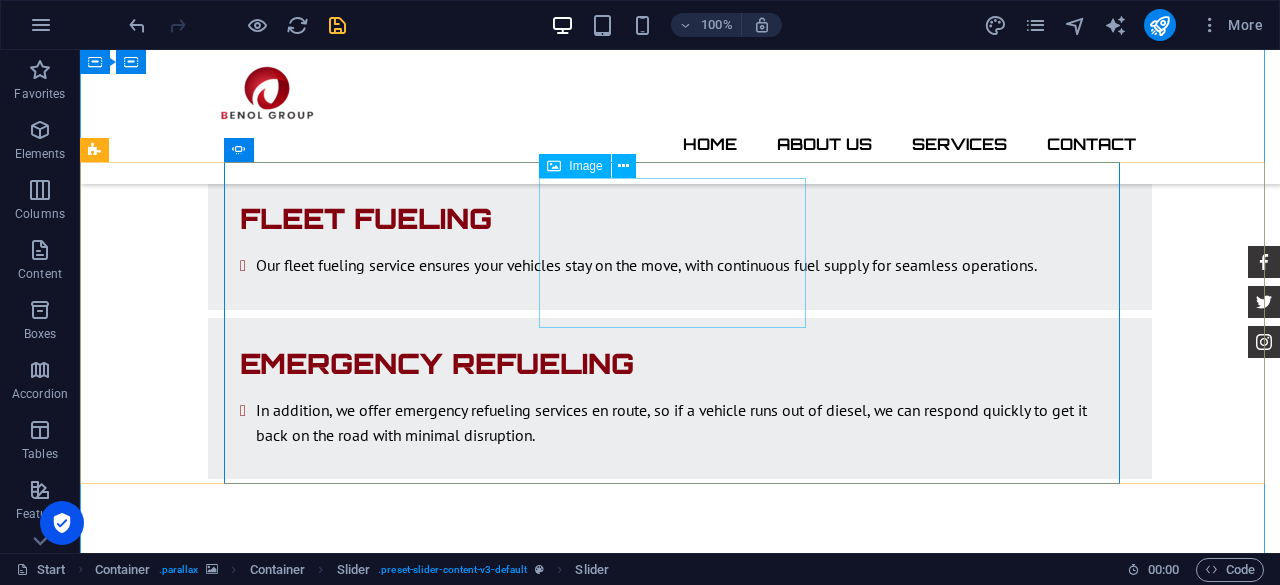 click at bounding box center (-532, 8164) 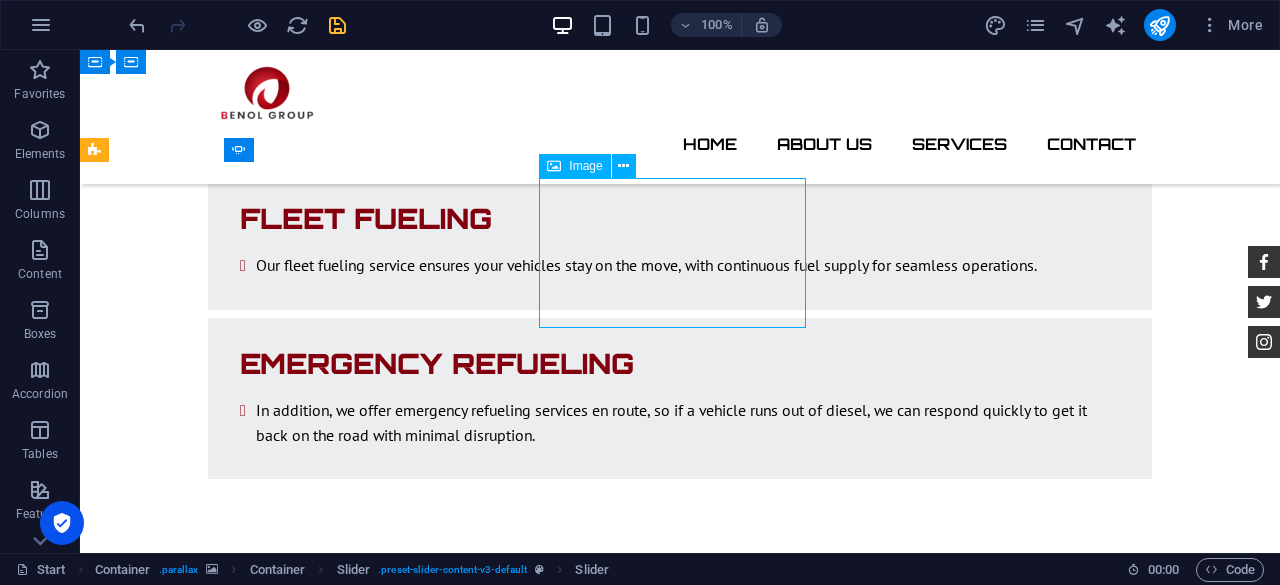 click at bounding box center [-532, 8164] 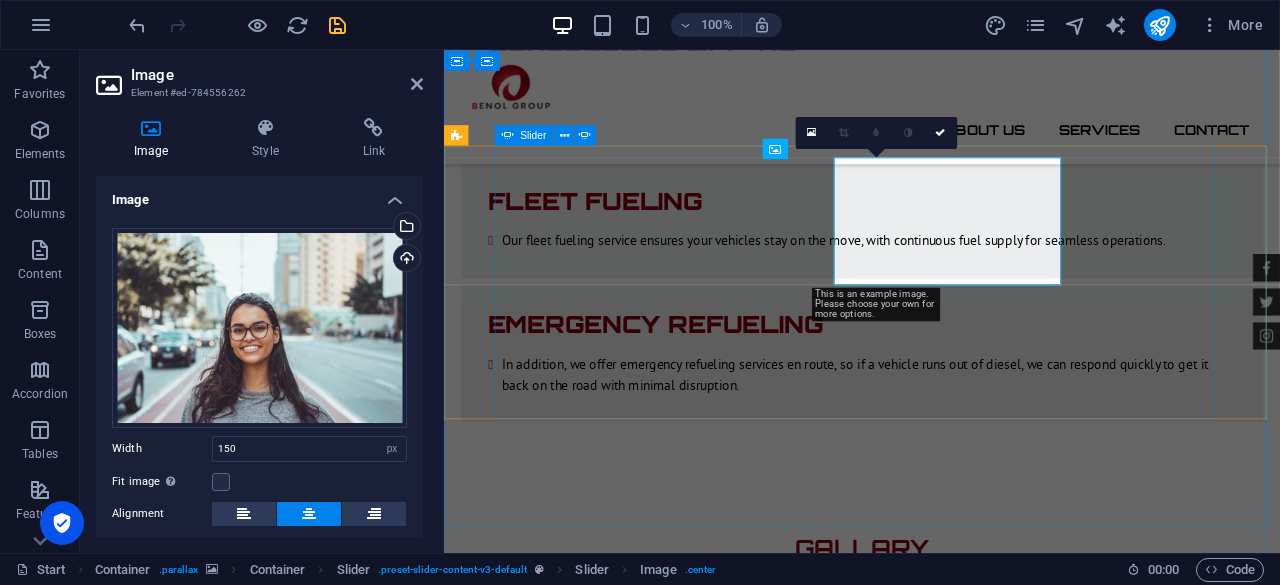 scroll, scrollTop: 3745, scrollLeft: 0, axis: vertical 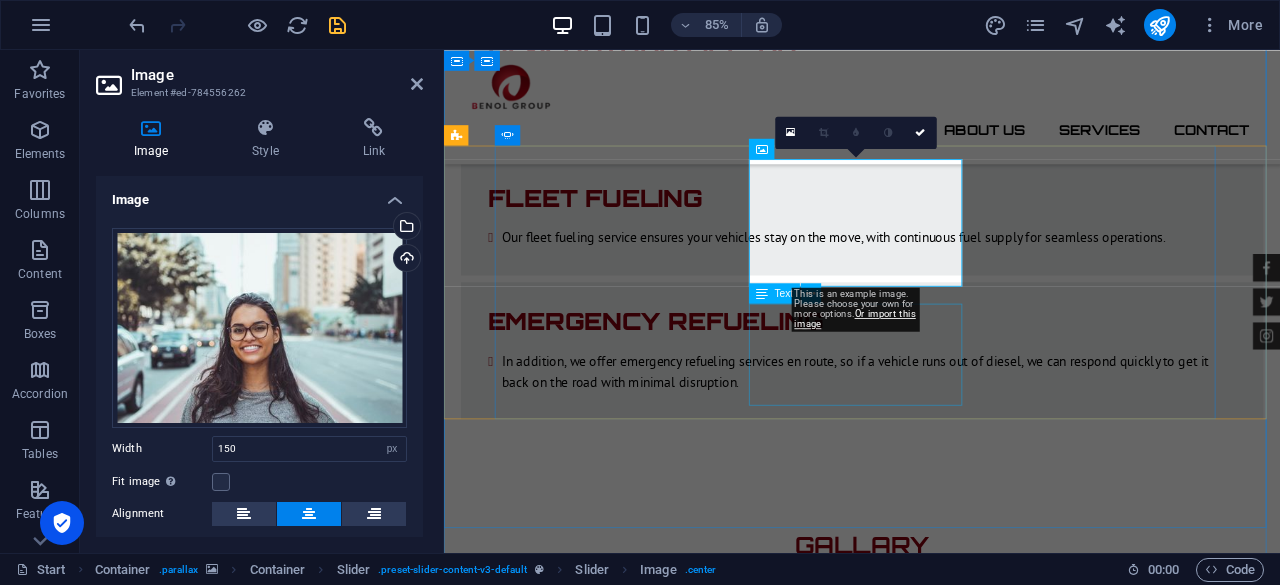 click on "Tina Many  -  Lorem ipsum dolor sit amet, consetetur sadipscing elitr, sed diam nonumy eirmod tempor invidunt ut labore et dolore magna aliquyam erat." at bounding box center (-220, 8404) 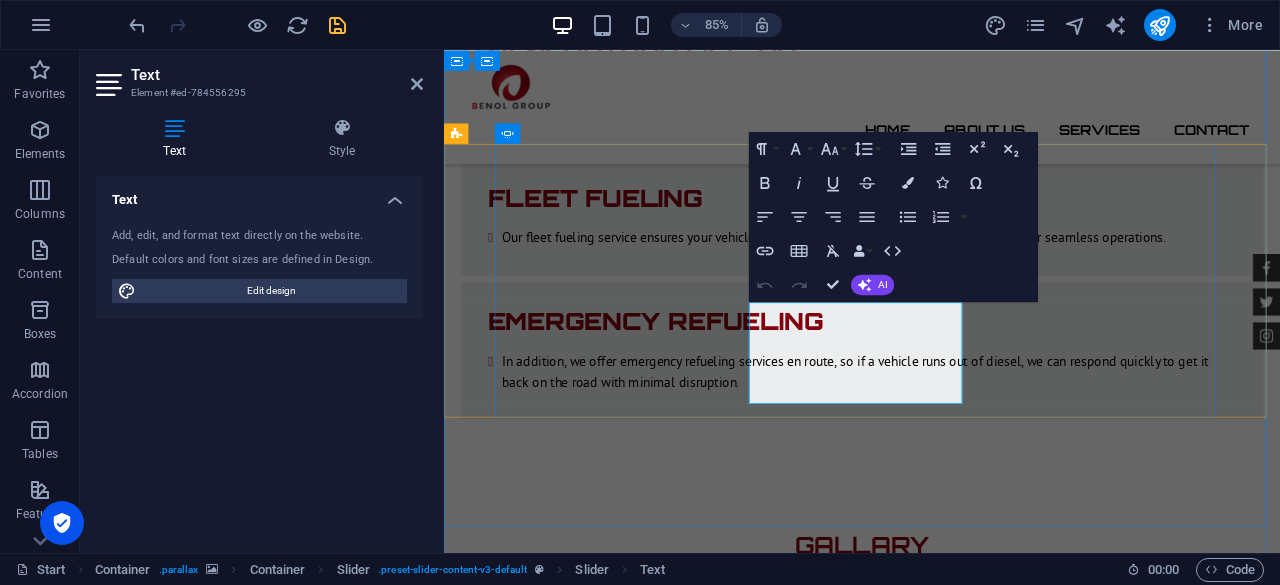 scroll, scrollTop: 3748, scrollLeft: 0, axis: vertical 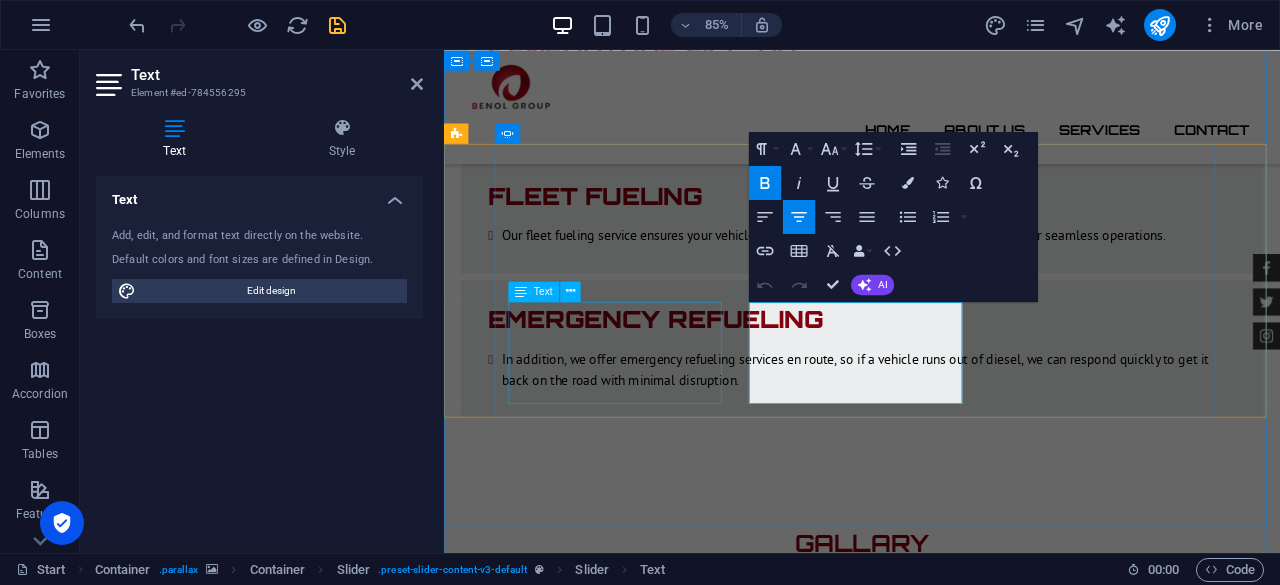 drag, startPoint x: 1004, startPoint y: 452, endPoint x: 789, endPoint y: 361, distance: 233.4652 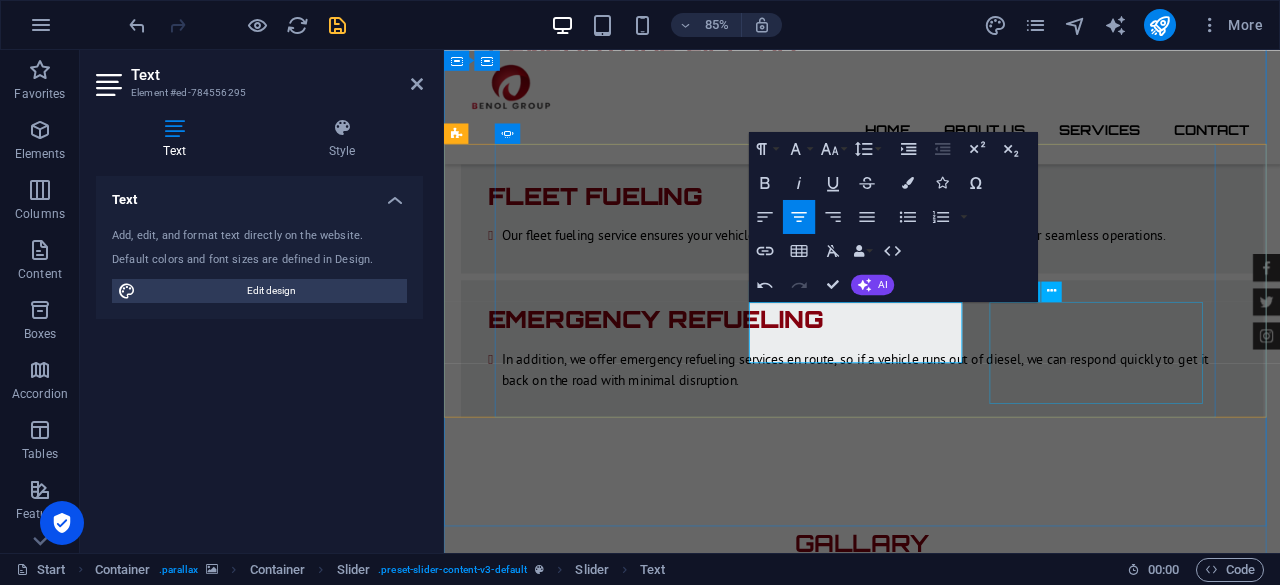click on "Arshadh ID Paving -The best in what you guys do. Benol Group is friendly, professional, respond on time, Helpful, Cheapest, Respectful, I am happy and will always use you guys." at bounding box center (-220, 8699) 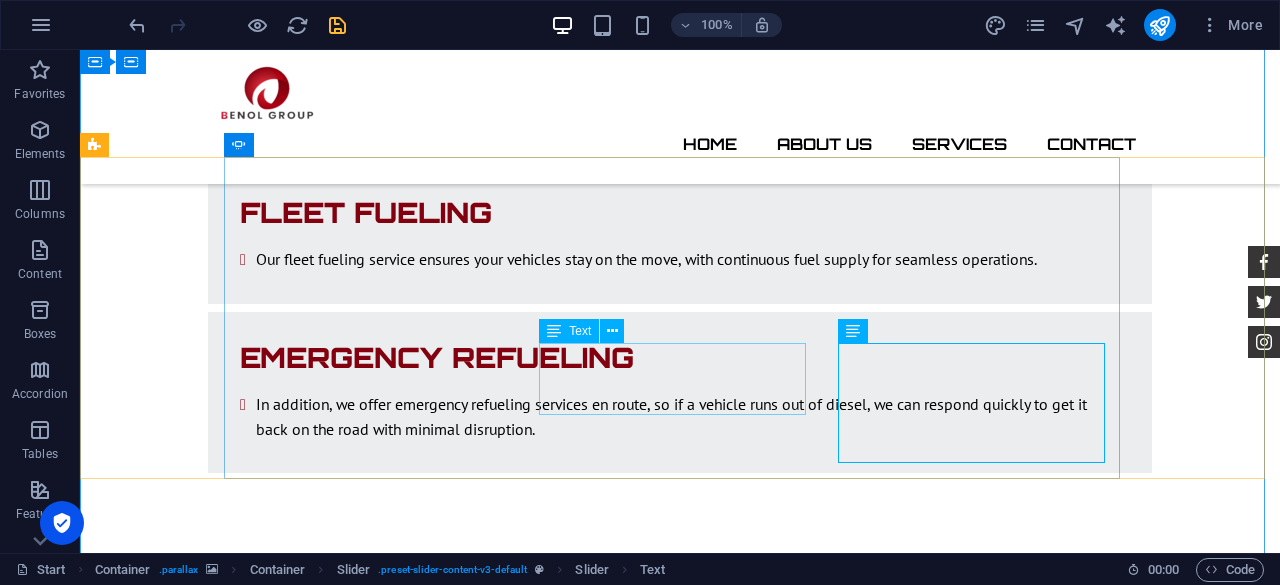 click on "Mark Melone -They are always on time and doesn't matter the time they are always there." at bounding box center (-532, 8289) 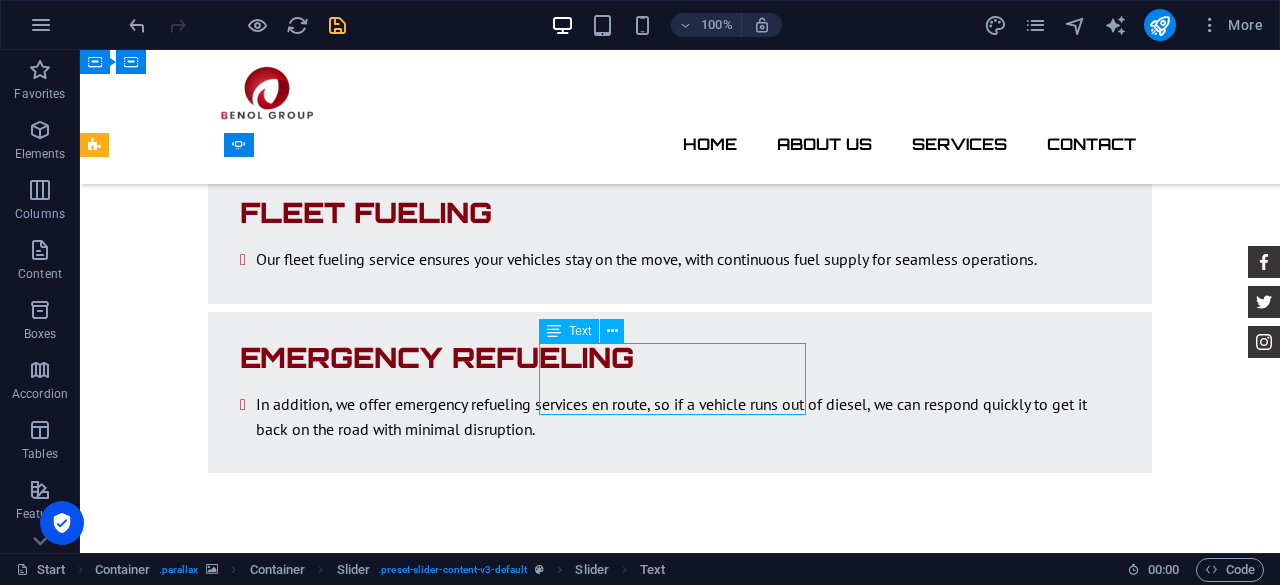 click on "Mark Melone -They are always on time and doesn't matter the time they are always there." at bounding box center [-532, 8289] 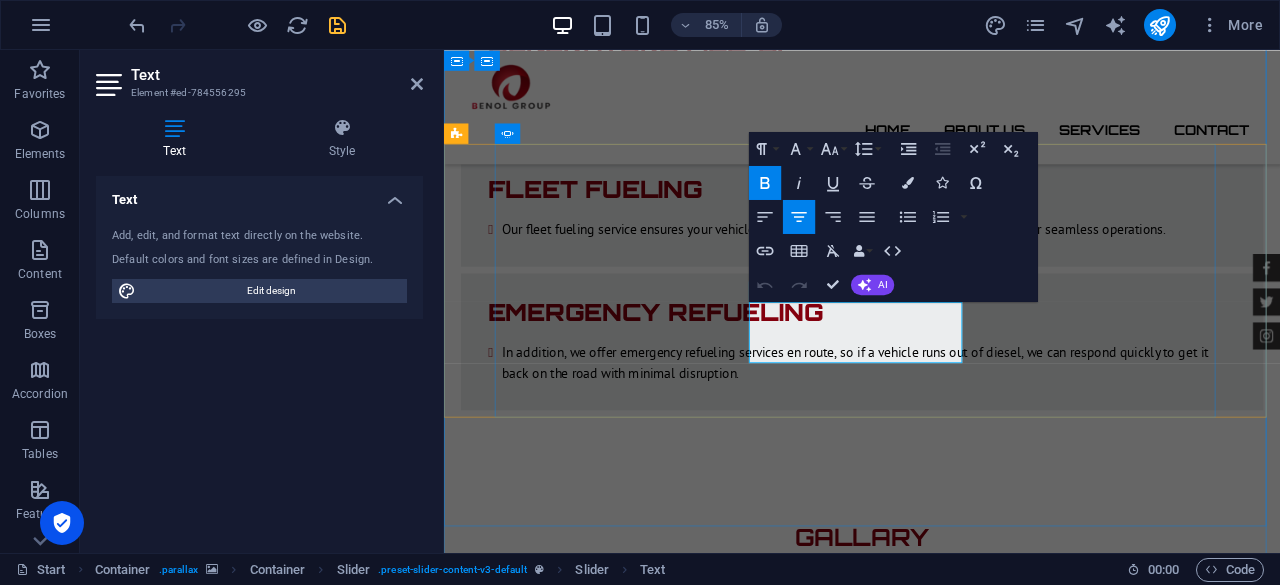 click on "Mark Melone -They are always on time and doesn't matter the time they are always there." at bounding box center (-220, 8325) 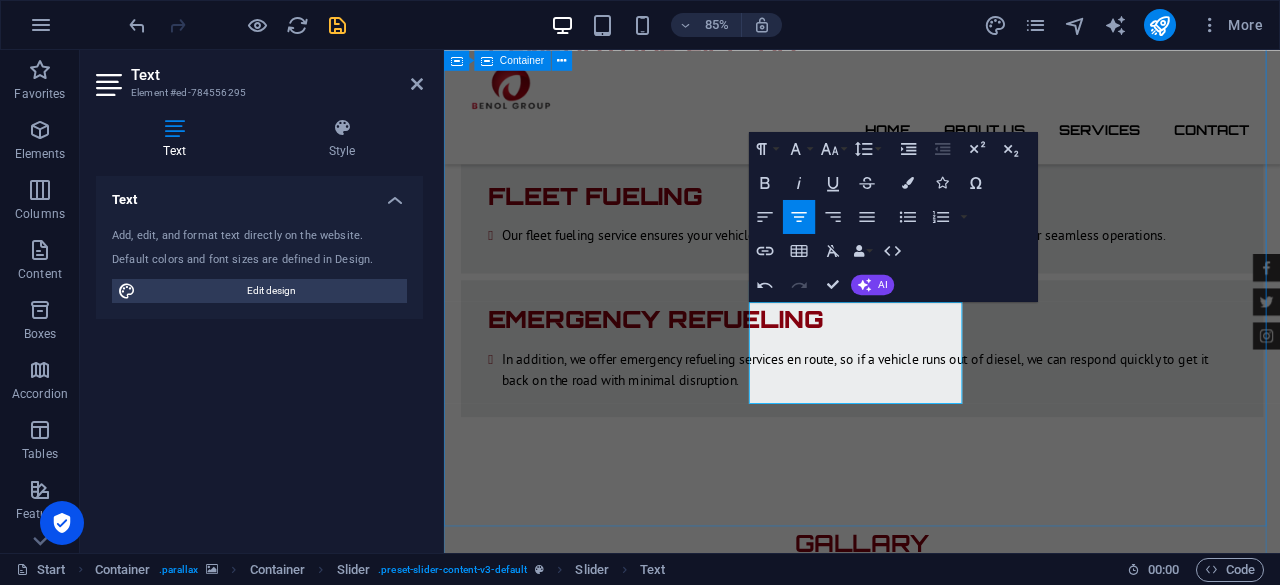 click on "Feedback Arshadh ID Paving -The best in what you guys do. Benol Group is friendly, professional, respond on time, Helpful, Cheapest, Respectful, I am happy and will always use you guys. Mark Melone -They are always on time and doesn't matter the time they are always there. Arshadh ID Paving -The best in what you guys do. Benol Group is friendly, professional, respond on time, Helpful, Cheapest, Respectful, I am happy and will always use you guys. Arshadh ID Paving -The best in what you guys do. Benol Group is friendly, professional, respond on time, Helpful, Cheapest, Respectful, I am happy and will always use you guys. Mark Melone -They are always on time and doesn't matter the time they are always there. Arshadh ID Paving -The best in what you guys do. Benol Group is friendly, professional, respond on time, Helpful, Cheapest, Respectful, I am happy and will always use you guys. Arshadh ID Paving Mark Melone -They are always on time and doesn't matter the time they are always there. Arshadh ID Paving 1 2" at bounding box center [936, 8781] 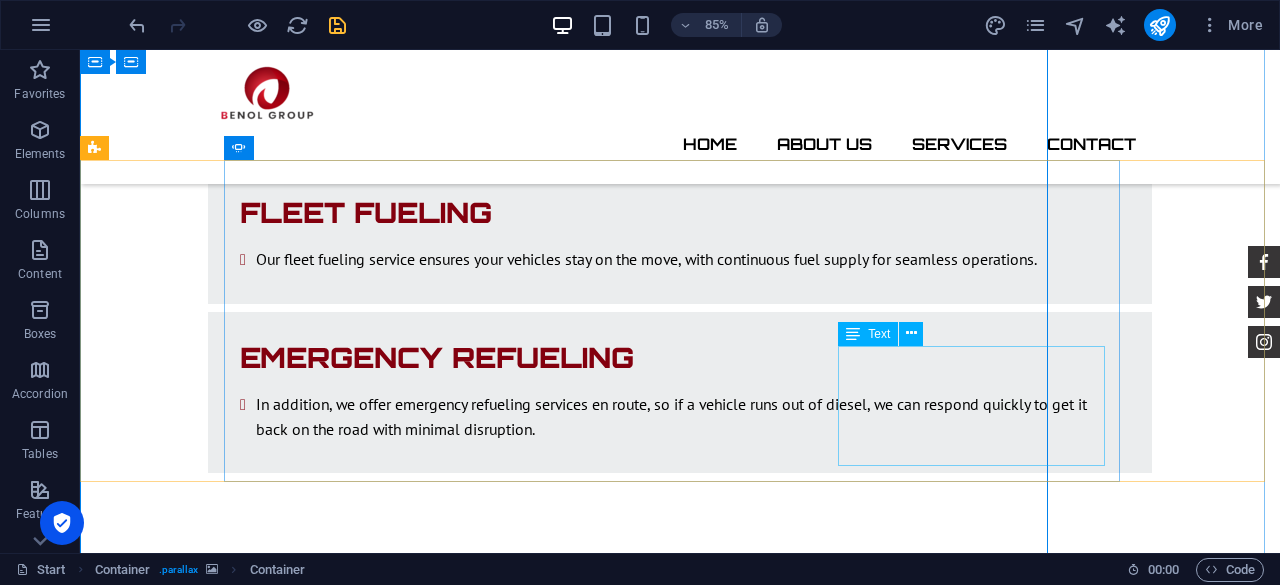 scroll, scrollTop: 3745, scrollLeft: 0, axis: vertical 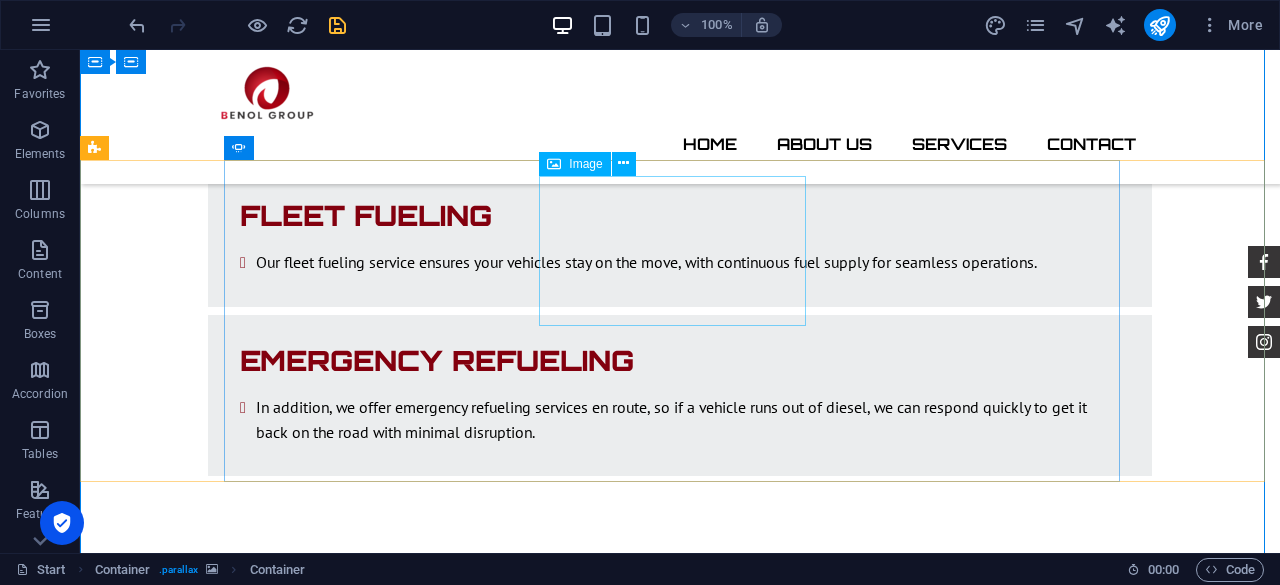 click at bounding box center (-532, 8161) 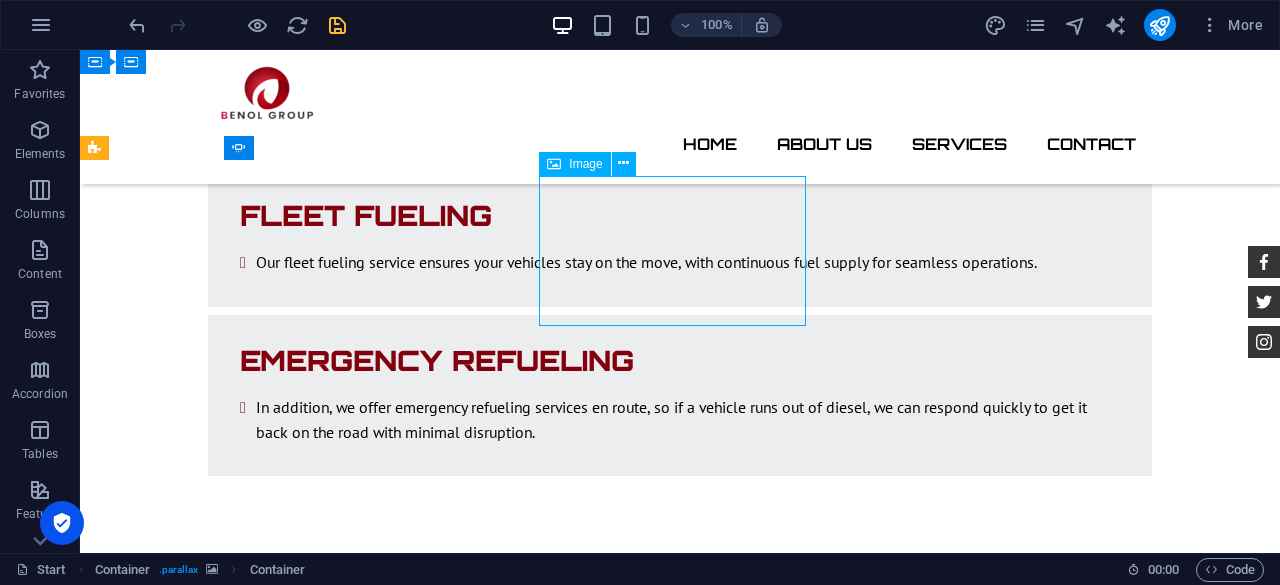 click at bounding box center [-532, 8161] 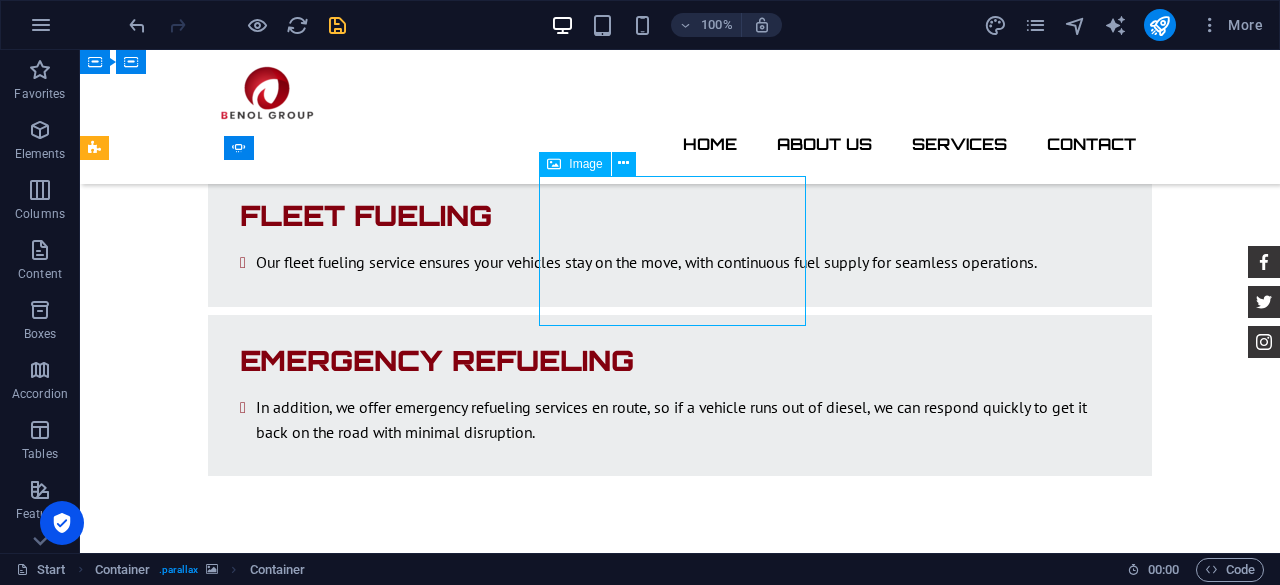 select on "px" 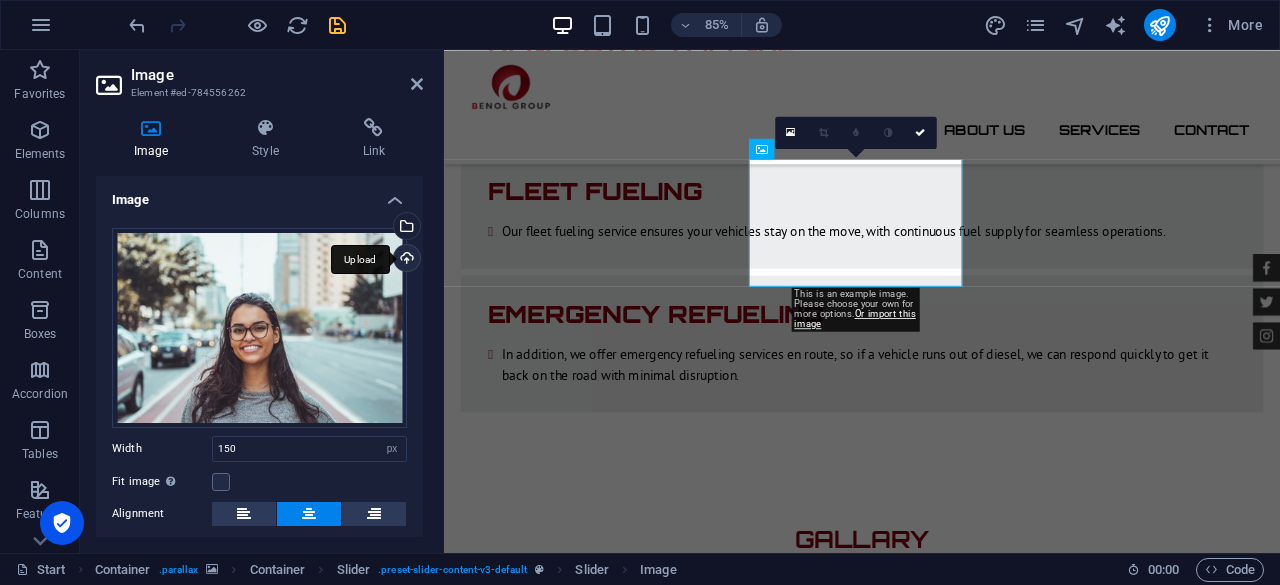 click on "Upload" at bounding box center [405, 260] 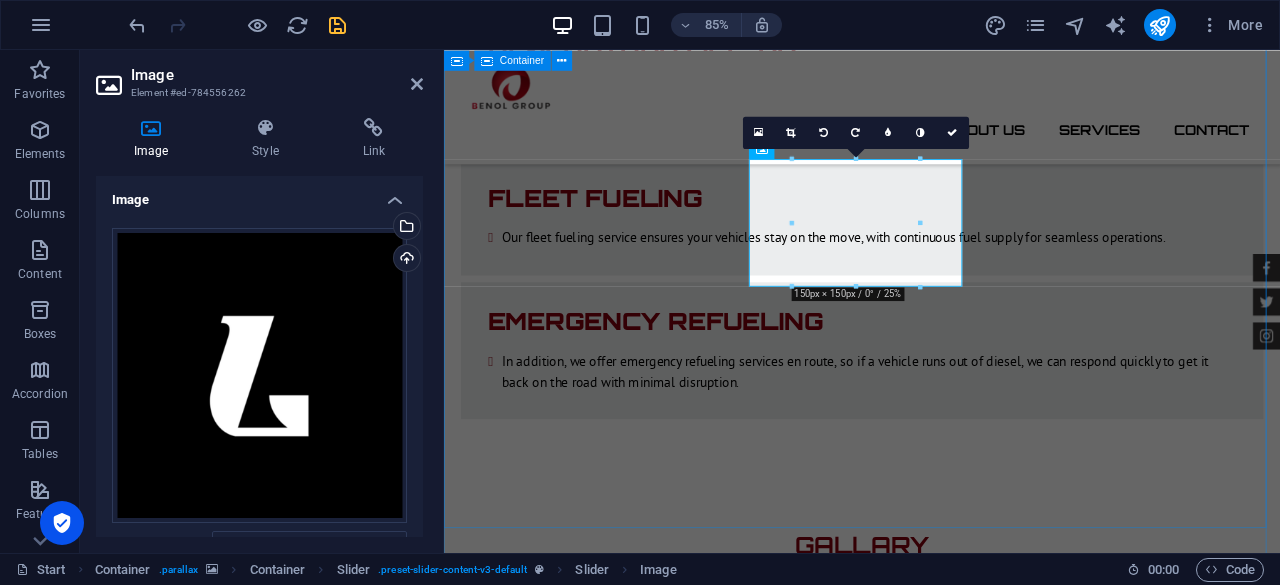 click on "Feedback Arshadh ID Paving -The best in what you guys do. Benol Group is friendly, professional, respond on time, Helpful, Cheapest, Respectful, I am happy and will always use you guys. Mark Melone -They are always on time and doesn't matter the time they are always there. Arshadh ID Paving -The best in what you guys do. Benol Group is friendly, professional, respond on time, Helpful, Cheapest, Respectful, I am happy and will always use you guys. Arshadh ID Paving -The best in what you guys do. Benol Group is friendly, professional, respond on time, Helpful, Cheapest, Respectful, I am happy and will always use you guys. Mark Melone -They are always on time and doesn't matter the time they are always there. Arshadh ID Paving -The best in what you guys do. Benol Group is friendly, professional, respond on time, Helpful, Cheapest, Respectful, I am happy and will always use you guys. Arshadh ID Paving Mark Melone -They are always on time and doesn't matter the time they are always there. Arshadh ID Paving 1 2" at bounding box center [936, 8808] 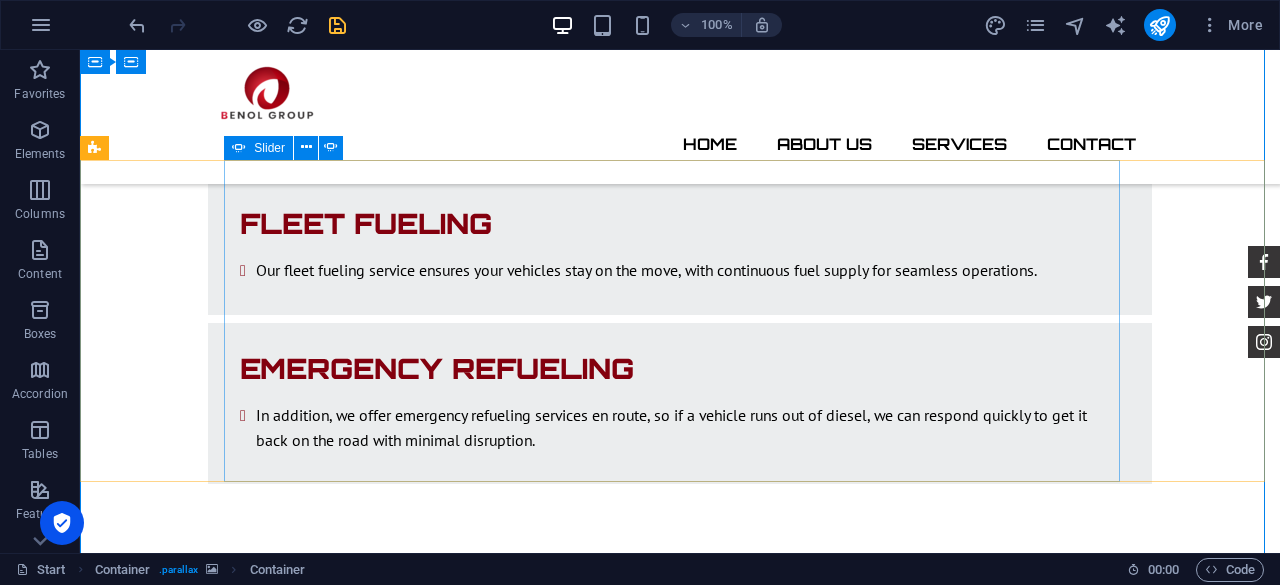 click on "2" at bounding box center [132, -3182] 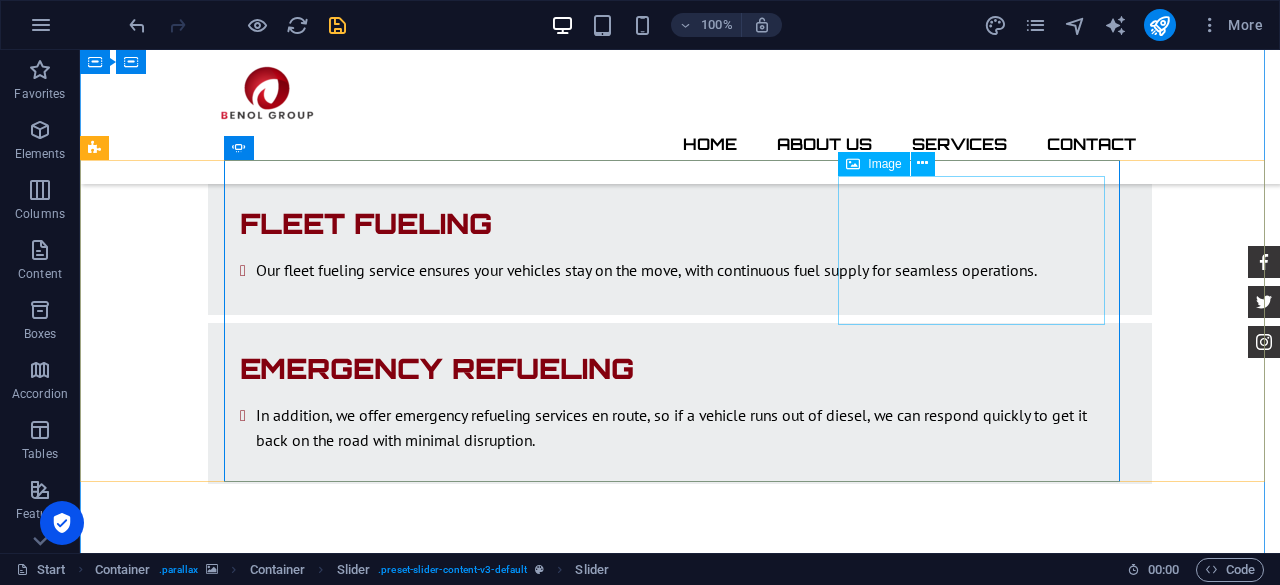 click at bounding box center [-1429, 9549] 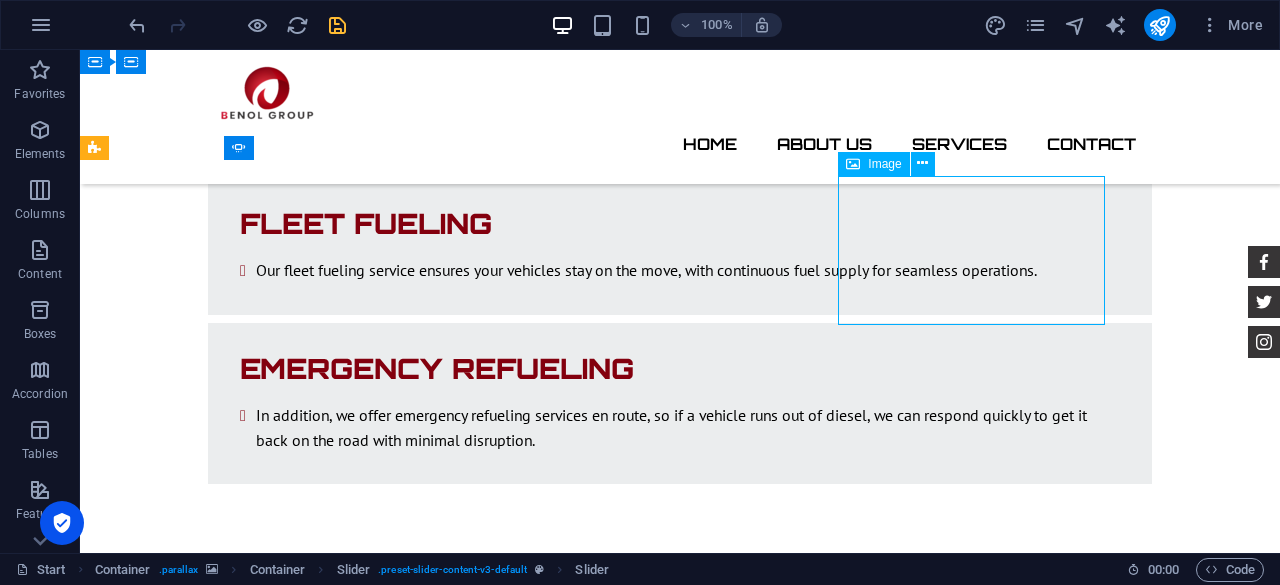 click at bounding box center [-1429, 9549] 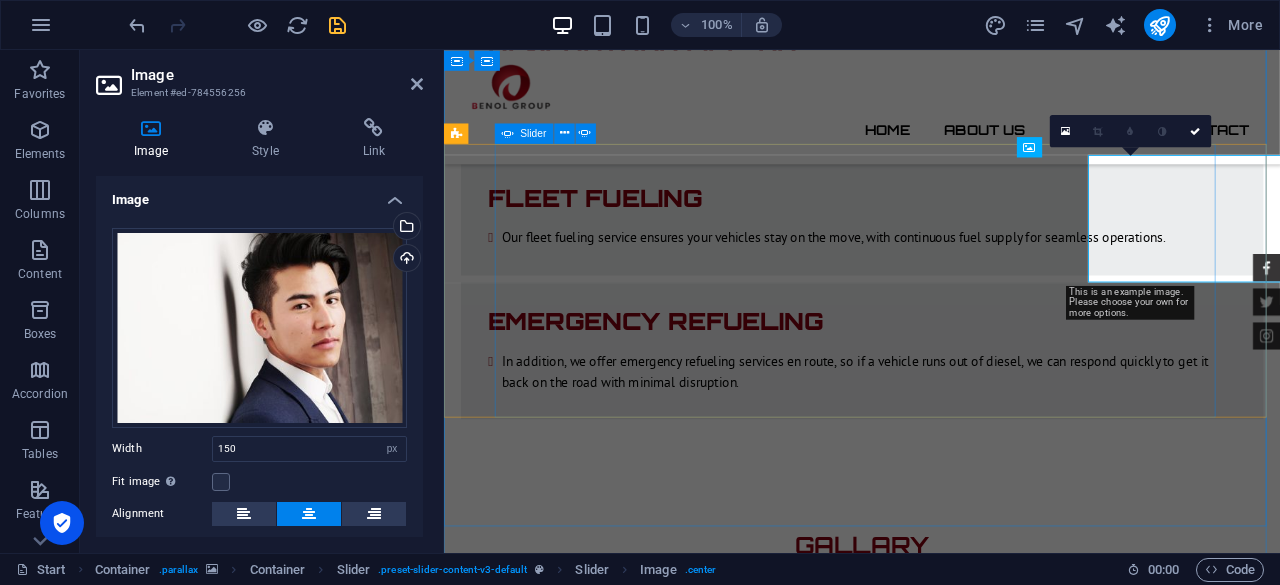 scroll, scrollTop: 3748, scrollLeft: 0, axis: vertical 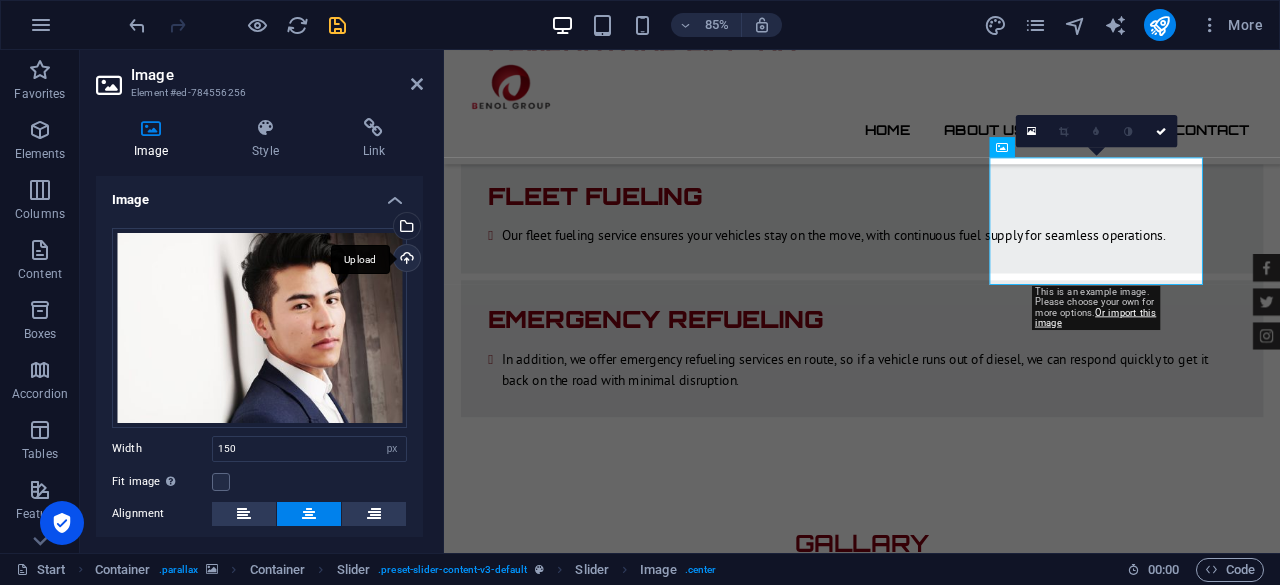 click on "Upload" at bounding box center (405, 260) 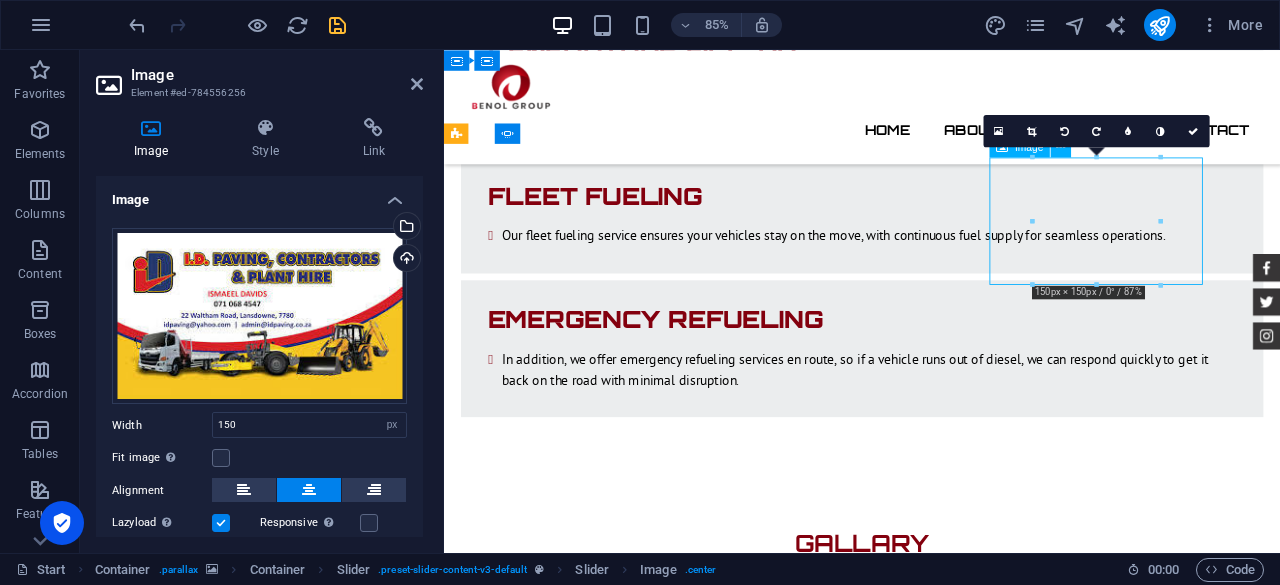 drag, startPoint x: 1200, startPoint y: 273, endPoint x: 1256, endPoint y: 287, distance: 57.72348 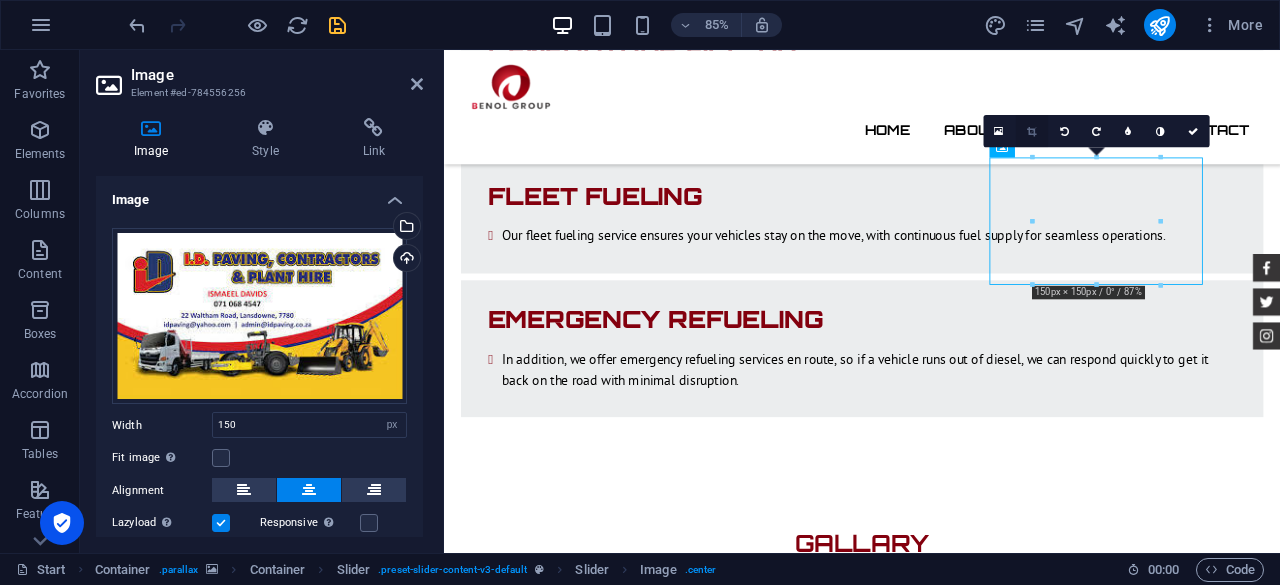 click at bounding box center [1031, 130] 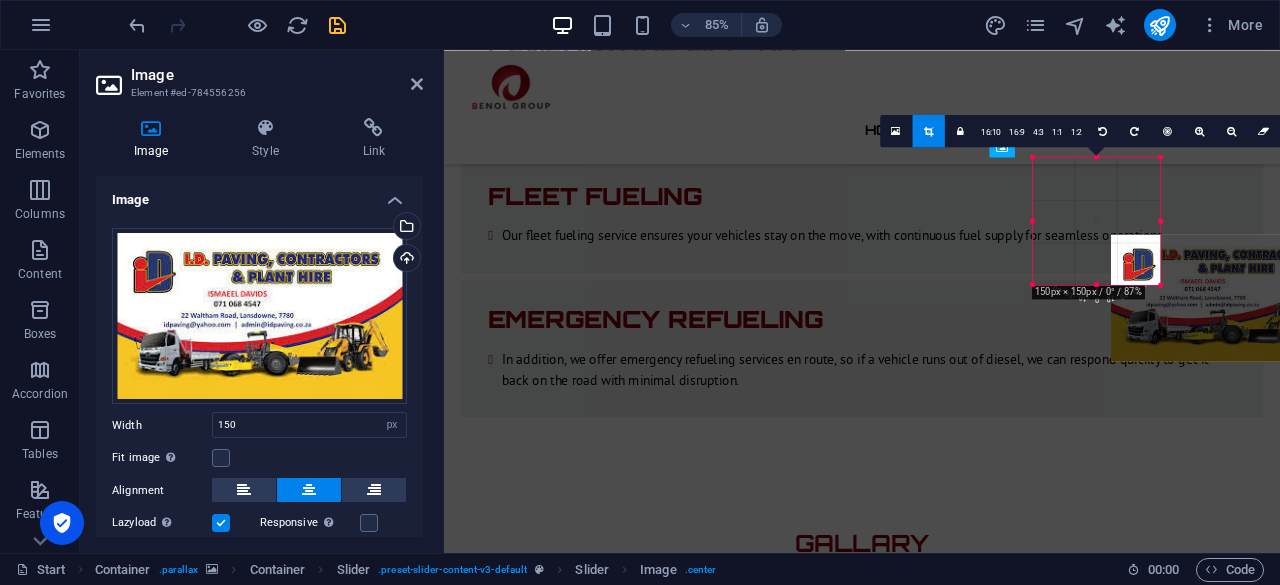 drag, startPoint x: 1010, startPoint y: 241, endPoint x: 919, endPoint y: 329, distance: 126.58989 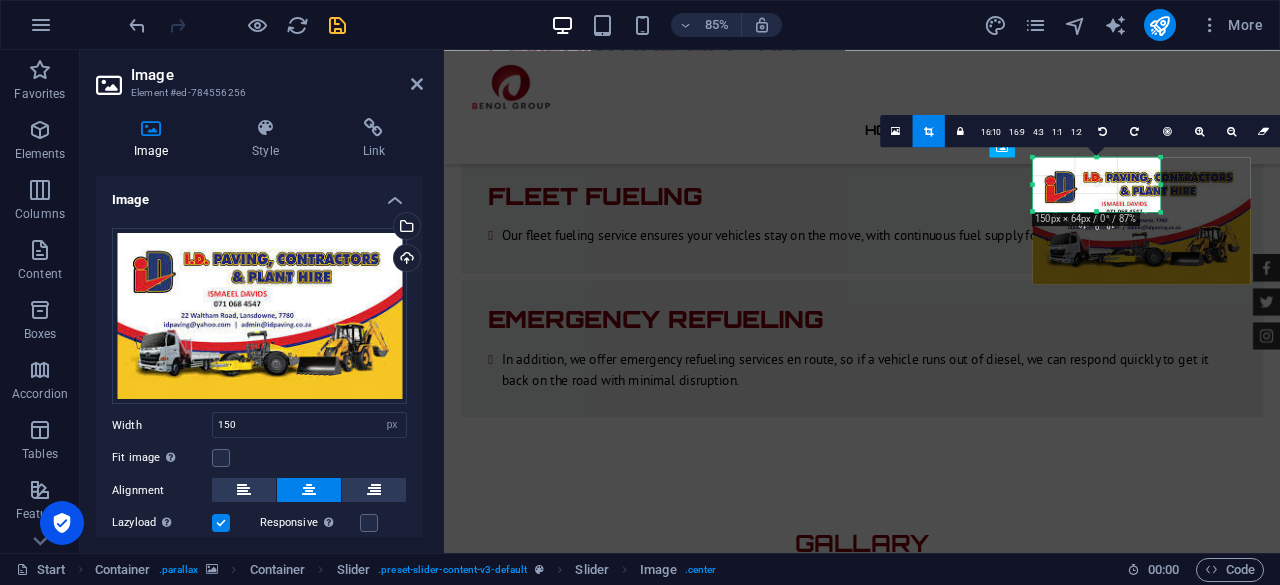 drag, startPoint x: 1095, startPoint y: 285, endPoint x: 1069, endPoint y: 199, distance: 89.84431 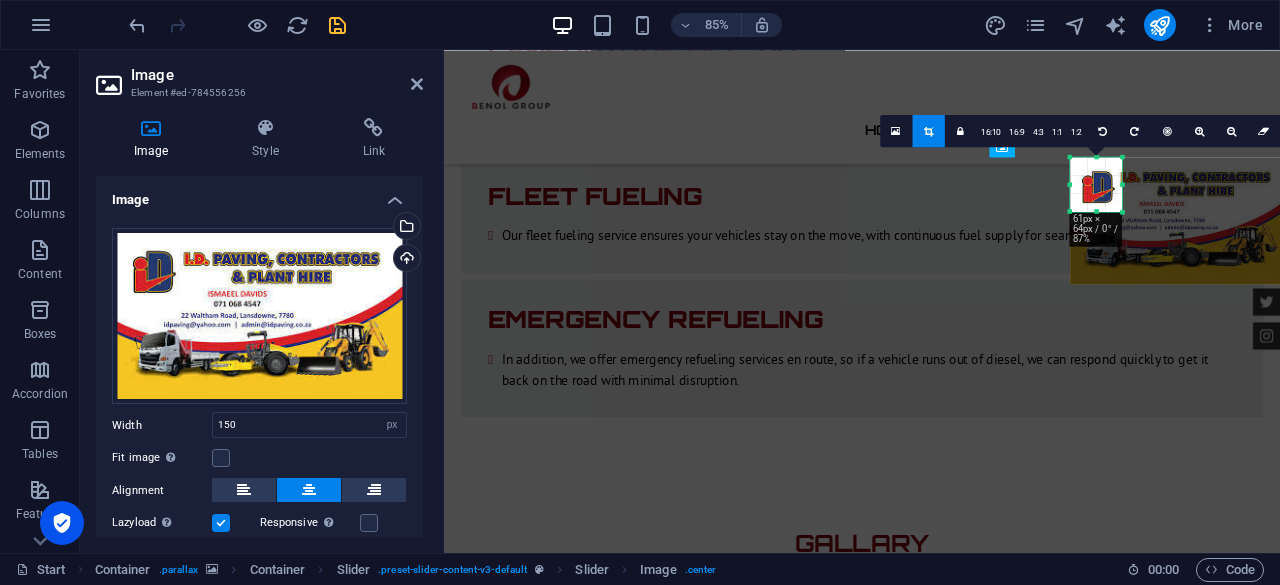 drag, startPoint x: 1160, startPoint y: 183, endPoint x: 1071, endPoint y: 211, distance: 93.30059 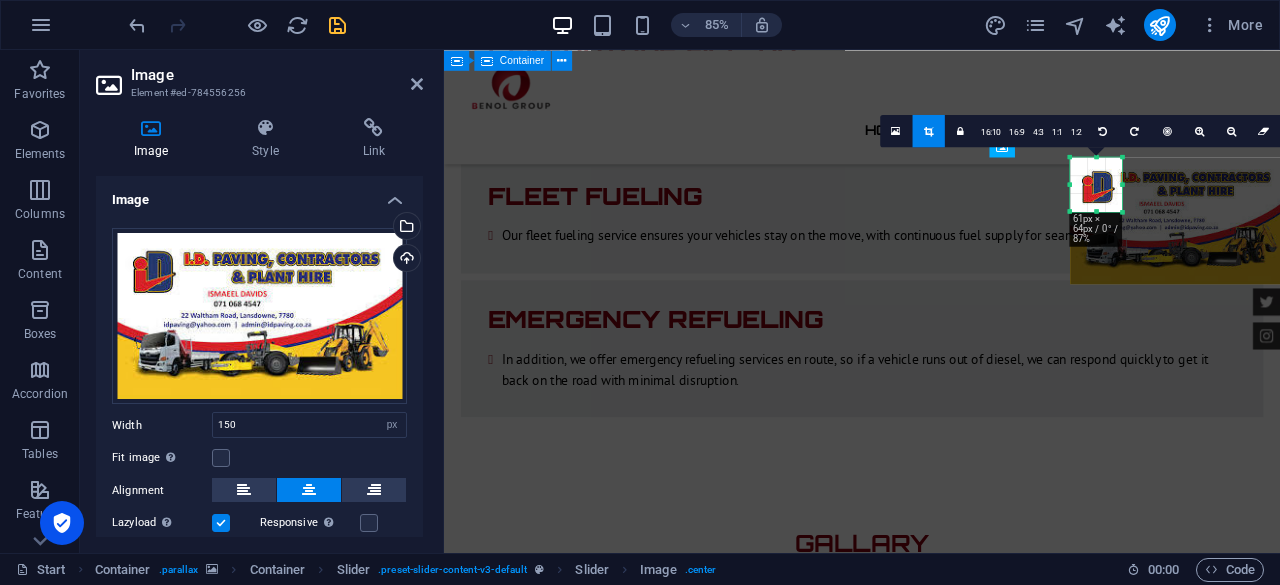 click on "Feedback Arshadh ID Paving -The best in what you guys do. Benol Group is friendly, professional, respond on time, Helpful, Cheapest, Respectful, I am happy and will always use you guys. Mark Melone -They are always on time and doesn't matter the time they are always there. Arshadh ID Paving -The best in what you guys do. Benol Group is friendly, professional, respond on time, Helpful, Cheapest, Respectful, I am happy and will always use you guys. Arshadh ID Paving -The best in what you guys do. Benol Group is friendly, professional, respond on time, Helpful, Cheapest, Respectful, I am happy and will always use you guys. Mark Melone -They are always on time and doesn't matter the time they are always there. Arshadh ID Paving -The best in what you guys do. Benol Group is friendly, professional, respond on time, Helpful, Cheapest, Respectful, I am happy and will always use you guys. Arshadh ID Paving Mark Melone -They are always on time and doesn't matter the time they are always there. Arshadh ID Paving 1 2" at bounding box center (936, 8762) 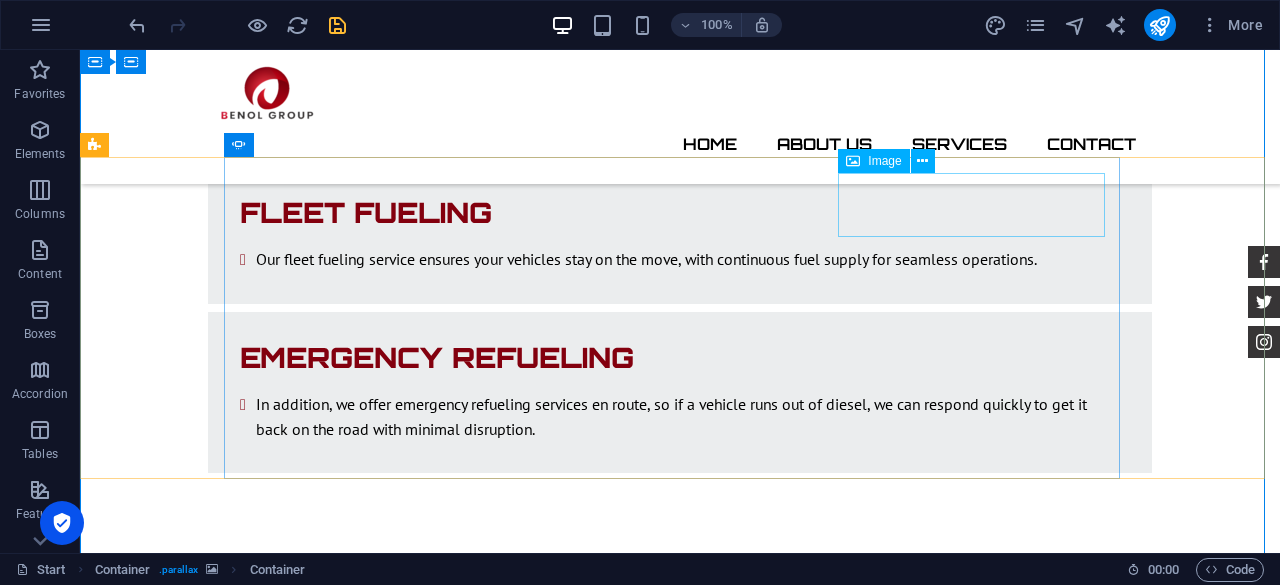 click at bounding box center [-1429, 9365] 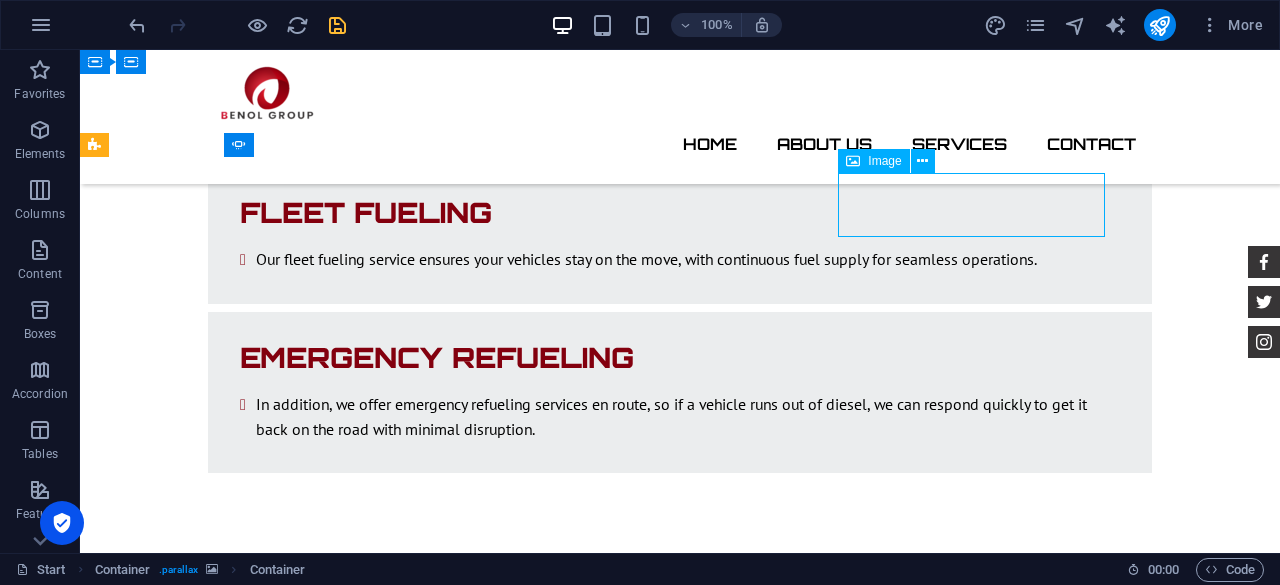 click at bounding box center [-1429, 9365] 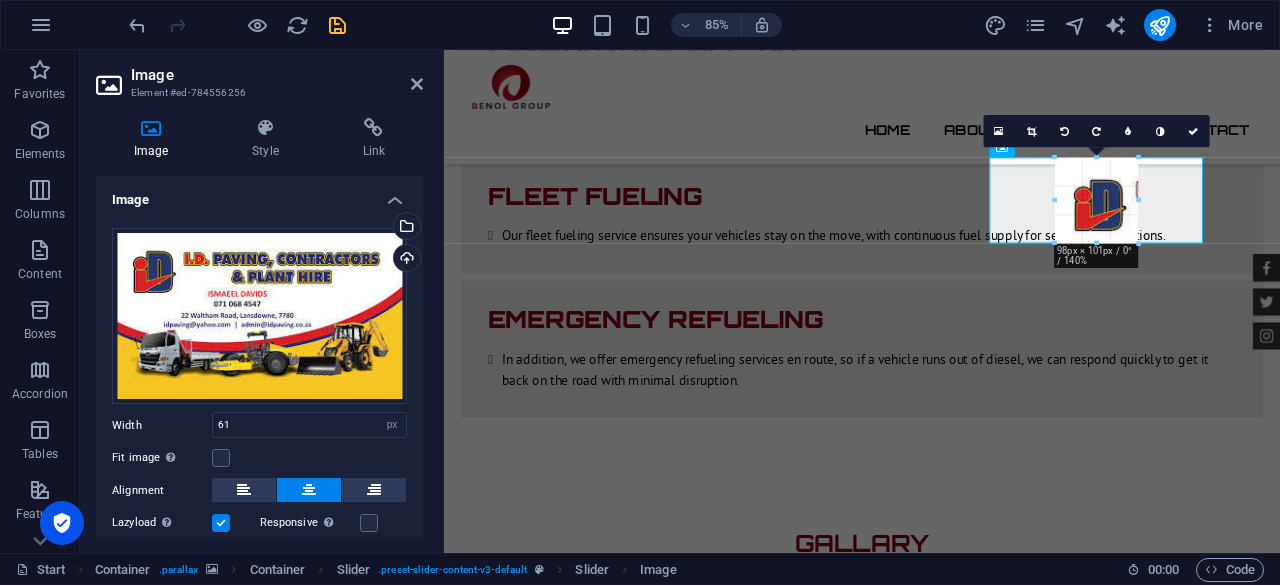 drag, startPoint x: 1122, startPoint y: 184, endPoint x: 840, endPoint y: 179, distance: 282.0443 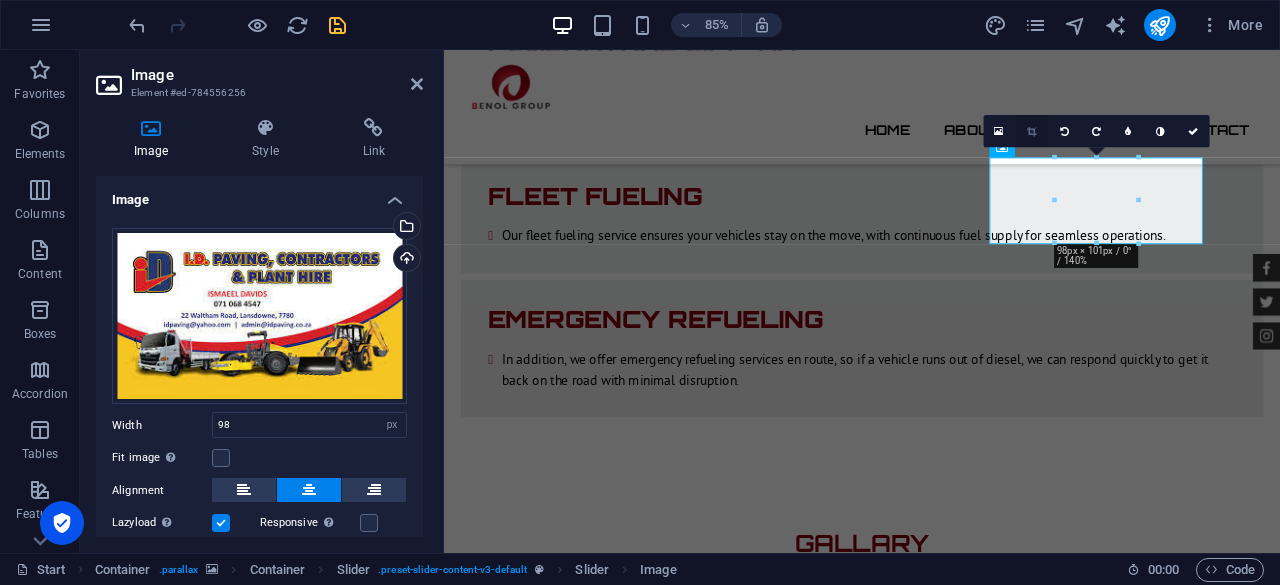 click at bounding box center [1031, 130] 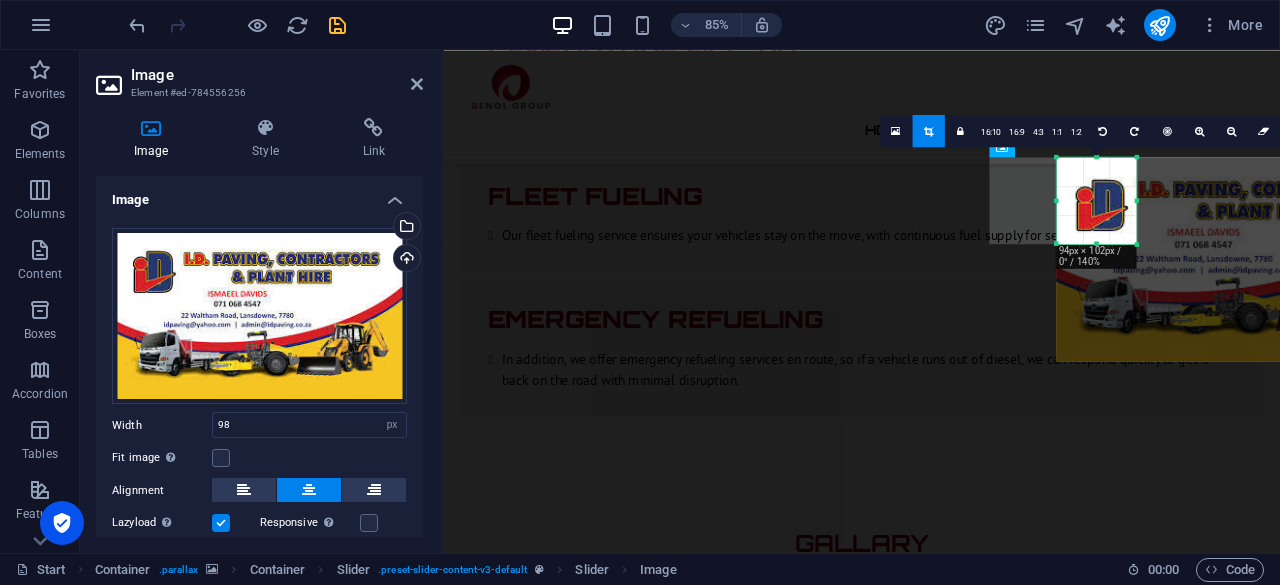 click at bounding box center [1137, 200] 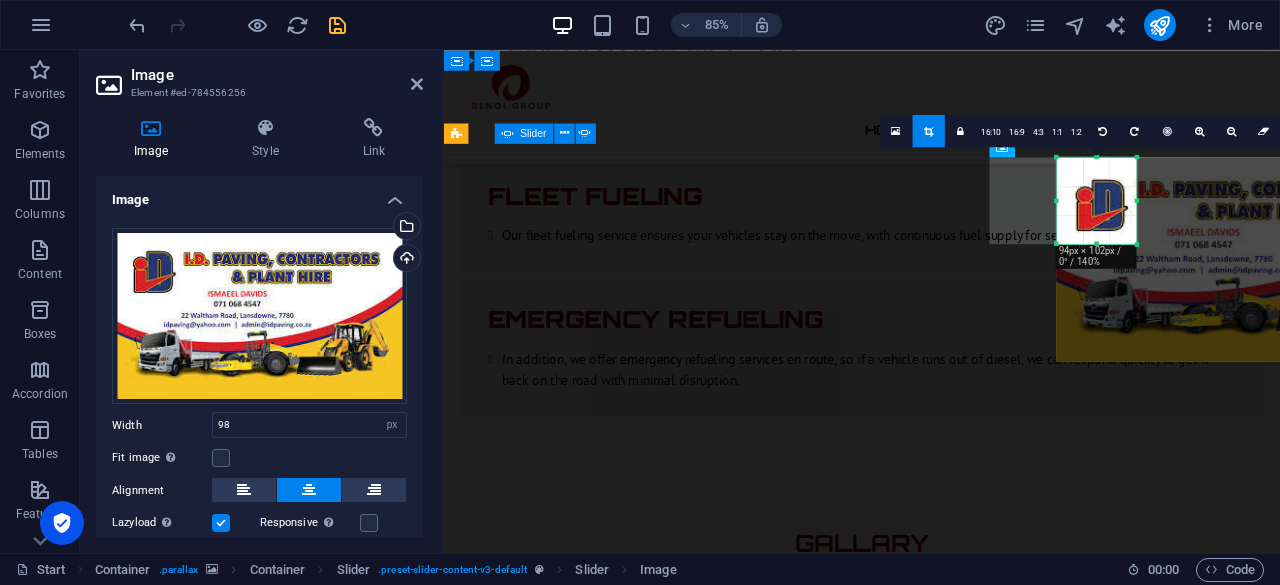 click on "Arshadh ID Paving -The best in what you guys do. Benol Group is friendly, professional, respond on time, Helpful, Cheapest, Respectful, I am happy and will always use you guys. Mark Melone -They are always on time and doesn't matter the time they are always there. Arshadh ID Paving -The best in what you guys do. Benol Group is friendly, professional, respond on time, Helpful, Cheapest, Respectful, I am happy and will always use you guys. Arshadh ID Paving -The best in what you guys do. Benol Group is friendly, professional, respond on time, Helpful, Cheapest, Respectful, I am happy and will always use you guys. Mark Melone -They are always on time and doesn't matter the time they are always there. Arshadh ID Paving -The best in what you guys do. Benol Group is friendly, professional, respond on time, Helpful, Cheapest, Respectful, I am happy and will always use you guys. Arshadh ID Paving Mark Melone -They are always on time and doesn't matter the time they are always there. Arshadh ID Paving Mark Melone 1 2" at bounding box center (936, 8786) 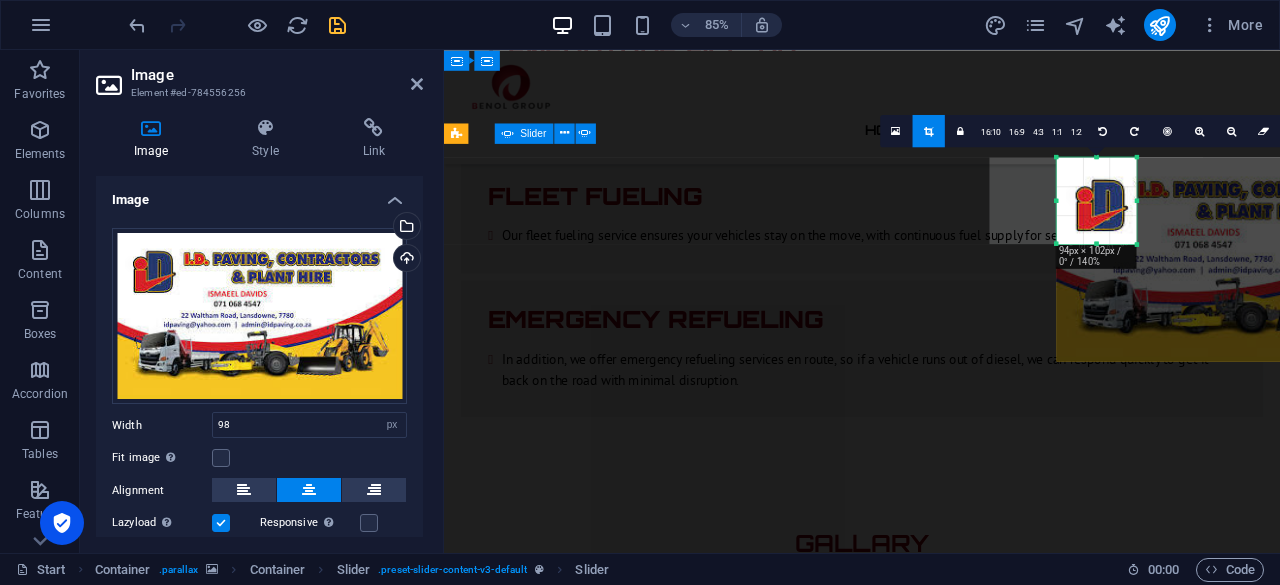 type on "94" 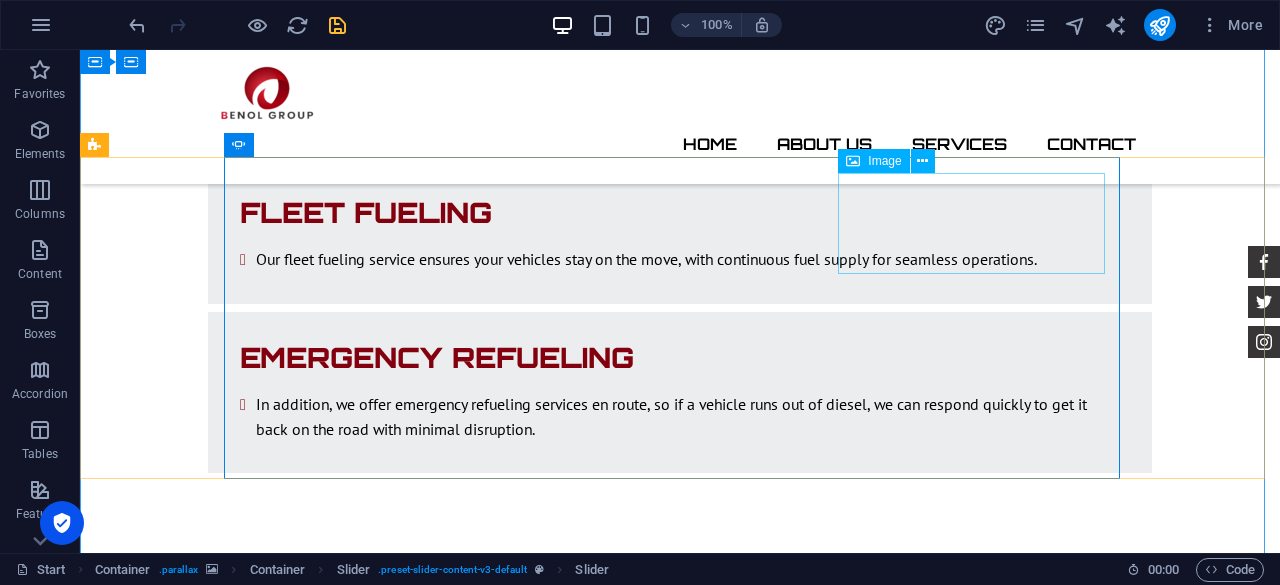 click at bounding box center [-1429, 9420] 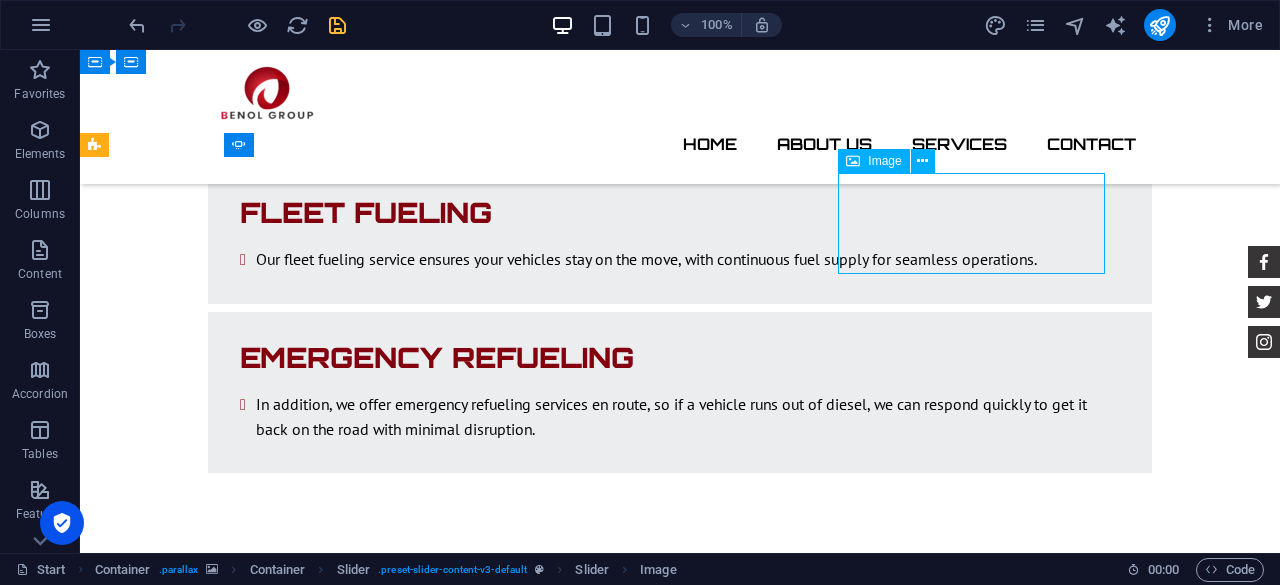 click at bounding box center (-1429, 9420) 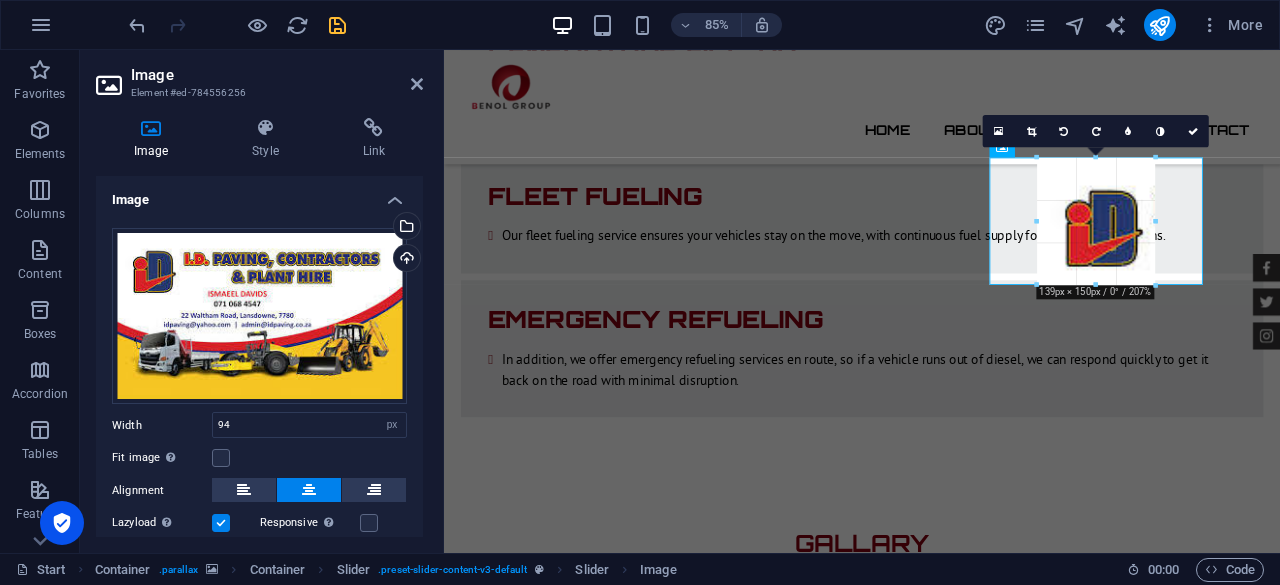 drag, startPoint x: 1096, startPoint y: 241, endPoint x: 776, endPoint y: 353, distance: 339.03394 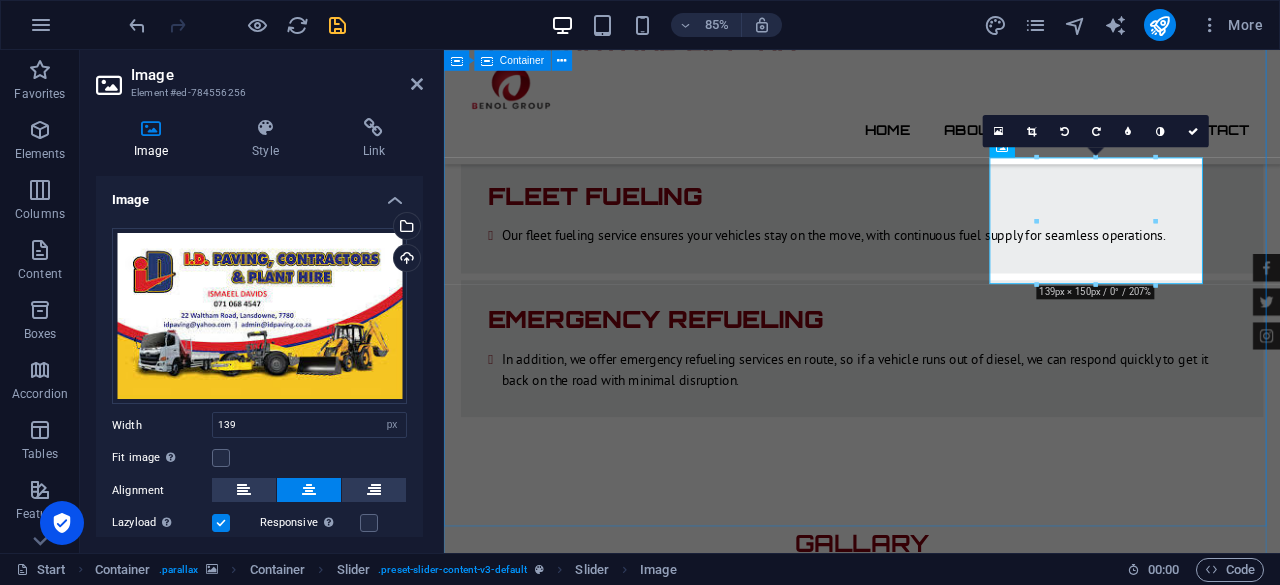 click on "Feedback Arshadh ID Paving -The best in what you guys do. Benol Group is friendly, professional, respond on time, Helpful, Cheapest, Respectful, I am happy and will always use you guys. Mark Melone -They are always on time and doesn't matter the time they are always there. Arshadh ID Paving -The best in what you guys do. Benol Group is friendly, professional, respond on time, Helpful, Cheapest, Respectful, I am happy and will always use you guys. Arshadh ID Paving -The best in what you guys do. Benol Group is friendly, professional, respond on time, Helpful, Cheapest, Respectful, I am happy and will always use you guys. Mark Melone -They are always on time and doesn't matter the time they are always there. Arshadh ID Paving -The best in what you guys do. Benol Group is friendly, professional, respond on time, Helpful, Cheapest, Respectful, I am happy and will always use you guys. Arshadh ID Paving Mark Melone -They are always on time and doesn't matter the time they are always there. Arshadh ID Paving 1 2" at bounding box center [936, 8804] 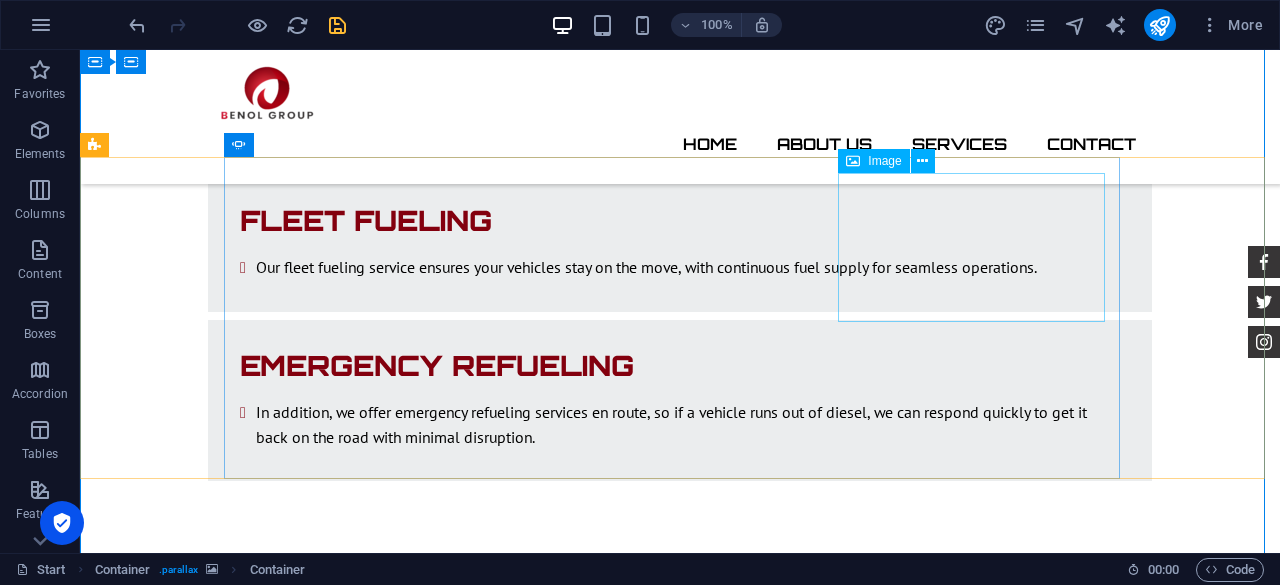 click at bounding box center [-1429, 9545] 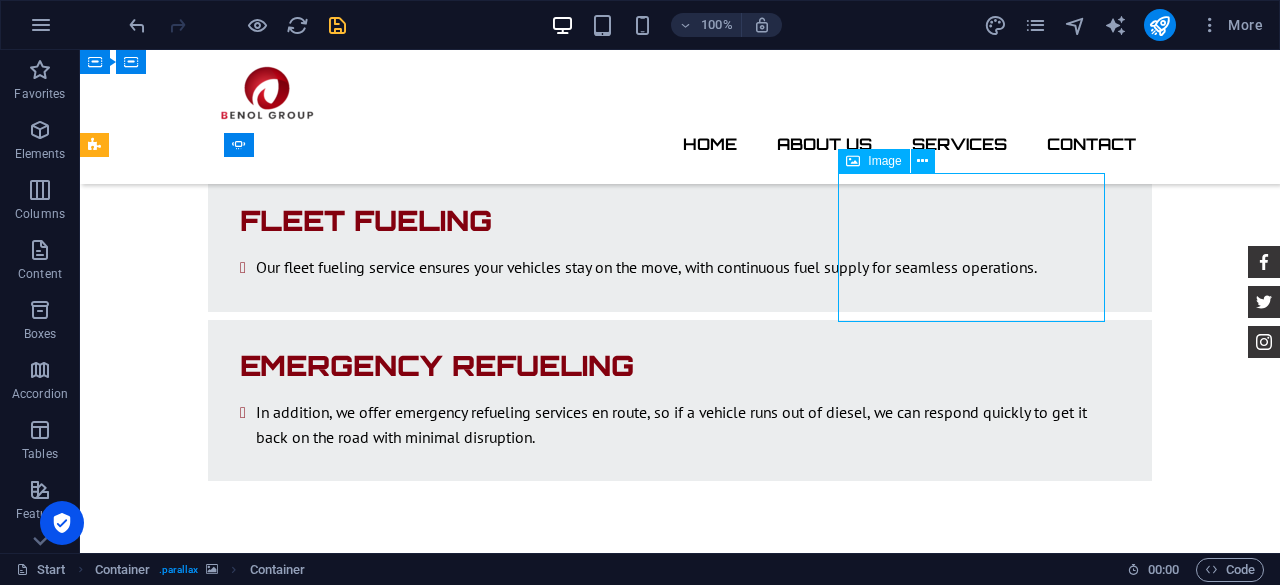 click at bounding box center (-1429, 9545) 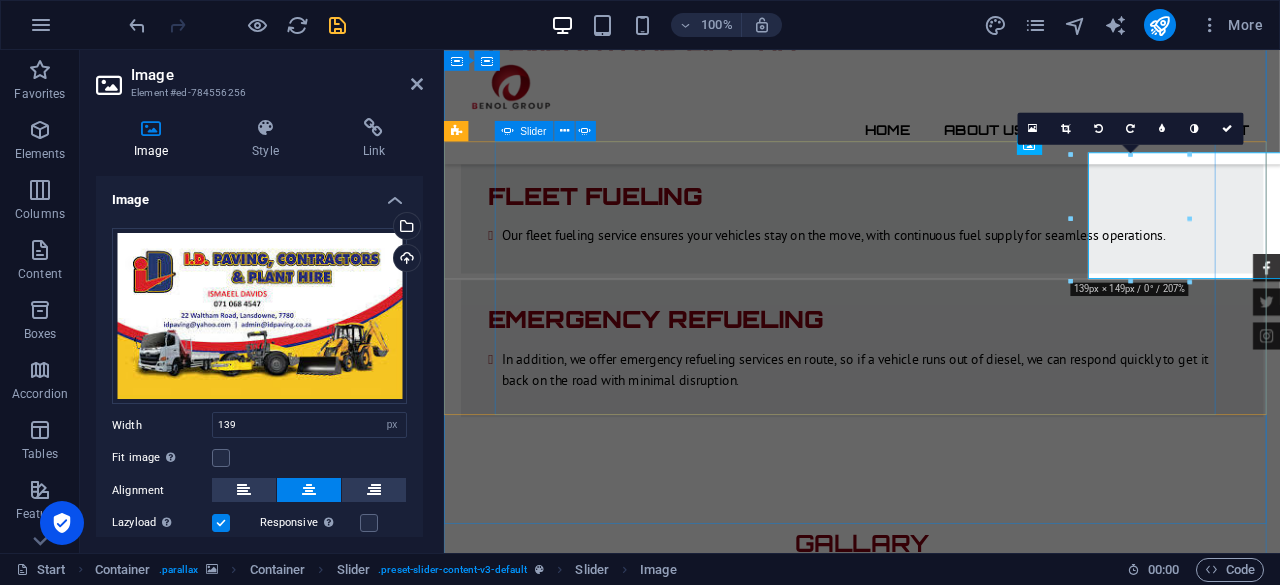 scroll, scrollTop: 3750, scrollLeft: 0, axis: vertical 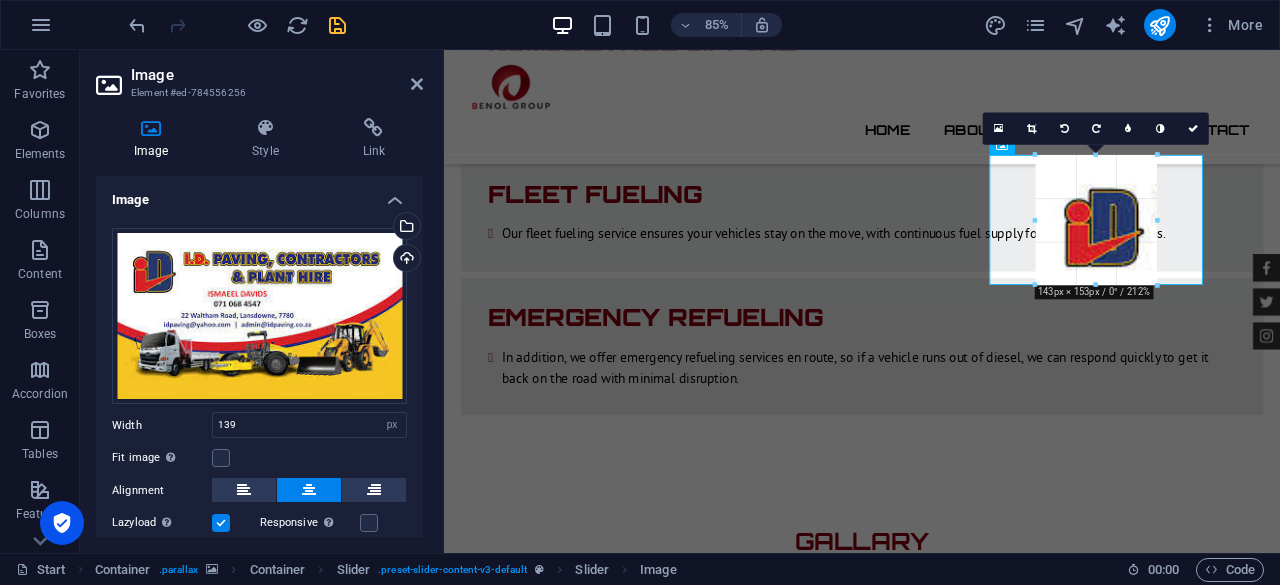 type on "142" 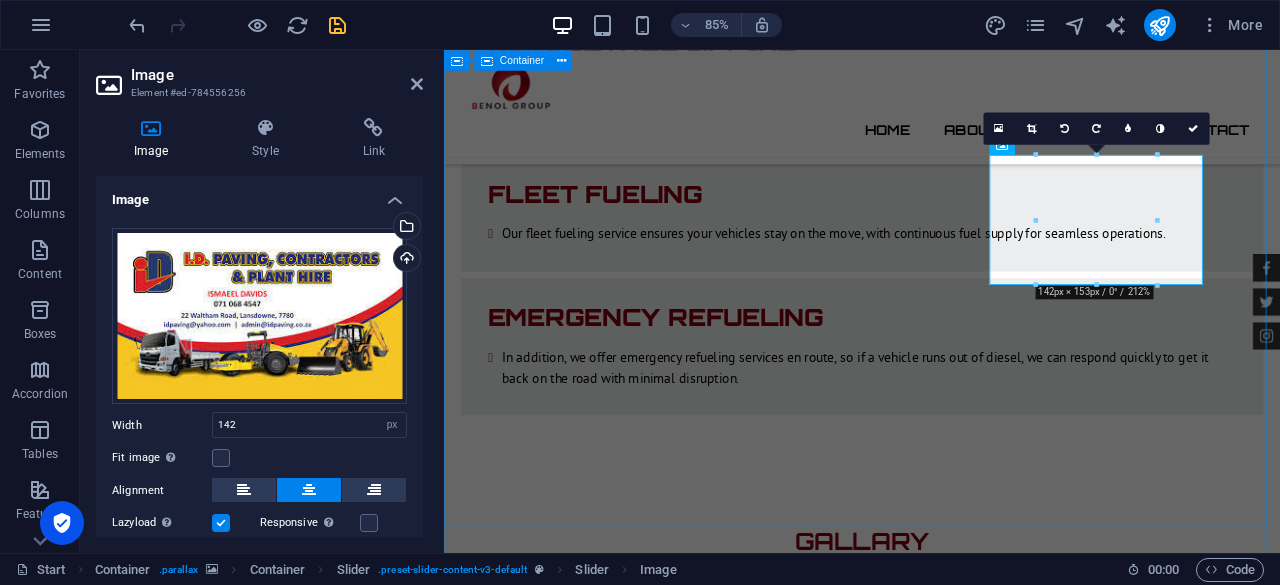 click on "Feedback Arshadh ID Paving -The best in what you guys do. Benol Group is friendly, professional, respond on time, Helpful, Cheapest, Respectful, I am happy and will always use you guys. Mark Melone -They are always on time and doesn't matter the time they are always there. Arshadh ID Paving -The best in what you guys do. Benol Group is friendly, professional, respond on time, Helpful, Cheapest, Respectful, I am happy and will always use you guys. Arshadh ID Paving -The best in what you guys do. Benol Group is friendly, professional, respond on time, Helpful, Cheapest, Respectful, I am happy and will always use you guys. Mark Melone -They are always on time and doesn't matter the time they are always there. Arshadh ID Paving -The best in what you guys do. Benol Group is friendly, professional, respond on time, Helpful, Cheapest, Respectful, I am happy and will always use you guys. Arshadh ID Paving Mark Melone -They are always on time and doesn't matter the time they are always there. Arshadh ID Paving 1 2" at bounding box center (936, 8808) 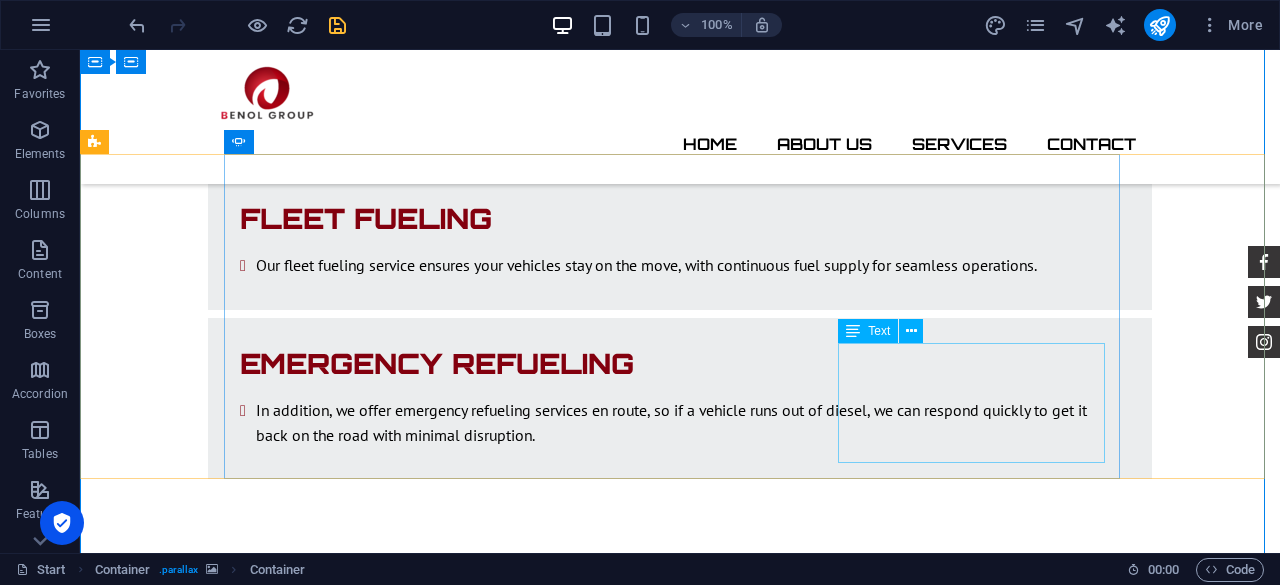 click on "Arshadh ID Paving -The best in what you guys do. Benol Group is friendly, professional, respond on time, Helpful, Cheapest, Respectful, I am happy and will always use you guys." at bounding box center (-1429, 9719) 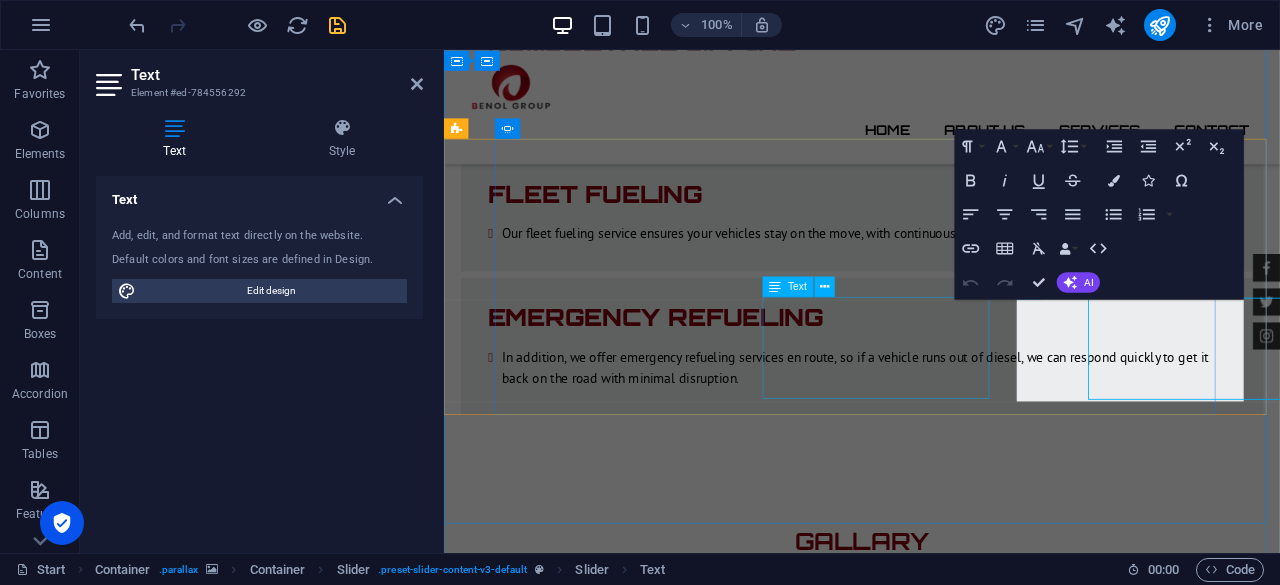 scroll, scrollTop: 3753, scrollLeft: 0, axis: vertical 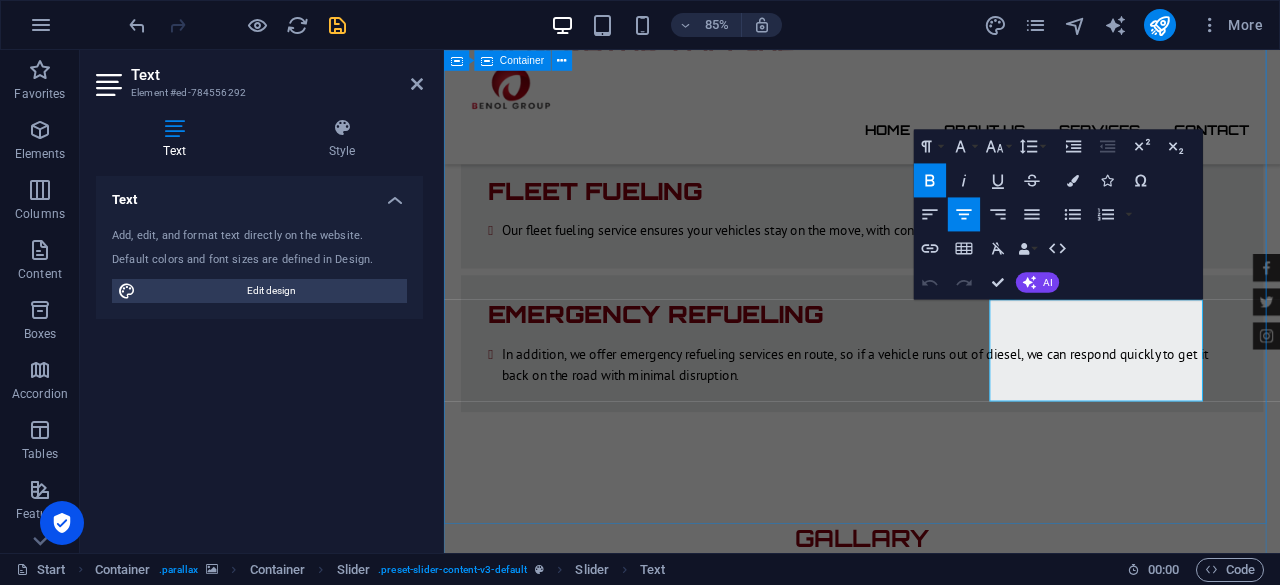 click on "Feedback Arshadh ID Paving -The best in what you guys do. Benol Group is friendly, professional, respond on time, Helpful, Cheapest, Respectful, I am happy and will always use you guys. Mark Melone -They are always on time and doesn't matter the time they are always there. Arshadh ID Paving -The best in what you guys do. Benol Group is friendly, professional, respond on time, Helpful, Cheapest, Respectful, I am happy and will always use you guys. Arshadh ID Paving -The best in what you guys do. Benol Group is friendly, professional, respond on time, Helpful, Cheapest, Respectful, I am happy and will always use you guys. Mark Melone -They are always on time and doesn't matter the time they are always there. Arshadh ID Paving -The best in what you guys do. Benol Group is friendly, professional, respond on time, Helpful, Cheapest, Respectful, I am happy and will always use you guys. Arshadh ID Paving Mark Melone -They are always on time and doesn't matter the time they are always there. Arshadh ID Paving 1 2" at bounding box center [936, 8805] 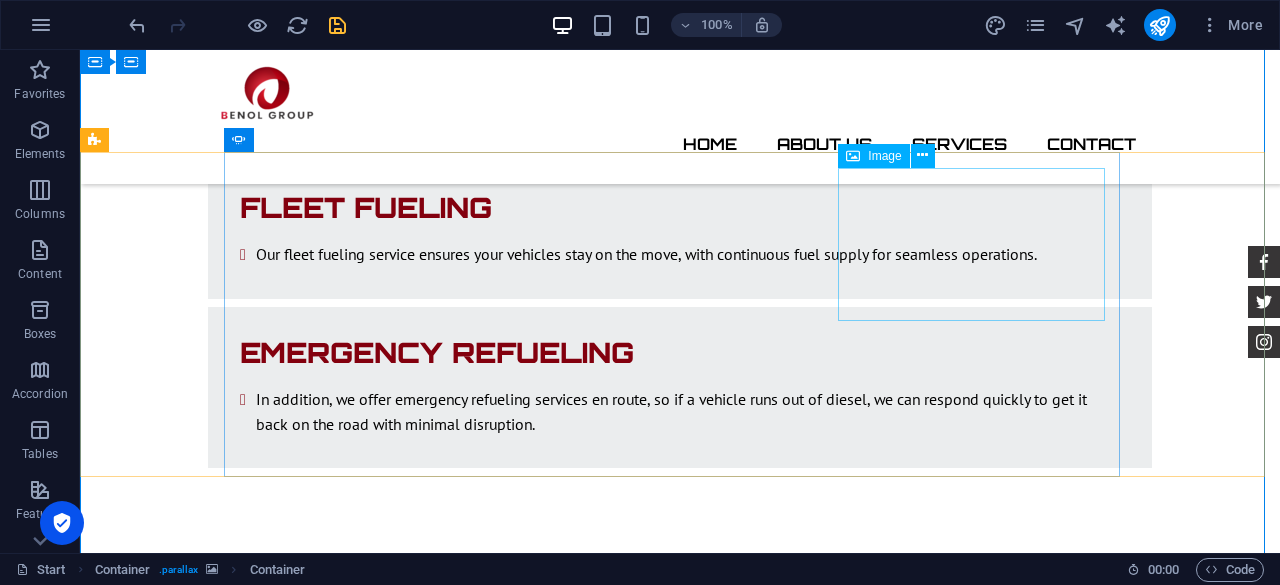 click at bounding box center [-1429, 9494] 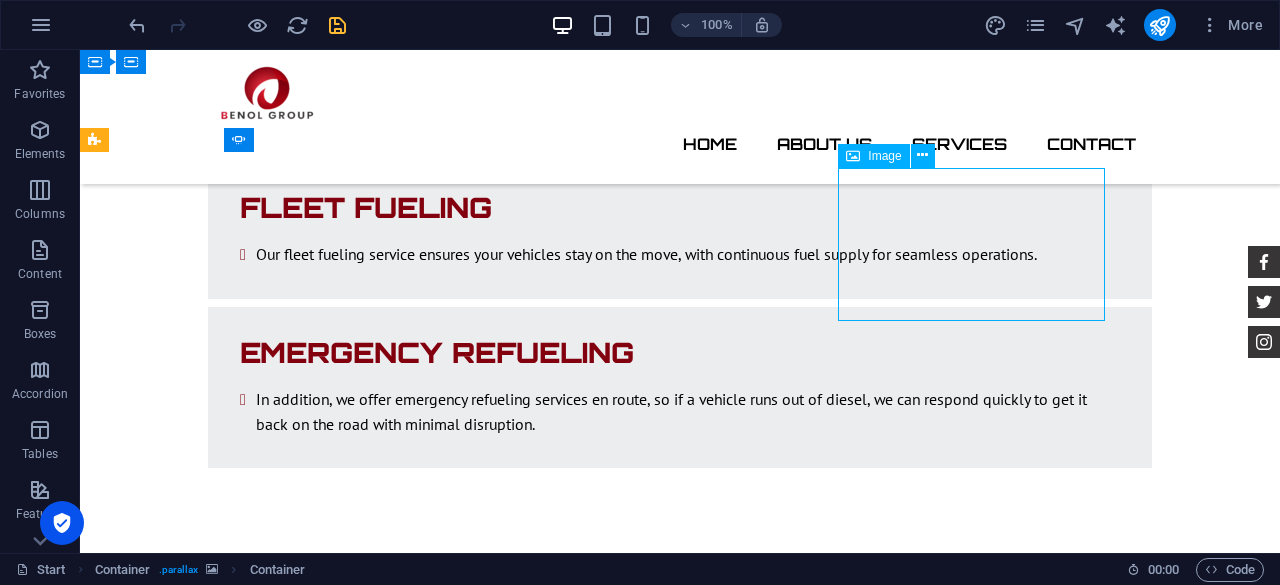 drag, startPoint x: 1001, startPoint y: 275, endPoint x: 736, endPoint y: 315, distance: 268.00186 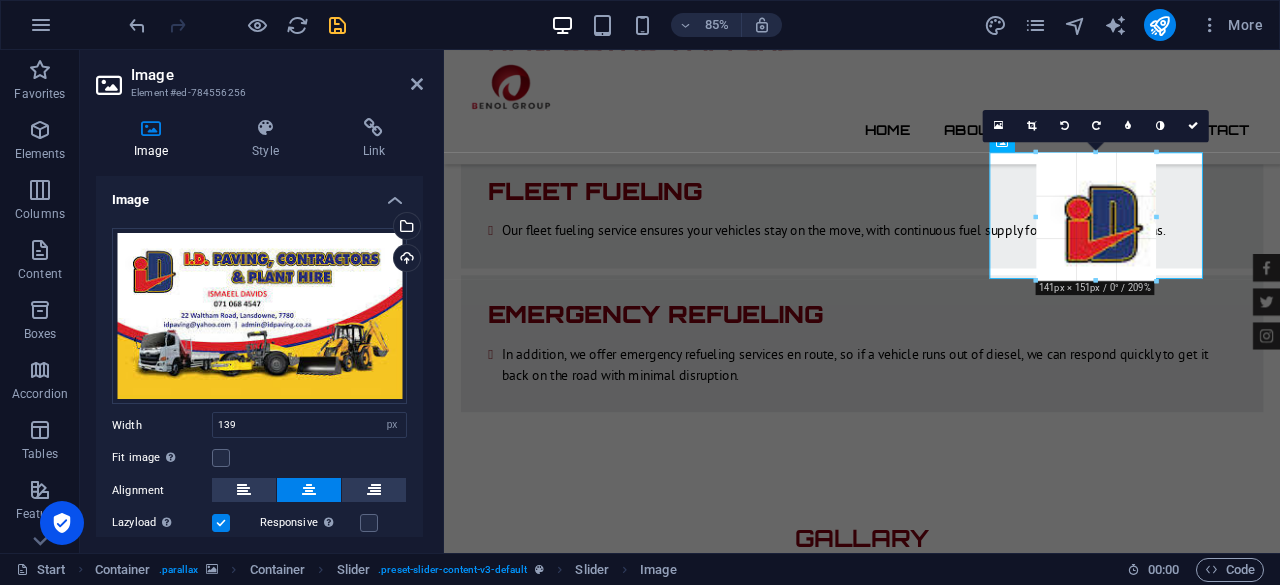 type on "140" 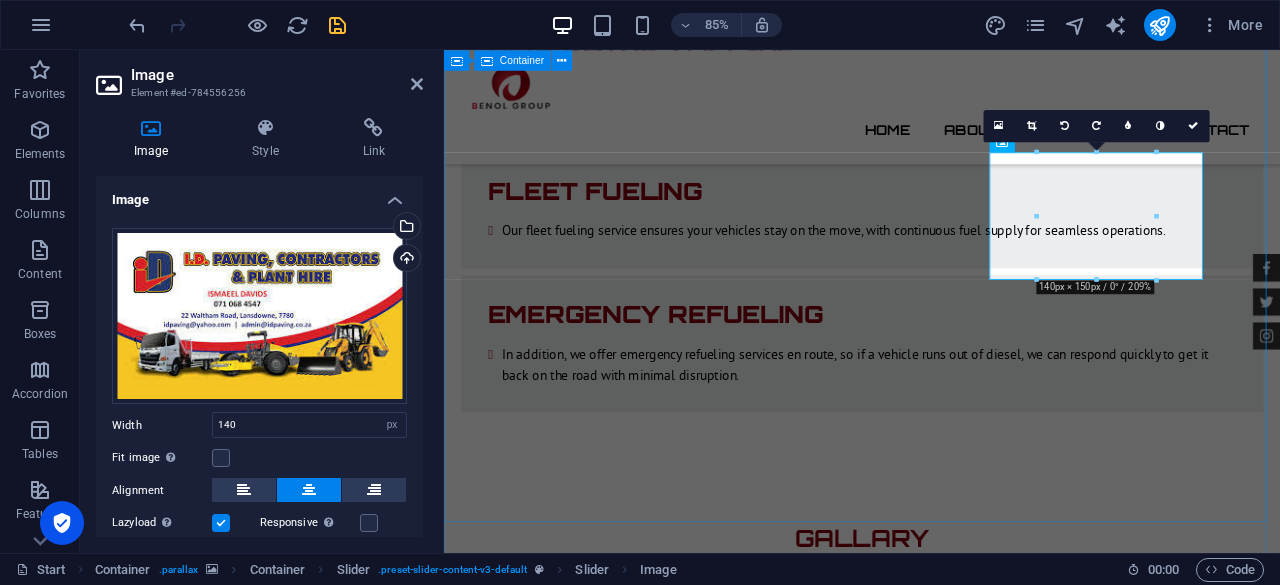 click on "Feedback Arshadh ID Paving -The best in what you guys do. Benol Group is friendly, professional, respond on time, Helpful, Cheapest, Respectful, I am happy and will always use you guys. Mark Melone -They are always on time and doesn't matter the time they are always there. Arshadh ID Paving -The best in what you guys do. Benol Group is friendly, professional, respond on time, Helpful, Cheapest, Respectful, I am happy and will always use you guys. Arshadh ID Paving -The best in what you guys do. Benol Group is friendly, professional, respond on time, Helpful, Cheapest, Respectful, I am happy and will always use you guys. Mark Melone -They are always on time and doesn't matter the time they are always there. Arshadh ID Paving -The best in what you guys do. Benol Group is friendly, professional, respond on time, Helpful, Cheapest, Respectful, I am happy and will always use you guys. Arshadh ID Paving Mark Melone -They are always on time and doesn't matter the time they are always there. Arshadh ID Paving 1 2" at bounding box center [936, 8801] 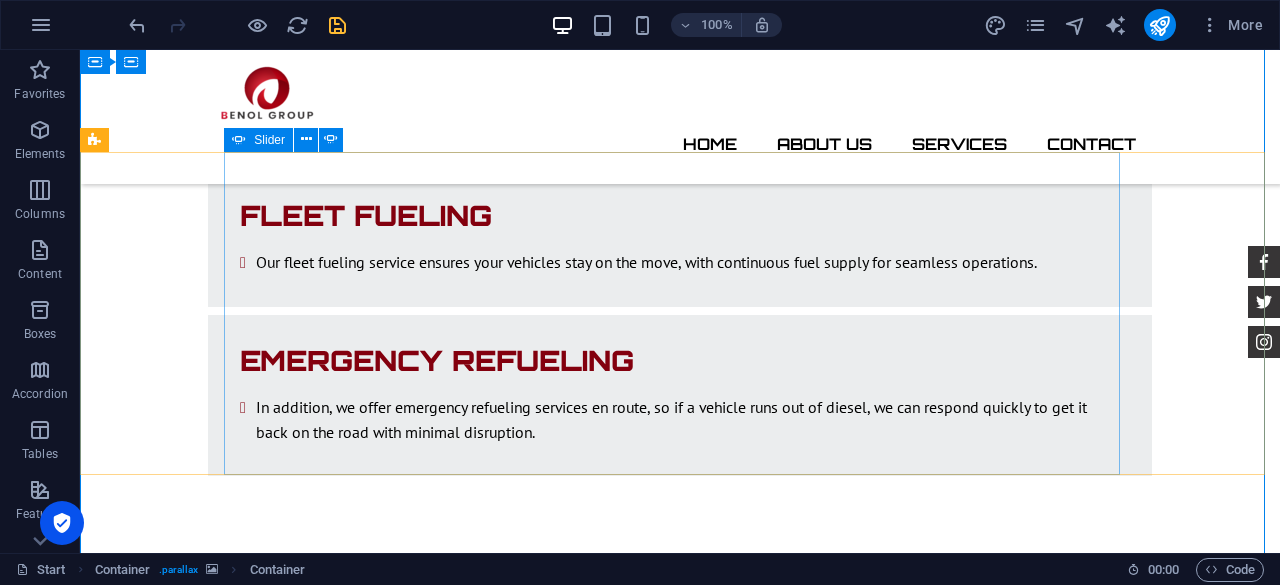 click on "1" at bounding box center (132, -3214) 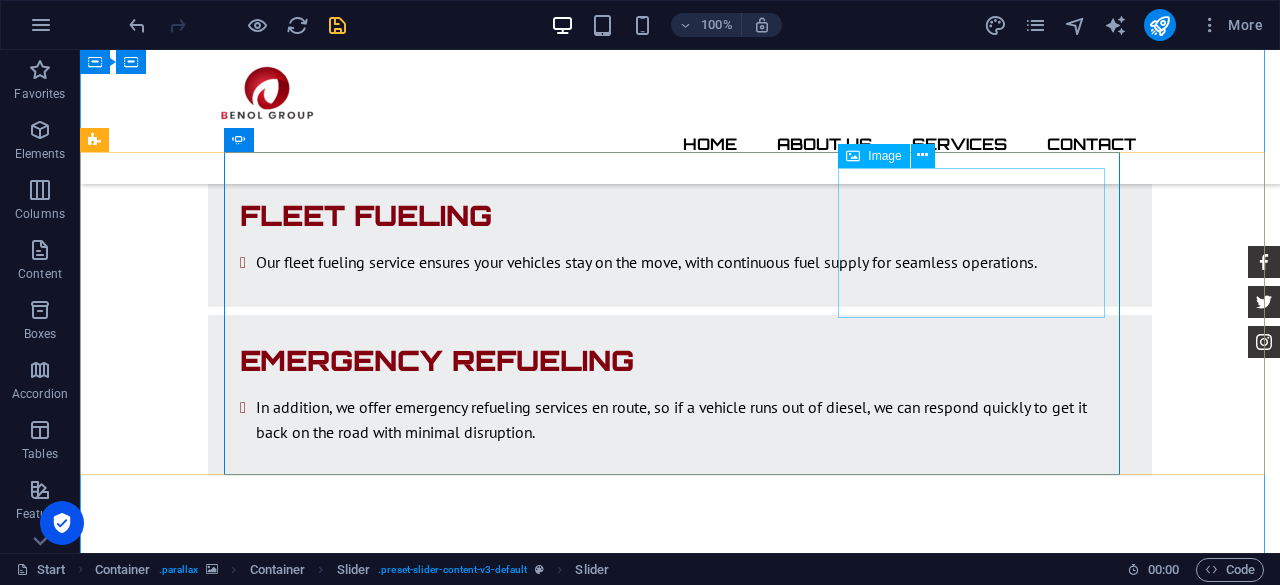 click at bounding box center [-532, 8529] 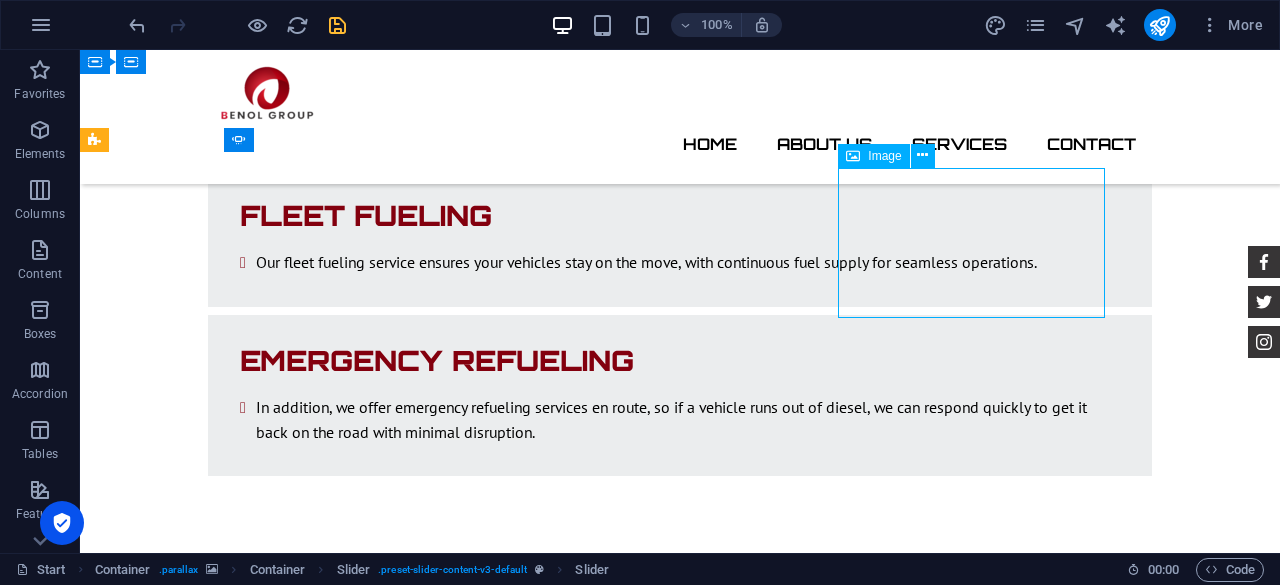 click at bounding box center (-532, 8529) 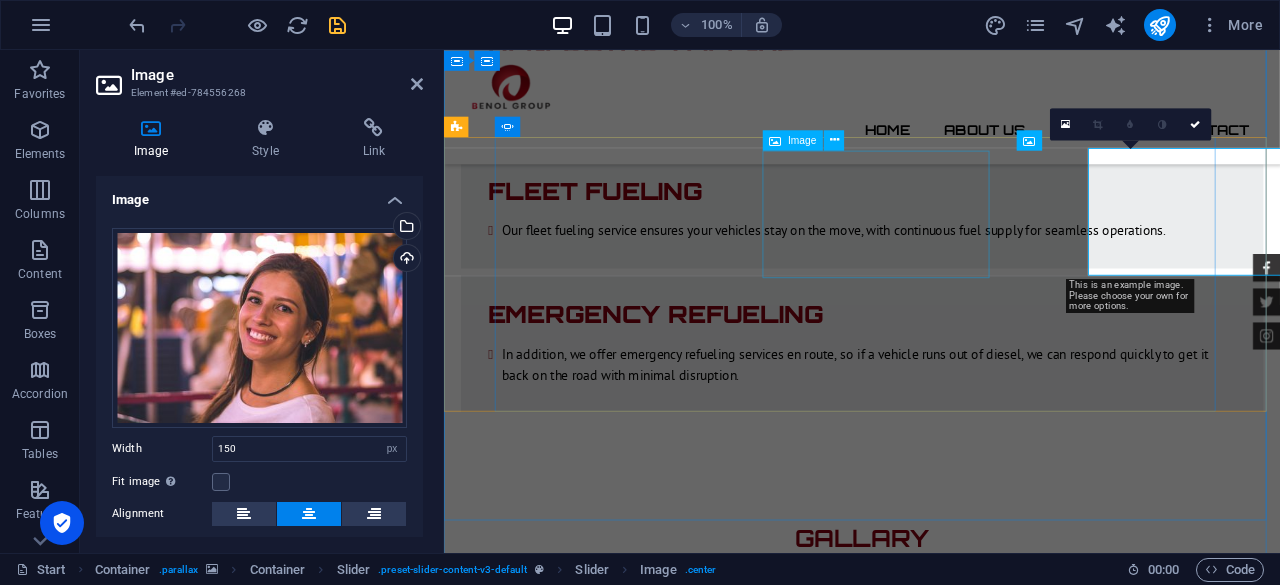 scroll, scrollTop: 3756, scrollLeft: 0, axis: vertical 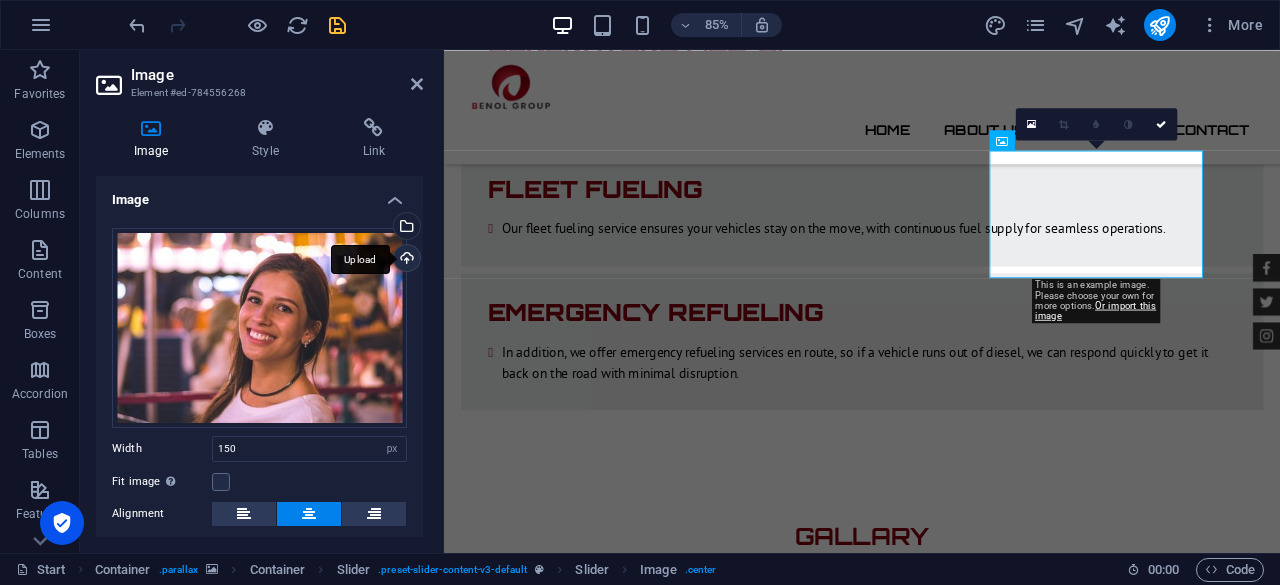 click on "Upload" at bounding box center (405, 260) 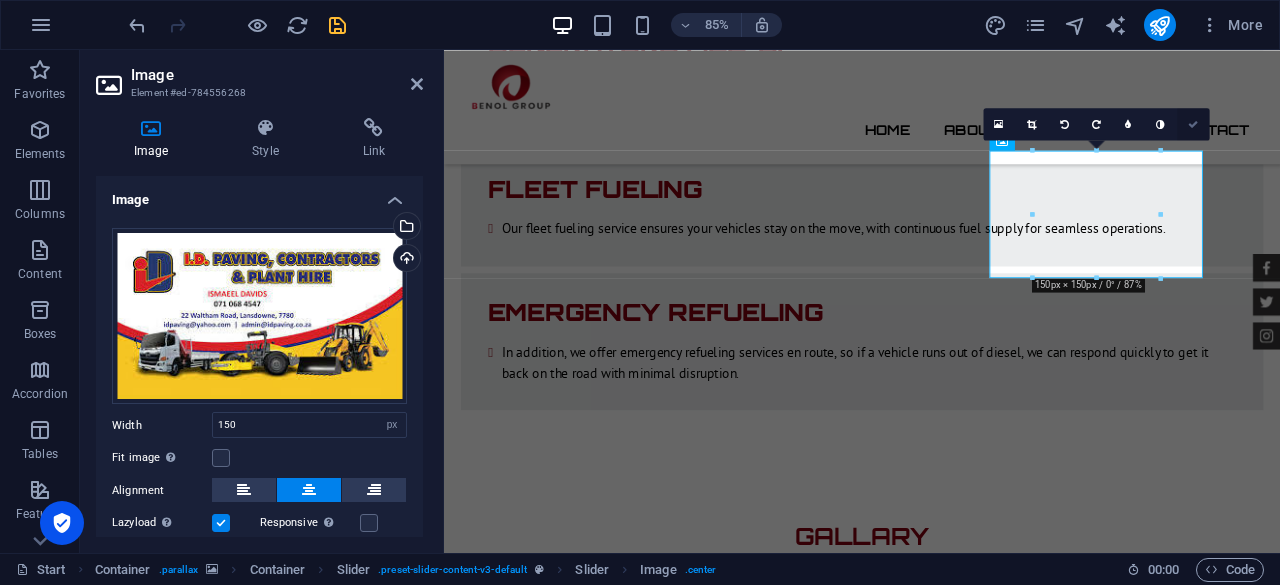 click at bounding box center (1193, 124) 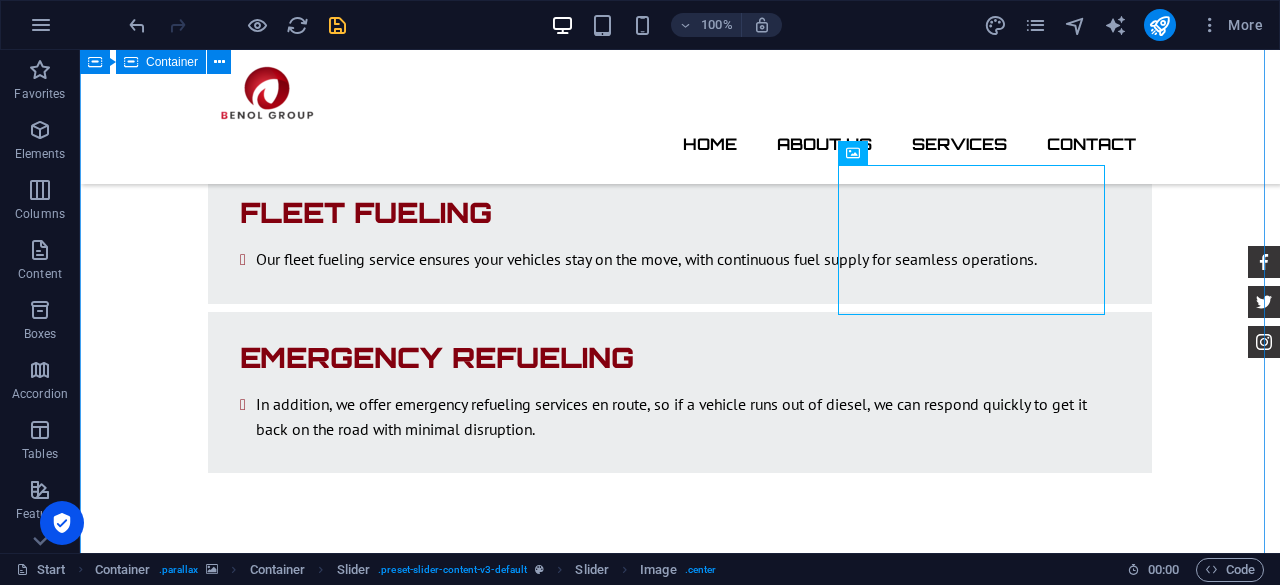 click on "Feedback Arshadh ID Paving -The best in what you guys do. Benol Group is friendly, professional, respond on time, Helpful, Cheapest, Respectful, I am happy and will always use you guys. Mark Melone -They are always on time and doesn't matter the time they are always there. Arshadh ID Paving -The best in what you guys do. Benol Group is friendly, professional, respond on time, Helpful, Cheapest, Respectful, I am happy and will always use you guys. Arshadh ID Paving -The best in what you guys do. Benol Group is friendly, professional, respond on time, Helpful, Cheapest, Respectful, I am happy and will always use you guys. Mark Melone -They are always on time and doesn't matter the time they are always there. Arshadh ID Paving -The best in what you guys do. Benol Group is friendly, professional, respond on time, Helpful, Cheapest, Respectful, I am happy and will always use you guys. Arshadh ID Paving Mark Melone -They are always on time and doesn't matter the time they are always there. Arshadh ID Paving 1 2" at bounding box center (680, 8749) 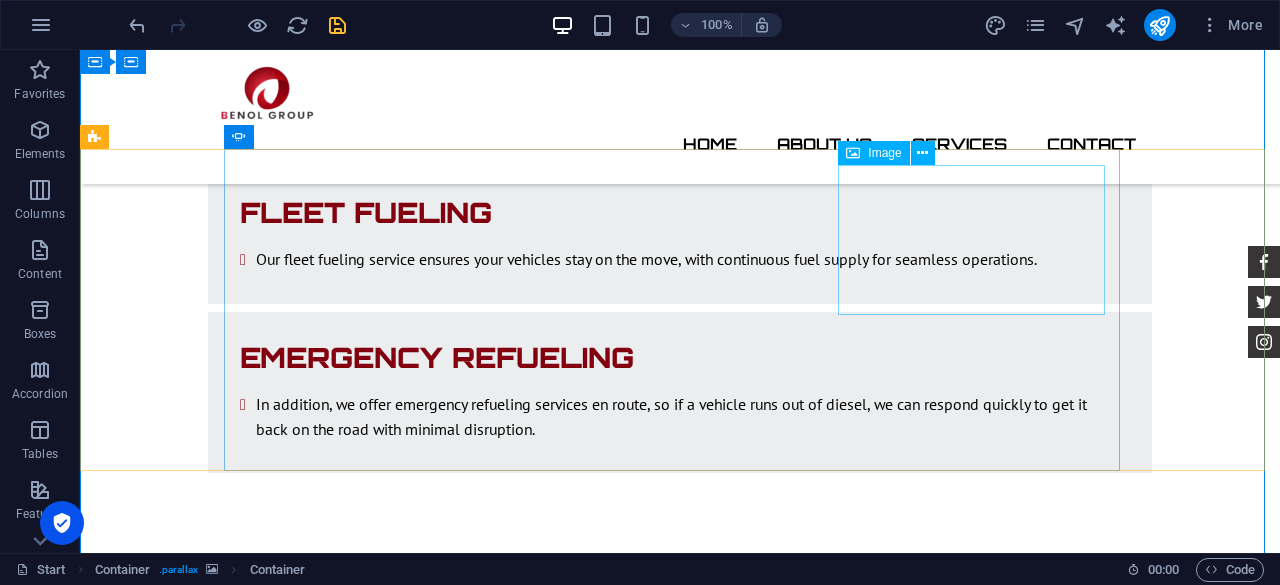 click at bounding box center (-532, 8524) 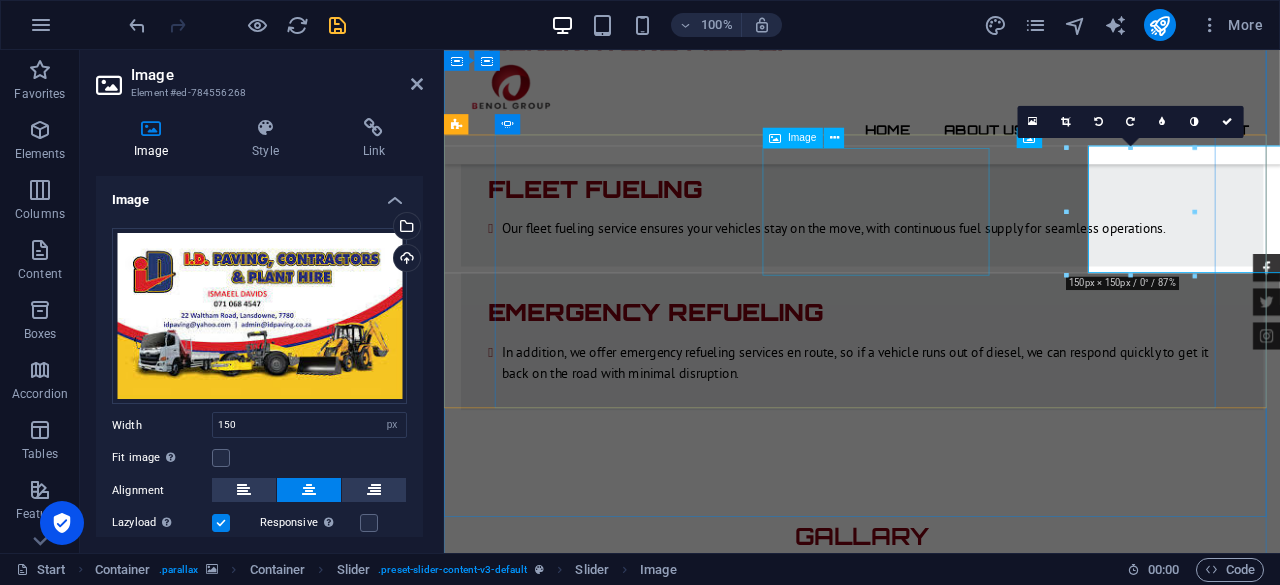 click at bounding box center [-260, 8202] 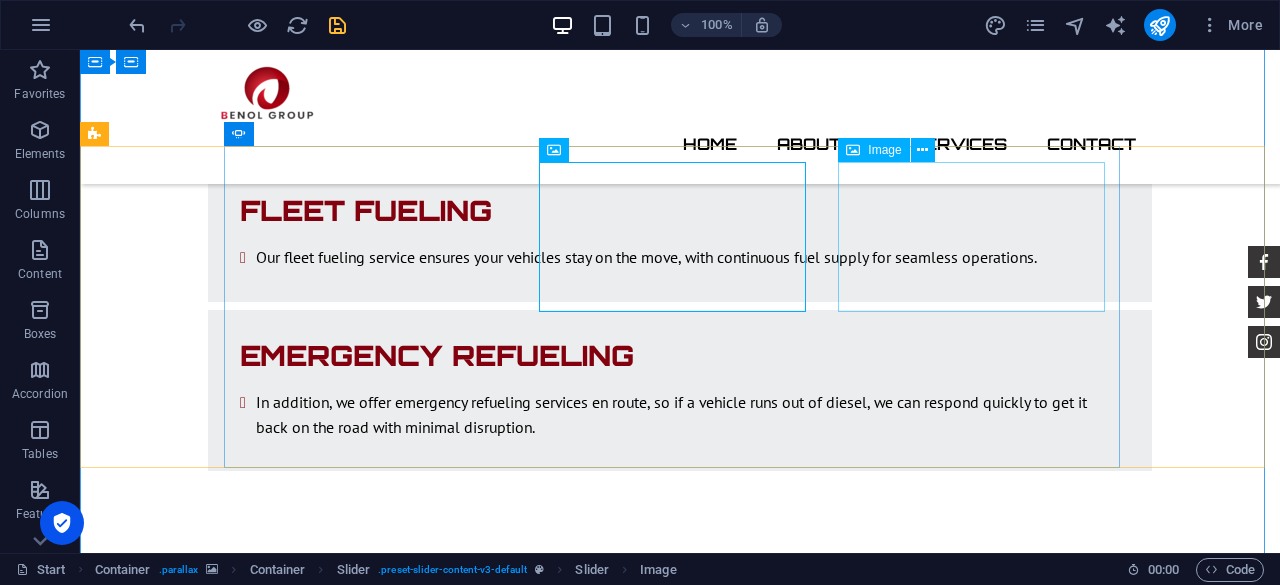 click at bounding box center [-532, 8522] 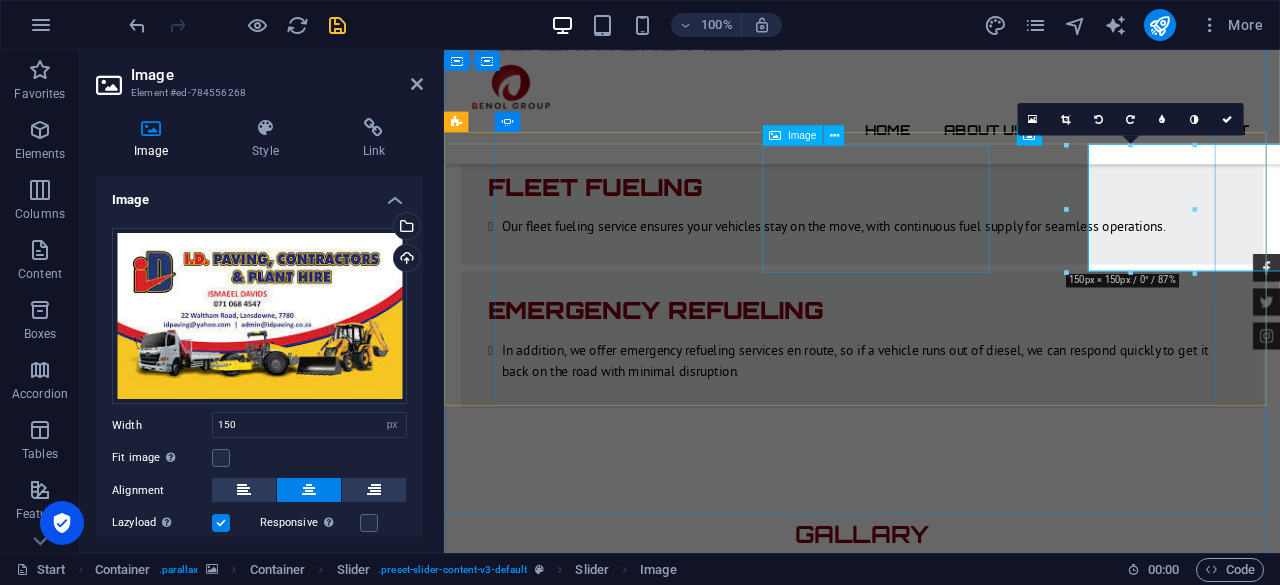 scroll, scrollTop: 3761, scrollLeft: 0, axis: vertical 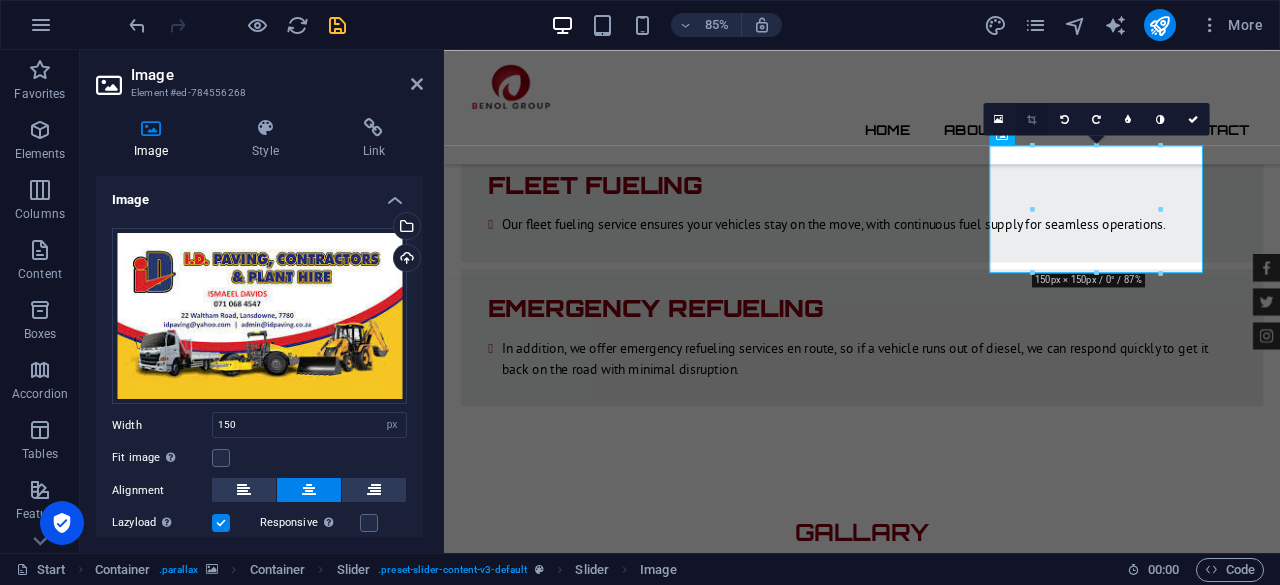 click at bounding box center (1032, 119) 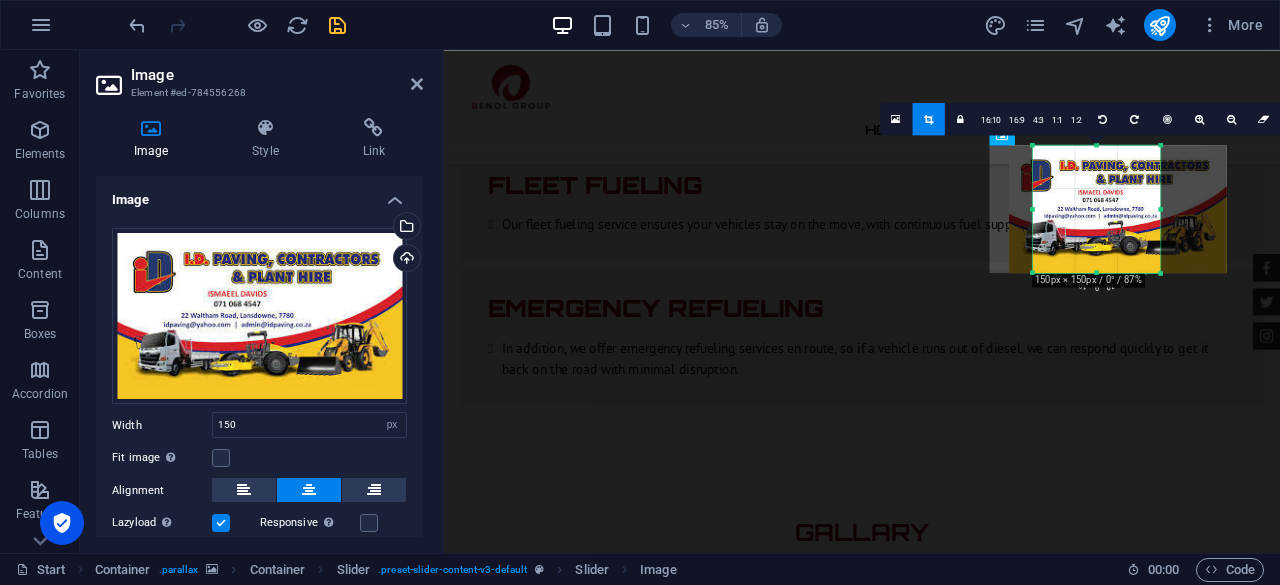 drag, startPoint x: 1054, startPoint y: 221, endPoint x: 1132, endPoint y: 215, distance: 78.23043 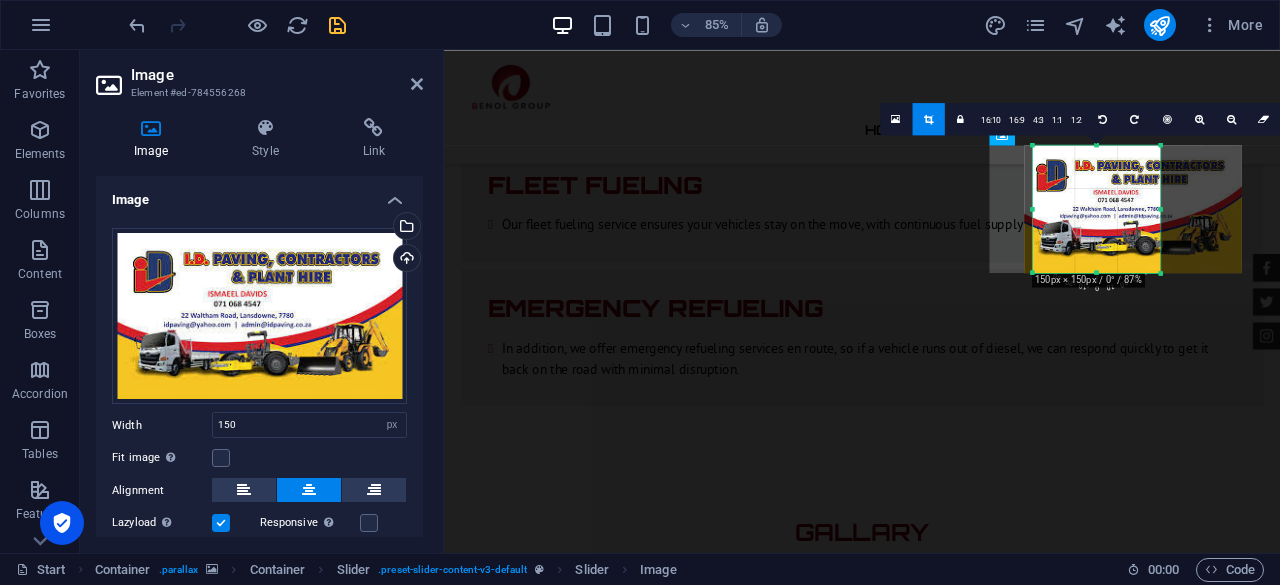 drag, startPoint x: 1086, startPoint y: 228, endPoint x: 1142, endPoint y: 224, distance: 56.142673 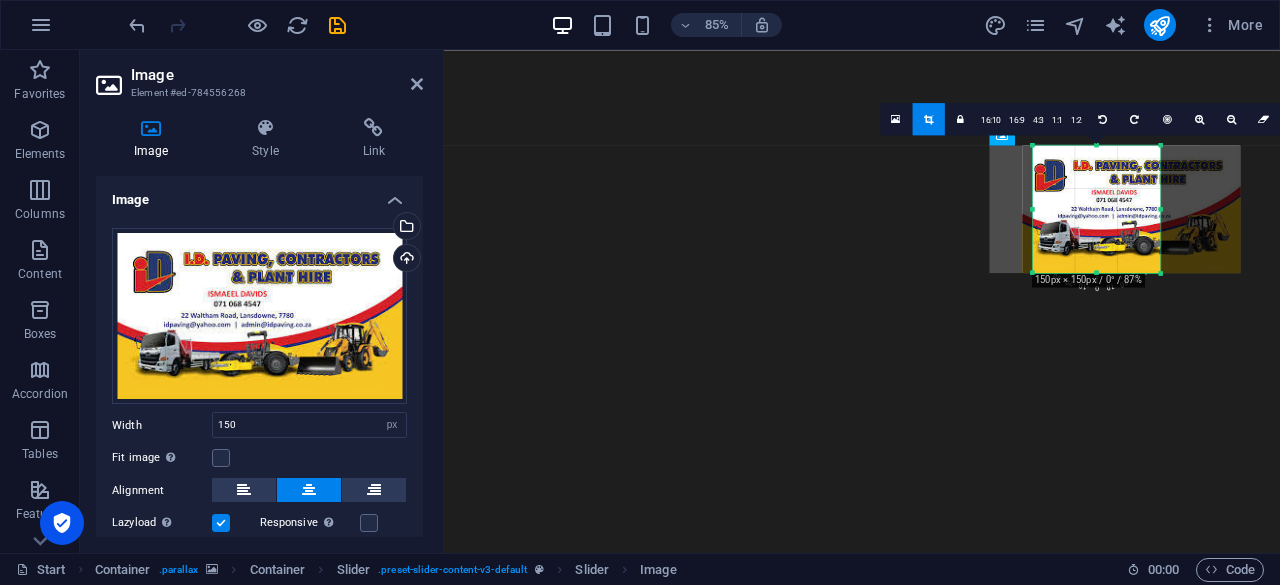select on "px" 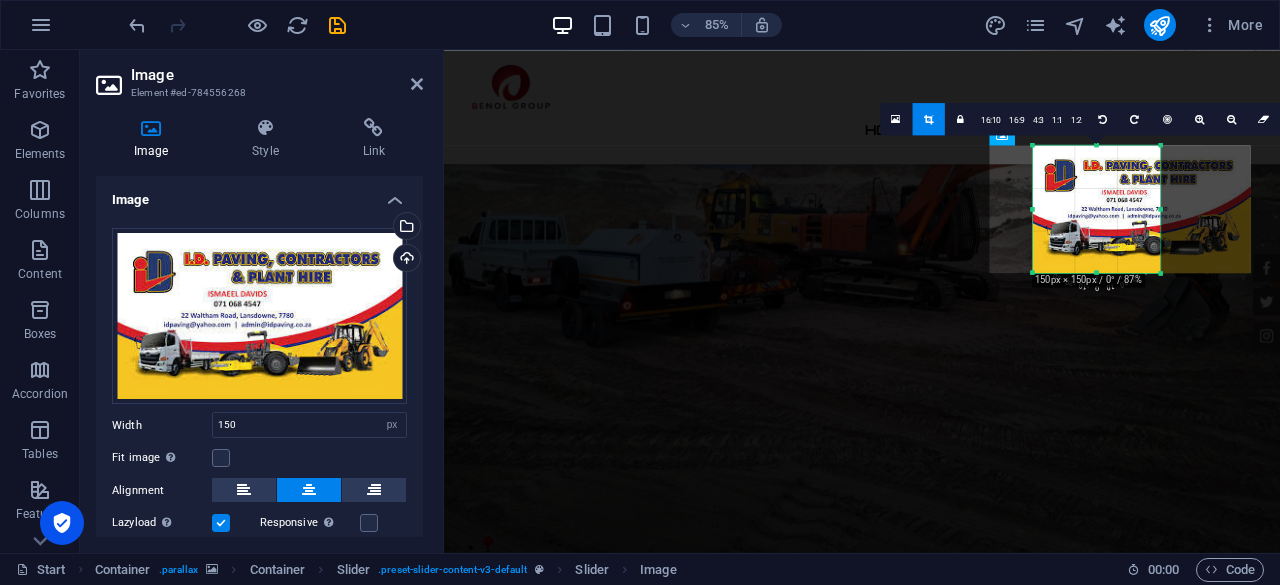 scroll, scrollTop: 3761, scrollLeft: 0, axis: vertical 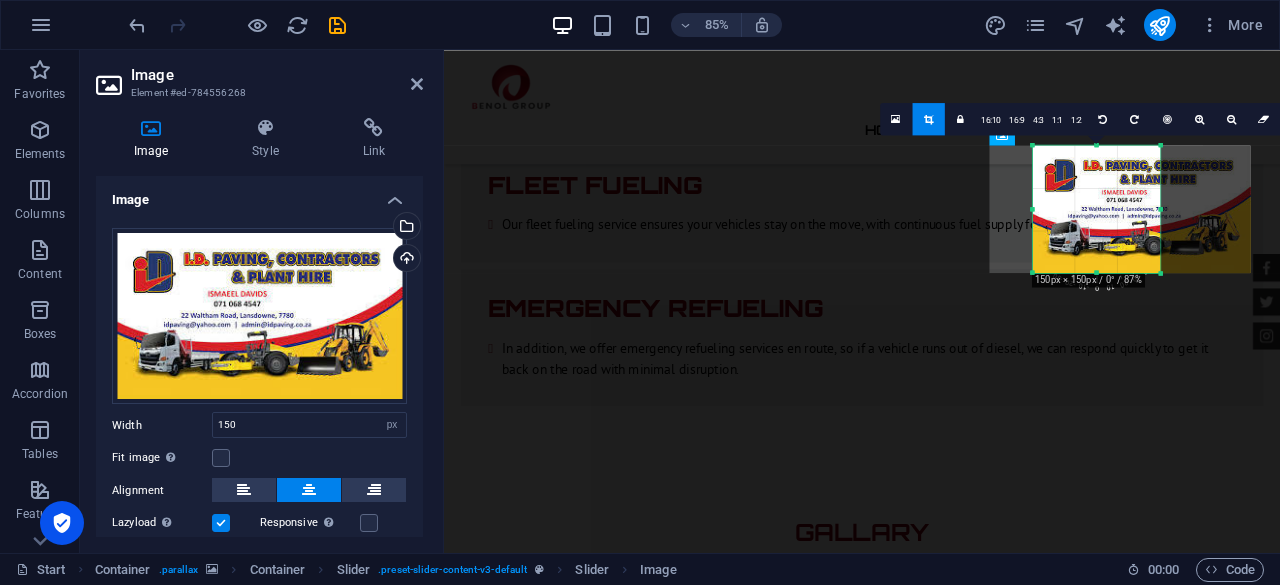 click at bounding box center (1142, 208) 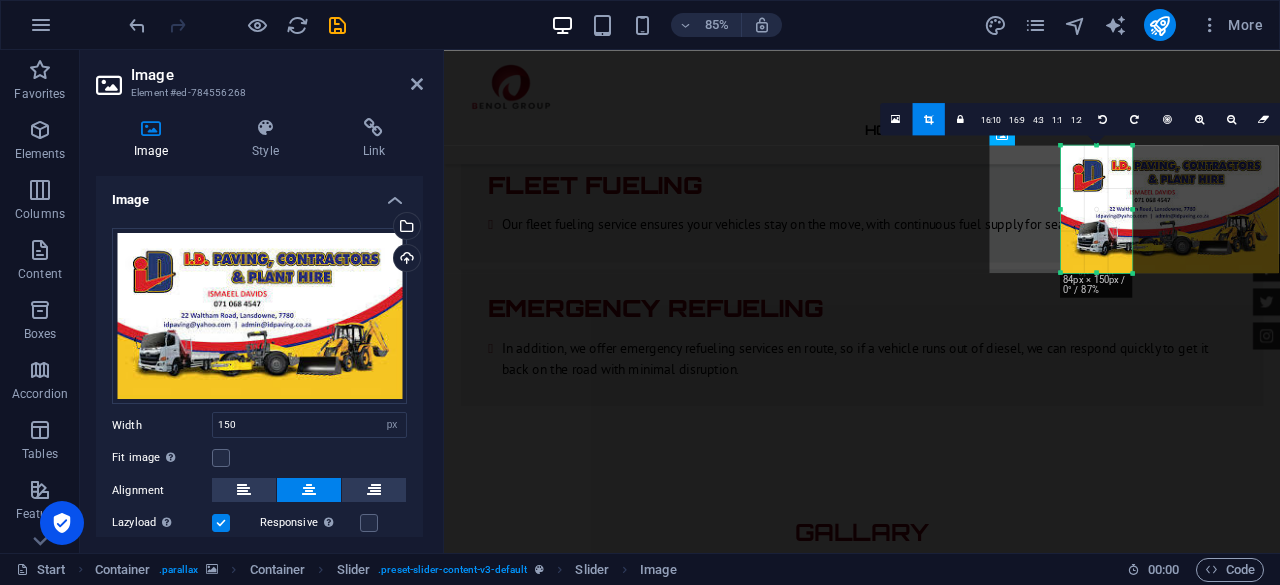 drag, startPoint x: 1161, startPoint y: 209, endPoint x: 1100, endPoint y: 238, distance: 67.54258 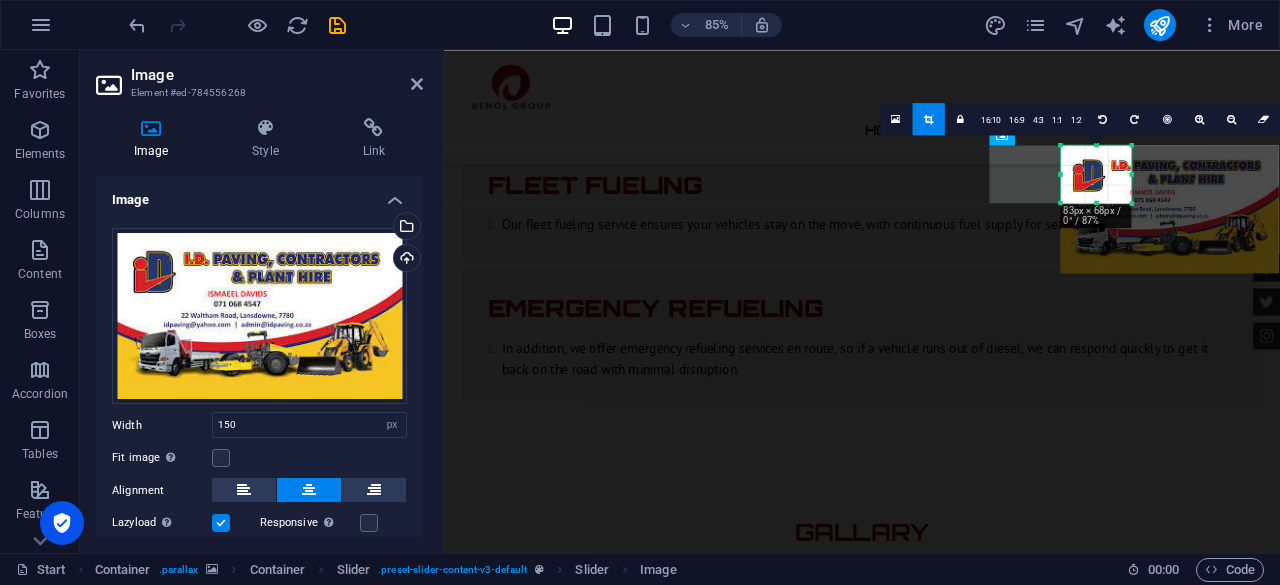 drag, startPoint x: 1096, startPoint y: 275, endPoint x: 1094, endPoint y: 193, distance: 82.02438 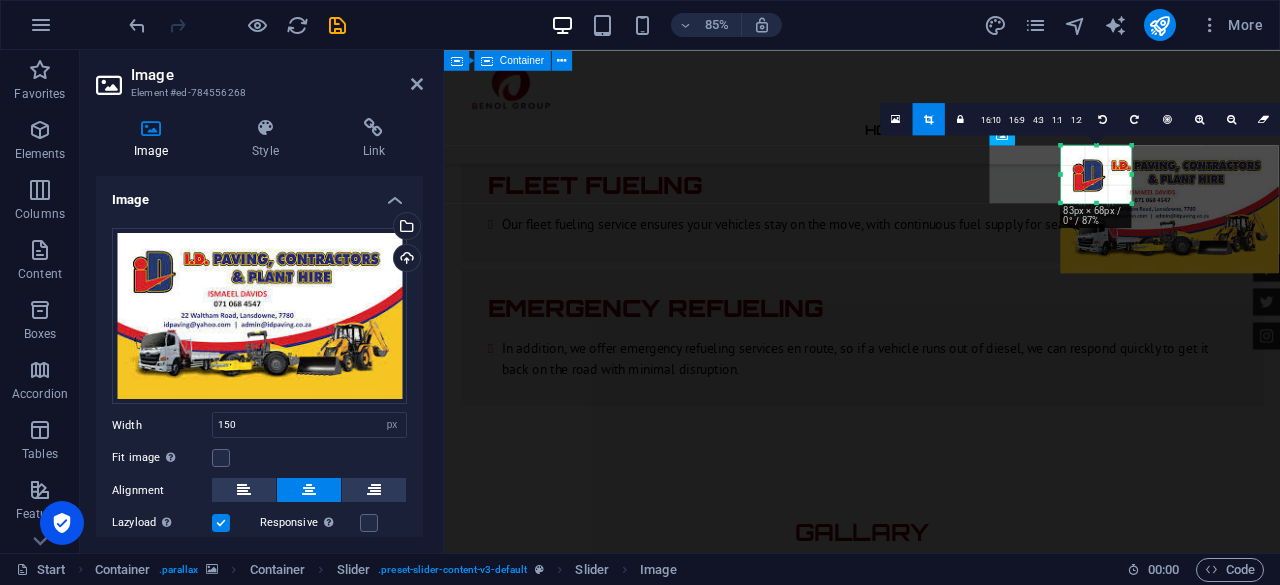 click on "Feedback Arshadh ID Paving -The best in what you guys do. Benol Group is friendly, professional, respond on time, Helpful, Cheapest, Respectful, I am happy and will always use you guys. [PERSON_NAME] -They are always on time and doesn't matter the time they are always there. Arshadh ID Paving -The best in what you guys do. Benol Group is friendly, professional, respond on time, Helpful, Cheapest, Respectful, I am happy and will always use you guys. Arshadh ID Paving -The best in what you guys do. Benol Group is friendly, professional, respond on time, Helpful, Cheapest, Respectful, I am happy and will always use you guys. [PERSON_NAME] -They are always on time and doesn't matter the time they are always there. Arshadh ID Paving -The best in what you guys do. Benol Group is friendly, professional, respond on time, Helpful, Cheapest, Respectful, I am happy and will always use you guys. Arshadh ID Paving [PERSON_NAME] -They are always on time and doesn't matter the time they are always there. Arshadh ID Paving 1 2" at bounding box center (936, 8752) 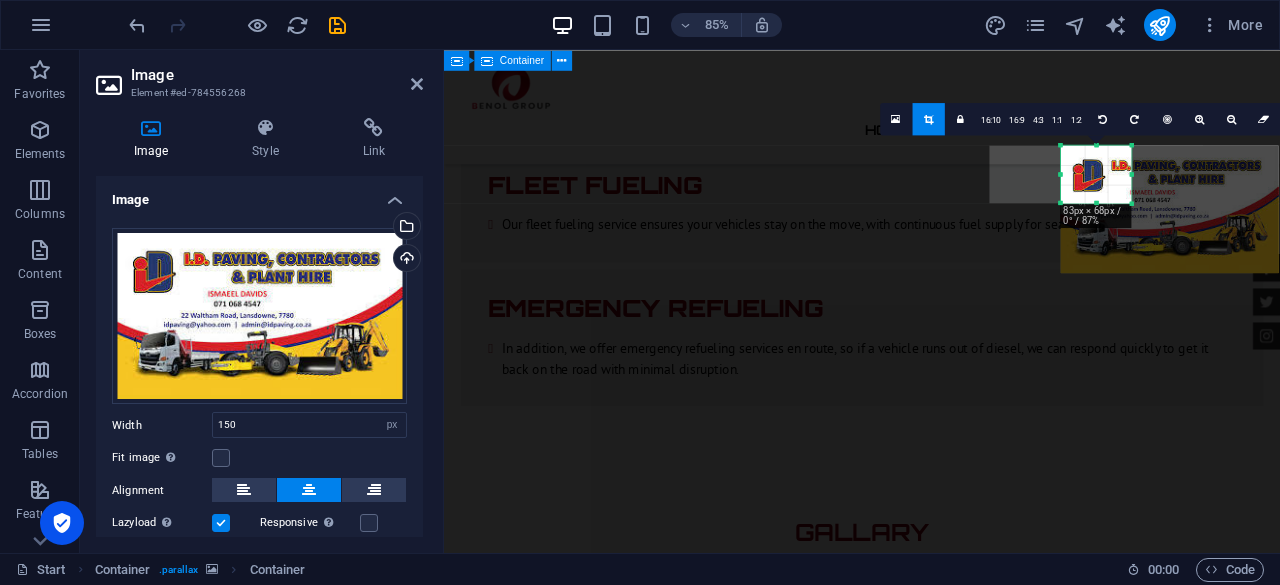 type on "83" 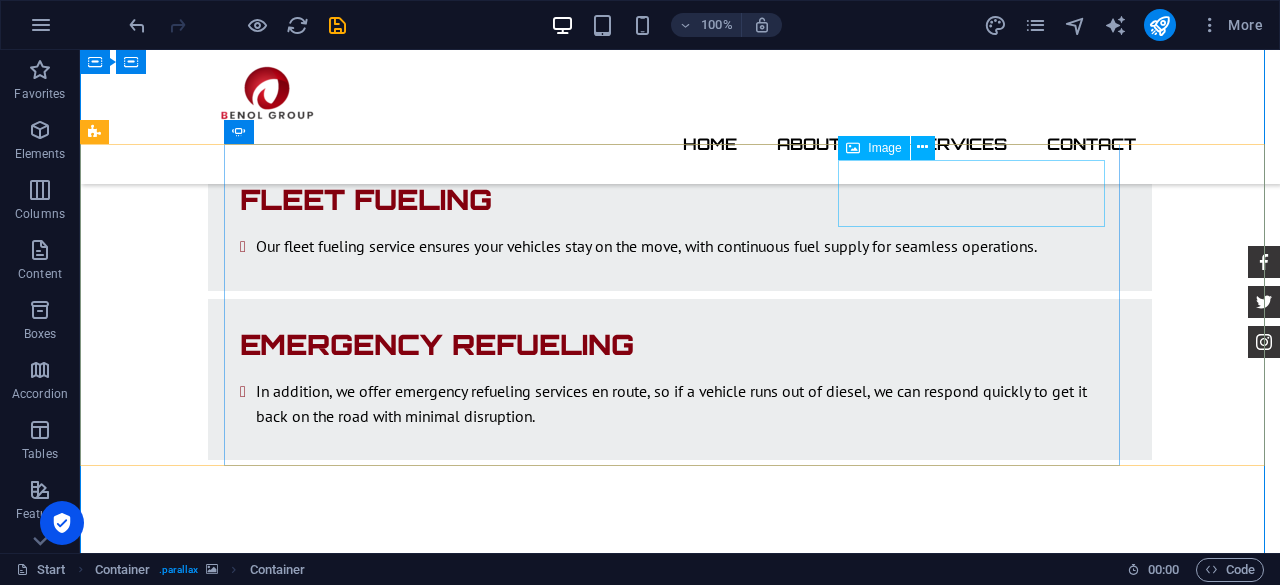 click at bounding box center (-532, 8425) 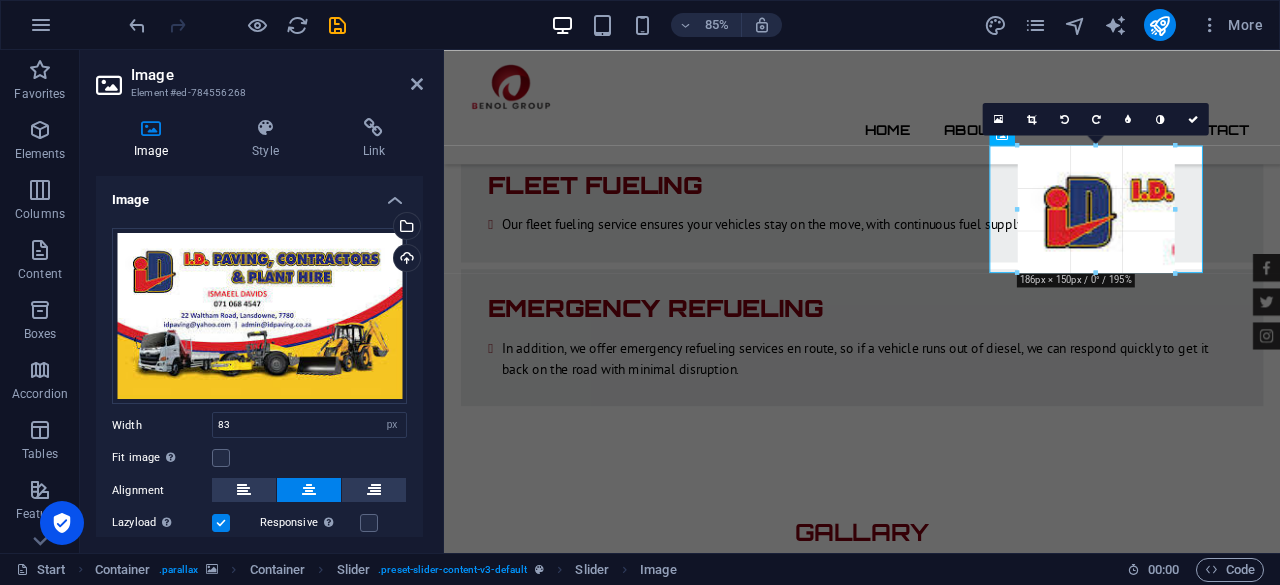 drag, startPoint x: 1092, startPoint y: 202, endPoint x: 1117, endPoint y: 284, distance: 85.72631 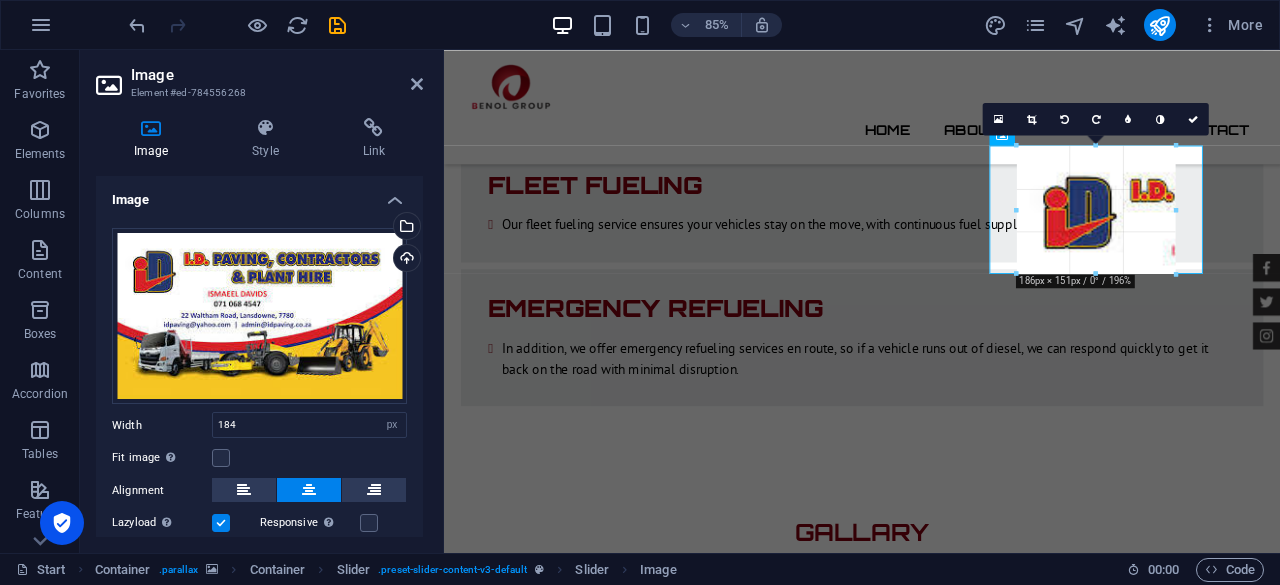 type on "186" 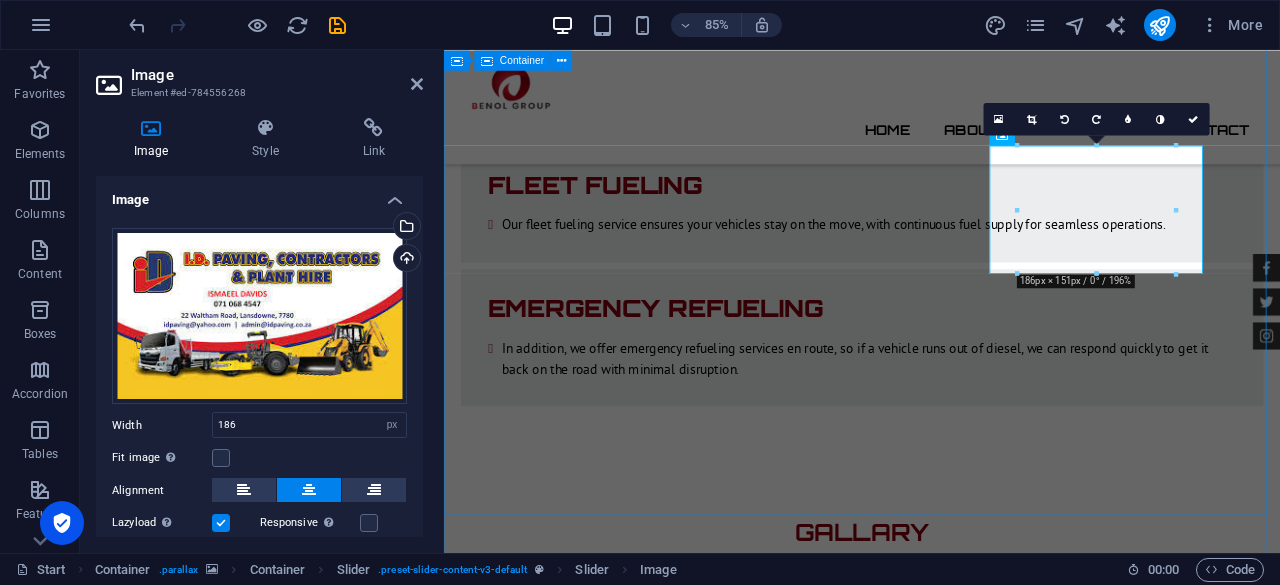 click on "Feedback Arshadh ID Paving -The best in what you guys do. Benol Group is friendly, professional, respond on time, Helpful, Cheapest, Respectful, I am happy and will always use you guys. [PERSON_NAME] -They are always on time and doesn't matter the time they are always there. Arshadh ID Paving -The best in what you guys do. Benol Group is friendly, professional, respond on time, Helpful, Cheapest, Respectful, I am happy and will always use you guys. Arshadh ID Paving -The best in what you guys do. Benol Group is friendly, professional, respond on time, Helpful, Cheapest, Respectful, I am happy and will always use you guys. [PERSON_NAME] -They are always on time and doesn't matter the time they are always there. Arshadh ID Paving -The best in what you guys do. Benol Group is friendly, professional, respond on time, Helpful, Cheapest, Respectful, I am happy and will always use you guys. Arshadh ID Paving [PERSON_NAME] -They are always on time and doesn't matter the time they are always there. Arshadh ID Paving 1 2" at bounding box center [936, 8794] 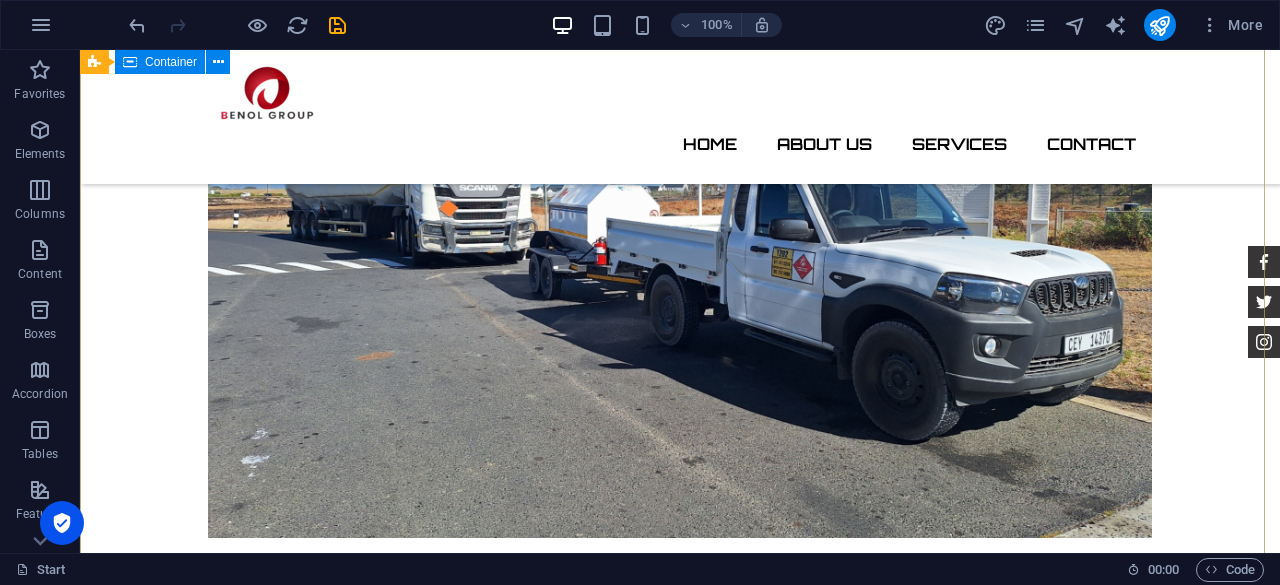 scroll, scrollTop: 4461, scrollLeft: 0, axis: vertical 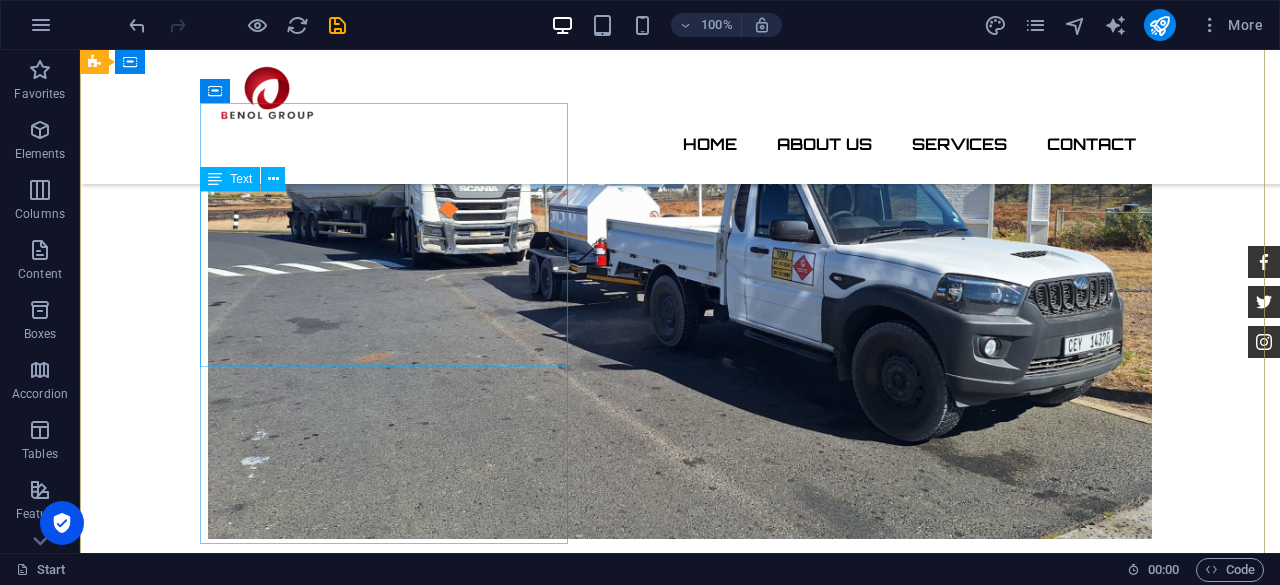 click on "Benol Group (PTY) Ltd. [STREET_ADDRESS][PERSON_NAME][PERSON_NAME] 081 842 6881 / 084 840 9423 [EMAIL_ADDRESS][DOMAIN_NAME] Legal Notice  |  Privacy" at bounding box center [568, 10553] 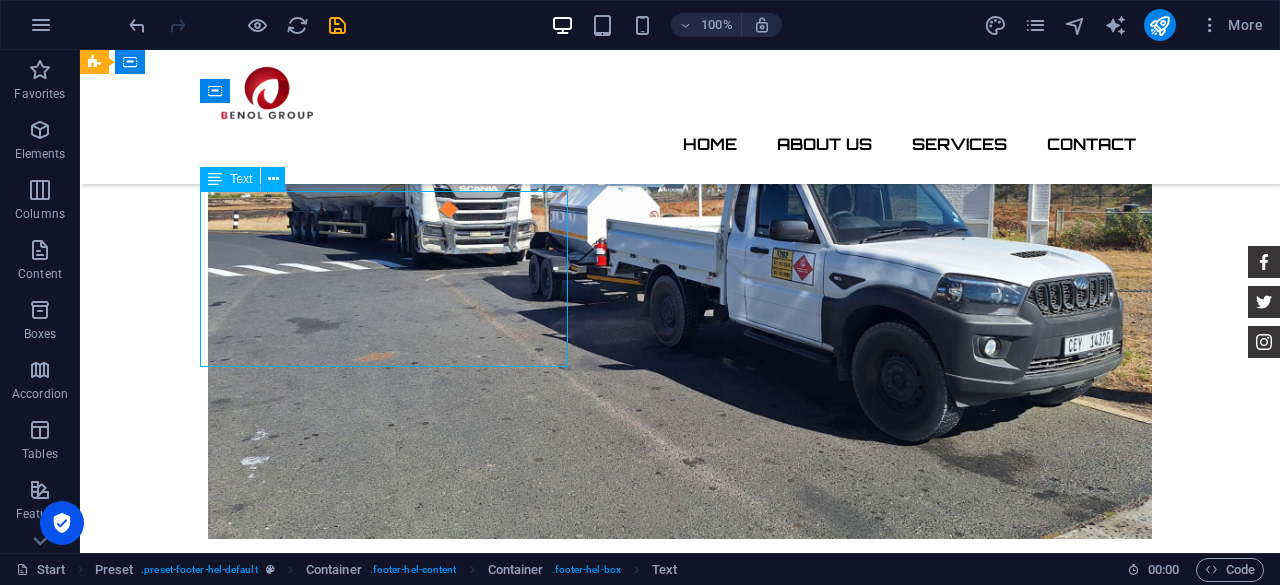 click on "Benol Group (PTY) Ltd. [STREET_ADDRESS][PERSON_NAME][PERSON_NAME] 081 842 6881 / 084 840 9423 [EMAIL_ADDRESS][DOMAIN_NAME] Legal Notice  |  Privacy" at bounding box center [568, 10553] 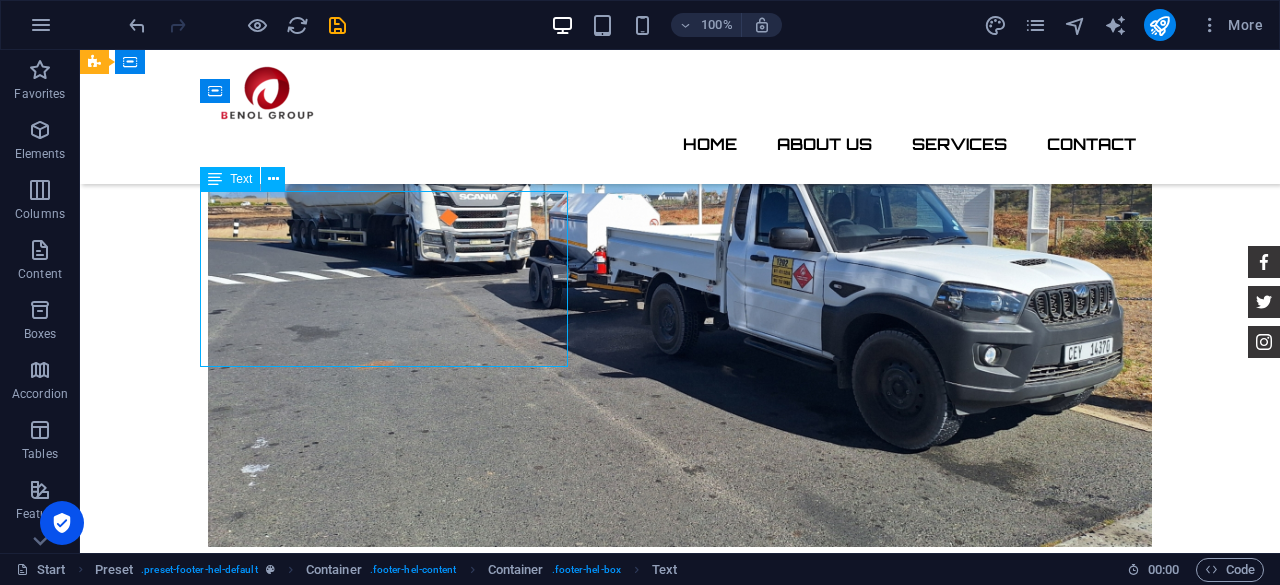 scroll, scrollTop: 4464, scrollLeft: 0, axis: vertical 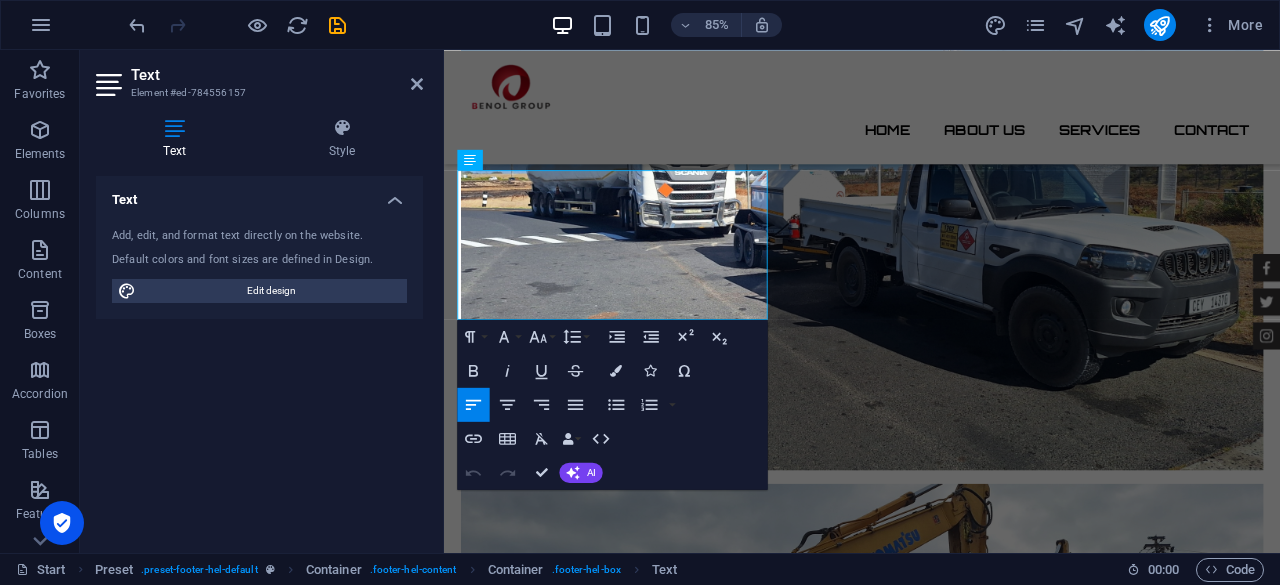 drag, startPoint x: 639, startPoint y: 345, endPoint x: 378, endPoint y: 364, distance: 261.69064 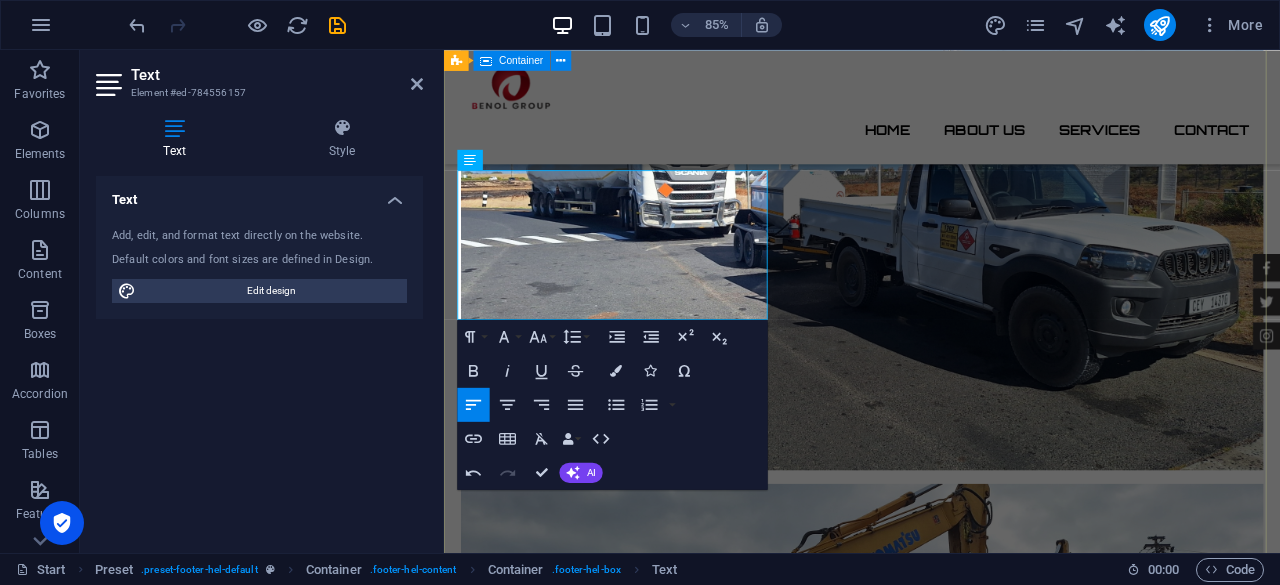 click on "Contact We are happy to assist you Benol Group (PTY) Ltd. [STREET_ADDRESS][PERSON_NAME][PERSON_NAME]    7139 081 842 6881 / 084 840 9423 [EMAIL_ADDRESS][DOMAIN_NAME] Quantity (liters)   I have read and understand the privacy policy. Unreadable? Regenerate Send" at bounding box center (936, 10858) 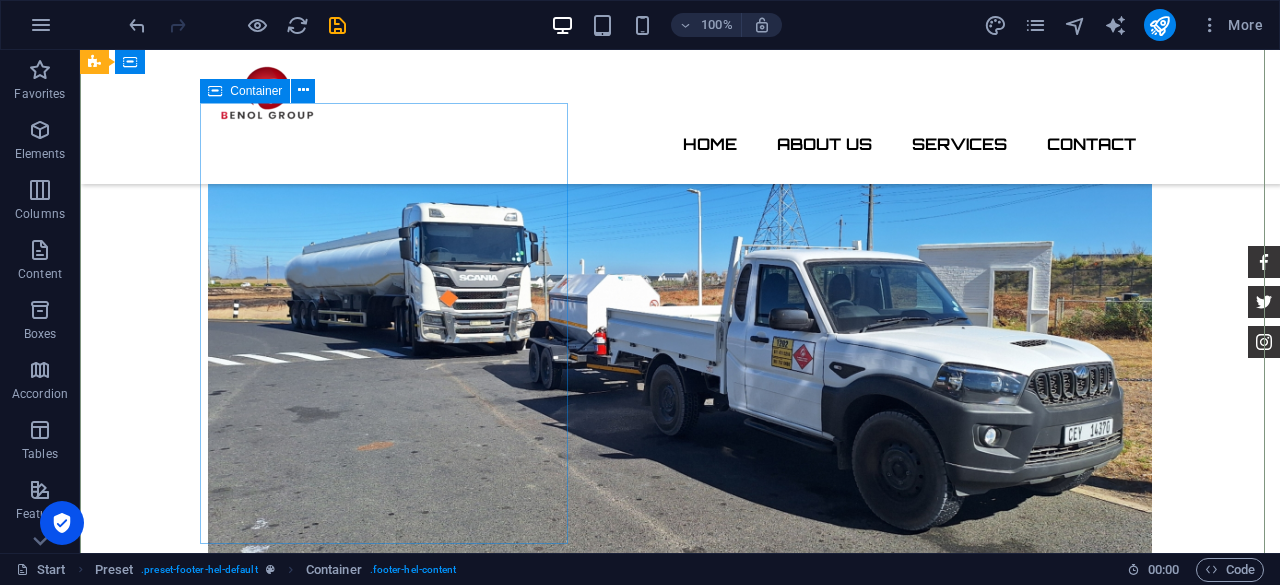 scroll, scrollTop: 4361, scrollLeft: 0, axis: vertical 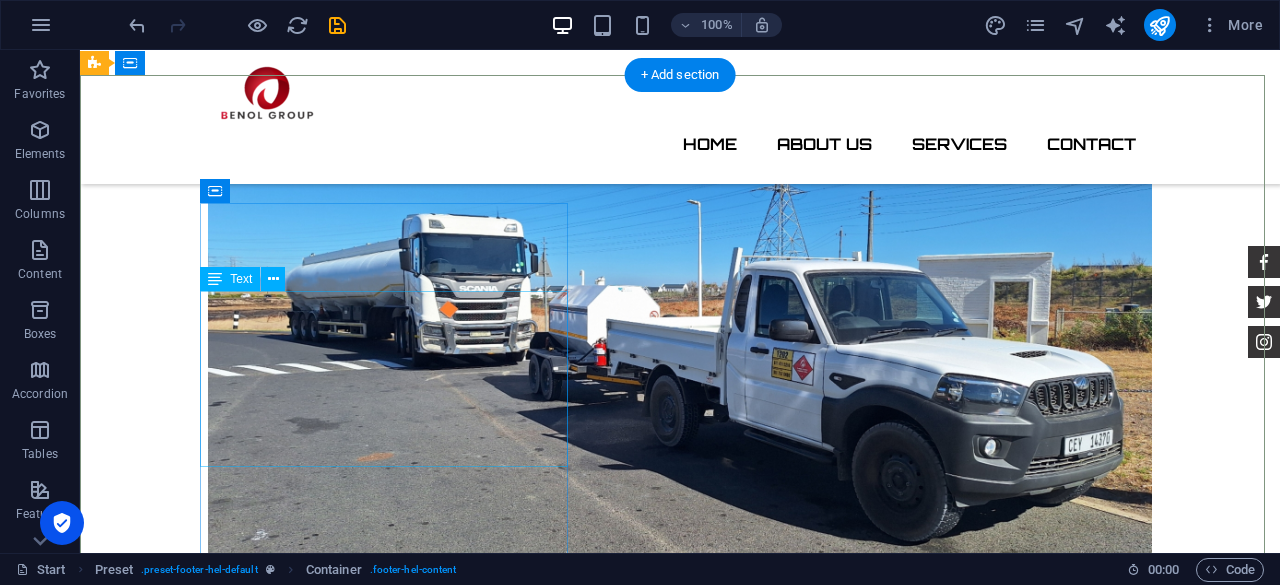 click on "Benol Group (PTY) Ltd. [STREET_ADDRESS][PERSON_NAME][PERSON_NAME]    7139 081 842 6881 / 084 840 9423 [EMAIL_ADDRESS][DOMAIN_NAME]" at bounding box center (568, 10653) 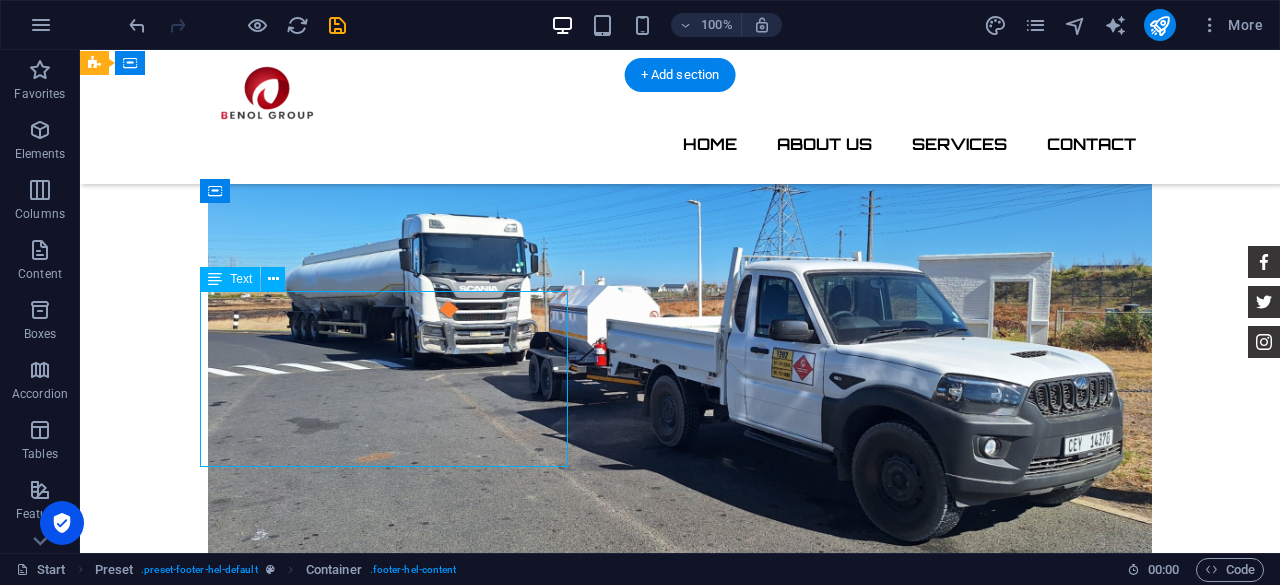click on "Benol Group (PTY) Ltd. [STREET_ADDRESS][PERSON_NAME][PERSON_NAME]    7139 081 842 6881 / 084 840 9423 [EMAIL_ADDRESS][DOMAIN_NAME]" at bounding box center (568, 10653) 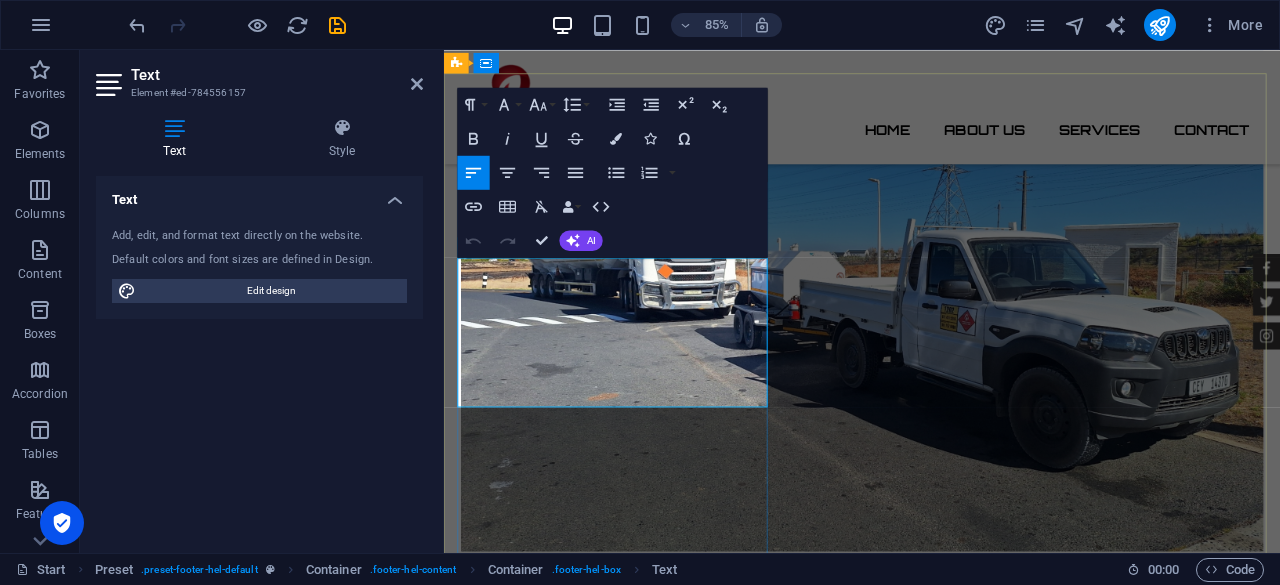 click at bounding box center [460, 10685] 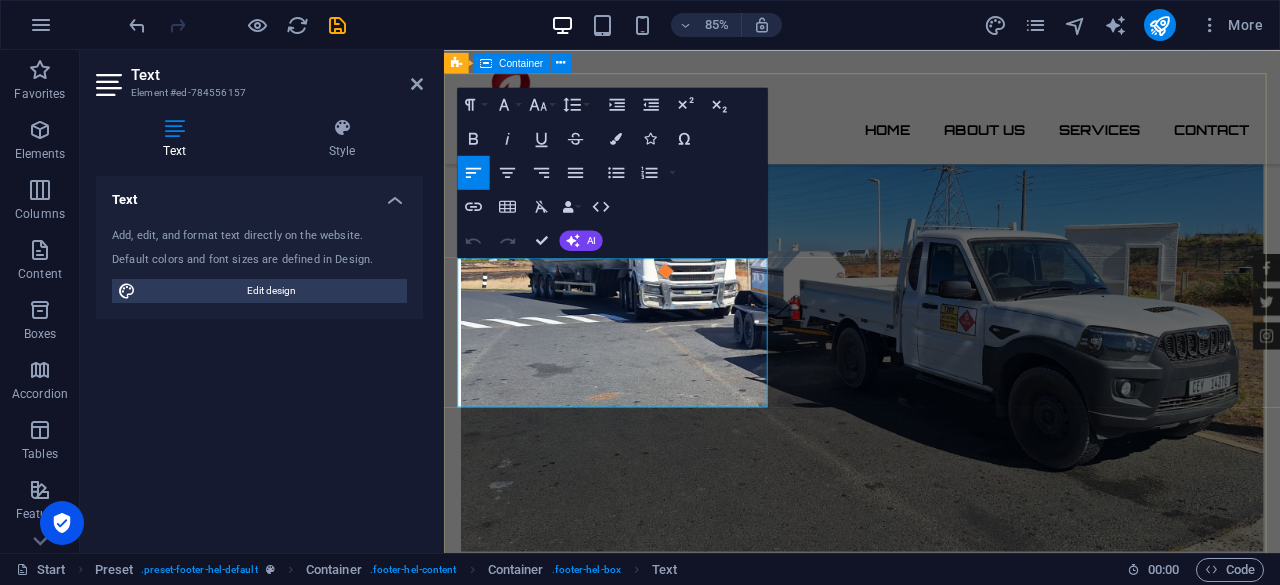 click on "Contact We are happy to assist you Benol Group (PTY) Ltd. [STREET_ADDRESS][PERSON_NAME][PERSON_NAME]    7139 081 842 6881 / 084 840 9423 [EMAIL_ADDRESS][DOMAIN_NAME] Quantity (liters)   I have read and understand the privacy policy. Unreadable? Regenerate Send" at bounding box center [936, 10908] 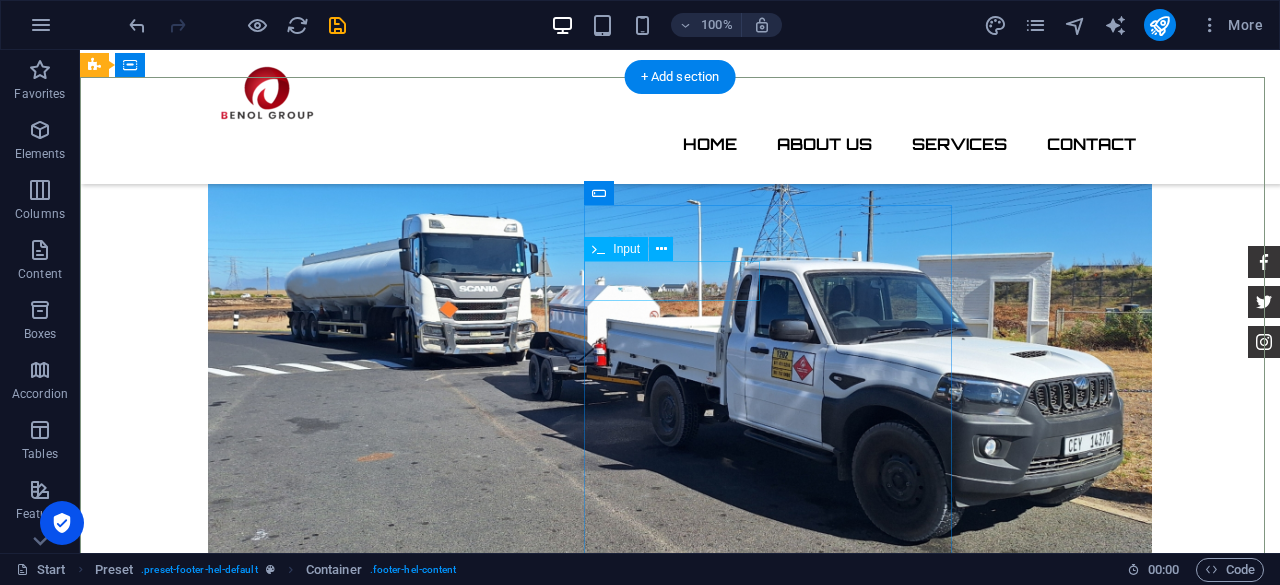 scroll, scrollTop: 4358, scrollLeft: 0, axis: vertical 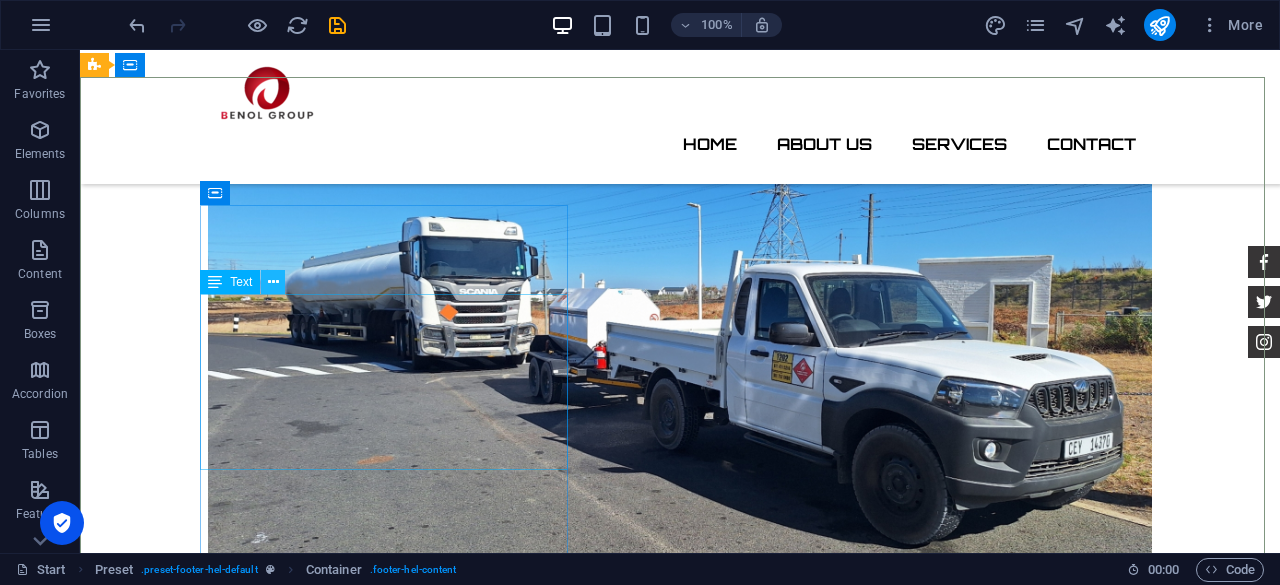 click at bounding box center [273, 282] 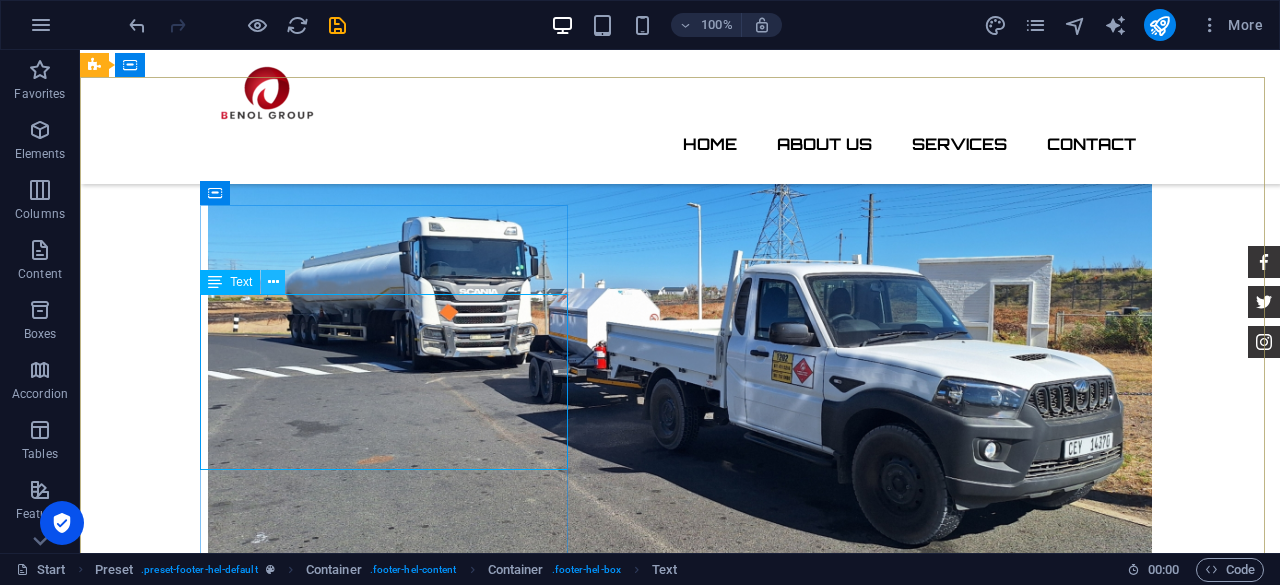 click at bounding box center (273, 282) 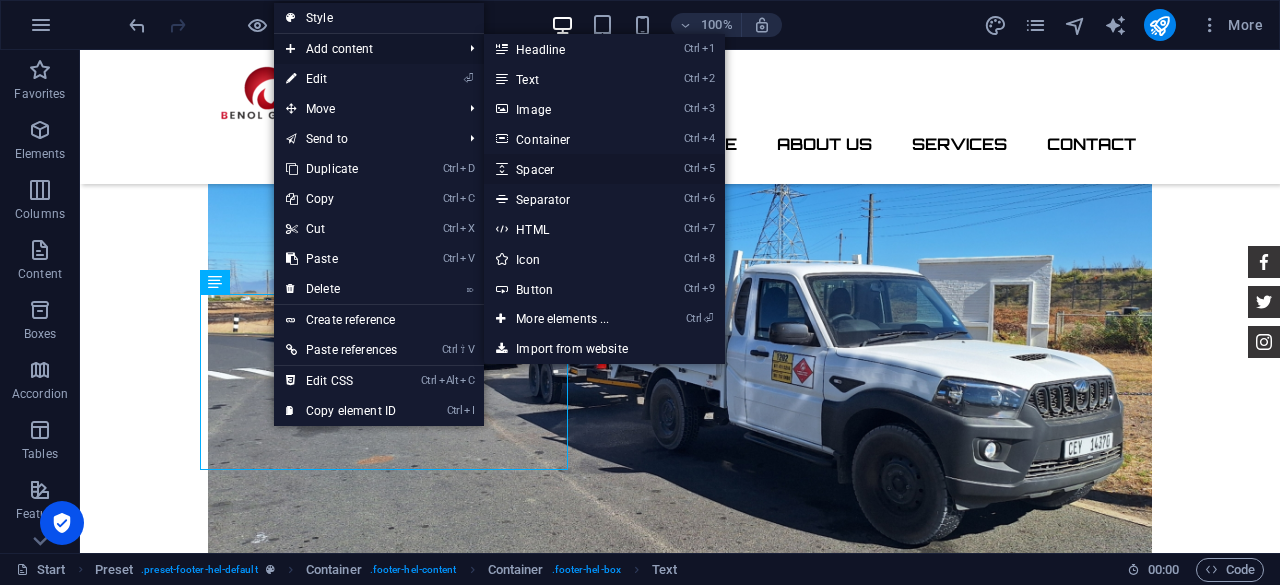 click on "Ctrl 5  Spacer" at bounding box center (566, 169) 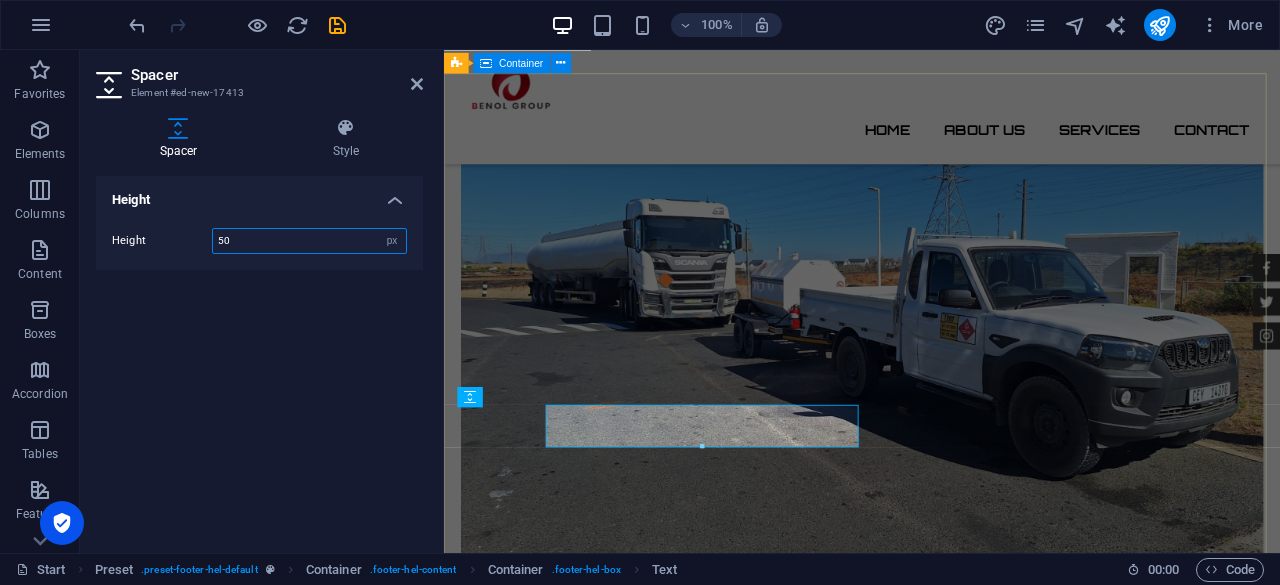 scroll, scrollTop: 4361, scrollLeft: 0, axis: vertical 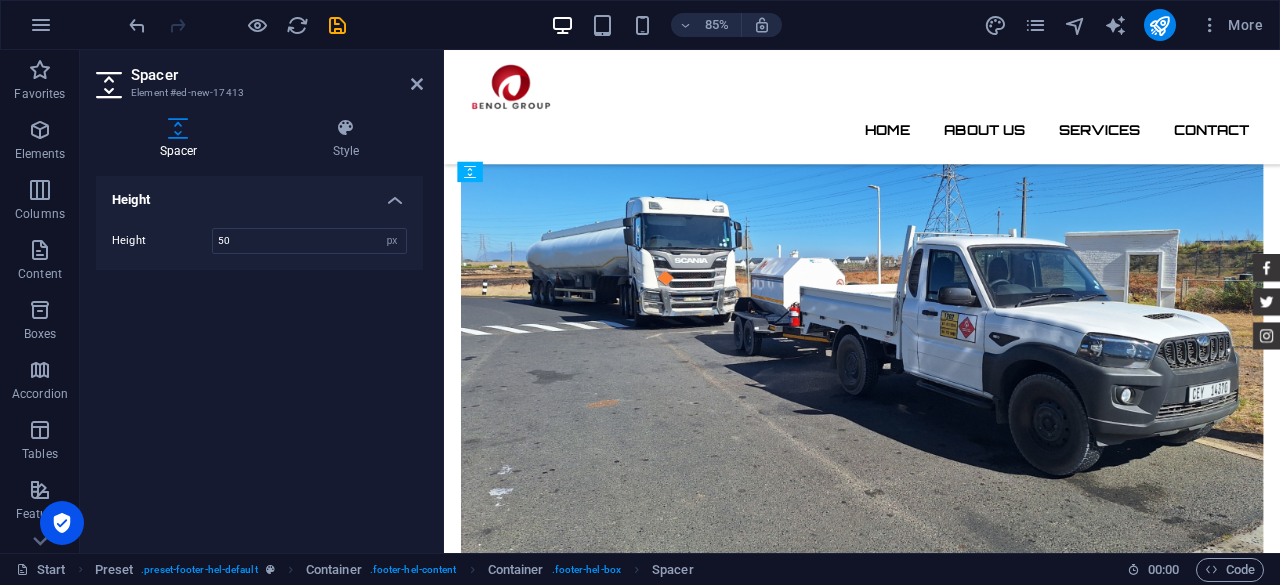 drag, startPoint x: 634, startPoint y: 486, endPoint x: 607, endPoint y: 318, distance: 170.1558 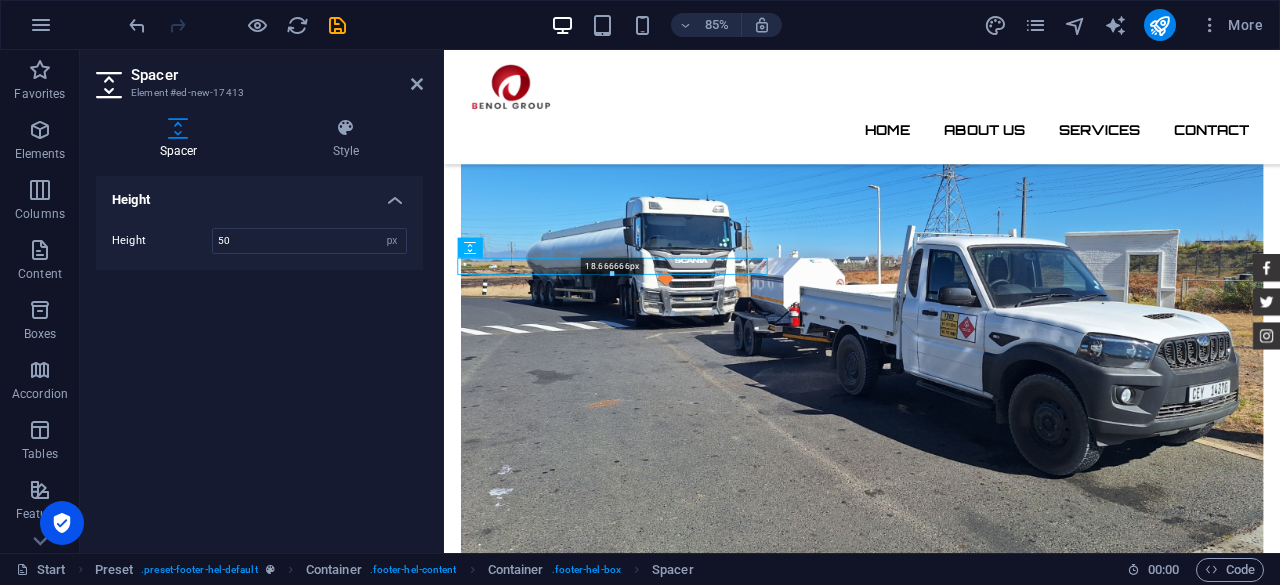 drag, startPoint x: 612, startPoint y: 297, endPoint x: 612, endPoint y: 267, distance: 30 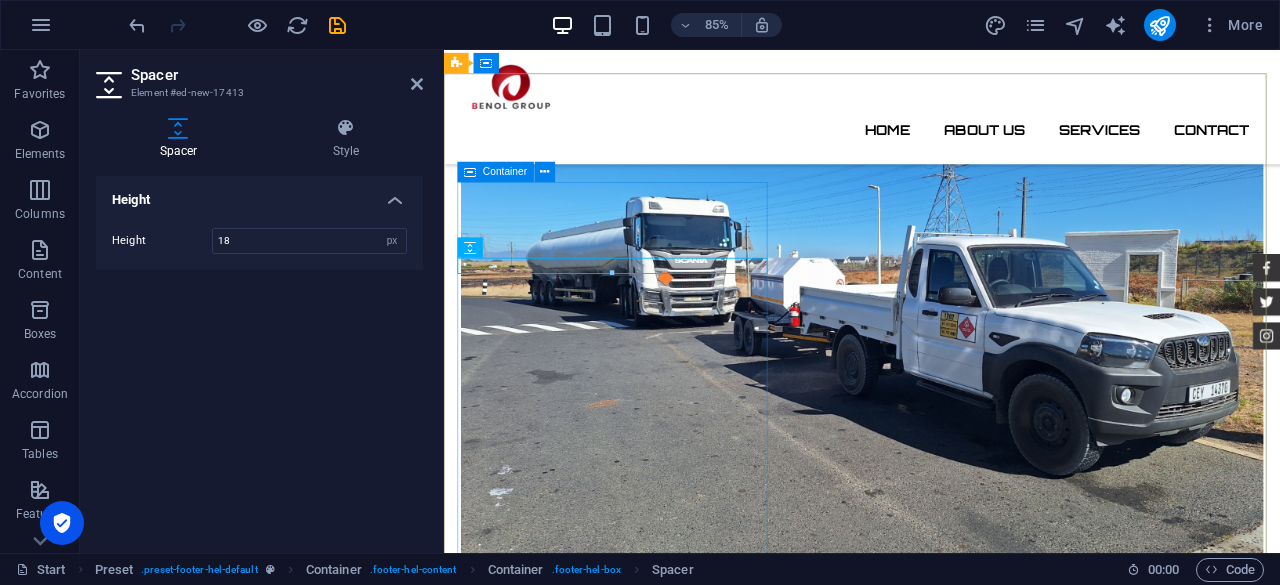 click on "Contact We are happy to assist you Benol Group (PTY) Ltd. [STREET_ADDRESS][PERSON_NAME][PERSON_NAME]    7139 081 842 6881 / 084 840 9423 [EMAIL_ADDRESS][DOMAIN_NAME]" at bounding box center (932, 10766) 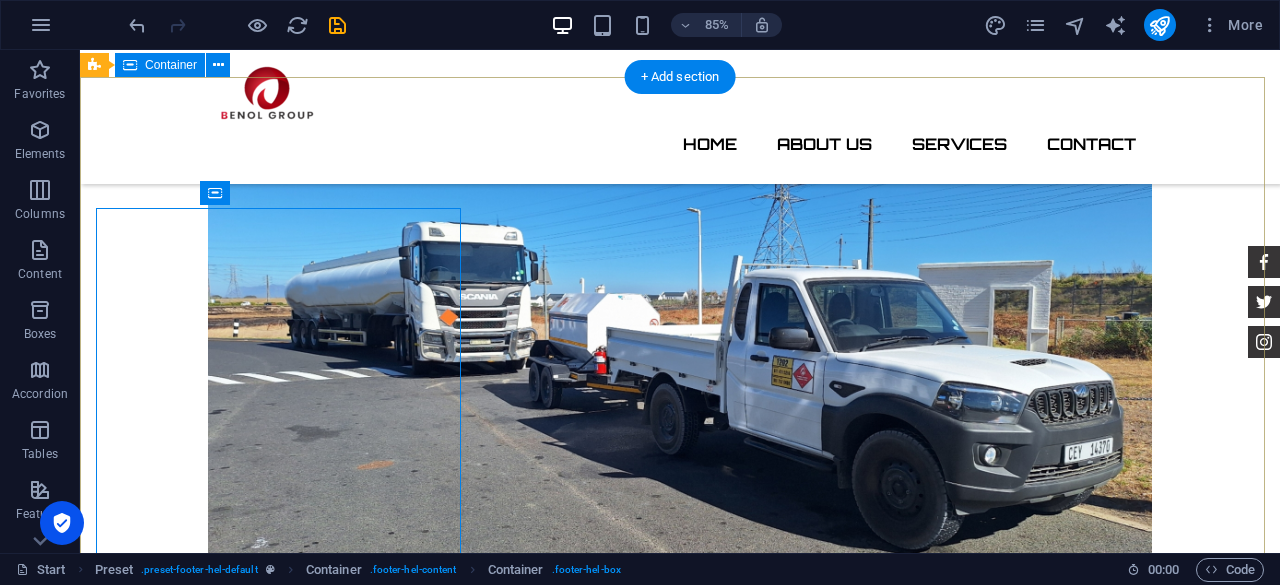 scroll, scrollTop: 4358, scrollLeft: 0, axis: vertical 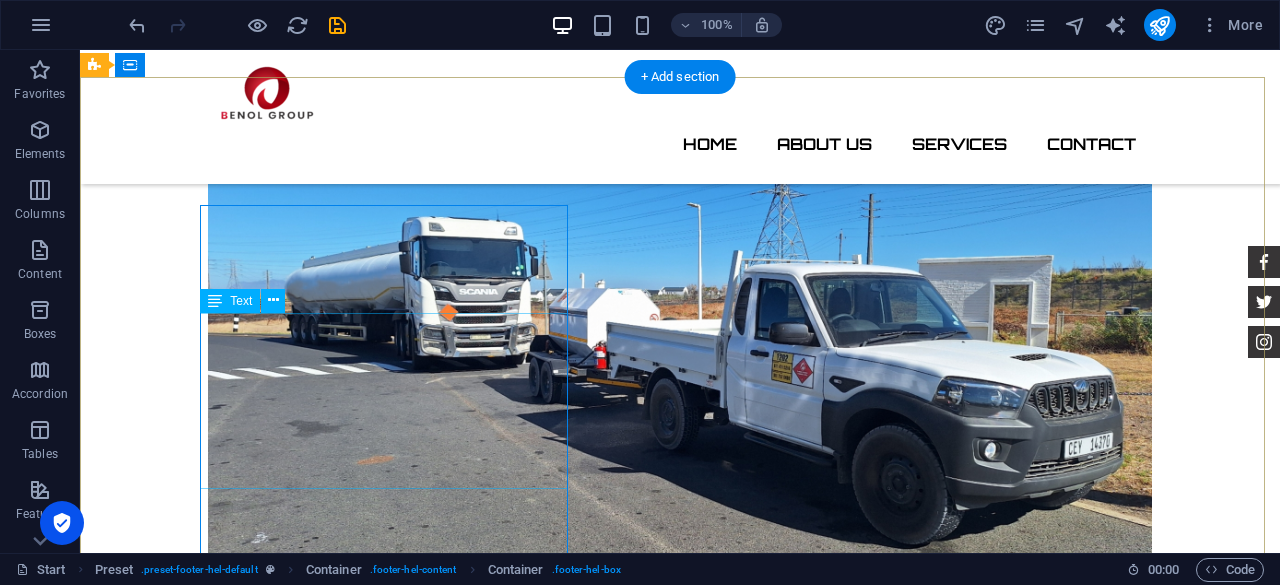 click on "Benol Group (PTY) Ltd. [STREET_ADDRESS][PERSON_NAME][PERSON_NAME]    7139 081 842 6881 / 084 840 9423 [EMAIL_ADDRESS][DOMAIN_NAME]" at bounding box center (568, 10675) 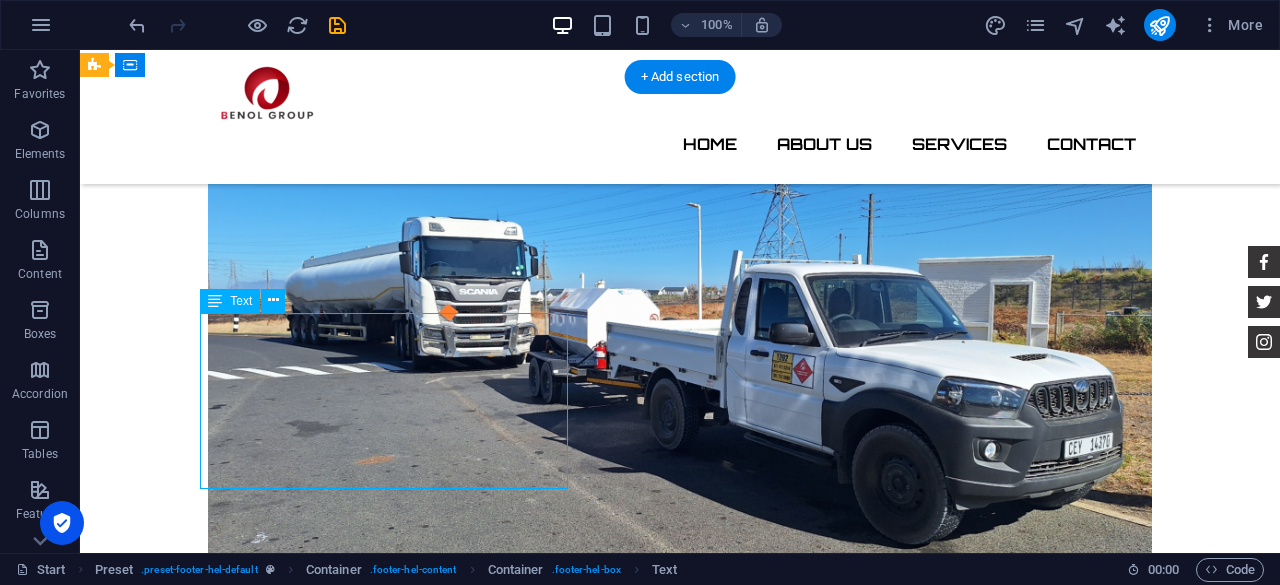 click on "Benol Group (PTY) Ltd. [STREET_ADDRESS][PERSON_NAME][PERSON_NAME]    7139 081 842 6881 / 084 840 9423 [EMAIL_ADDRESS][DOMAIN_NAME]" at bounding box center [568, 10675] 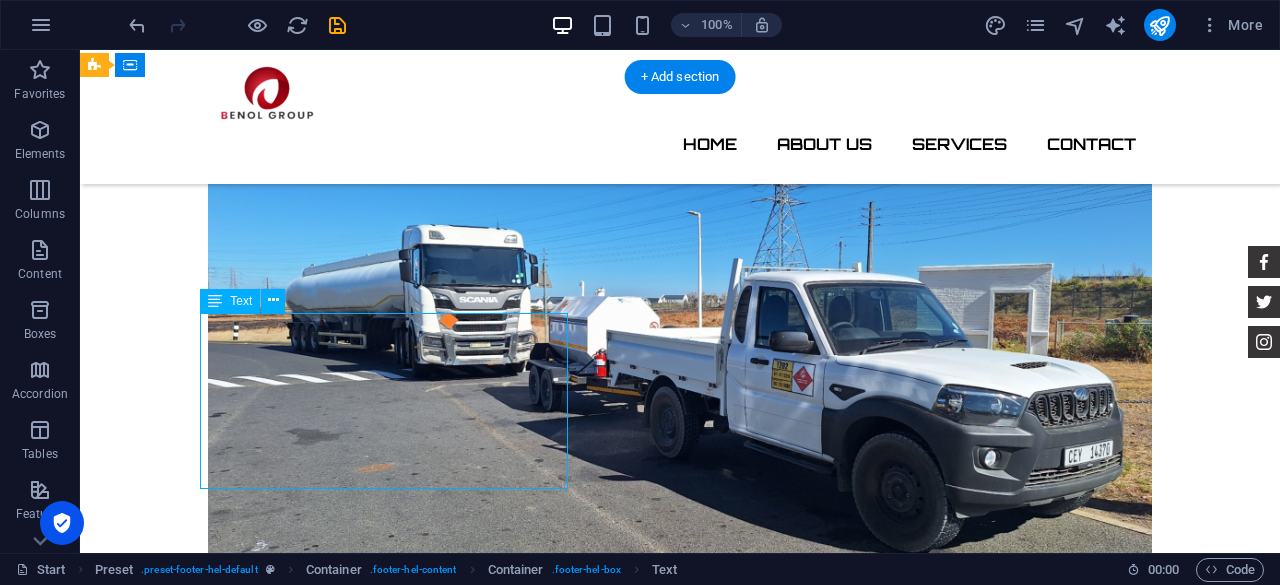 scroll, scrollTop: 4361, scrollLeft: 0, axis: vertical 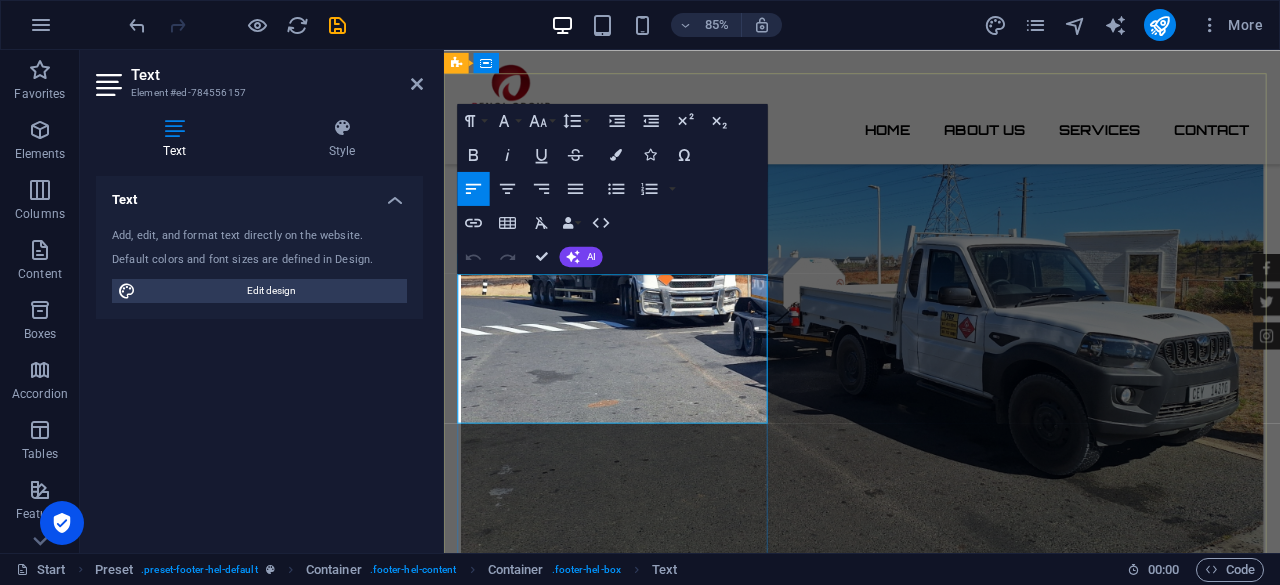 click on "Benol Group (PTY) Ltd." at bounding box center (945, 10757) 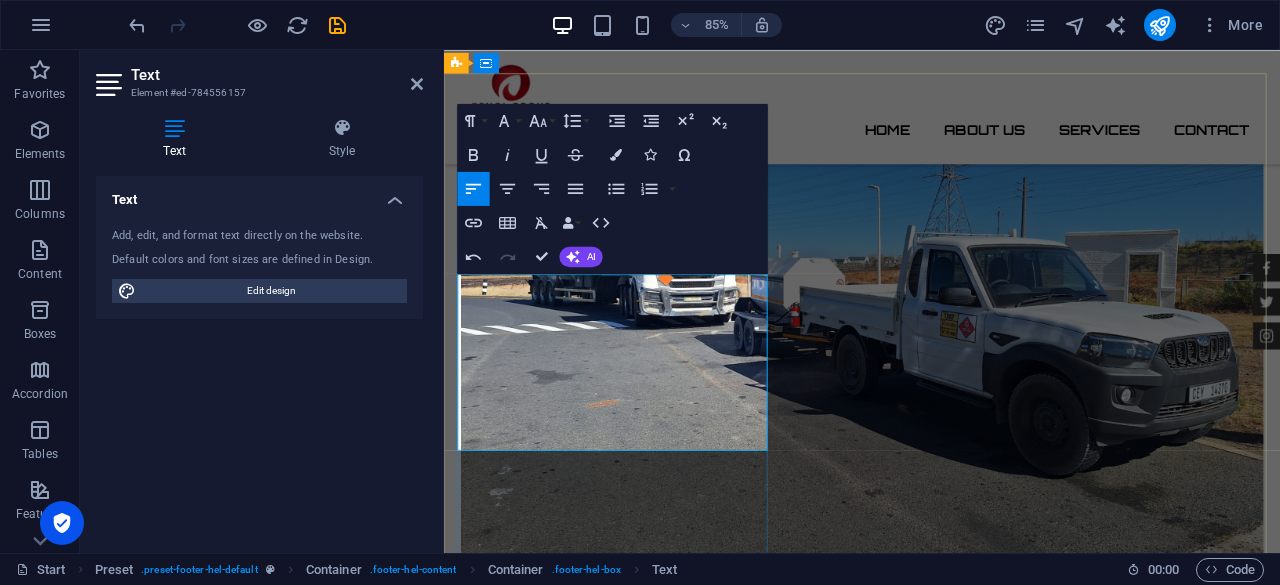 click on "[STREET_ADDRESS][PERSON_NAME][PERSON_NAME]" at bounding box center [945, 10821] 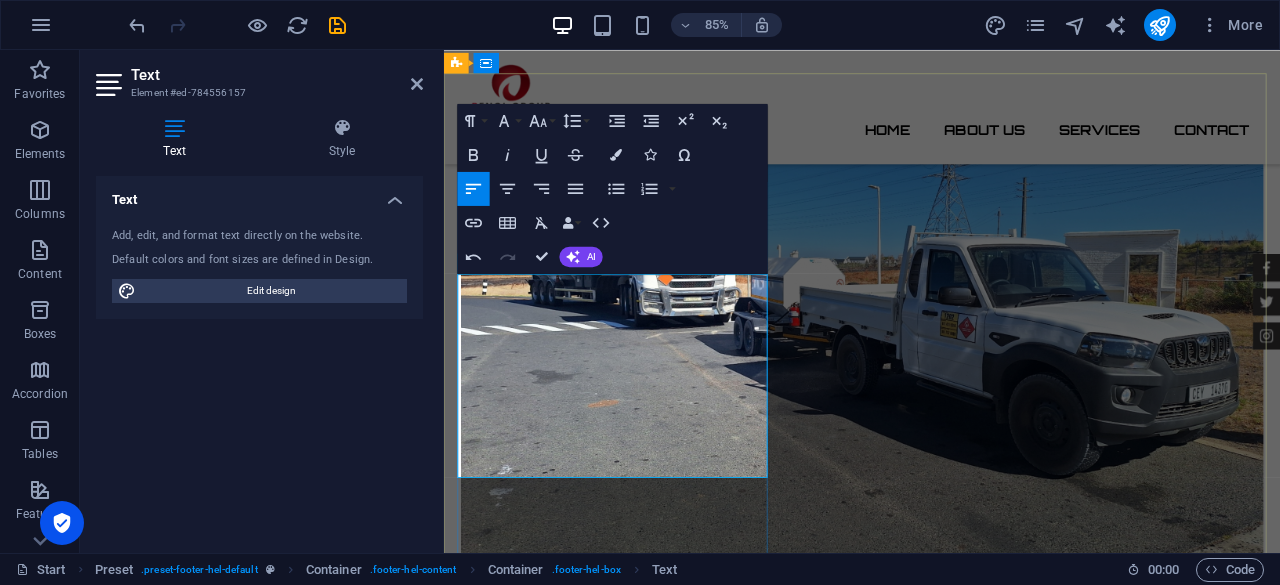 click on "081 842 6881 / 084 840 9423" at bounding box center [945, 10885] 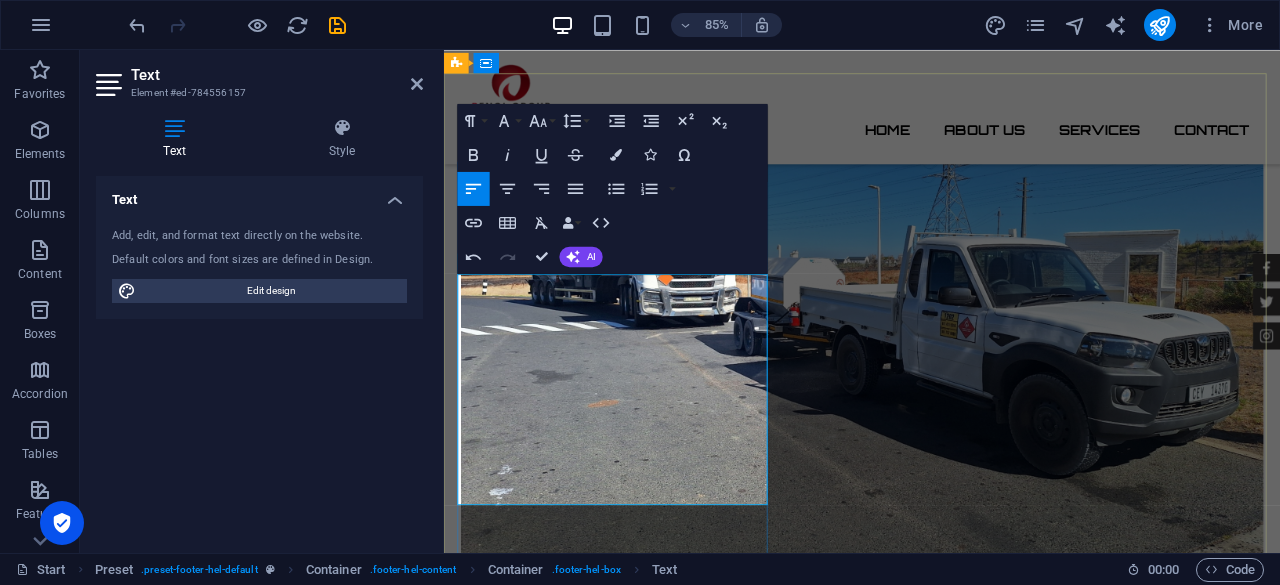 drag, startPoint x: 665, startPoint y: 608, endPoint x: 998, endPoint y: 524, distance: 343.4312 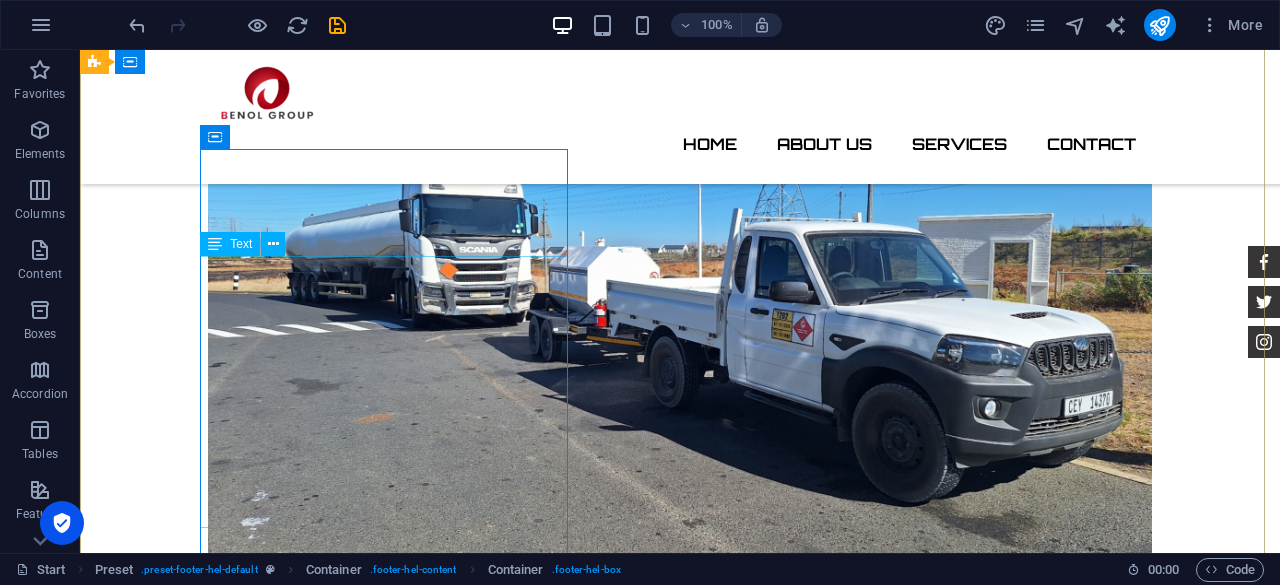 scroll, scrollTop: 4358, scrollLeft: 0, axis: vertical 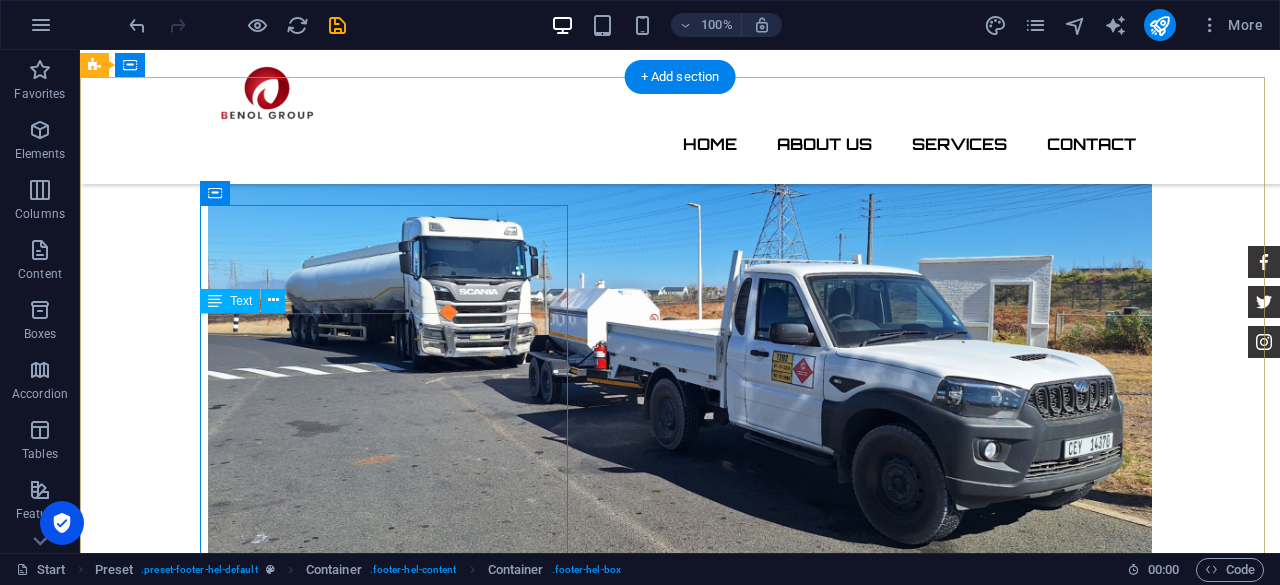 click on "Benol Group (PTY) Ltd. [STREET_ADDRESS][PERSON_NAME][PERSON_NAME]    7139 081 842 6881 / 084 840 9423 [EMAIL_ADDRESS][DOMAIN_NAME]" at bounding box center (568, 10723) 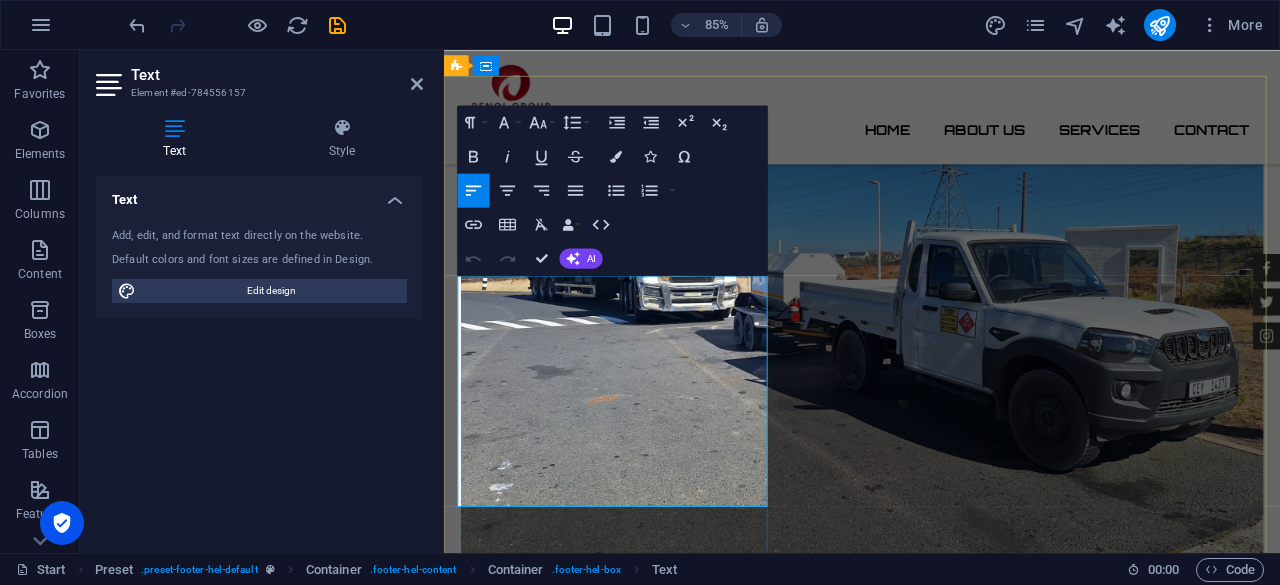click at bounding box center (460, 10899) 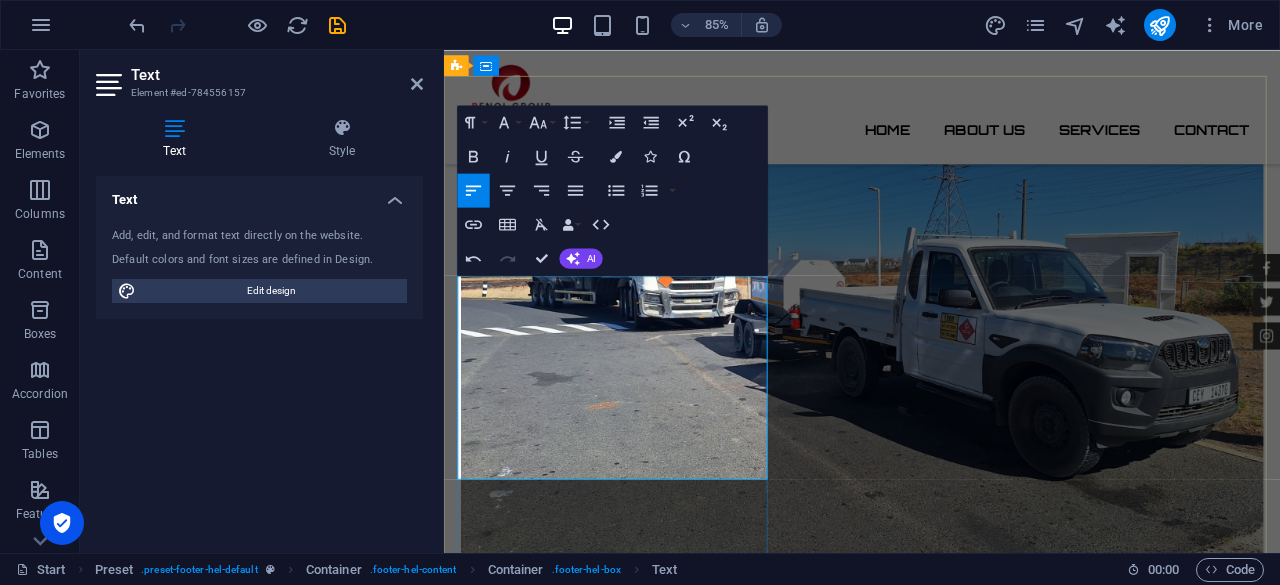click at bounding box center [460, 10888] 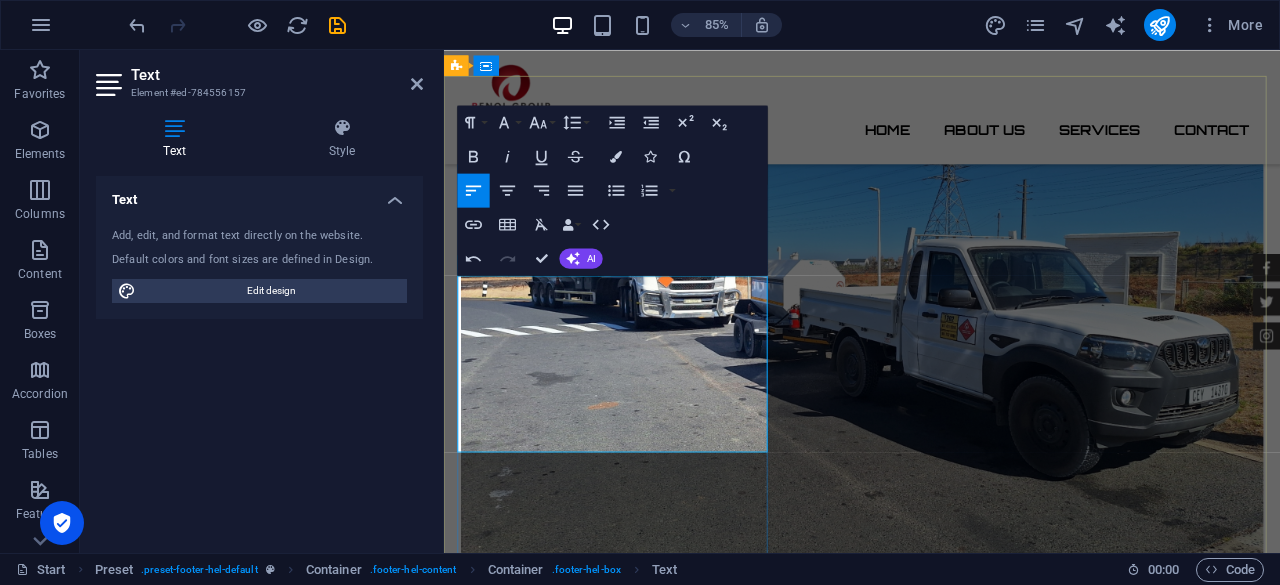 click at bounding box center (460, 10824) 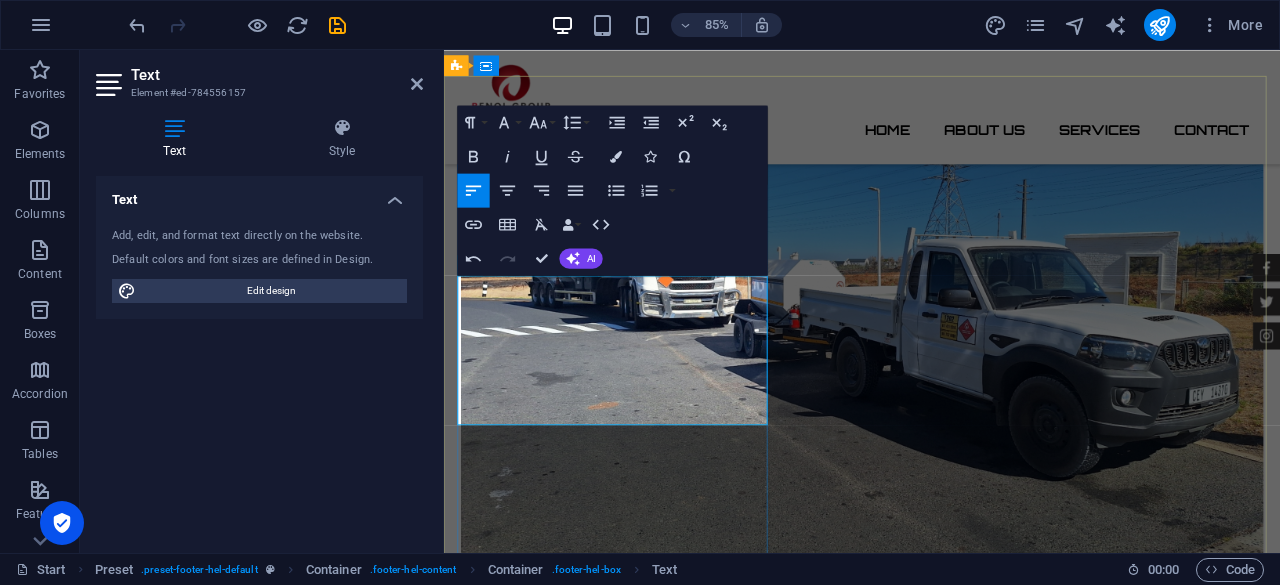 drag, startPoint x: 742, startPoint y: 597, endPoint x: 1056, endPoint y: 513, distance: 325.04153 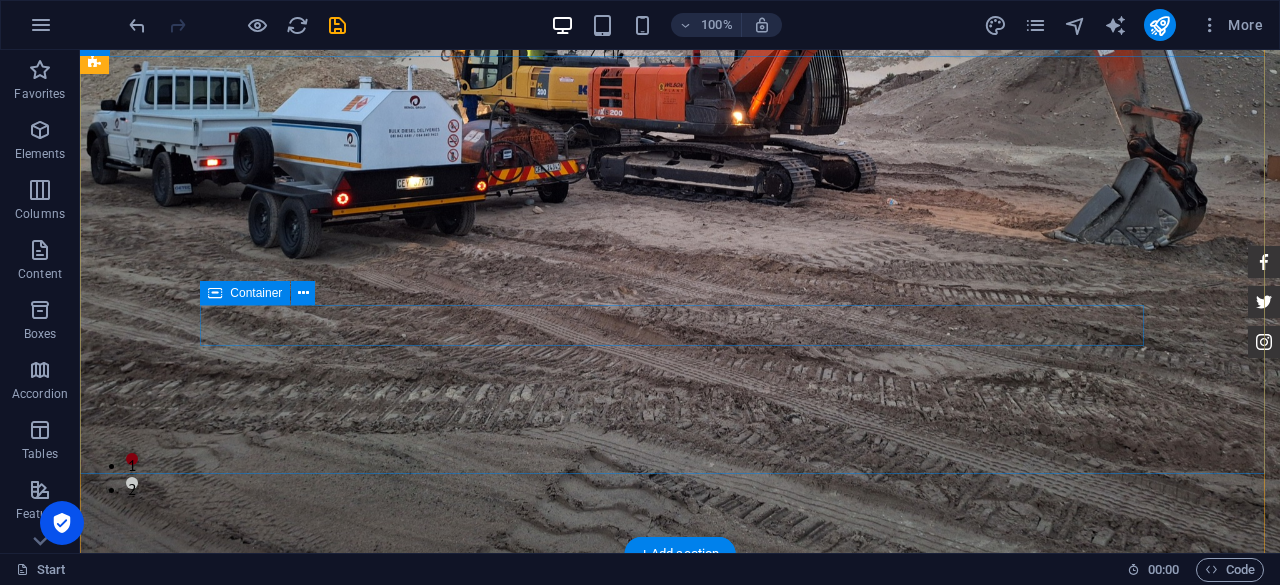scroll, scrollTop: 0, scrollLeft: 0, axis: both 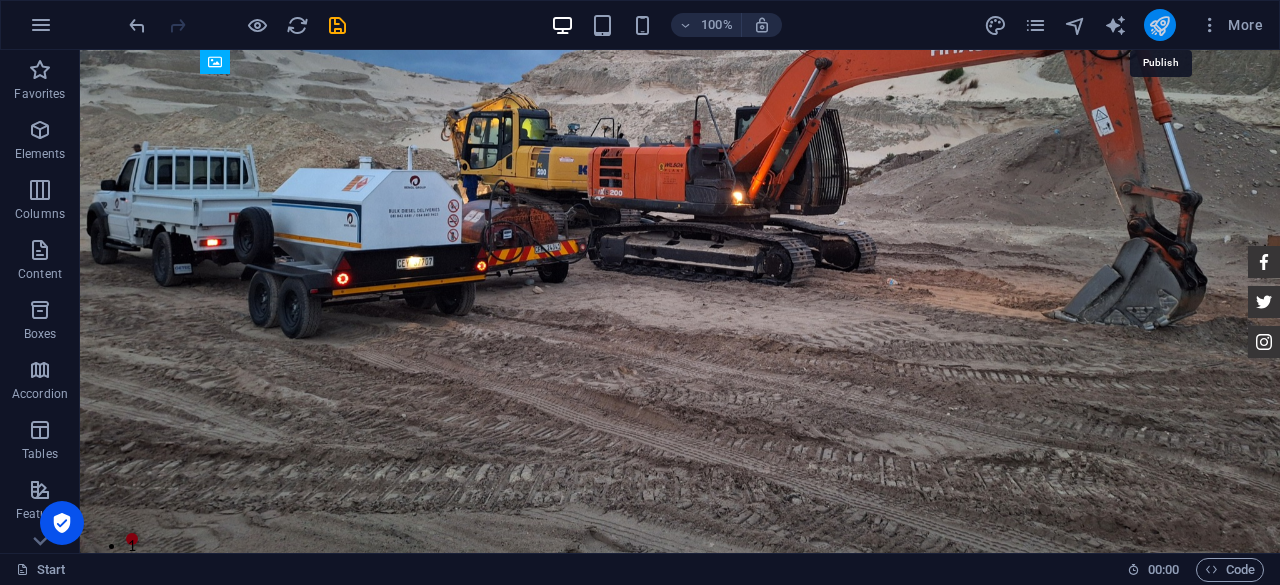 click at bounding box center [1159, 25] 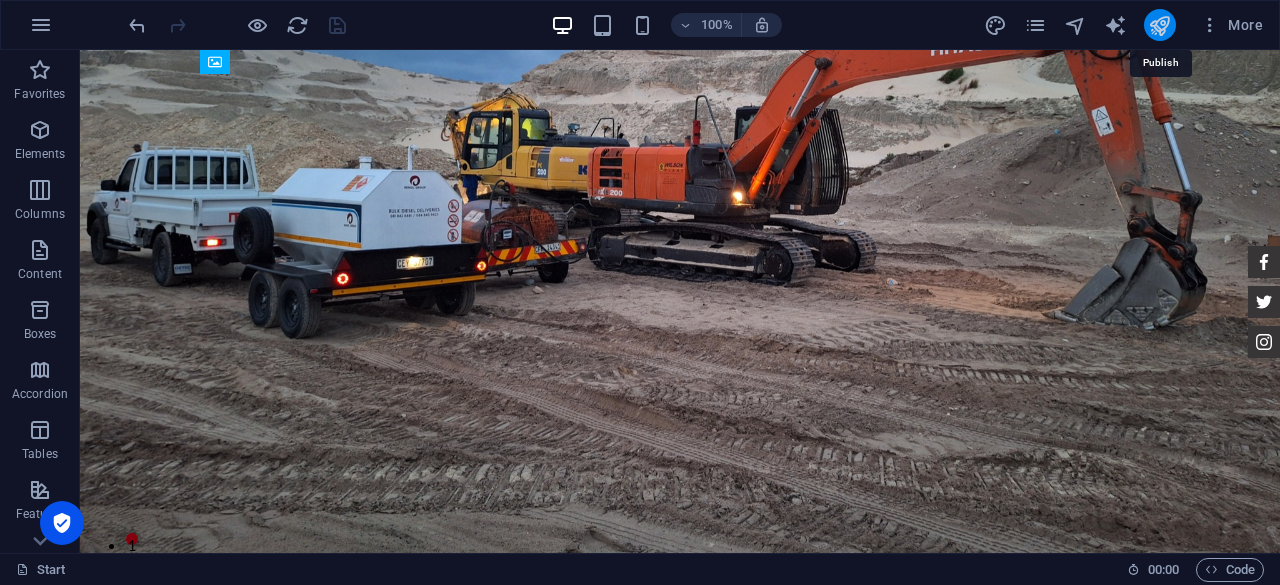 click at bounding box center [1159, 25] 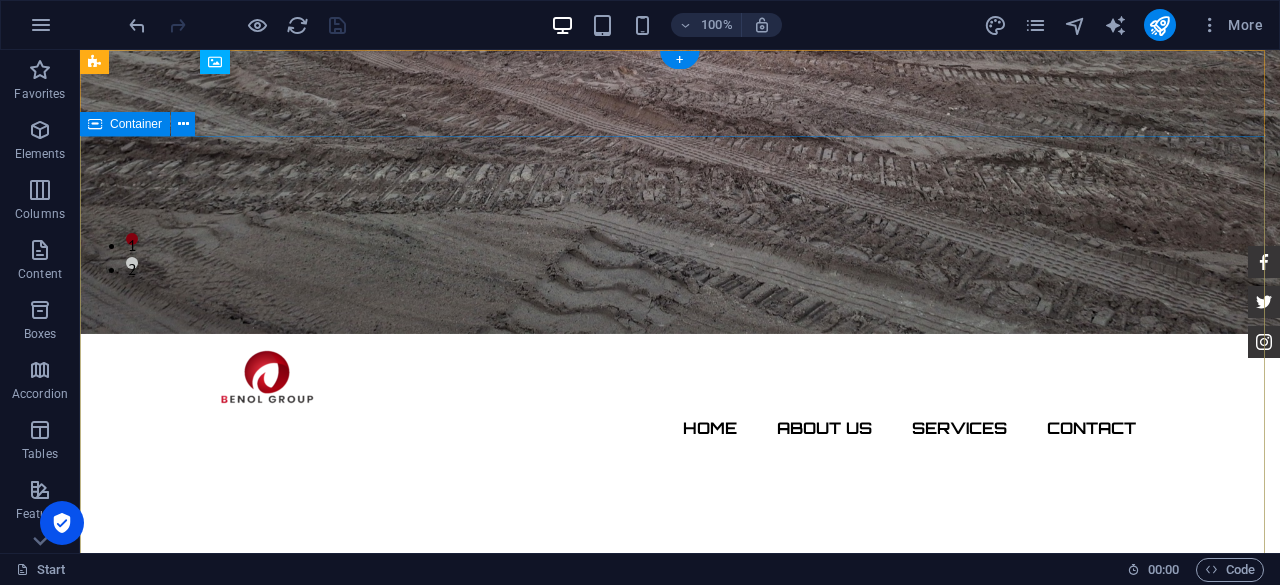 scroll, scrollTop: 0, scrollLeft: 0, axis: both 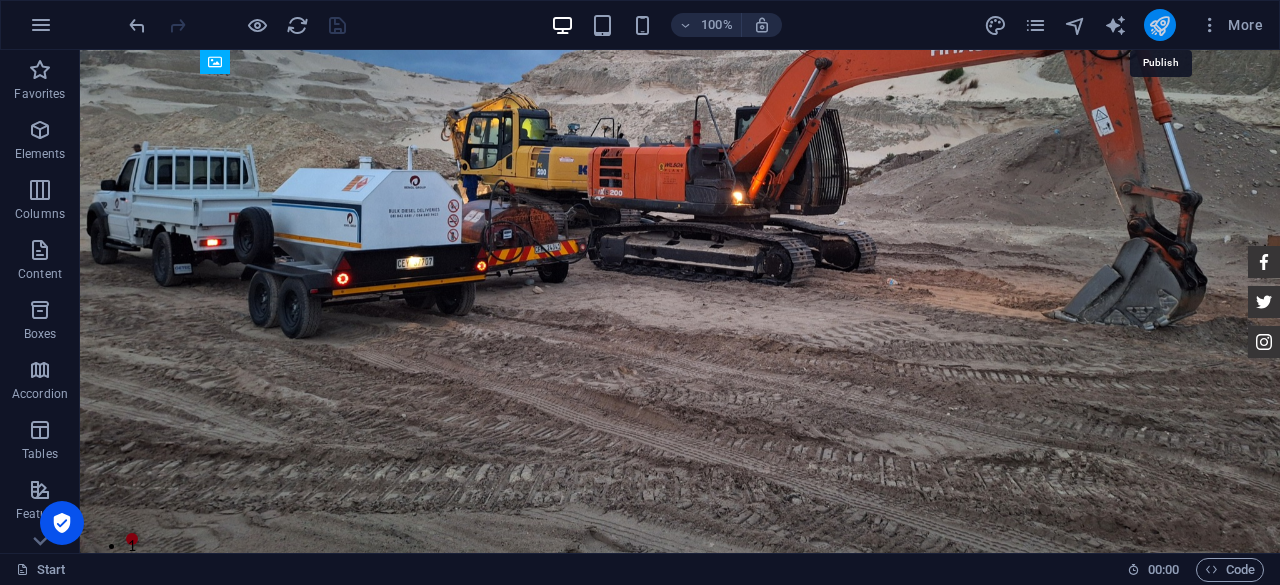 click at bounding box center [1159, 25] 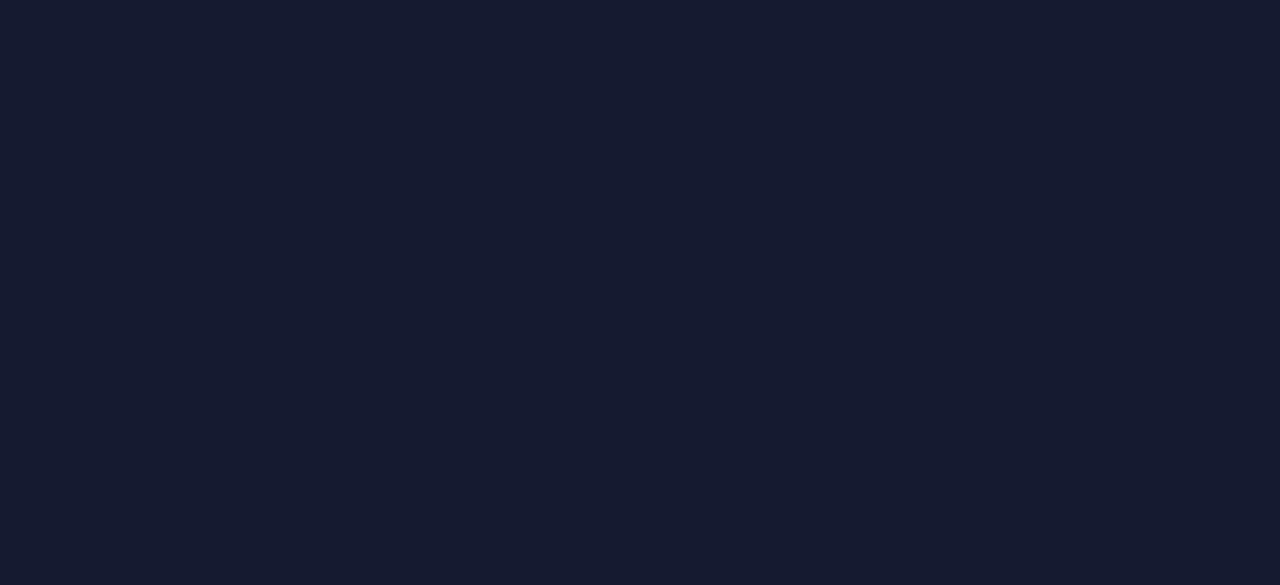 scroll, scrollTop: 0, scrollLeft: 0, axis: both 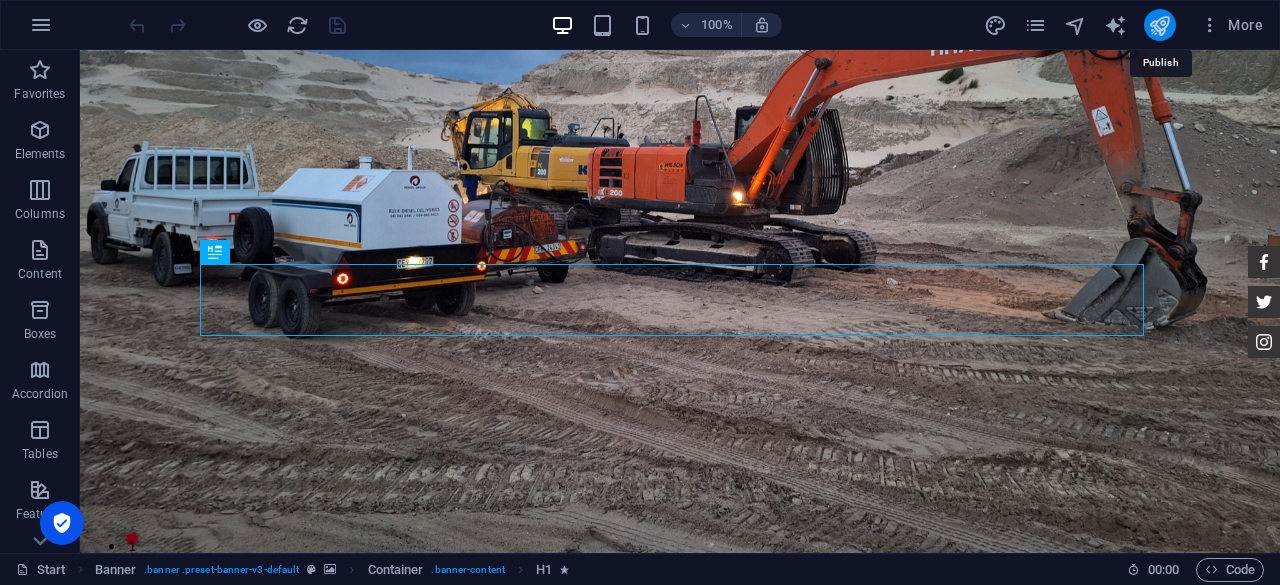 click at bounding box center [1159, 25] 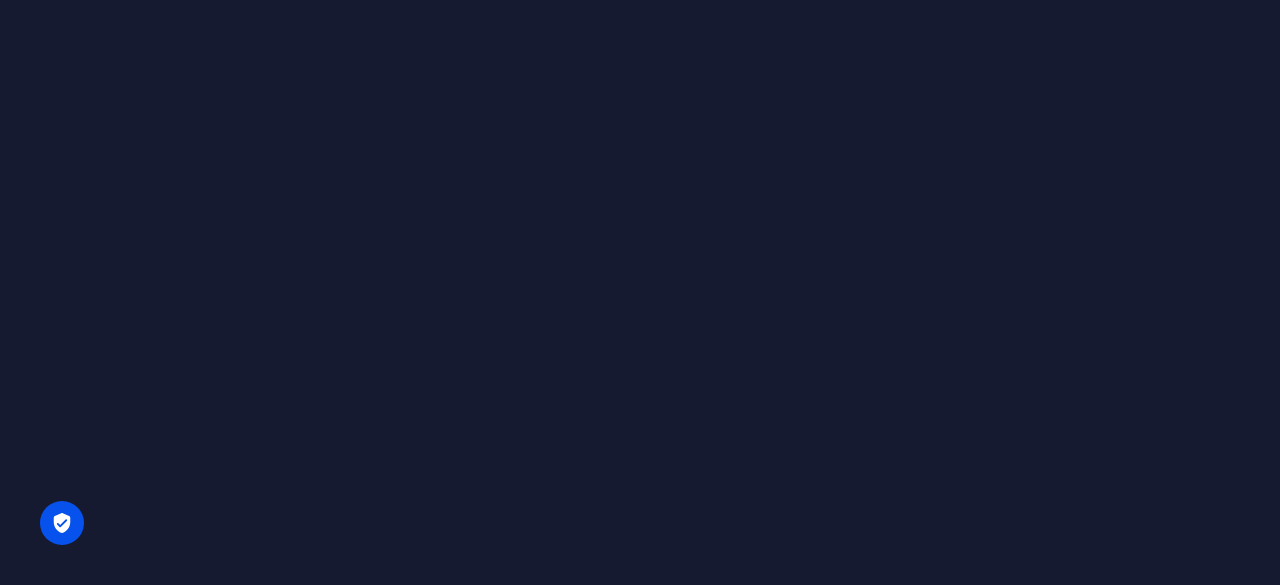 scroll, scrollTop: 0, scrollLeft: 0, axis: both 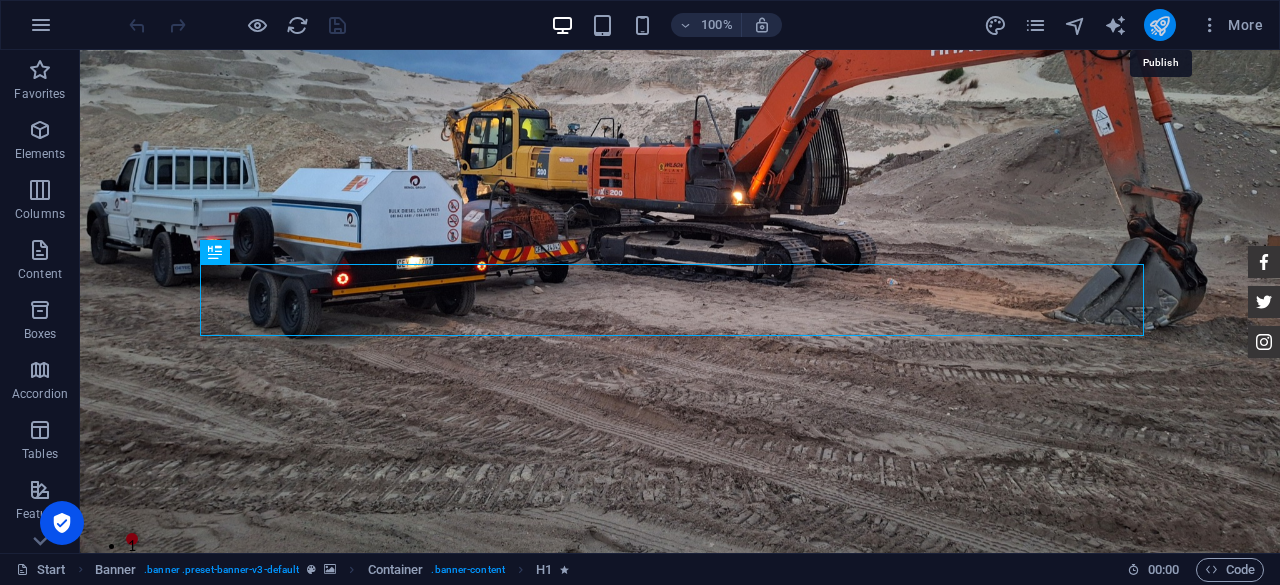 click at bounding box center (1159, 25) 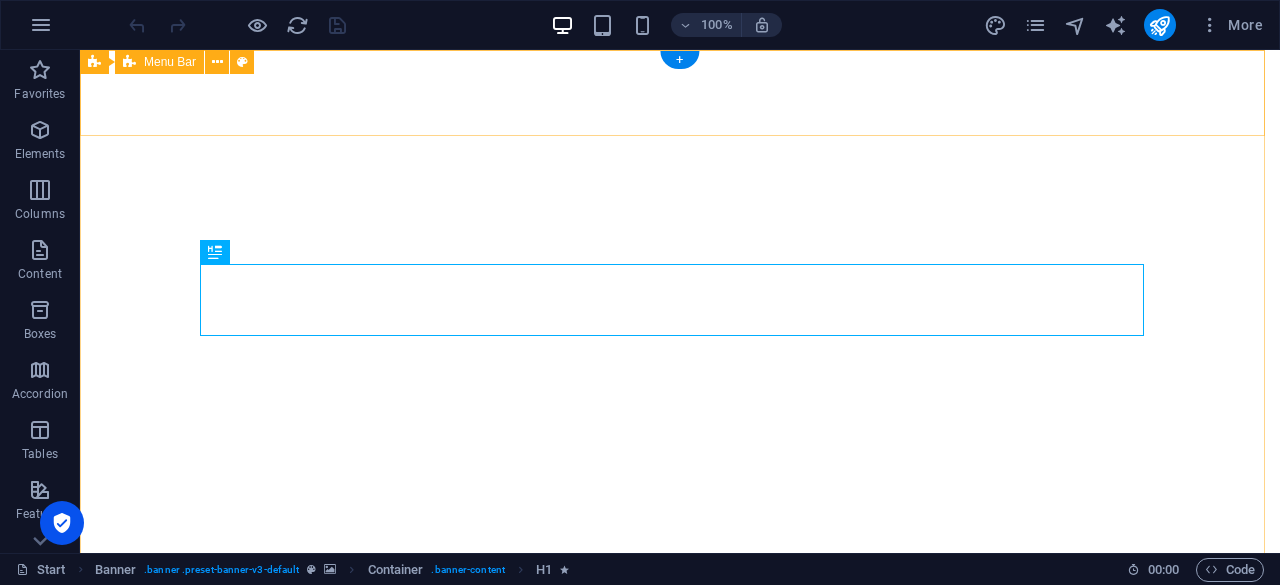 scroll, scrollTop: 0, scrollLeft: 0, axis: both 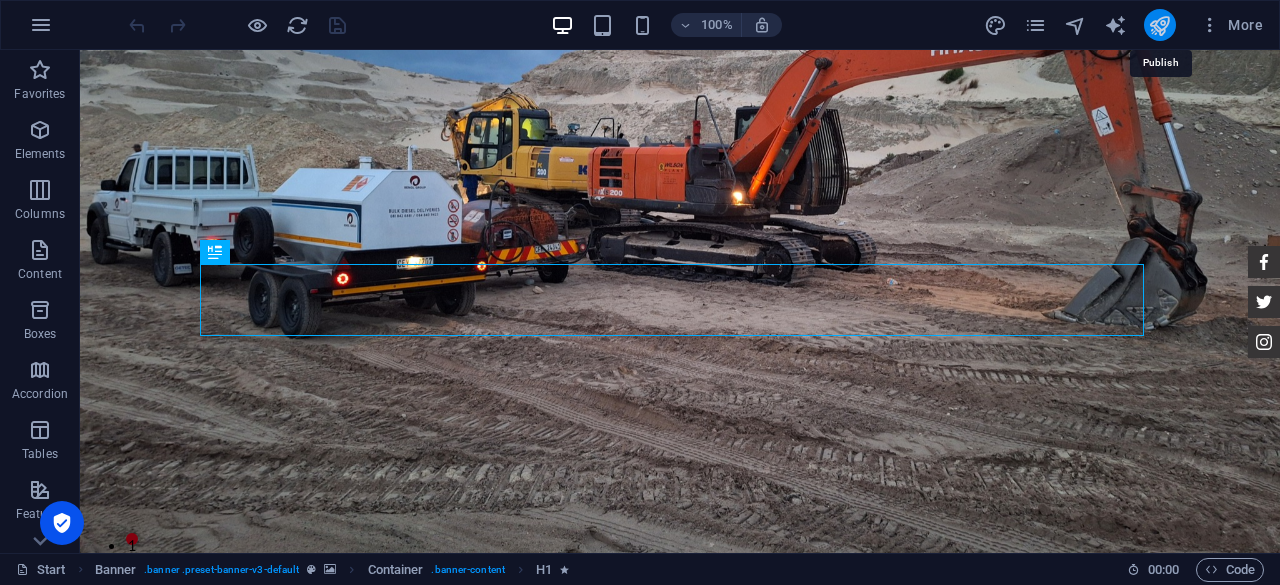 click at bounding box center (1159, 25) 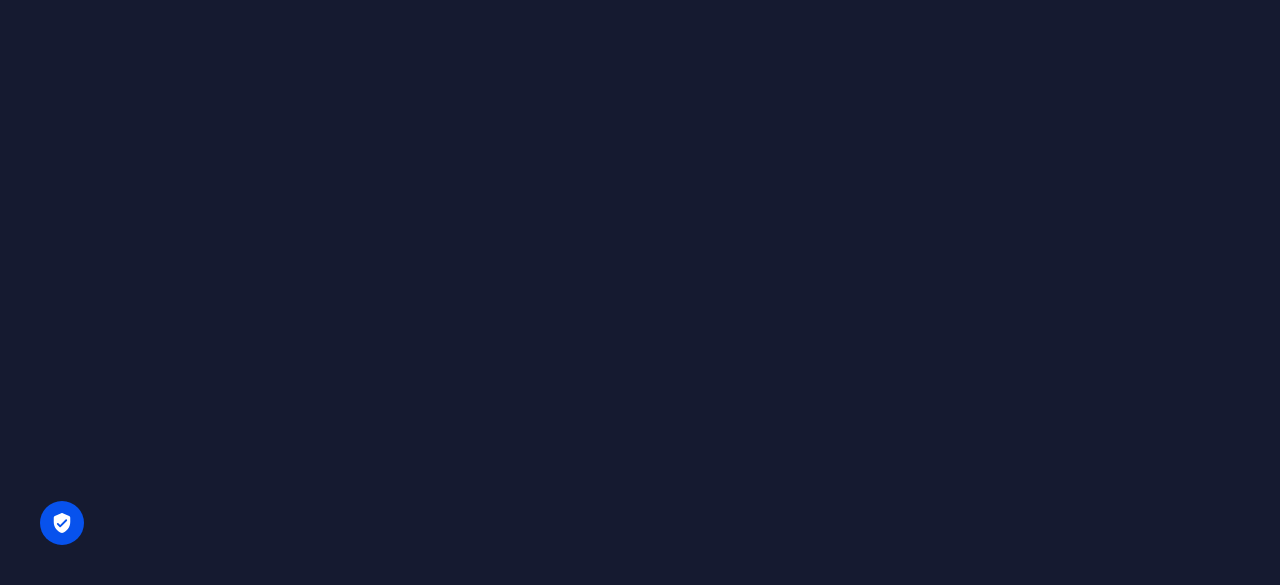 scroll, scrollTop: 0, scrollLeft: 0, axis: both 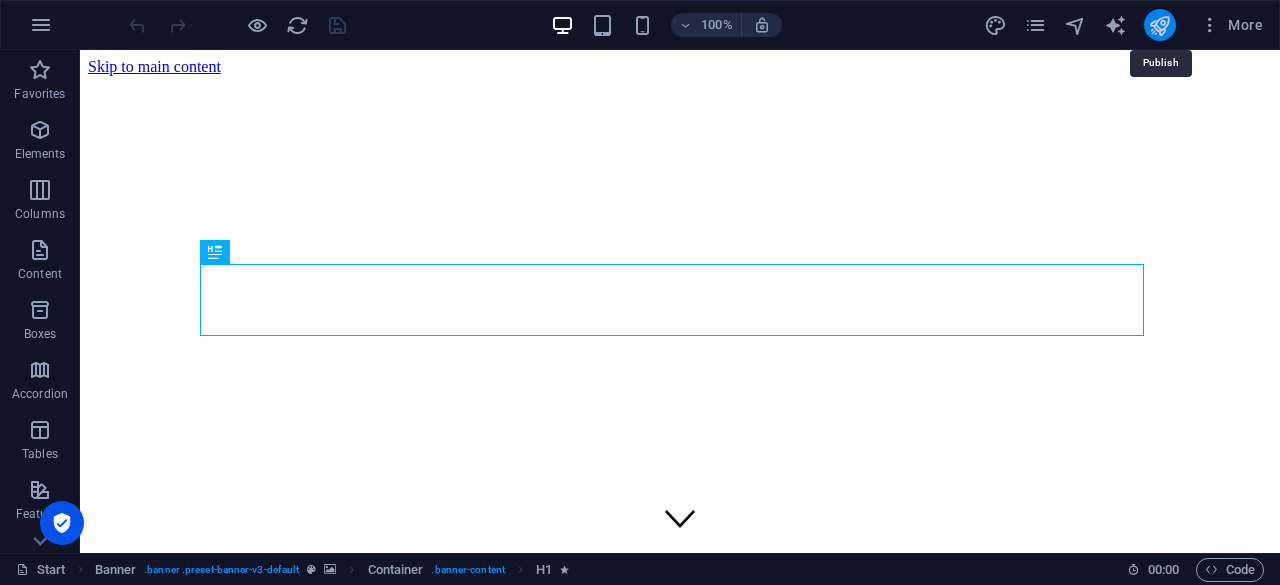 click at bounding box center (1159, 25) 